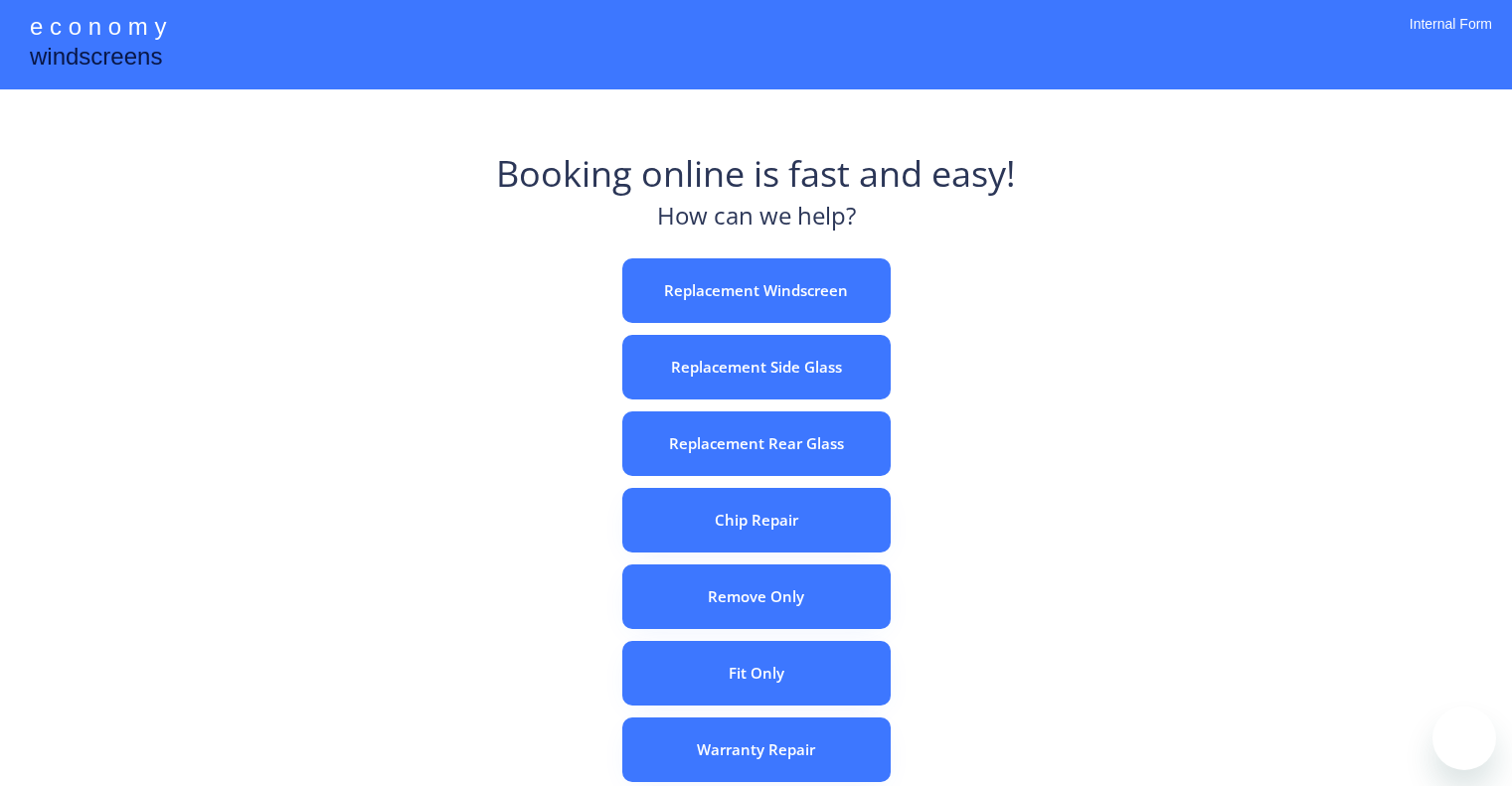 scroll, scrollTop: 0, scrollLeft: 0, axis: both 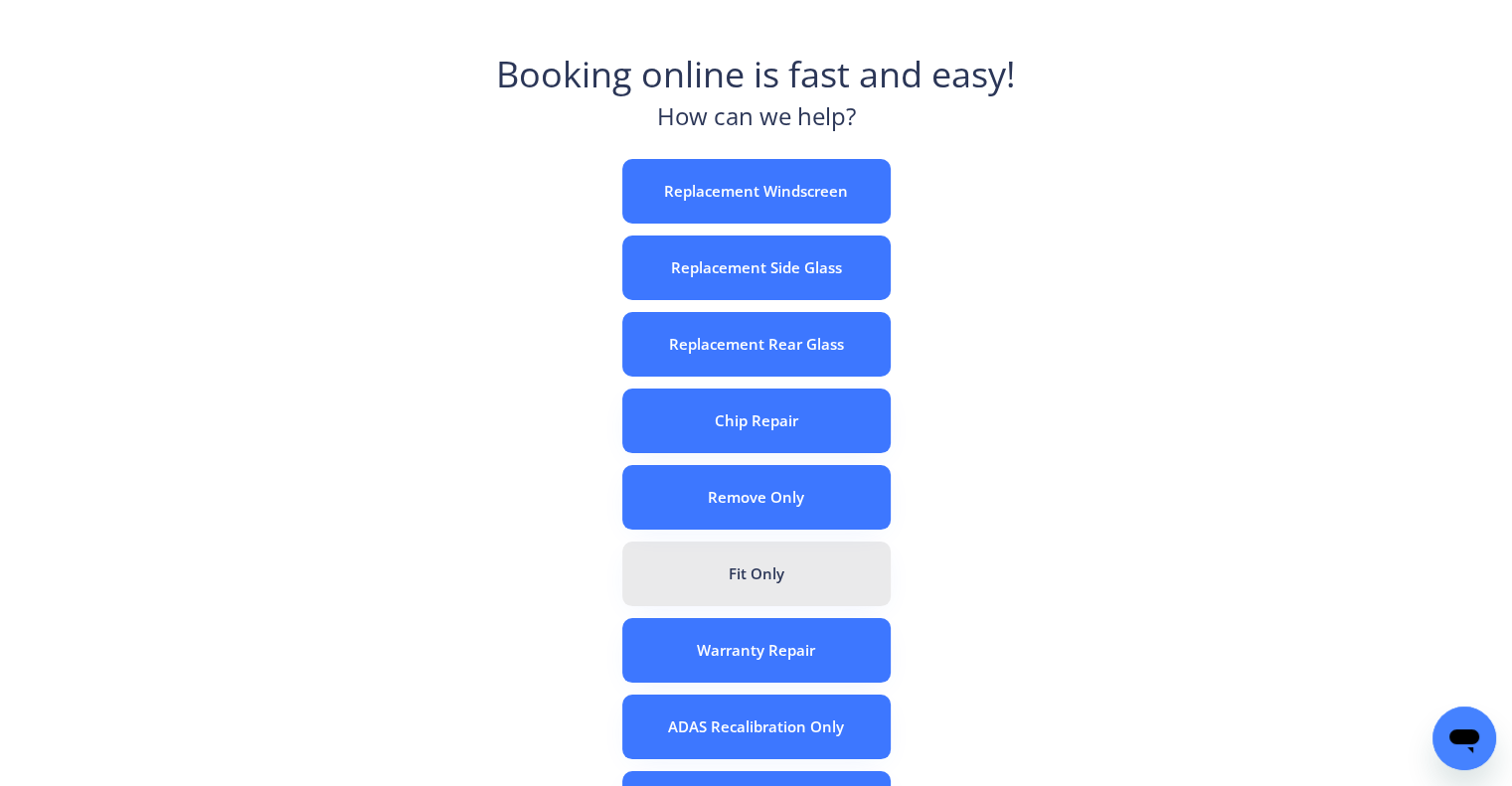 click on "Fit Only" at bounding box center (756, 573) 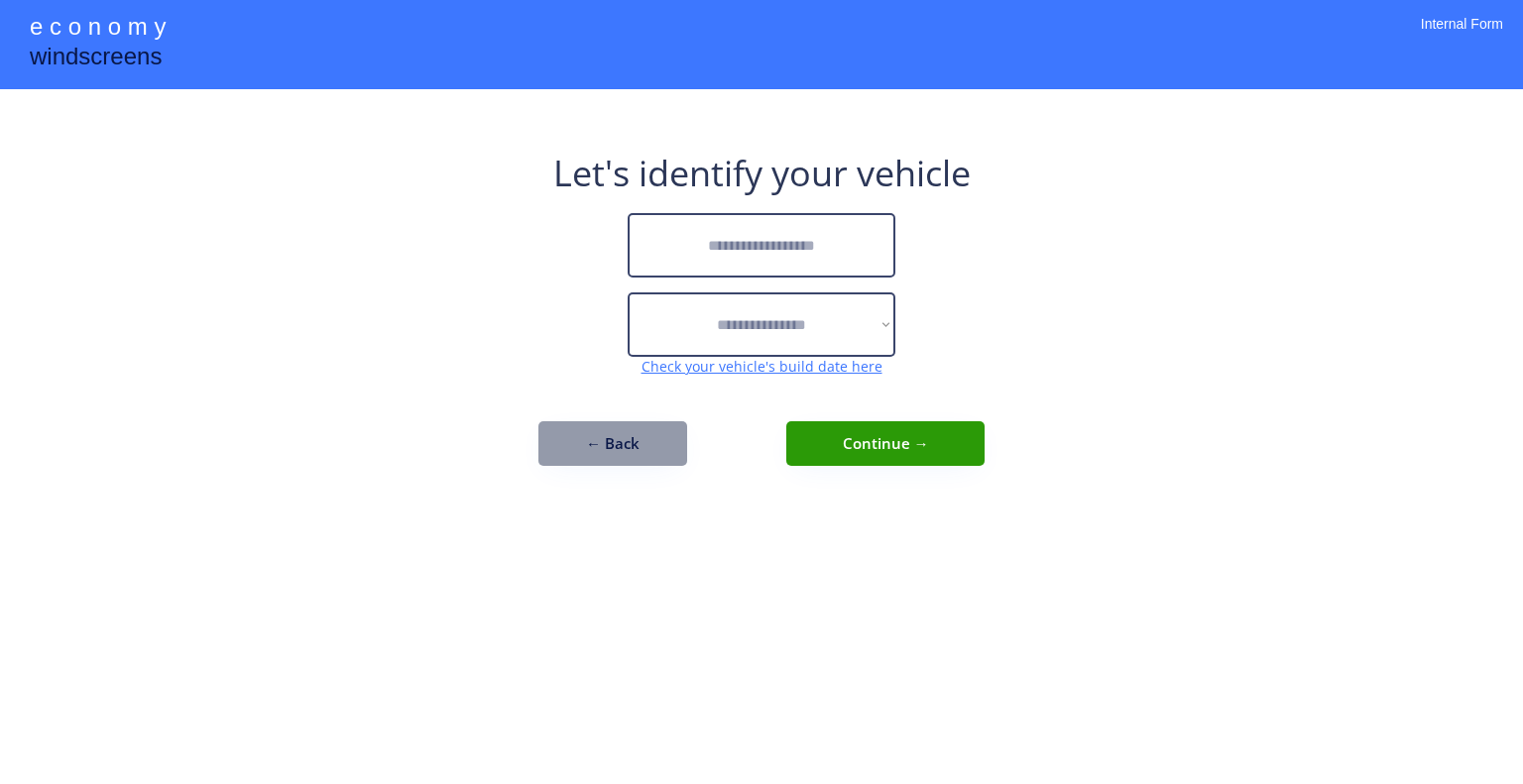 scroll, scrollTop: 0, scrollLeft: 0, axis: both 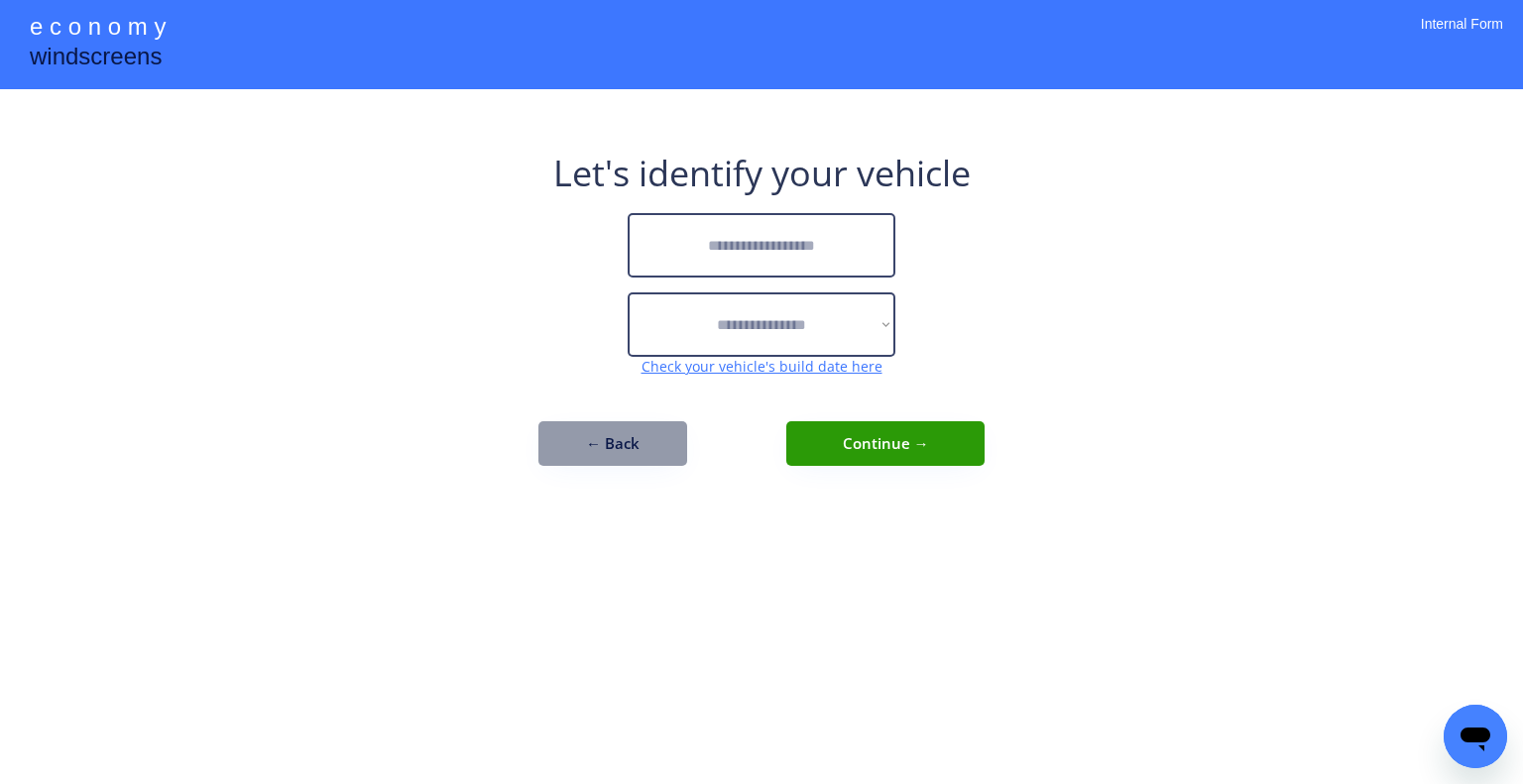 click at bounding box center (762, 245) 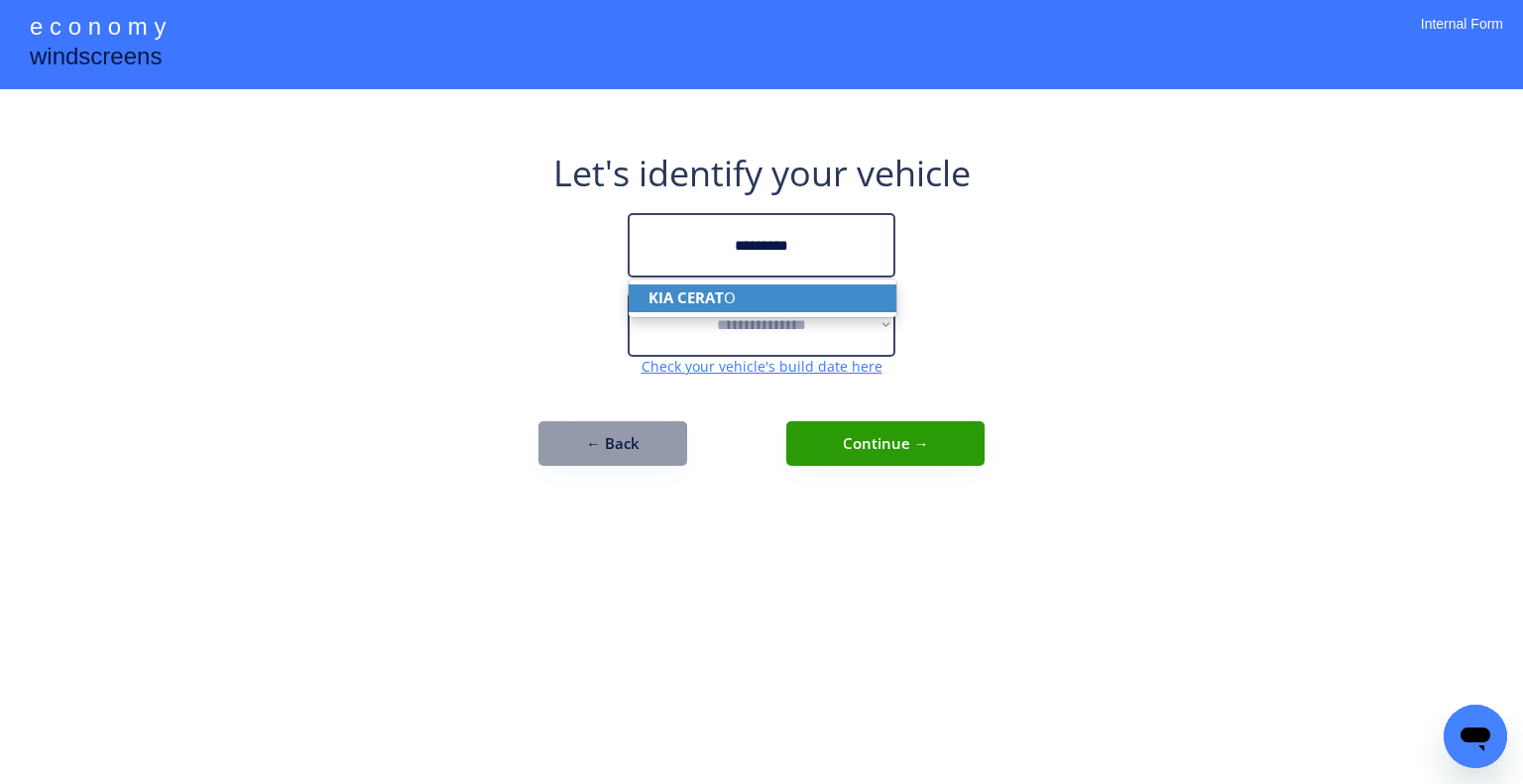 click on "KIA CERAT O" at bounding box center [762, 297] 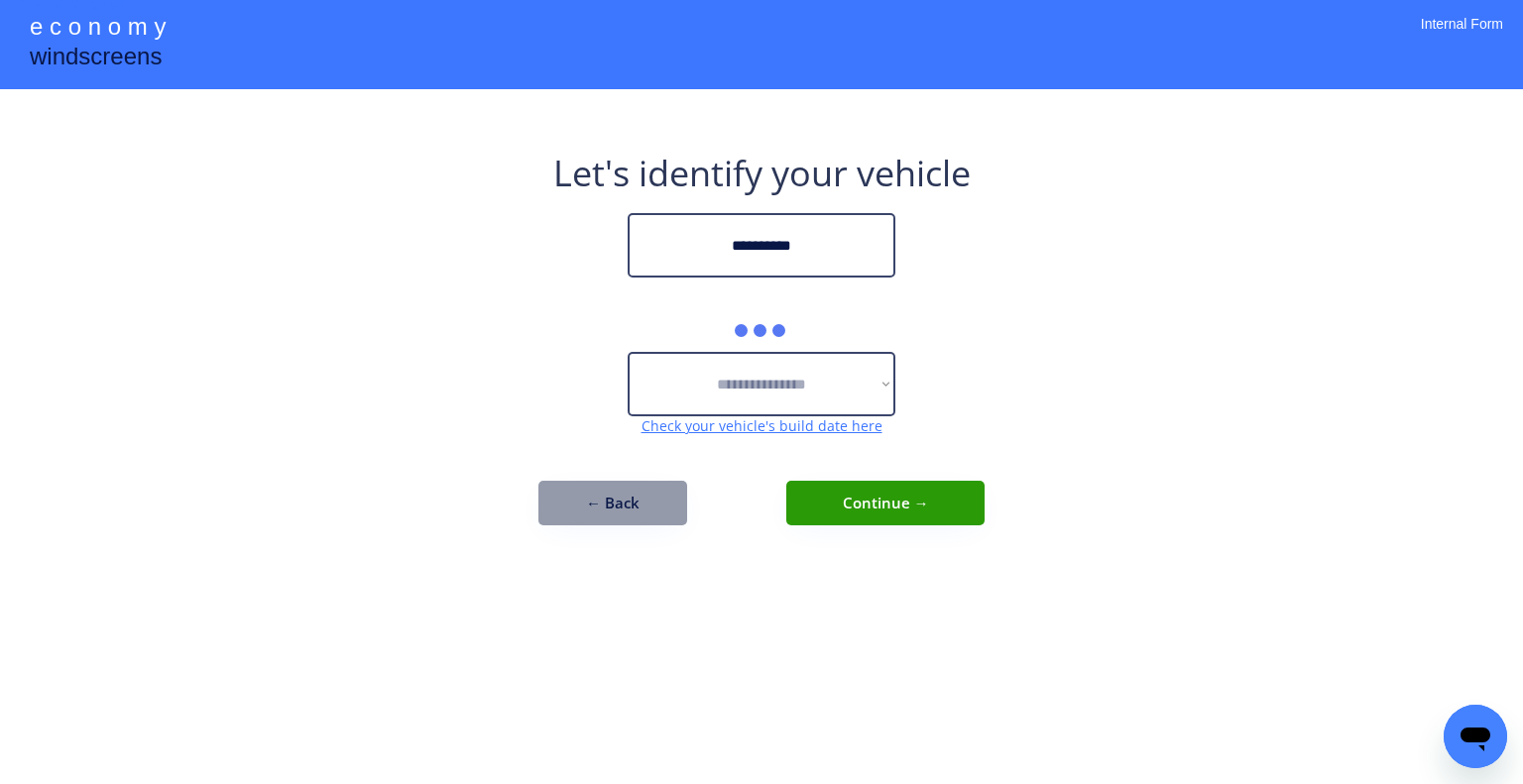 type on "**********" 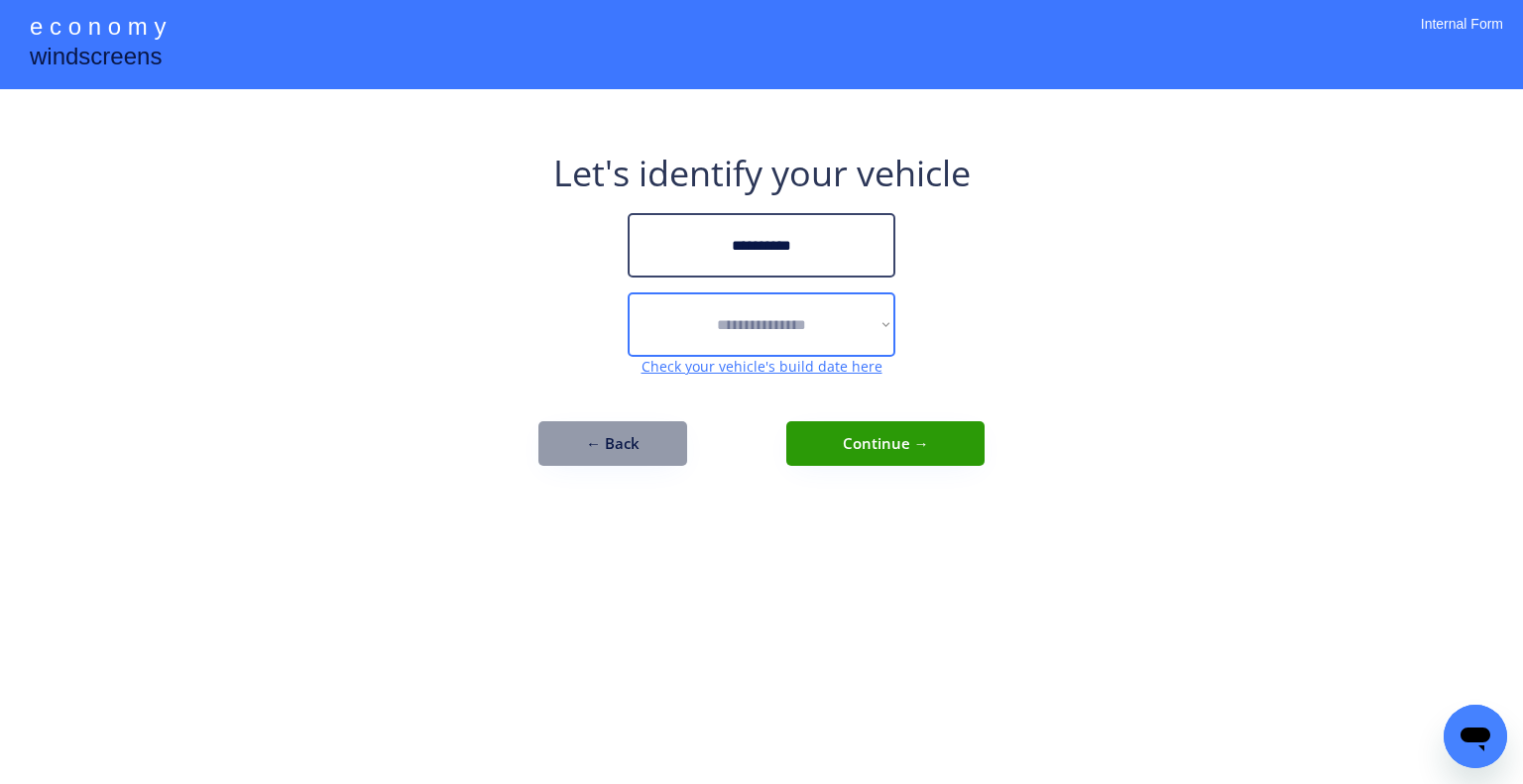 click on "**********" at bounding box center (762, 324) 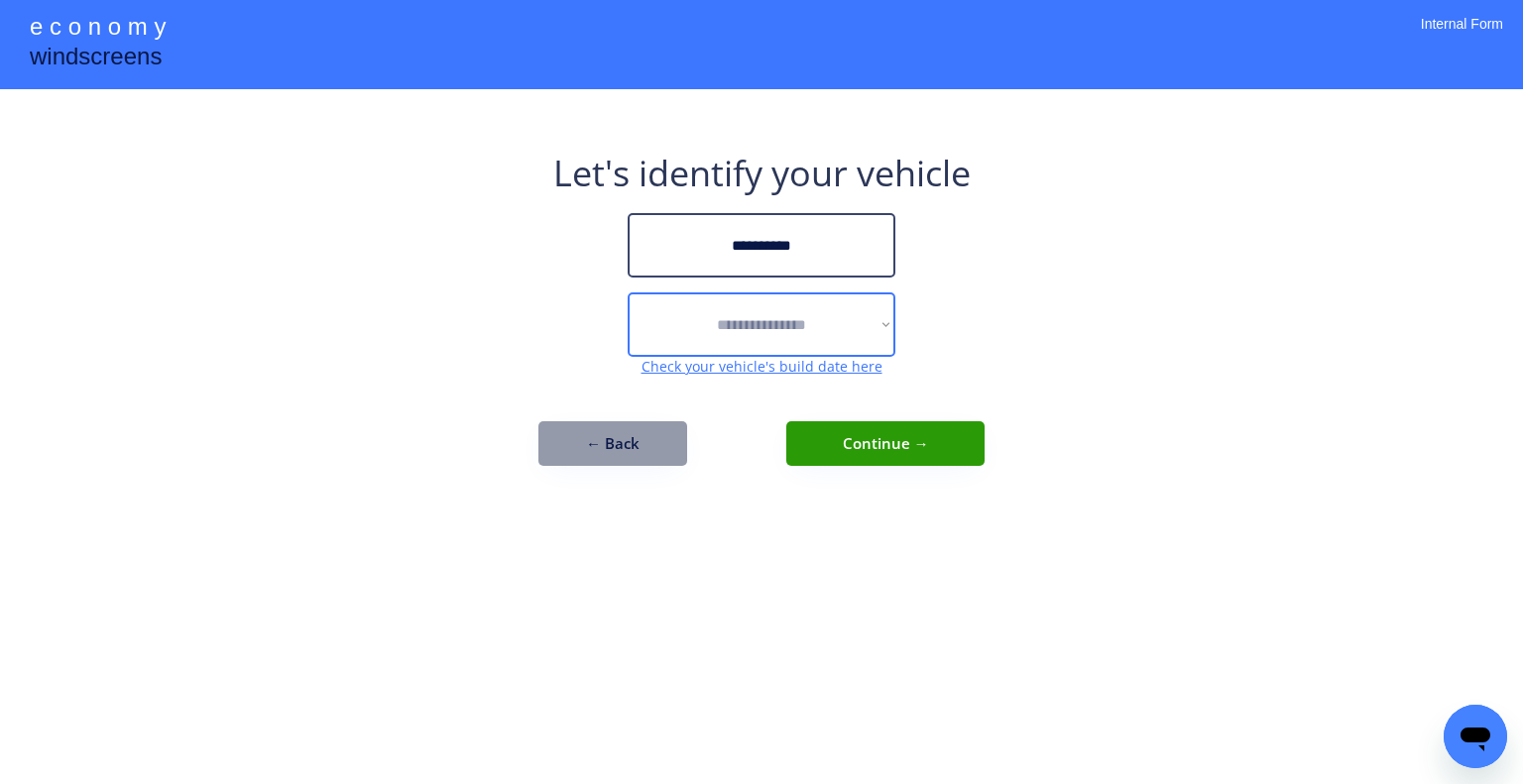 select on "******" 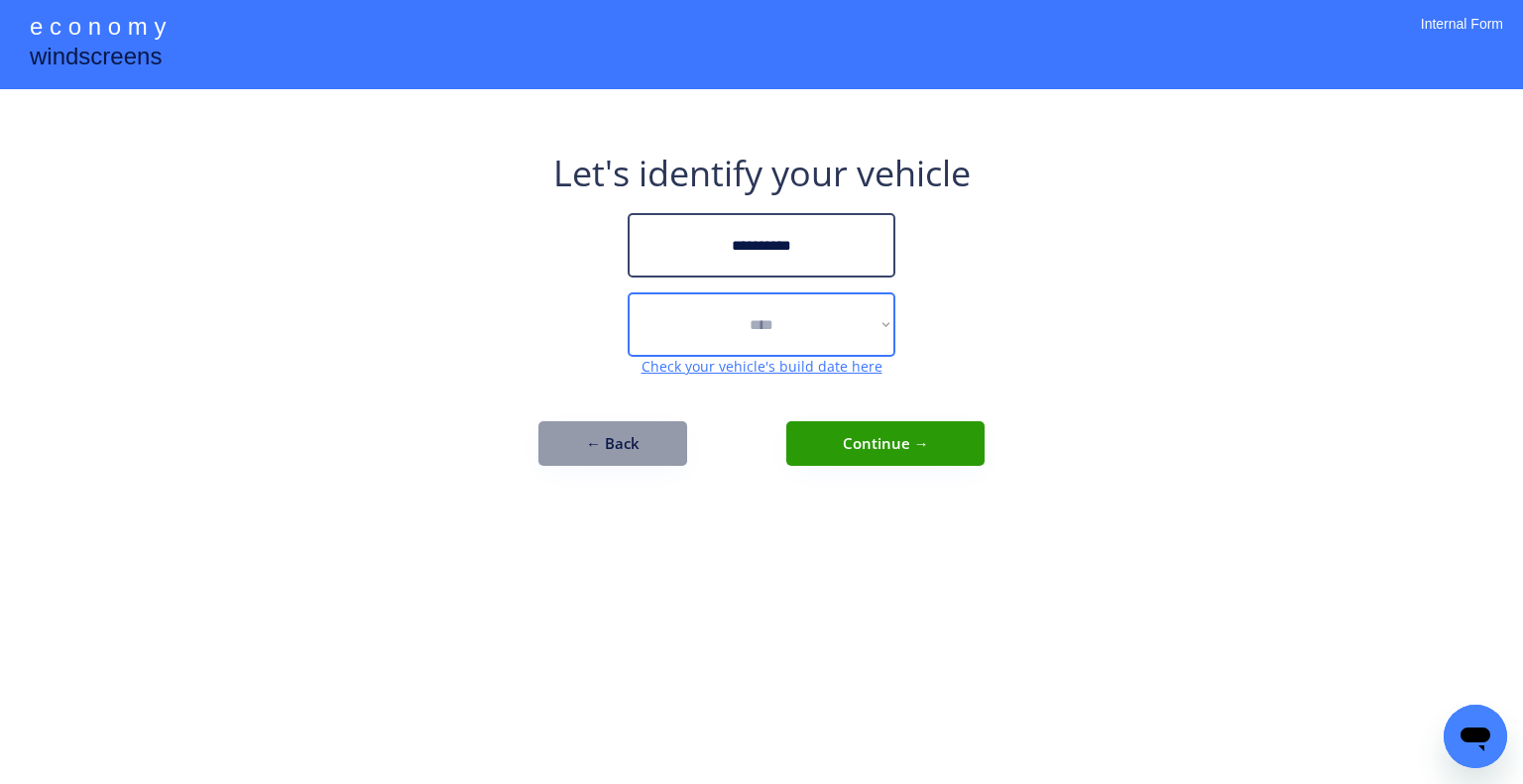 click on "**********" at bounding box center [762, 324] 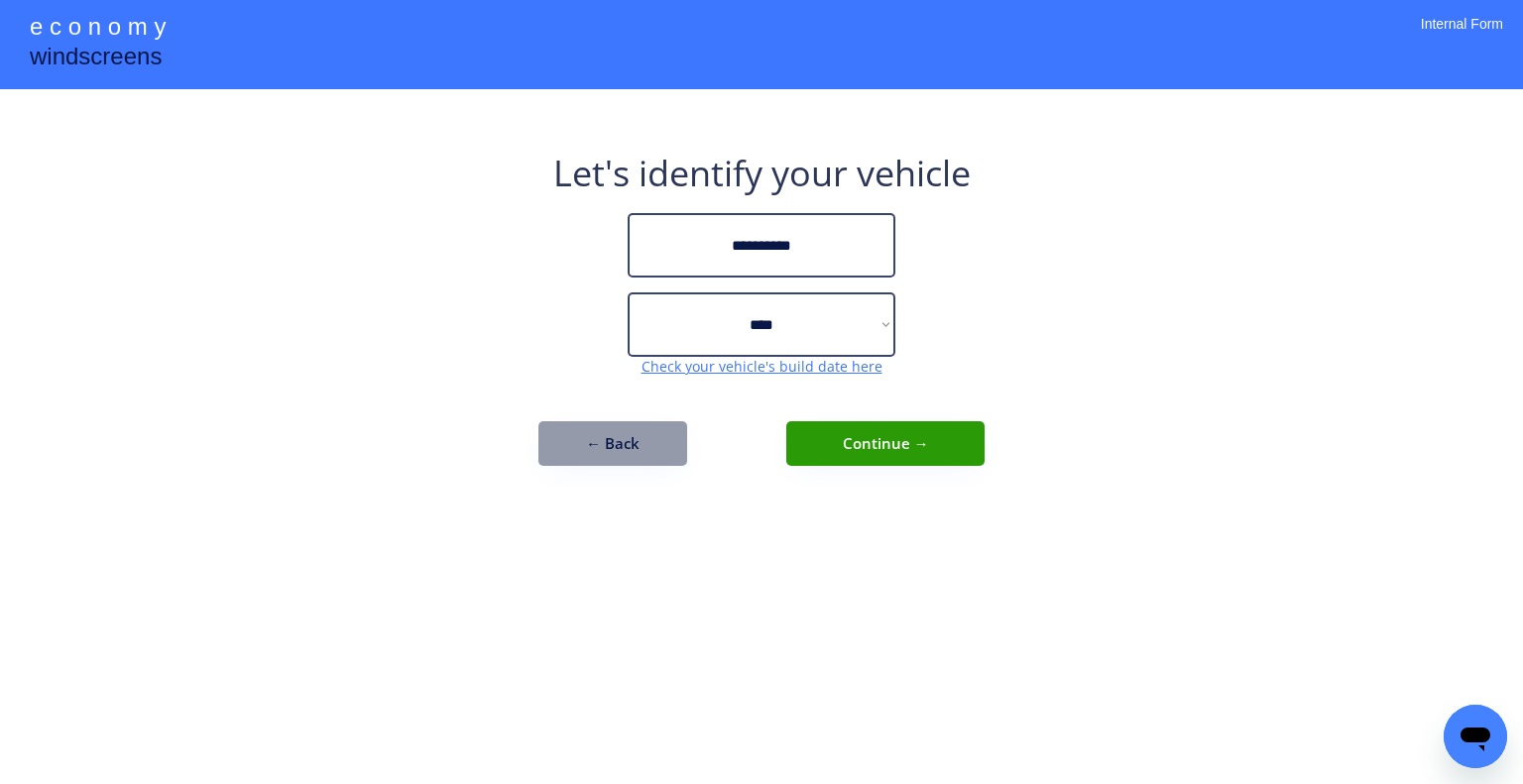 click on "**********" at bounding box center [762, 317] 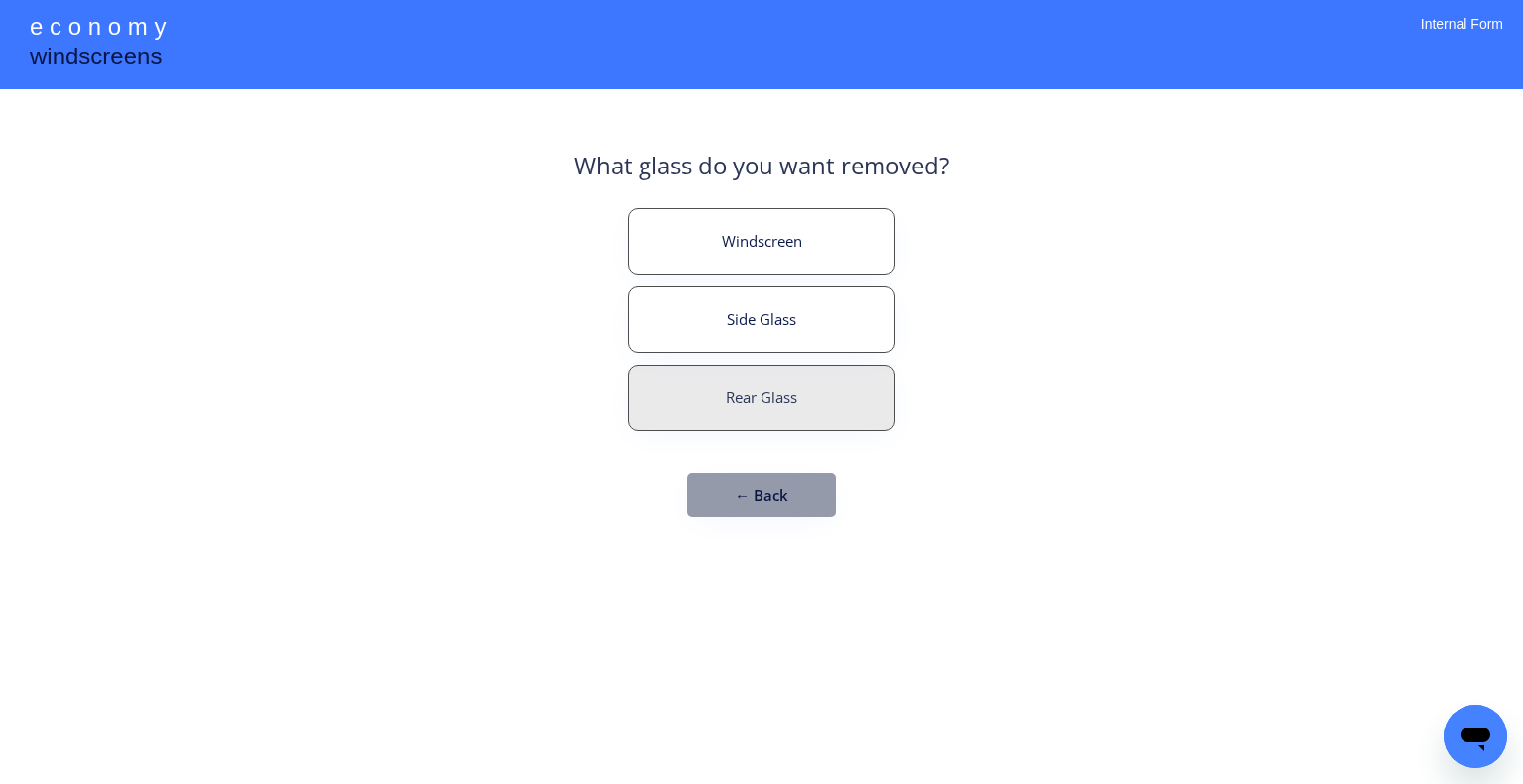 click on "Rear Glass" at bounding box center (762, 397) 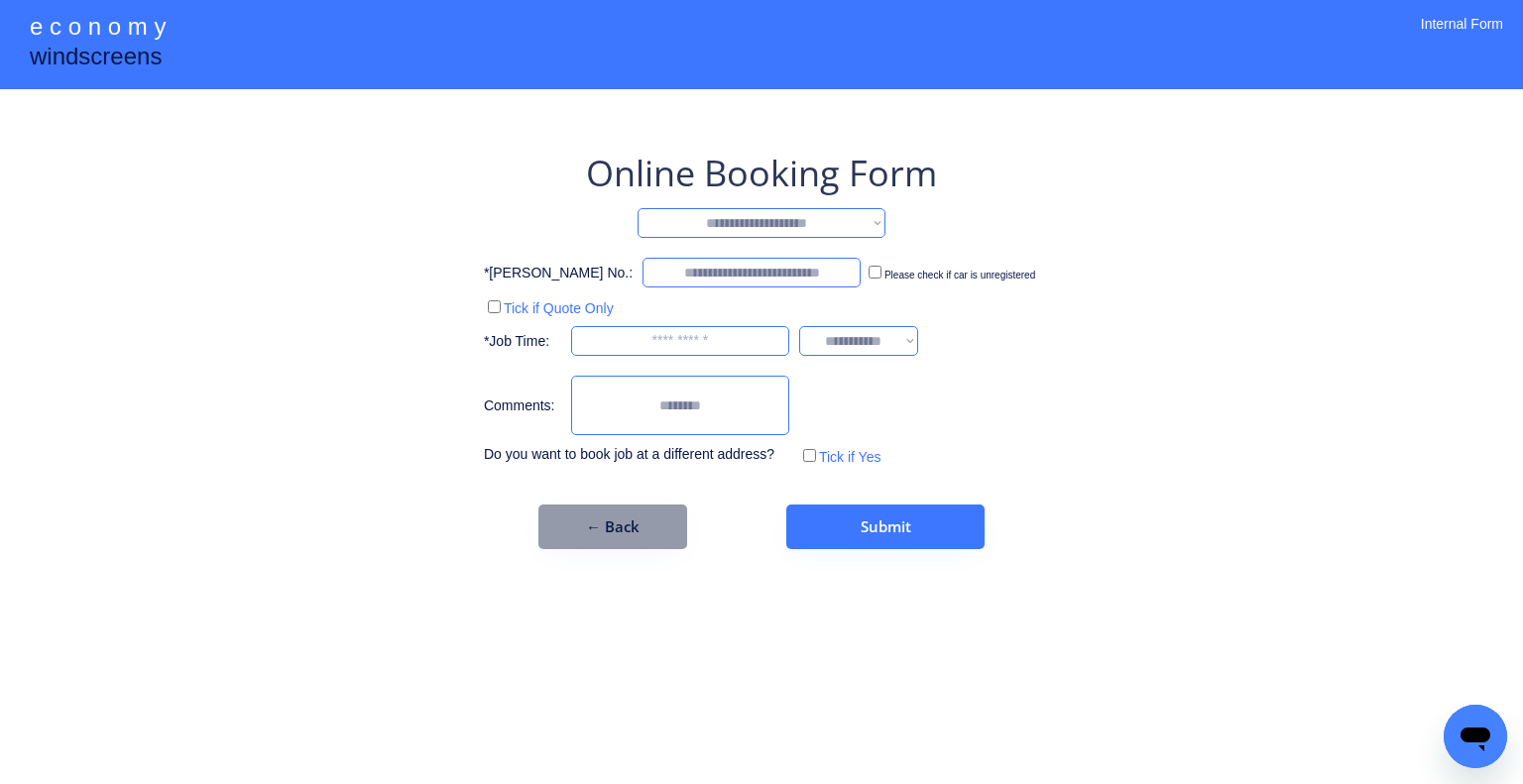 click on "**********" at bounding box center [762, 223] 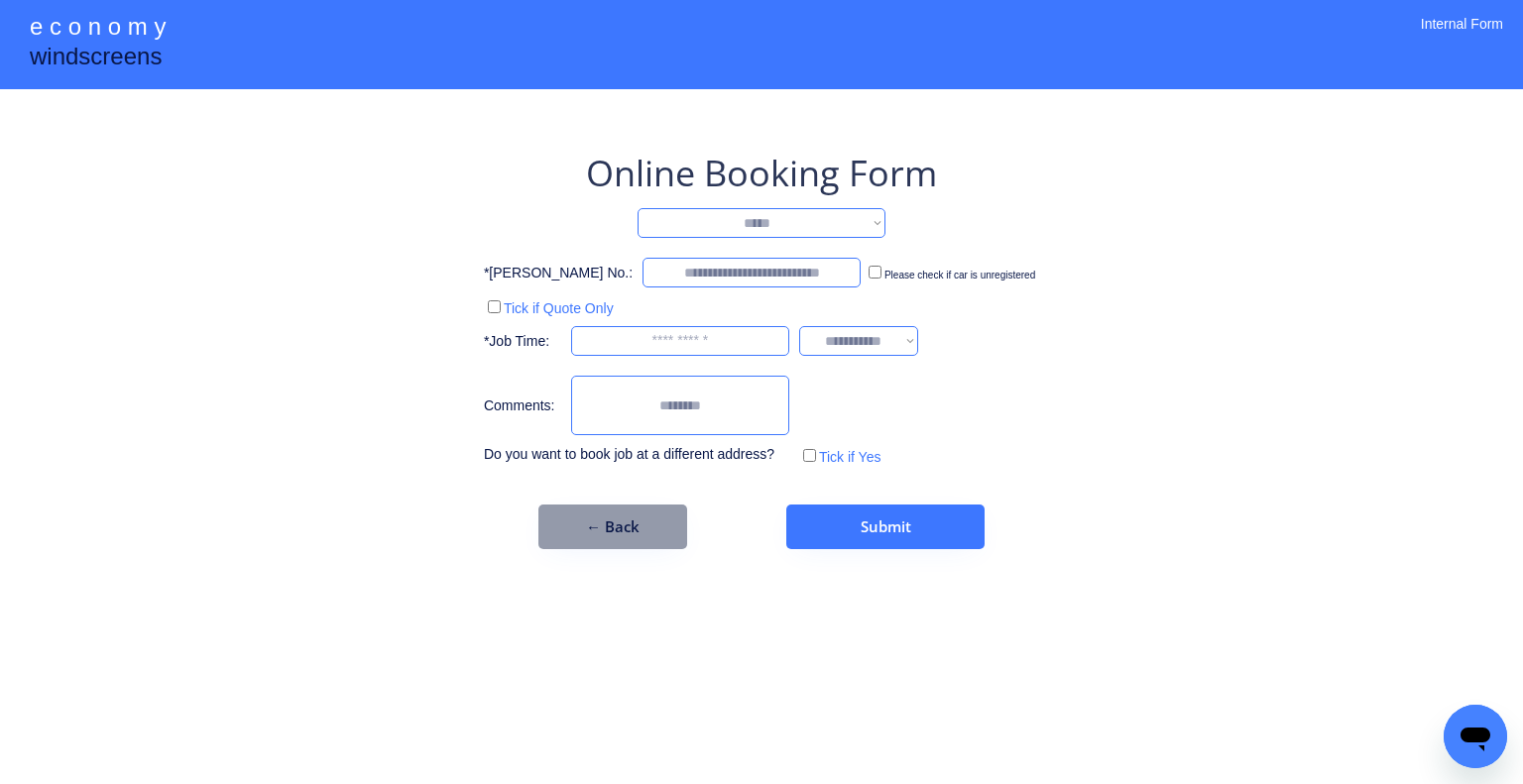click on "**********" at bounding box center [762, 223] 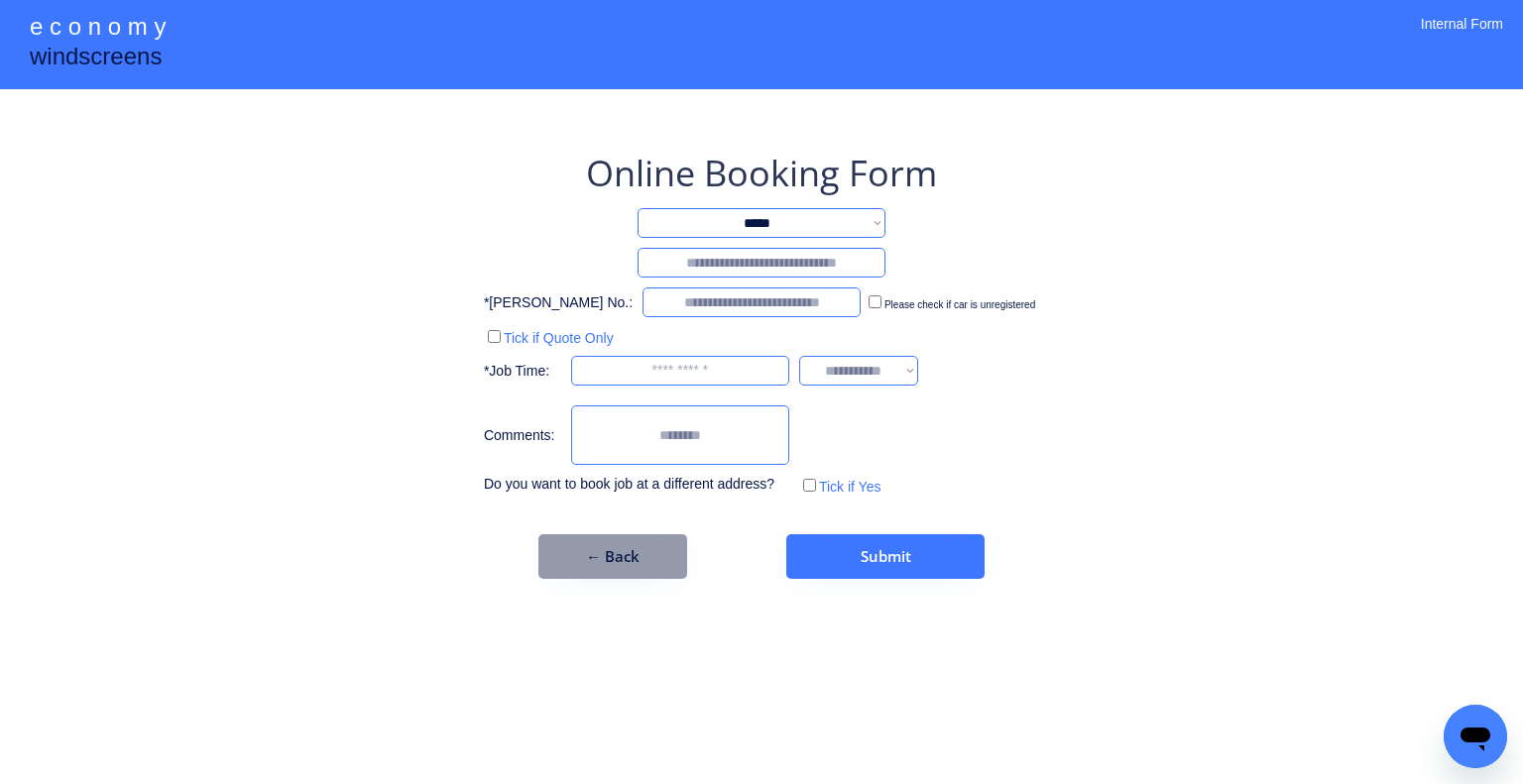 click at bounding box center [762, 263] 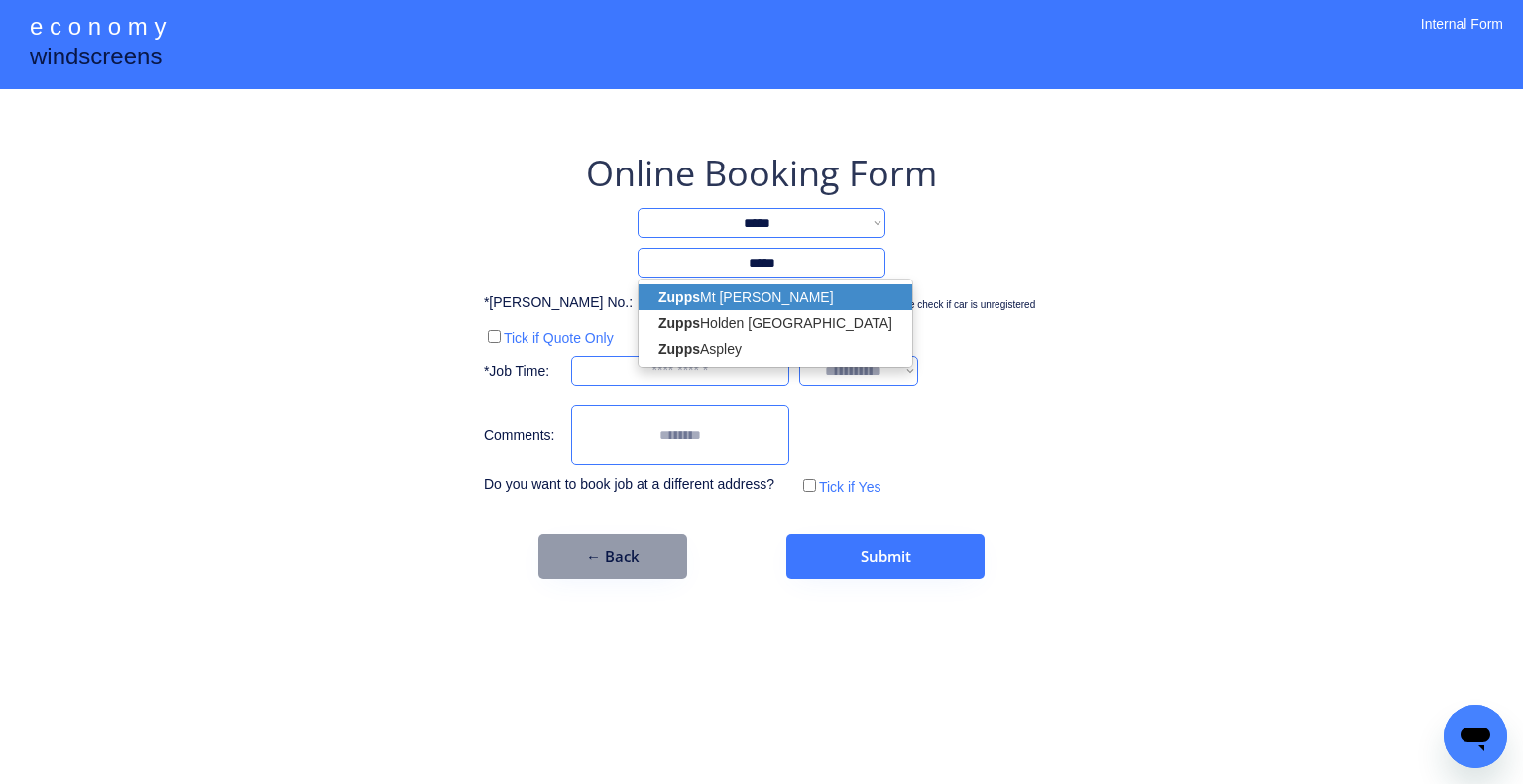 click on "Zupps  Mt Gravatt" at bounding box center (775, 297) 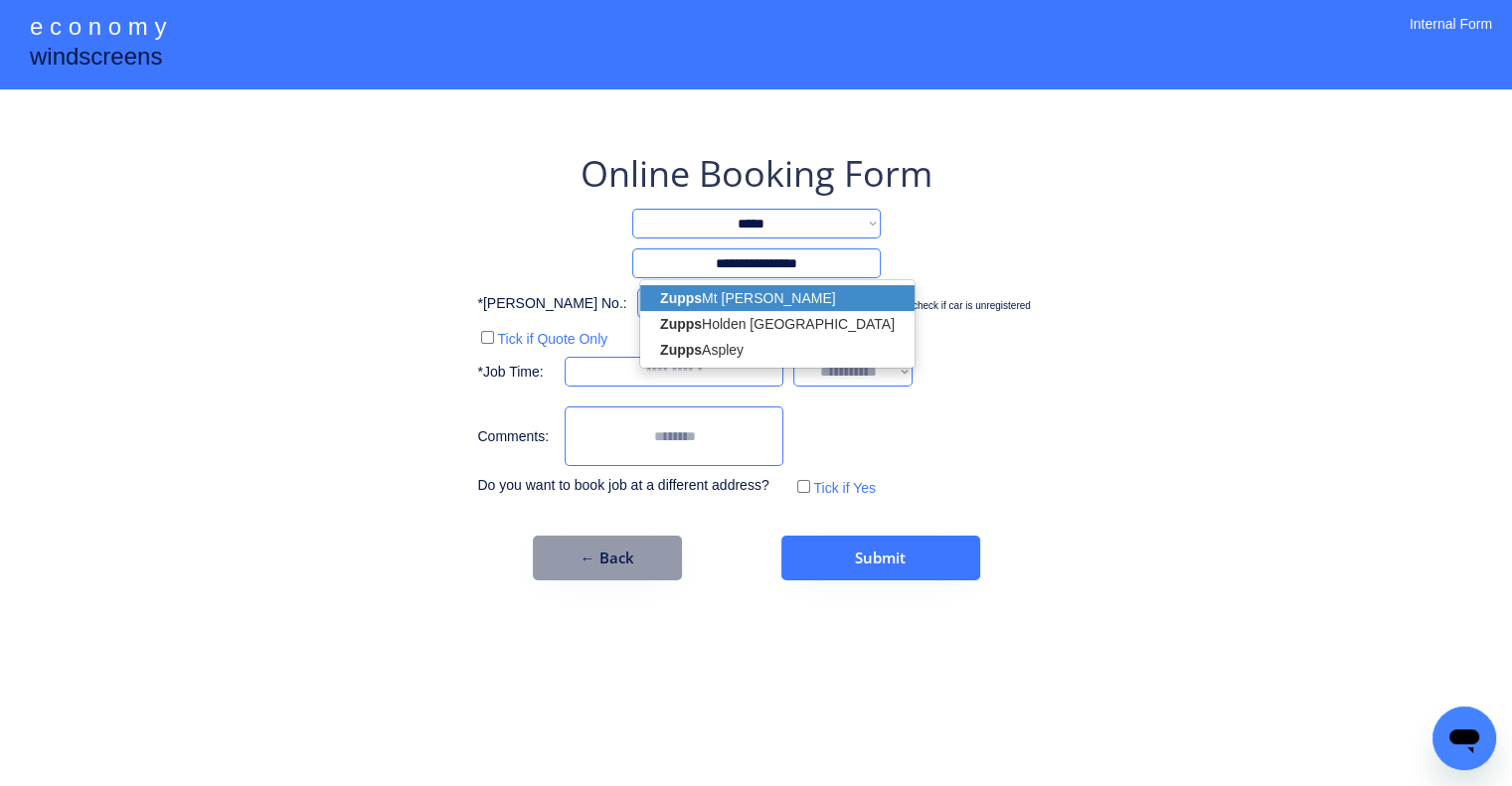 select on "*********" 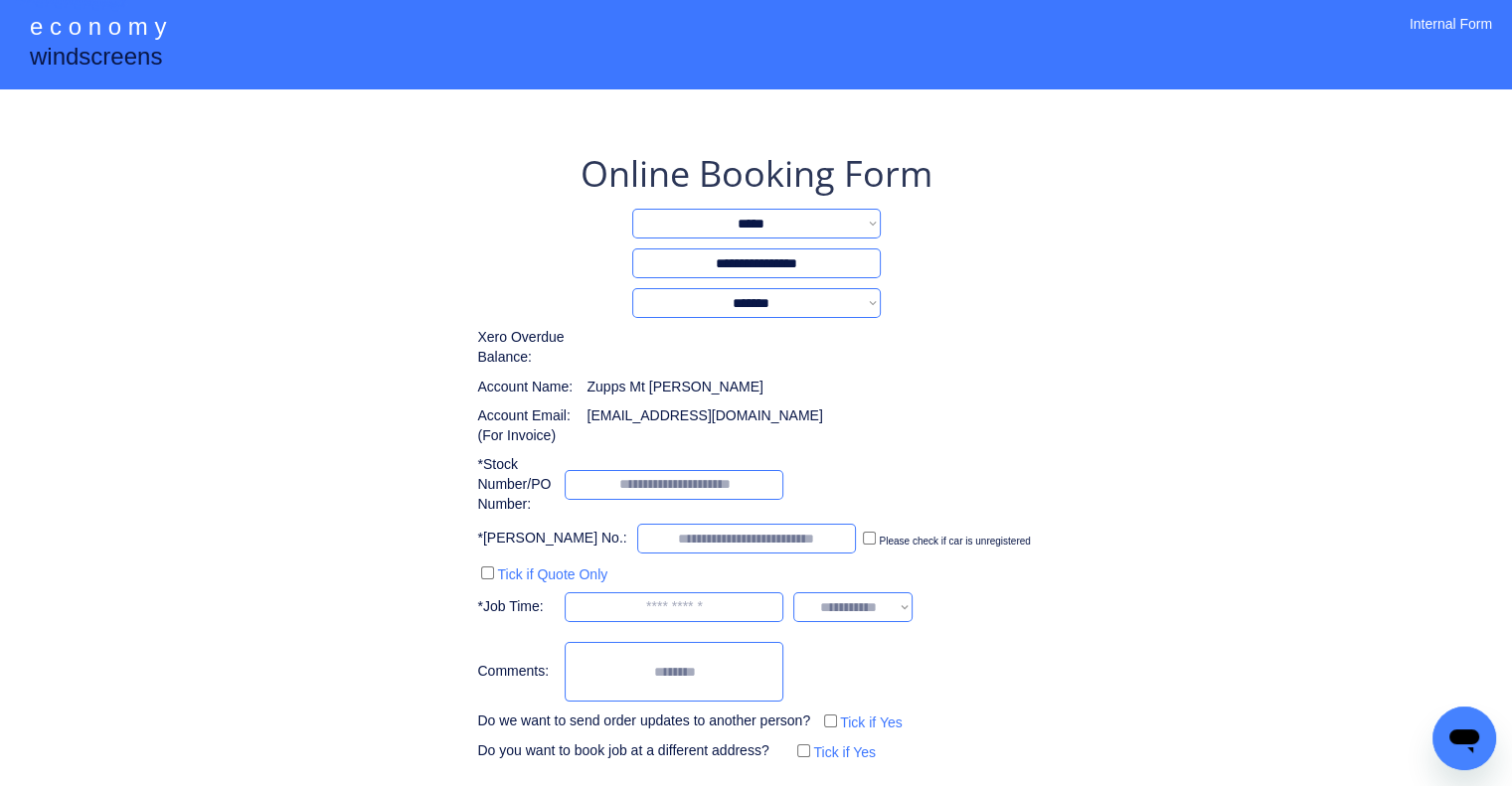 type on "**********" 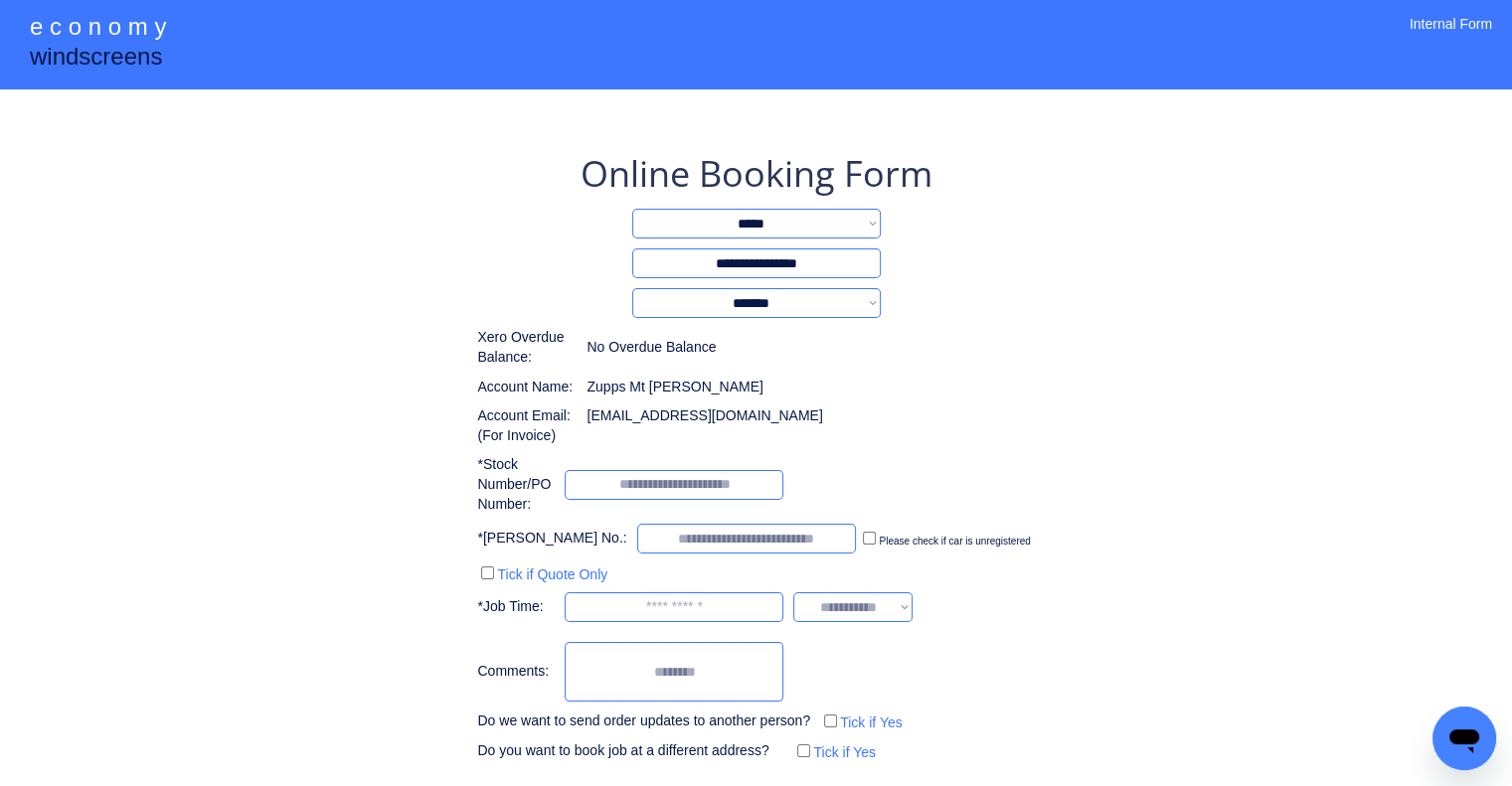 click on "**********" at bounding box center (756, 437) 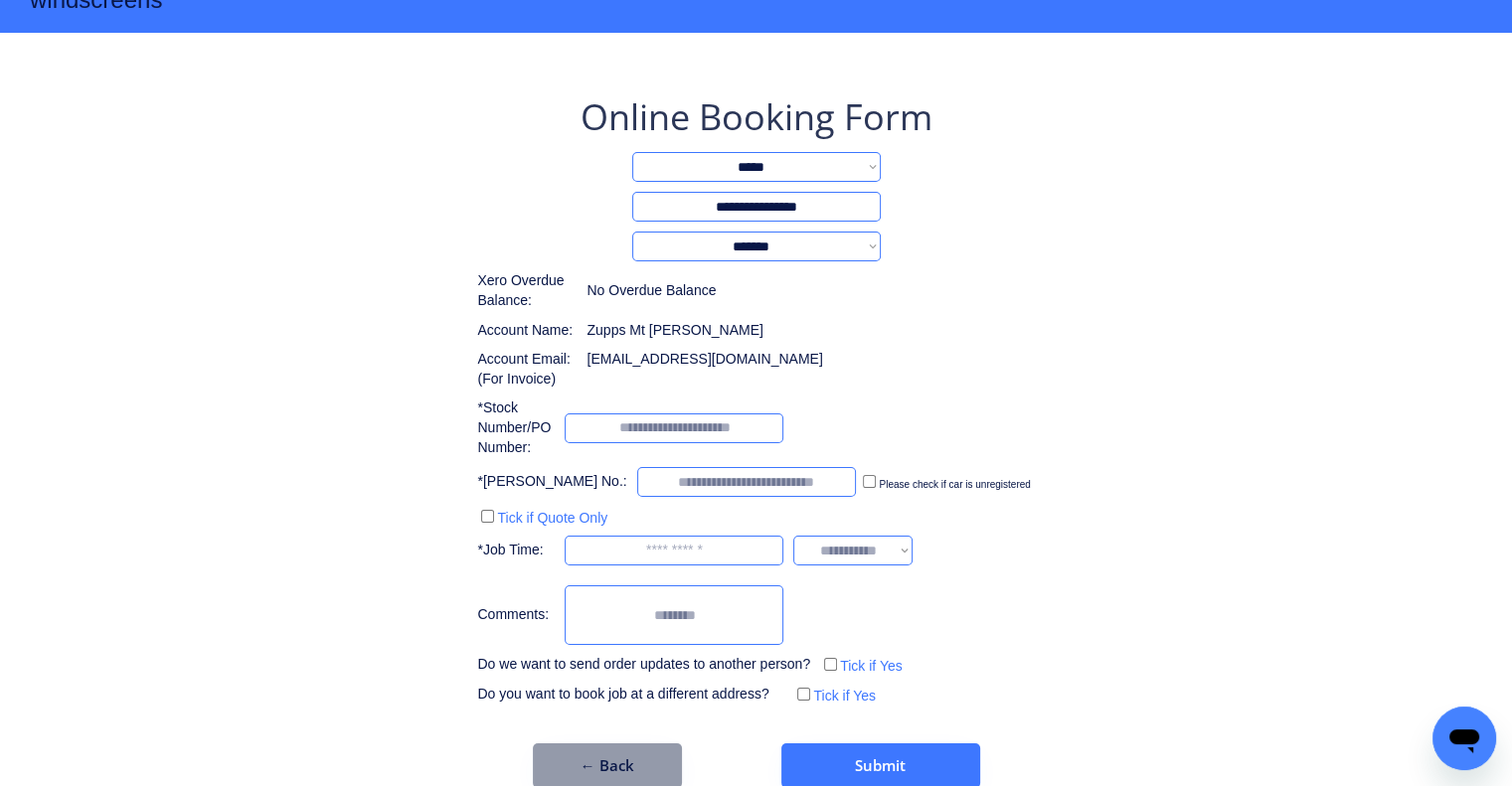scroll, scrollTop: 88, scrollLeft: 0, axis: vertical 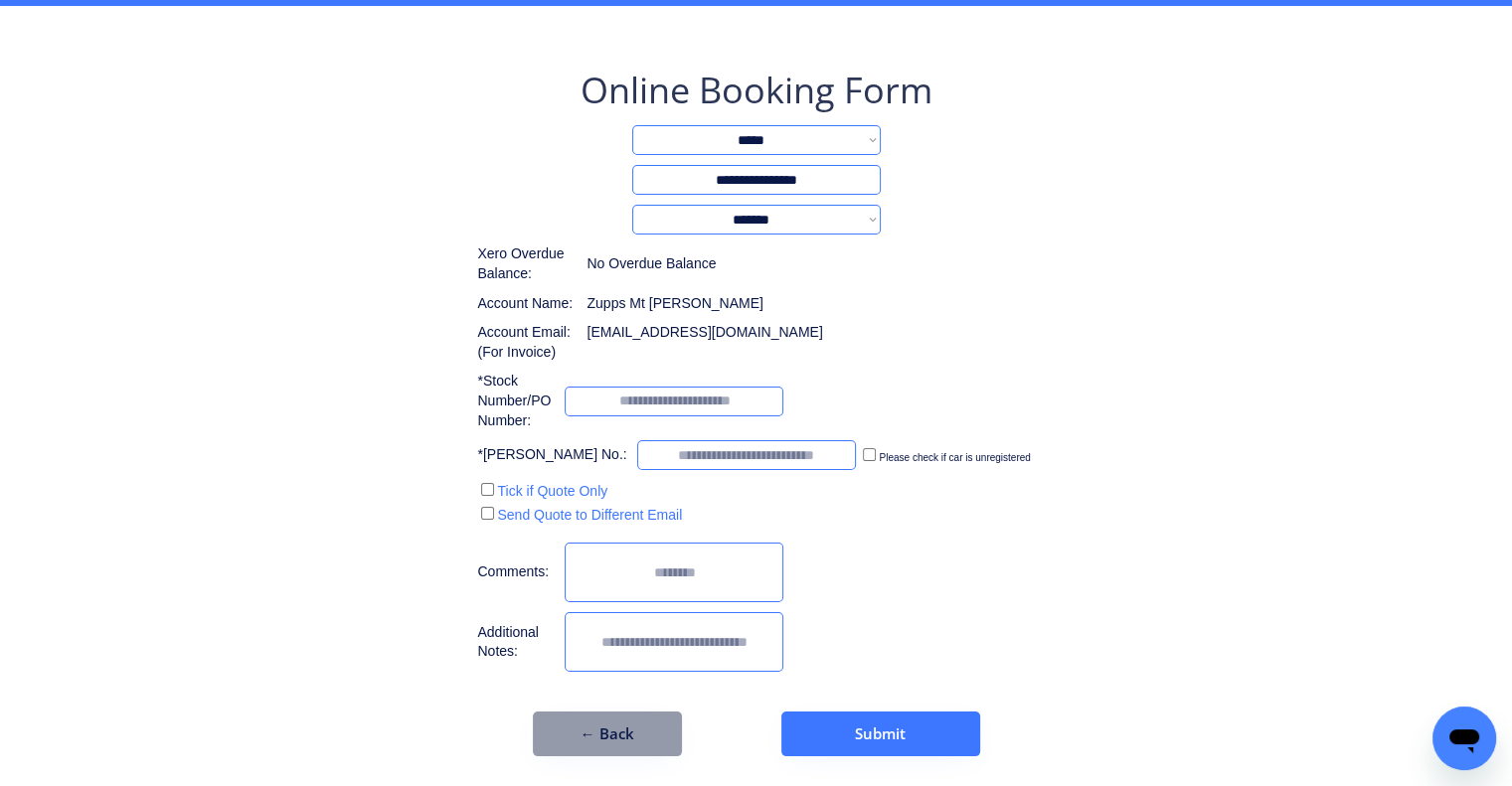 click on "**********" at bounding box center [756, 351] 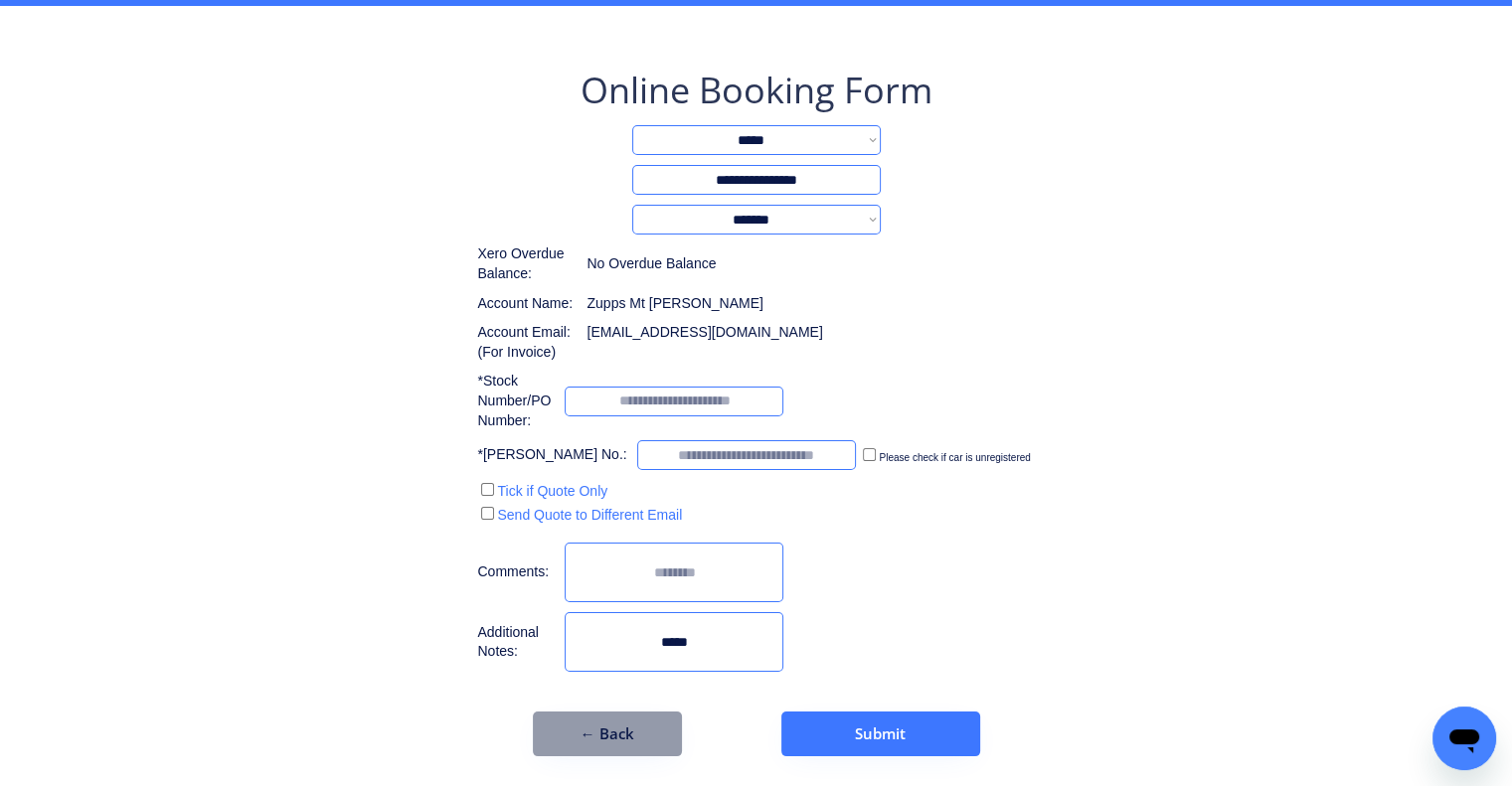 paste on "**********" 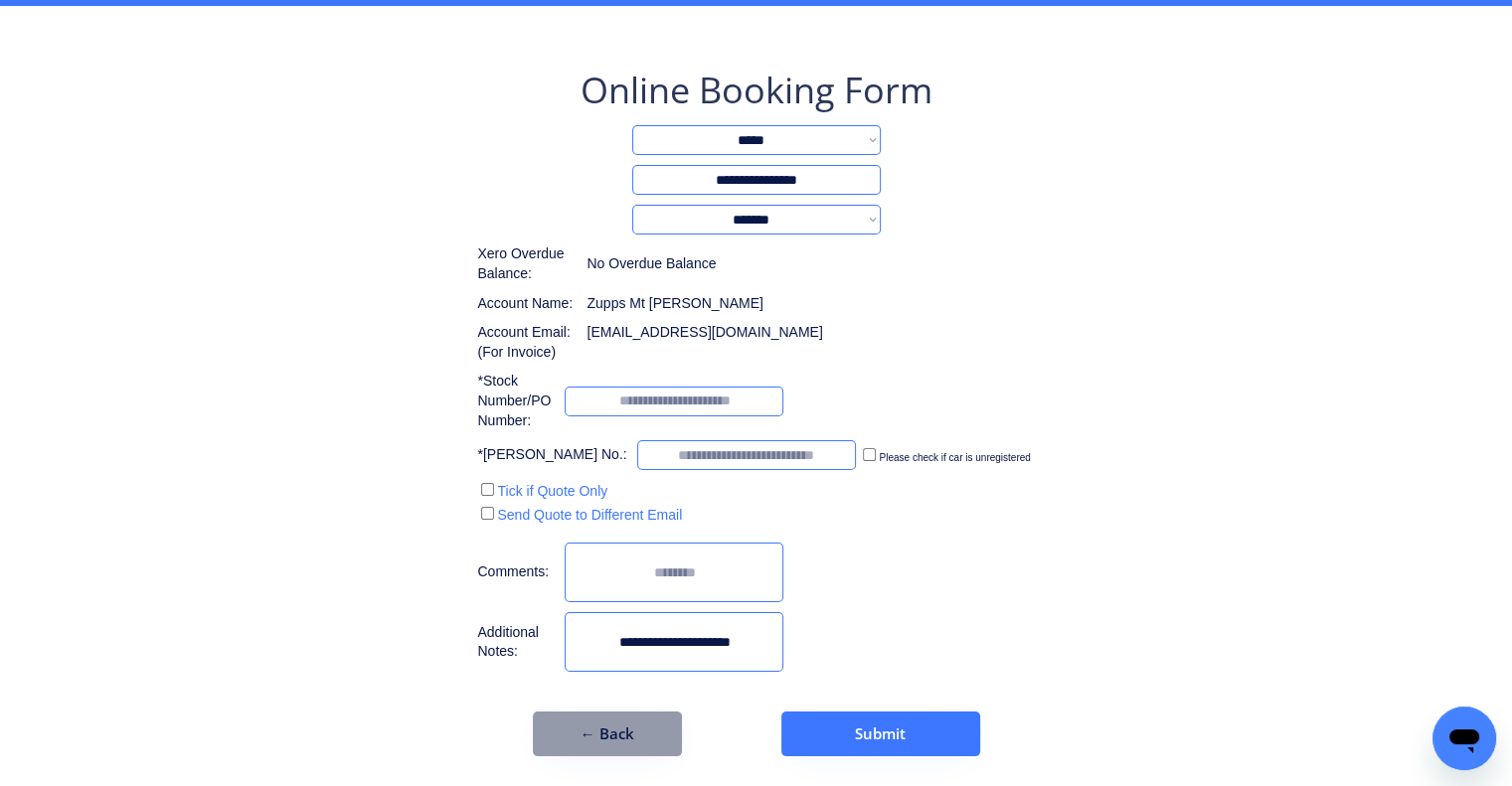 type on "**********" 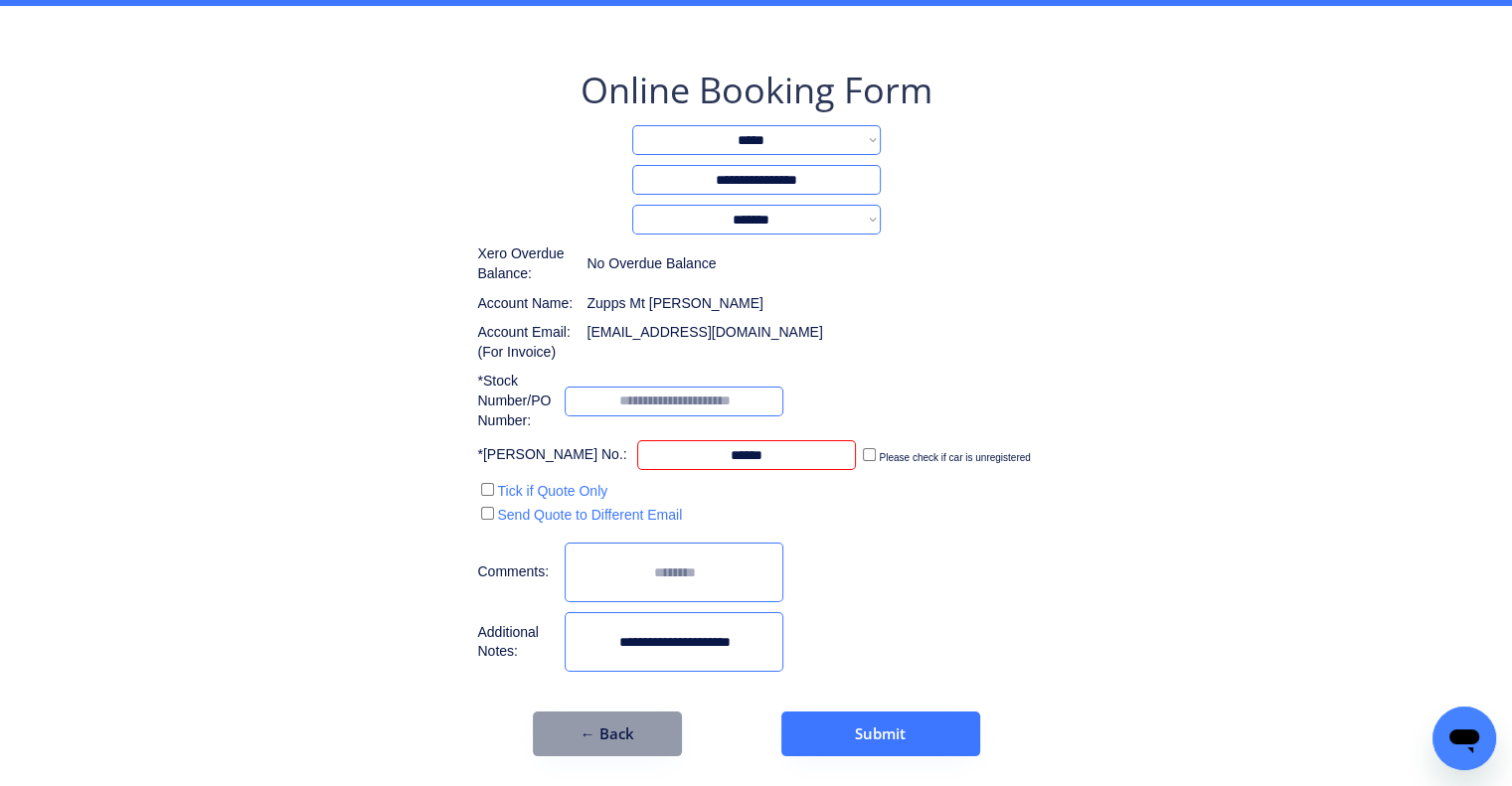 type on "******" 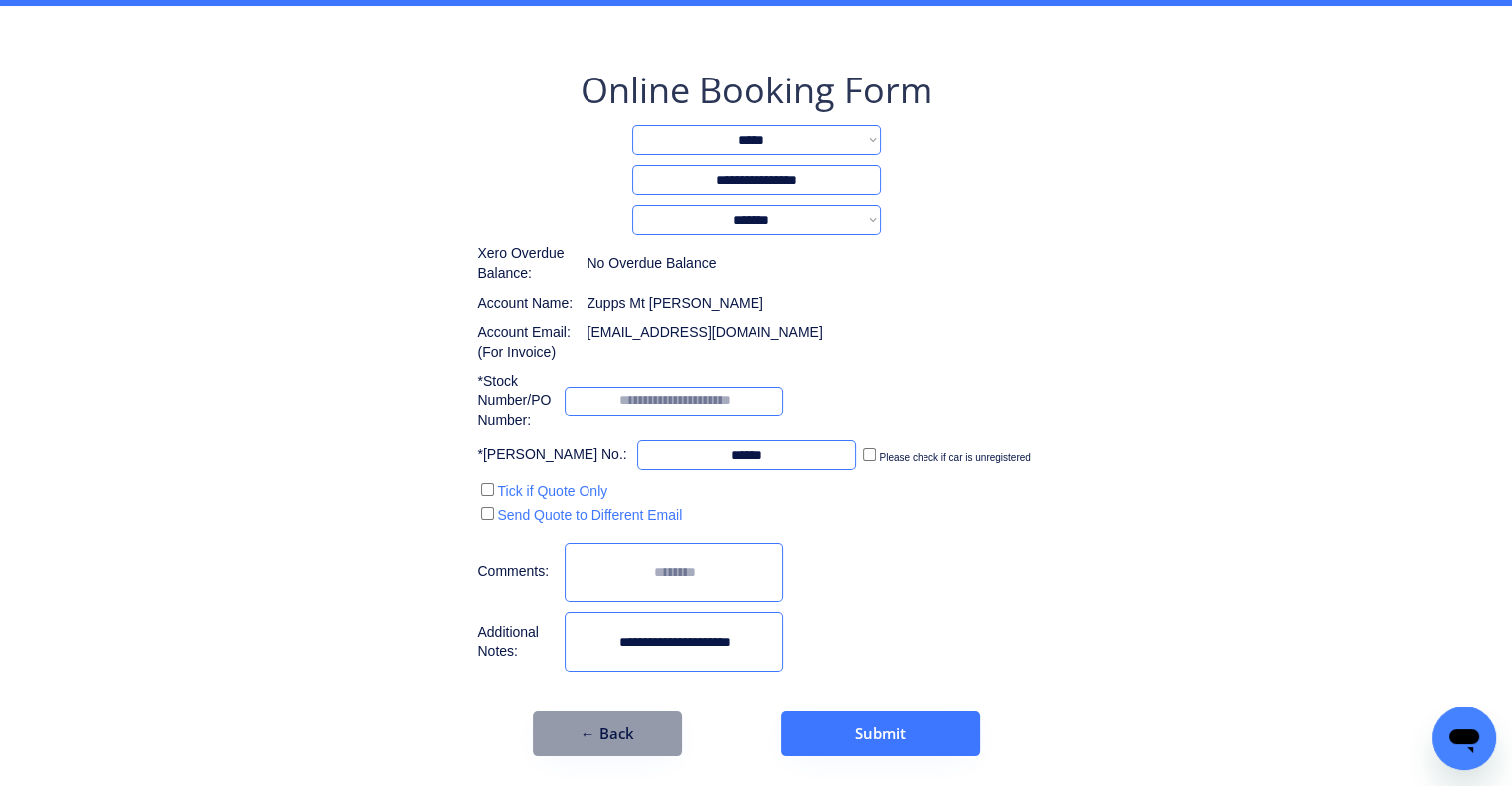 click on "**********" at bounding box center (756, 410) 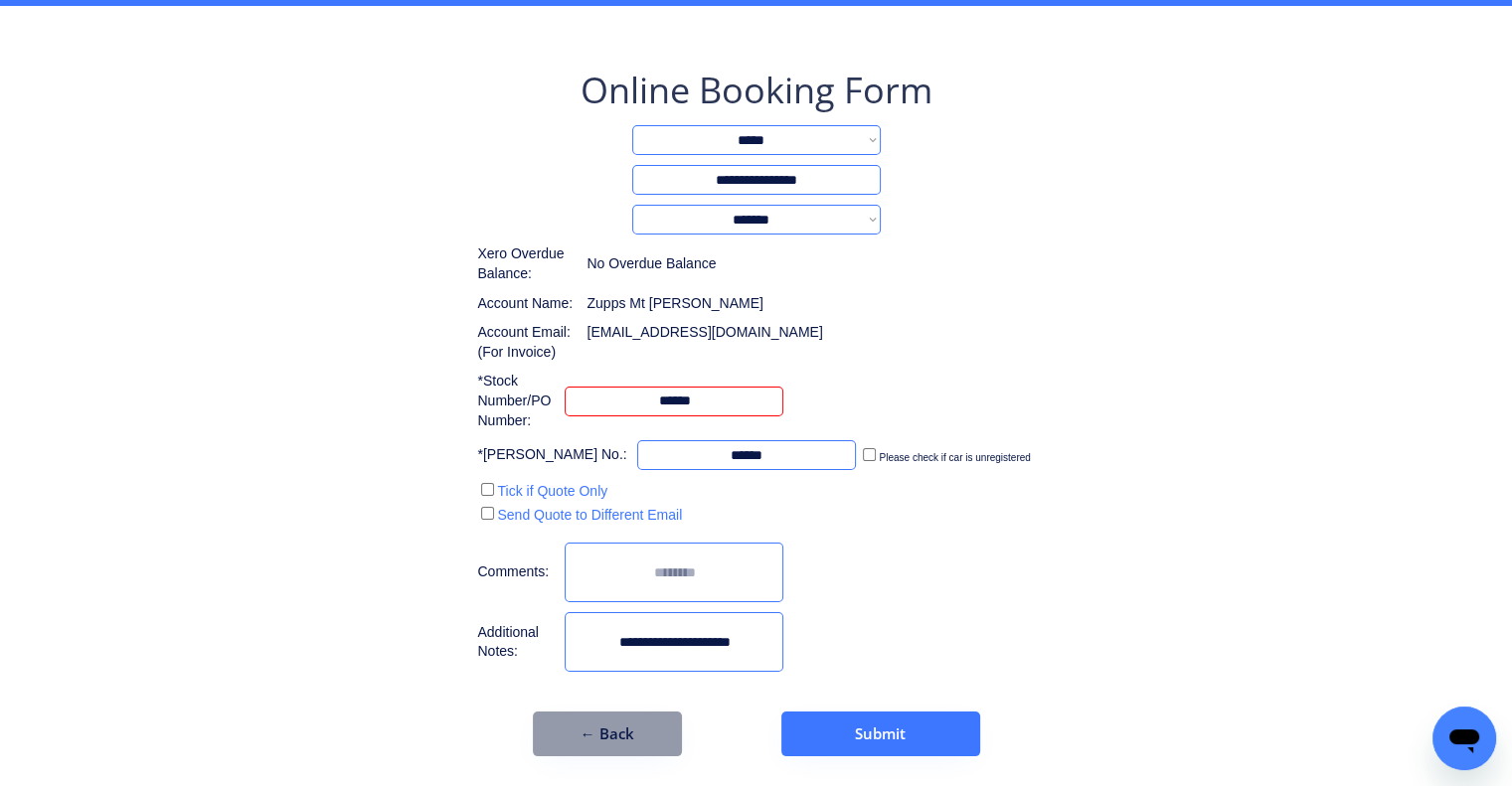 click on "**********" at bounding box center (756, 351) 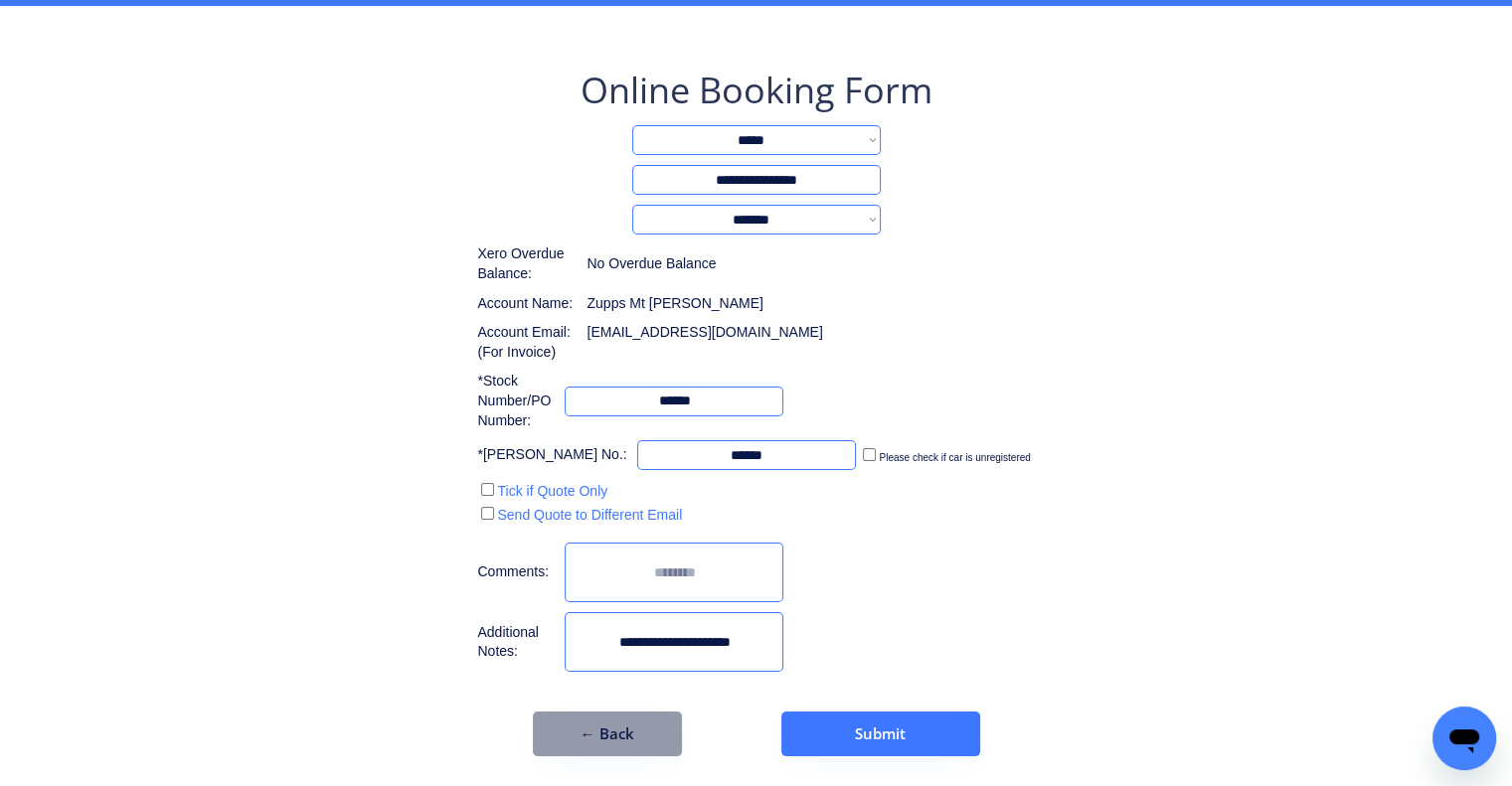 click at bounding box center [674, 401] 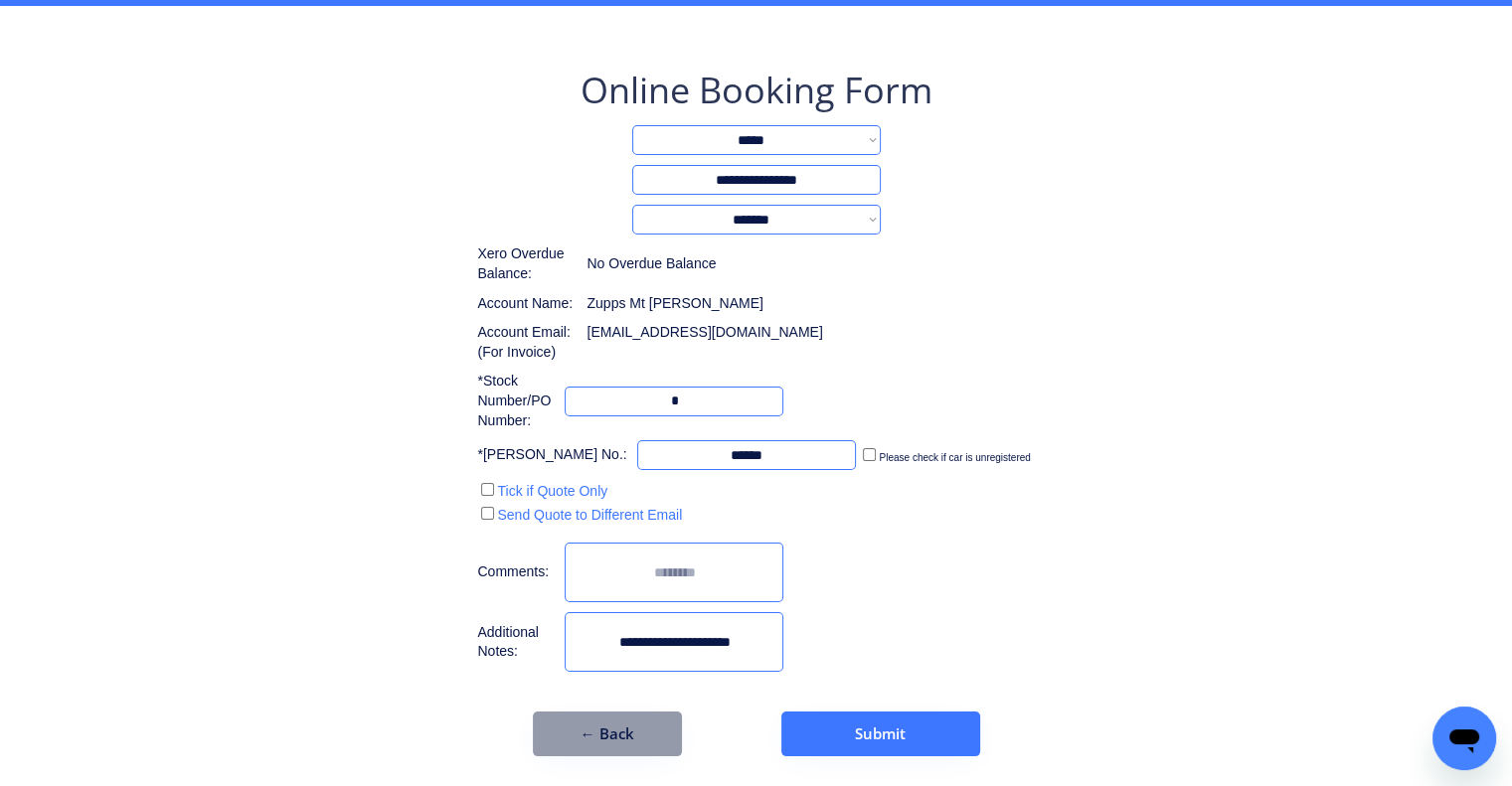 type on "*" 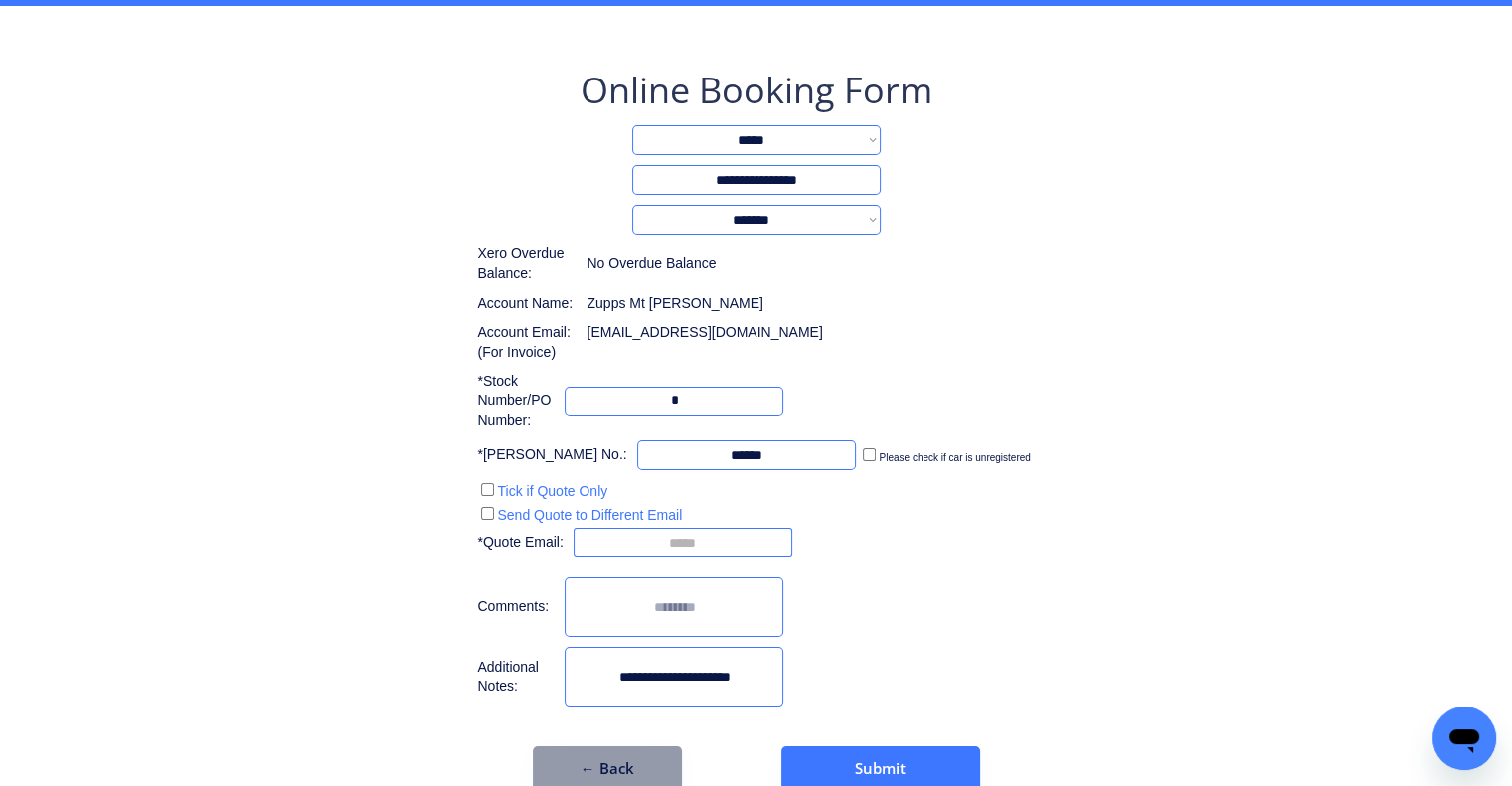 click at bounding box center (683, 543) 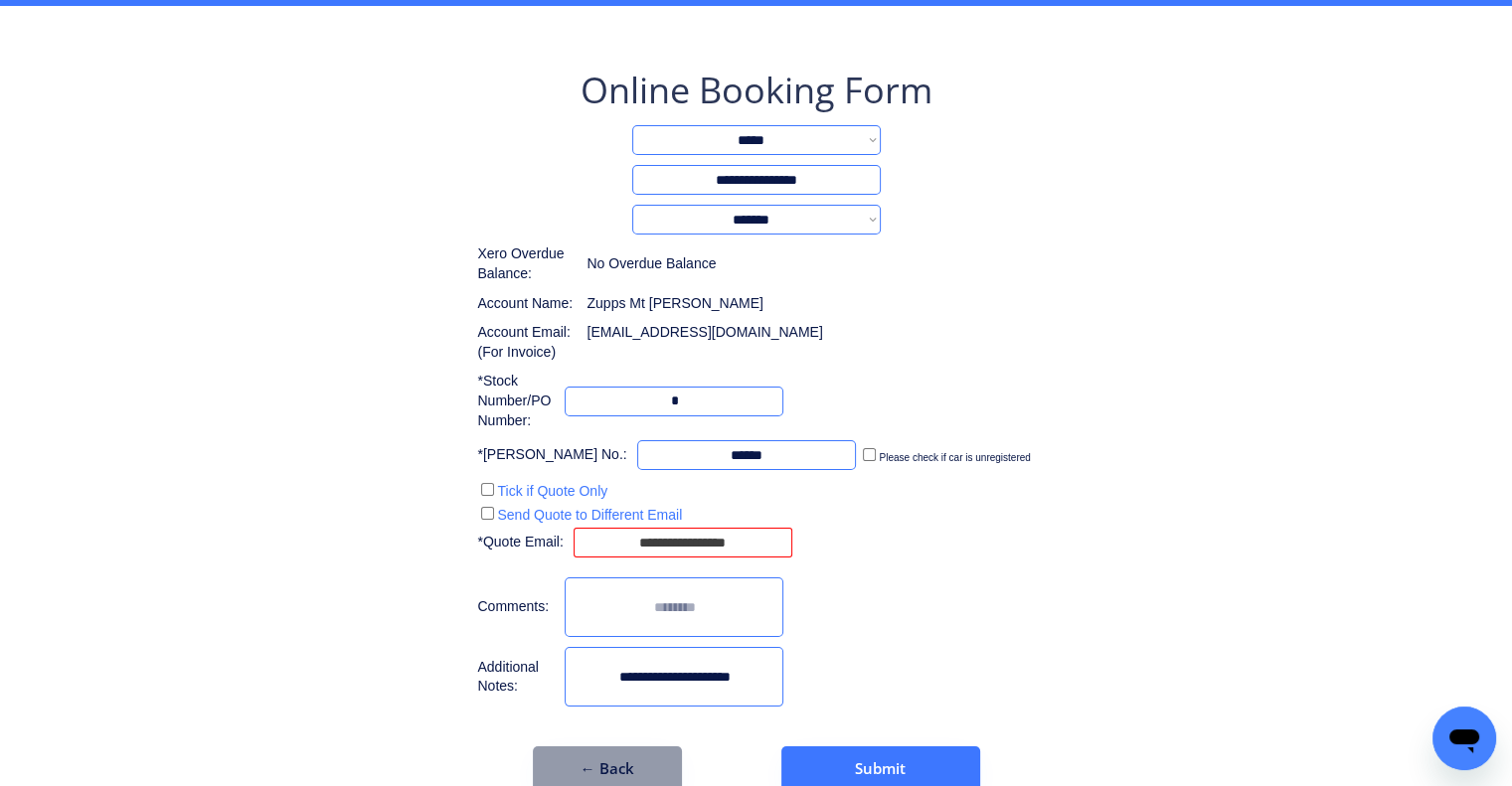 type on "**********" 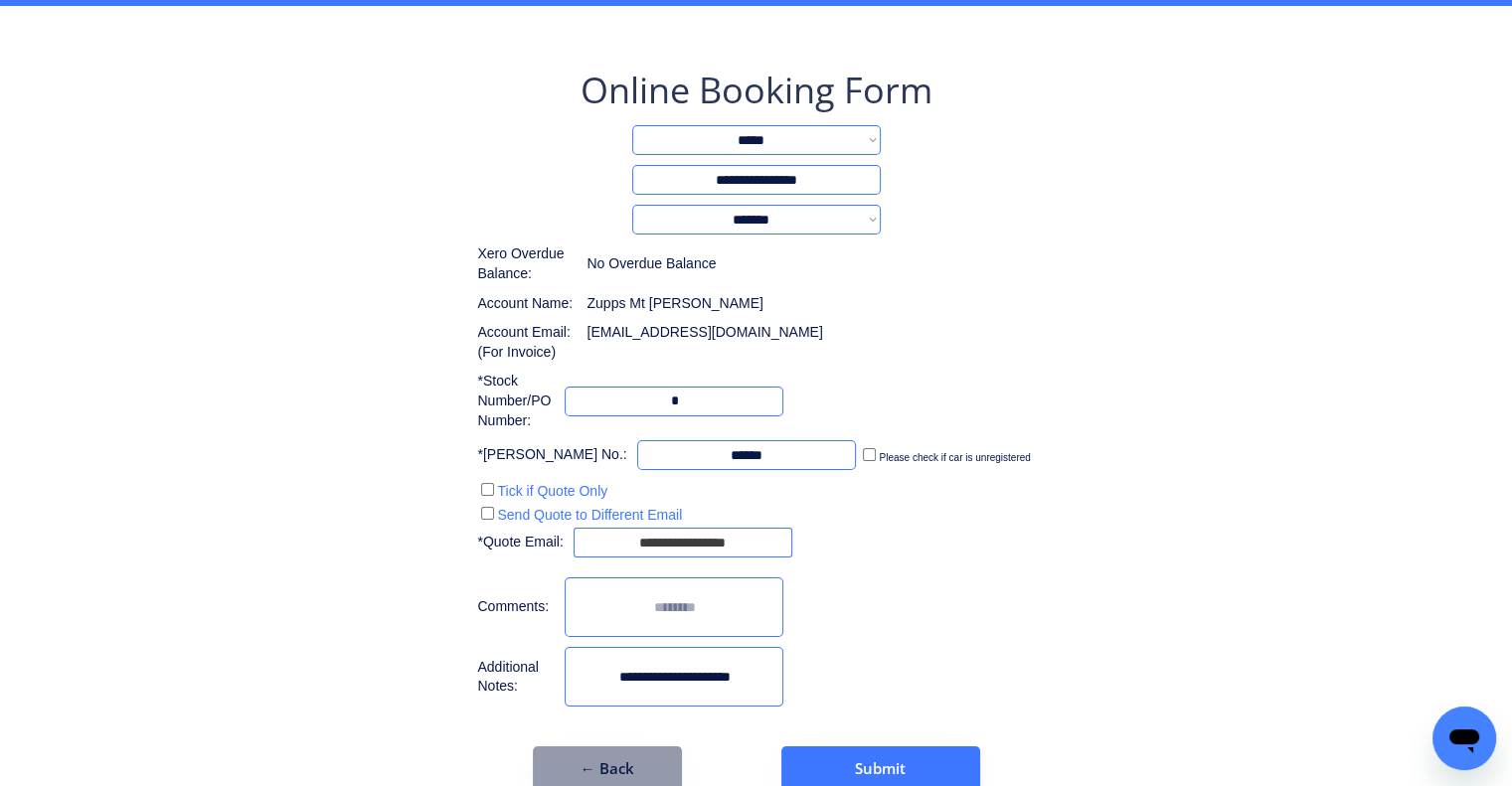 click on "**********" at bounding box center [756, 428] 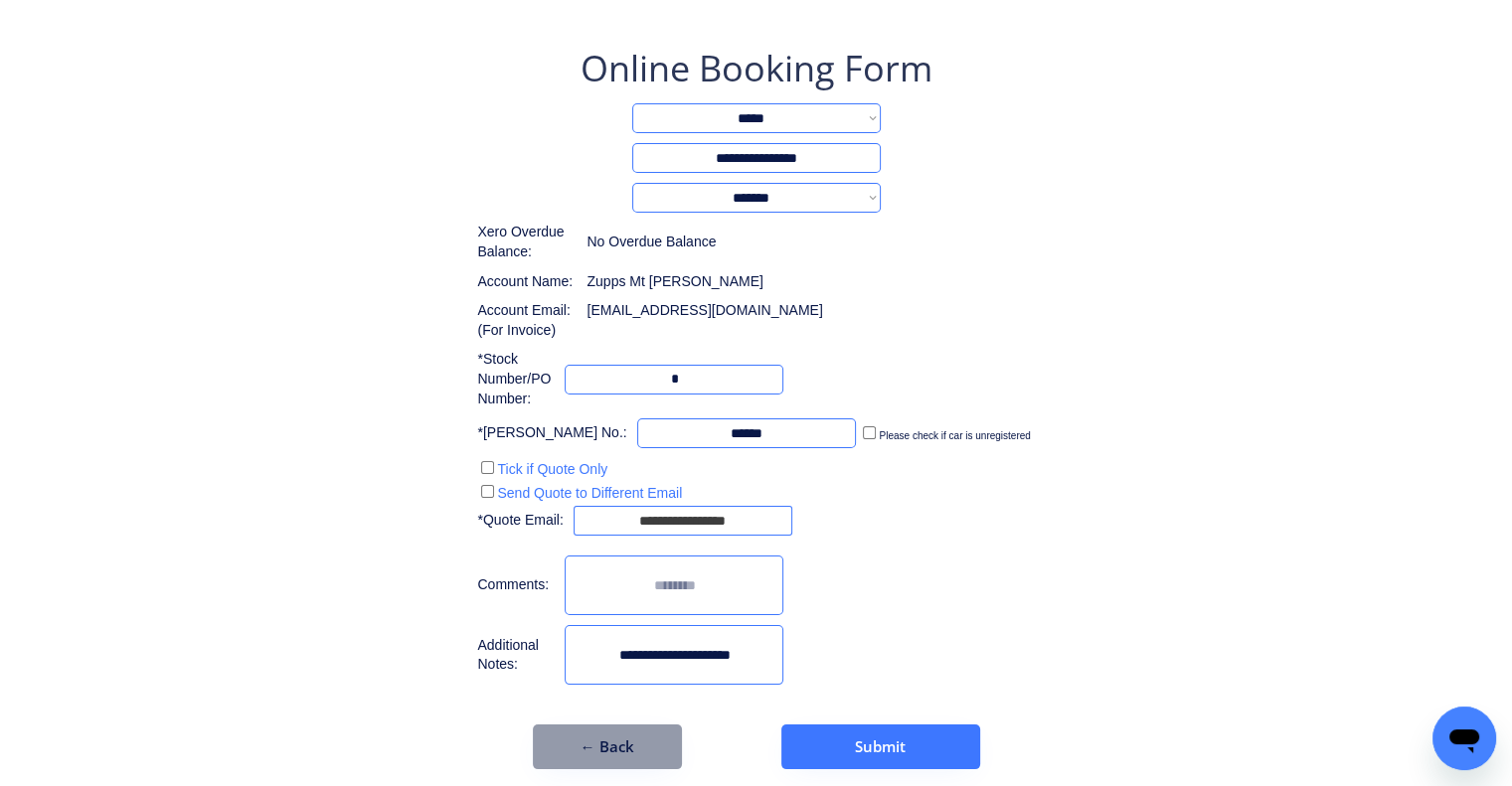 scroll, scrollTop: 118, scrollLeft: 0, axis: vertical 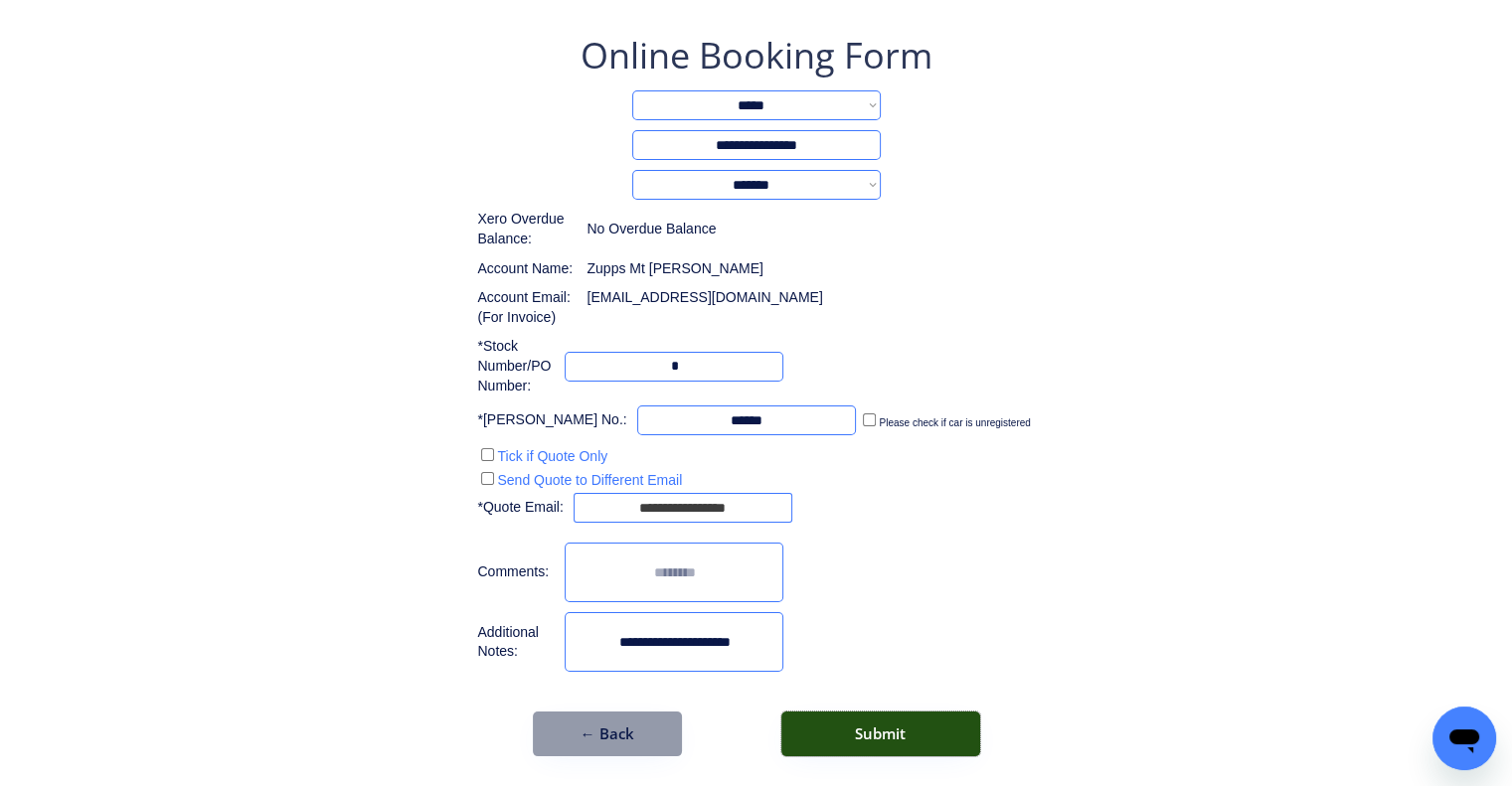 click on "Submit" at bounding box center [881, 733] 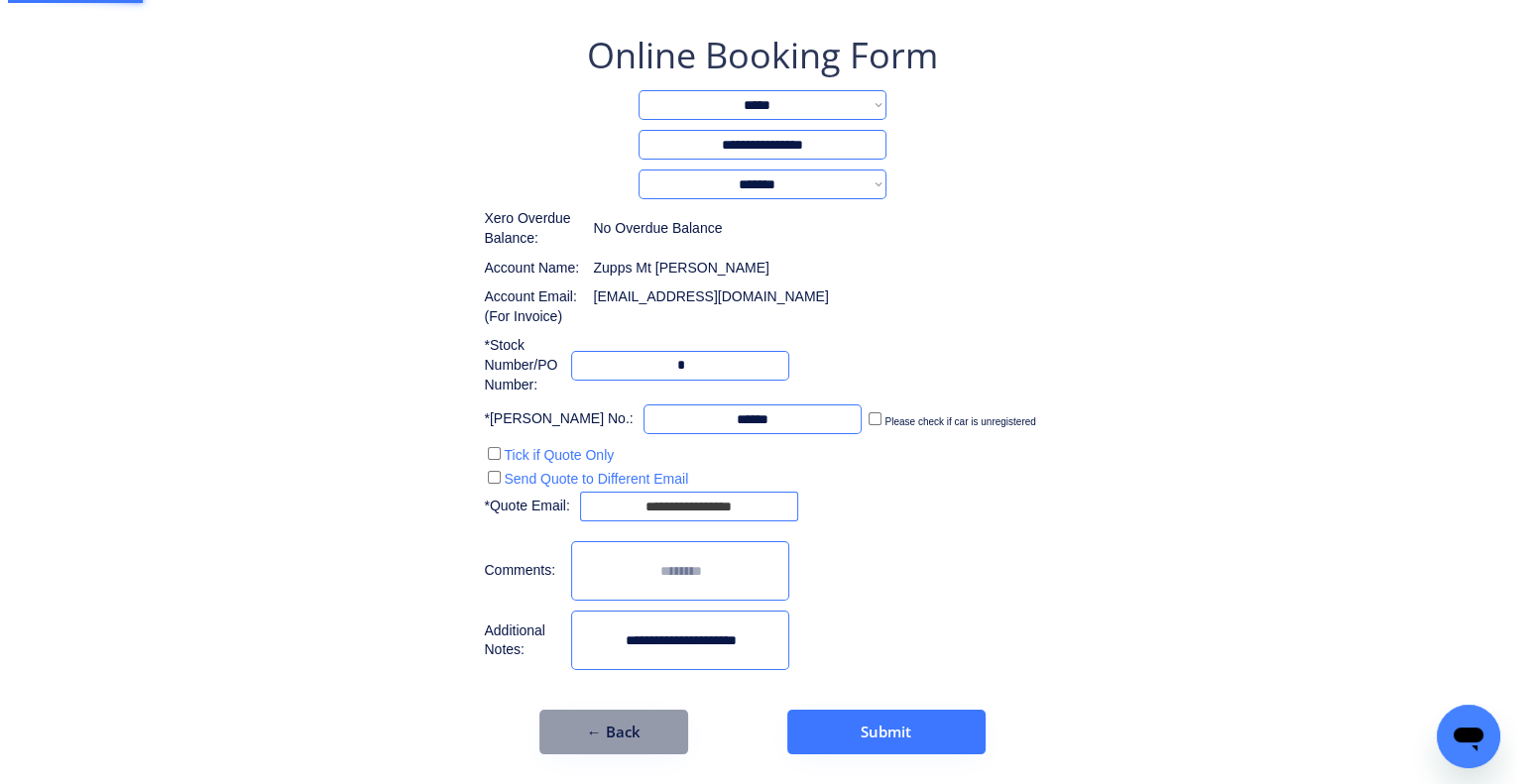 scroll, scrollTop: 0, scrollLeft: 0, axis: both 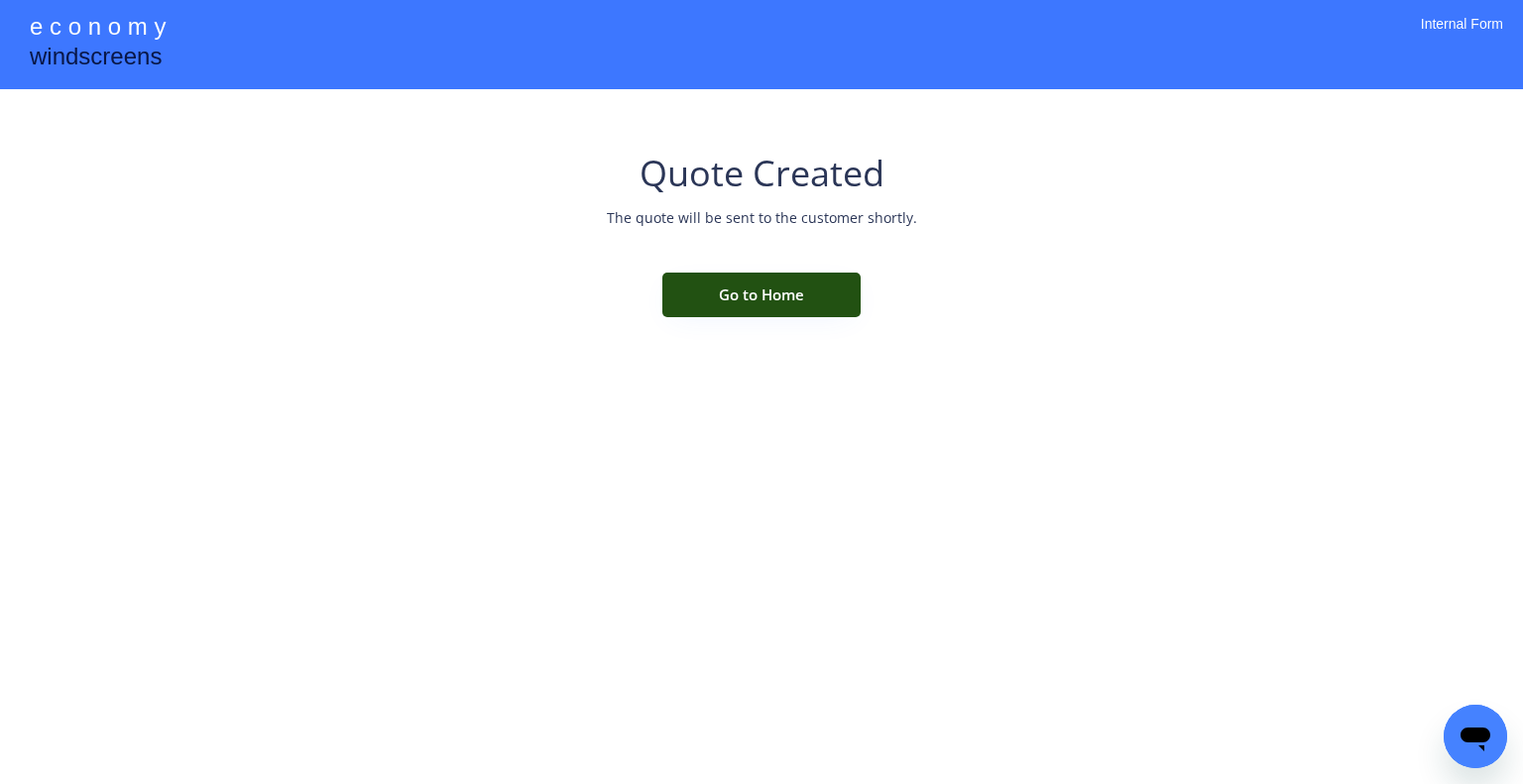 click on "Go to Home" at bounding box center [762, 294] 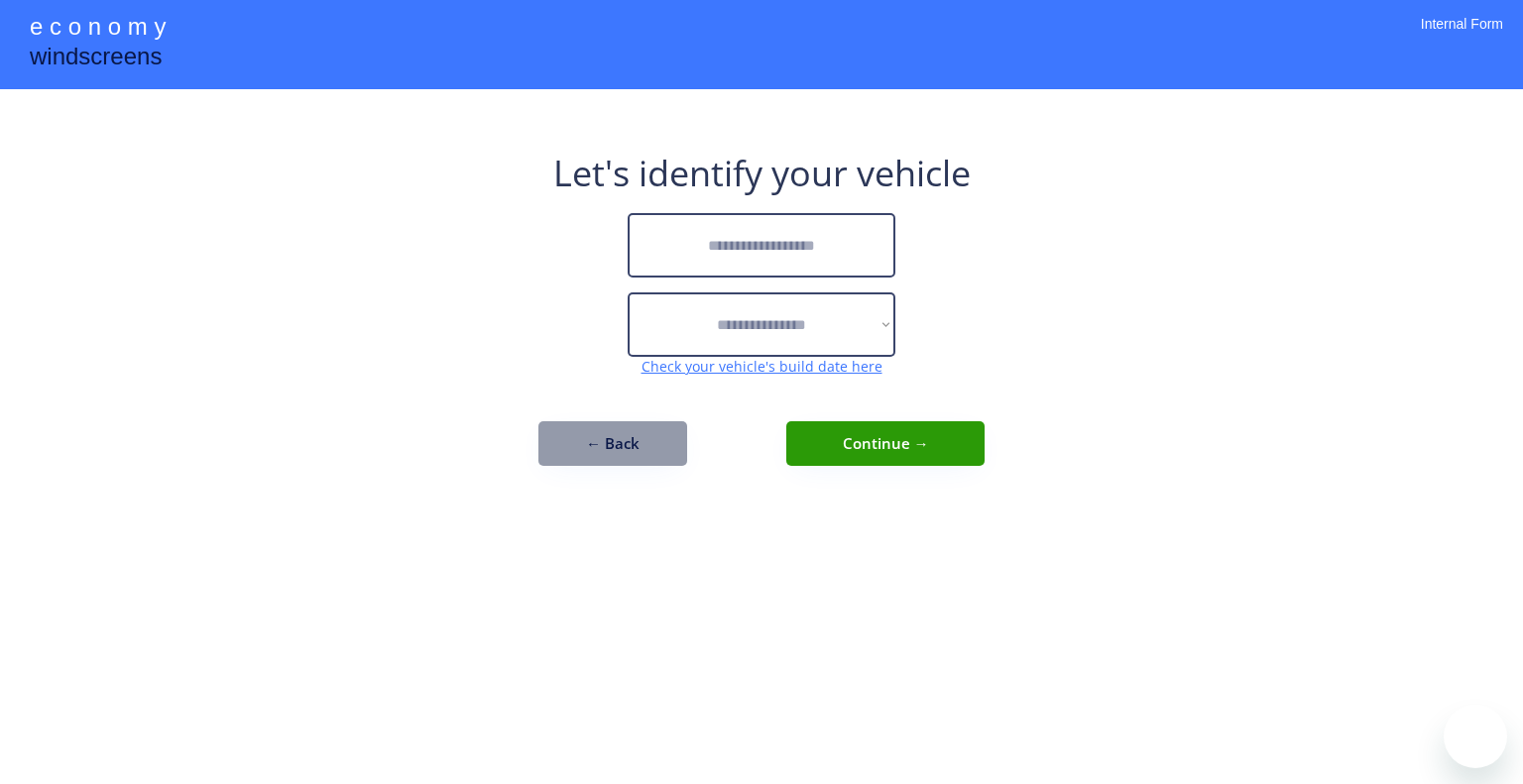 scroll, scrollTop: 0, scrollLeft: 0, axis: both 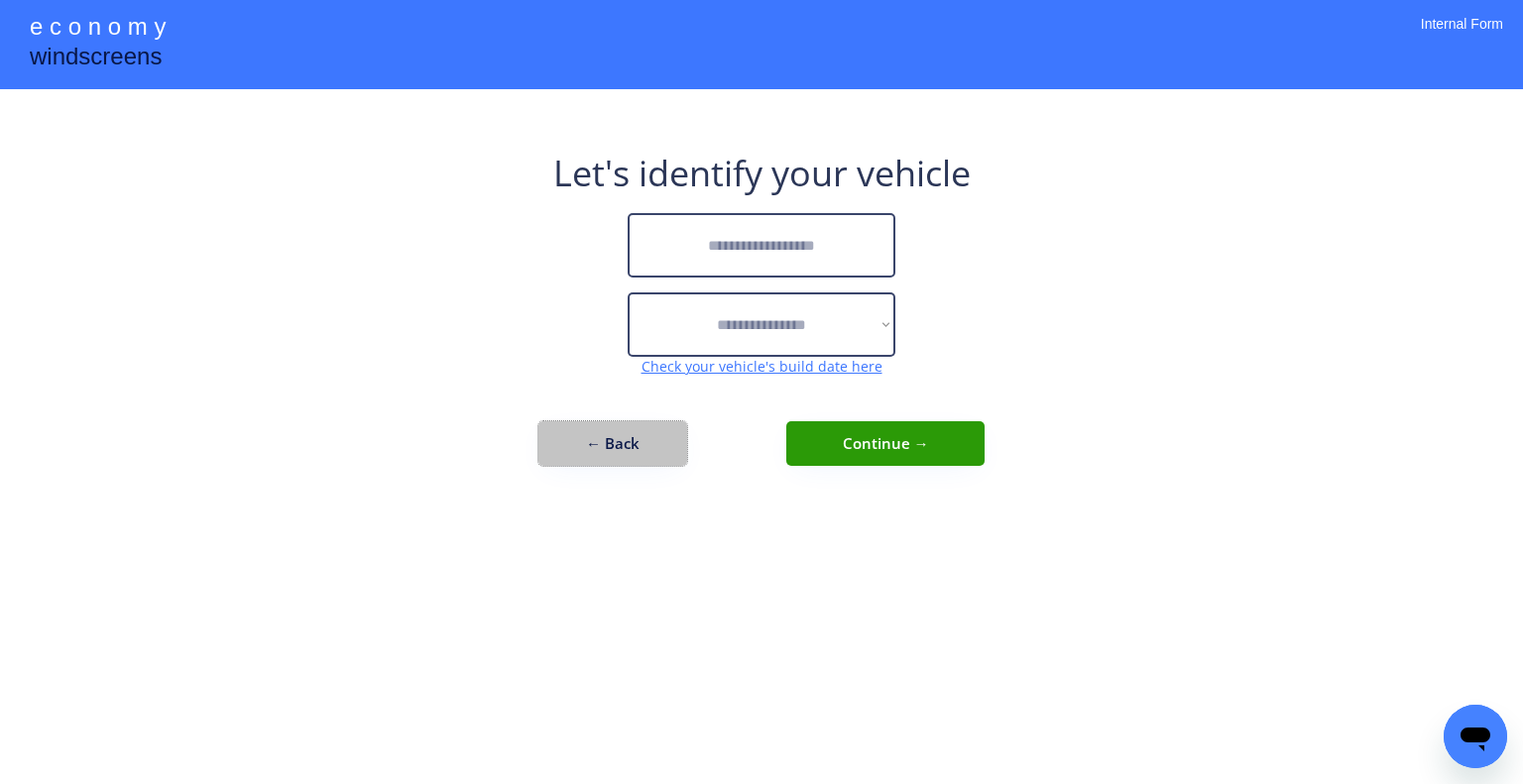 click on "←   Back" at bounding box center [613, 443] 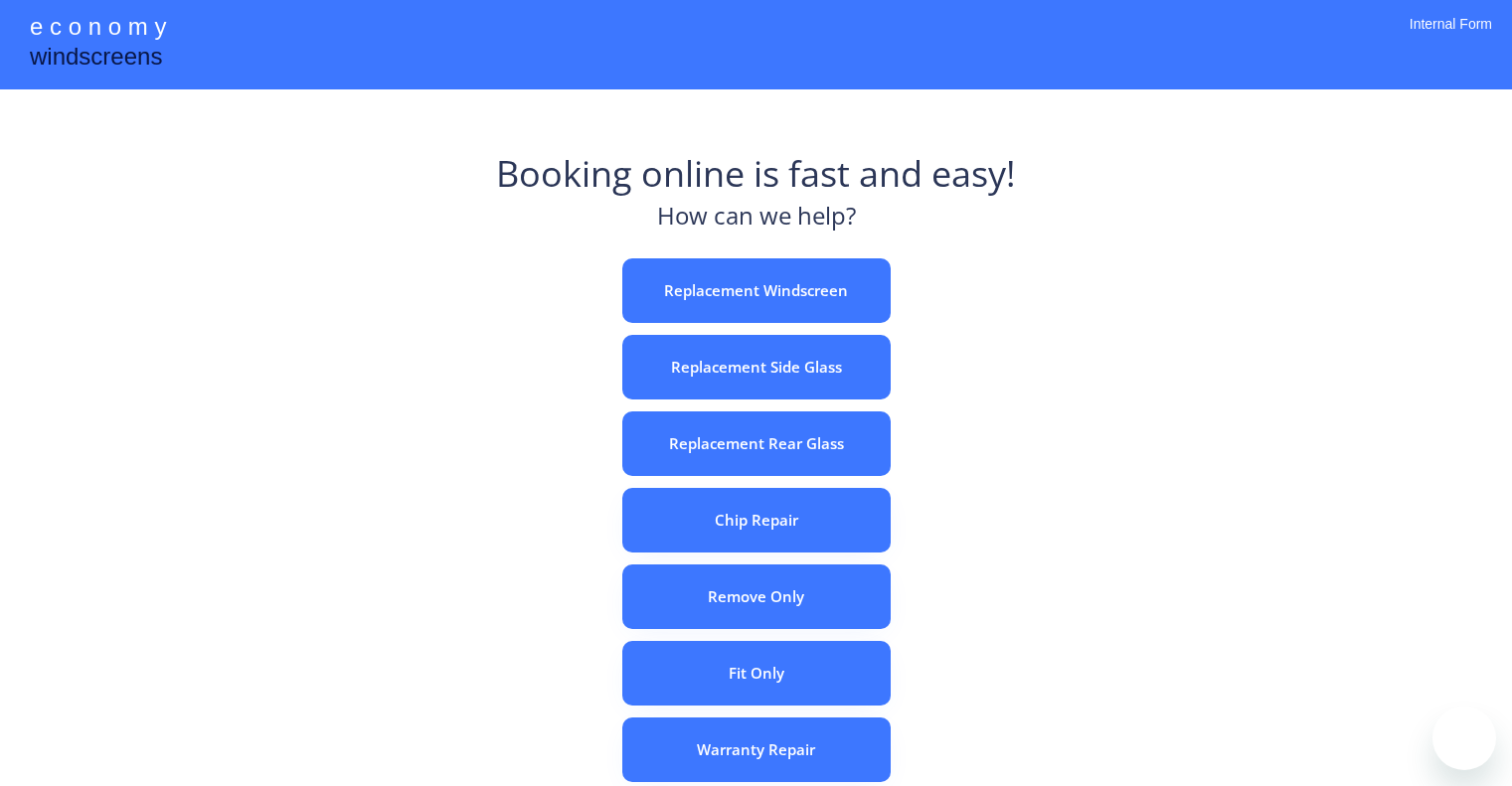 scroll, scrollTop: 0, scrollLeft: 0, axis: both 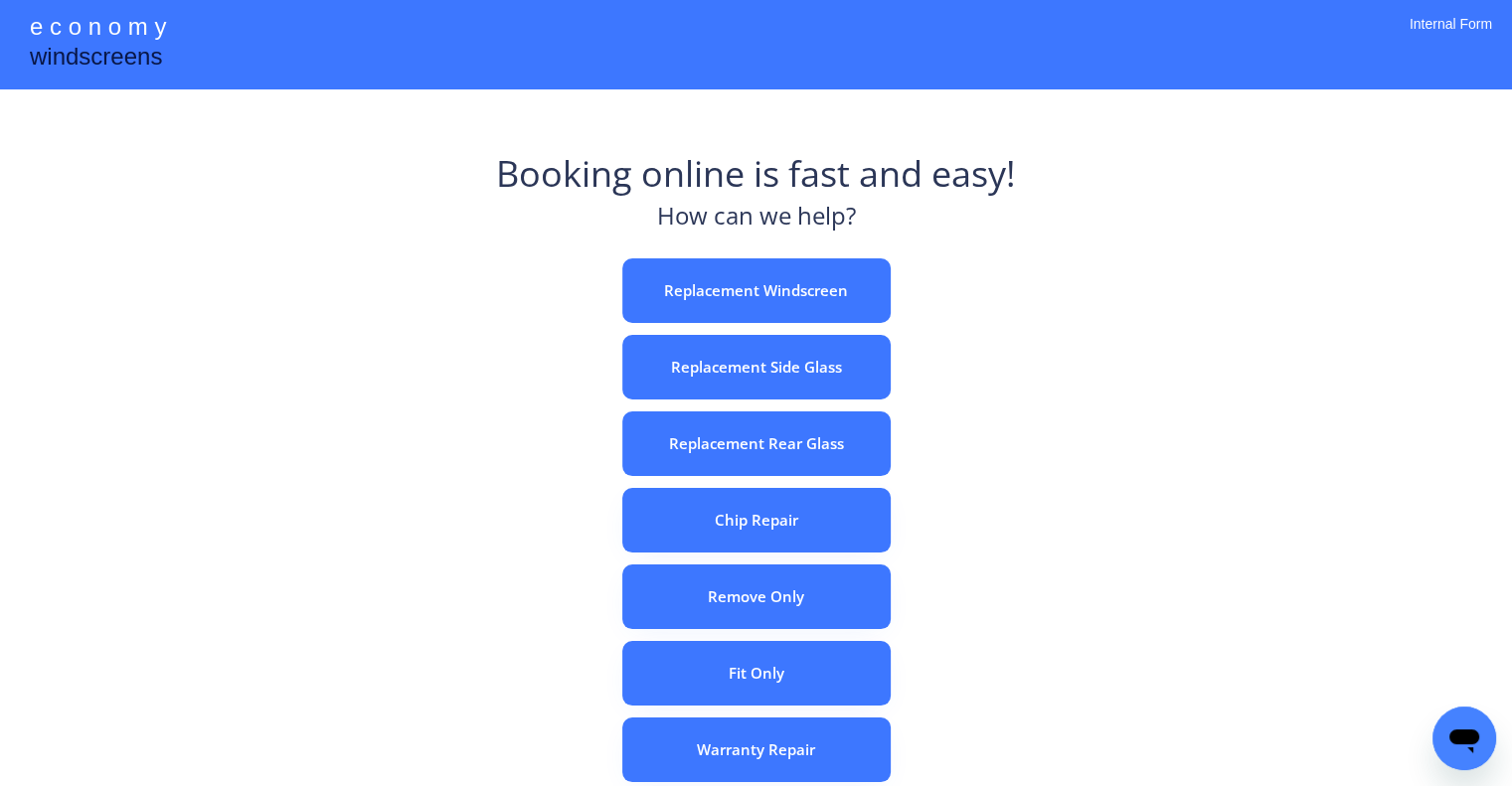 drag, startPoint x: 1016, startPoint y: 358, endPoint x: 993, endPoint y: 289, distance: 72.73239 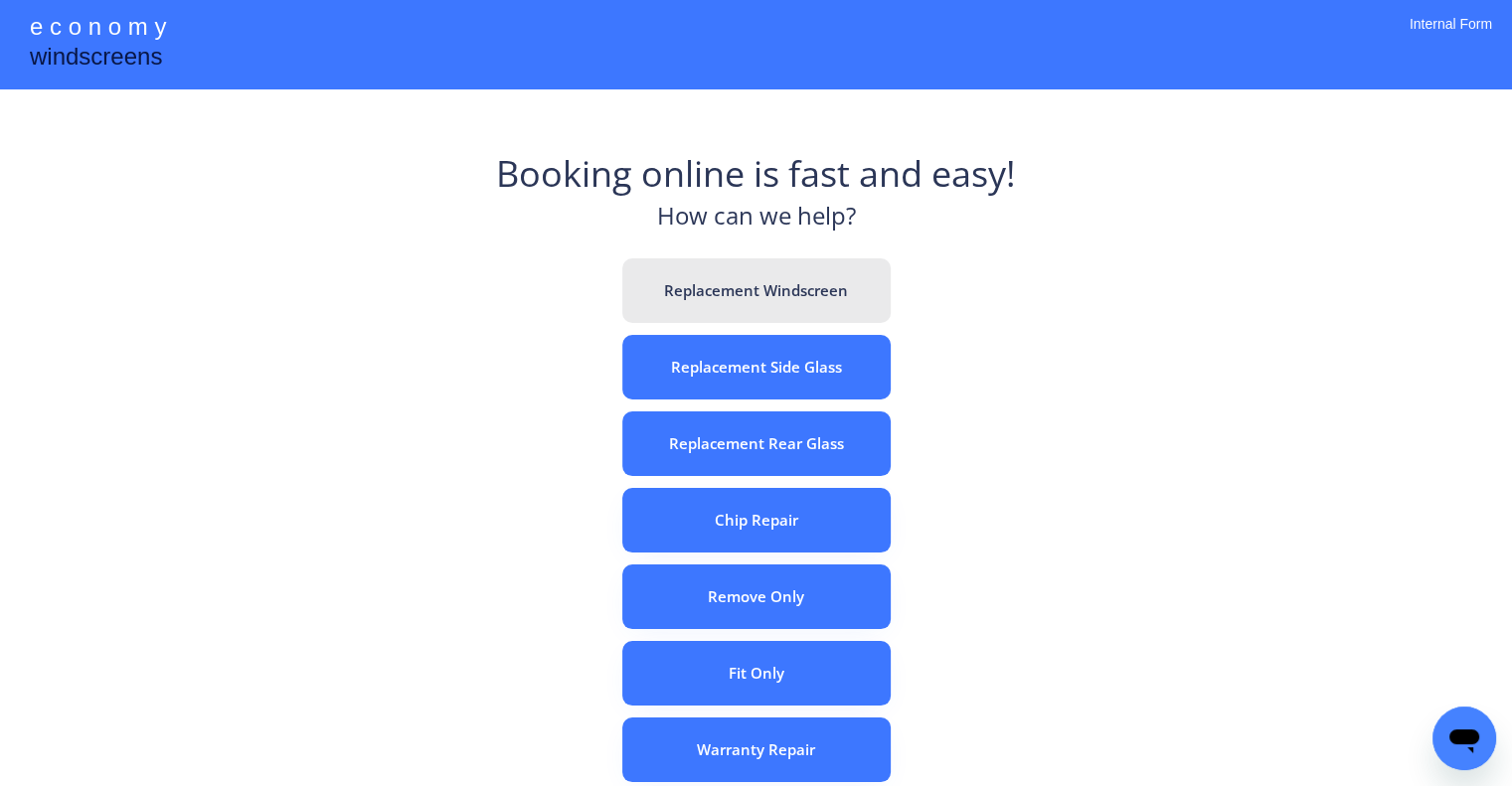 click on "Replacement Windscreen" at bounding box center (756, 290) 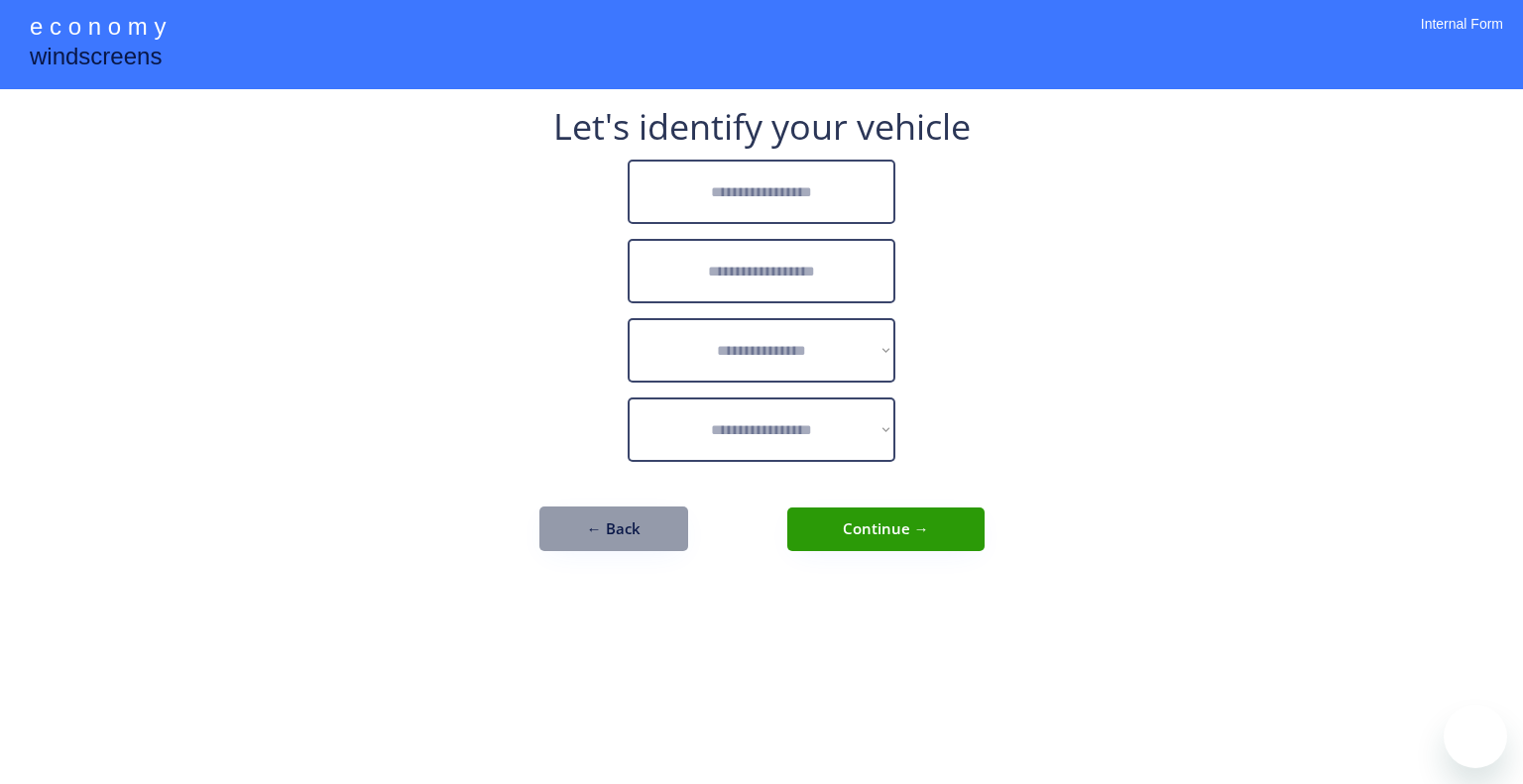 scroll, scrollTop: 0, scrollLeft: 0, axis: both 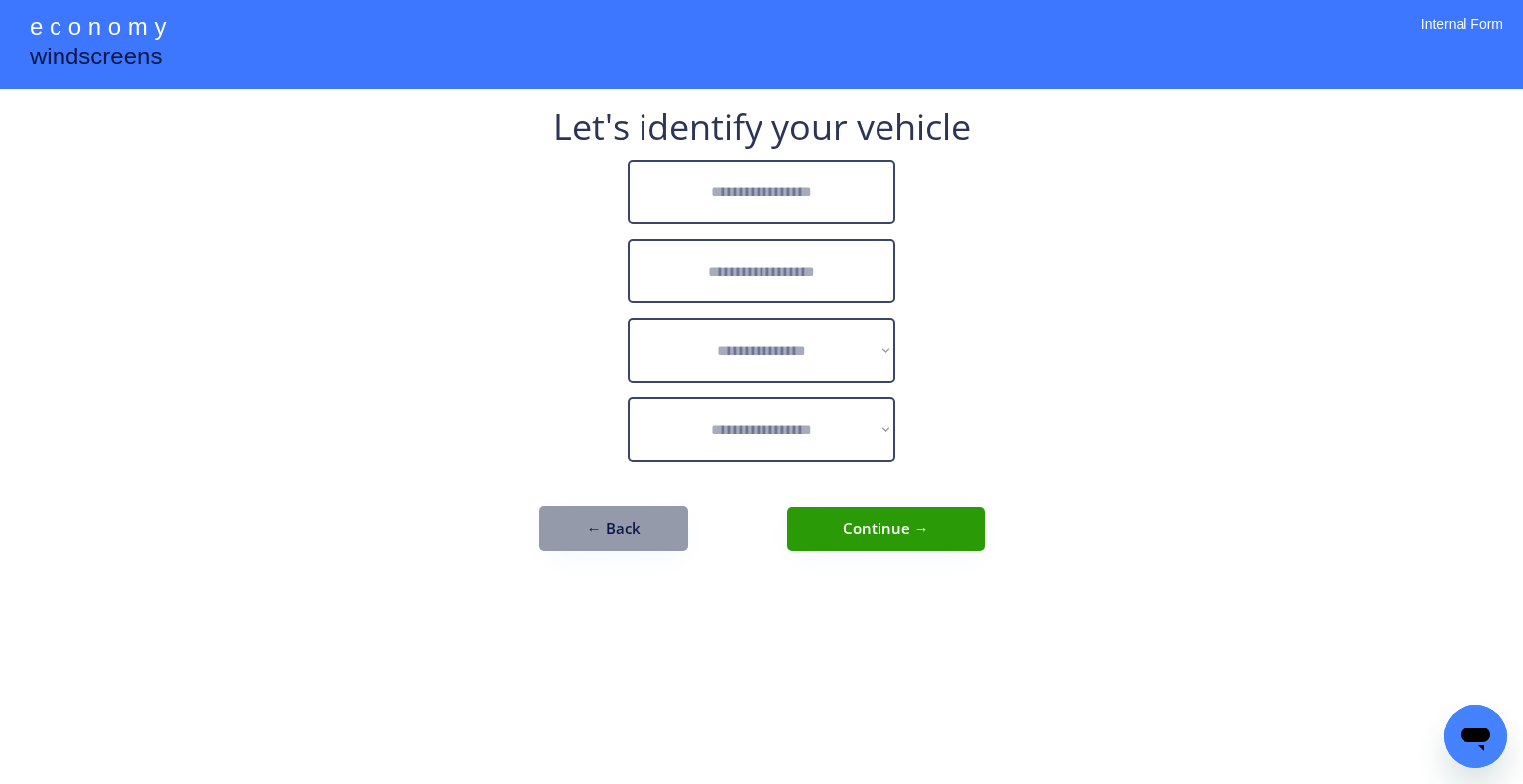 click at bounding box center [762, 191] 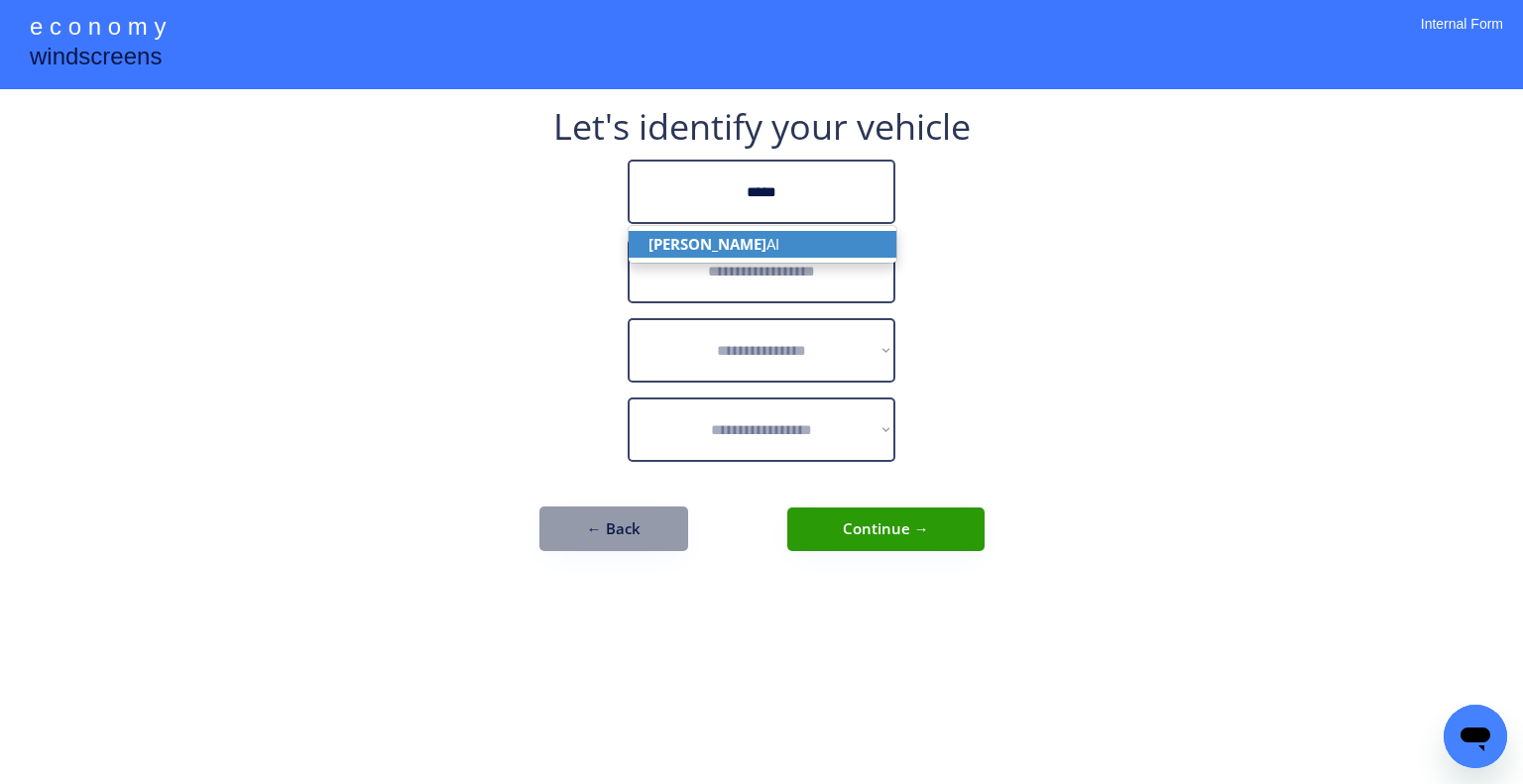 click on "[PERSON_NAME]" at bounding box center (762, 244) 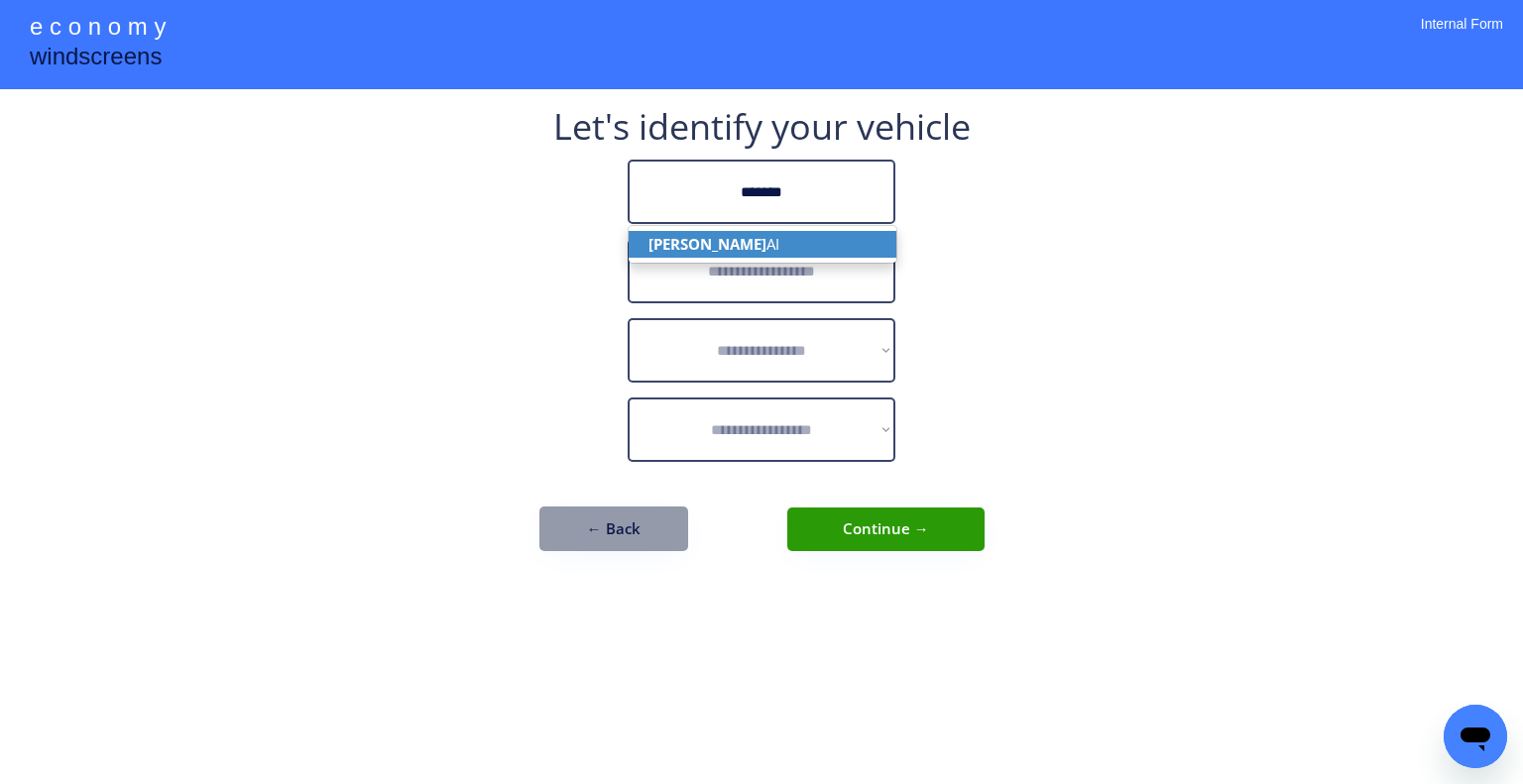 type on "*******" 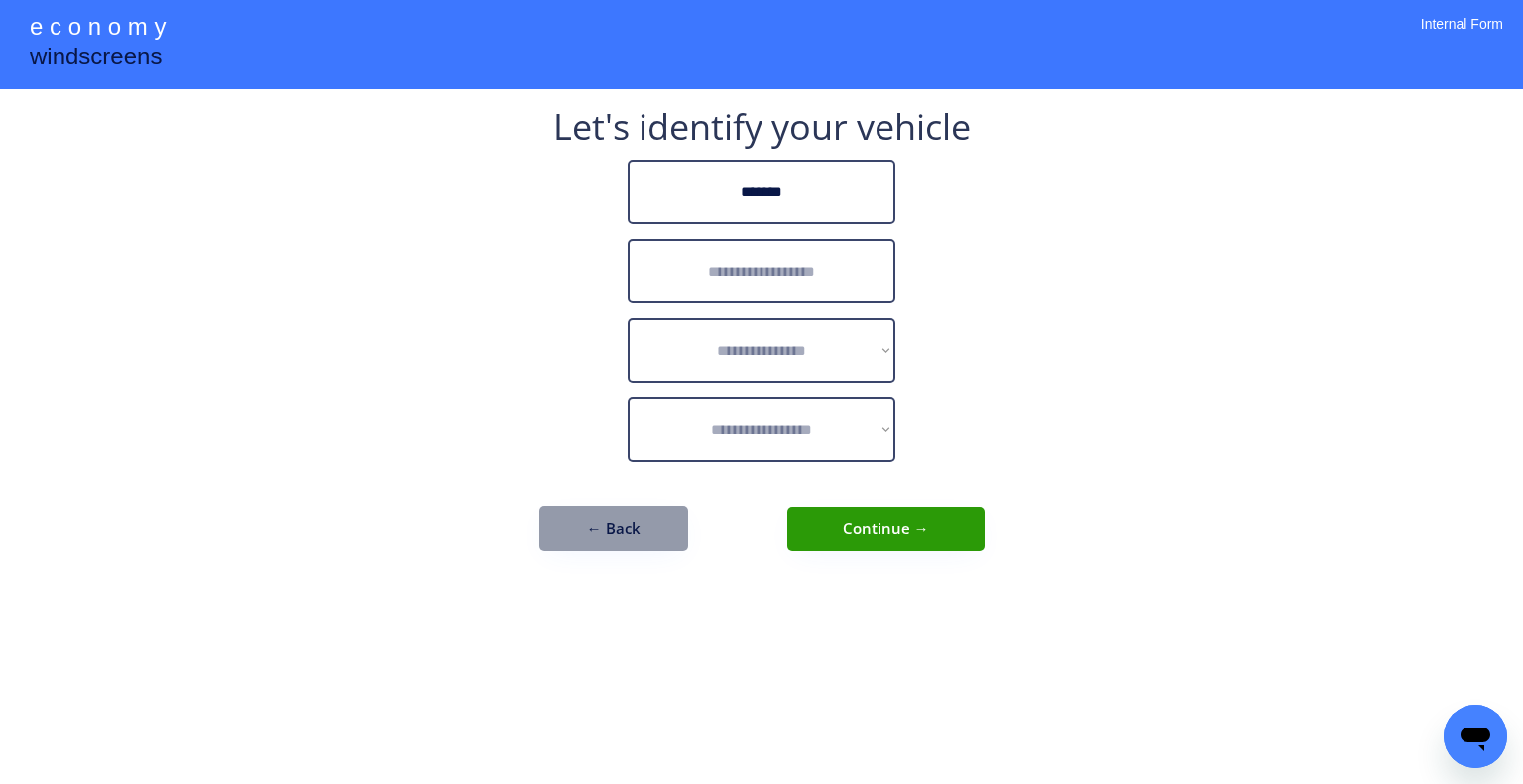 click at bounding box center (762, 271) 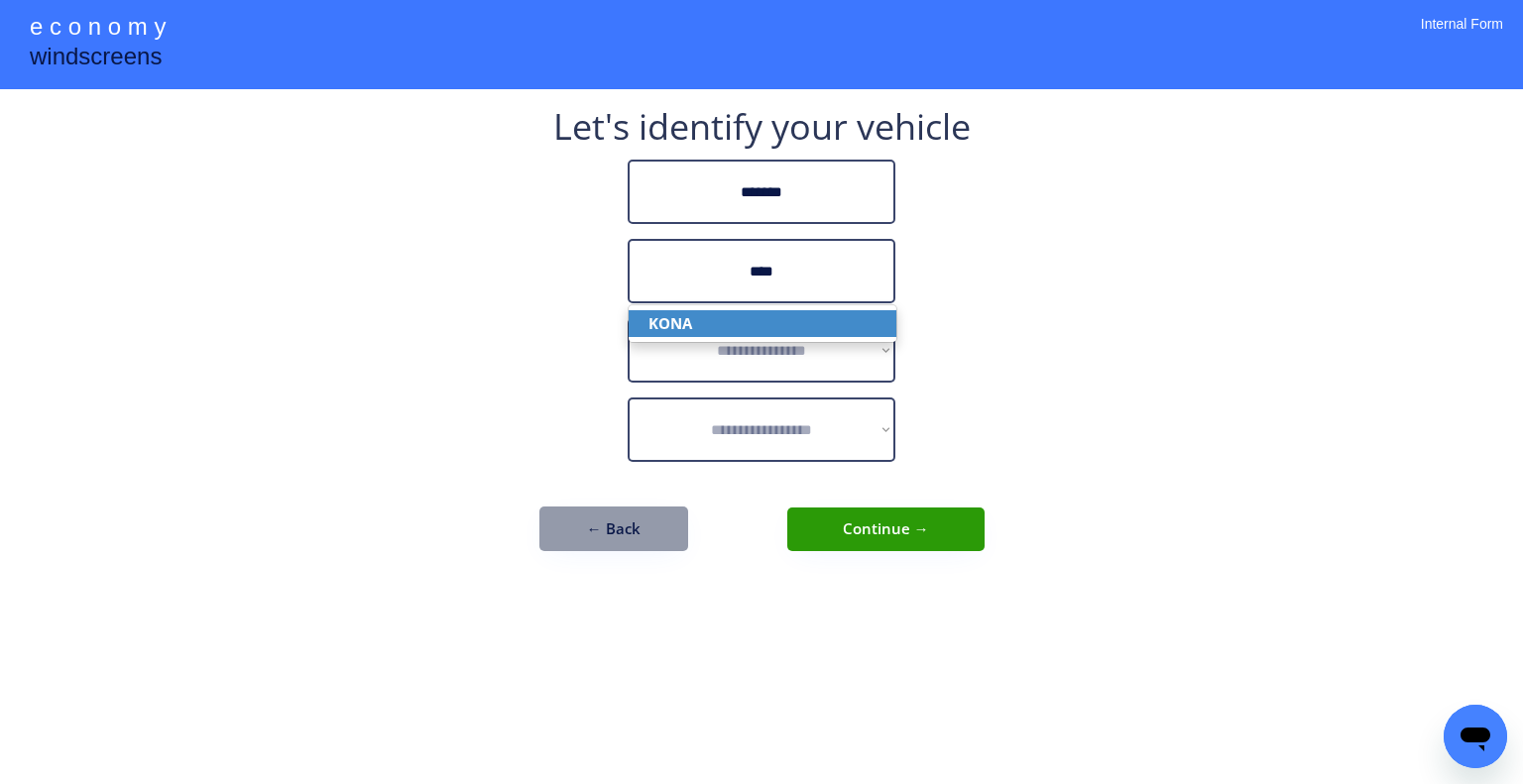drag, startPoint x: 797, startPoint y: 320, endPoint x: 1135, endPoint y: 318, distance: 338.00592 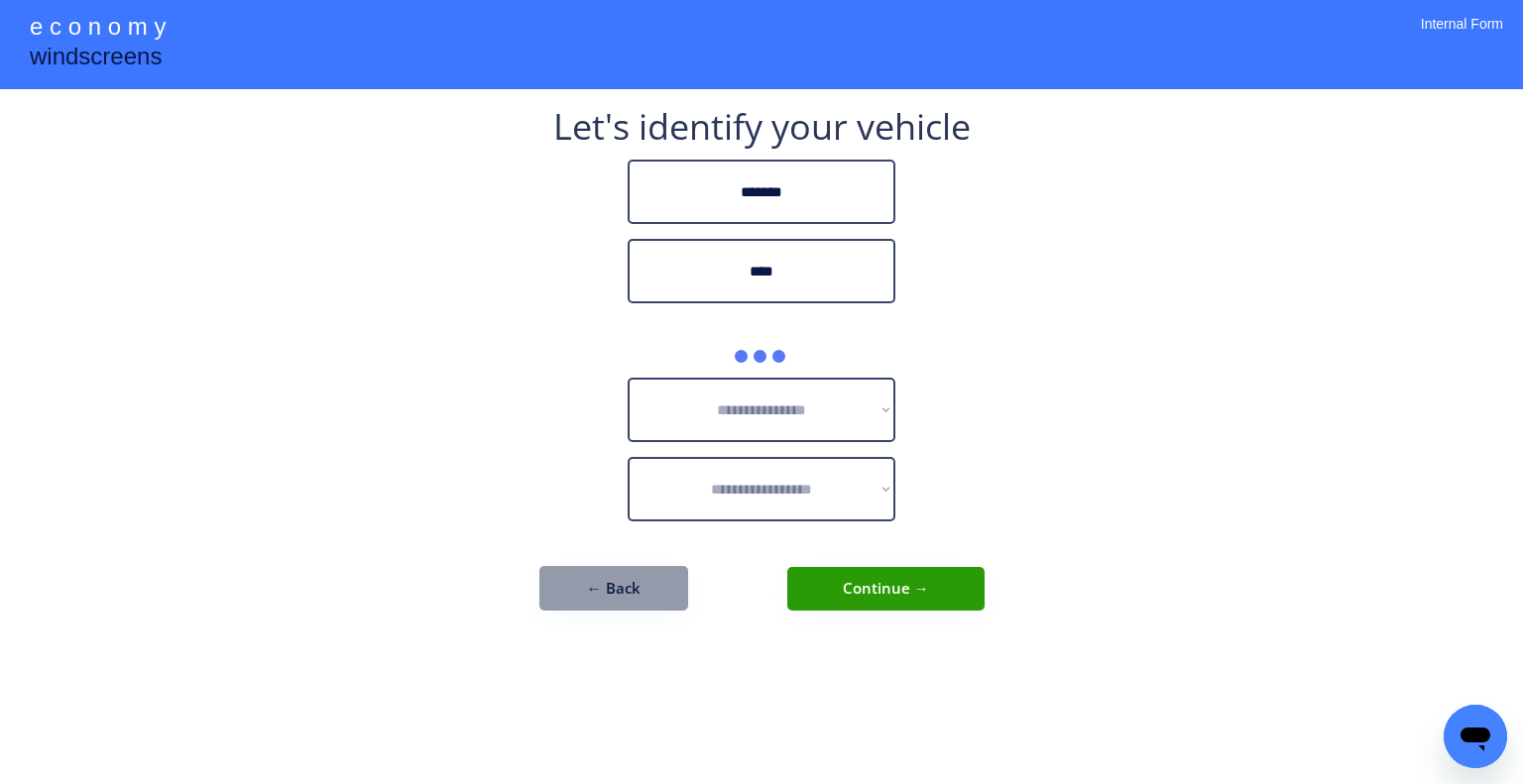 click on "**********" at bounding box center (762, 392) 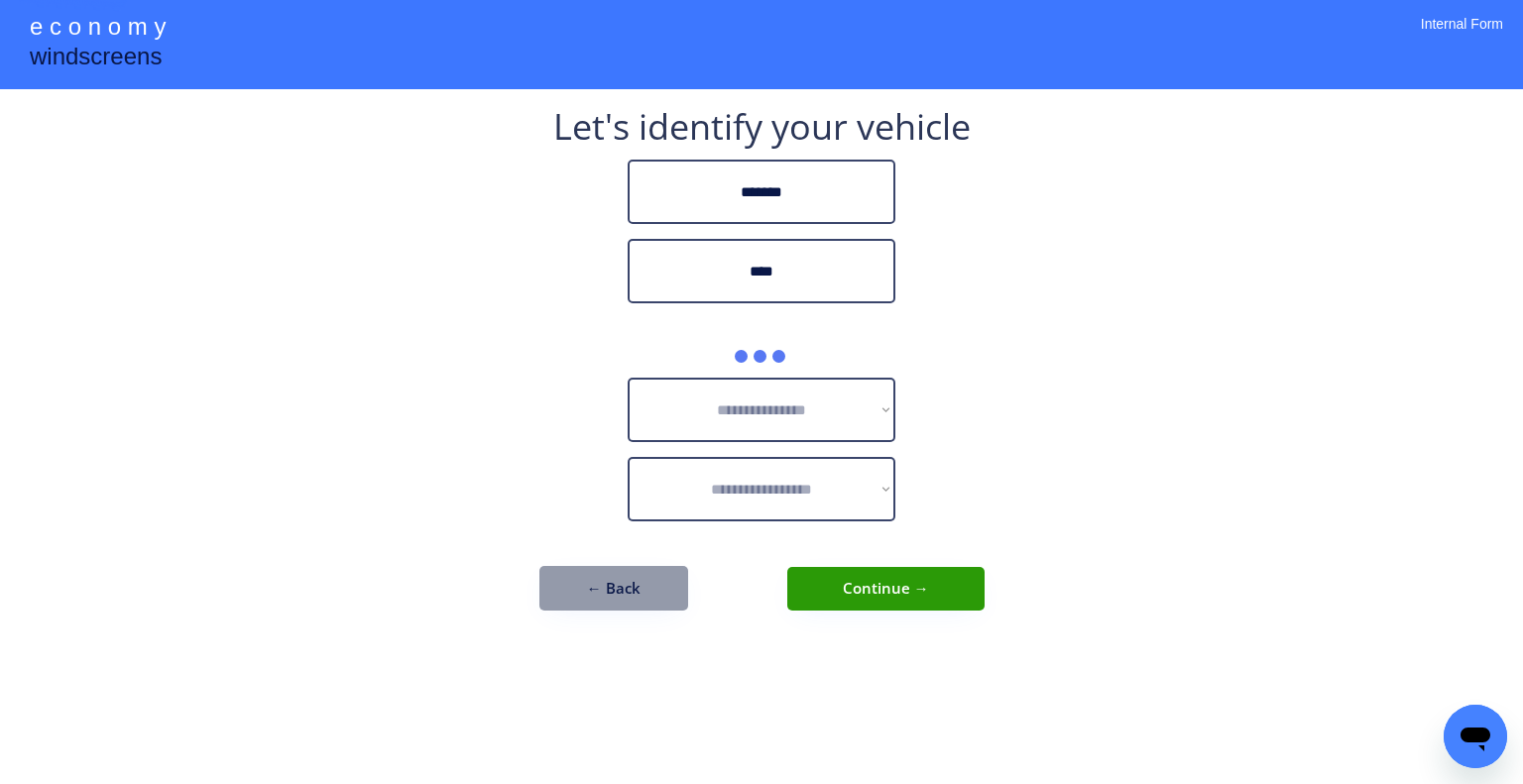 drag, startPoint x: 1129, startPoint y: 316, endPoint x: 1061, endPoint y: 336, distance: 70.8802 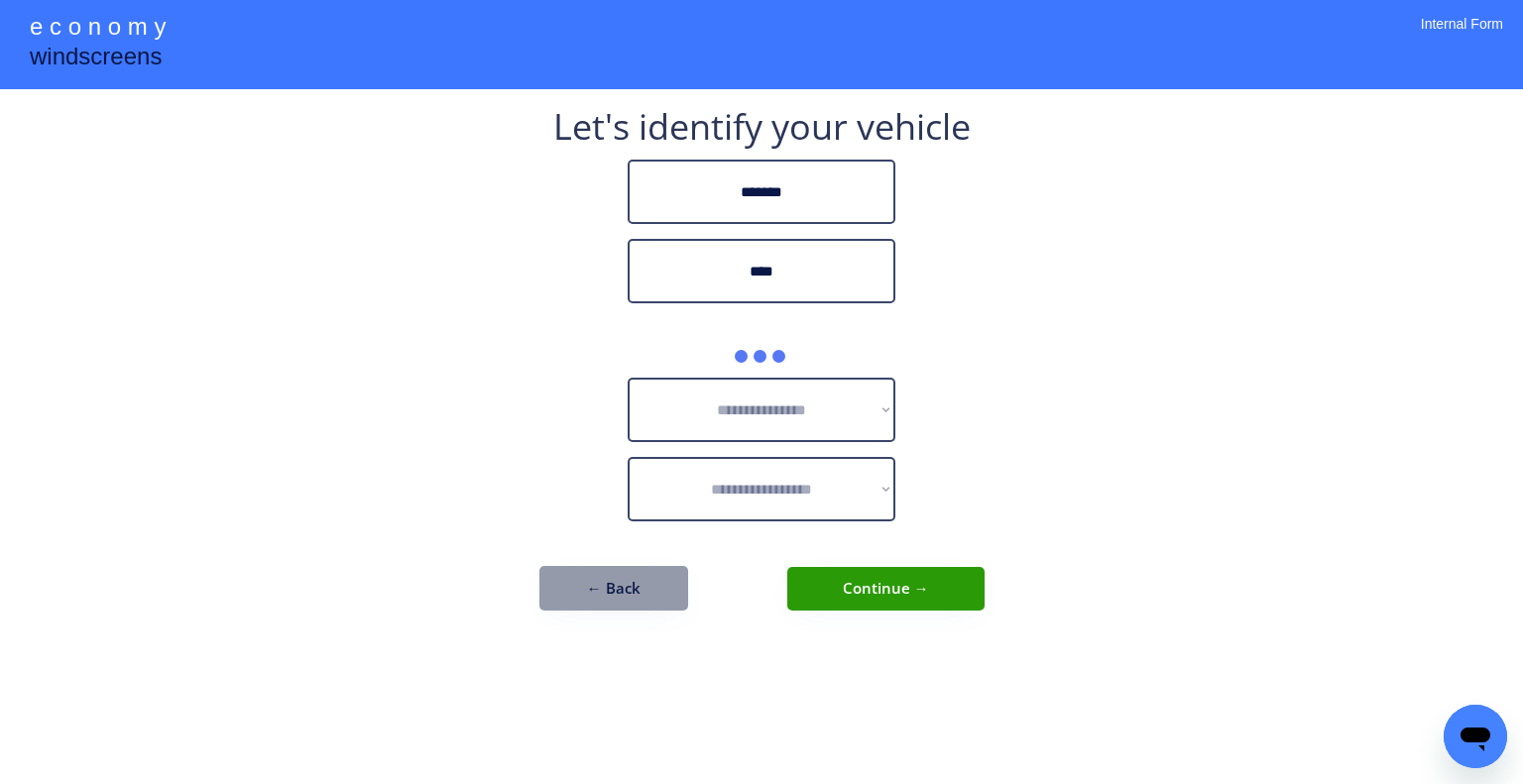 drag, startPoint x: 1103, startPoint y: 292, endPoint x: 1101, endPoint y: 282, distance: 10.198039 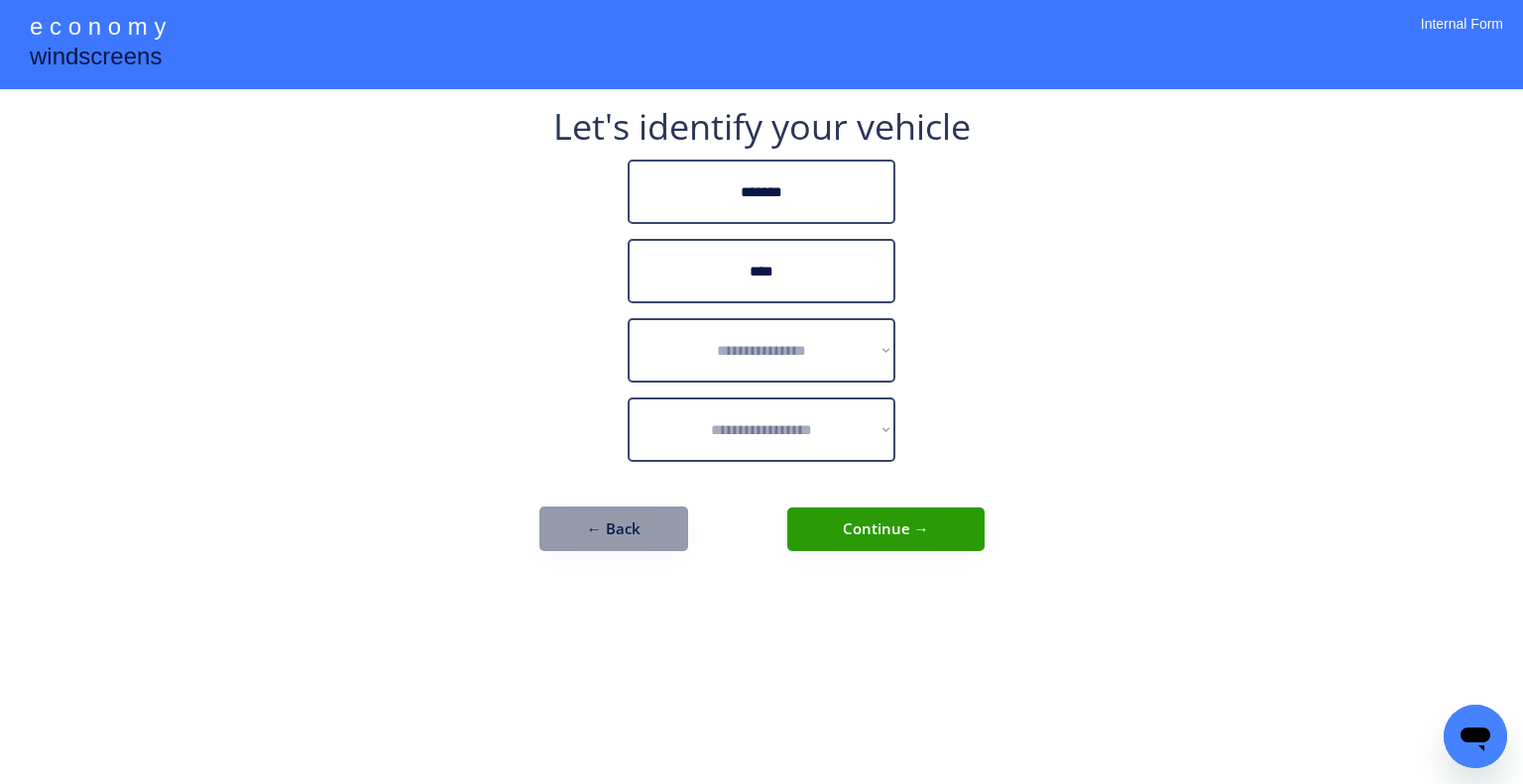 click on "**********" at bounding box center (762, 392) 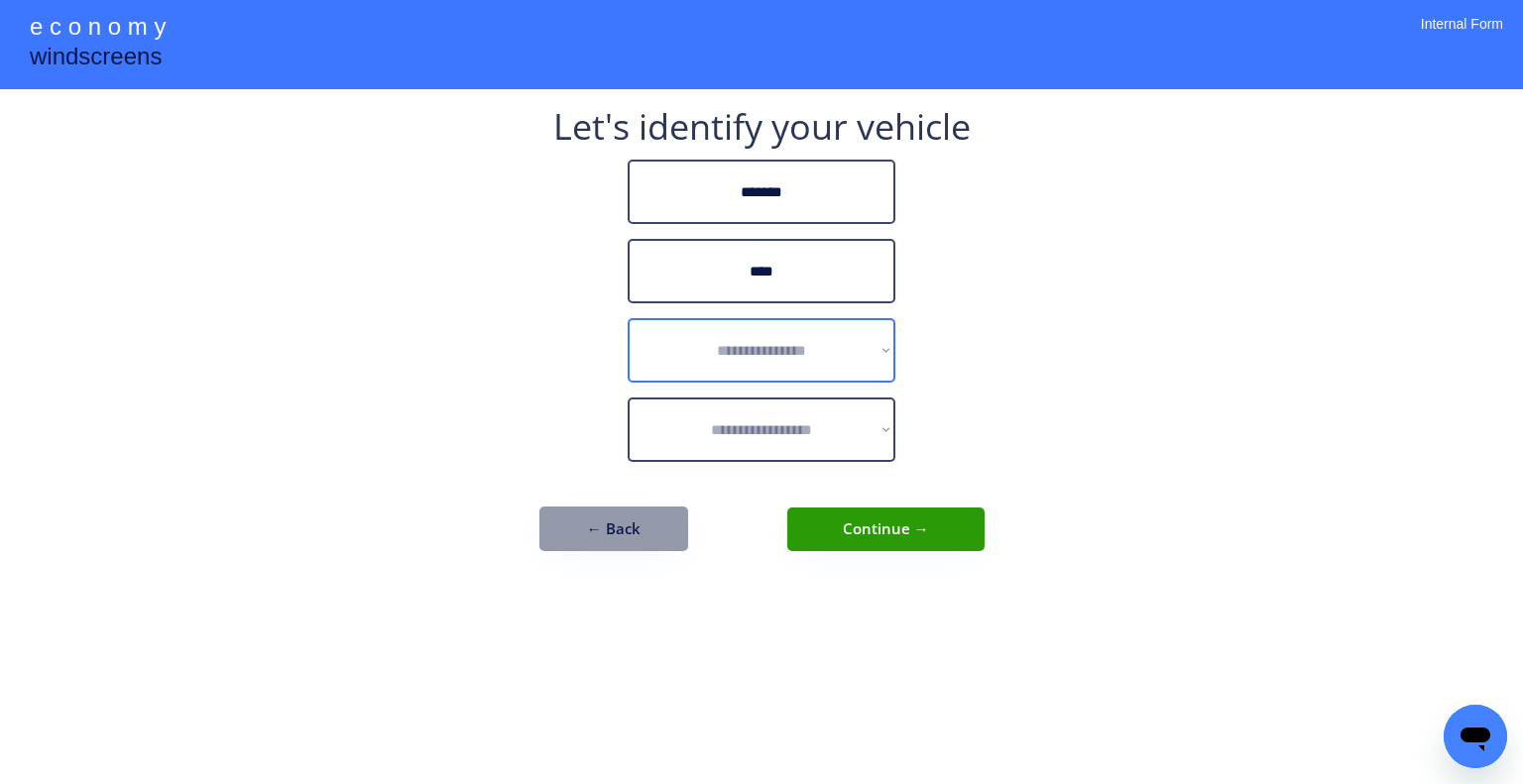 click on "**********" at bounding box center [762, 350] 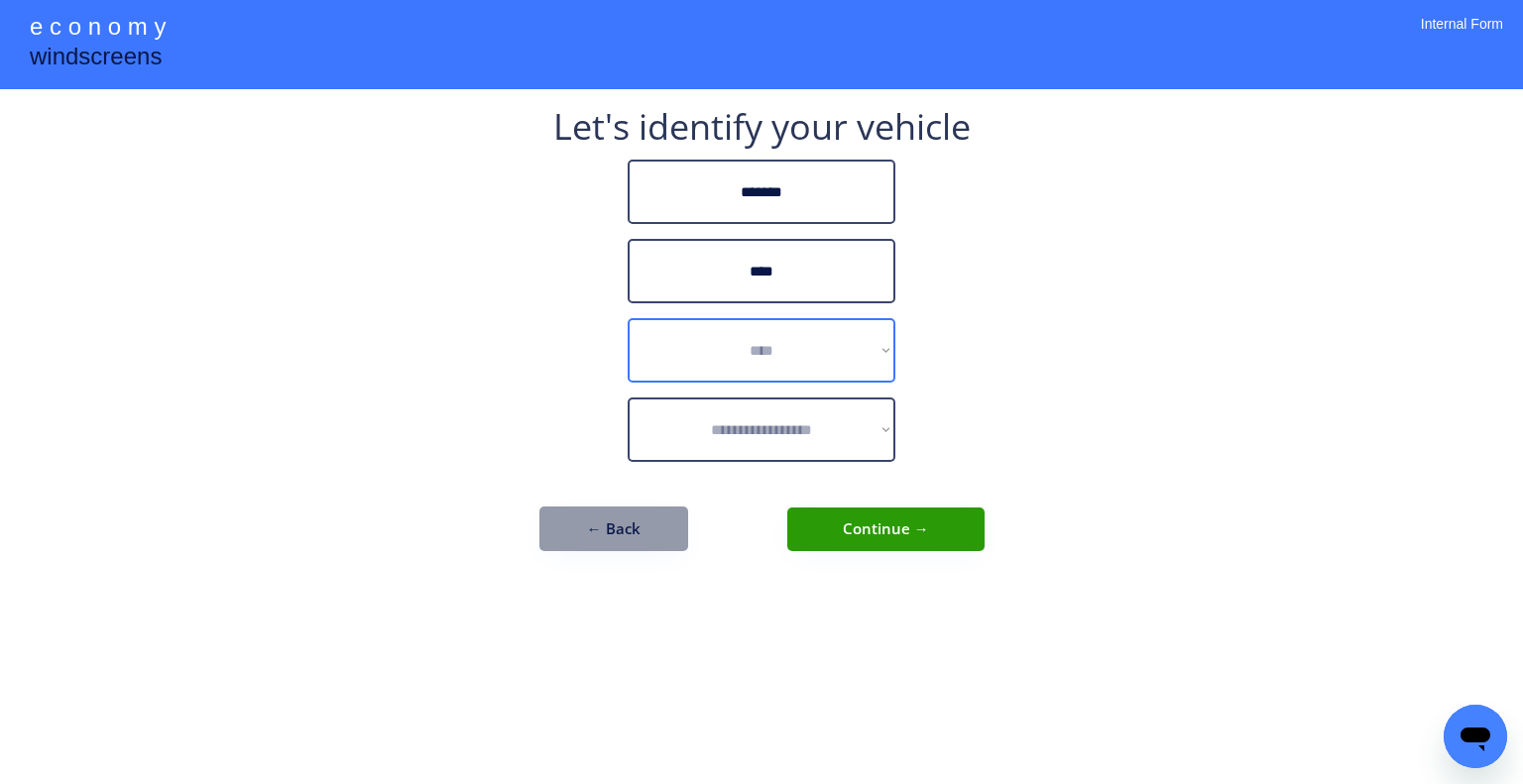 click on "**********" at bounding box center (762, 350) 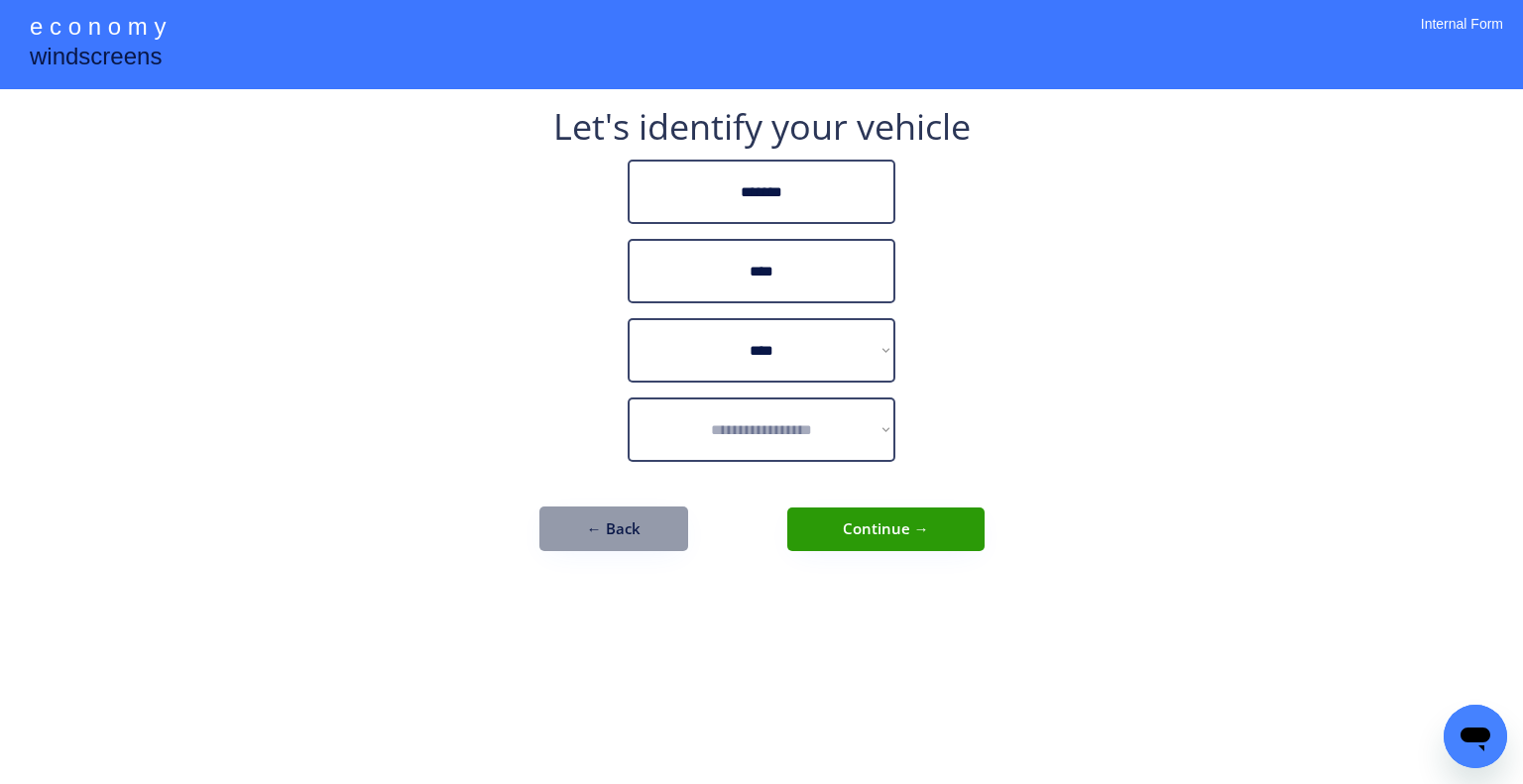 select on "*********" 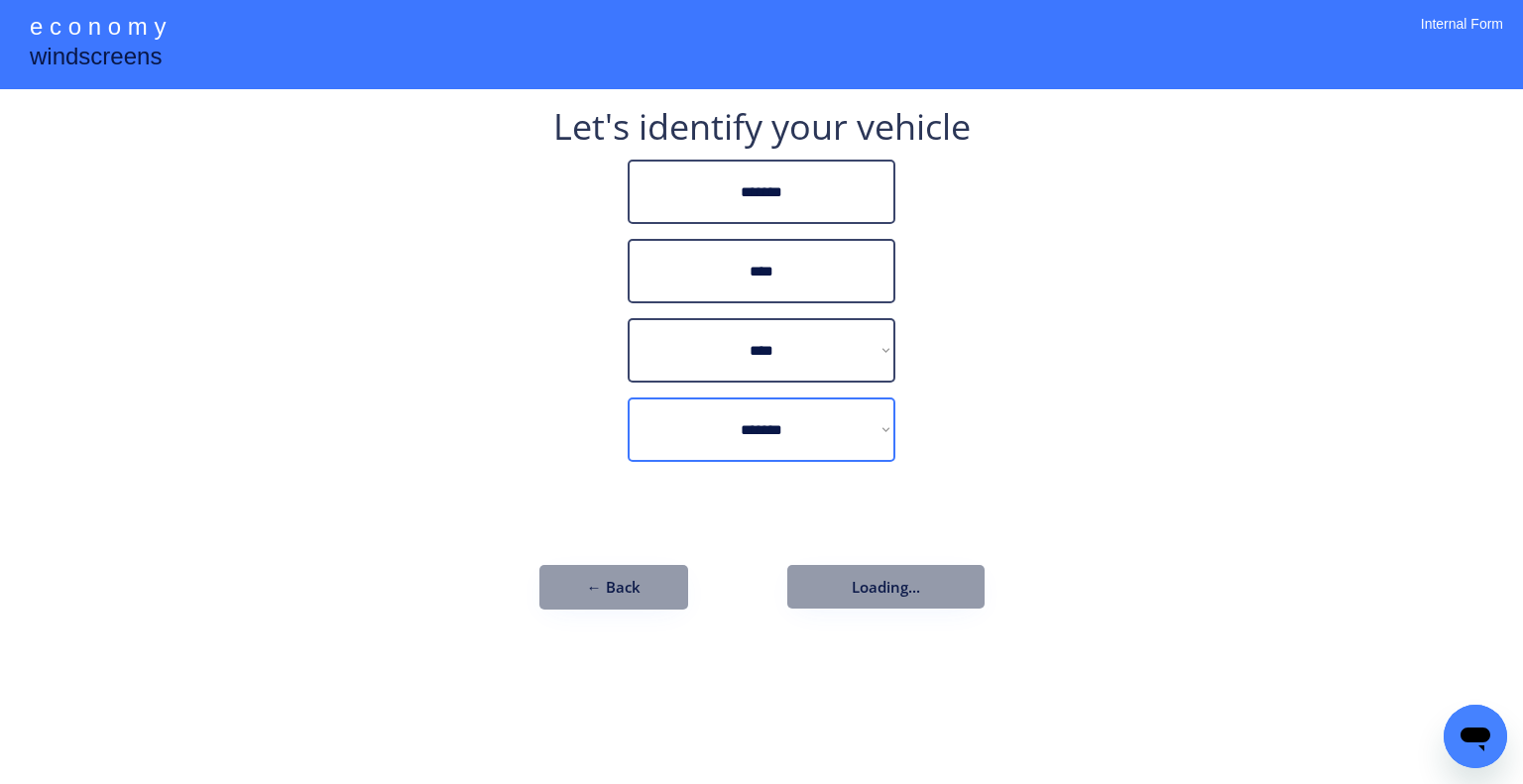 click on "**********" at bounding box center [762, 429] 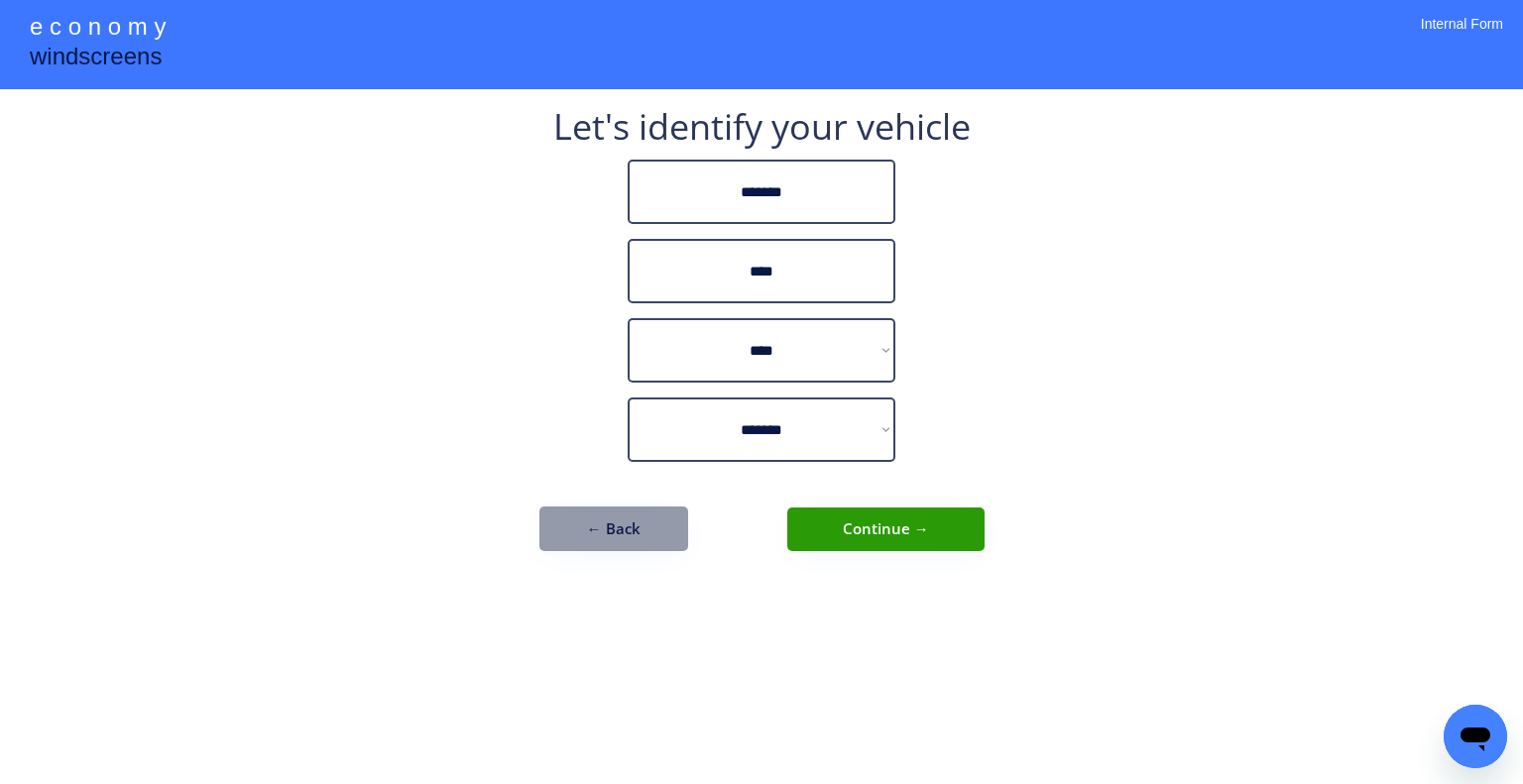 click on "**********" at bounding box center [762, 392] 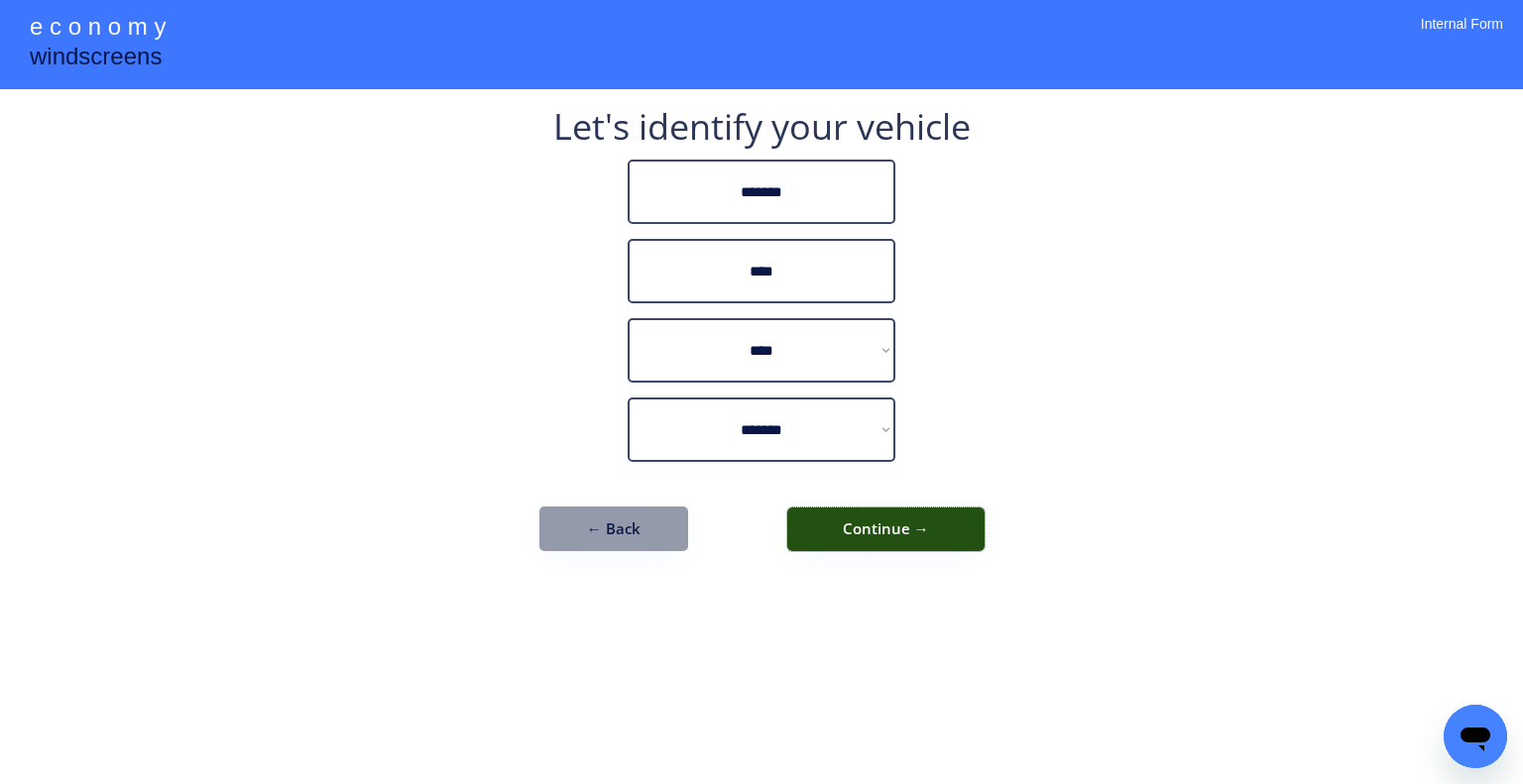 click on "Continue    →" at bounding box center [885, 529] 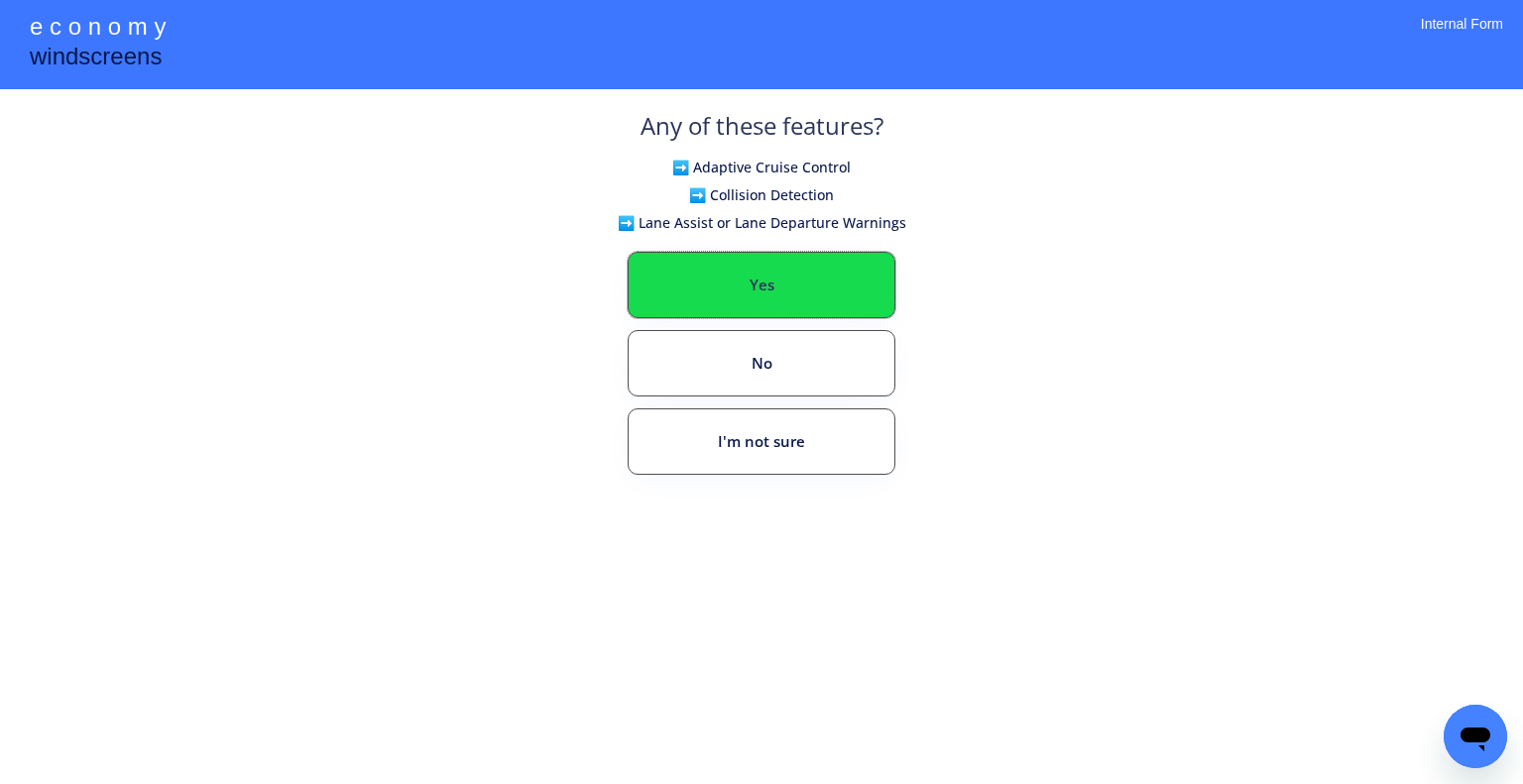 click on "Yes" at bounding box center (762, 284) 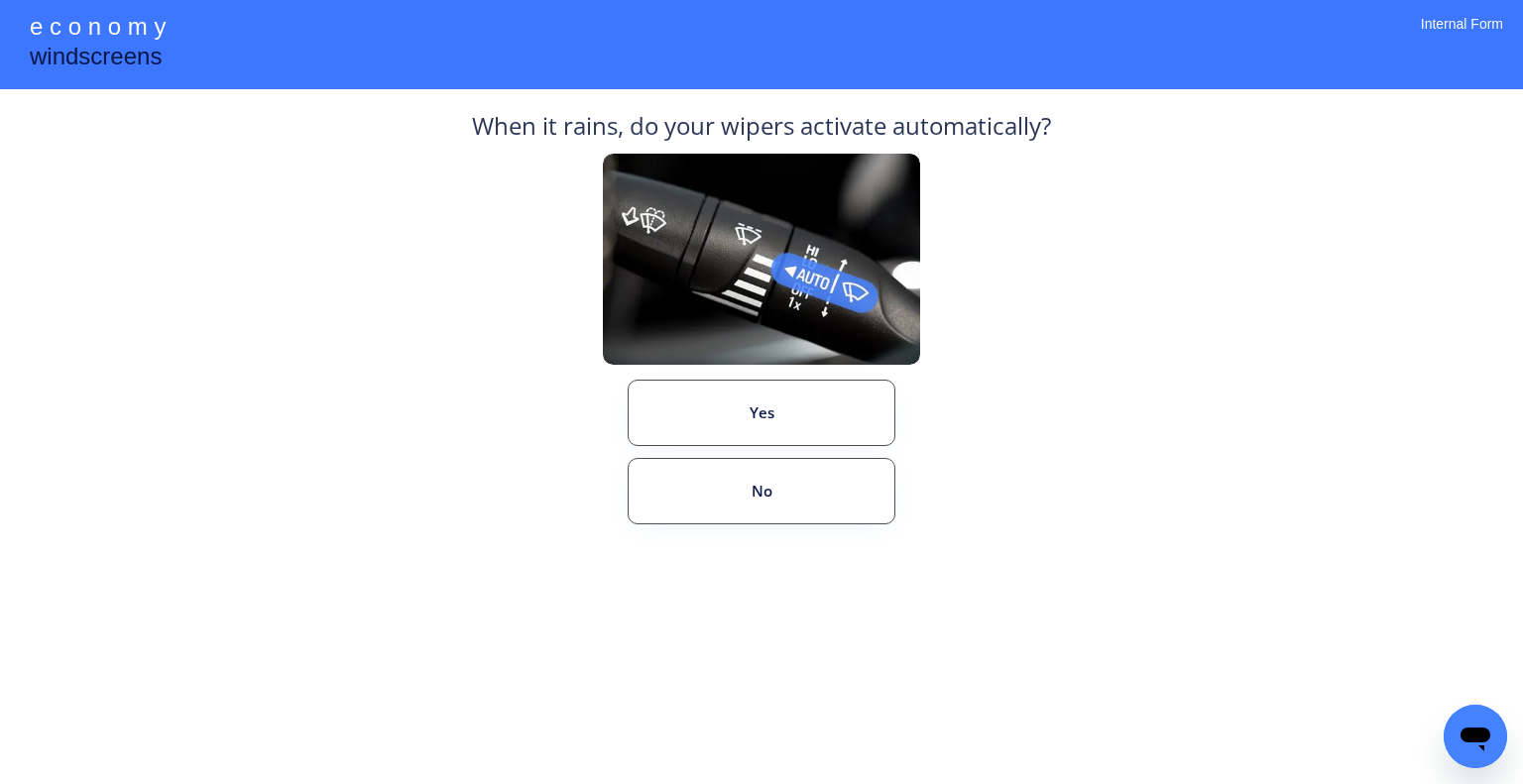 click on "Yes No  ←   Back" at bounding box center (762, 495) 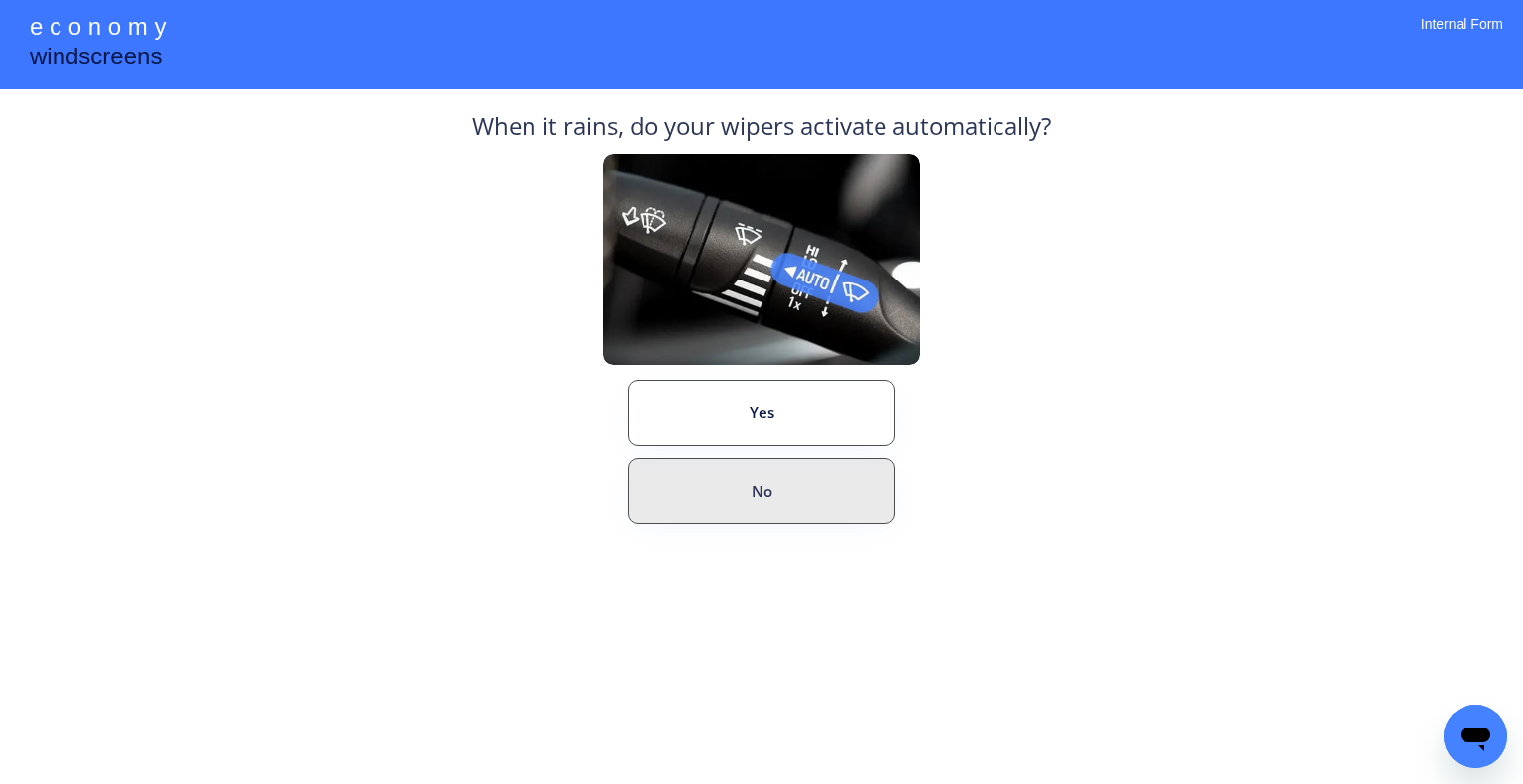 click on "No" at bounding box center [762, 491] 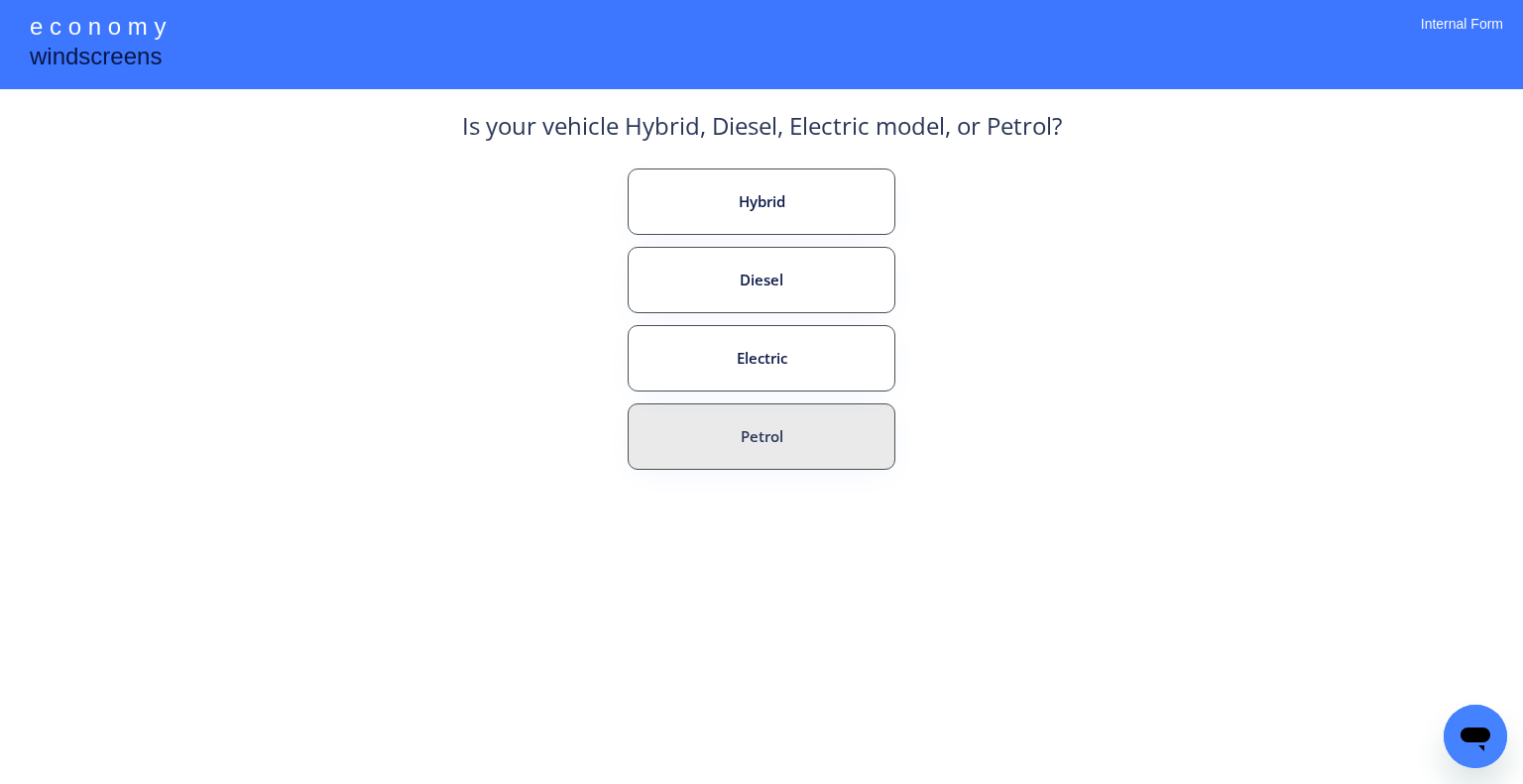 click on "Petrol" at bounding box center (762, 436) 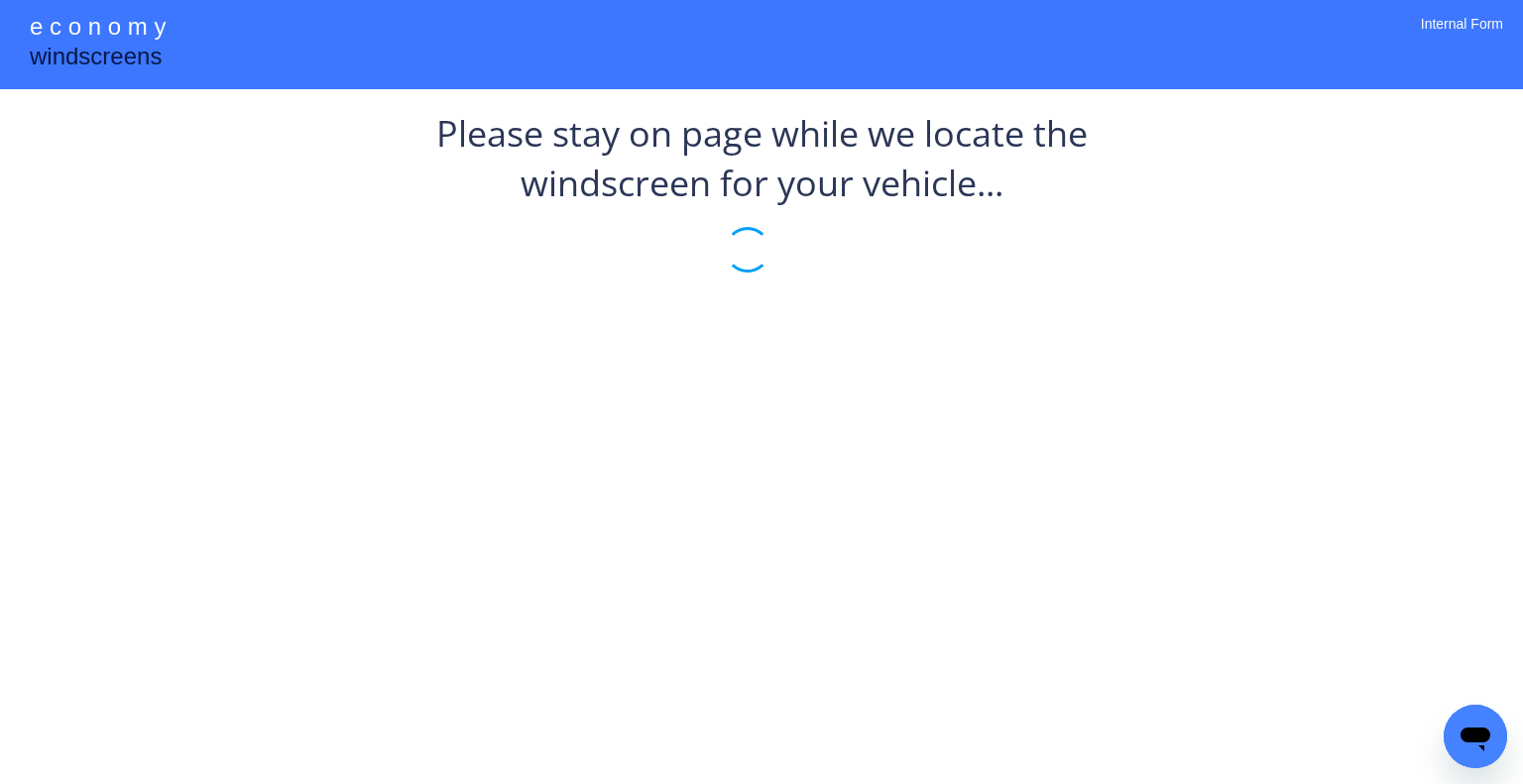 click on "**********" at bounding box center (762, 392) 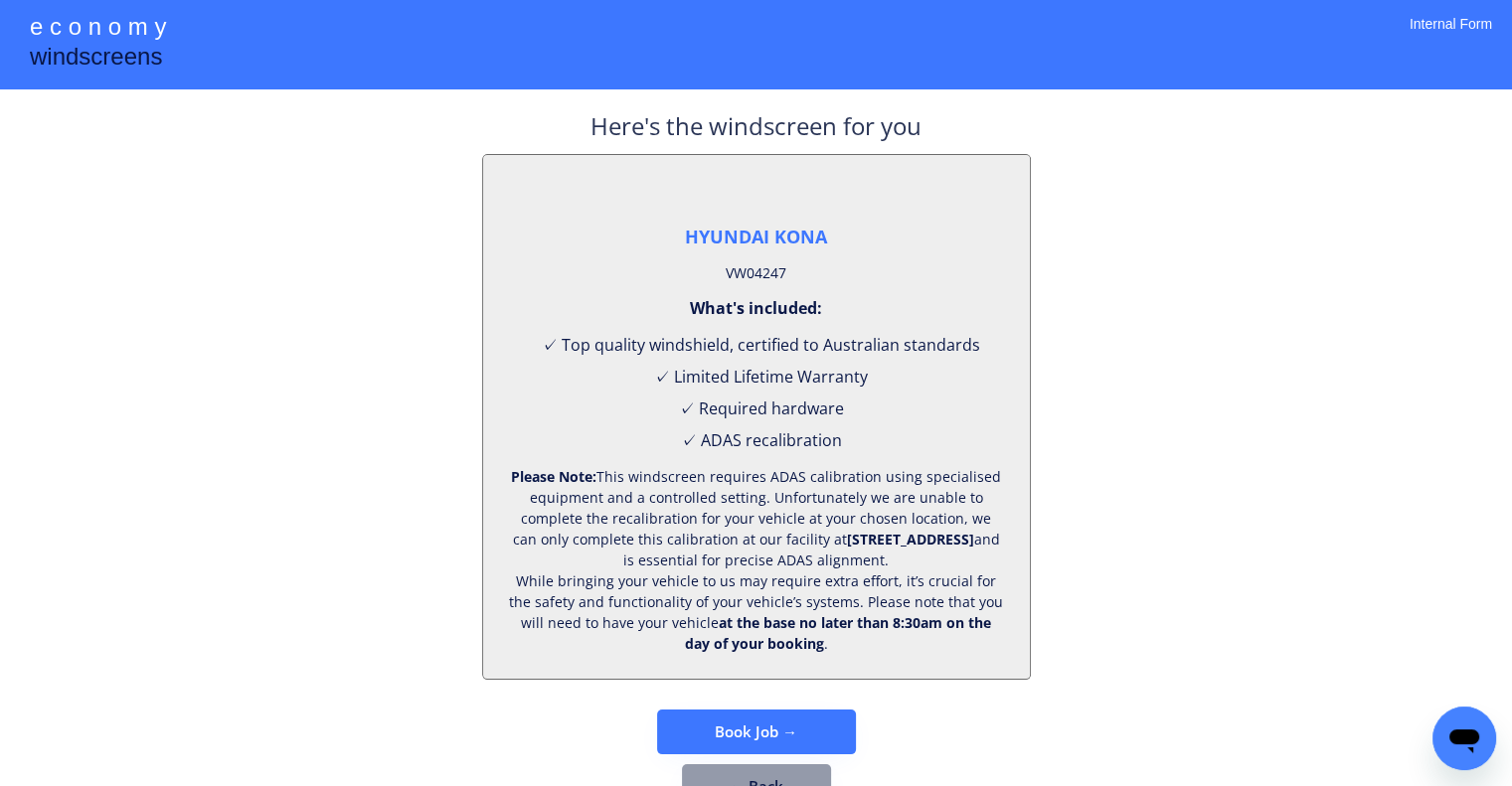 click on "VW04247" at bounding box center (756, 273) 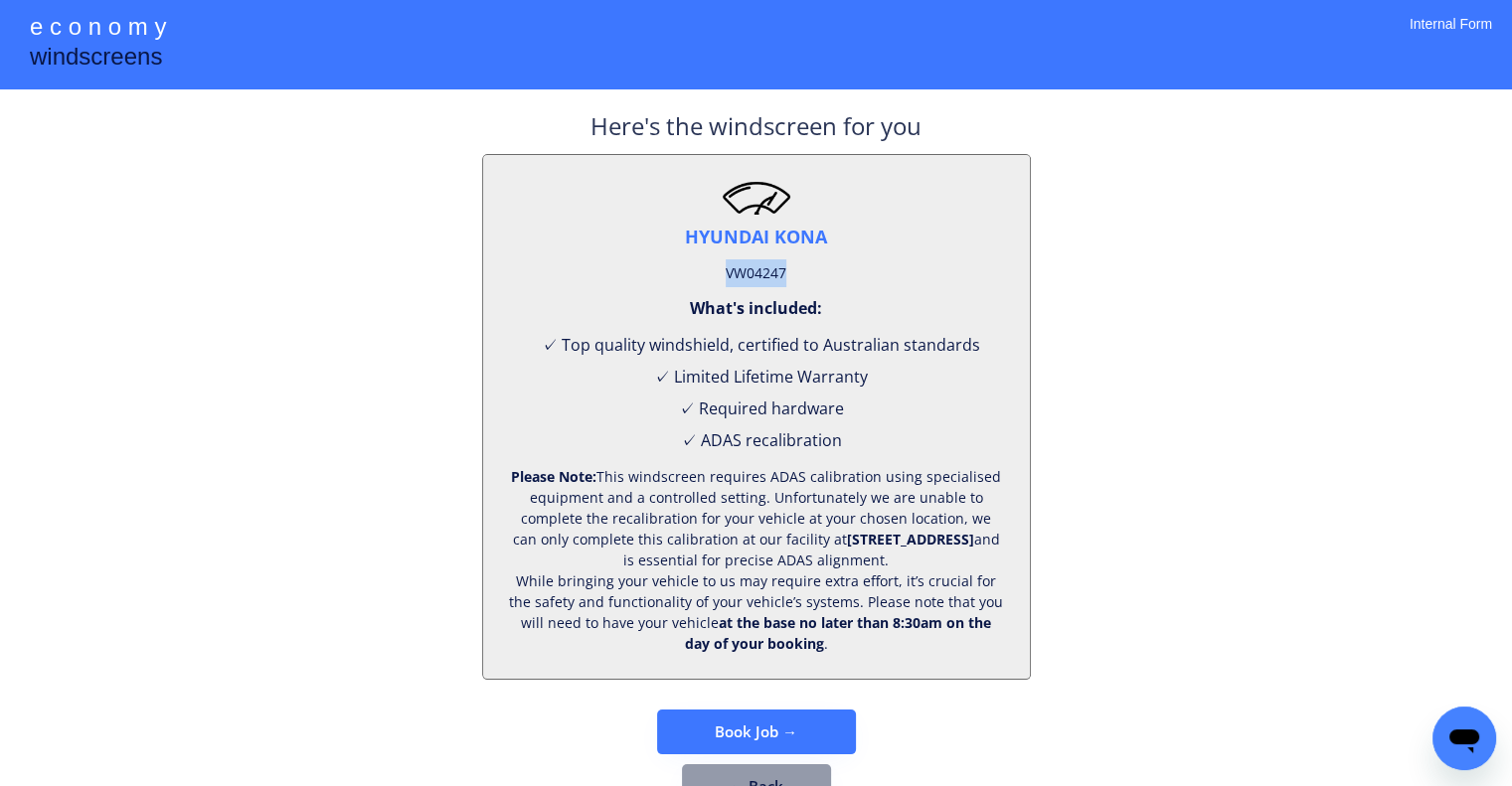 click on "VW04247" at bounding box center (756, 273) 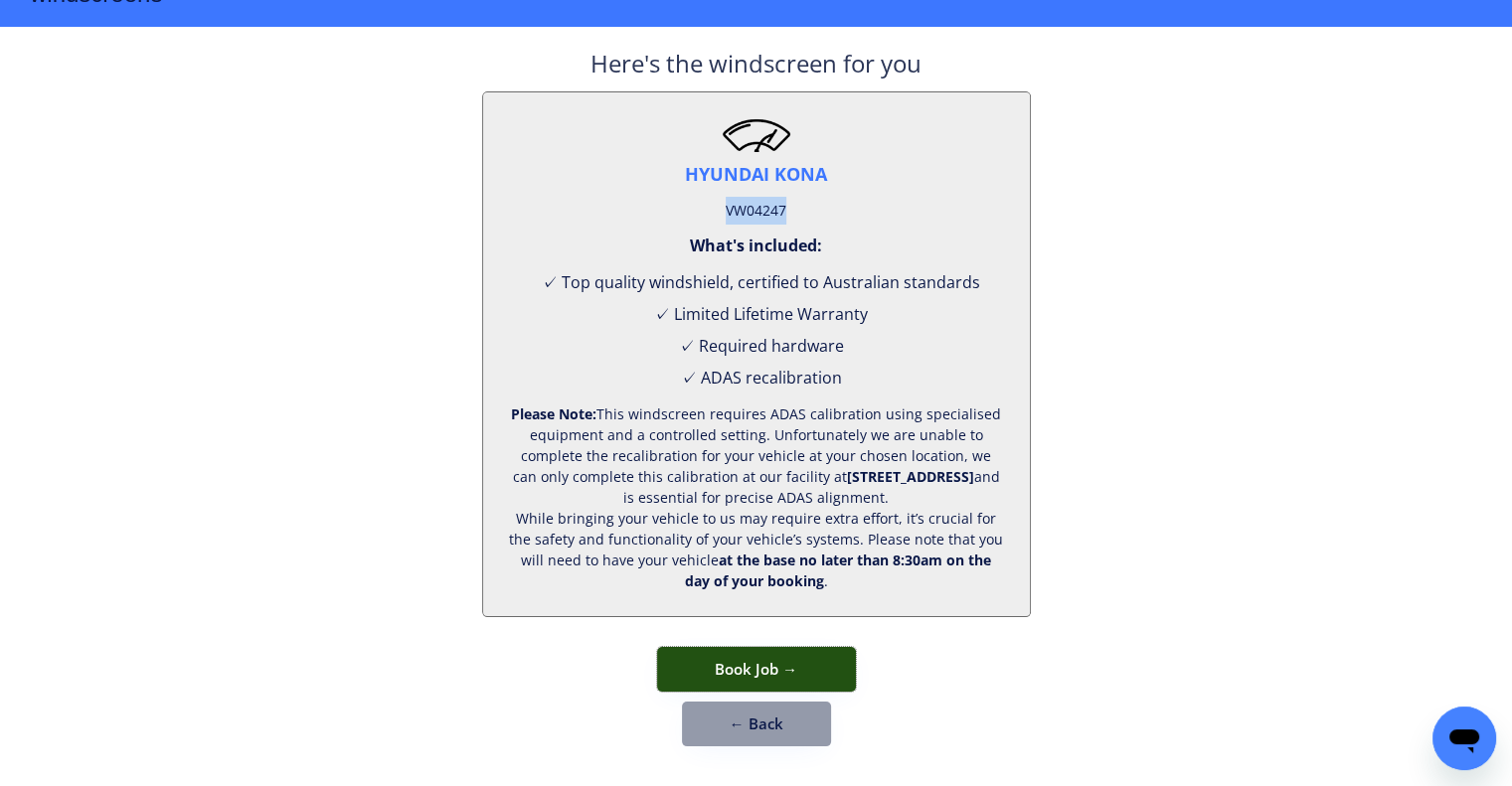 click on "Book Job    →" at bounding box center [756, 669] 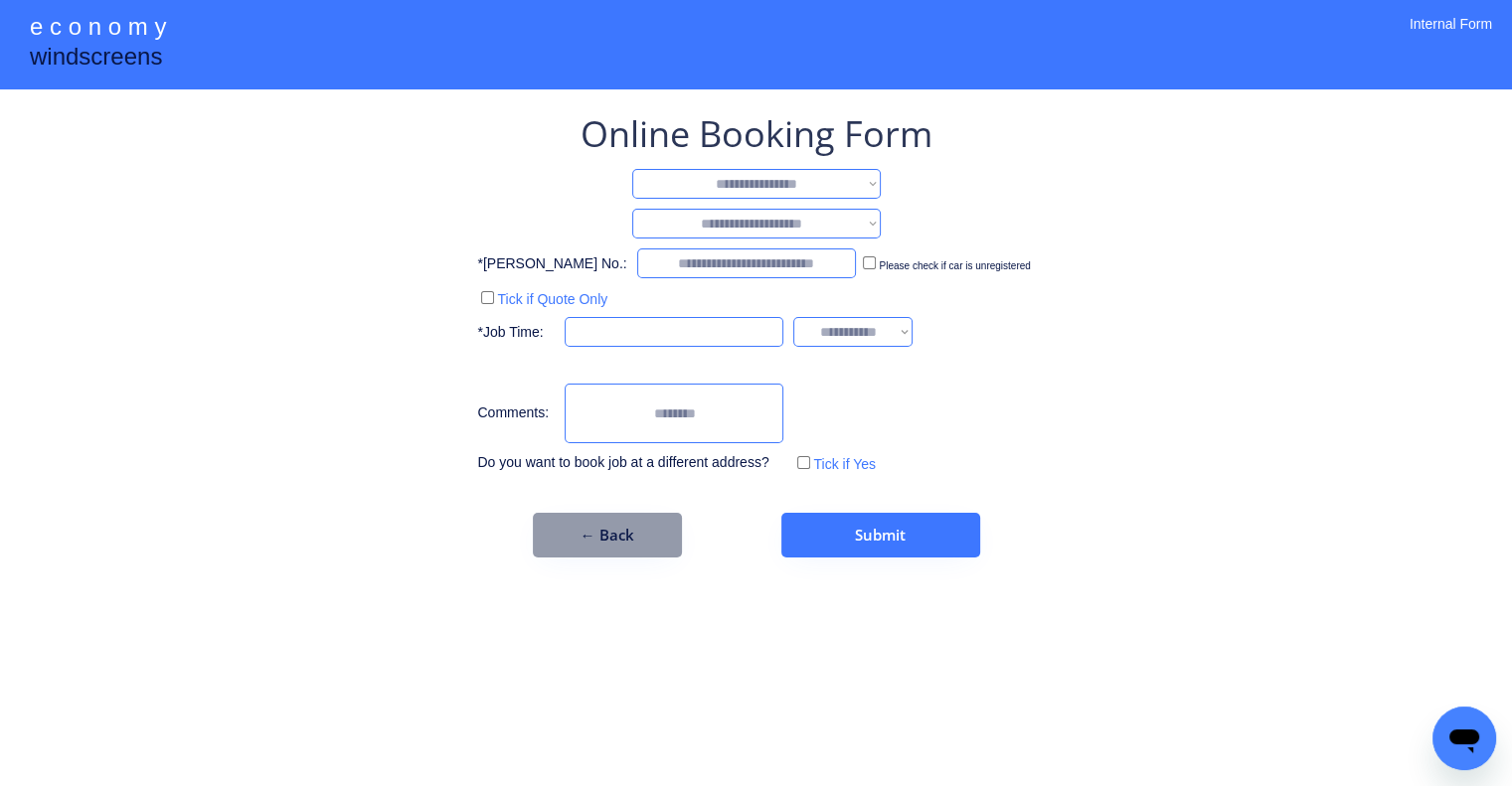 scroll, scrollTop: 0, scrollLeft: 0, axis: both 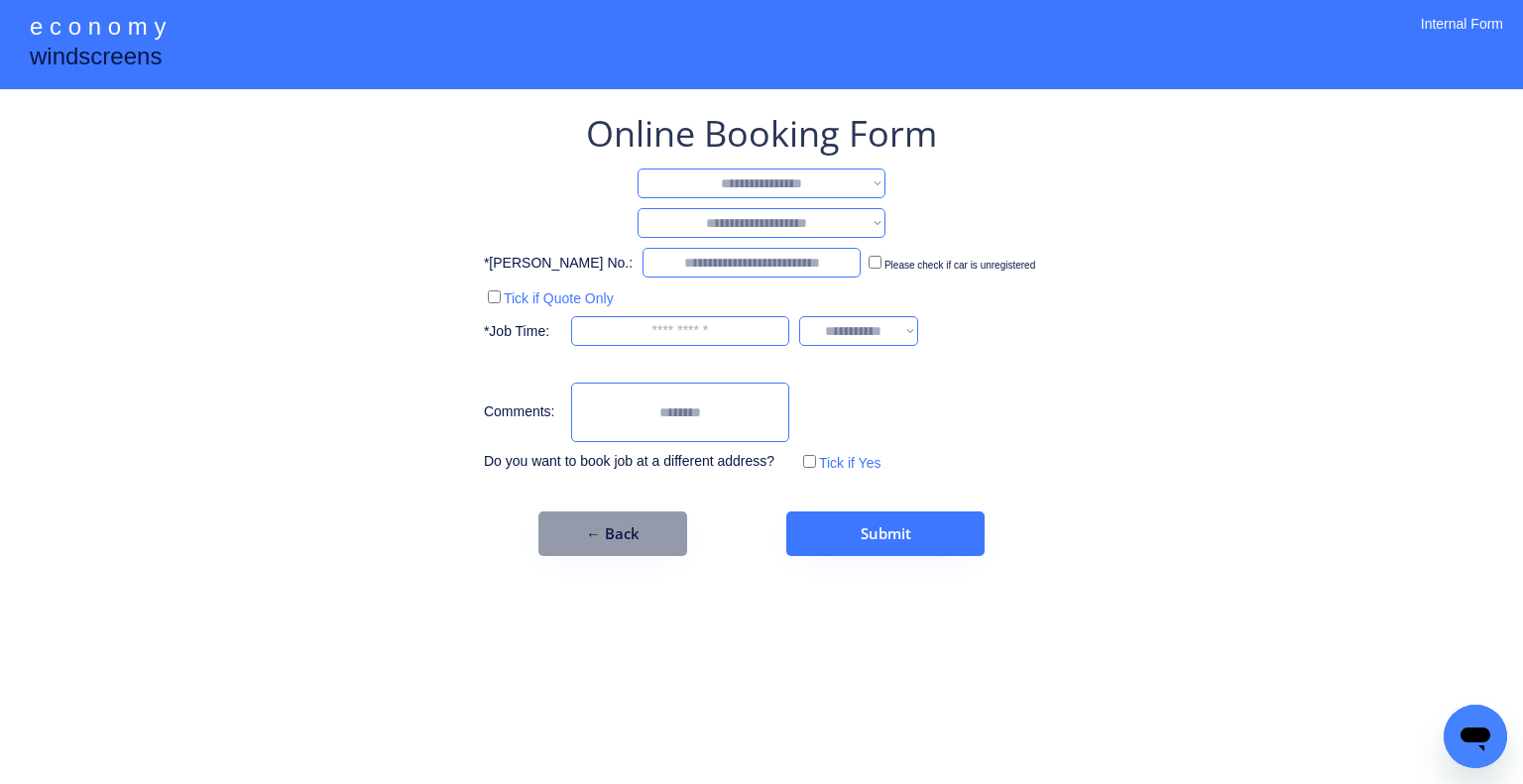 click on "**********" at bounding box center (762, 183) 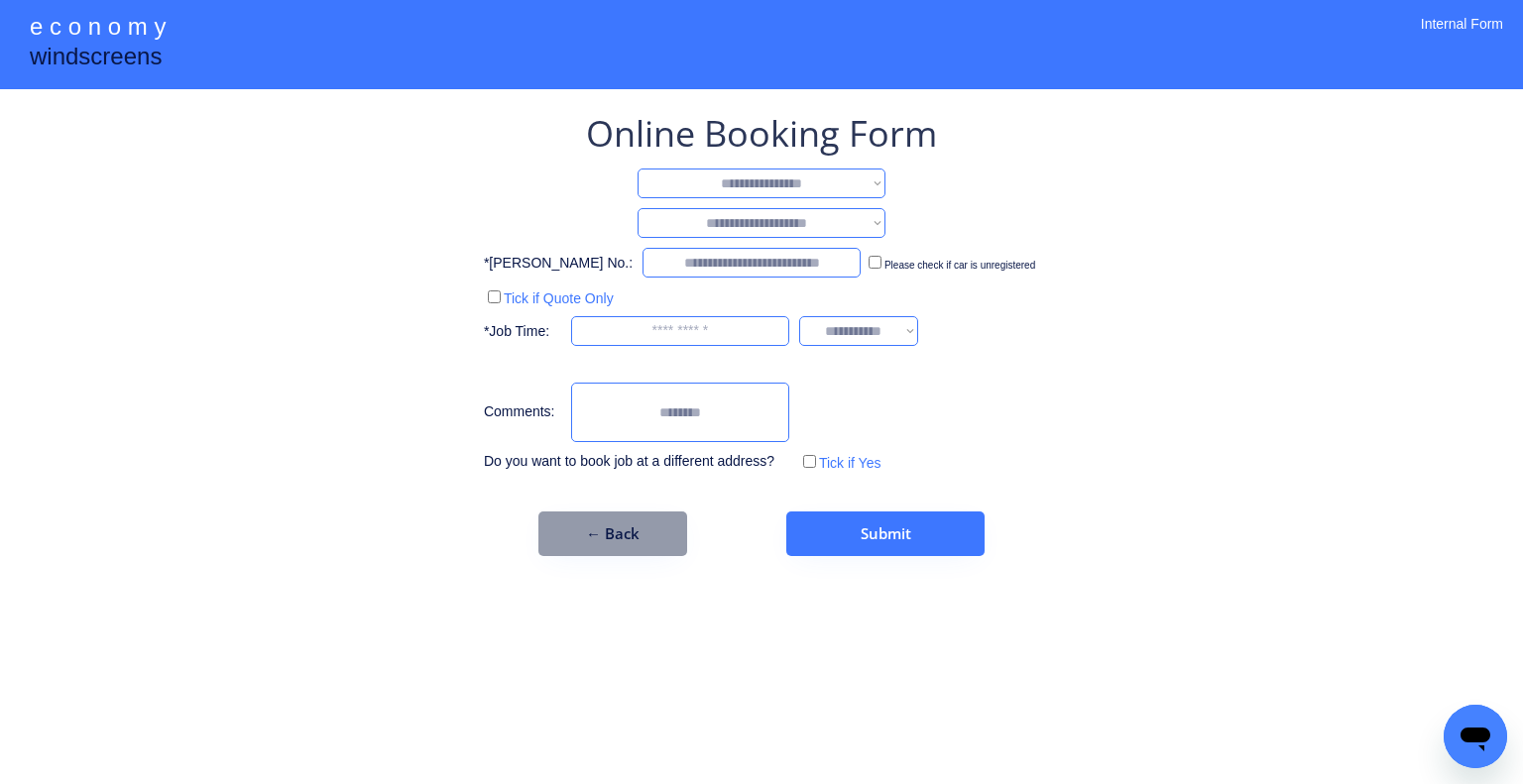 select on "**********" 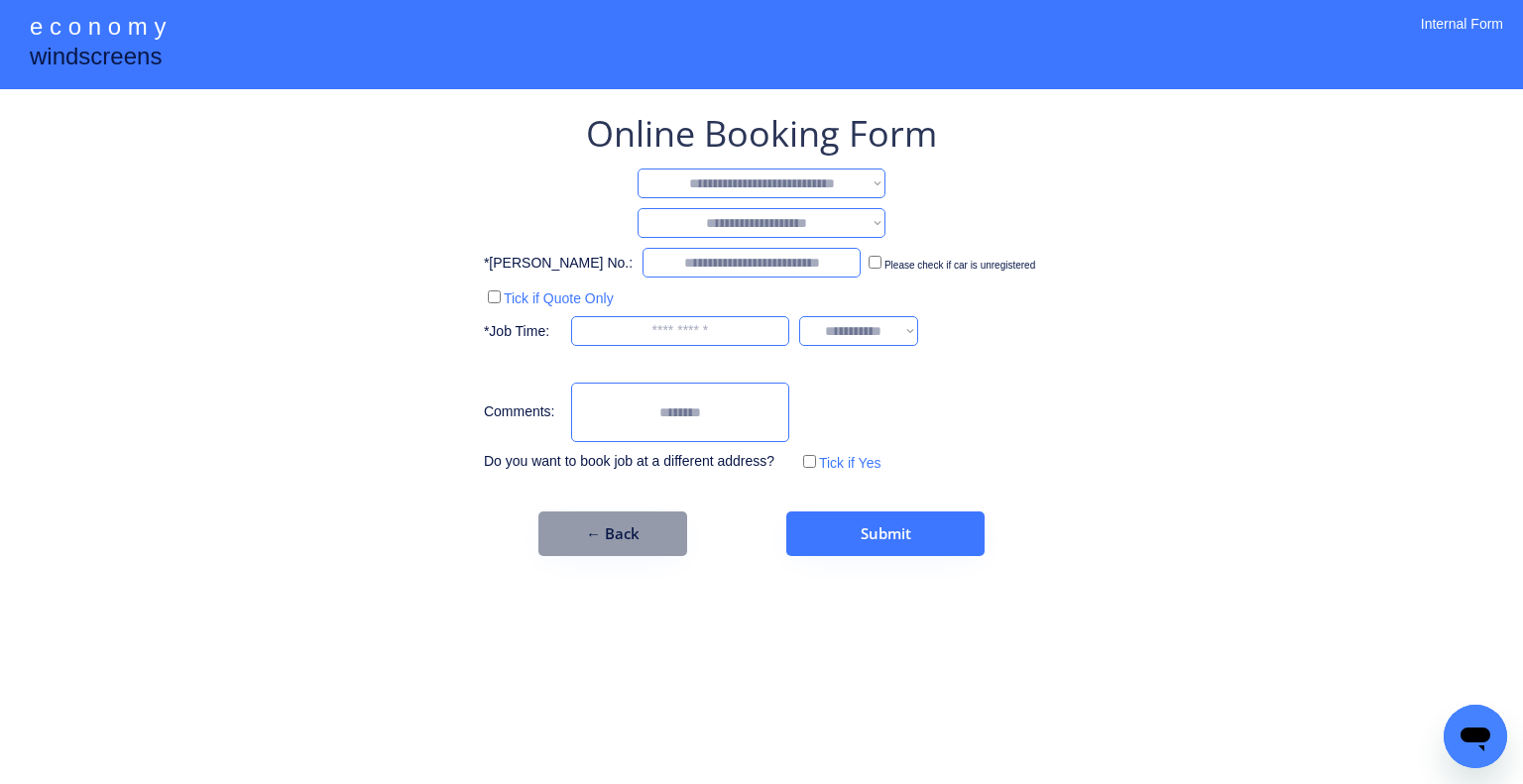 click on "**********" at bounding box center (762, 183) 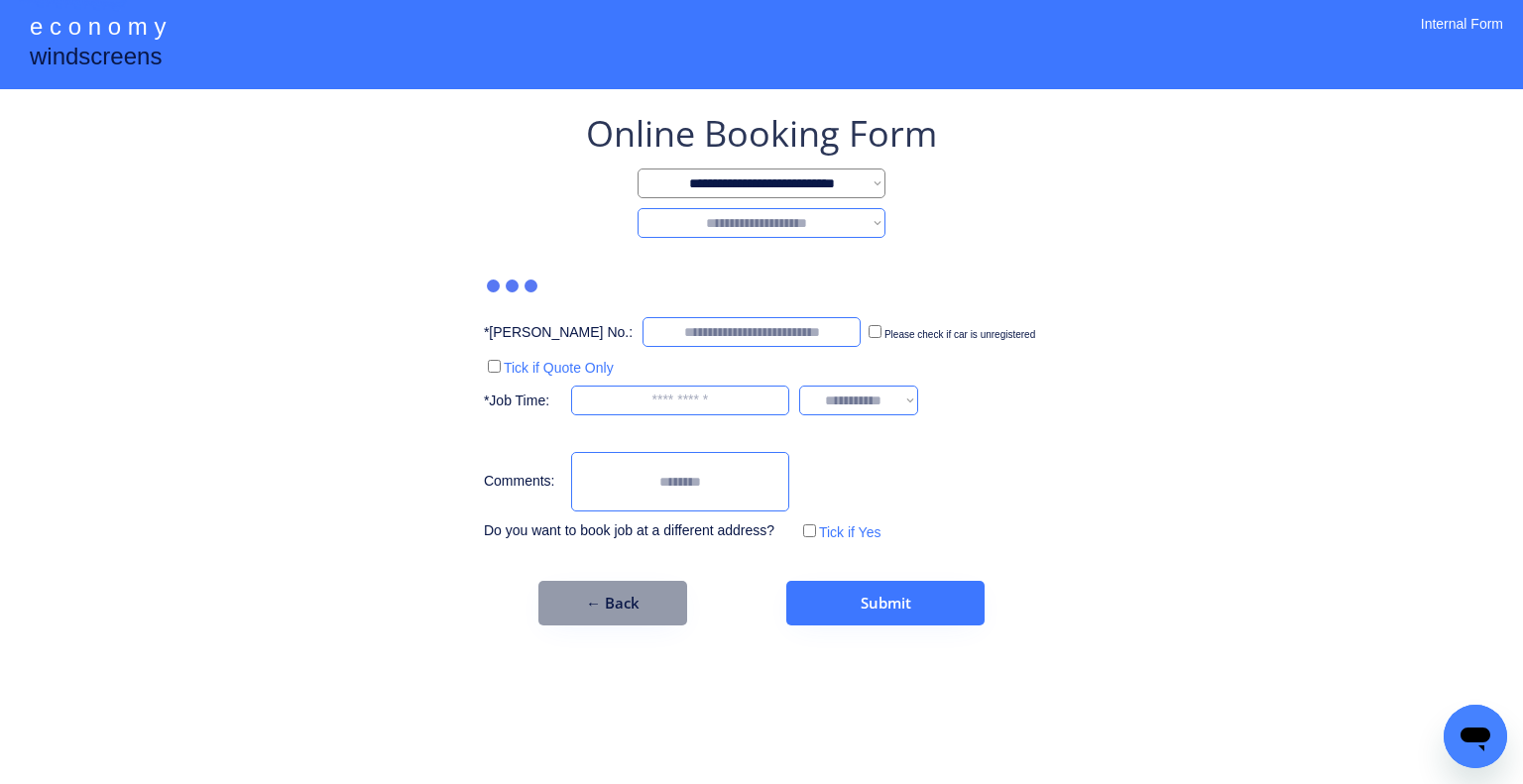 click on "**********" at bounding box center (762, 223) 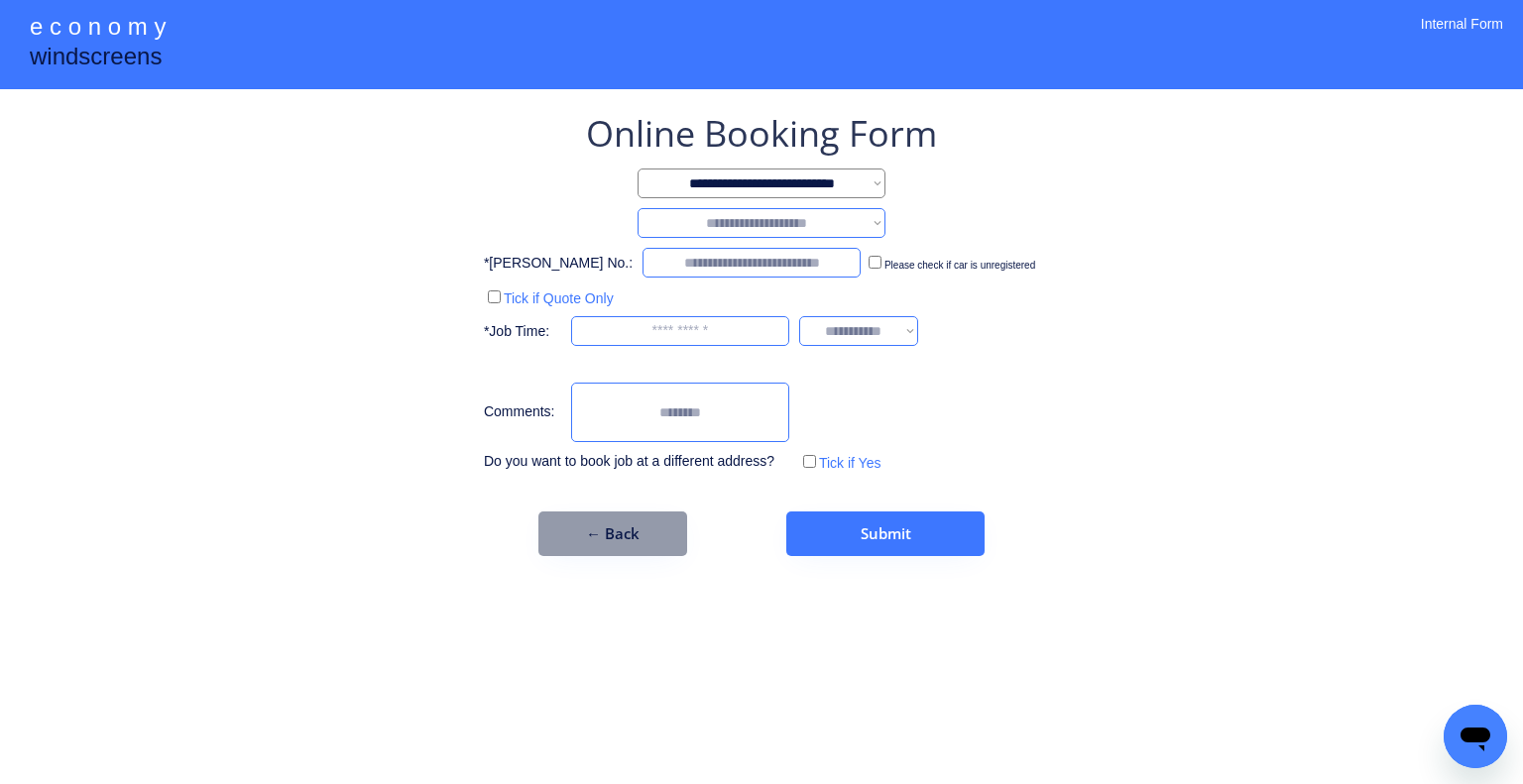 select on "********" 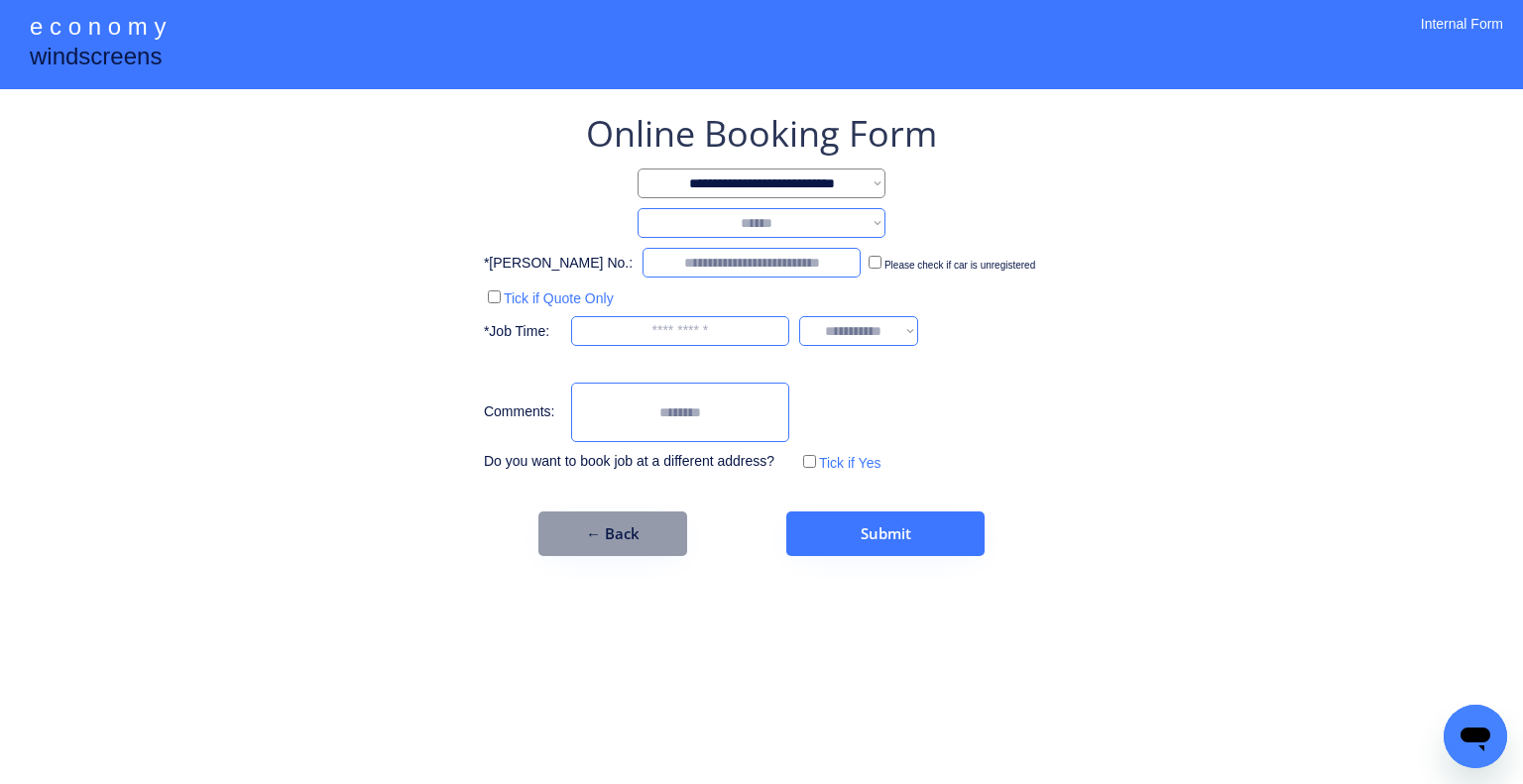 click on "**********" at bounding box center (762, 223) 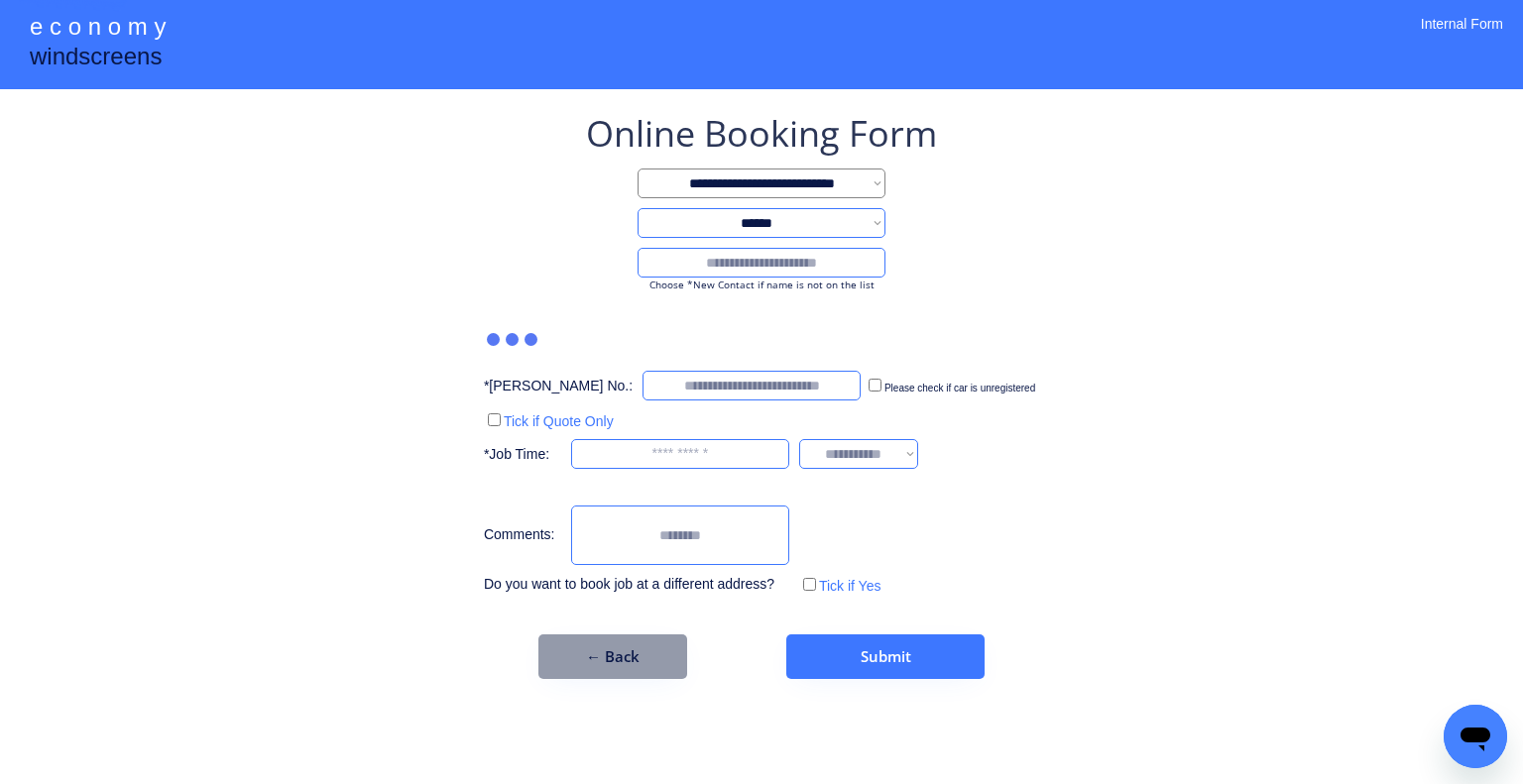 click at bounding box center (762, 263) 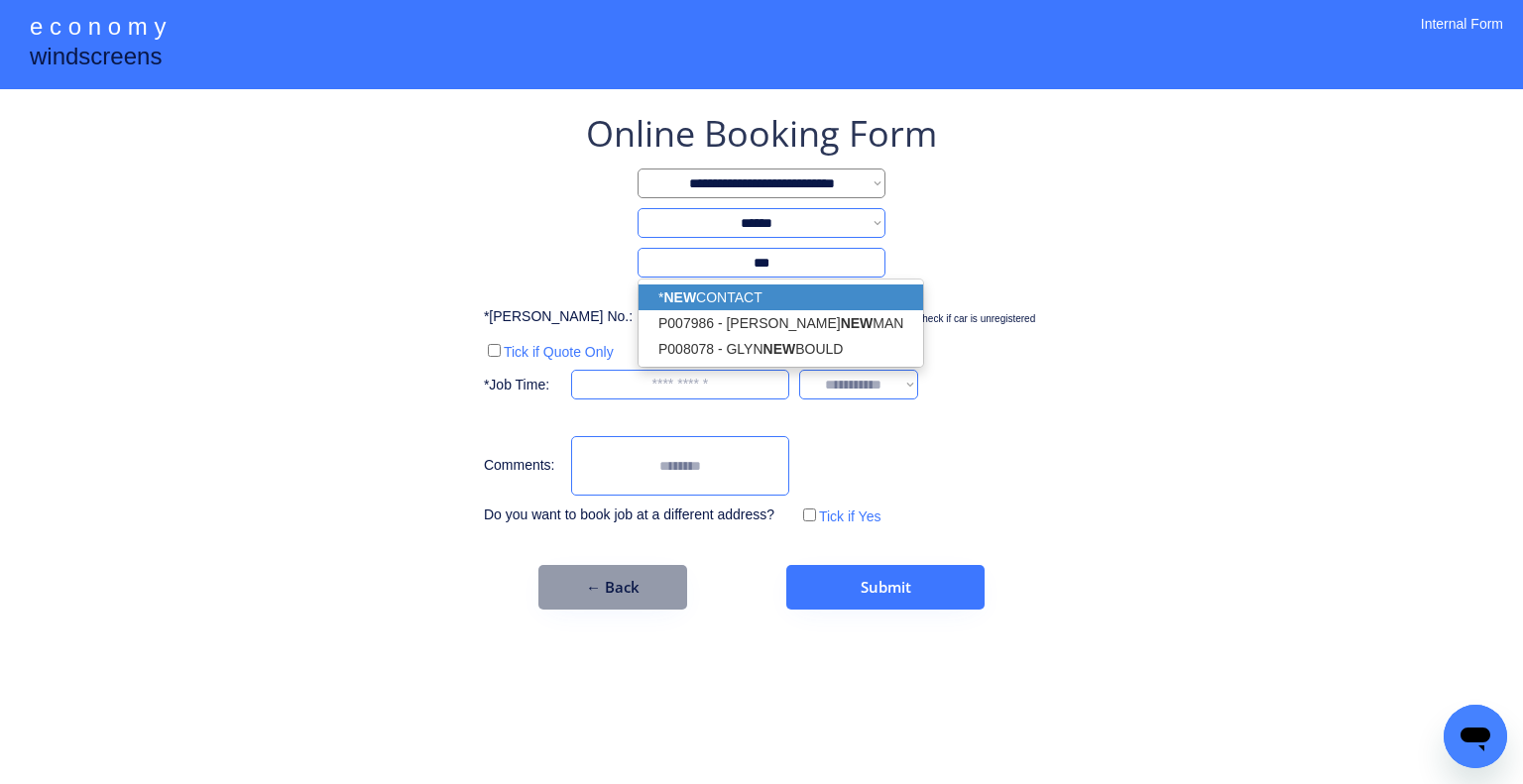 click on "* NEW  CONTACT" at bounding box center [780, 297] 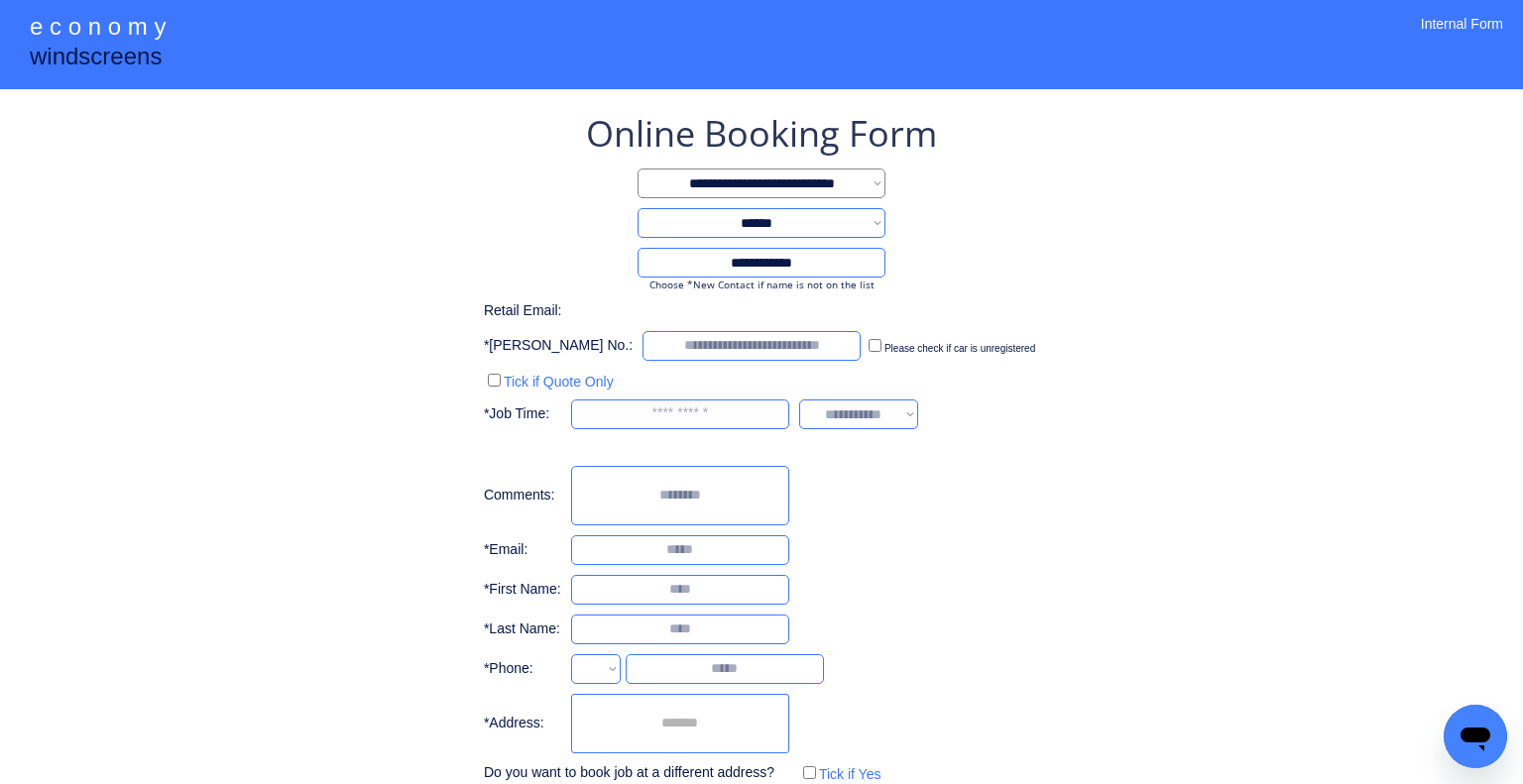 type on "**********" 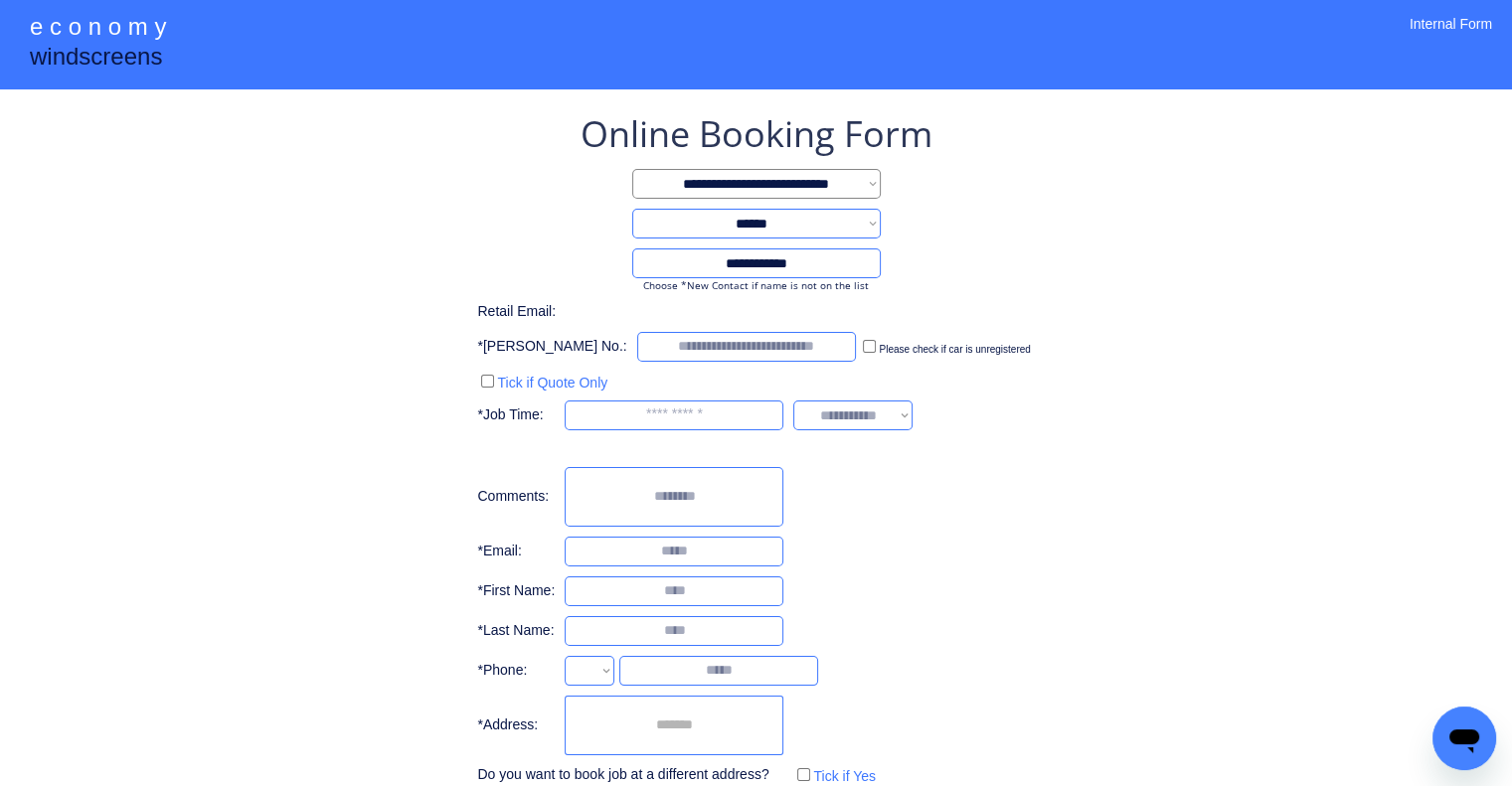 click on "**********" at bounding box center [756, 449] 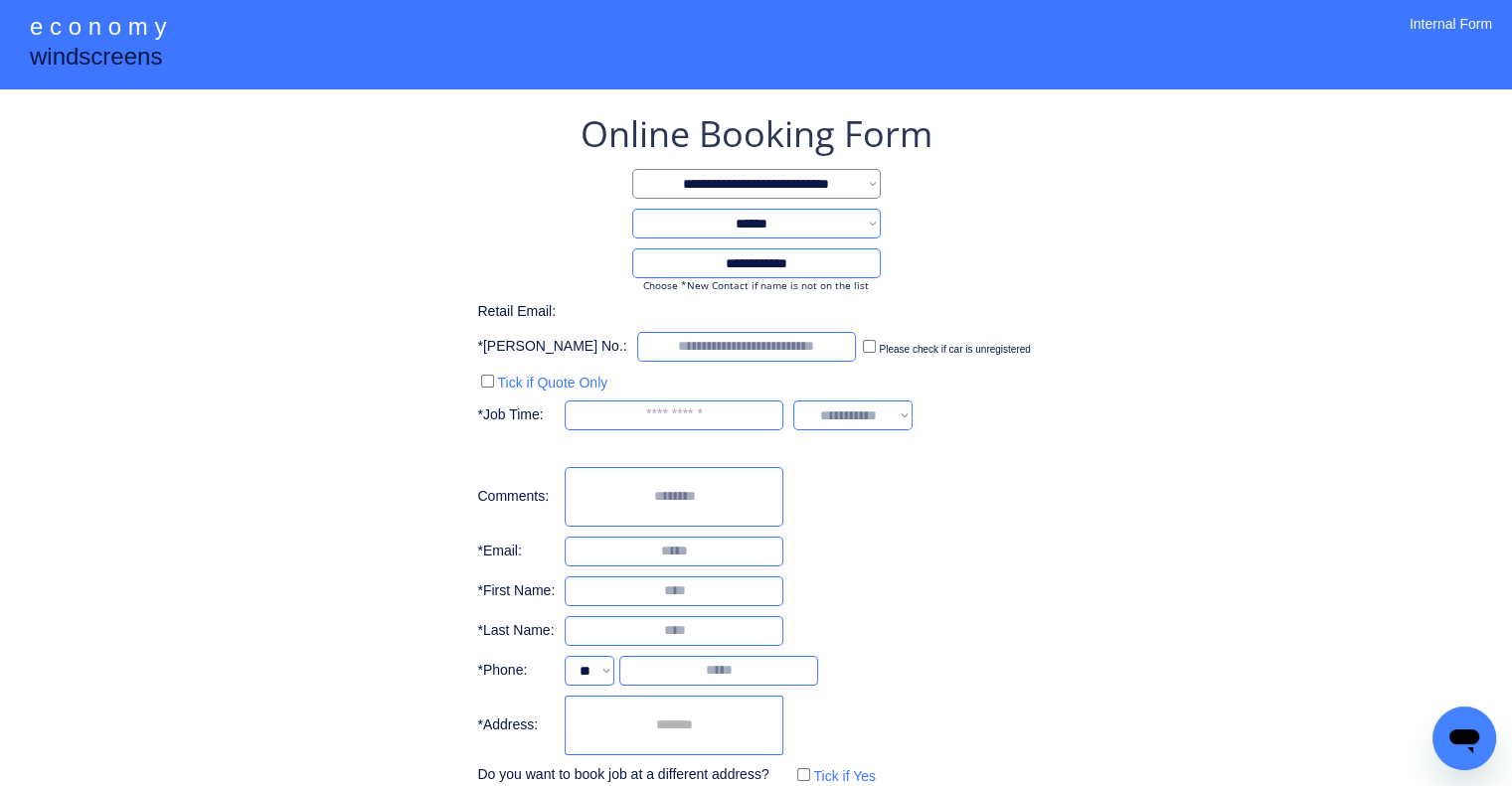 click at bounding box center (674, 725) 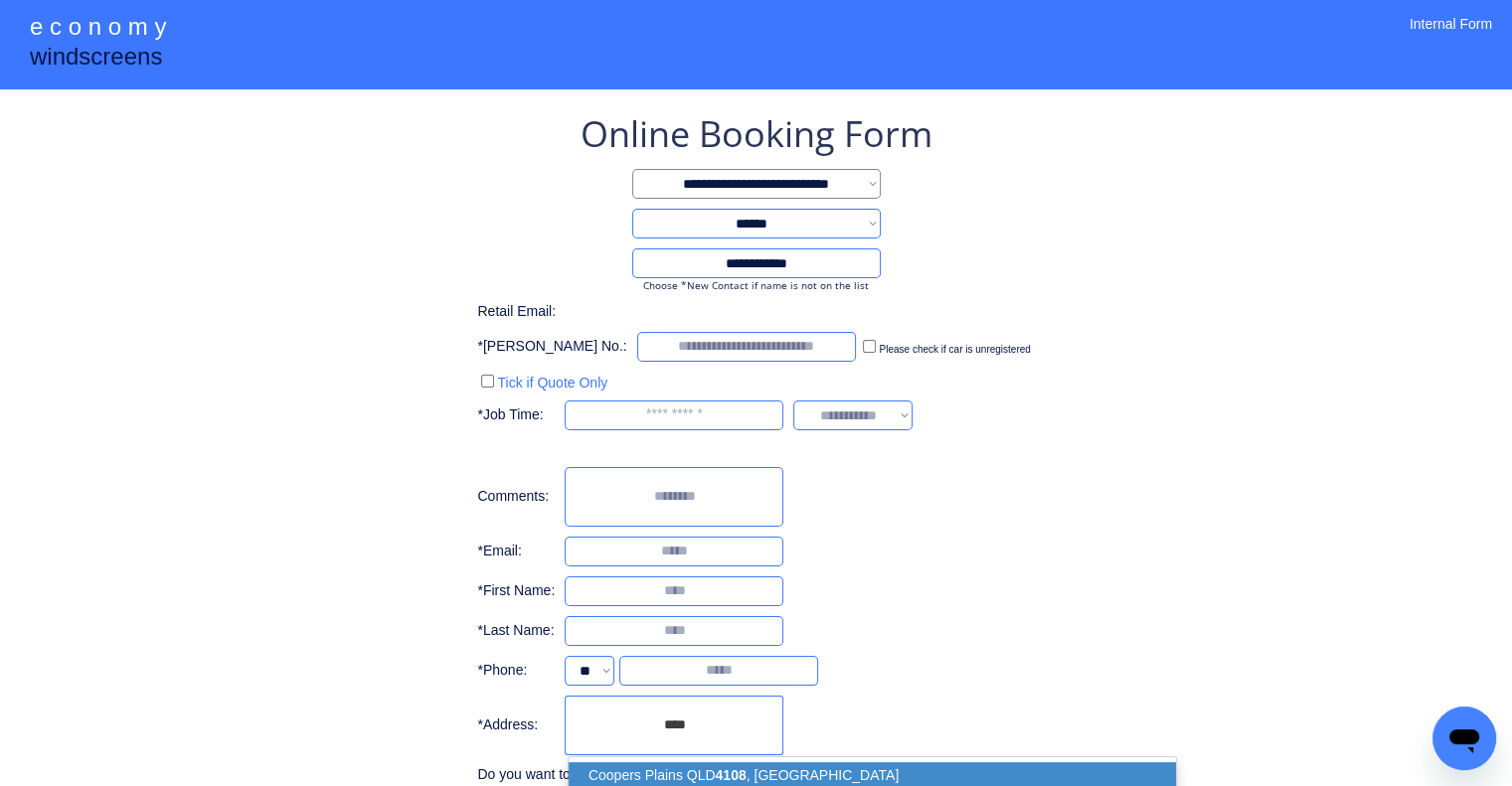 click on "Coopers Plains QLD  4108 , Australia" at bounding box center [873, 775] 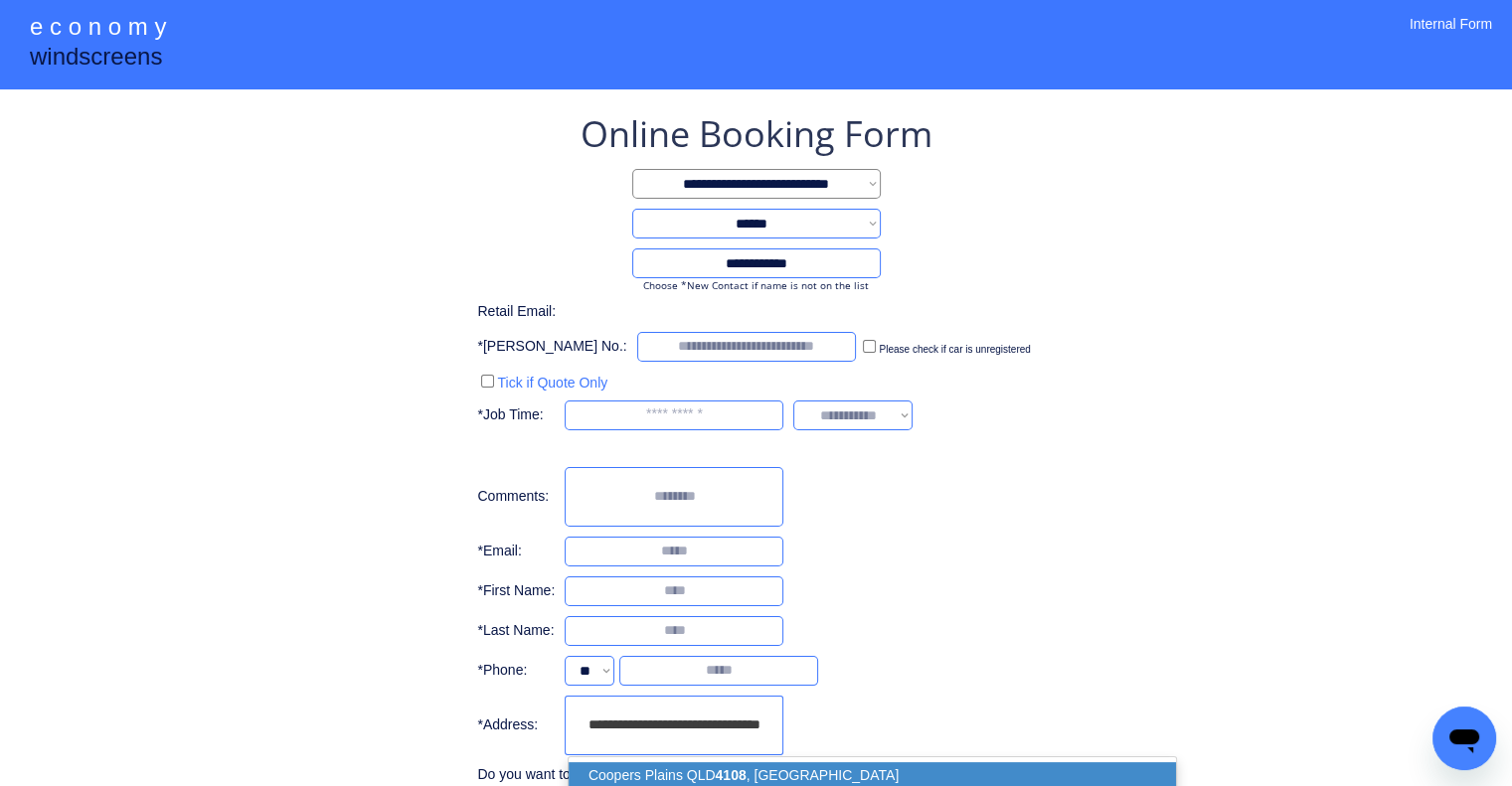 type on "**********" 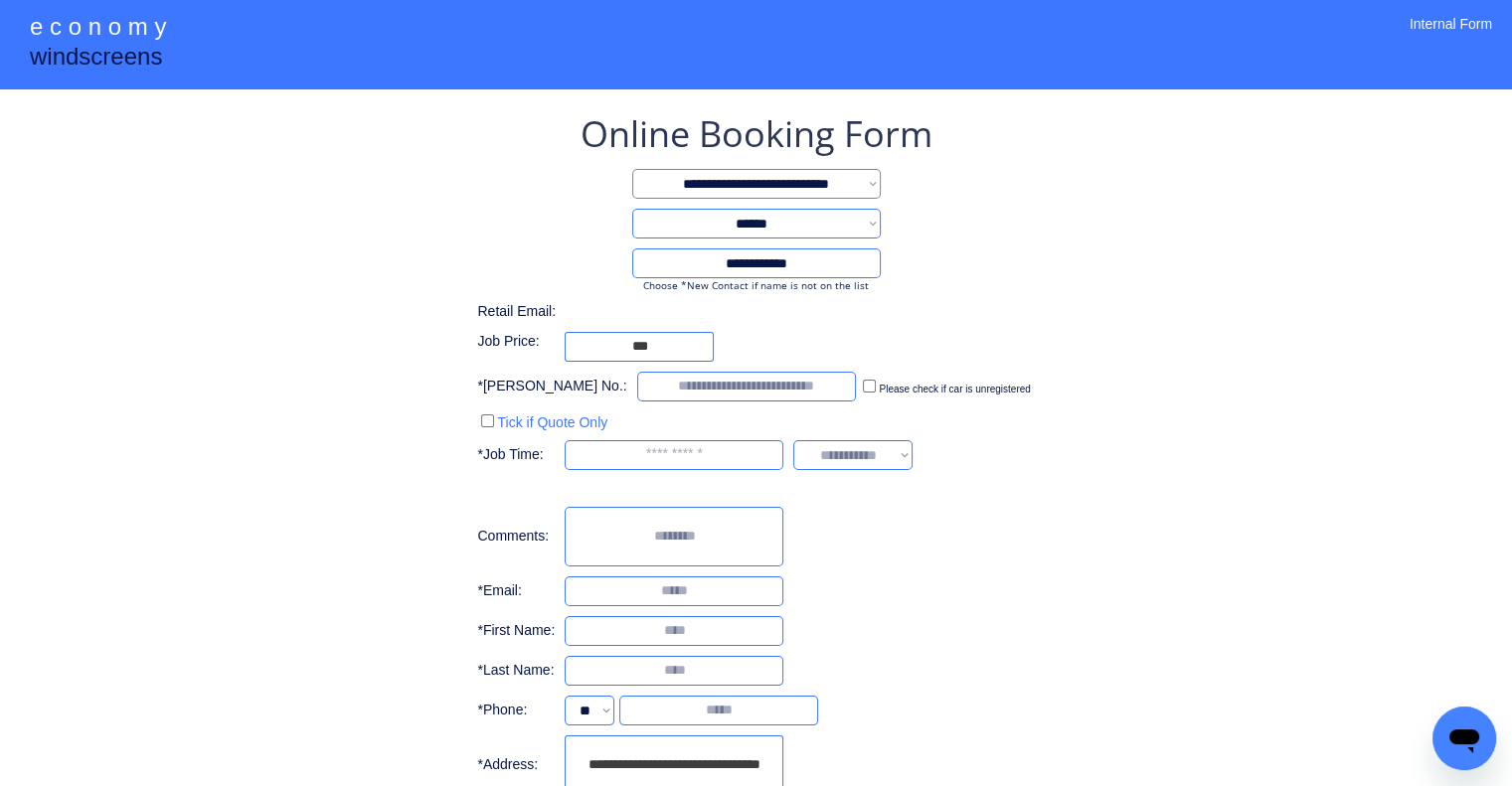 click on "**********" at bounding box center [756, 484] 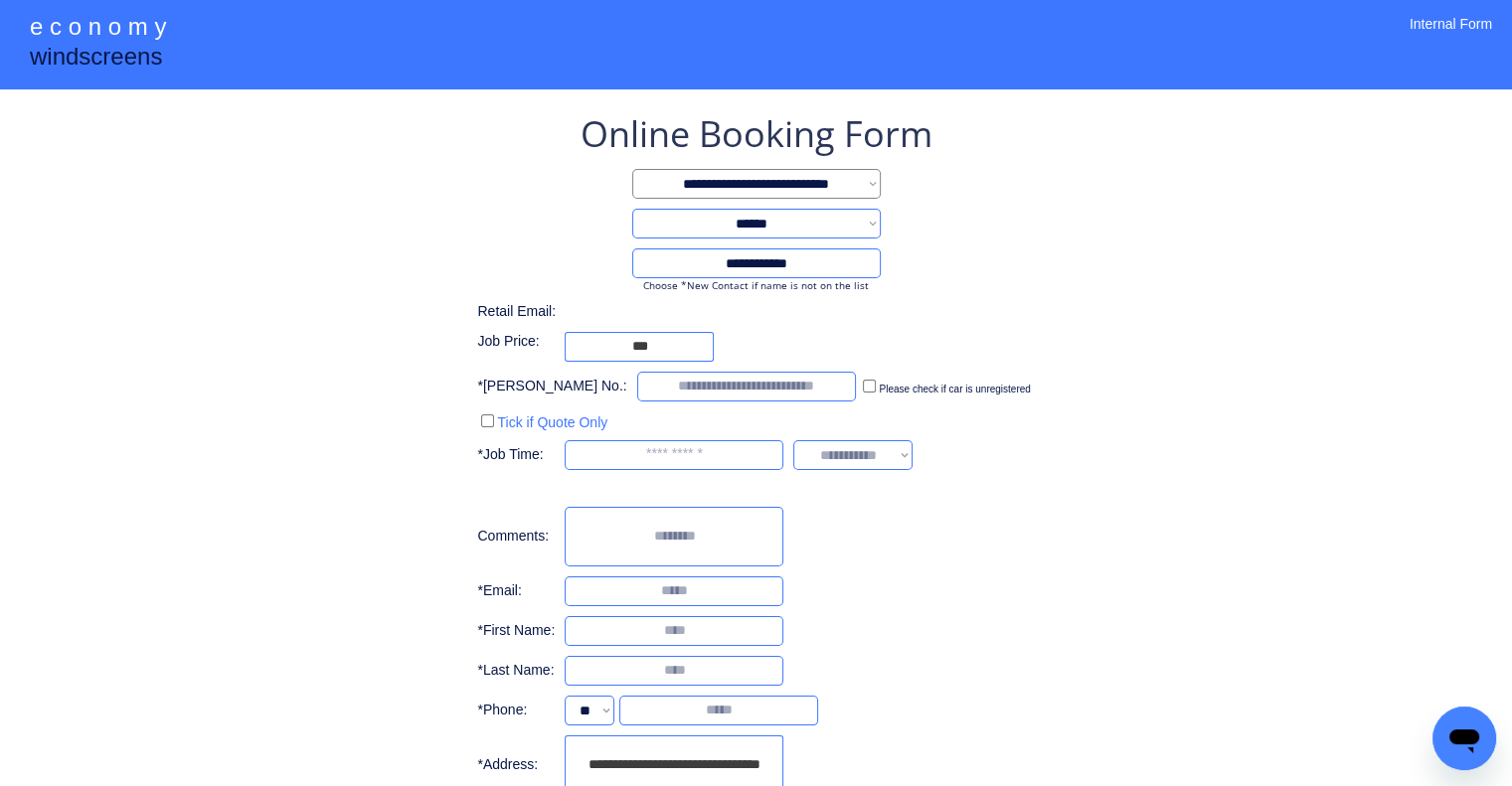 scroll, scrollTop: 152, scrollLeft: 0, axis: vertical 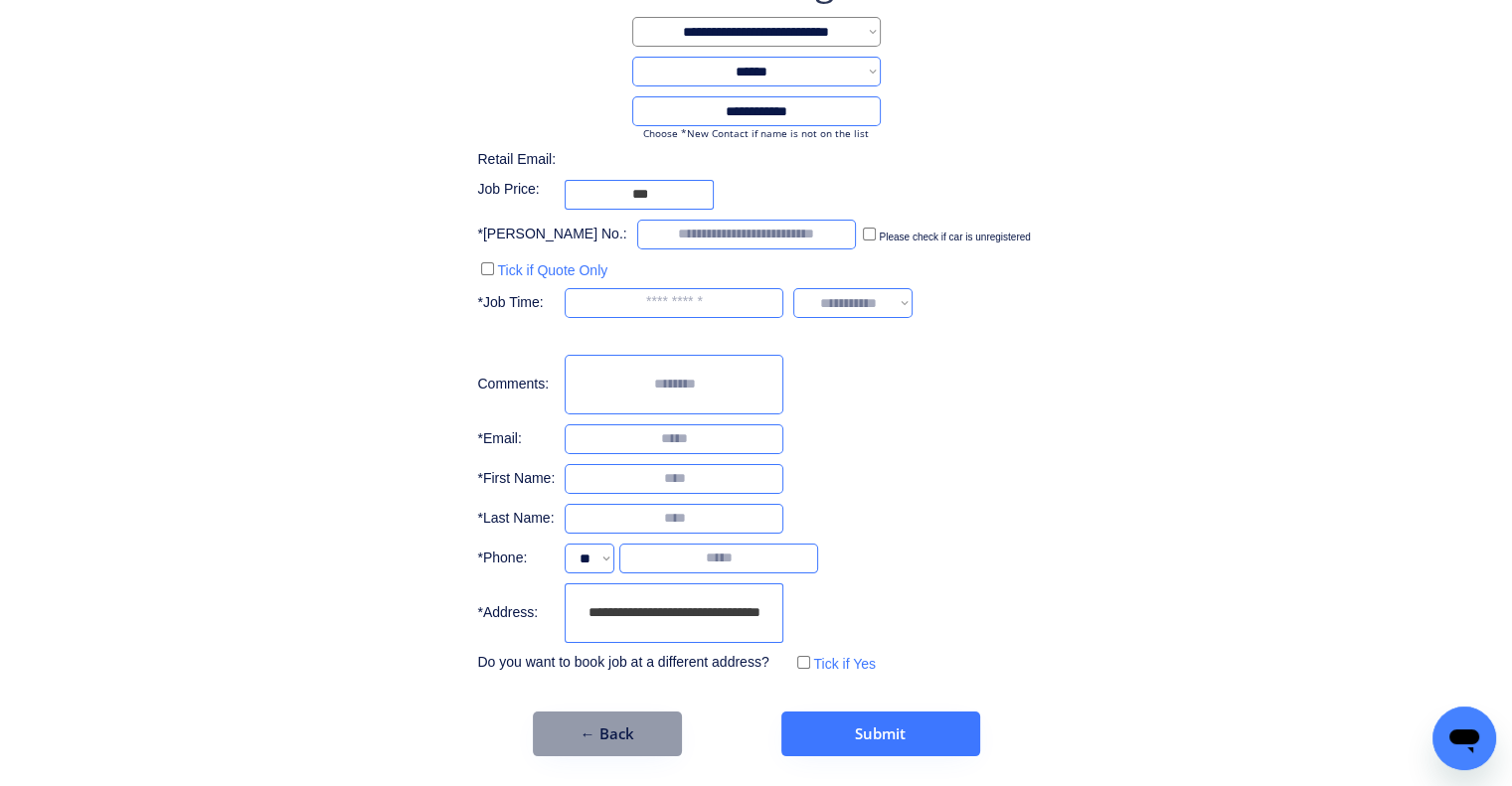 click on "**********" at bounding box center (756, 357) 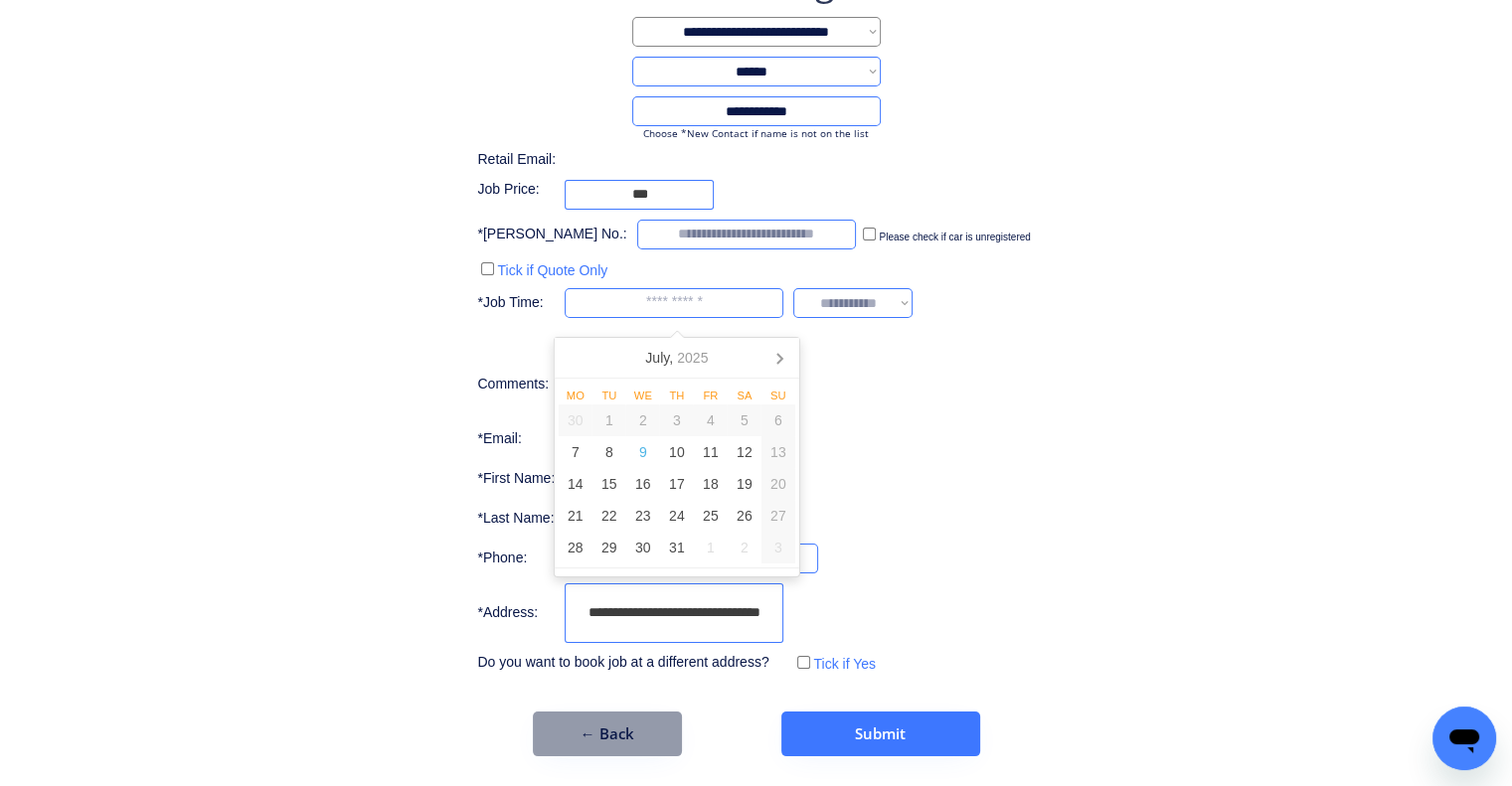 click at bounding box center (674, 303) 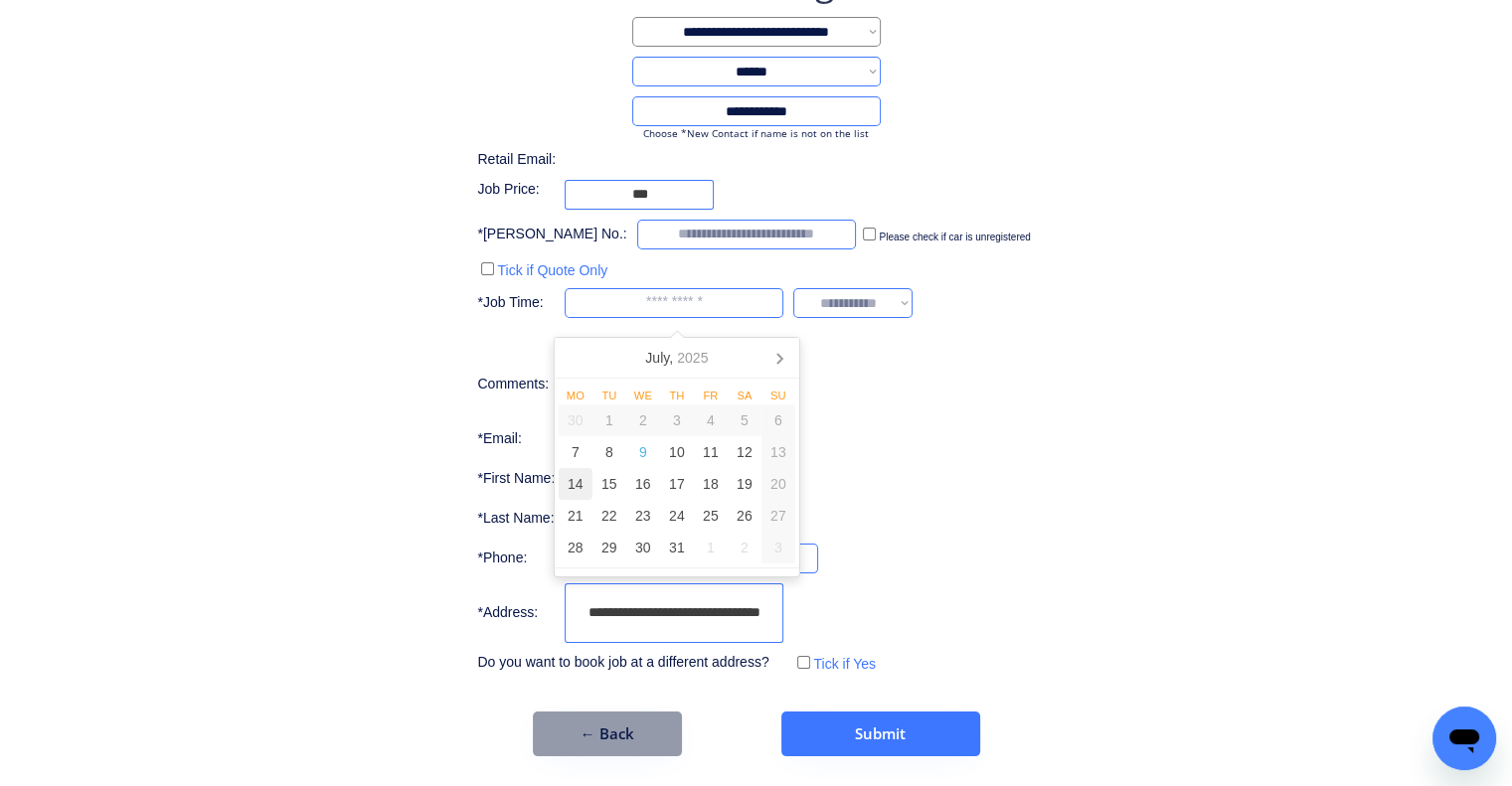 click on "14" at bounding box center [576, 484] 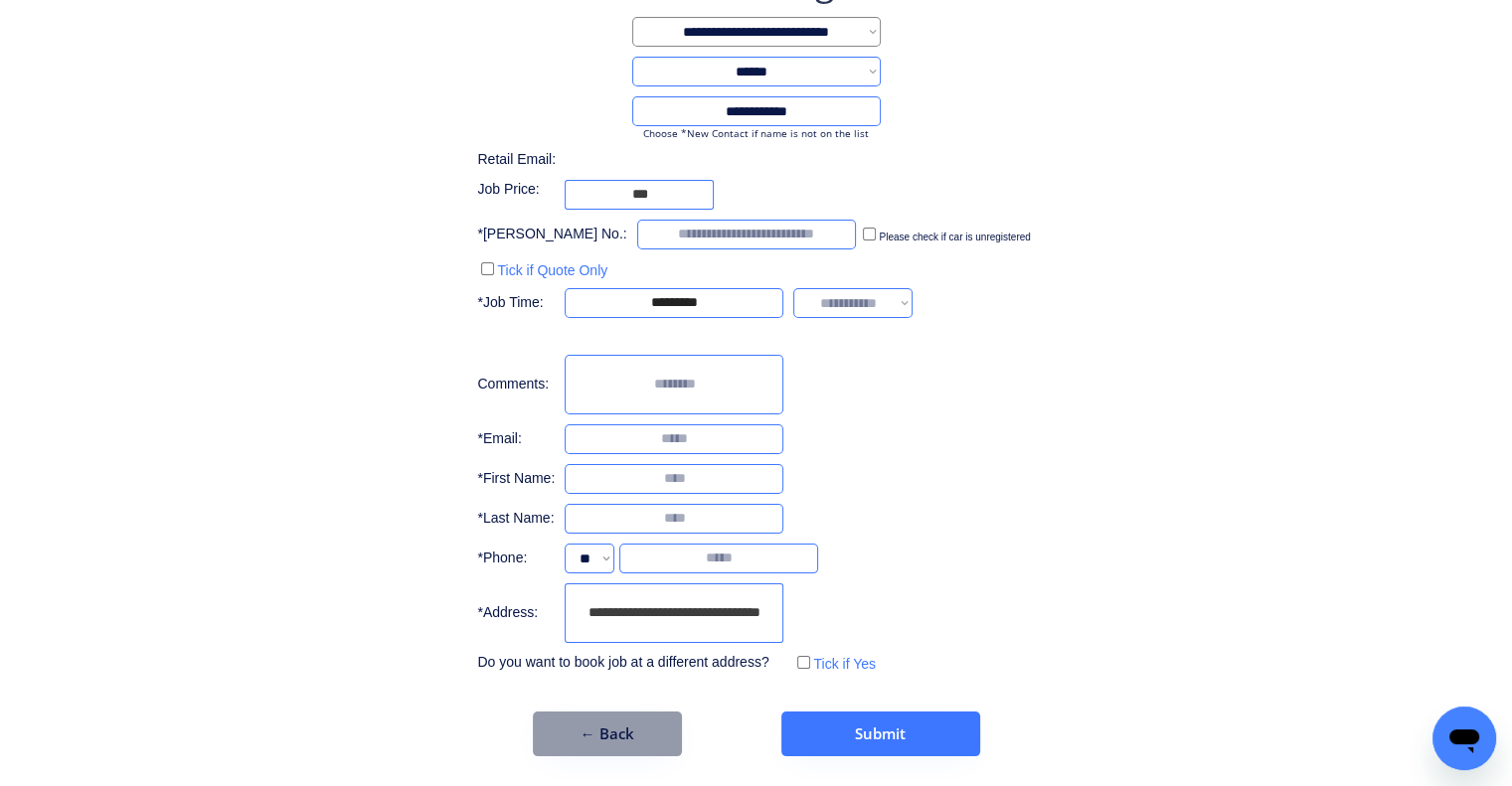 click on "**********" at bounding box center (756, 317) 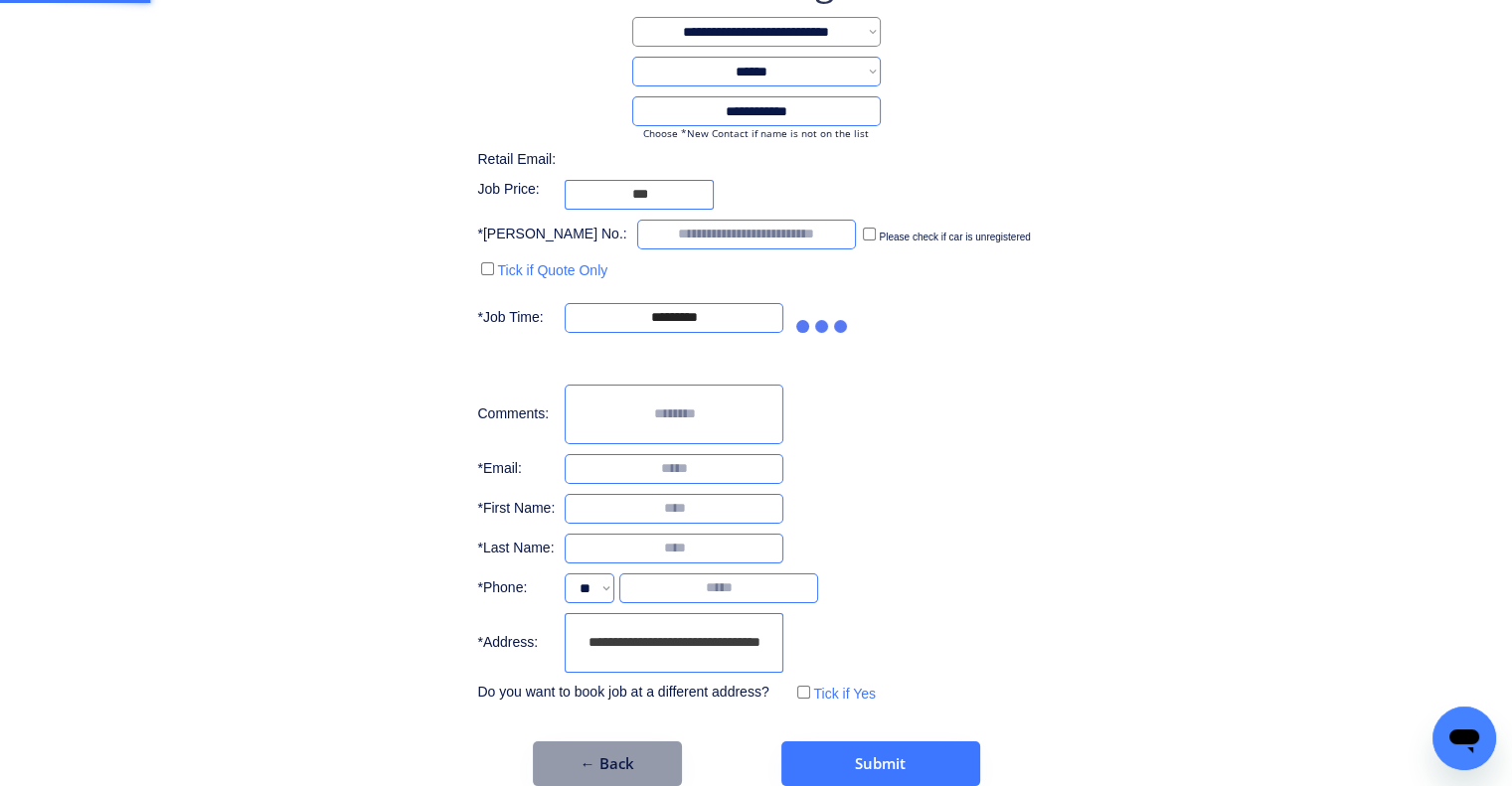click on "**********" at bounding box center (756, 372) 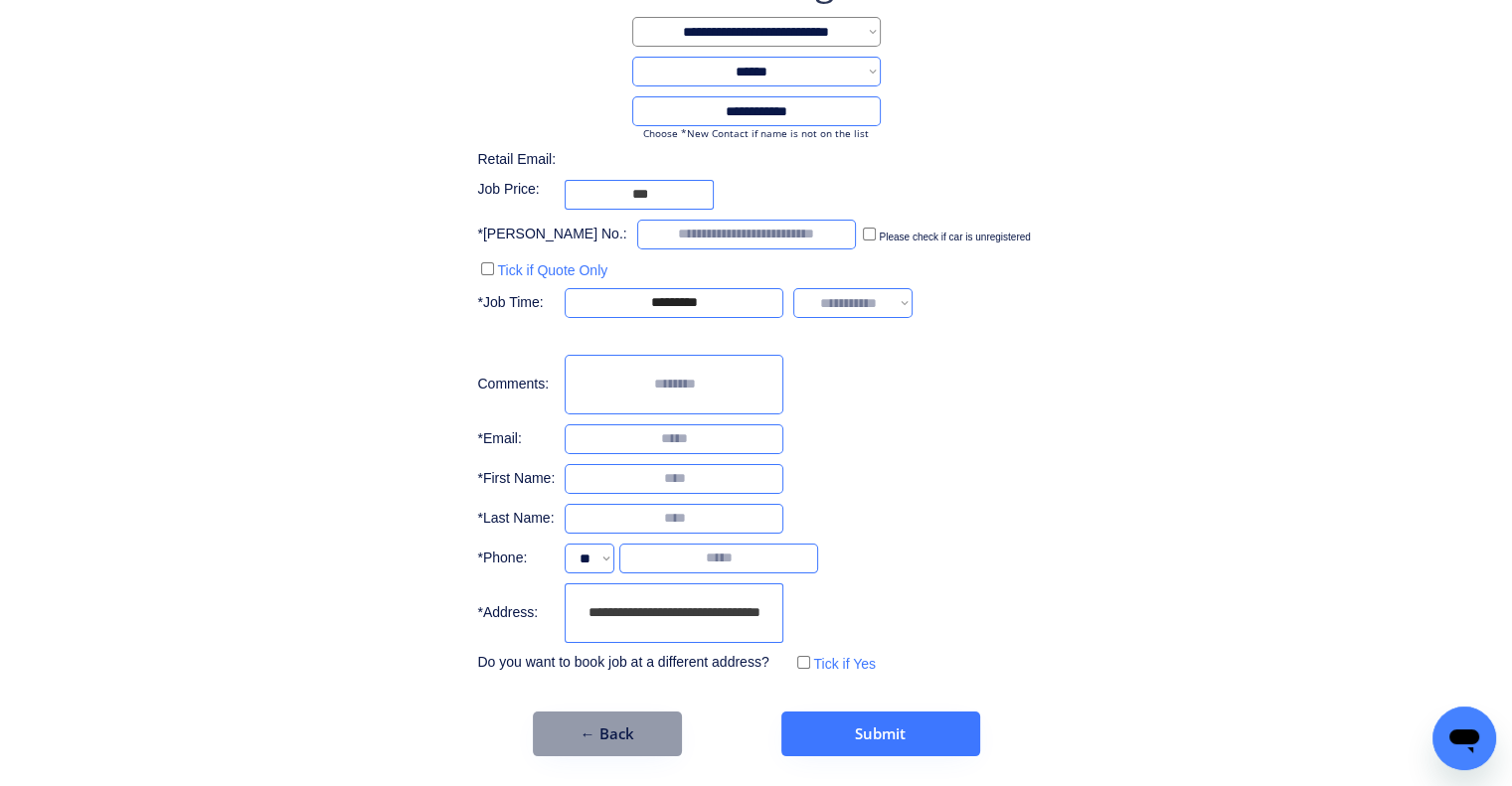click on "**********" at bounding box center [853, 303] 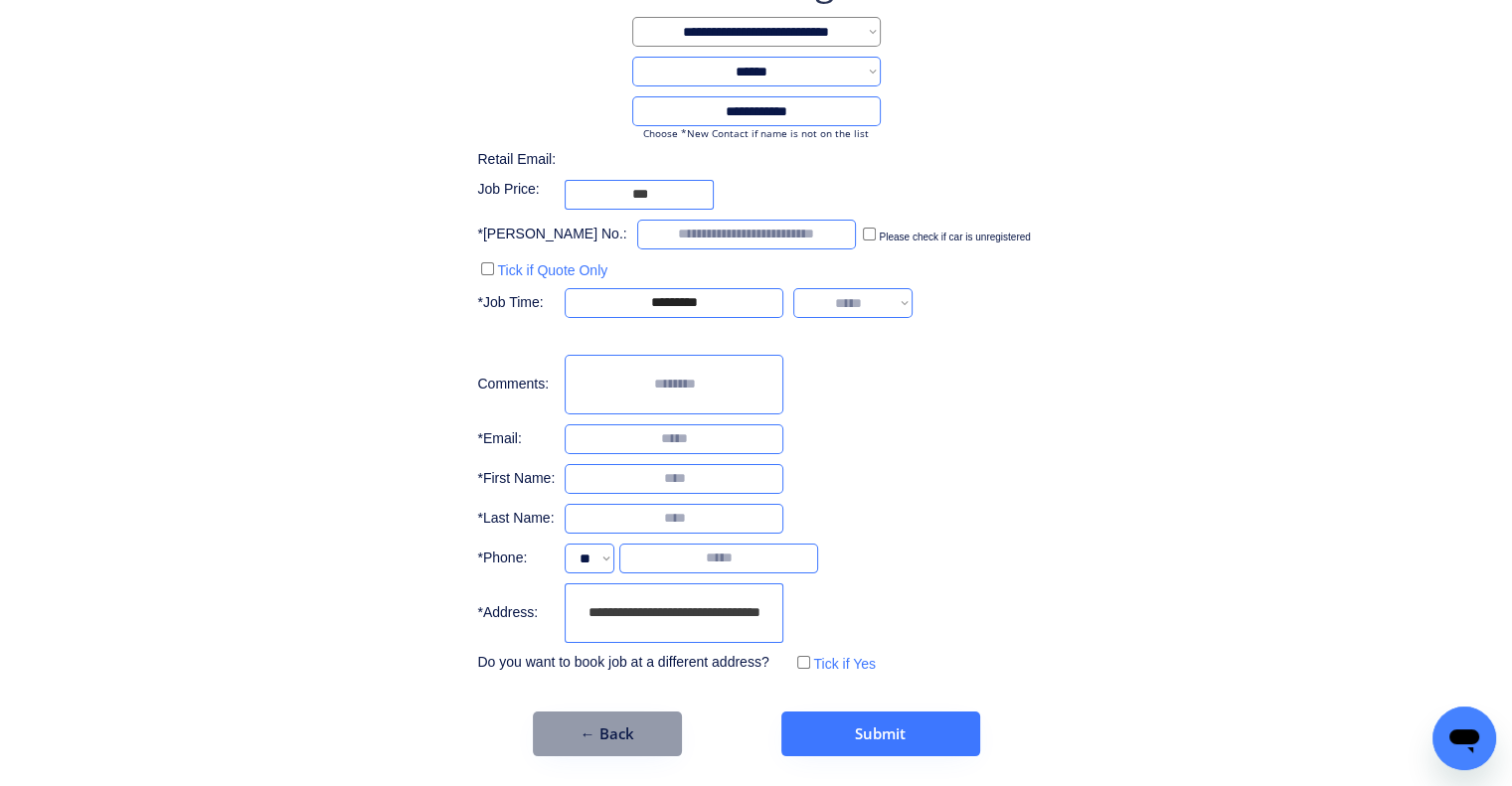 click on "**********" at bounding box center (853, 303) 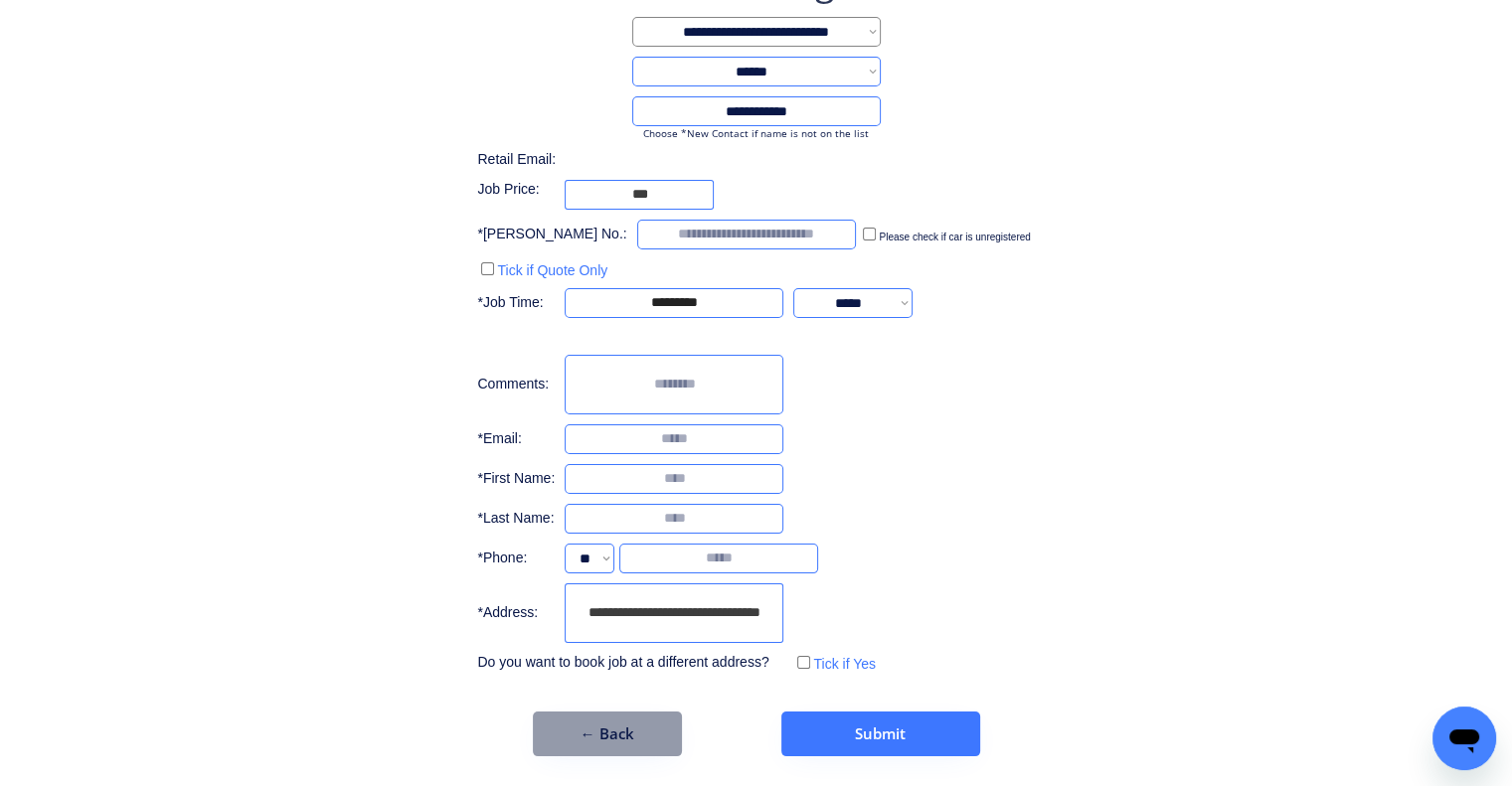 click on "**********" at bounding box center [756, 317] 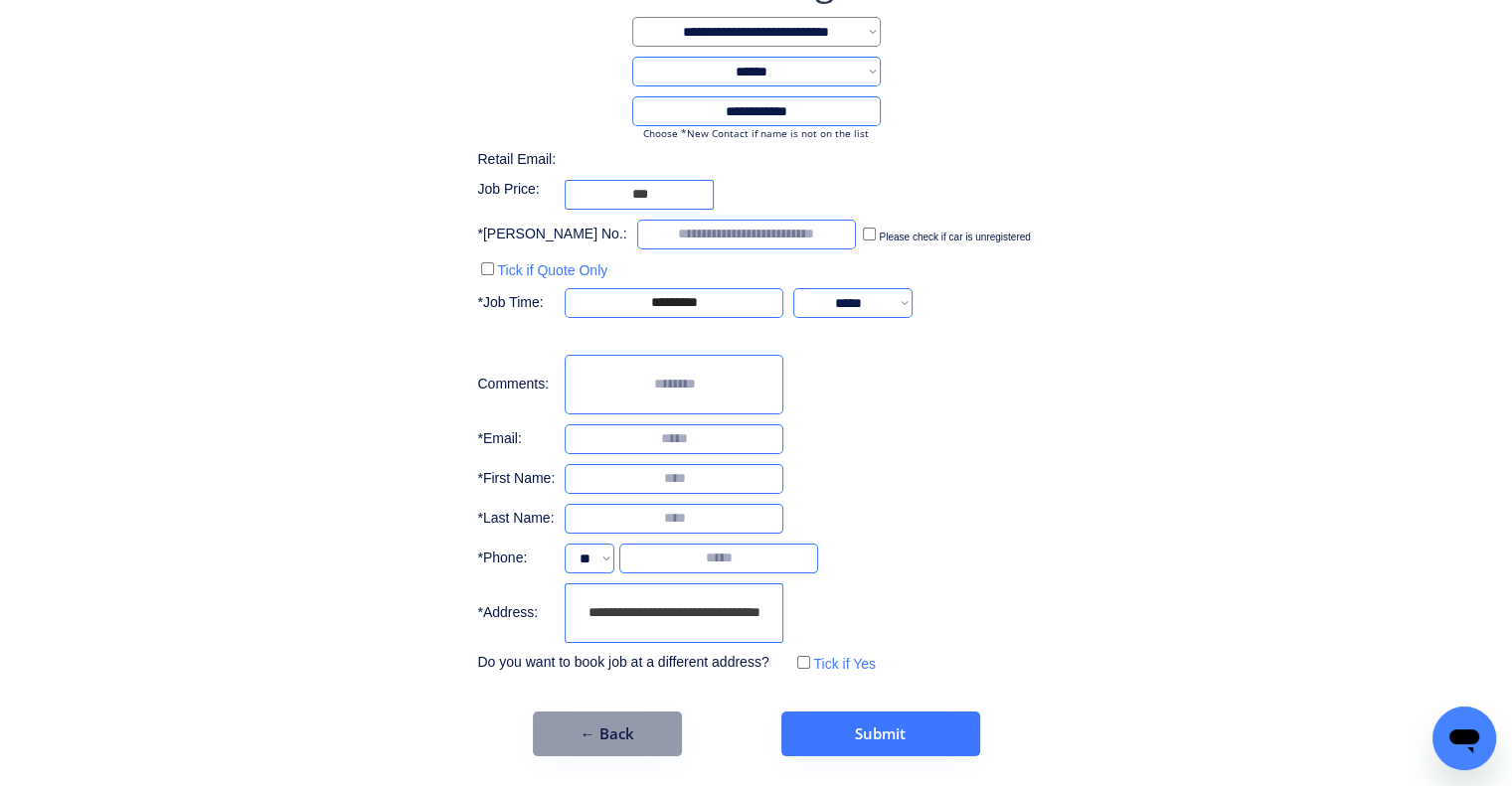 click on "**********" at bounding box center (756, 317) 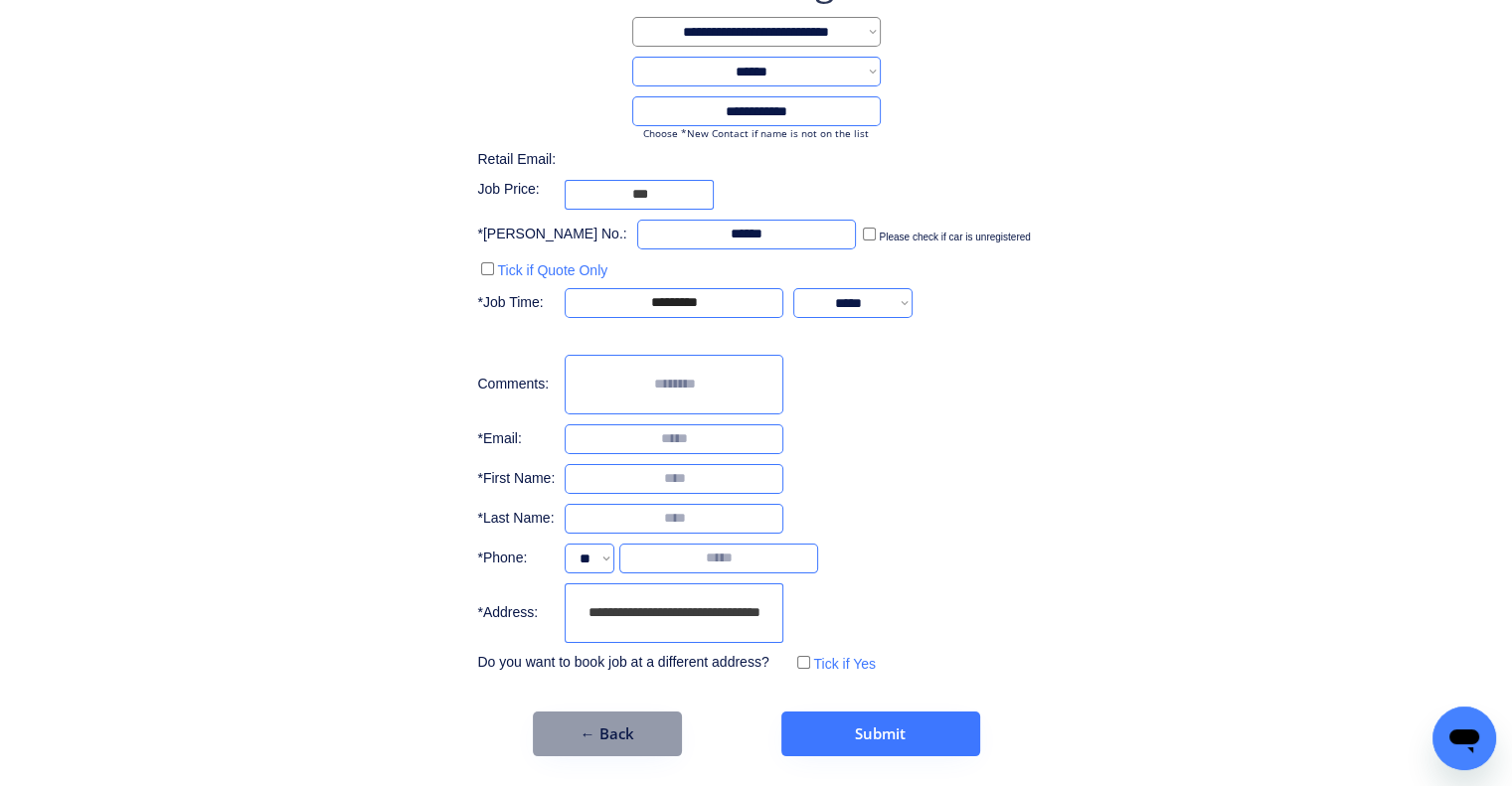 click at bounding box center [747, 235] 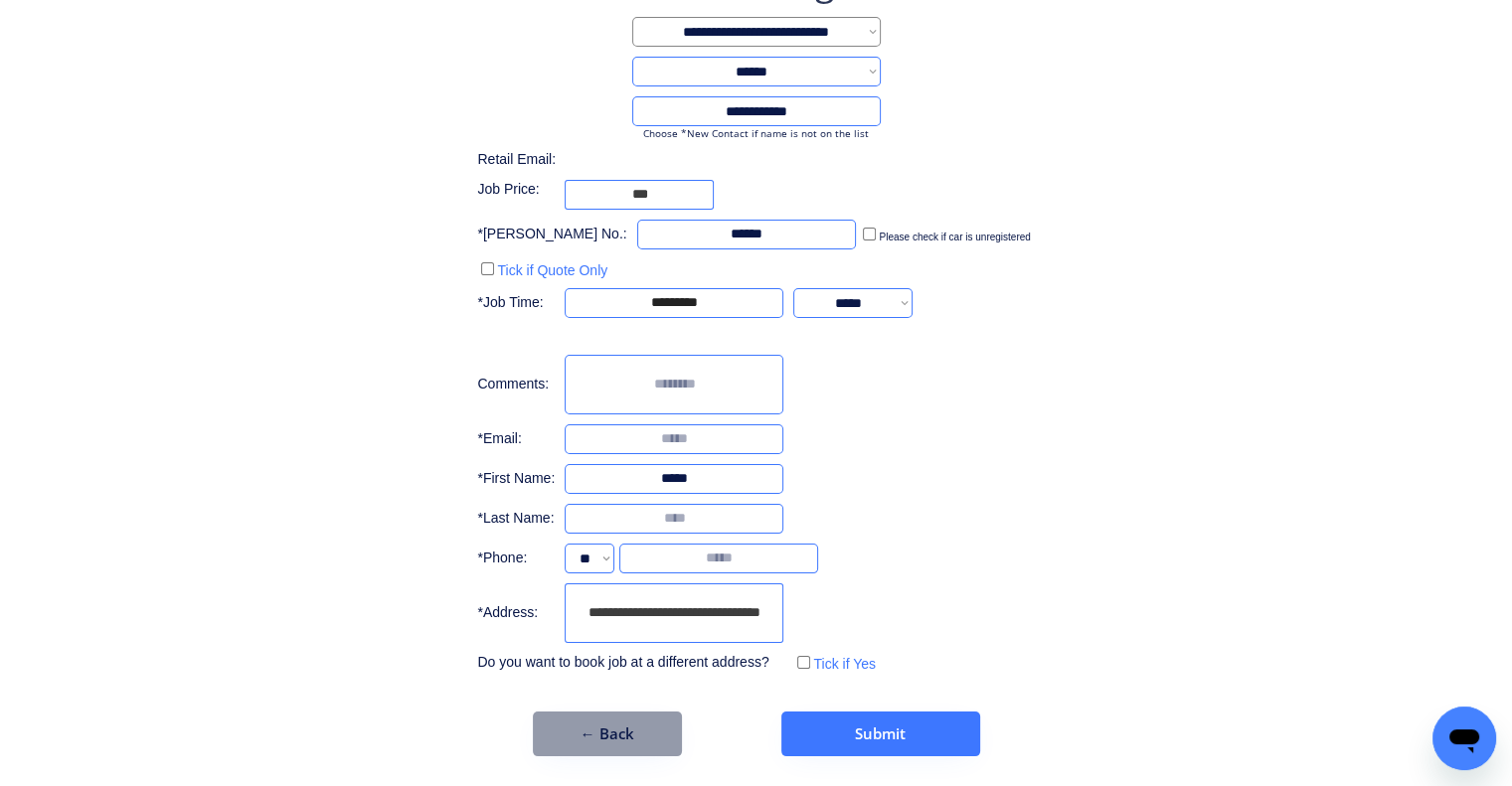 type on "*****" 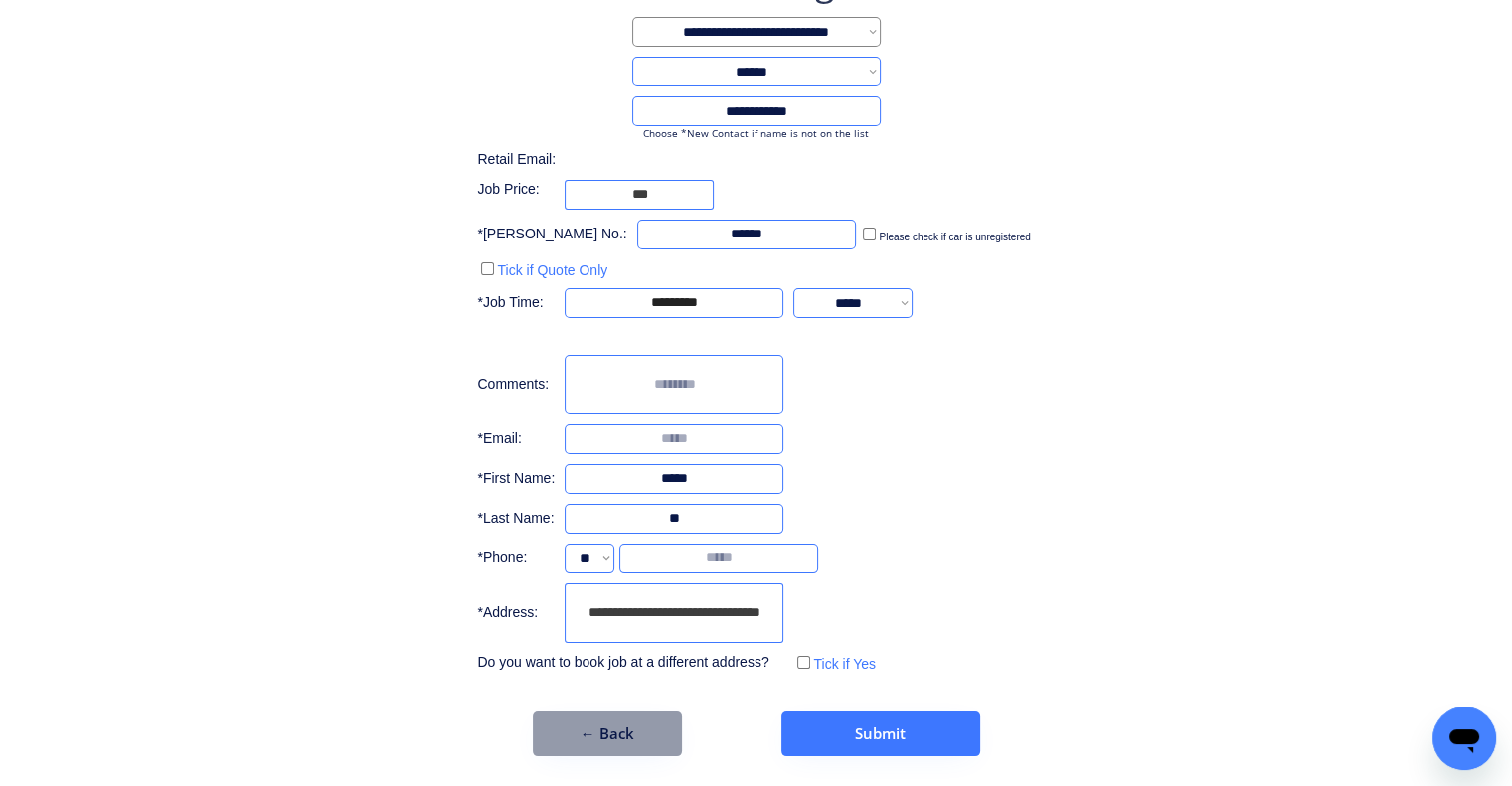type on "**" 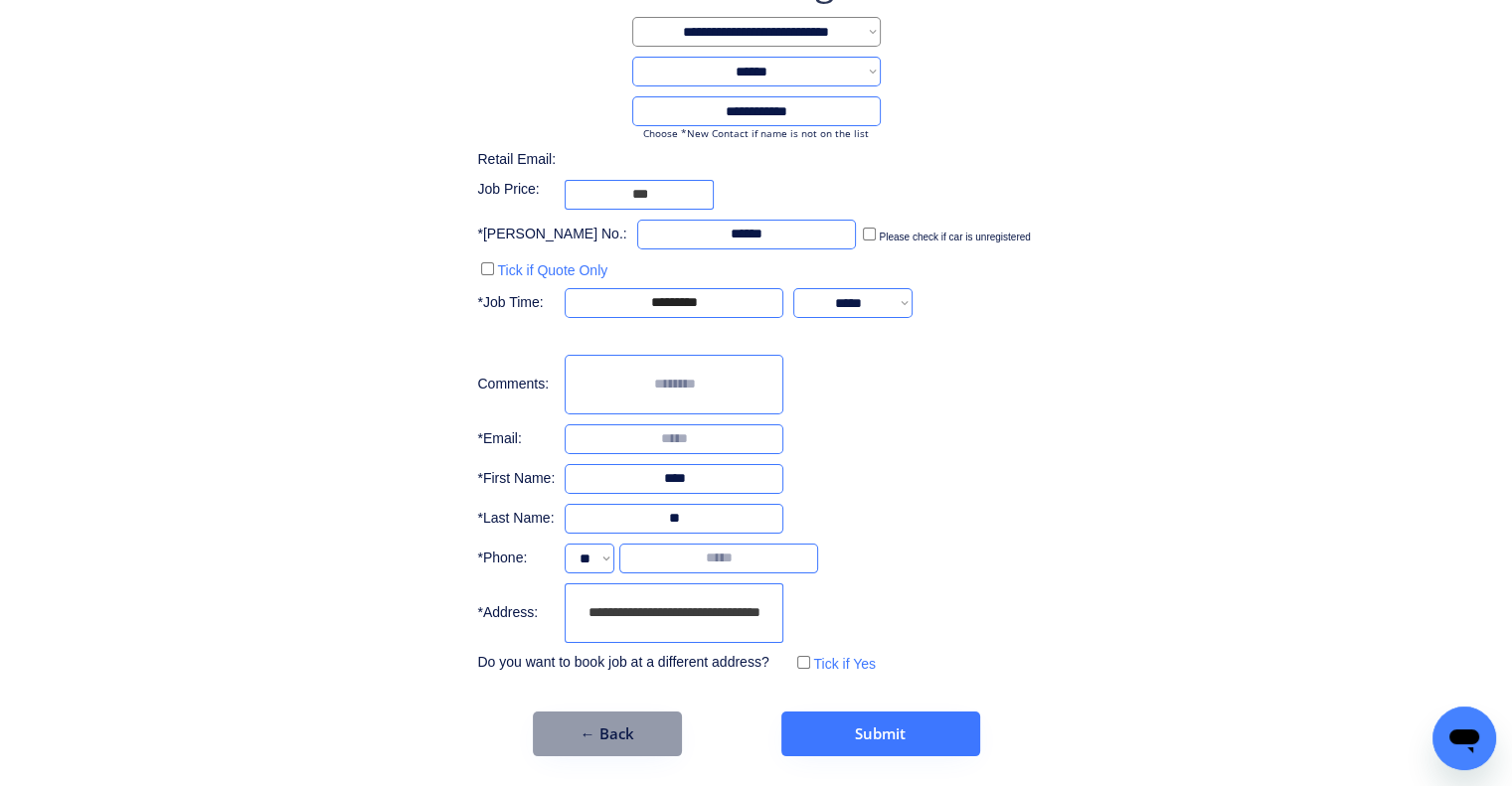 type on "****" 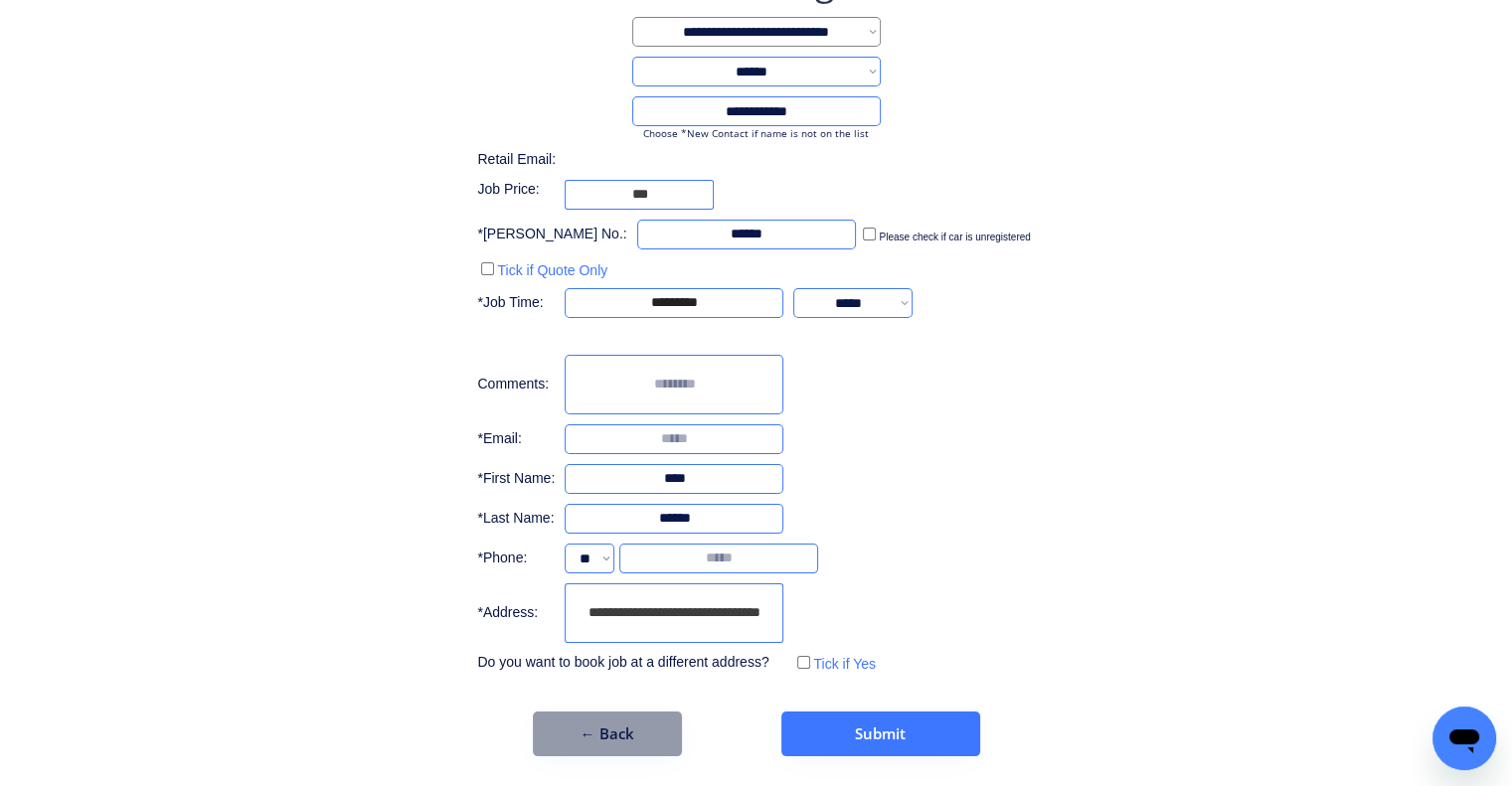 type on "******" 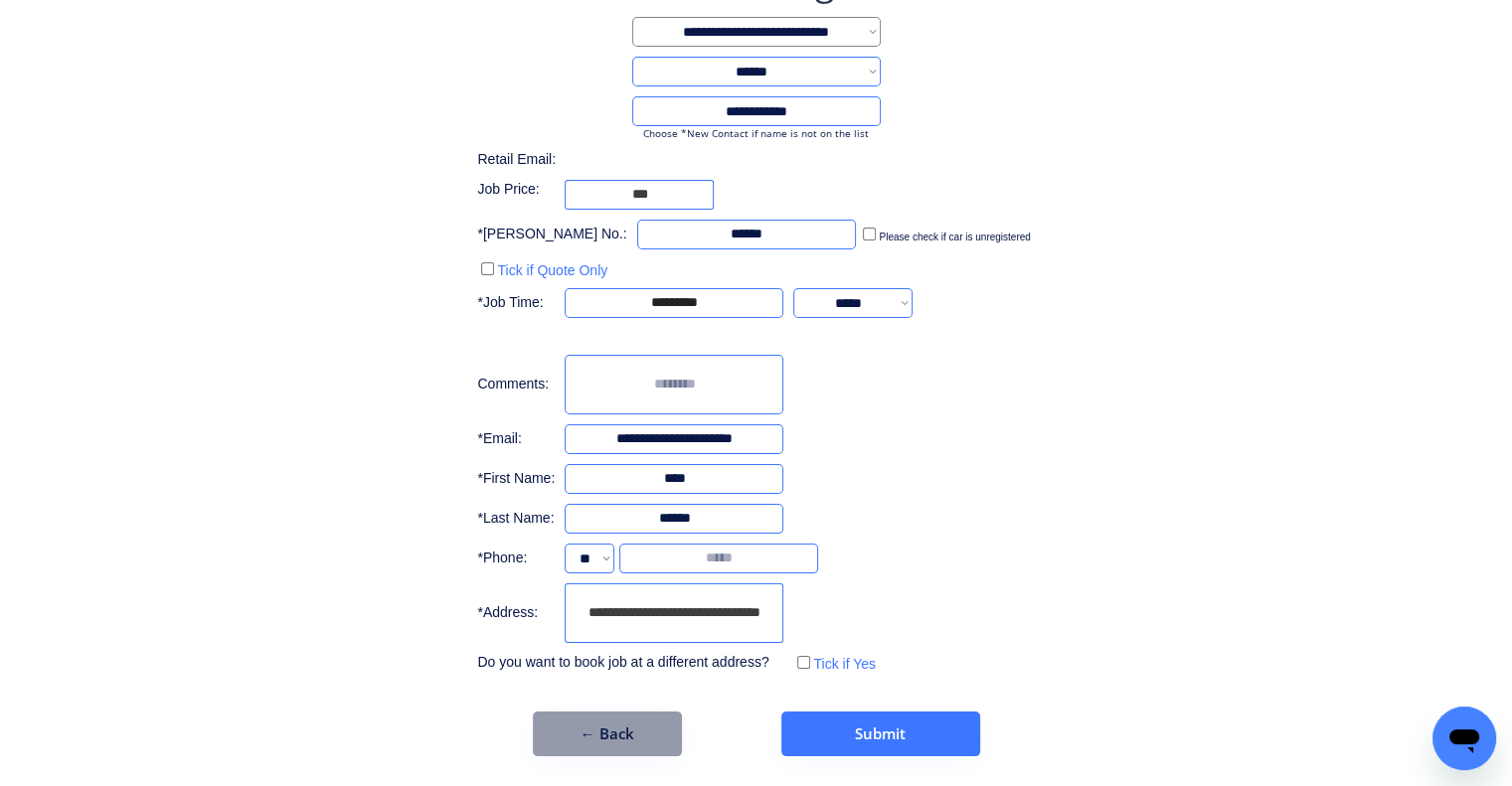 click on "**********" at bounding box center (756, 317) 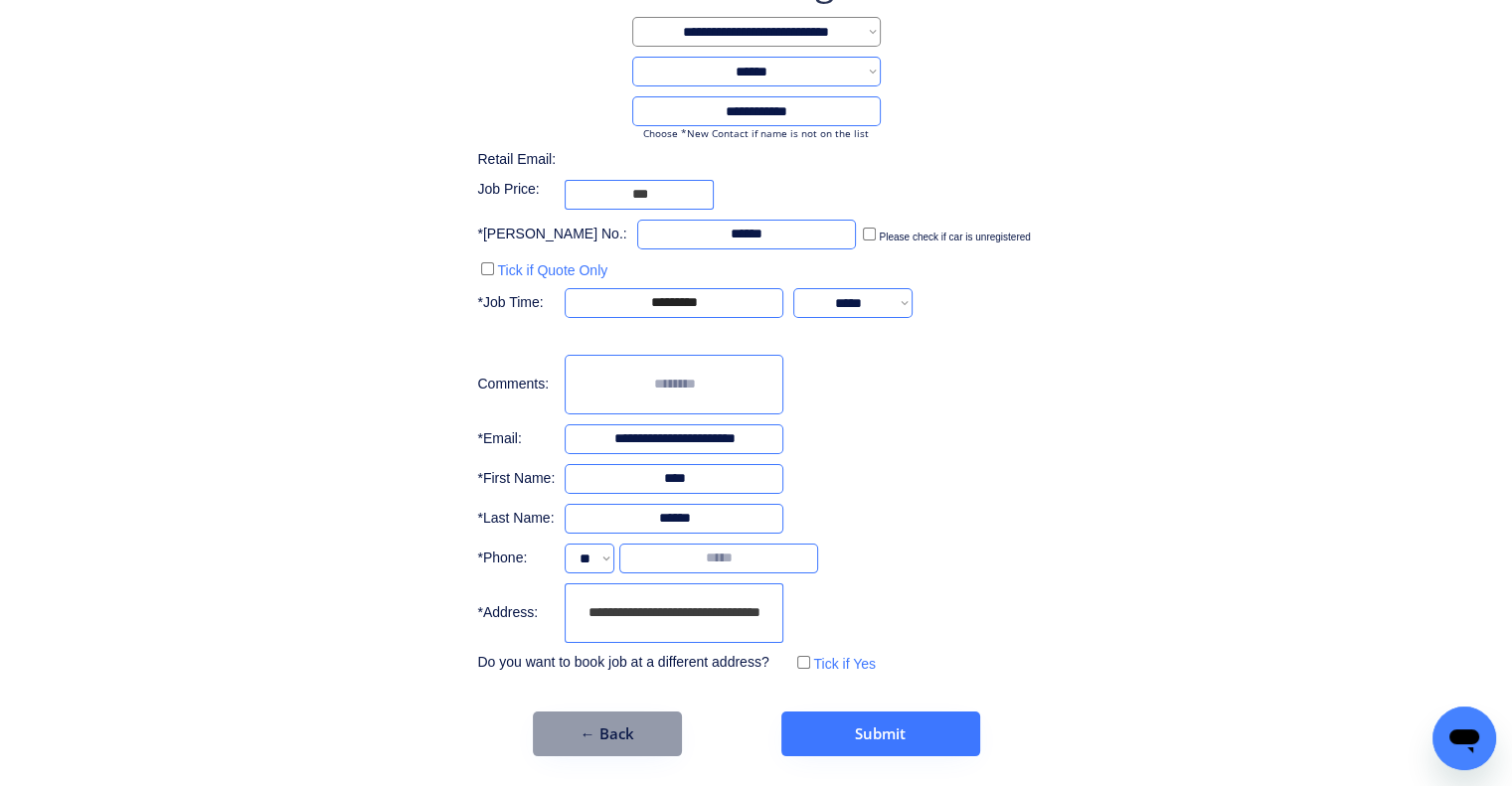 type on "**********" 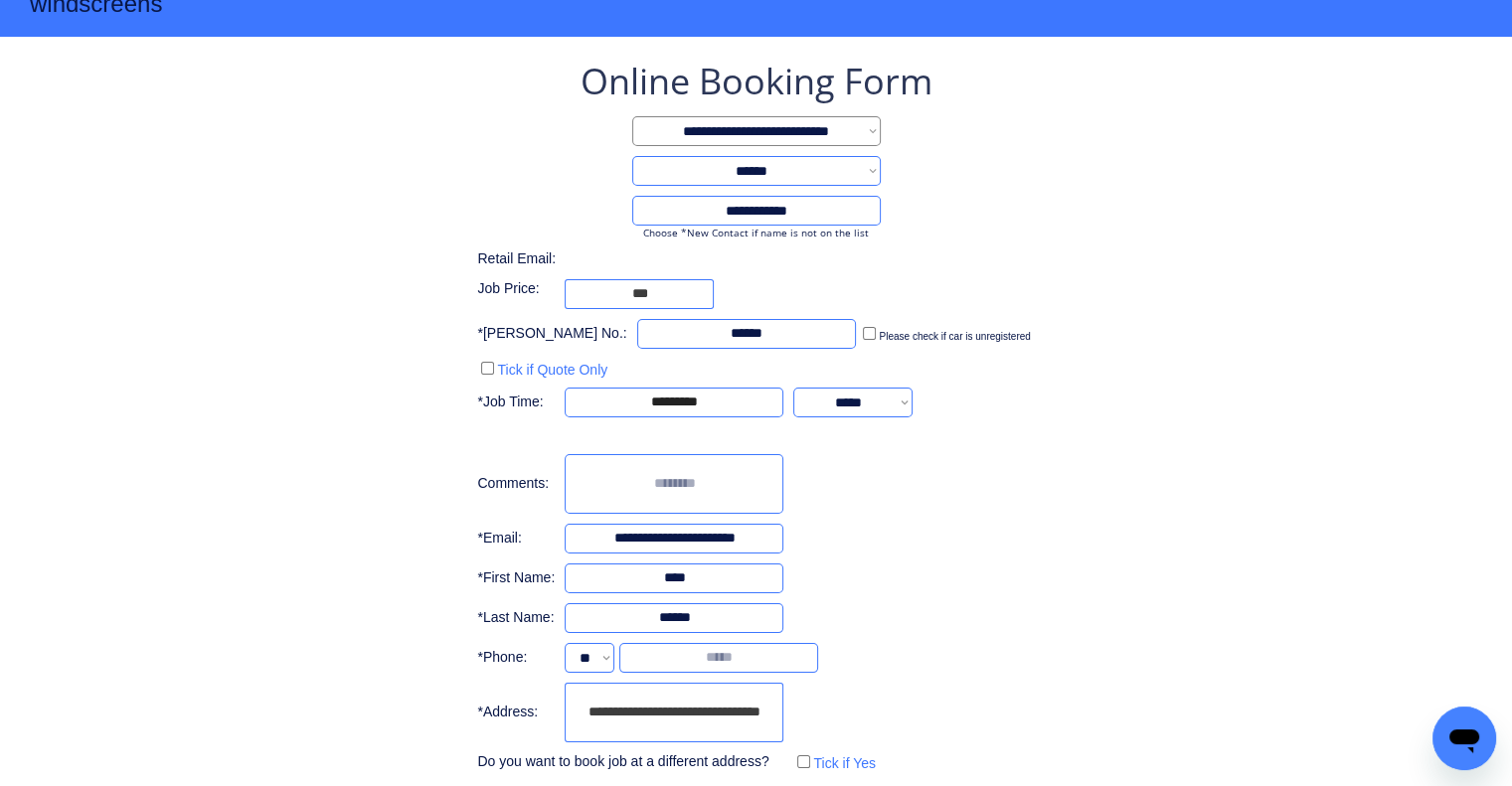 scroll, scrollTop: 152, scrollLeft: 0, axis: vertical 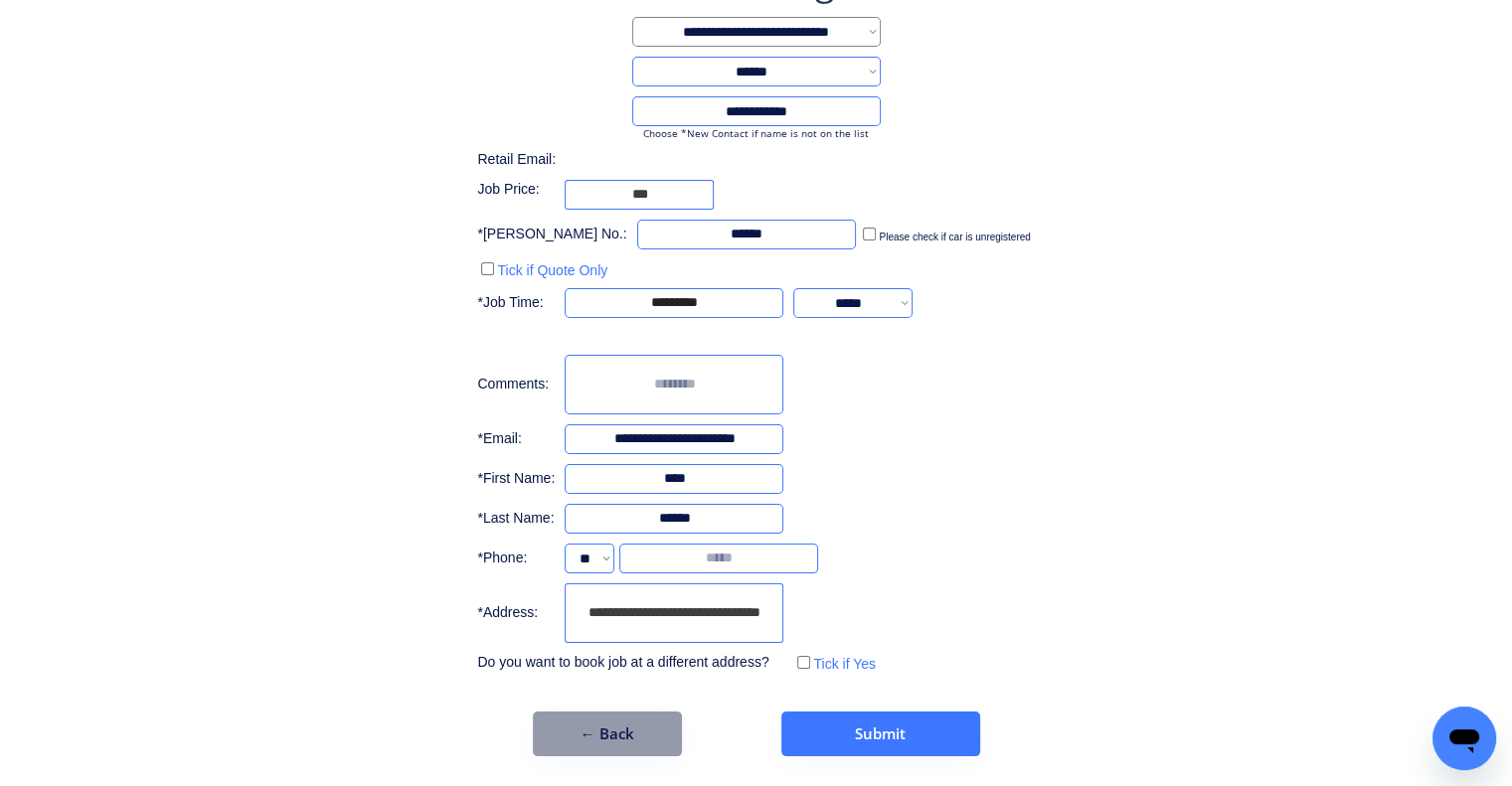 click on "**********" at bounding box center (756, 317) 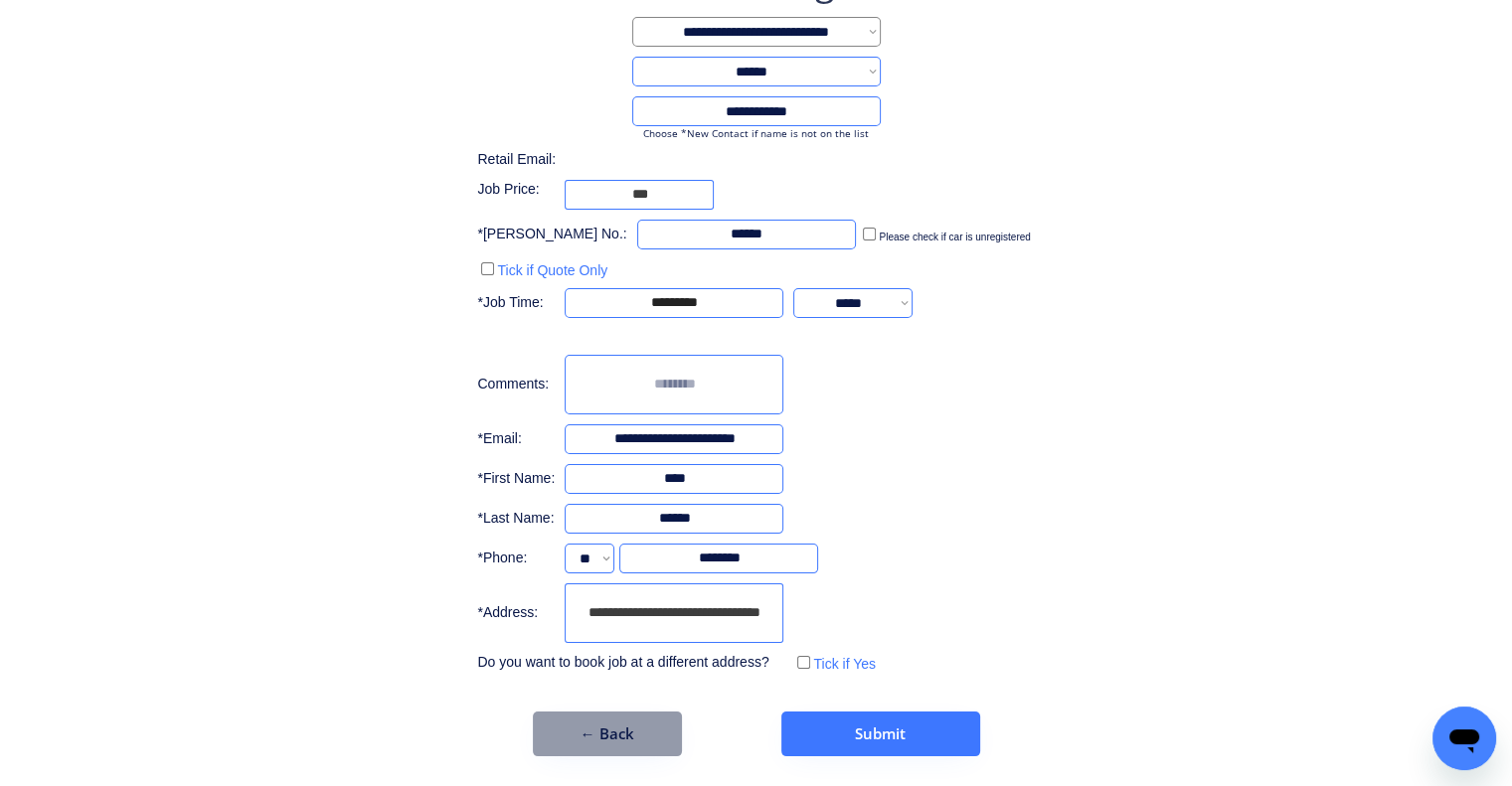 click on "**********" at bounding box center (674, 613) 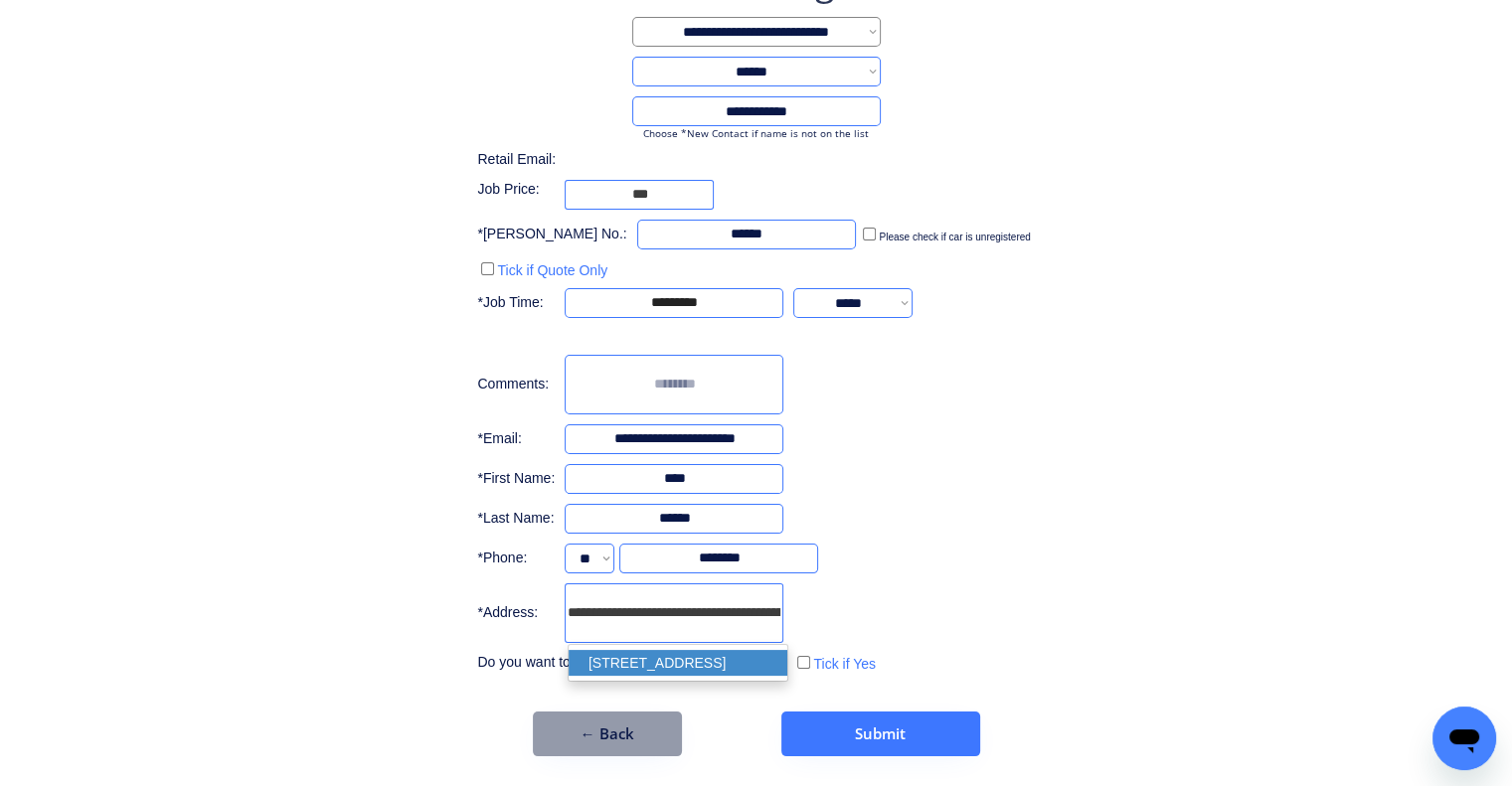 click on "unit 2/37 Ada St, Coopers Plains QLD 4108, Australia" at bounding box center [678, 663] 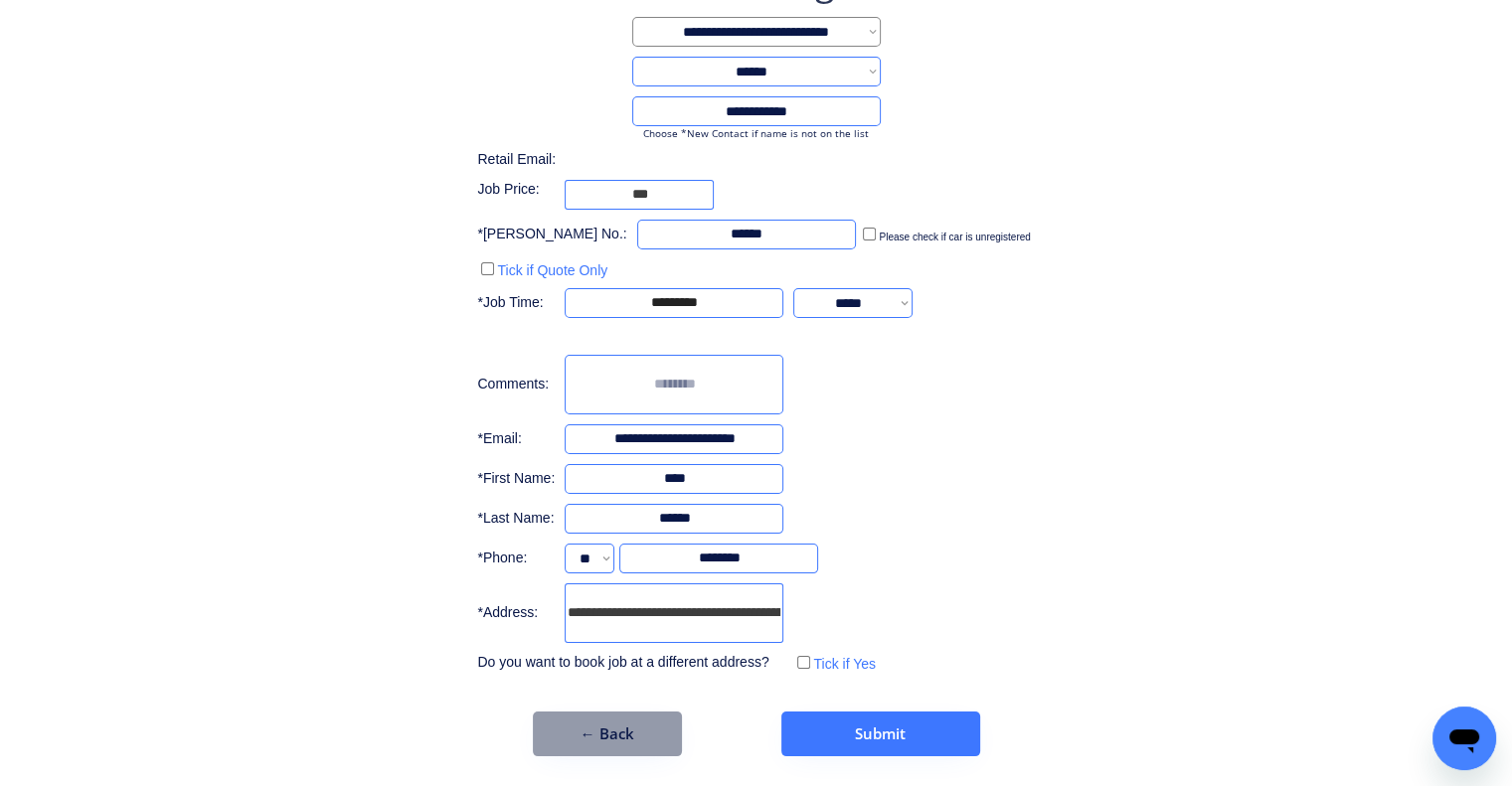 type on "**********" 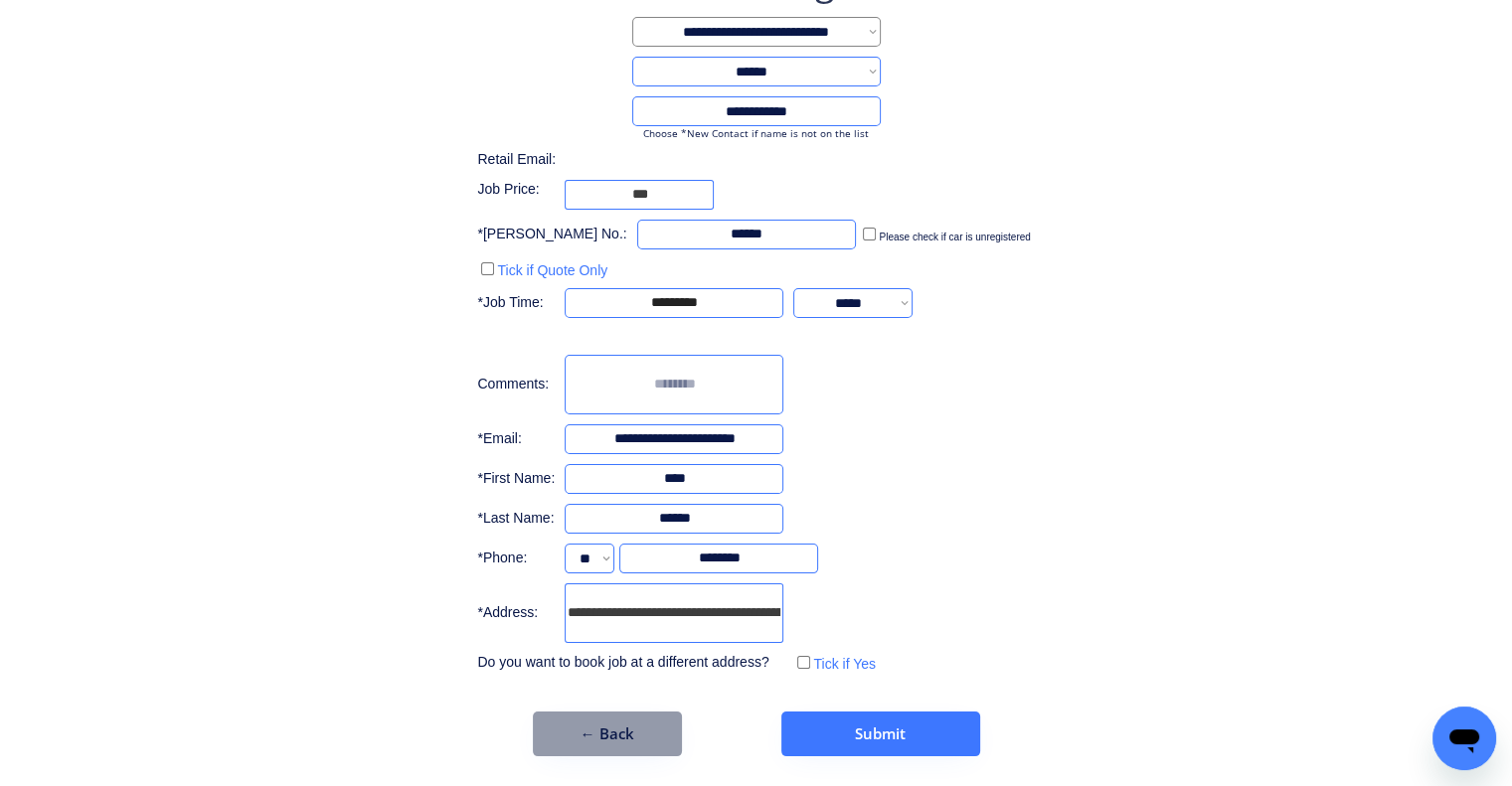 click on "**********" at bounding box center (756, 357) 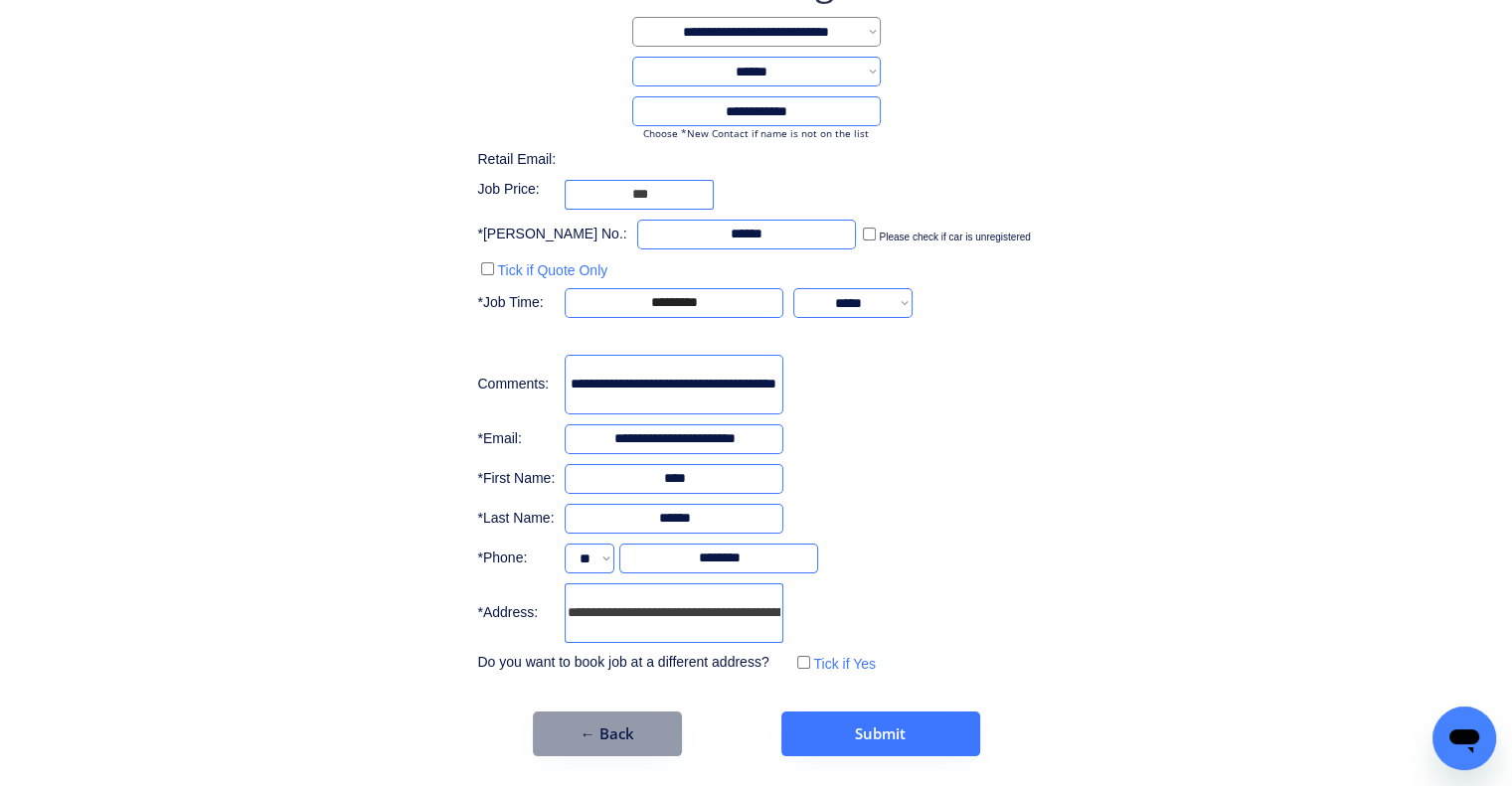 scroll, scrollTop: 0, scrollLeft: 51, axis: horizontal 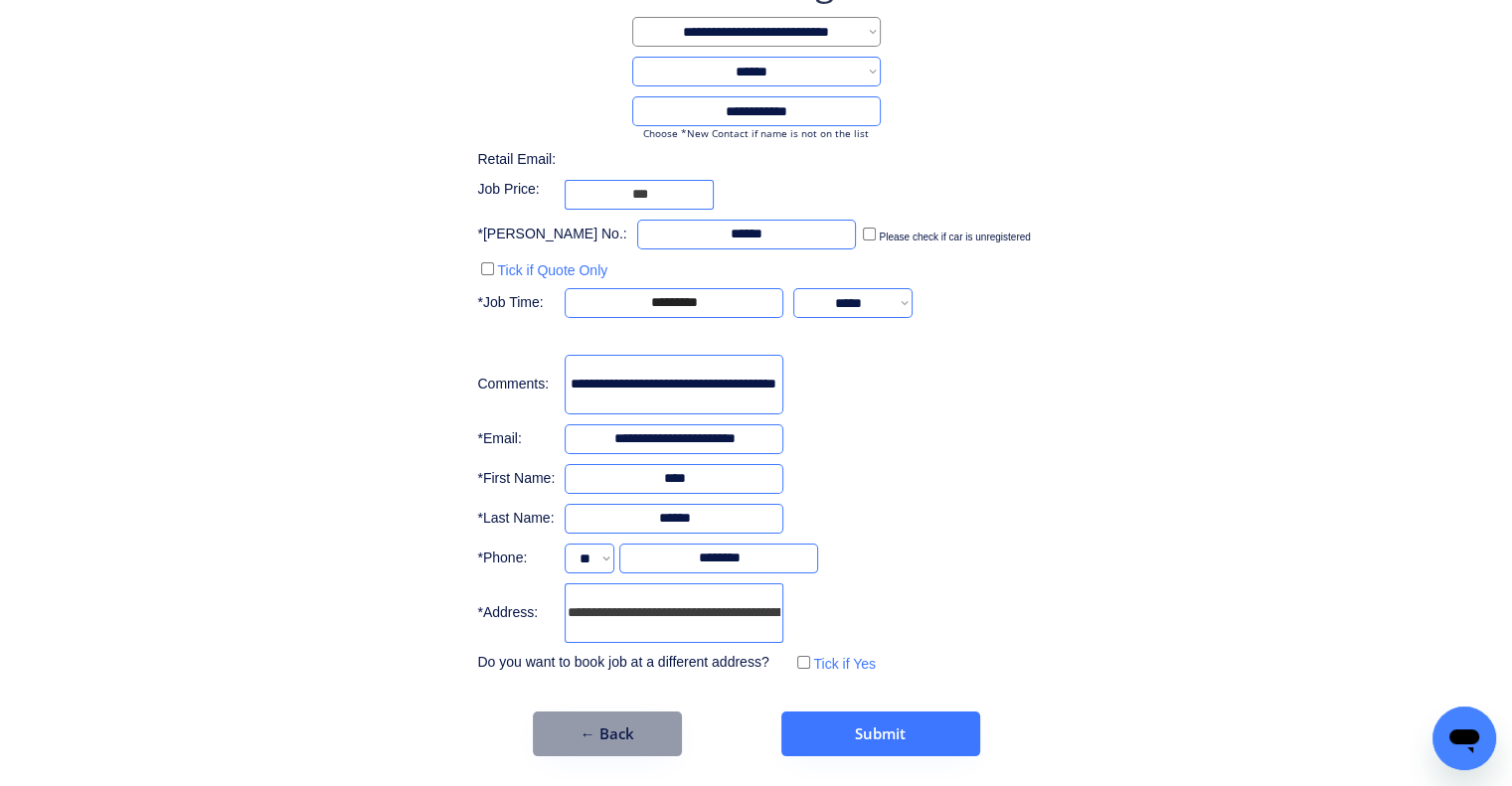 type on "**********" 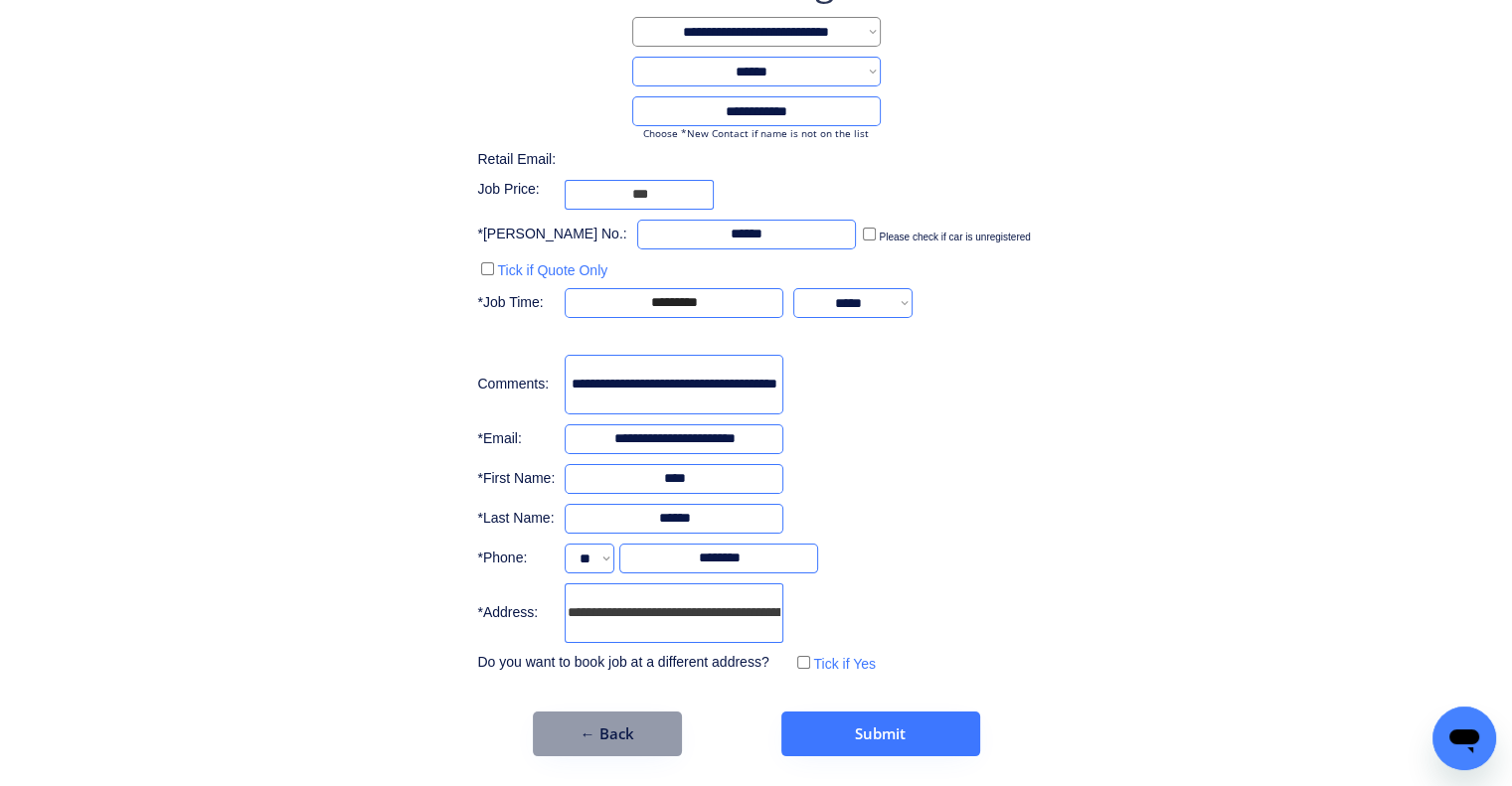 click on "**********" at bounding box center [756, 357] 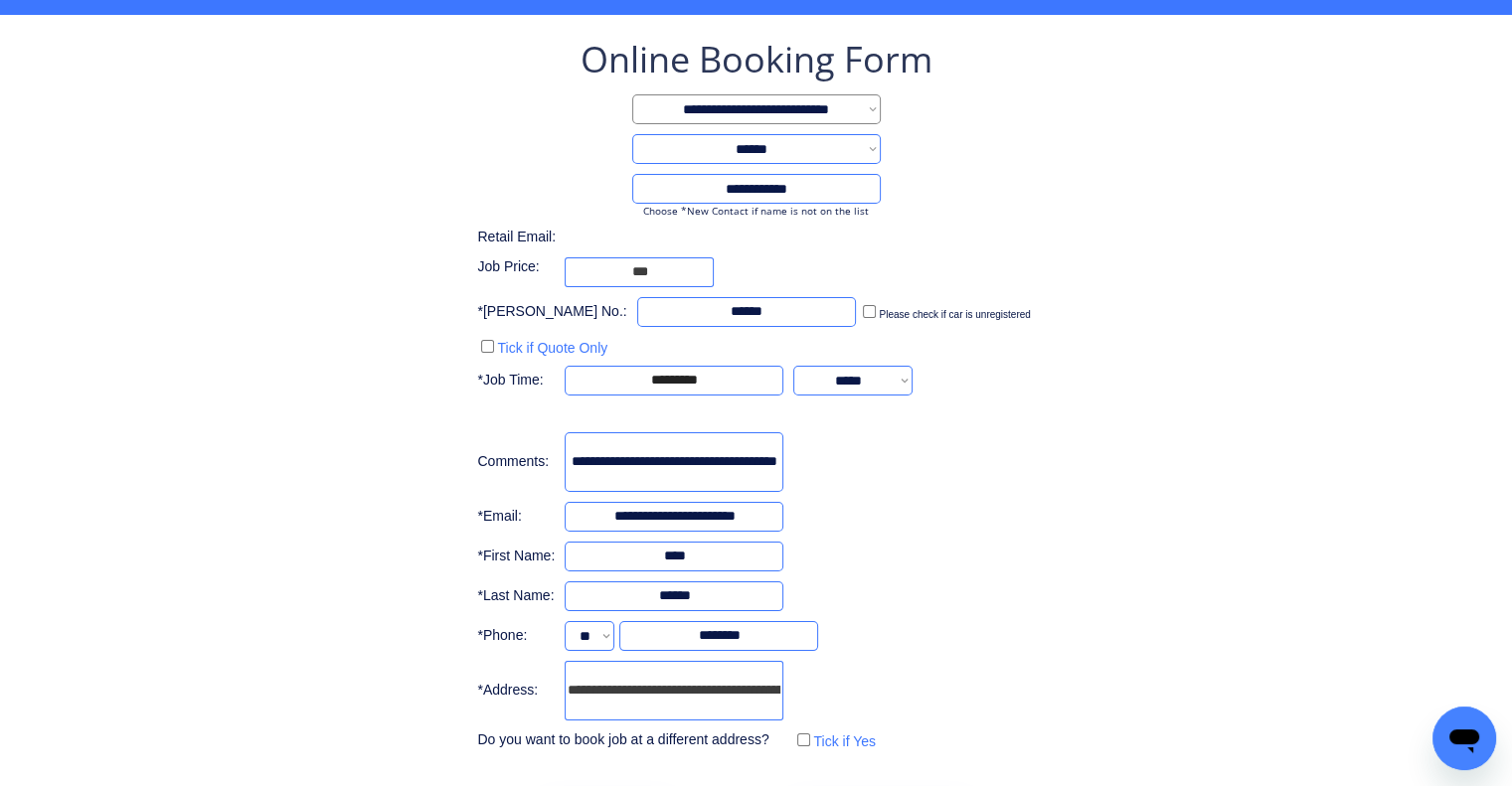 scroll, scrollTop: 152, scrollLeft: 0, axis: vertical 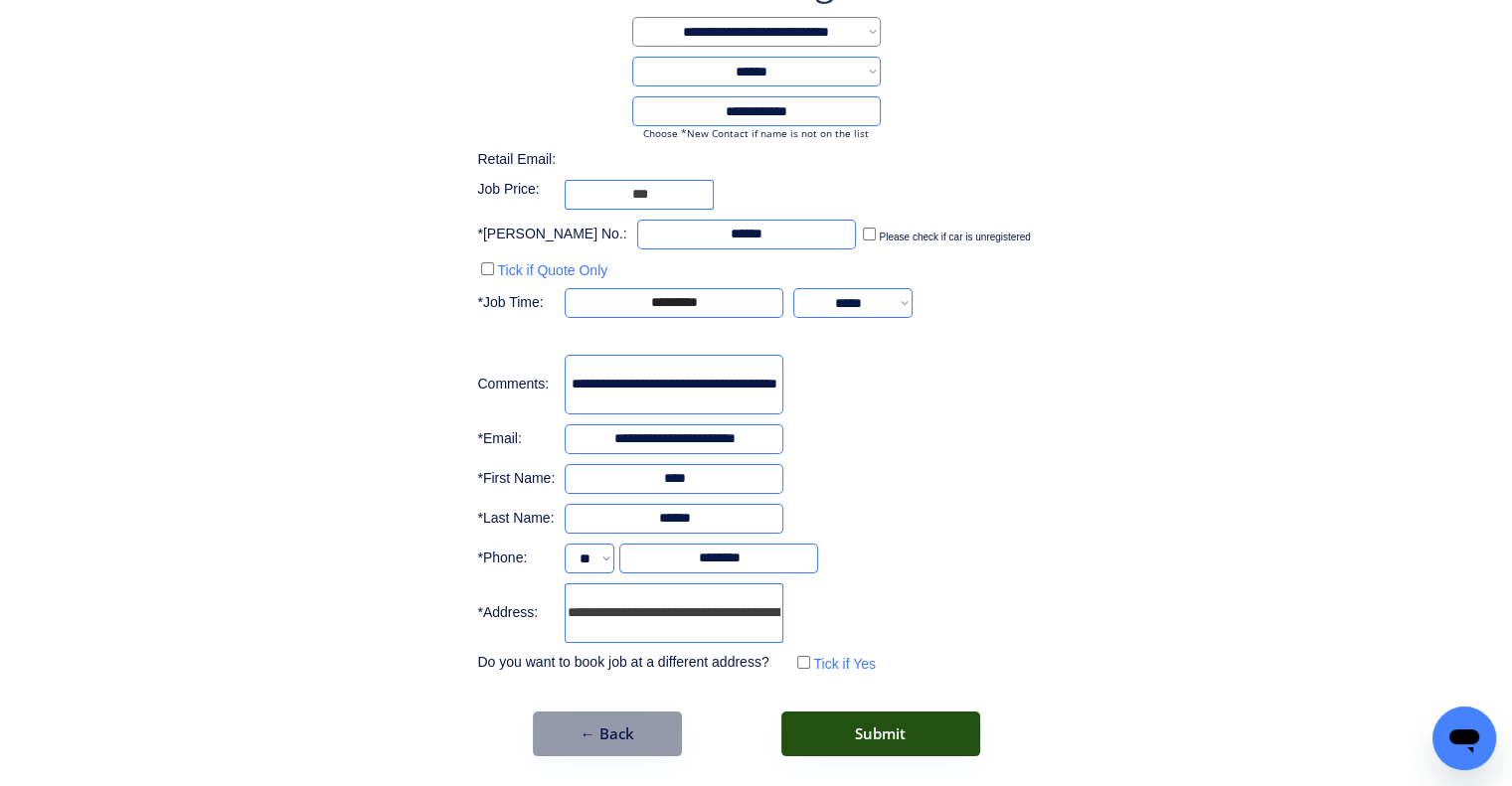 drag, startPoint x: 929, startPoint y: 719, endPoint x: 934, endPoint y: 695, distance: 24.515301 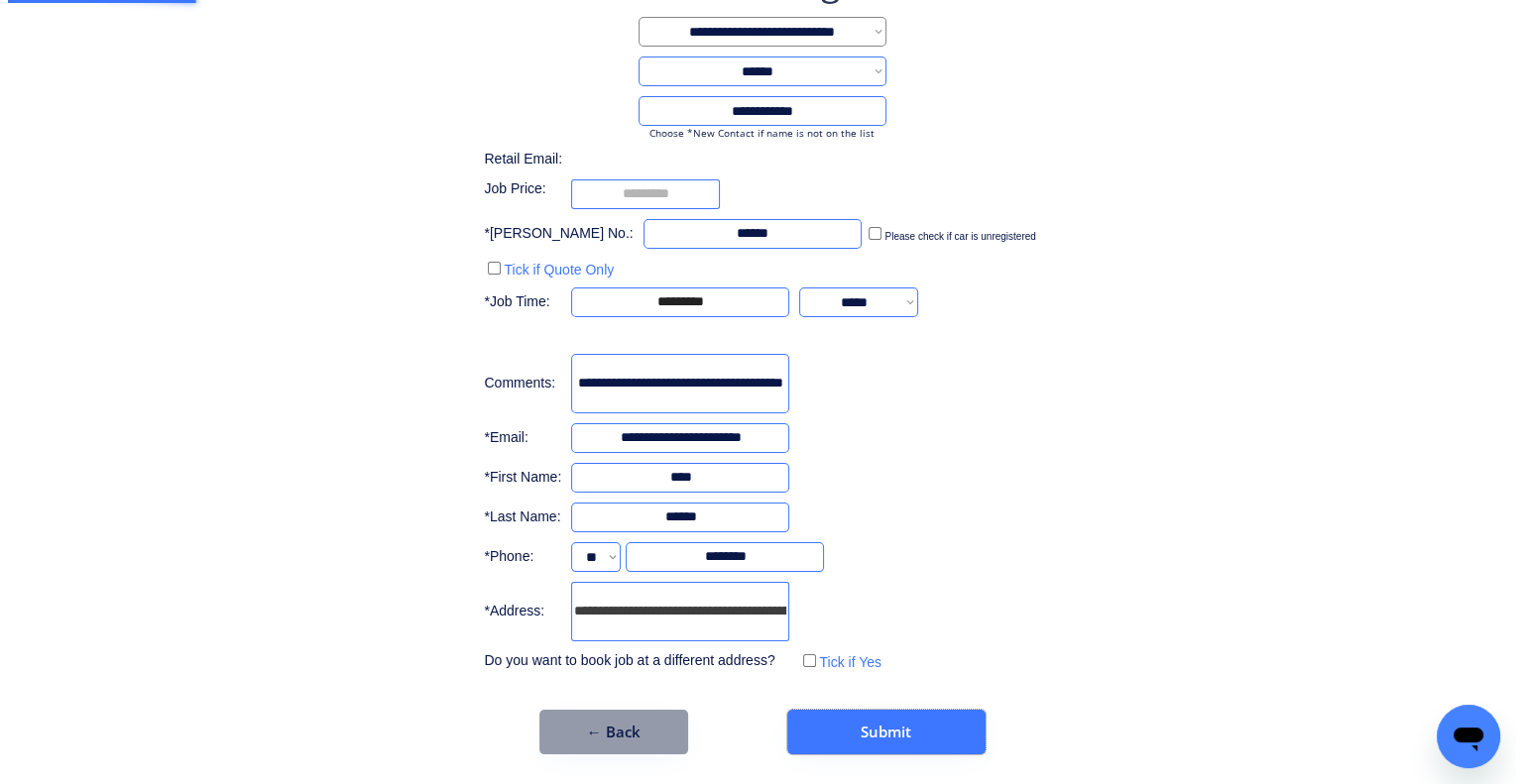 scroll, scrollTop: 0, scrollLeft: 0, axis: both 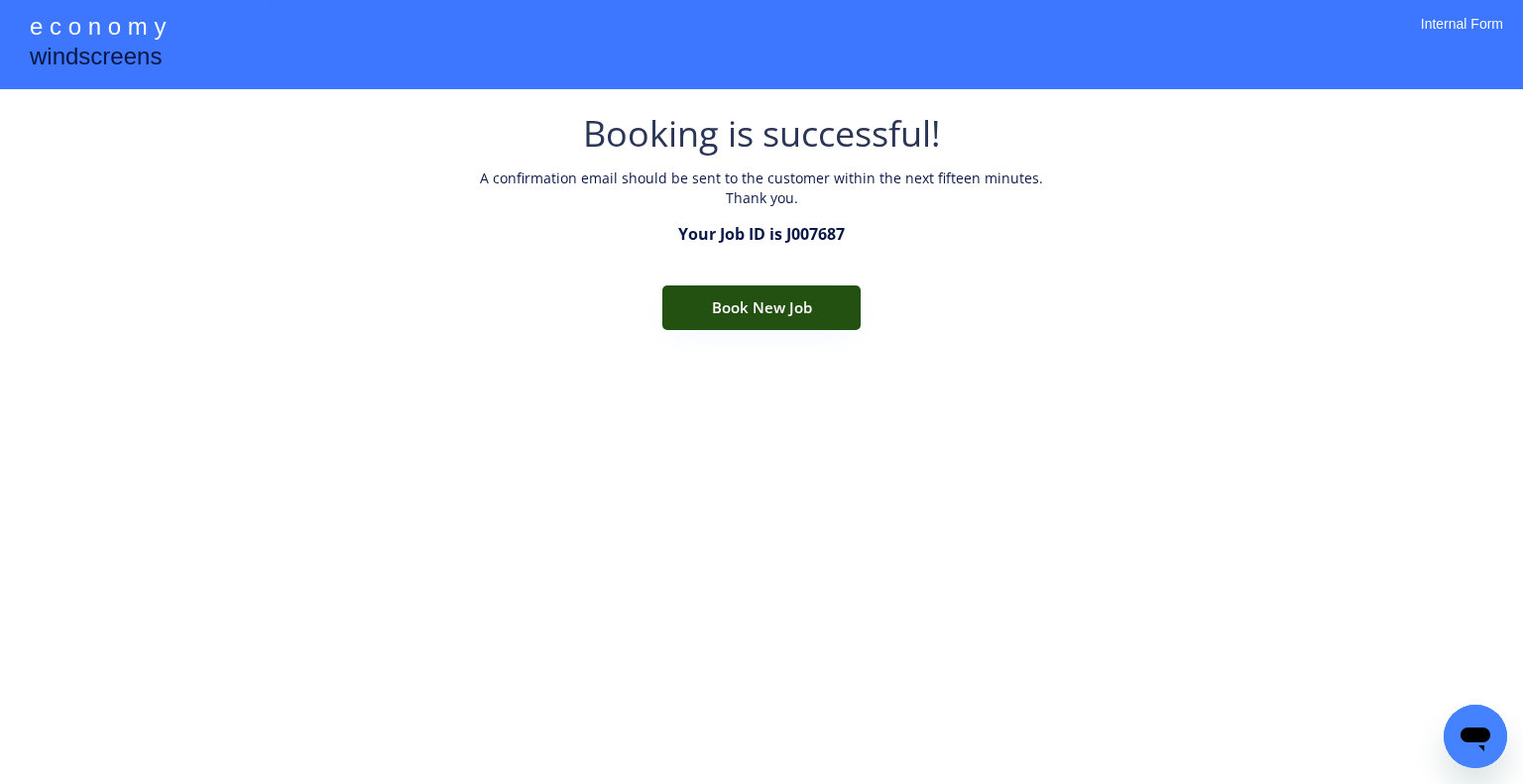 click on "Book New Job" at bounding box center [762, 307] 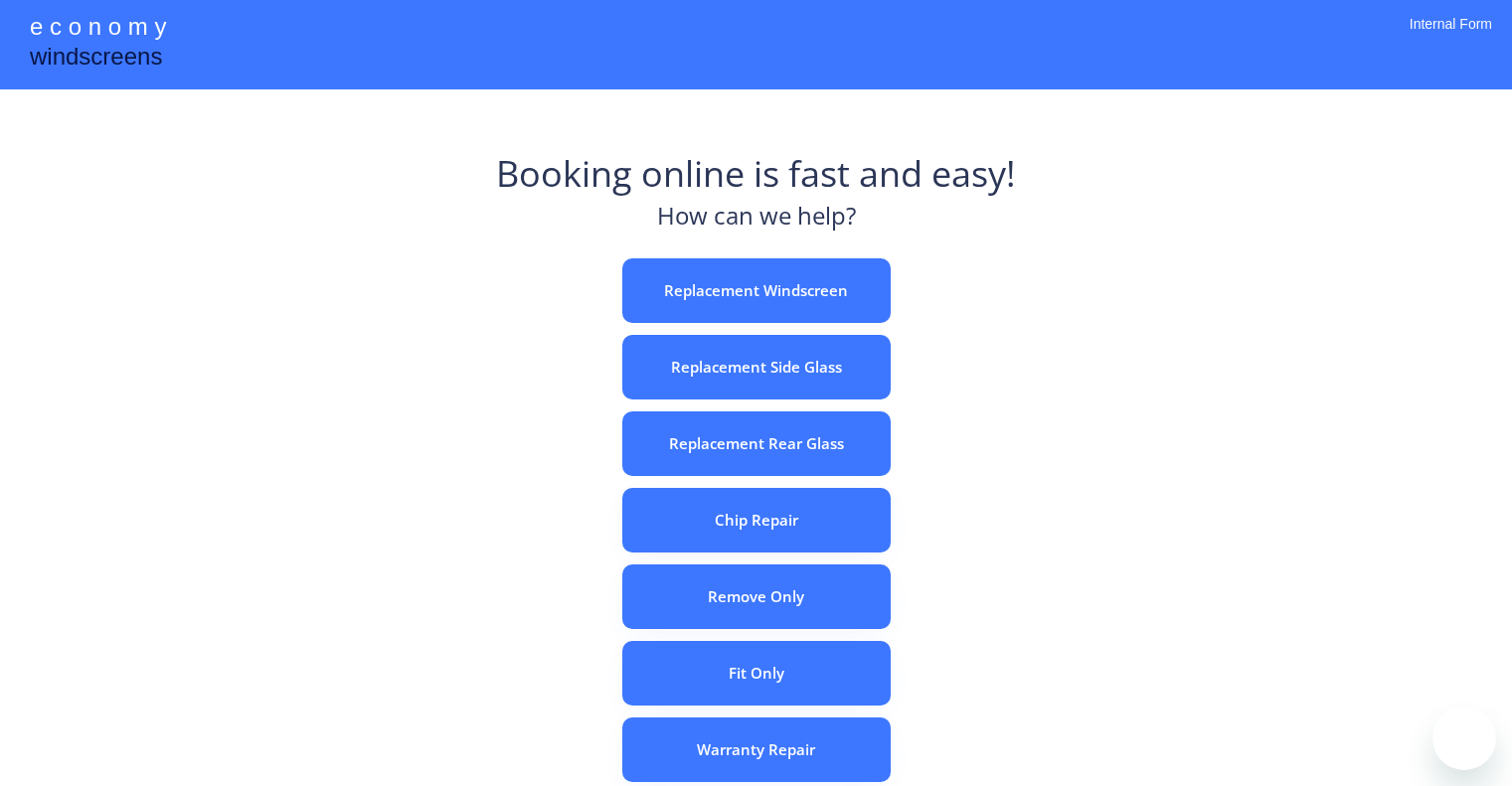 scroll, scrollTop: 0, scrollLeft: 0, axis: both 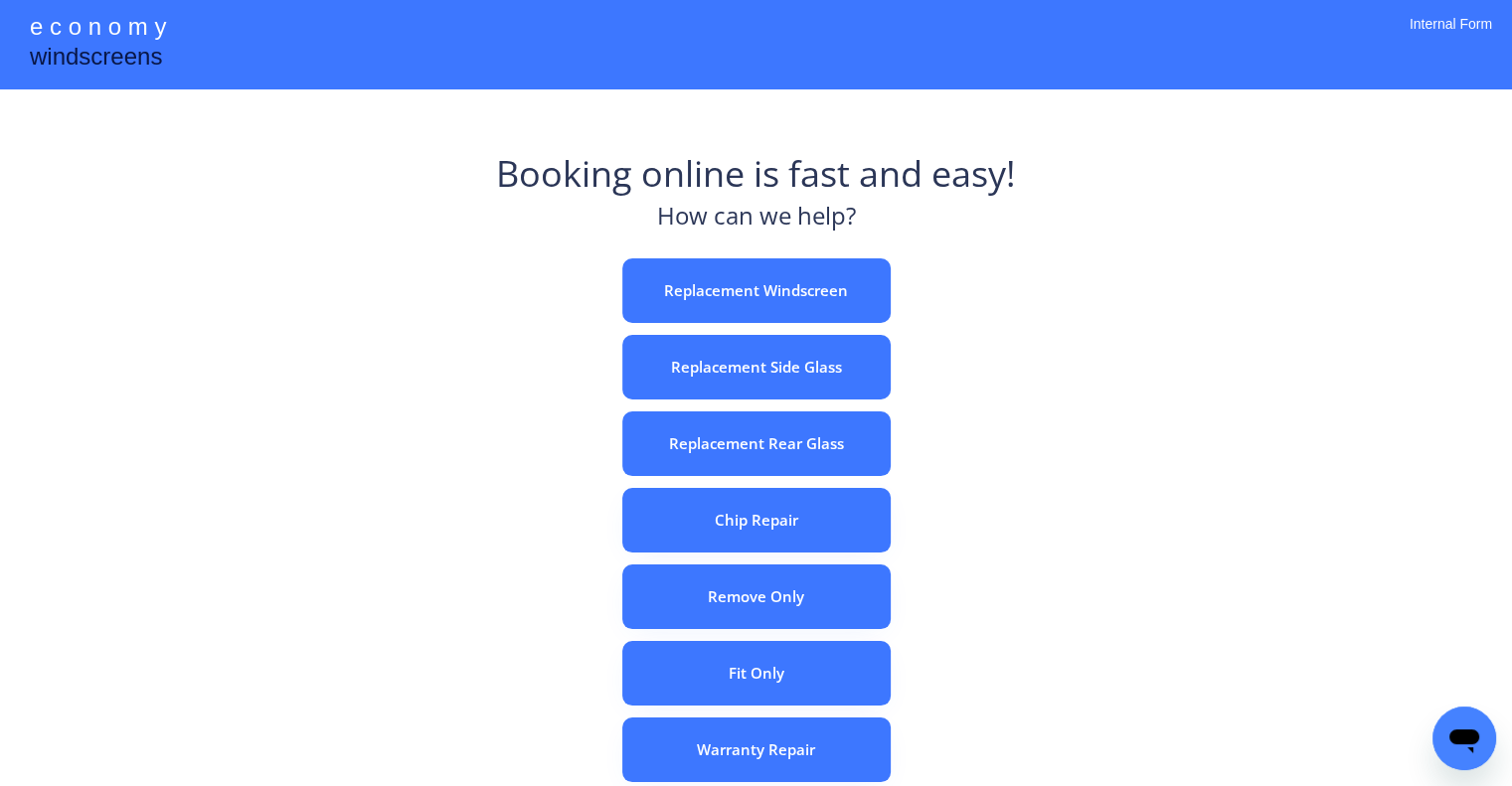 click on "e c o n o m y windscreens Booking online is fast and easy! How can we help? Replacement Windscreen Replacement Side Glass Replacement Rear Glass Chip Repair Remove Only Fit Only Warranty Repair ADAS Recalibration Only Rebook a Job Confirm Quotes Manual Booking Internal Form" at bounding box center (756, 553) 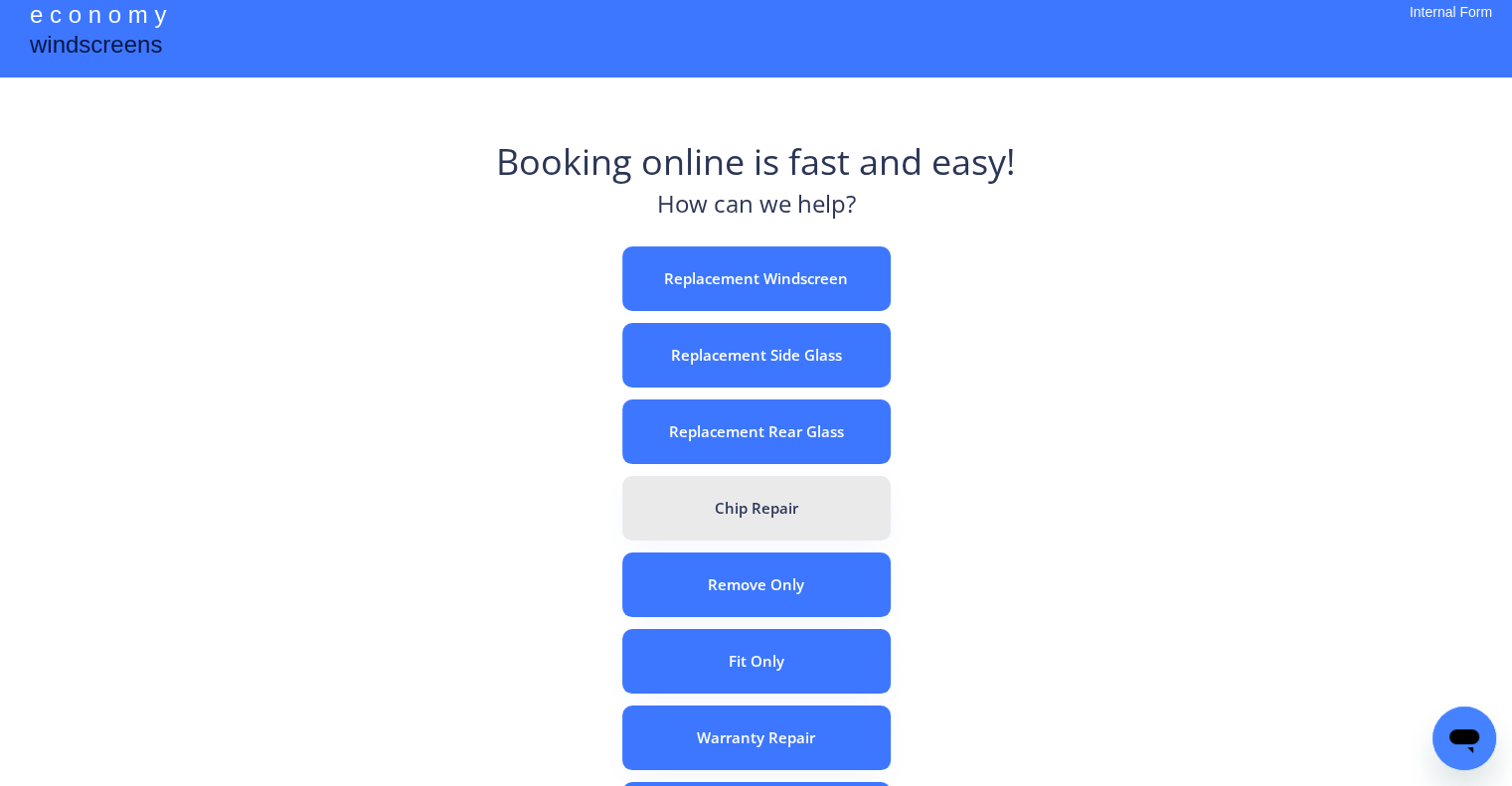 scroll, scrollTop: 99, scrollLeft: 0, axis: vertical 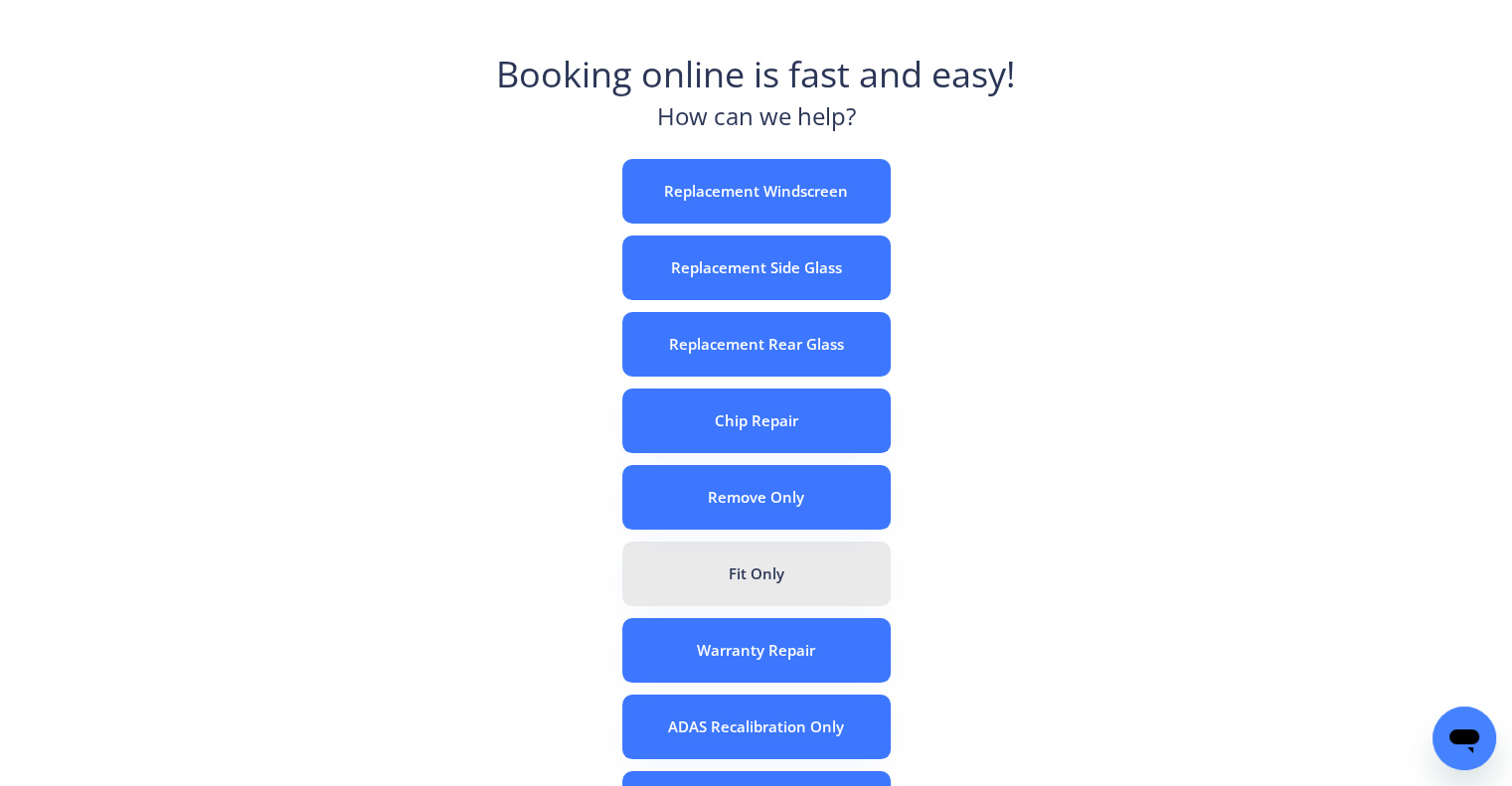 click on "e c o n o m y windscreens Booking online is fast and easy! How can we help? Replacement Windscreen Replacement Side Glass Replacement Rear Glass Chip Repair Remove Only Fit Only Warranty Repair ADAS Recalibration Only Rebook a Job Confirm Quotes Manual Booking Internal Form" at bounding box center [756, 454] 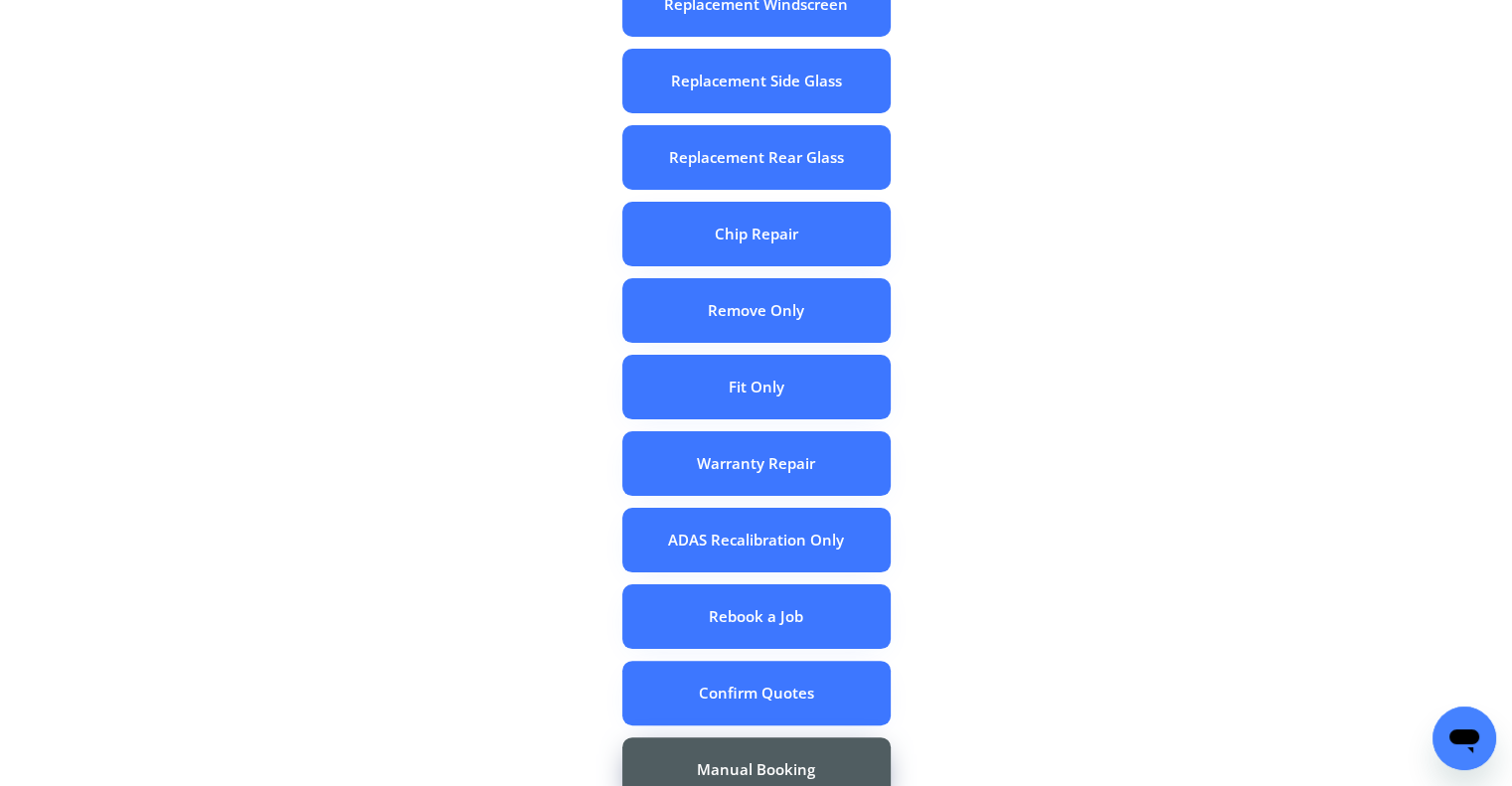 scroll, scrollTop: 298, scrollLeft: 0, axis: vertical 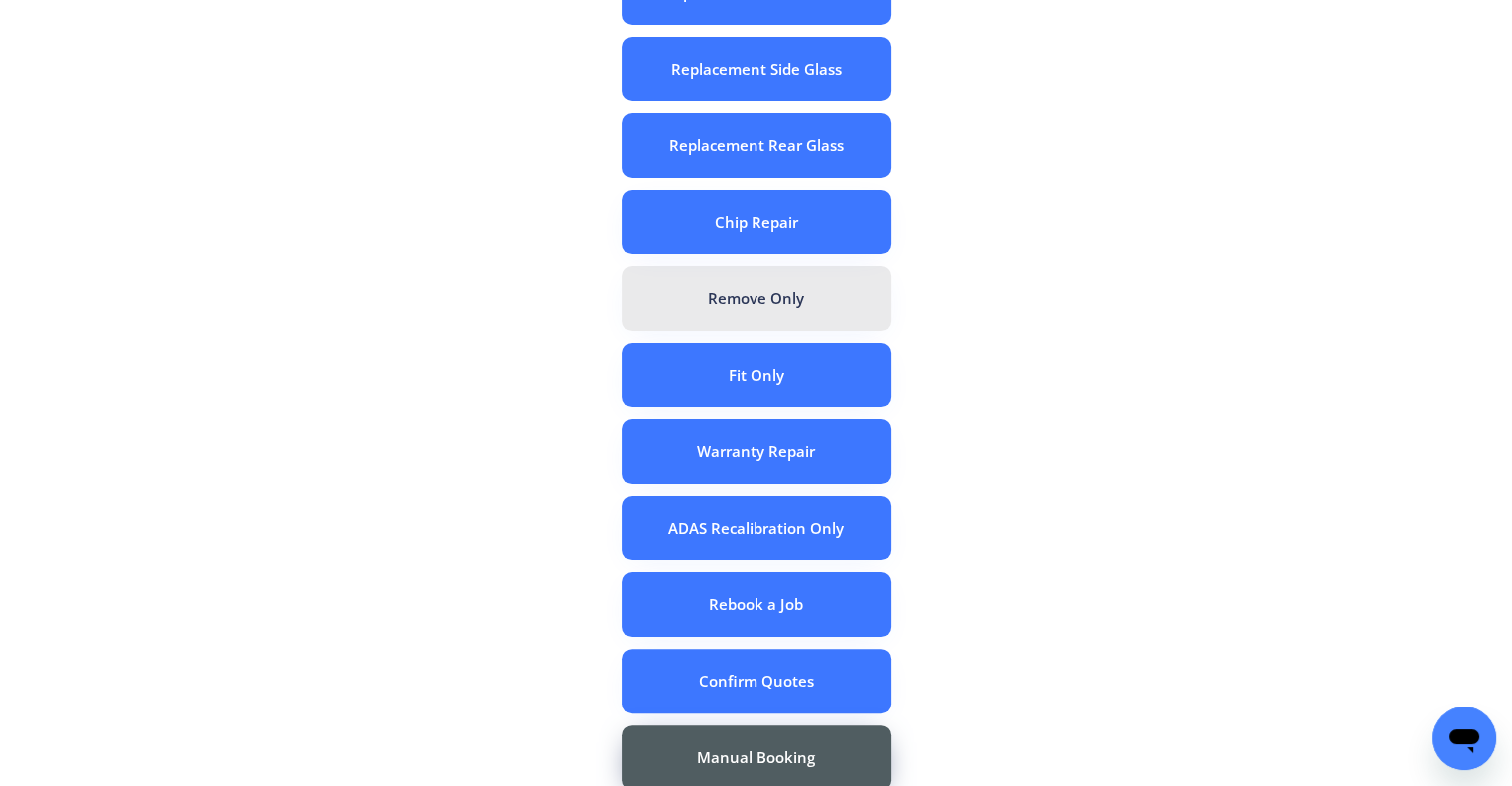 click on "Remove Only" at bounding box center [756, 298] 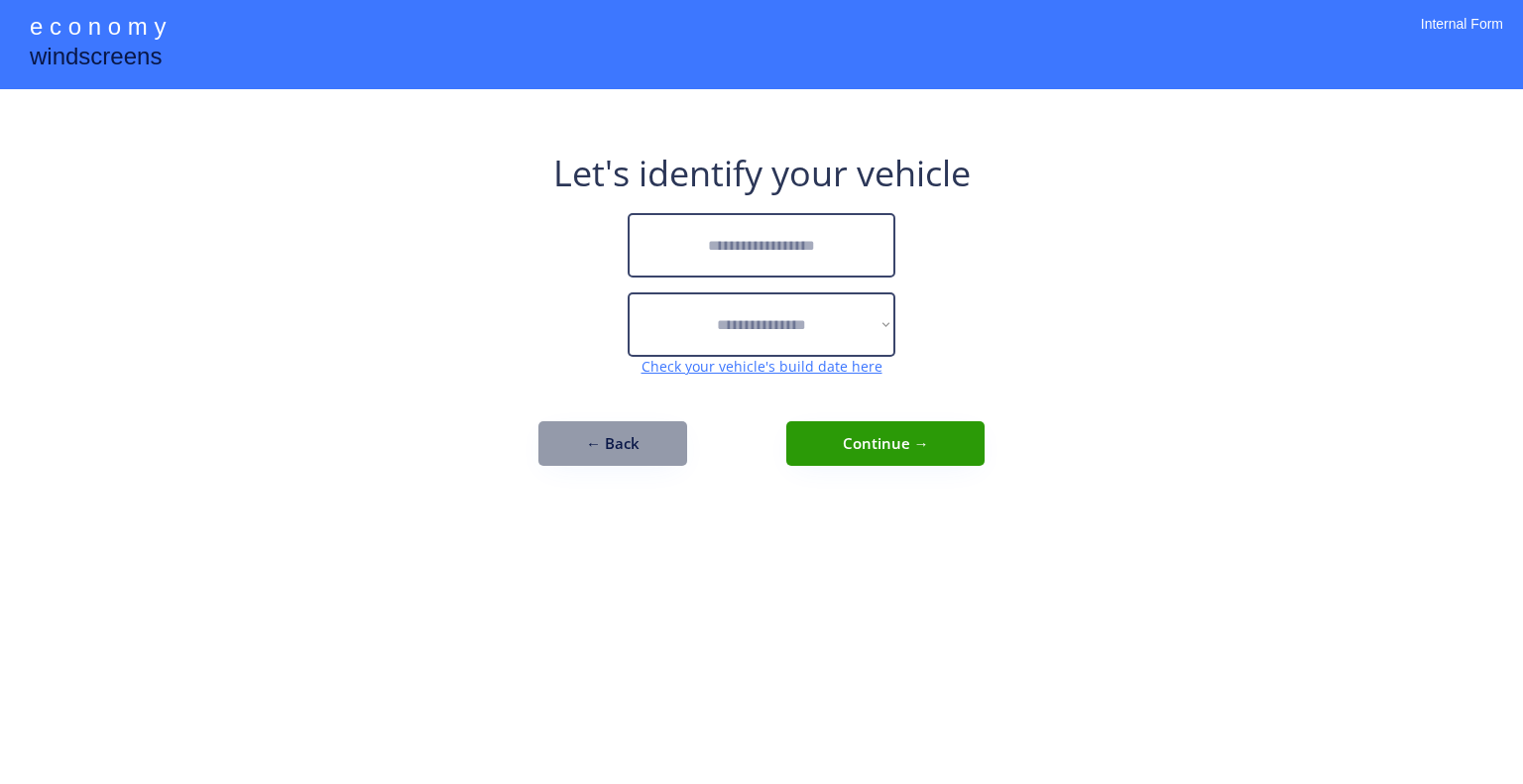scroll, scrollTop: 0, scrollLeft: 0, axis: both 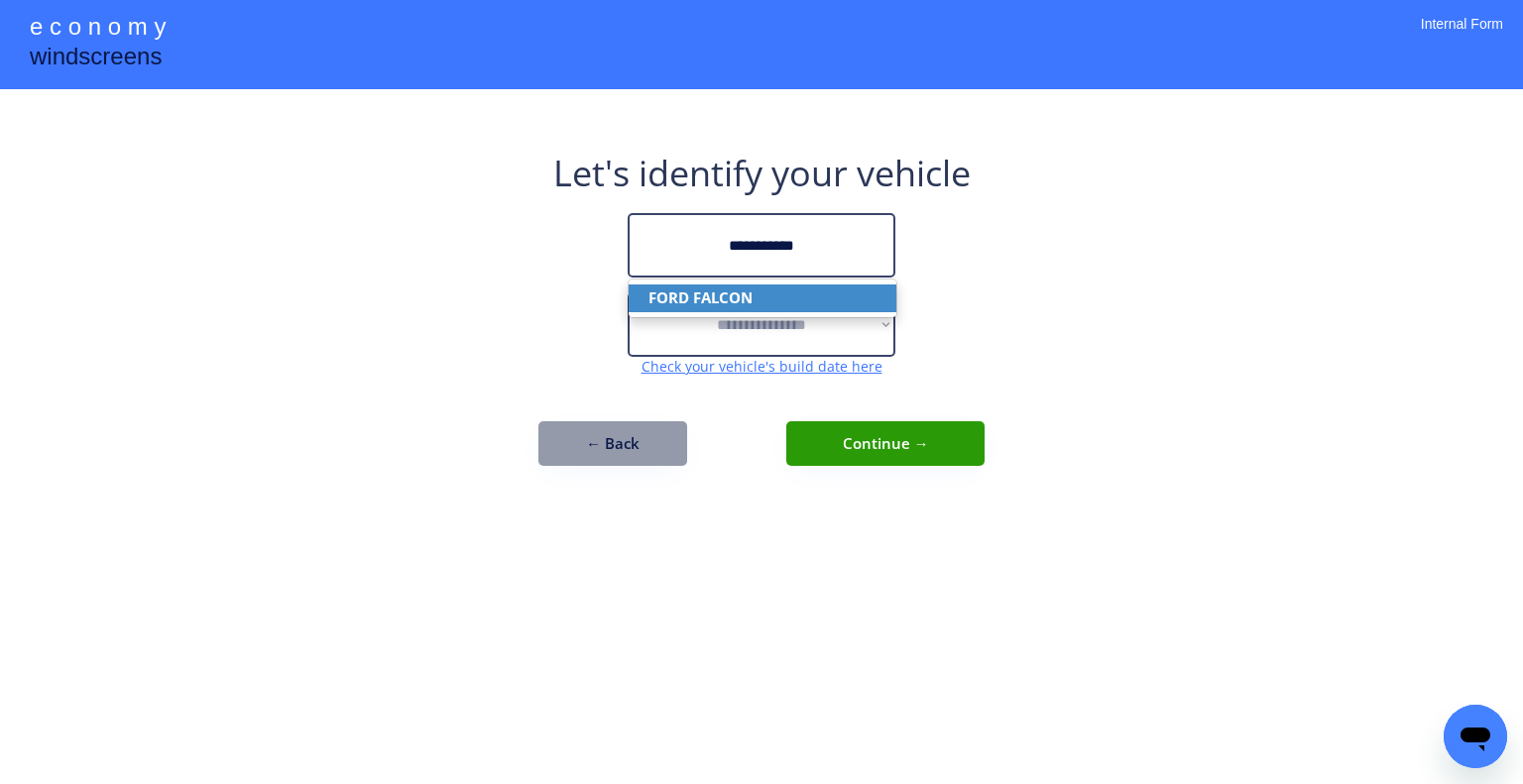 click on "FORD FALCON" at bounding box center (762, 297) 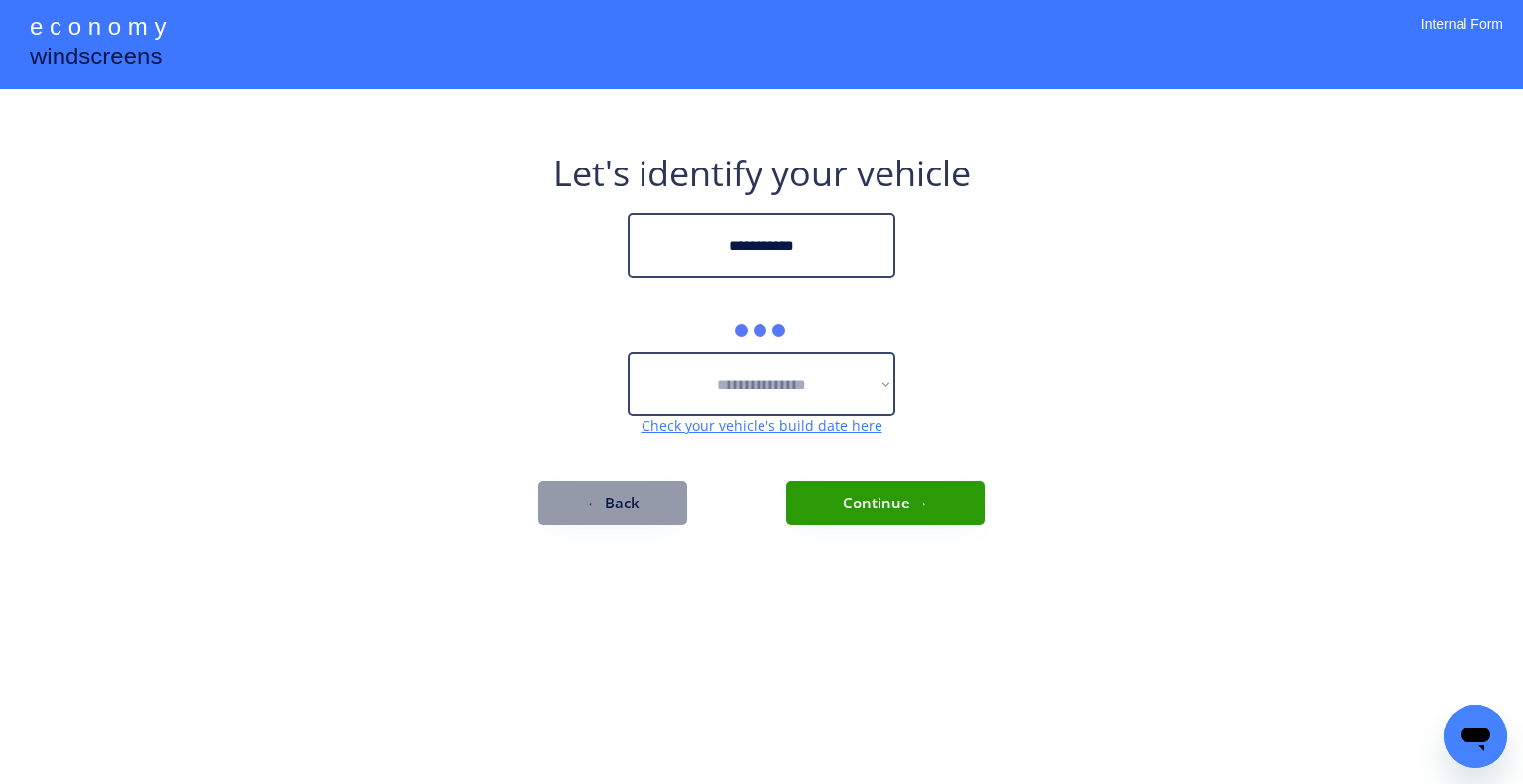 type on "**********" 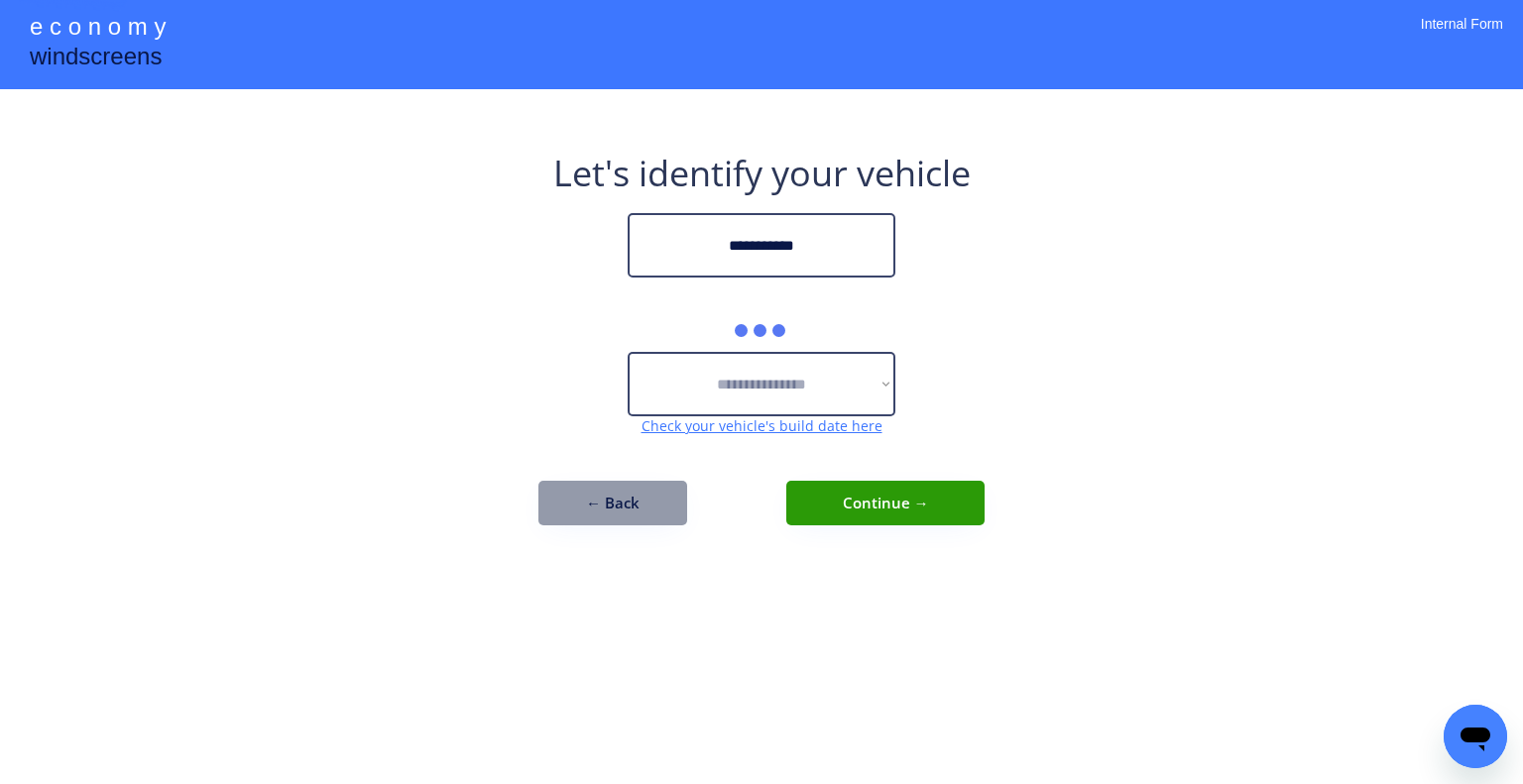 click on "**********" at bounding box center (762, 392) 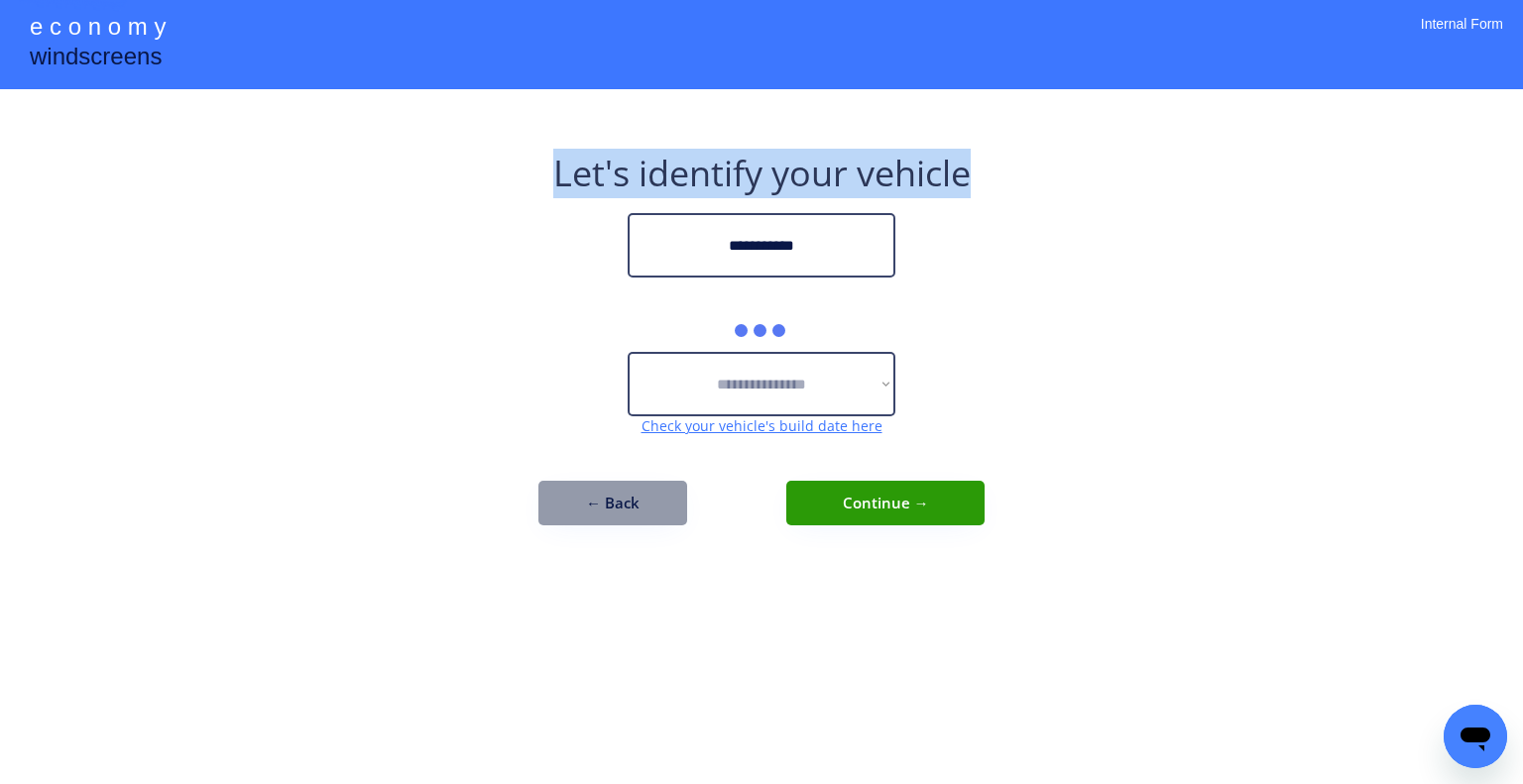 click on "**********" at bounding box center (762, 392) 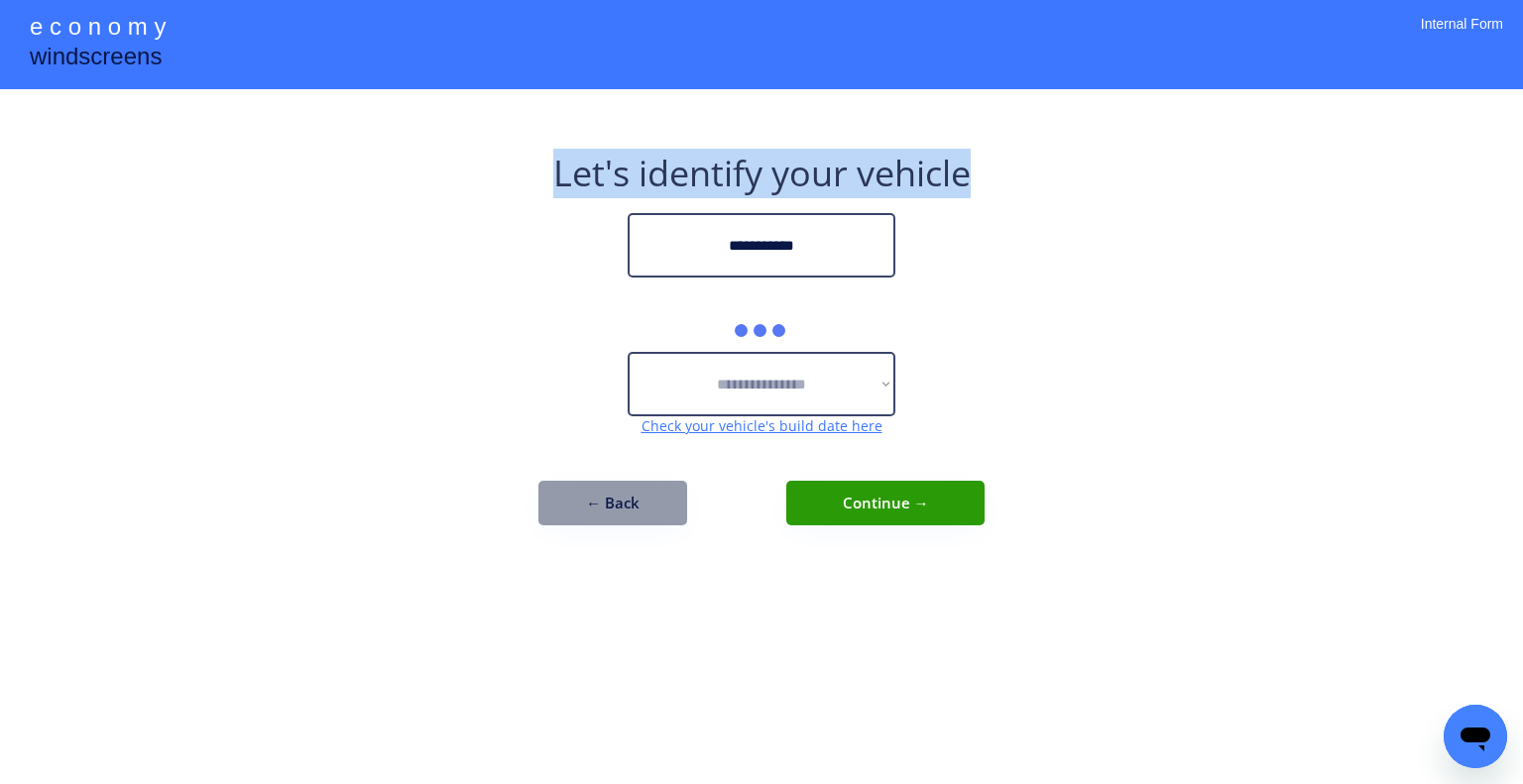 click on "**********" at bounding box center (762, 392) 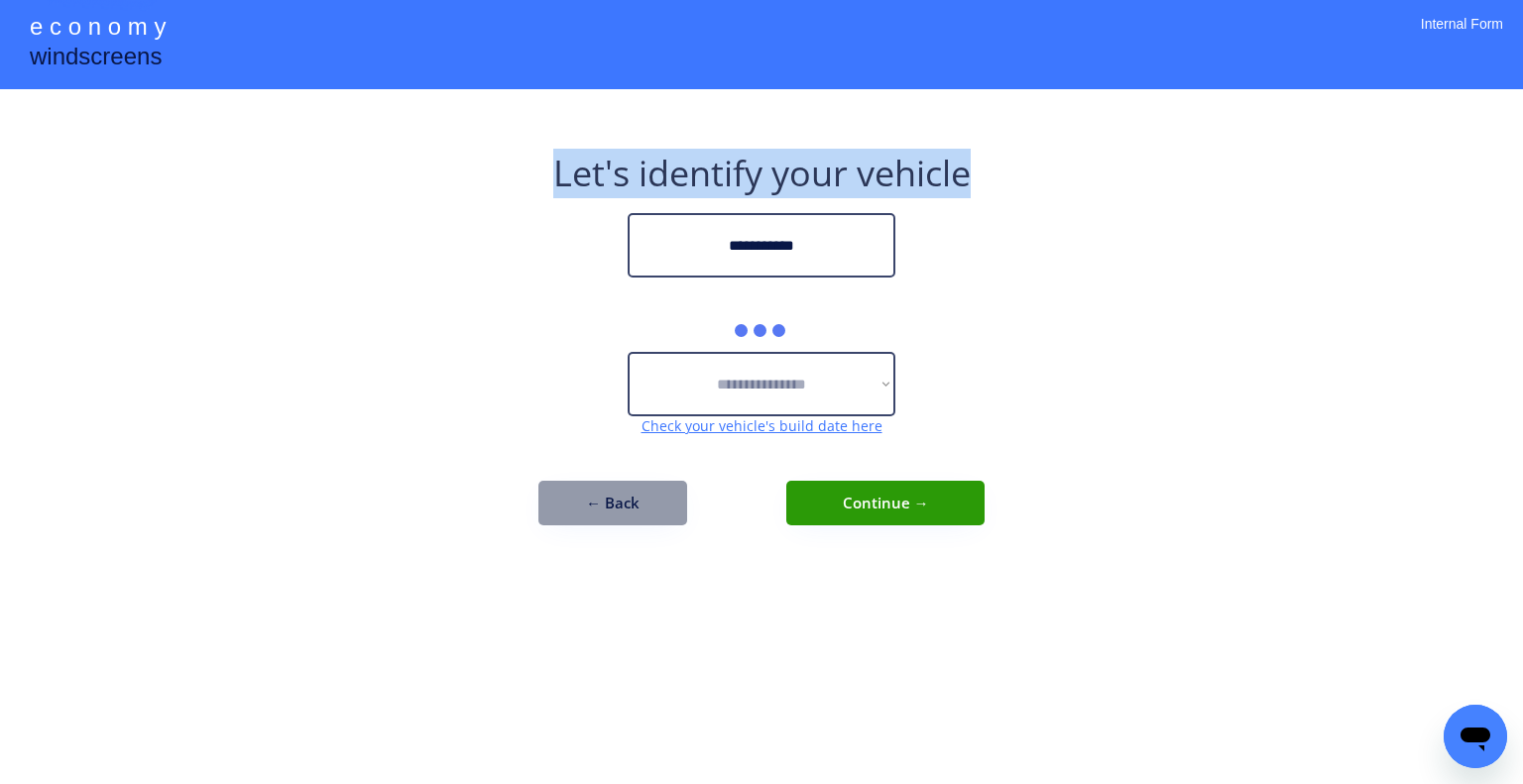 click on "**********" at bounding box center [762, 392] 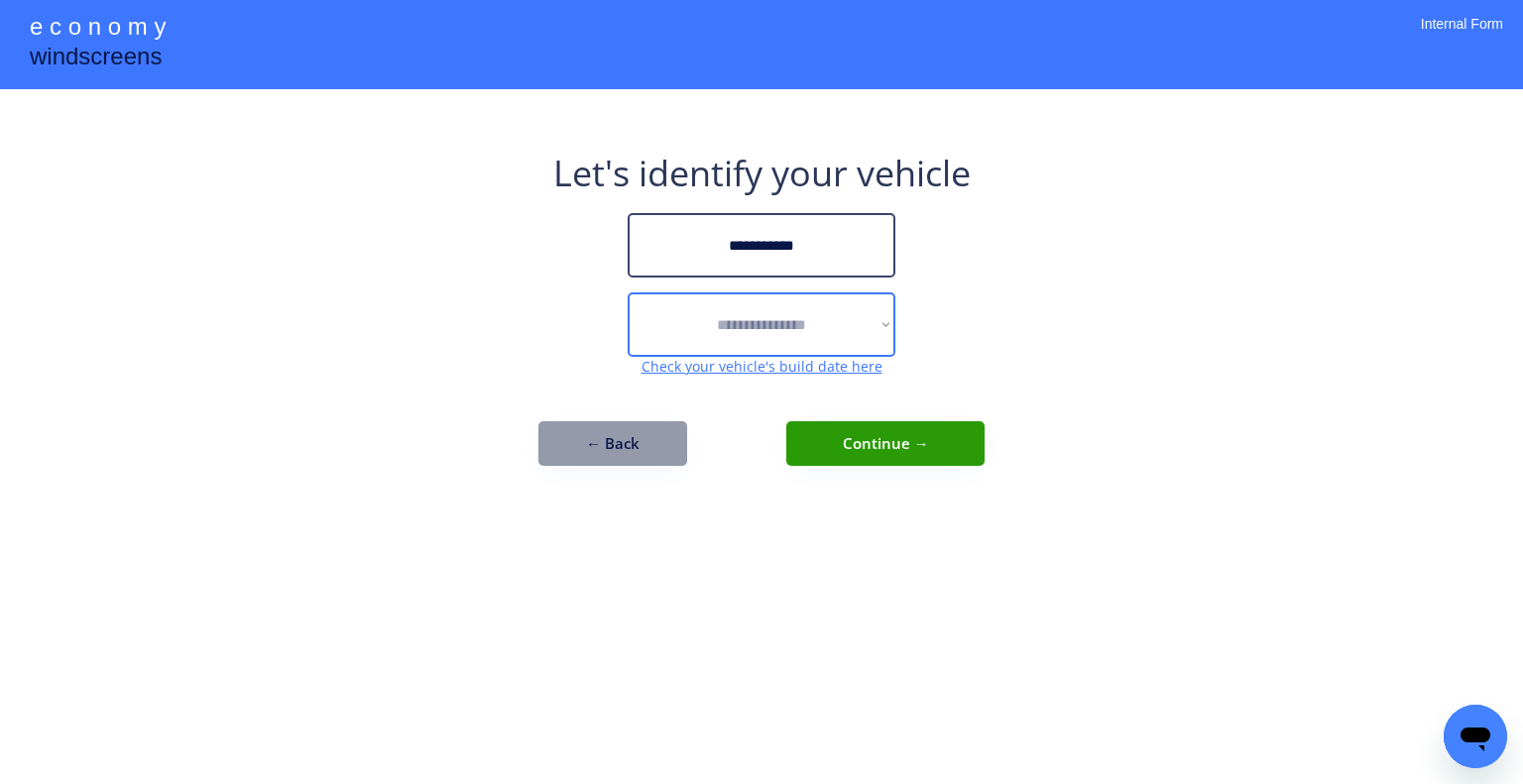 drag, startPoint x: 817, startPoint y: 318, endPoint x: 924, endPoint y: 320, distance: 107.01869 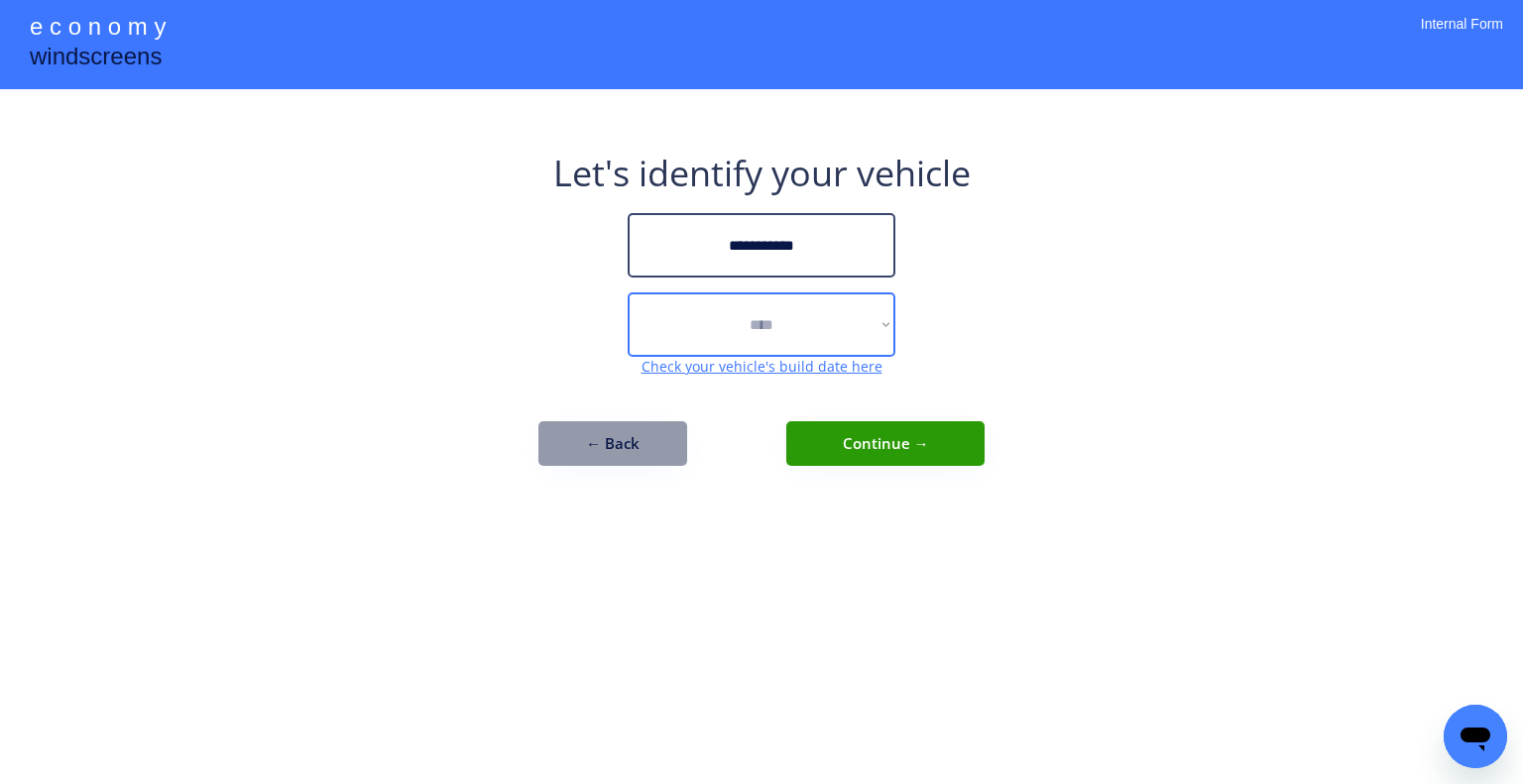 click on "**********" at bounding box center (762, 324) 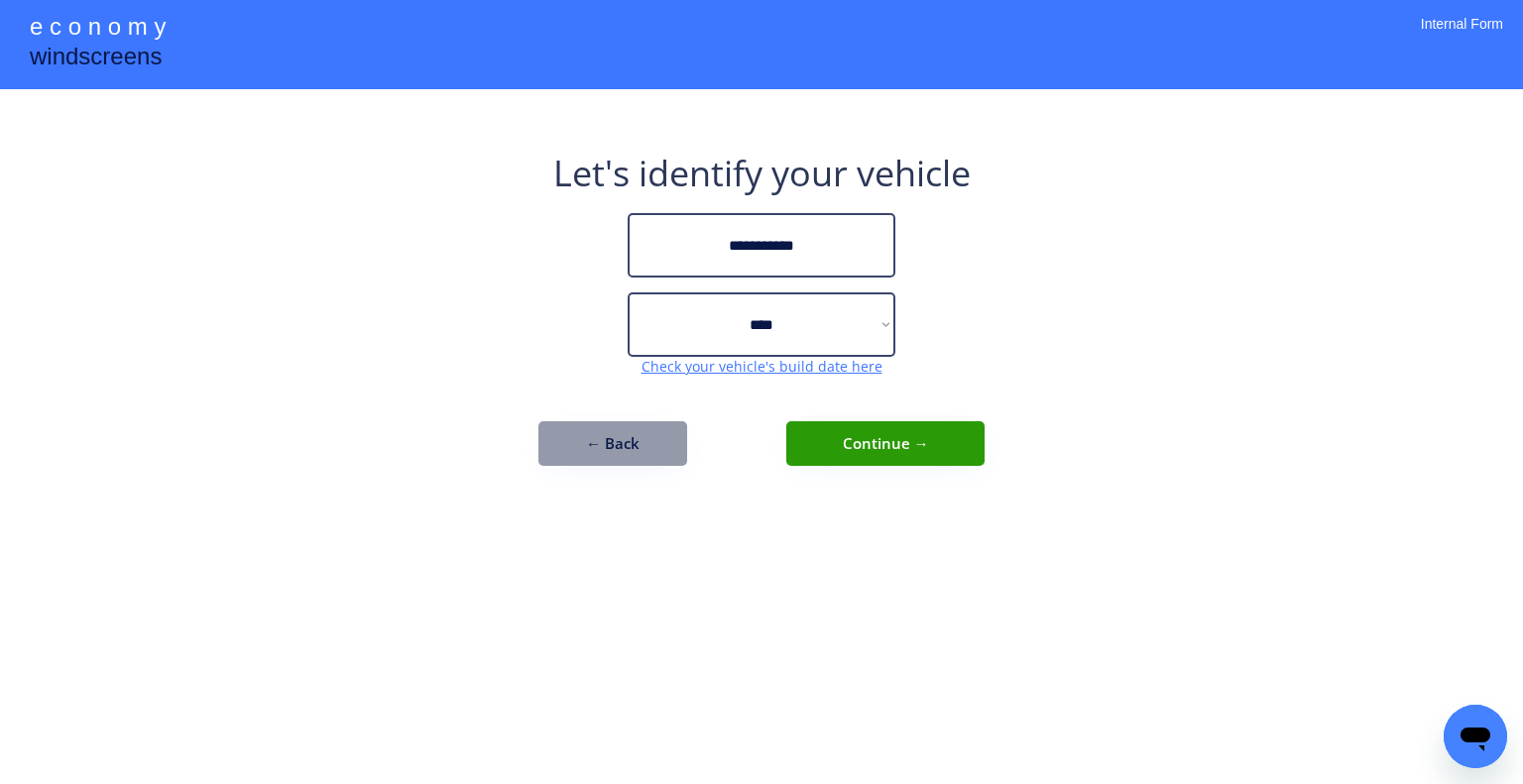 drag, startPoint x: 1210, startPoint y: 335, endPoint x: 968, endPoint y: 407, distance: 252.48366 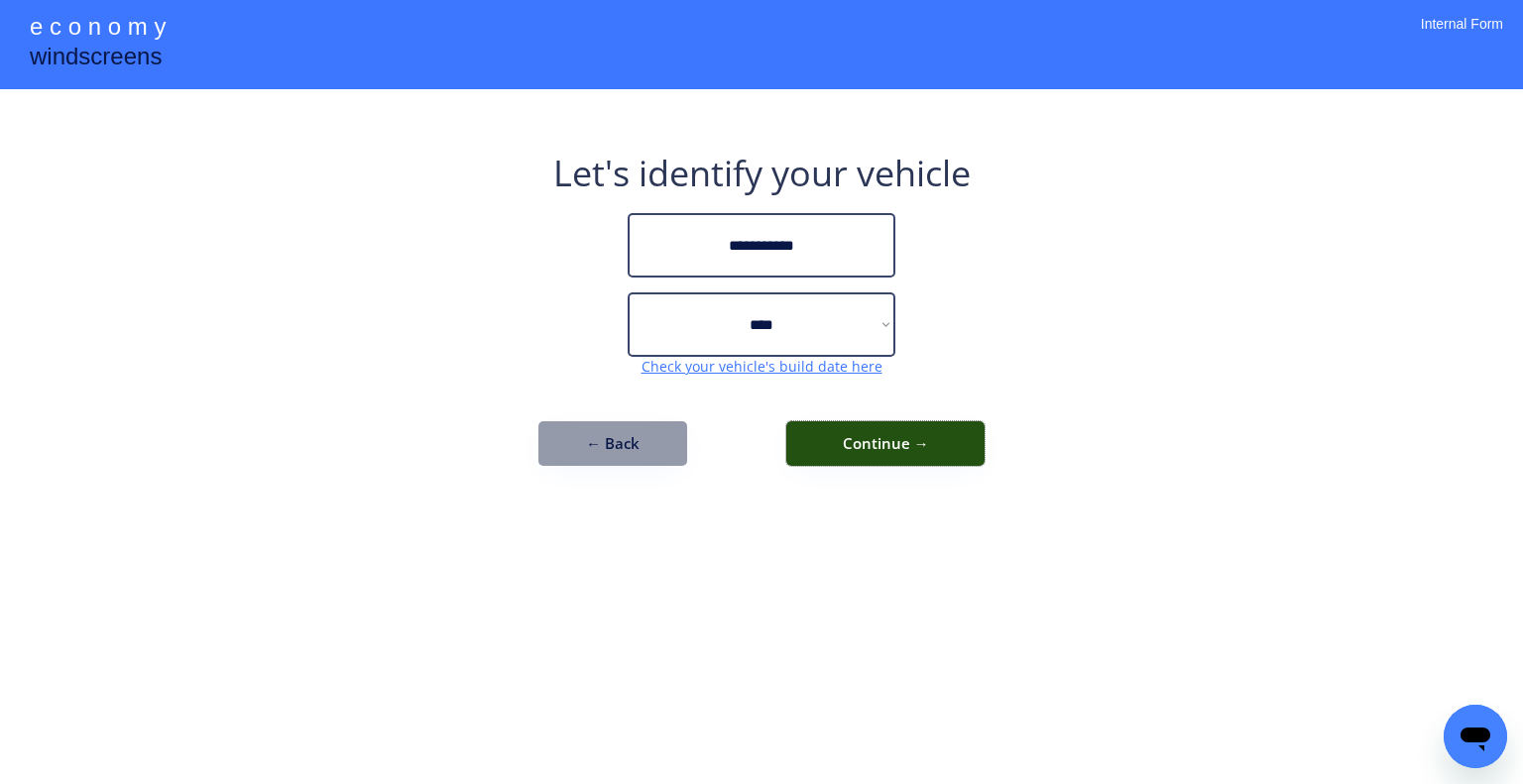 drag, startPoint x: 932, startPoint y: 439, endPoint x: 1017, endPoint y: 409, distance: 90.13878 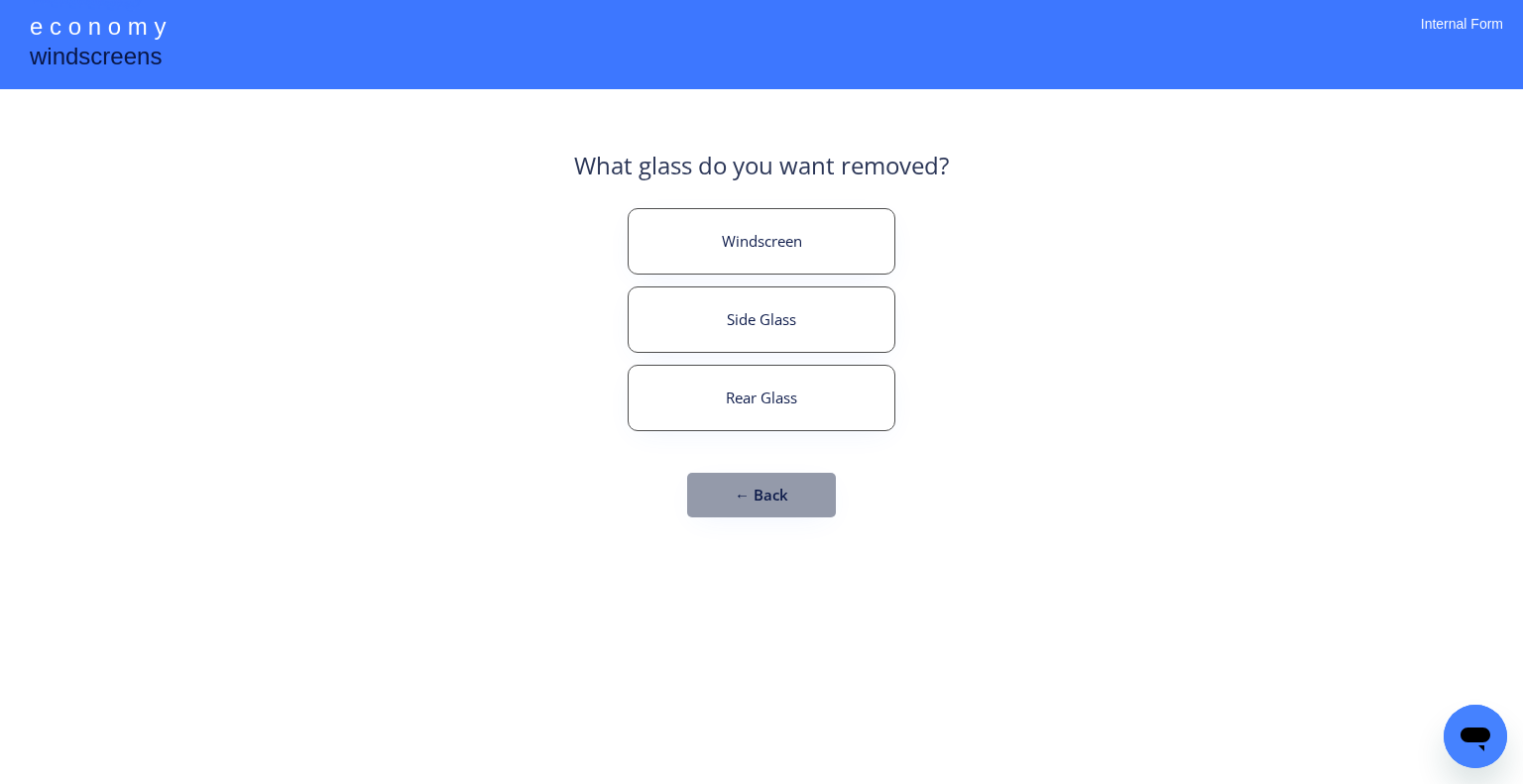 click on "Windscreen" at bounding box center (762, 241) 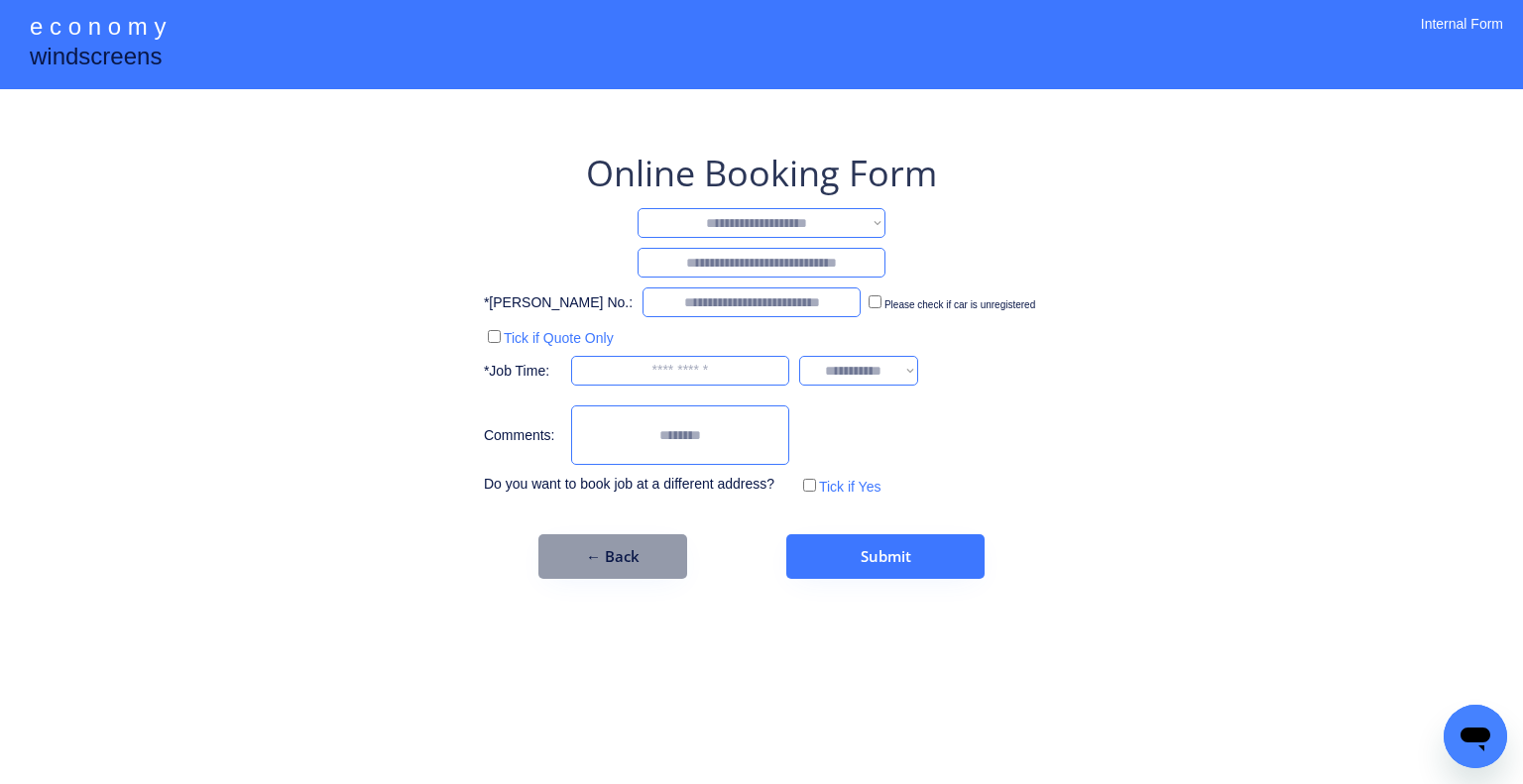 click on "**********" at bounding box center [762, 223] 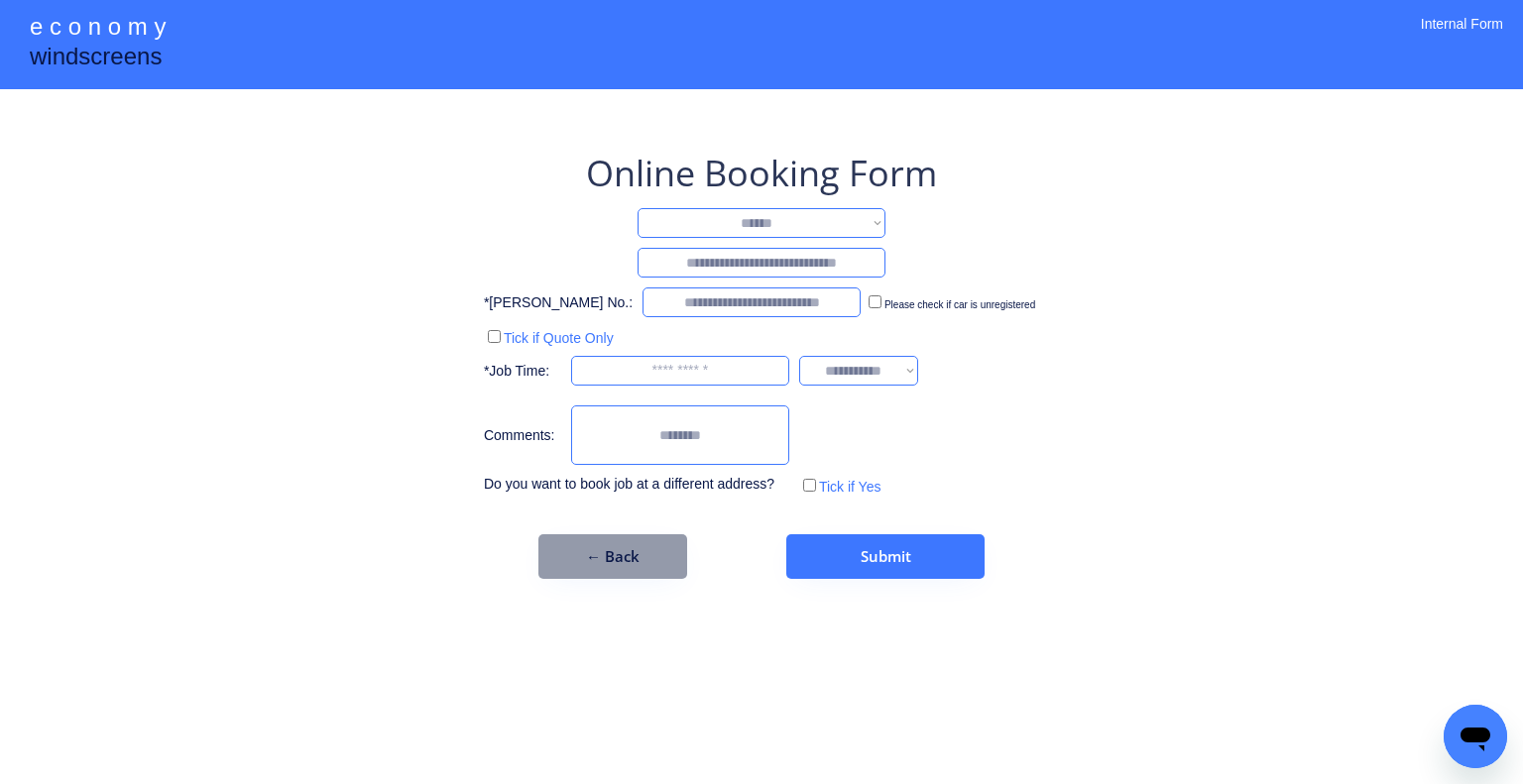 click on "**********" at bounding box center [762, 223] 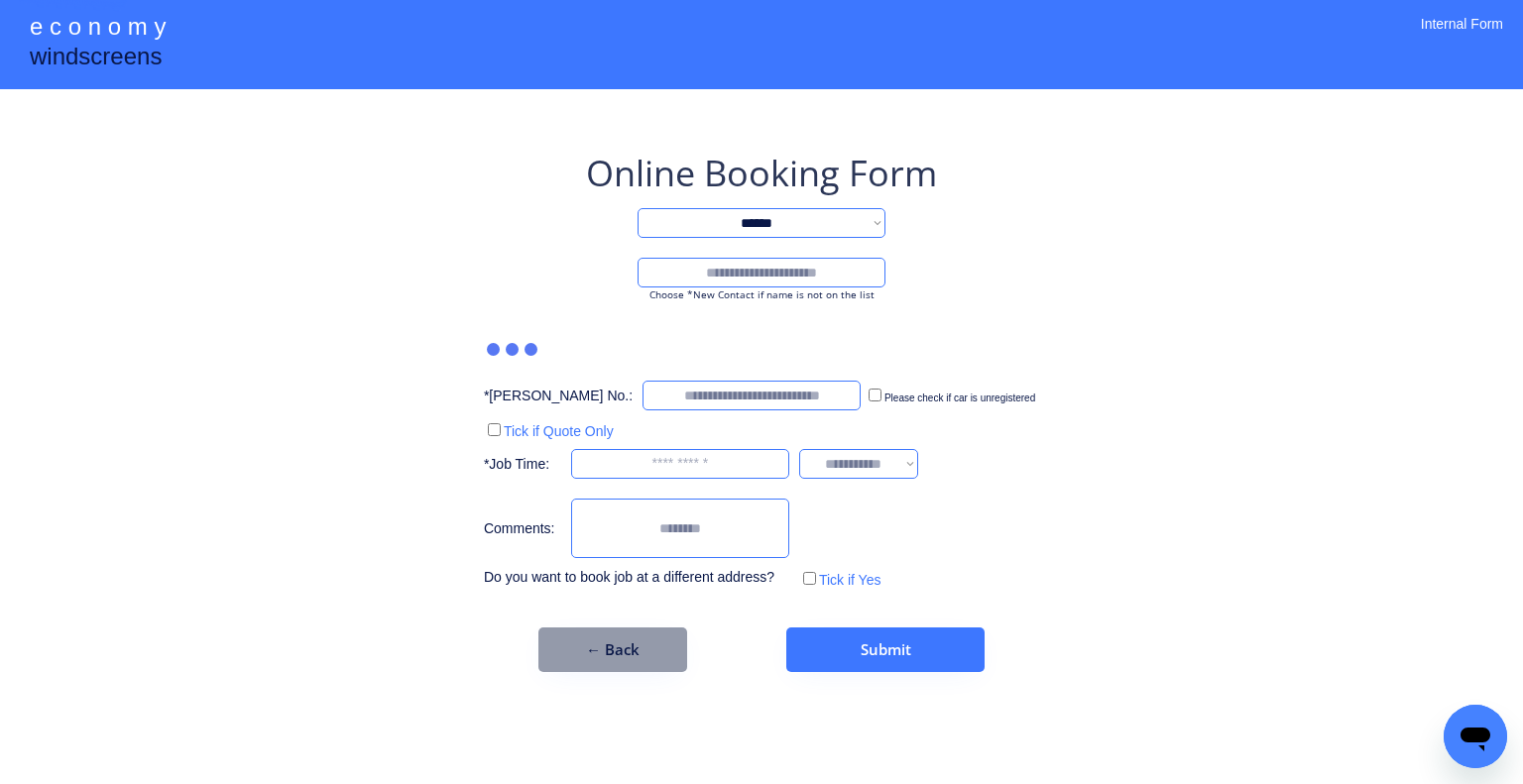 click at bounding box center (762, 273) 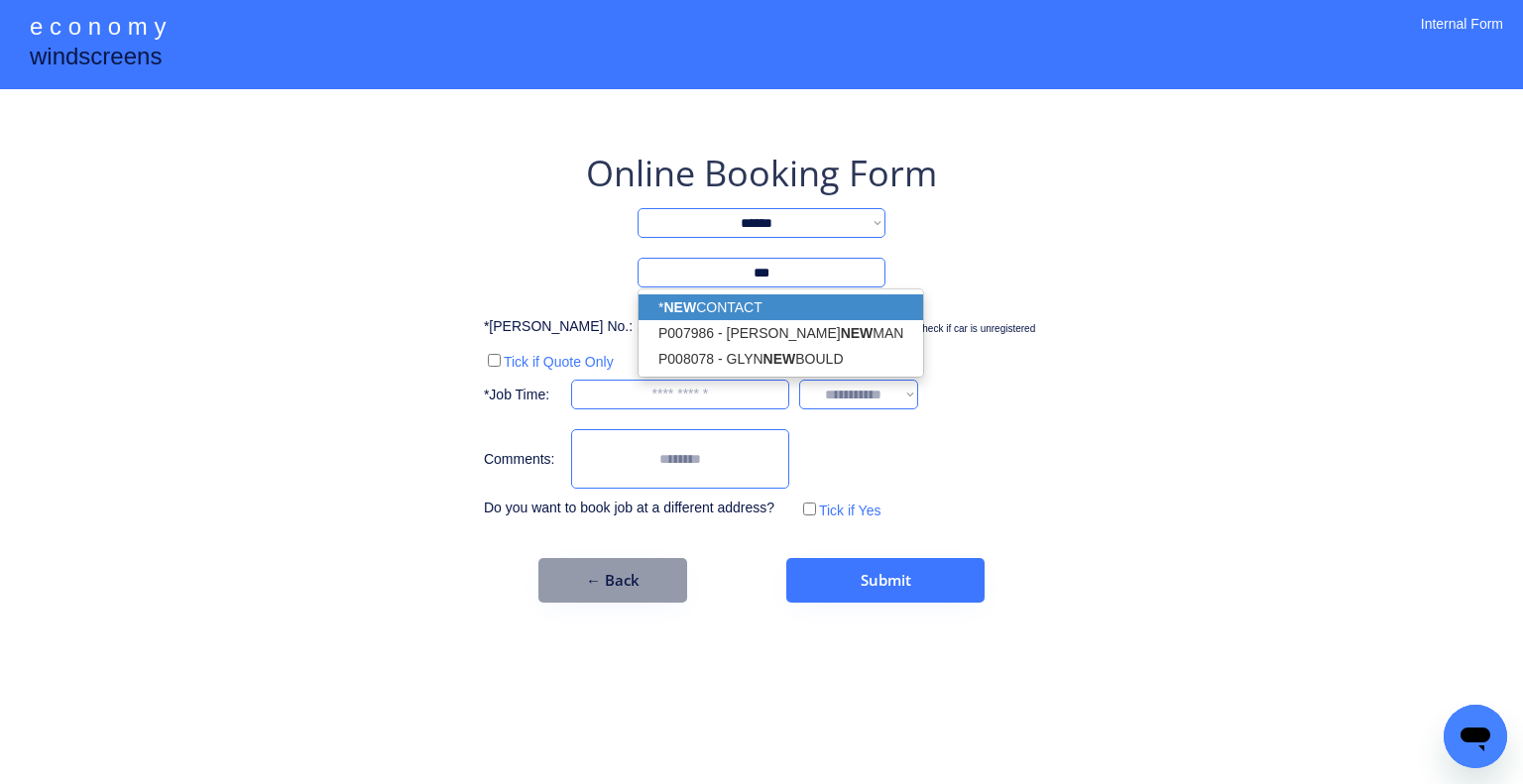 drag, startPoint x: 828, startPoint y: 303, endPoint x: 1244, endPoint y: 286, distance: 416.3472 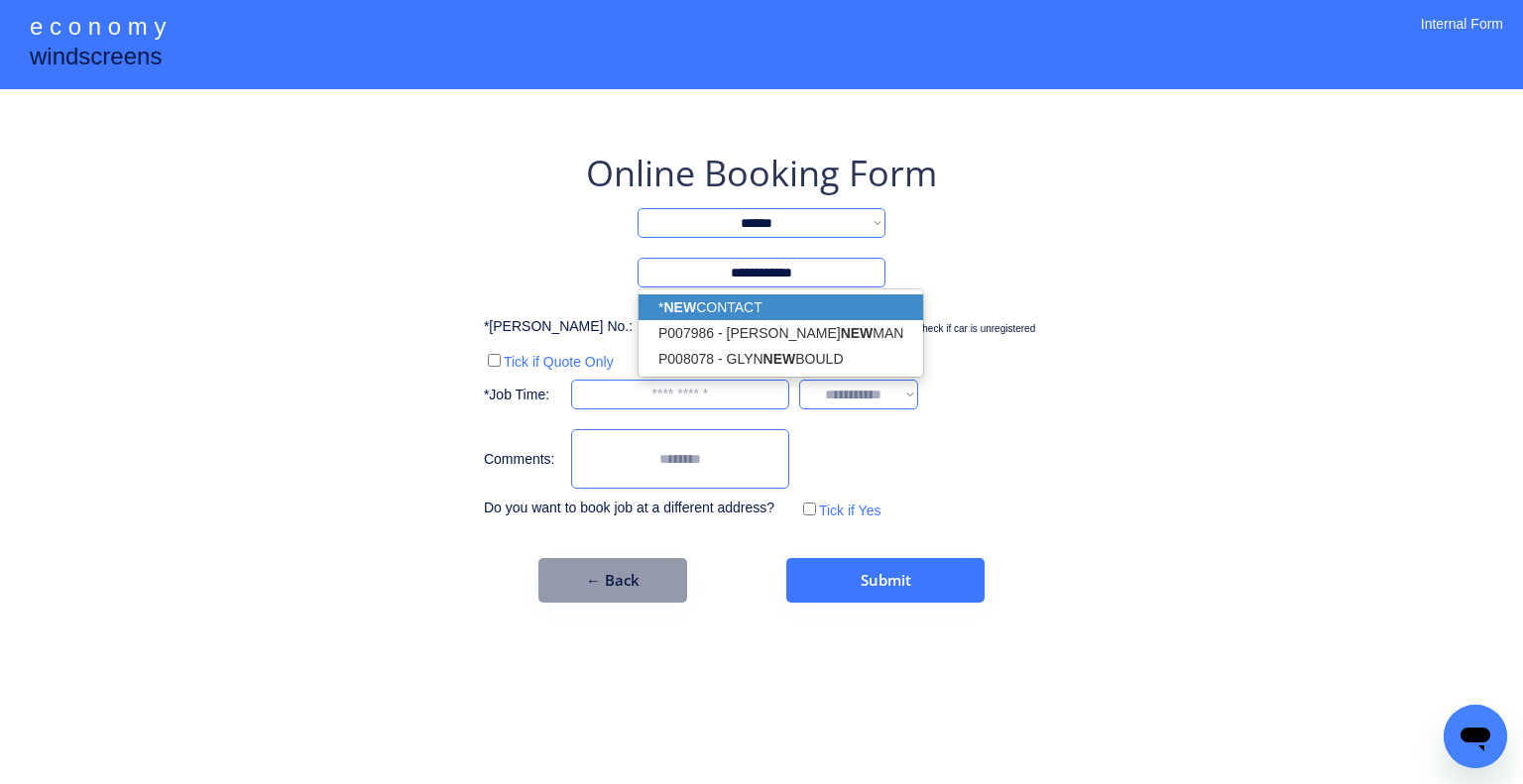 type on "**********" 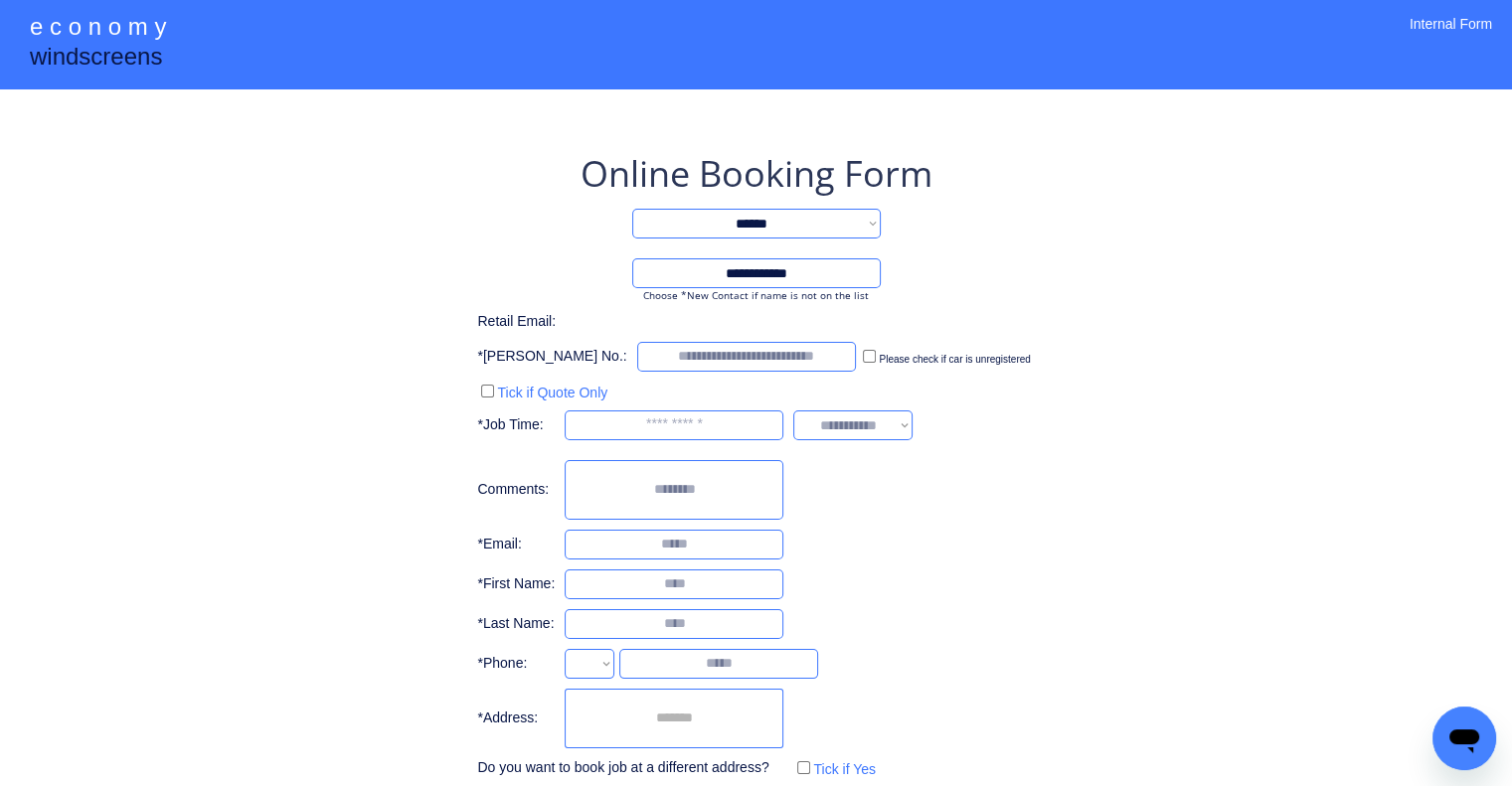 drag, startPoint x: 1248, startPoint y: 287, endPoint x: 680, endPoint y: 599, distance: 648.0494 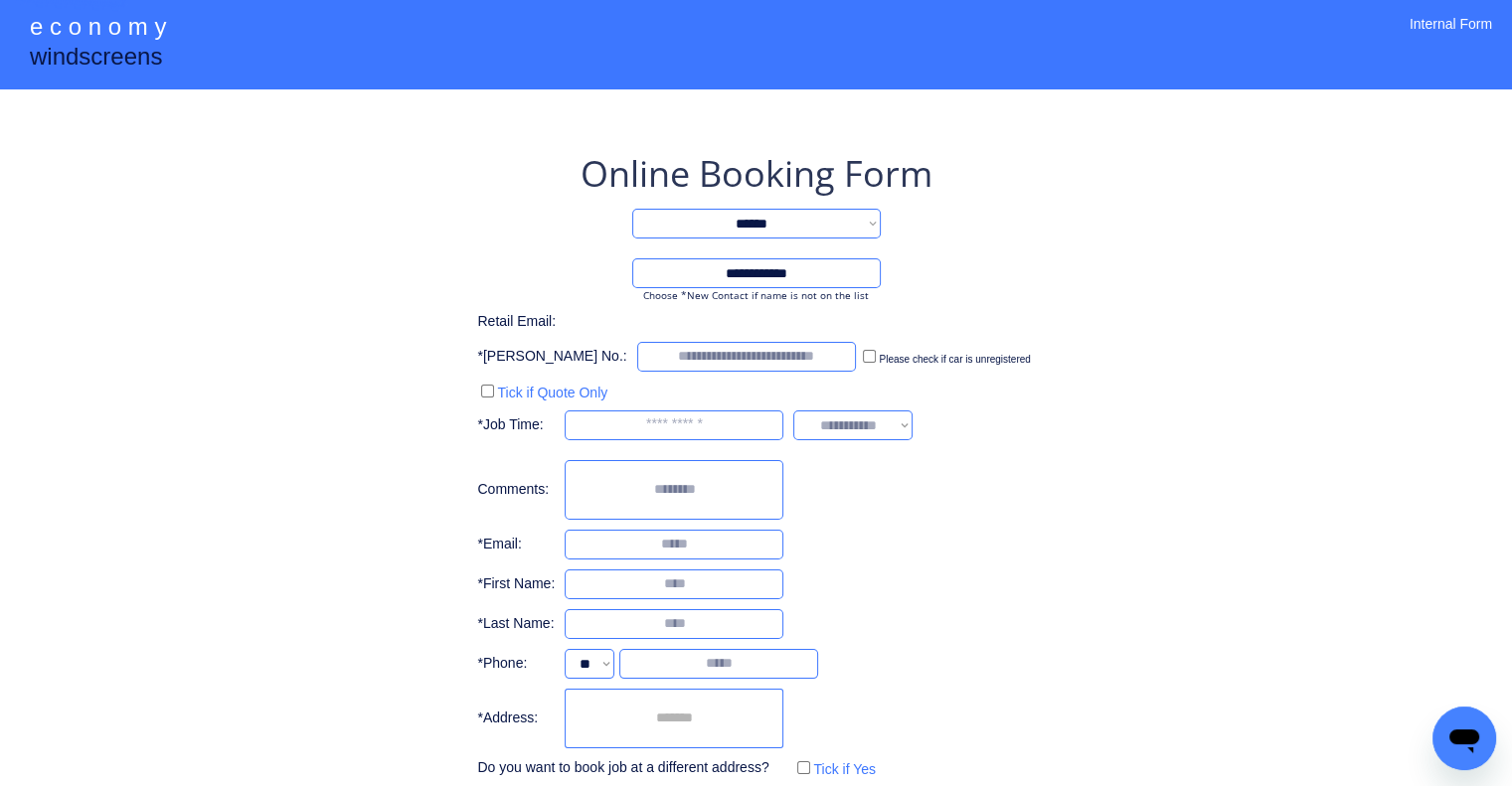 click at bounding box center (674, 718) 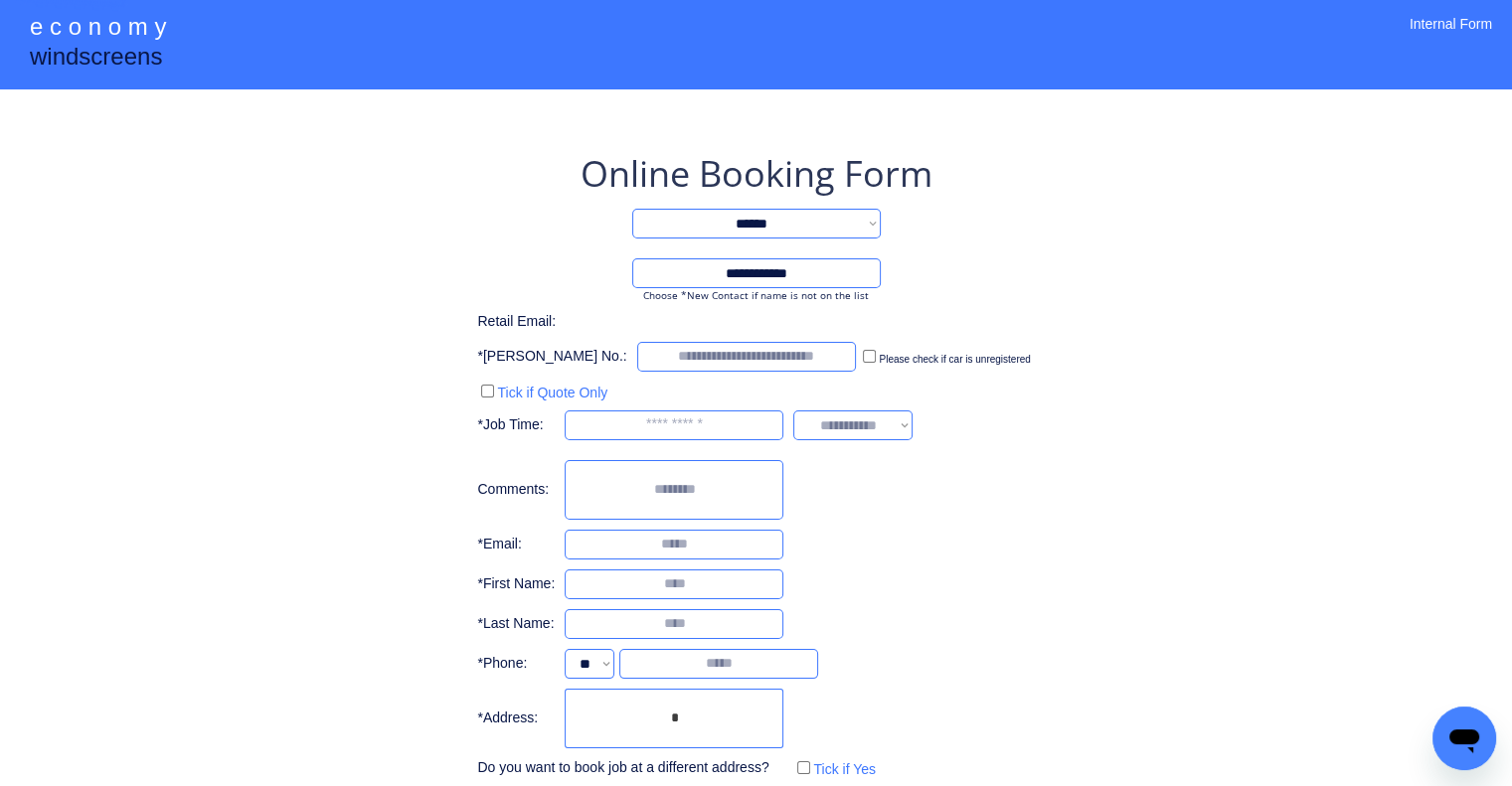 scroll, scrollTop: 9, scrollLeft: 0, axis: vertical 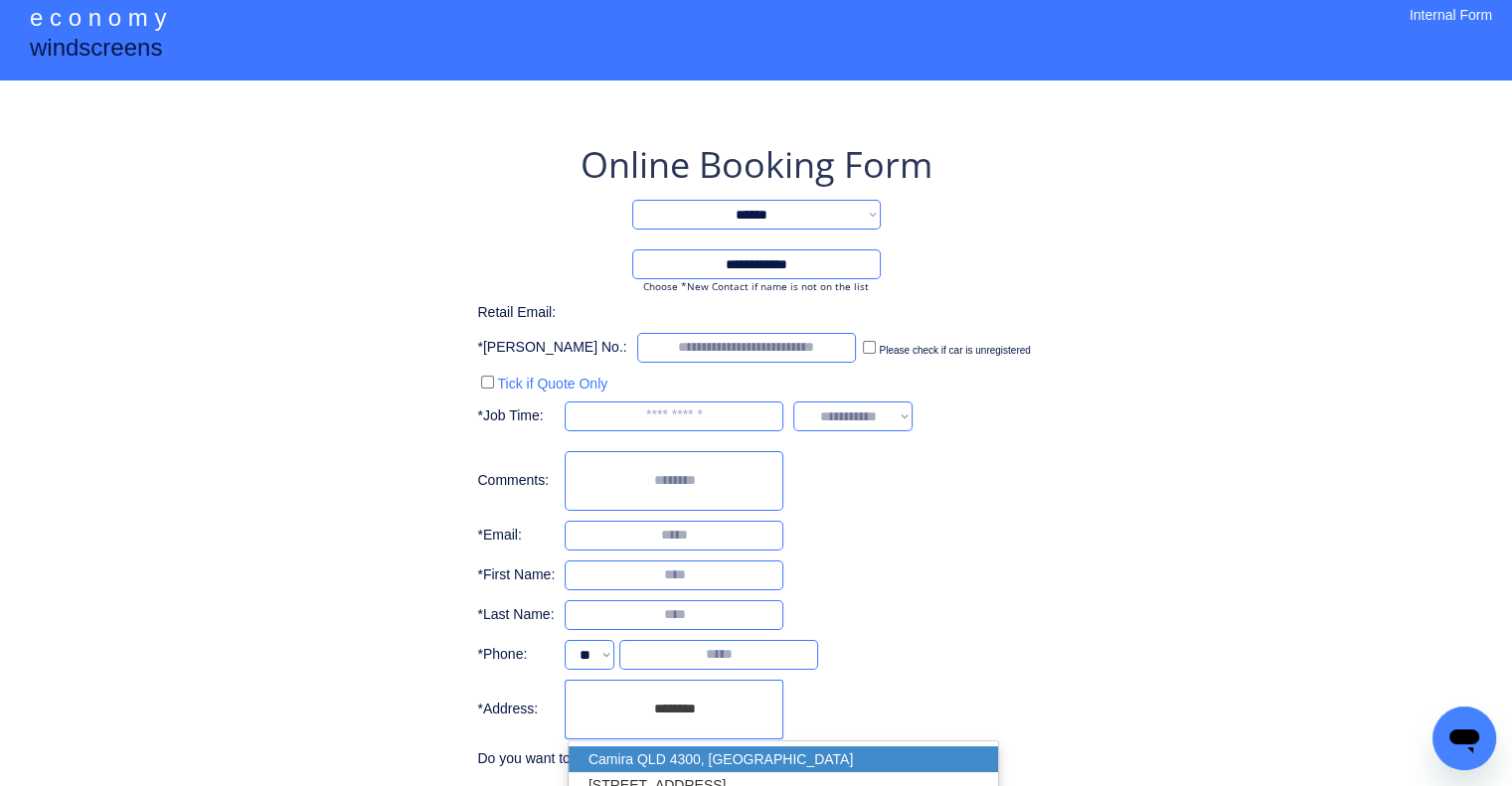 click on "Camira QLD 4300, [GEOGRAPHIC_DATA]" at bounding box center [783, 759] 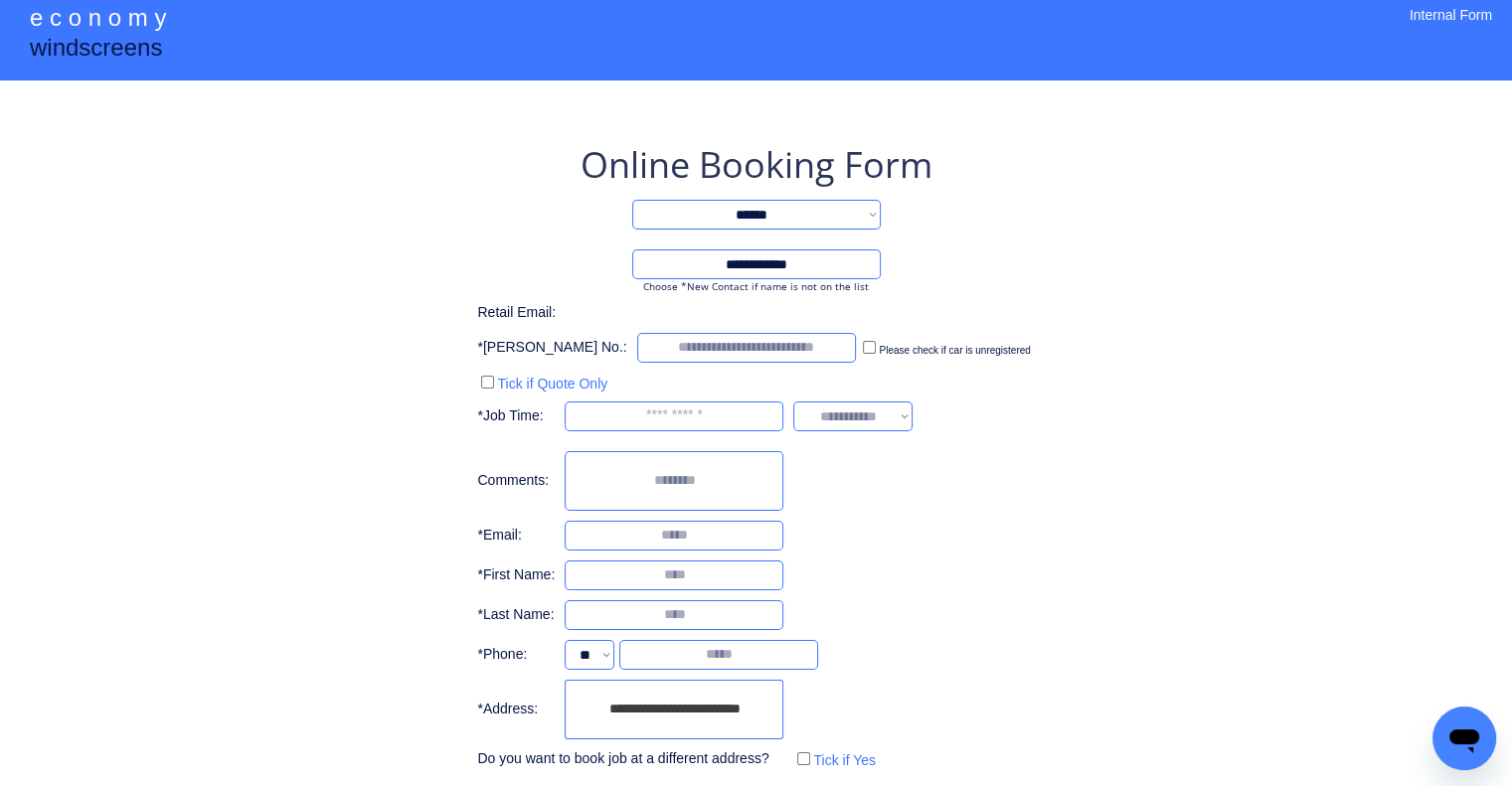 type on "**********" 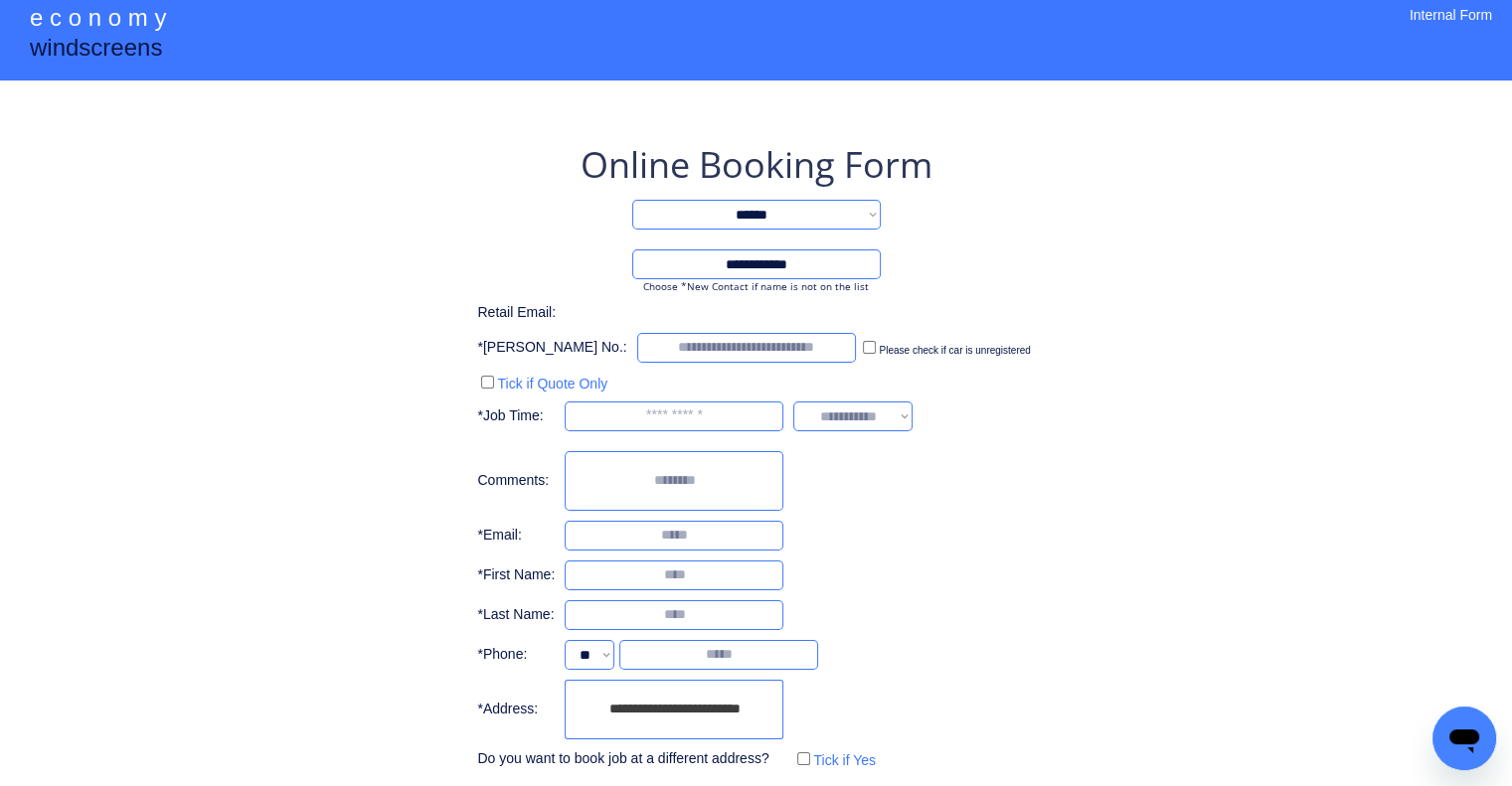 click on "**********" at bounding box center (756, 437) 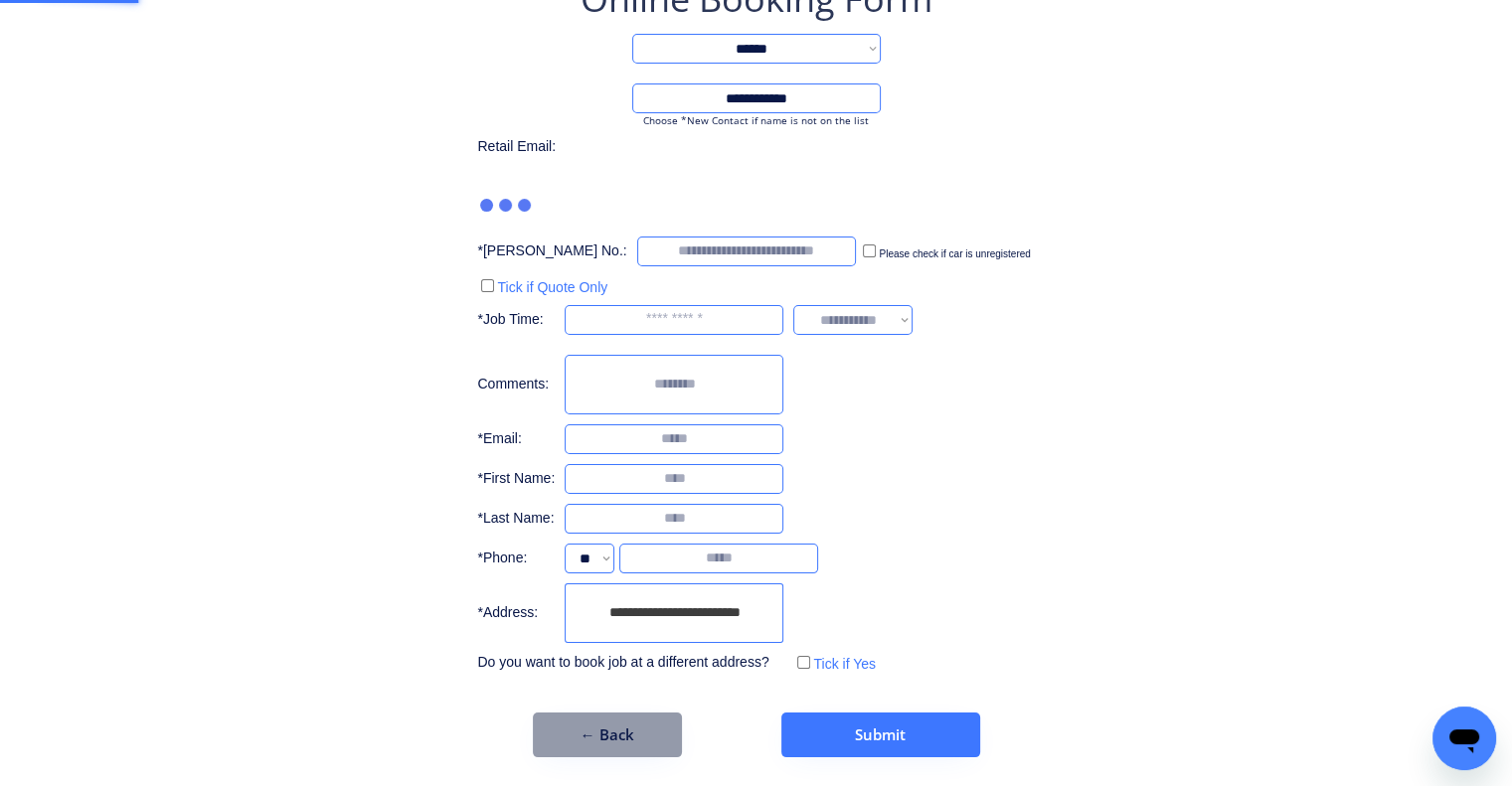 click on "**********" at bounding box center (756, 306) 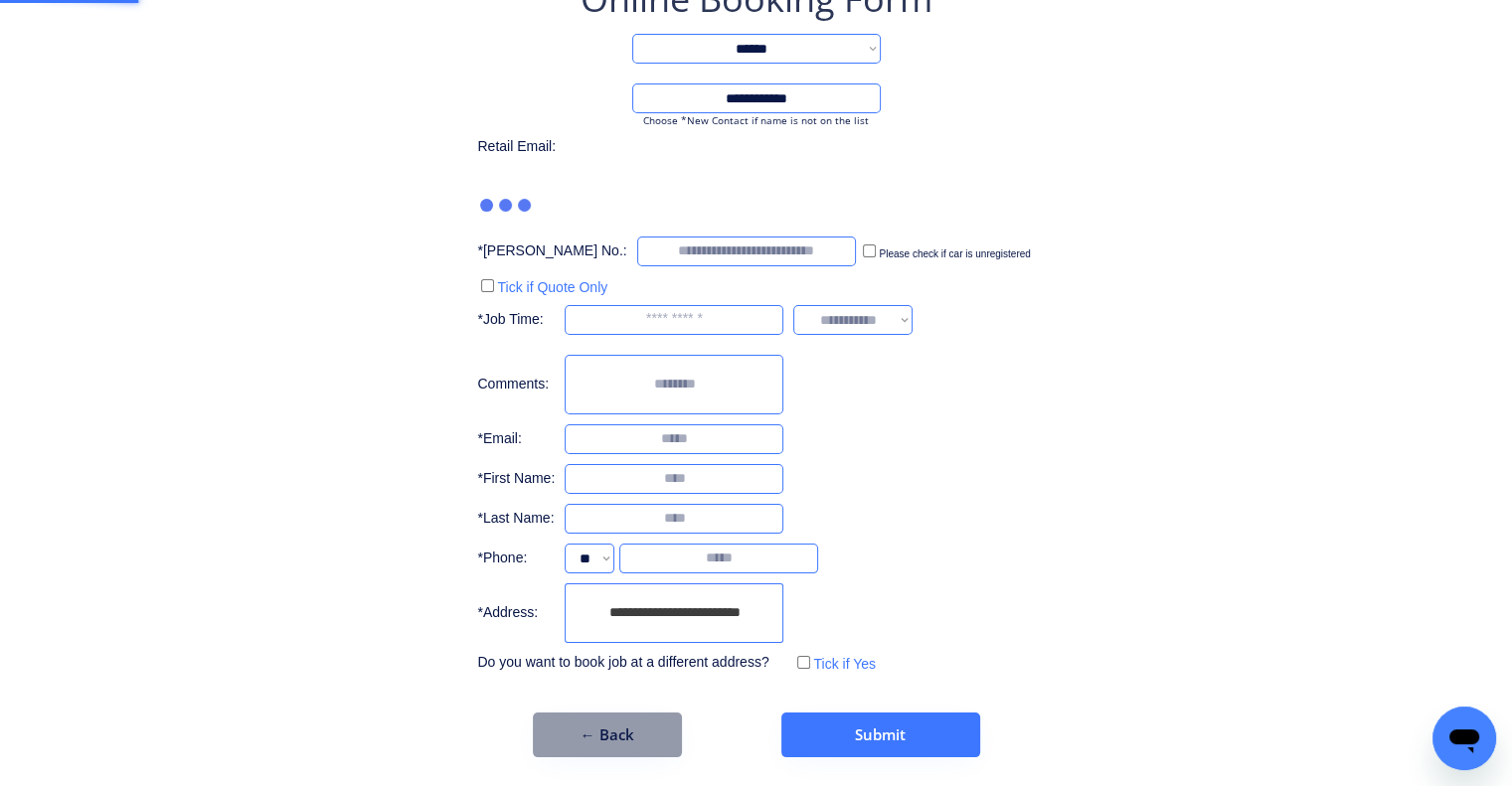 scroll, scrollTop: 105, scrollLeft: 0, axis: vertical 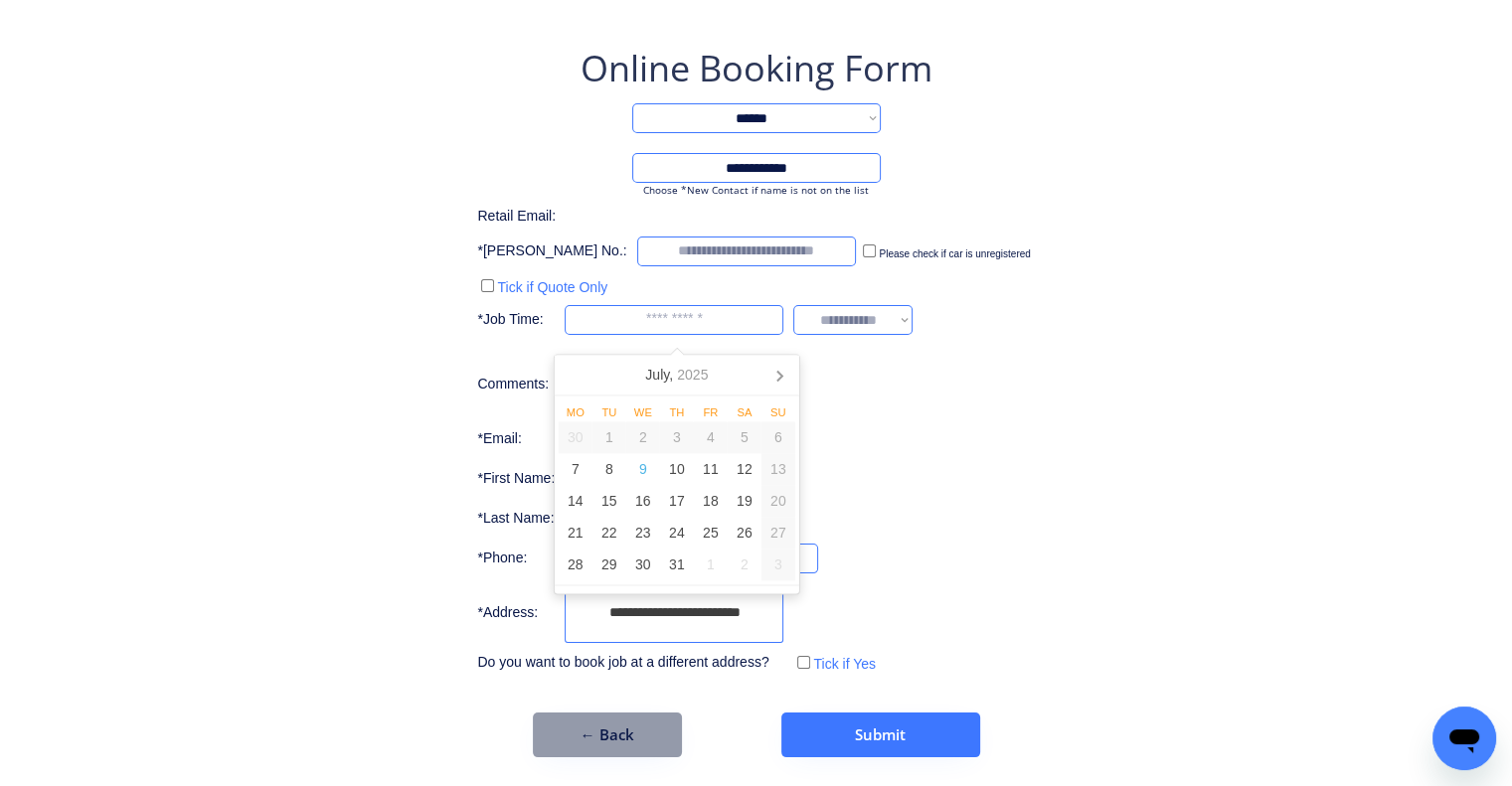click at bounding box center [674, 320] 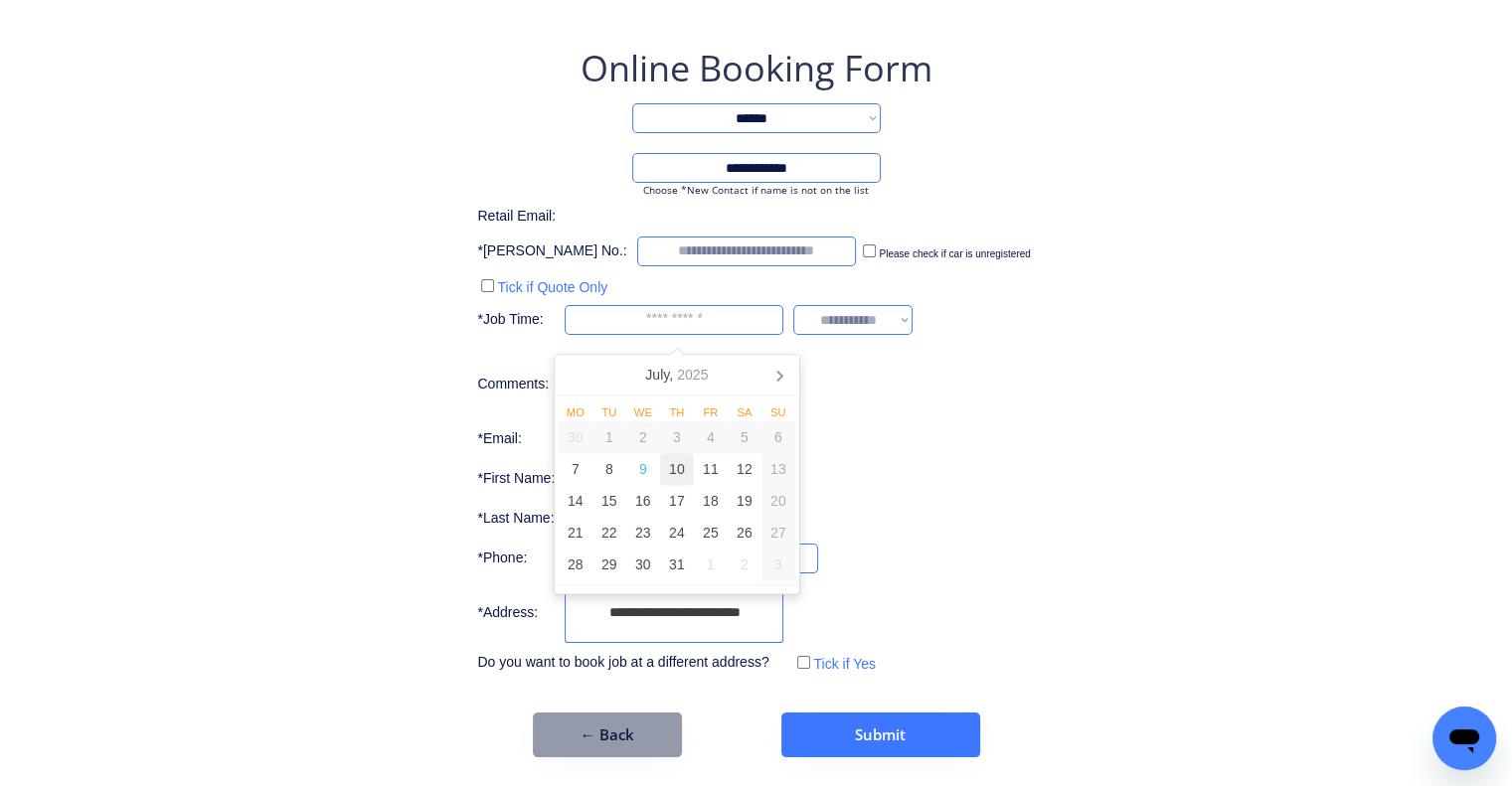 click on "10" at bounding box center (677, 470) 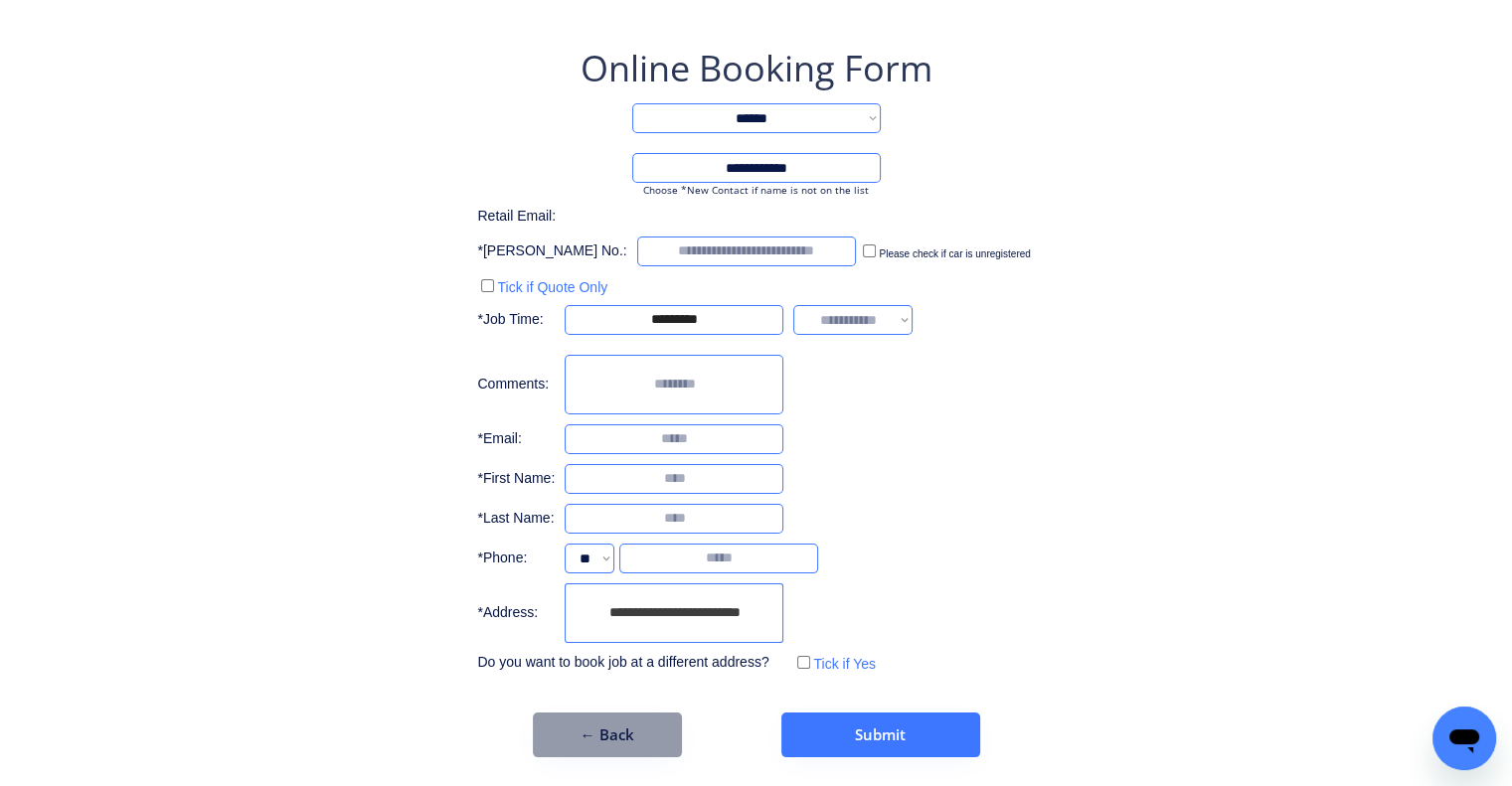 click on "**********" at bounding box center (756, 341) 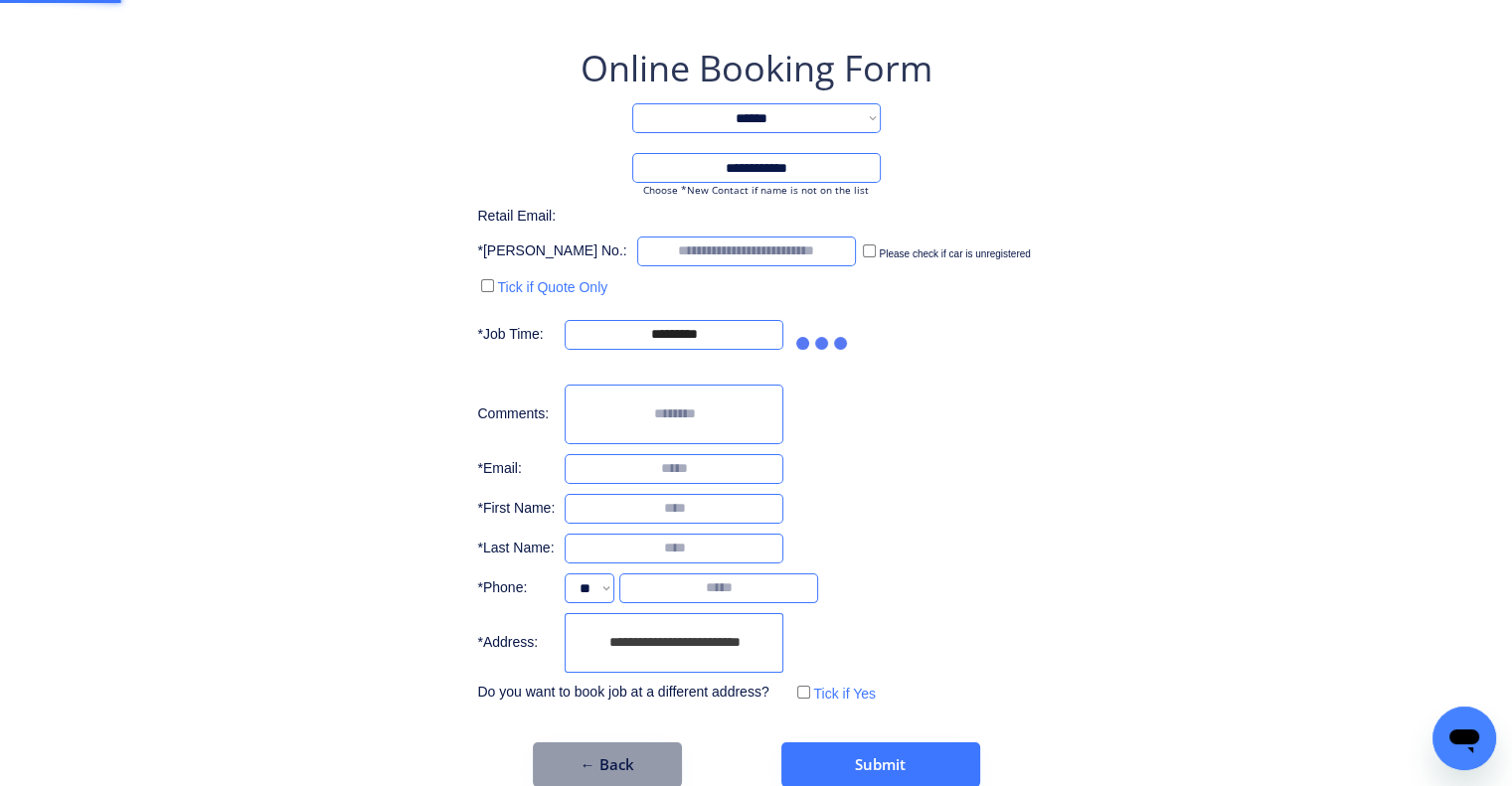 click on "**********" at bounding box center (756, 356) 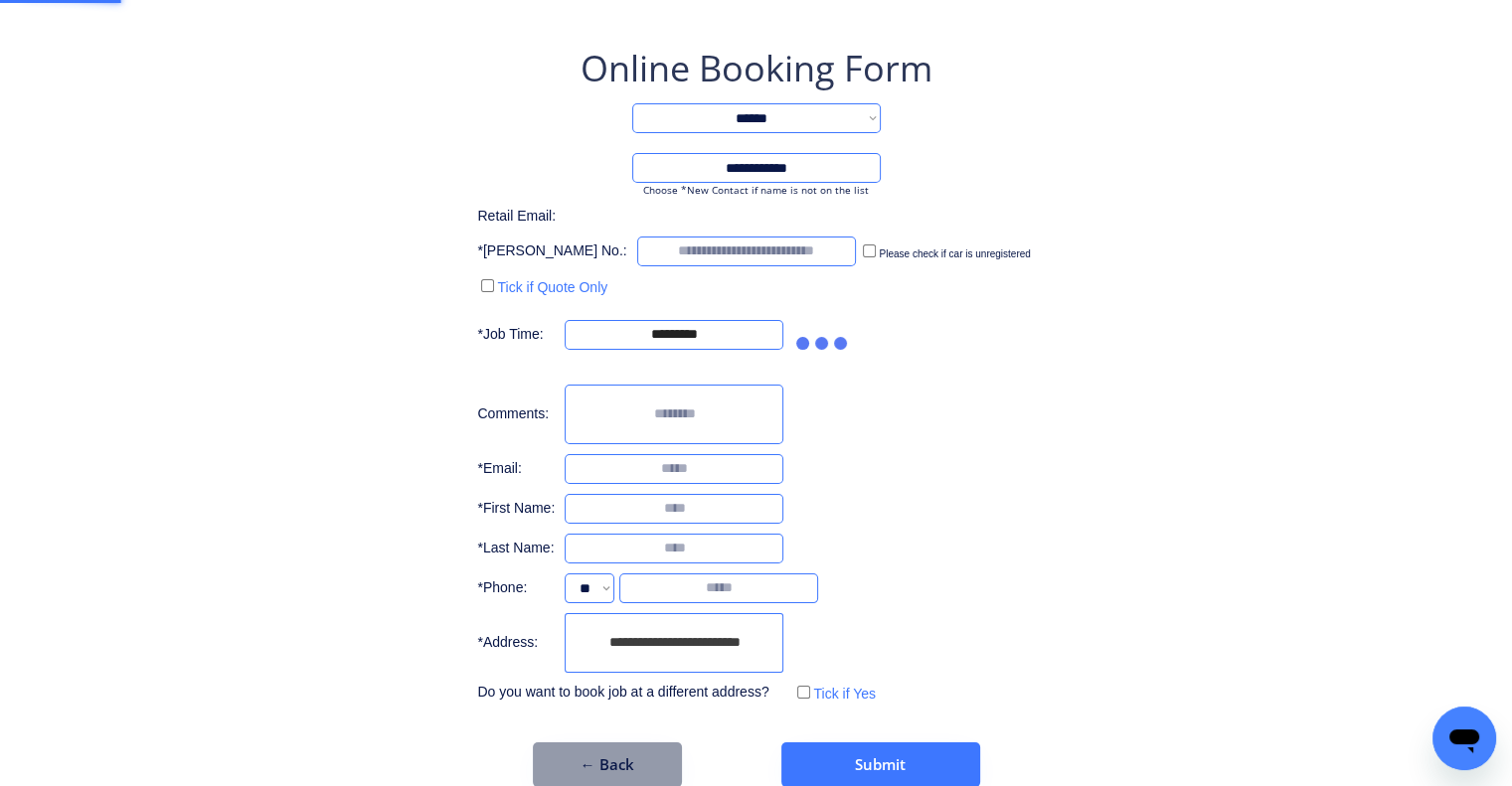 click on "**********" at bounding box center [756, 415] 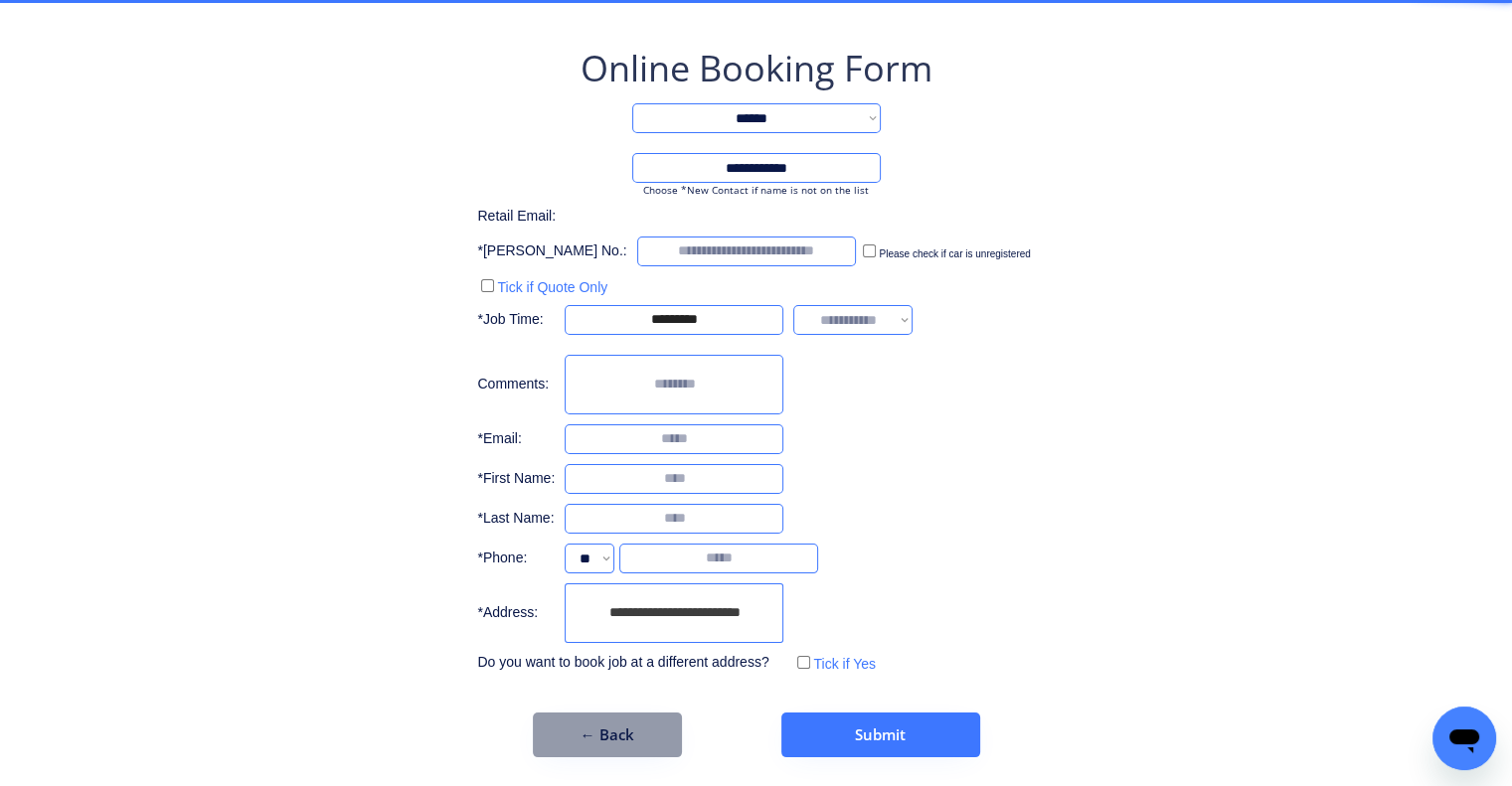 click on "**********" at bounding box center (756, 341) 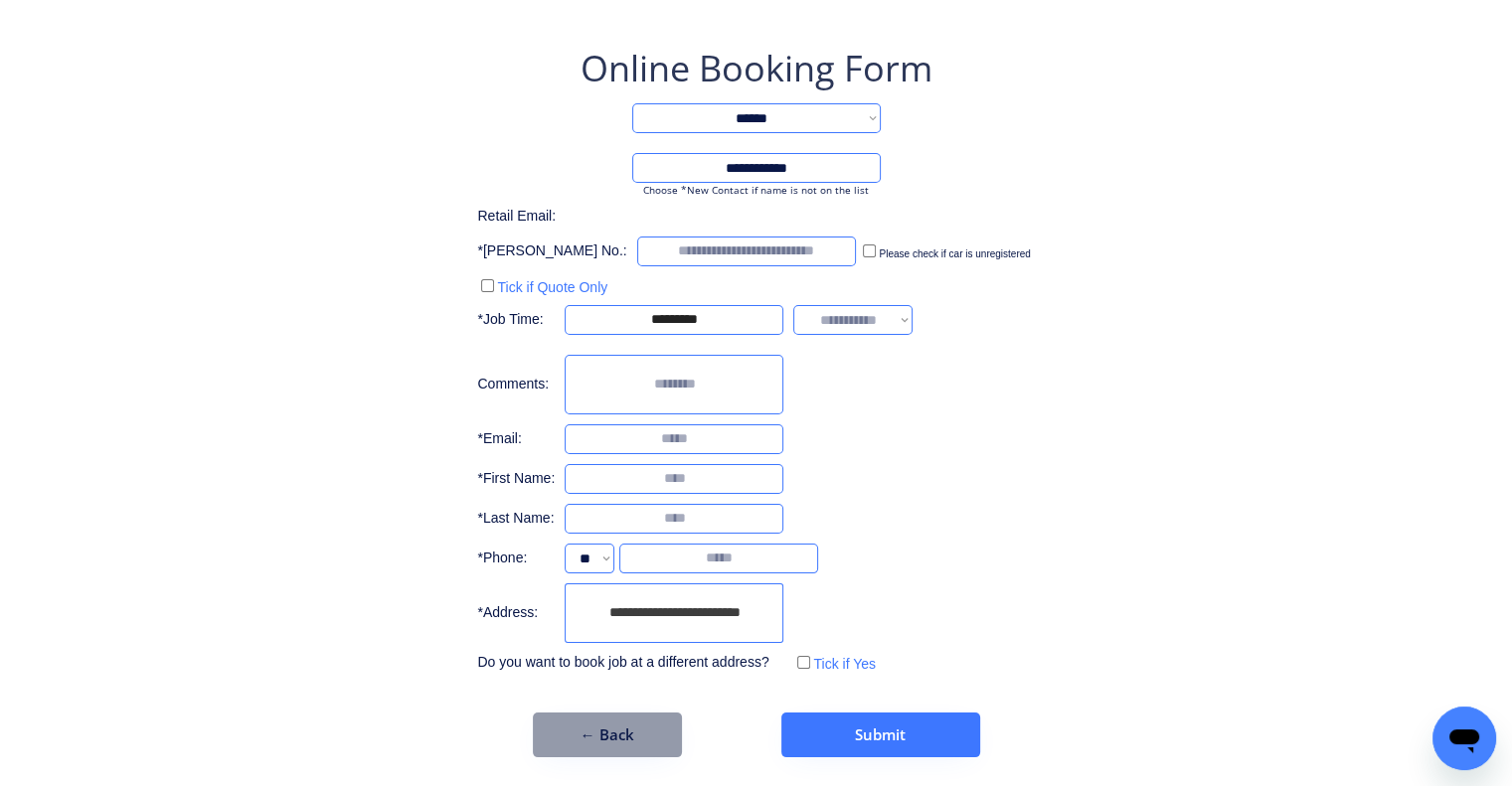 drag, startPoint x: 848, startPoint y: 317, endPoint x: 857, endPoint y: 326, distance: 12.727922 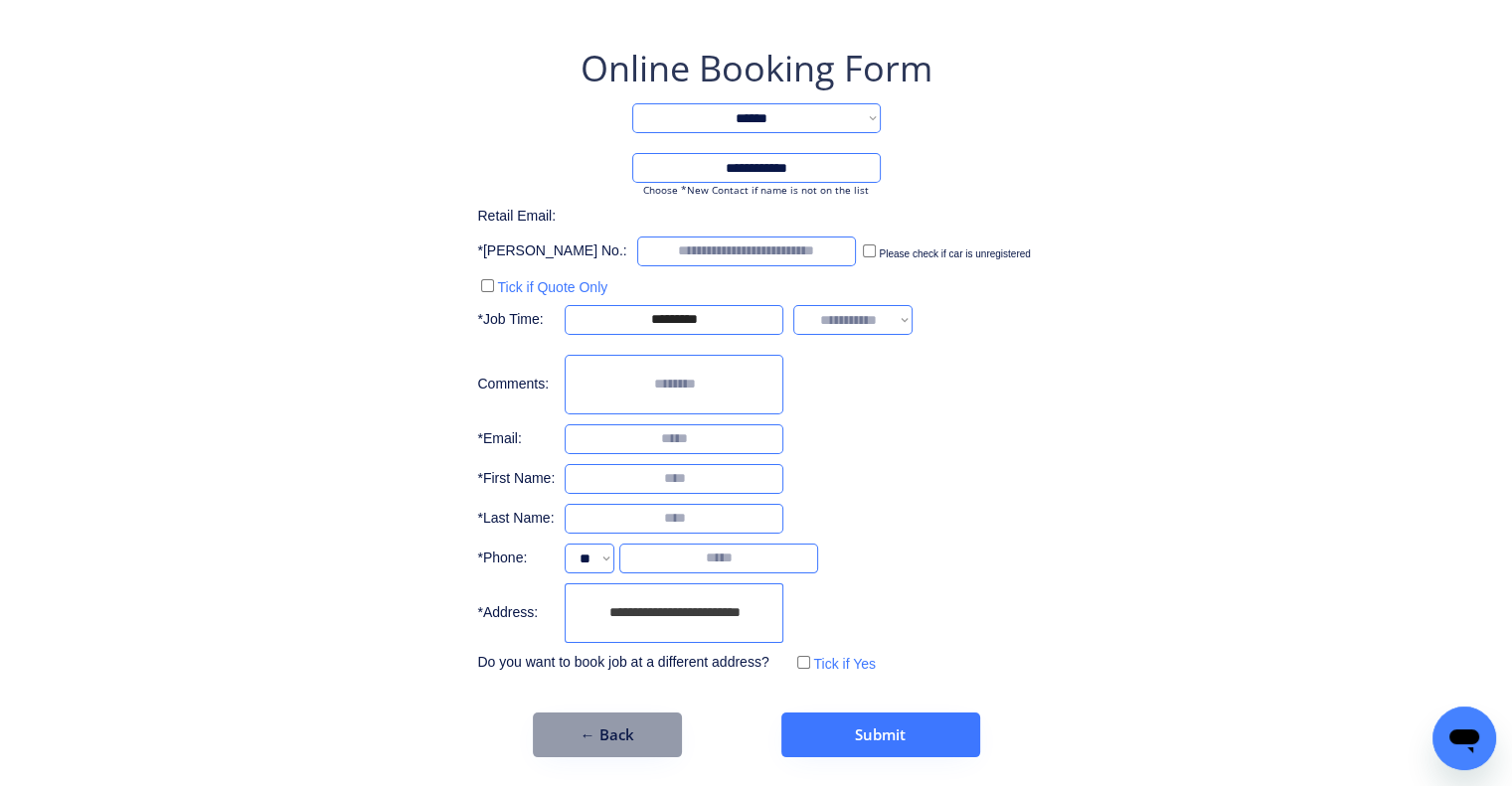 select on "*******" 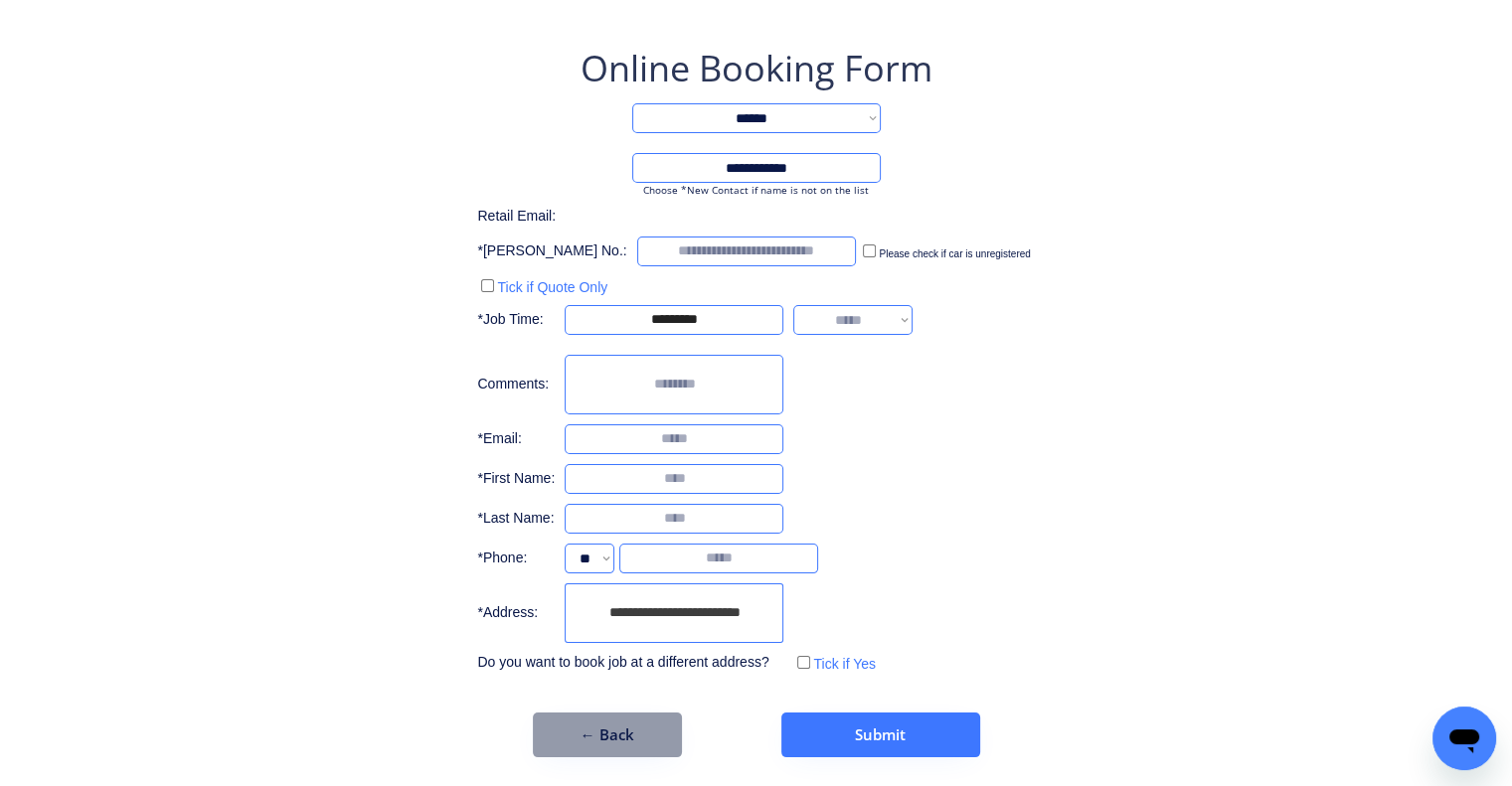 click on "**********" at bounding box center [853, 320] 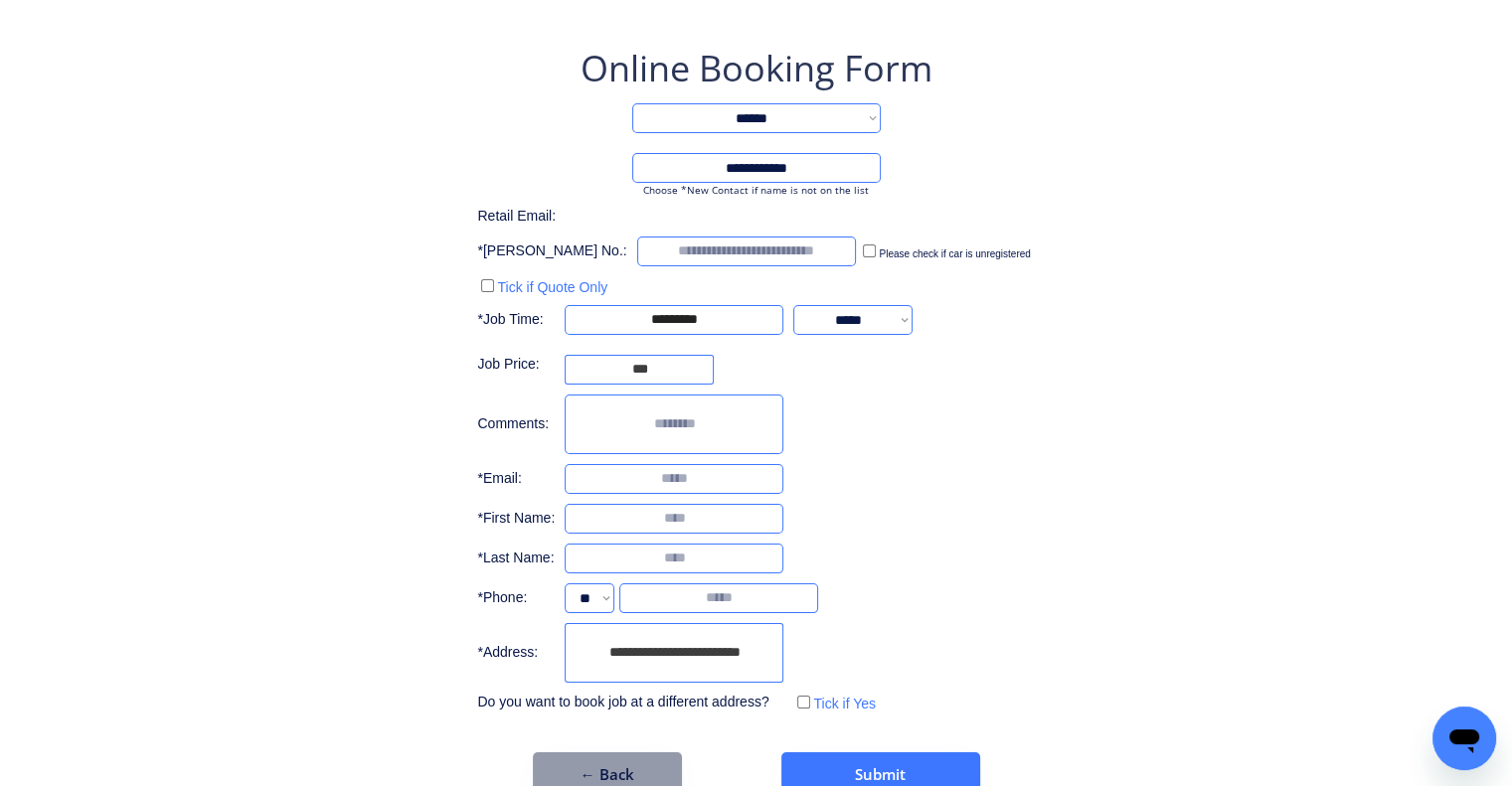 click on "**********" at bounding box center [756, 361] 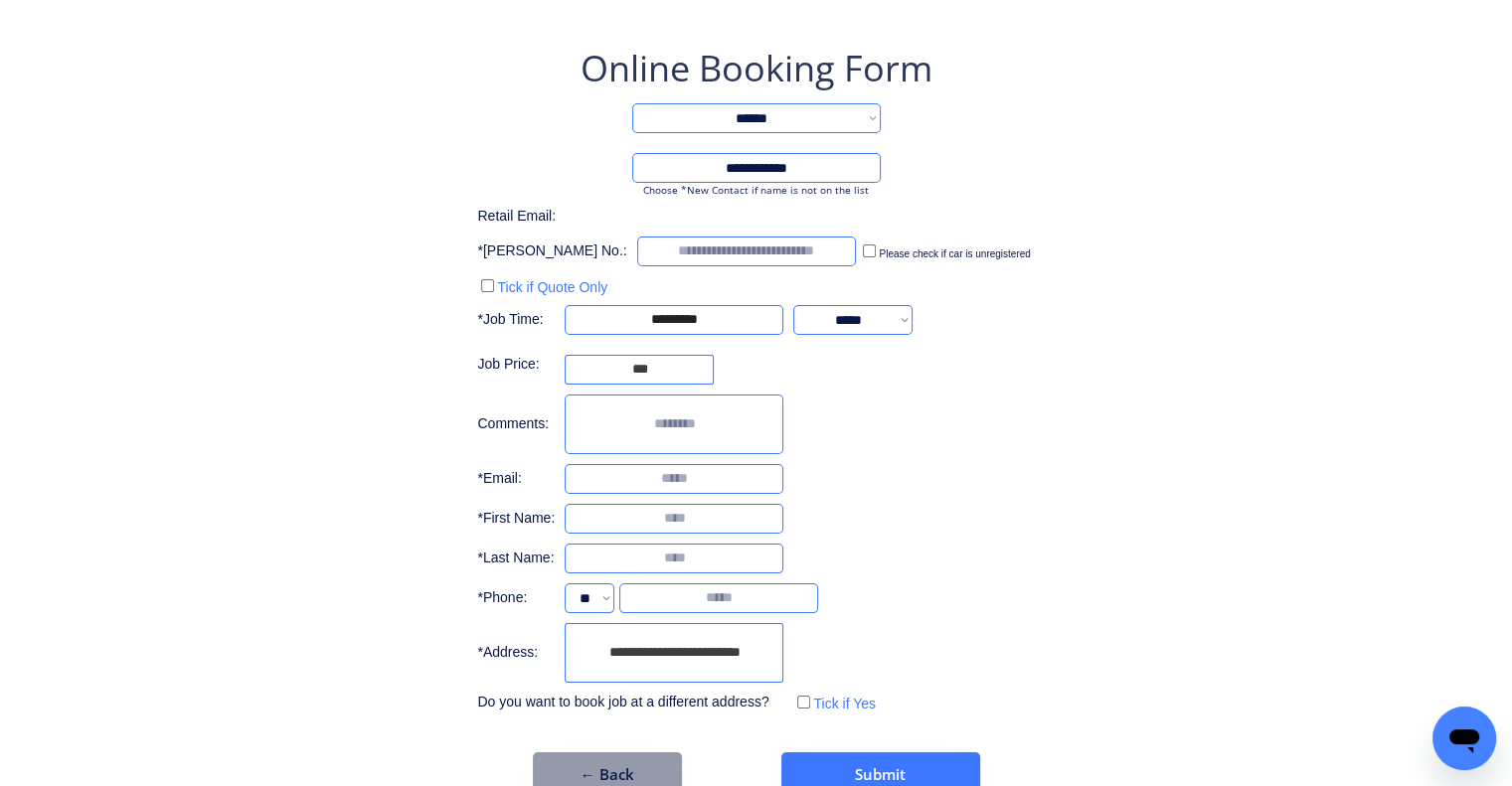 click on "**********" at bounding box center [756, 361] 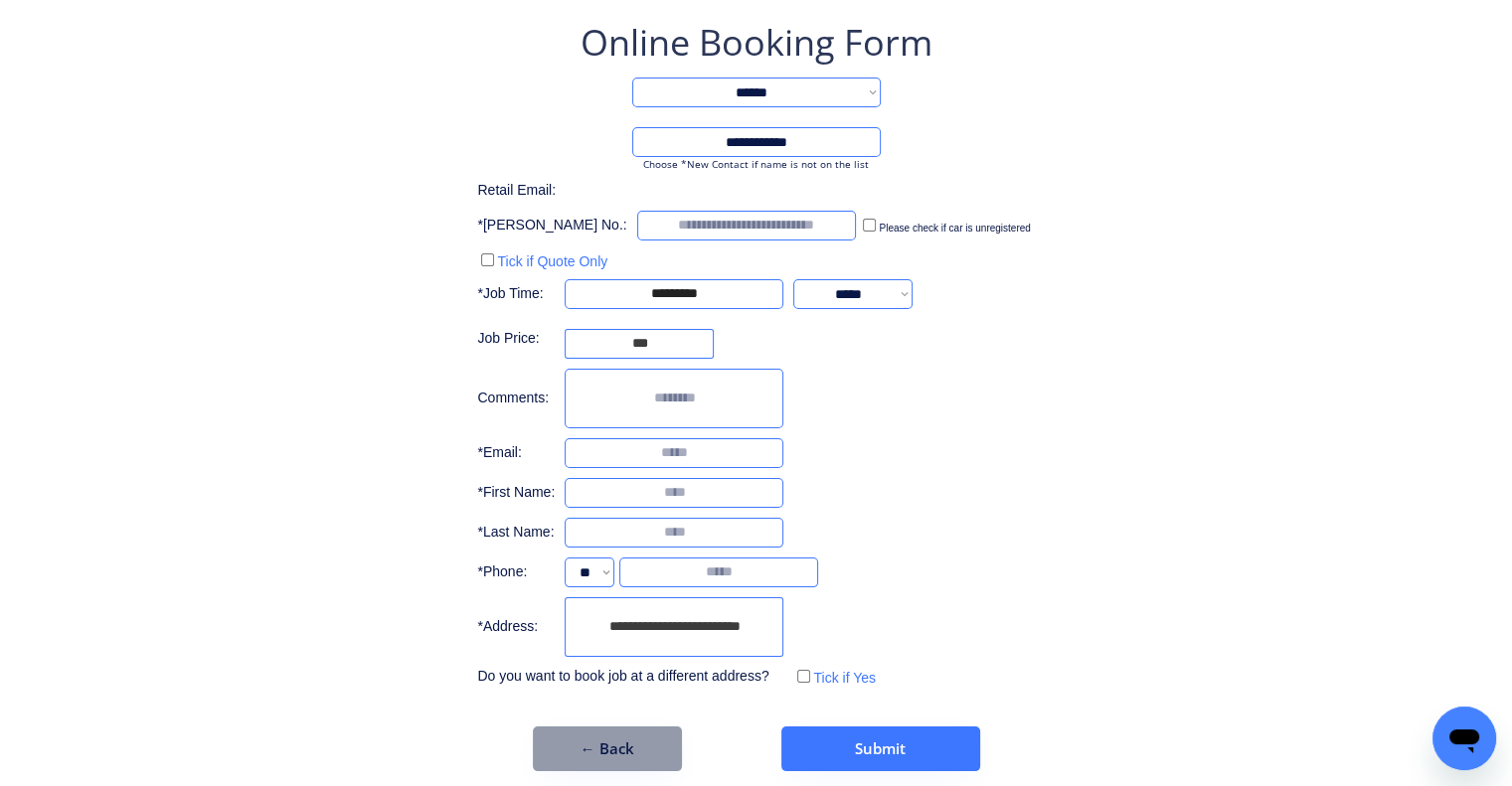 scroll, scrollTop: 145, scrollLeft: 0, axis: vertical 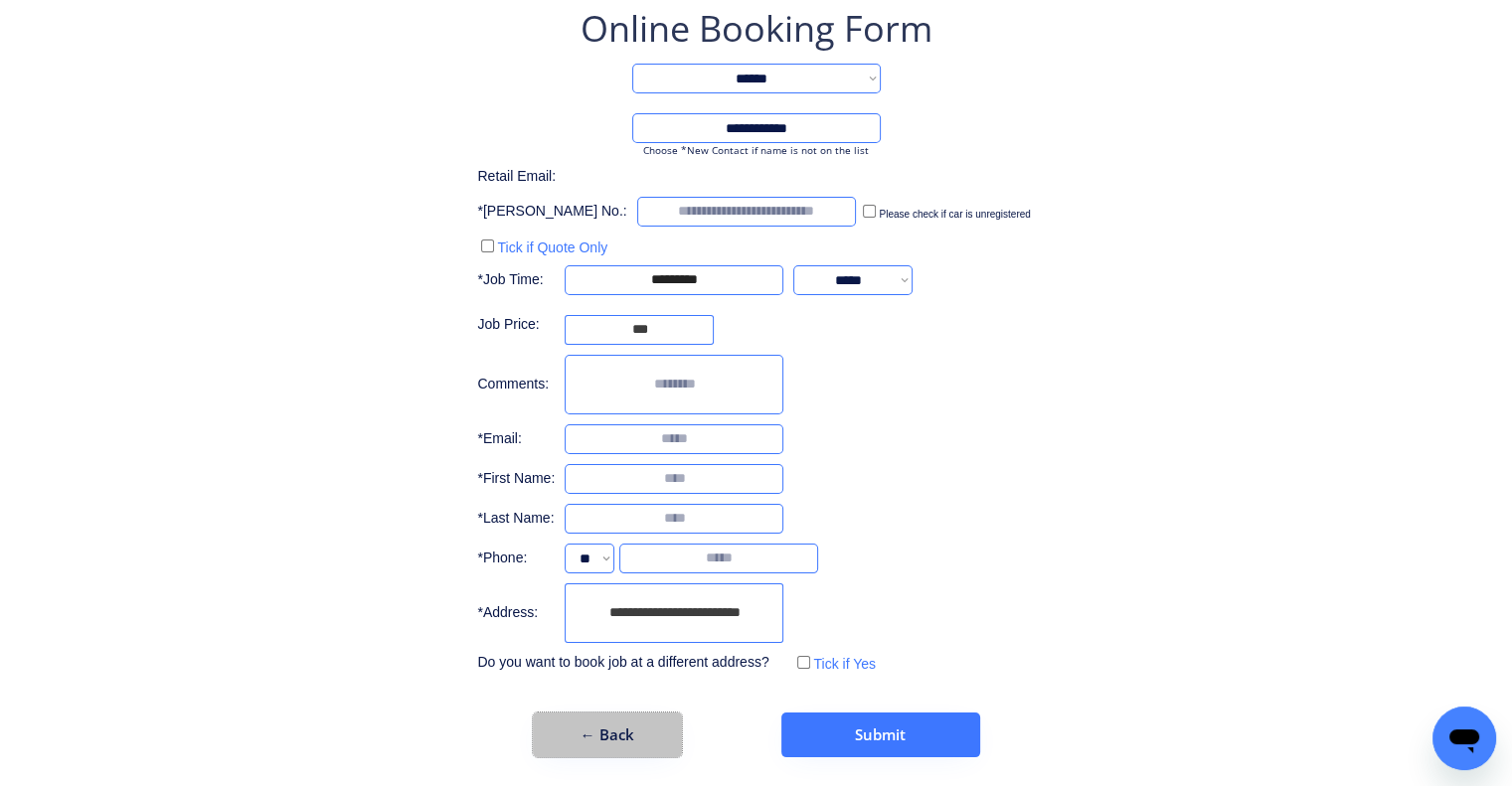 click on "←   Back" at bounding box center [607, 734] 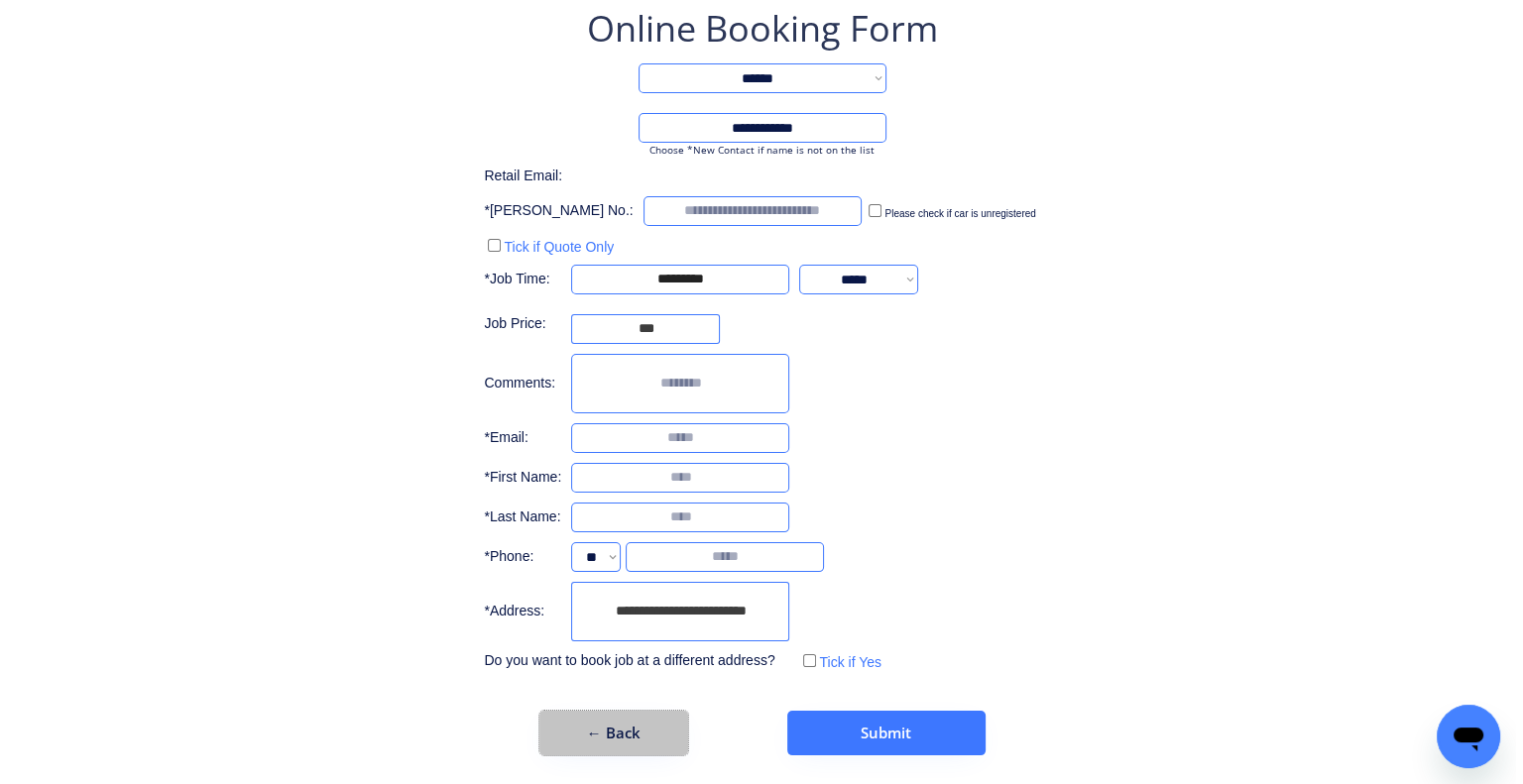 scroll, scrollTop: 0, scrollLeft: 0, axis: both 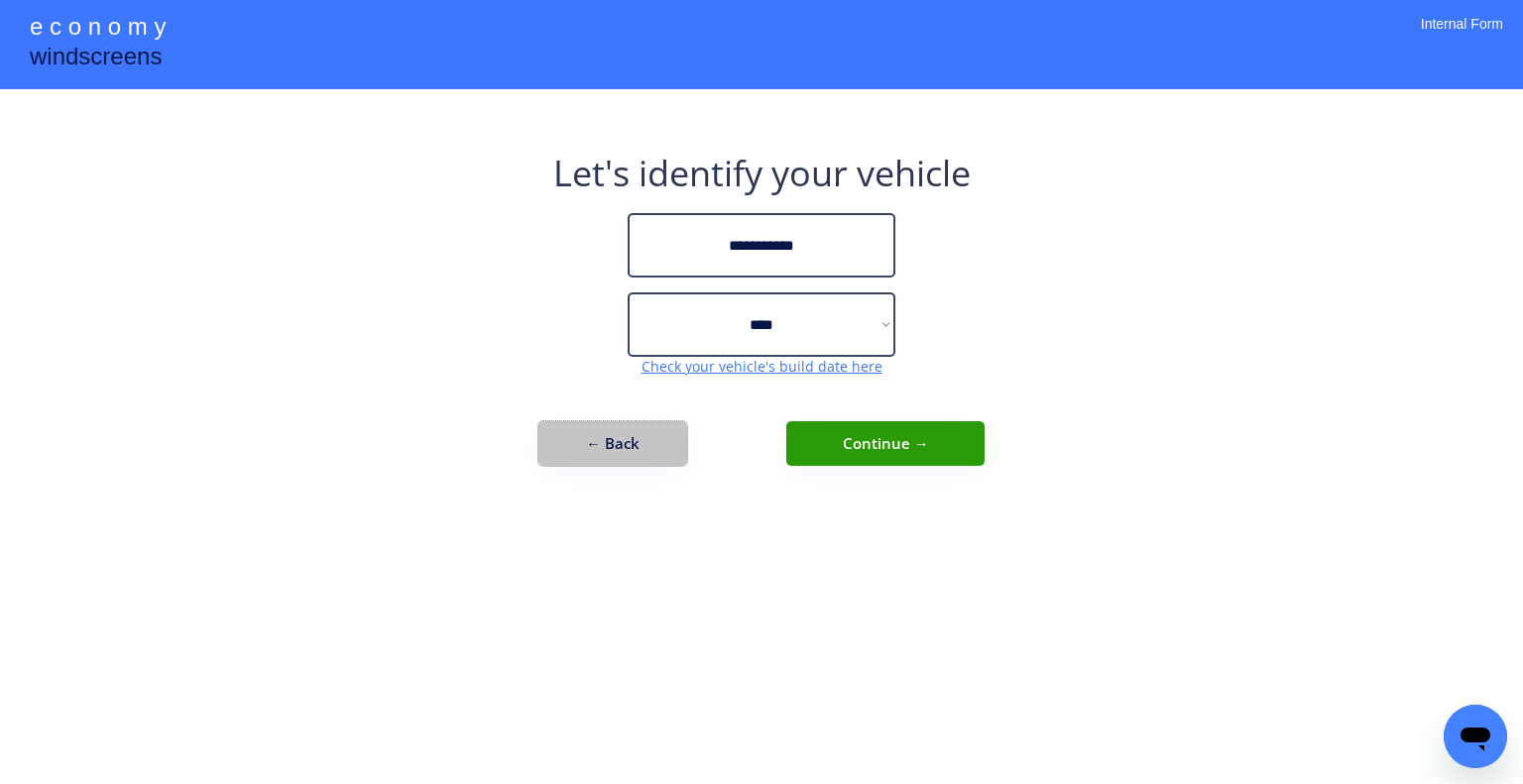 click on "←   Back" at bounding box center (613, 443) 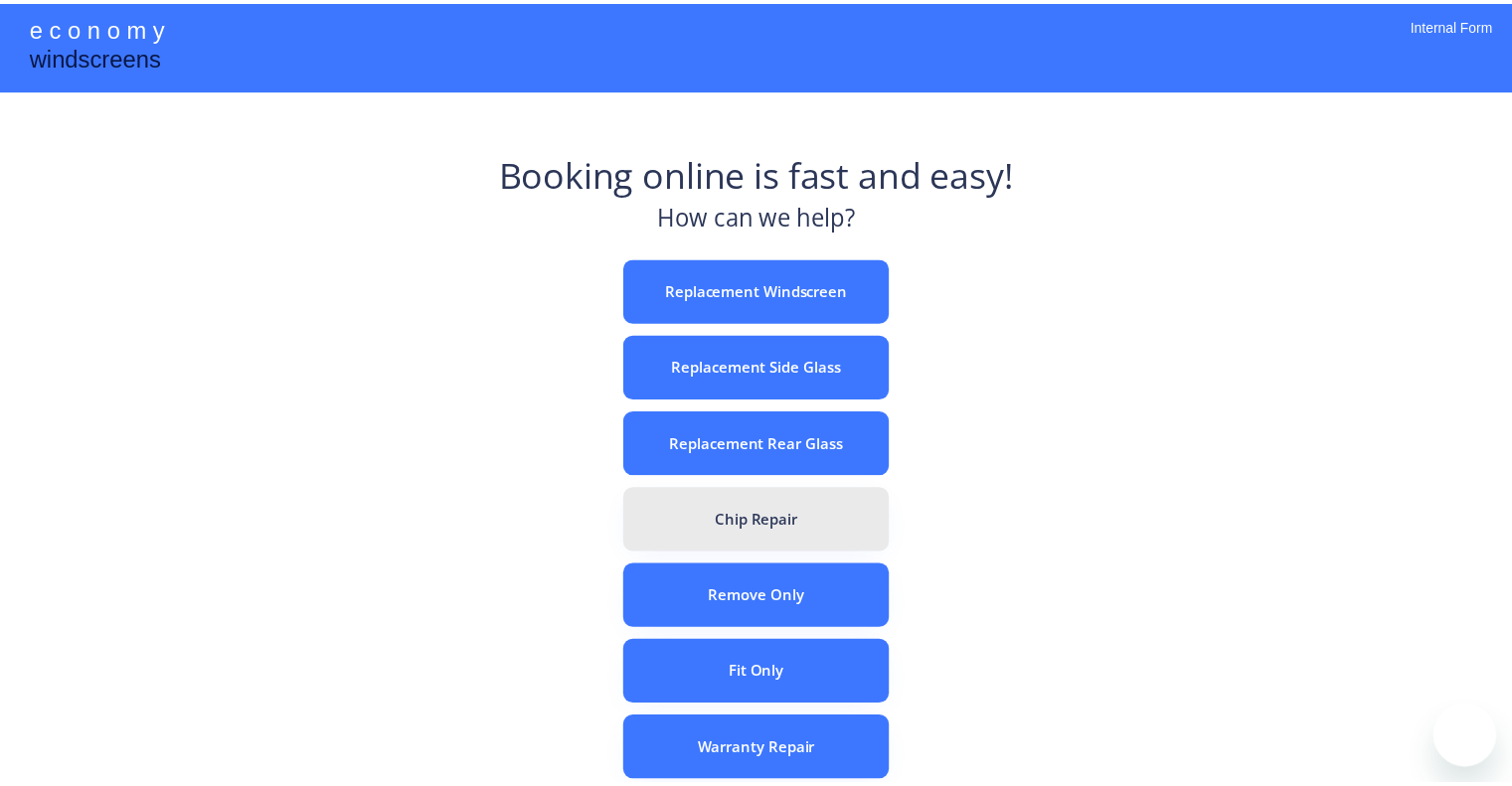 scroll, scrollTop: 0, scrollLeft: 0, axis: both 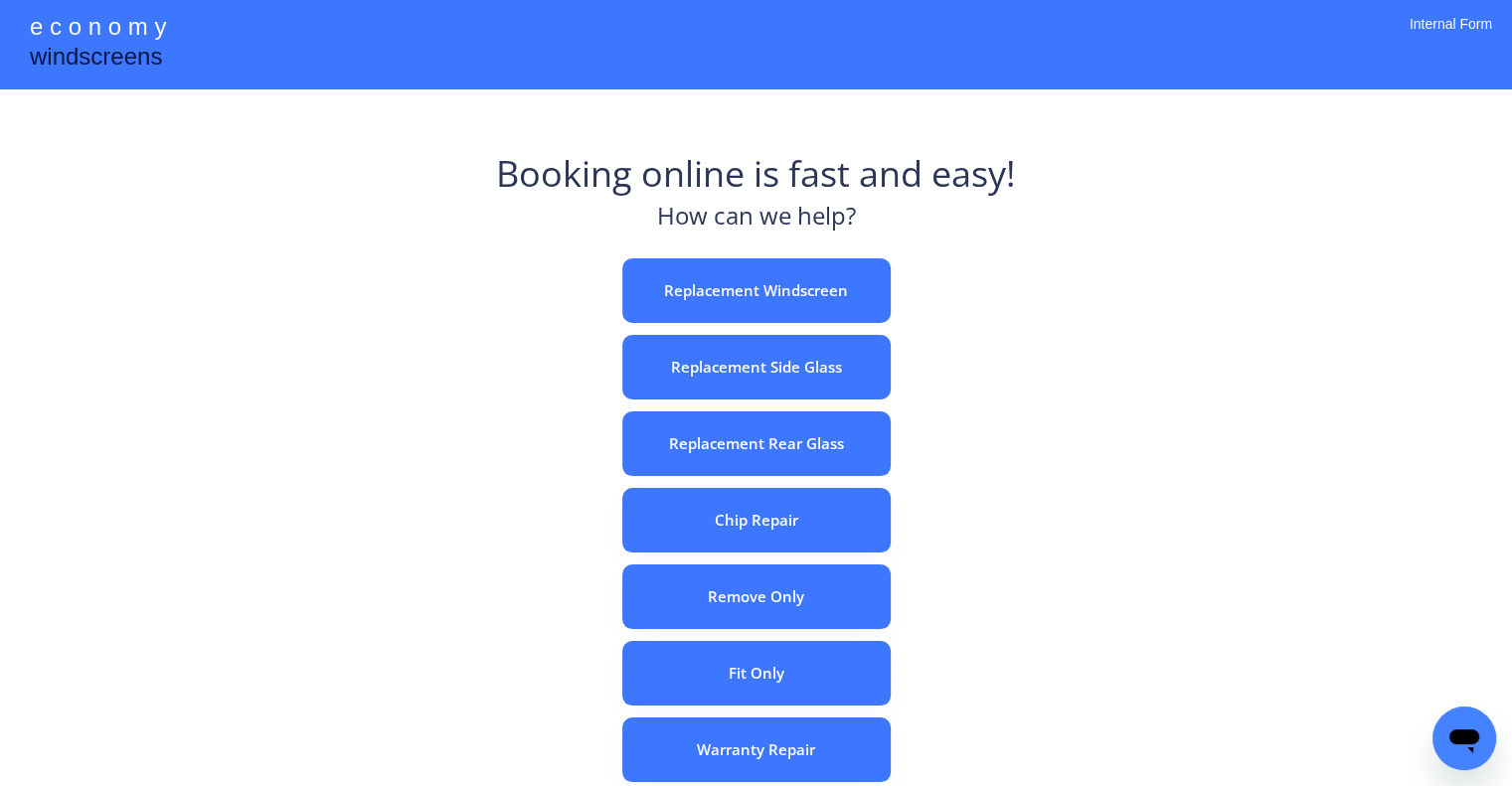 click on "e c o n o m y windscreens Booking online is fast and easy! How can we help? Replacement Windscreen Replacement Side Glass Replacement Rear Glass Chip Repair Remove Only Fit Only Warranty Repair ADAS Recalibration Only Rebook a Job Confirm Quotes Manual Booking Internal Form" at bounding box center [756, 553] 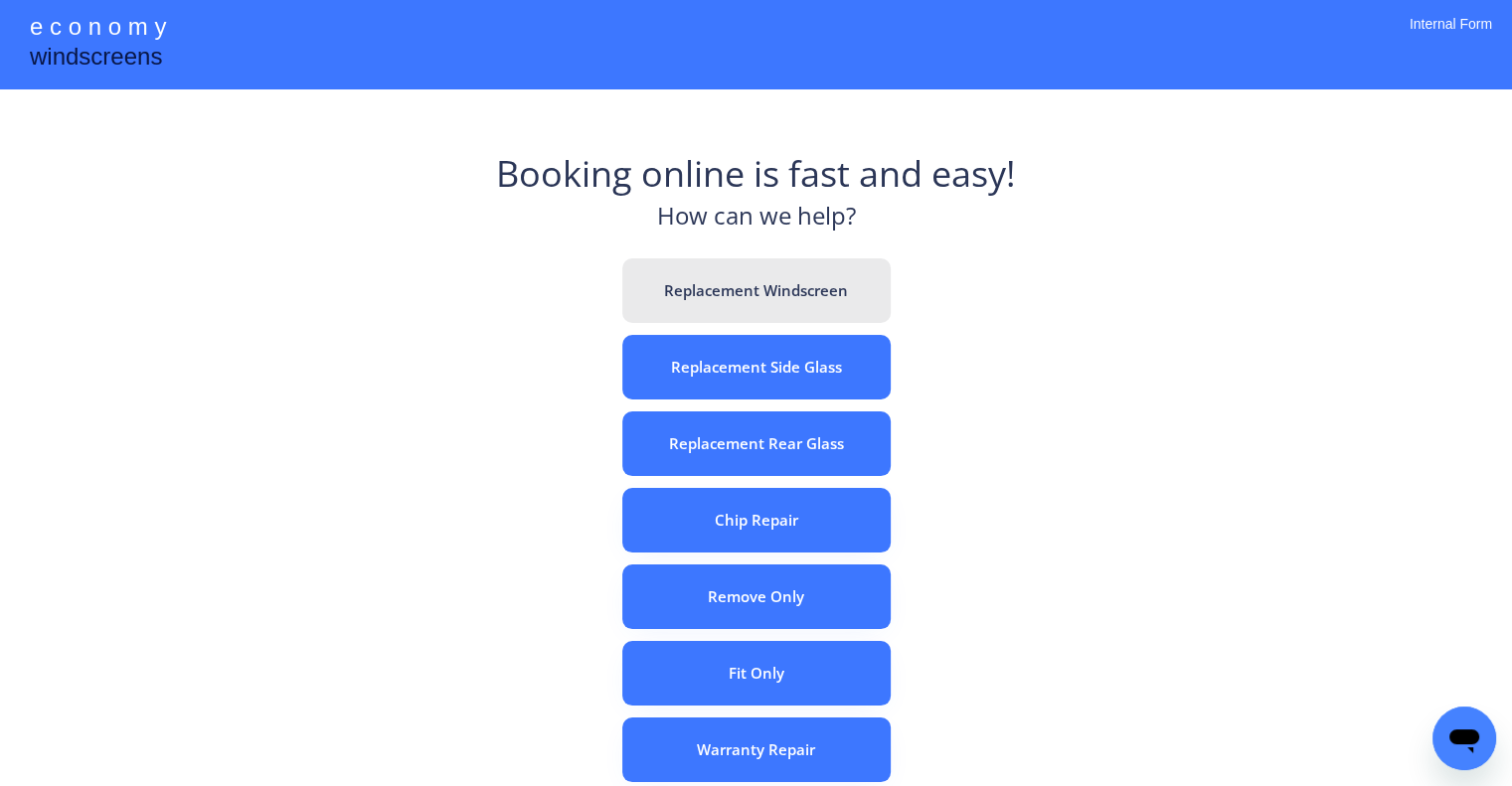 click on "Replacement Windscreen" at bounding box center [756, 290] 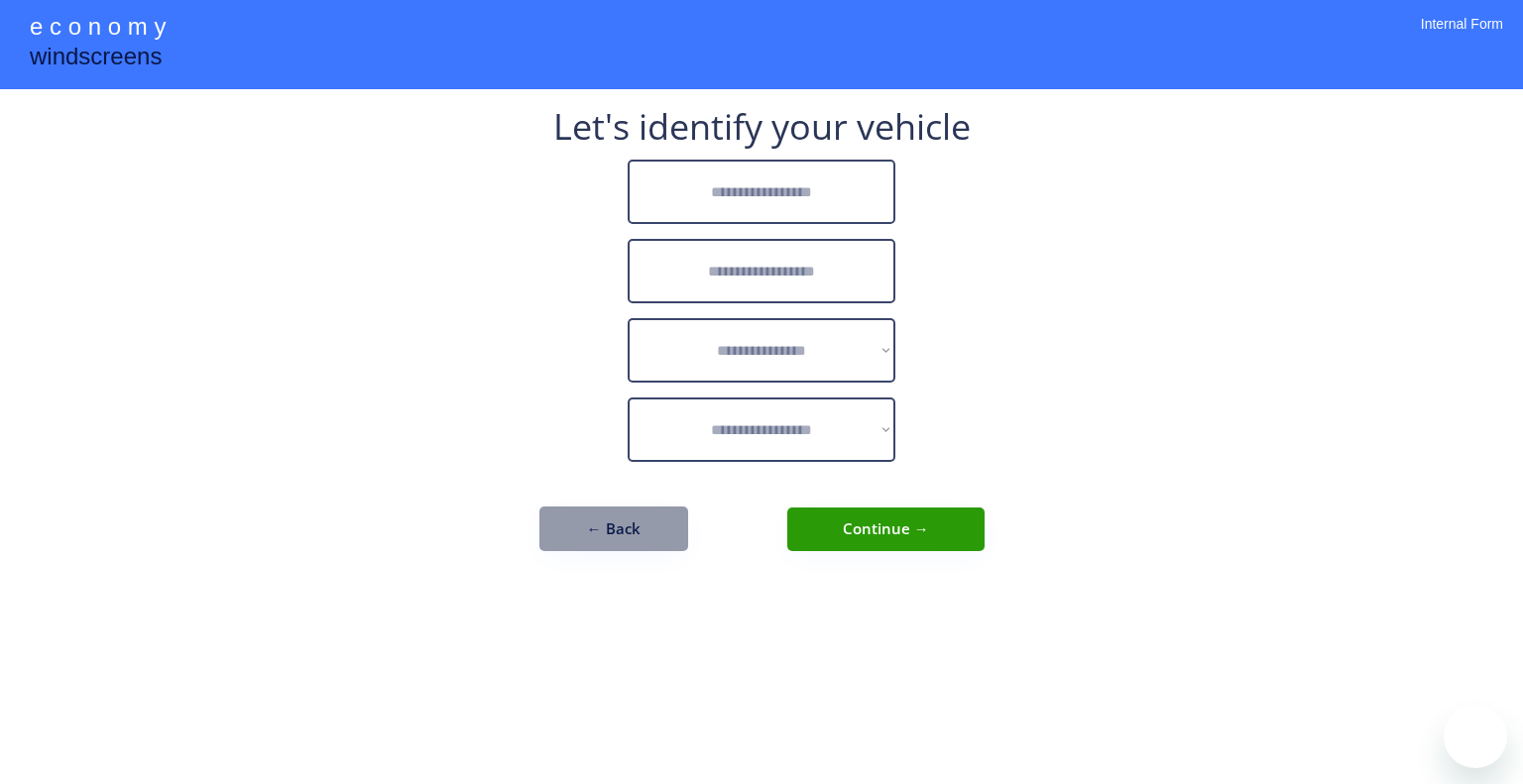 scroll, scrollTop: 0, scrollLeft: 0, axis: both 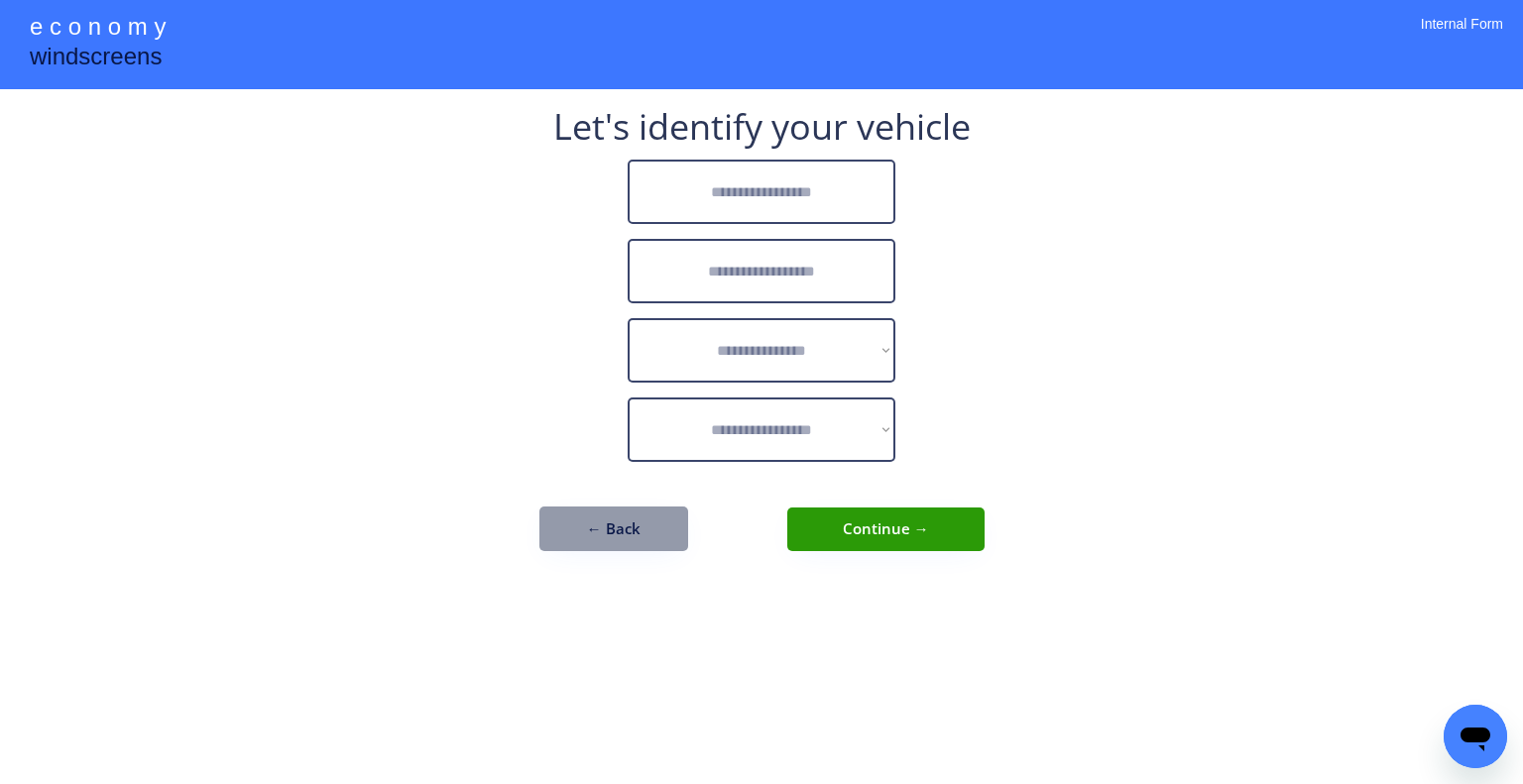 click at bounding box center [762, 191] 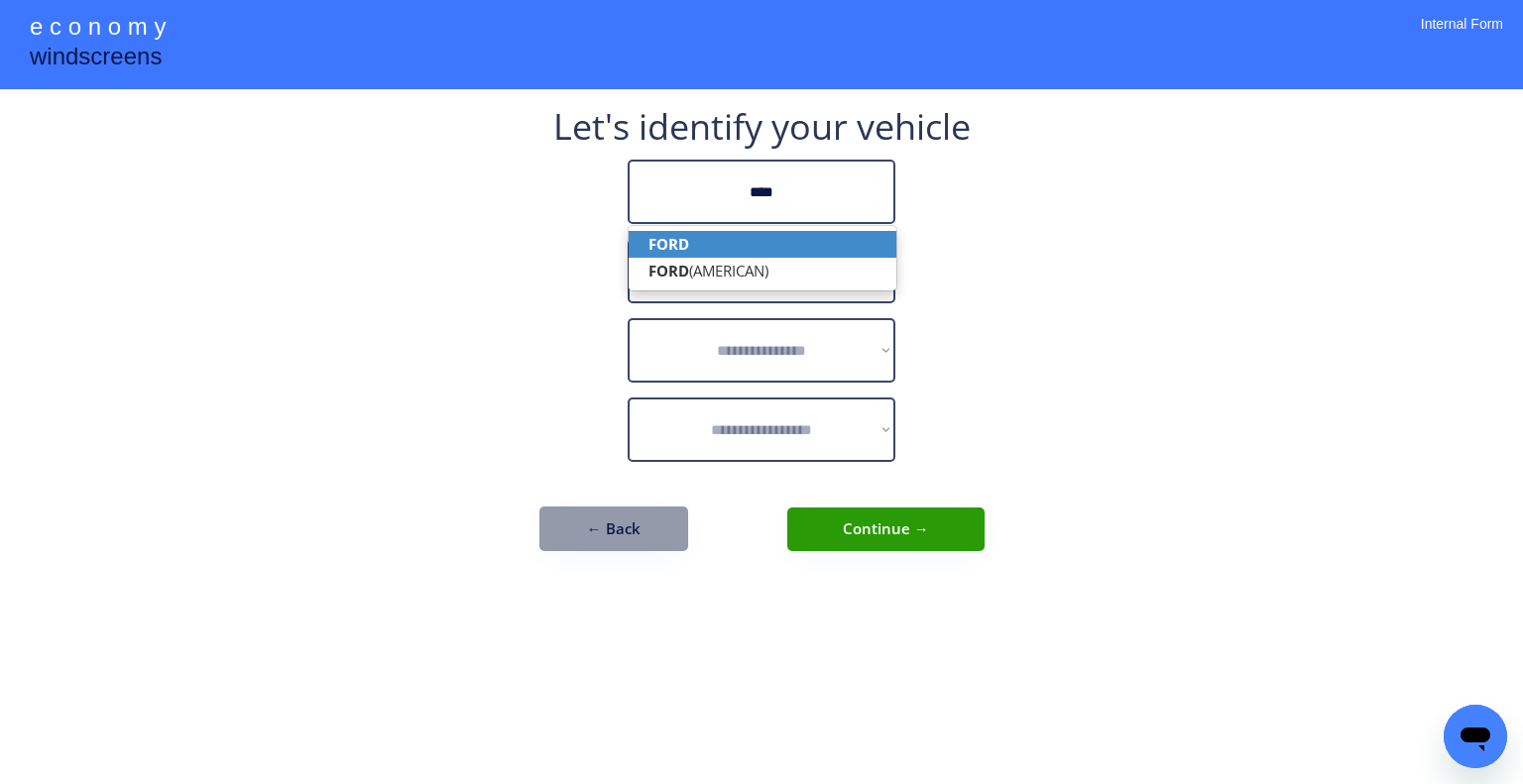 click on "FORD" at bounding box center (762, 244) 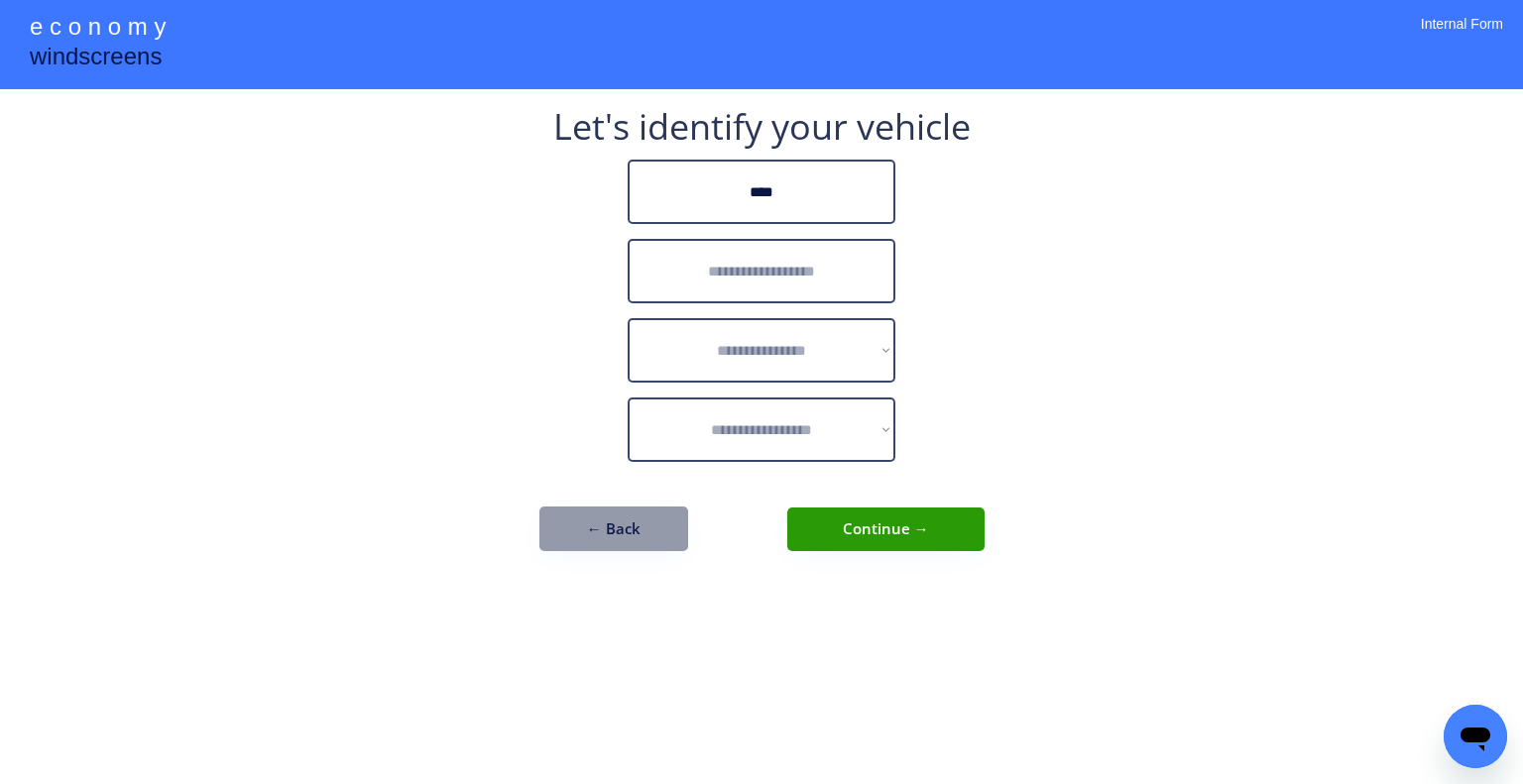 click at bounding box center (762, 271) 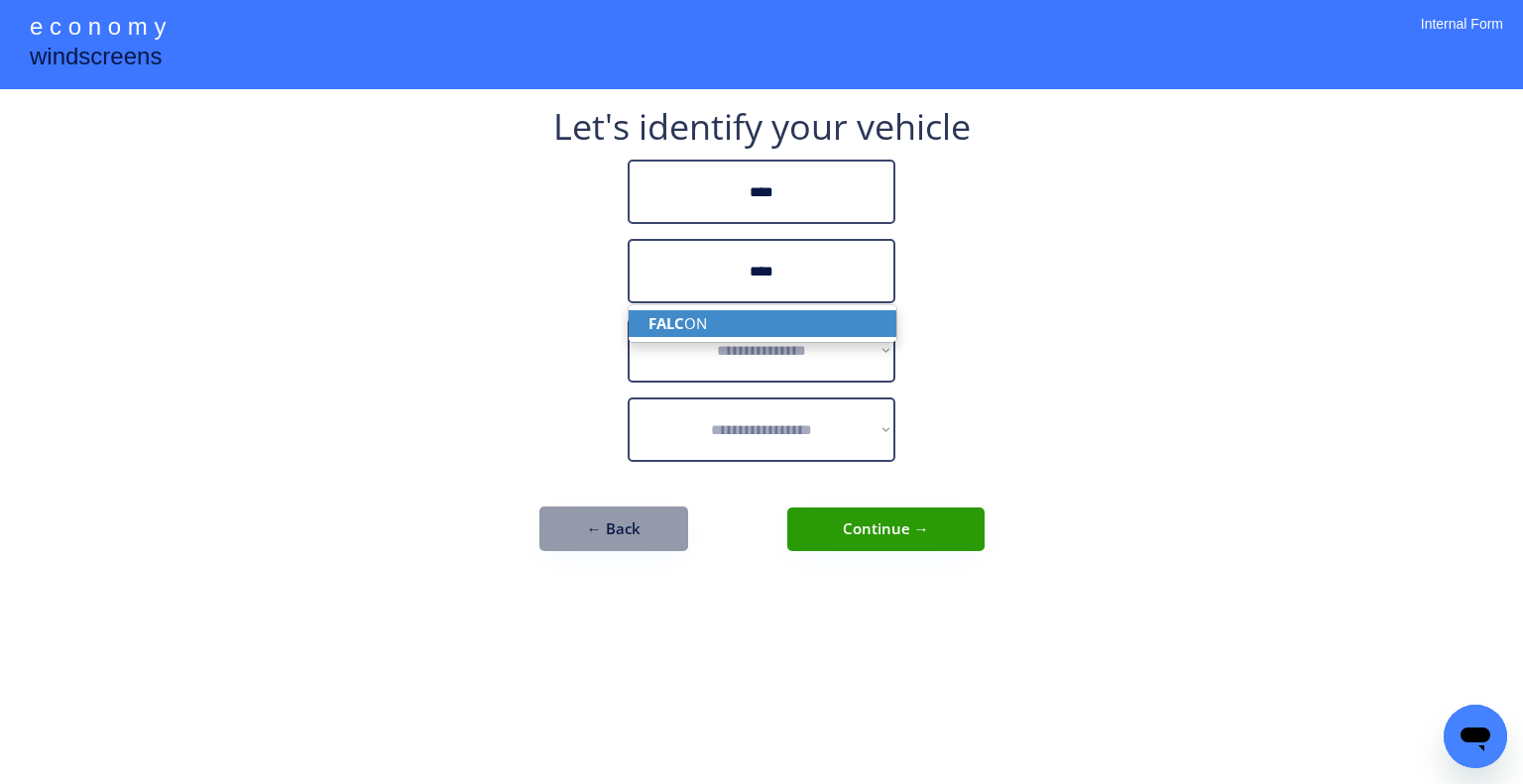 click on "FALC ON" at bounding box center [762, 323] 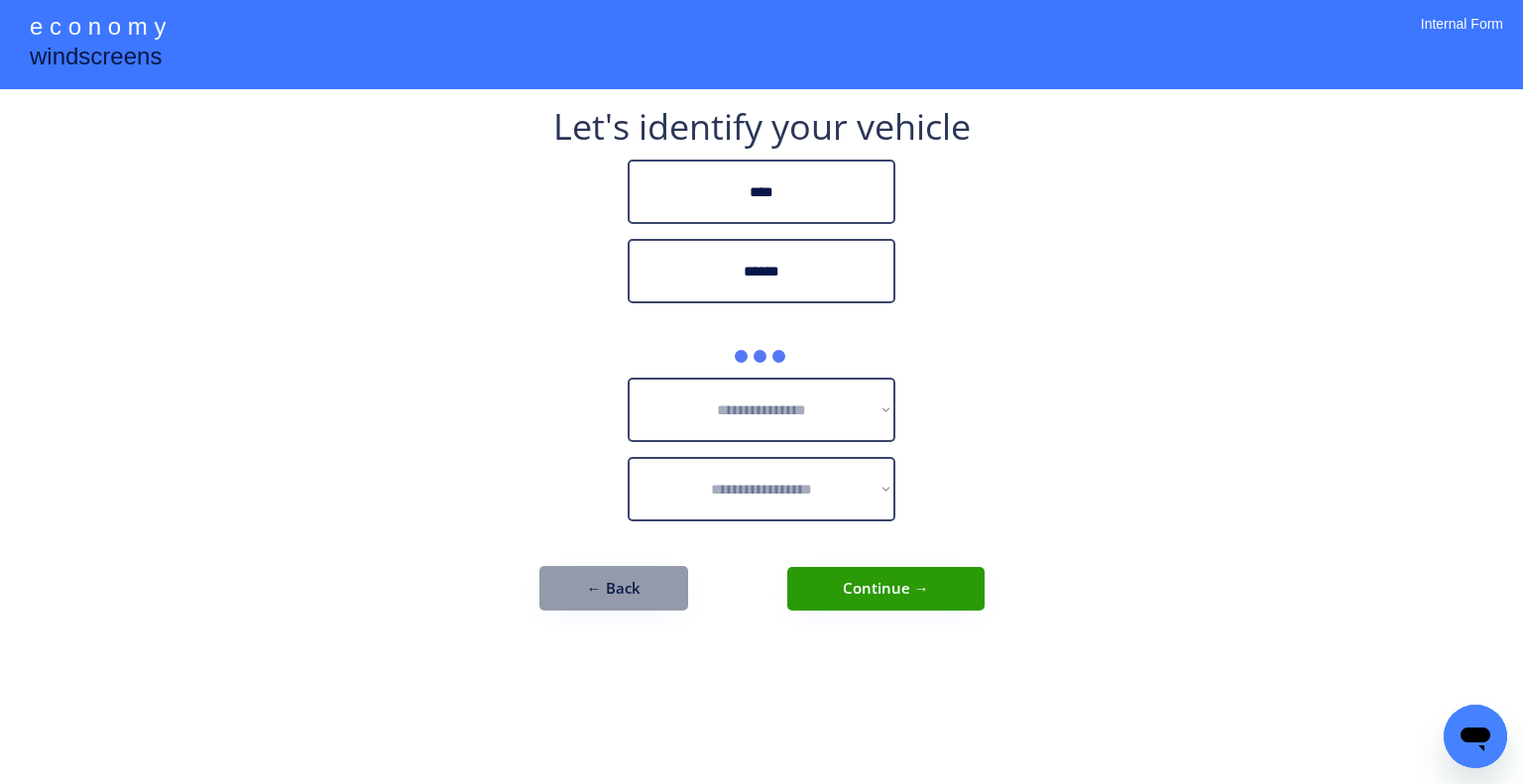 type on "******" 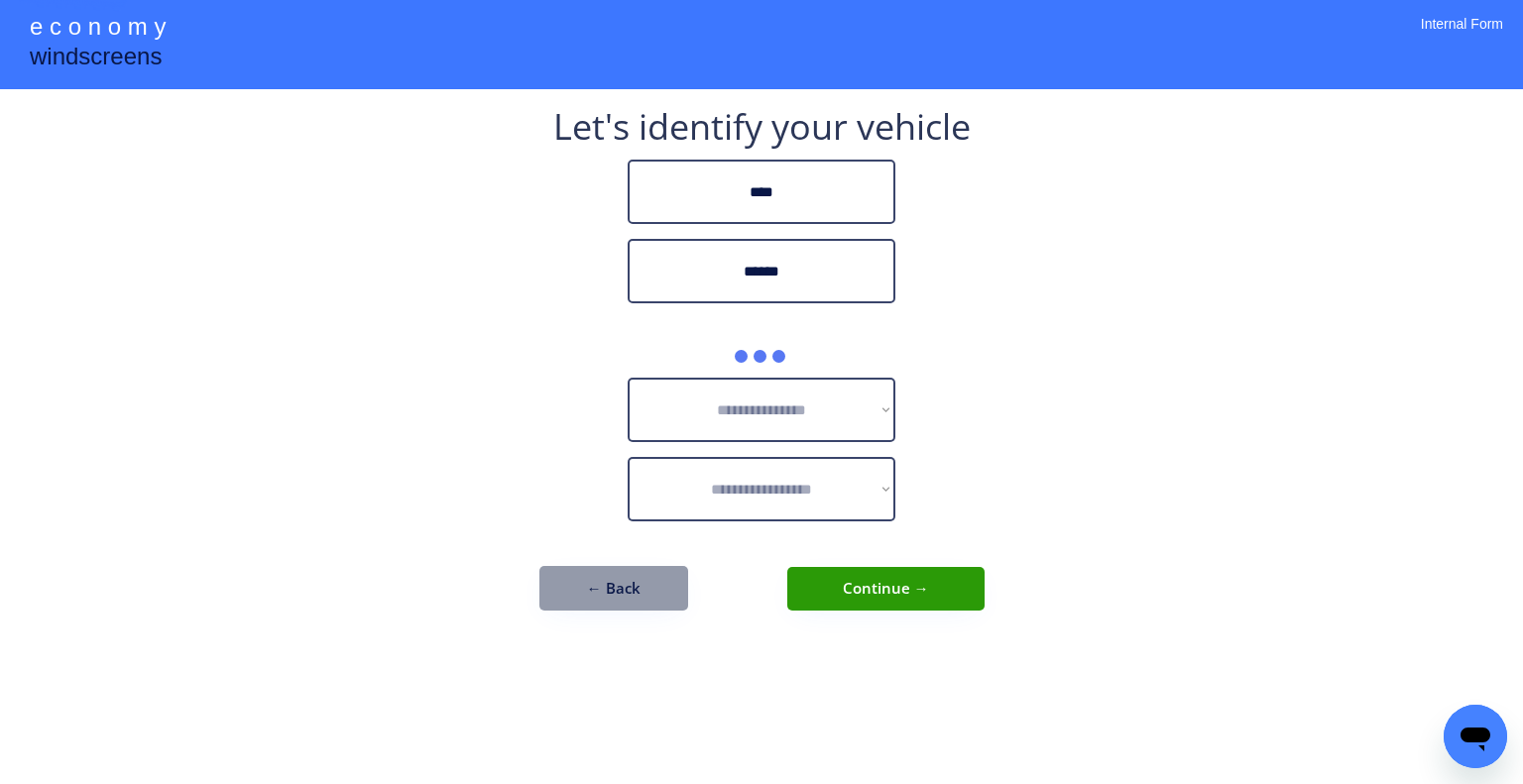 click on "**********" at bounding box center (762, 392) 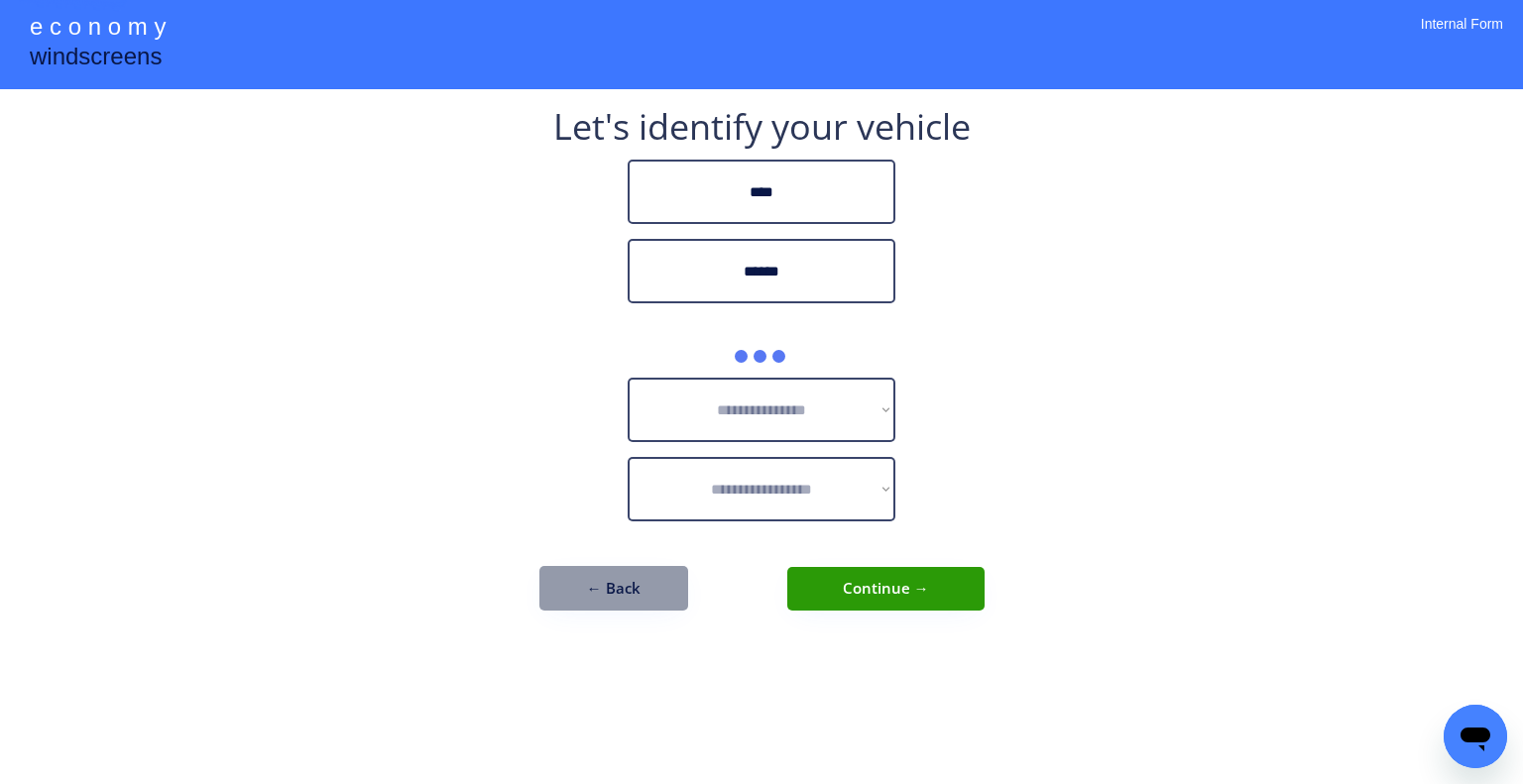 click on "**********" at bounding box center (762, 392) 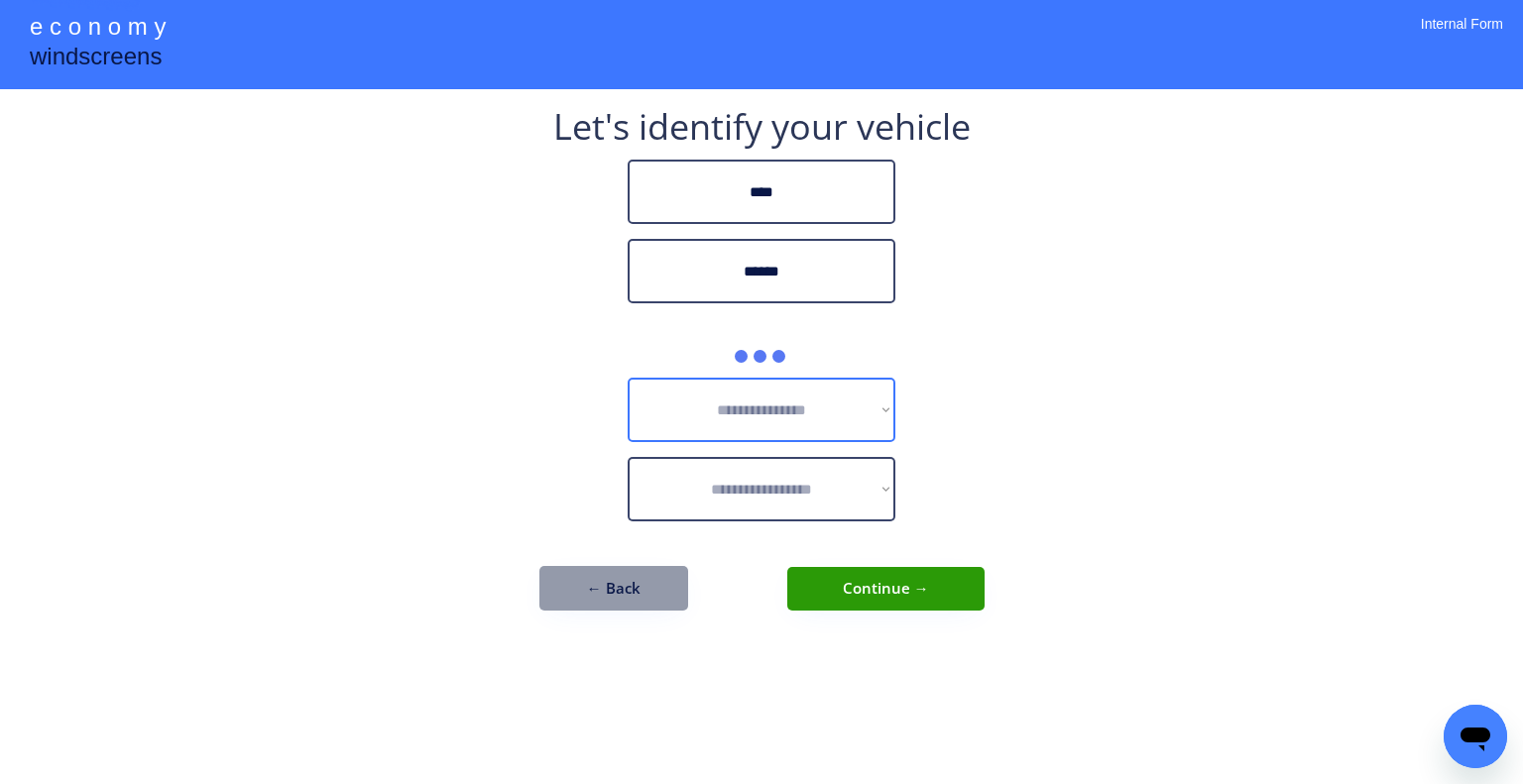 click on "**********" at bounding box center [762, 409] 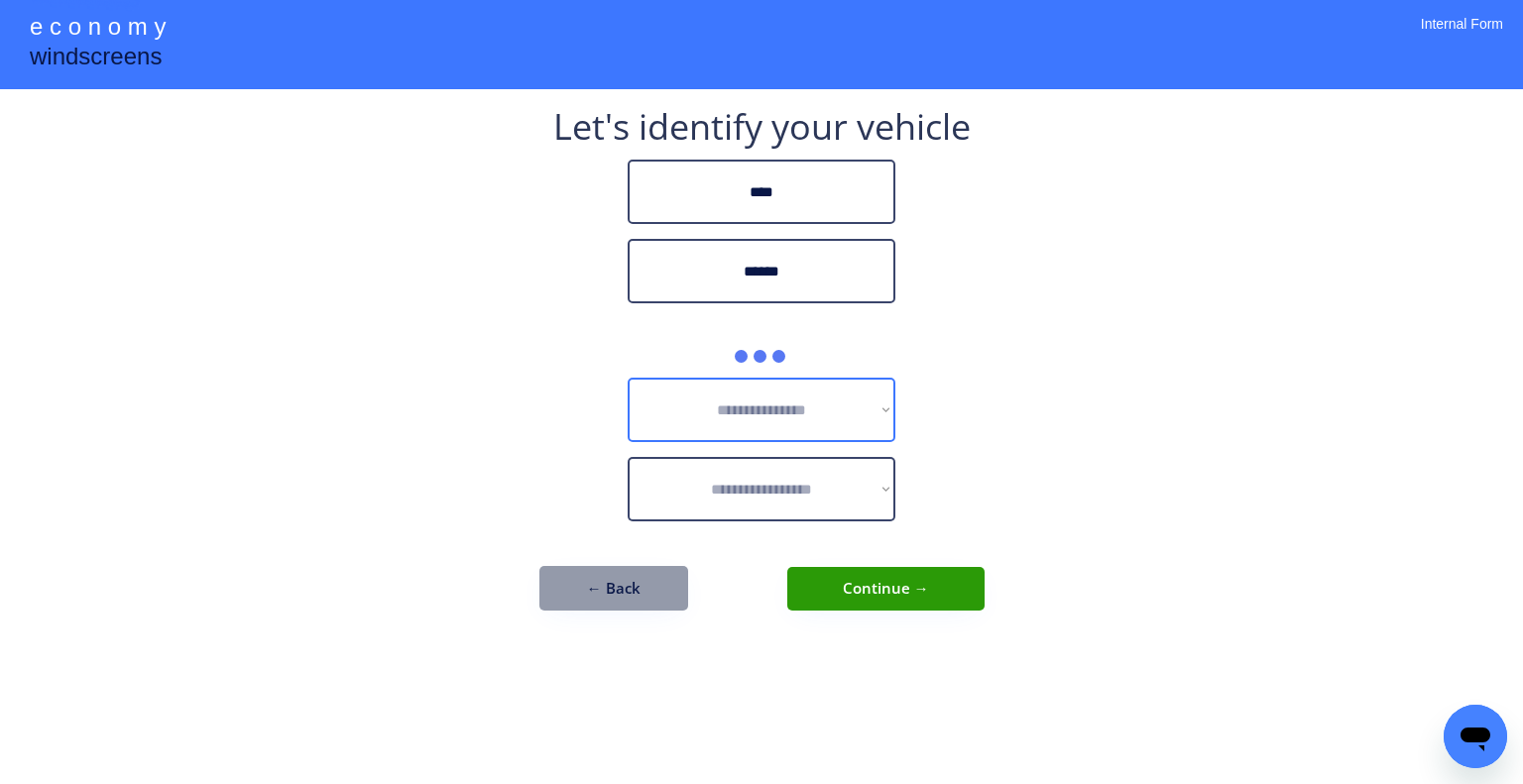 click on "**********" at bounding box center (762, 392) 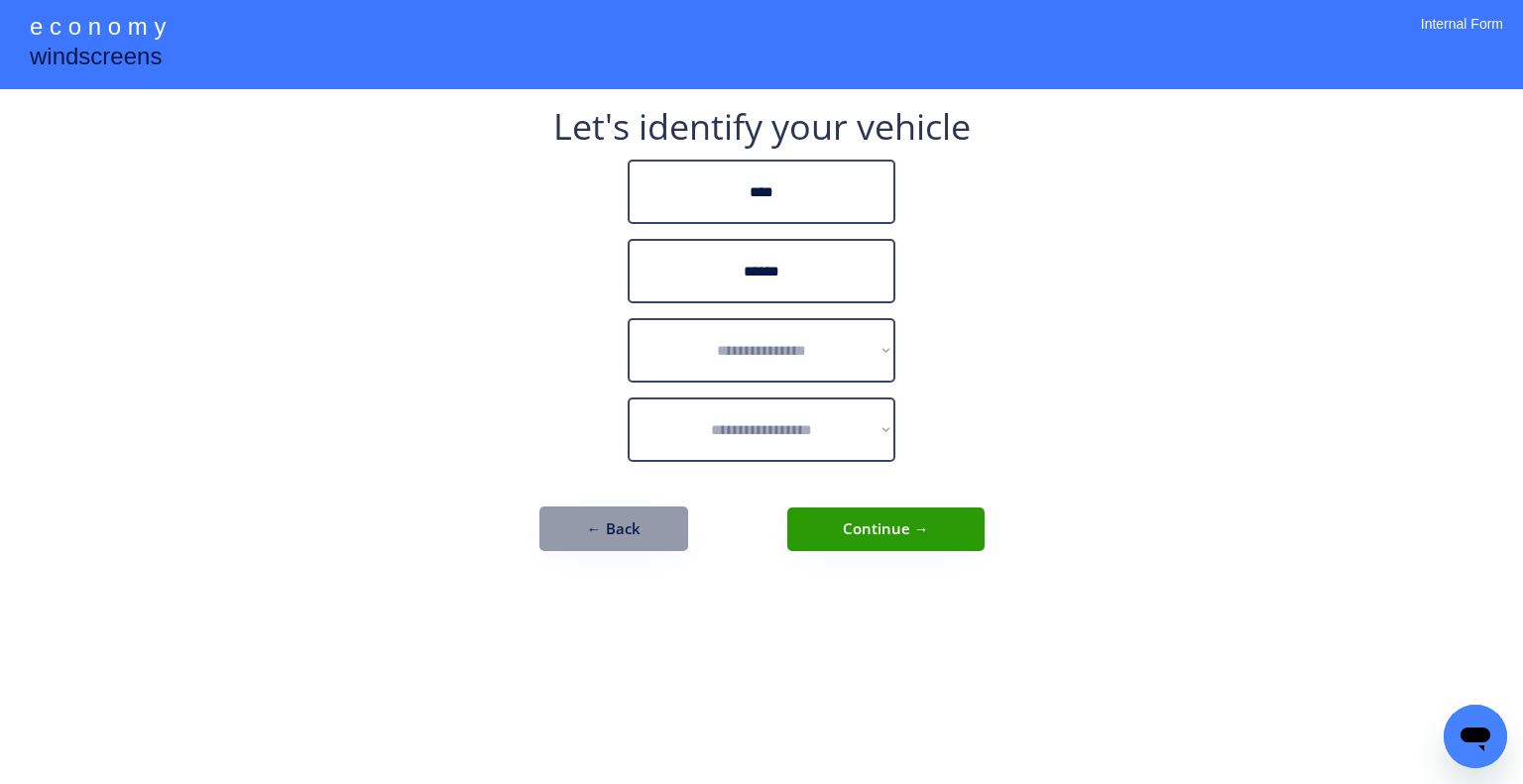 click on "**********" at bounding box center (762, 340) 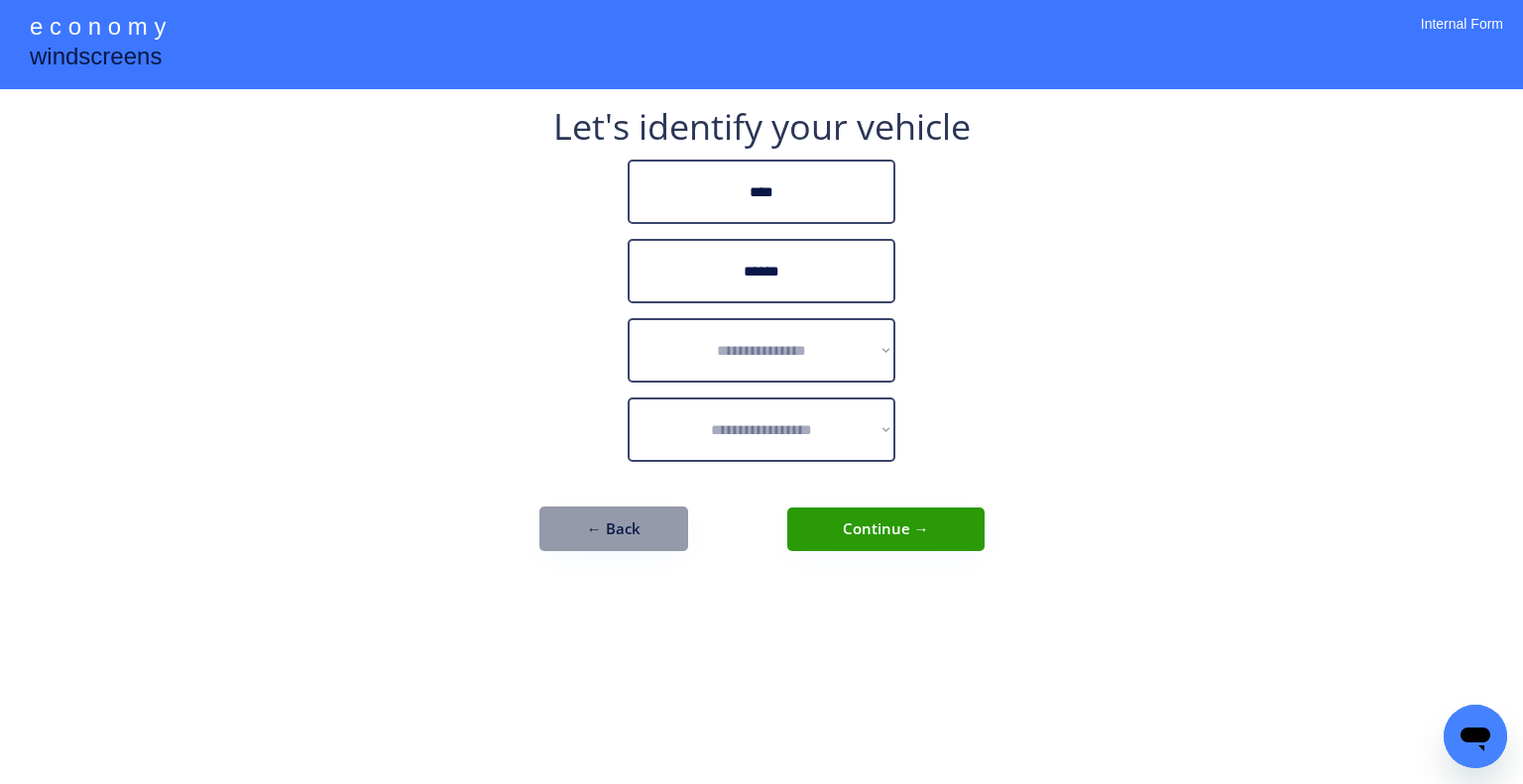 click on "**********" at bounding box center [762, 340] 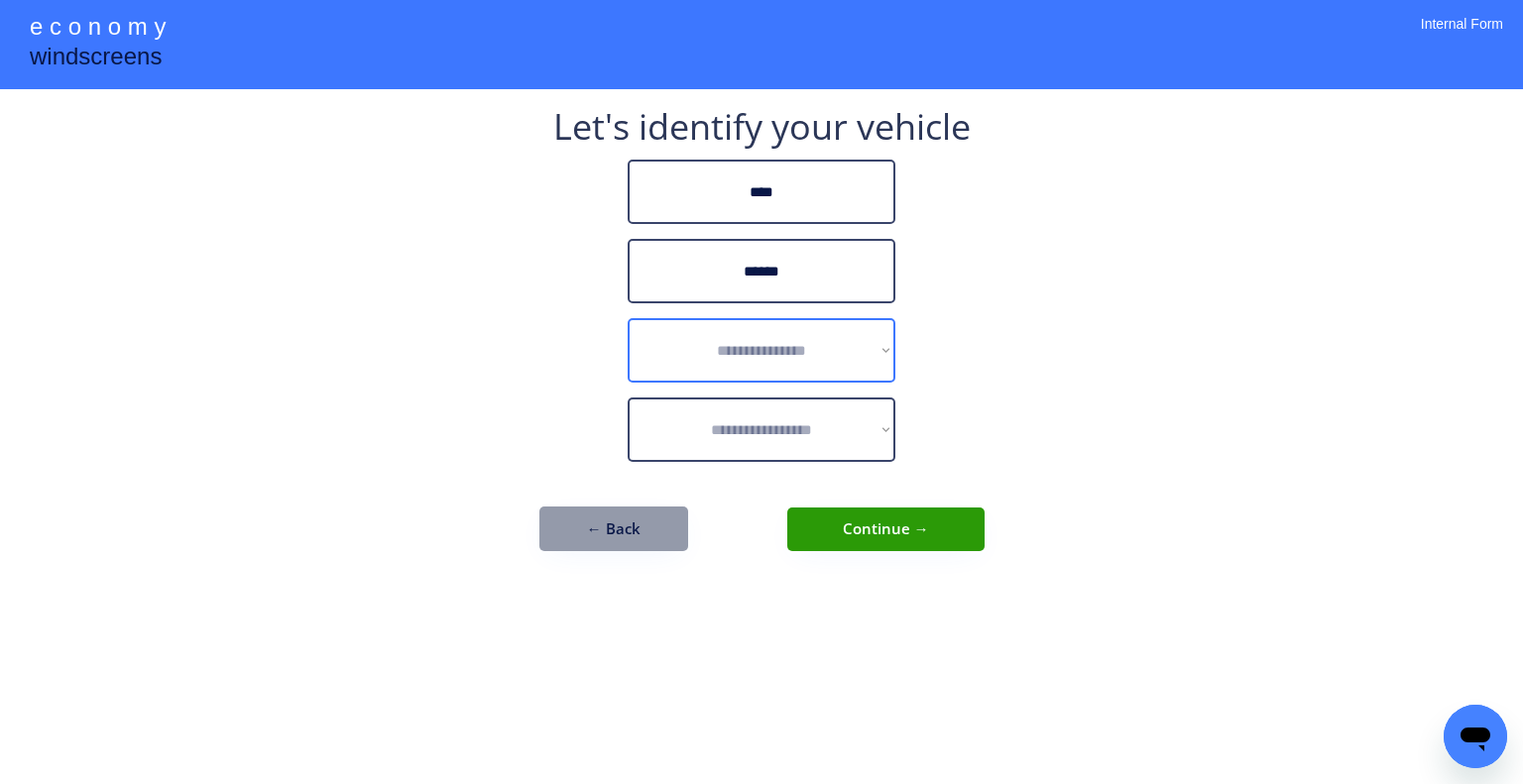 click on "**********" at bounding box center (762, 350) 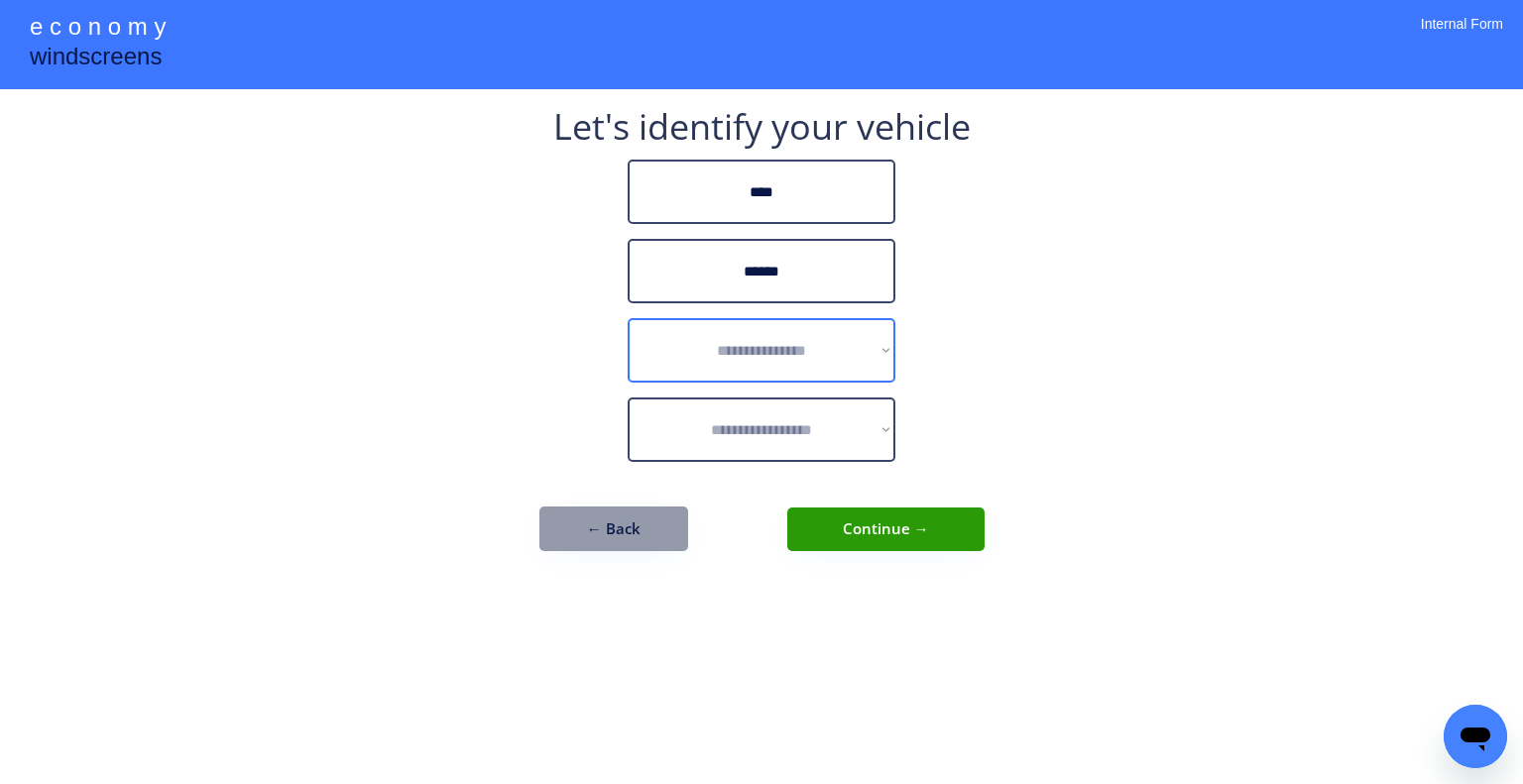 select on "******" 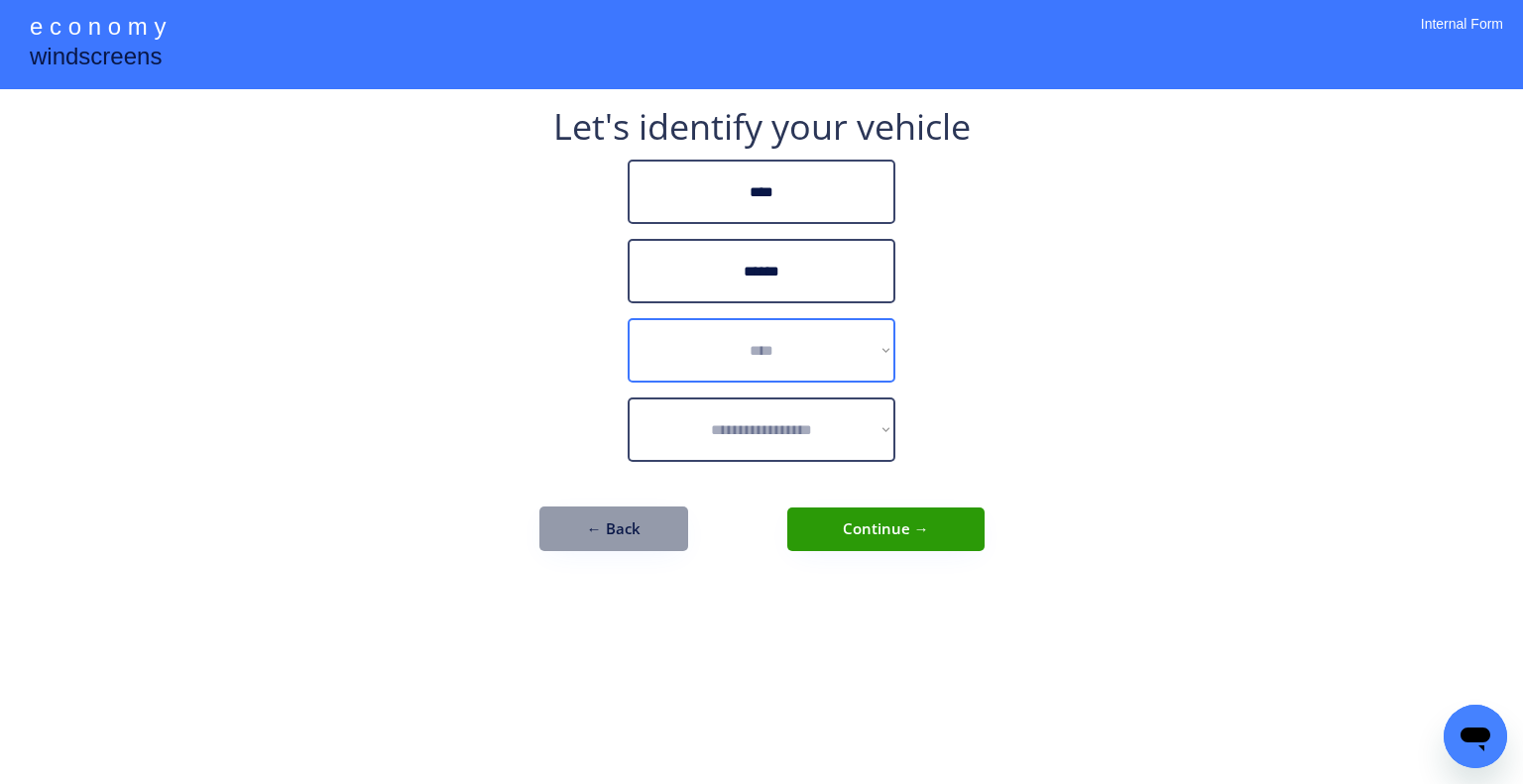 click on "**********" at bounding box center [762, 350] 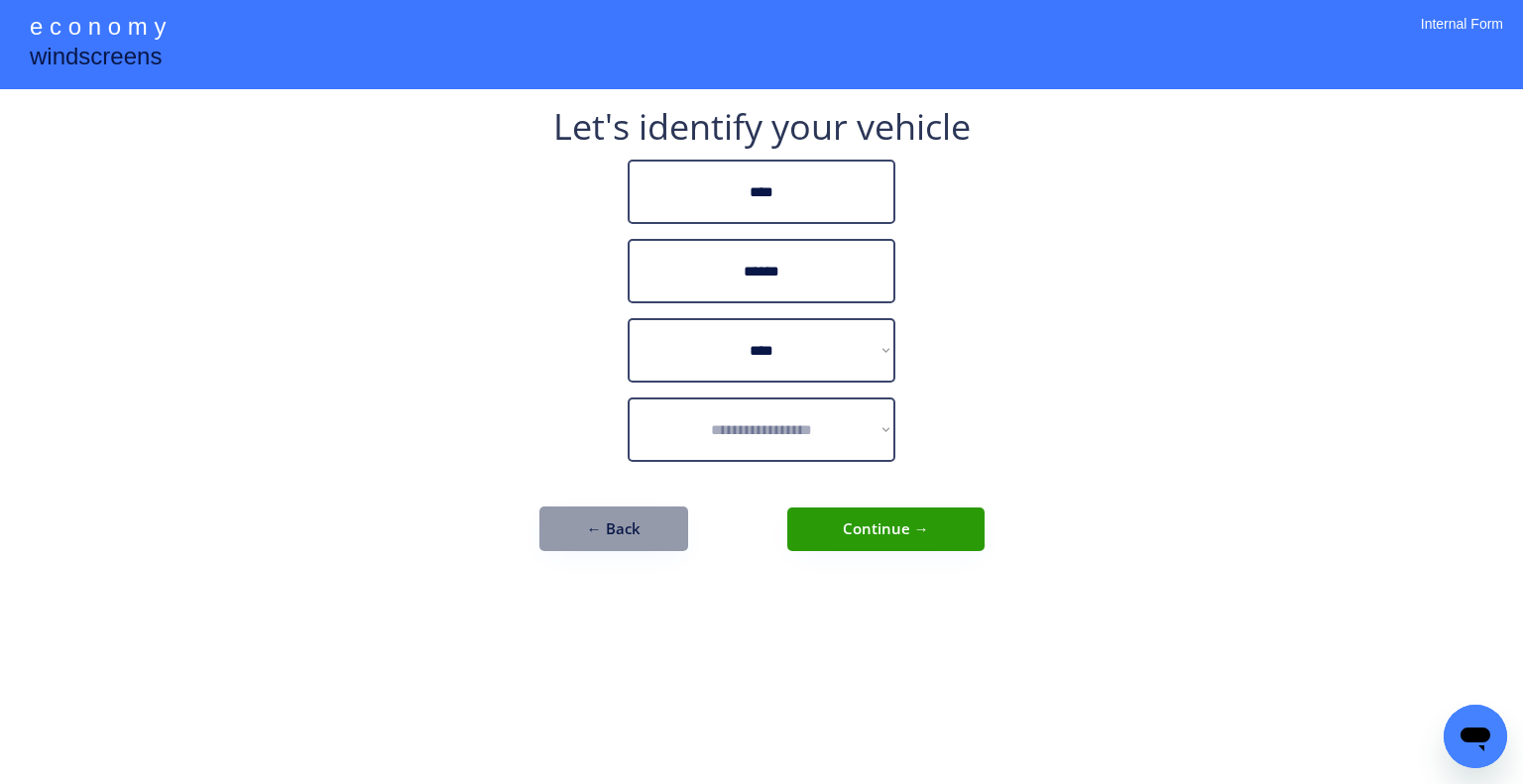 click on "**********" at bounding box center (762, 392) 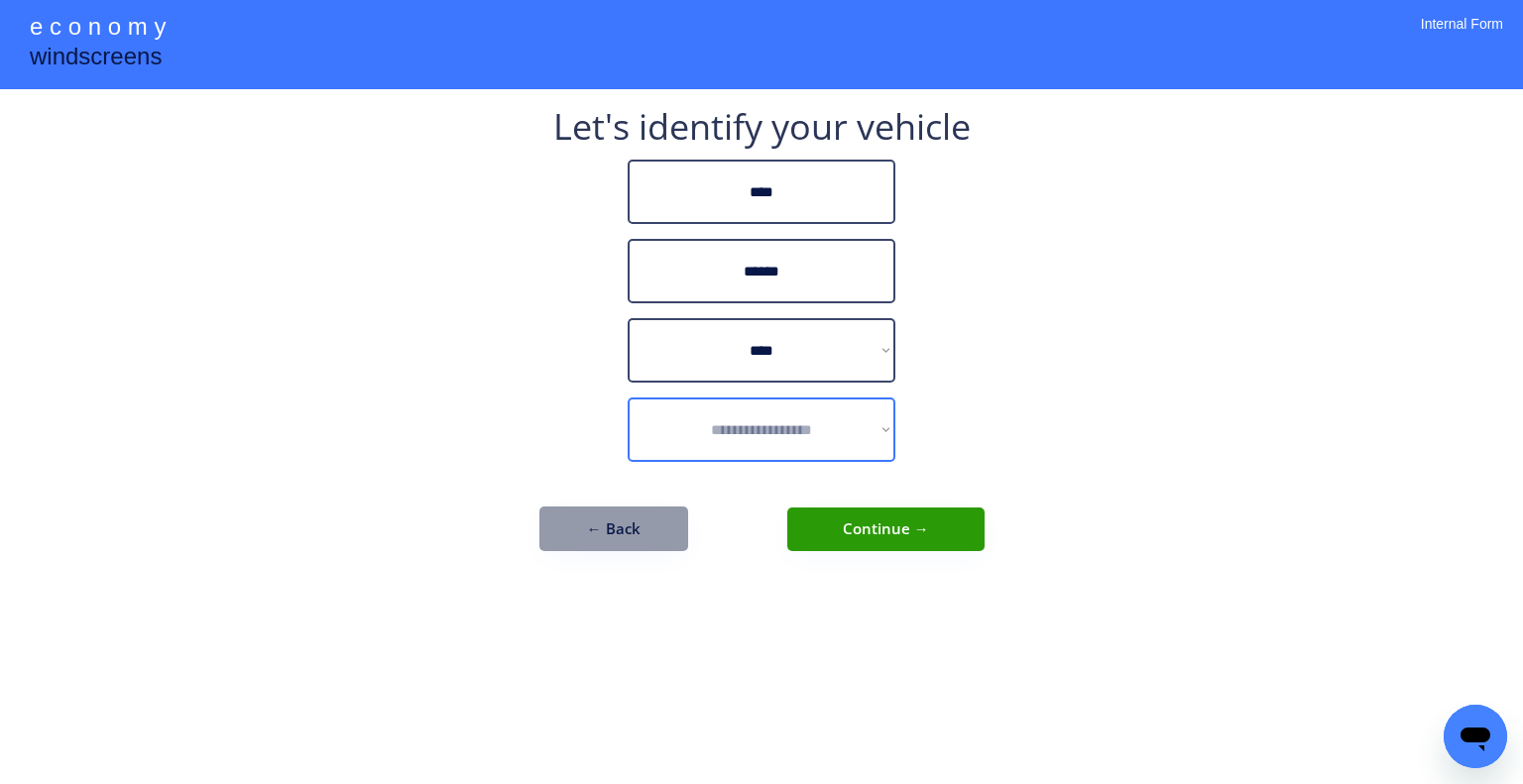 select on "*****" 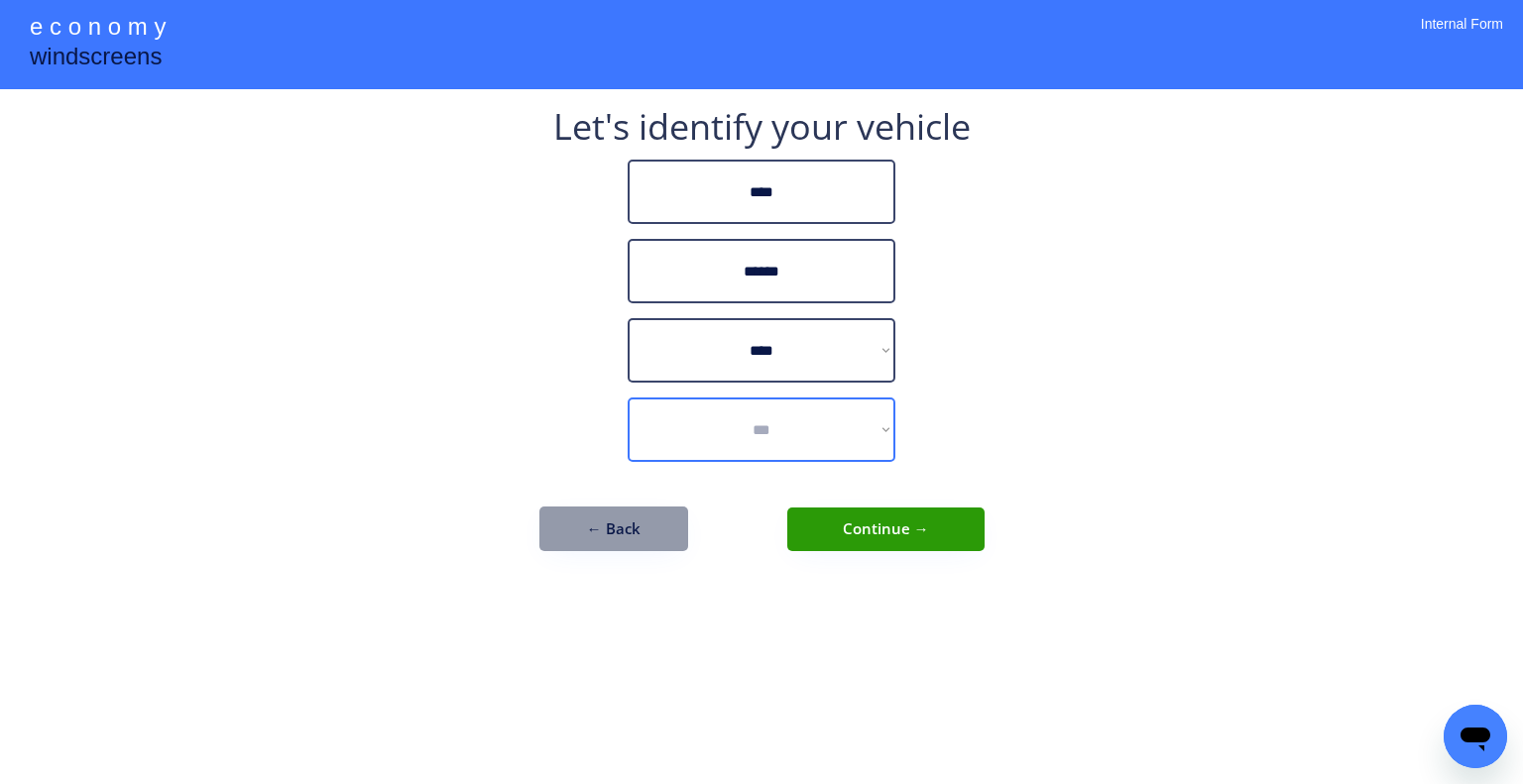 click on "**********" at bounding box center (762, 429) 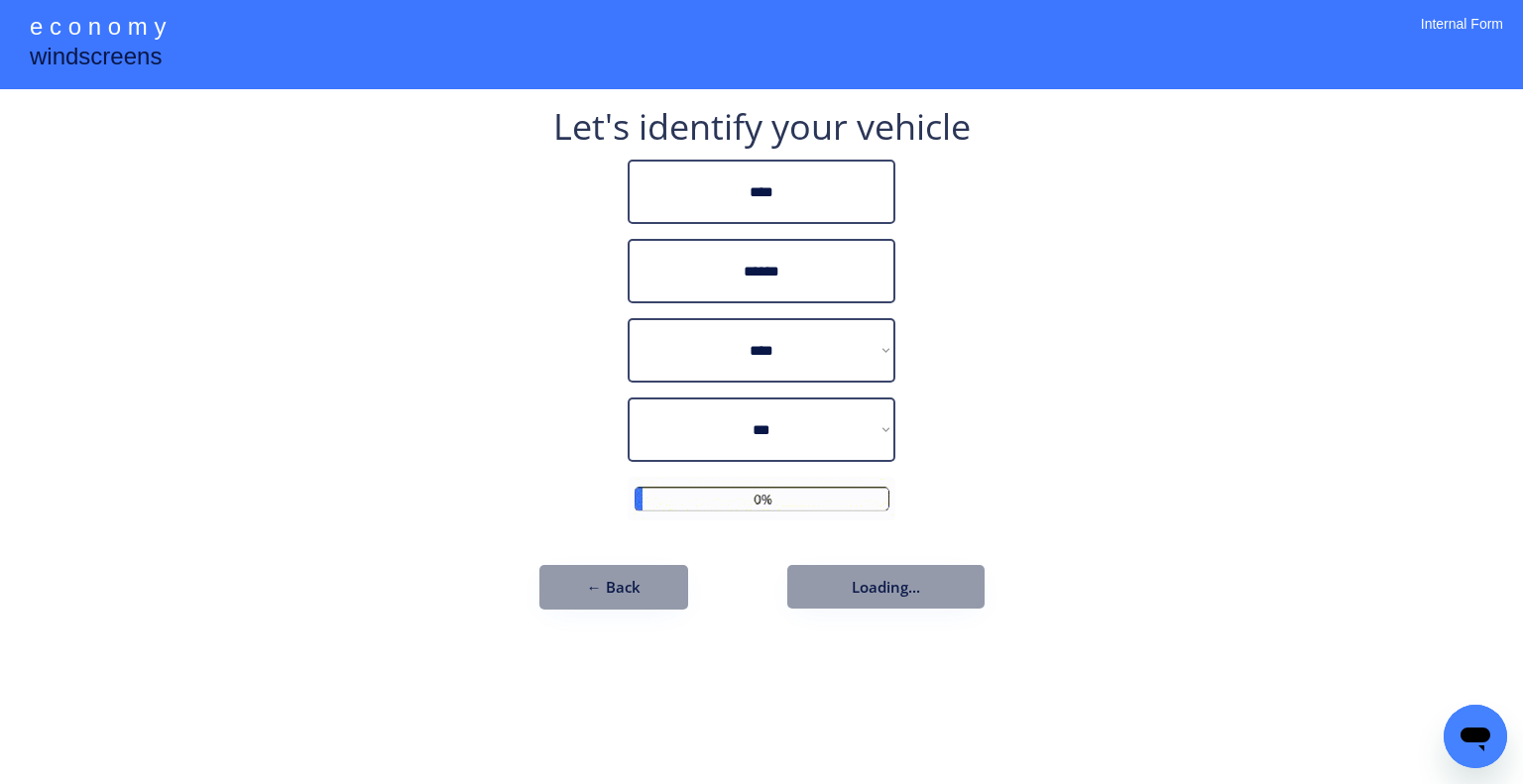 drag, startPoint x: 1150, startPoint y: 324, endPoint x: 1136, endPoint y: 322, distance: 14.142136 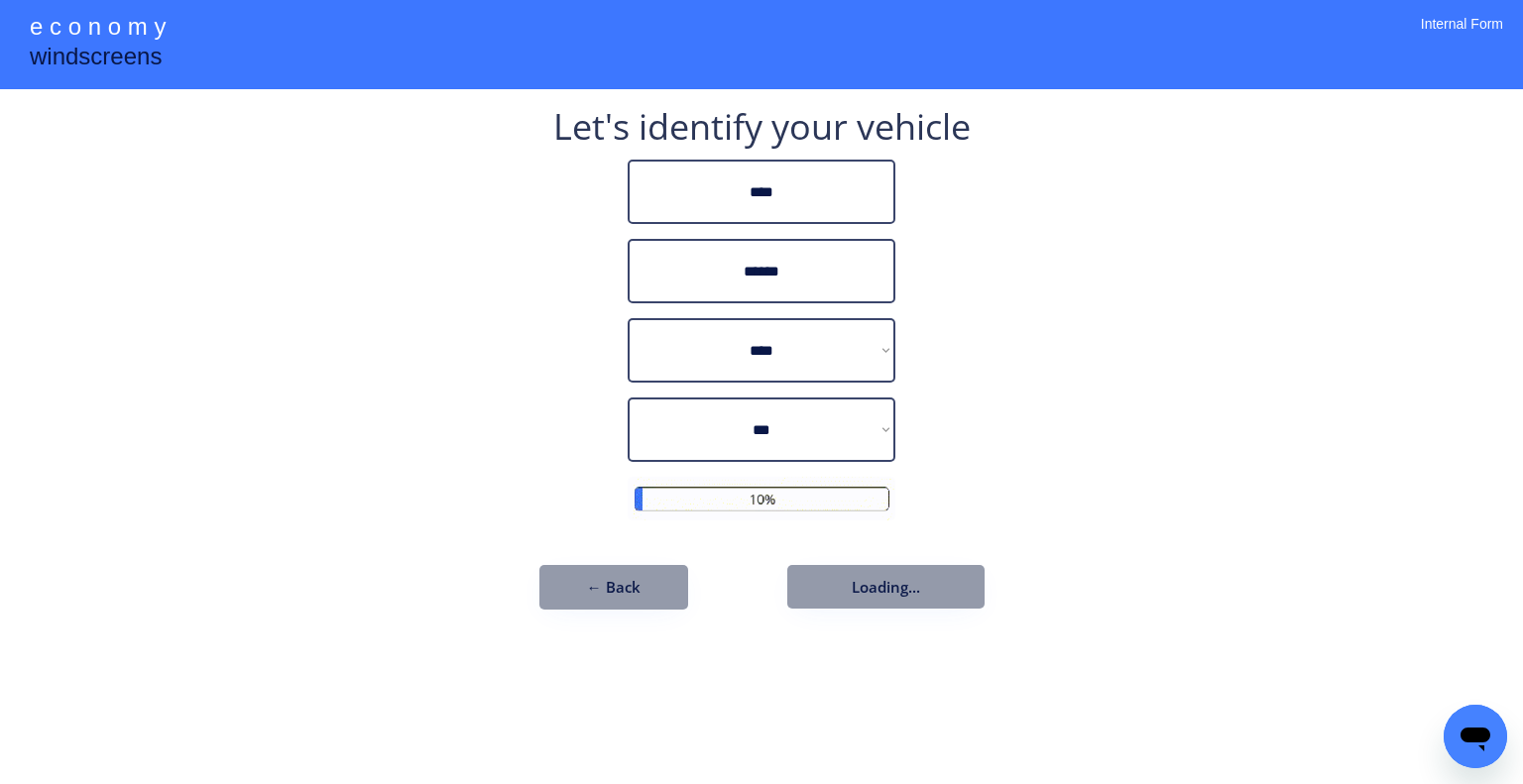 click on "**********" at bounding box center (762, 392) 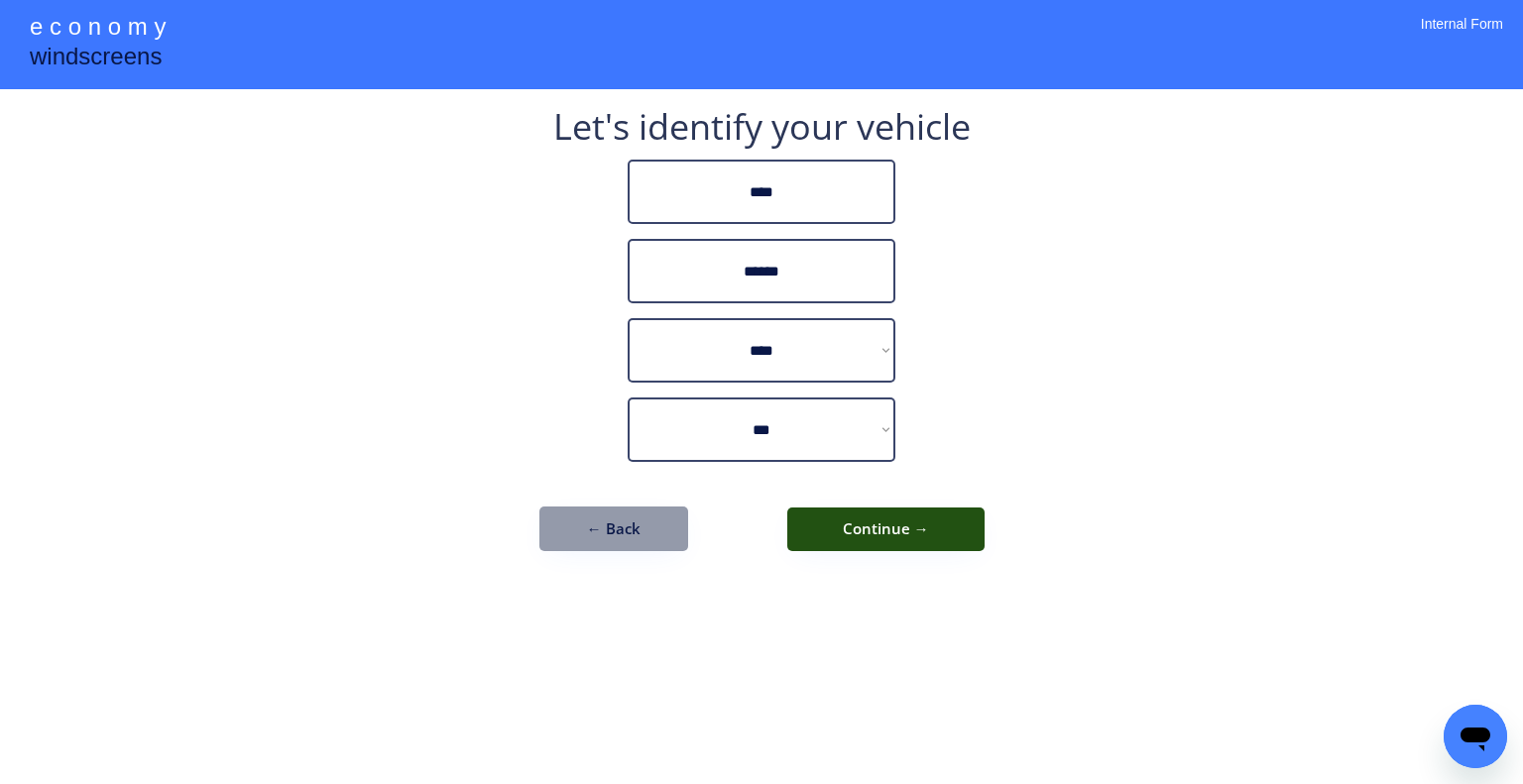 click on "Continue    →" at bounding box center (885, 529) 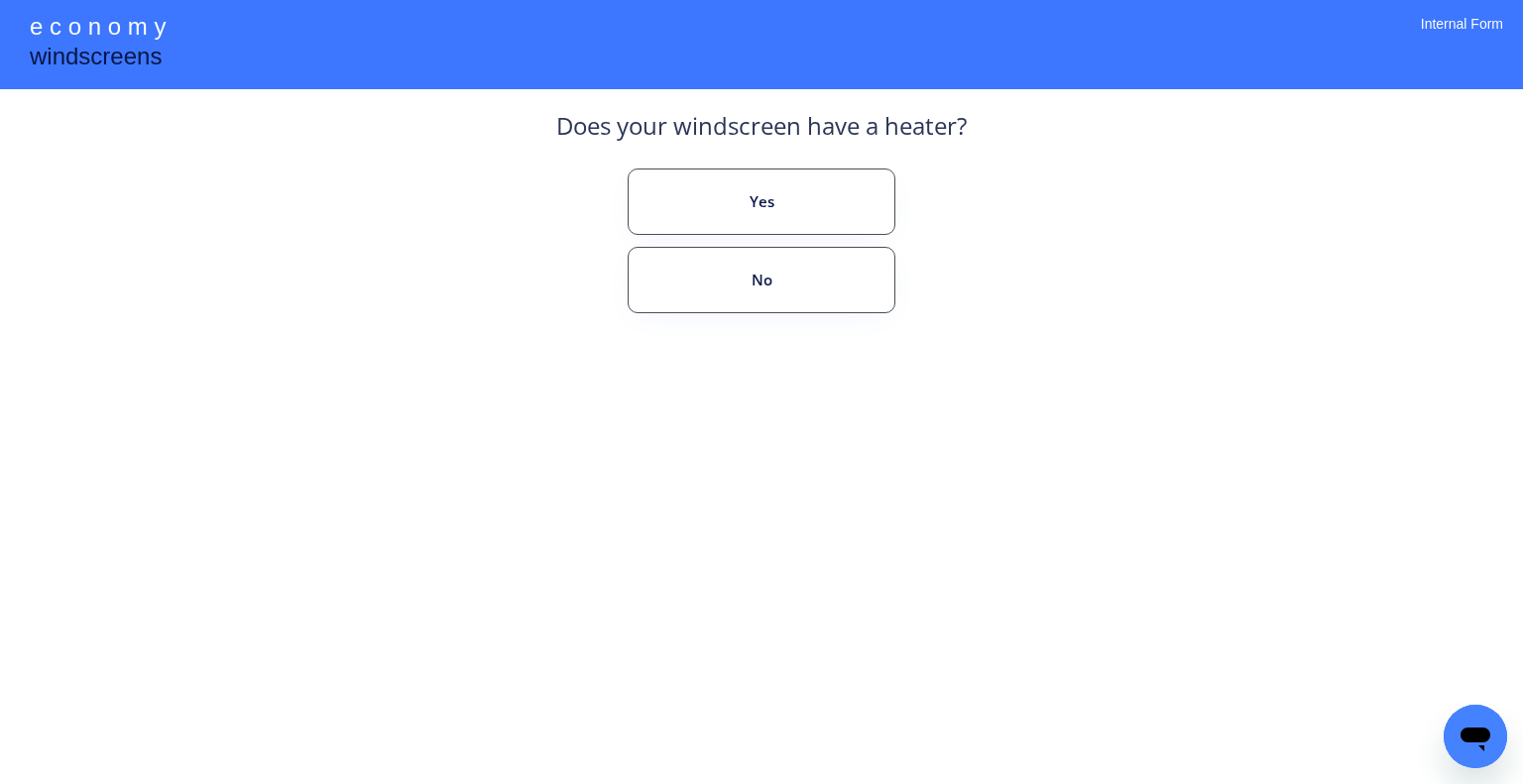 click on "**********" at bounding box center (762, 392) 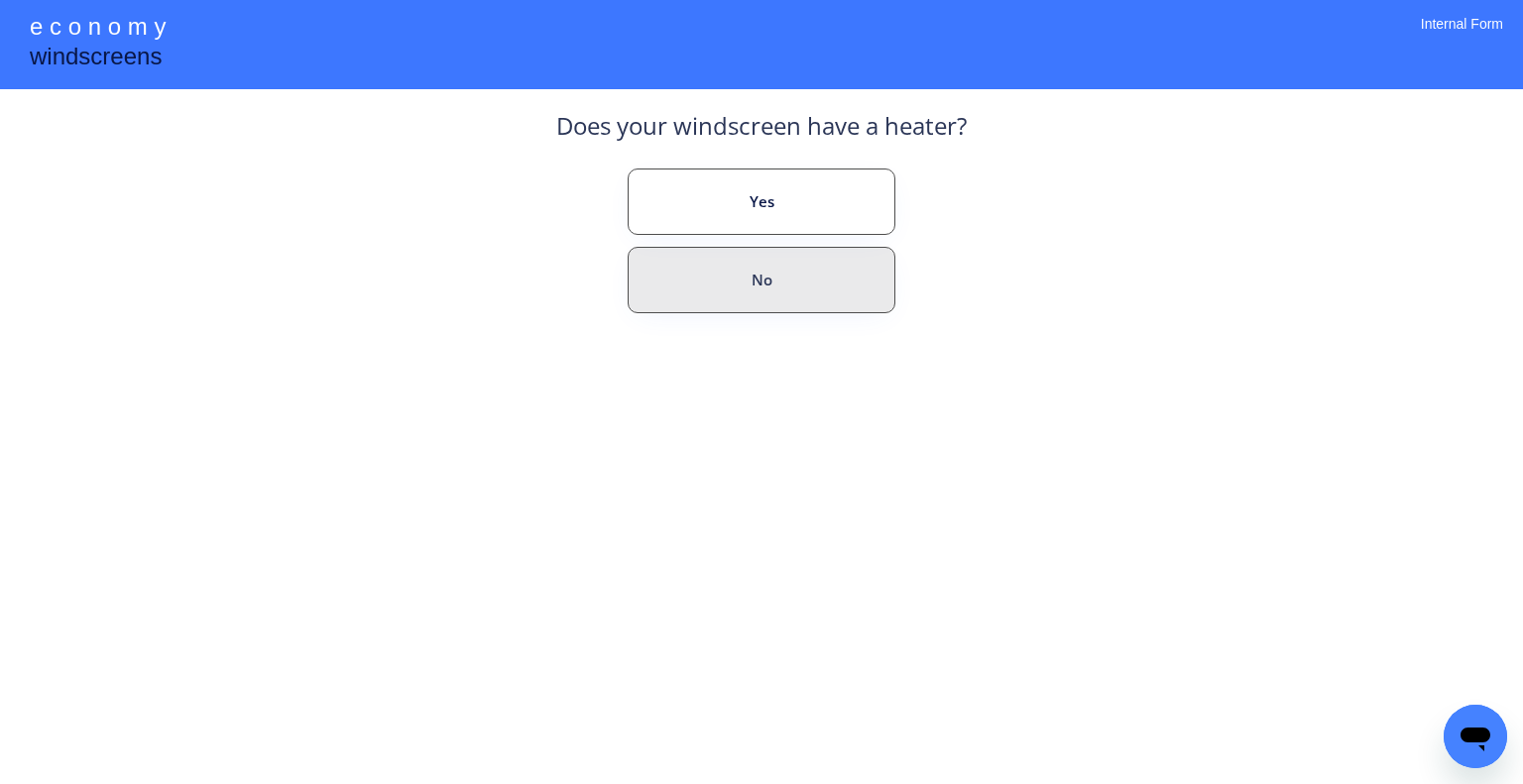 click on "No" at bounding box center [762, 280] 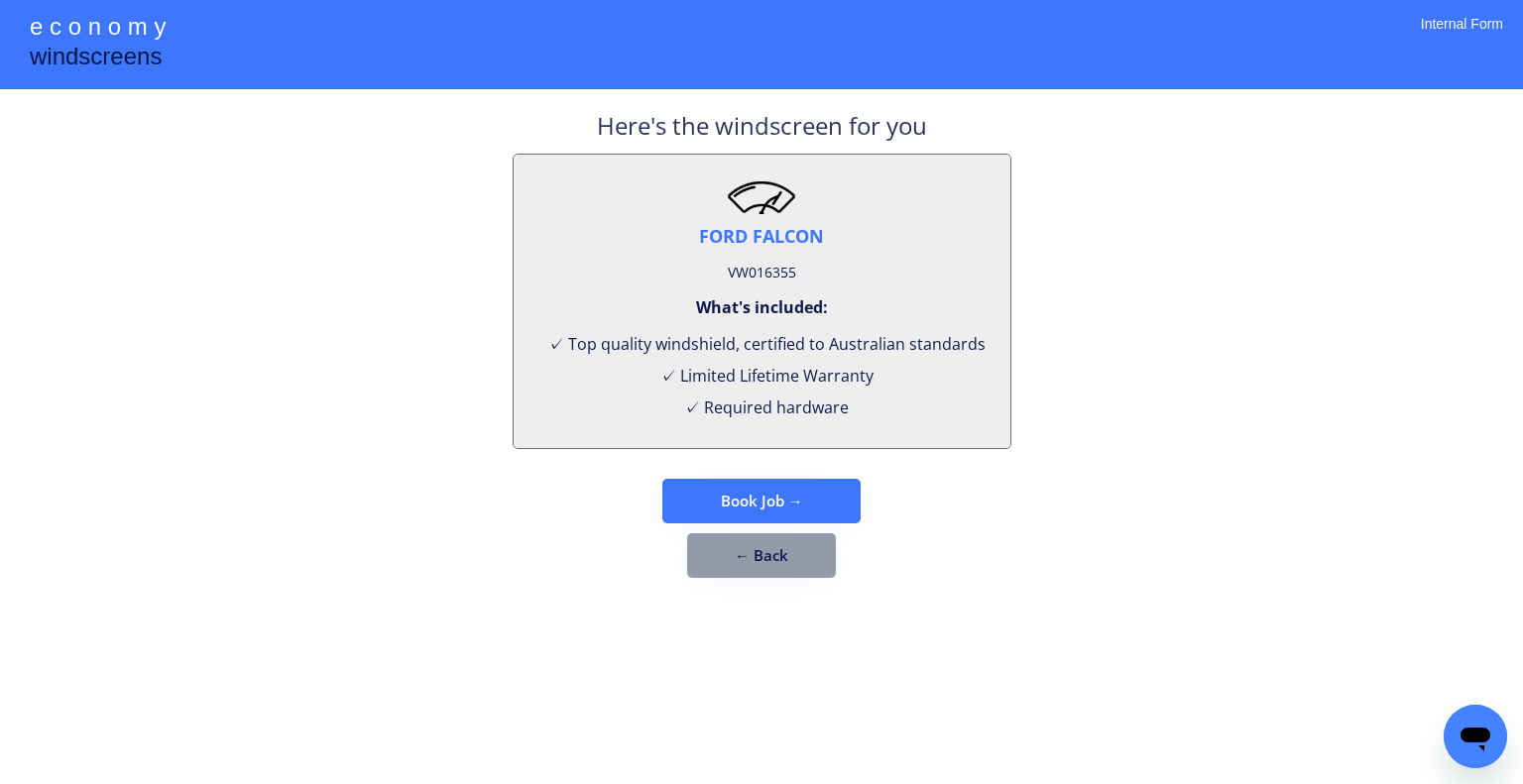 click on "VW016355" at bounding box center [762, 273] 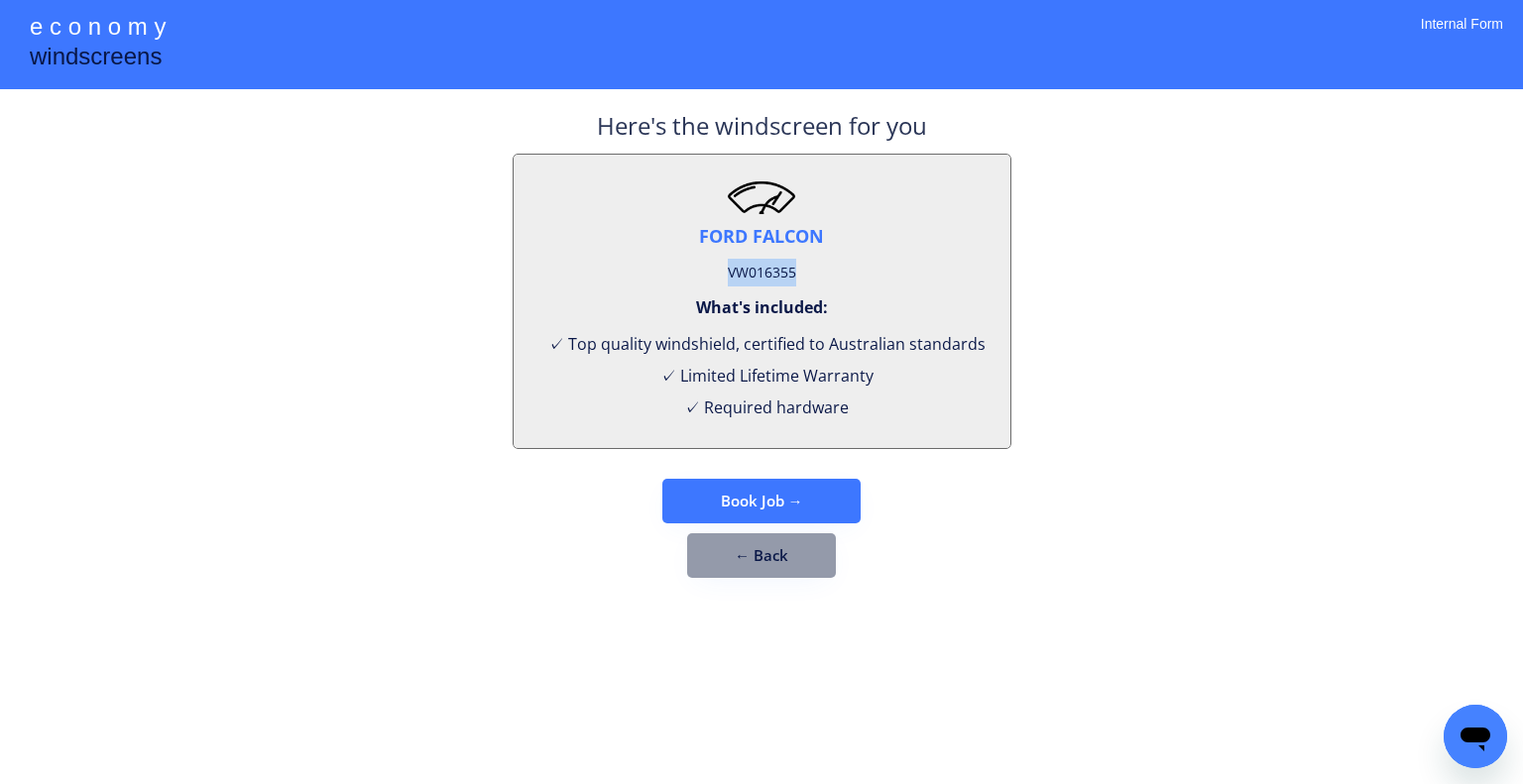 click on "VW016355" at bounding box center [762, 273] 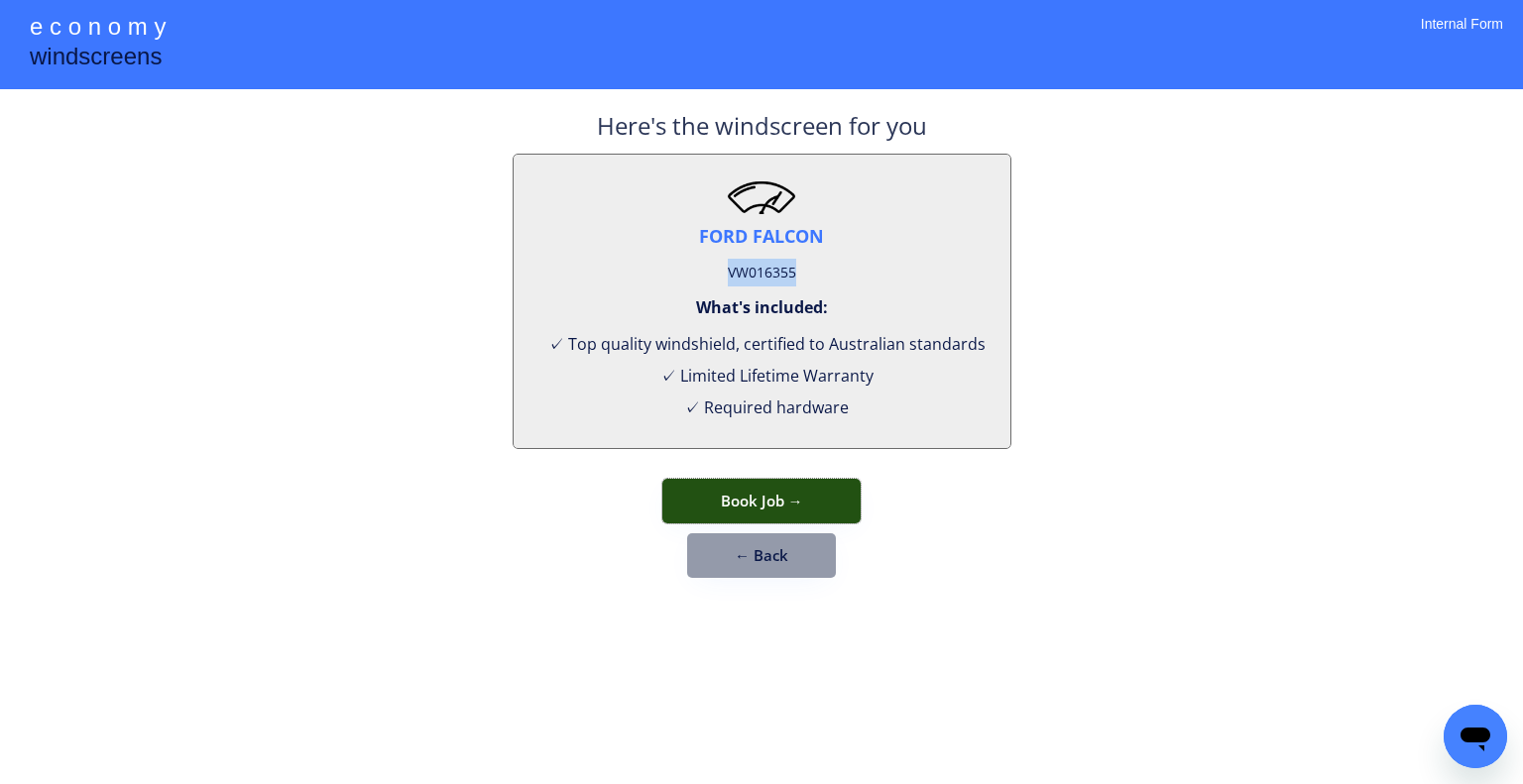 click on "Book Job    →" at bounding box center [762, 501] 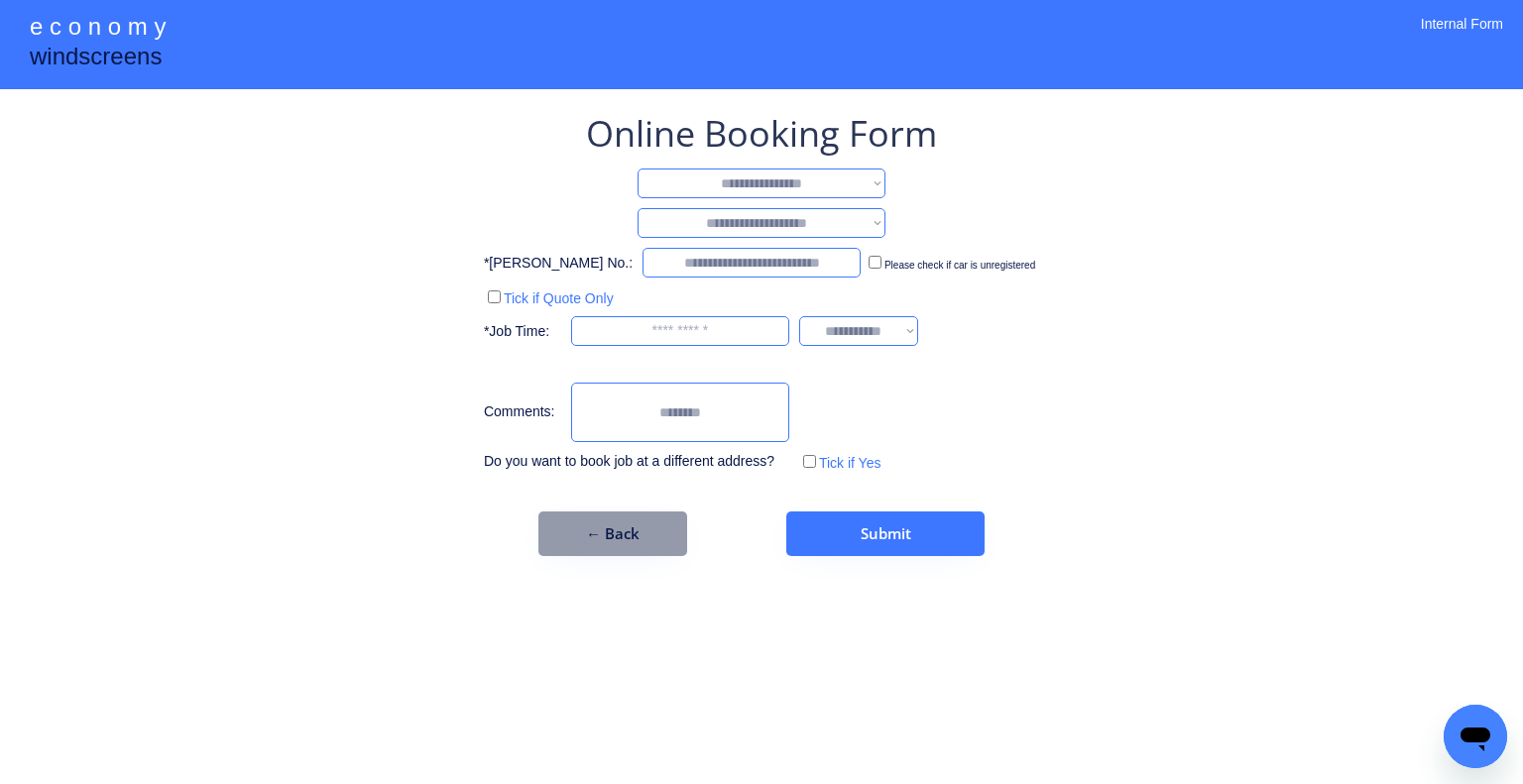click on "**********" at bounding box center [762, 183] 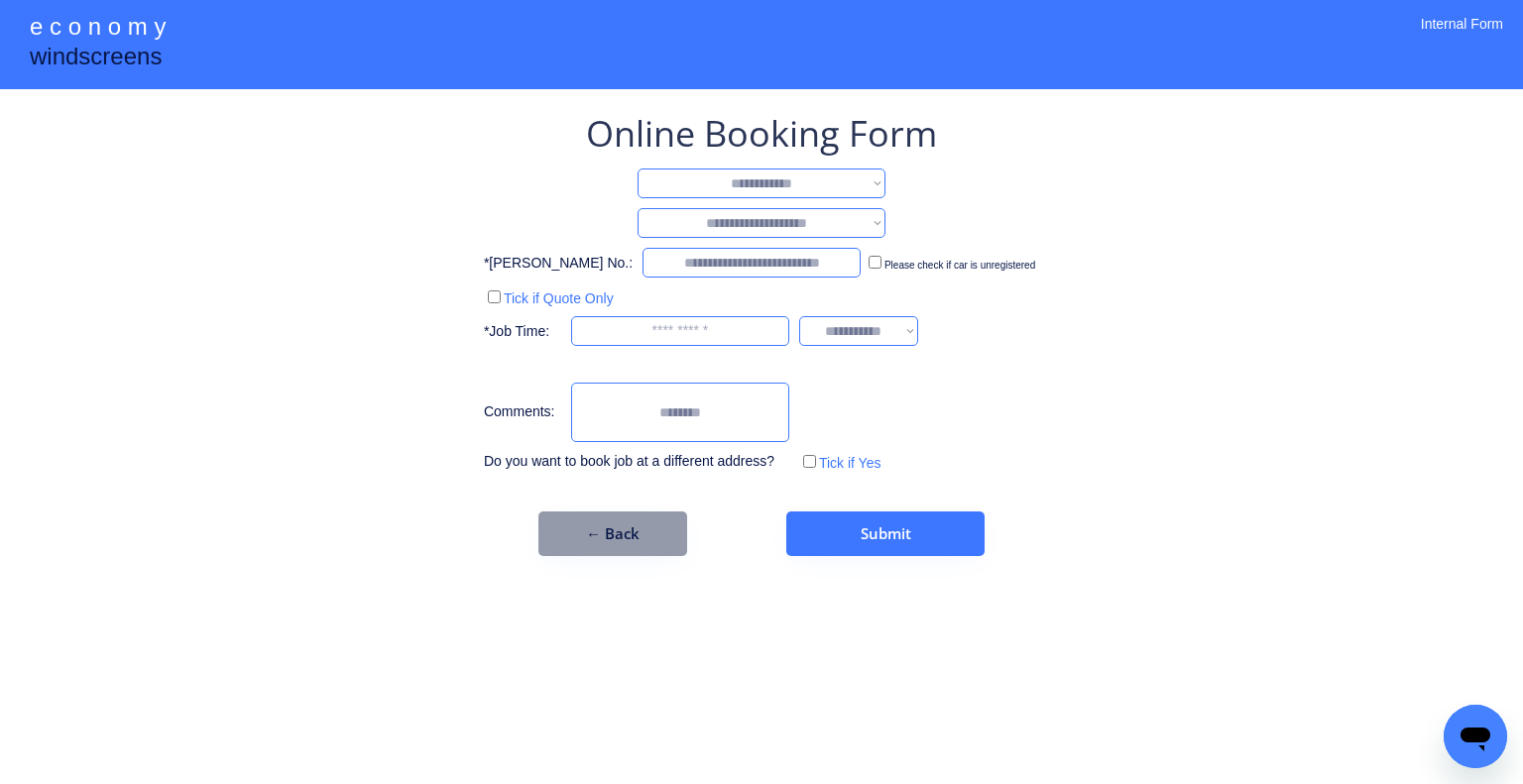 click on "**********" at bounding box center (762, 183) 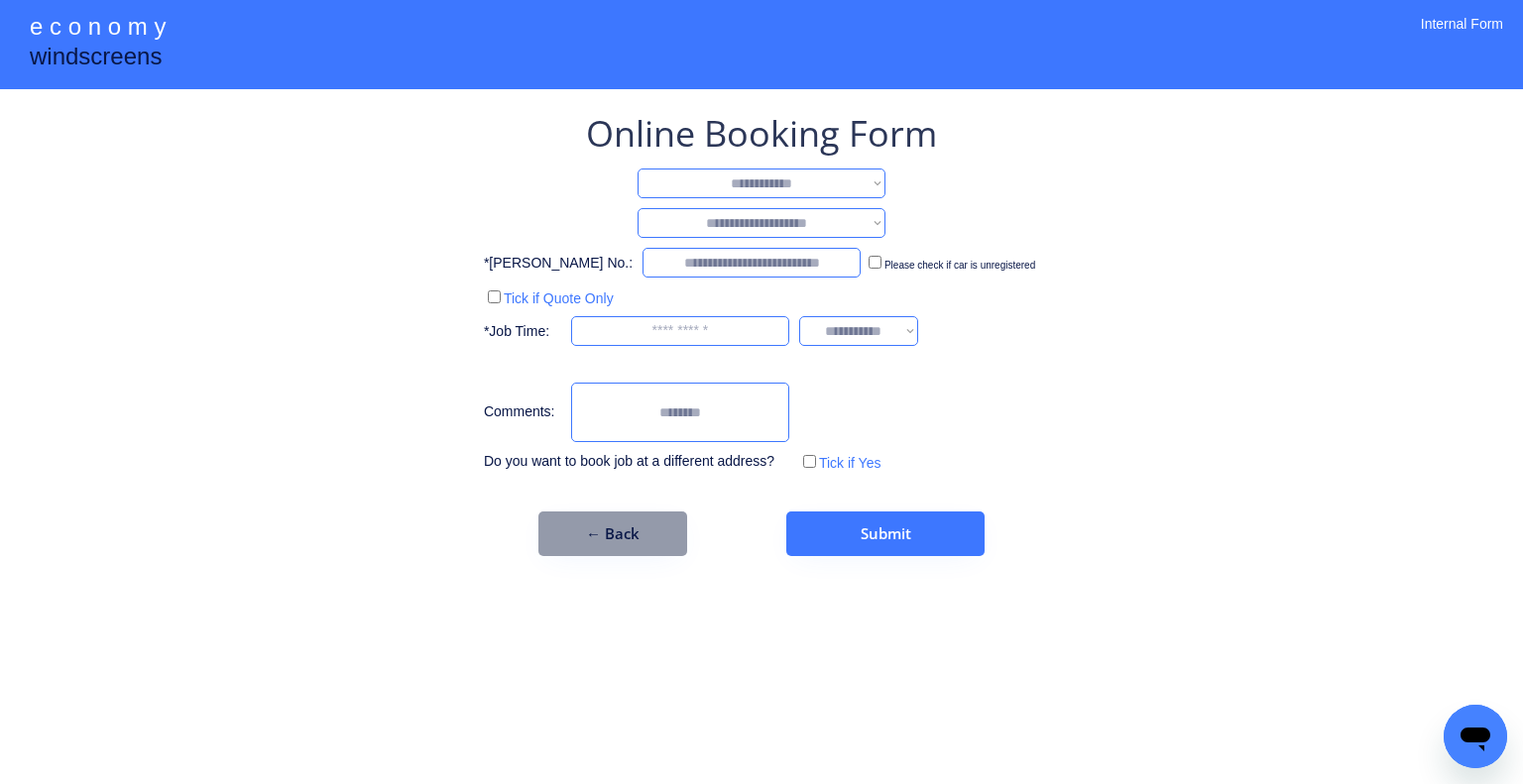 click on "**********" at bounding box center (762, 223) 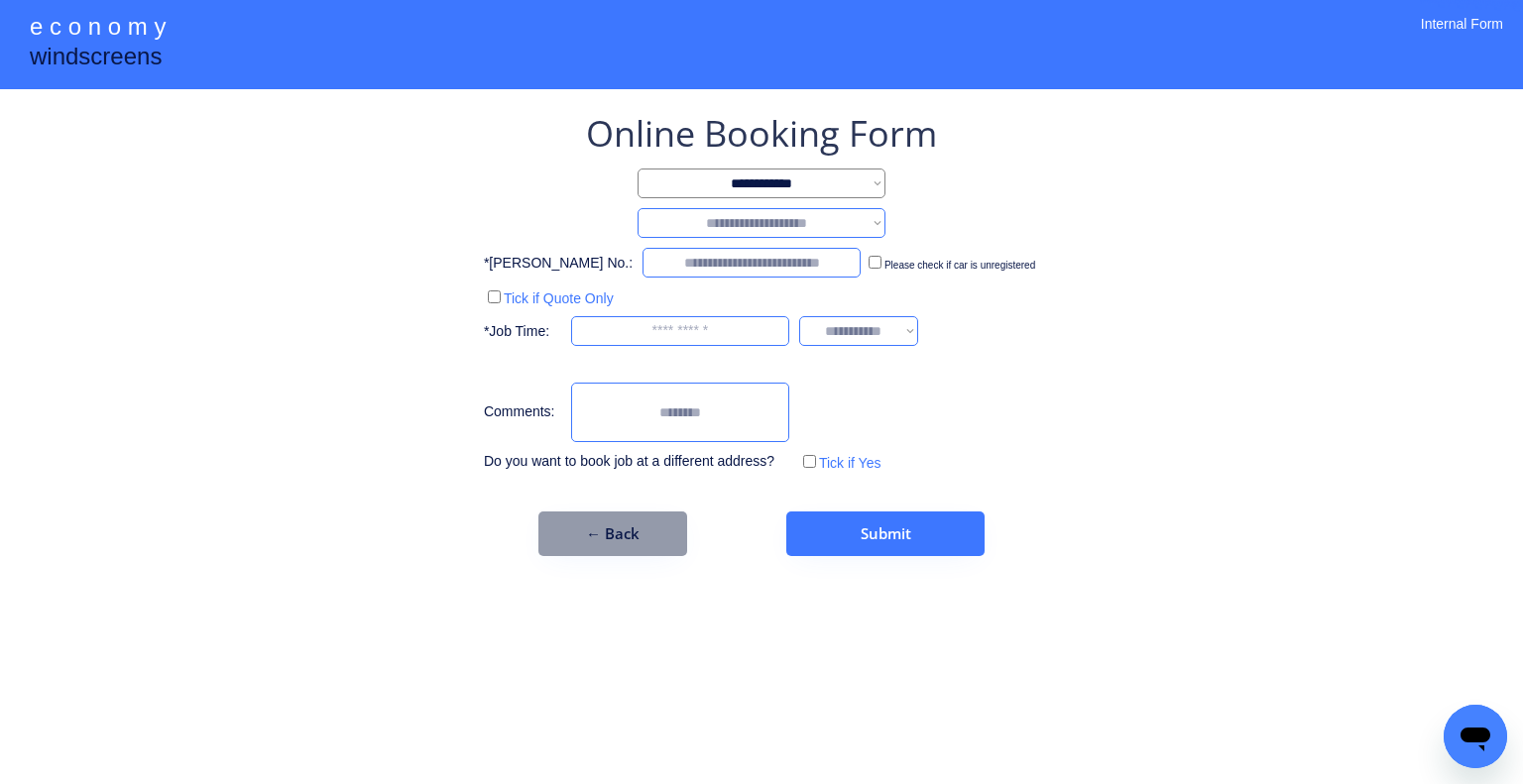 select on "********" 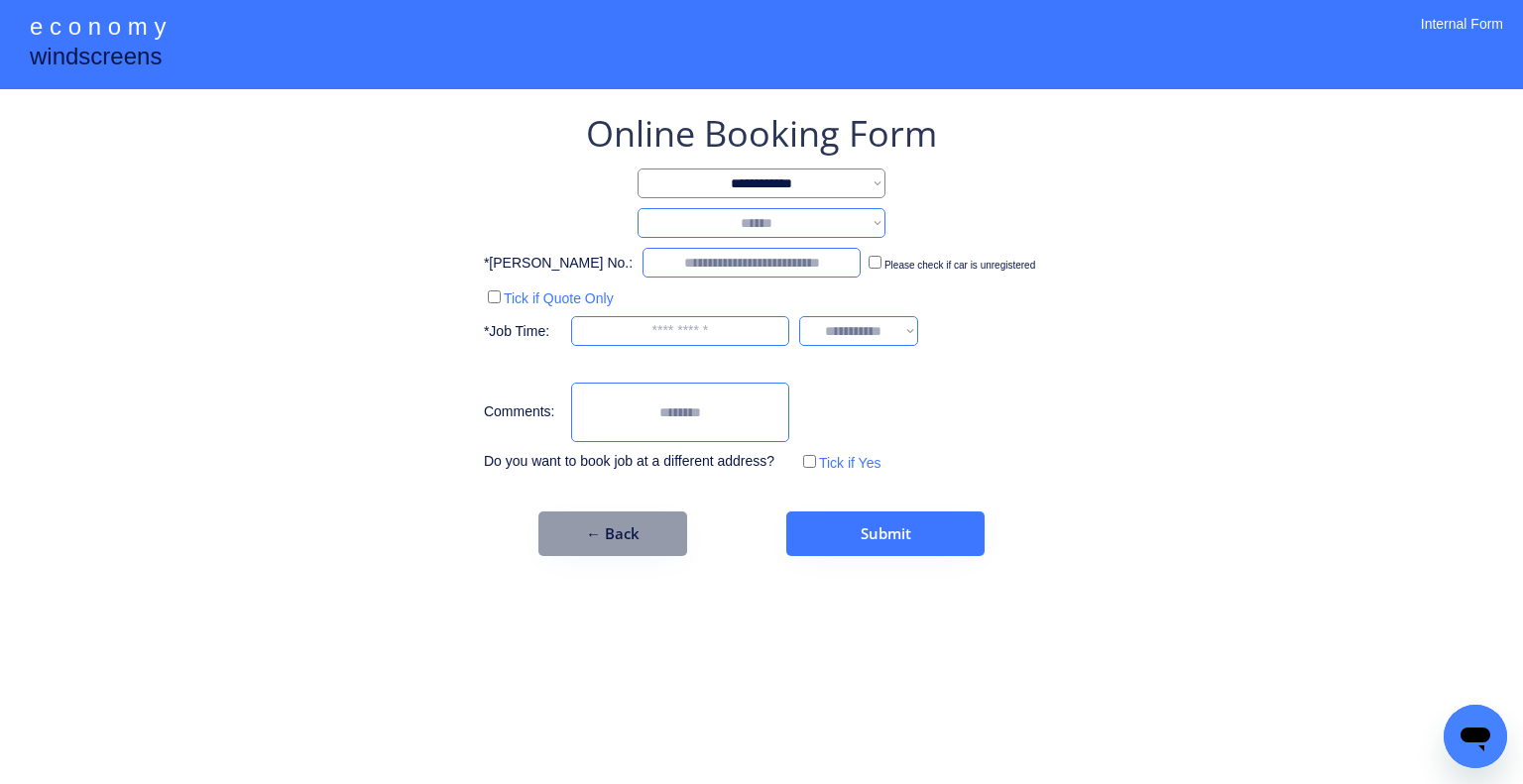 click on "**********" at bounding box center (762, 223) 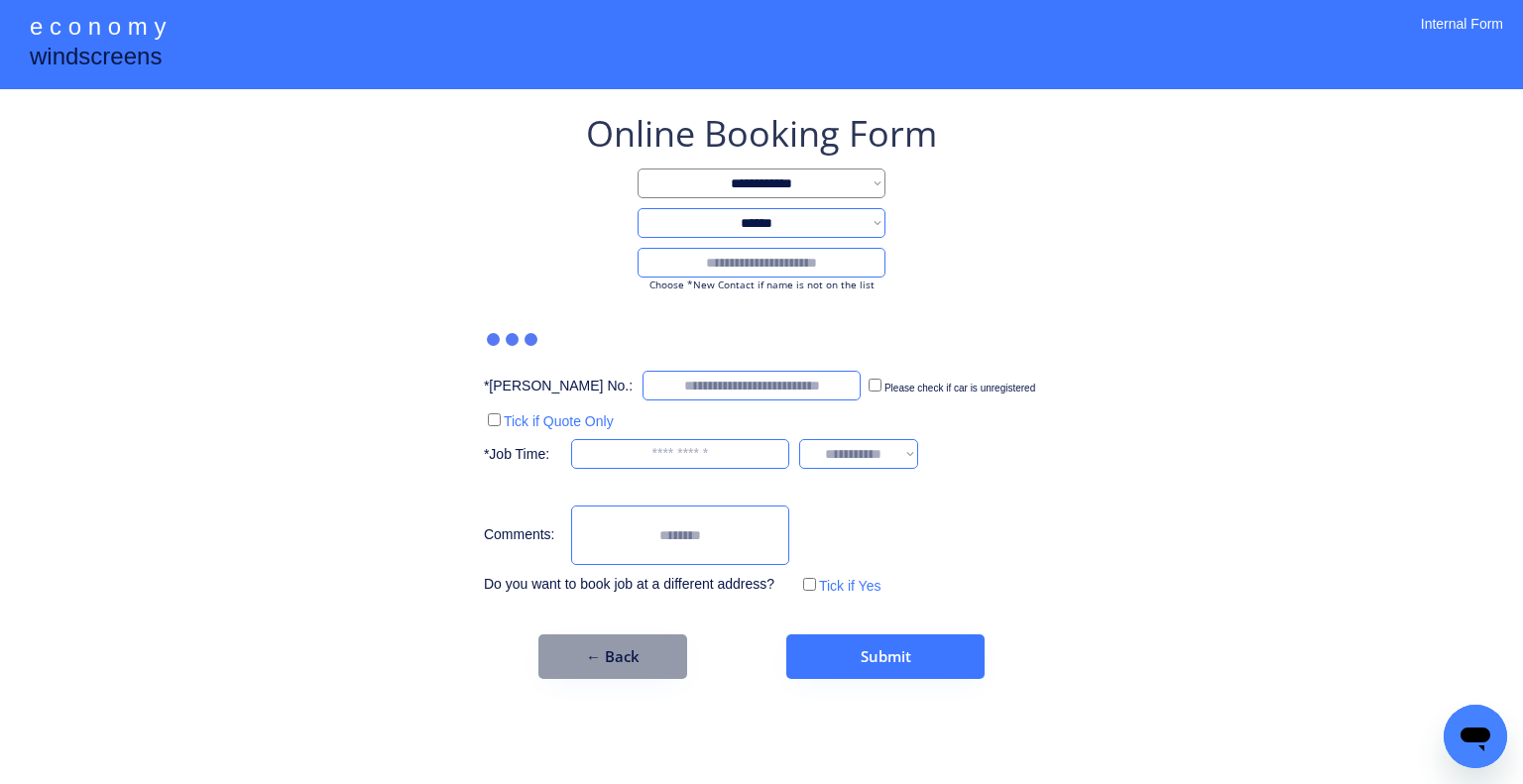 click on "**********" at bounding box center (762, 393) 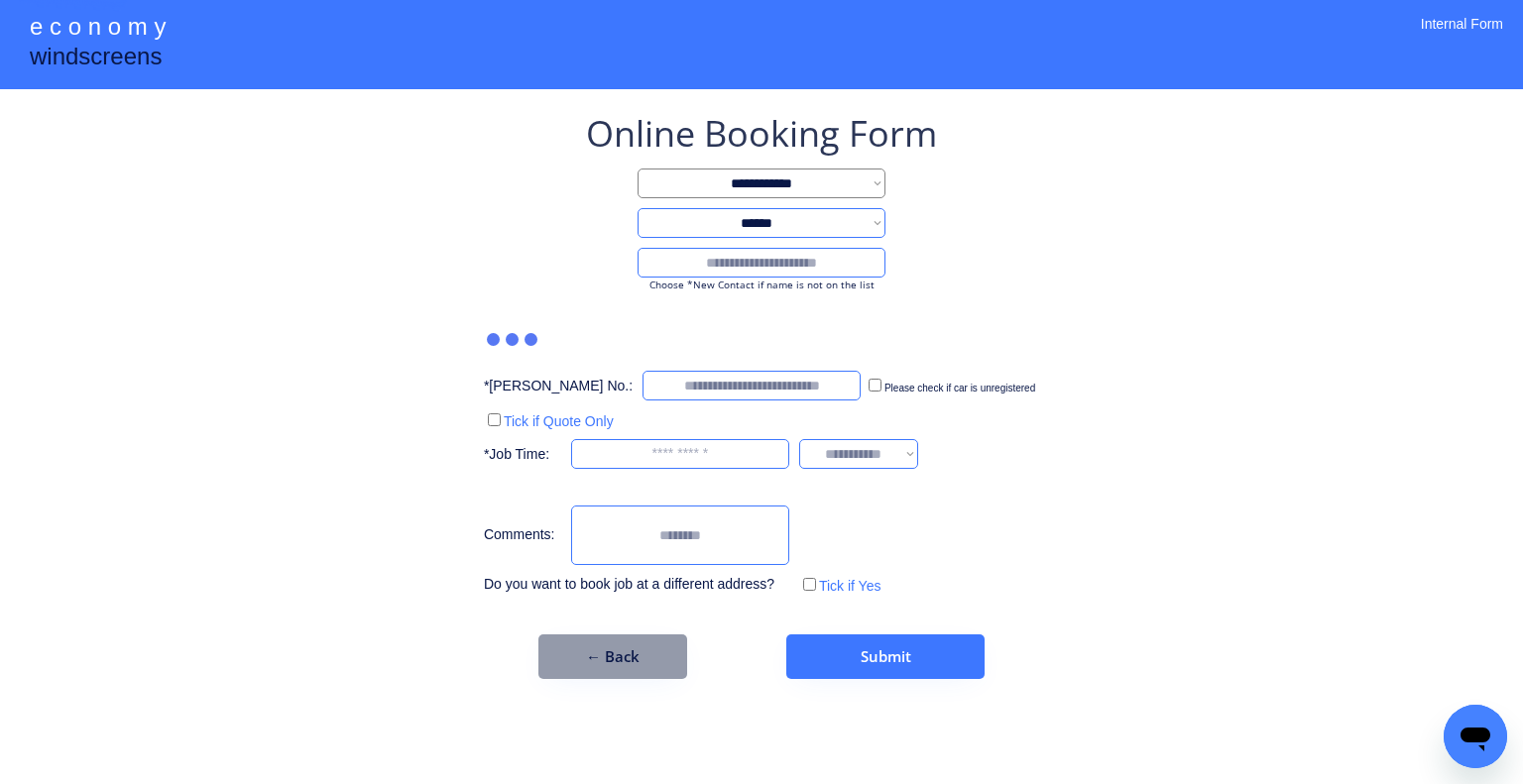 click at bounding box center [762, 263] 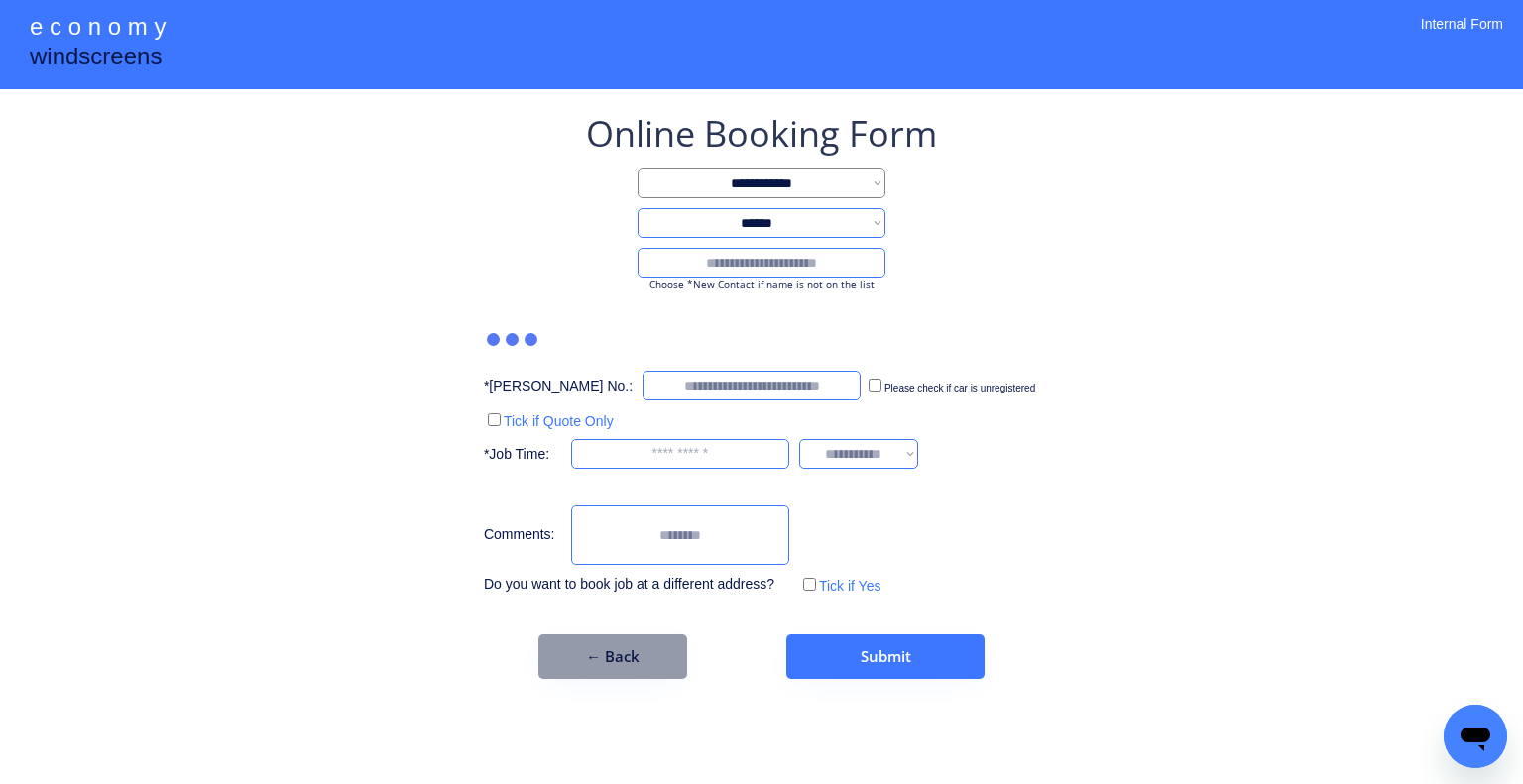 type on "*" 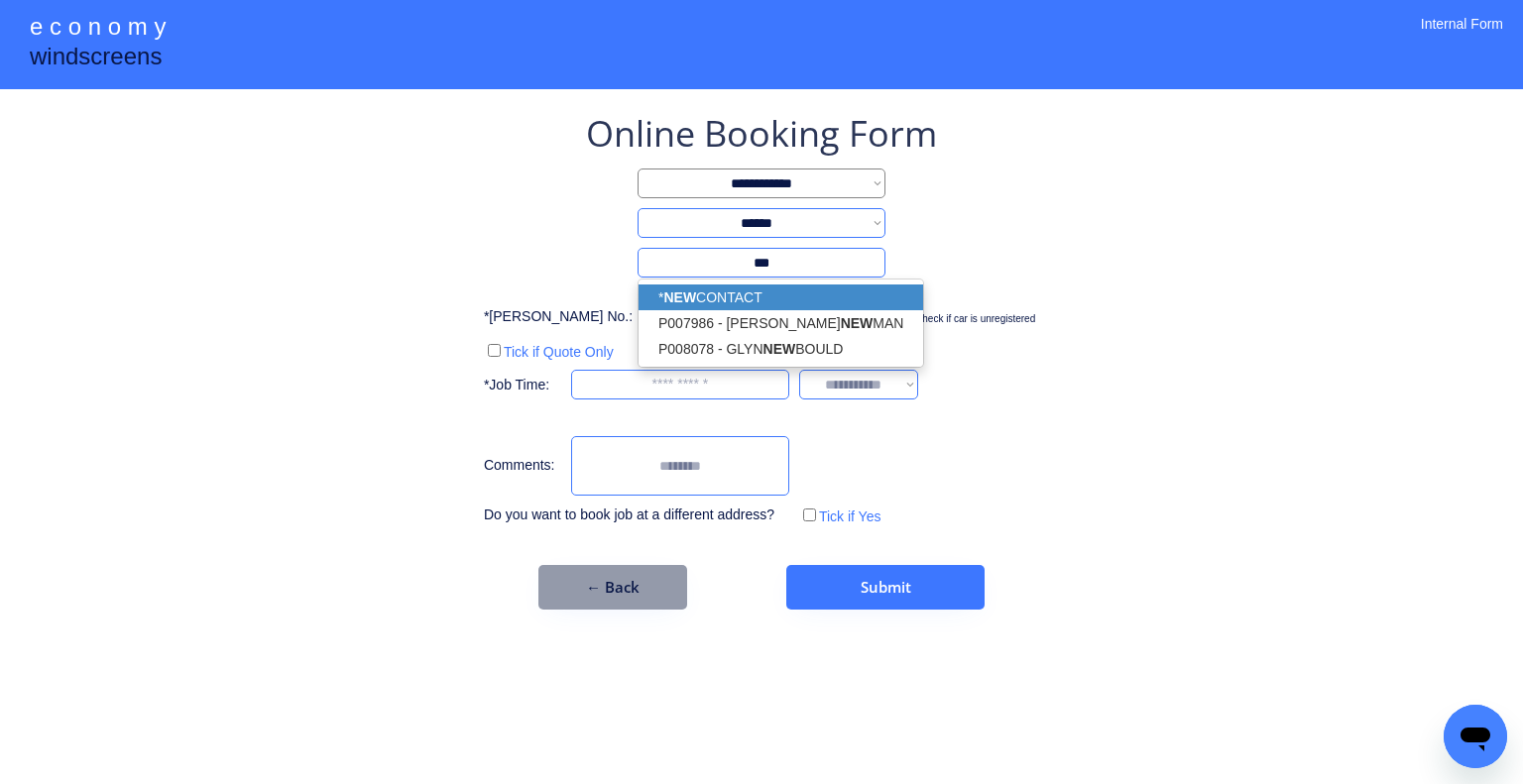click on "* NEW  CONTACT" at bounding box center (780, 297) 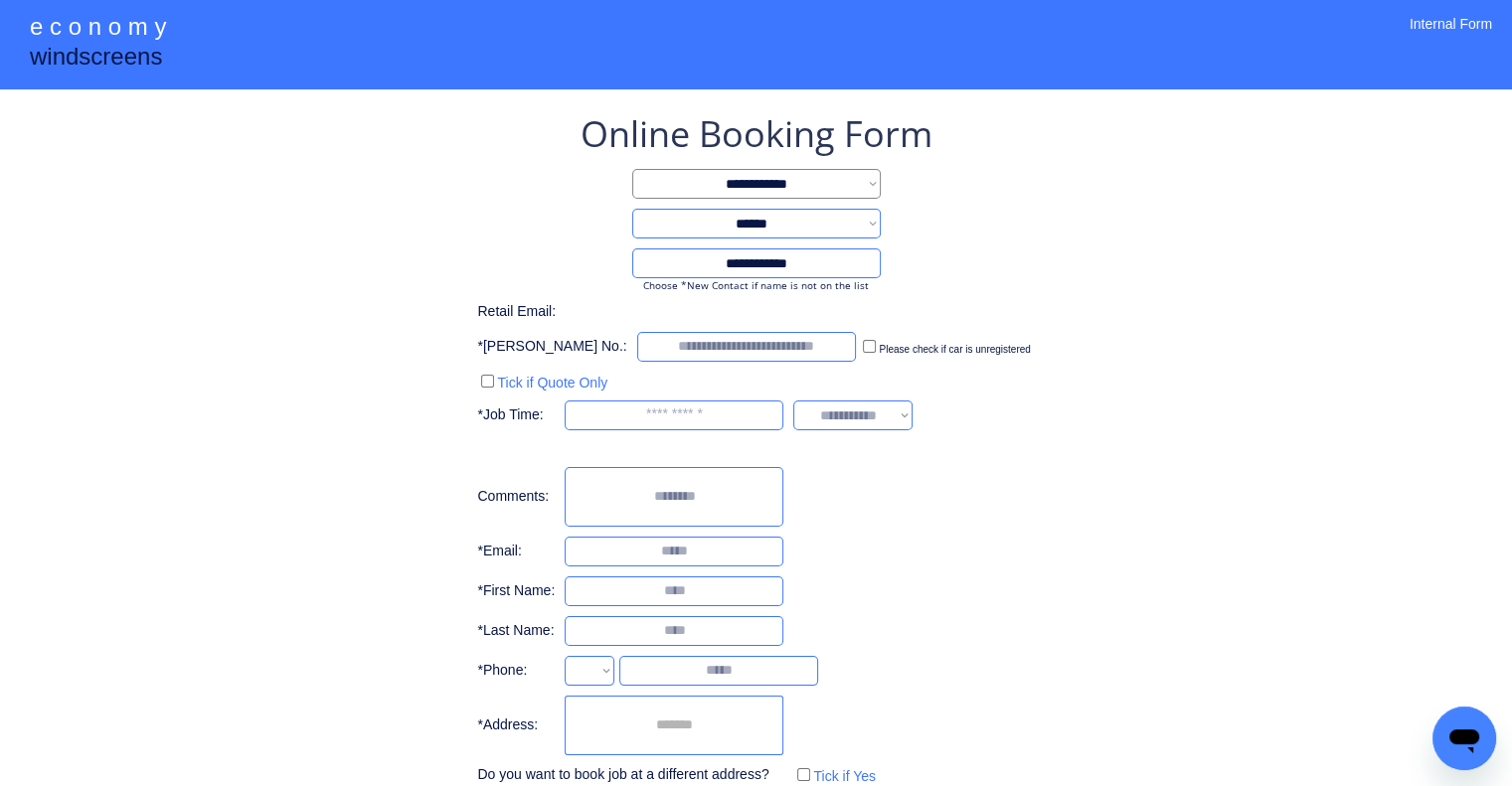 type on "**********" 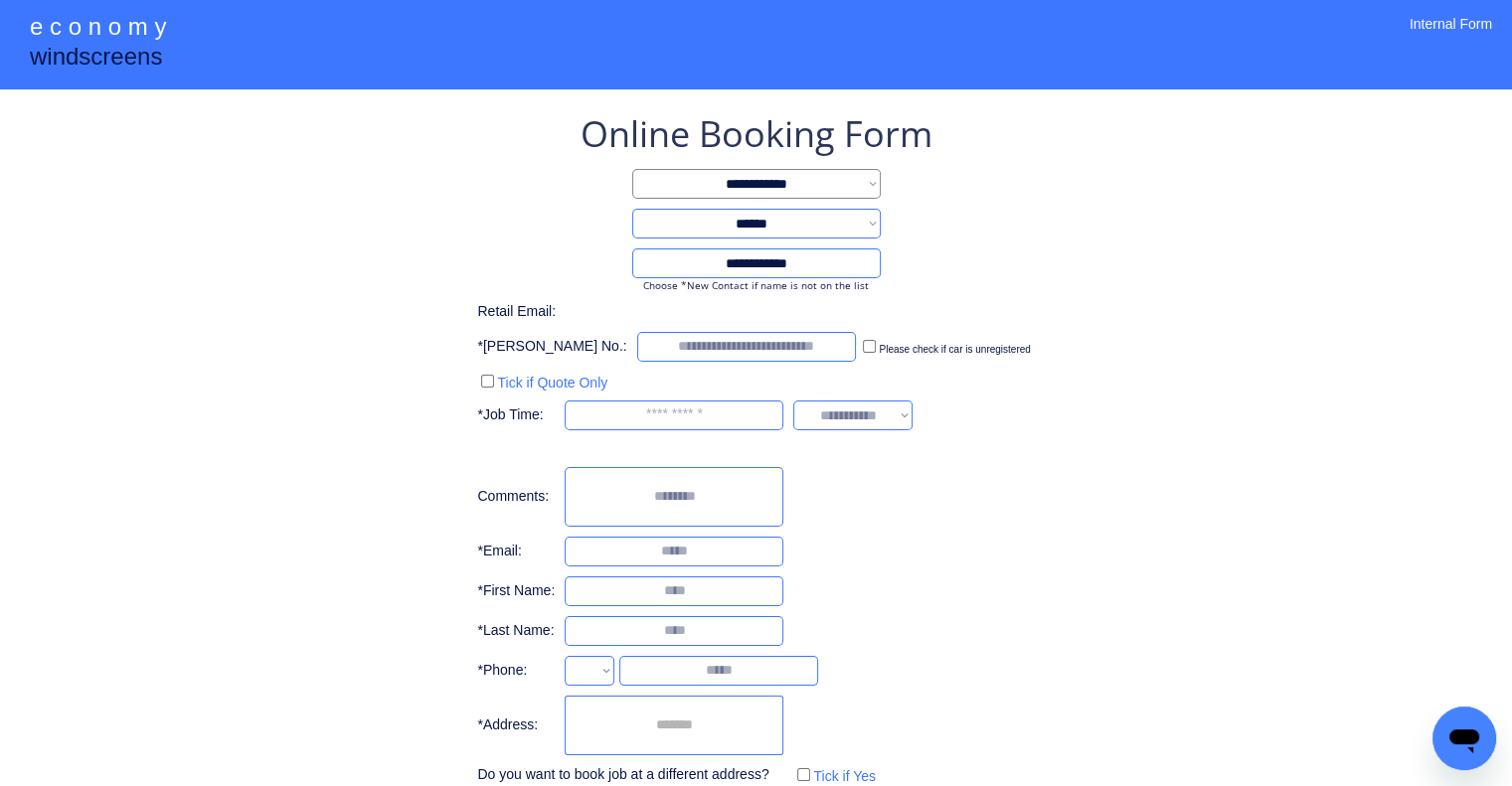 select on "**********" 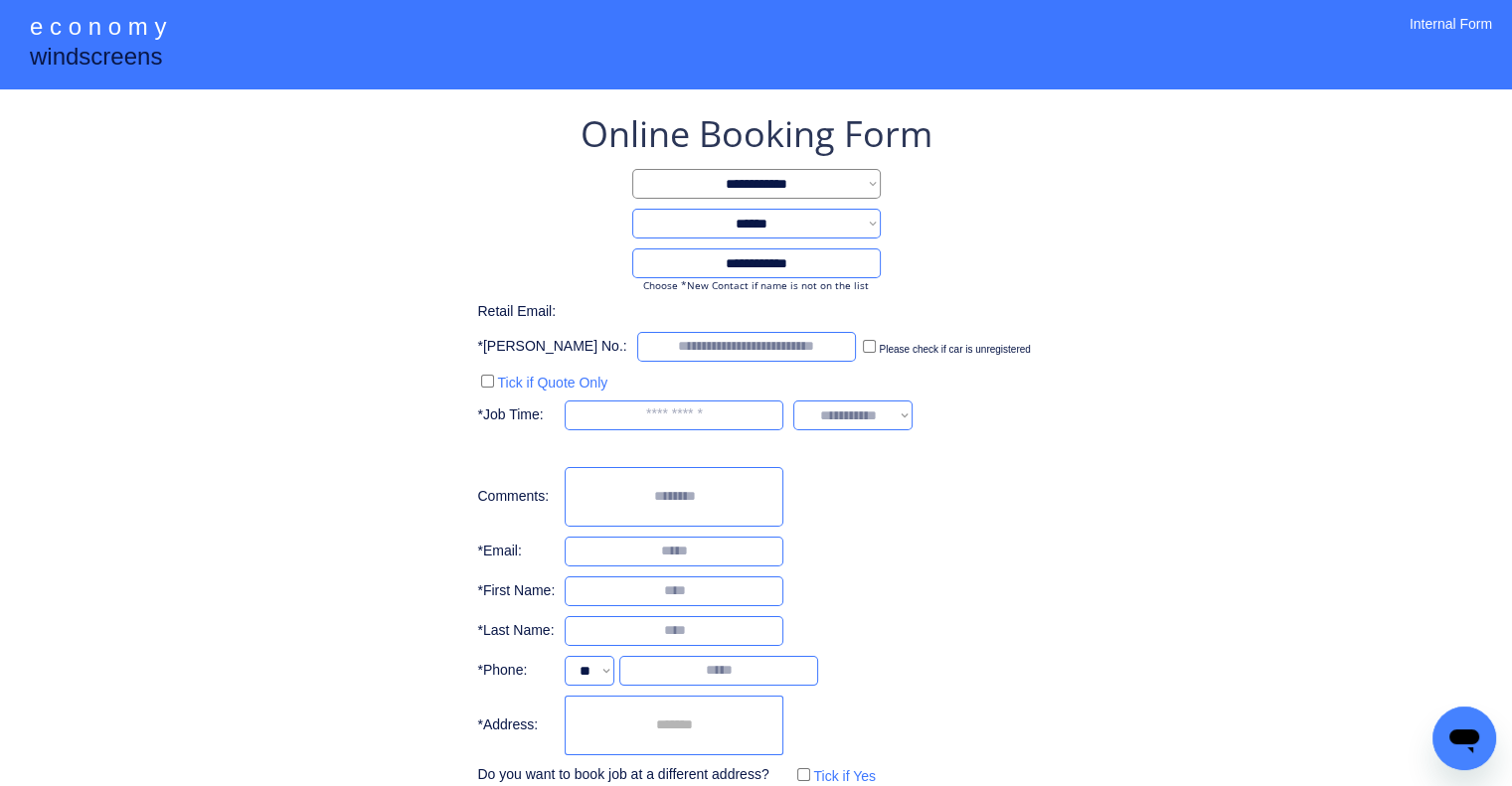 click at bounding box center [674, 725] 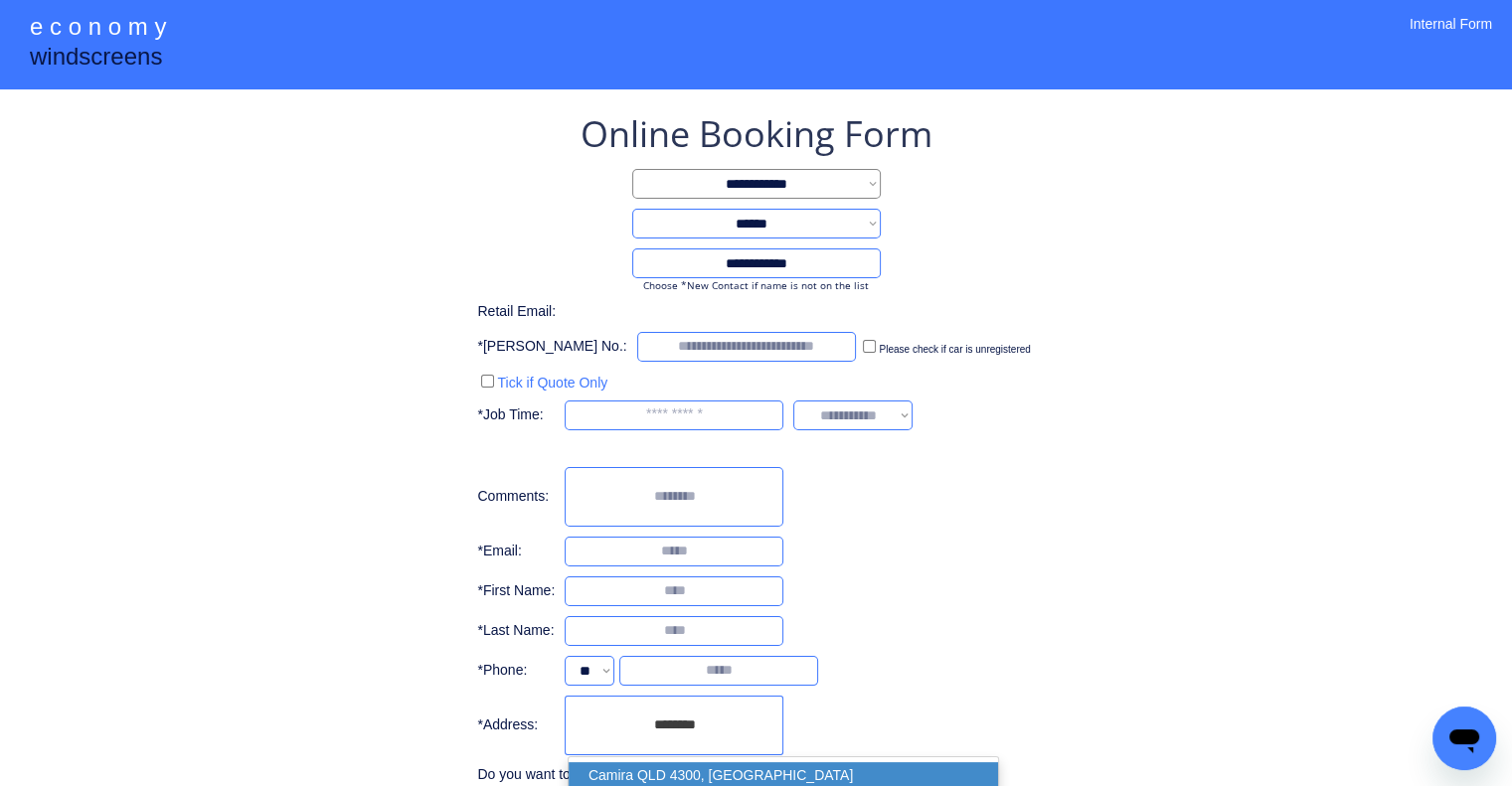 drag, startPoint x: 775, startPoint y: 767, endPoint x: 965, endPoint y: 579, distance: 267.2901 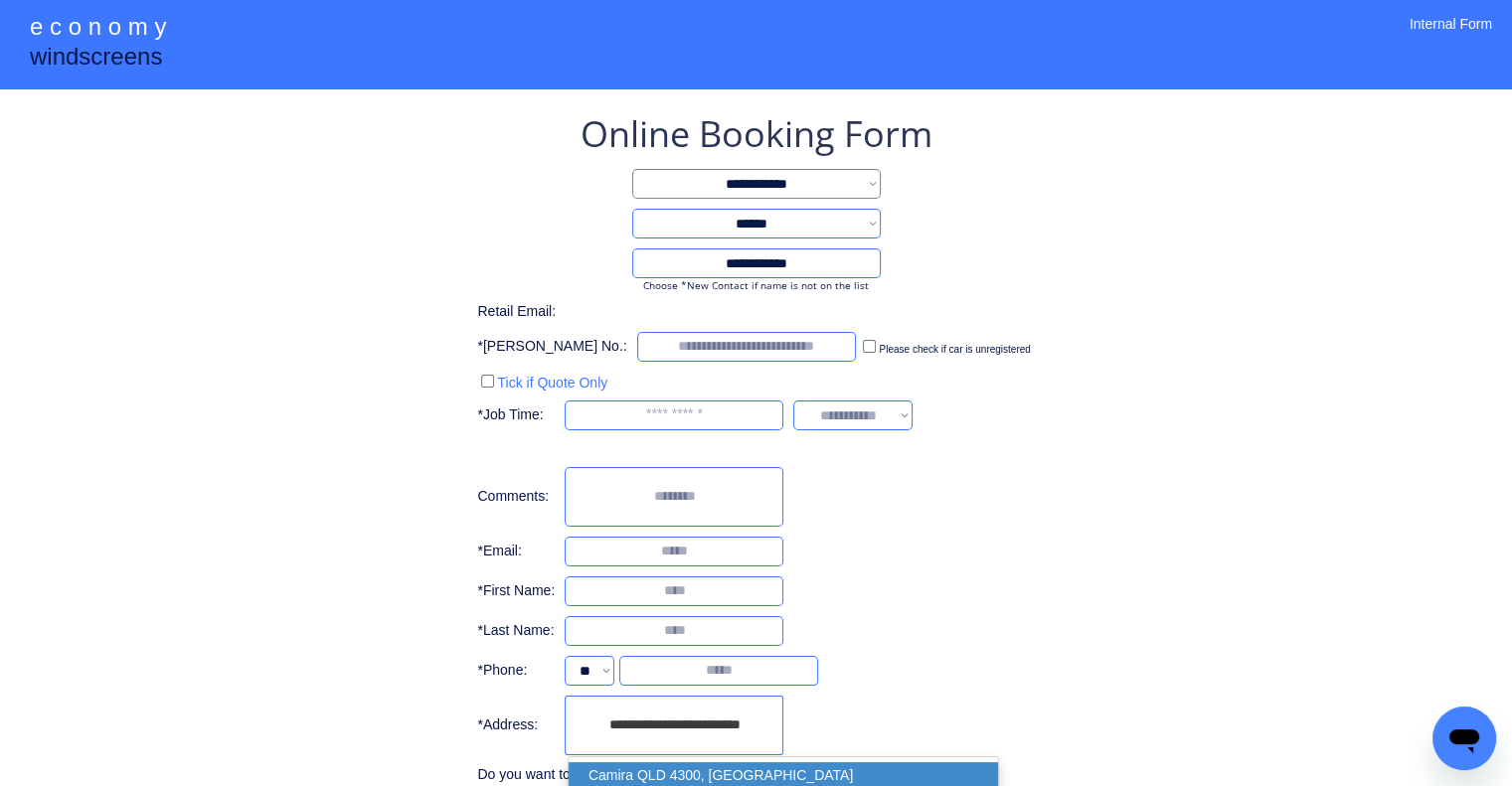 type on "**********" 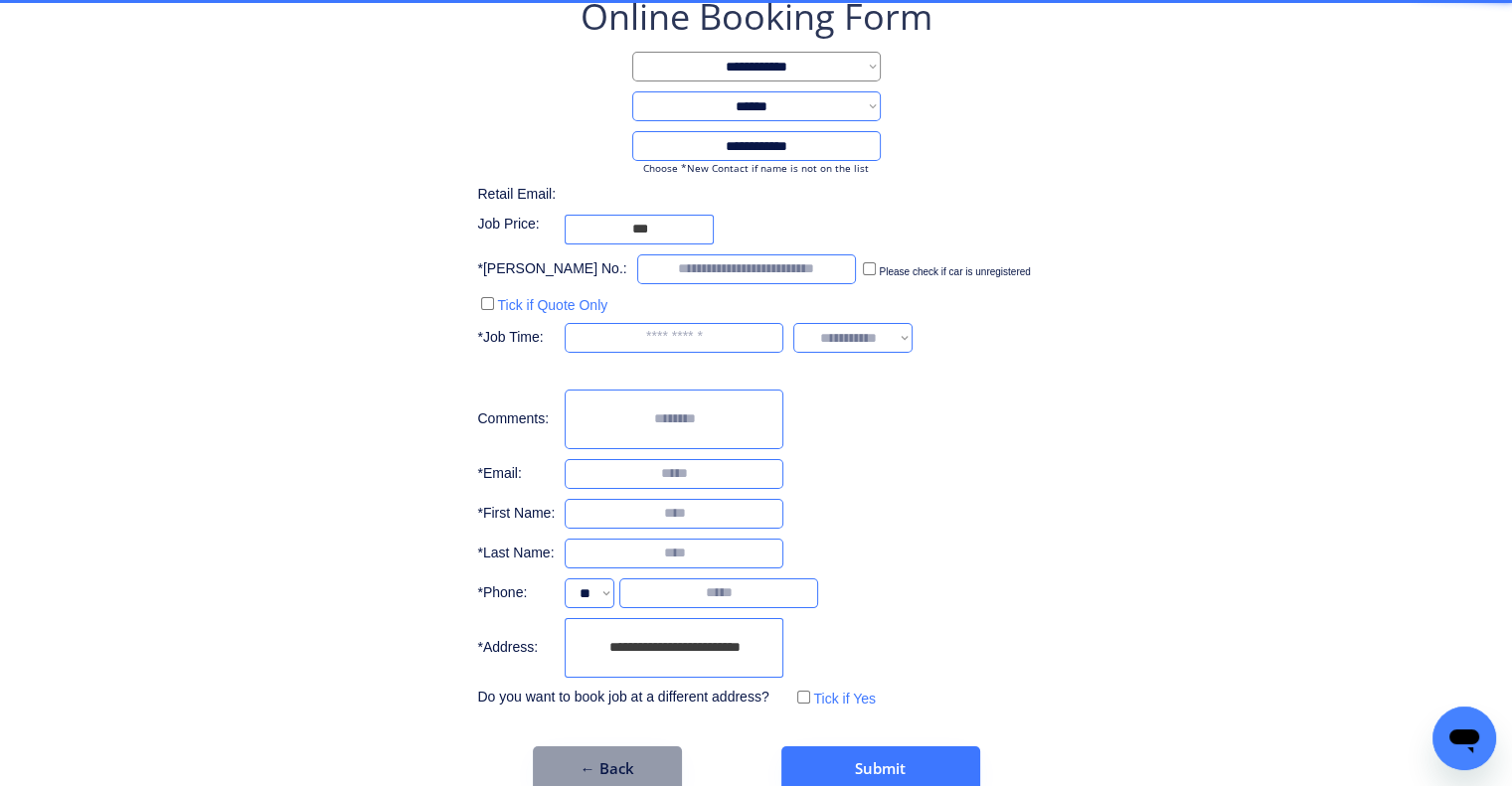 scroll, scrollTop: 152, scrollLeft: 0, axis: vertical 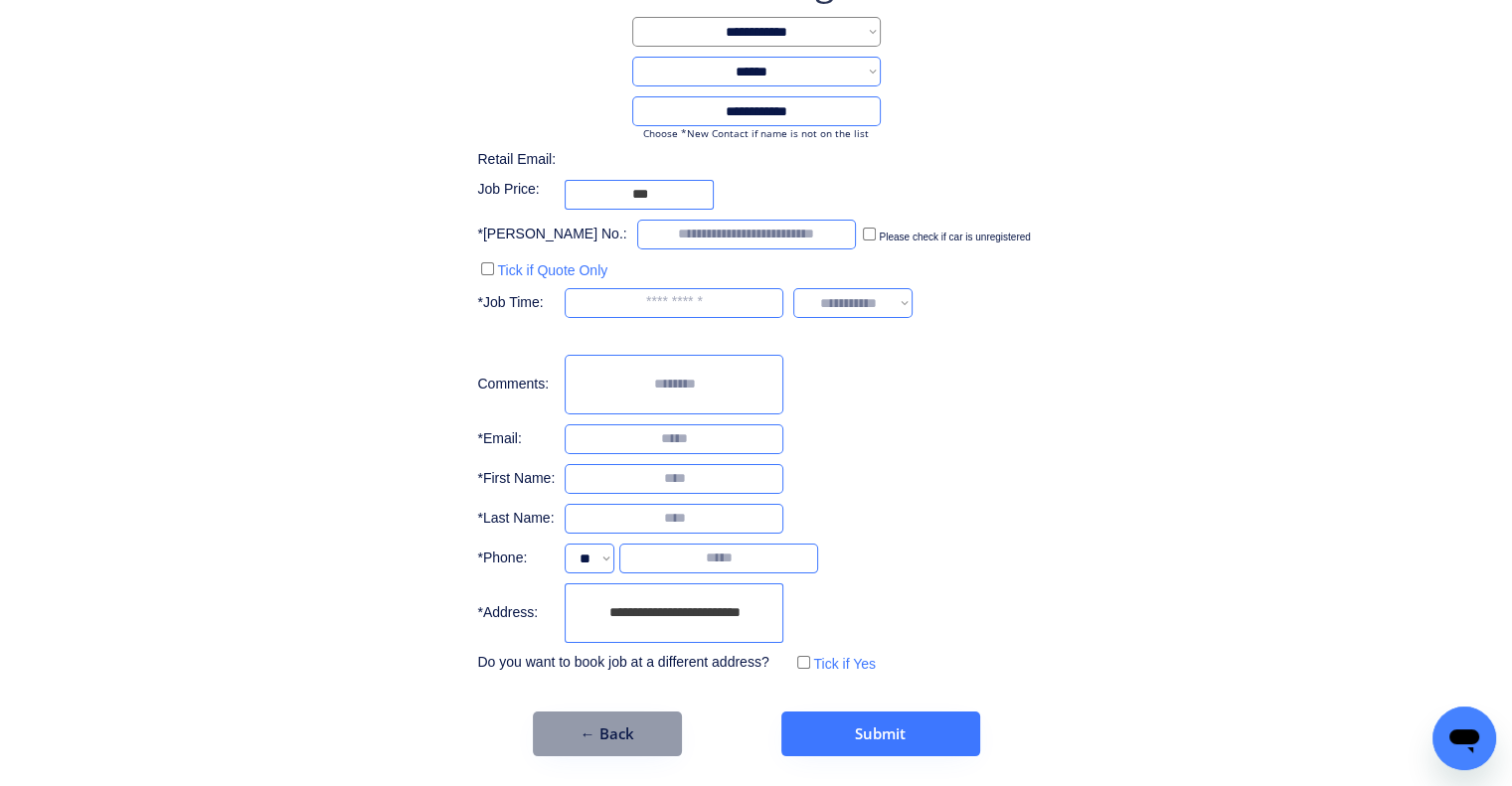 click on "**********" at bounding box center [674, 613] 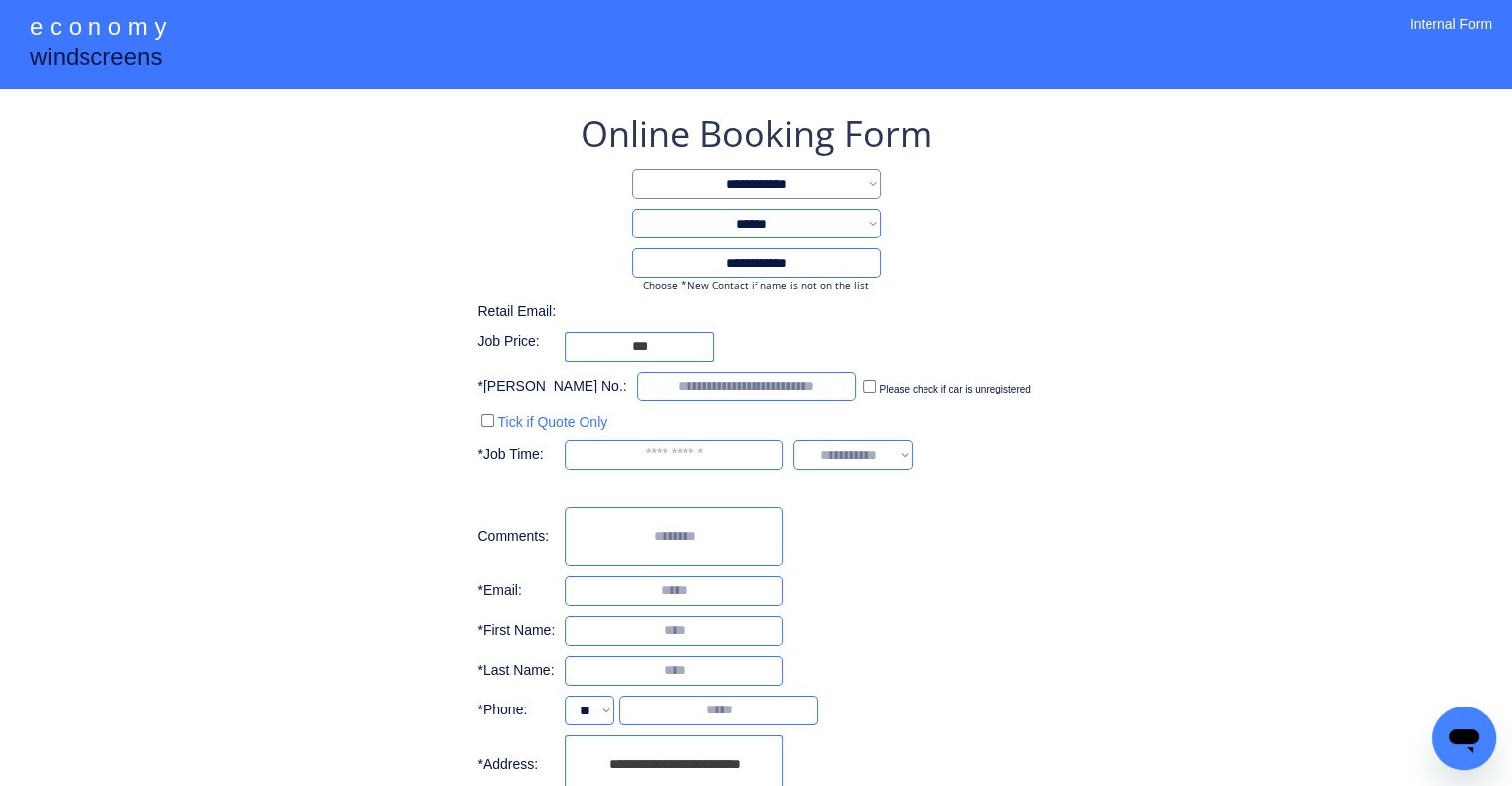 scroll, scrollTop: 152, scrollLeft: 0, axis: vertical 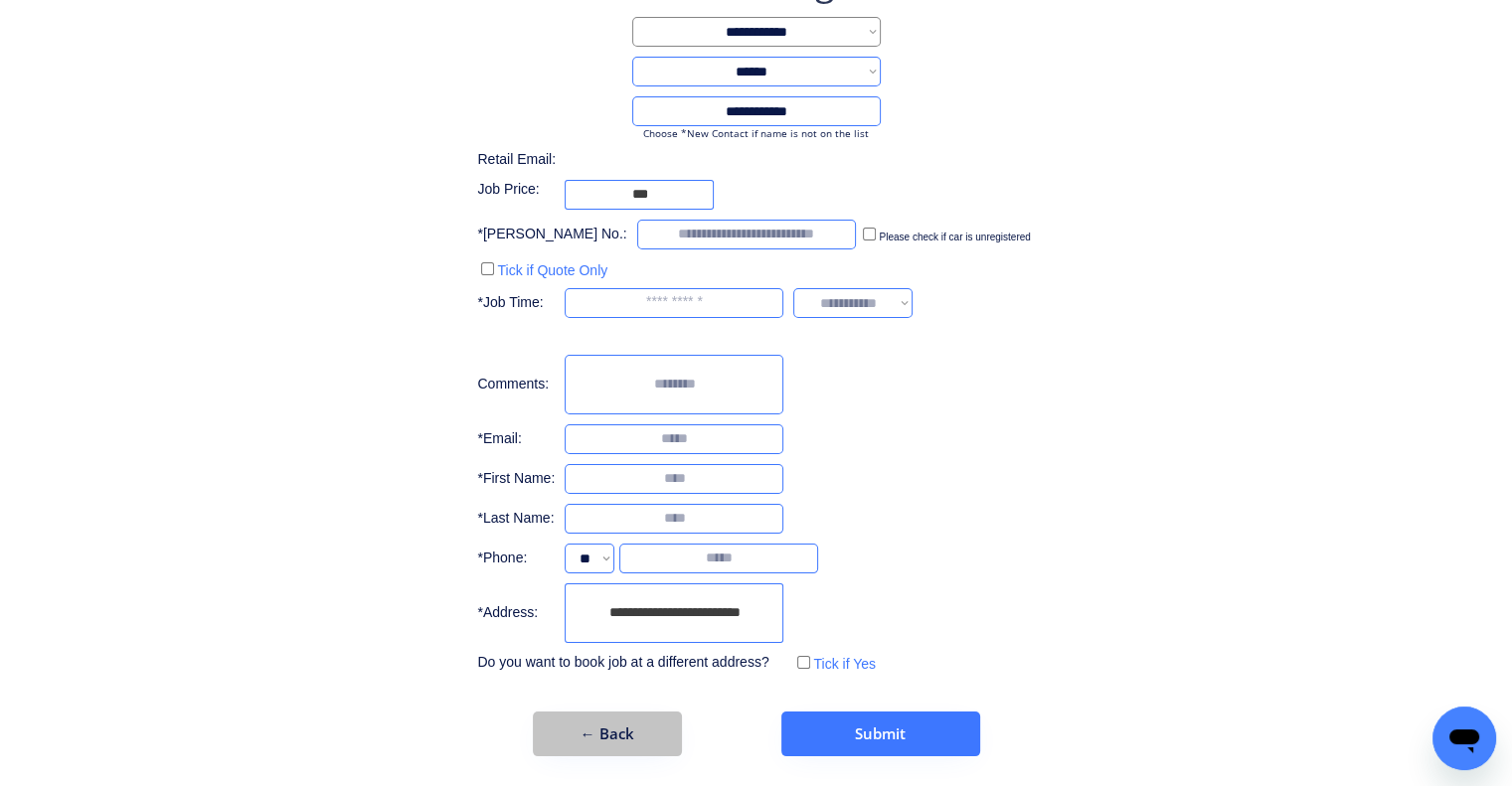 drag, startPoint x: 636, startPoint y: 726, endPoint x: 775, endPoint y: 228, distance: 517.03482 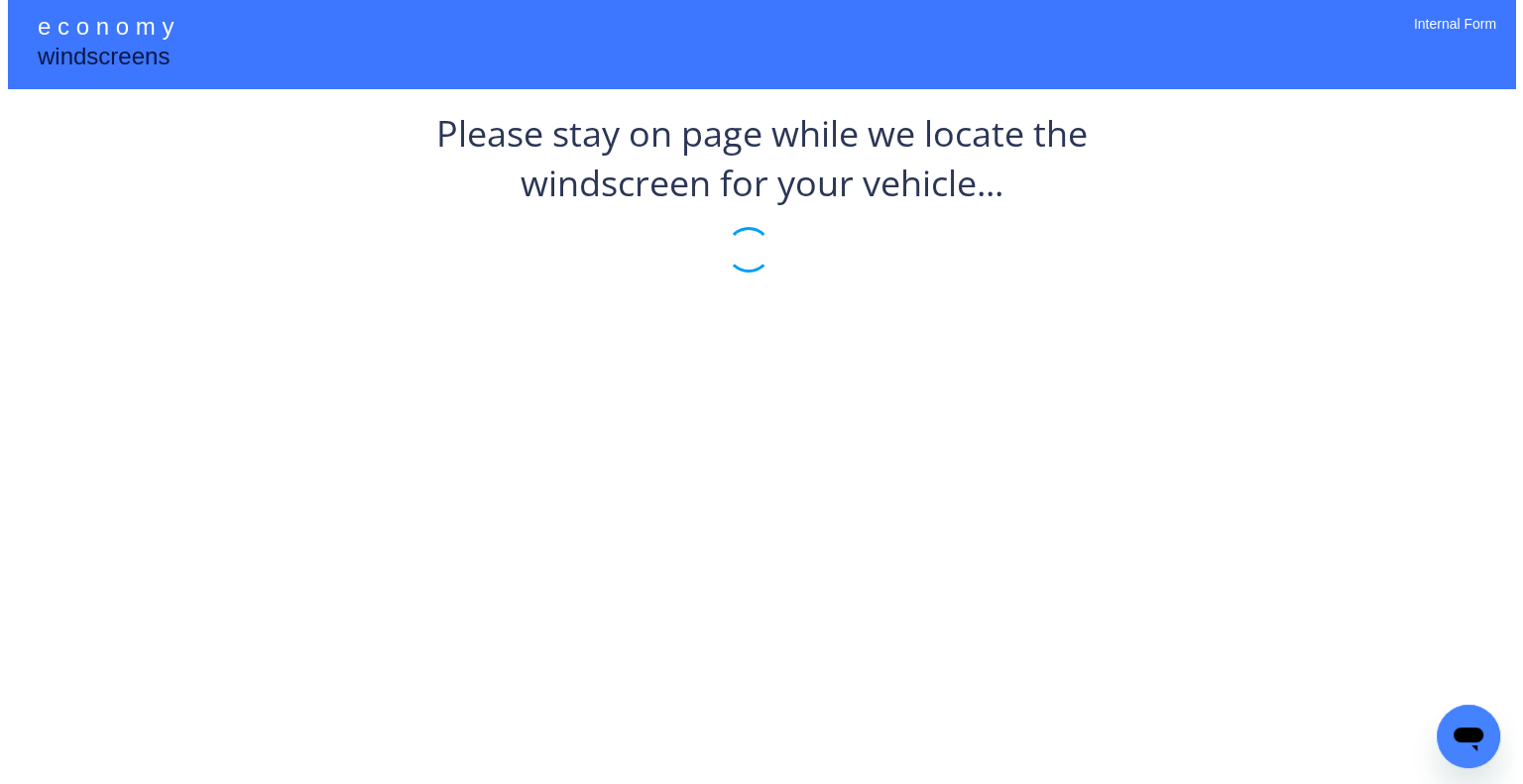 scroll, scrollTop: 0, scrollLeft: 0, axis: both 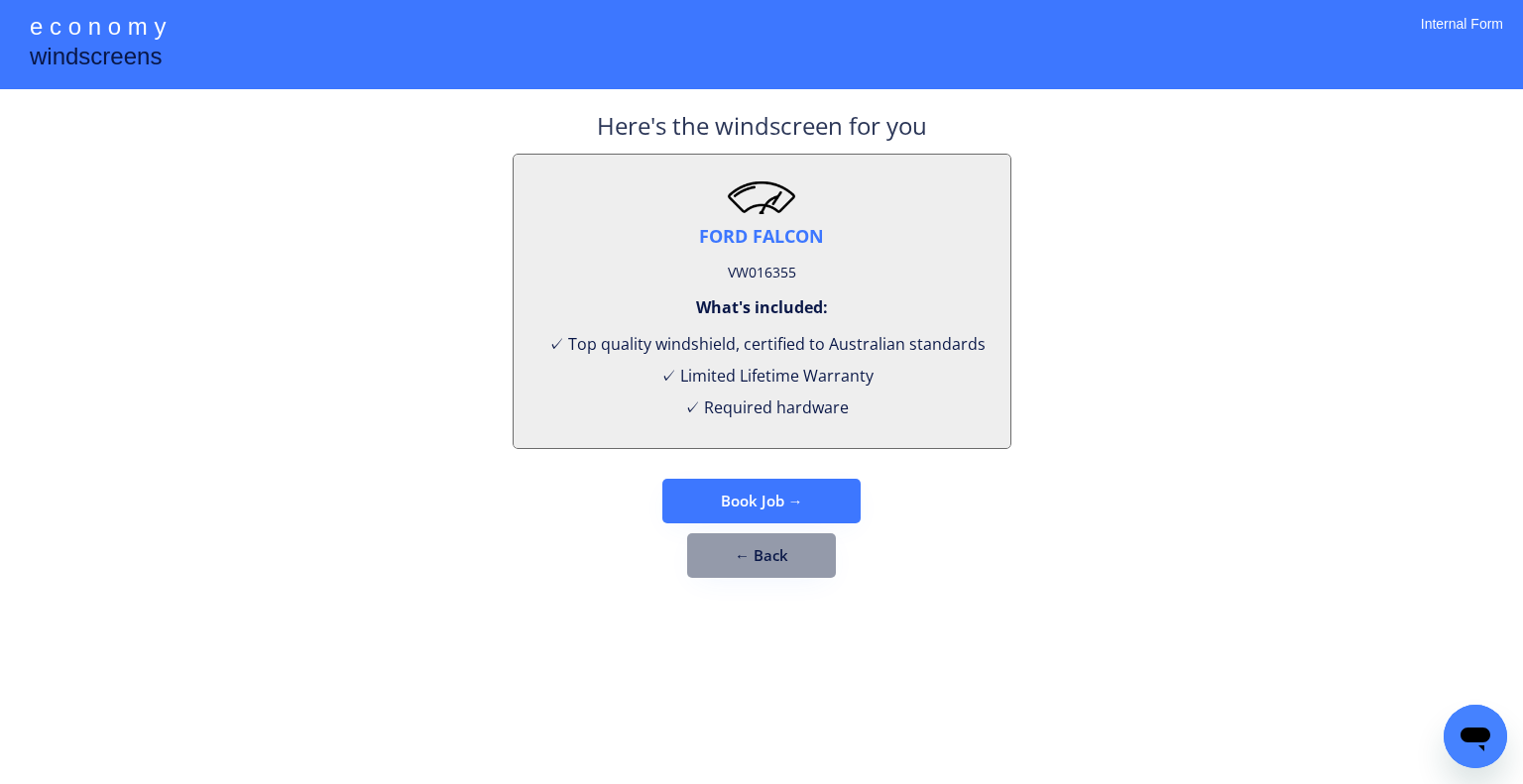 click on "VW016355" at bounding box center [762, 273] 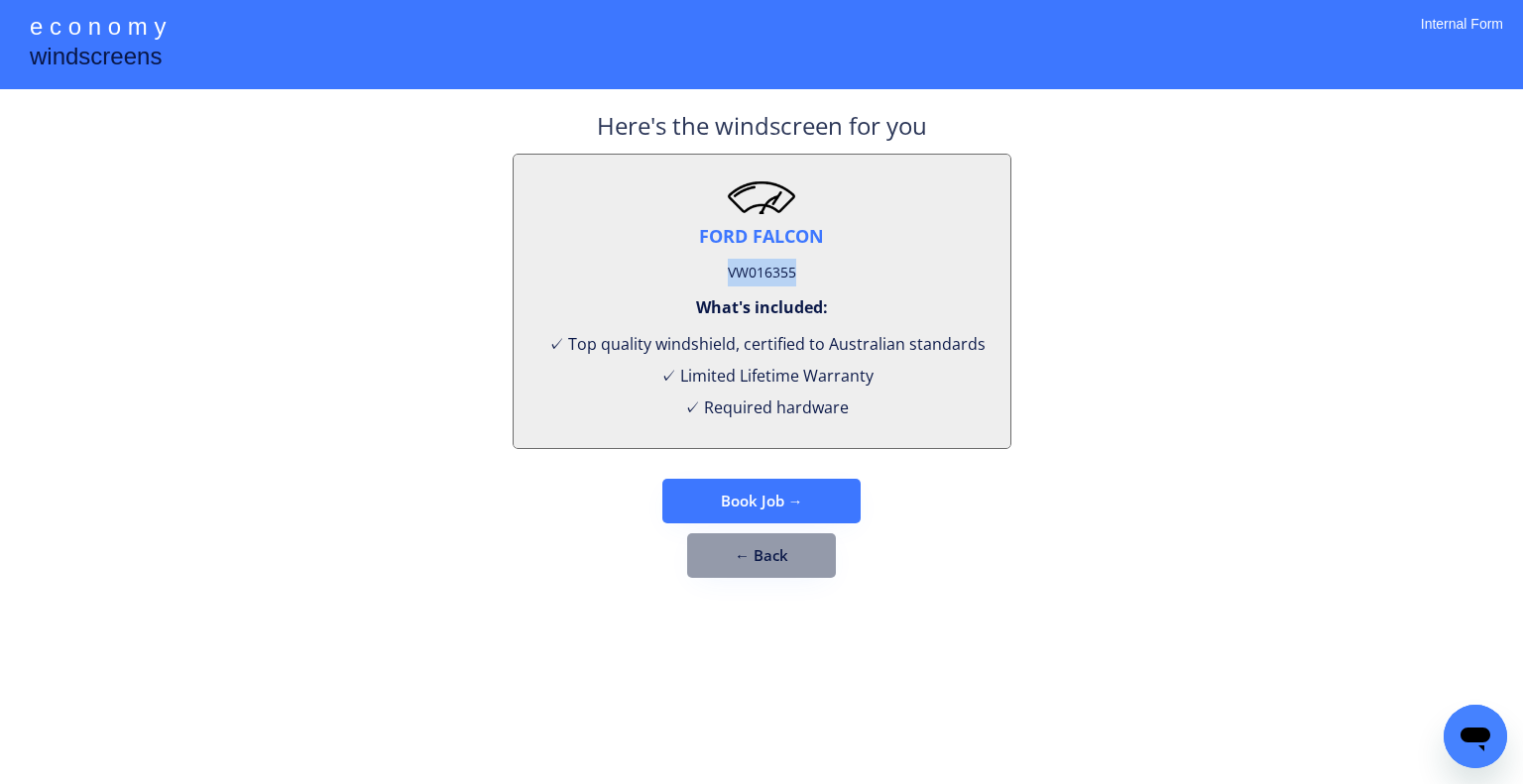 click on "VW016355" at bounding box center (762, 273) 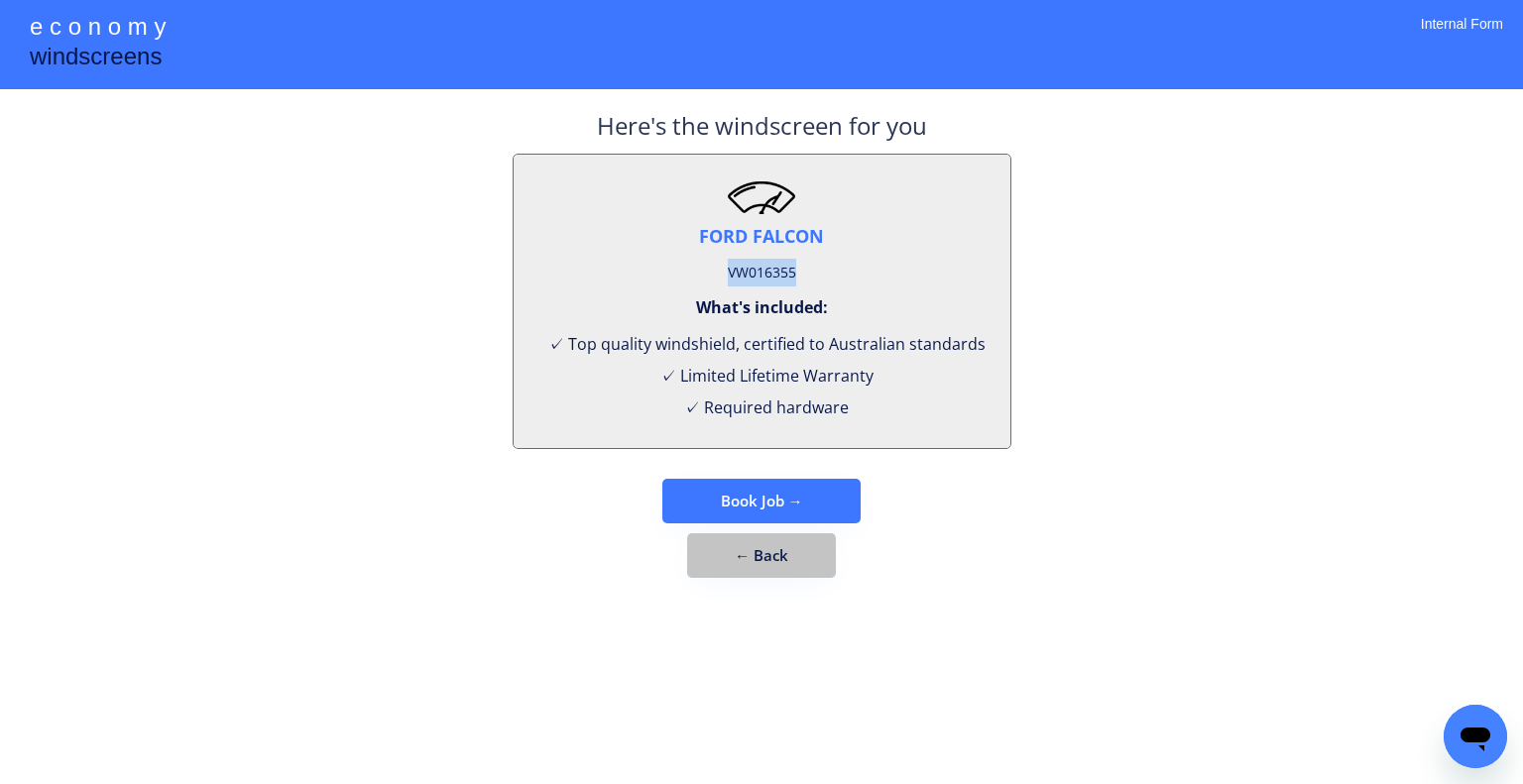 click on "←   Back" at bounding box center [762, 555] 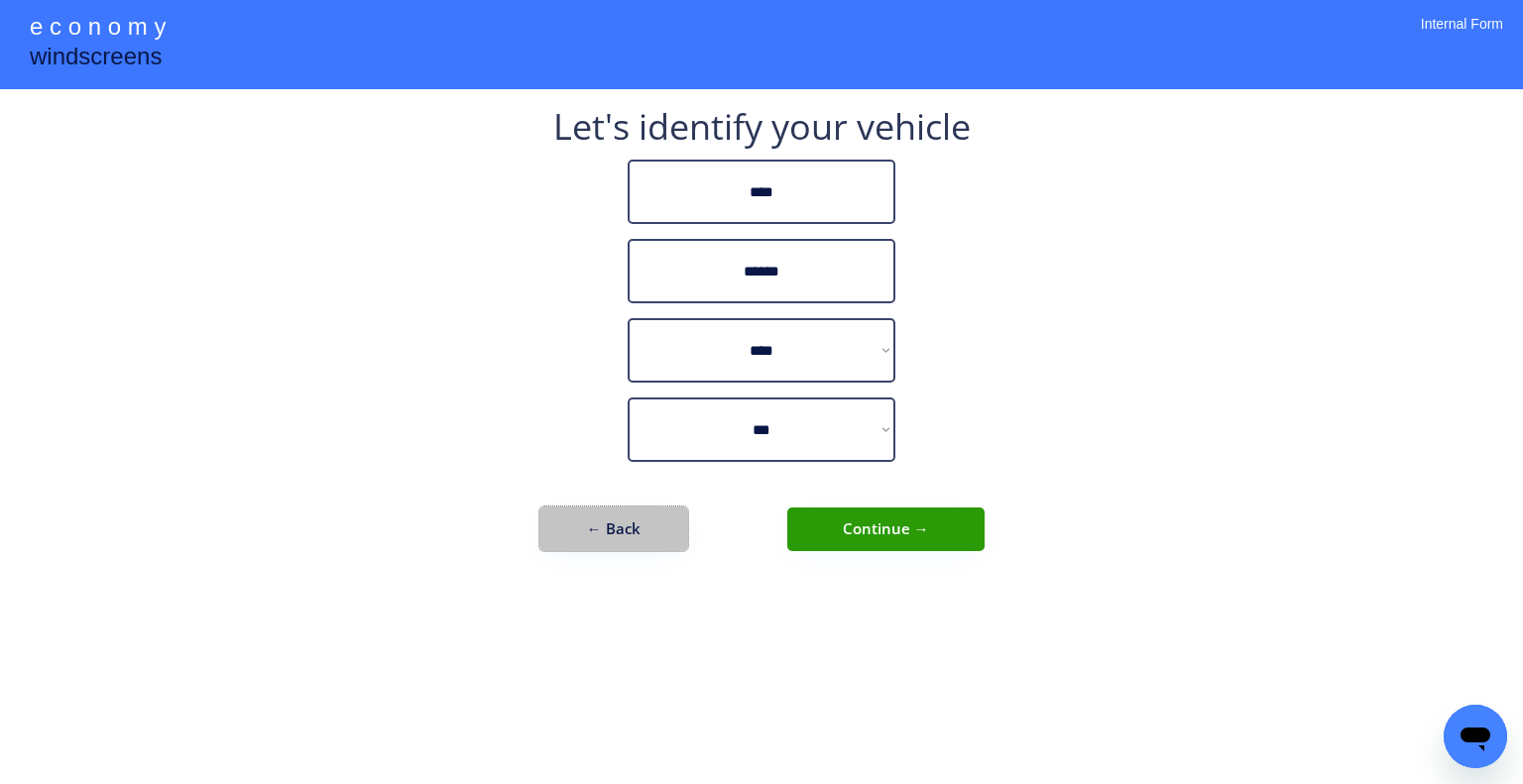 drag, startPoint x: 644, startPoint y: 517, endPoint x: 696, endPoint y: 526, distance: 52.773099 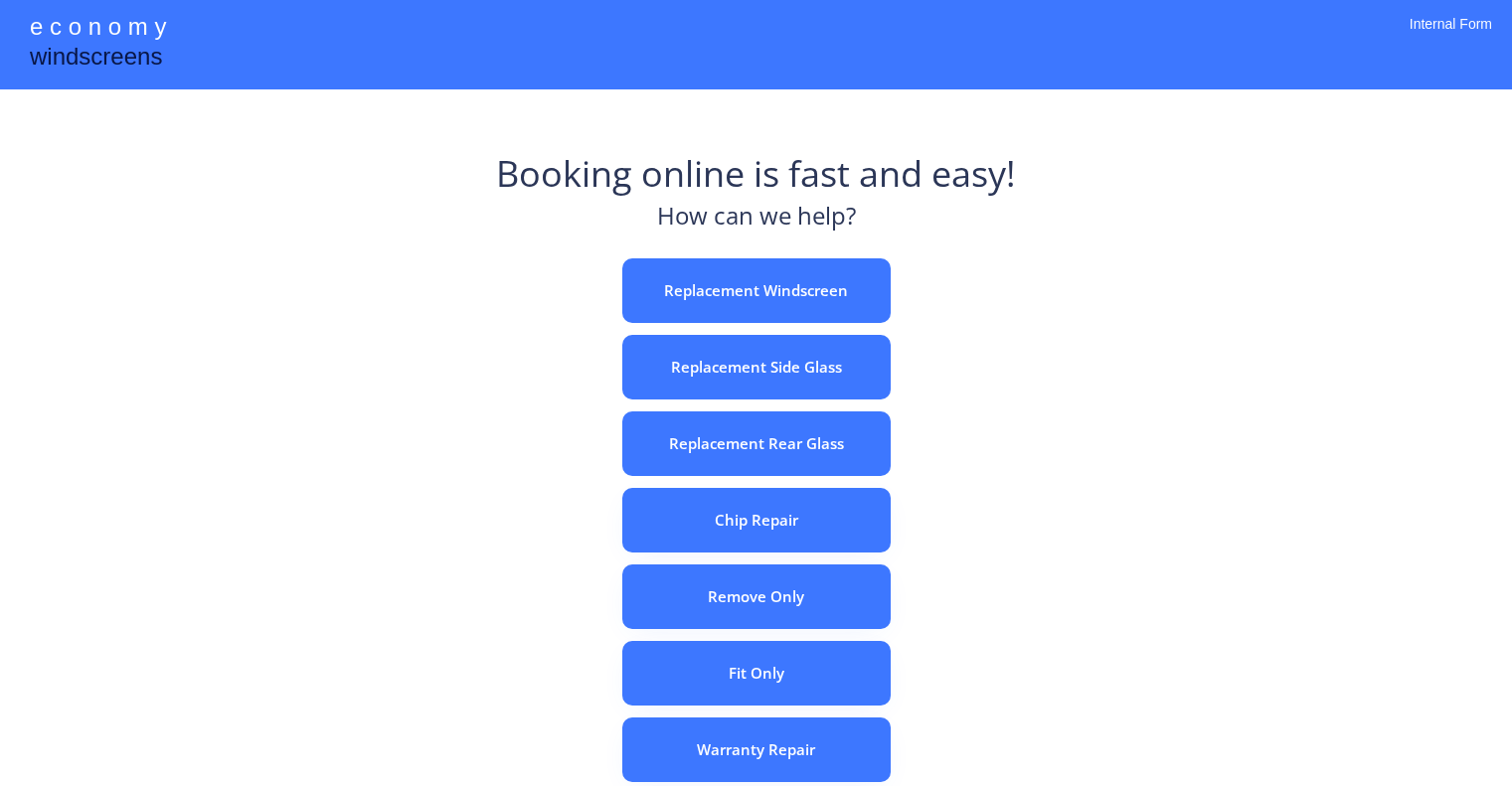 scroll, scrollTop: 0, scrollLeft: 0, axis: both 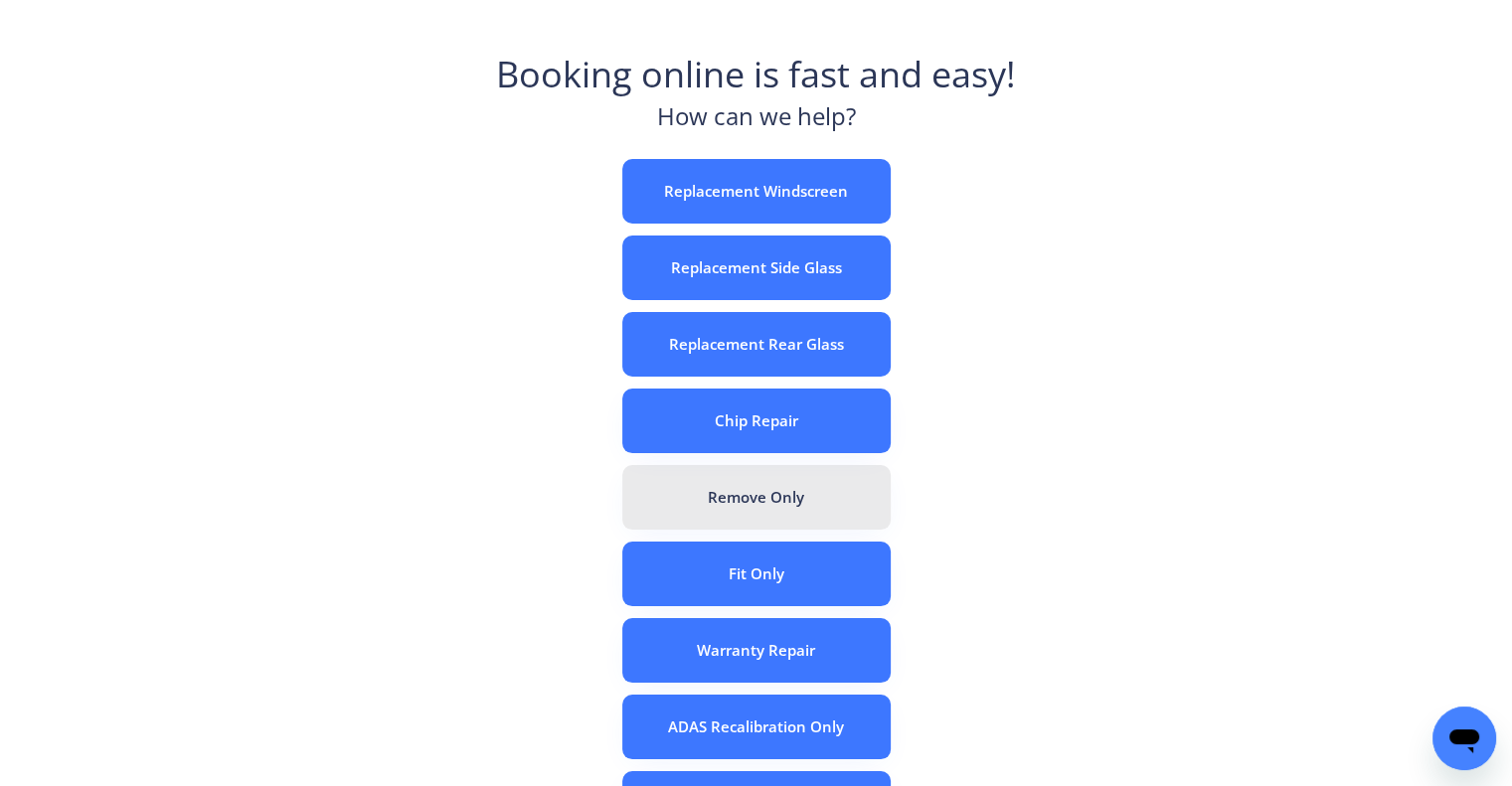 click on "Remove Only" at bounding box center [756, 497] 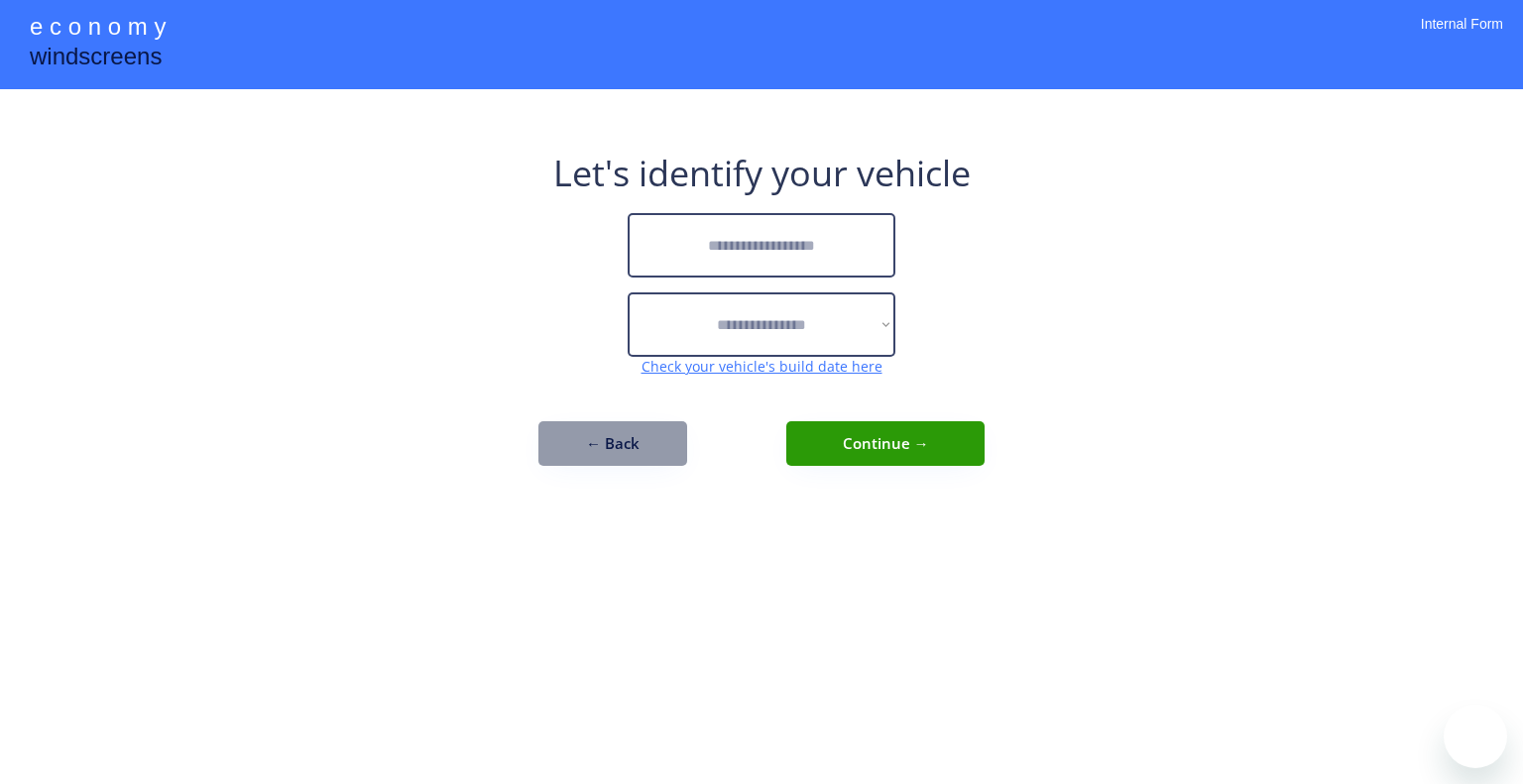 scroll, scrollTop: 0, scrollLeft: 0, axis: both 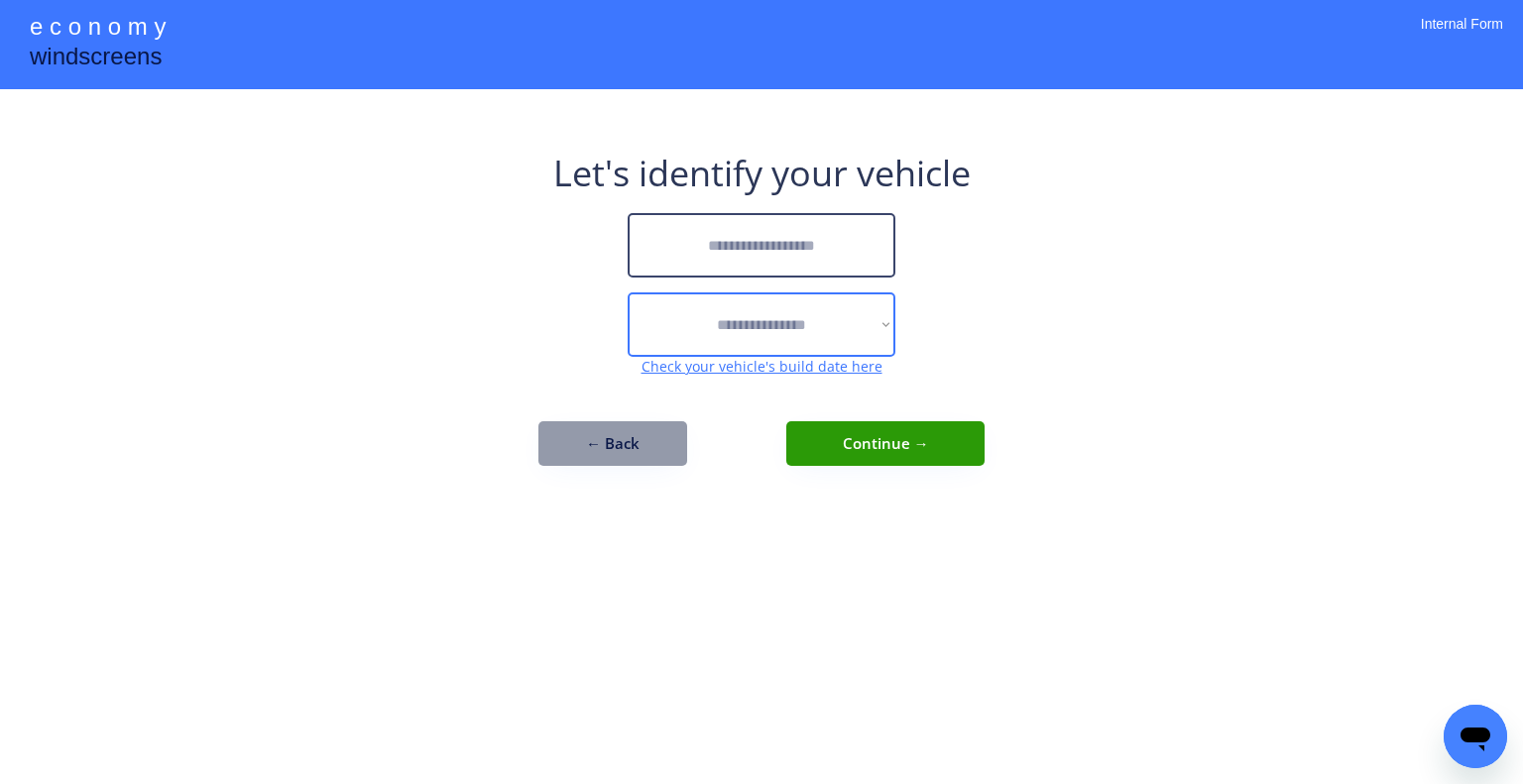 click at bounding box center [762, 245] 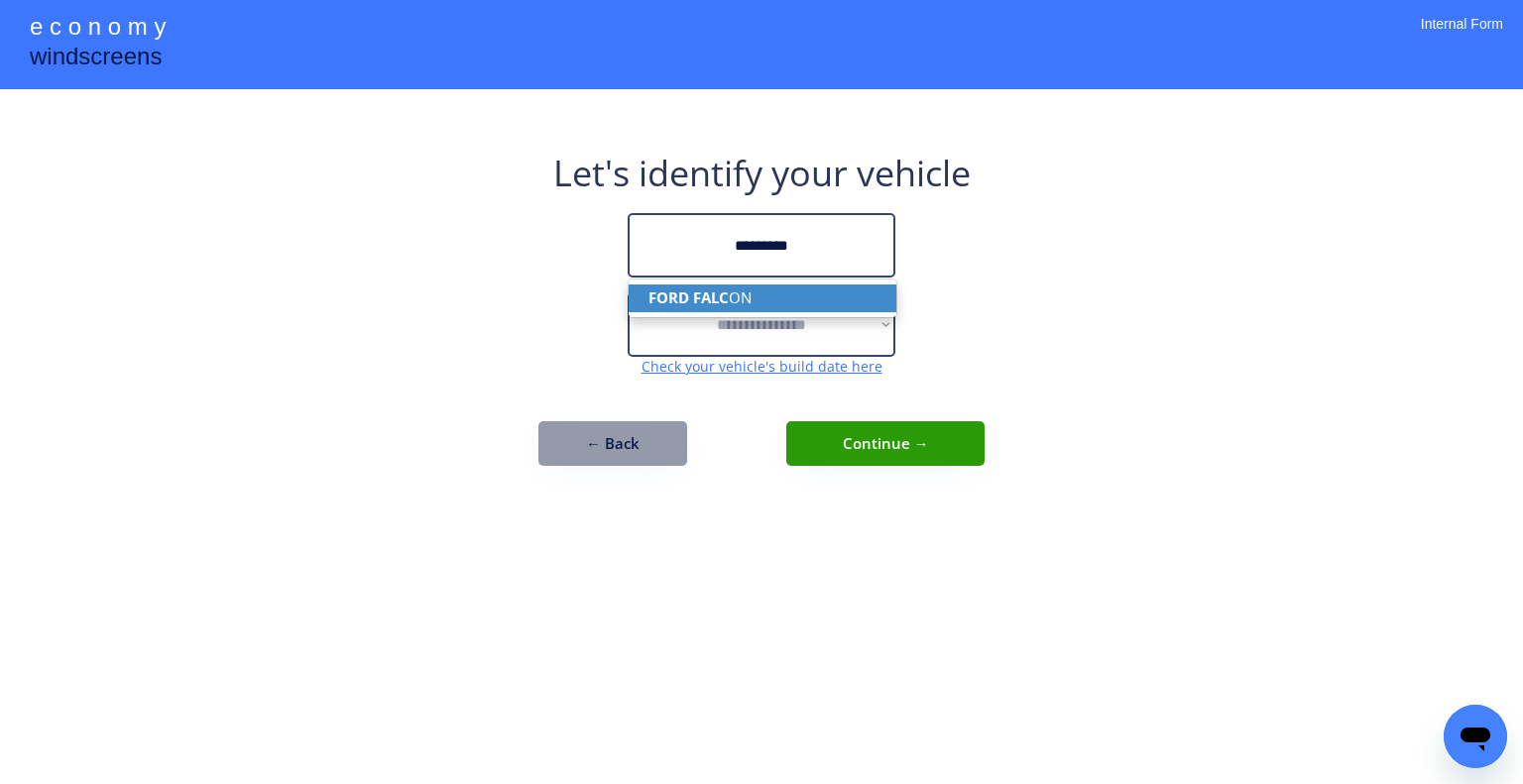 click on "FORD FALC ON" at bounding box center [762, 297] 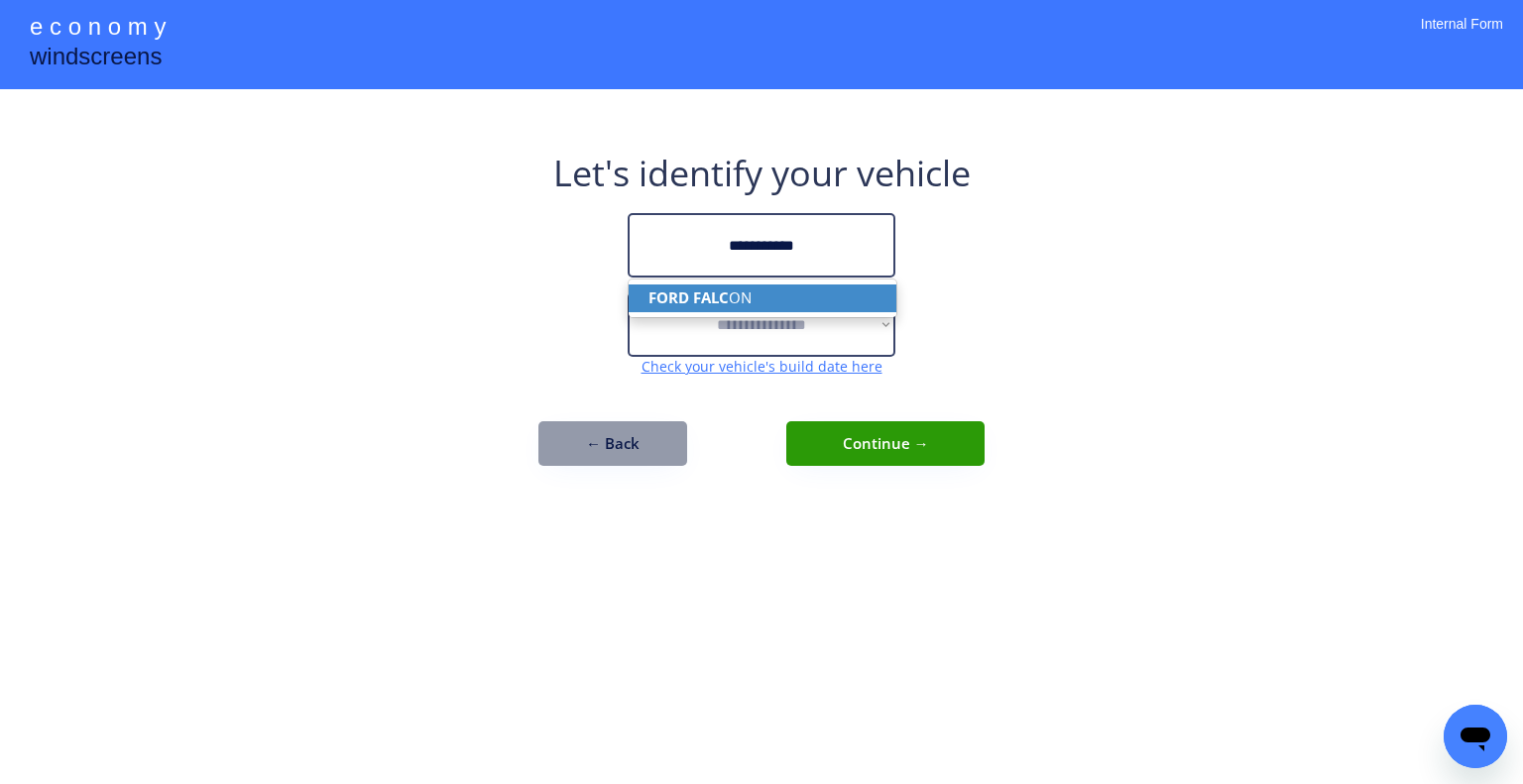 type on "**********" 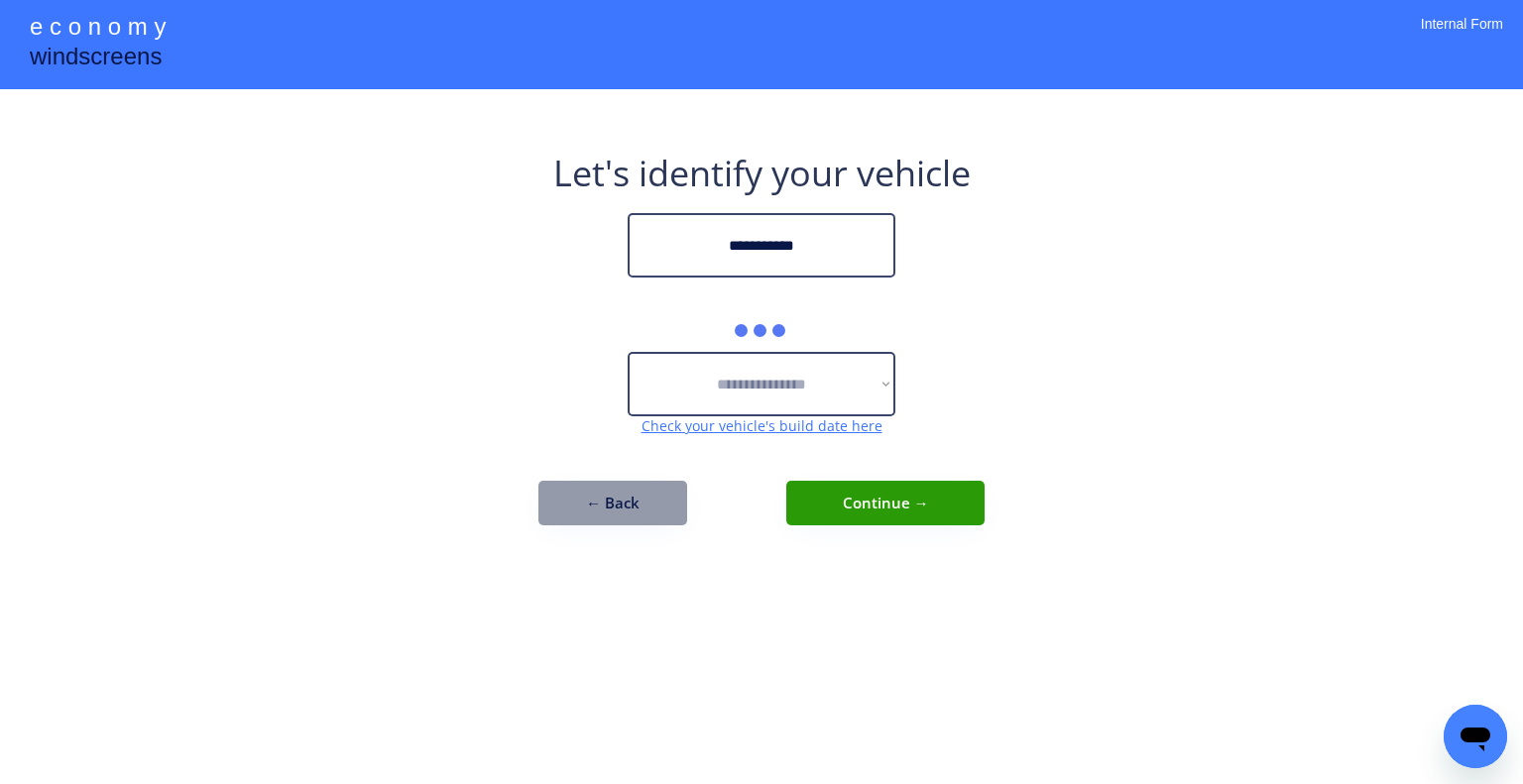 click on "**********" at bounding box center (762, 392) 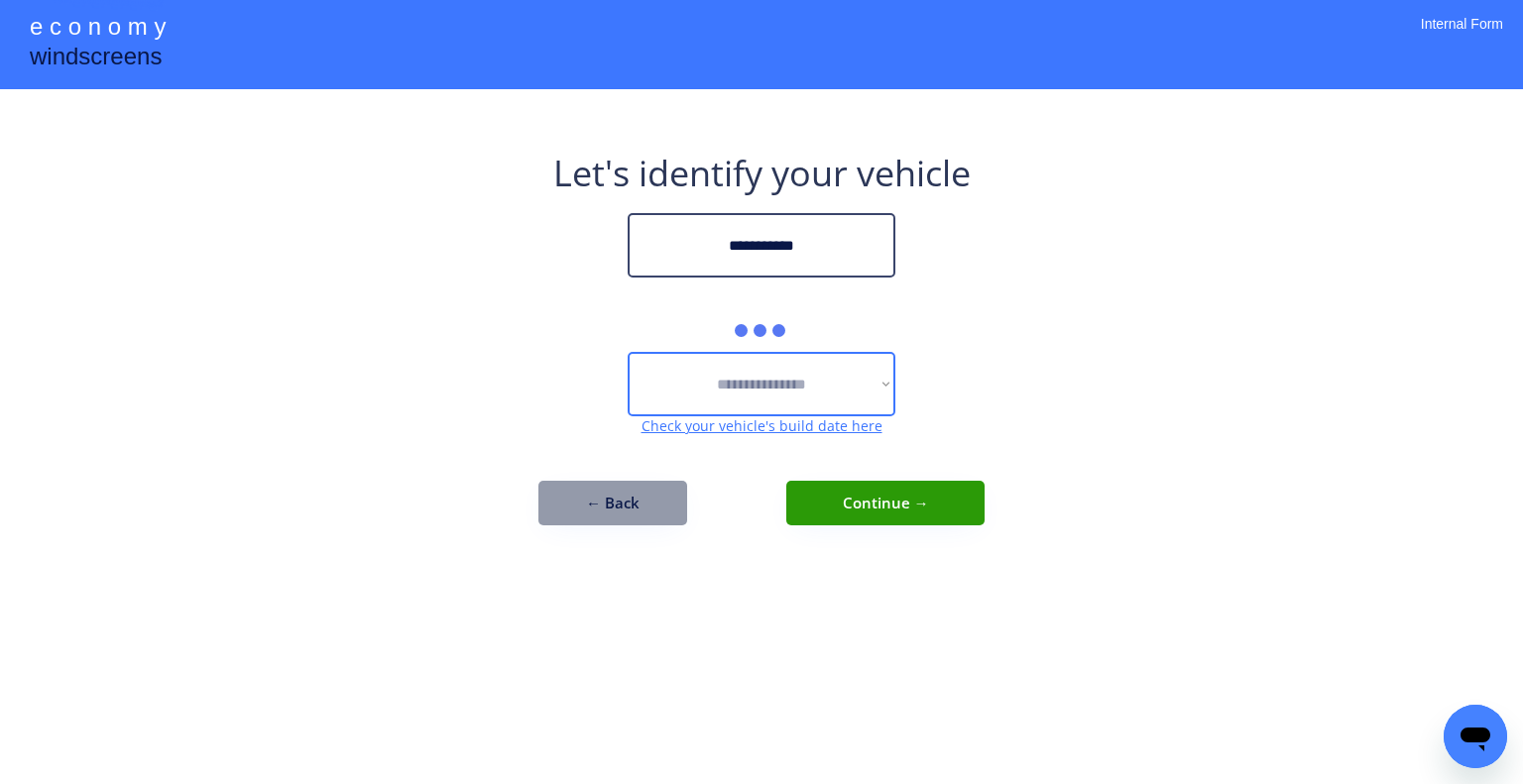 click on "**********" at bounding box center (762, 347) 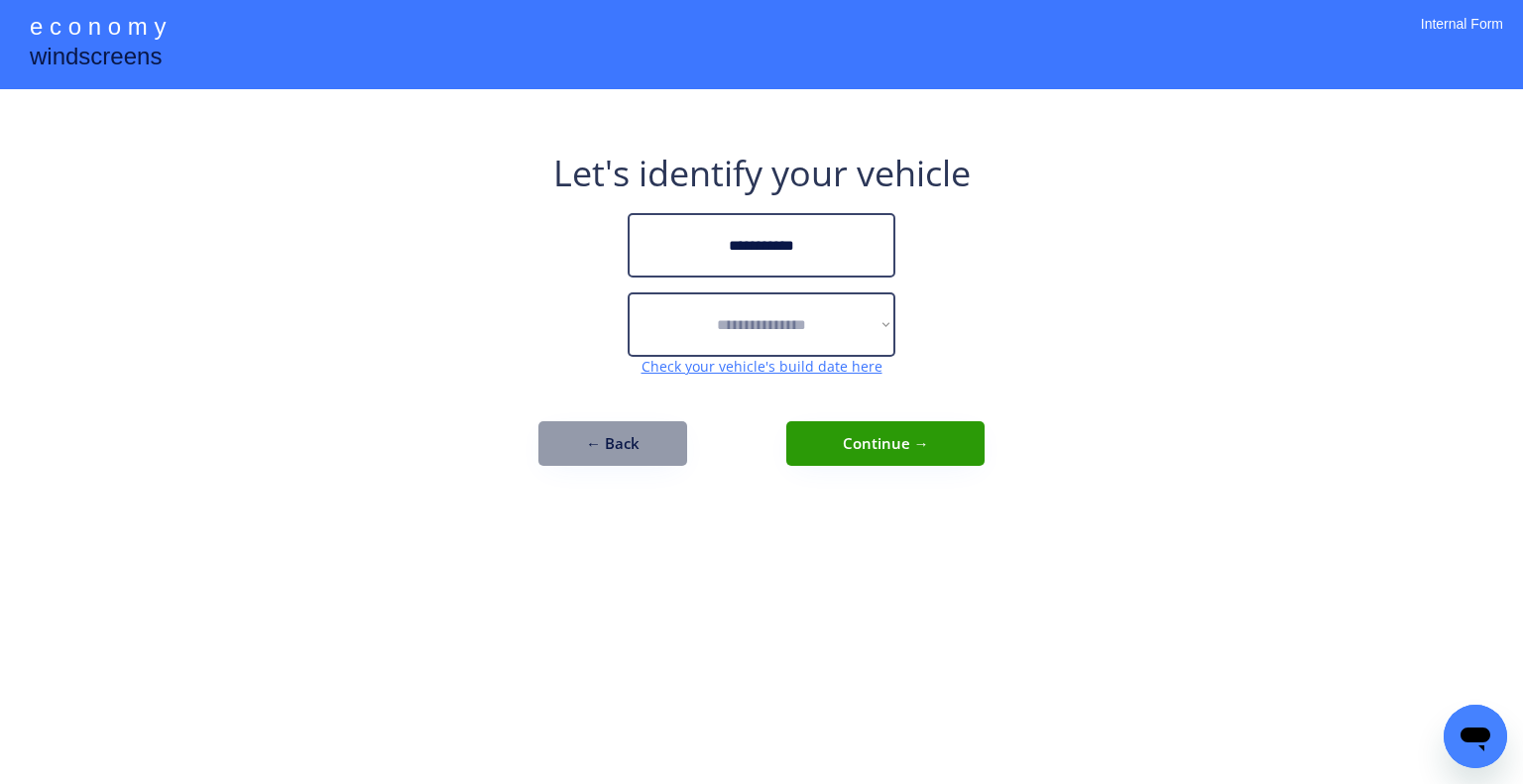 click on "**********" at bounding box center (762, 324) 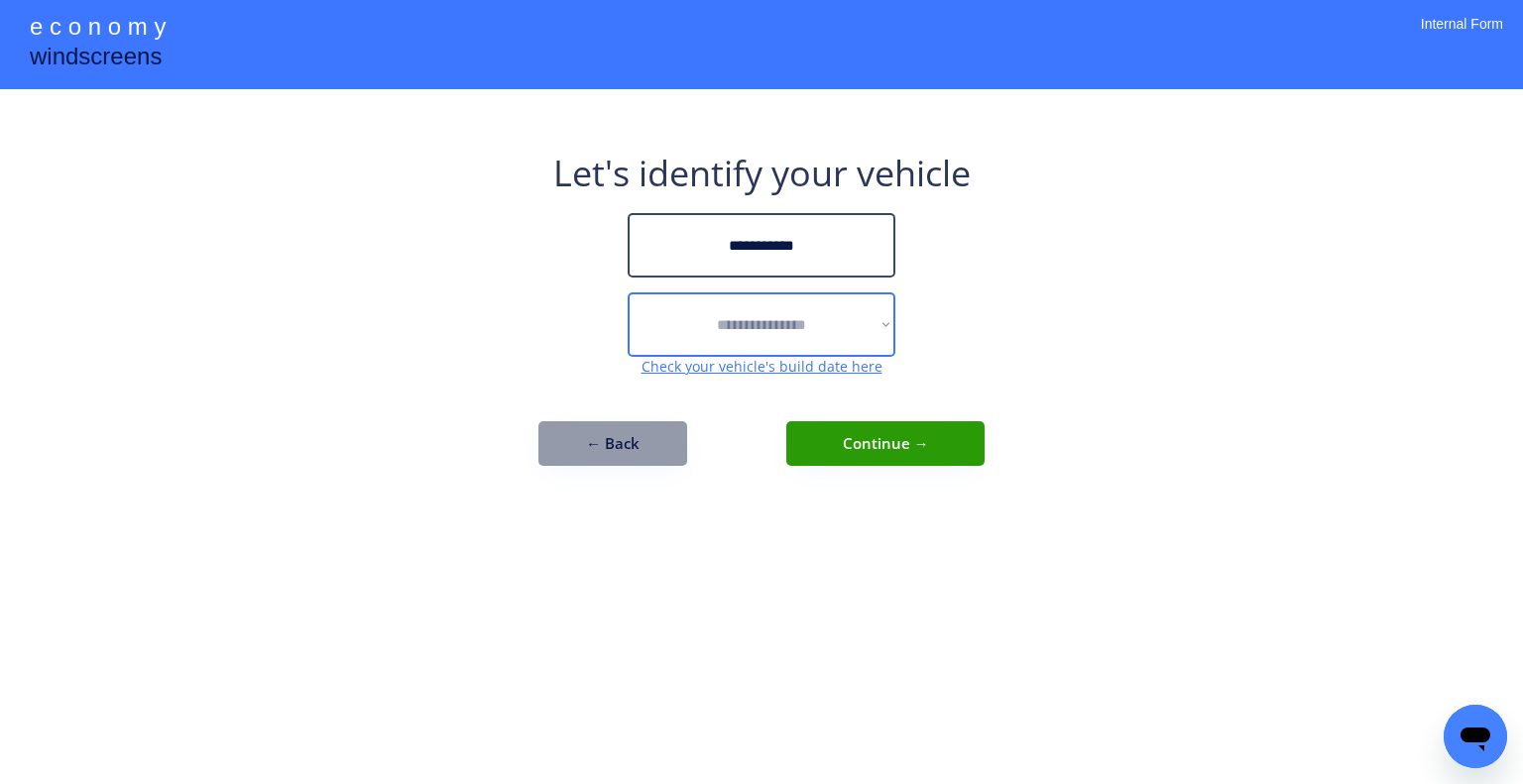 select on "******" 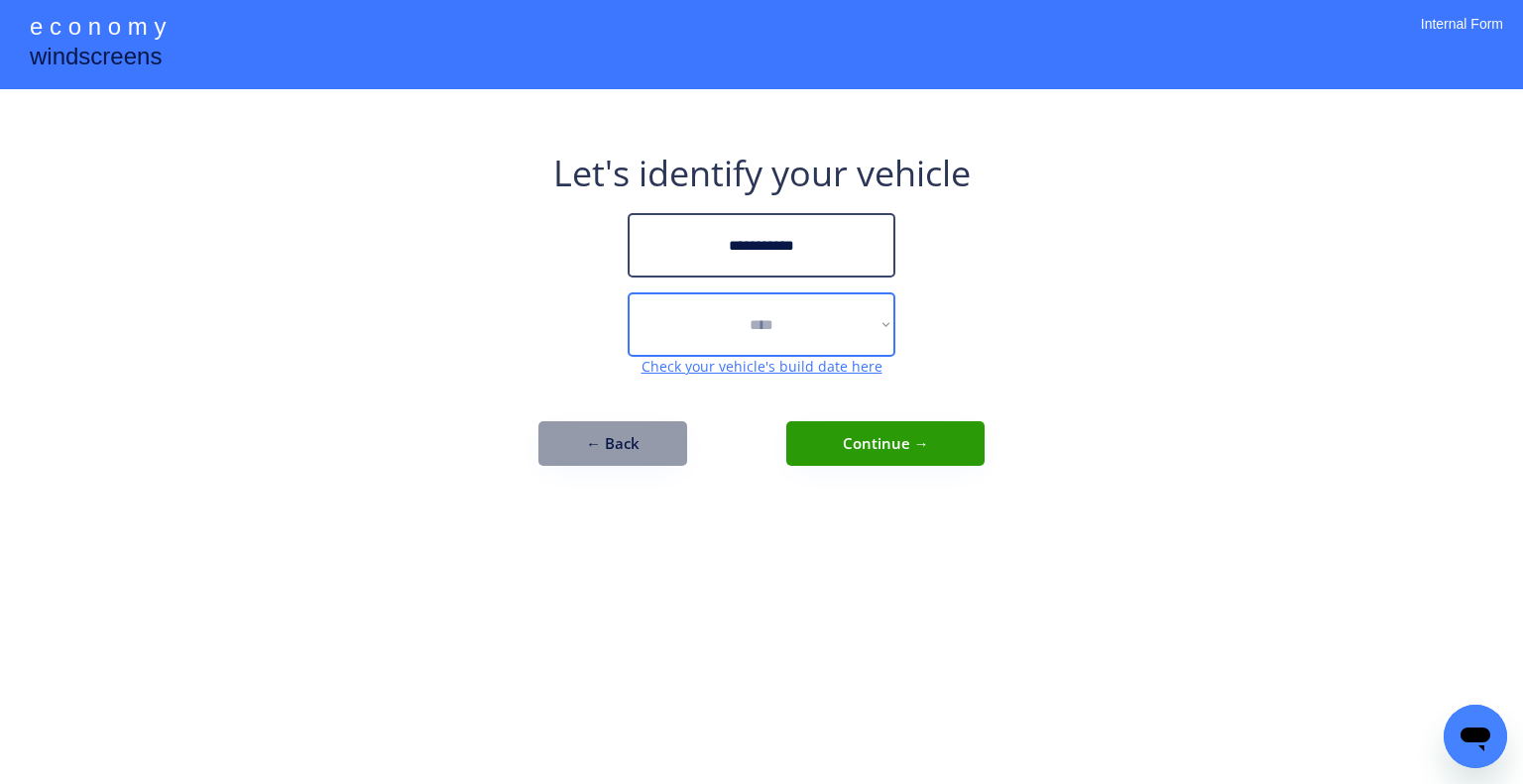 click on "**********" at bounding box center (762, 324) 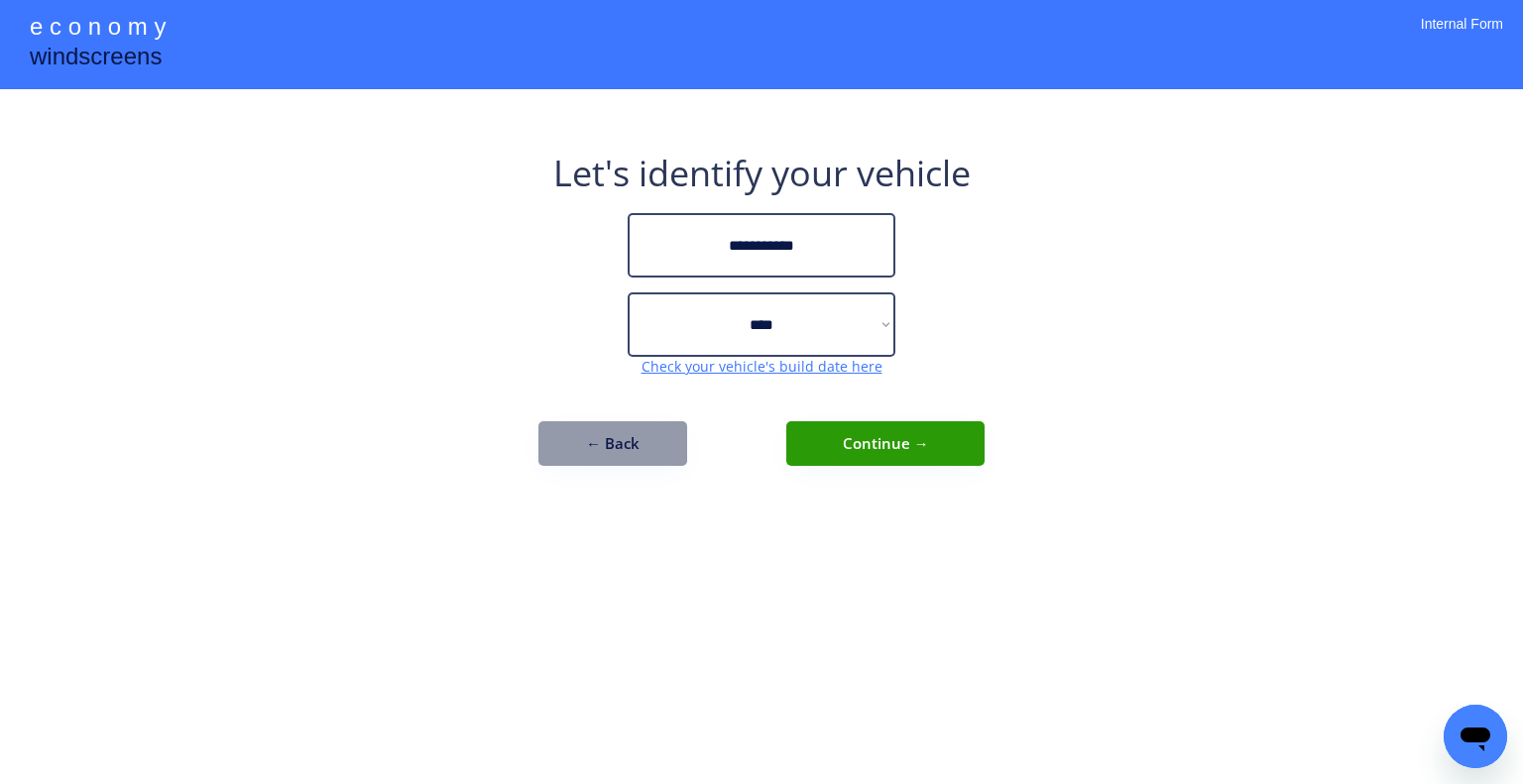 drag, startPoint x: 809, startPoint y: 559, endPoint x: 765, endPoint y: 290, distance: 272.5748 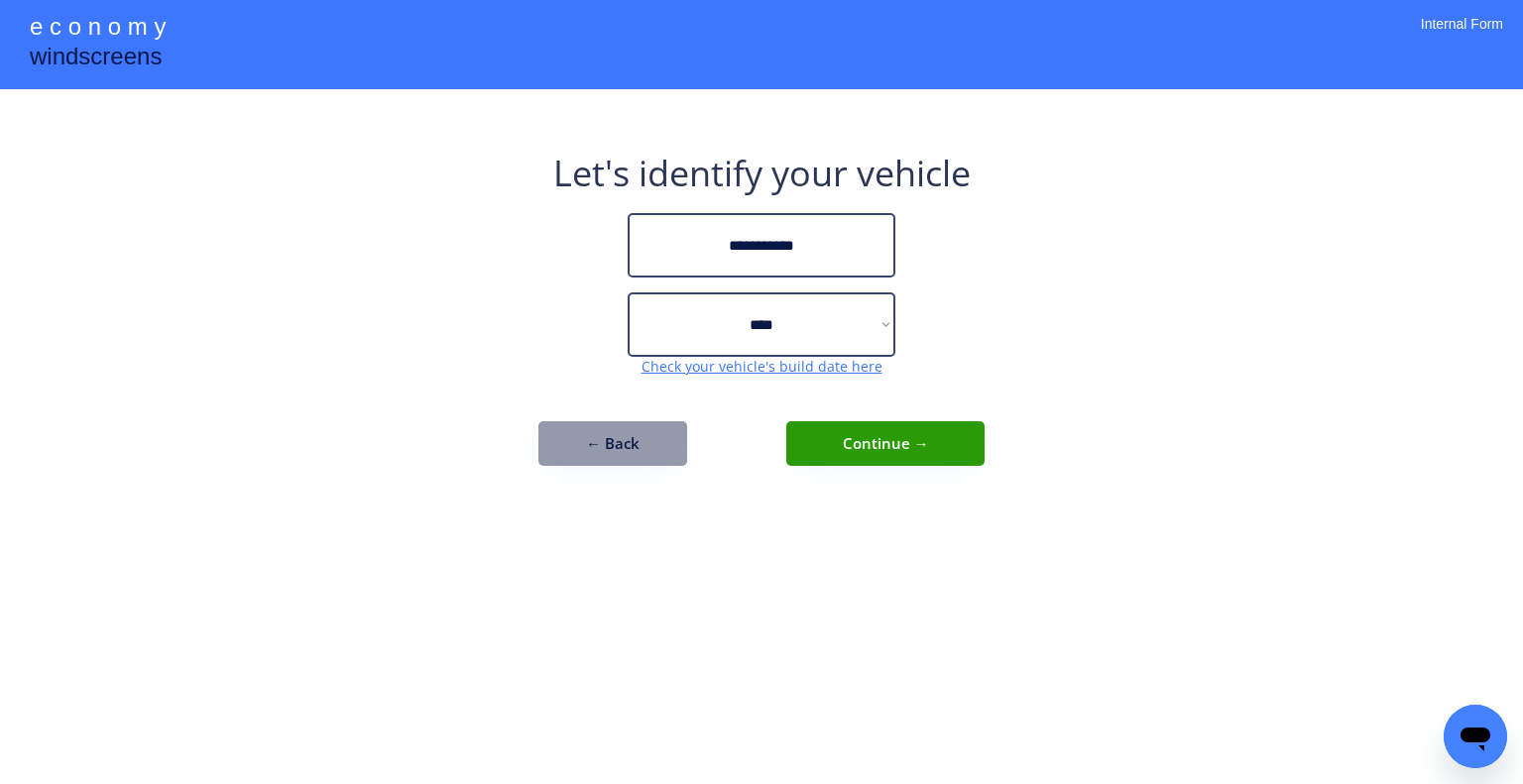 click on "**********" at bounding box center [762, 392] 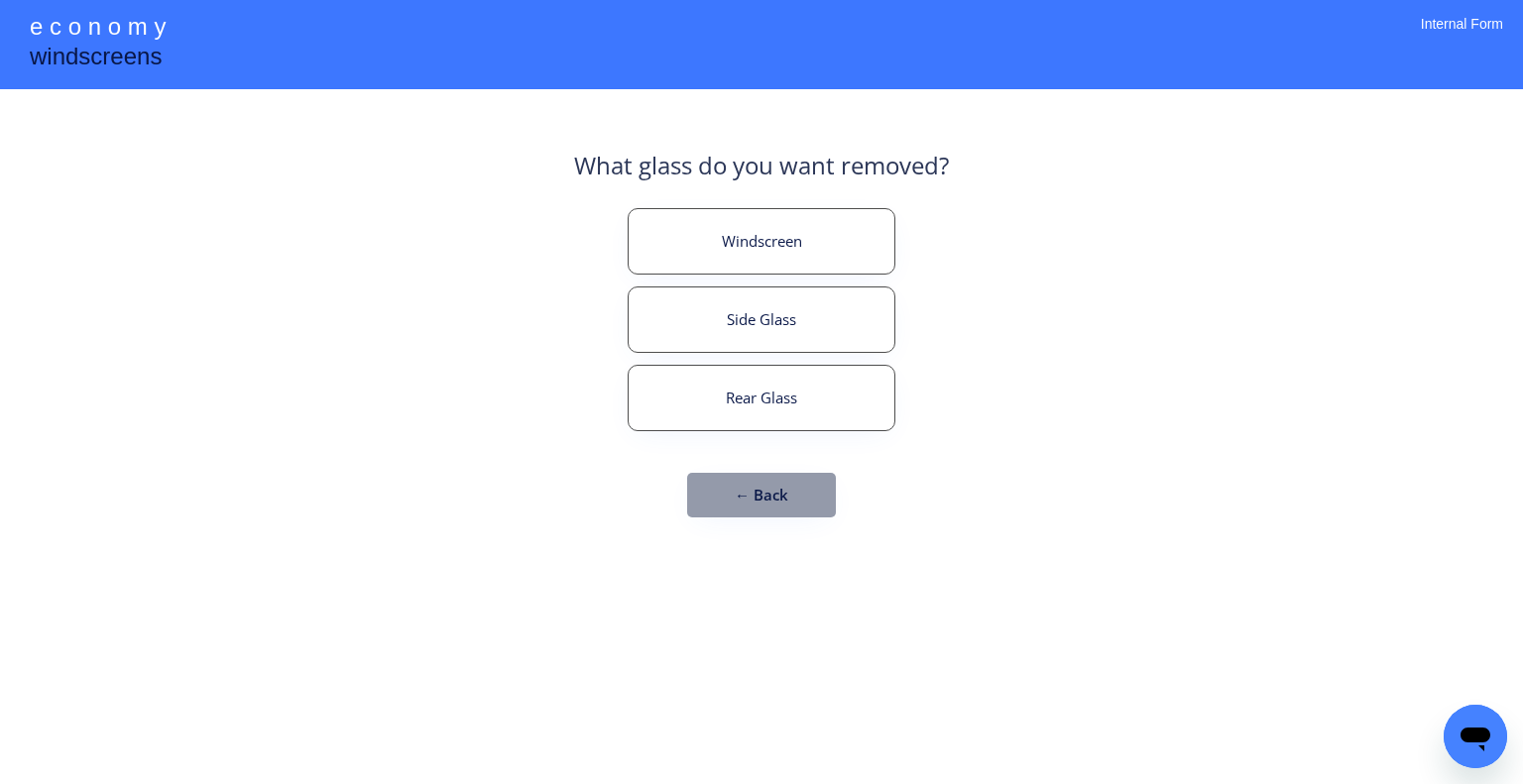 click on "**********" at bounding box center [762, 392] 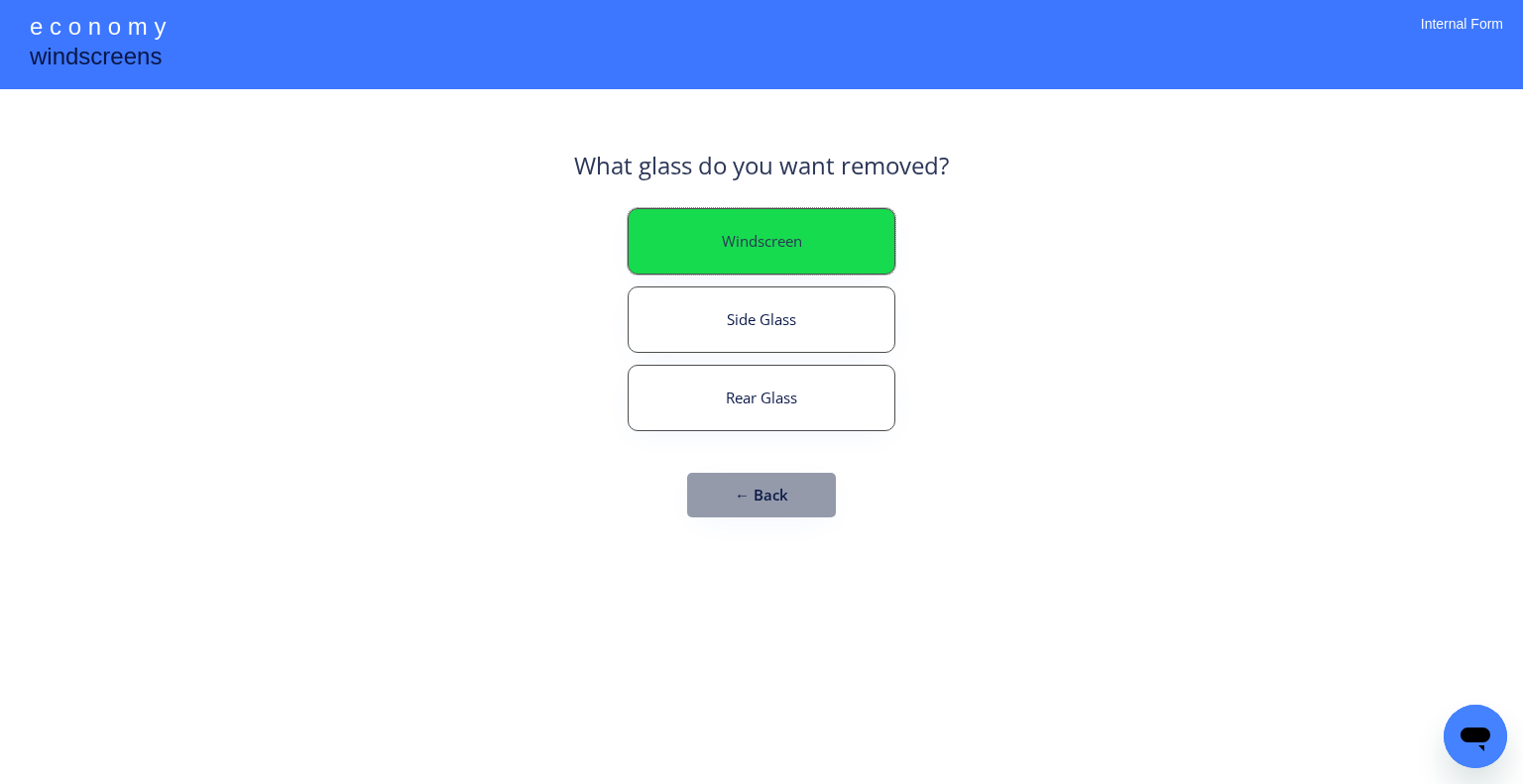click on "Windscreen" at bounding box center [762, 241] 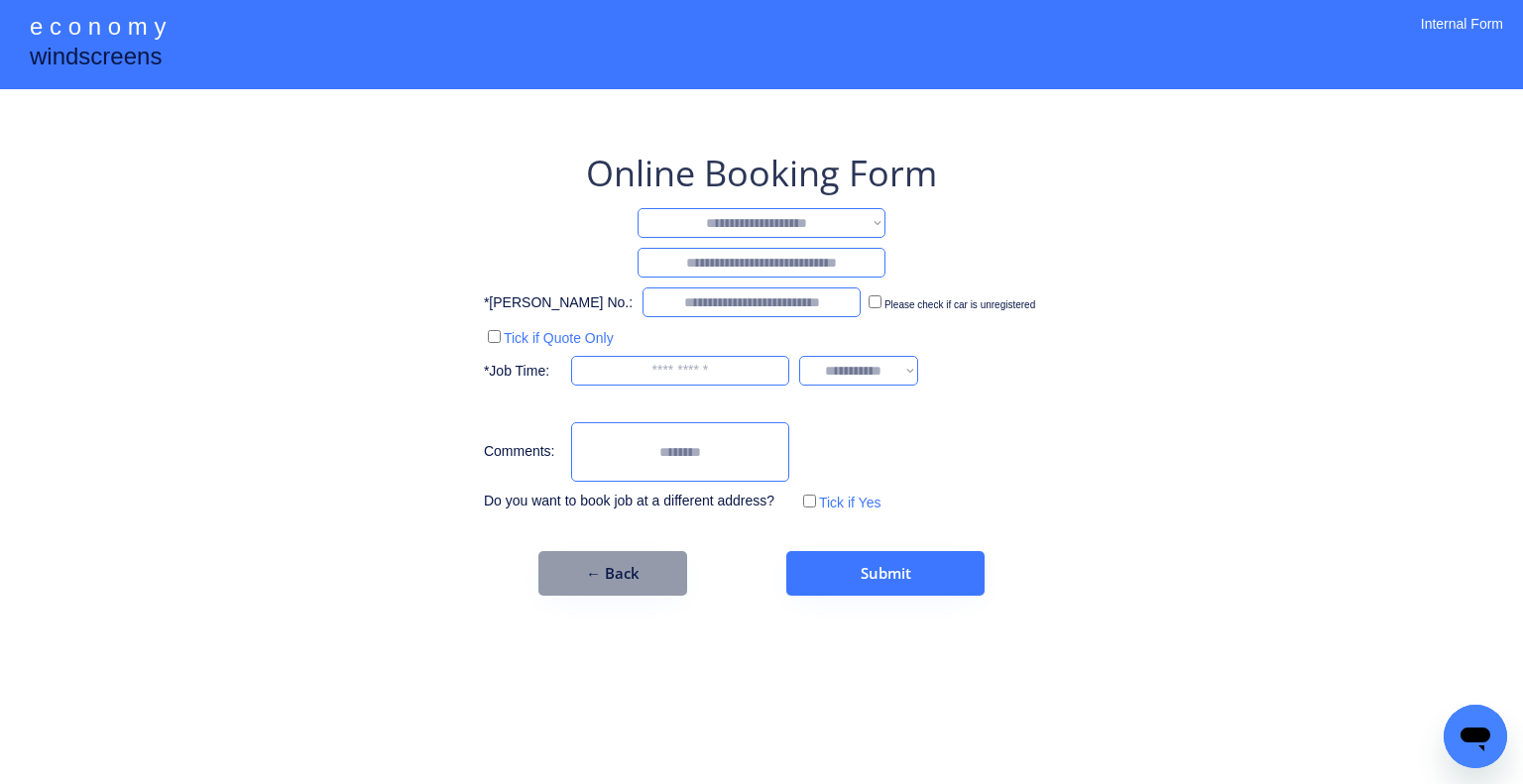 click on "**********" at bounding box center [762, 223] 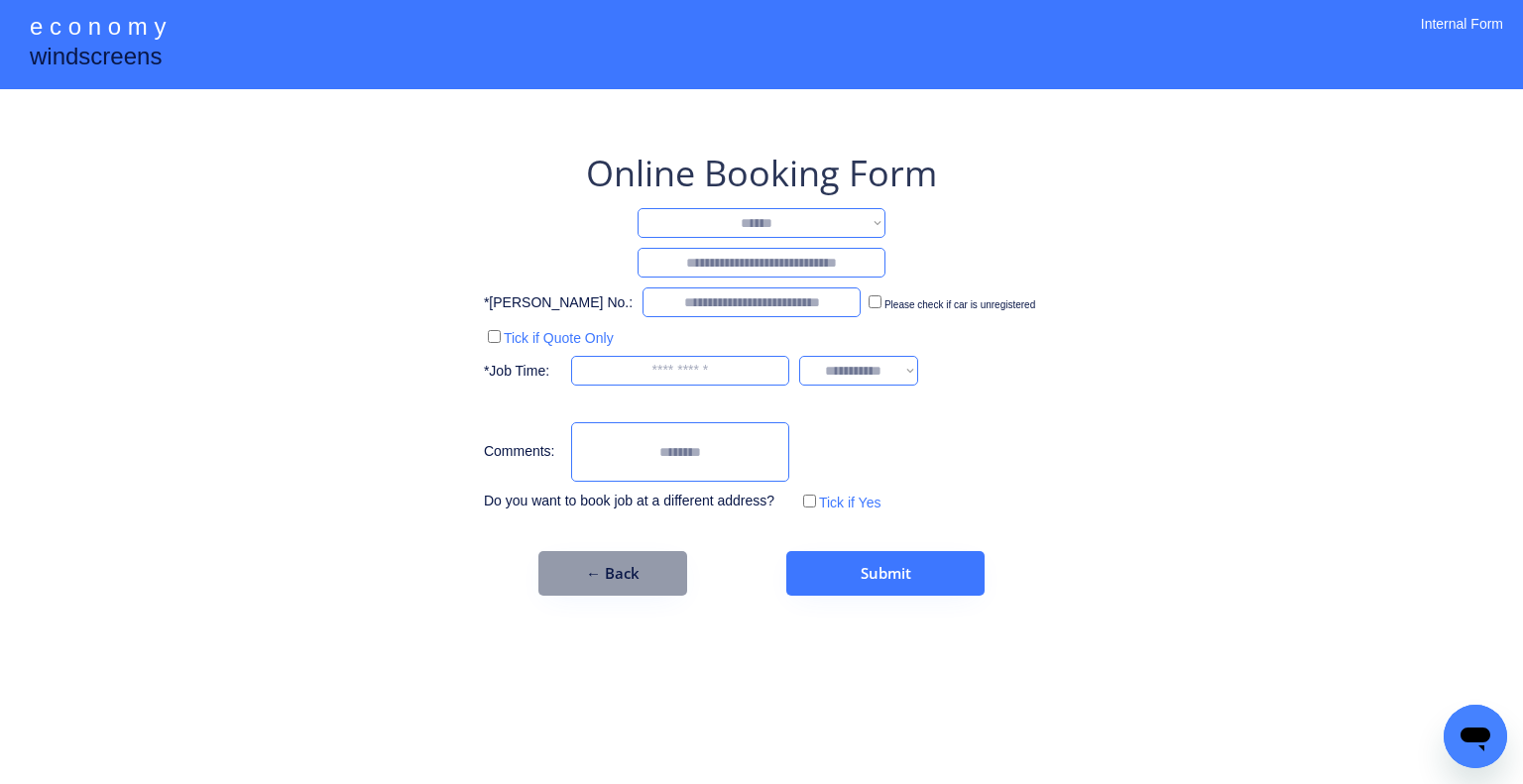 click on "**********" at bounding box center [762, 223] 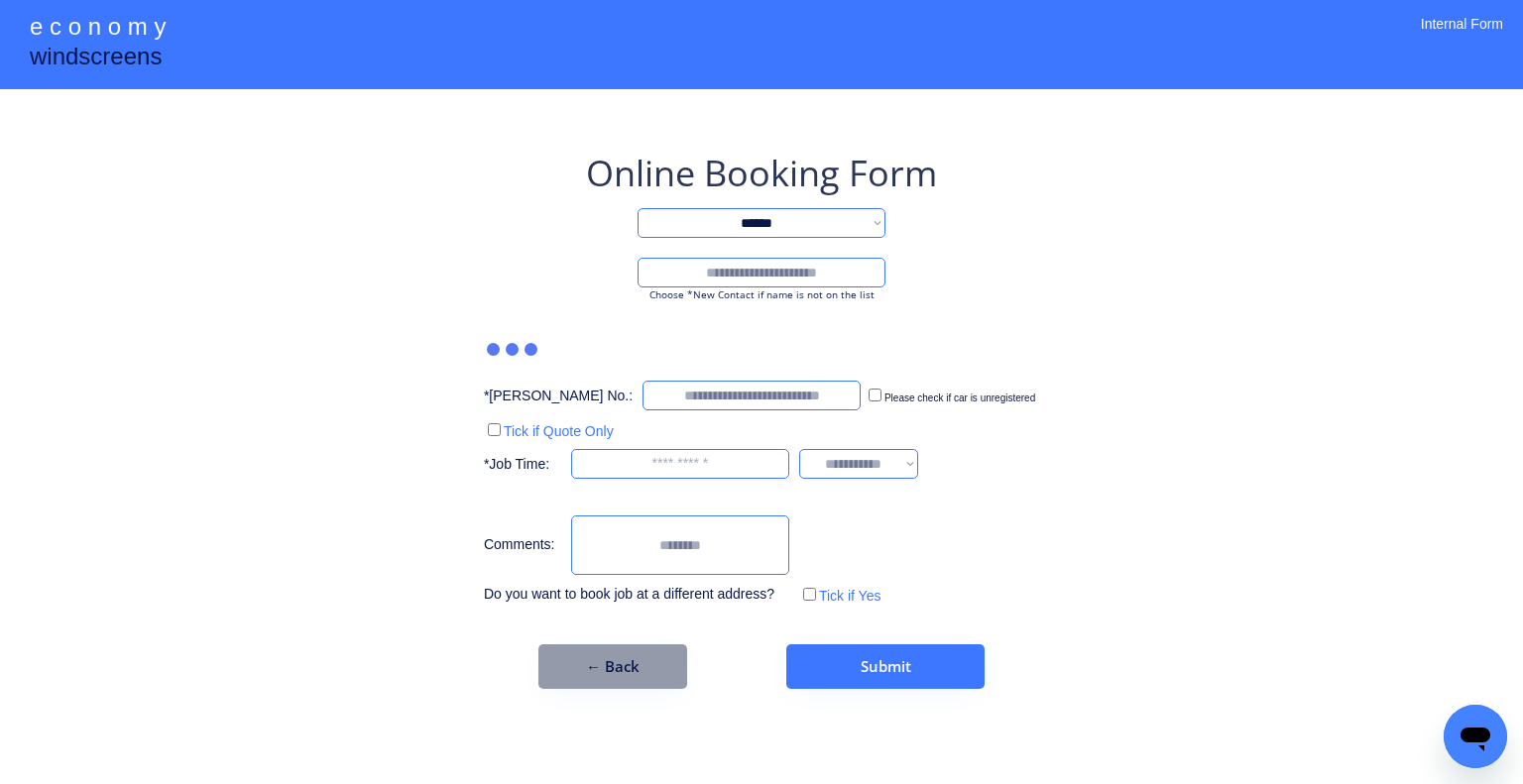 click on "**********" at bounding box center [762, 418] 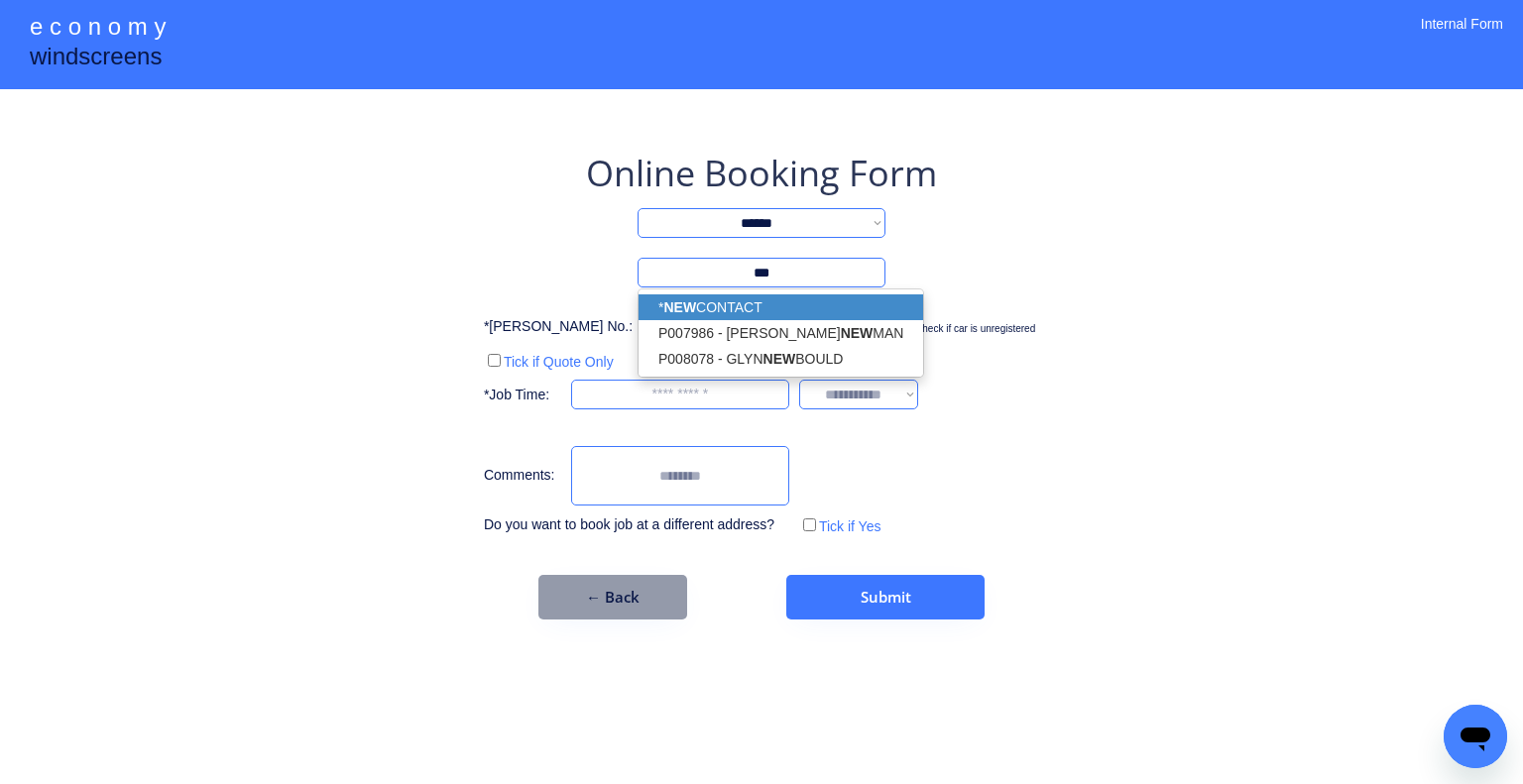 click on "* NEW  CONTACT" at bounding box center [780, 307] 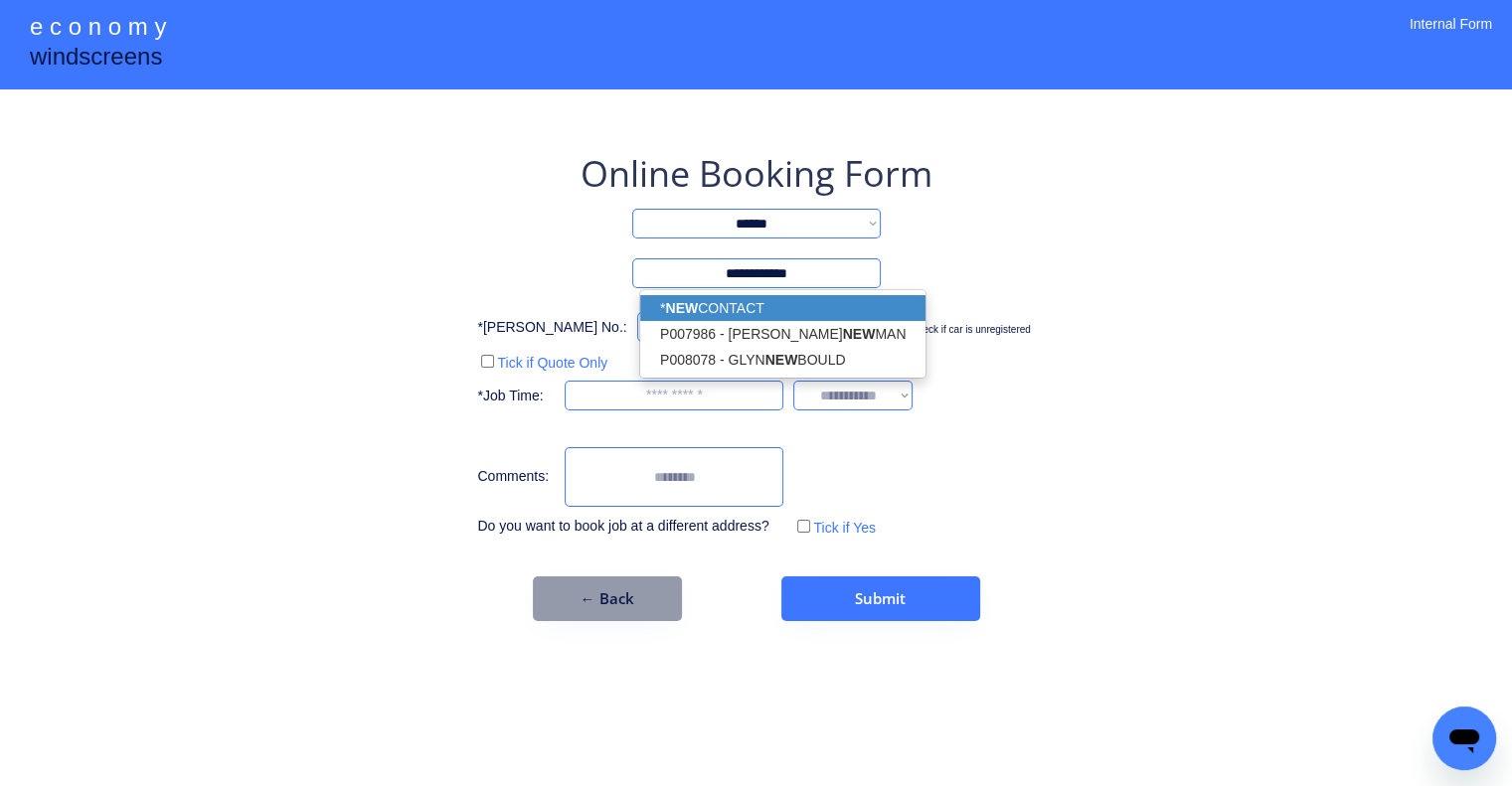 type on "**********" 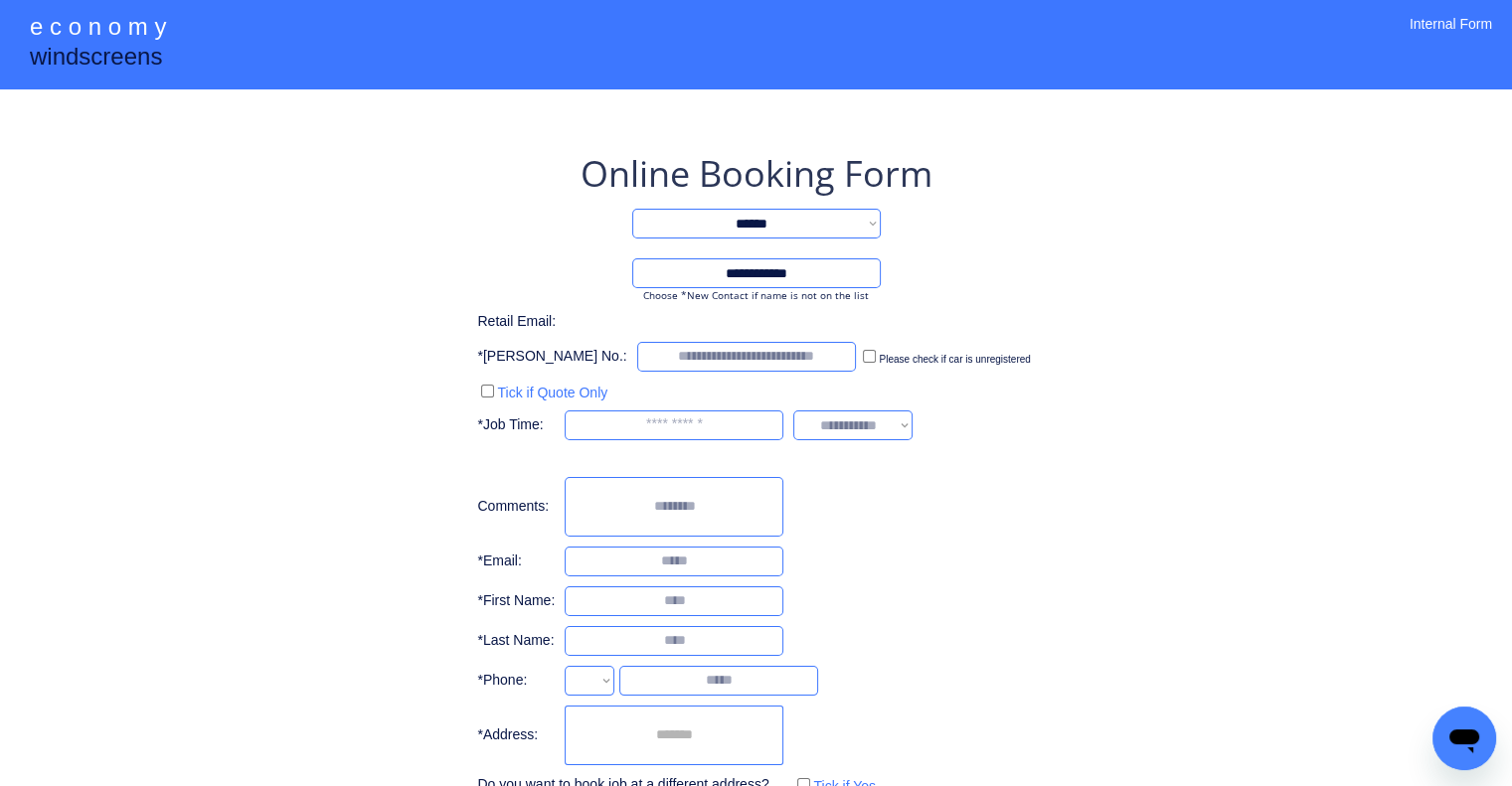 click on "**********" at bounding box center [756, 514] 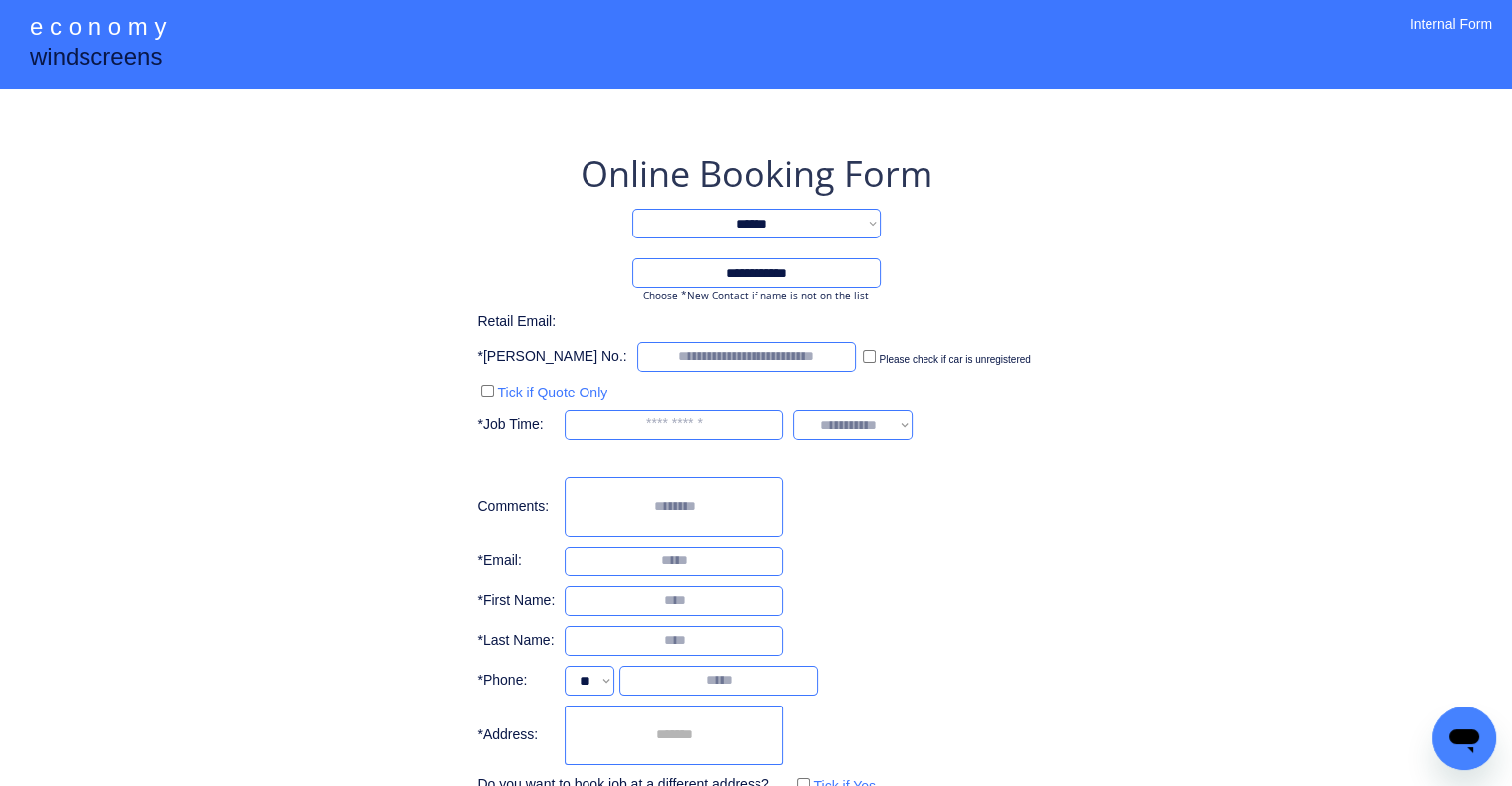 drag, startPoint x: 1161, startPoint y: 292, endPoint x: 1085, endPoint y: 301, distance: 76.53104 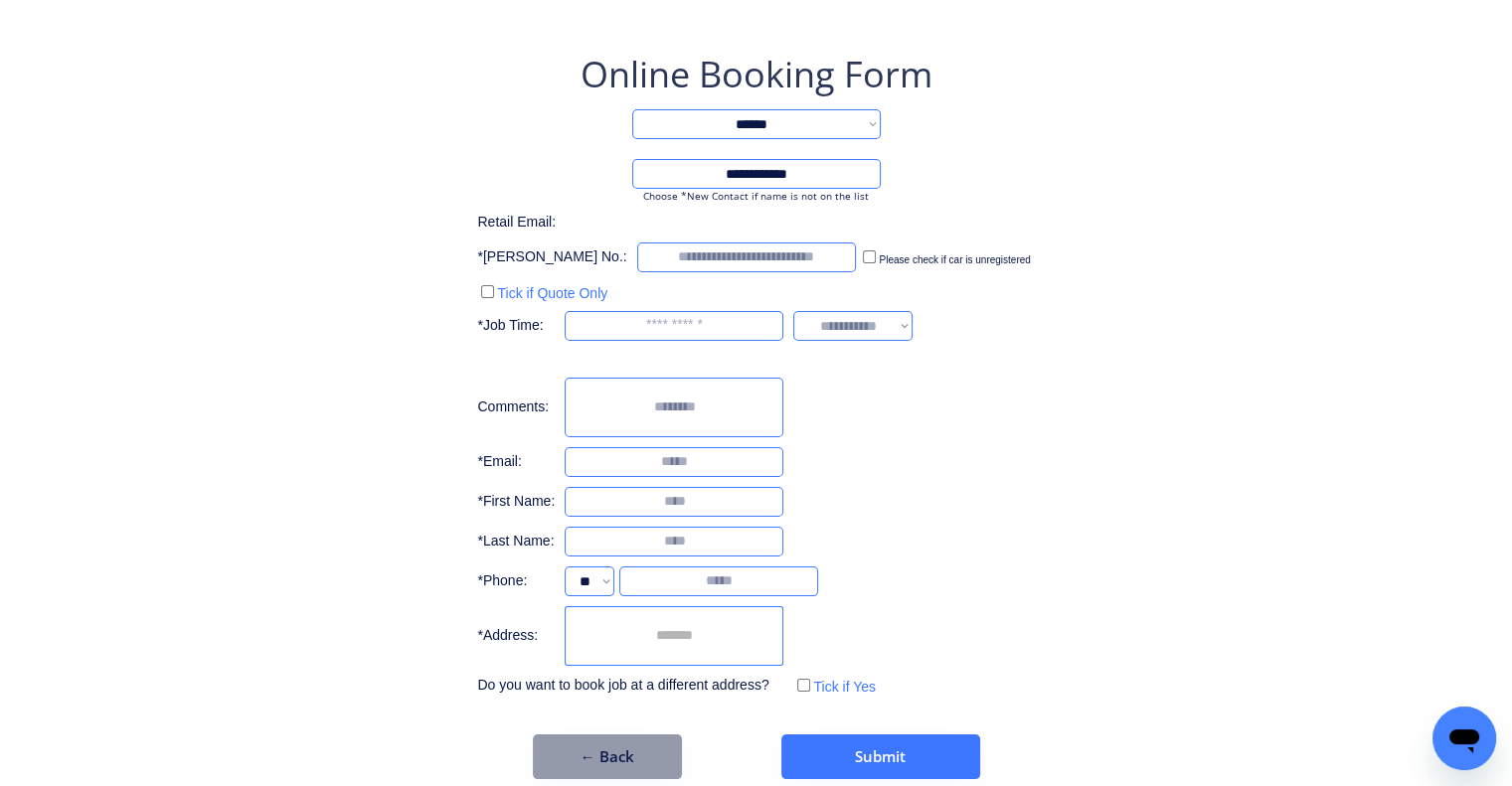 click at bounding box center [674, 636] 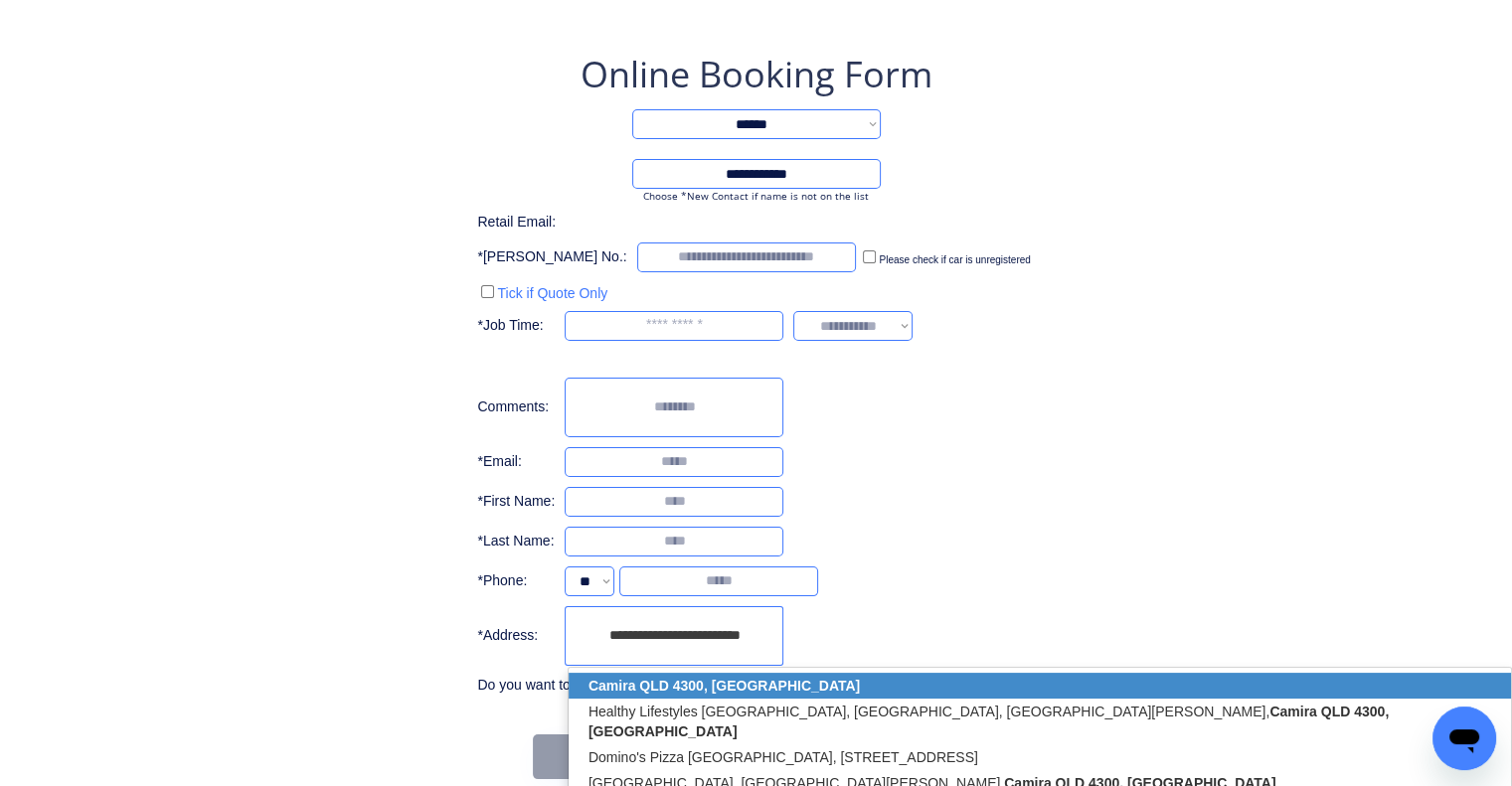 drag, startPoint x: 712, startPoint y: 684, endPoint x: 763, endPoint y: 627, distance: 76.485293 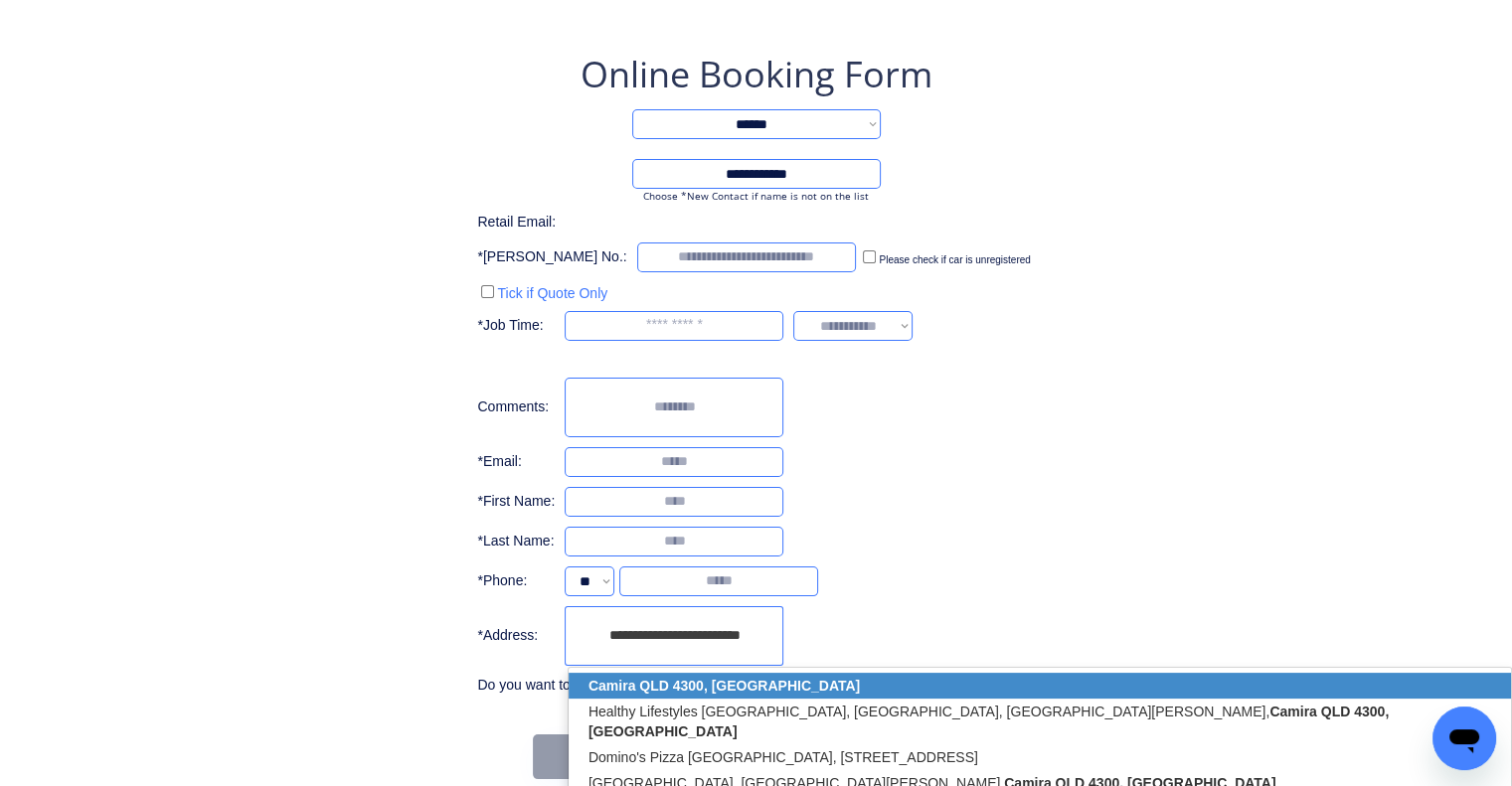 click on "Camira QLD 4300, Australia" 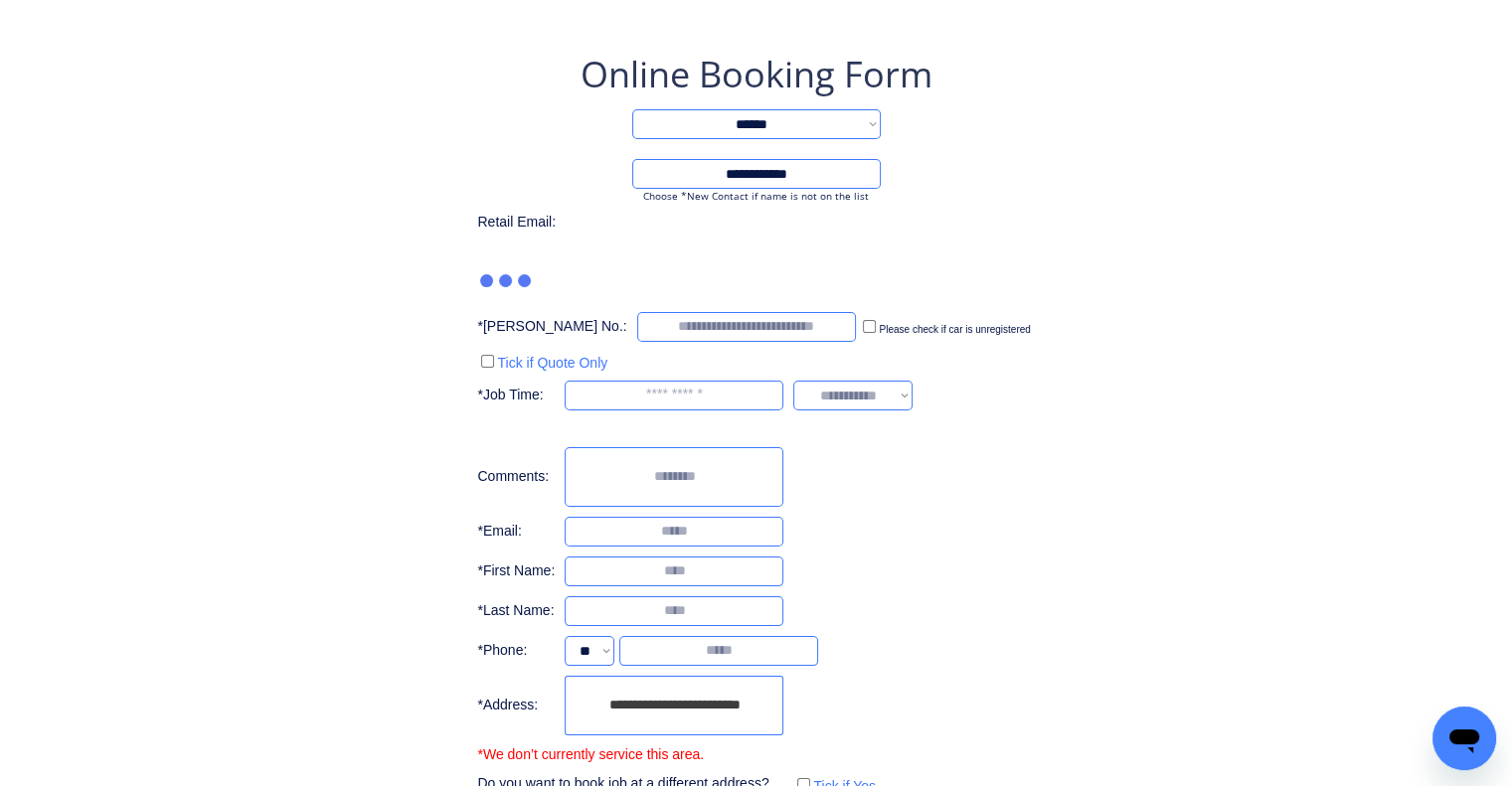 click on "**********" at bounding box center [756, 464] 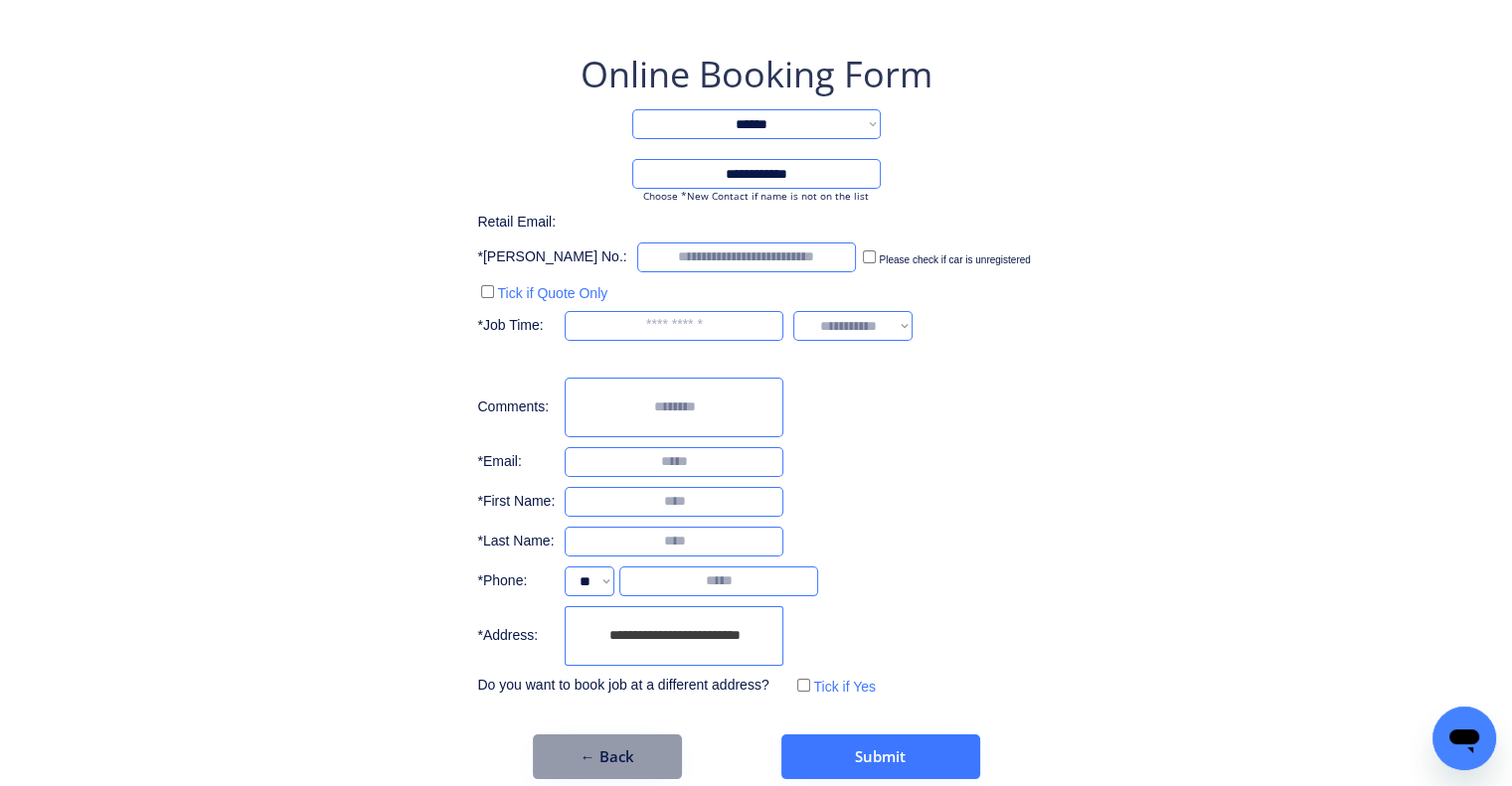 click at bounding box center (674, 326) 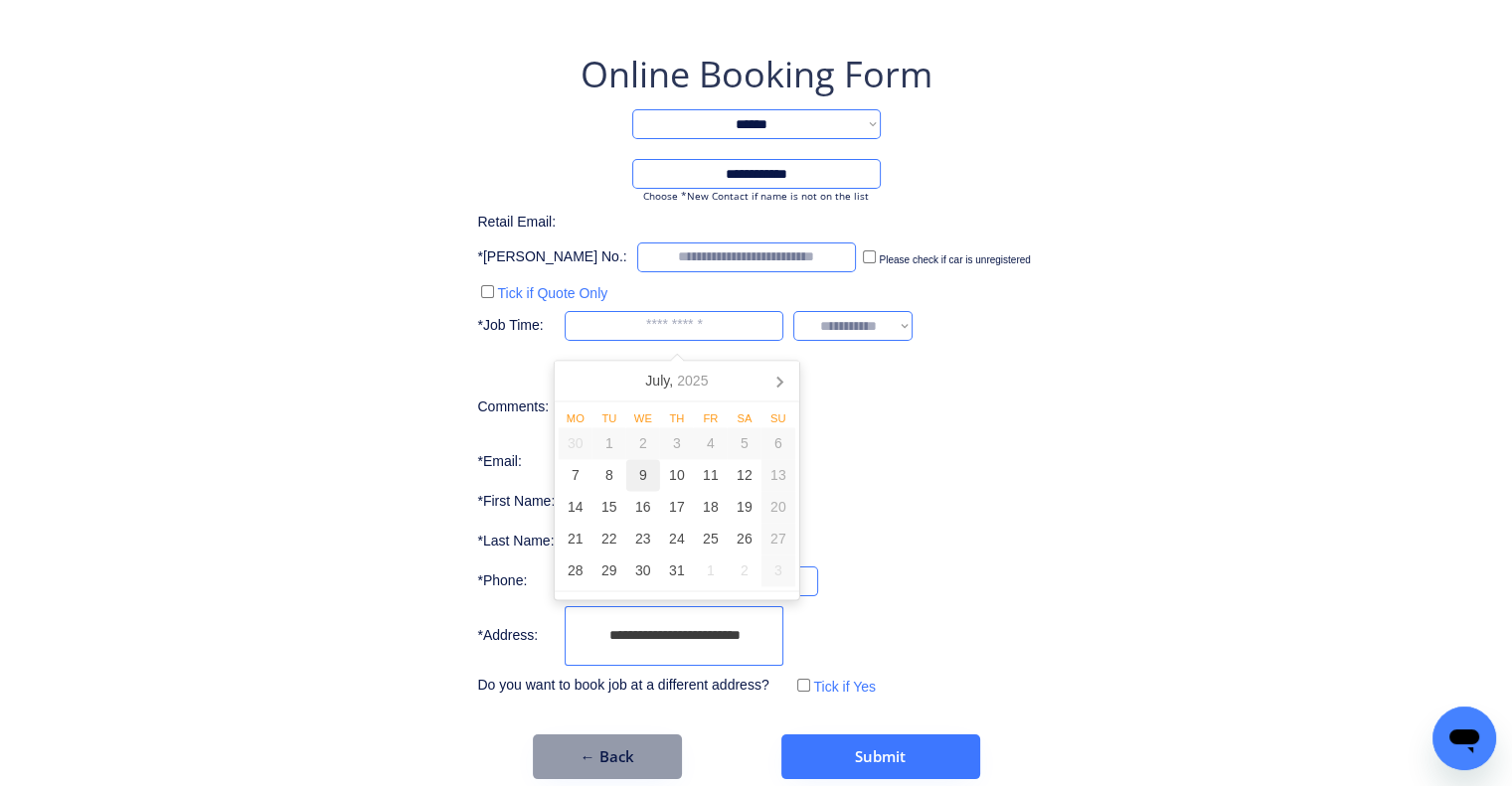 click on "9" at bounding box center (643, 476) 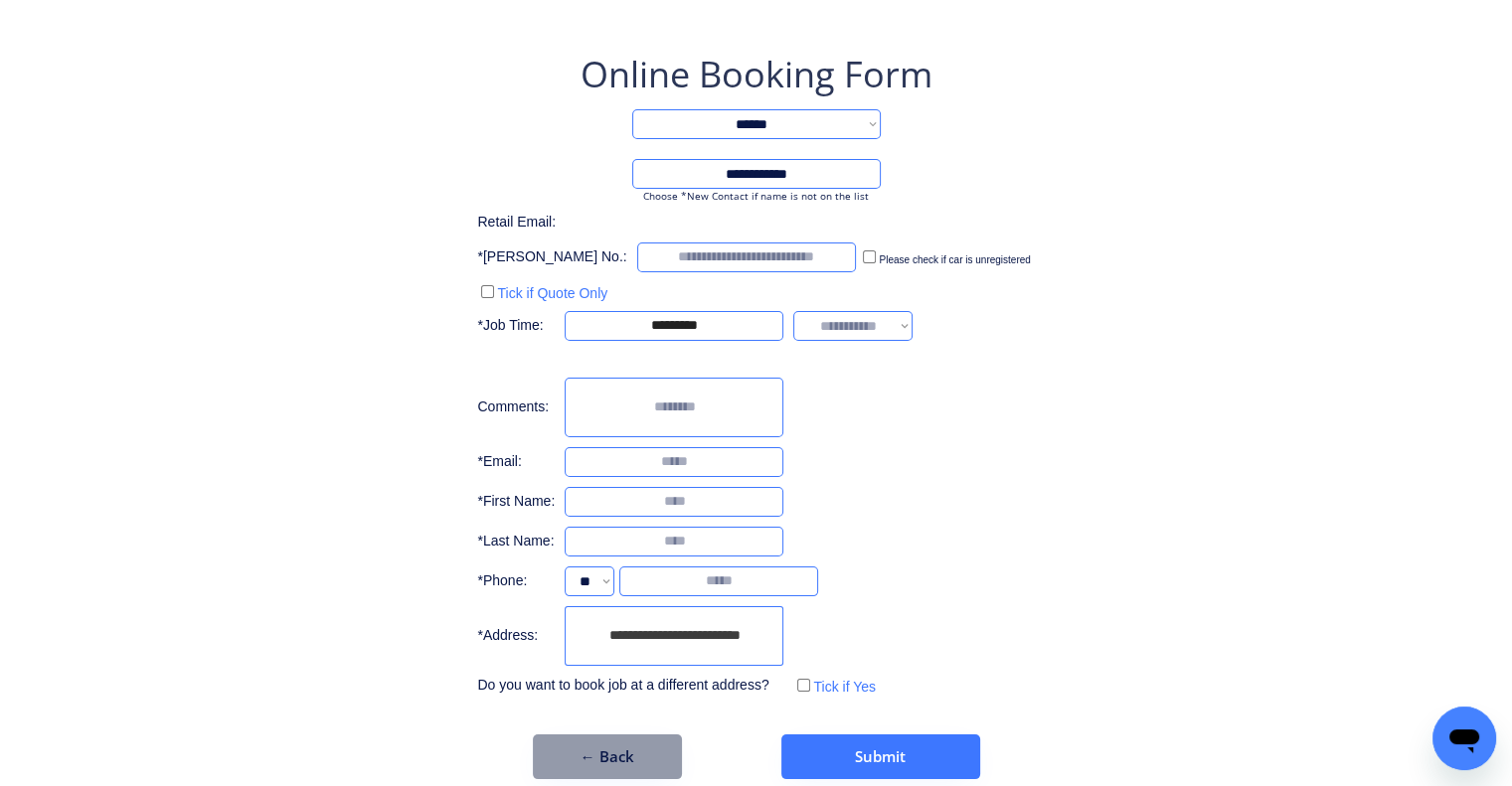click on "**********" at bounding box center [853, 326] 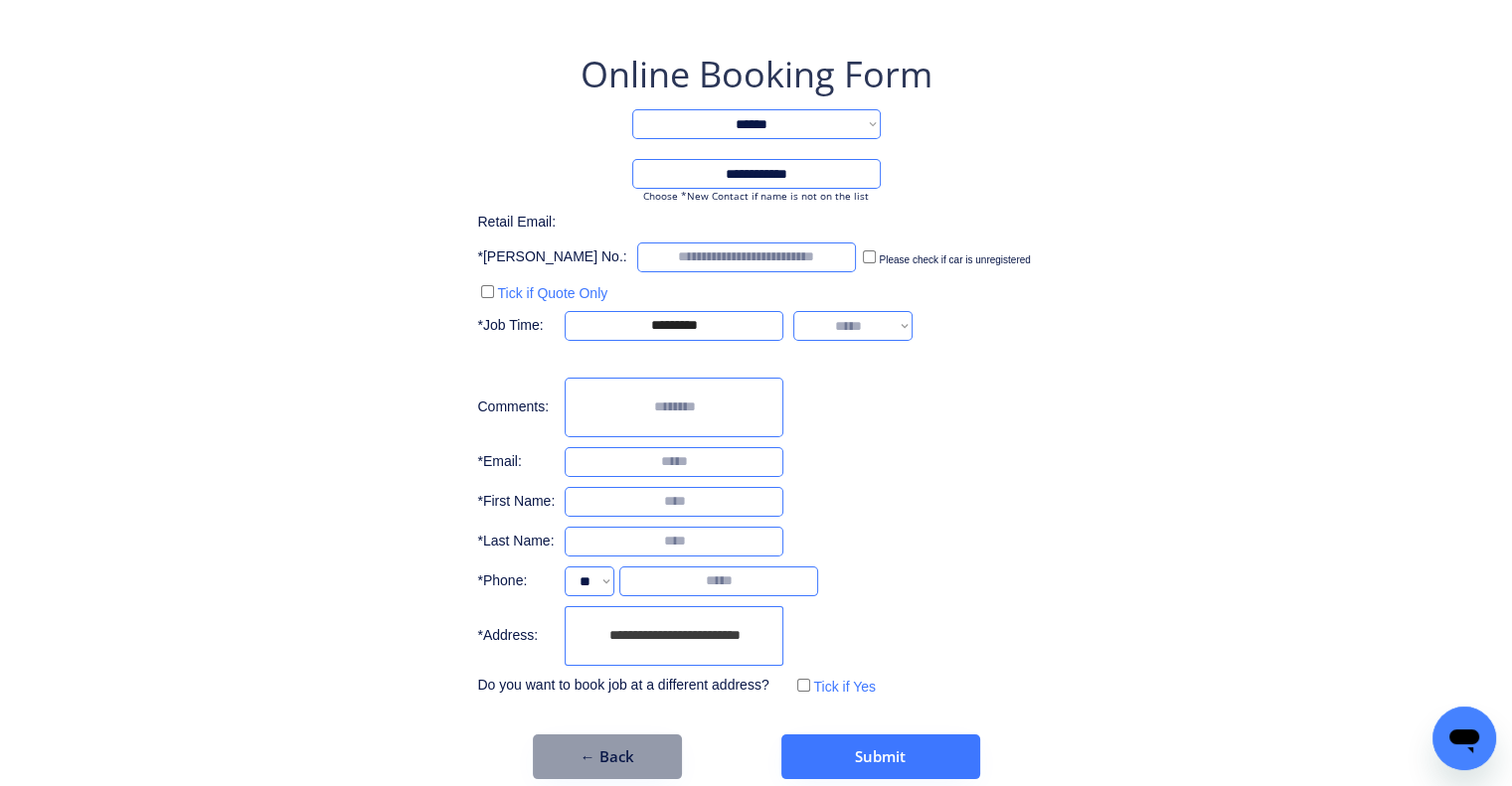 click on "**********" at bounding box center (853, 326) 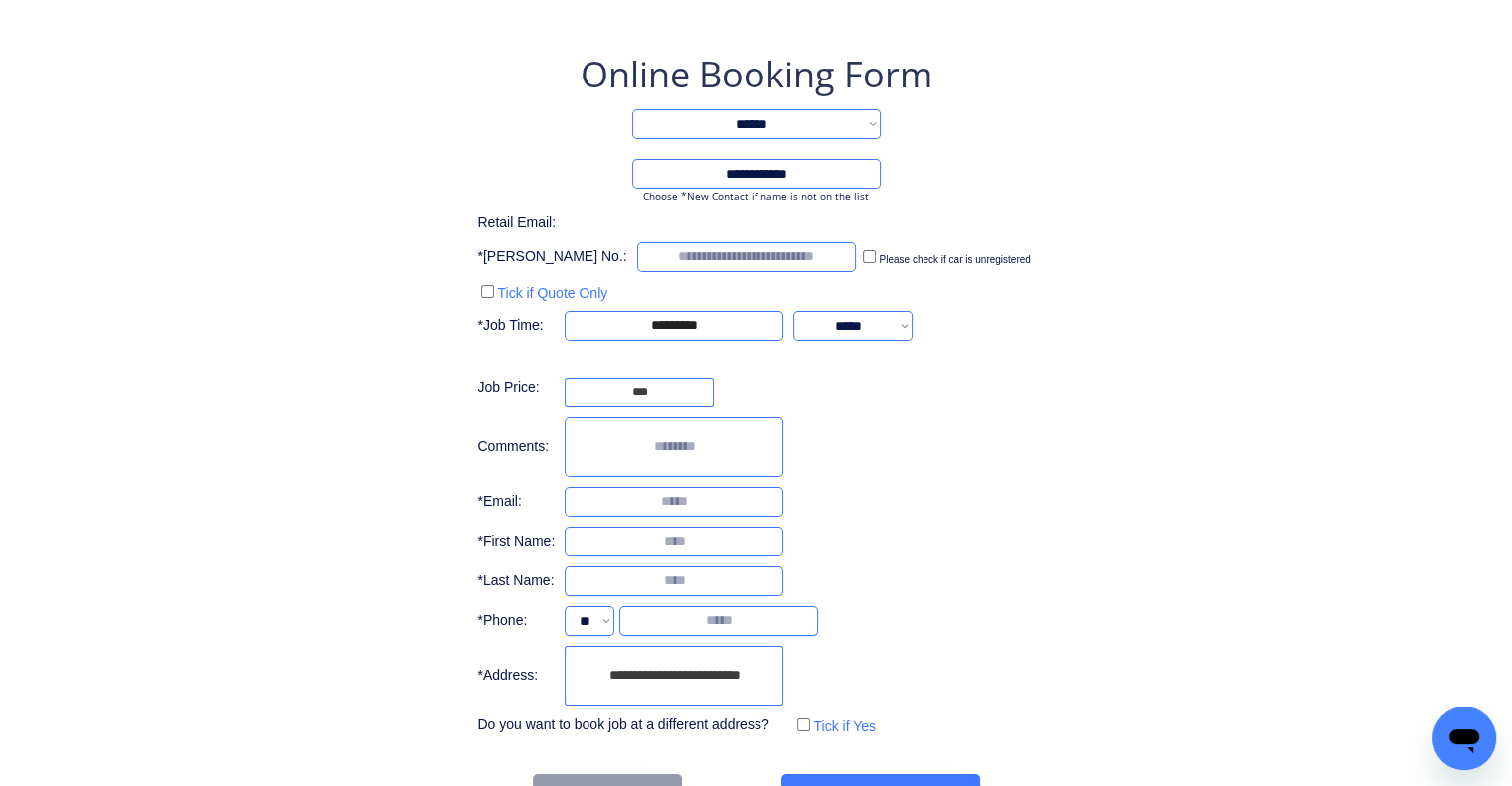 click on "**********" at bounding box center (756, 434) 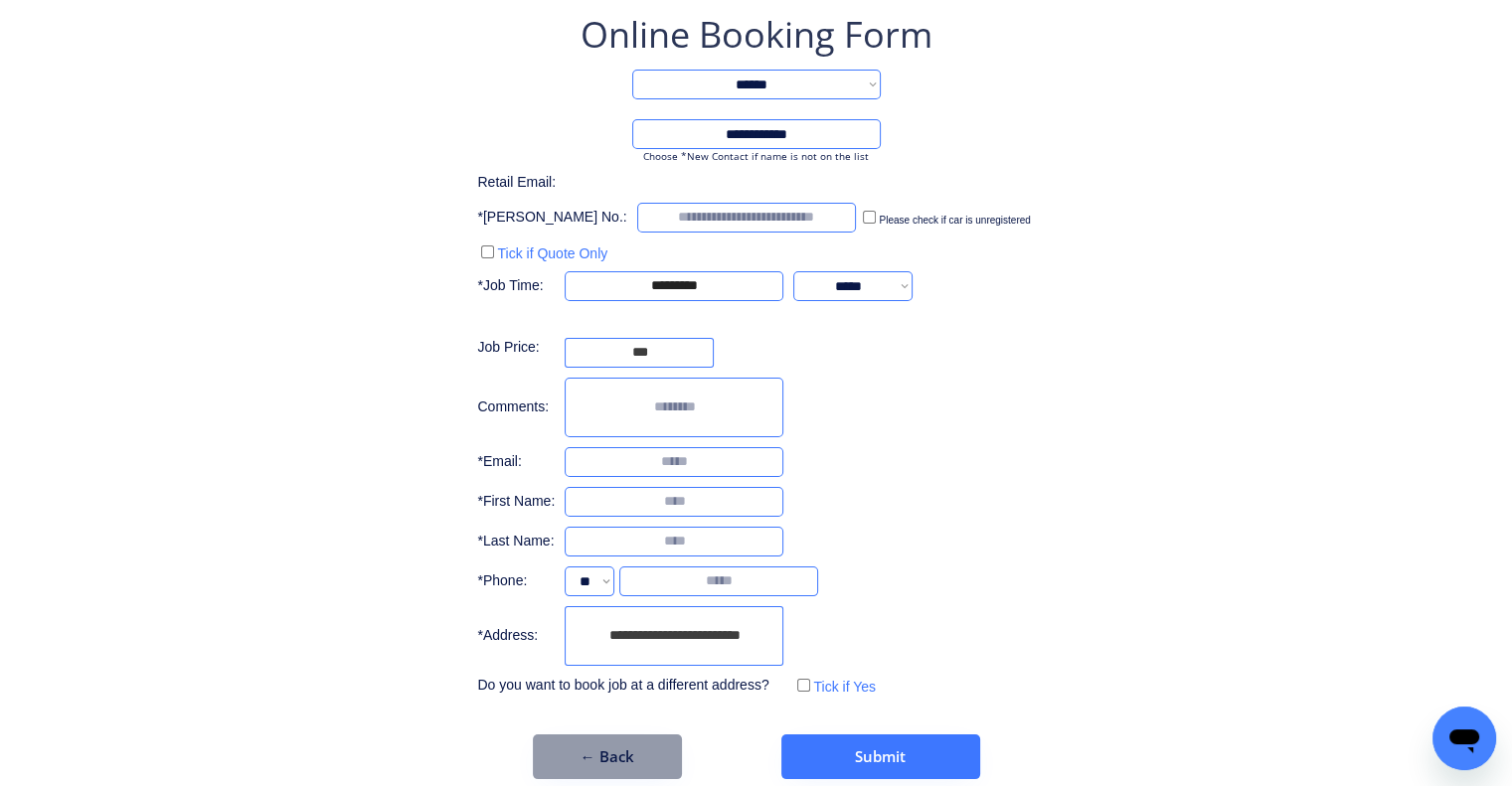 scroll, scrollTop: 162, scrollLeft: 0, axis: vertical 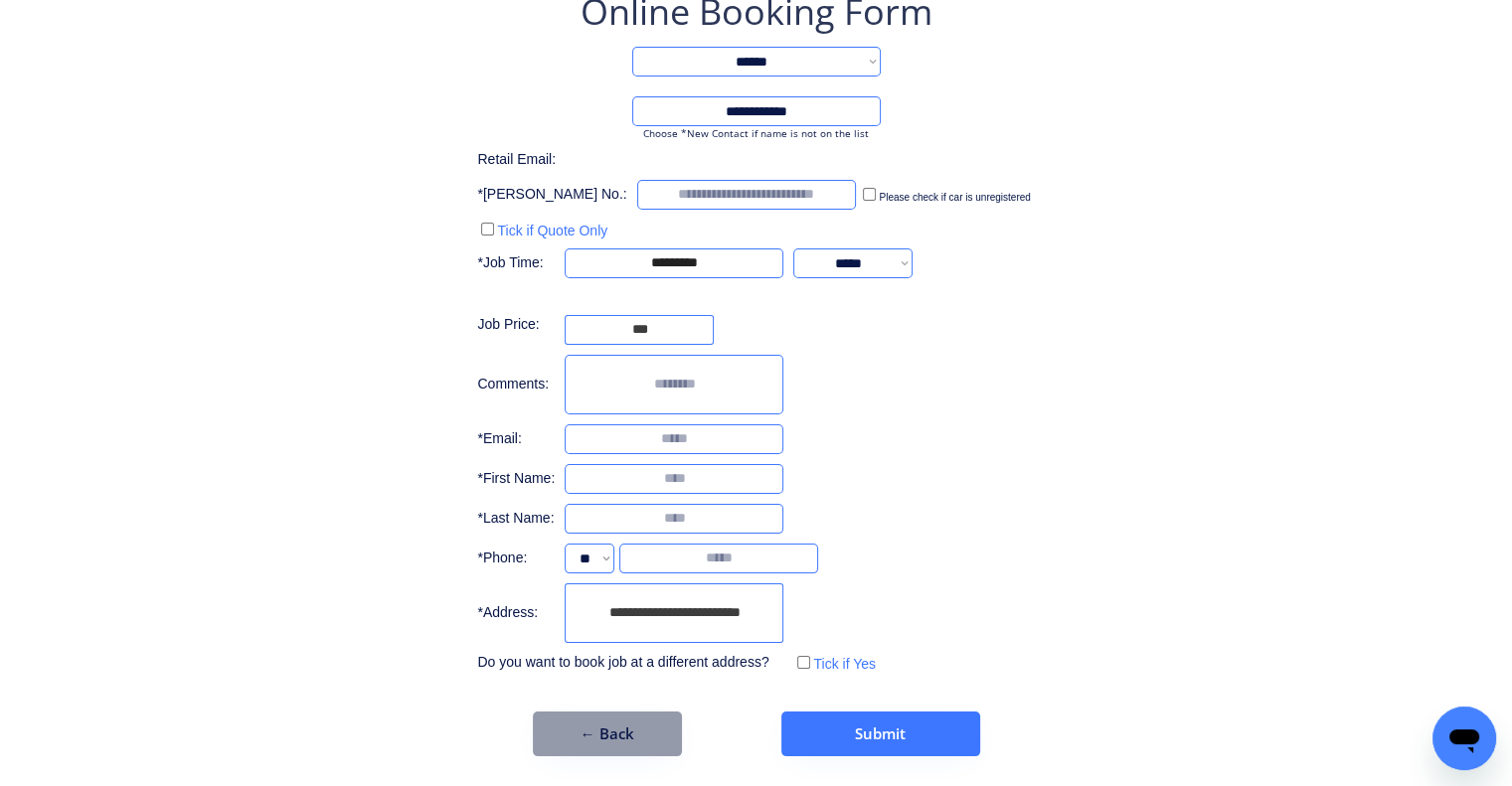 click on "**********" at bounding box center [756, 312] 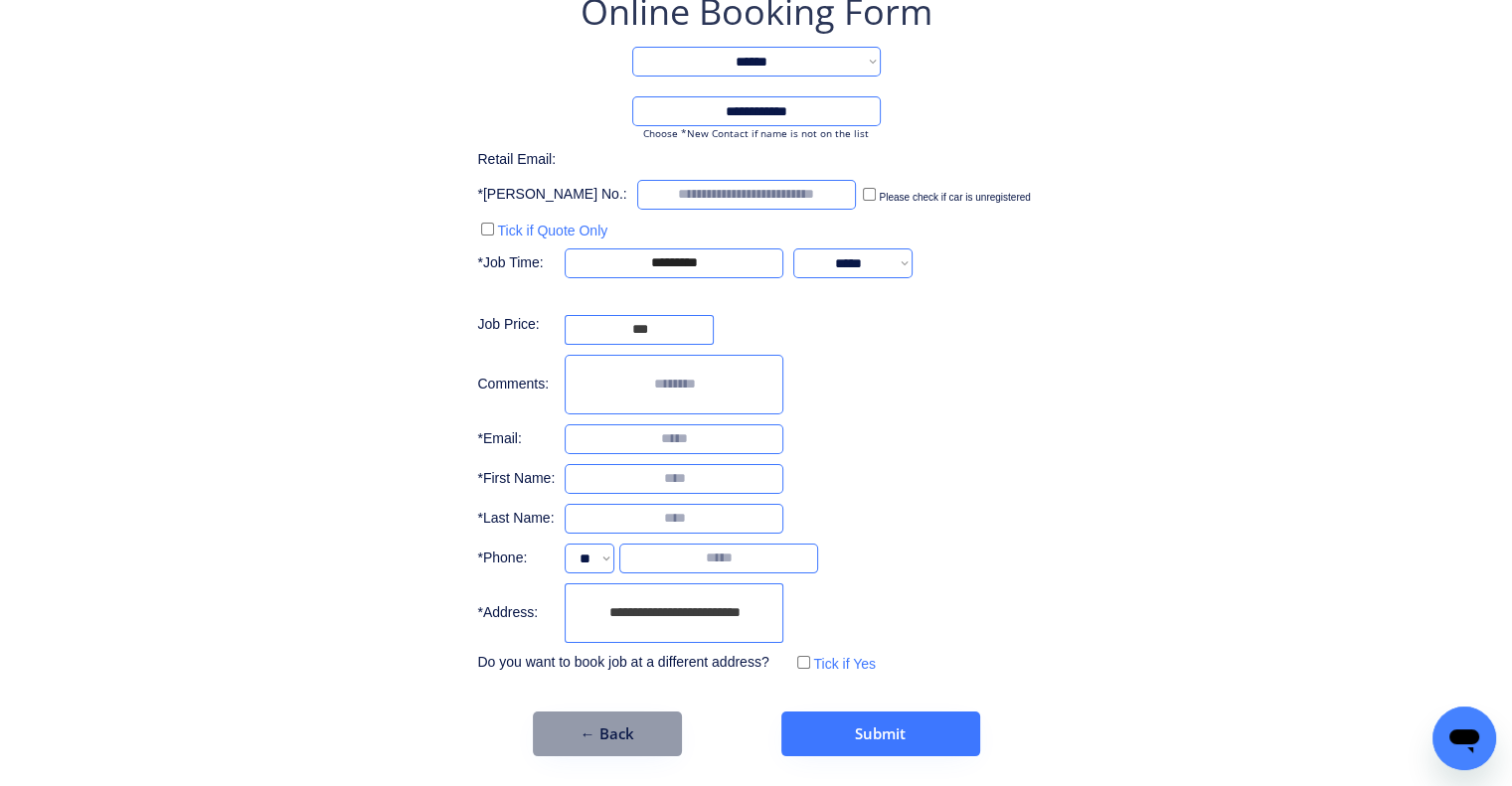 click on "**********" at bounding box center (756, 312) 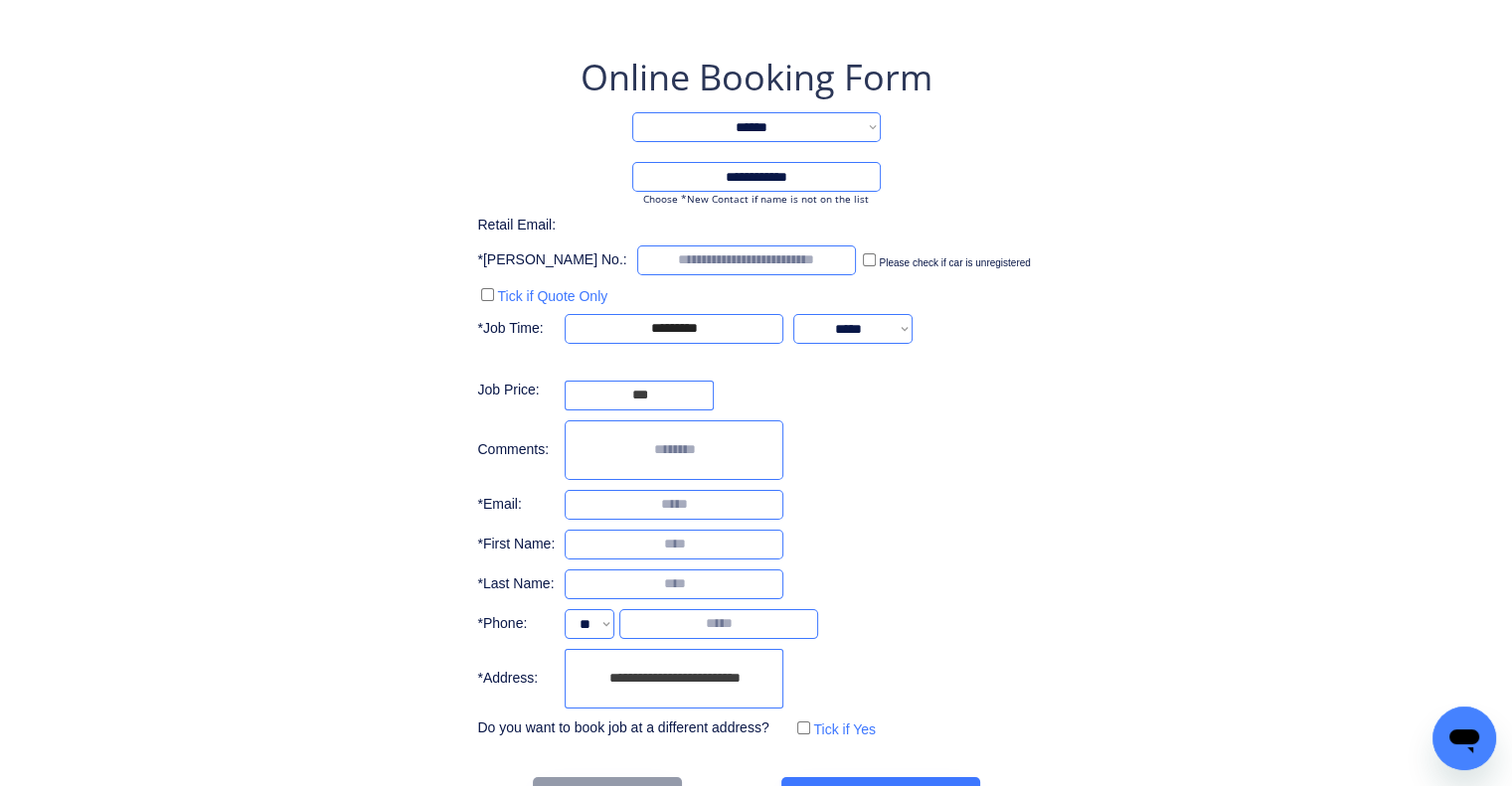 scroll, scrollTop: 63, scrollLeft: 0, axis: vertical 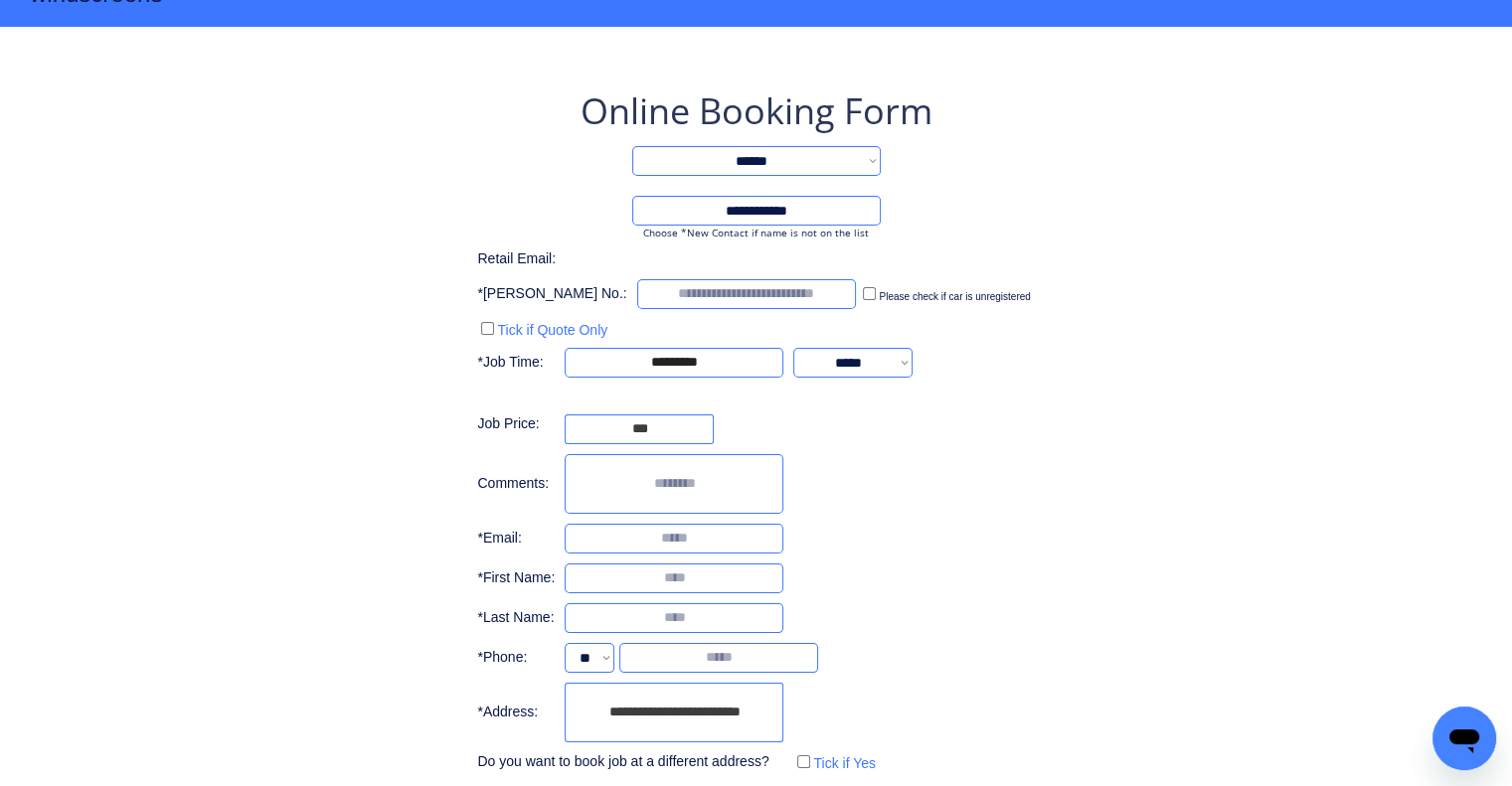 click at bounding box center (747, 294) 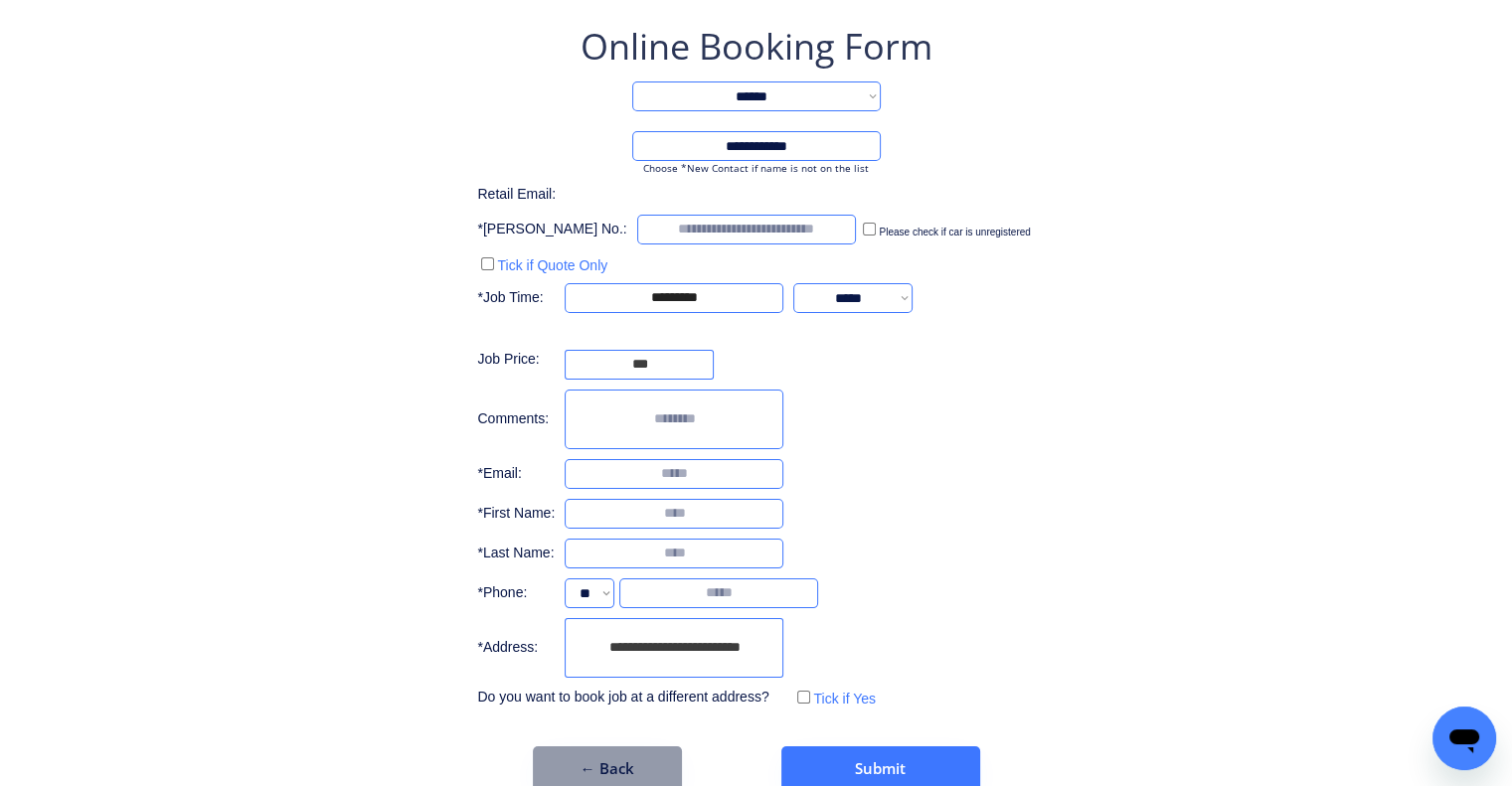 scroll, scrollTop: 162, scrollLeft: 0, axis: vertical 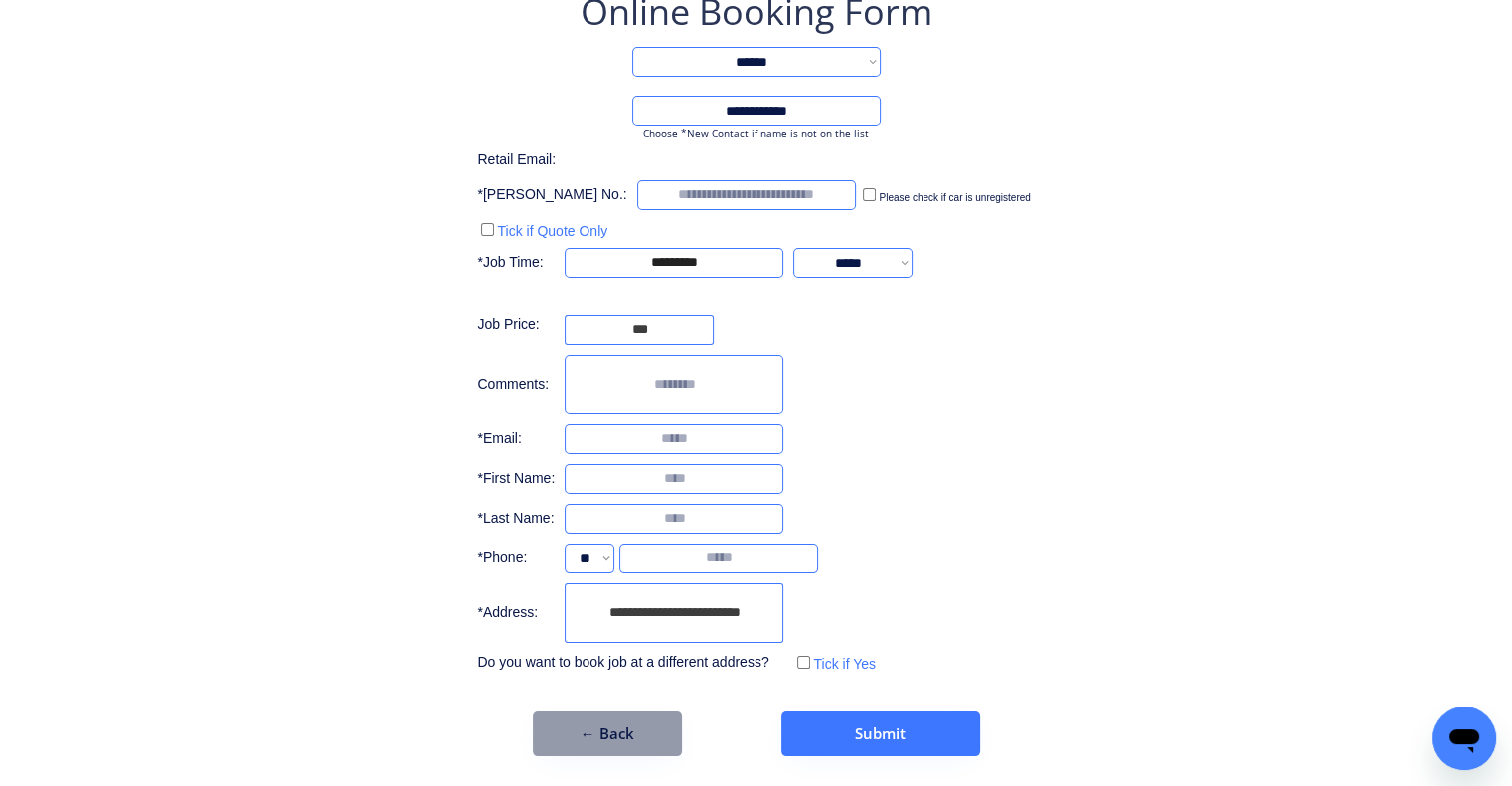 click on "**********" at bounding box center (756, 372) 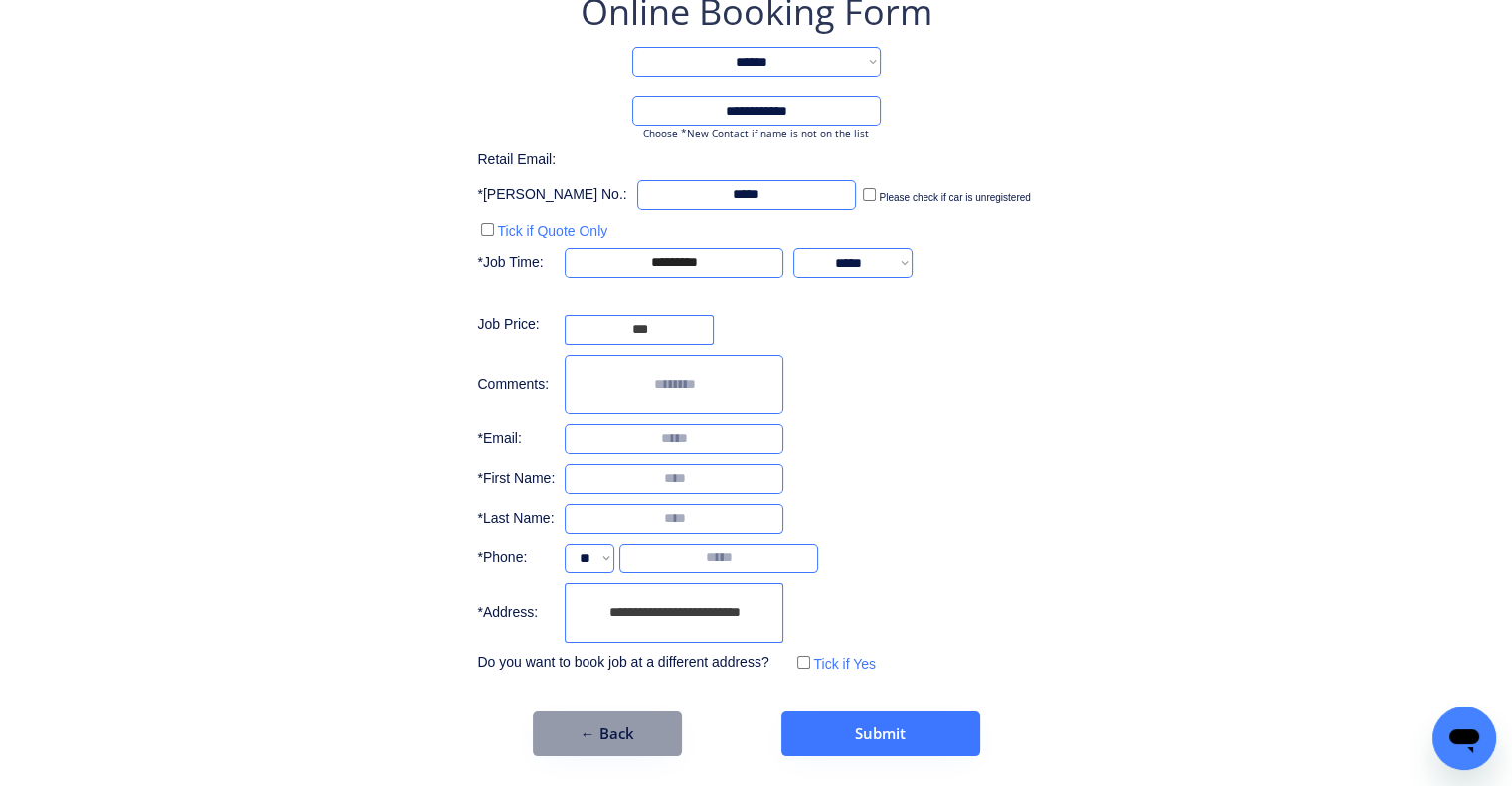type on "*****" 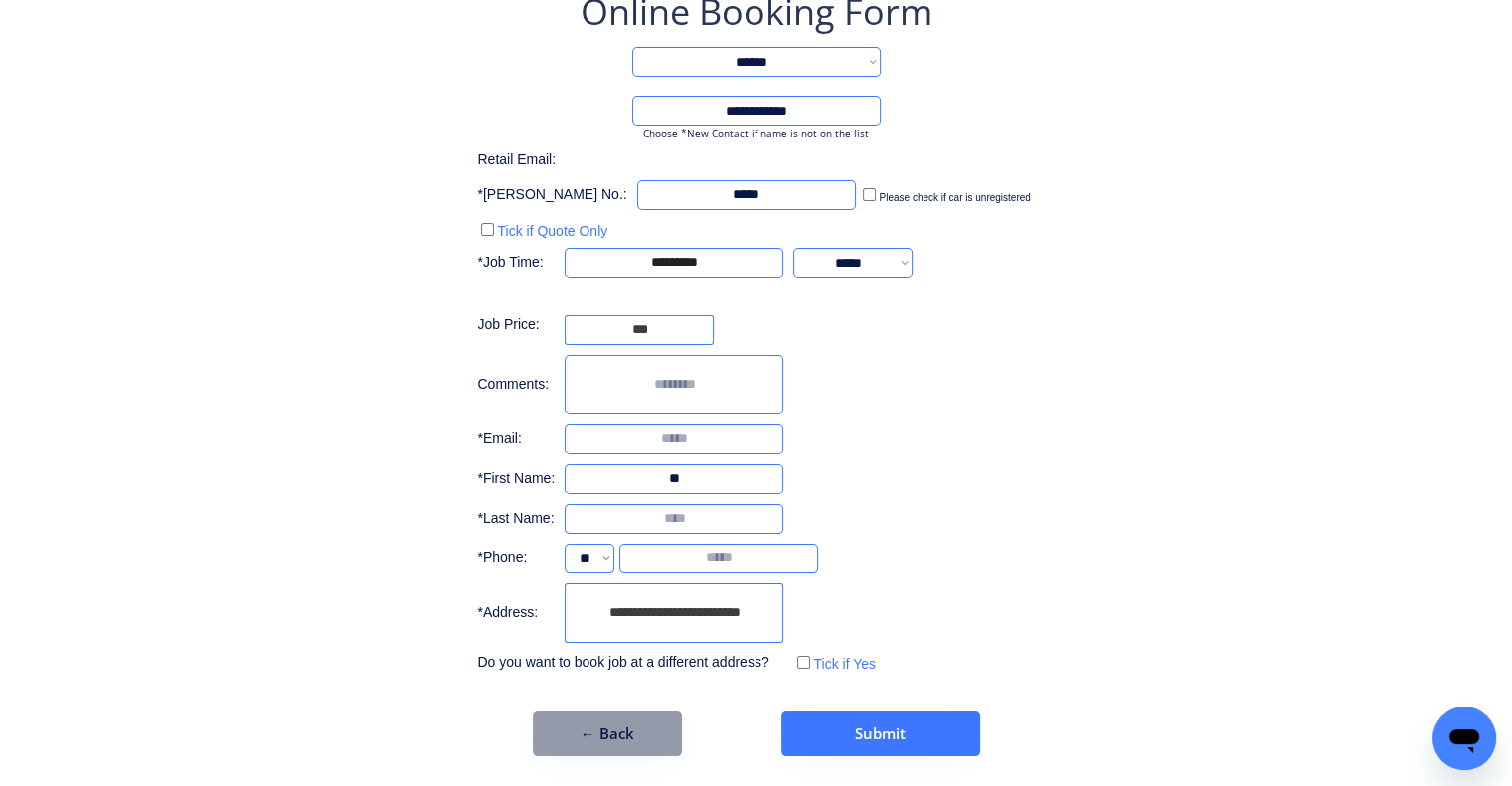 type on "*" 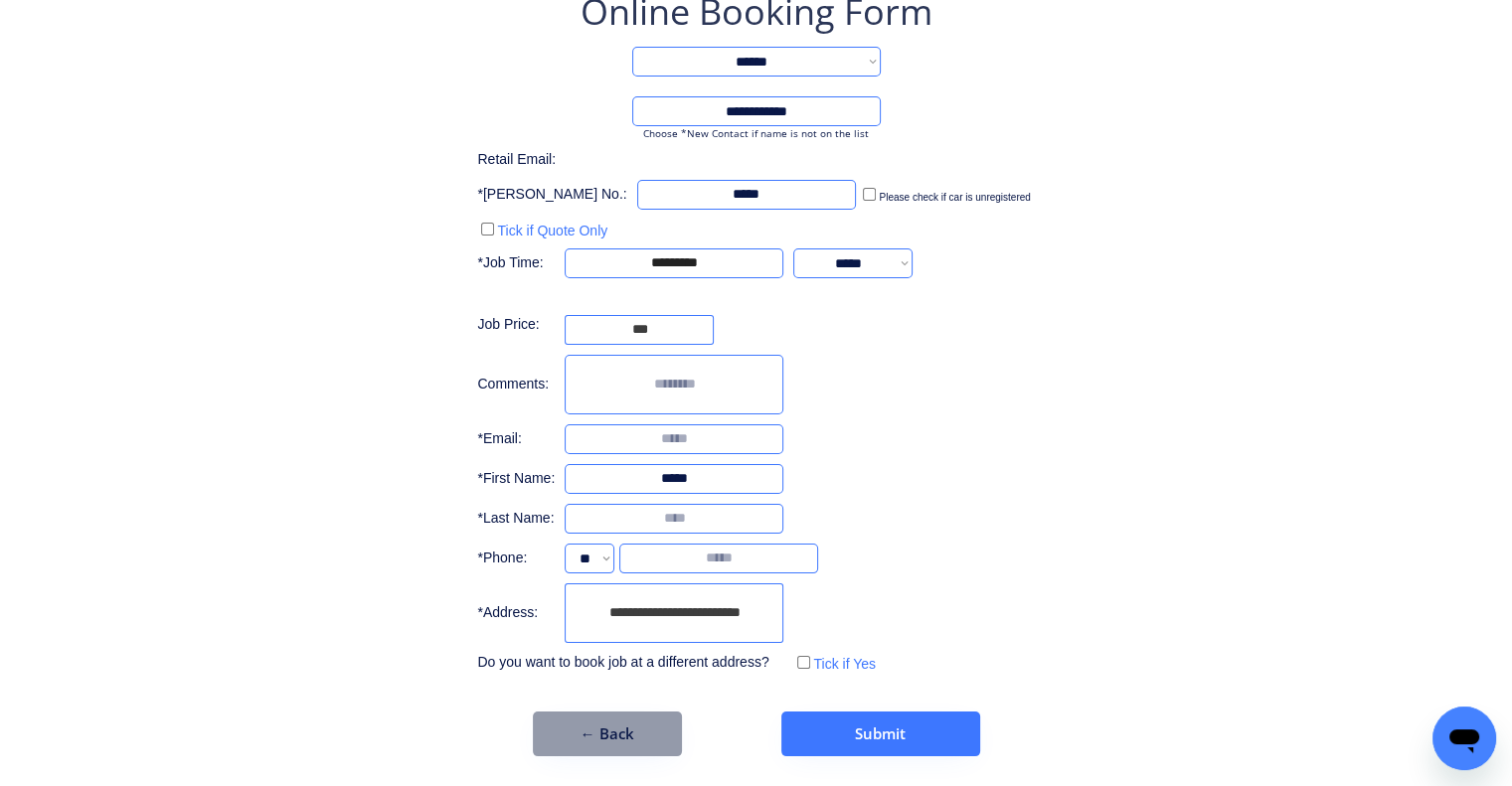 type on "*****" 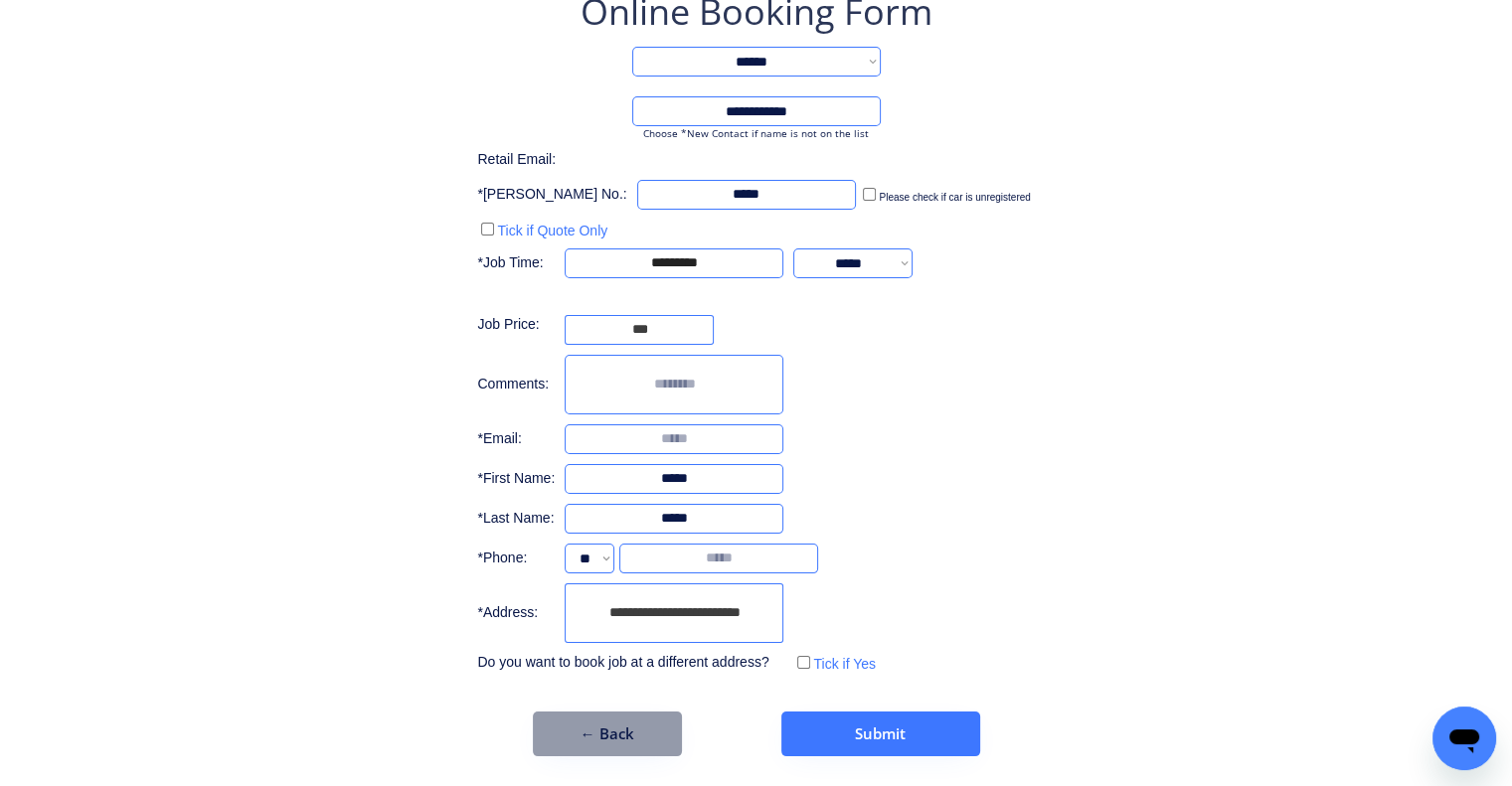 type on "*****" 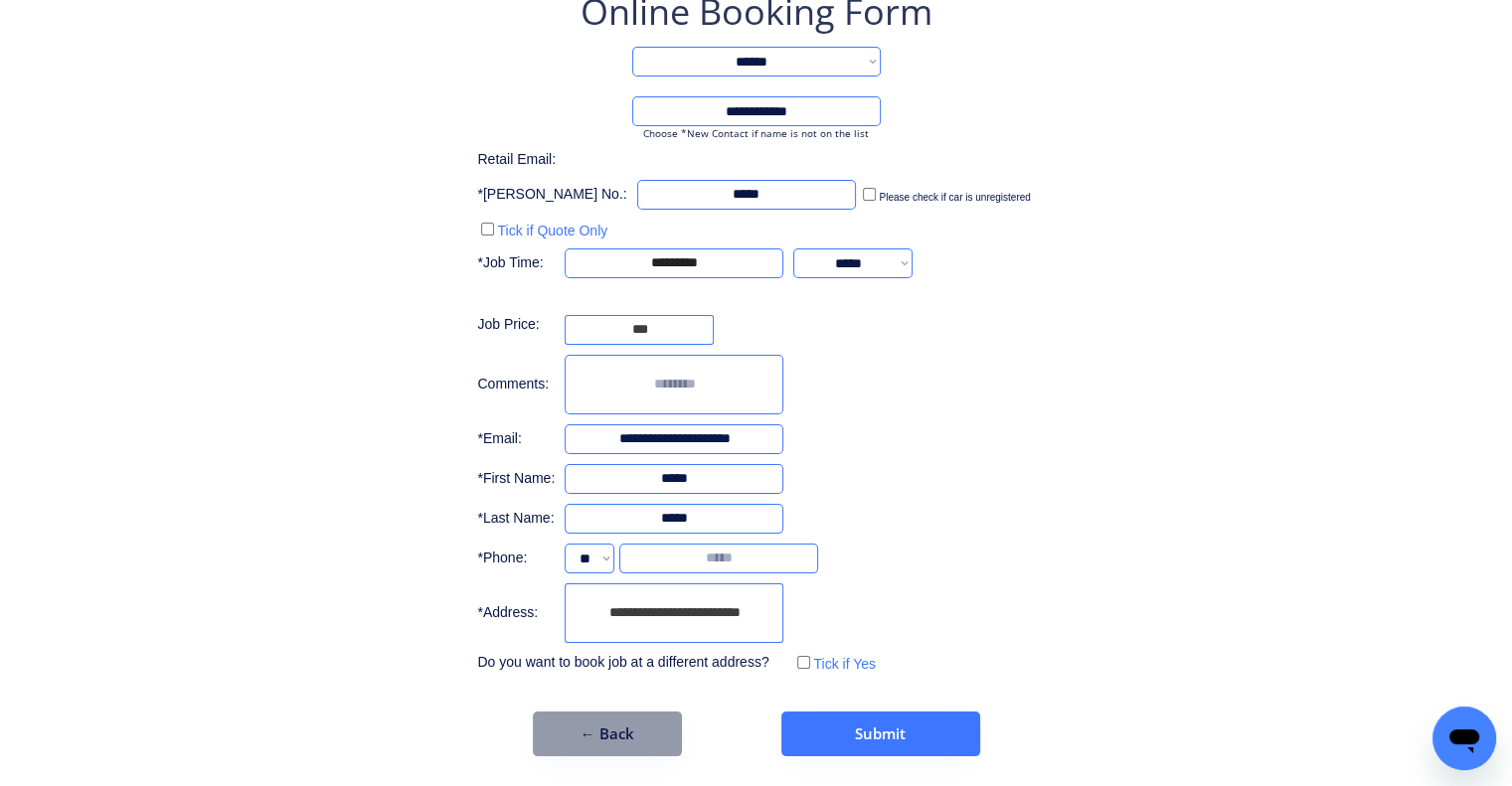 type on "**********" 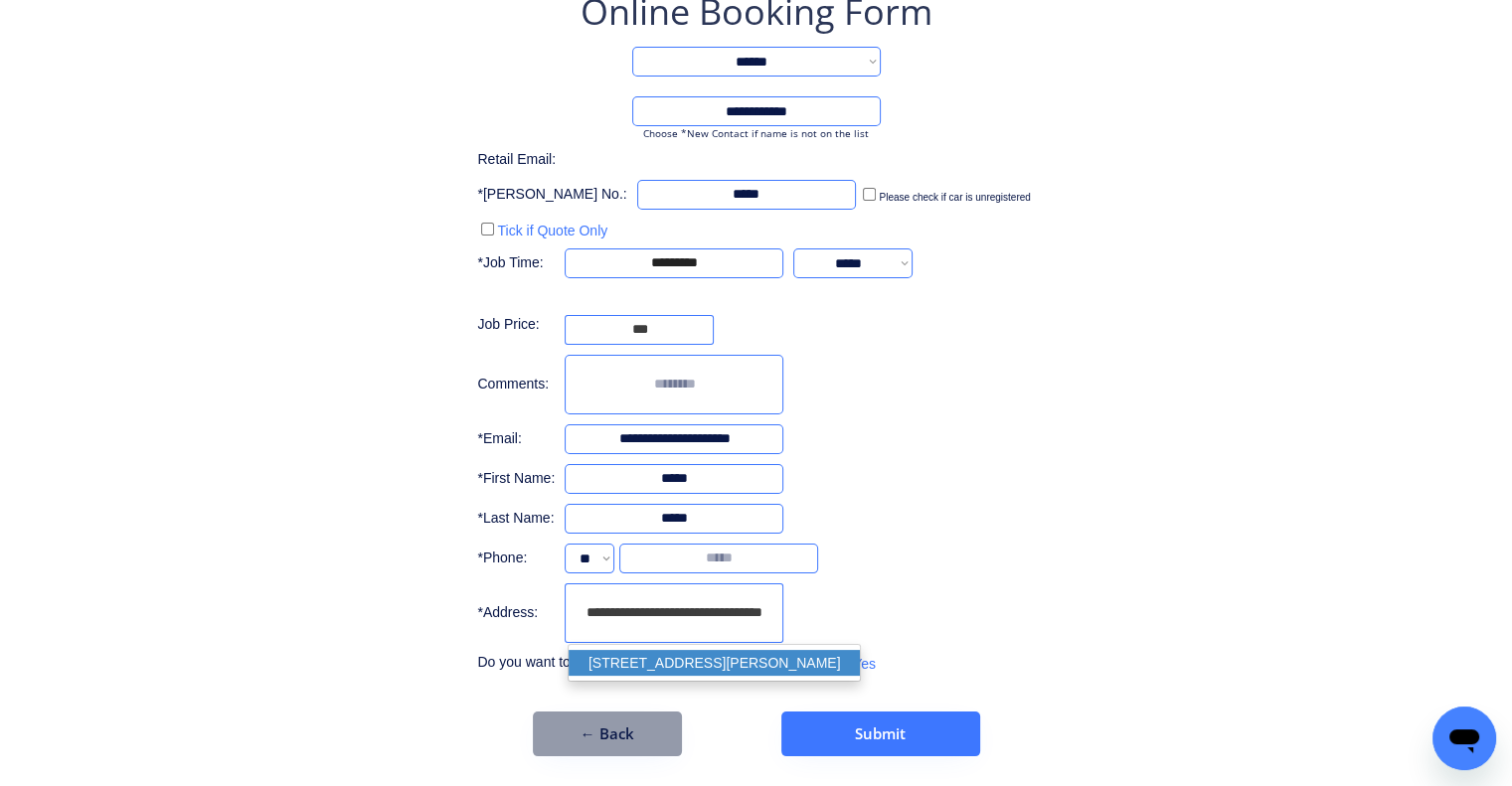 click on "5 Lowana Street, Camira QLD 4300, Australia" at bounding box center (715, 663) 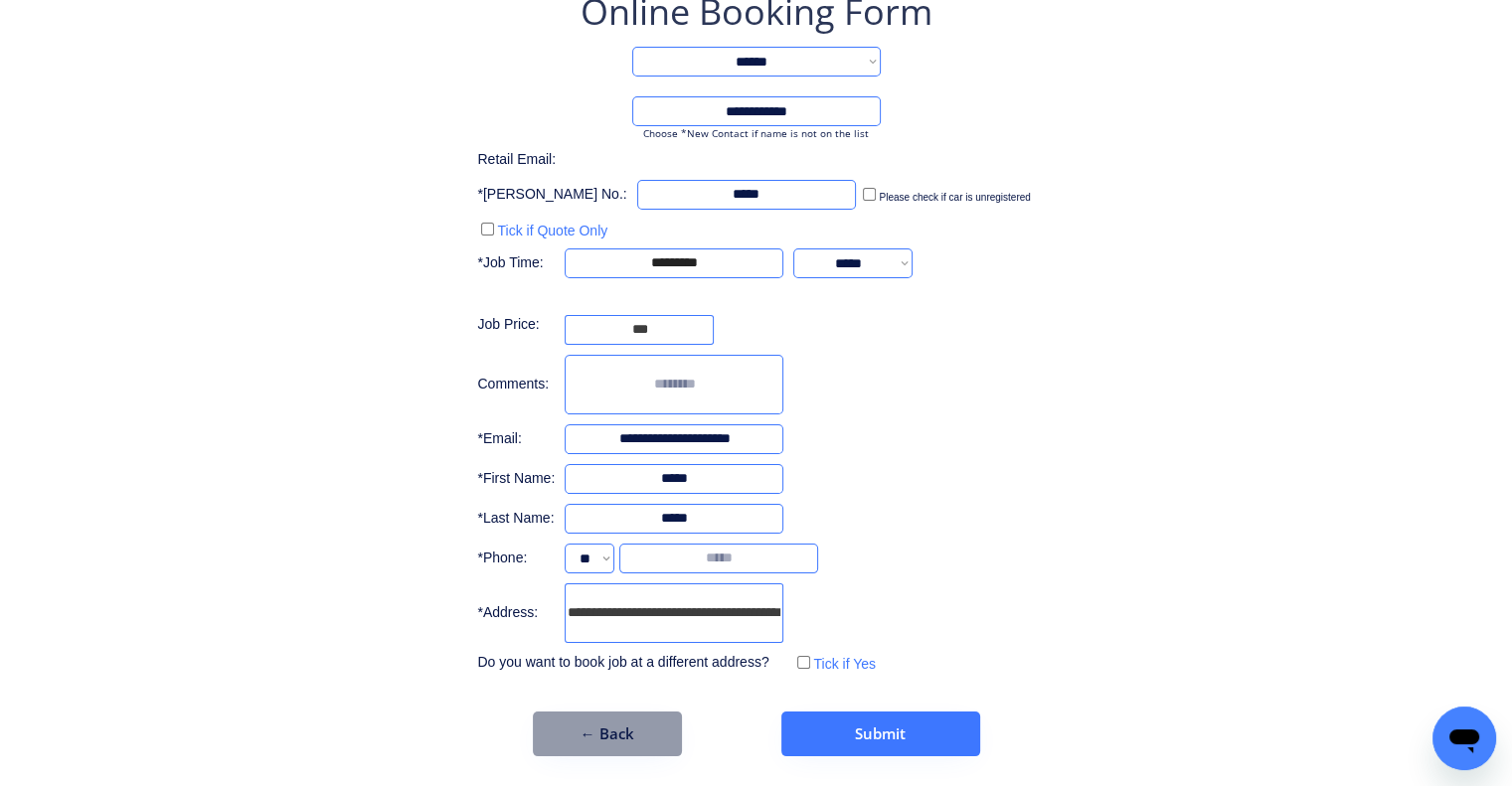type on "**********" 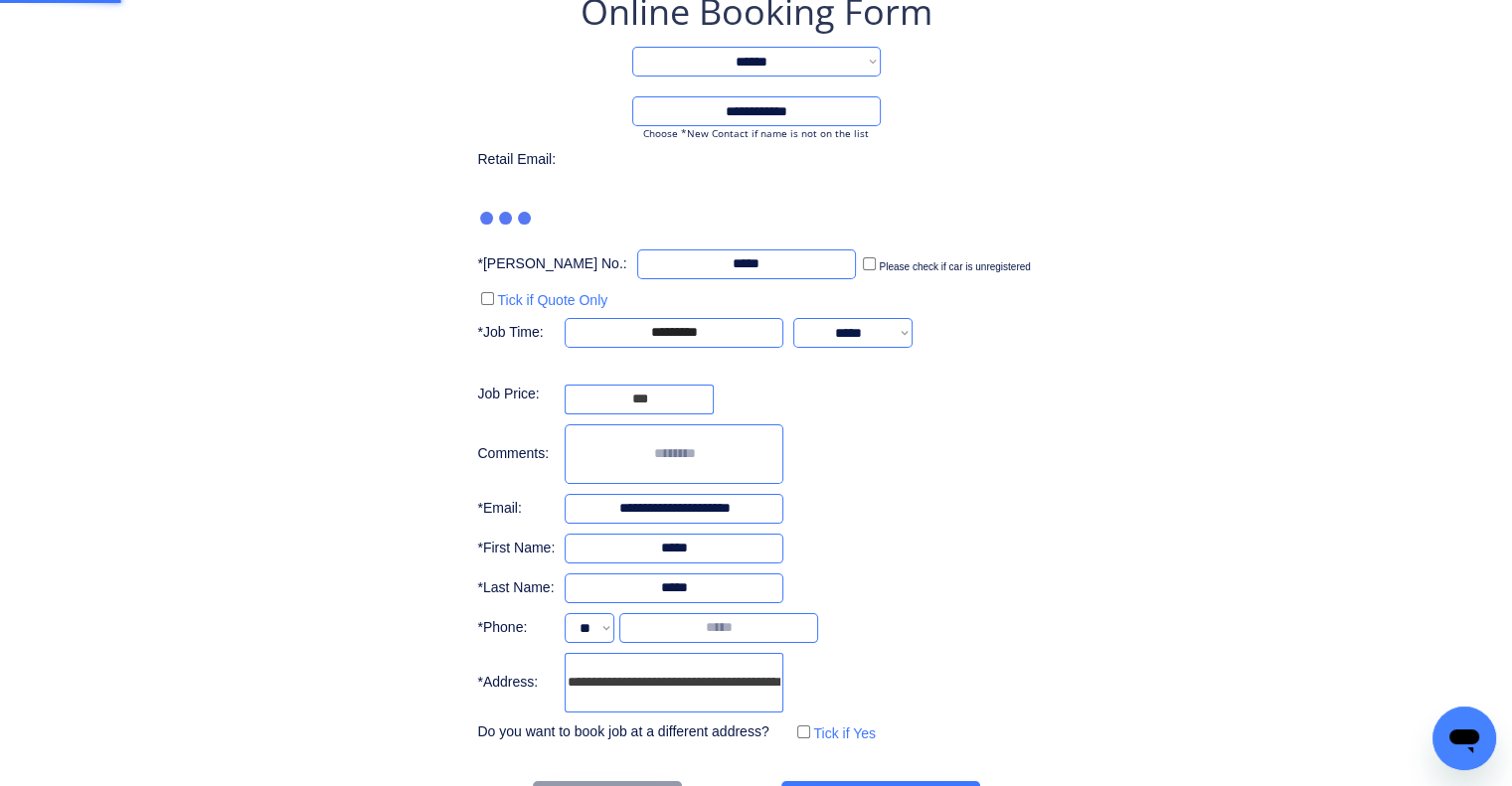 click on "**********" at bounding box center (756, 347) 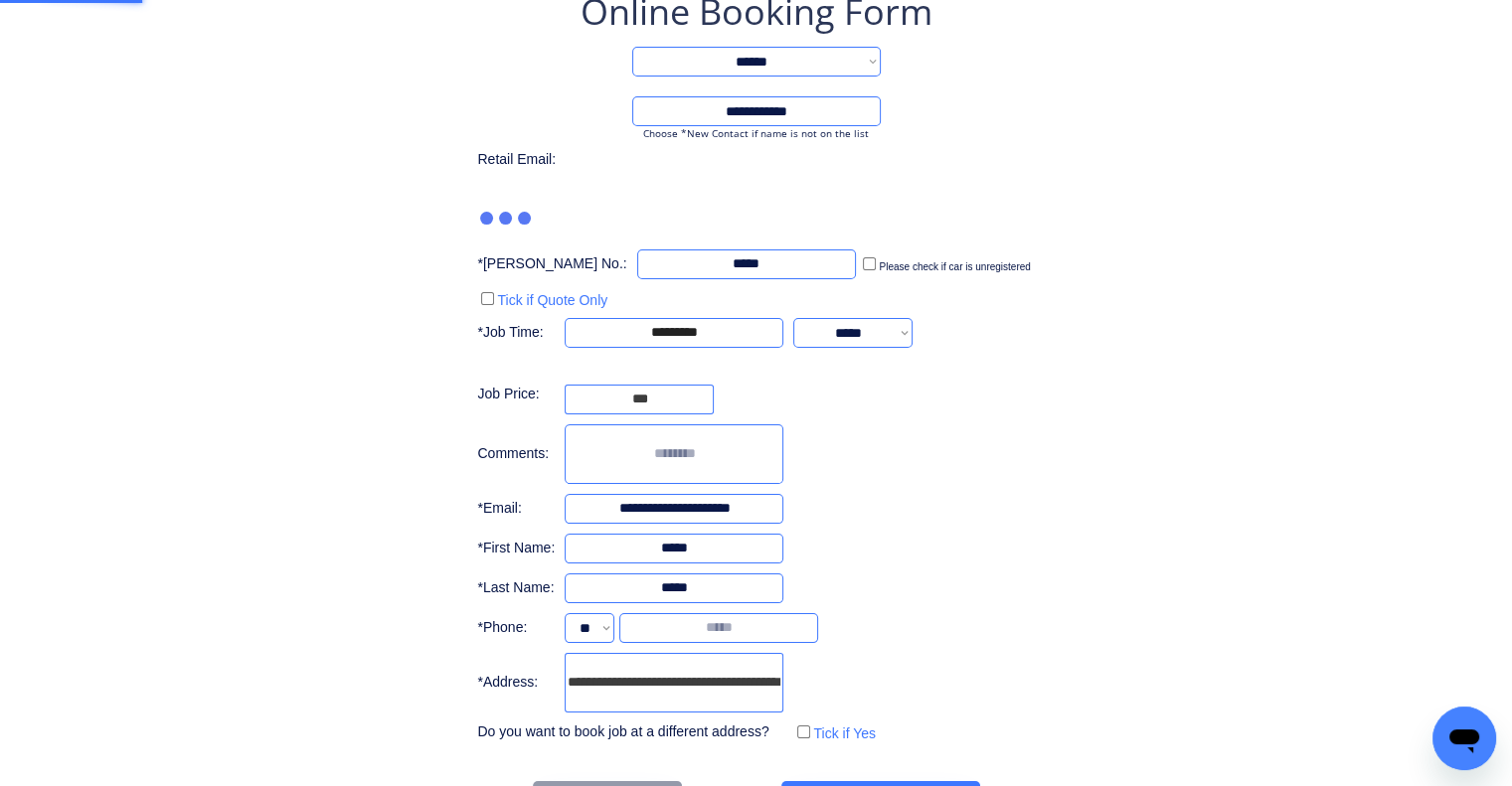 click on "**********" at bounding box center [756, 347] 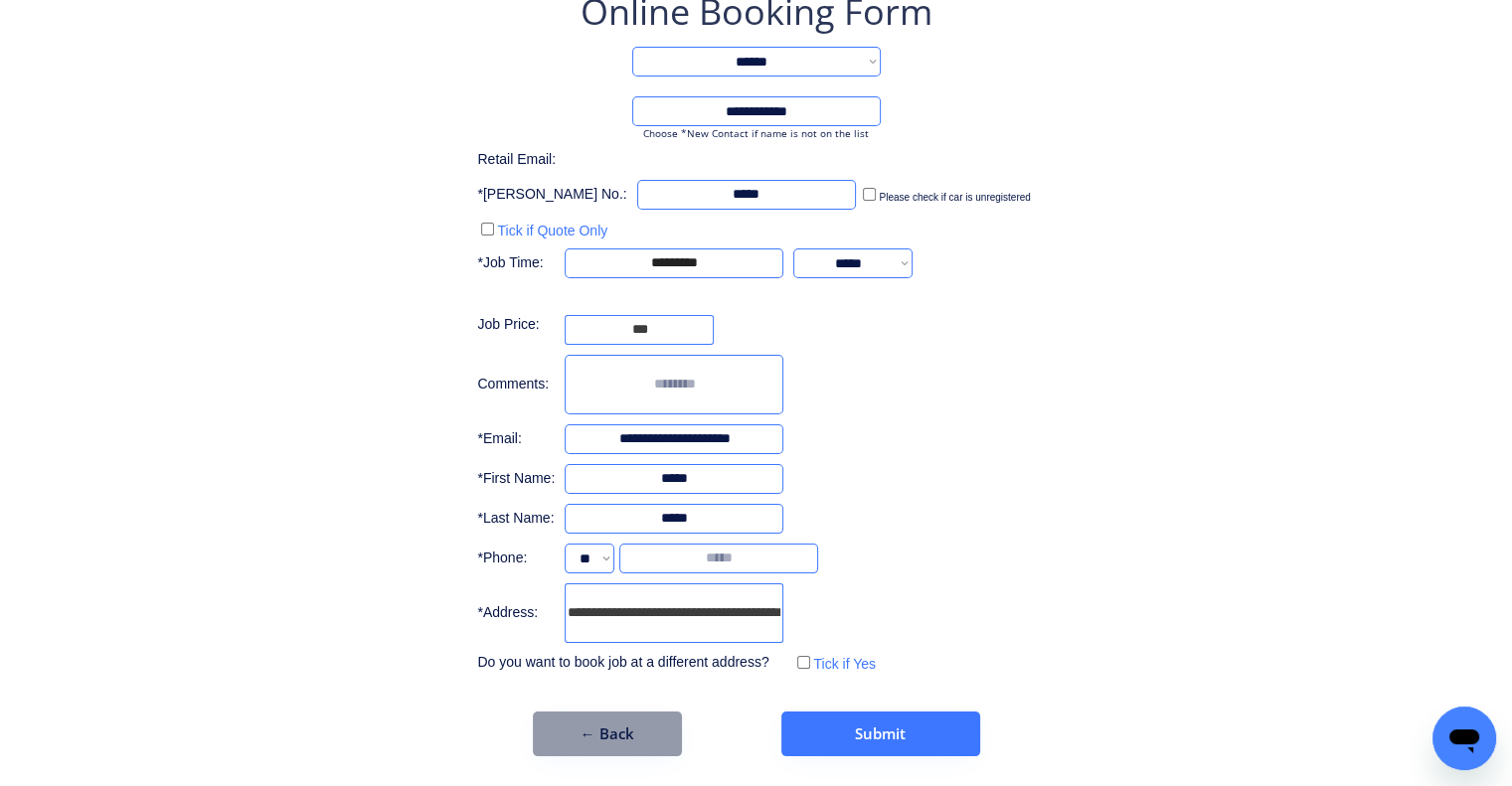 click on "**********" at bounding box center (756, 372) 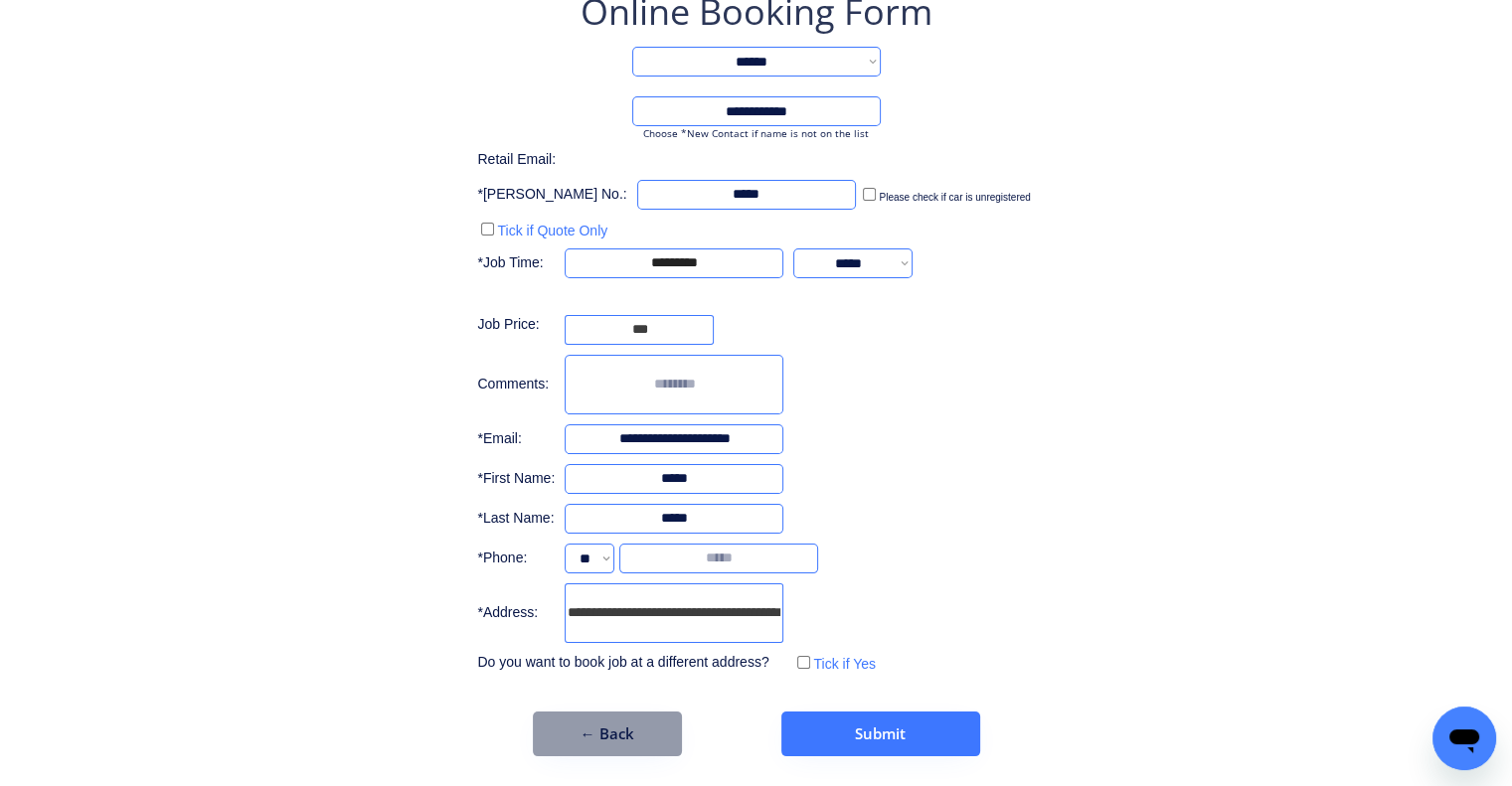 click at bounding box center [674, 385] 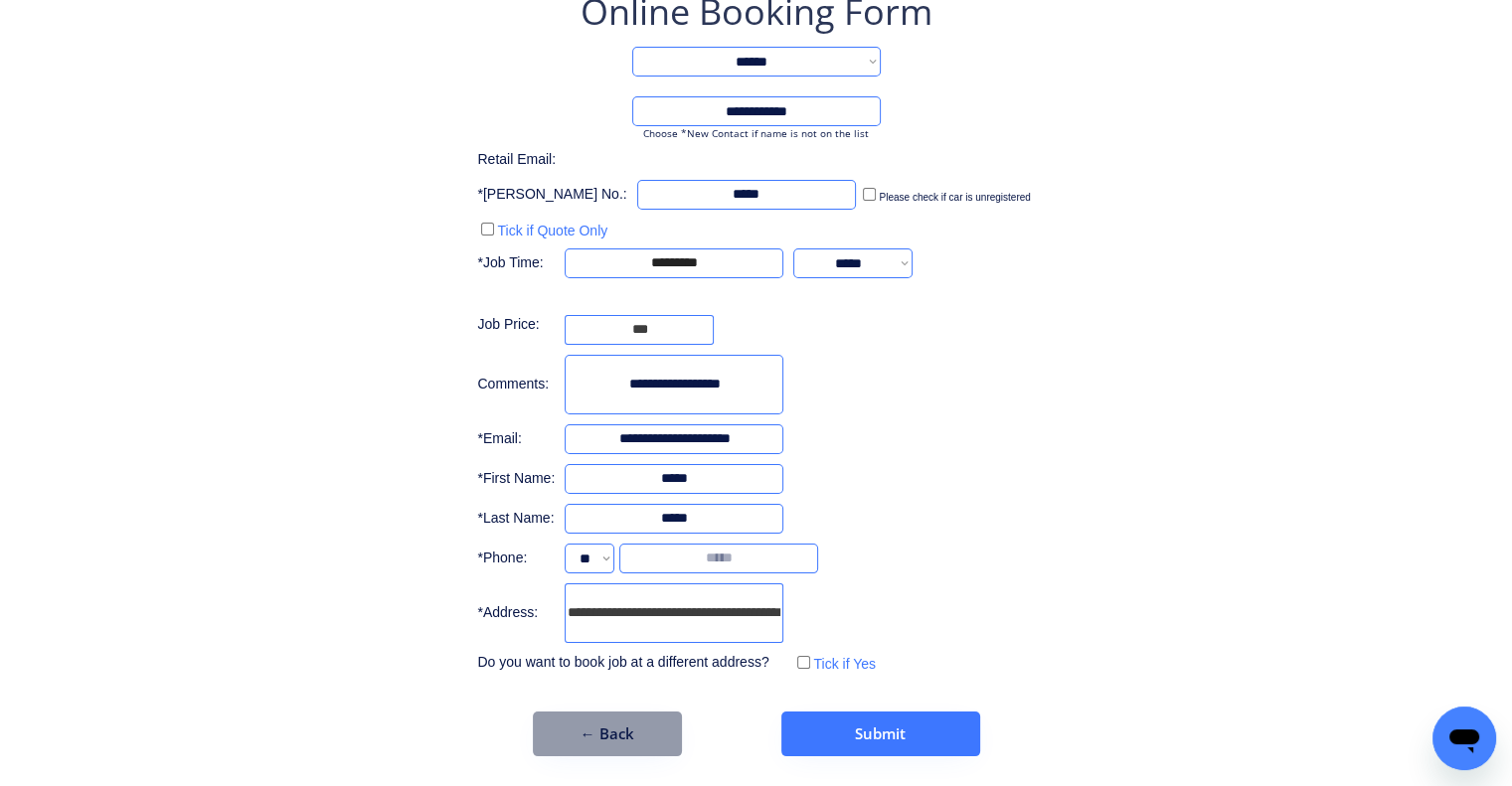 type on "**********" 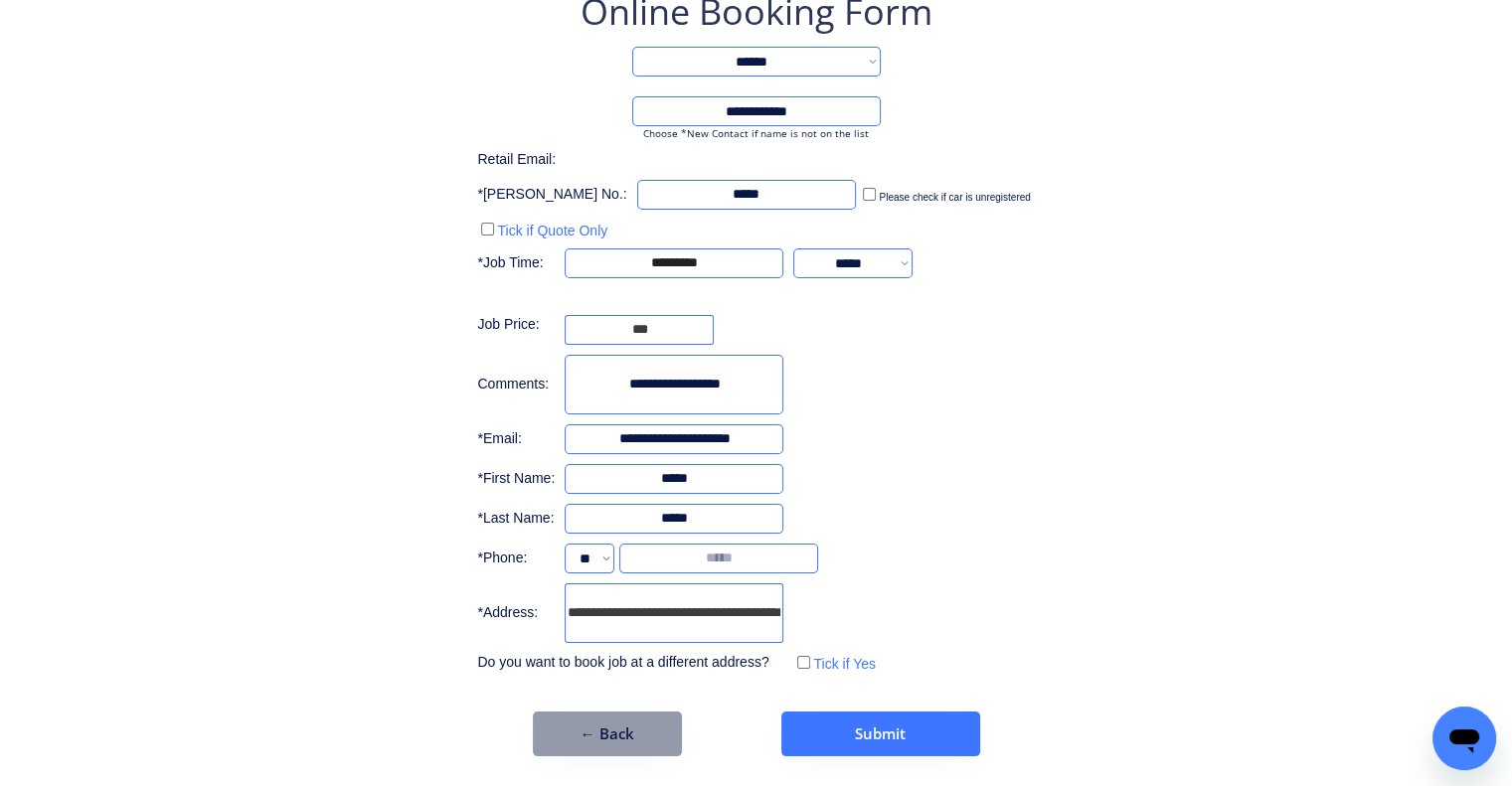 click on "**********" at bounding box center (756, 312) 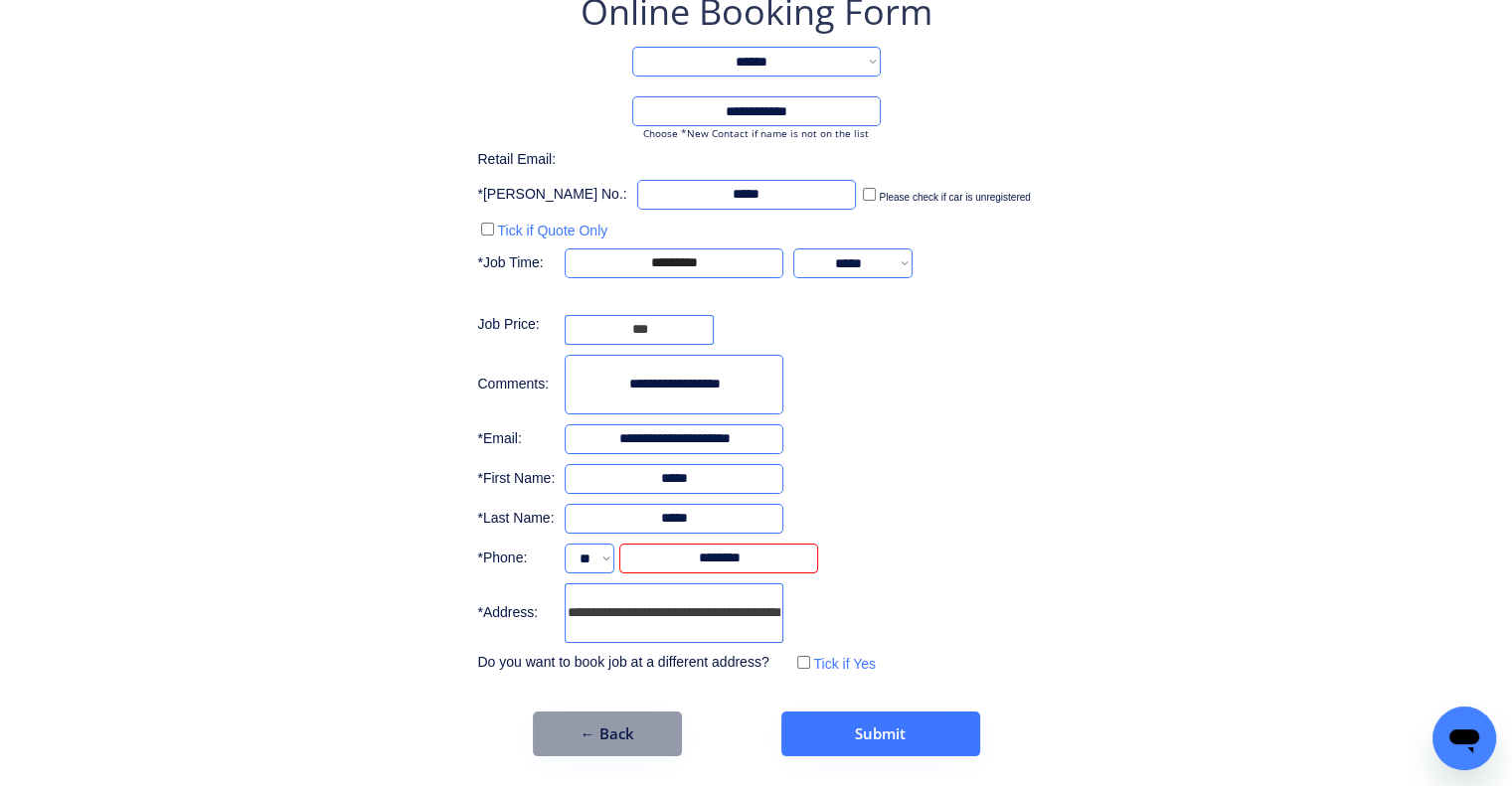 click on "**********" at bounding box center [756, 372] 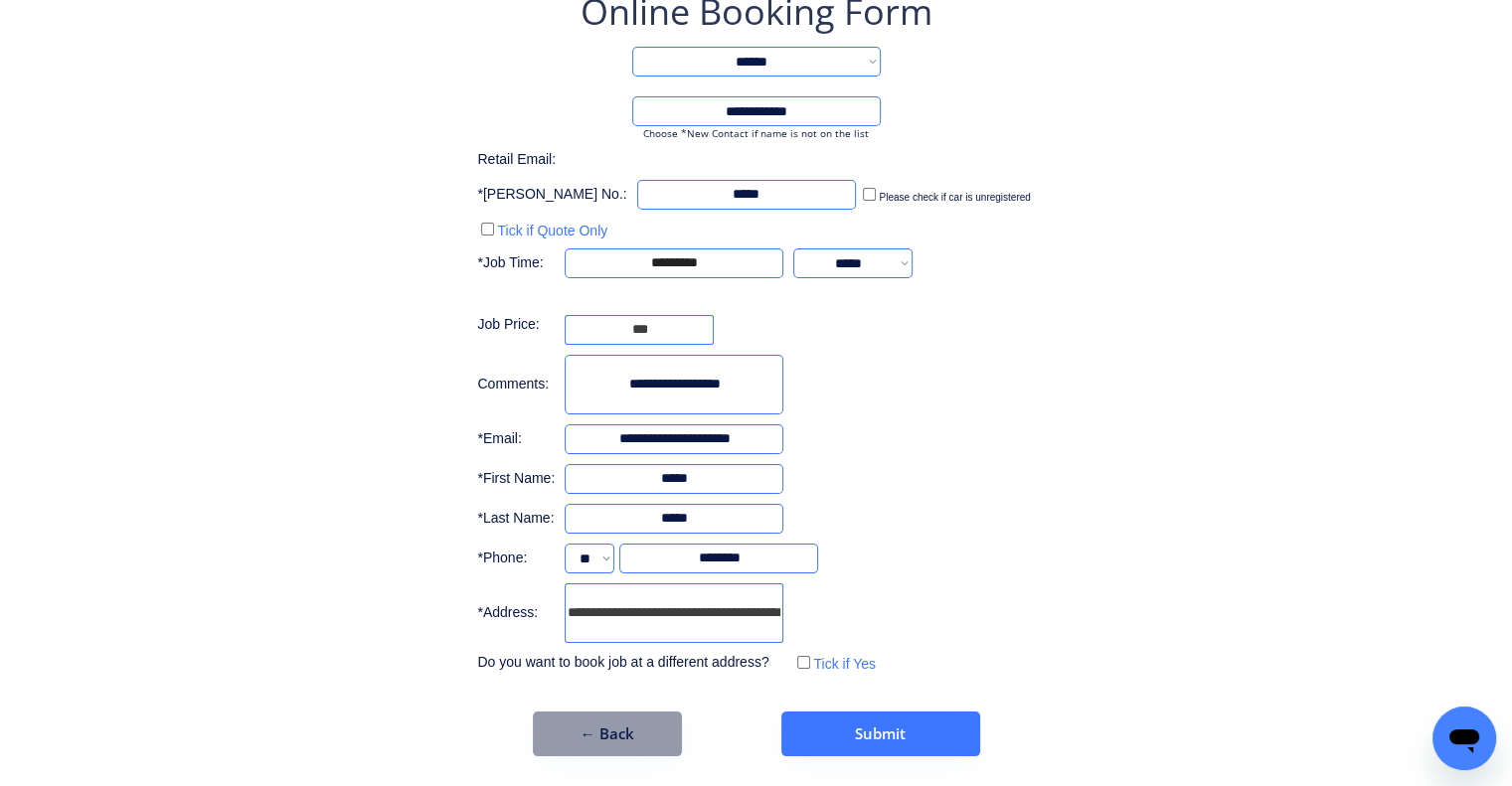 click on "**********" at bounding box center [756, 312] 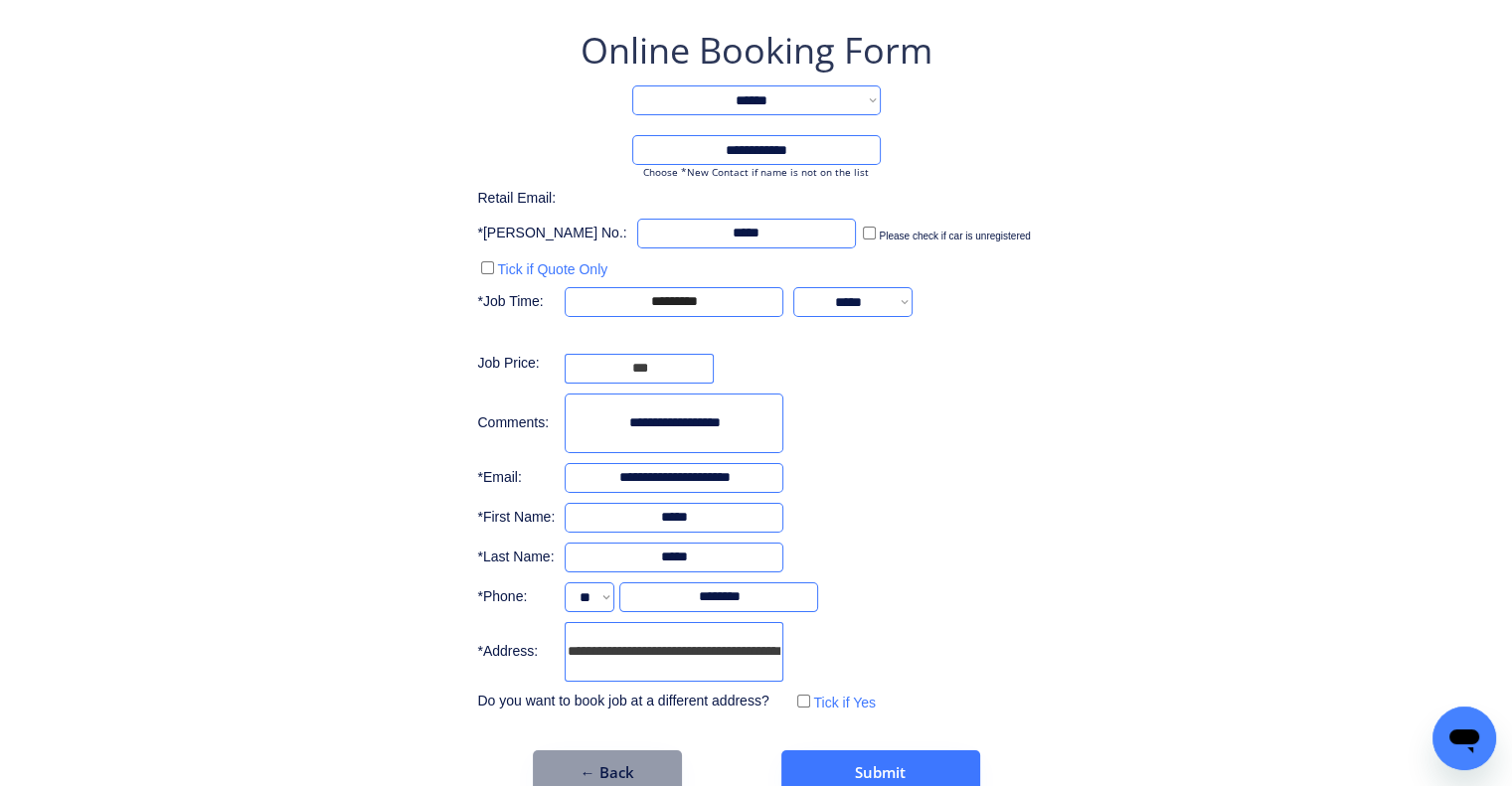 scroll, scrollTop: 162, scrollLeft: 0, axis: vertical 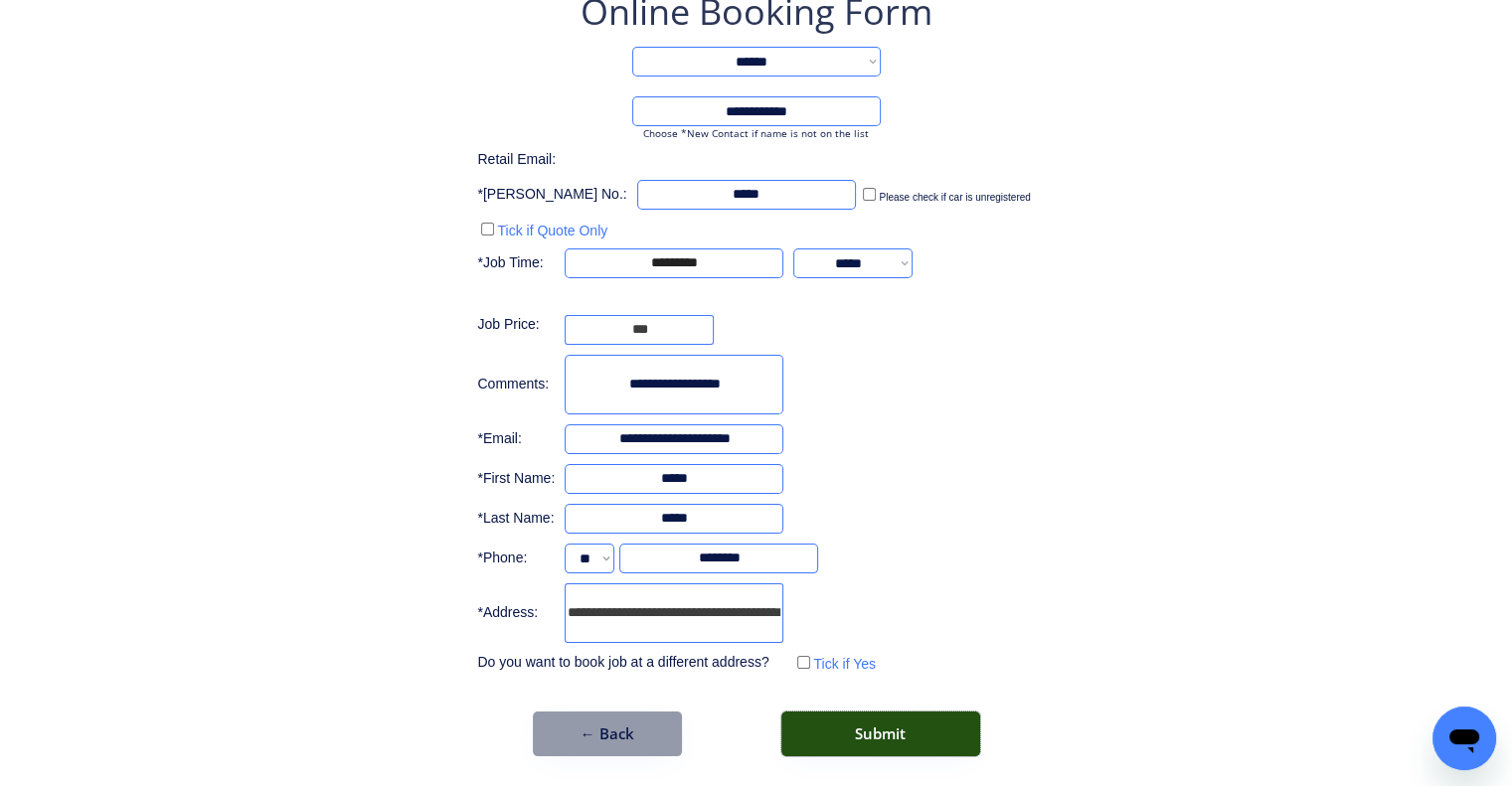 click on "Submit" at bounding box center [881, 733] 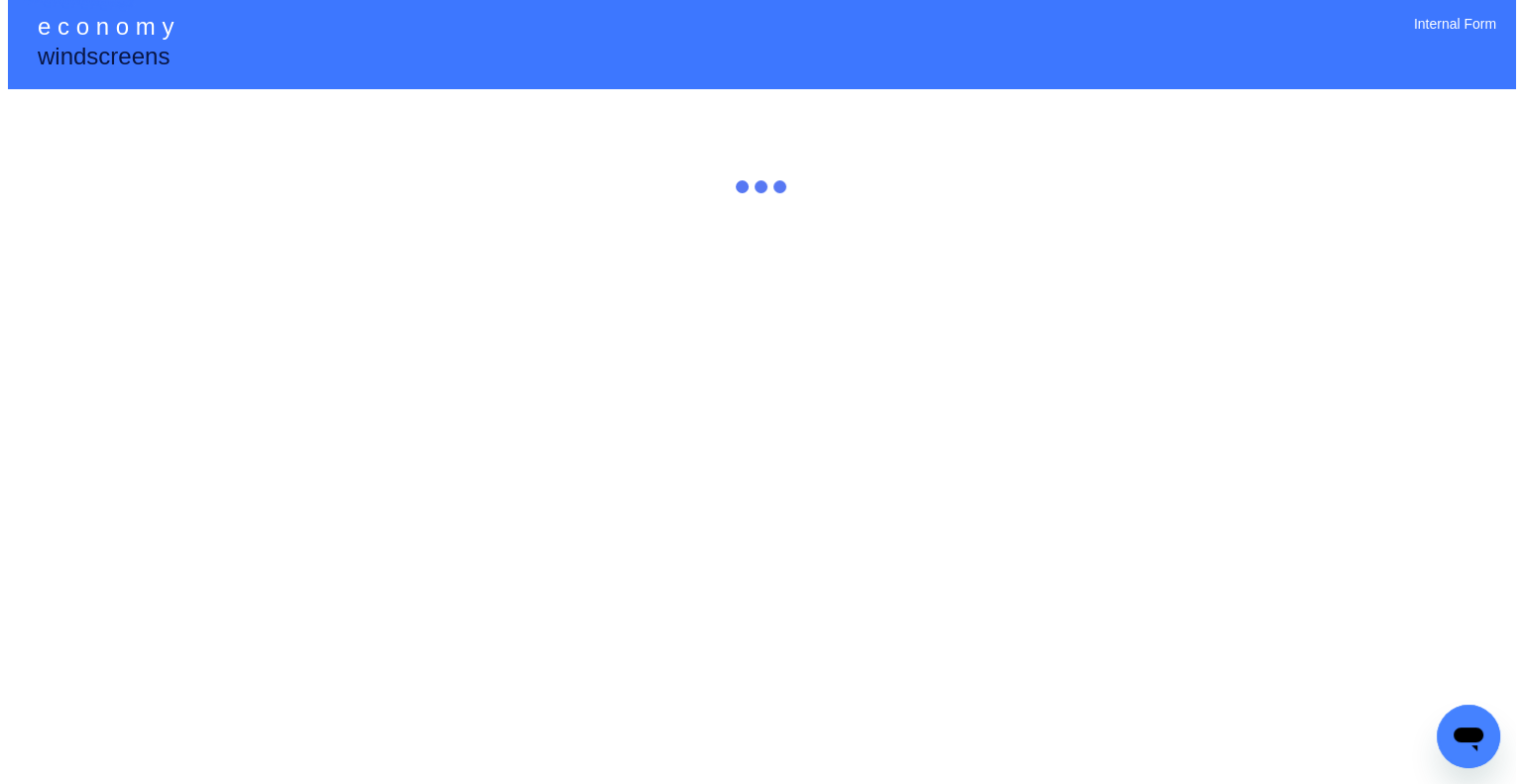 scroll, scrollTop: 0, scrollLeft: 0, axis: both 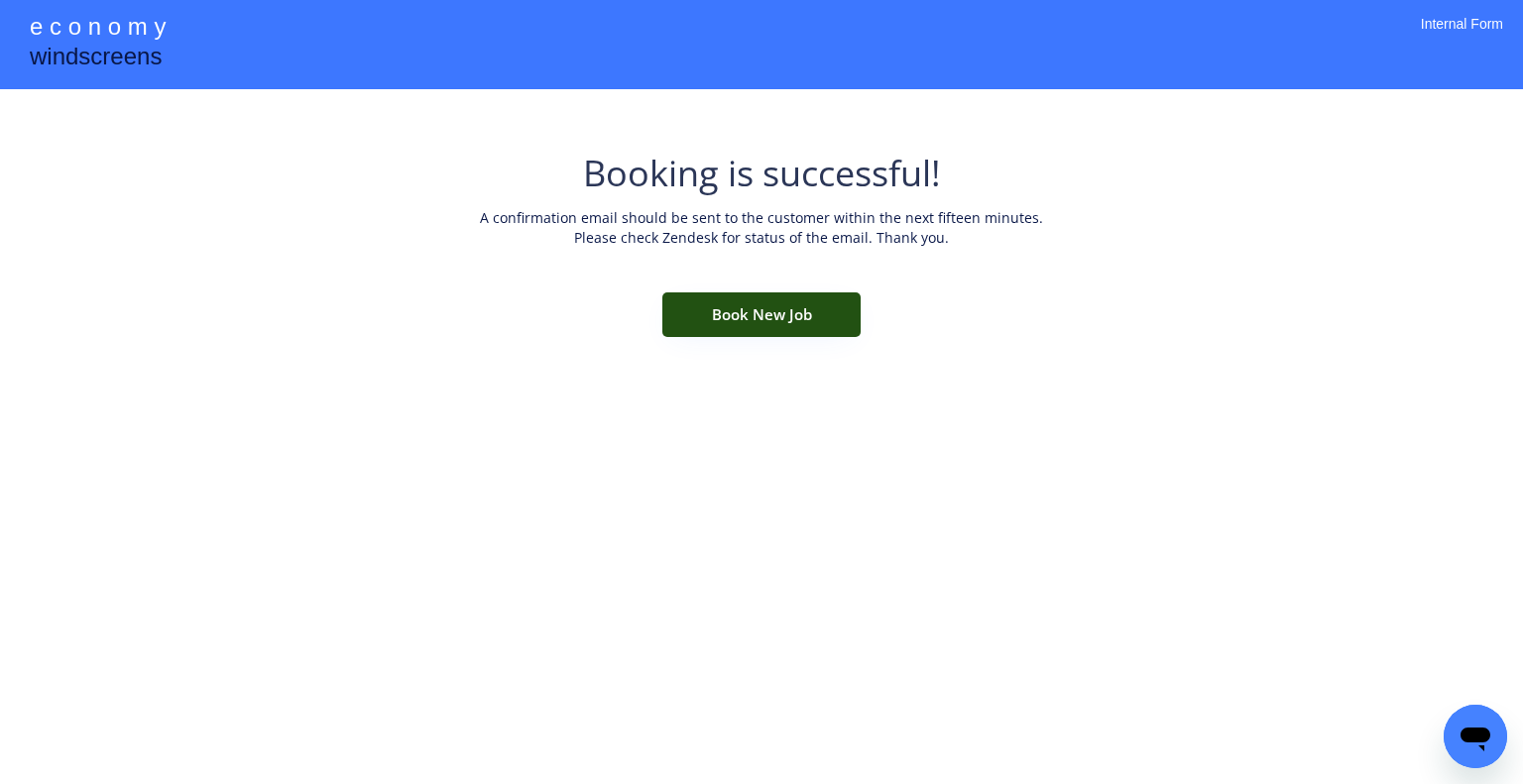 click on "Book New Job" at bounding box center (762, 314) 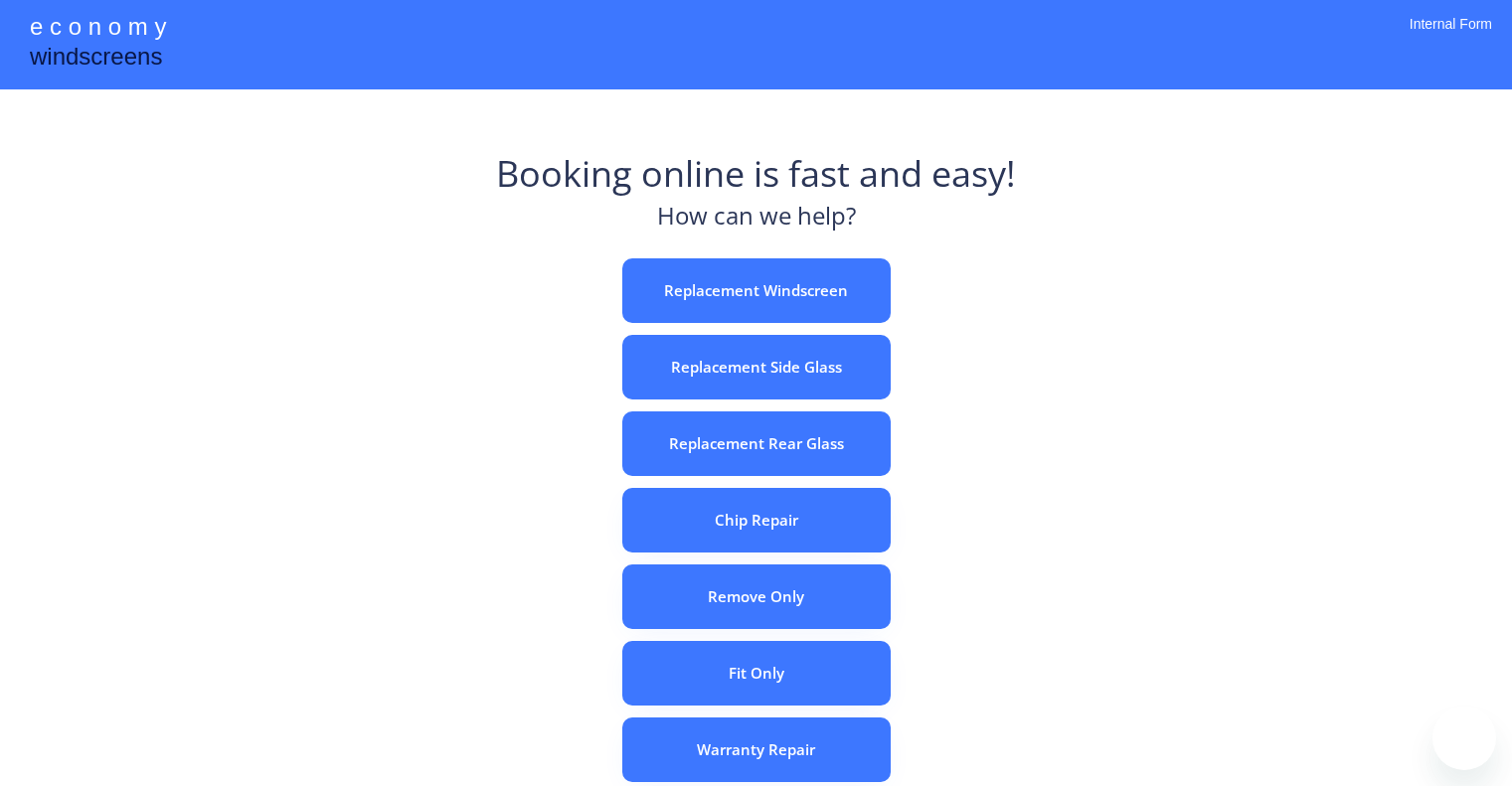 scroll, scrollTop: 0, scrollLeft: 0, axis: both 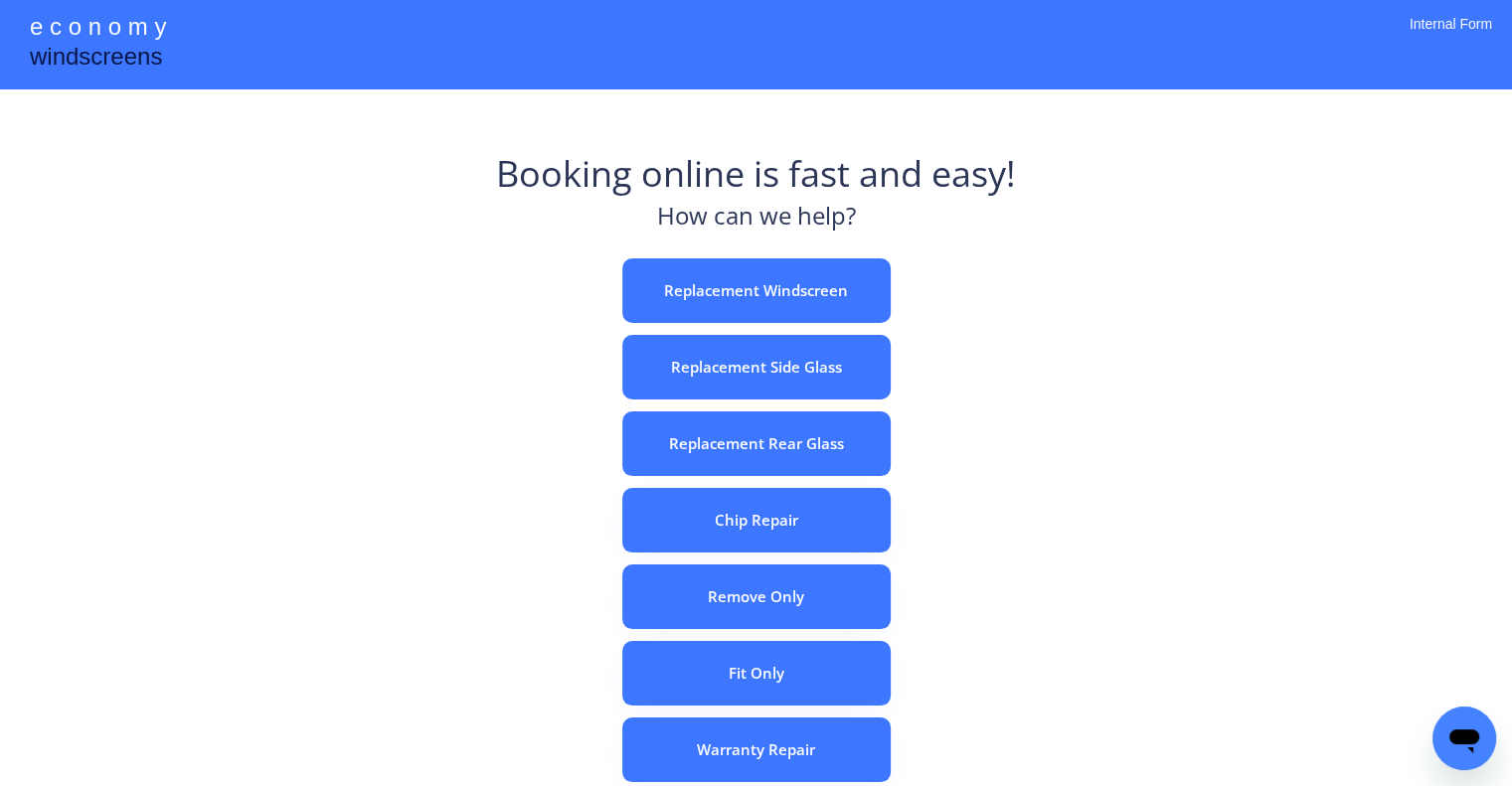 click on "Booking online is fast and easy! How can we help? Replacement Windscreen Replacement Side Glass Replacement Rear Glass Chip Repair Remove Only Fit Only Warranty Repair ADAS Recalibration Only Rebook a Job Confirm Quotes Manual Booking" at bounding box center [756, 618] 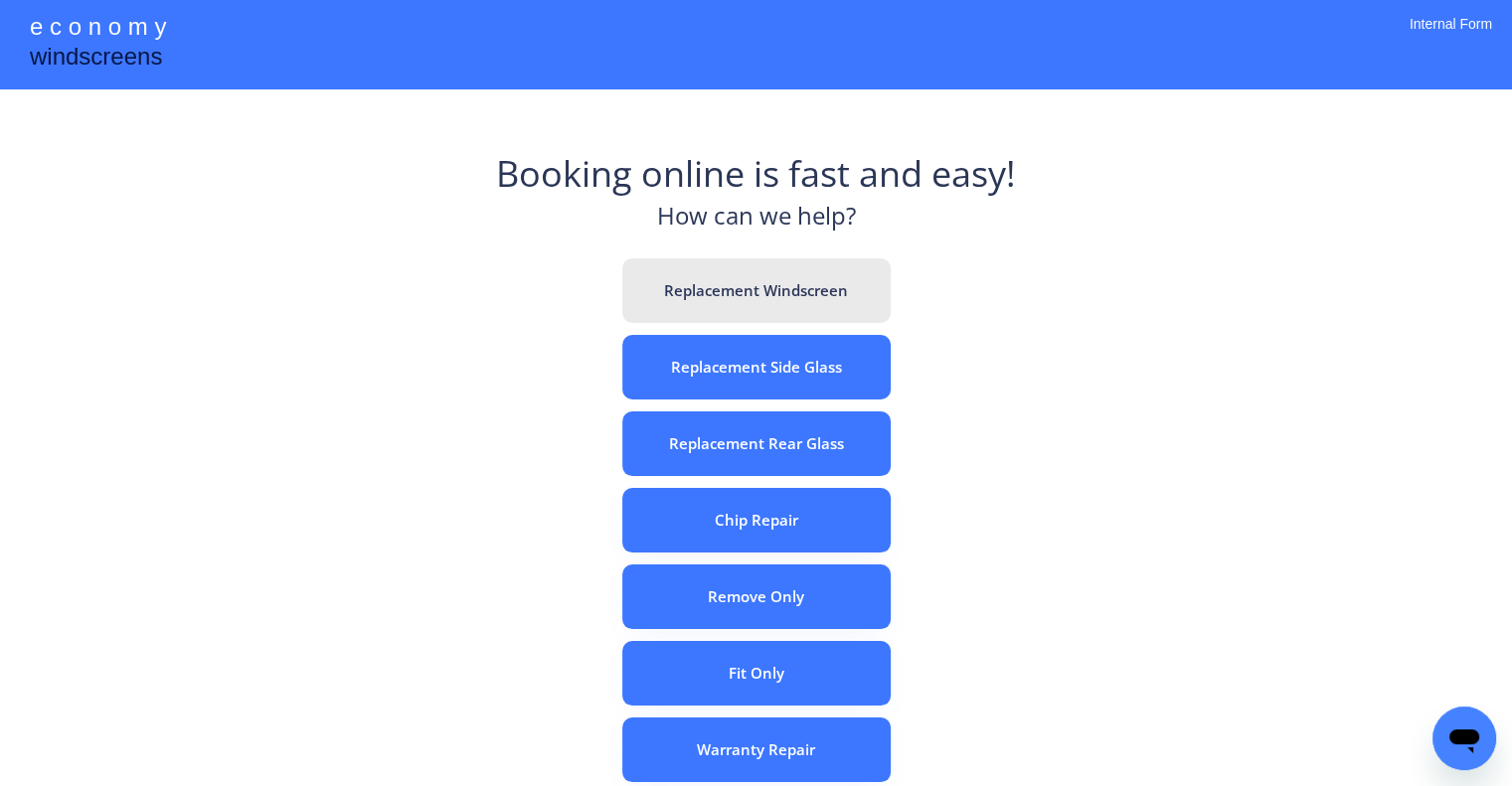click on "Replacement Windscreen" at bounding box center [756, 290] 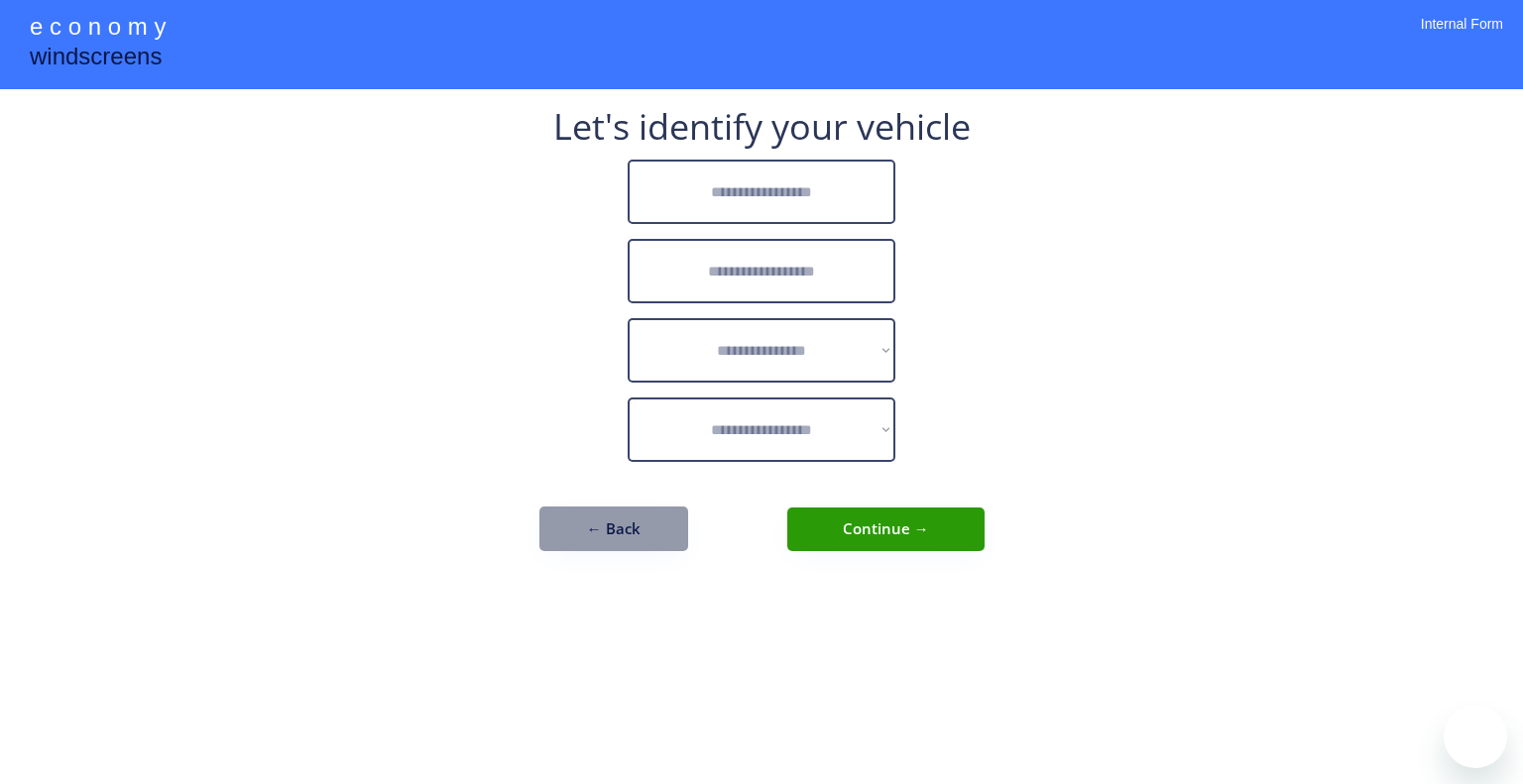 scroll, scrollTop: 0, scrollLeft: 0, axis: both 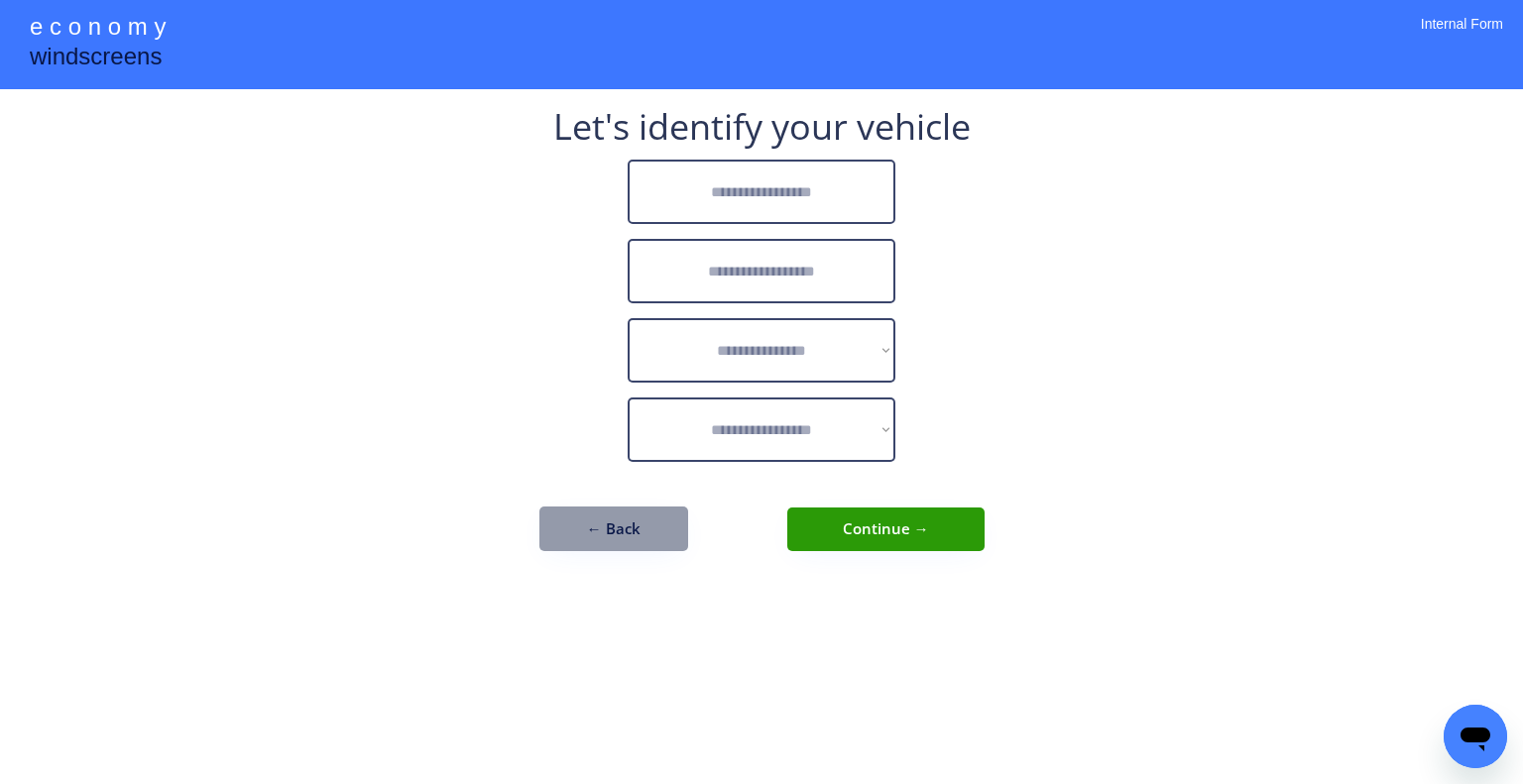 click at bounding box center (762, 191) 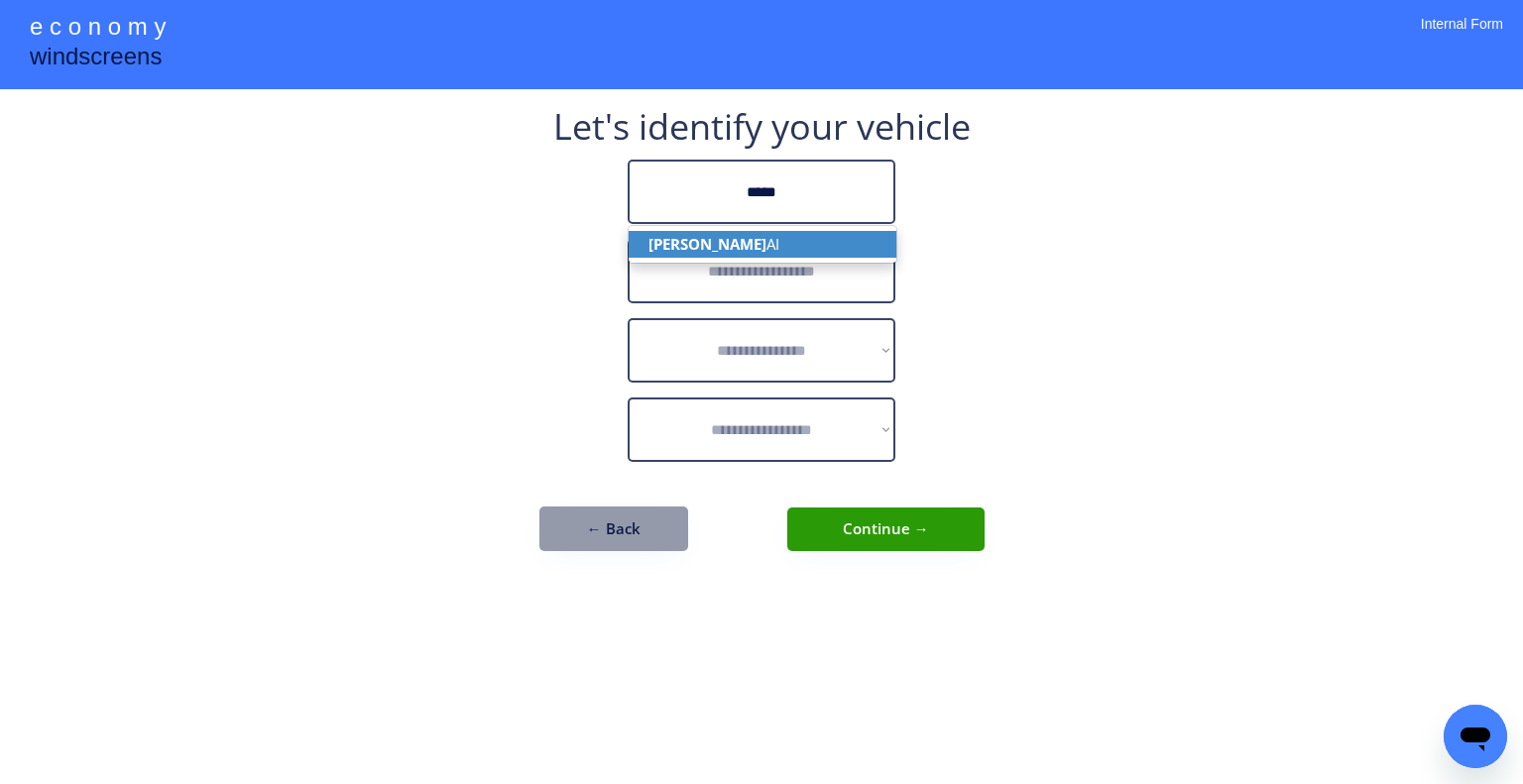 click on "[PERSON_NAME]" at bounding box center [762, 244] 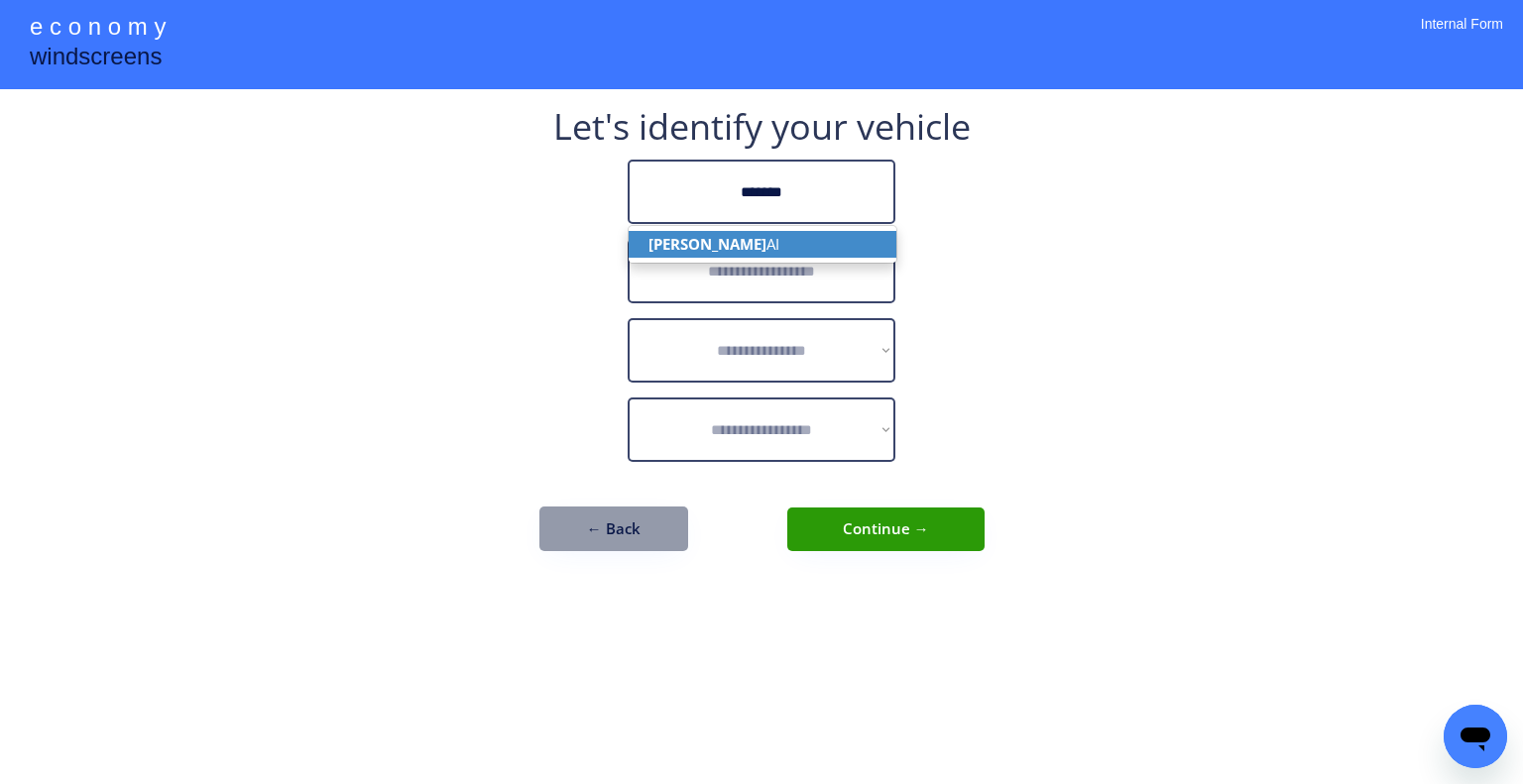type on "*******" 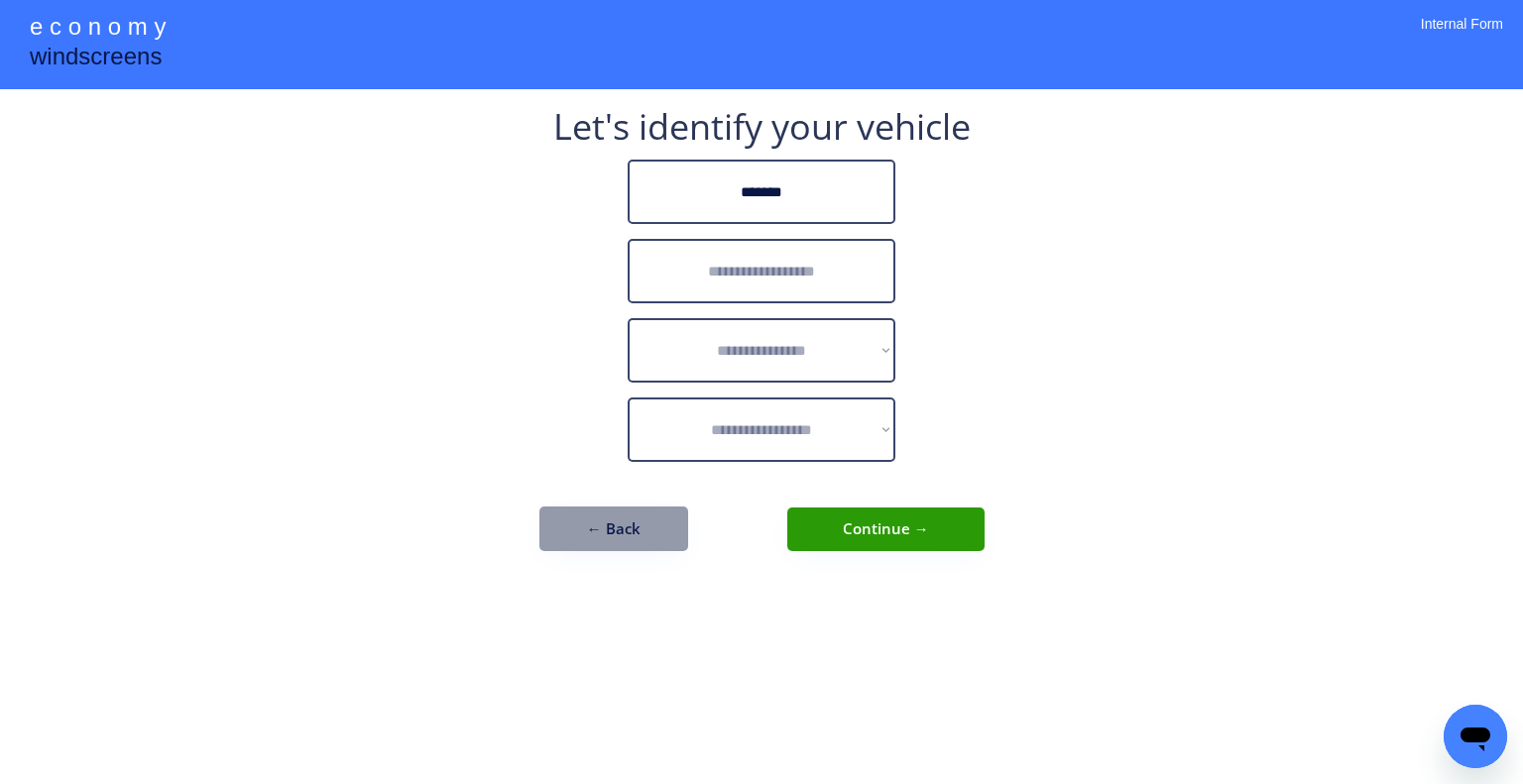 click at bounding box center (762, 271) 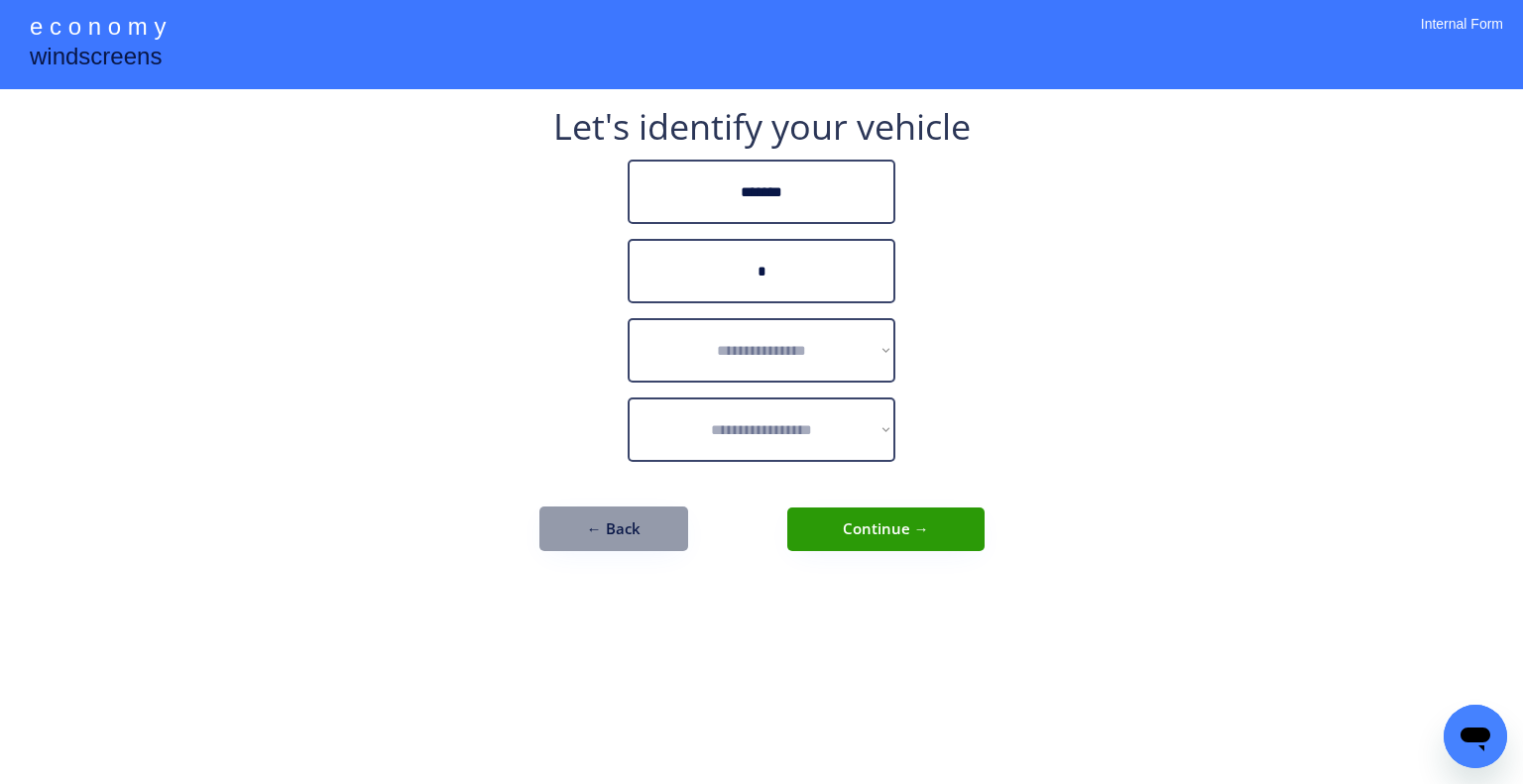 type on "*" 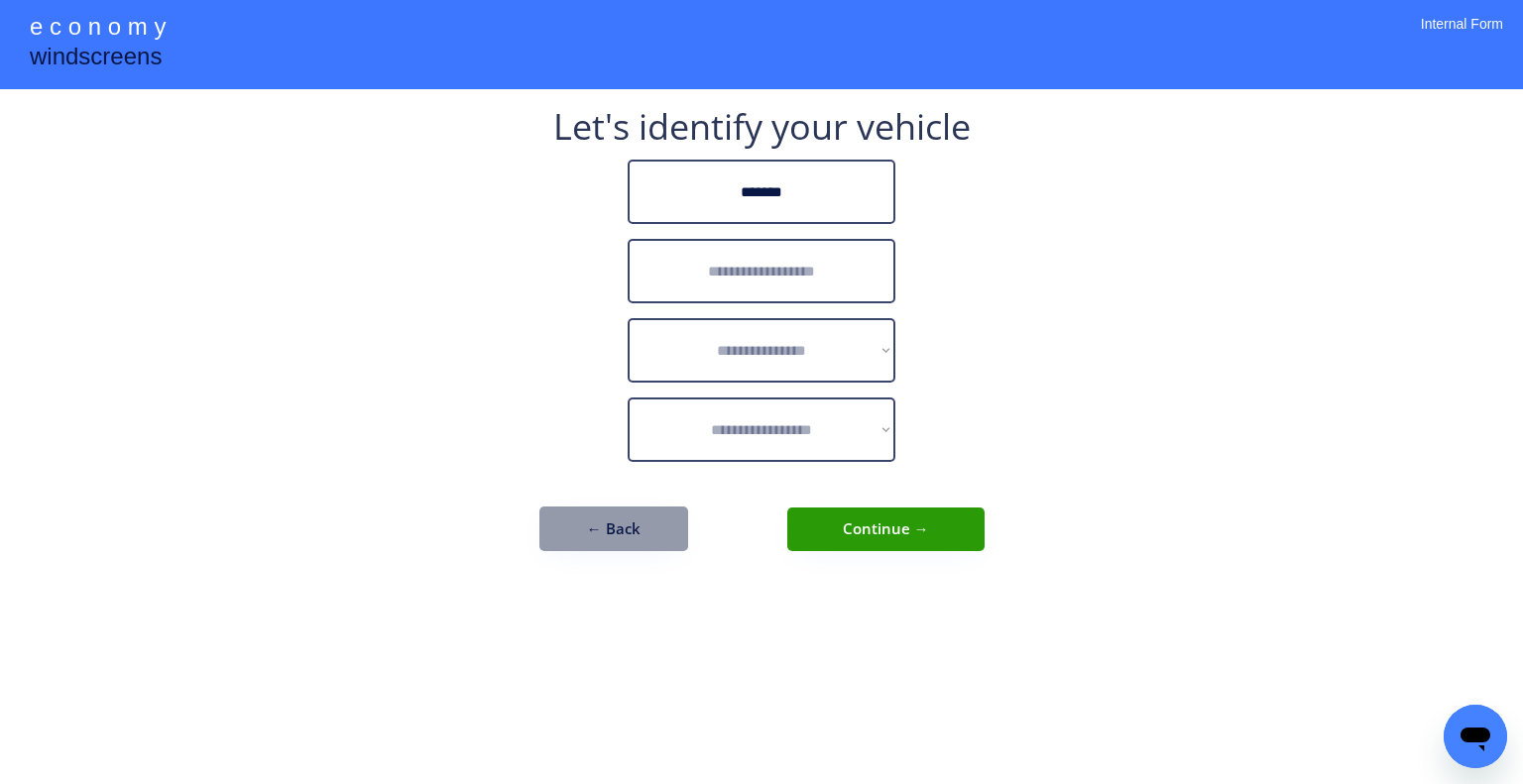 click at bounding box center (762, 271) 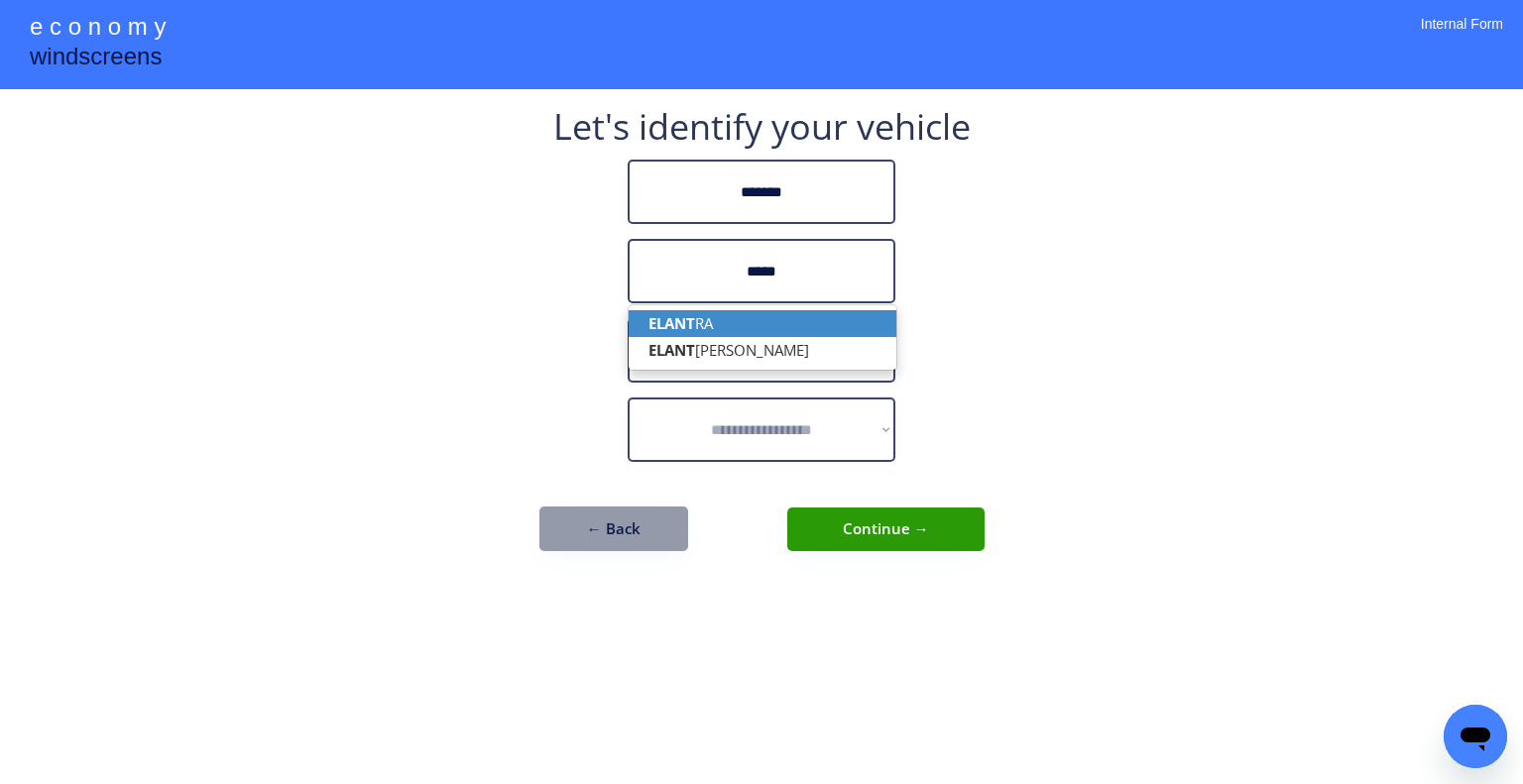 drag, startPoint x: 789, startPoint y: 323, endPoint x: 1126, endPoint y: 318, distance: 337.03709 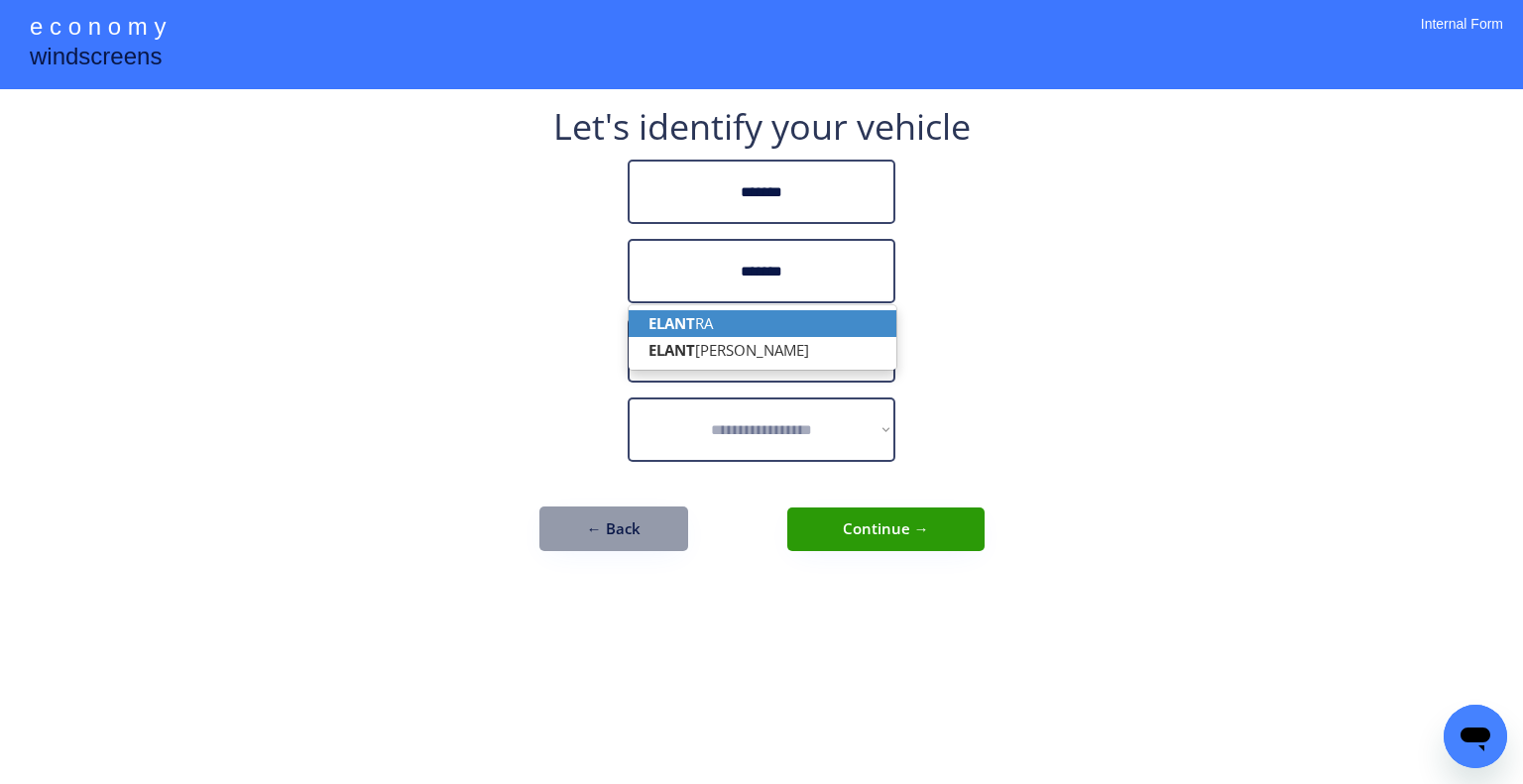 type on "*******" 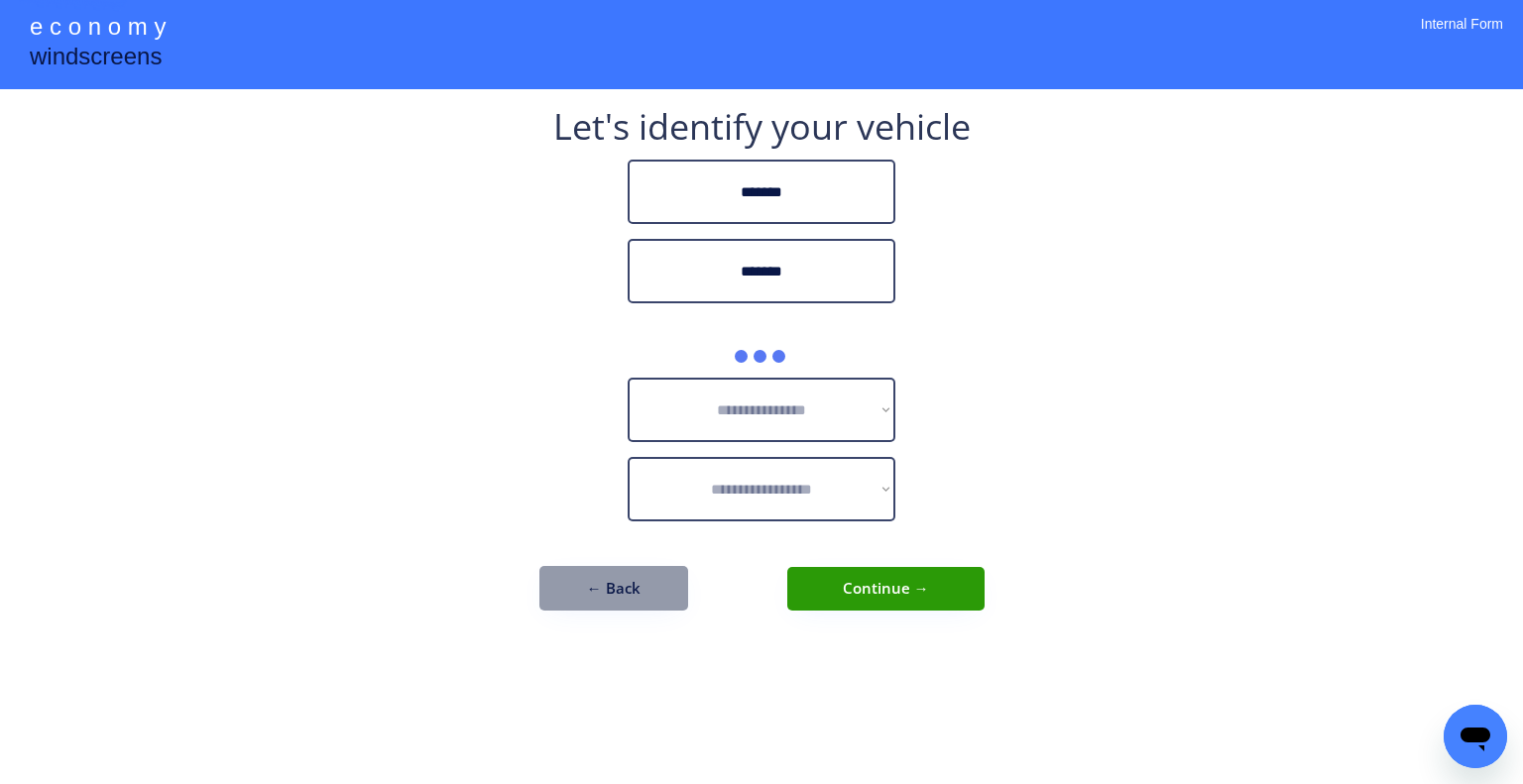click on "**********" at bounding box center (762, 370) 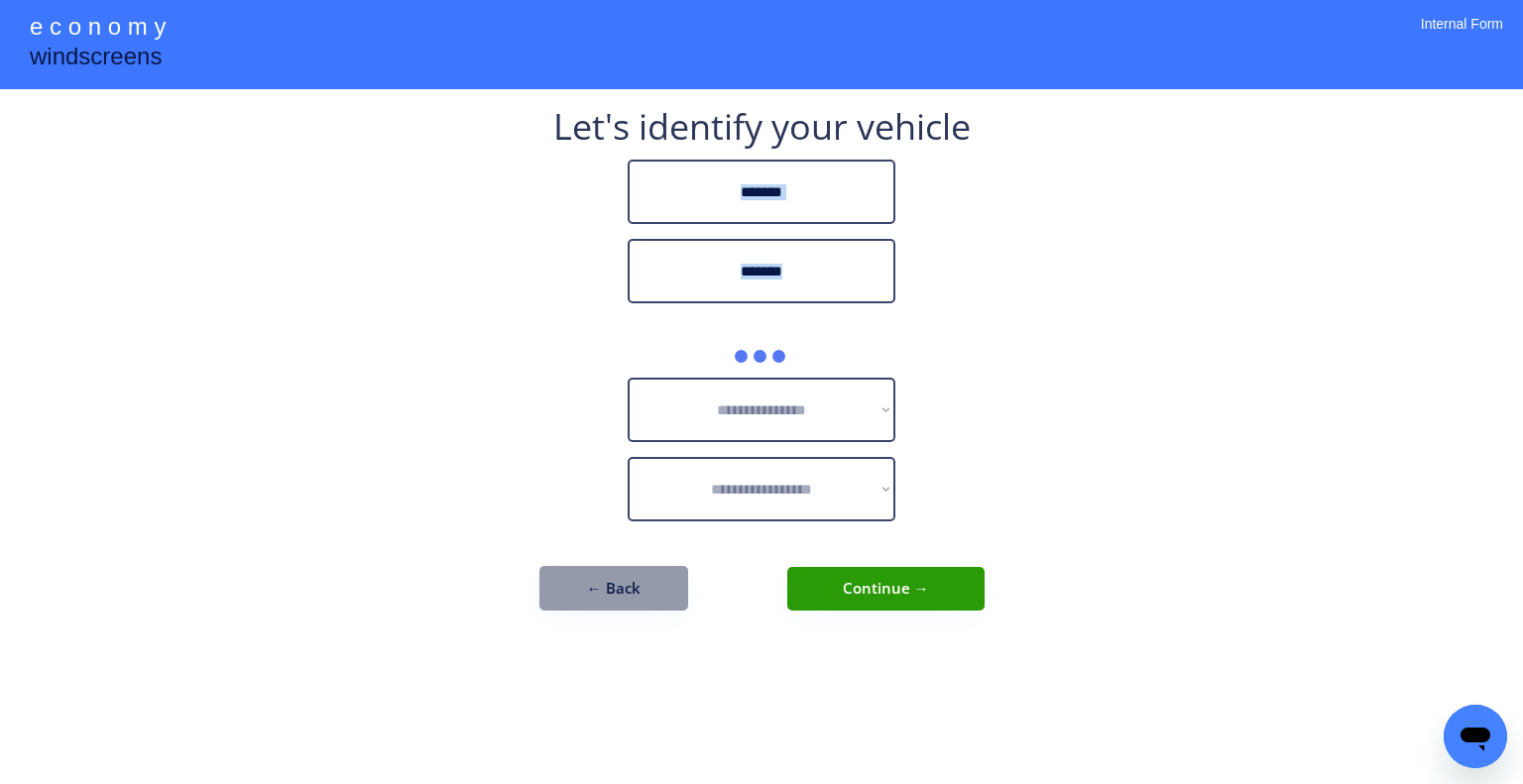 click on "**********" at bounding box center (762, 370) 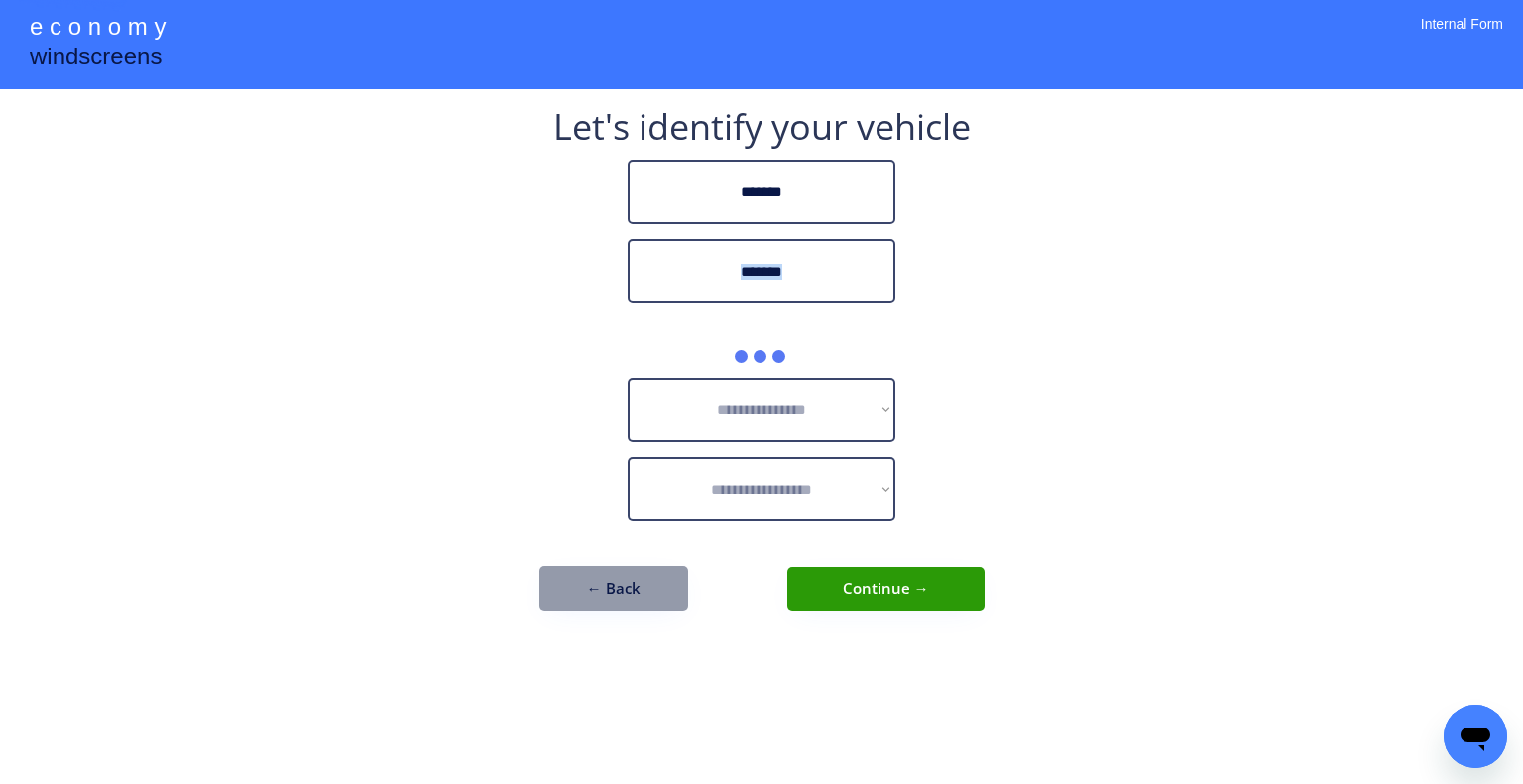 click on "**********" at bounding box center [762, 370] 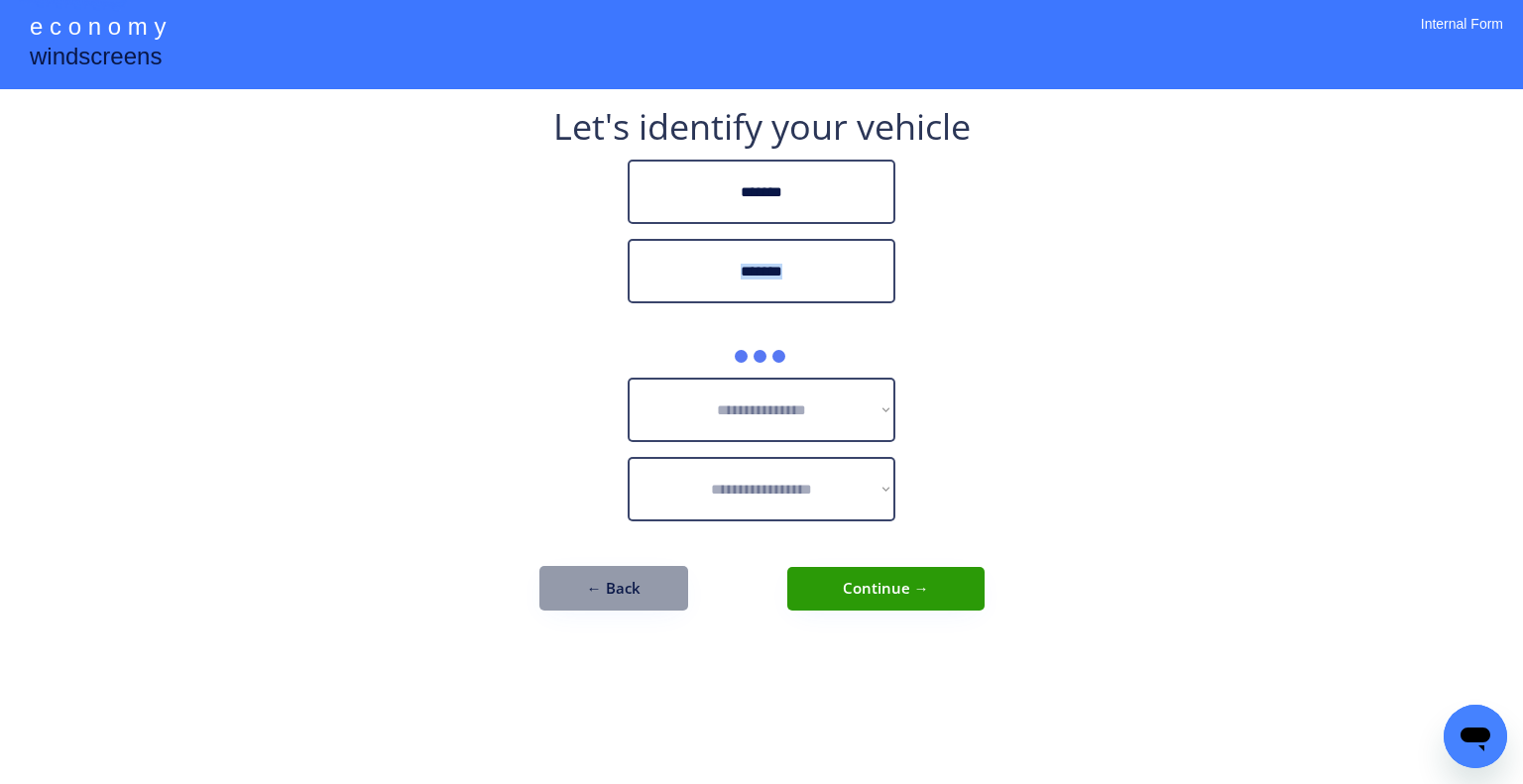 click on "**********" at bounding box center [762, 370] 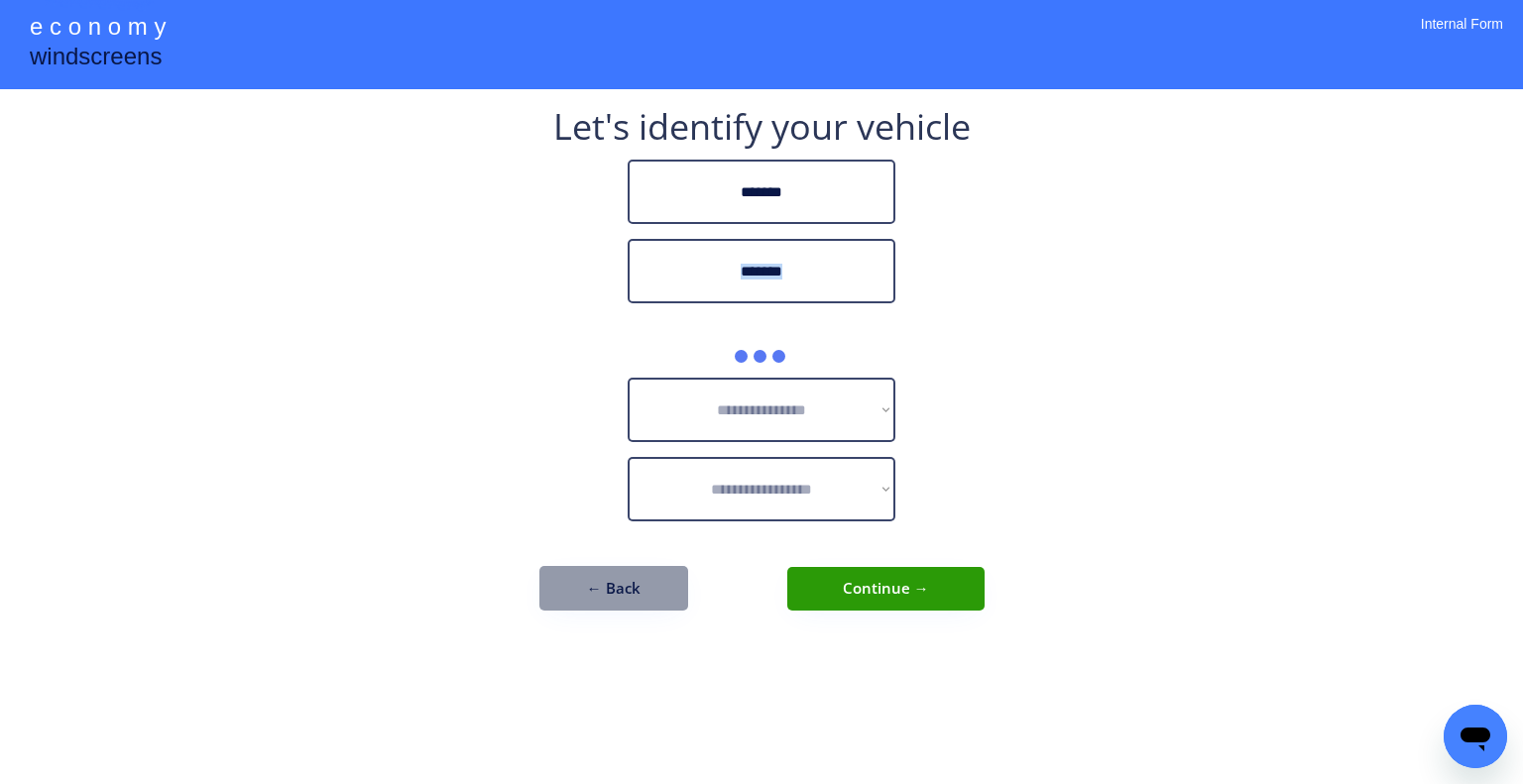 click on "**********" at bounding box center (762, 370) 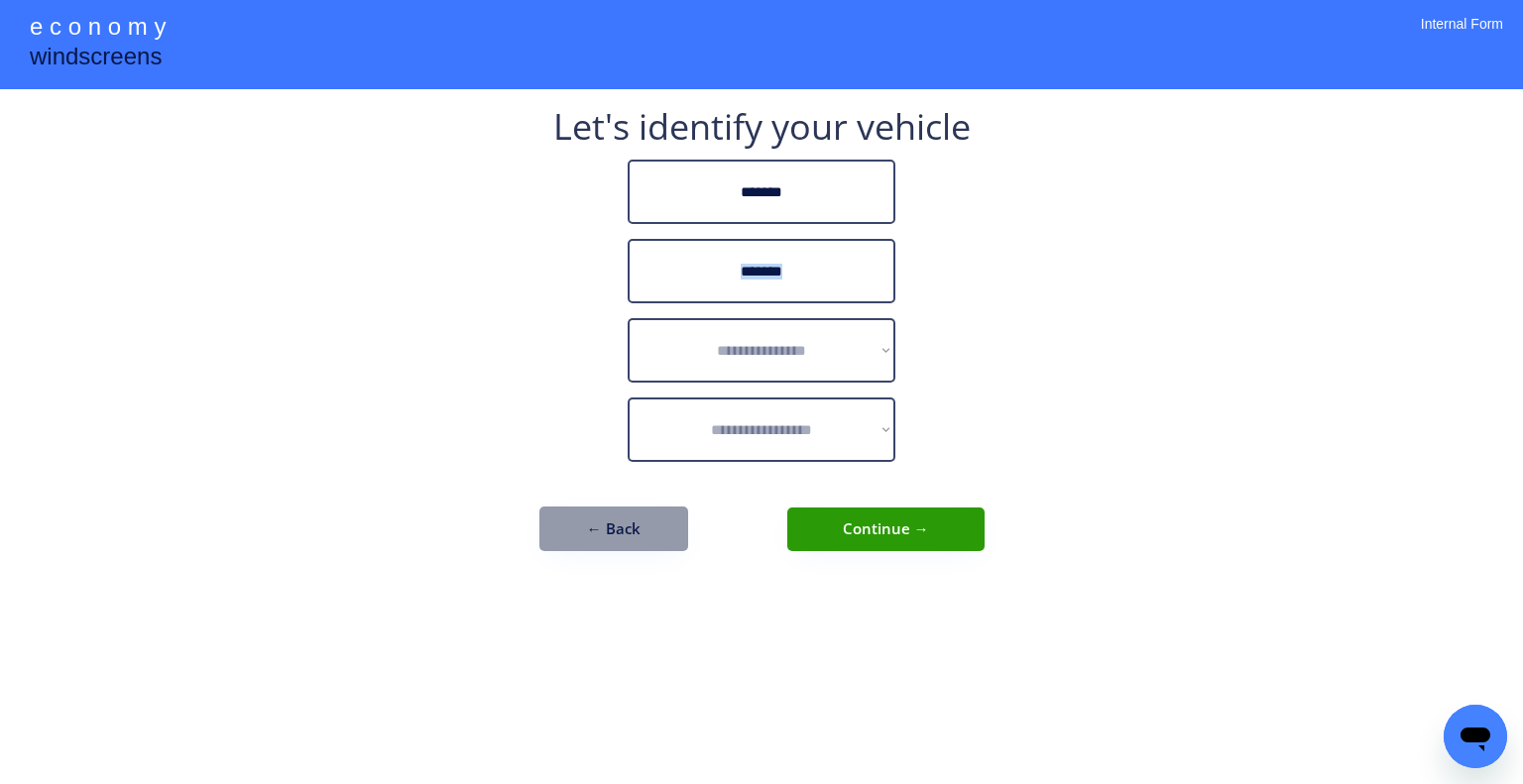 click on "**********" at bounding box center [762, 340] 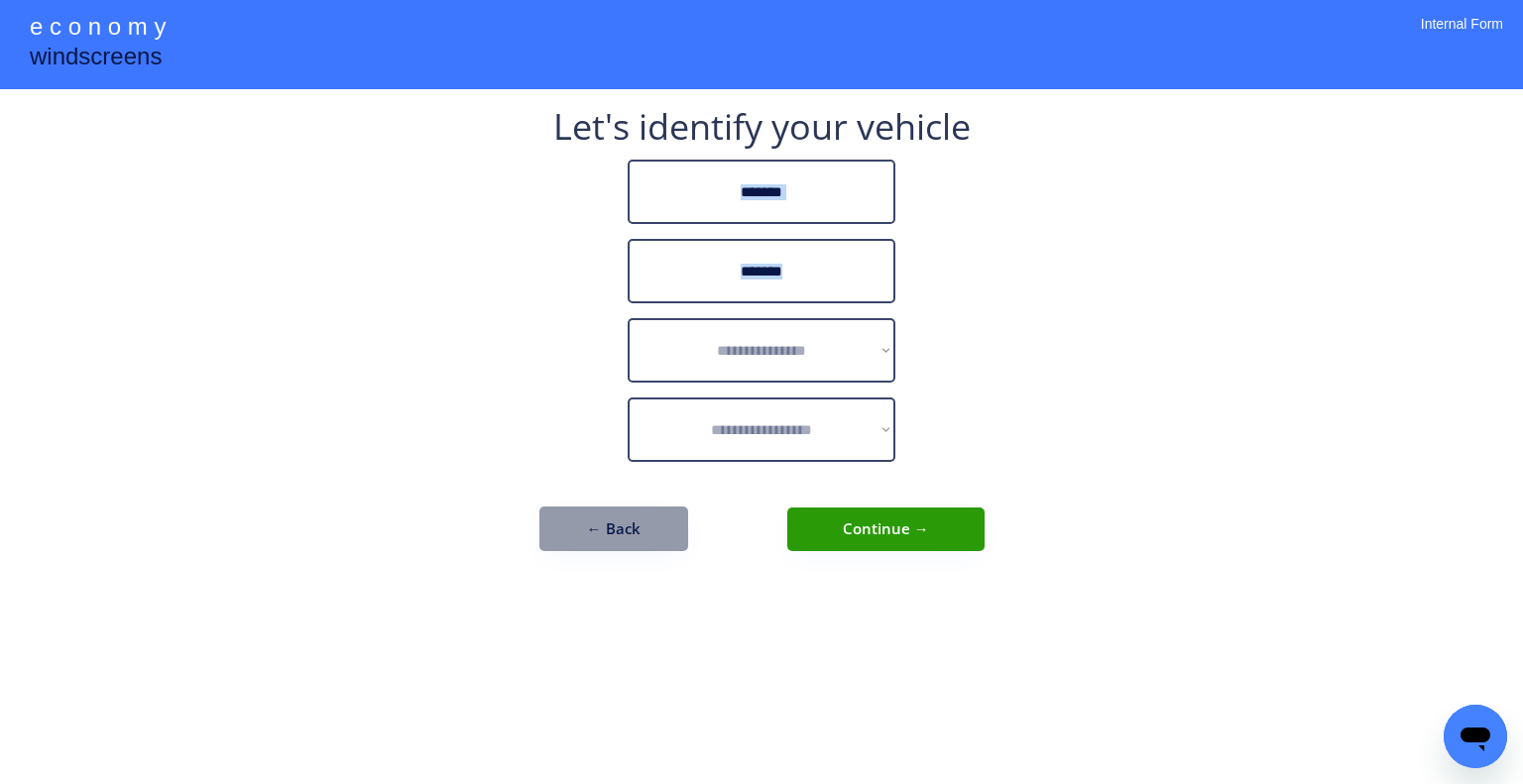 click on "**********" at bounding box center (762, 340) 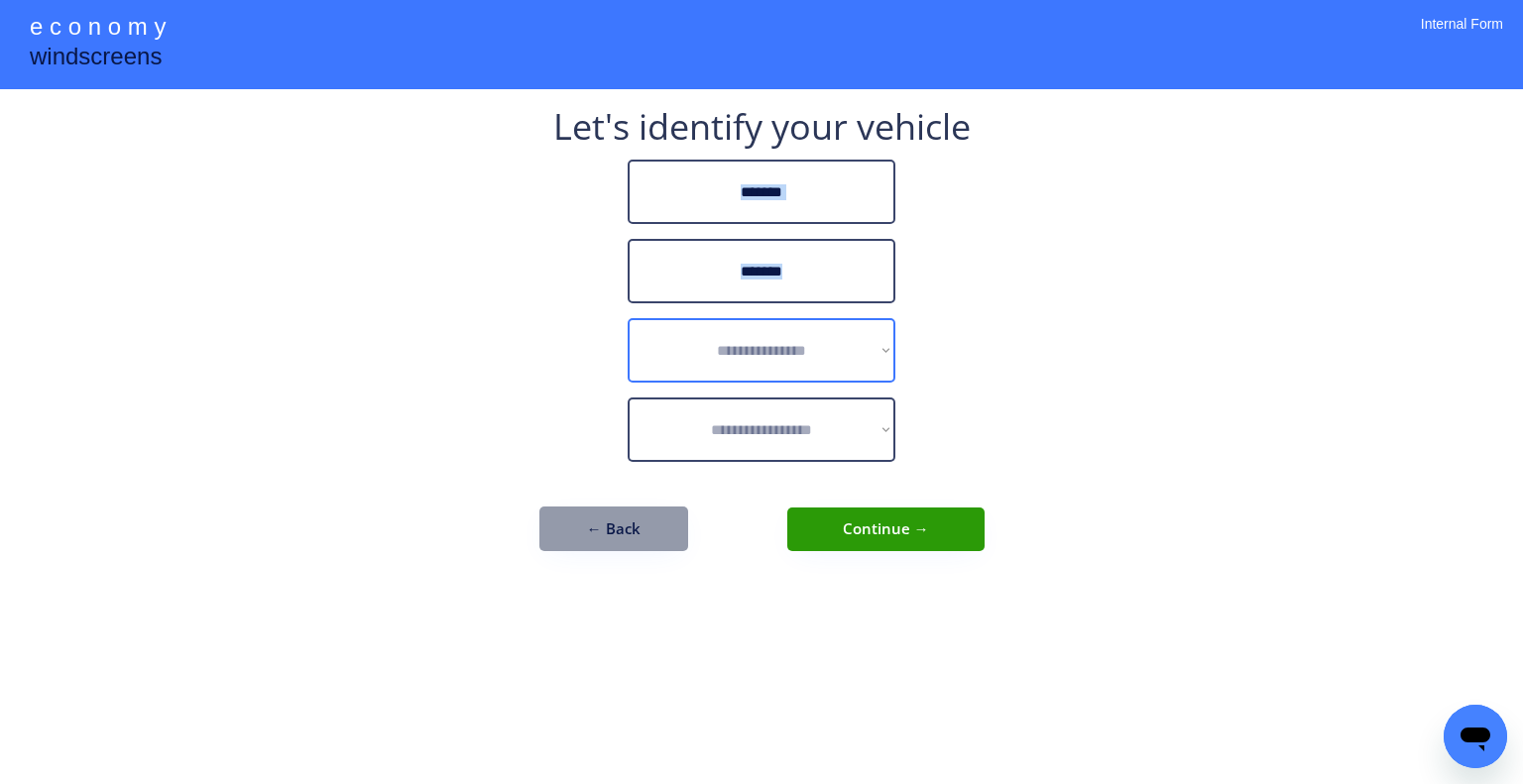 click on "**********" at bounding box center [762, 350] 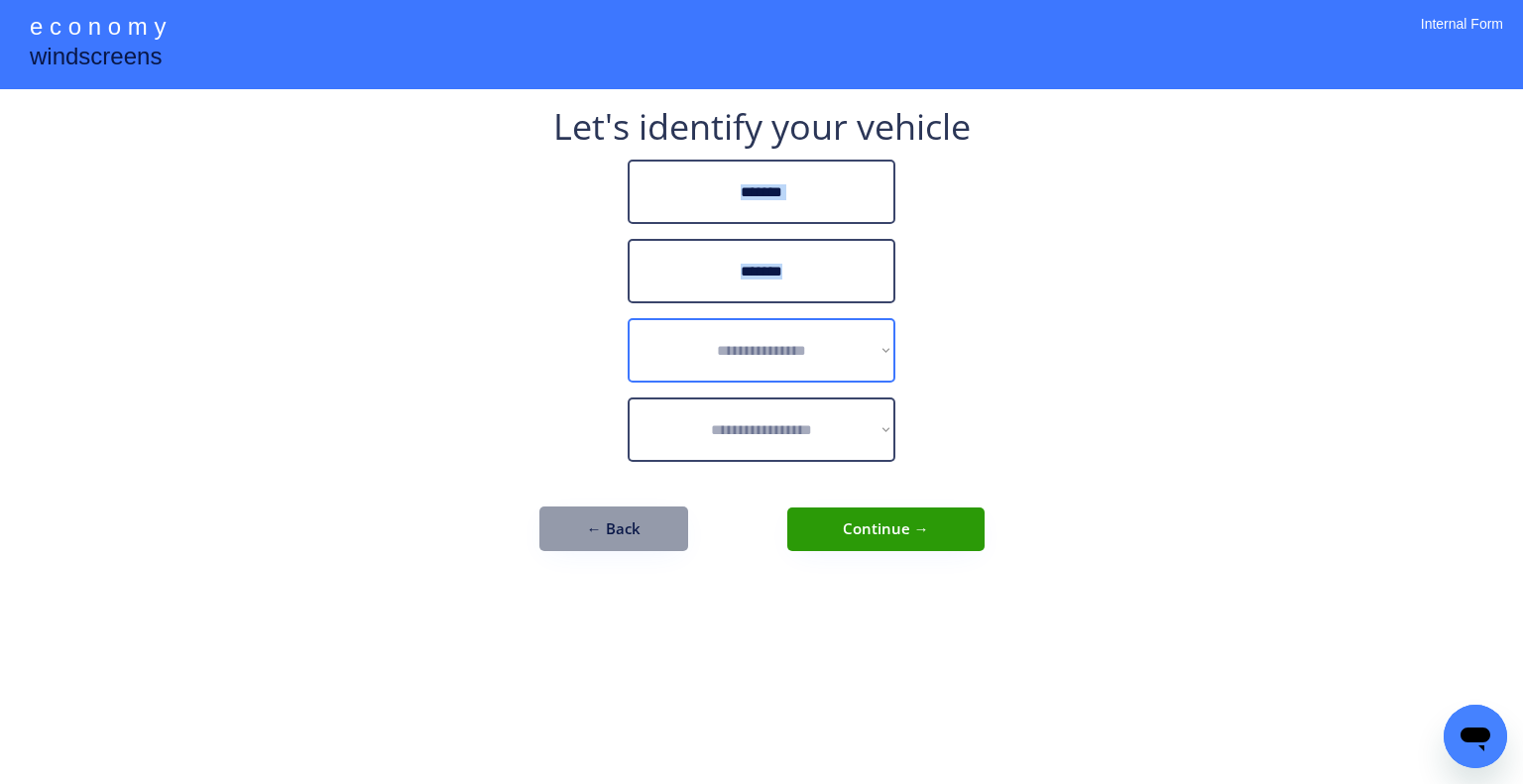 select on "******" 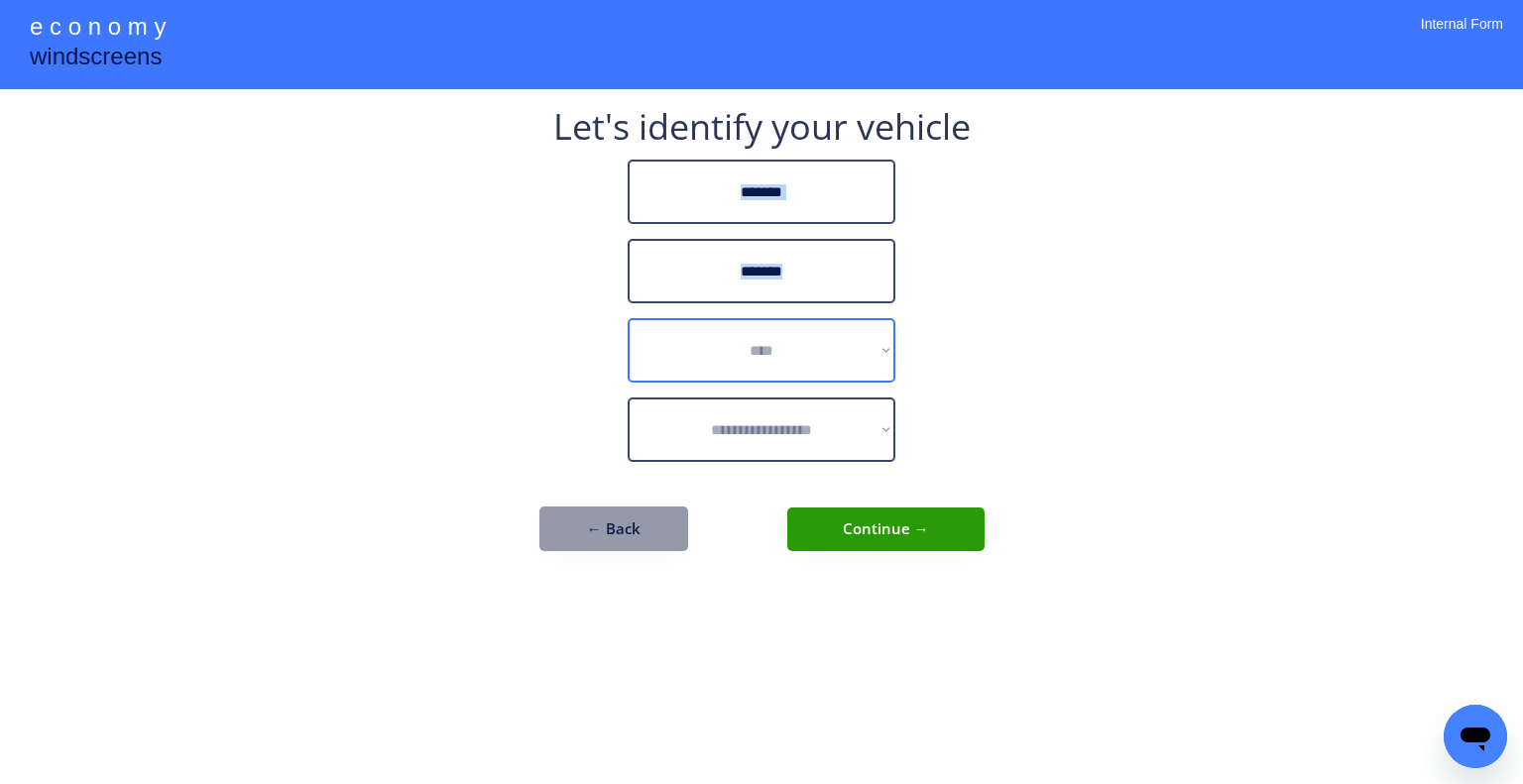 click on "**********" at bounding box center (762, 350) 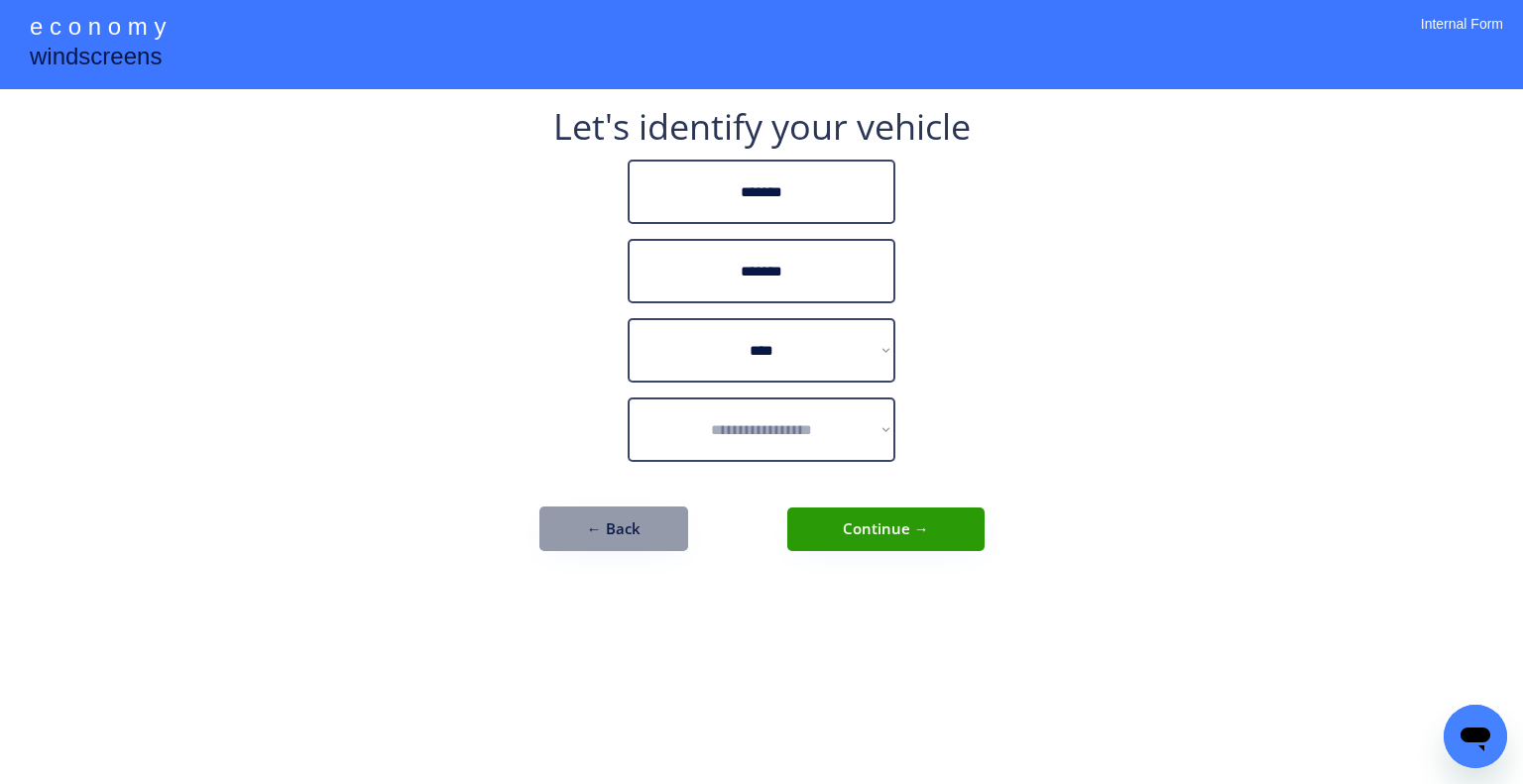 click on "**********" at bounding box center (762, 392) 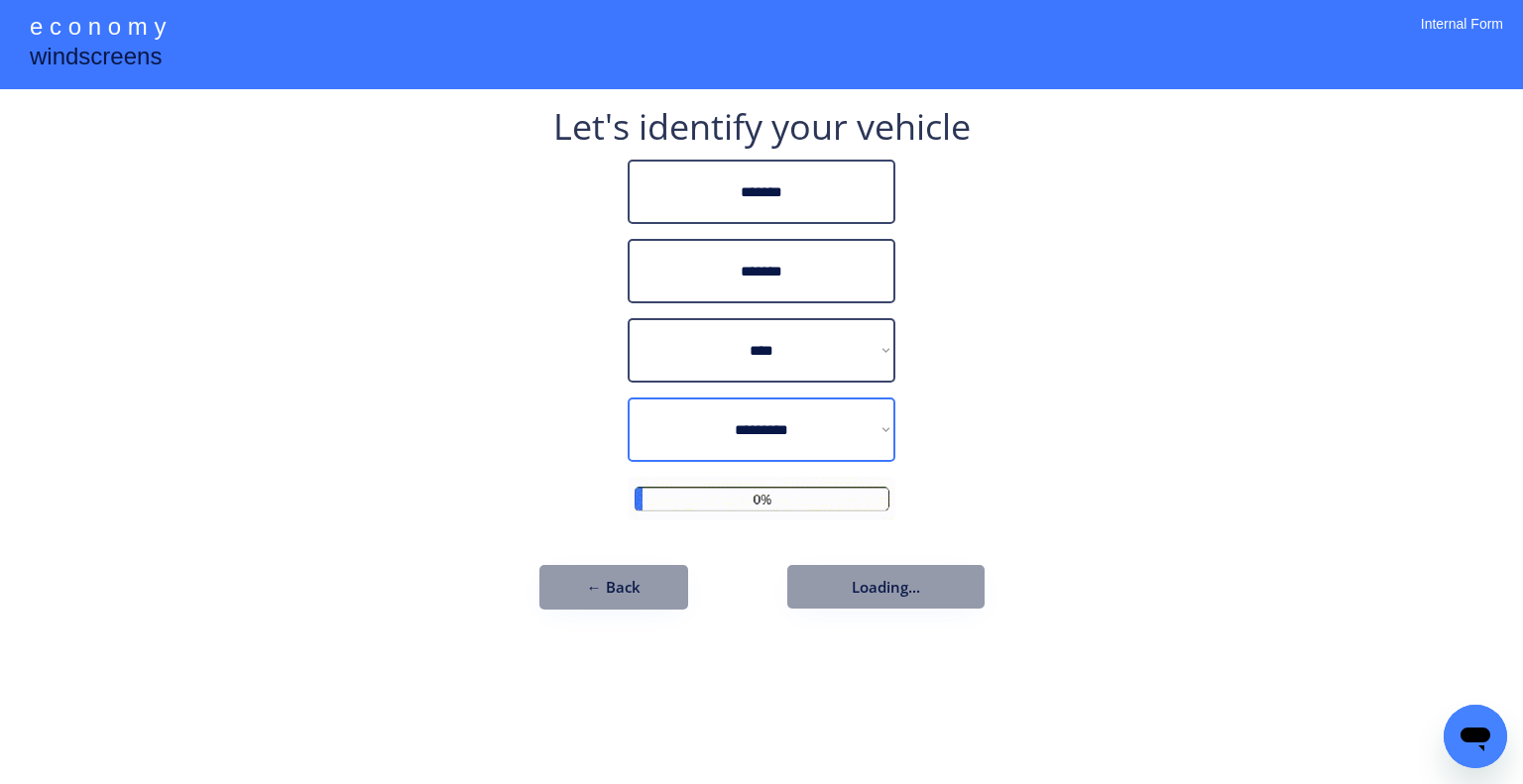 click on "**********" at bounding box center [762, 429] 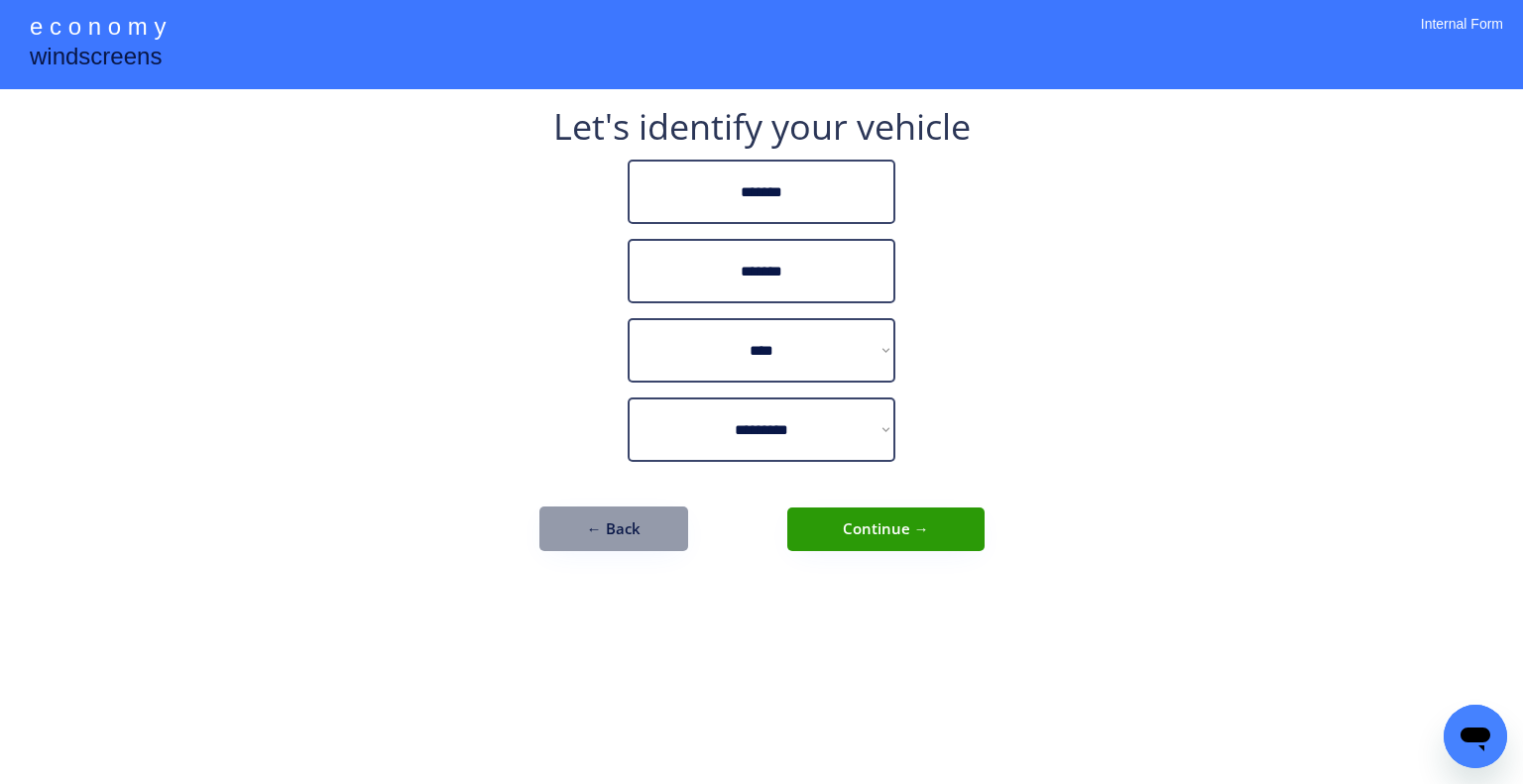 click on "**********" at bounding box center [762, 392] 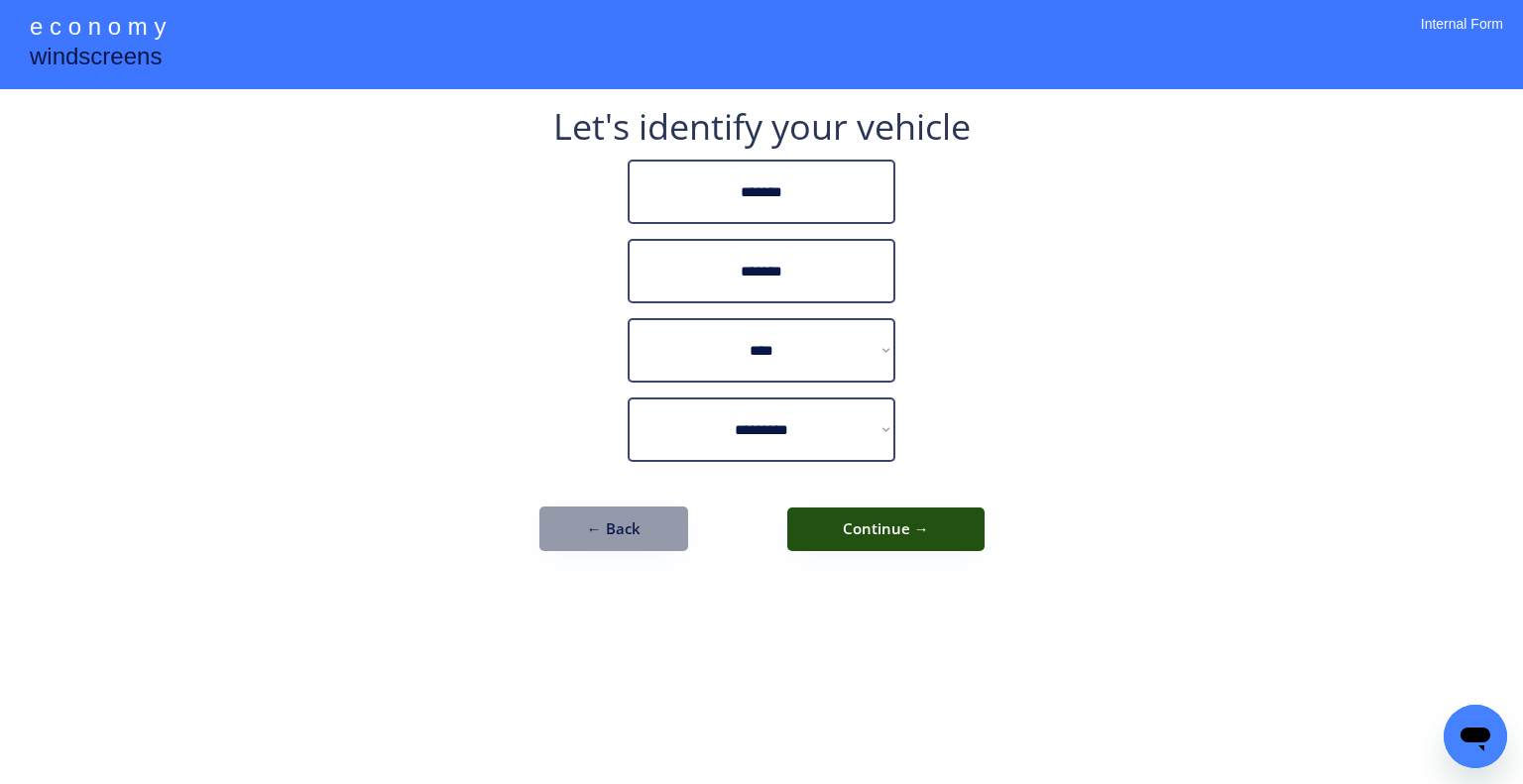 drag, startPoint x: 885, startPoint y: 519, endPoint x: 1087, endPoint y: 545, distance: 203.66639 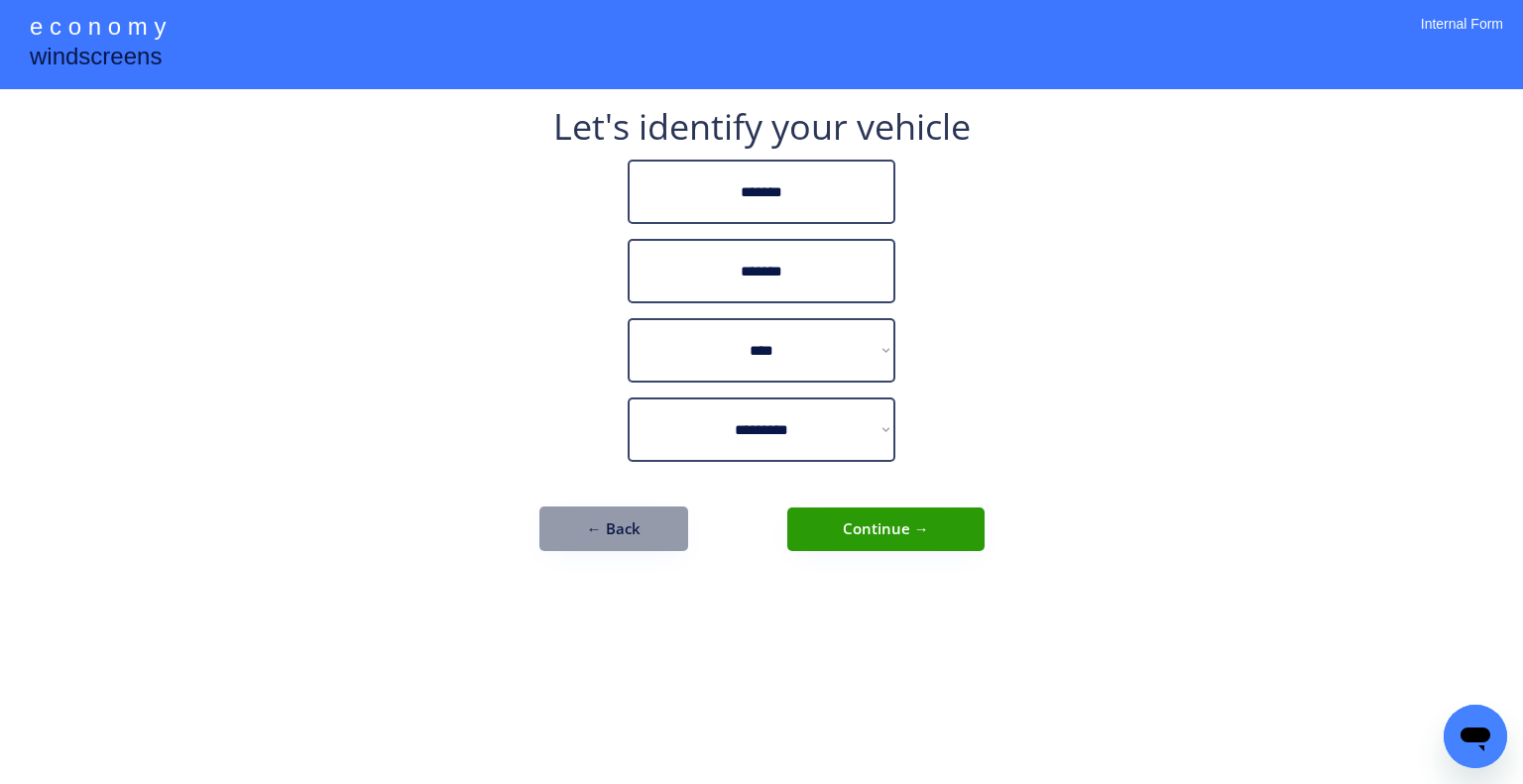 click on "**********" at bounding box center (762, 392) 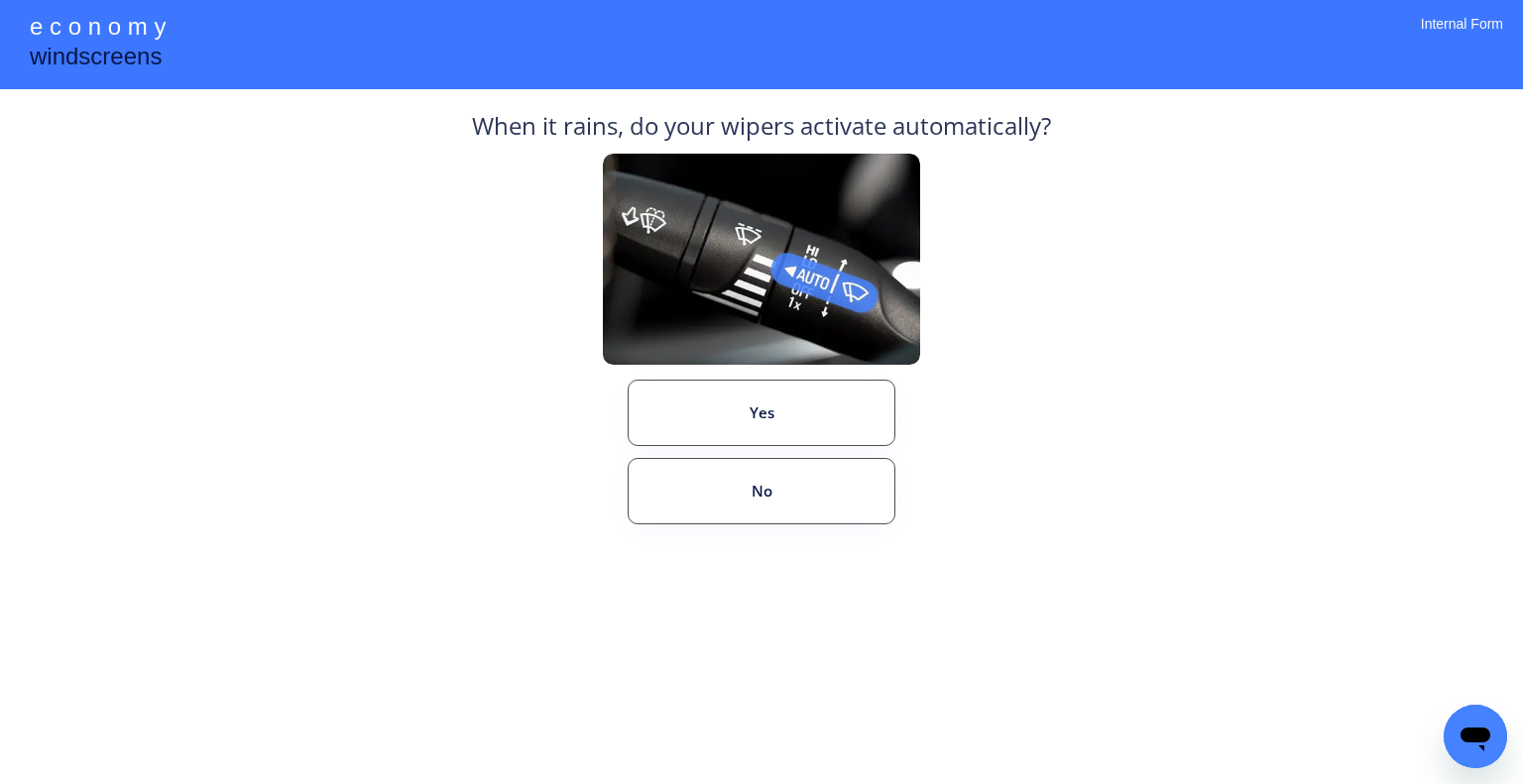 click on "**********" at bounding box center (762, 392) 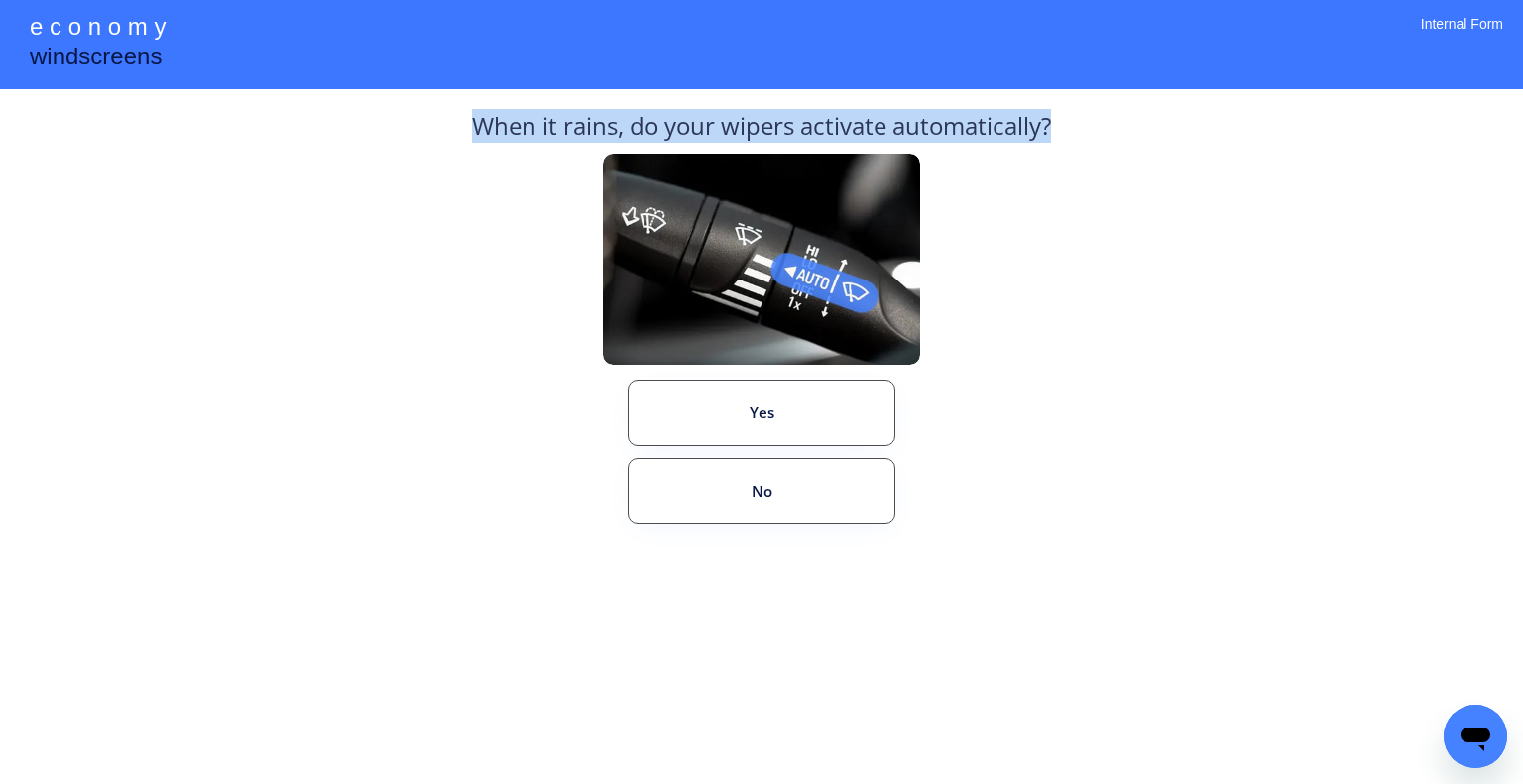 click on "**********" at bounding box center [762, 392] 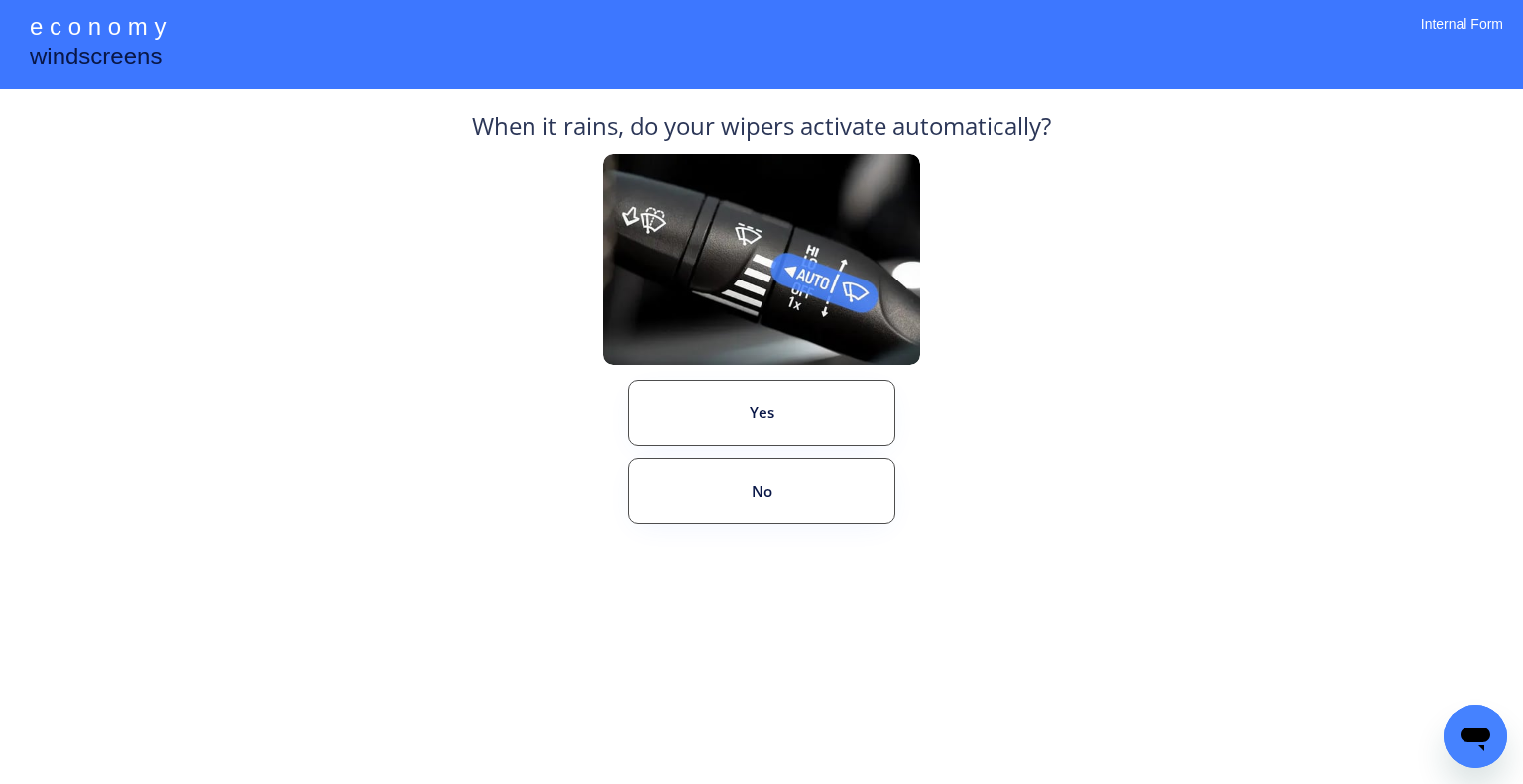click on "**********" at bounding box center (762, 392) 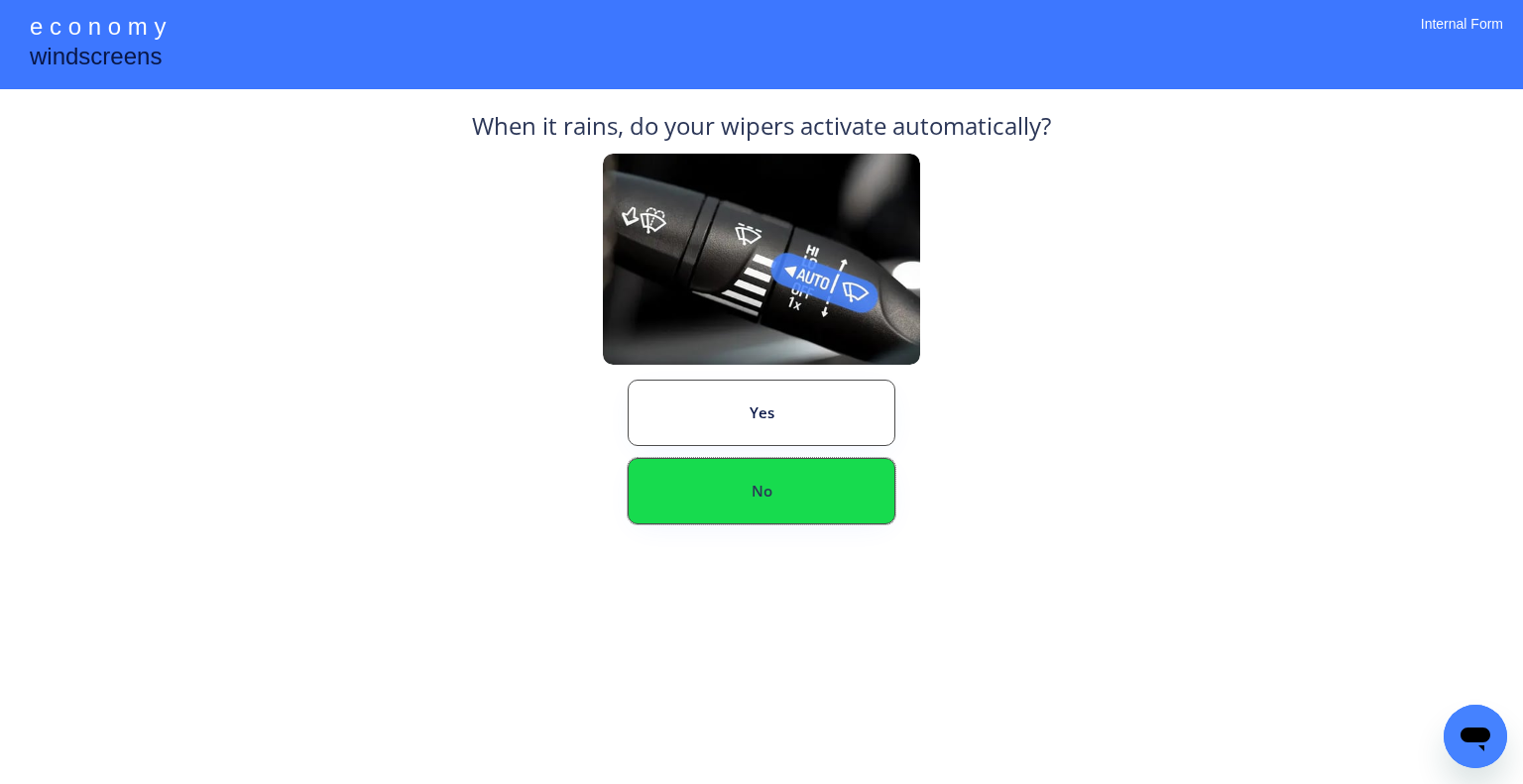 click on "No" at bounding box center (762, 491) 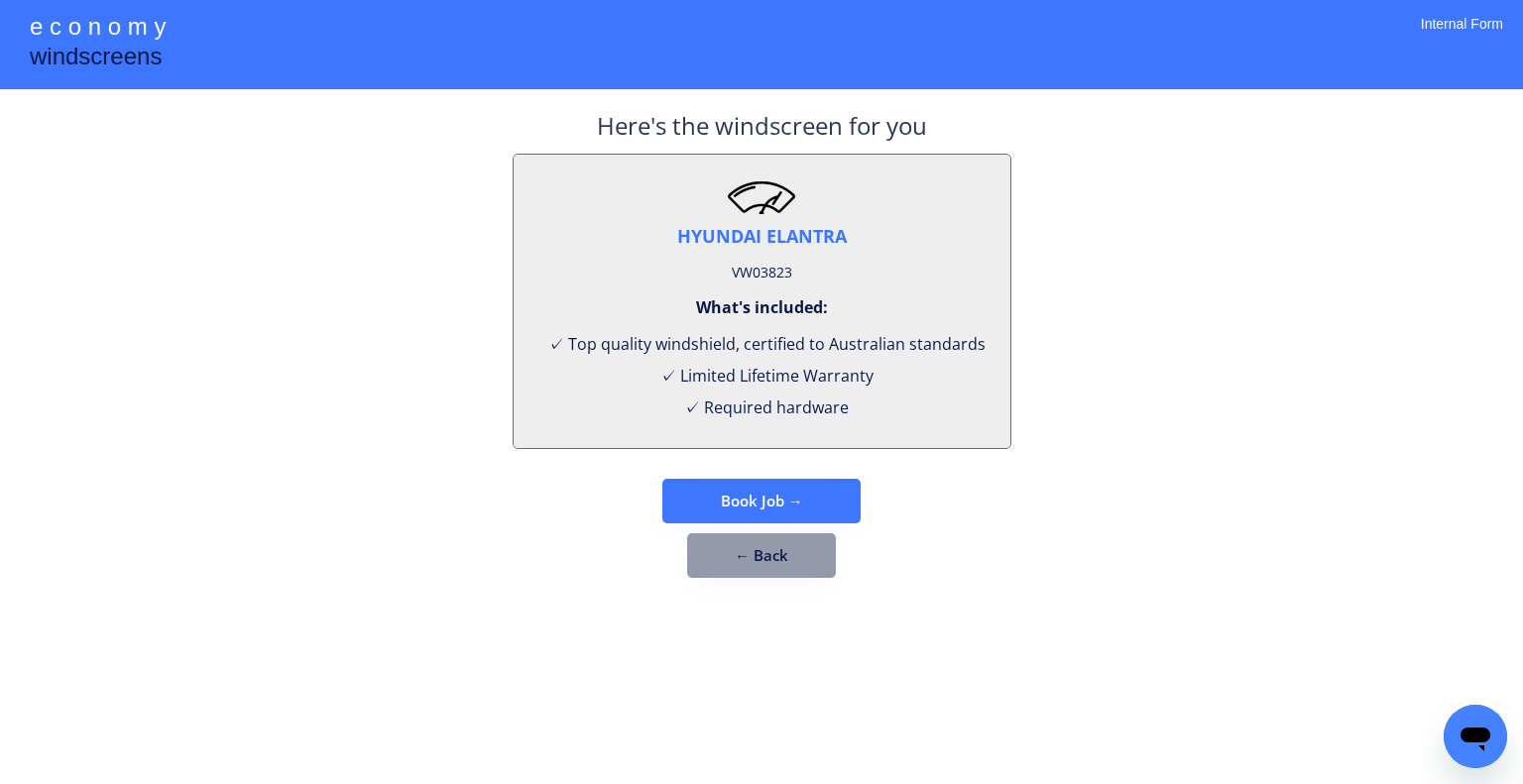 click on "VW03823" at bounding box center (762, 273) 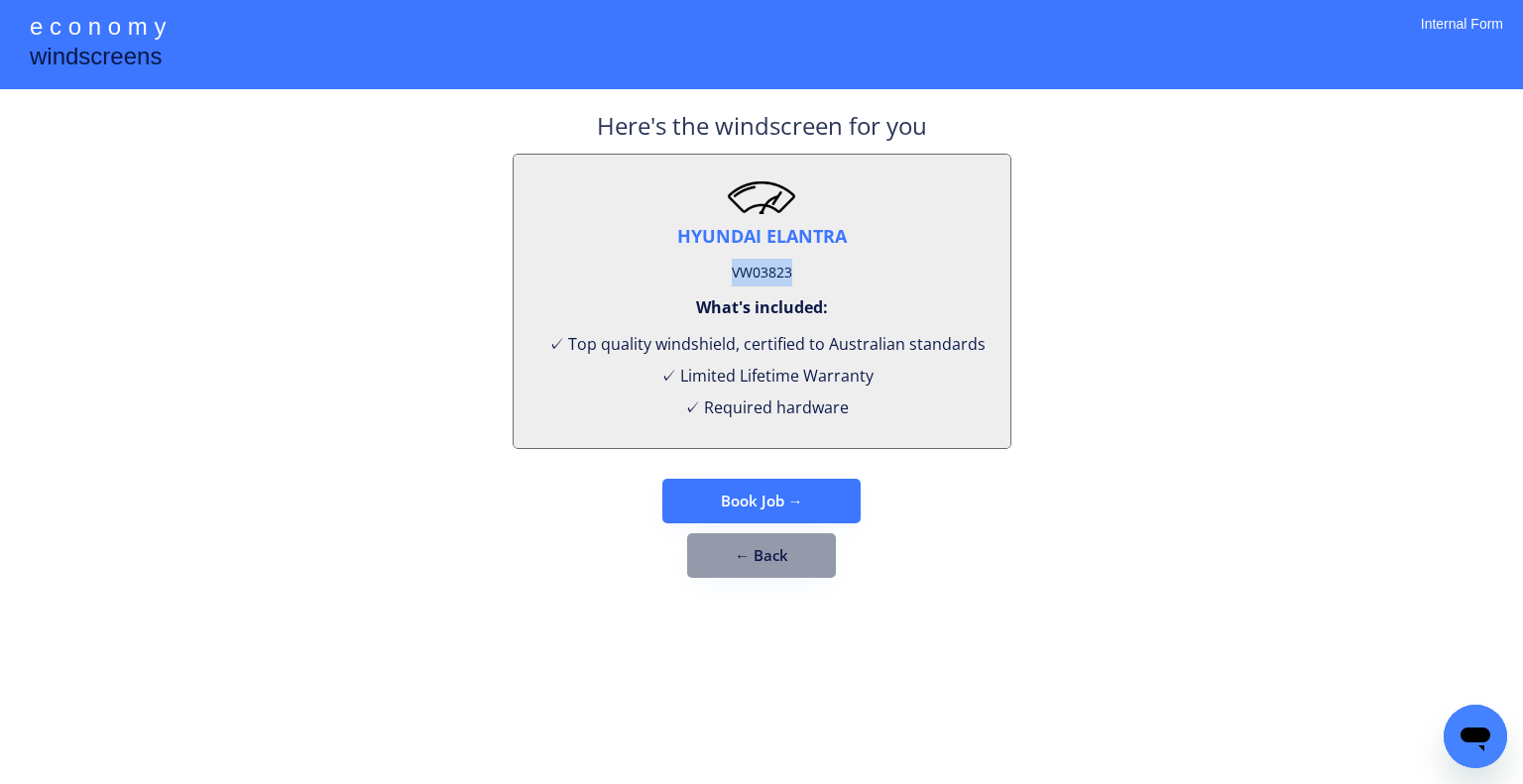 click on "VW03823" at bounding box center (762, 273) 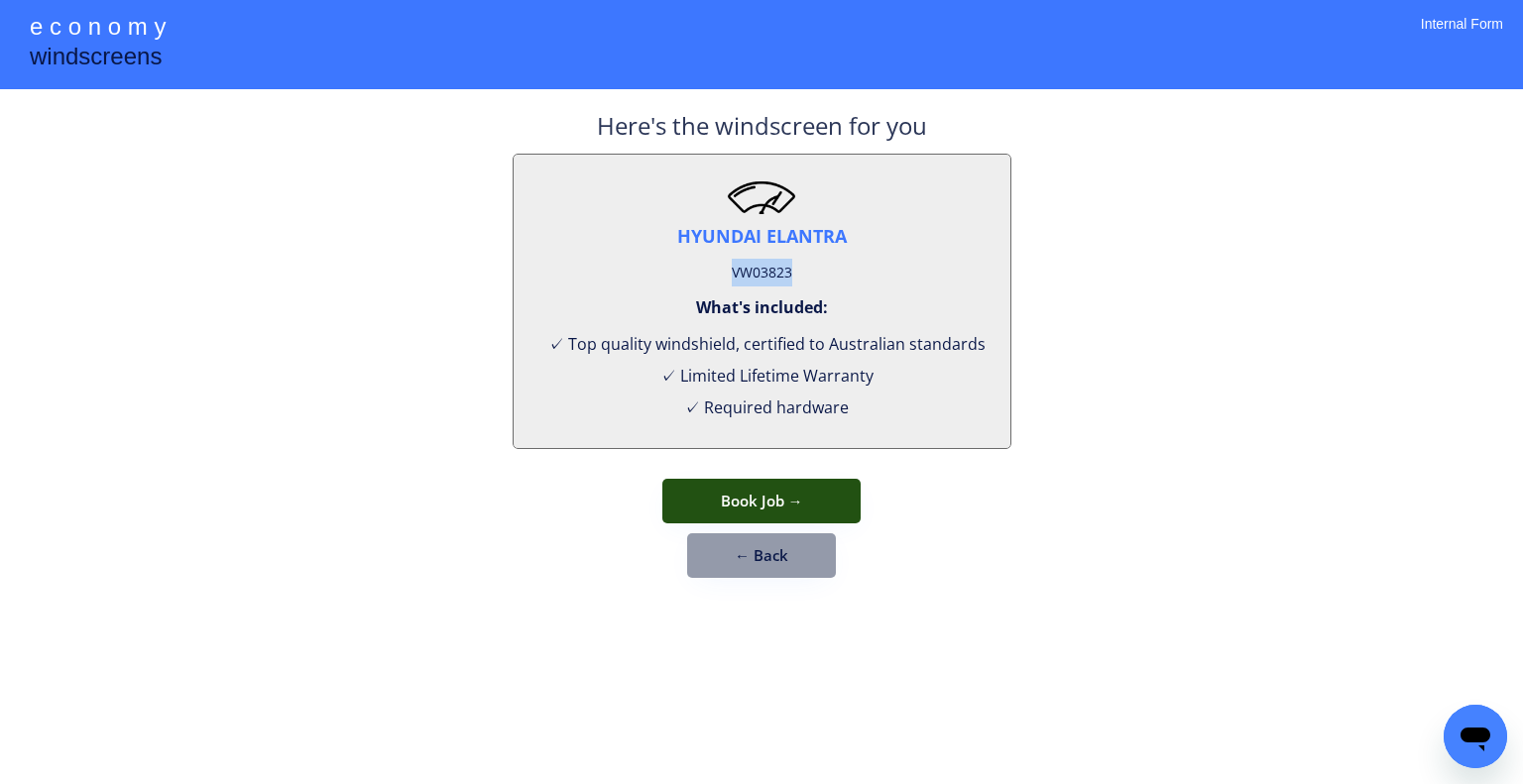 click on "Book Job    →" at bounding box center (762, 501) 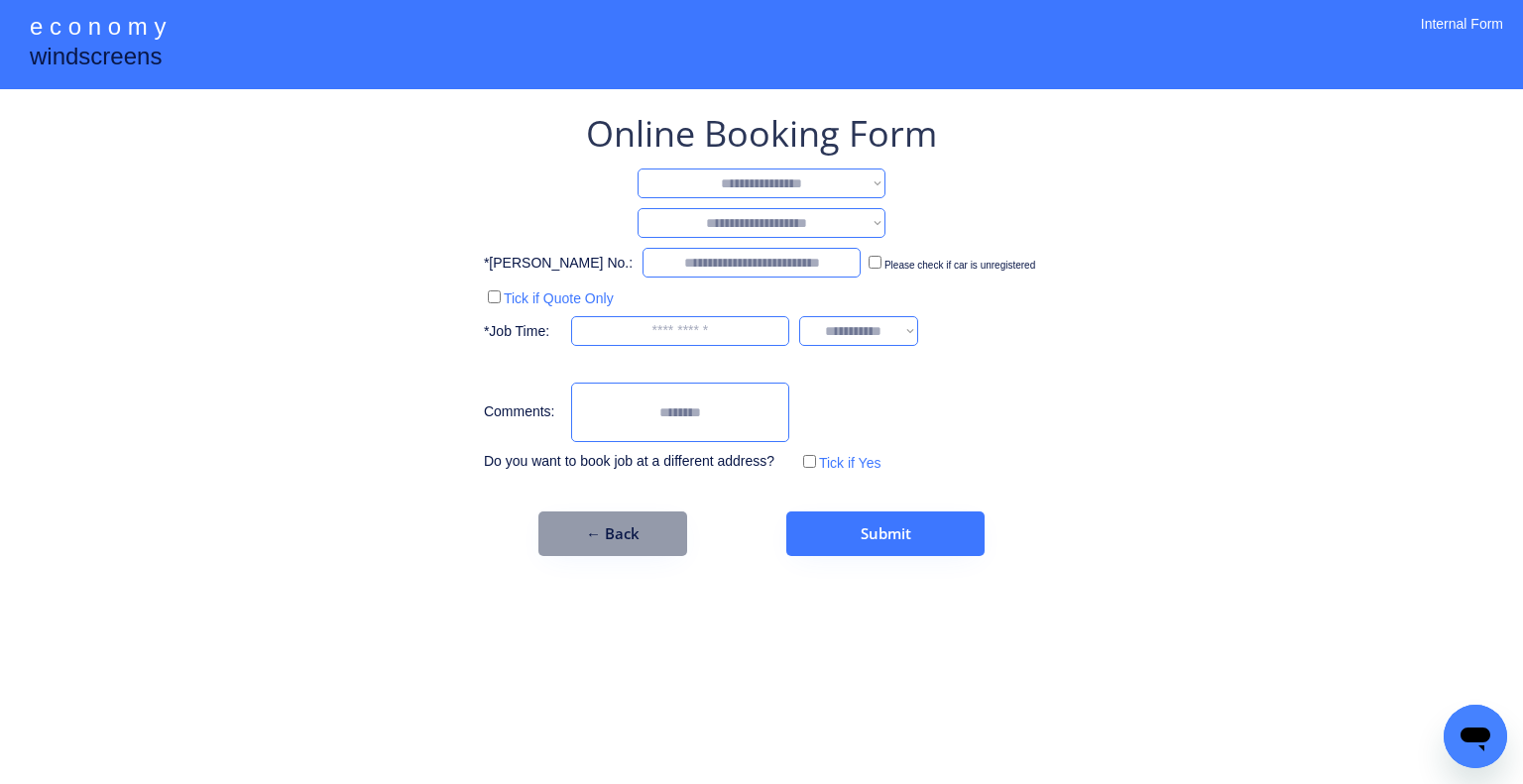 click on "**********" at bounding box center [762, 392] 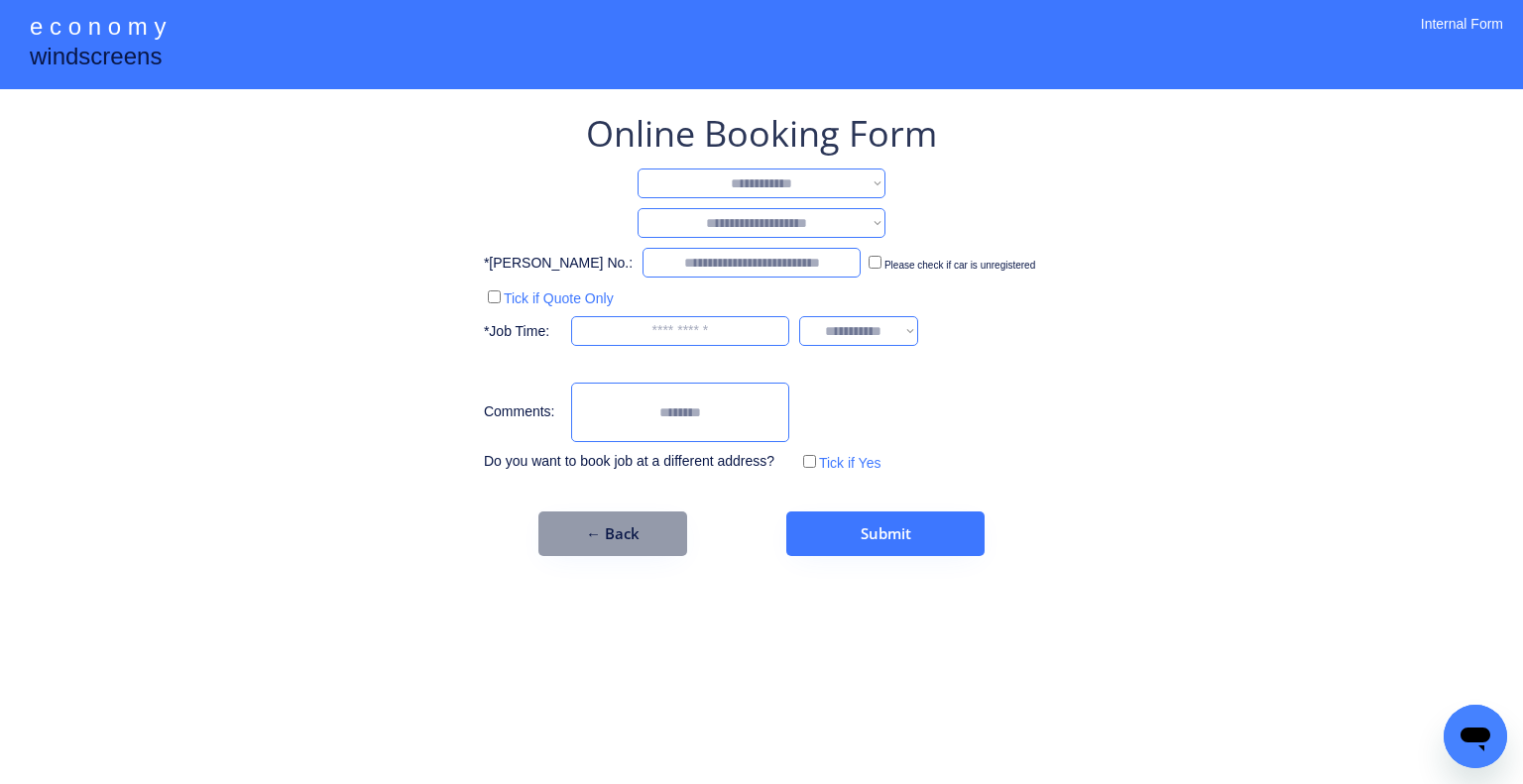 click on "**********" at bounding box center (762, 183) 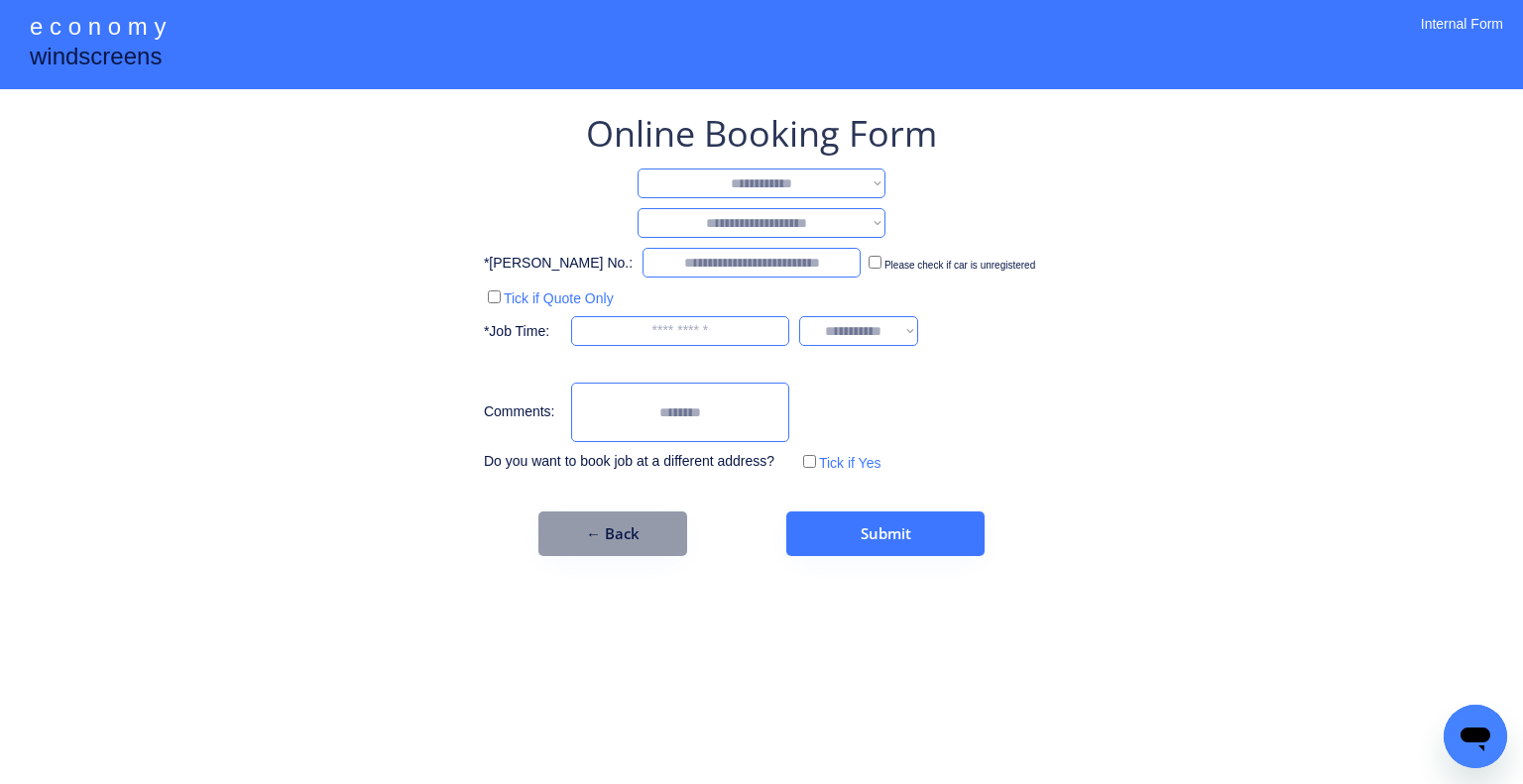 click on "**********" at bounding box center (762, 223) 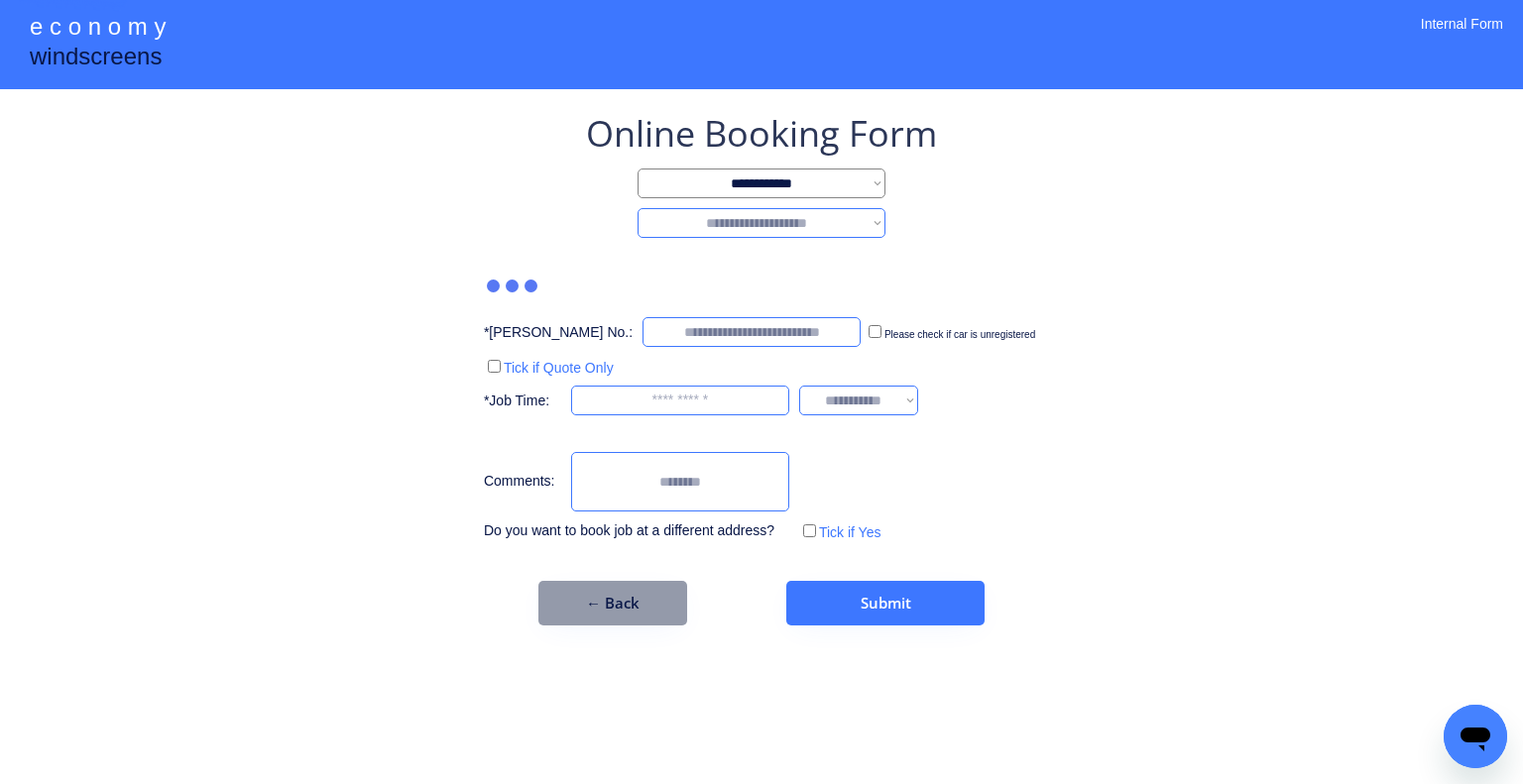 select on "********" 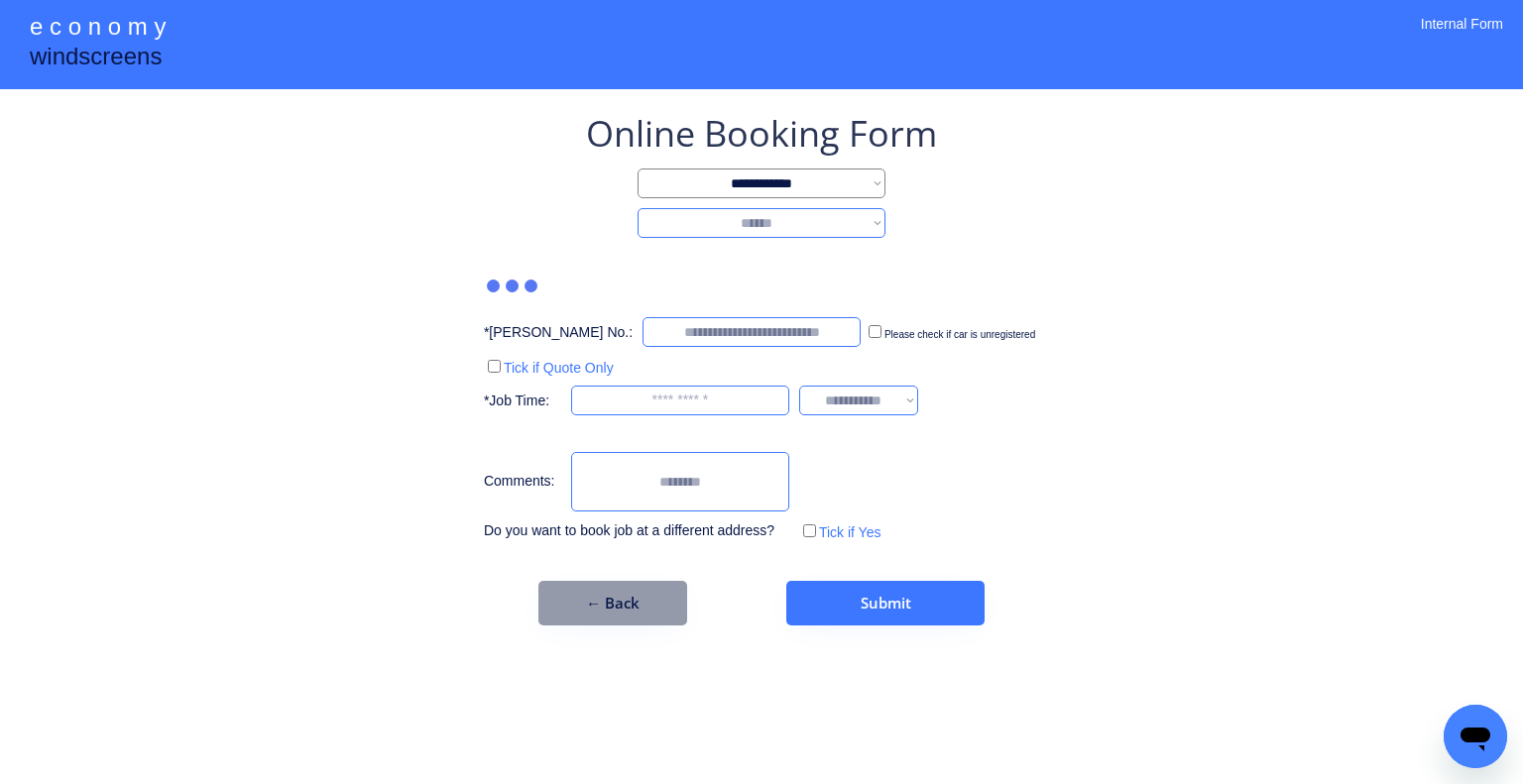 click on "**********" at bounding box center [762, 223] 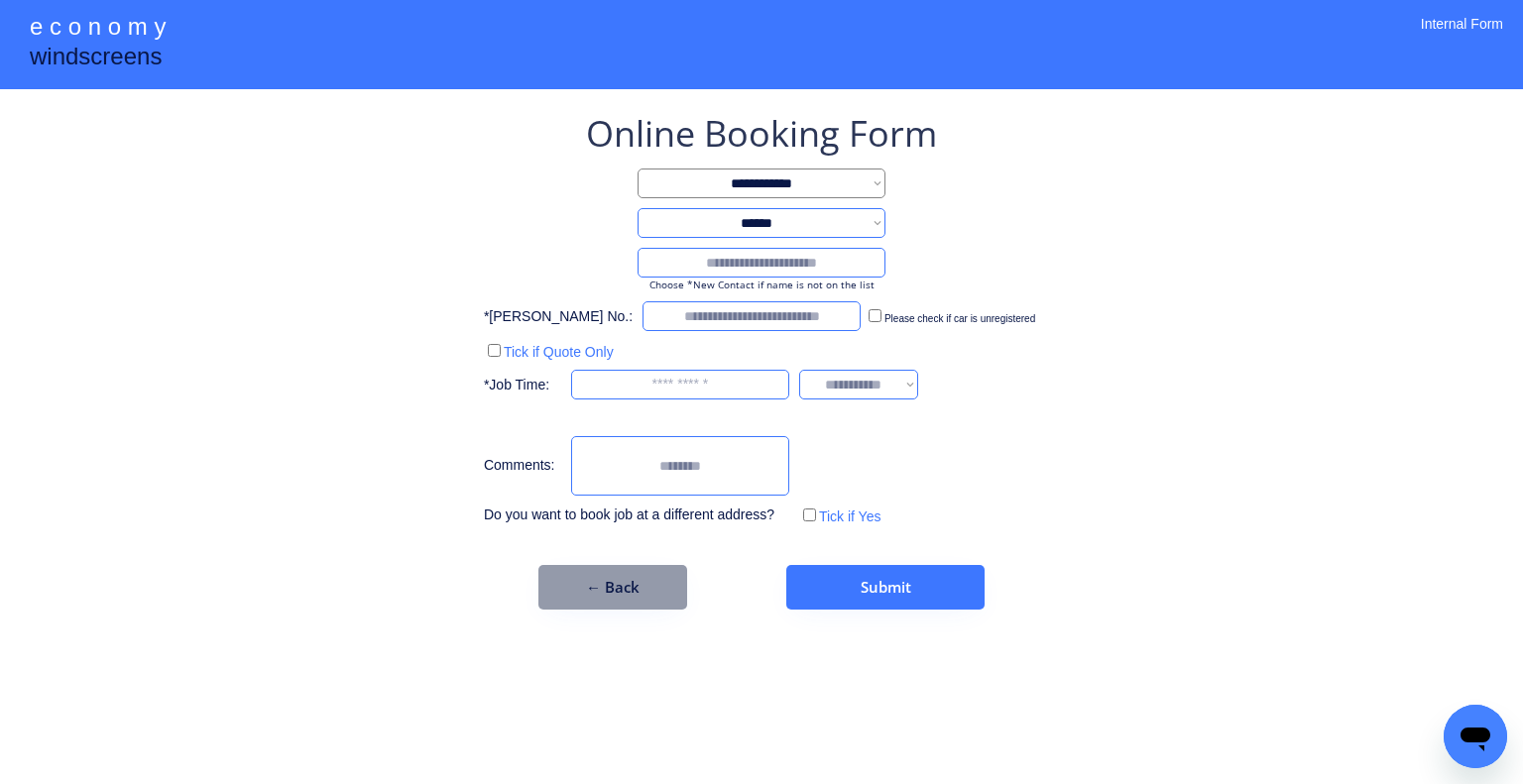 click at bounding box center [762, 263] 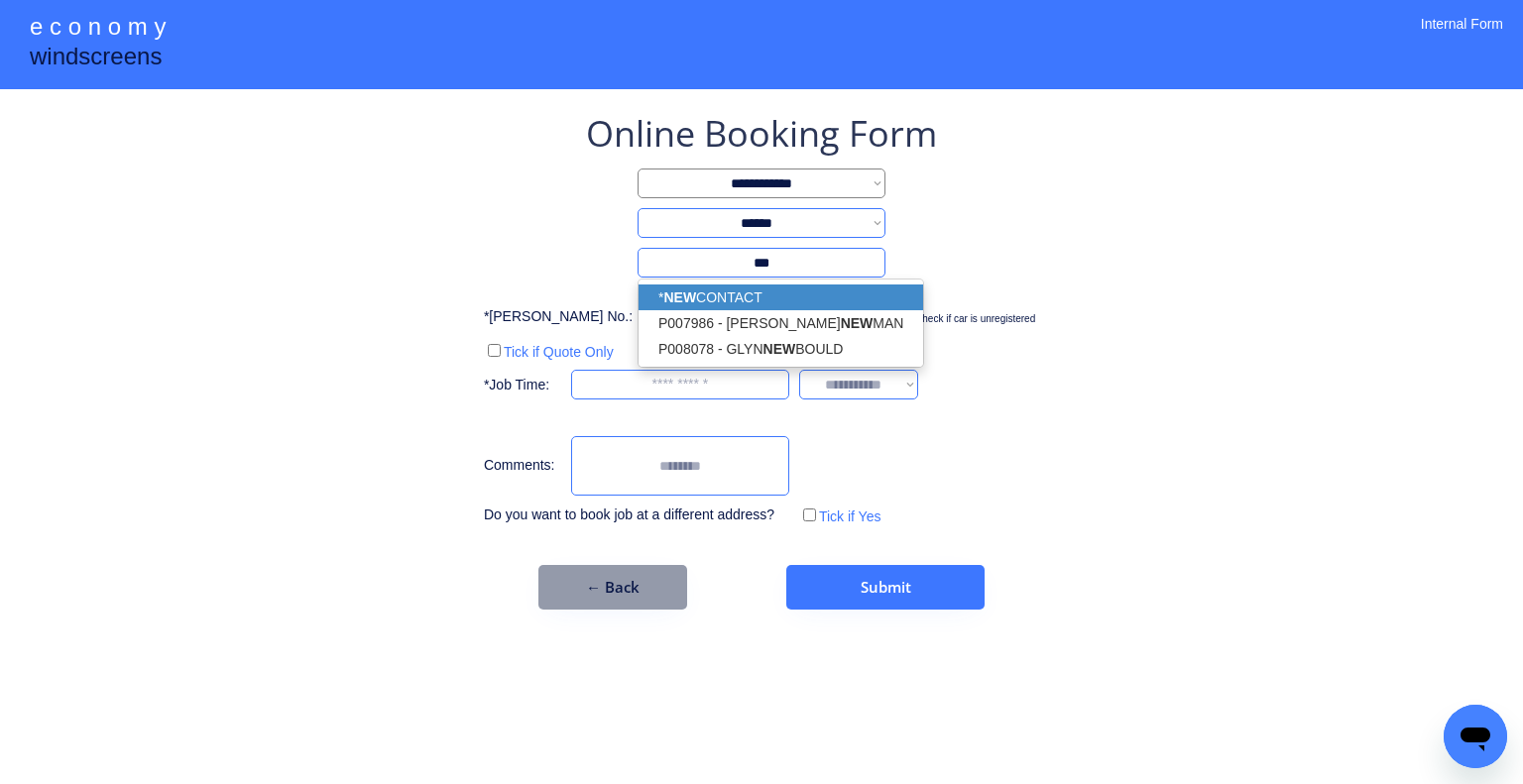 click on "* NEW  CONTACT" at bounding box center [780, 297] 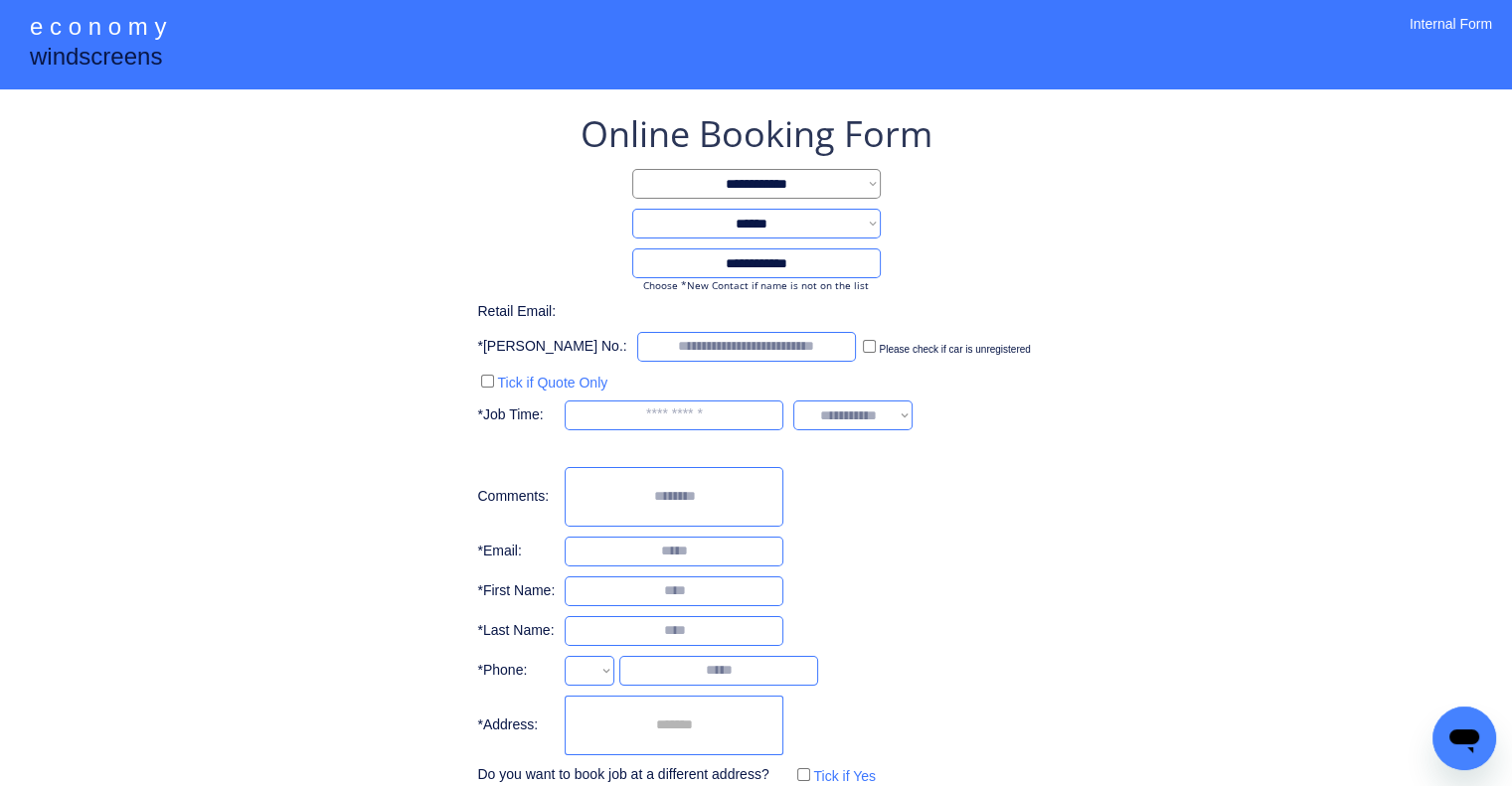type on "**********" 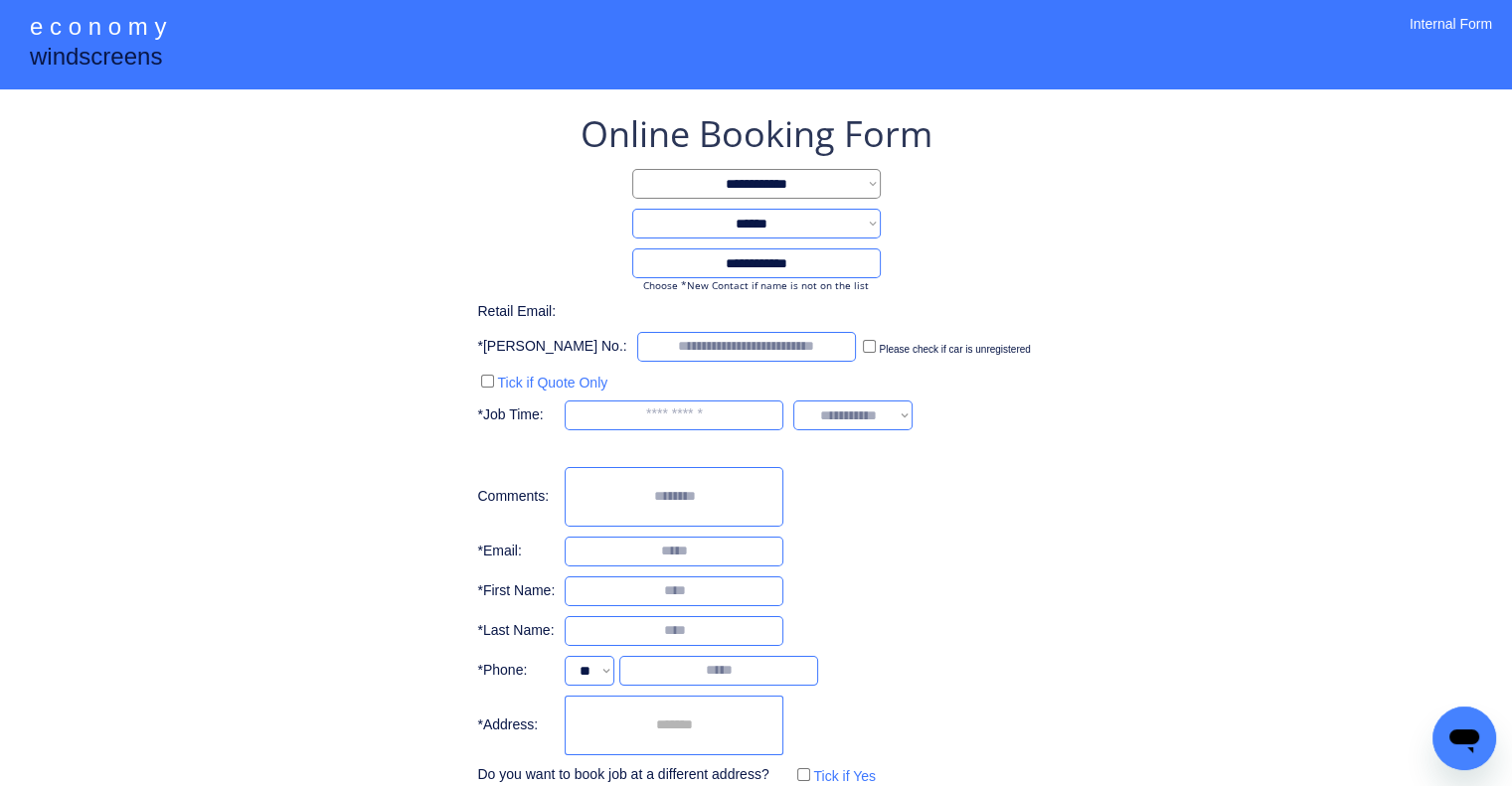 scroll, scrollTop: 99, scrollLeft: 0, axis: vertical 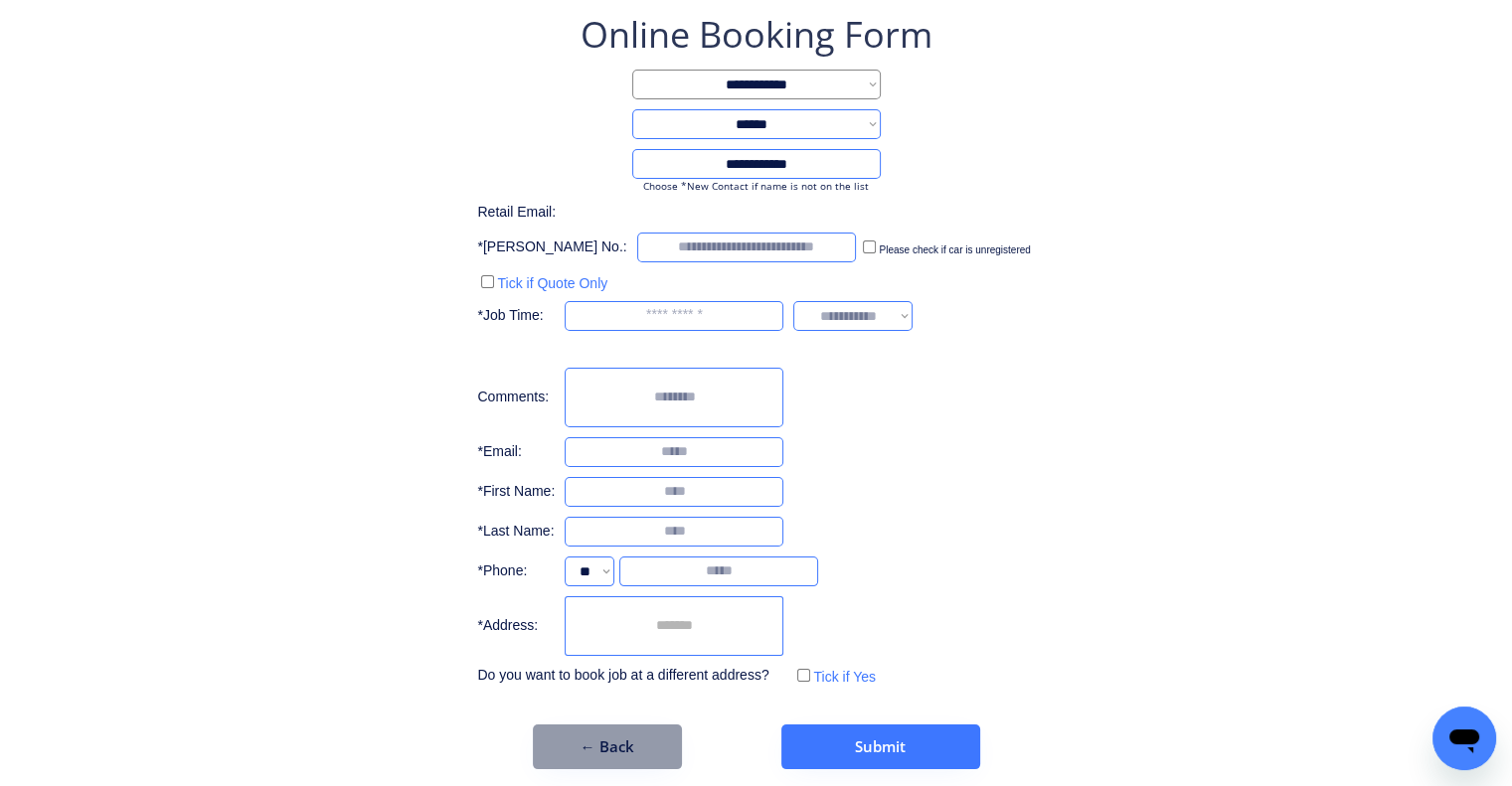 click at bounding box center [674, 626] 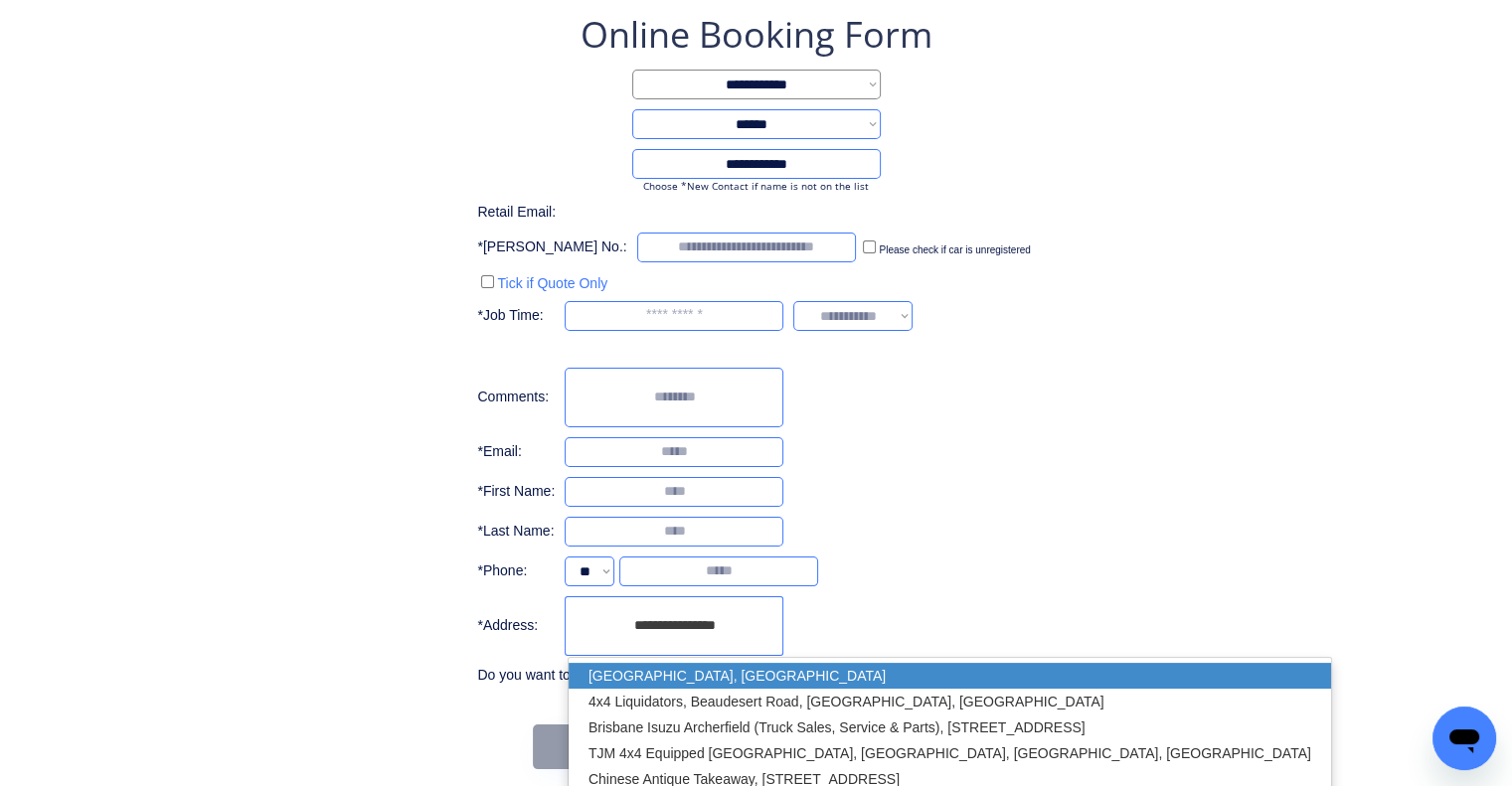 click on "Coopers Plains QLD 4108, Australia" at bounding box center [949, 676] 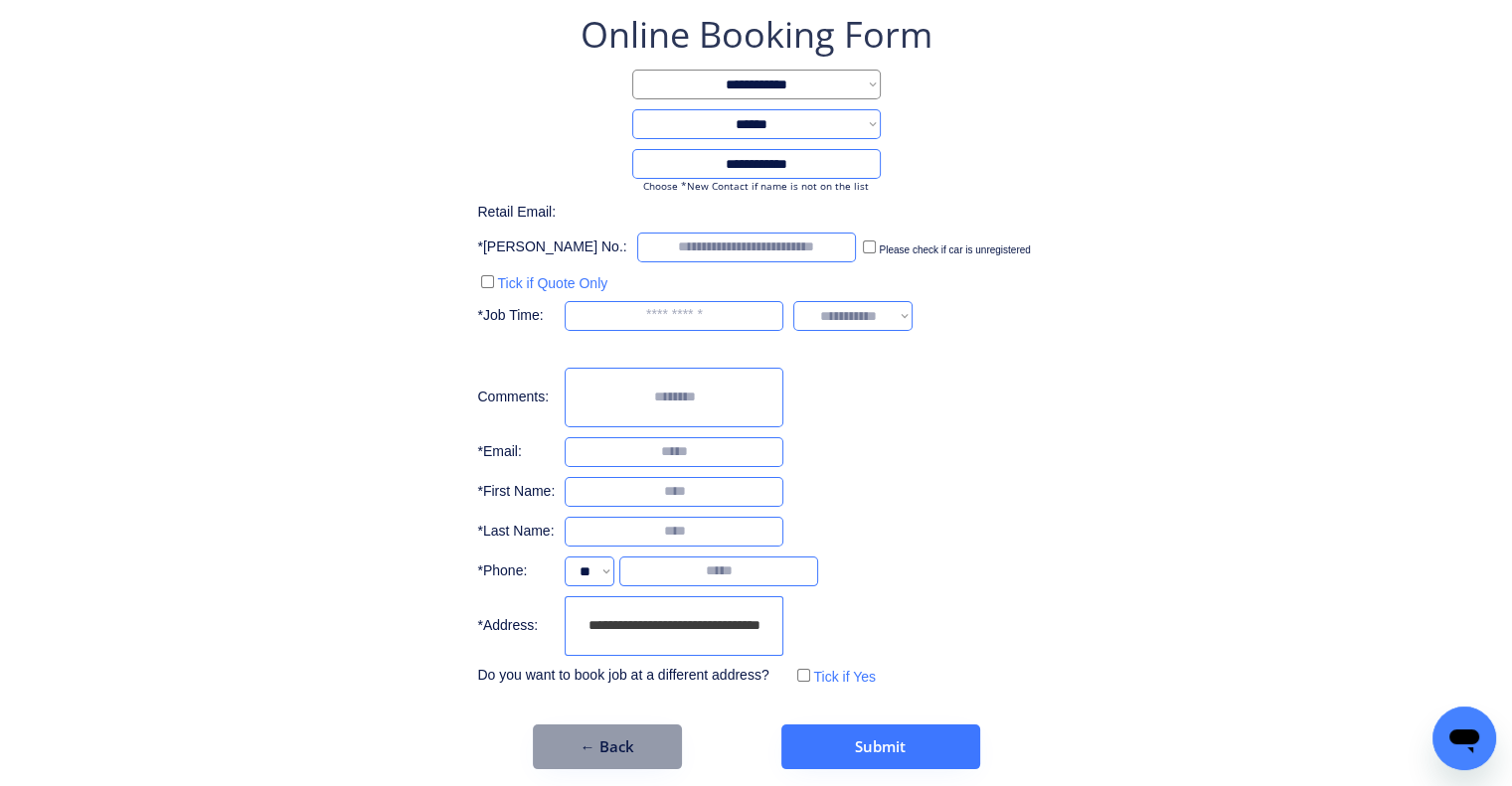 click on "**********" at bounding box center [756, 350] 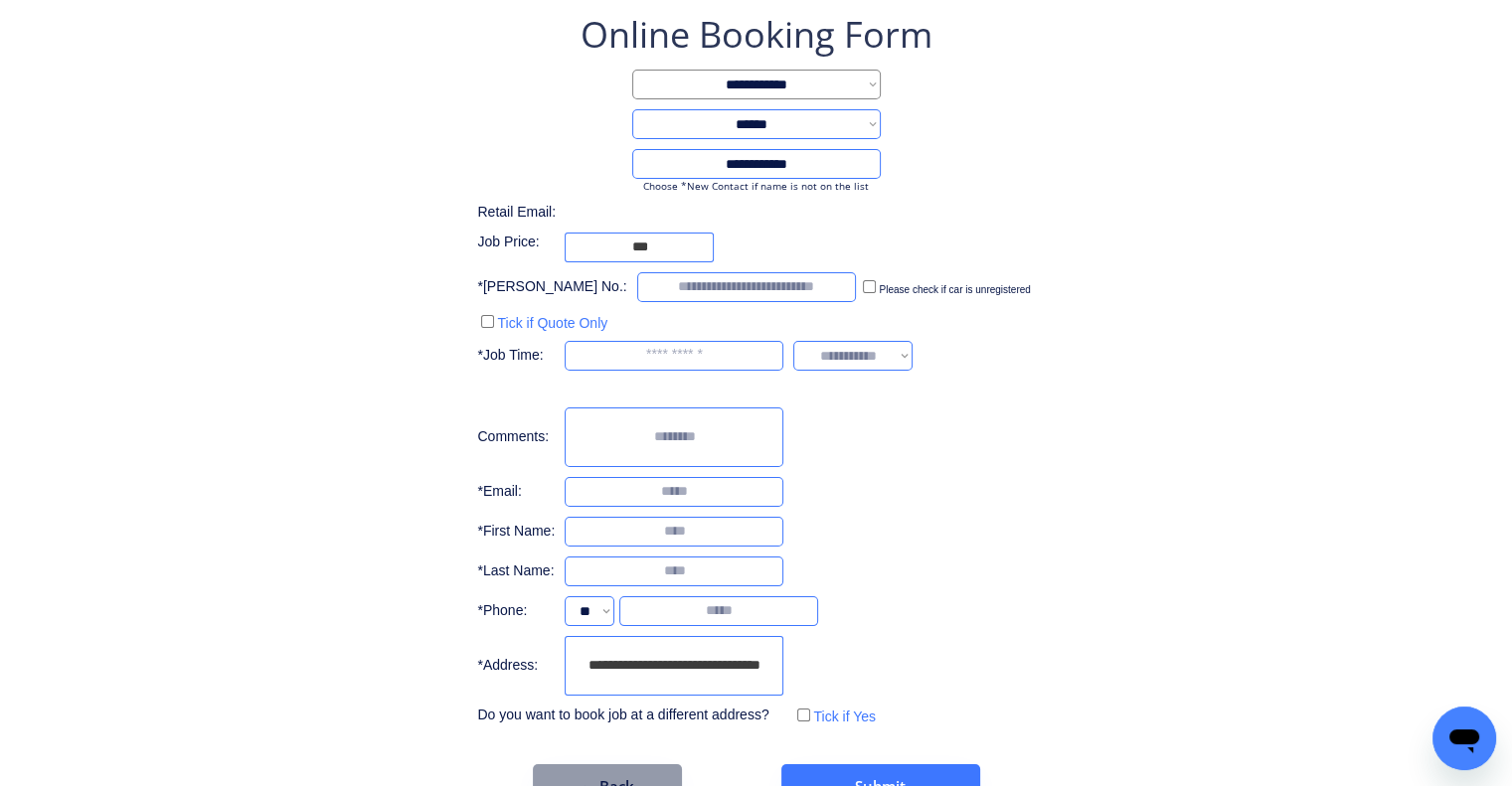 click on "**********" at bounding box center (756, 370) 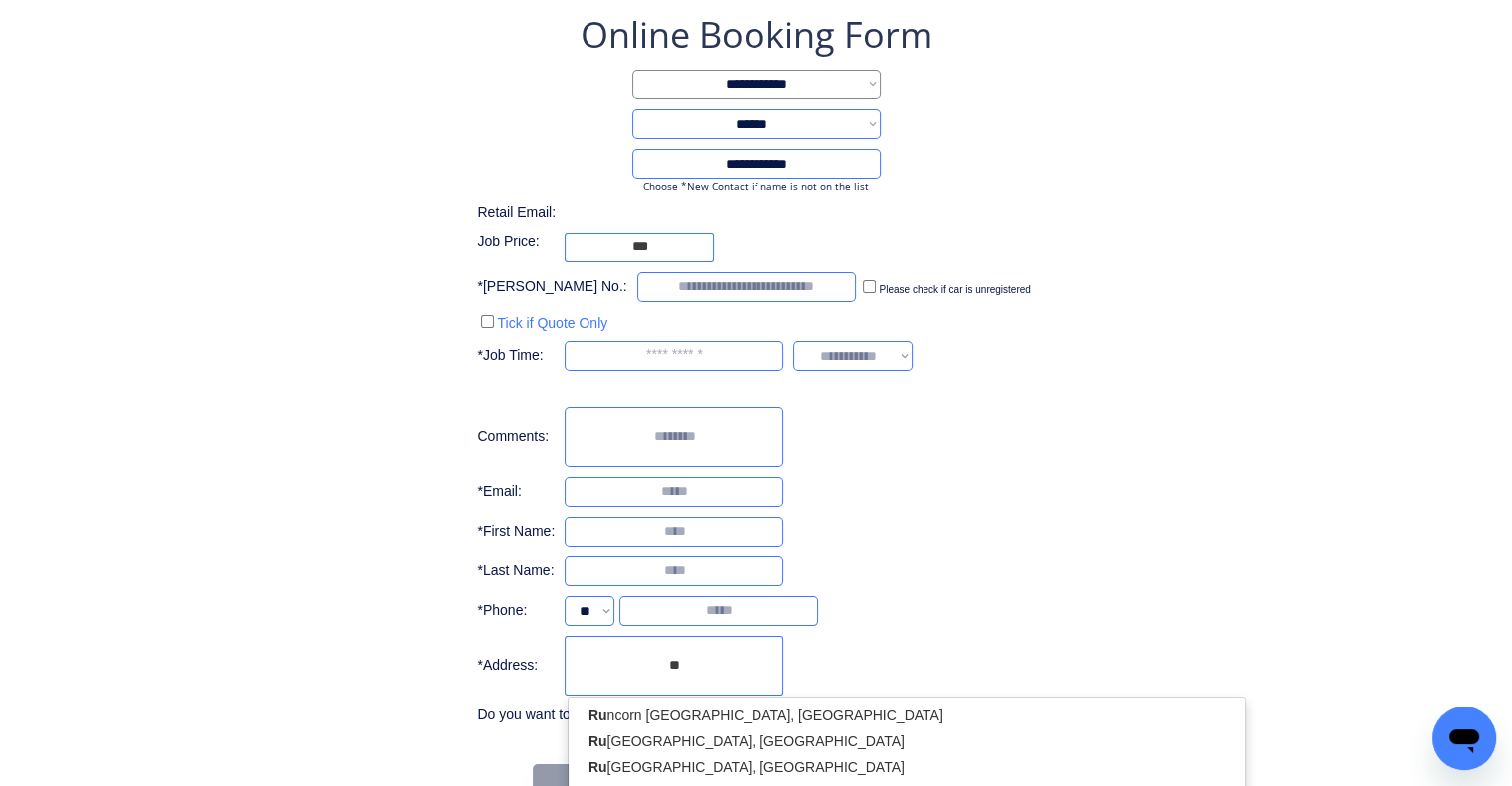 type on "*" 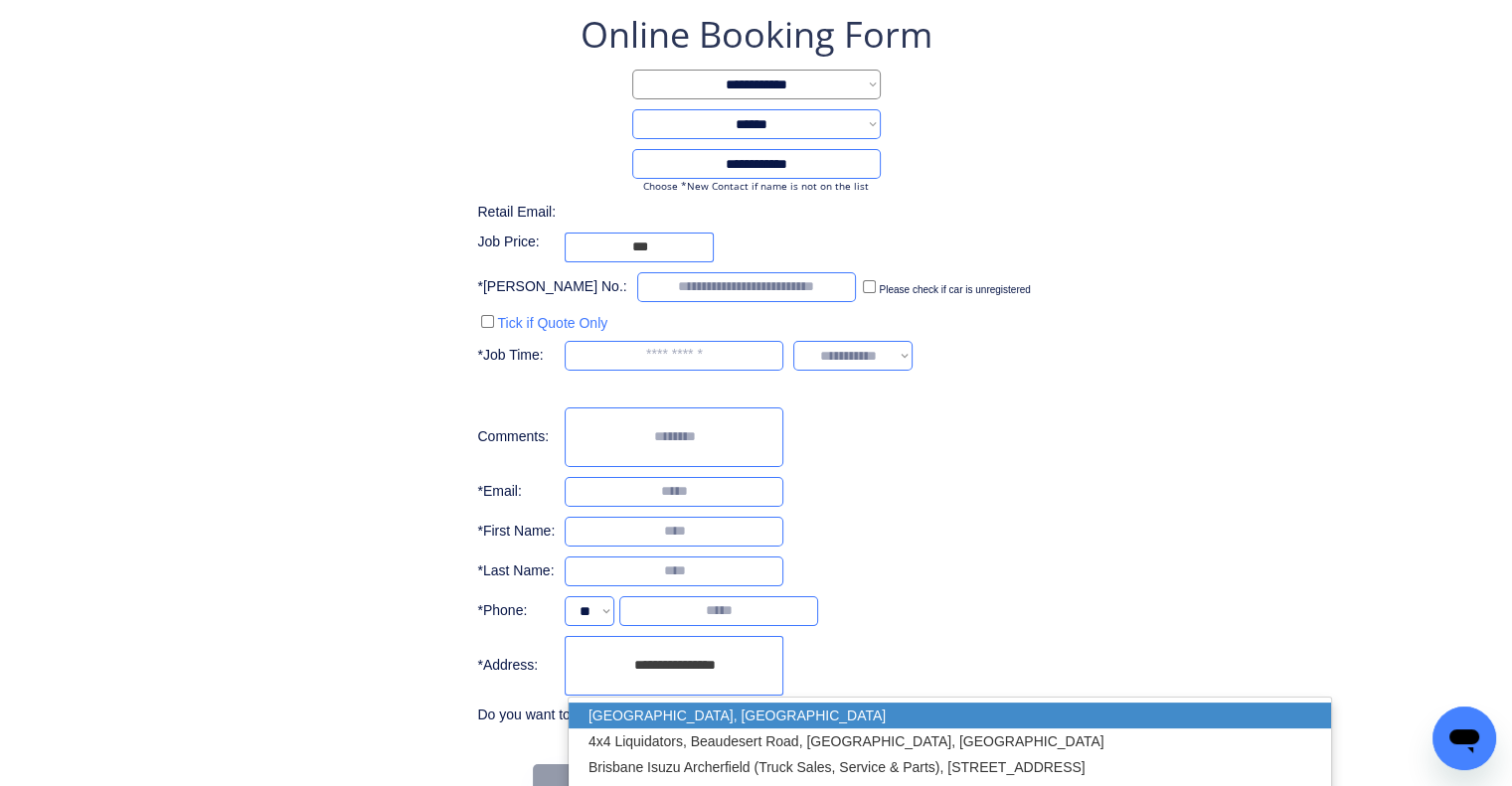 click on "Coopers Plains QLD 4108, Australia" at bounding box center [949, 715] 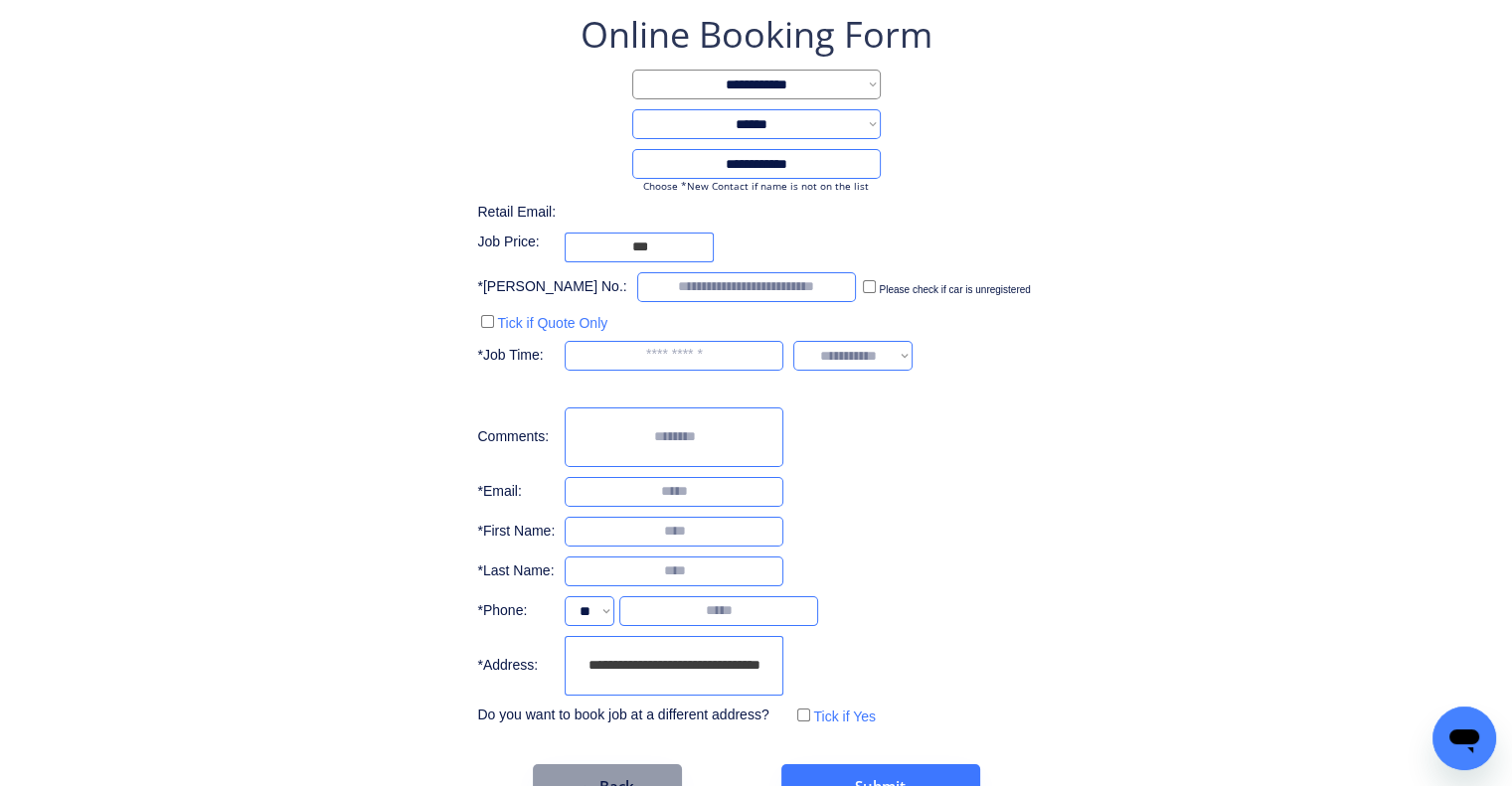 click on "**********" at bounding box center [756, 409] 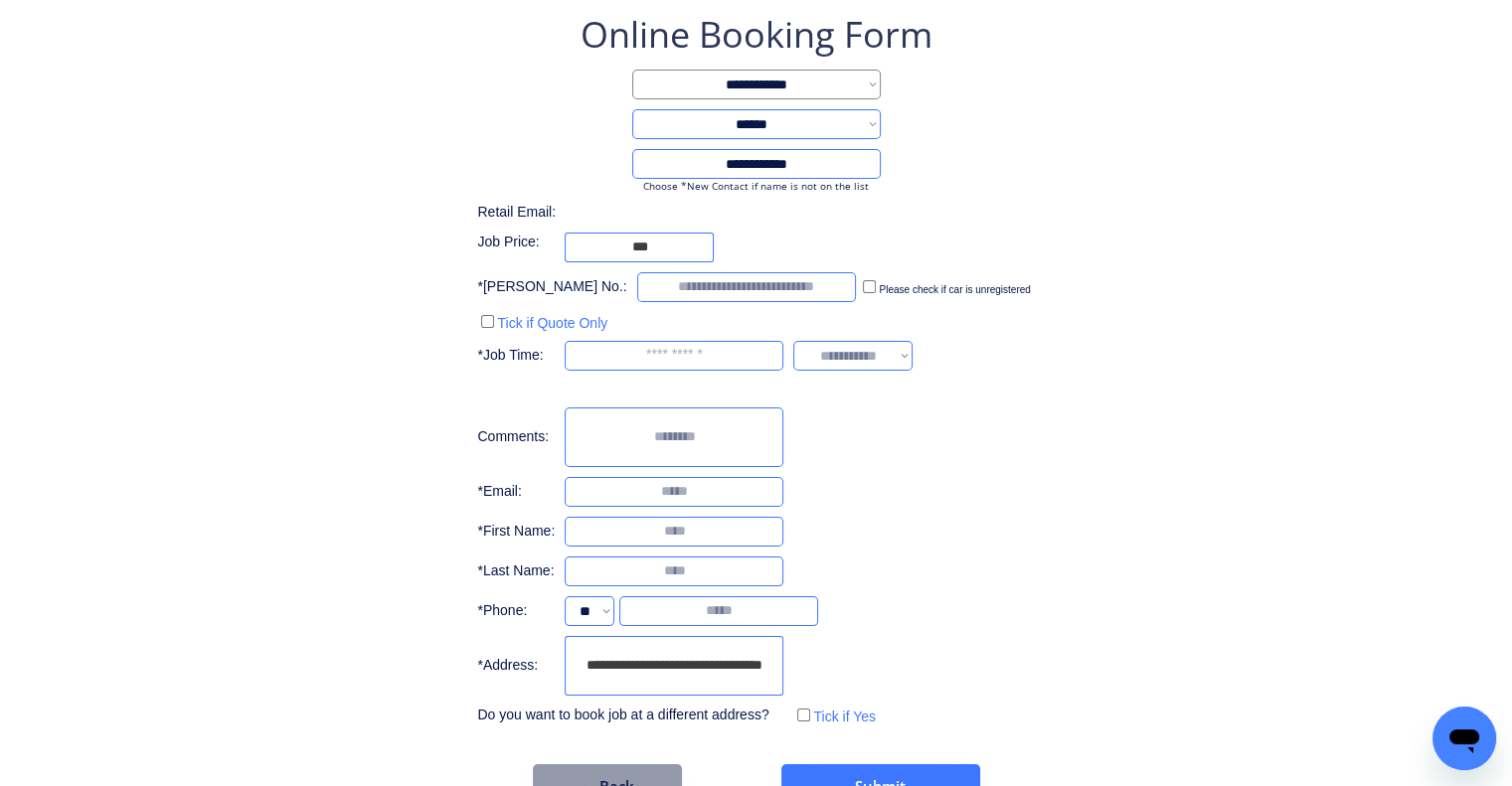 click on "**********" at bounding box center [756, 370] 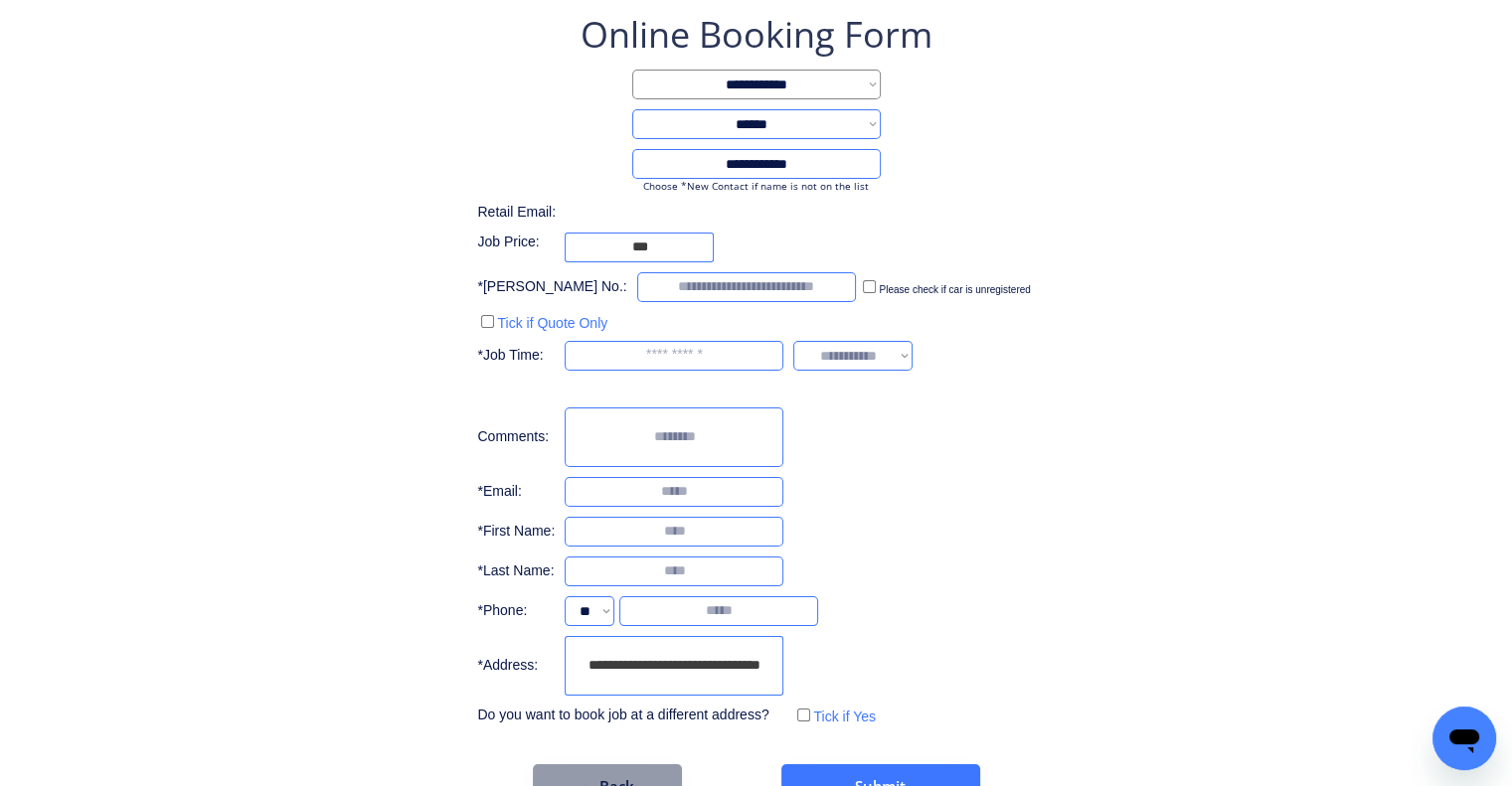 click on "**********" at bounding box center [756, 370] 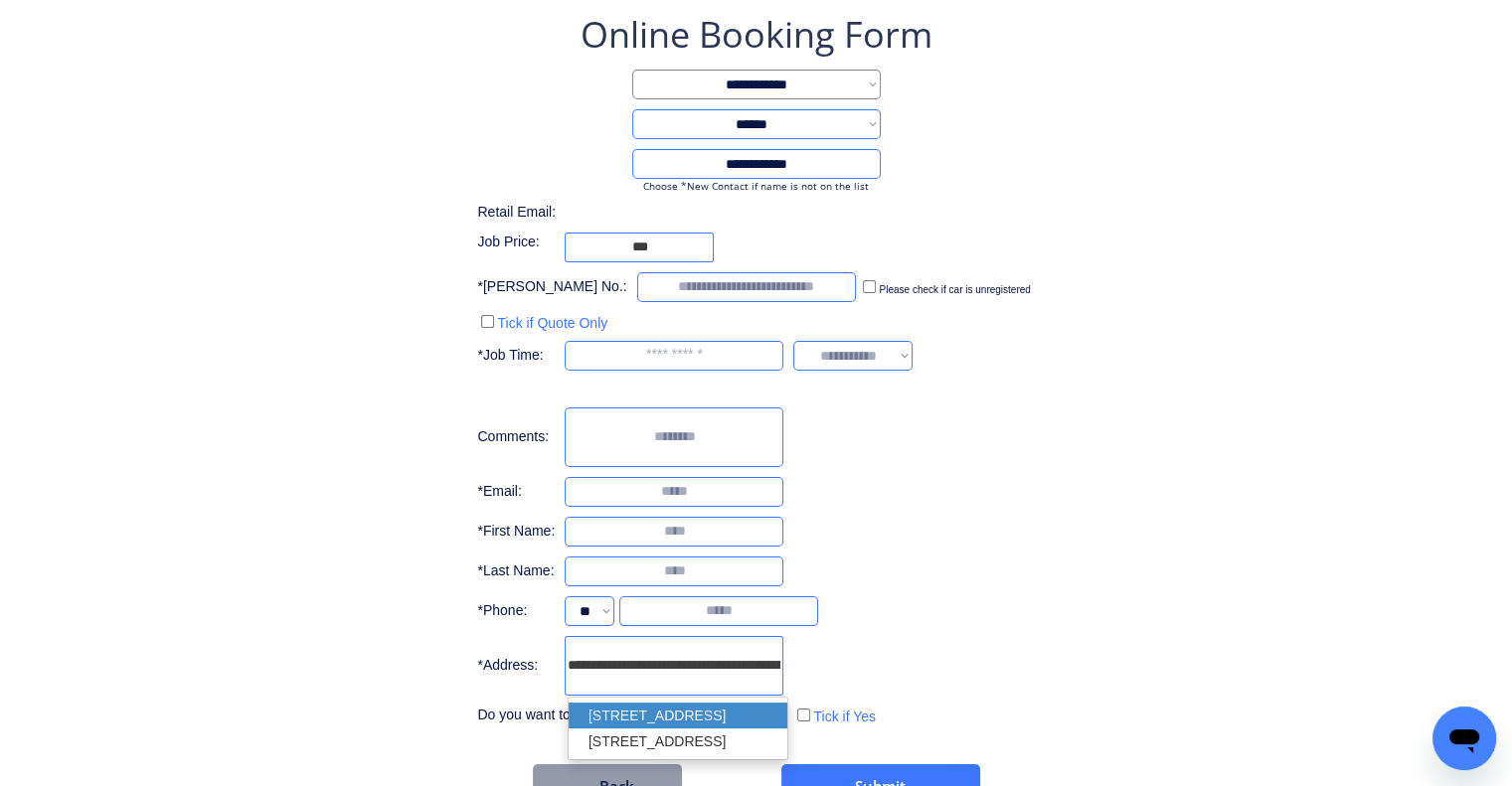 click on "[STREET_ADDRESS]" at bounding box center (678, 715) 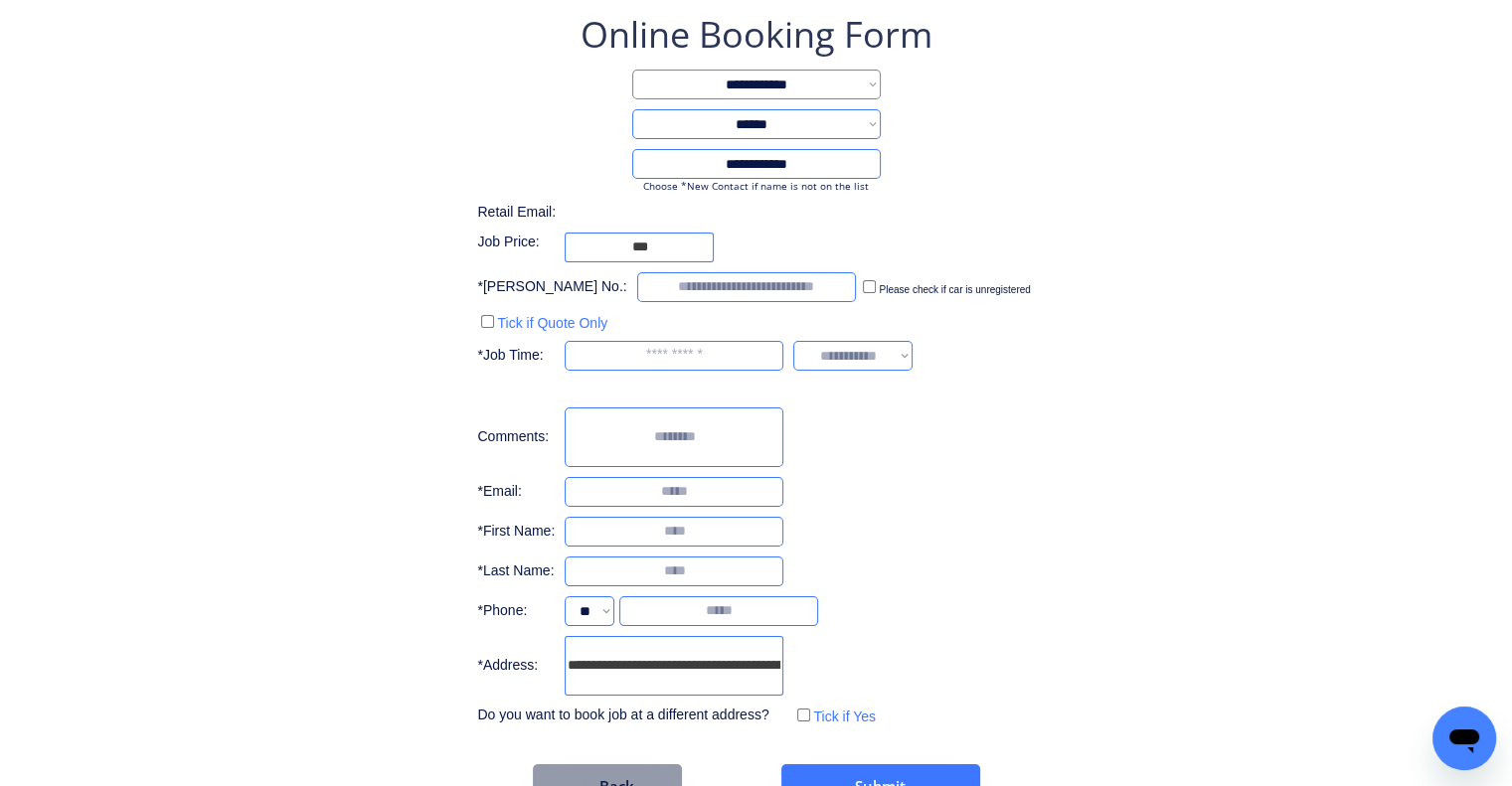 type on "**********" 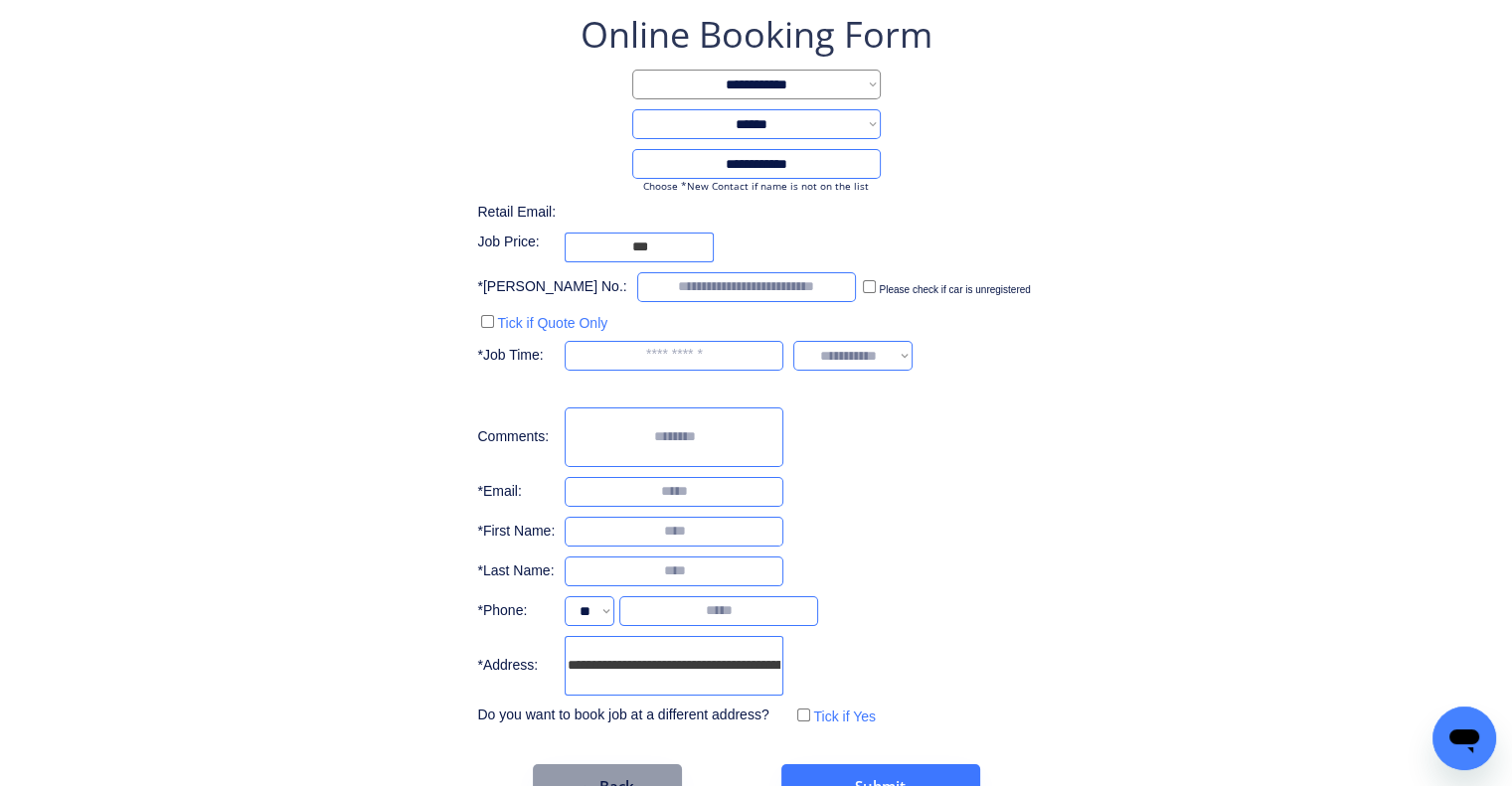 click on "**********" at bounding box center (756, 409) 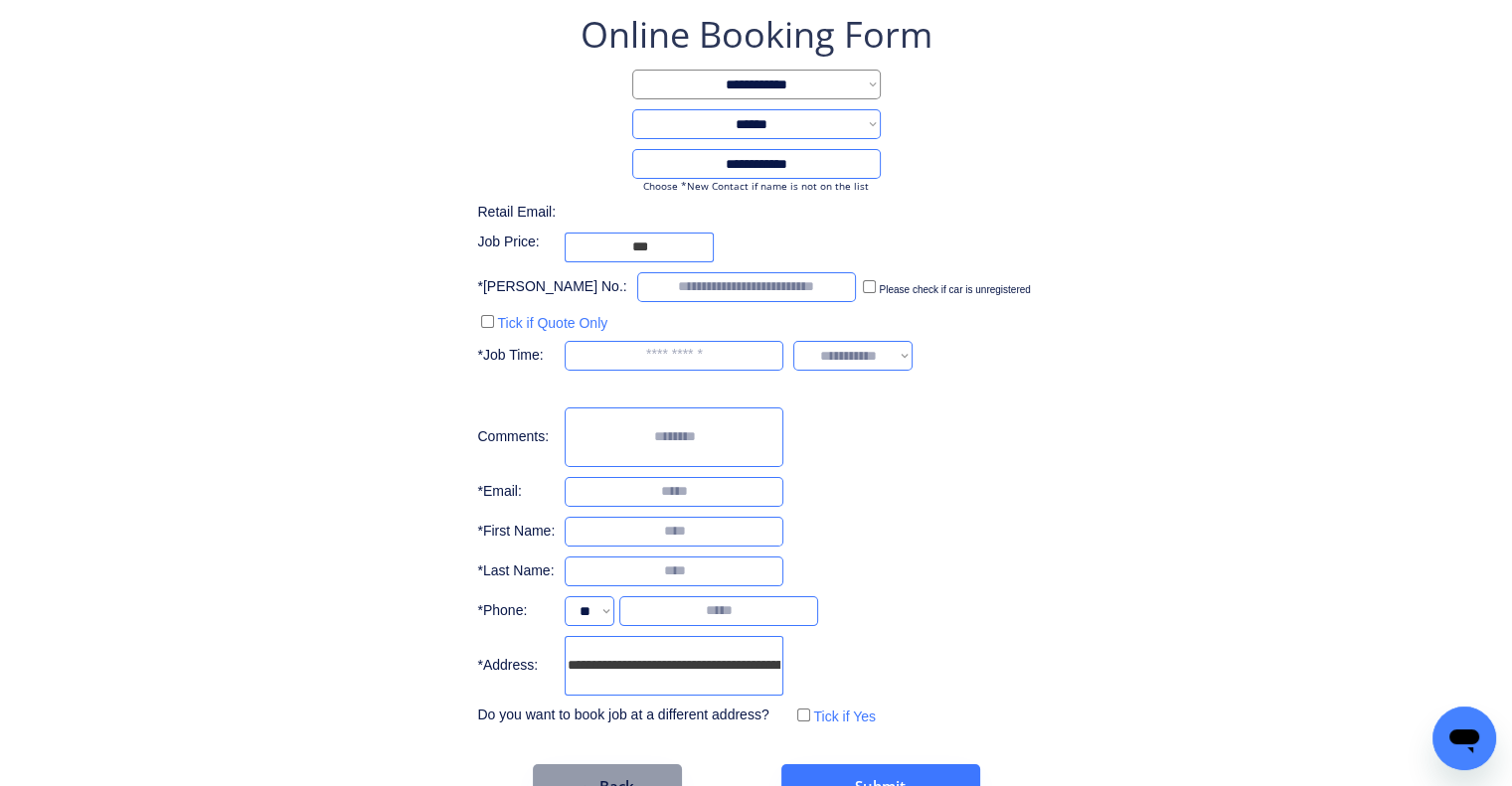 click on "**********" at bounding box center (756, 370) 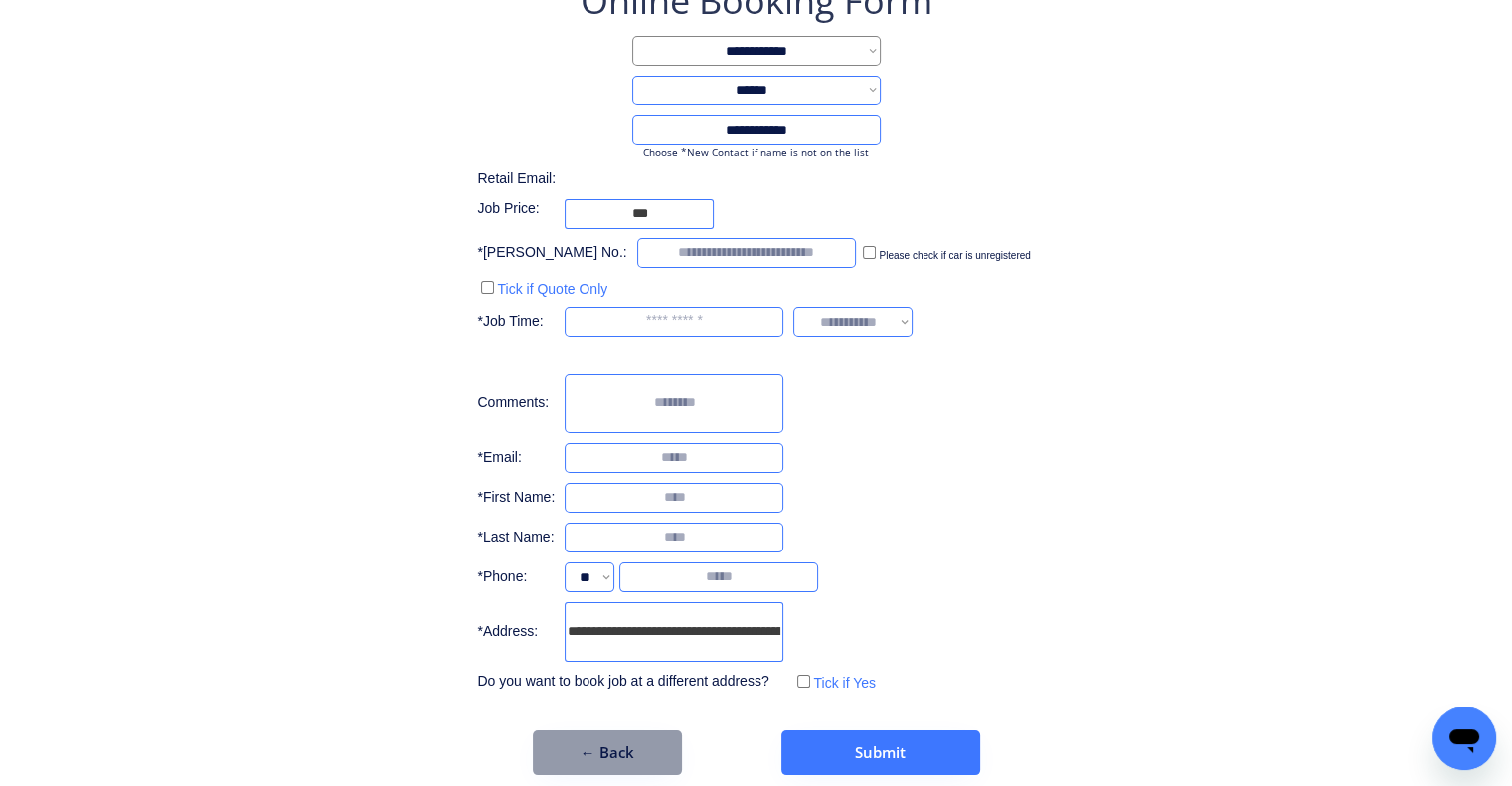 scroll, scrollTop: 152, scrollLeft: 0, axis: vertical 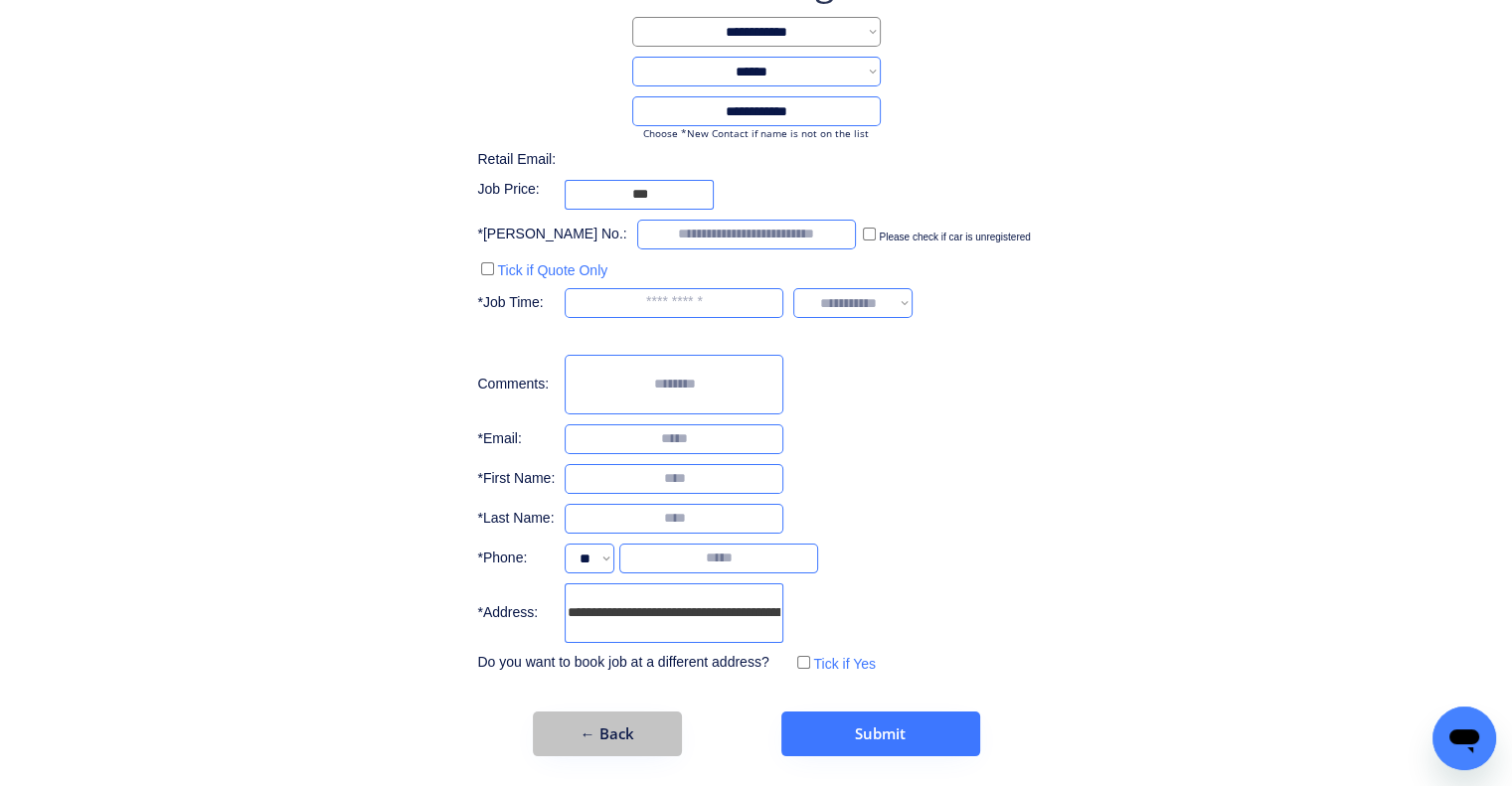click on "←   Back" at bounding box center (607, 733) 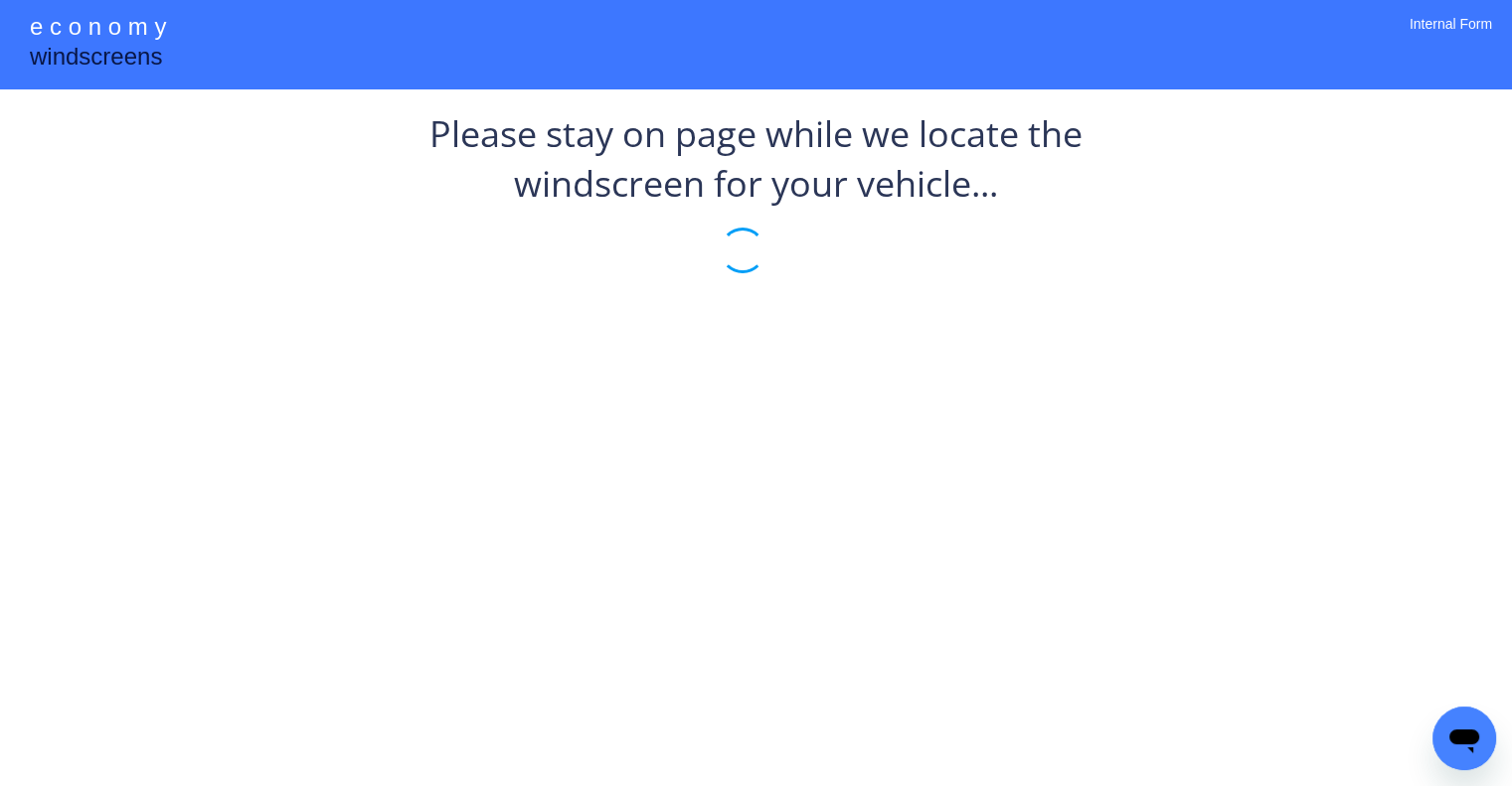 scroll, scrollTop: 0, scrollLeft: 0, axis: both 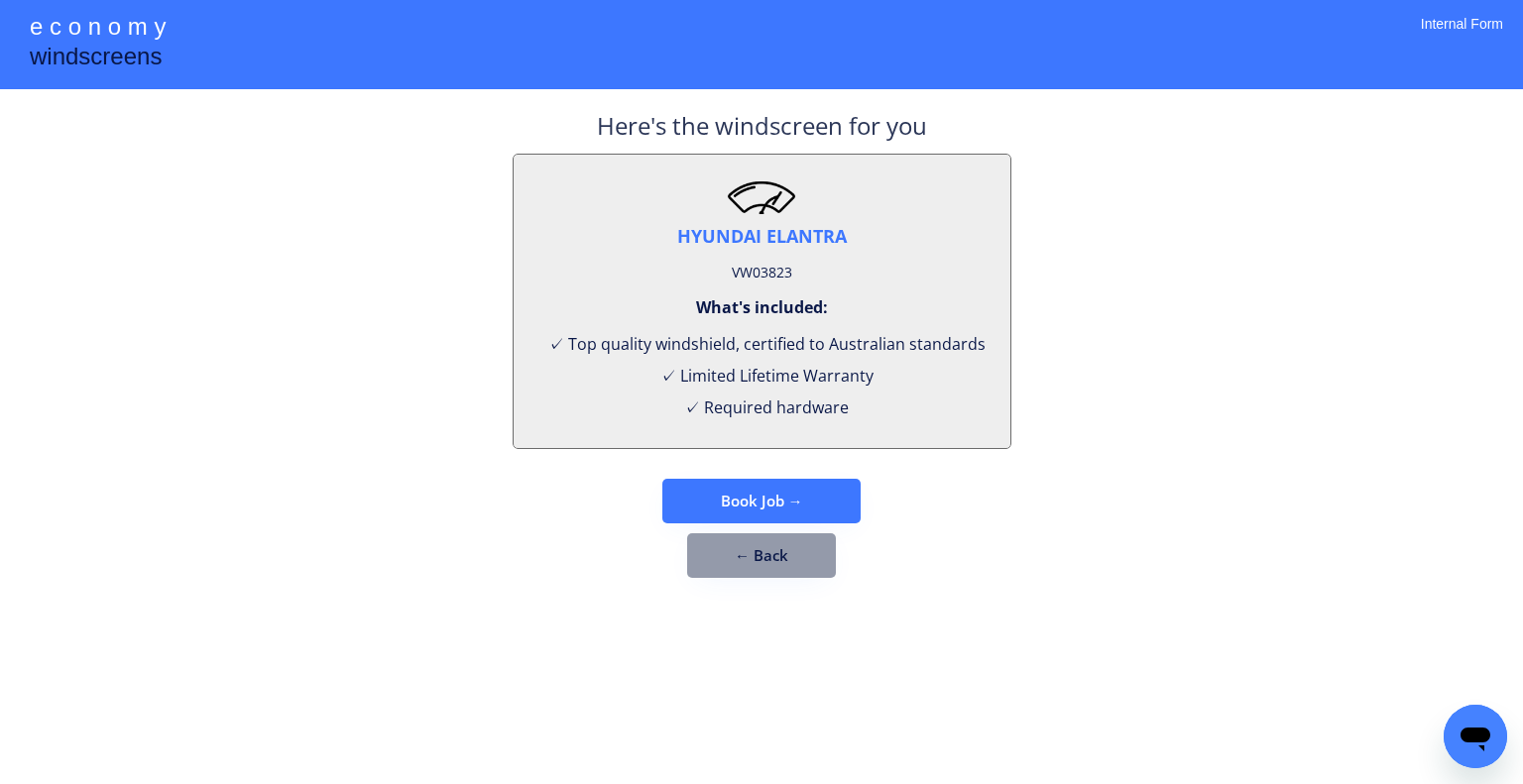 click on "VW03823" at bounding box center [762, 273] 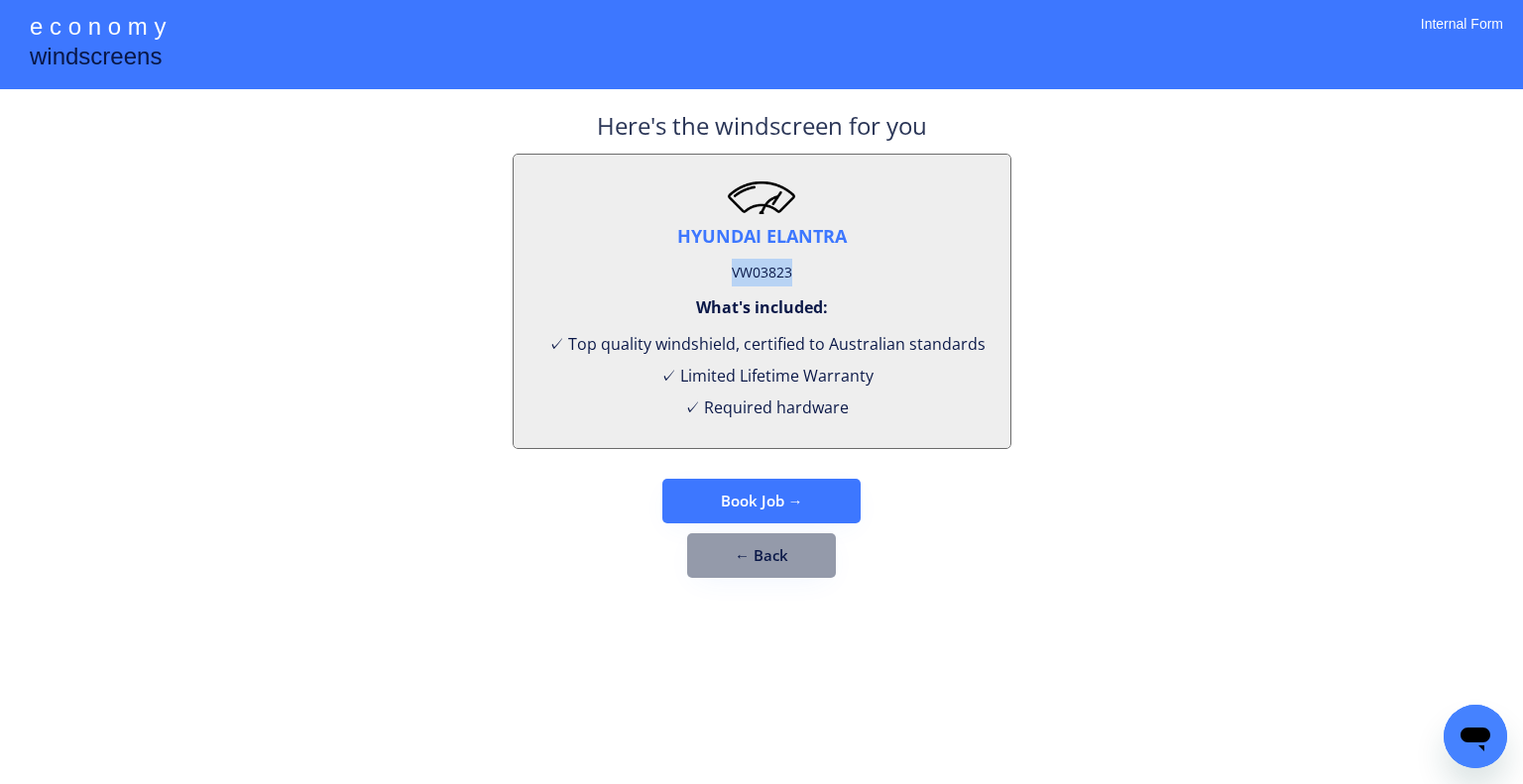 click on "VW03823" at bounding box center (762, 273) 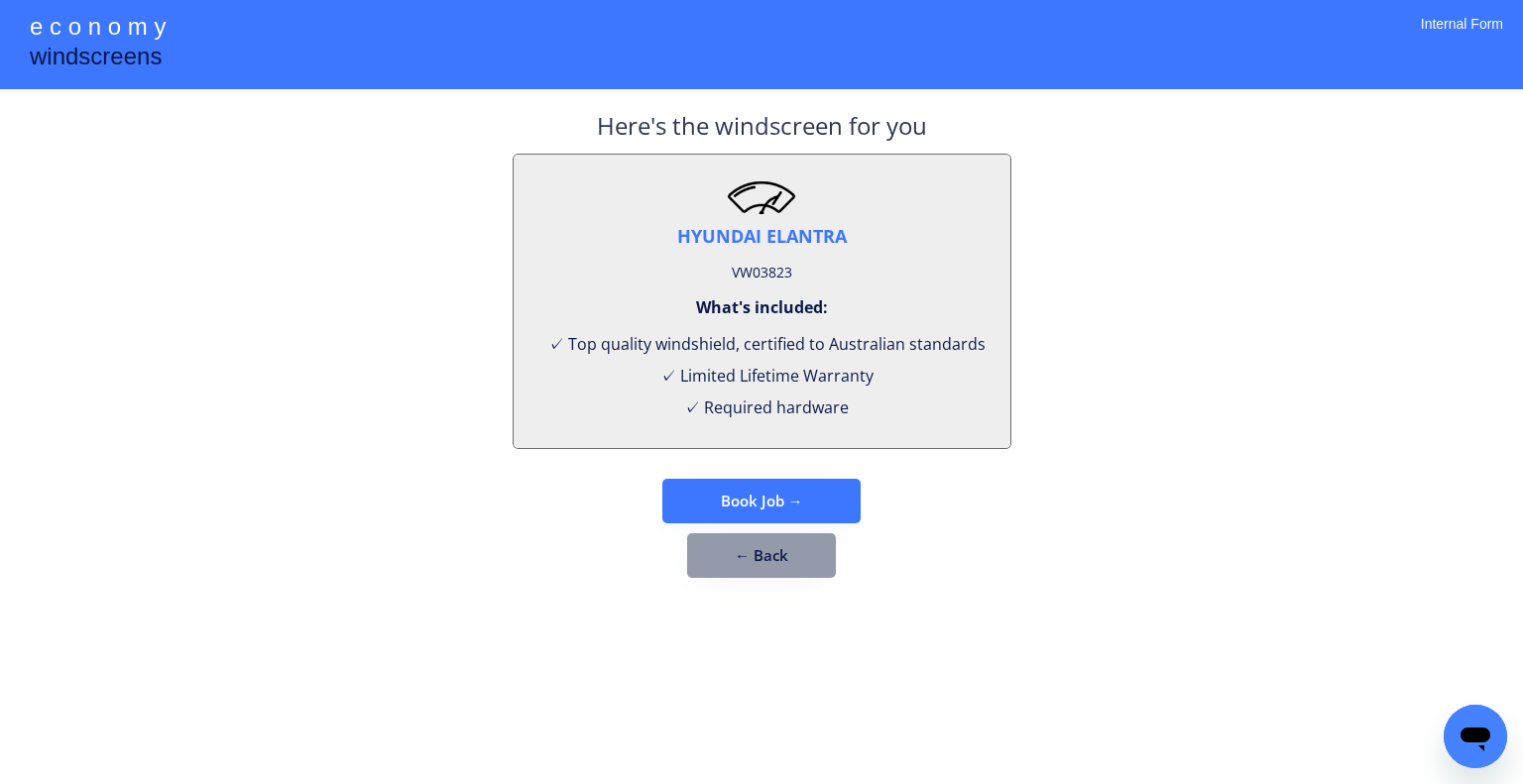 click on "**********" at bounding box center (762, 392) 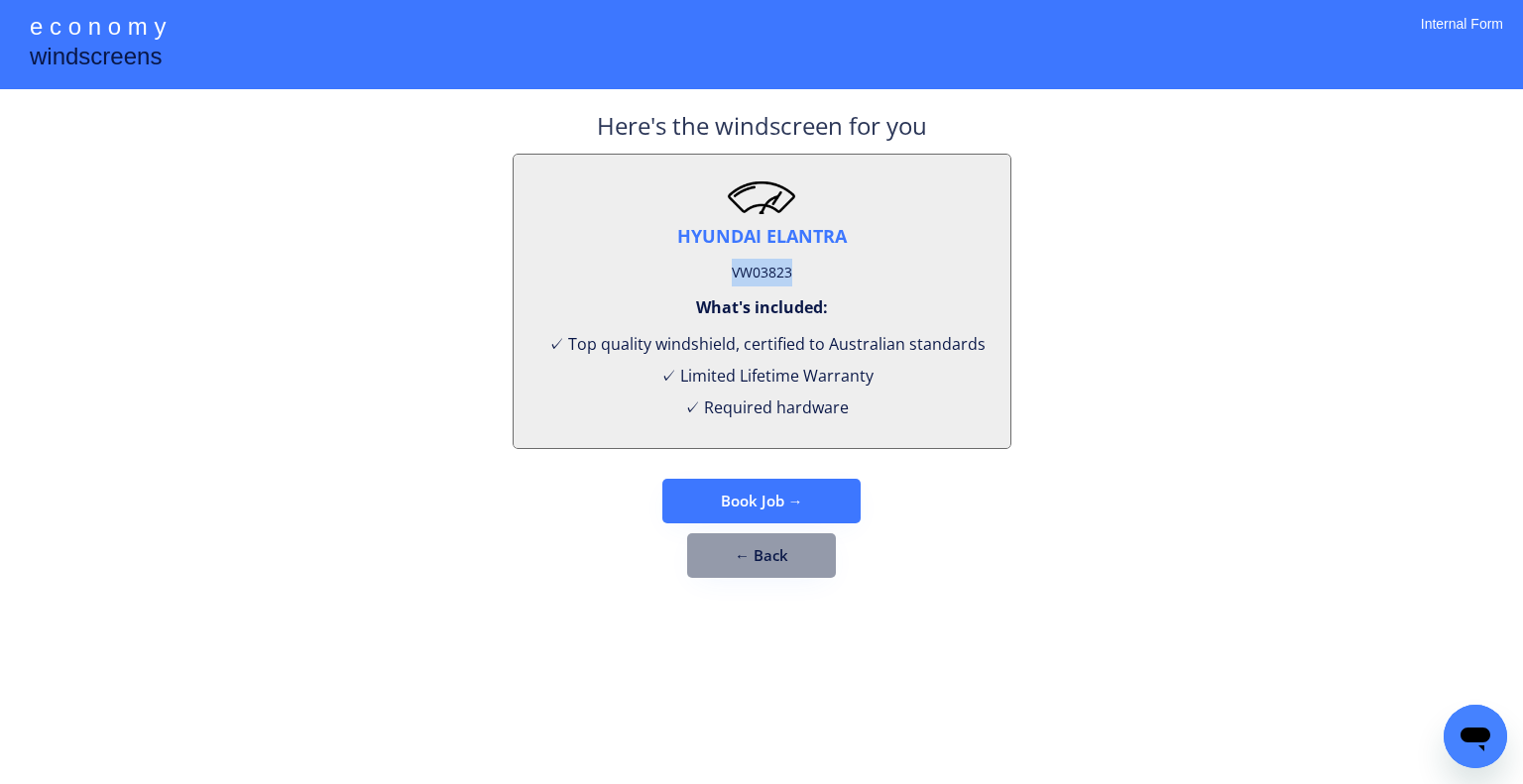 click on "VW03823" at bounding box center (762, 273) 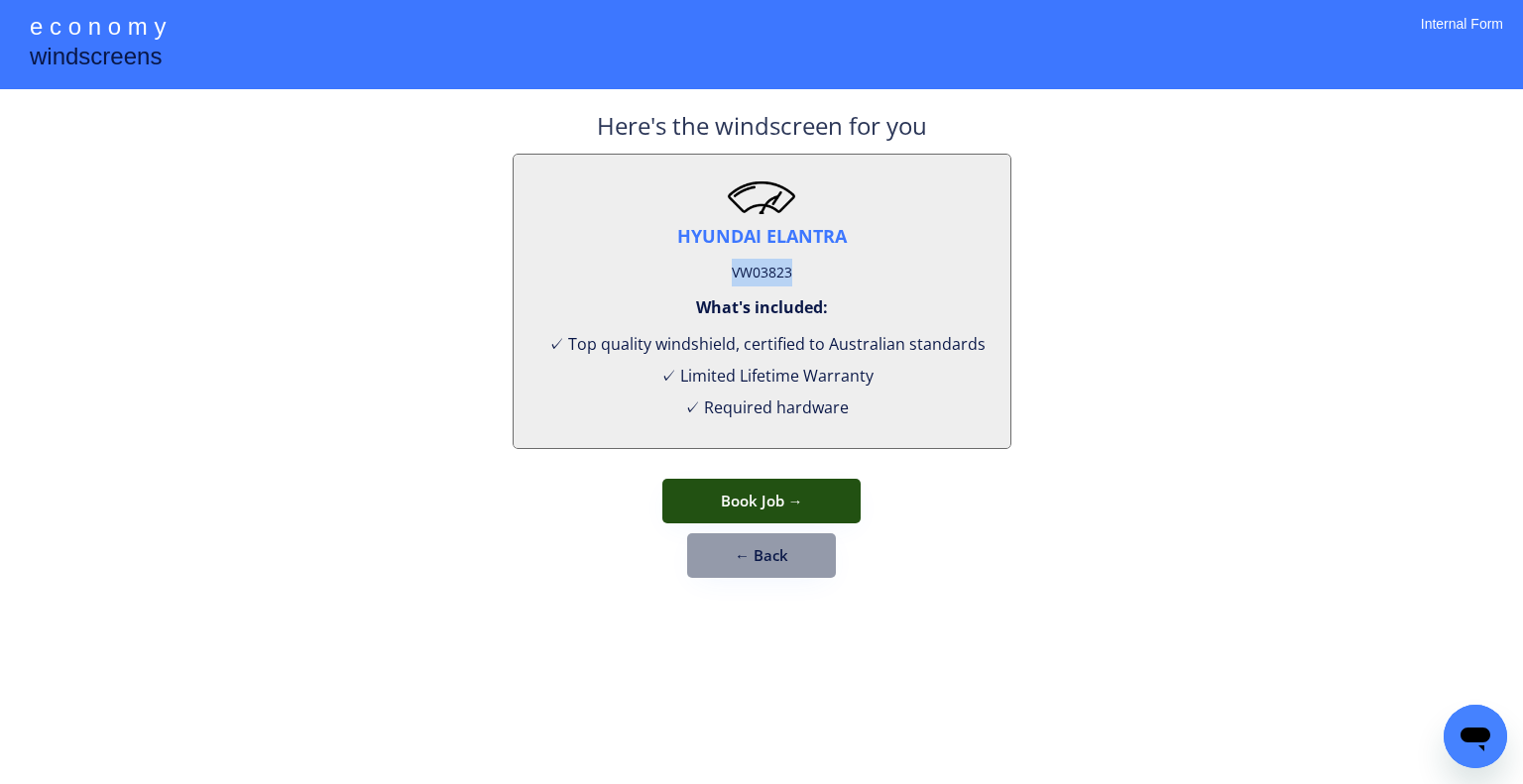 drag, startPoint x: 818, startPoint y: 507, endPoint x: 837, endPoint y: 545, distance: 42.48529 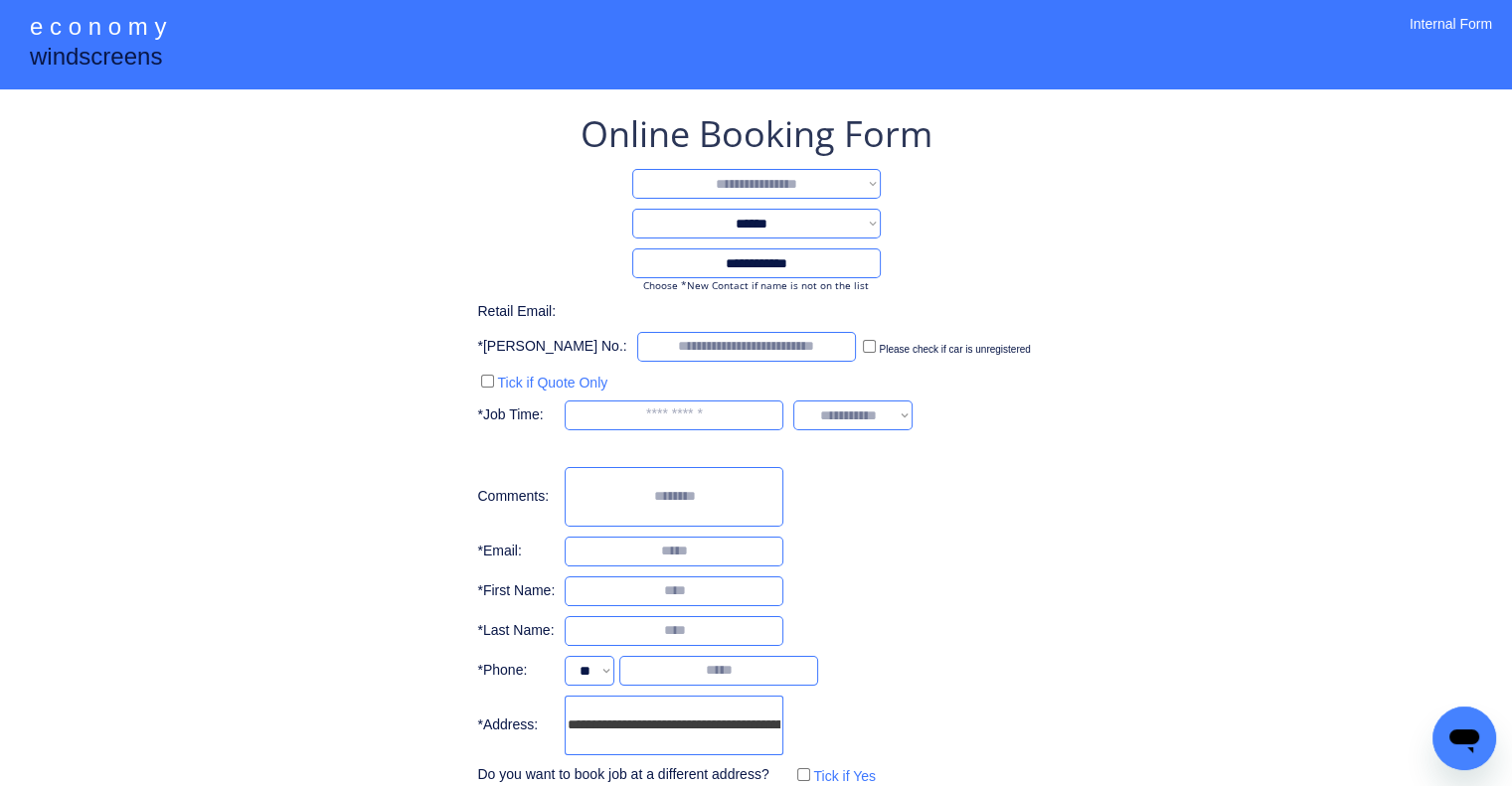 drag, startPoint x: 1005, startPoint y: 284, endPoint x: 936, endPoint y: 261, distance: 72.73239 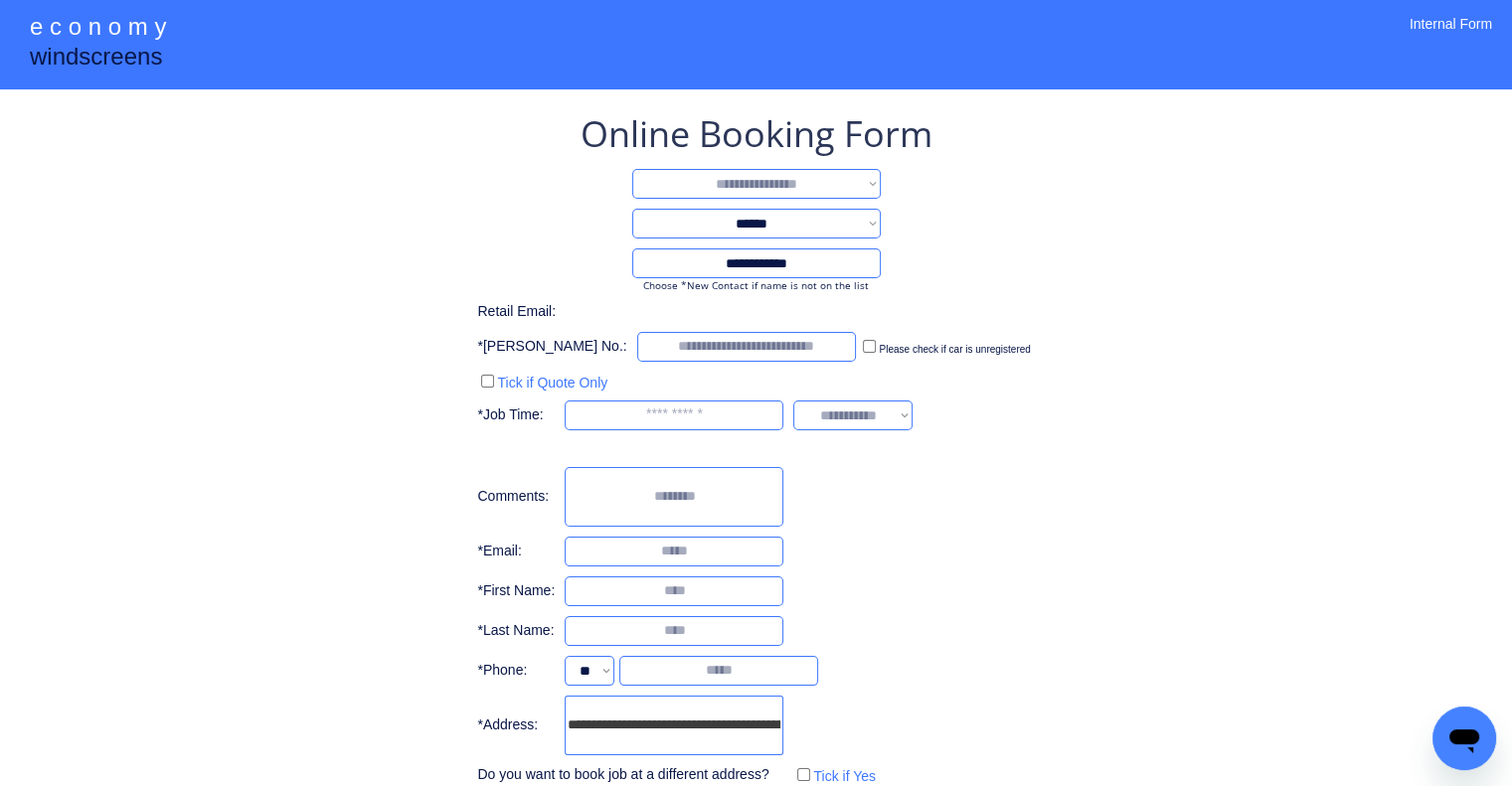 click on "**********" at bounding box center [756, 184] 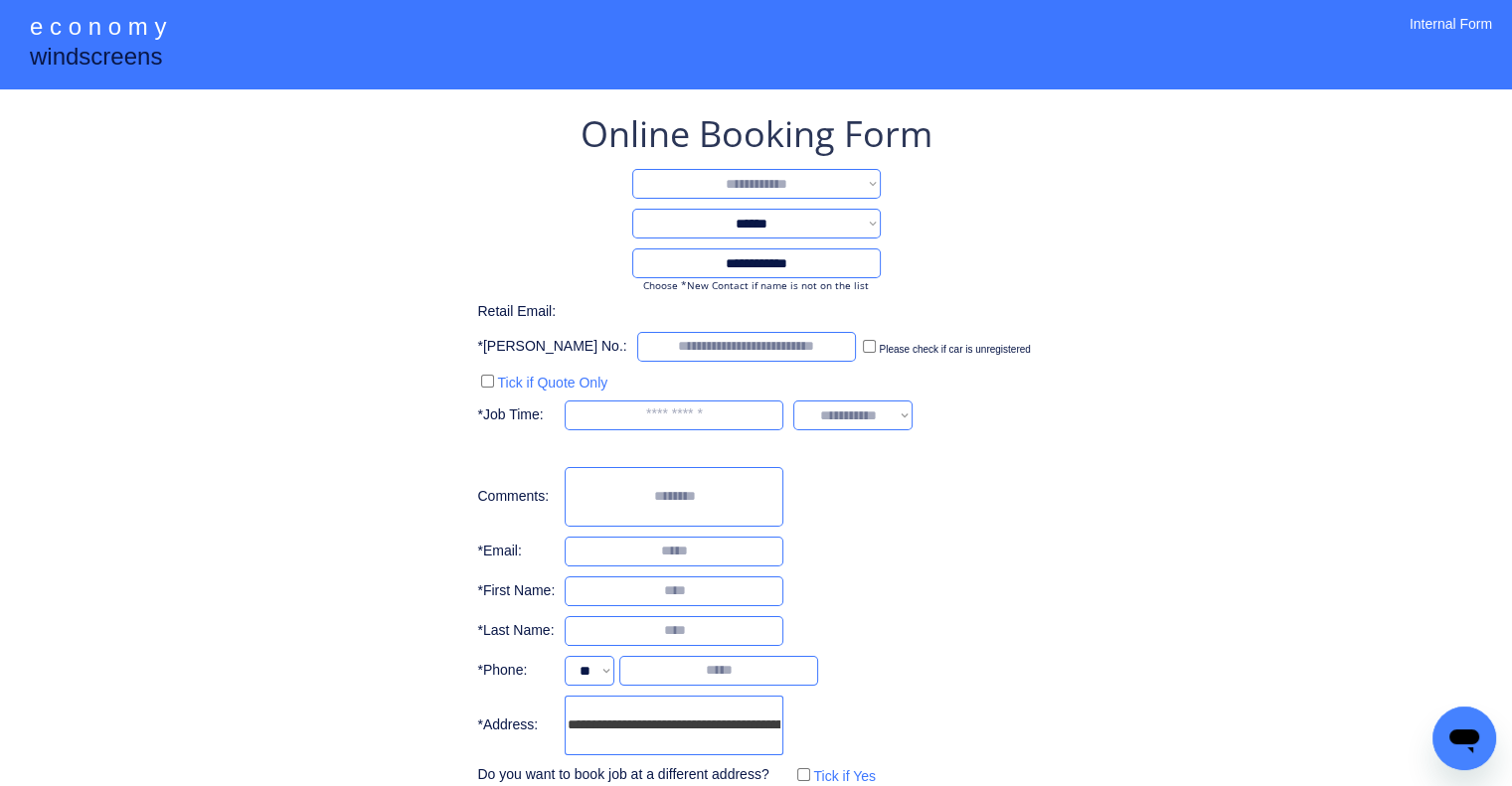 click on "**********" at bounding box center [756, 184] 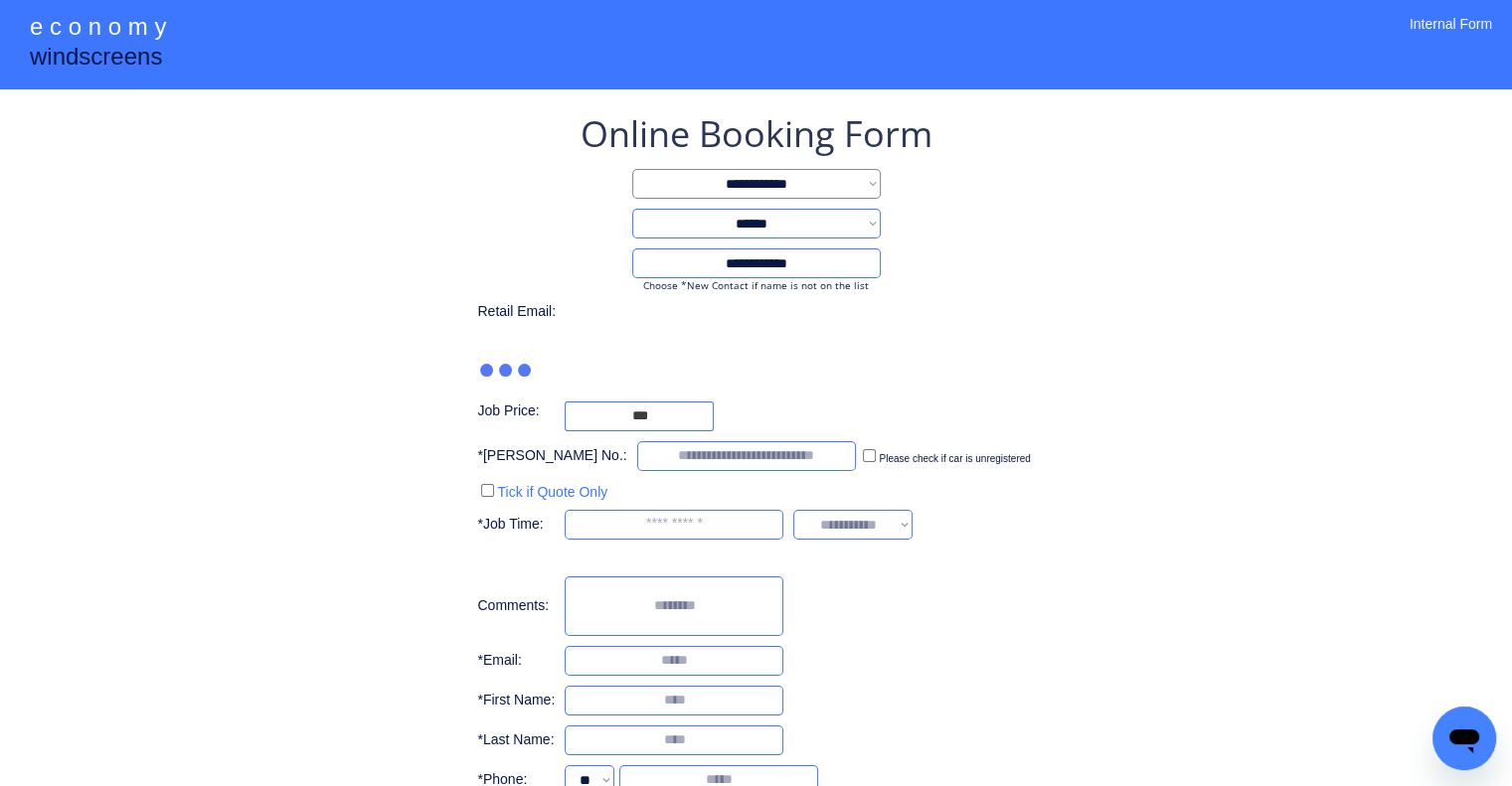 click on "**********" at bounding box center (756, 504) 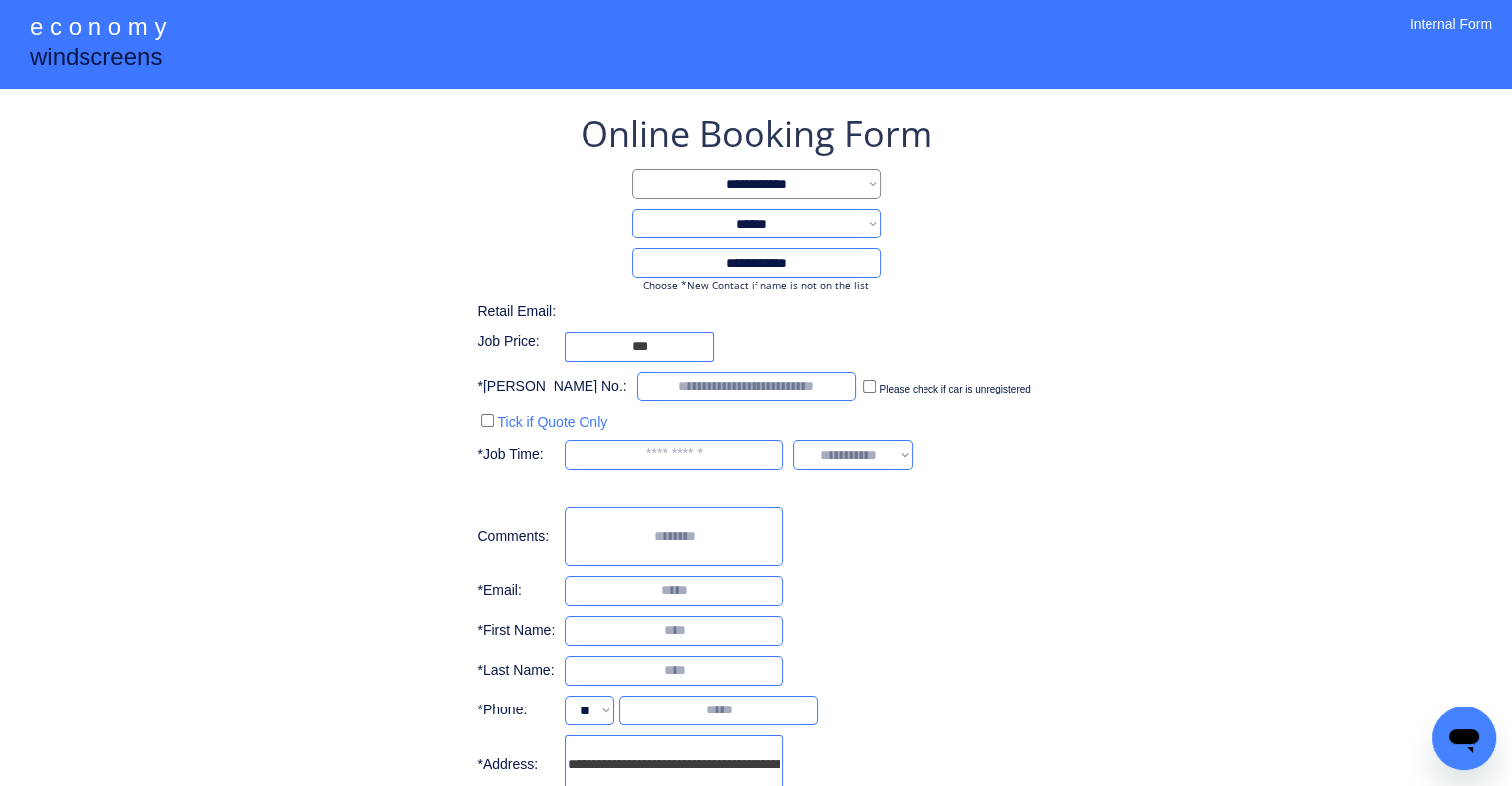 click on "**********" at bounding box center [756, 469] 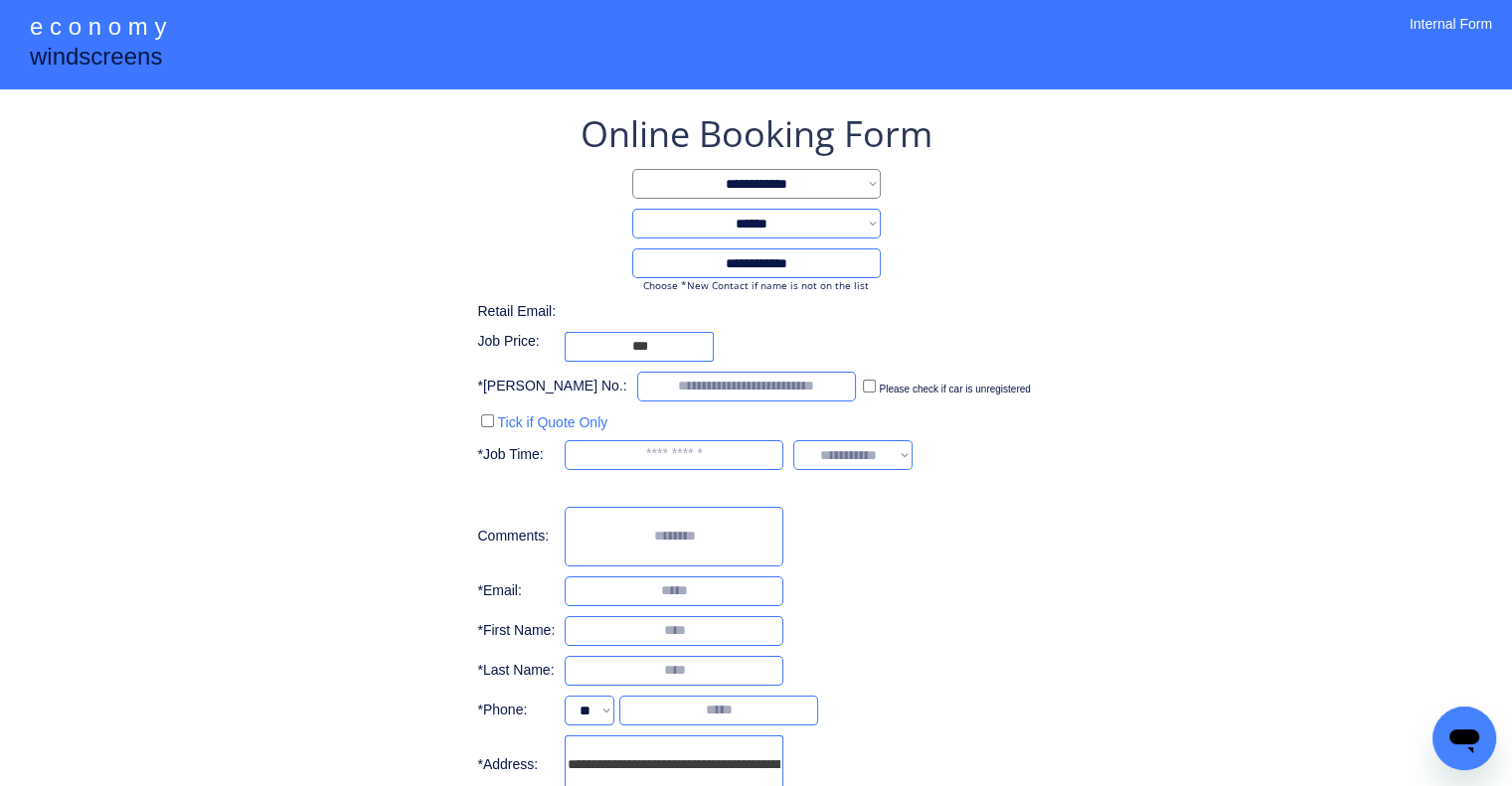 click on "**********" at bounding box center (756, 469) 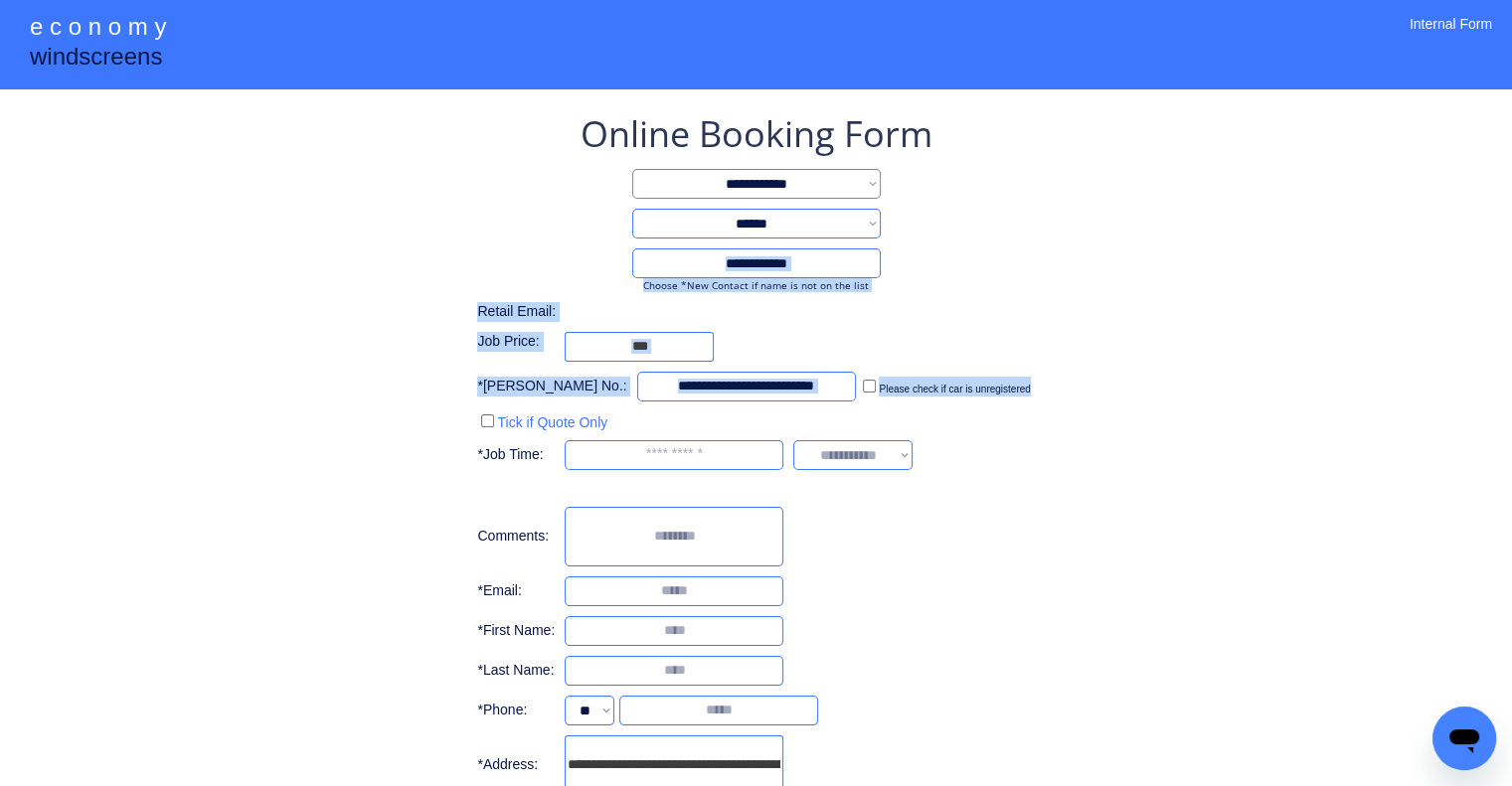 click on "**********" at bounding box center [756, 469] 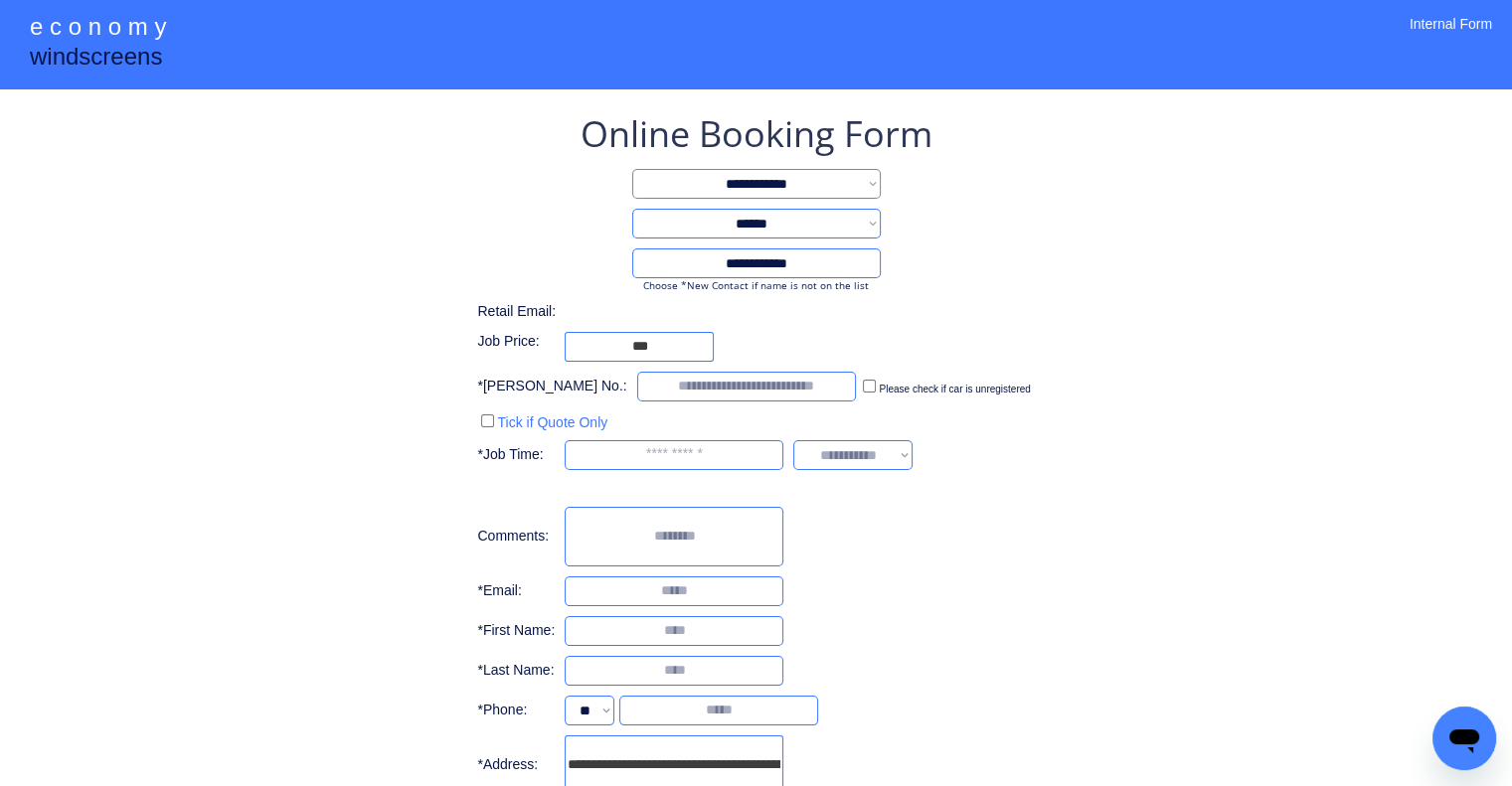 click on "**********" at bounding box center [756, 469] 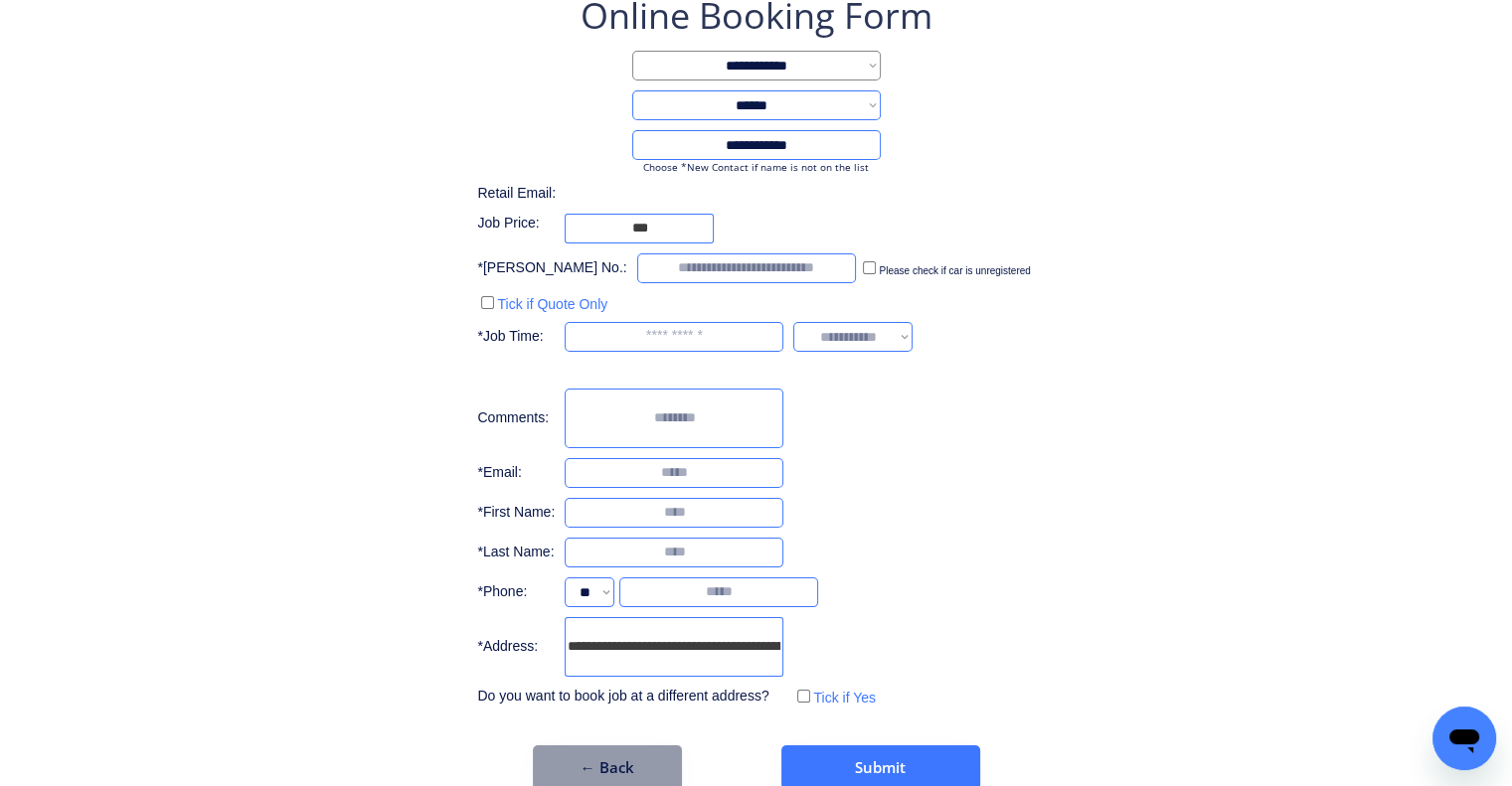 scroll, scrollTop: 152, scrollLeft: 0, axis: vertical 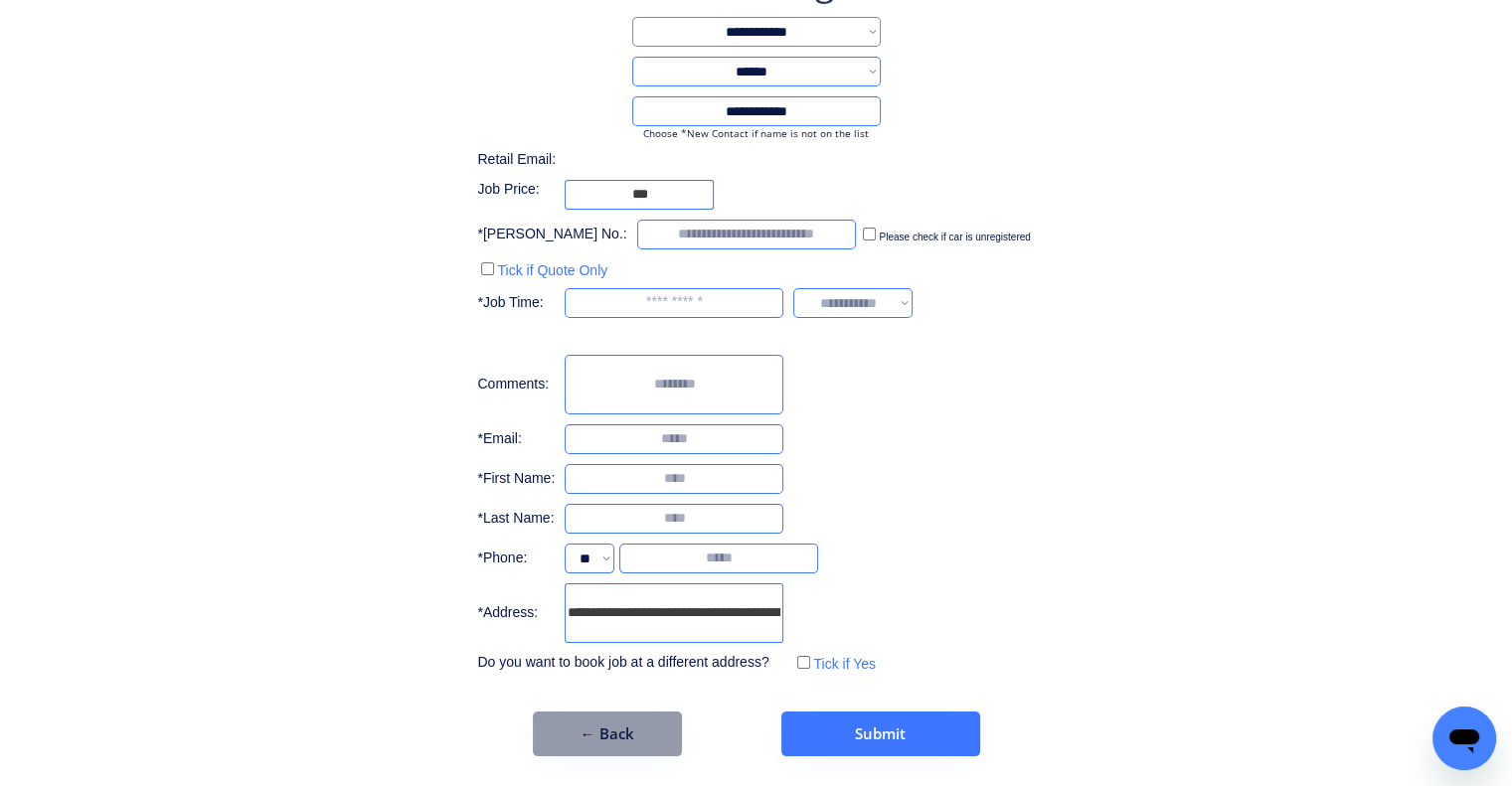 click on "**********" at bounding box center [756, 372] 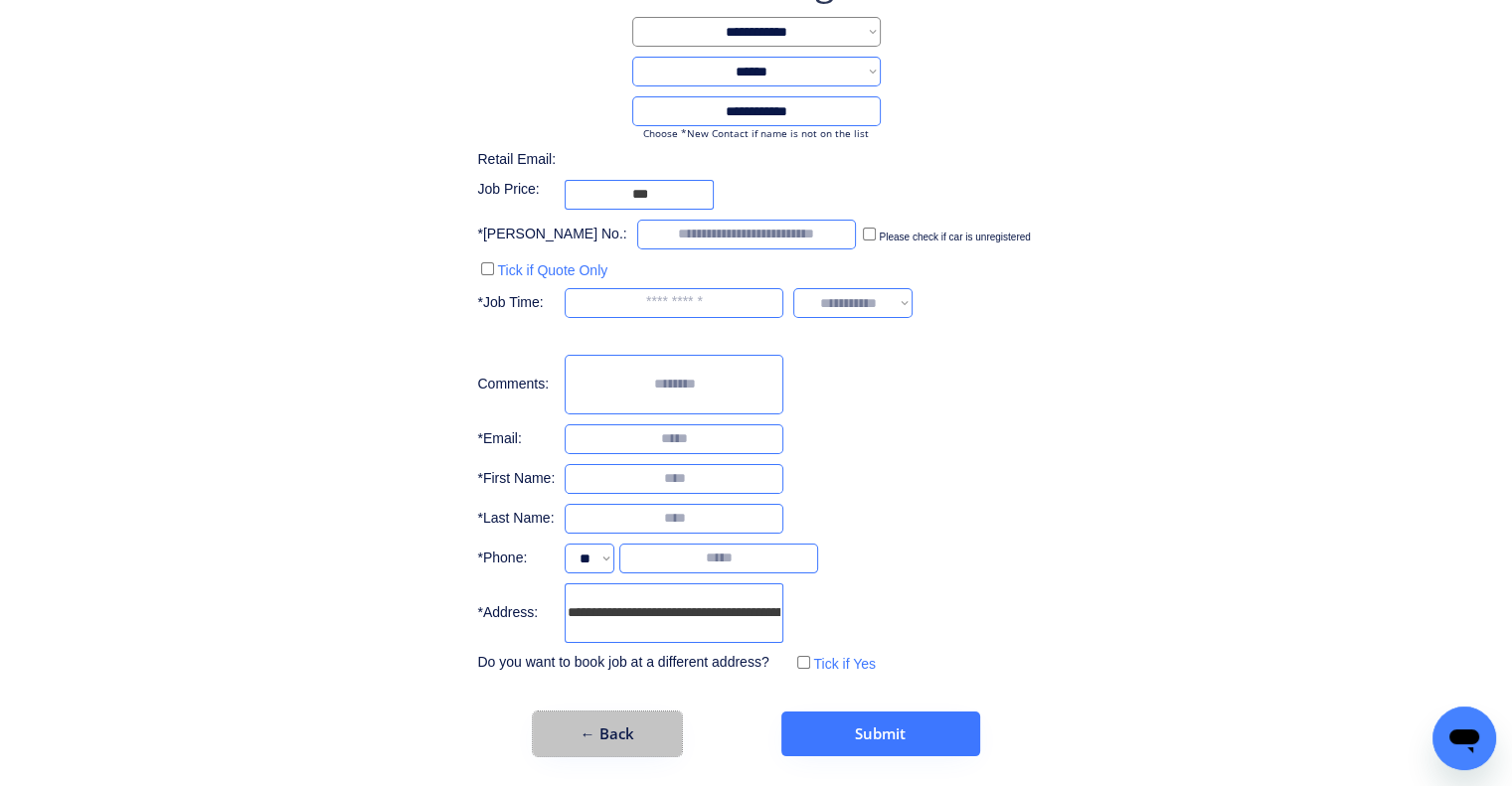 click on "←   Back" at bounding box center (607, 733) 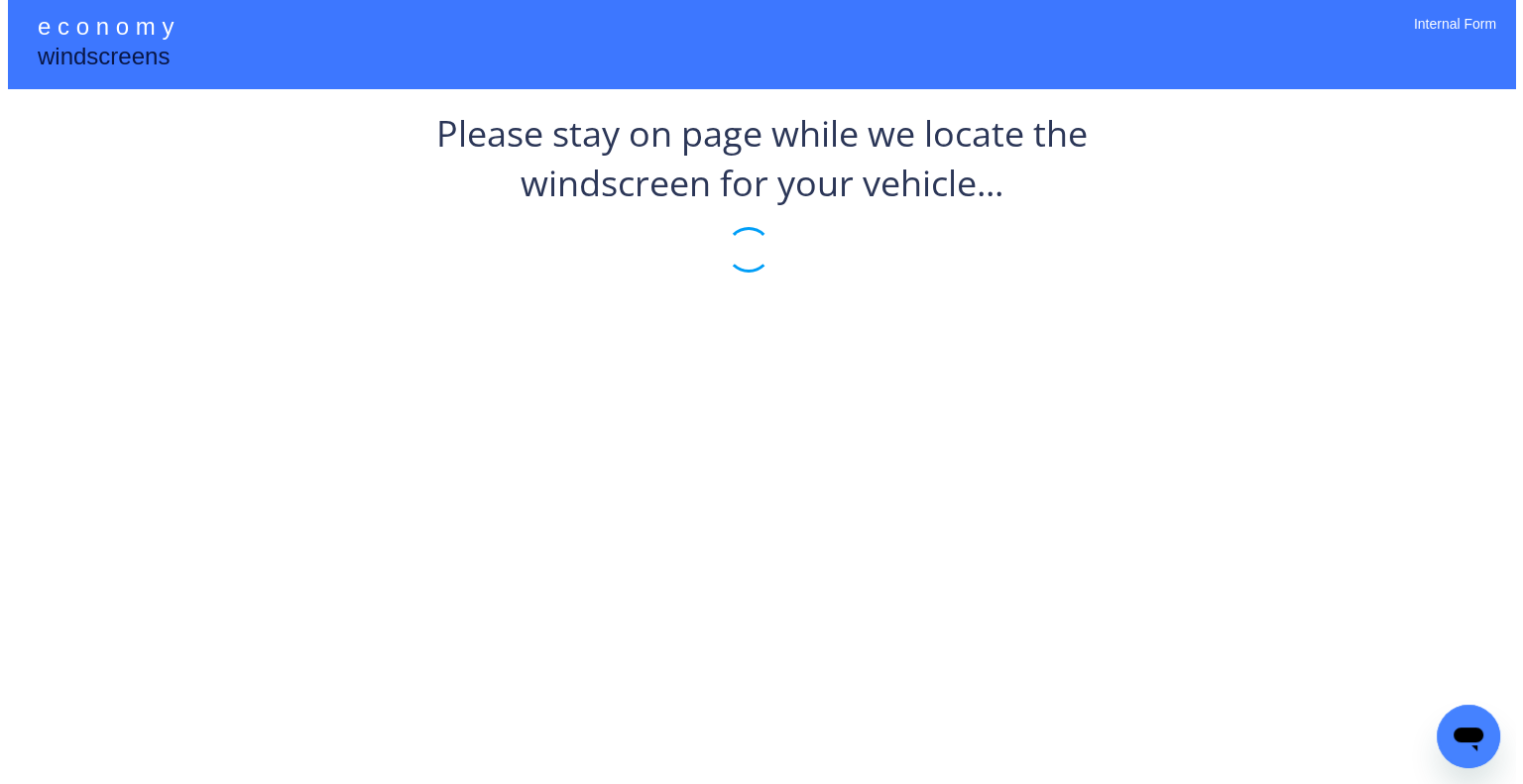 scroll, scrollTop: 0, scrollLeft: 0, axis: both 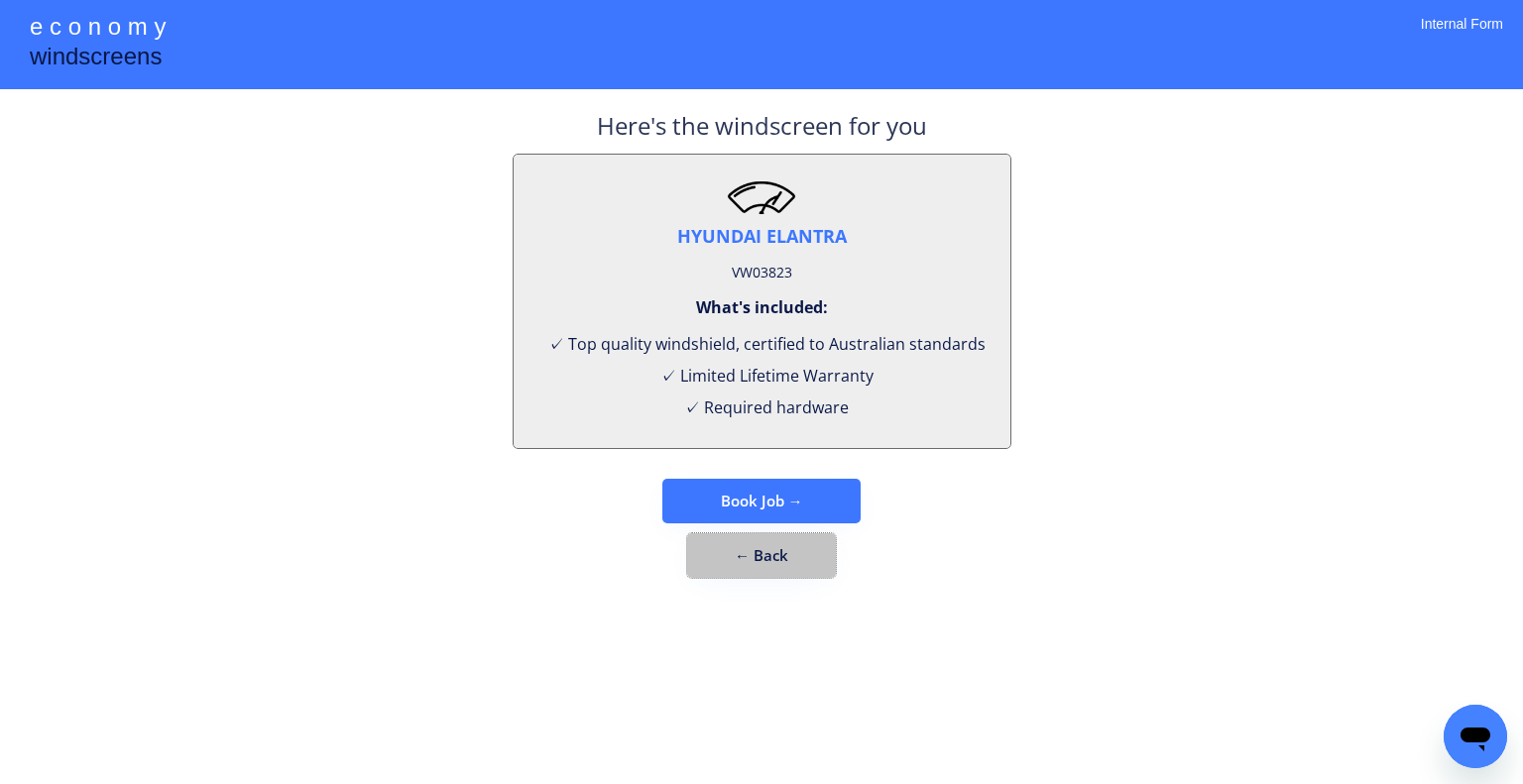 click on "←   Back" at bounding box center [762, 555] 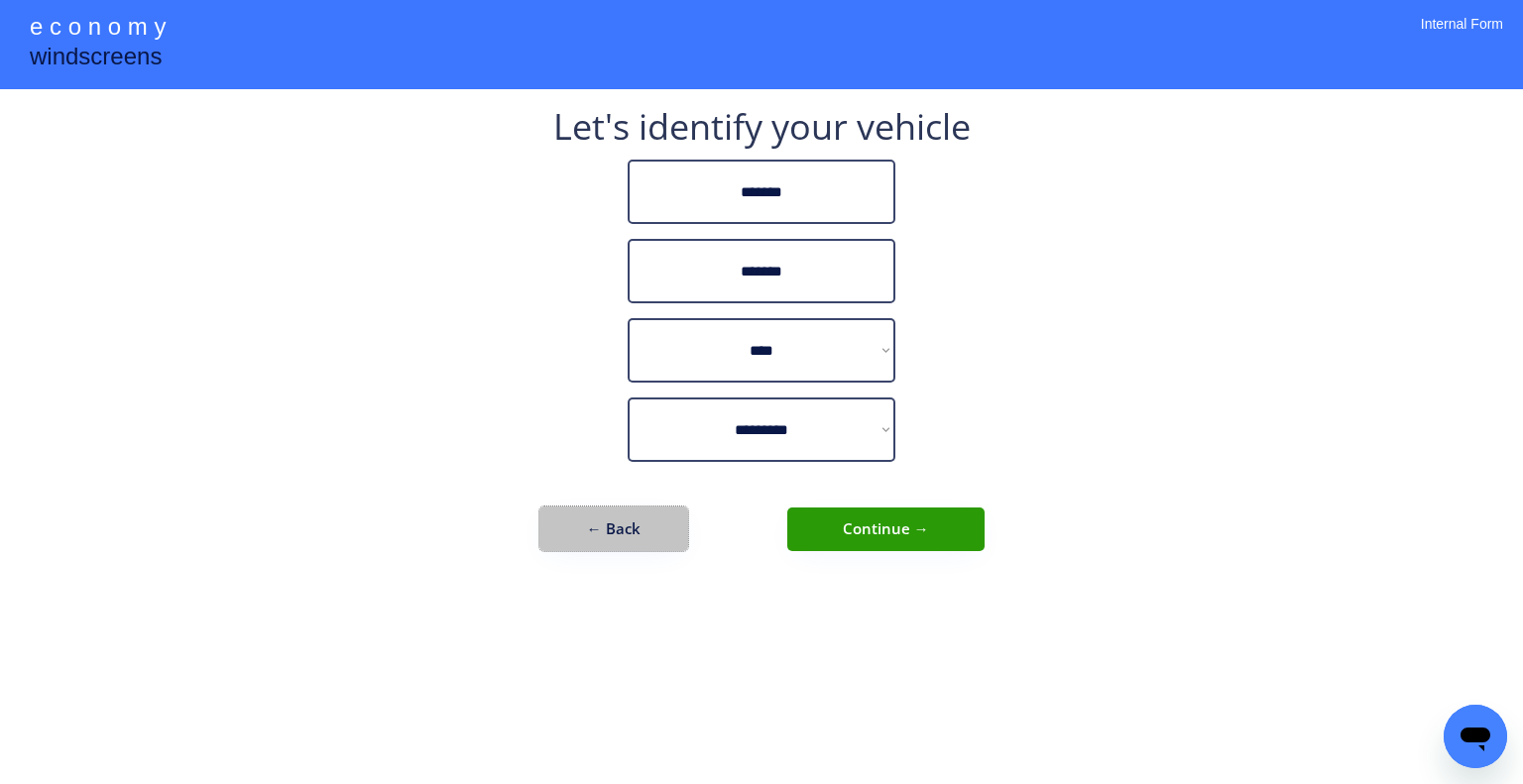 click on "←   Back" at bounding box center (614, 528) 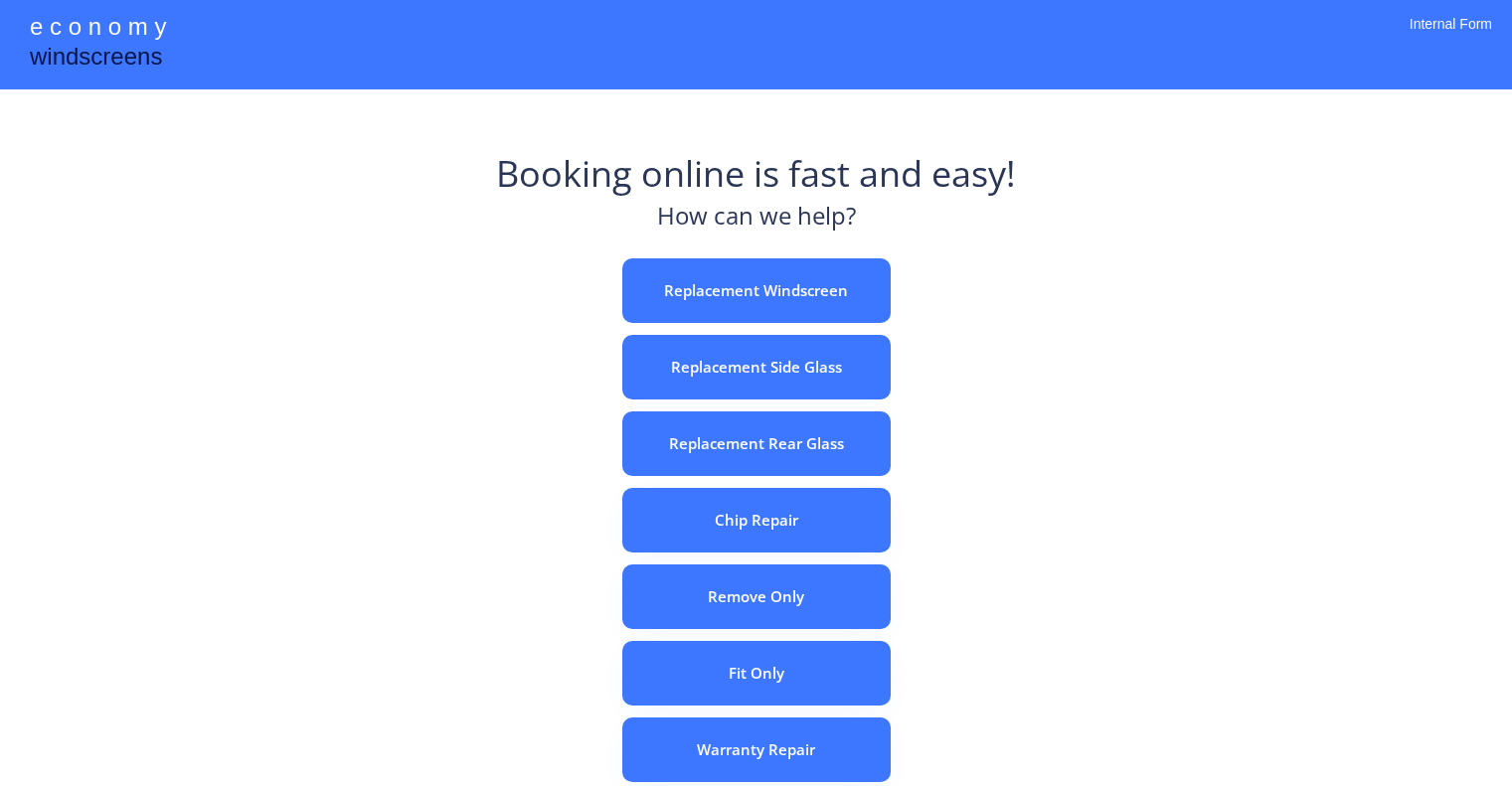 scroll, scrollTop: 0, scrollLeft: 0, axis: both 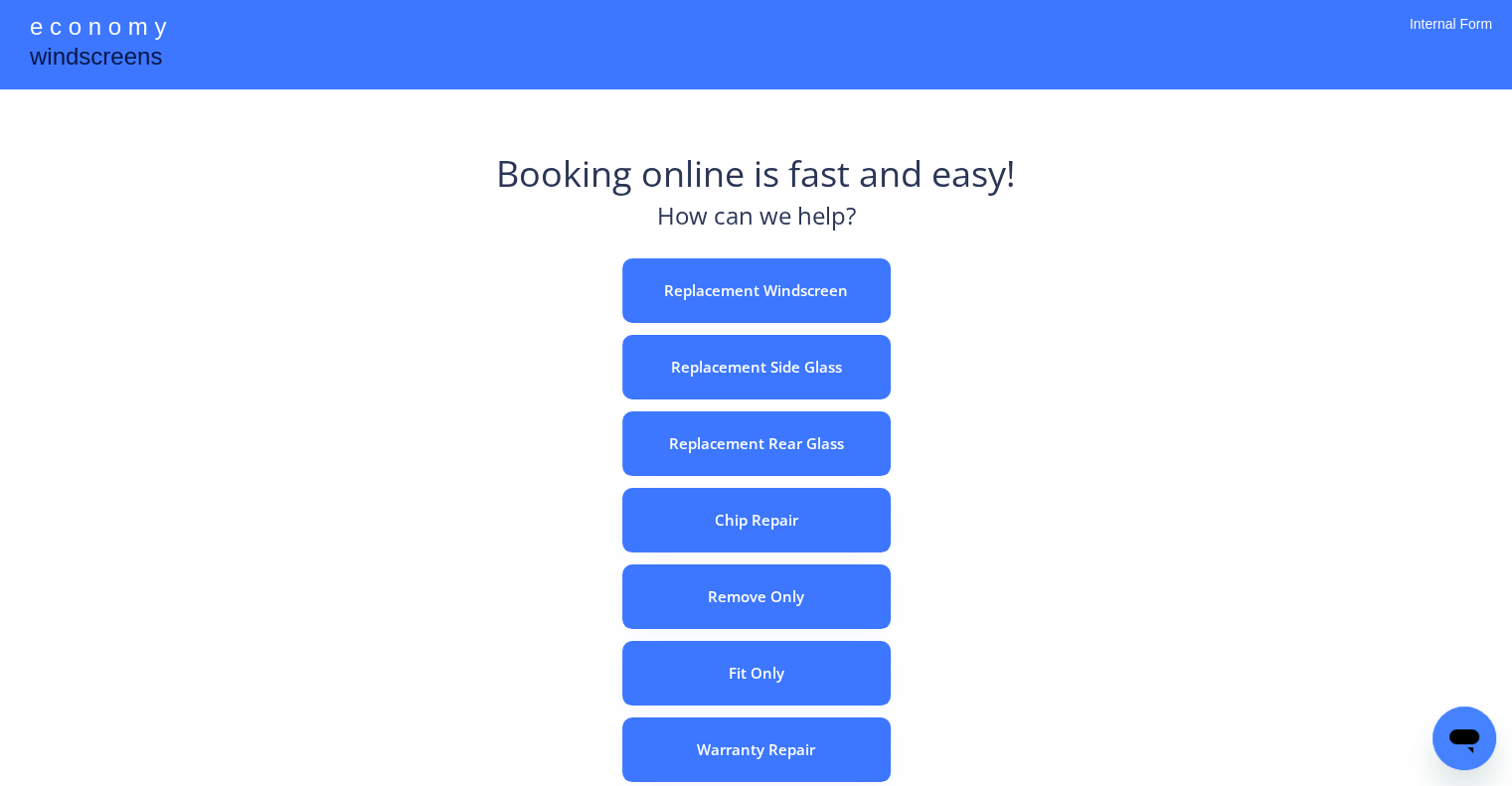 click on "e c o n o m y windscreens Booking online is fast and easy! How can we help? Replacement Windscreen Replacement Side Glass Replacement Rear Glass Chip Repair Remove Only Fit Only Warranty Repair ADAS Recalibration Only Rebook a Job Confirm Quotes Manual Booking Internal Form" at bounding box center (756, 553) 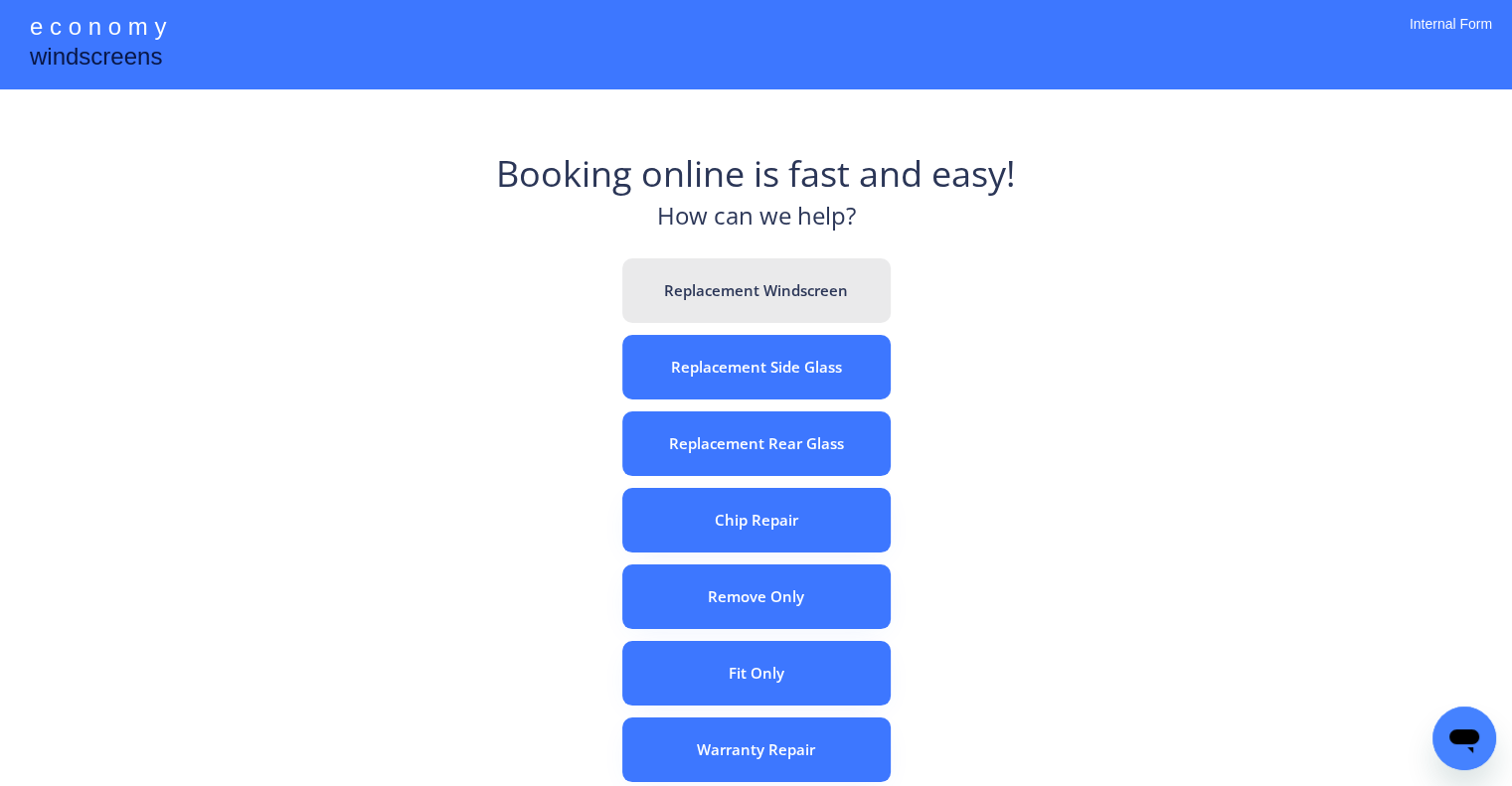 click on "Replacement Windscreen" at bounding box center (756, 290) 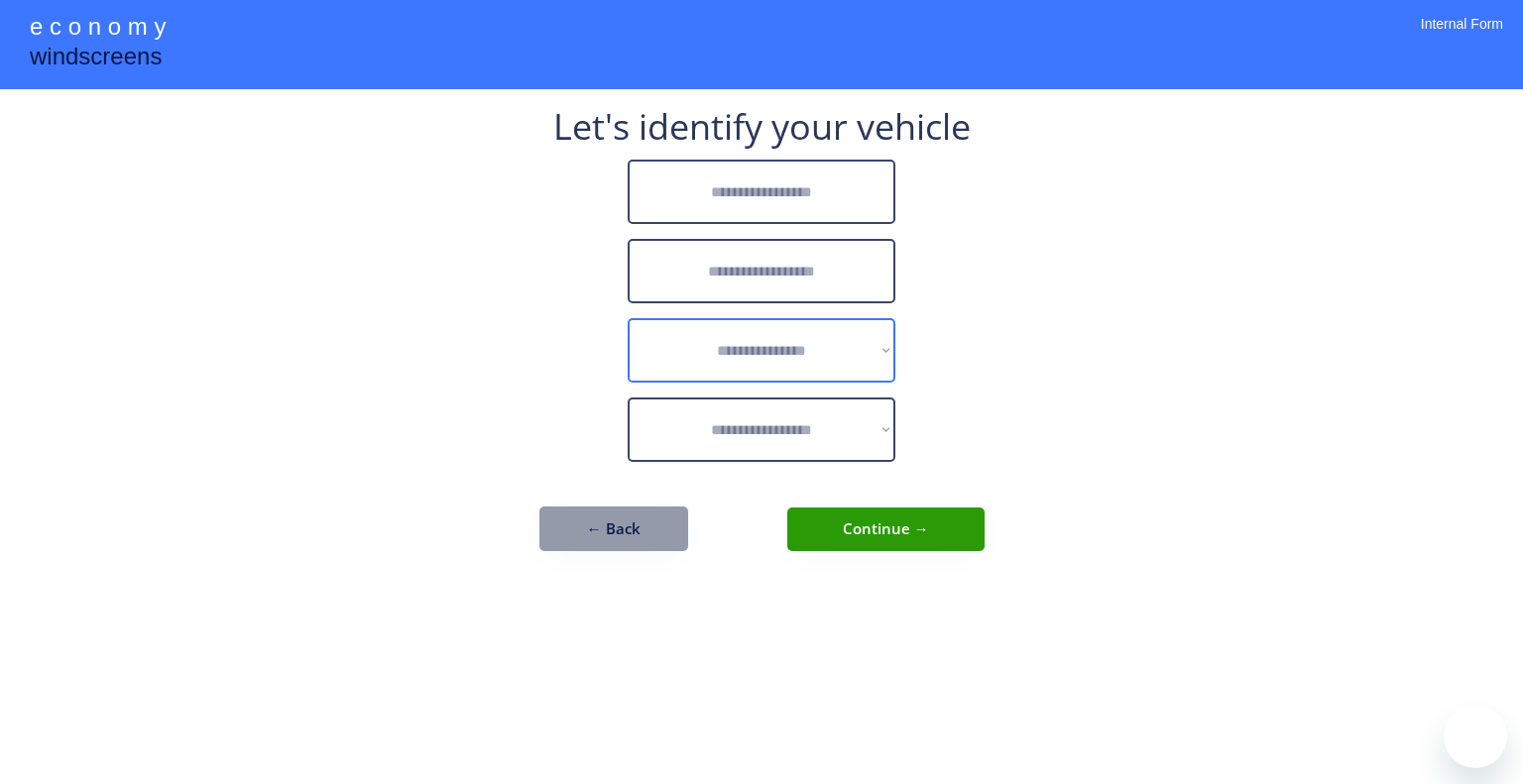 scroll, scrollTop: 0, scrollLeft: 0, axis: both 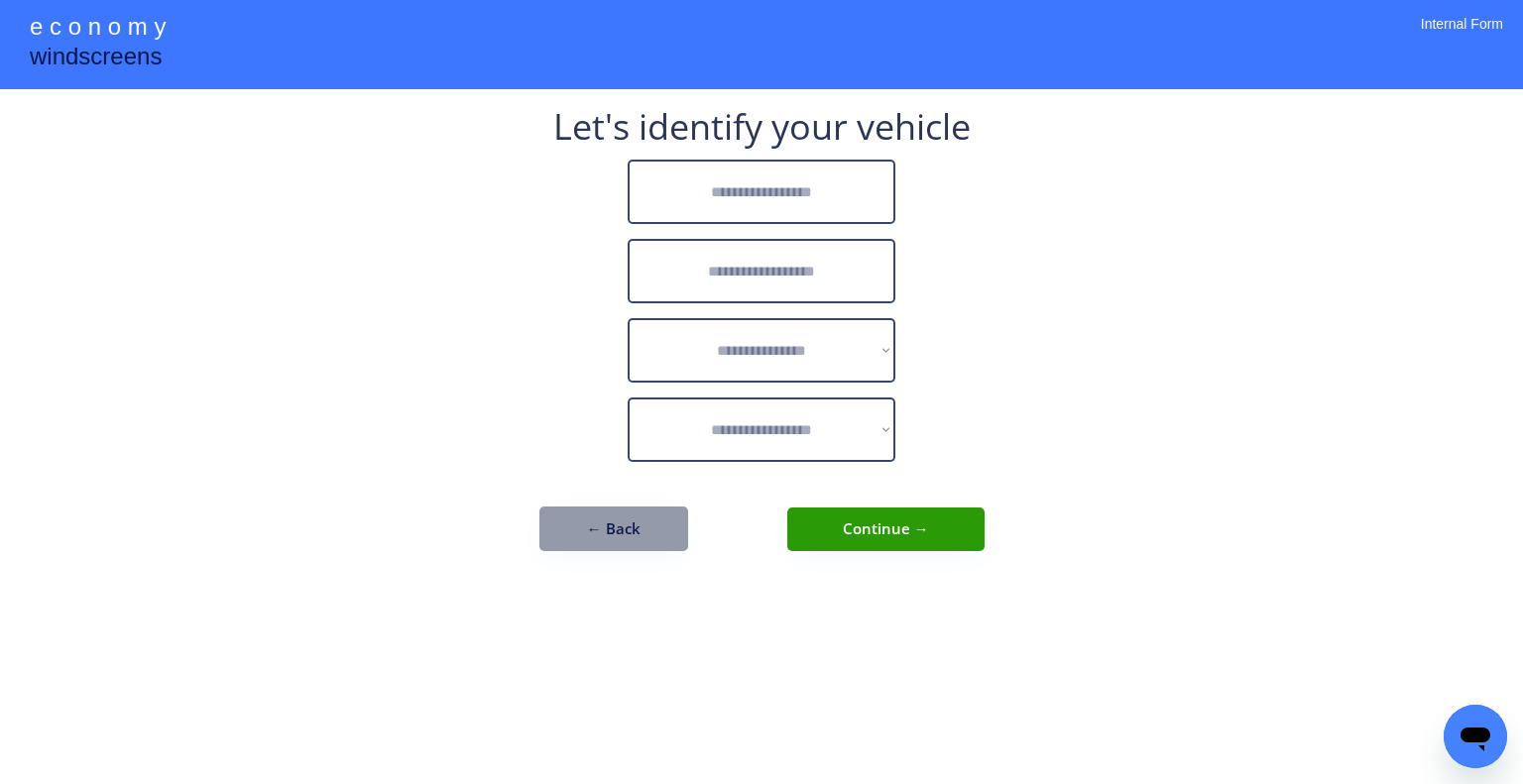 click at bounding box center [762, 191] 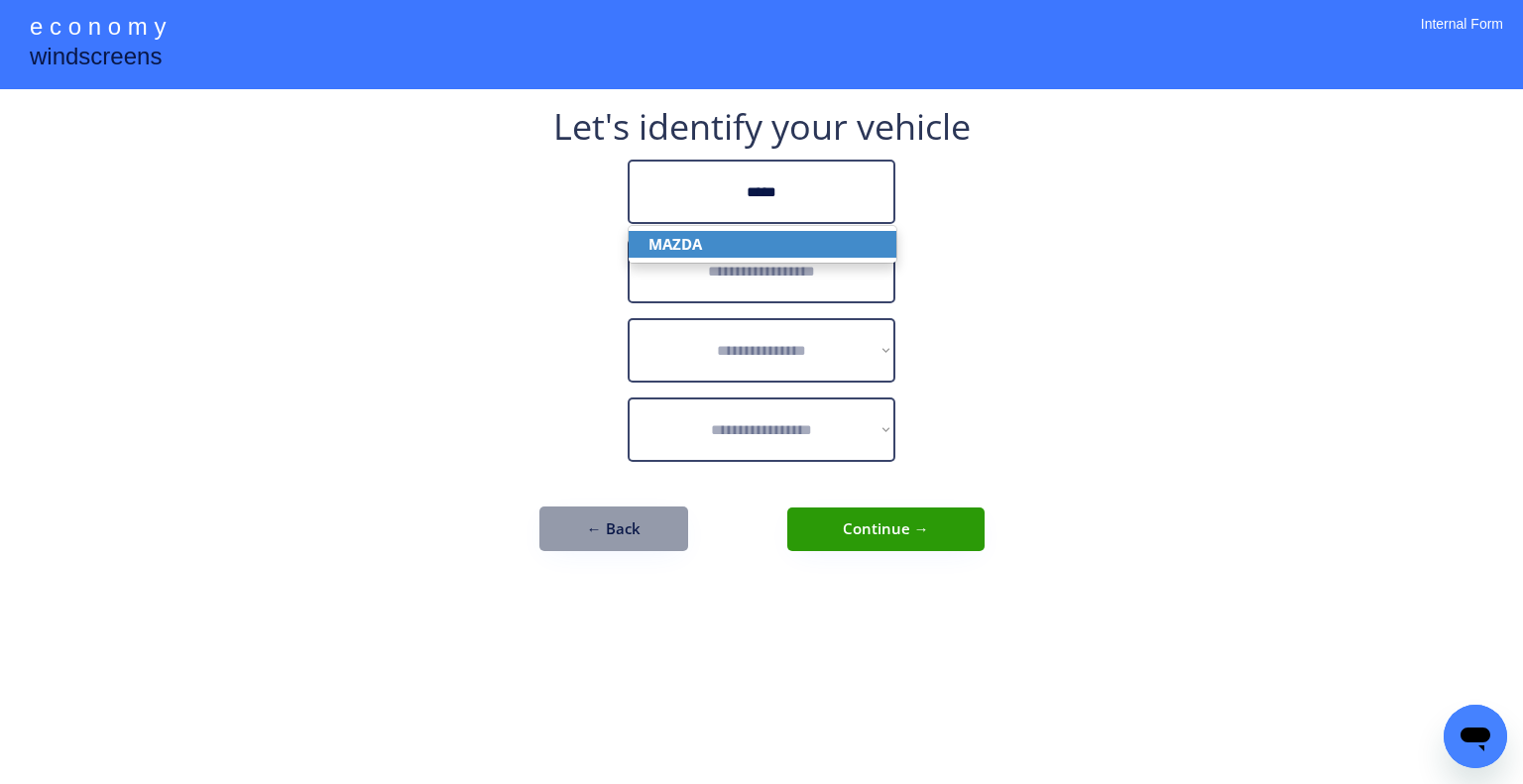 click on "MAZDA" at bounding box center (762, 244) 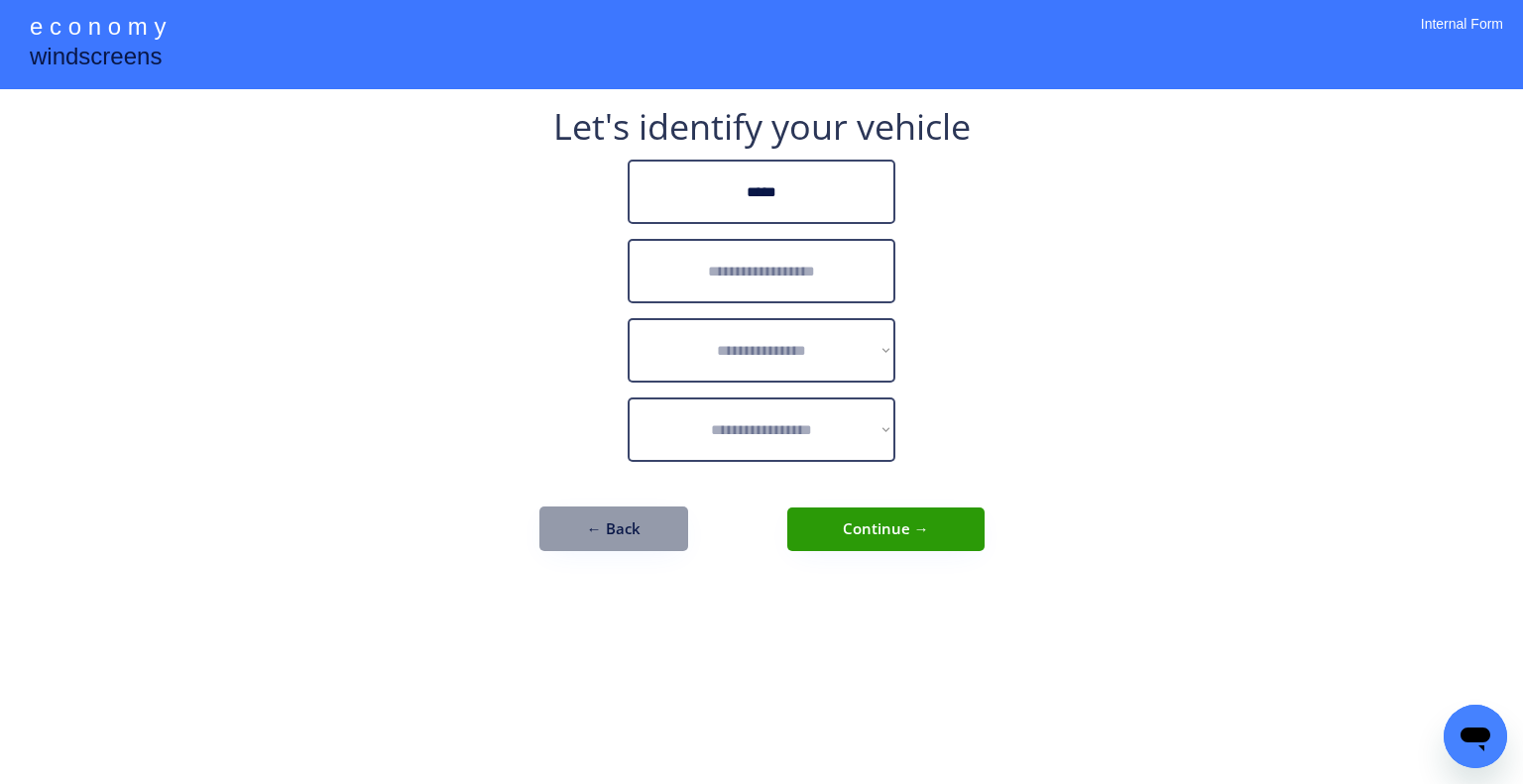 click at bounding box center (762, 271) 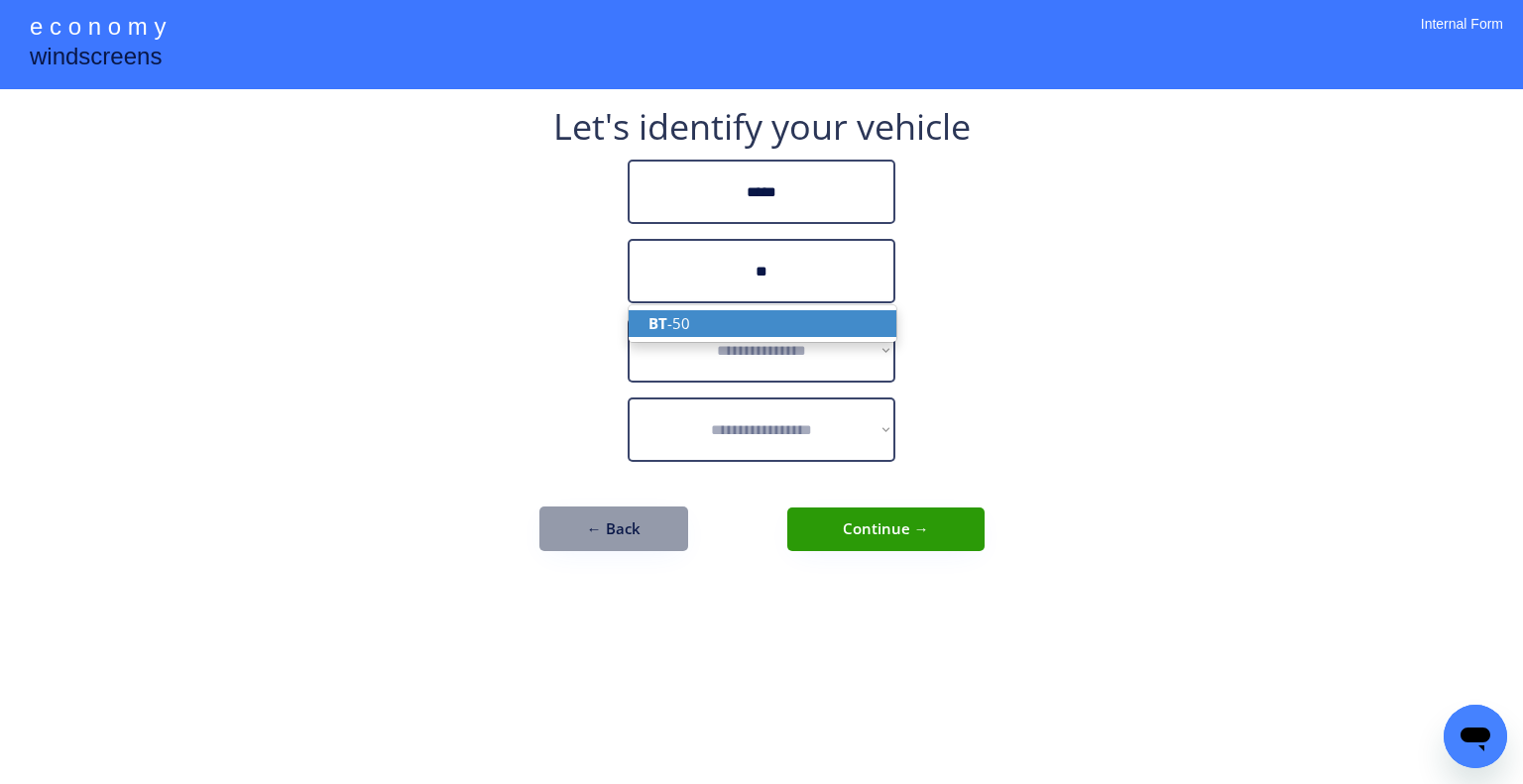 click on "BT -50" at bounding box center [762, 323] 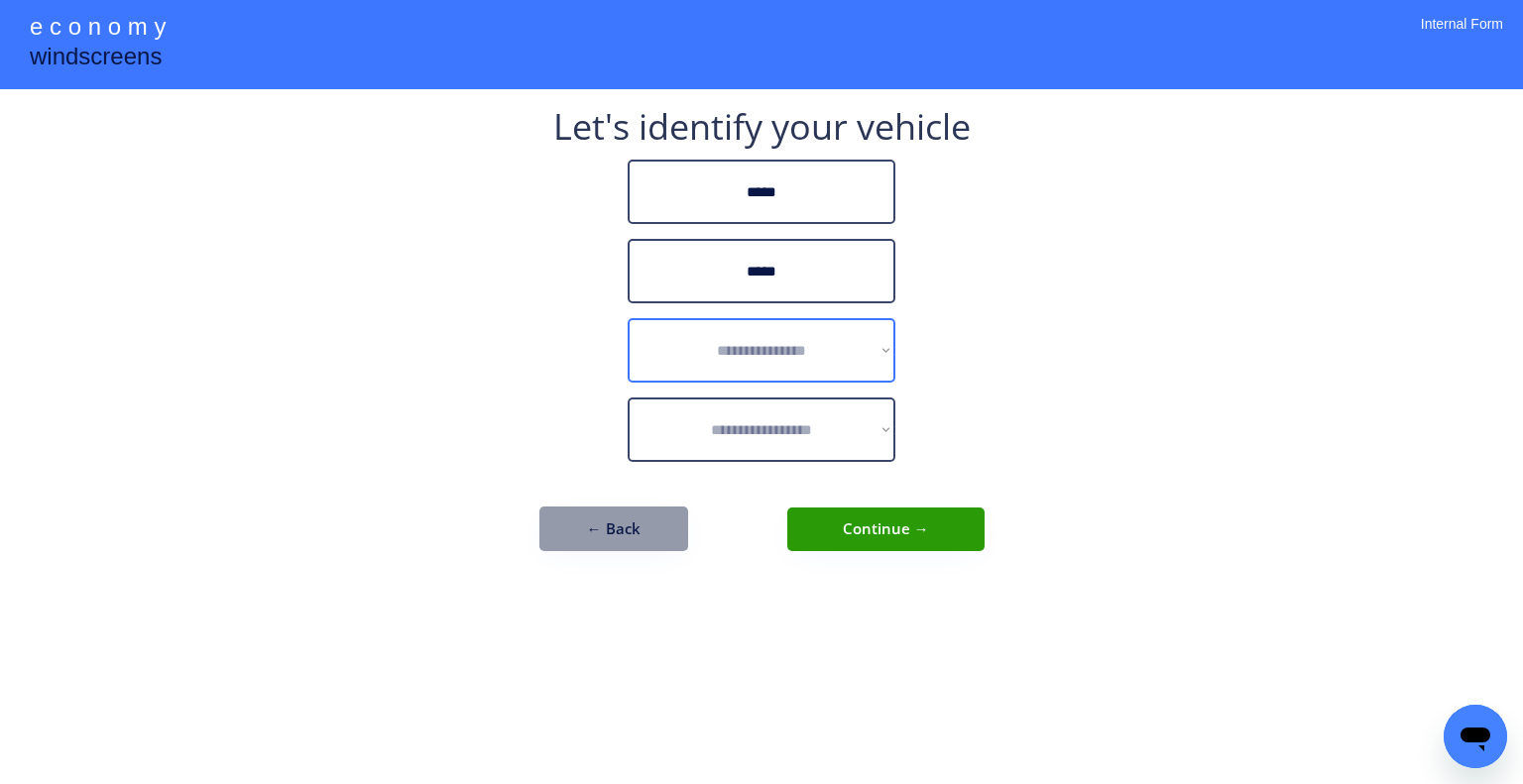 type on "*****" 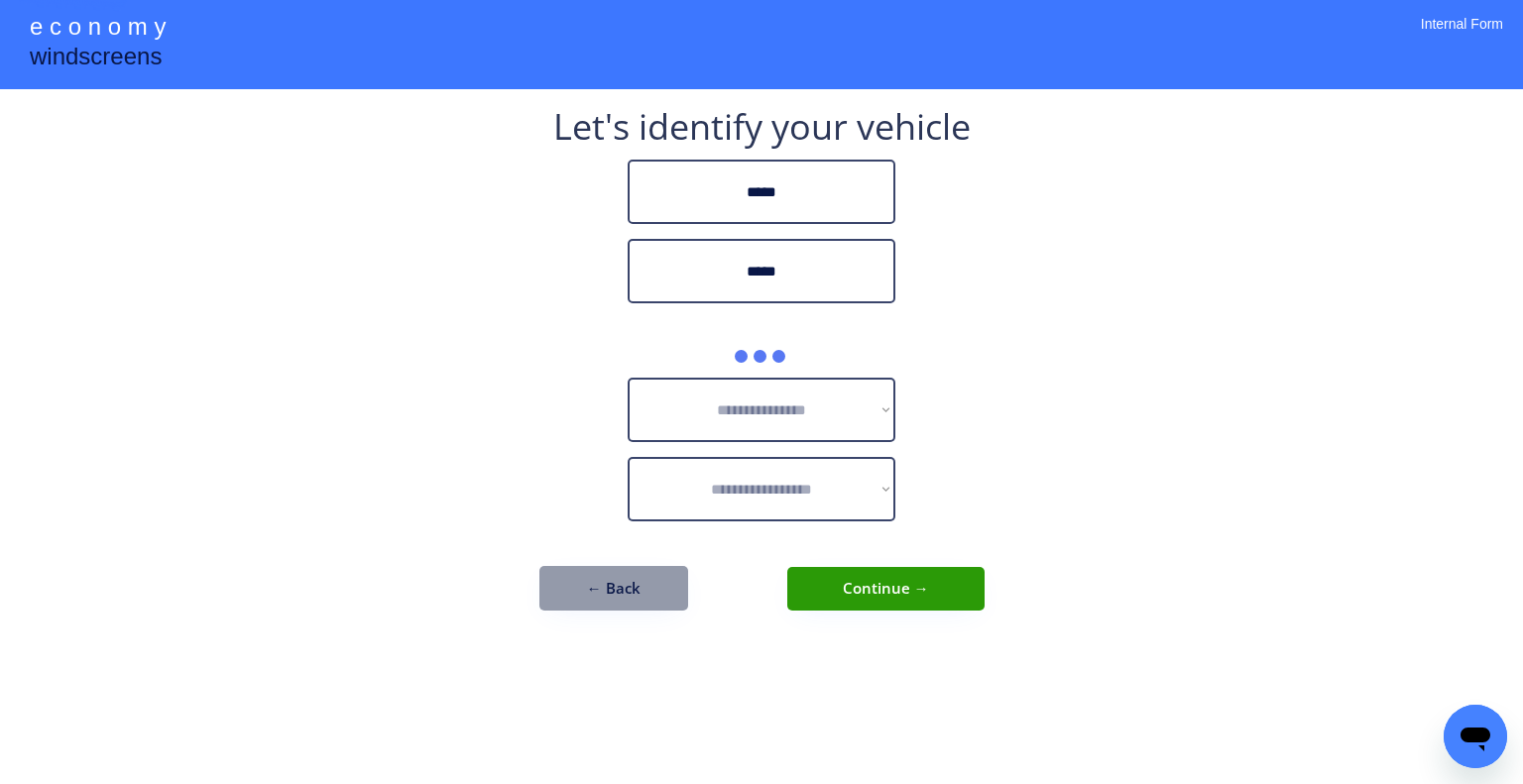 click on "**********" at bounding box center (762, 392) 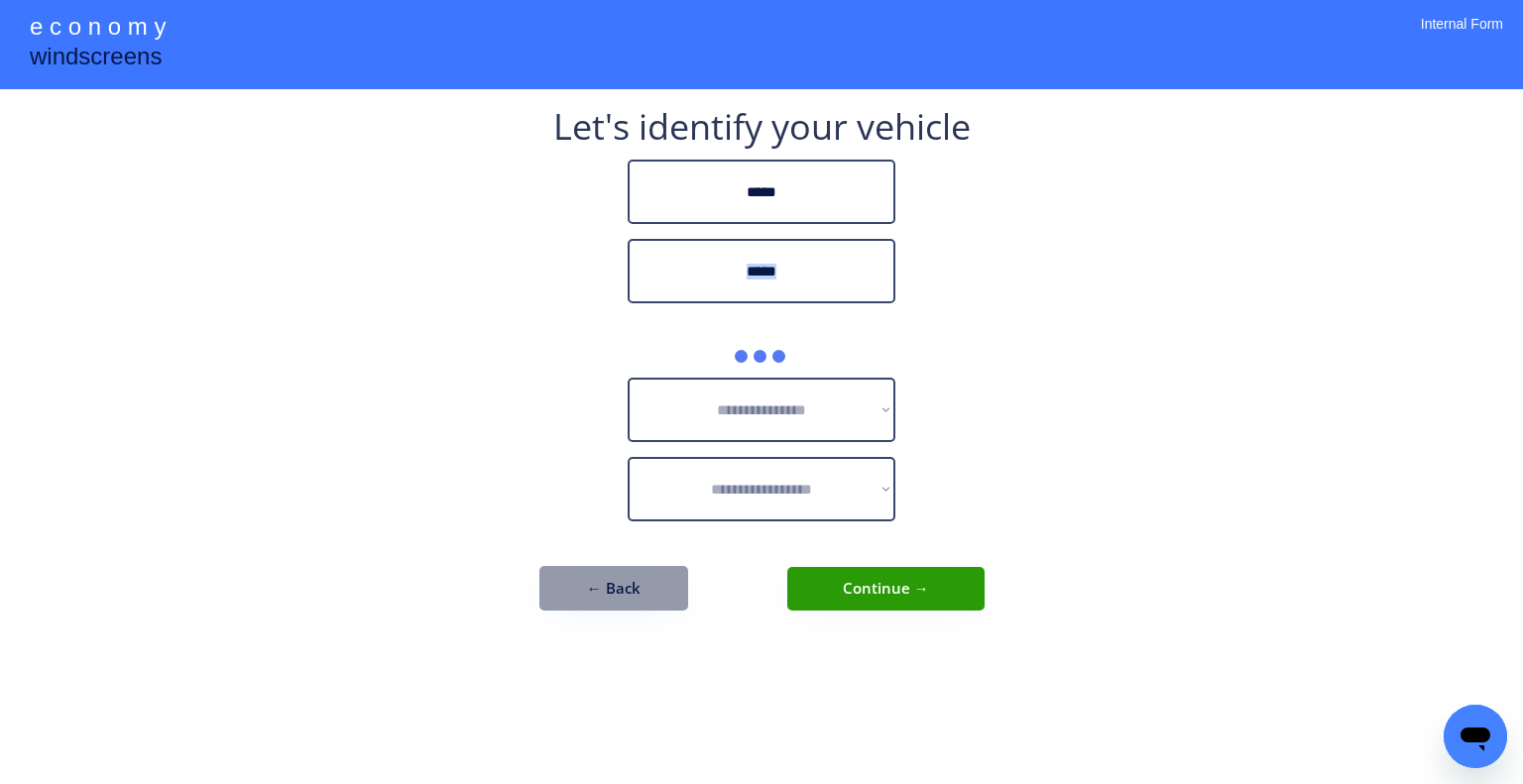 click on "**********" at bounding box center [762, 392] 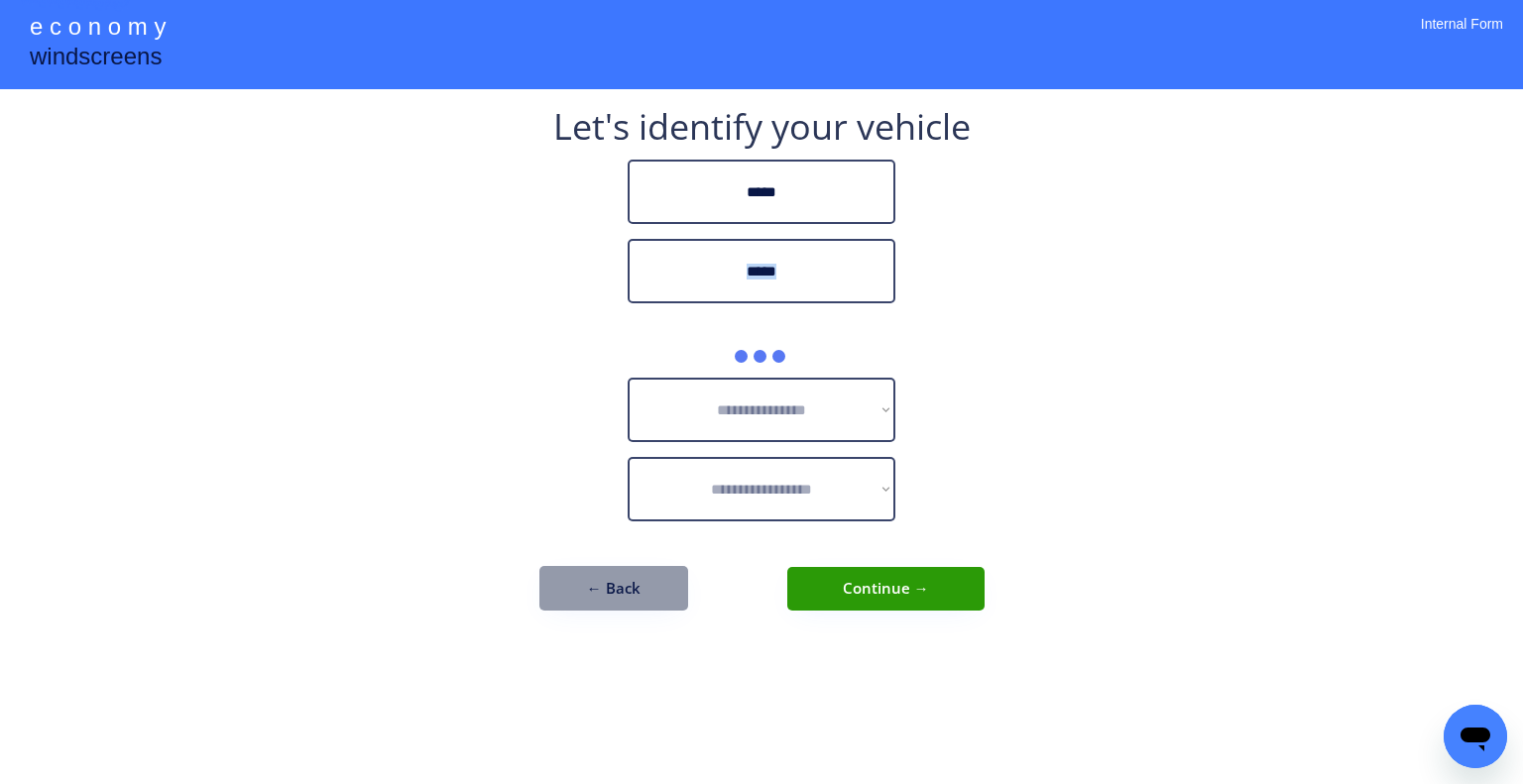 drag, startPoint x: 1025, startPoint y: 278, endPoint x: 937, endPoint y: 137, distance: 166.2077 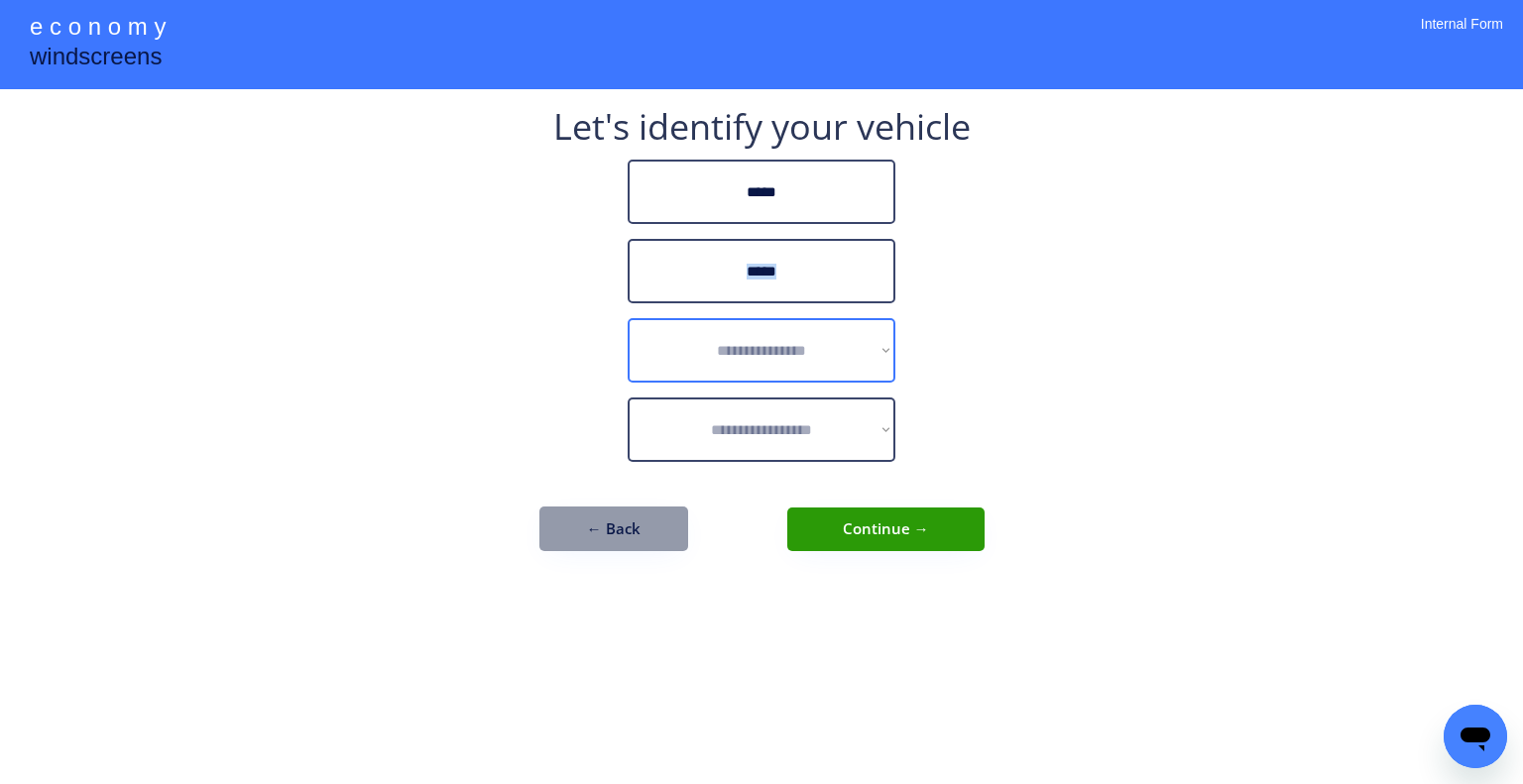 click on "**********" at bounding box center (762, 350) 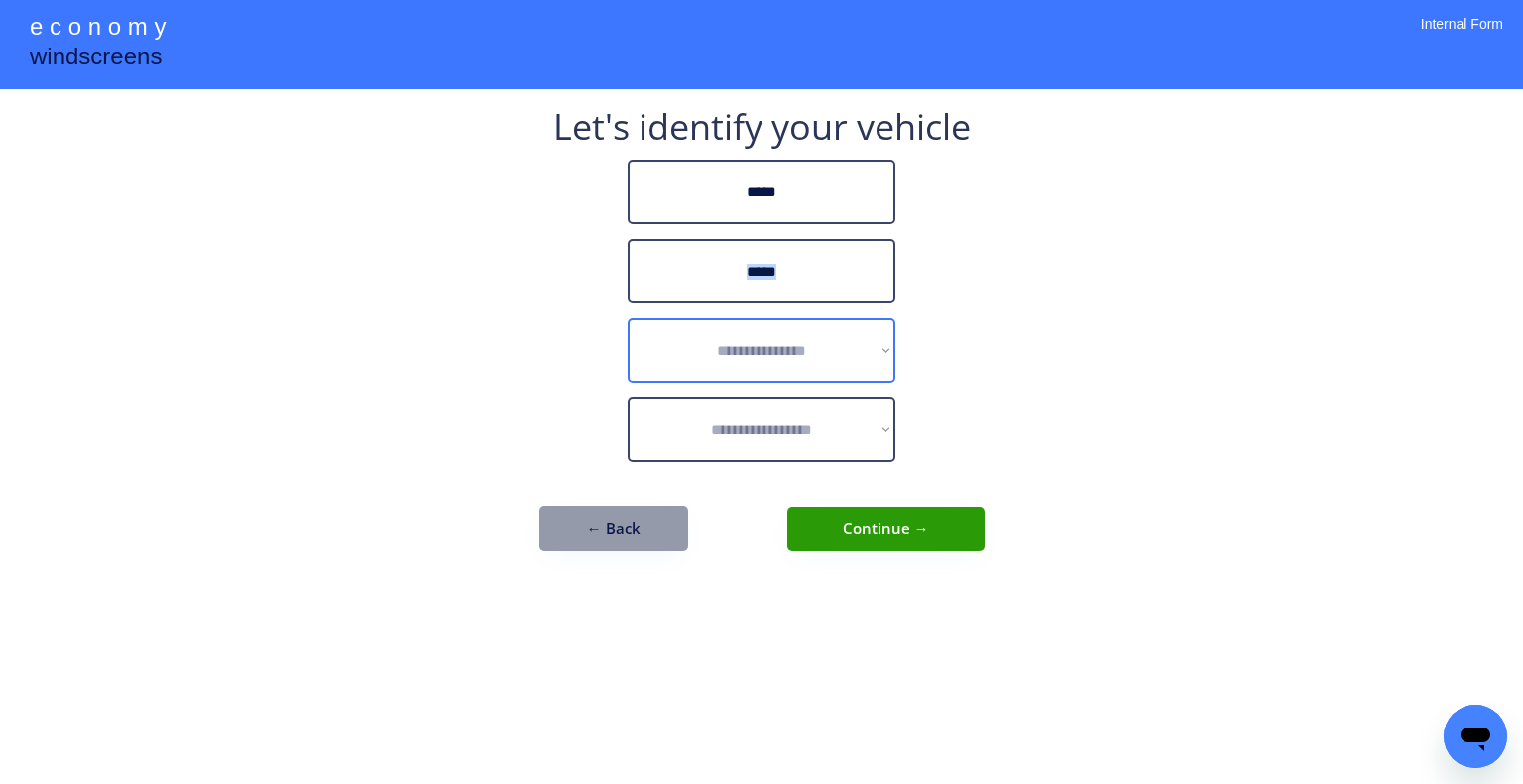 select on "******" 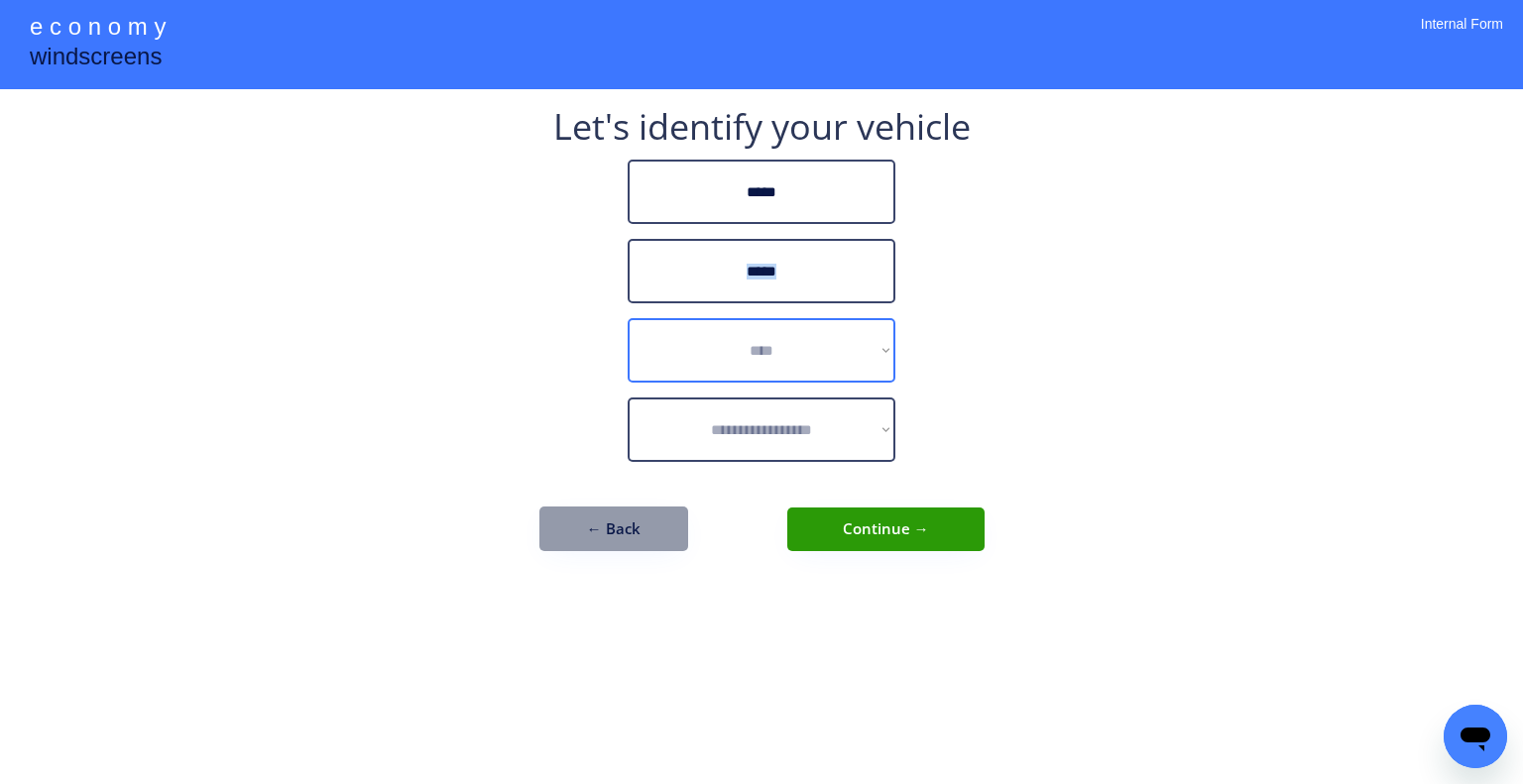 click on "**********" at bounding box center [762, 350] 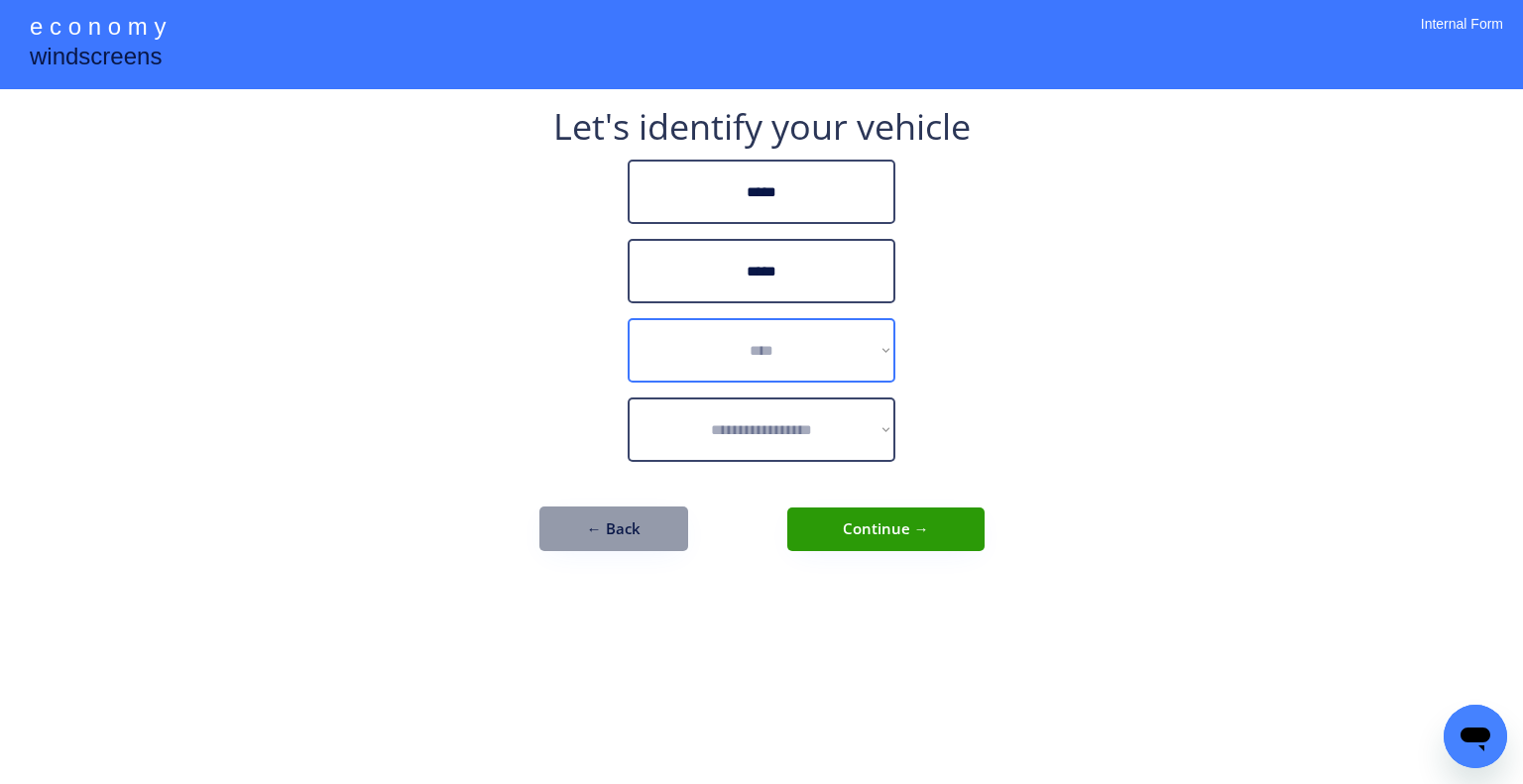click on "**********" at bounding box center (762, 392) 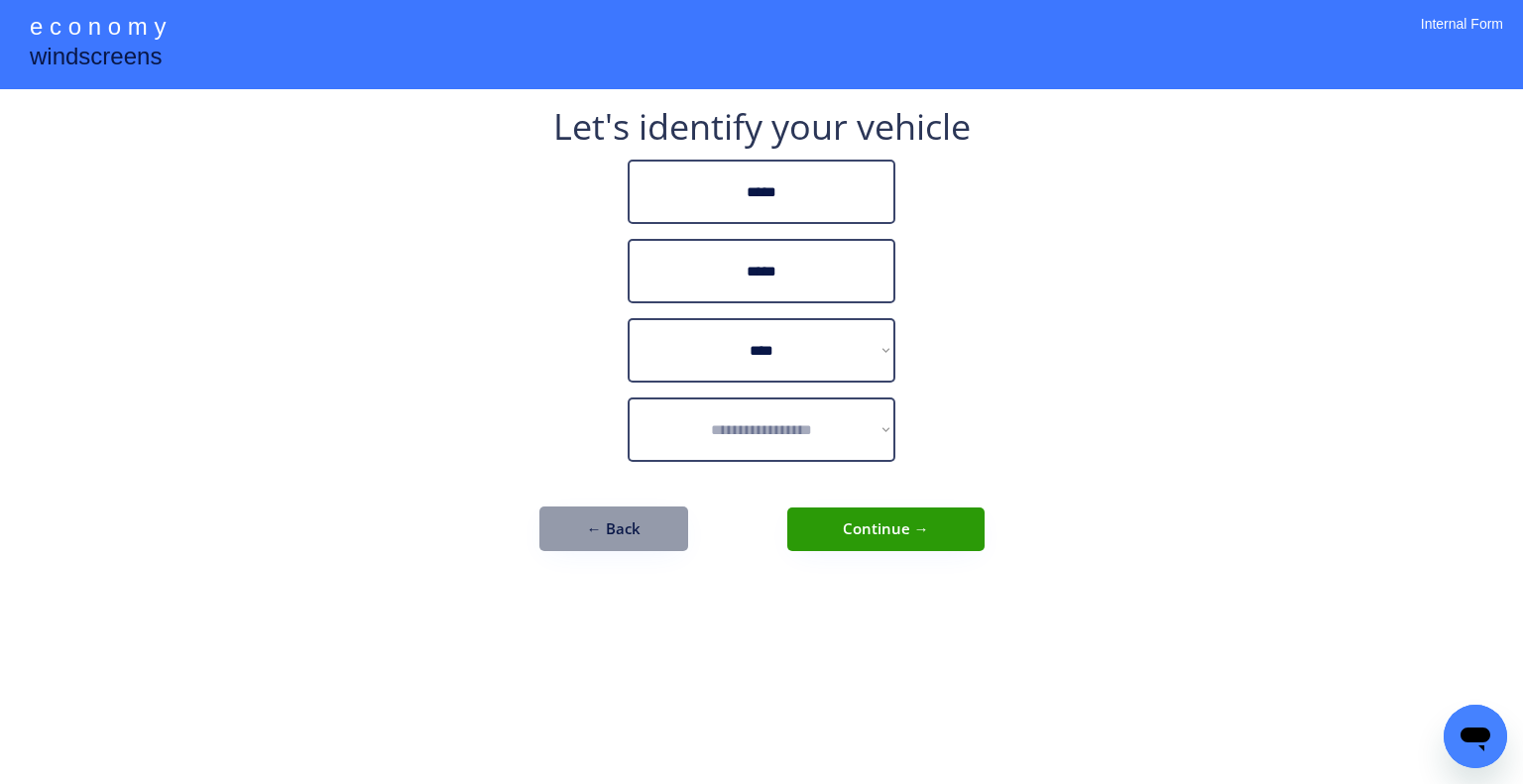 click on "**********" at bounding box center (762, 429) 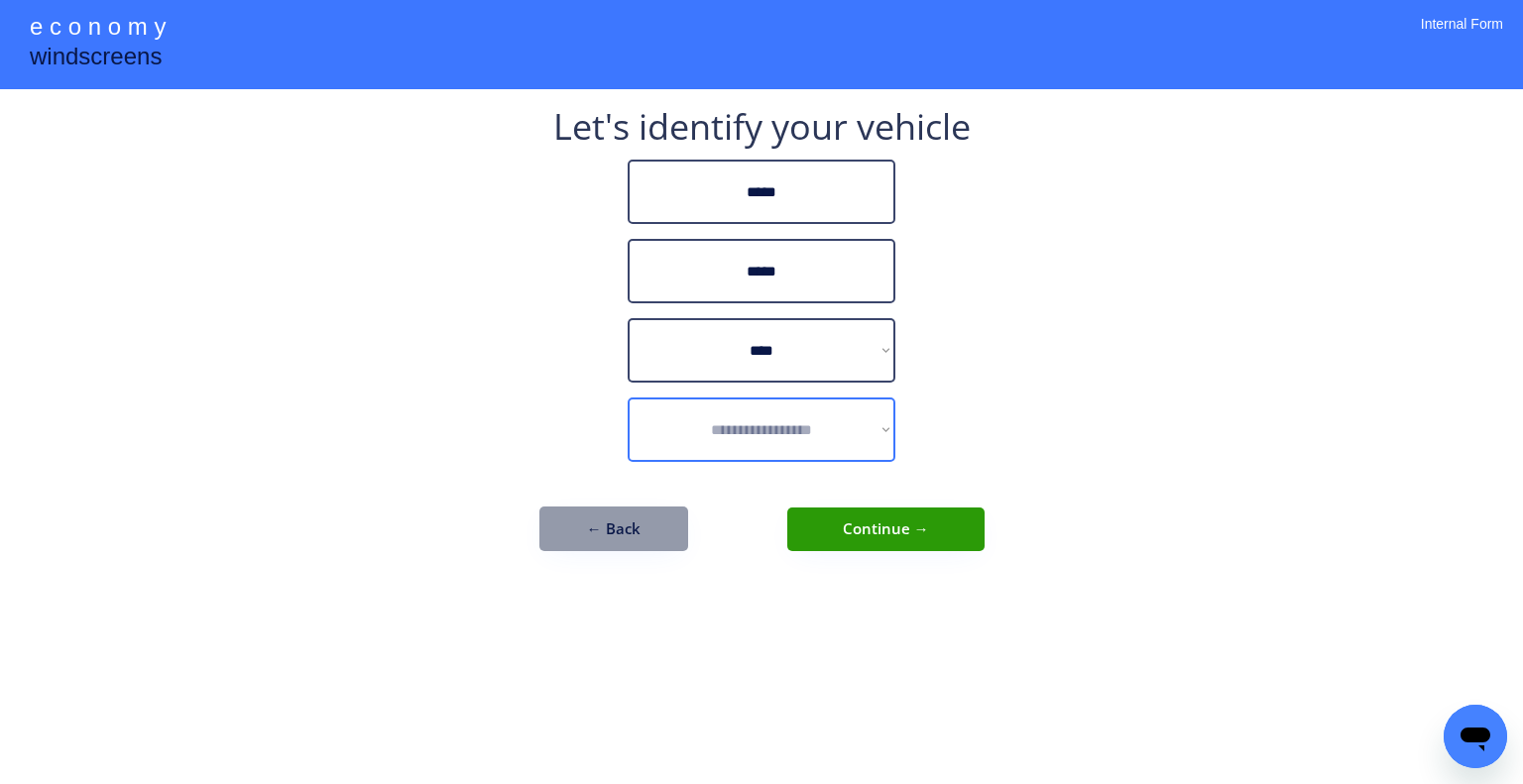 drag, startPoint x: 1178, startPoint y: 403, endPoint x: 831, endPoint y: 426, distance: 347.7614 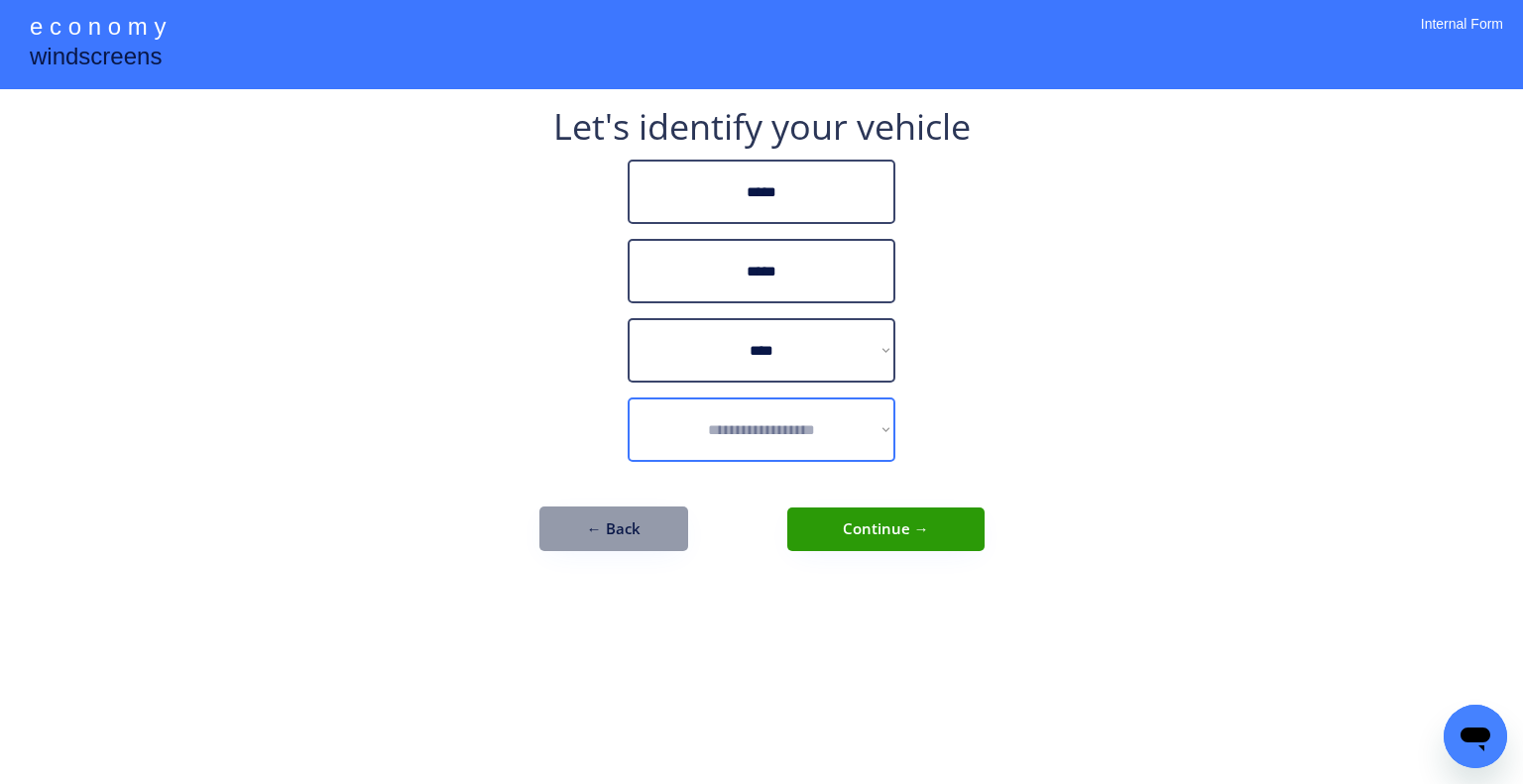 click on "**********" at bounding box center [762, 429] 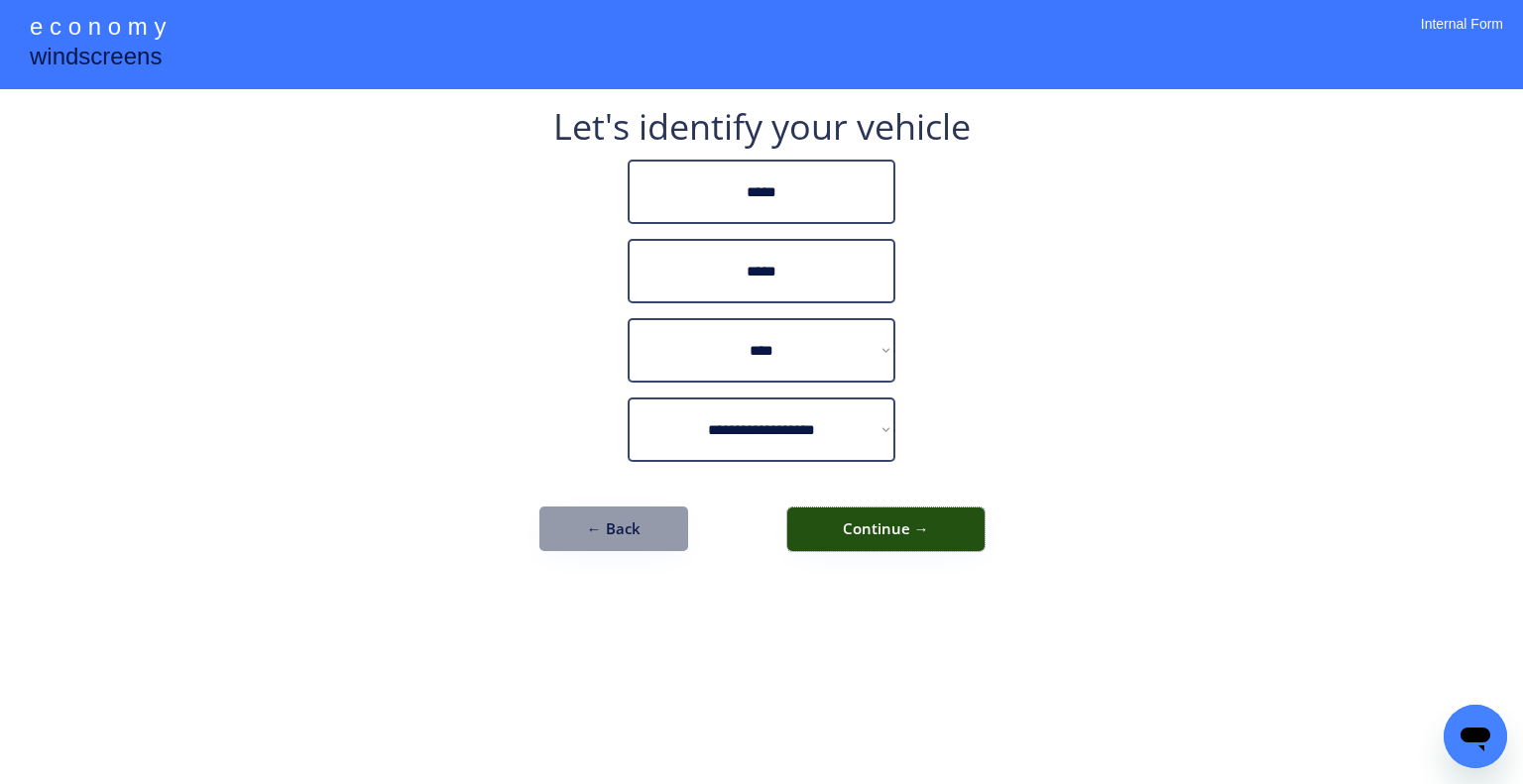 click on "Continue    →" at bounding box center (885, 529) 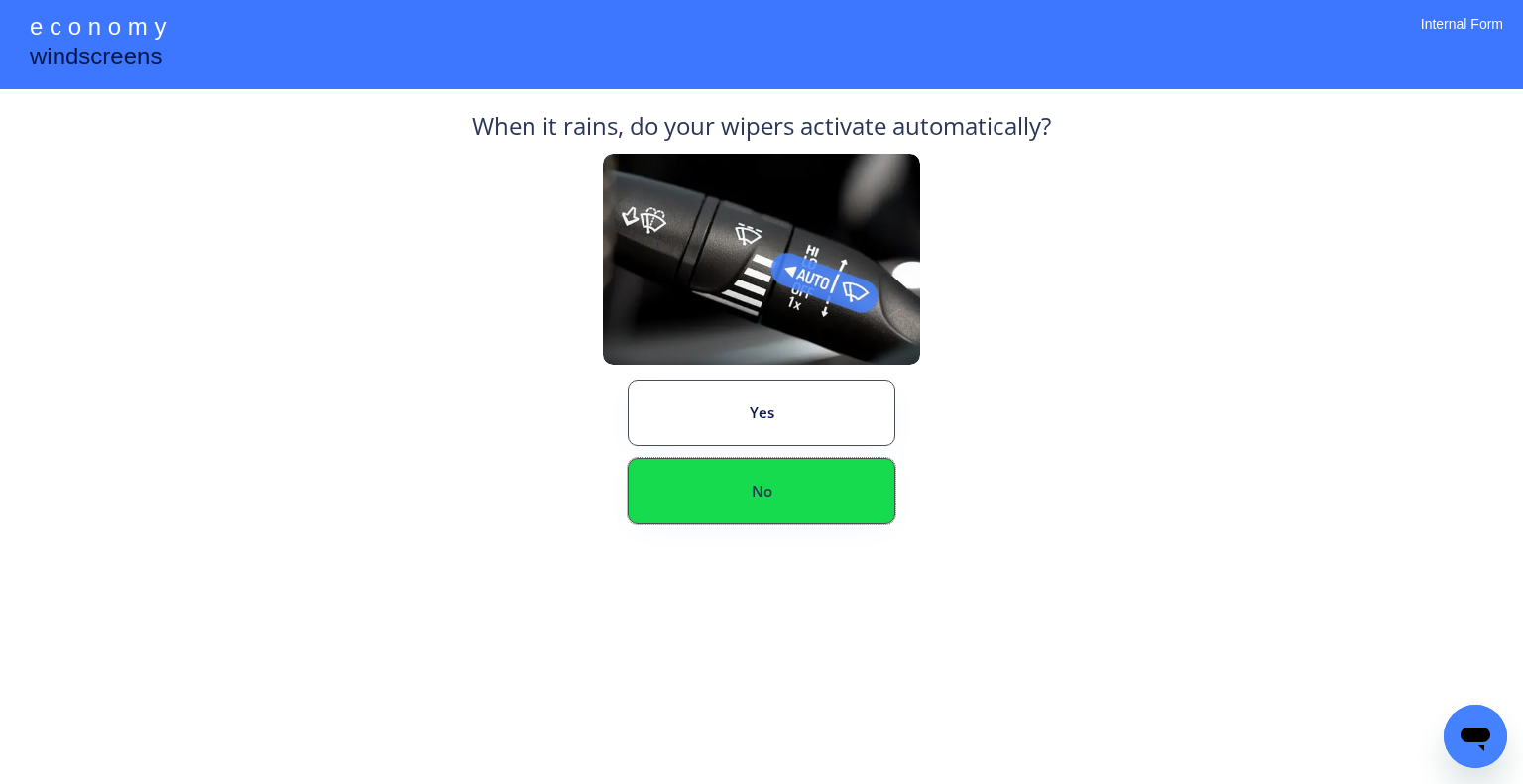 click on "No" at bounding box center (762, 491) 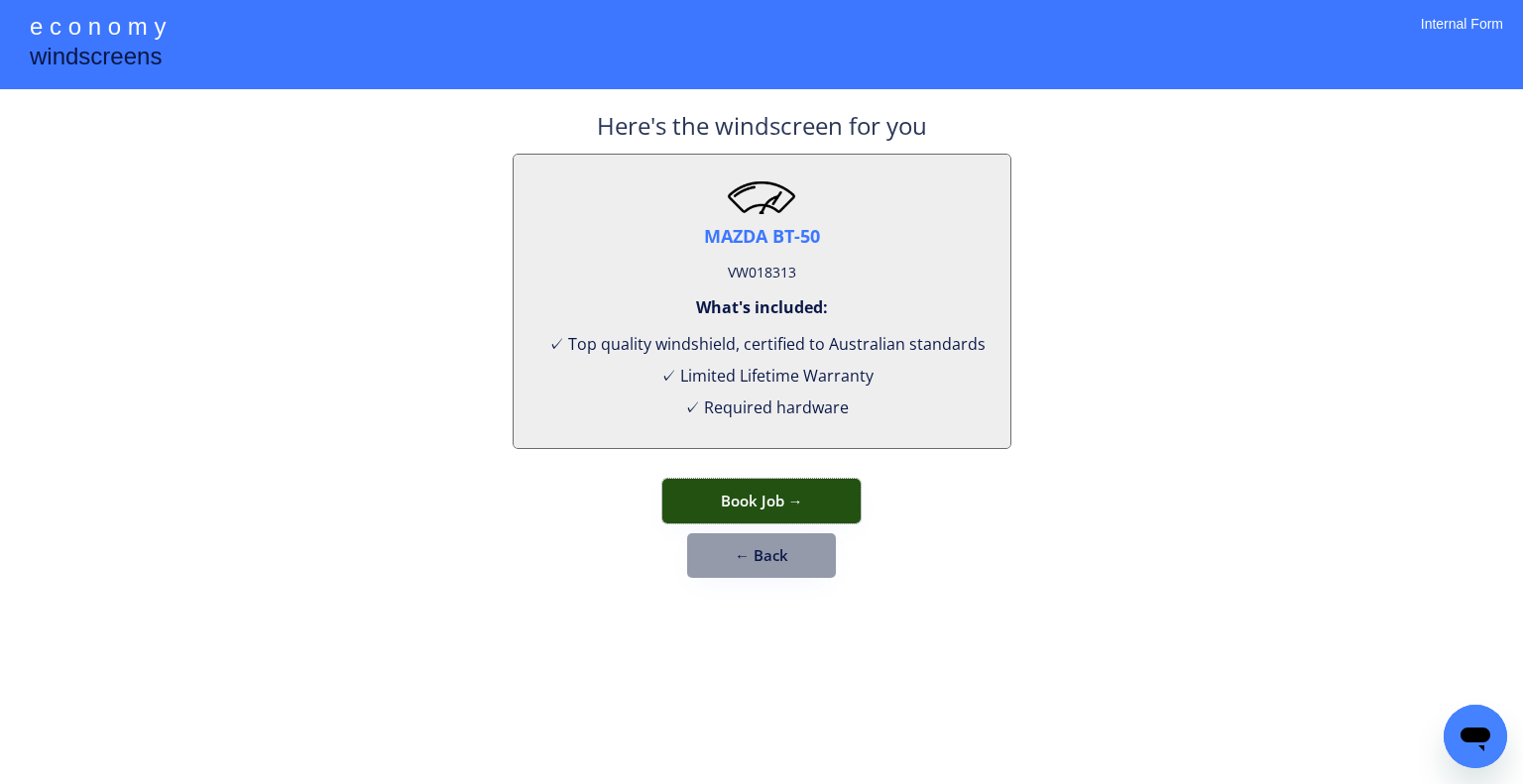 click on "Book Job    →" at bounding box center (762, 501) 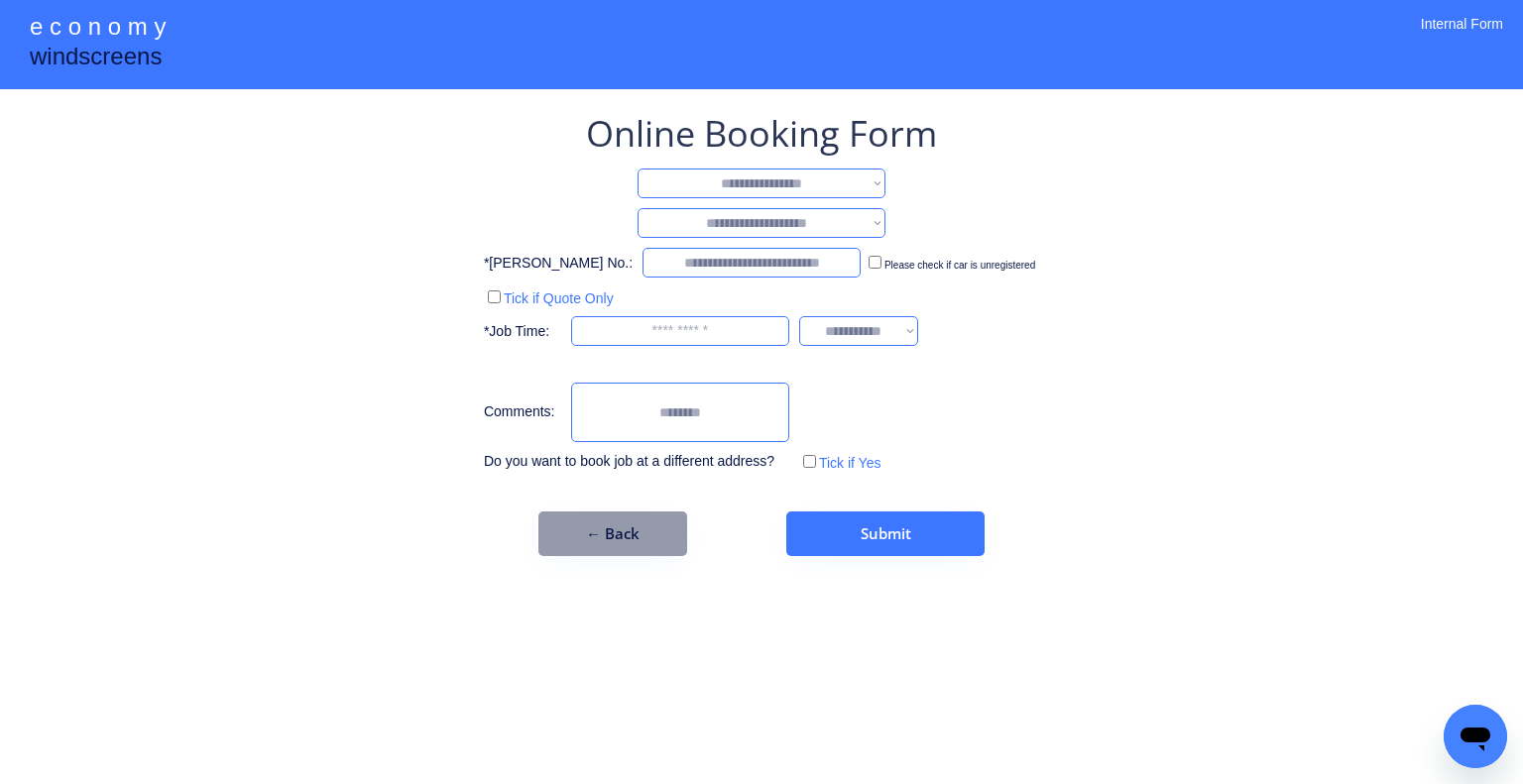 drag, startPoint x: 861, startPoint y: 186, endPoint x: 855, endPoint y: 197, distance: 12.529964 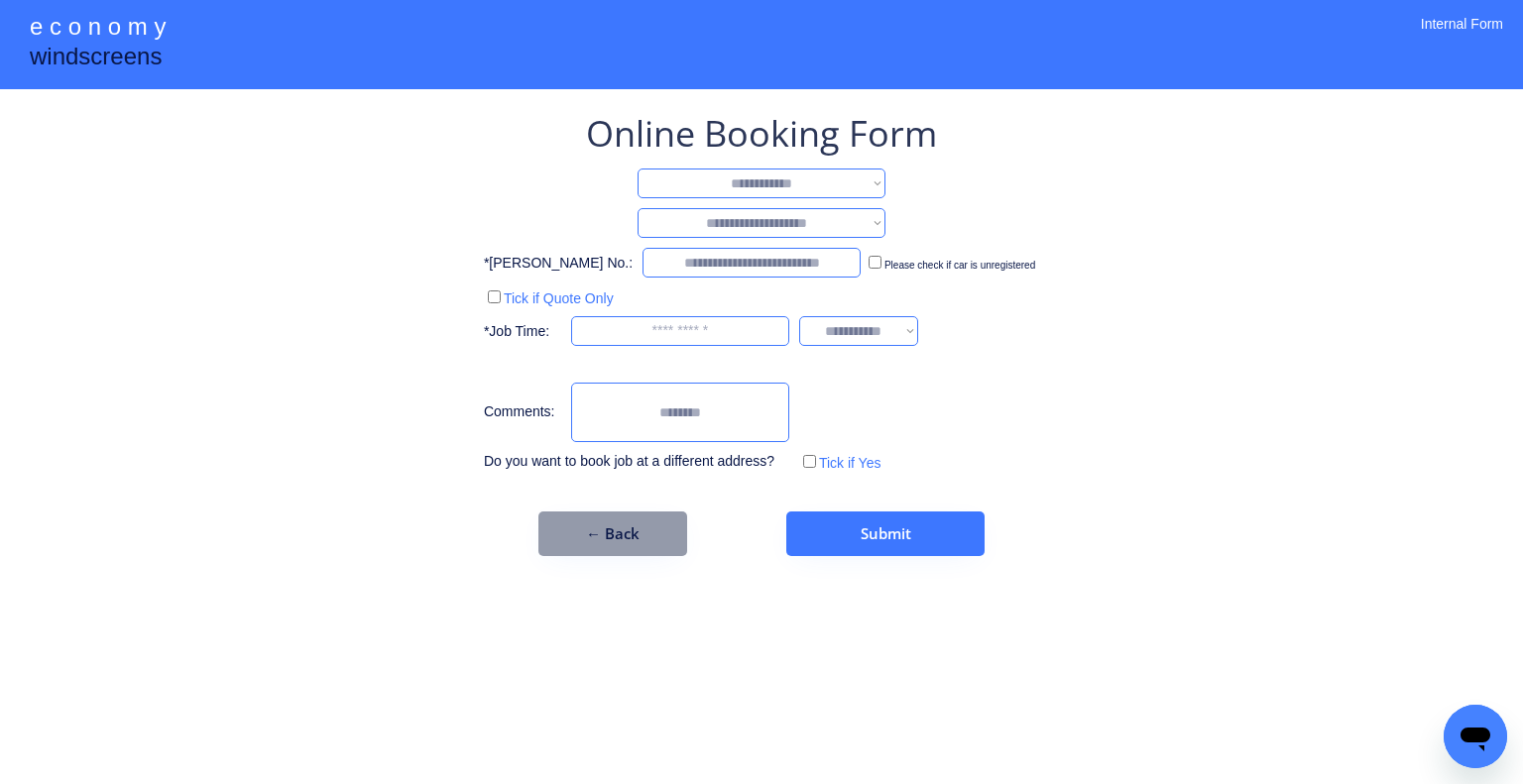 click on "**********" at bounding box center [762, 183] 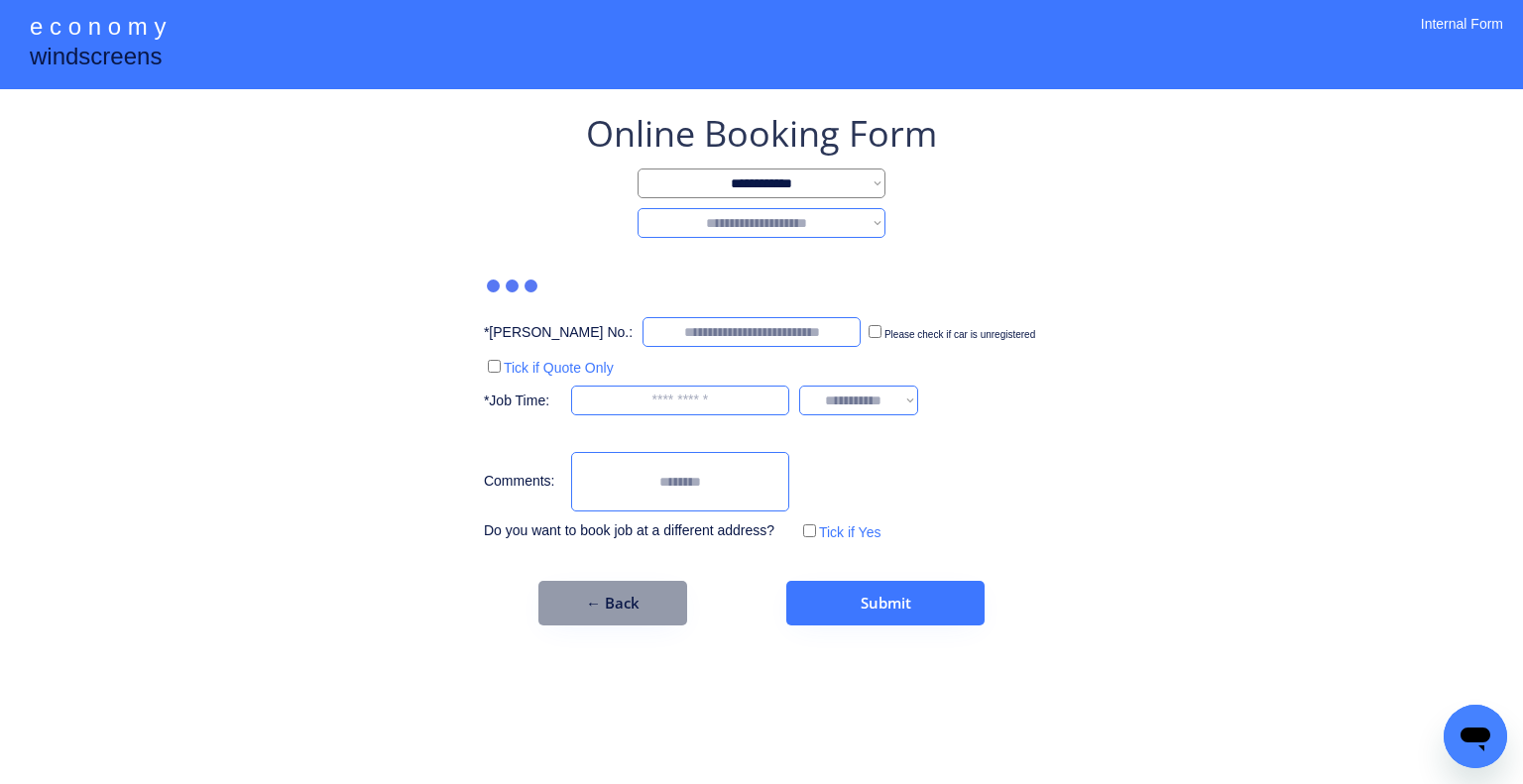 click on "**********" at bounding box center [762, 223] 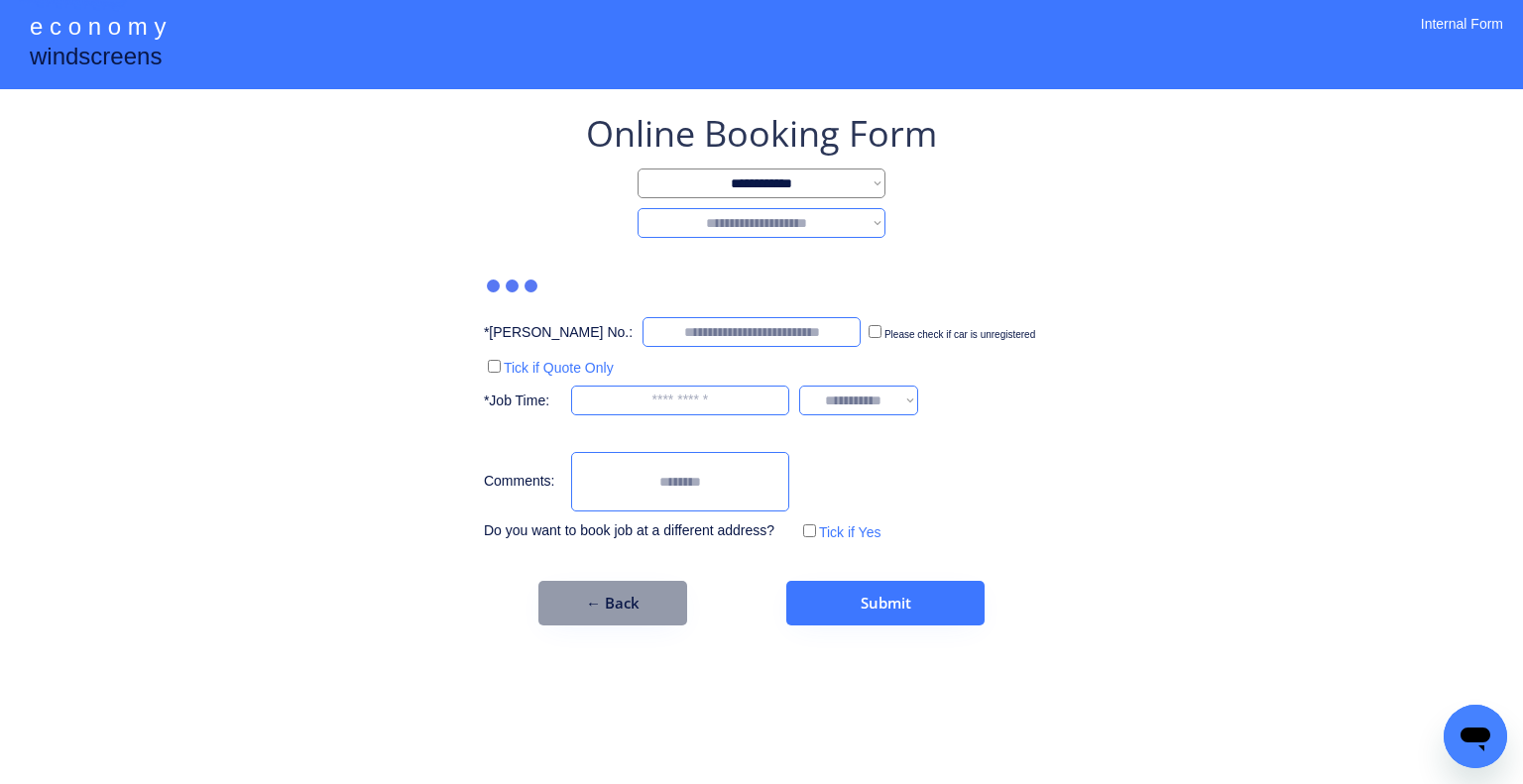 select on "*******" 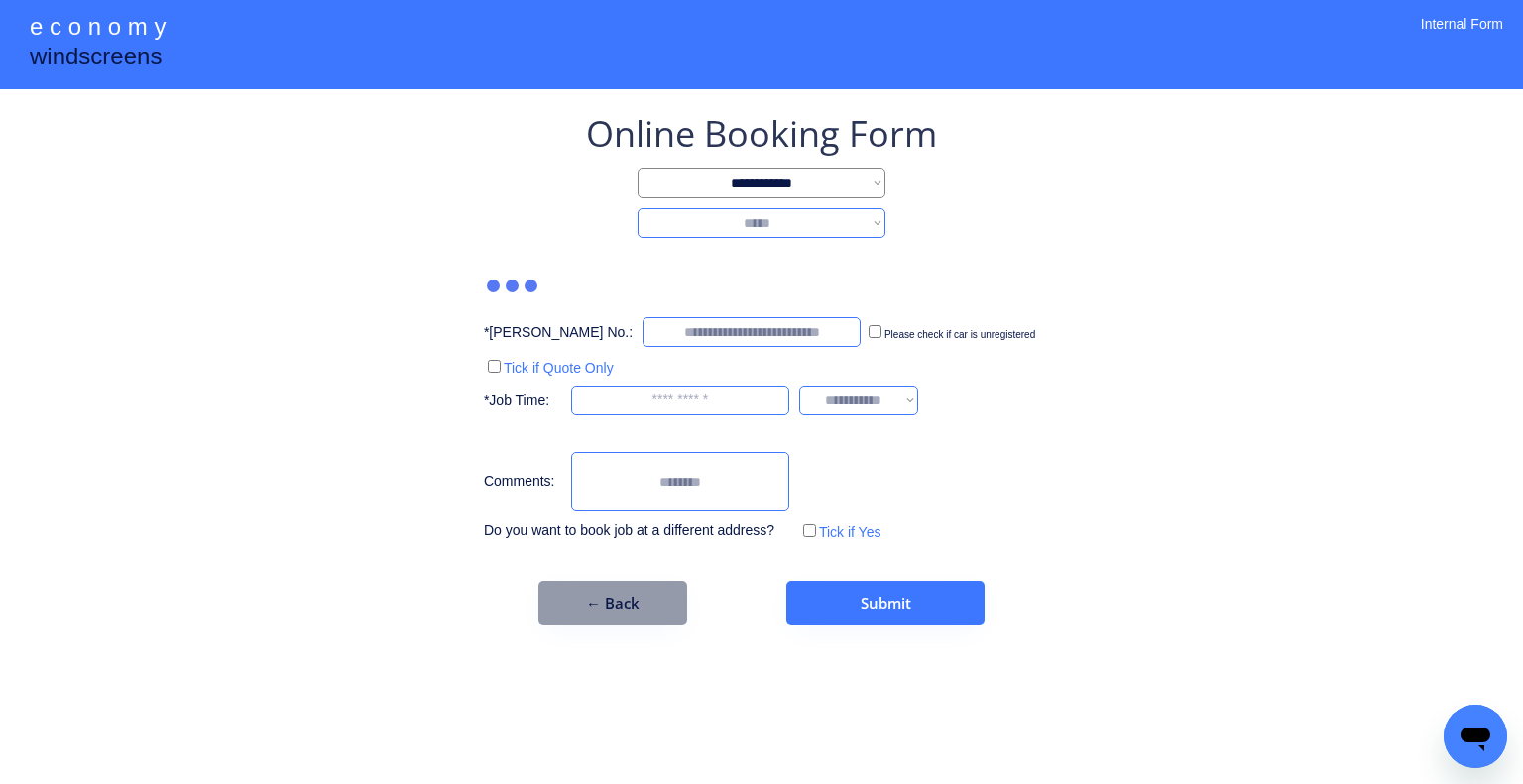 click on "**********" at bounding box center (762, 223) 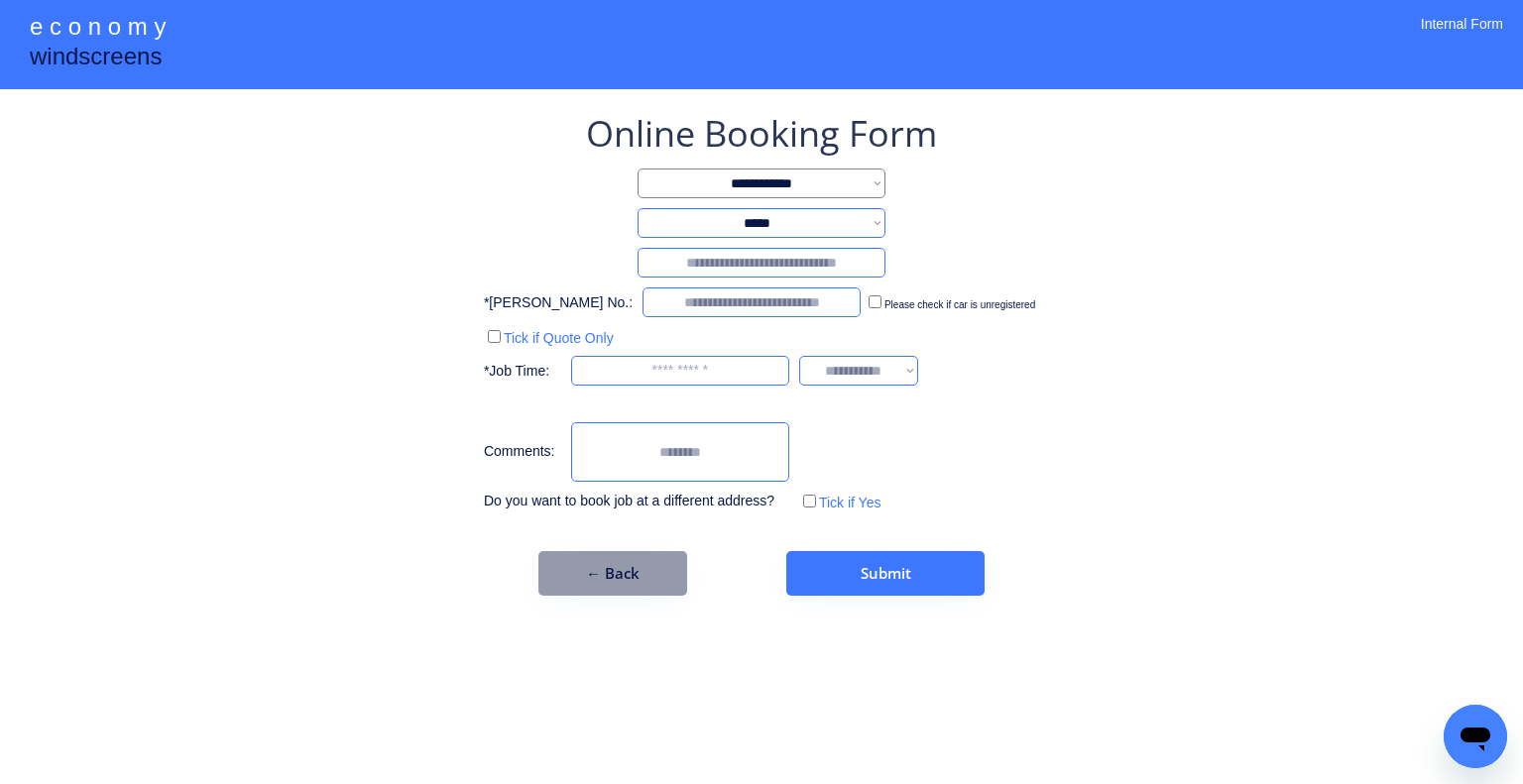 click at bounding box center (762, 263) 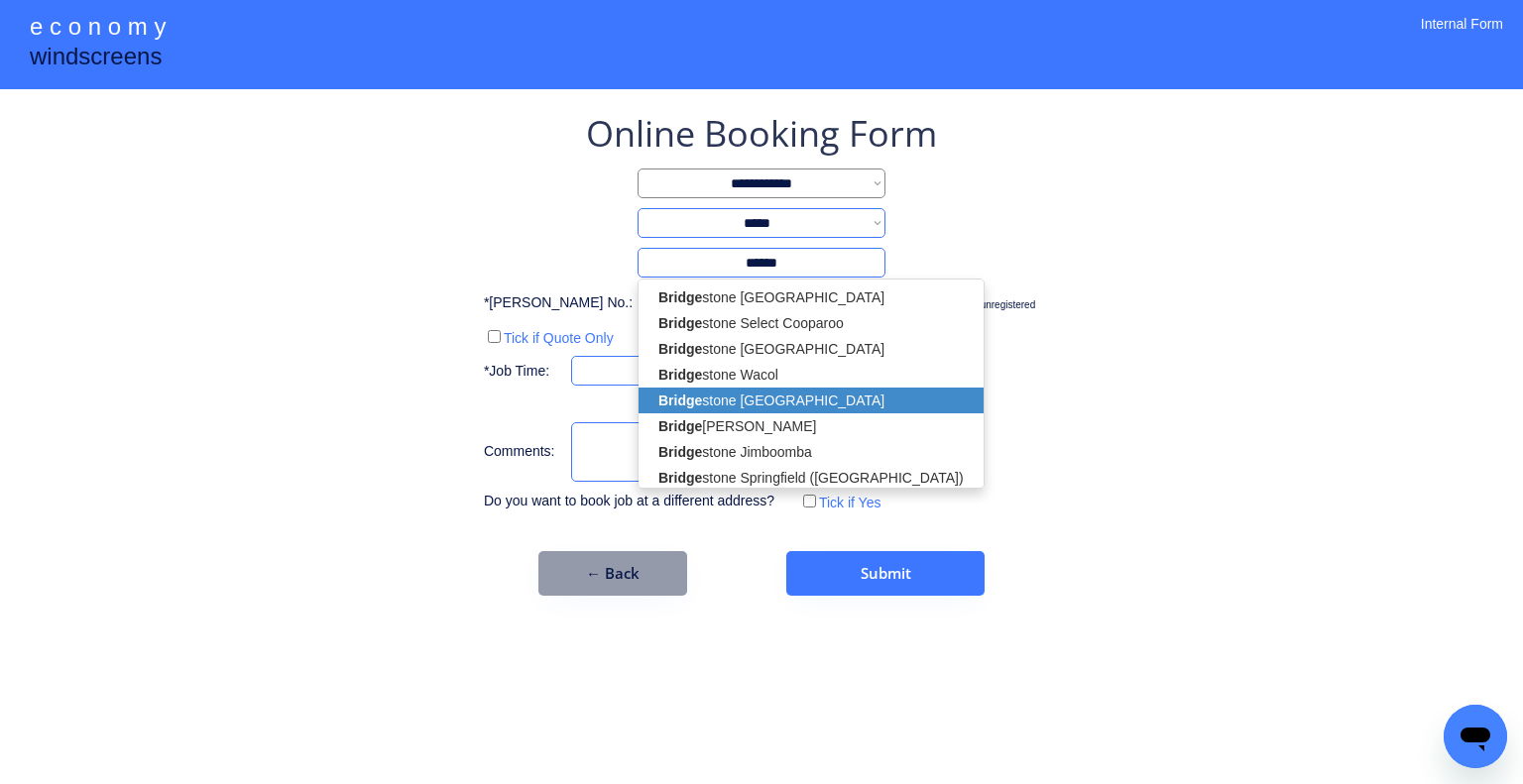 drag, startPoint x: 798, startPoint y: 397, endPoint x: 1166, endPoint y: 324, distance: 375.17063 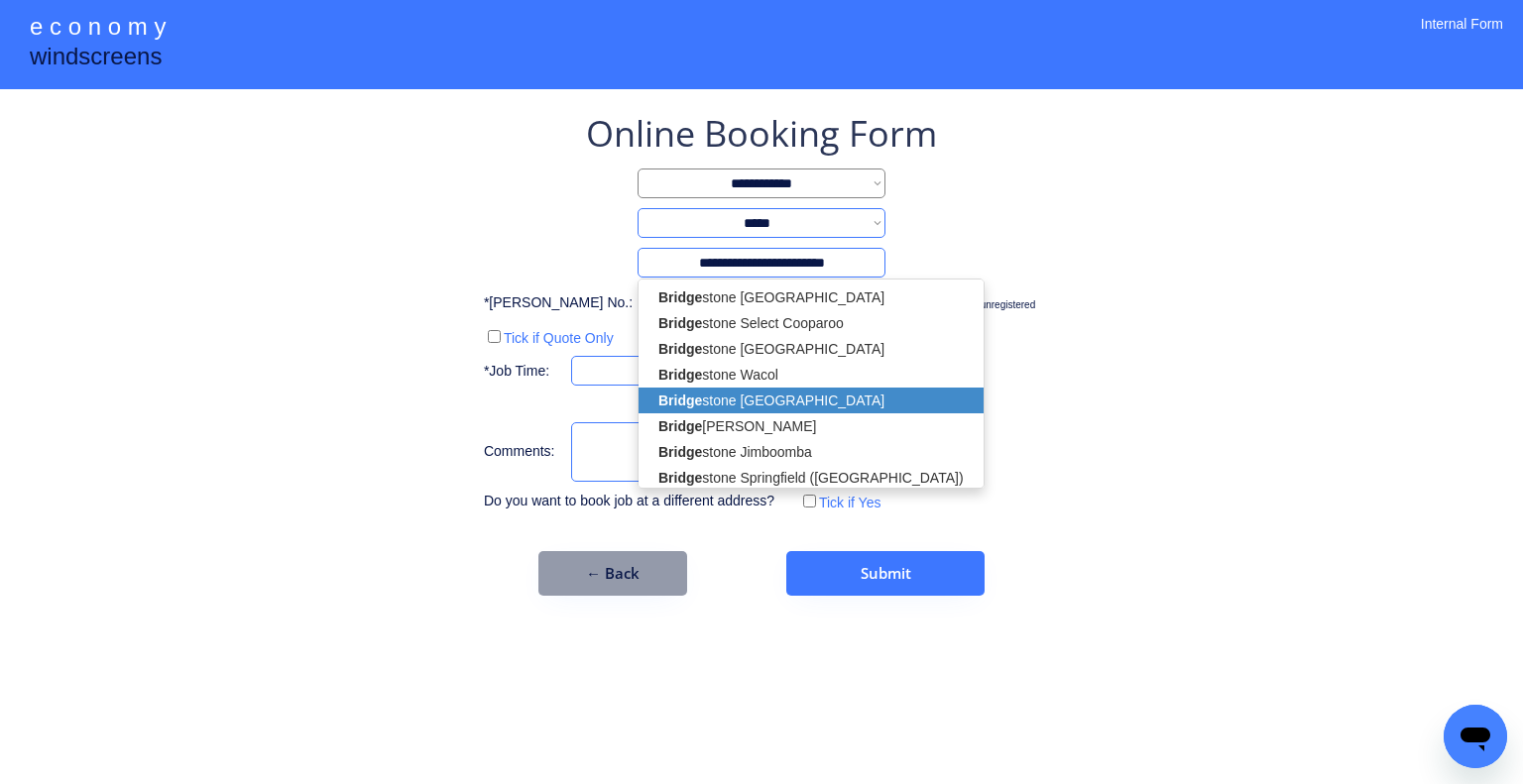 select on "*********" 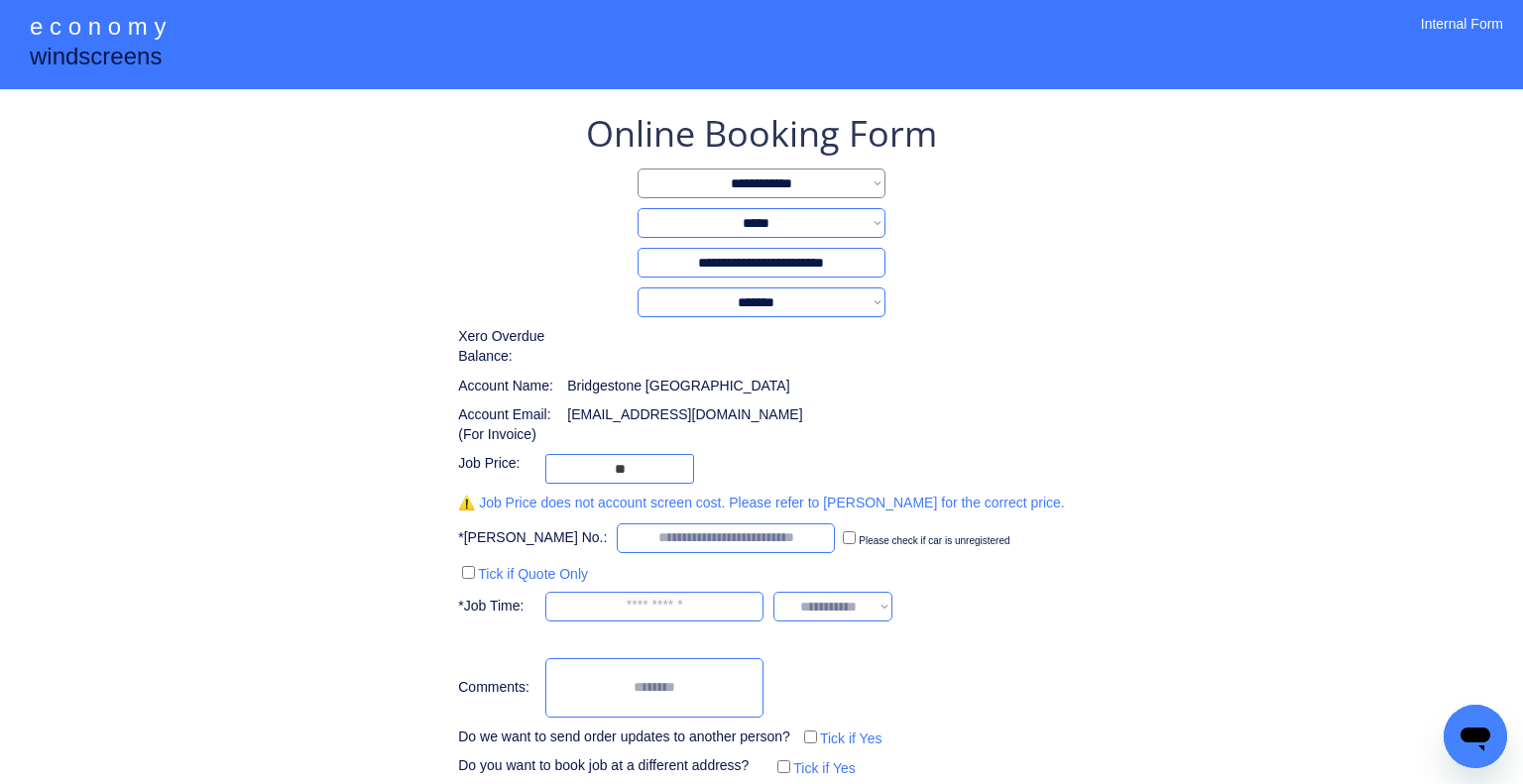 type on "**********" 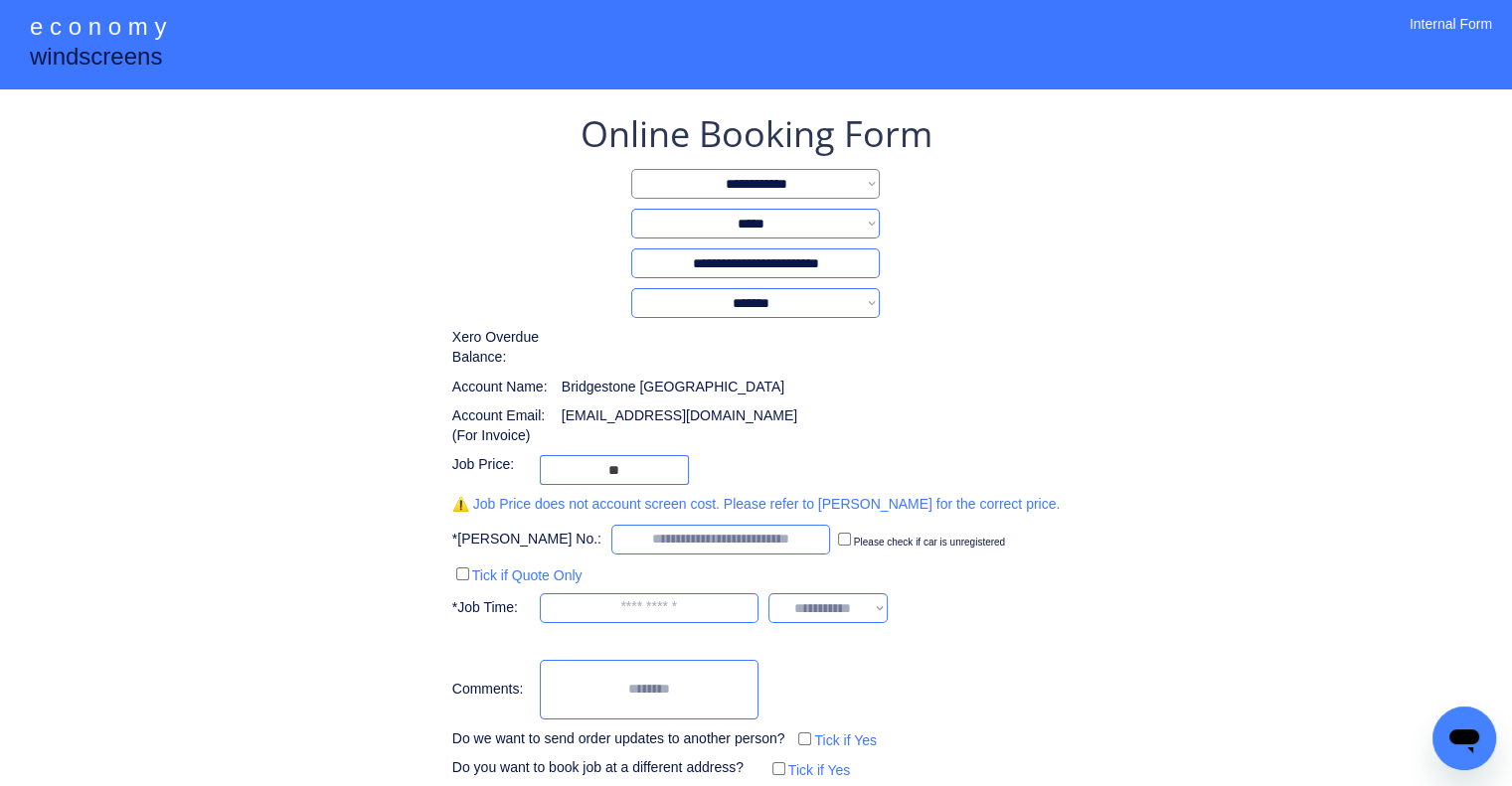 click on "**********" at bounding box center [756, 446] 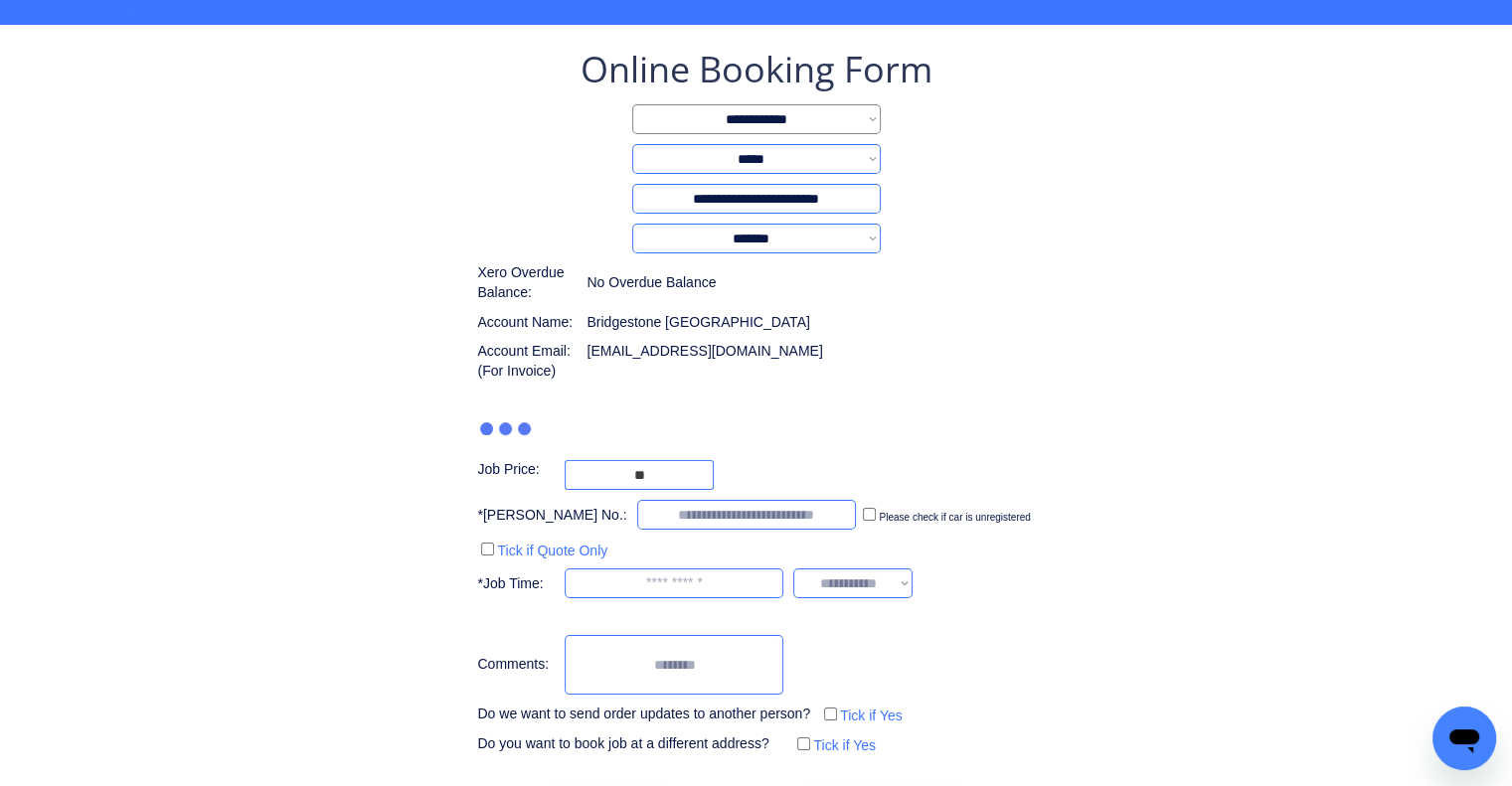 type on "***" 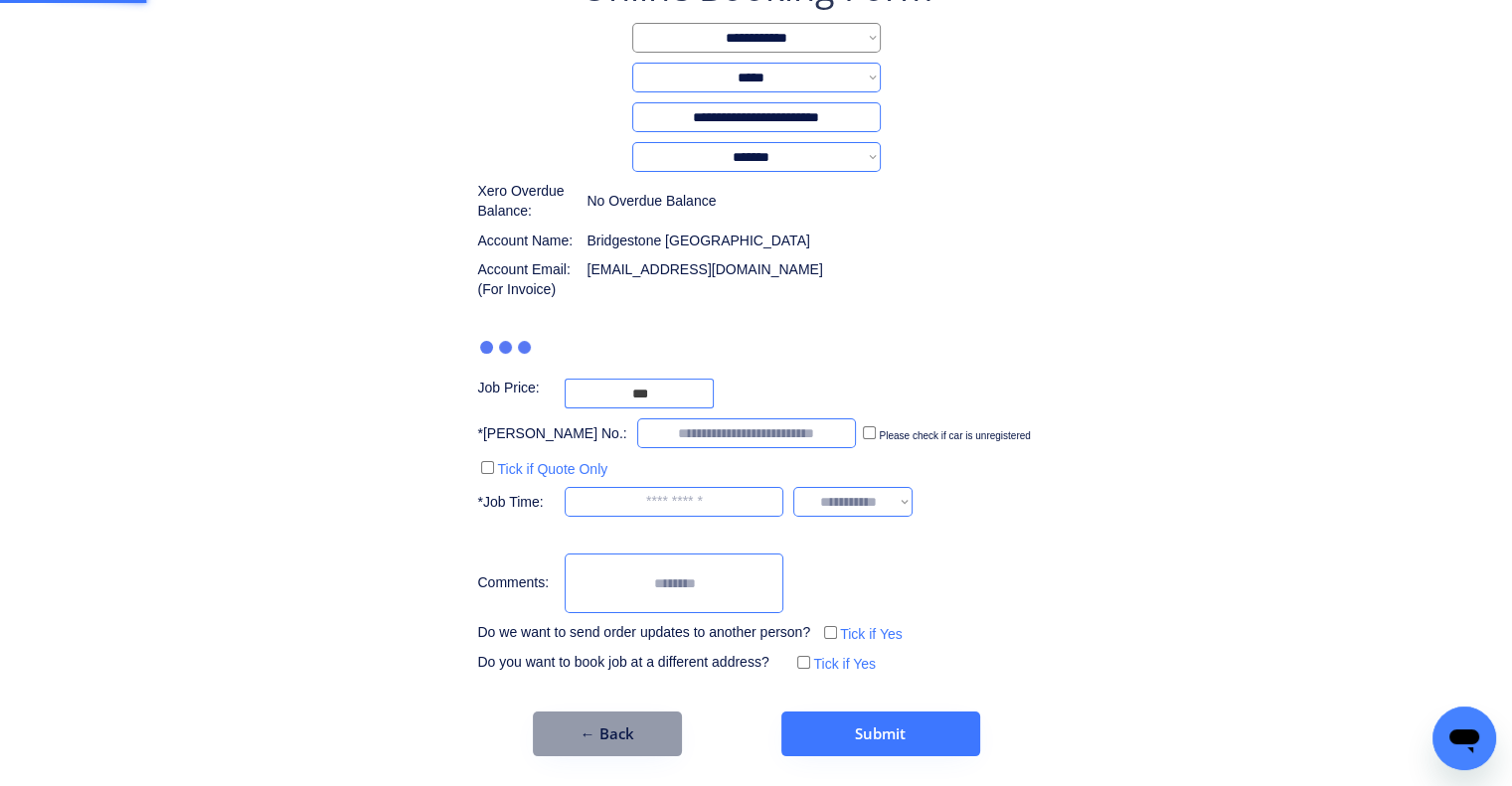 scroll, scrollTop: 77, scrollLeft: 0, axis: vertical 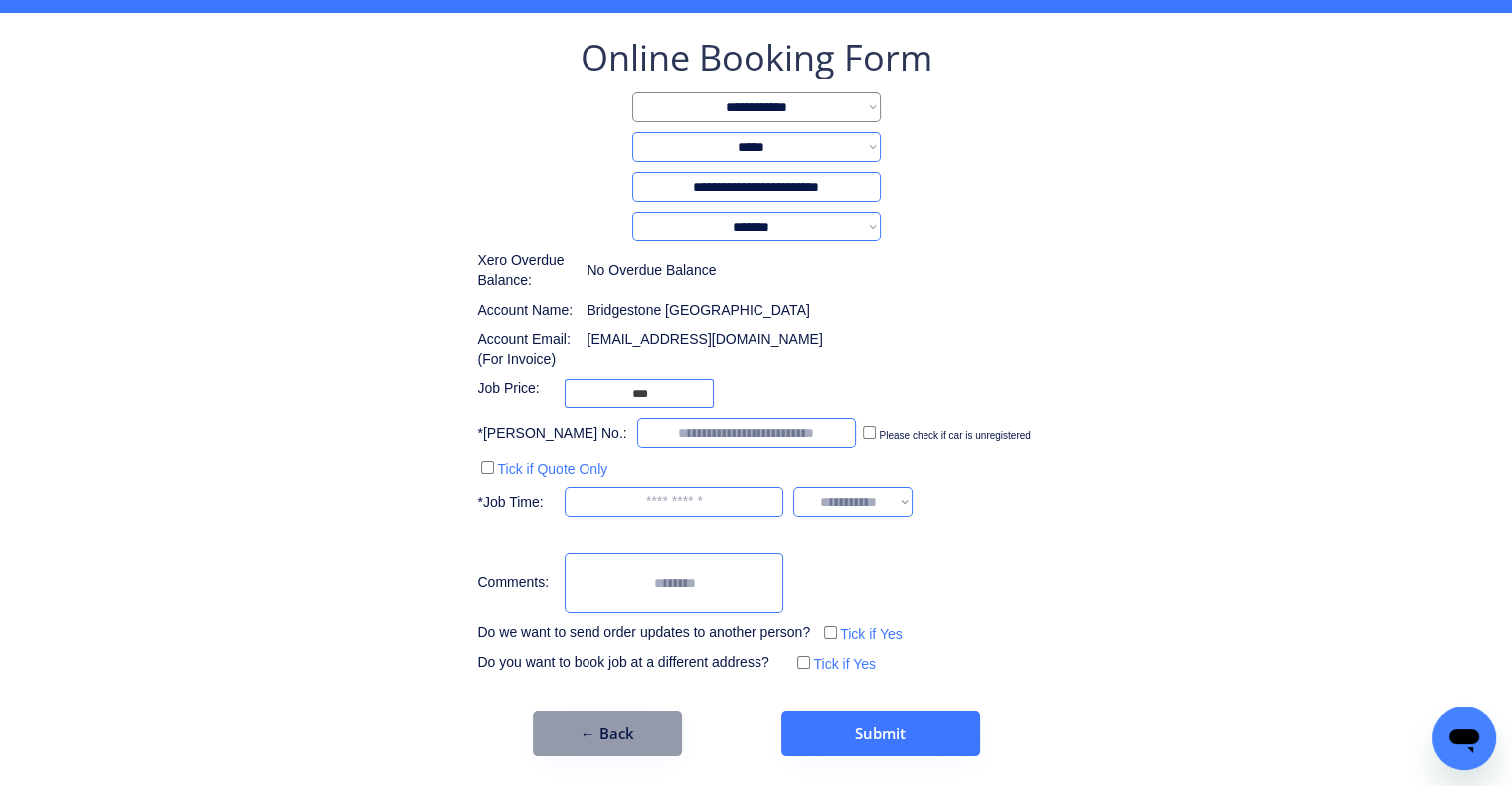 click on "**********" at bounding box center (756, 355) 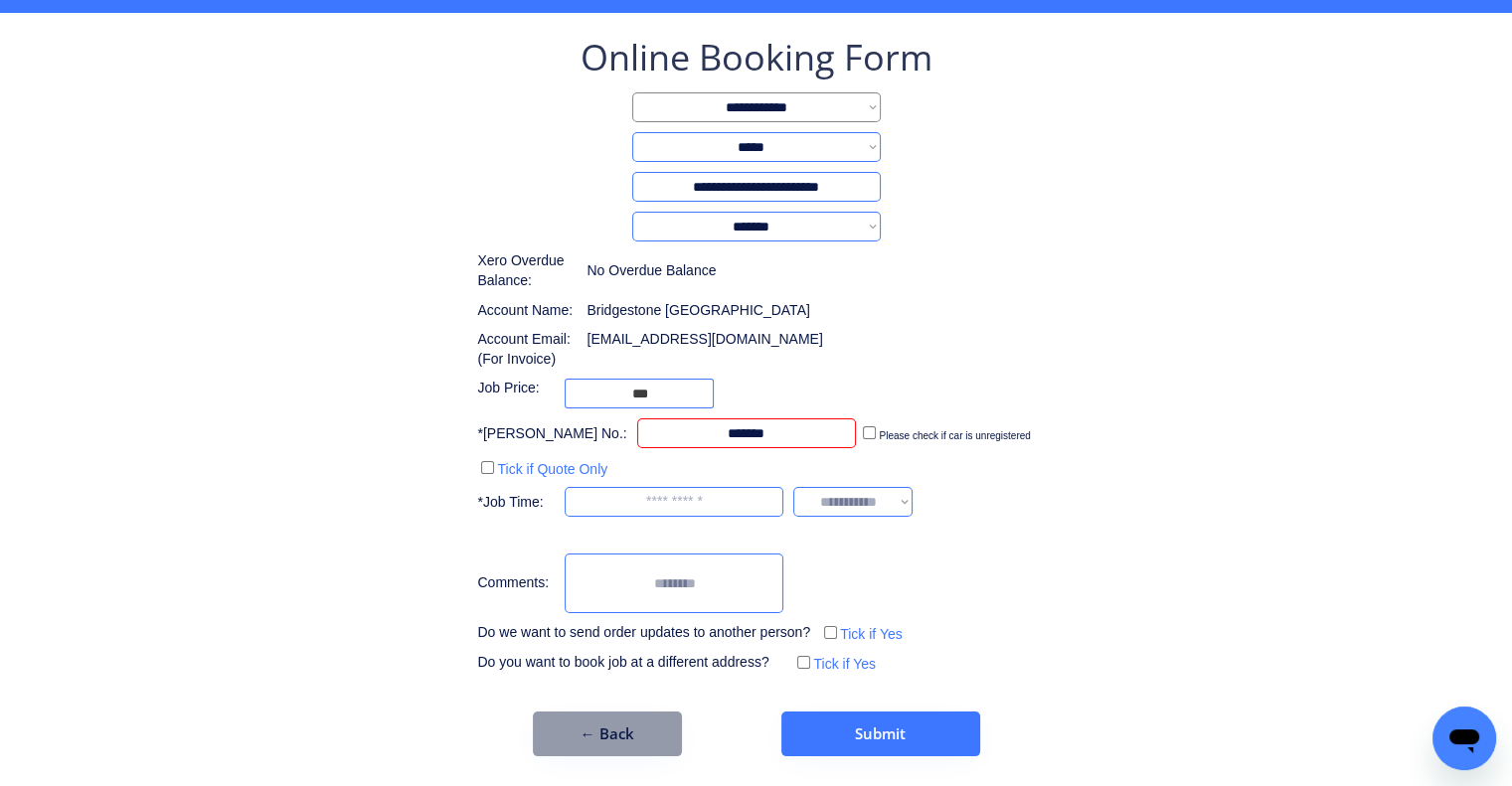 click on "**********" at bounding box center (756, 355) 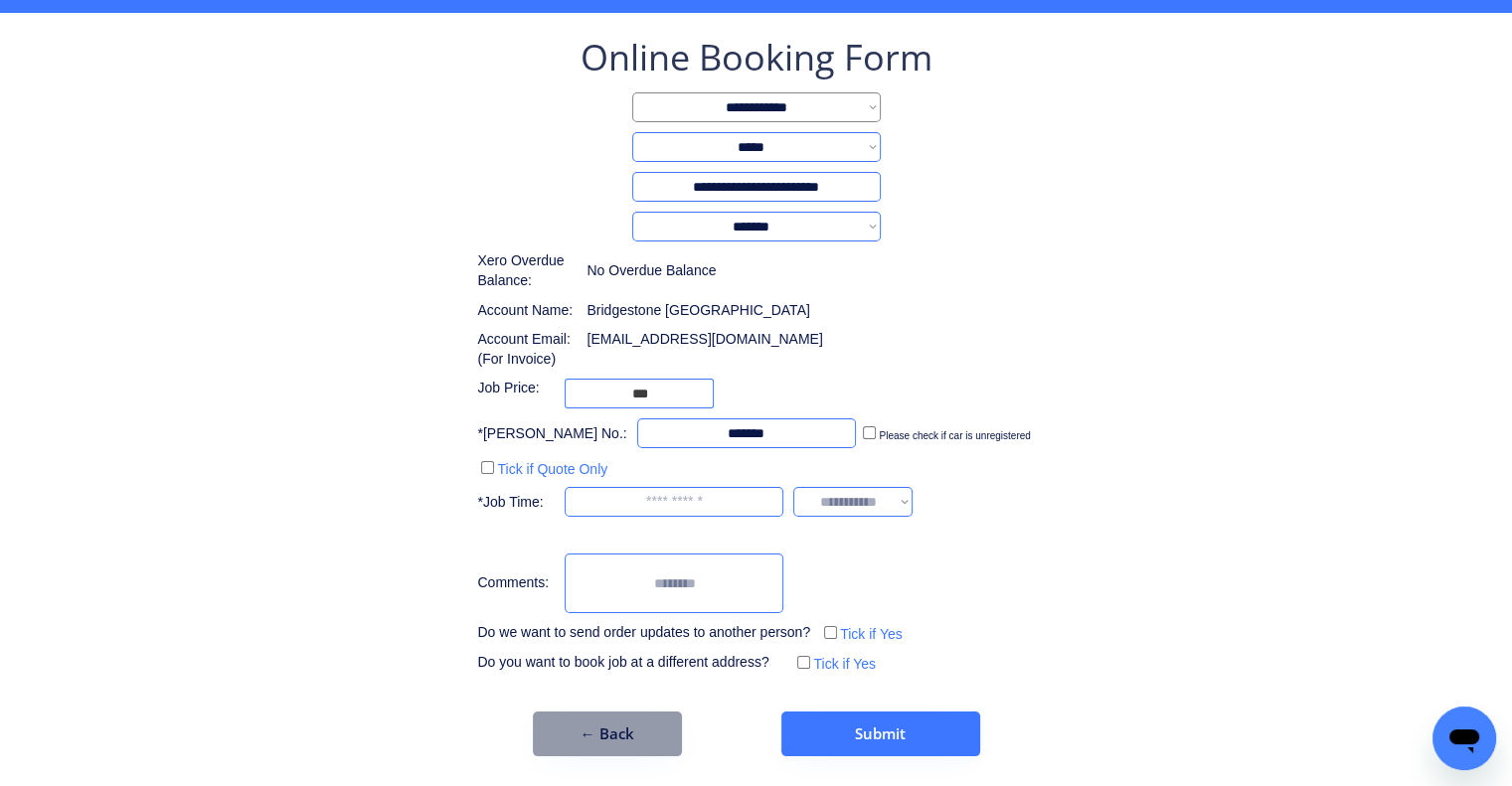 click at bounding box center (747, 433) 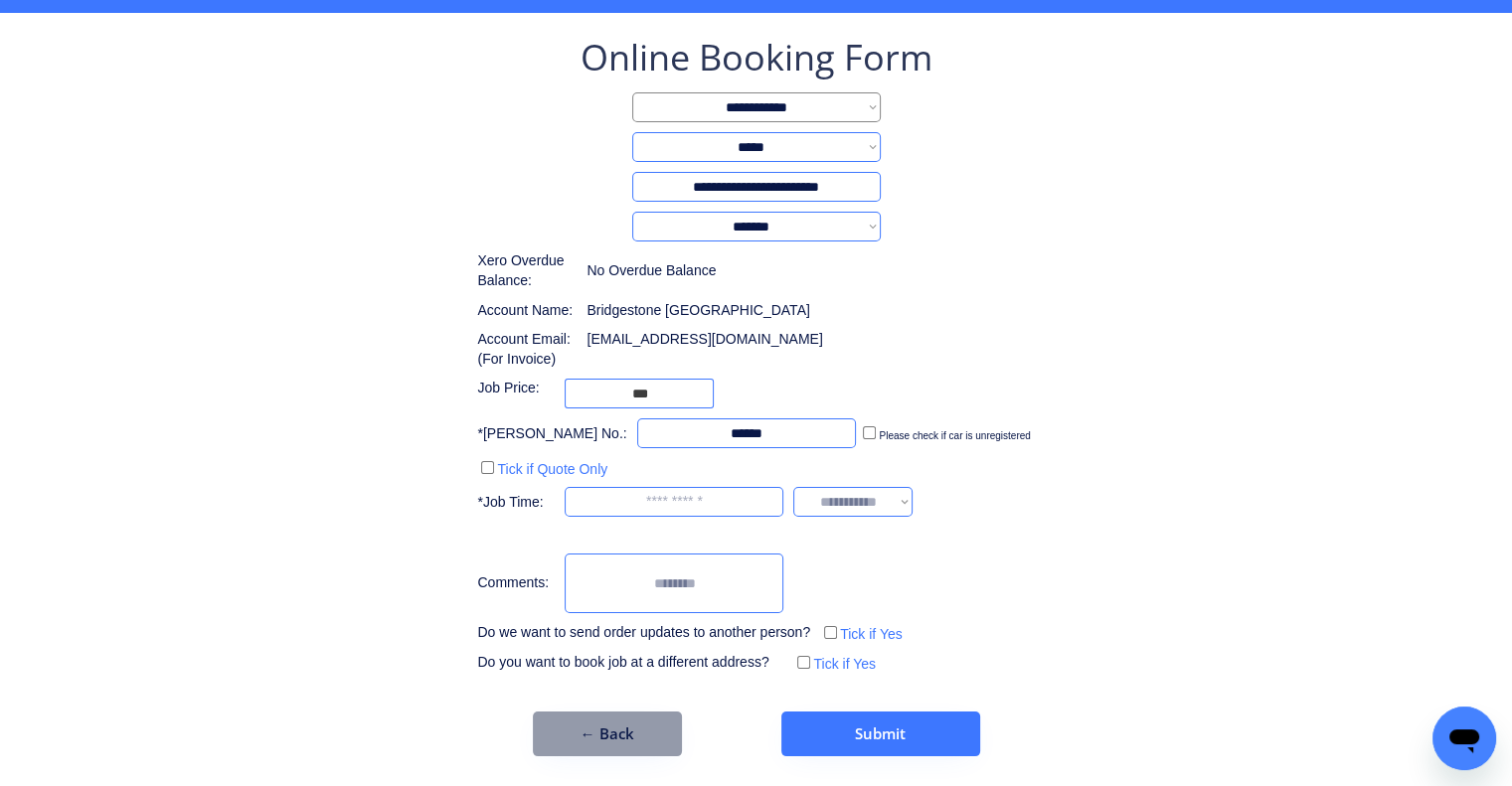 type on "******" 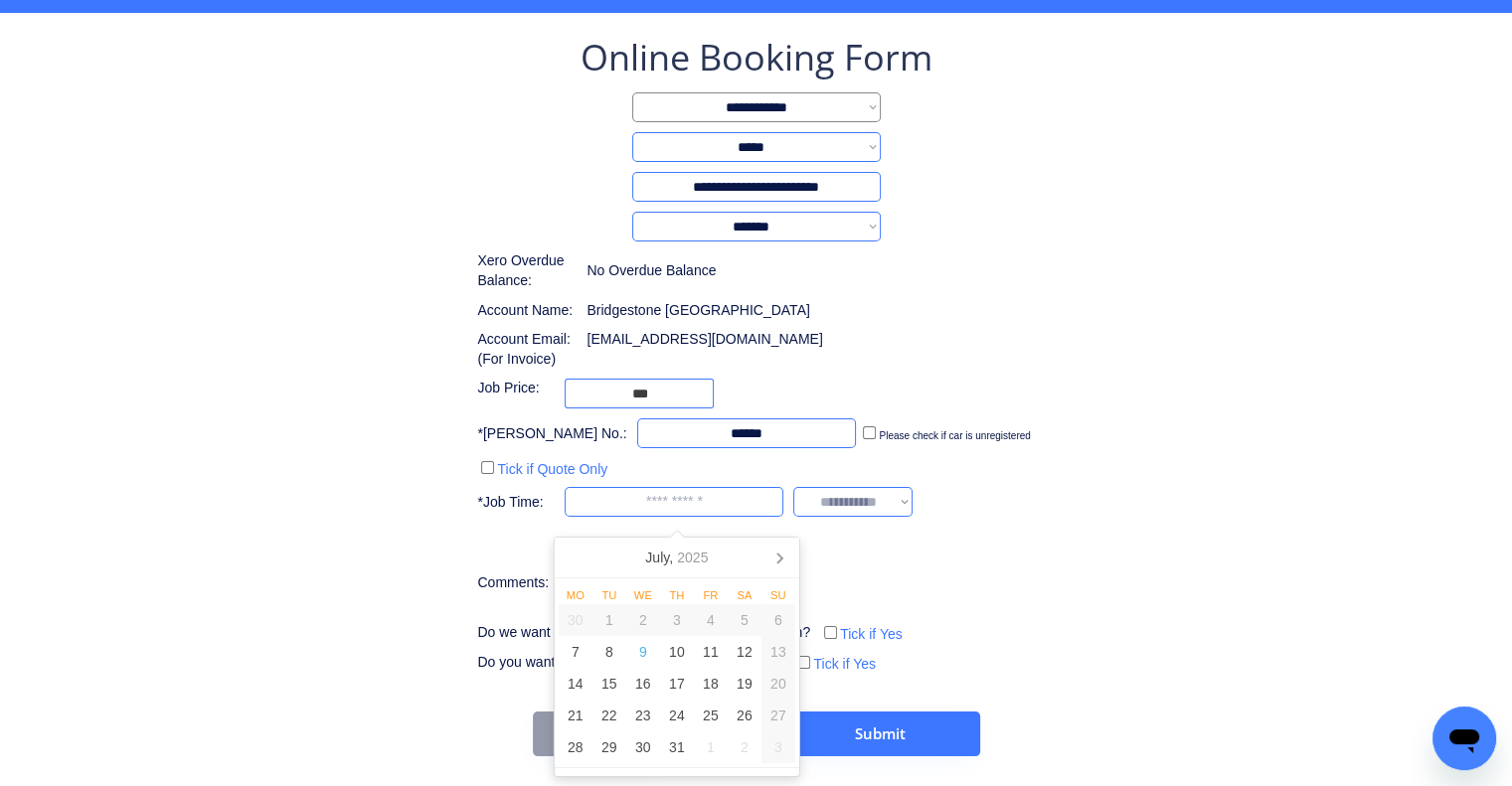click at bounding box center (674, 502) 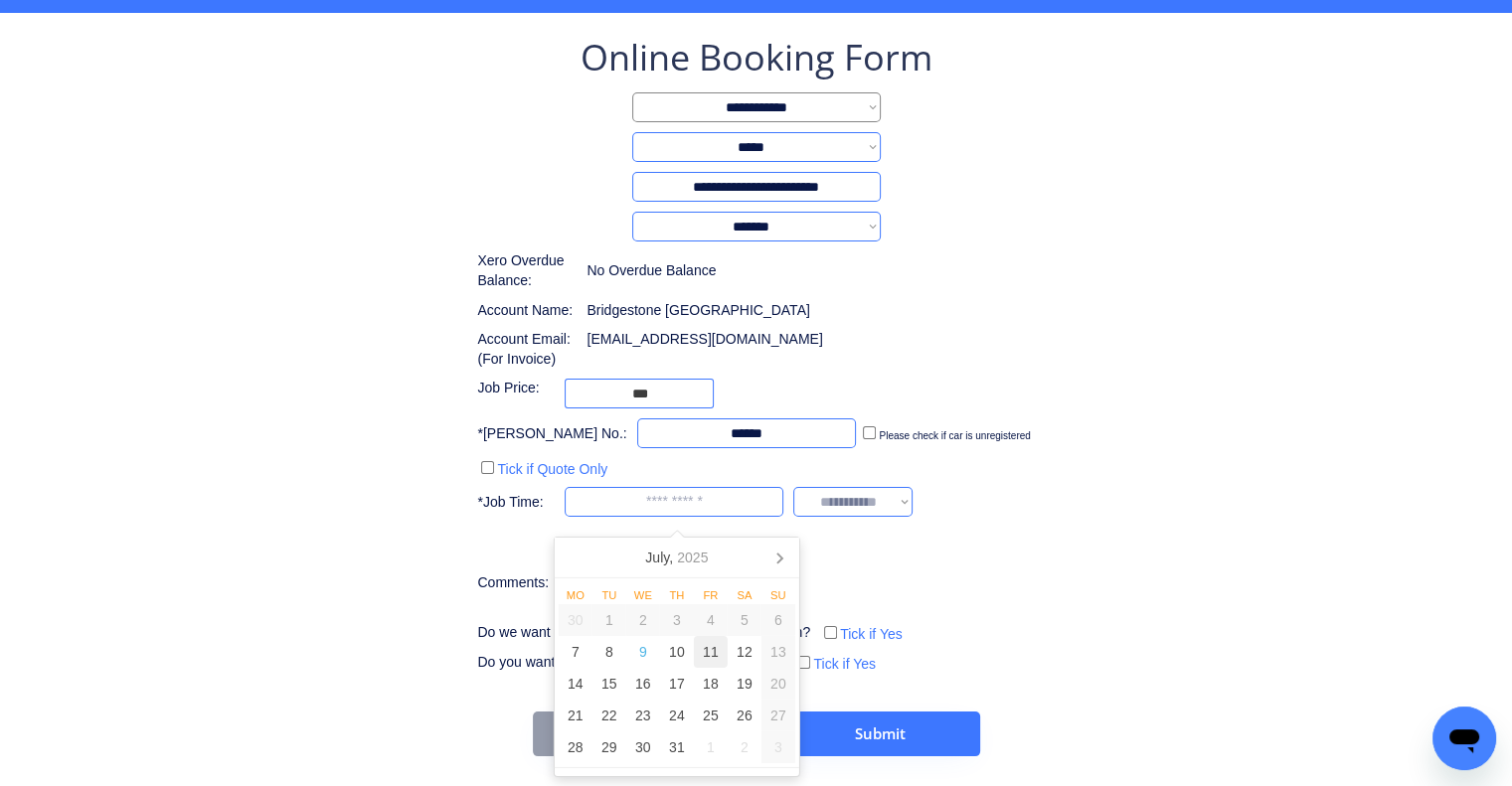 click on "11" at bounding box center [711, 652] 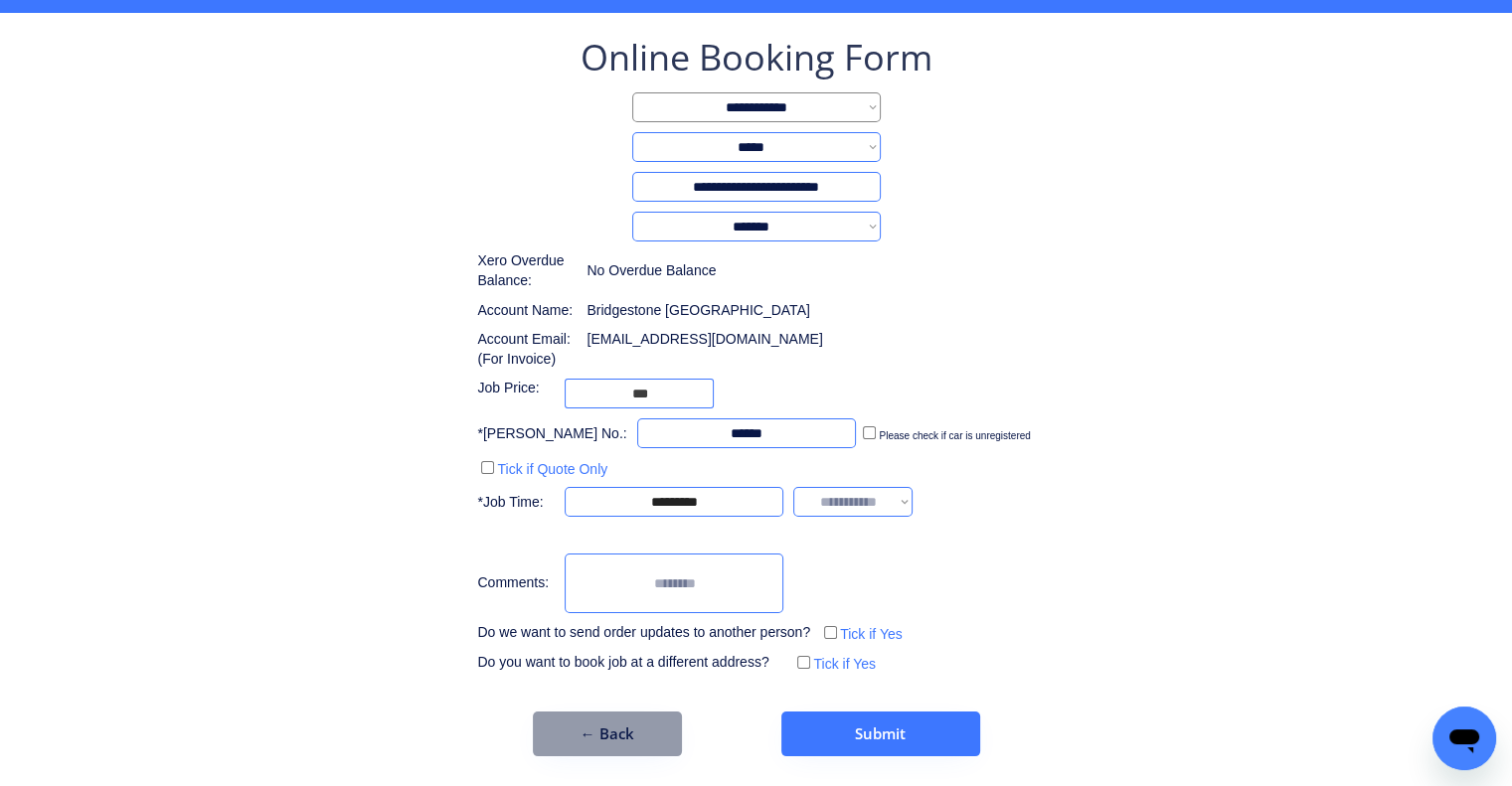click on "**********" at bounding box center (756, 355) 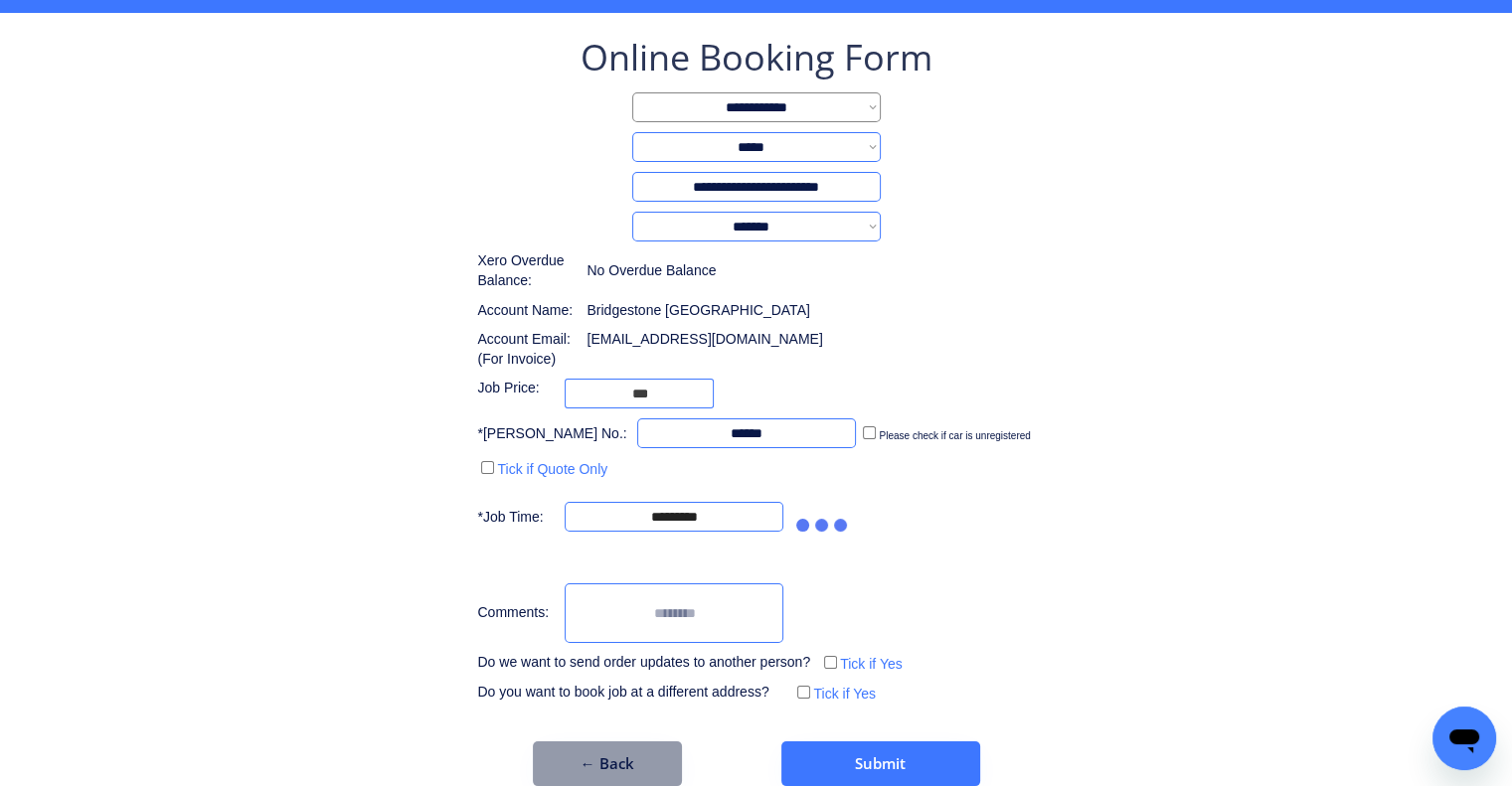click on "**********" at bounding box center (756, 370) 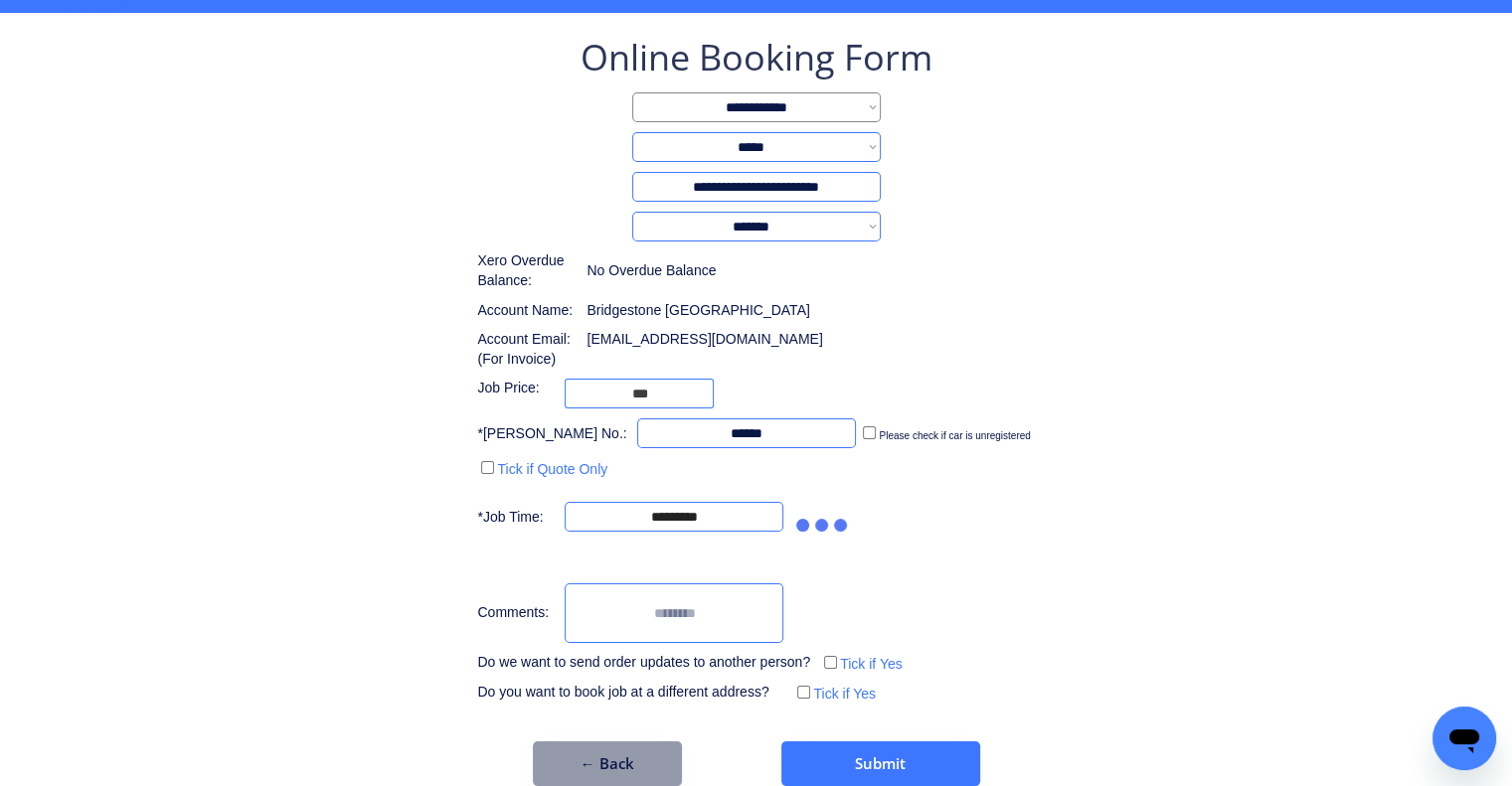 click on "**********" at bounding box center (756, 370) 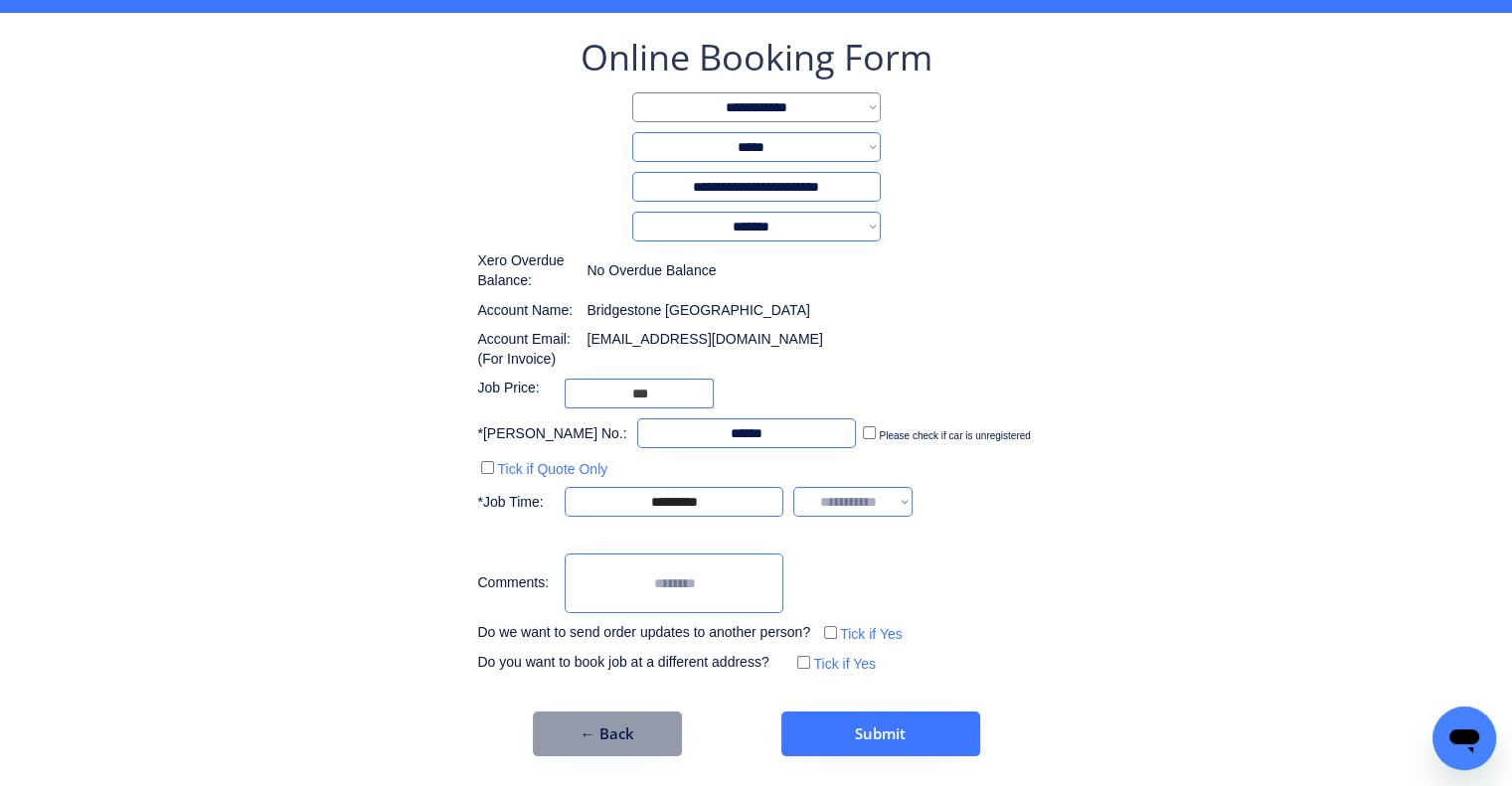 drag, startPoint x: 1099, startPoint y: 412, endPoint x: 1030, endPoint y: 456, distance: 81.8352 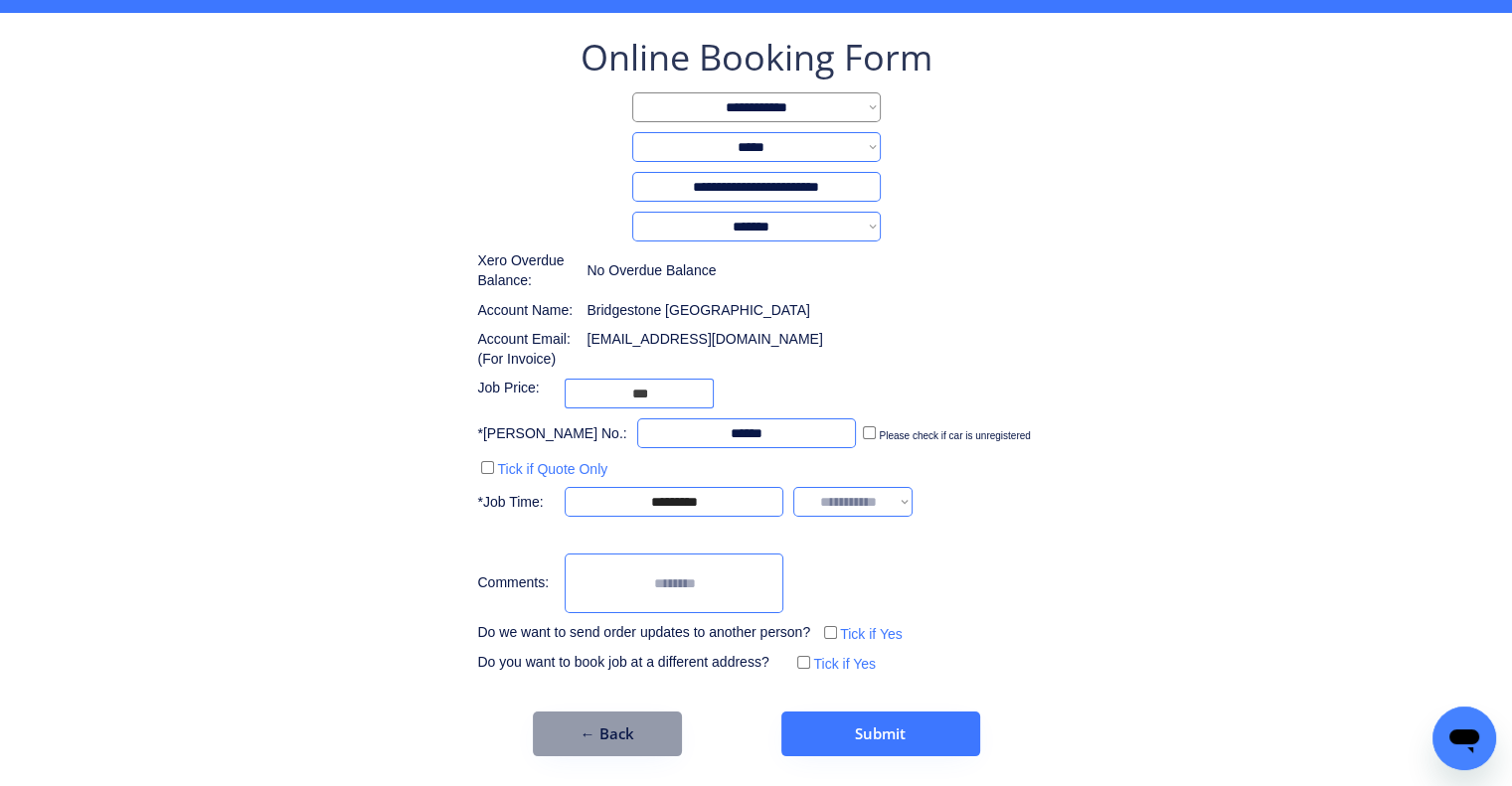 click on "**********" at bounding box center (853, 502) 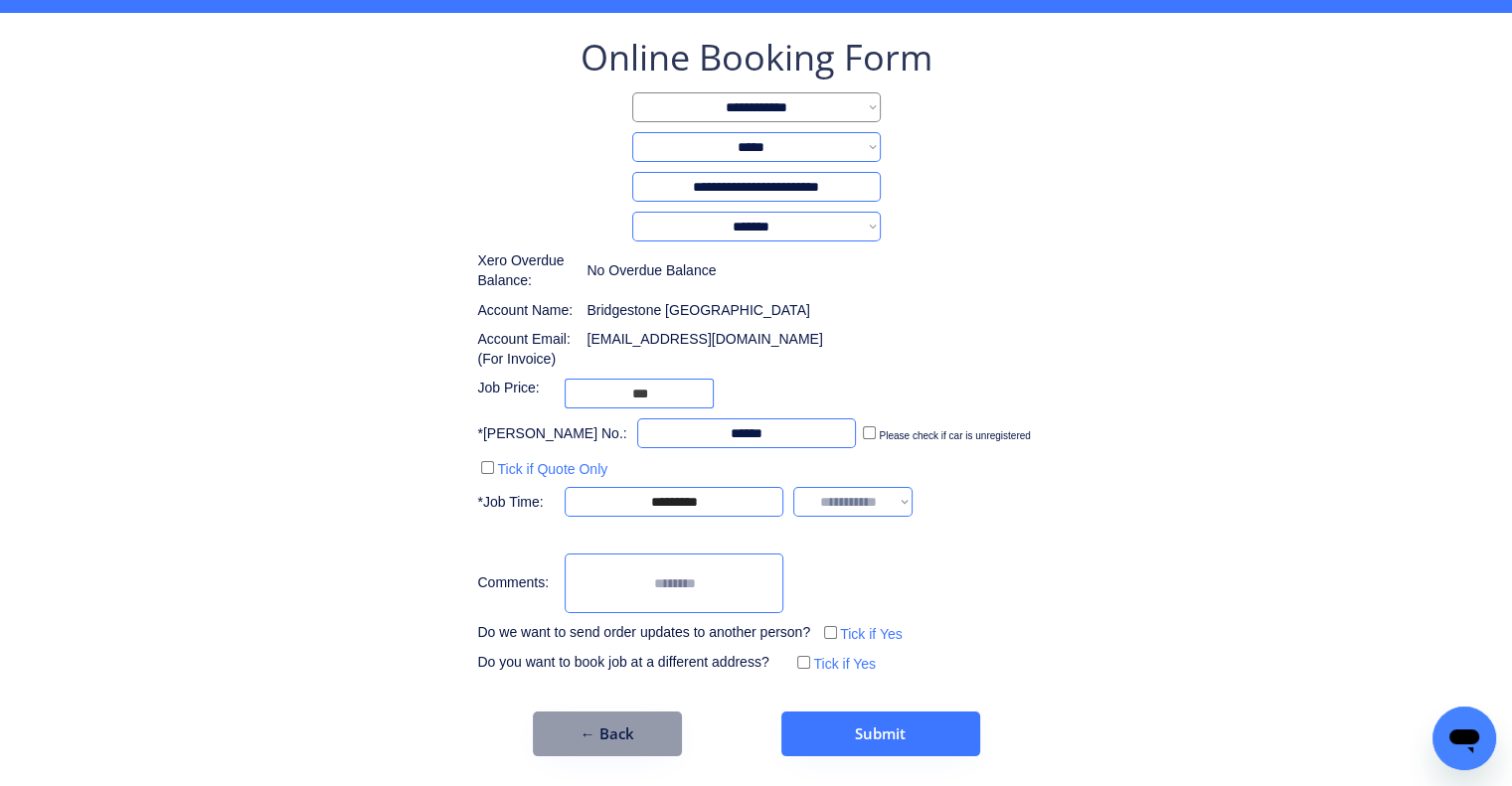 select on "*******" 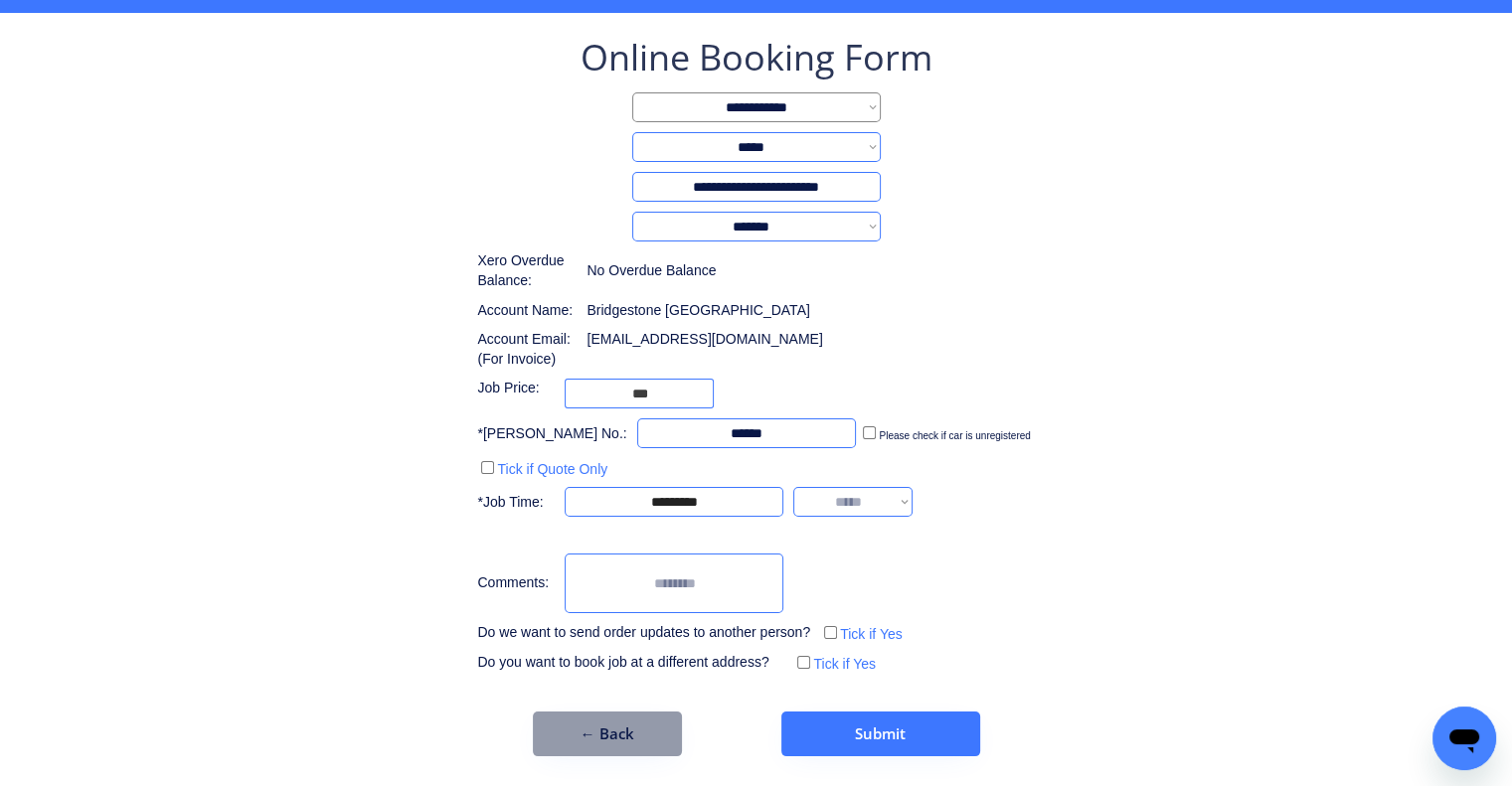 click on "**********" at bounding box center [853, 502] 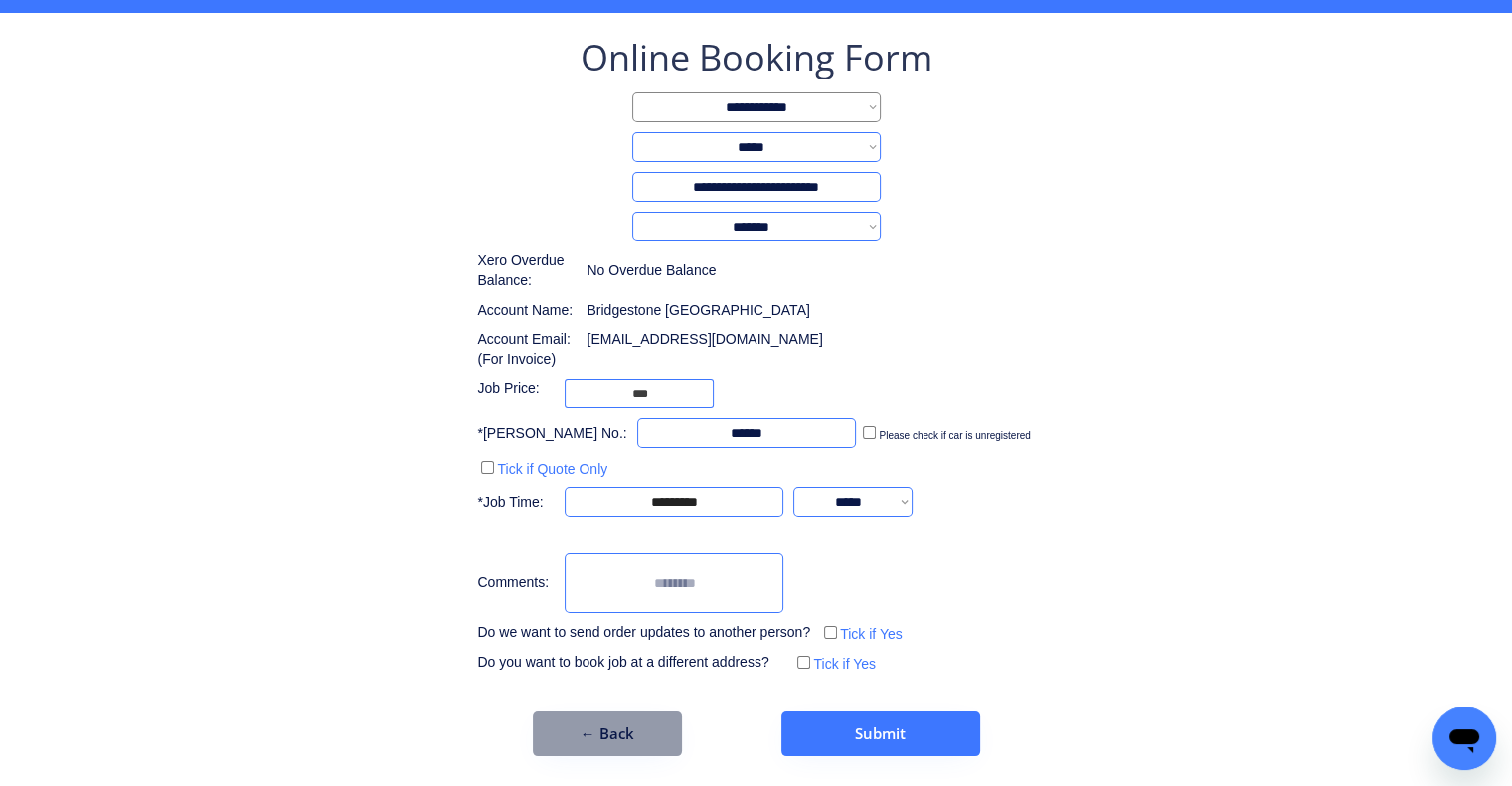 click on "**********" at bounding box center [756, 394] 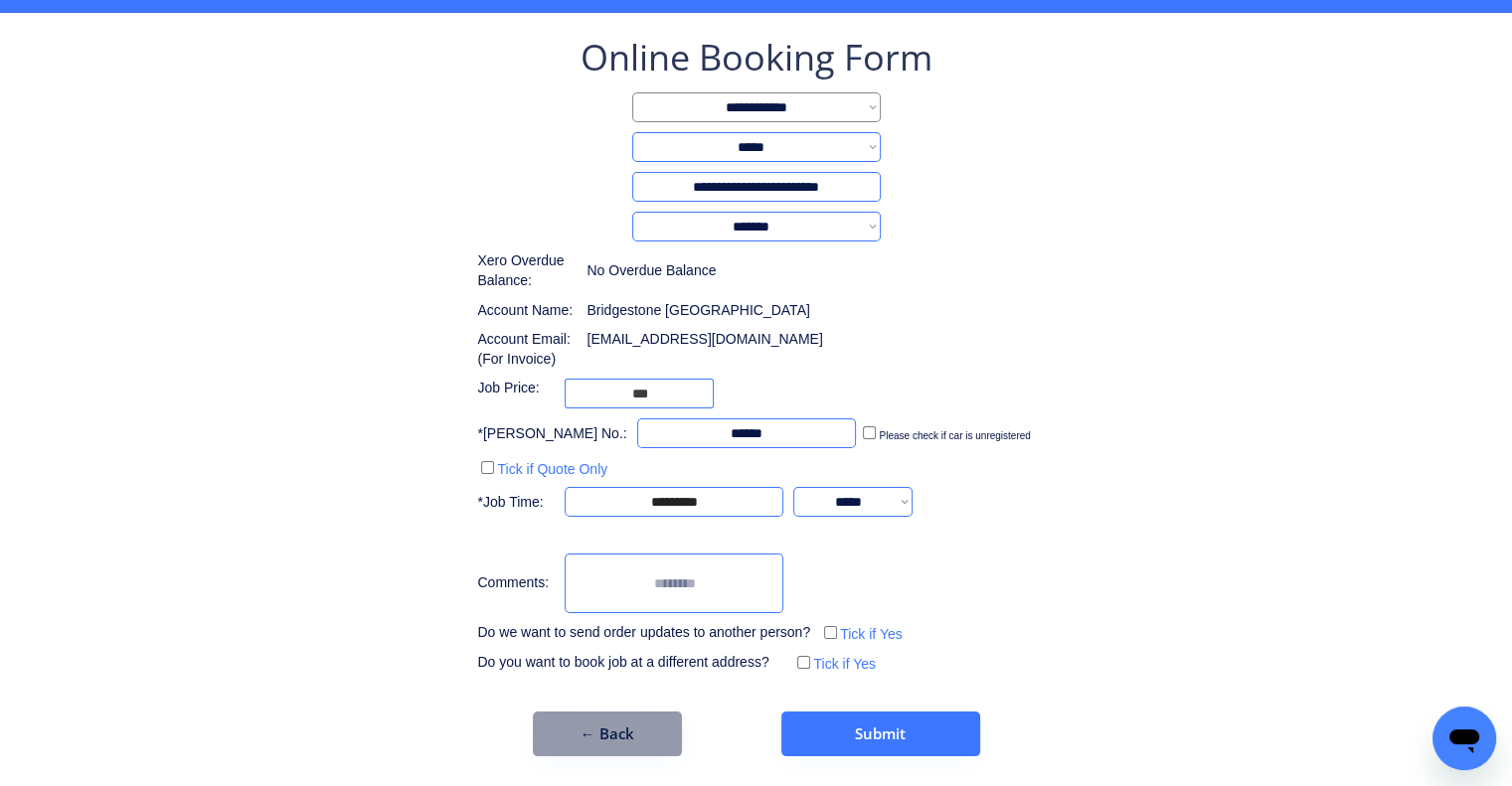 click on "**********" at bounding box center (756, 394) 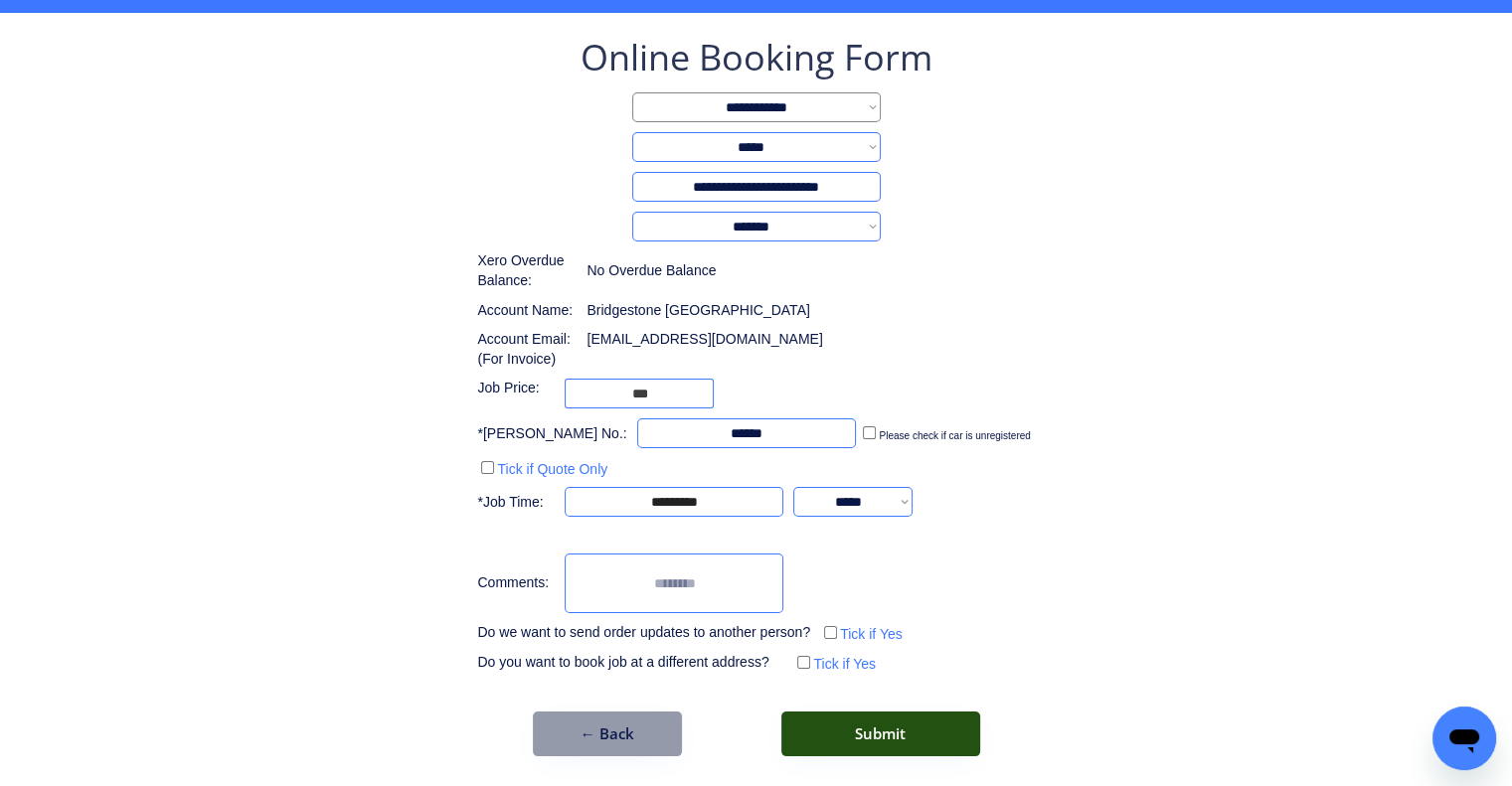 click on "Submit" at bounding box center (881, 733) 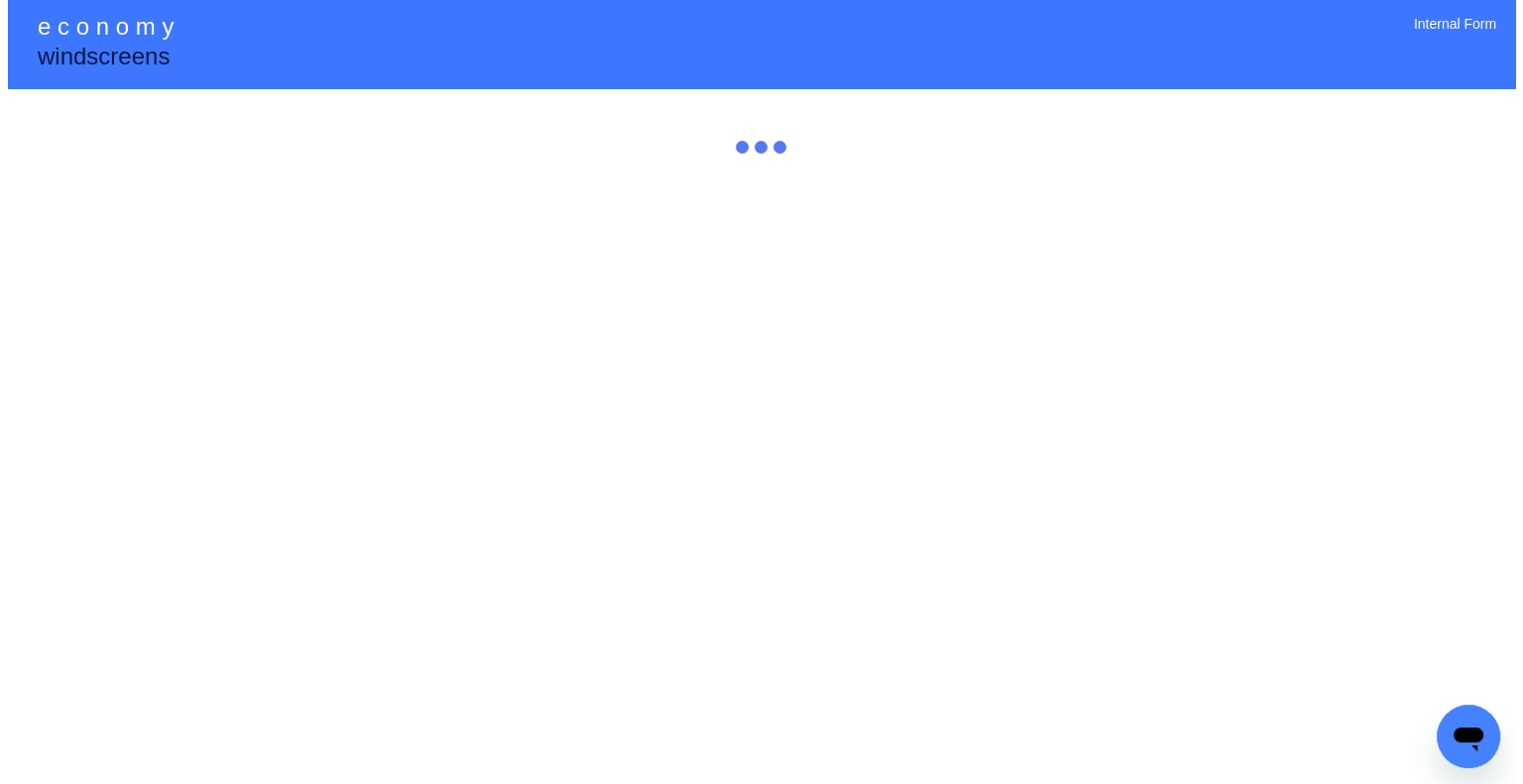 scroll, scrollTop: 0, scrollLeft: 0, axis: both 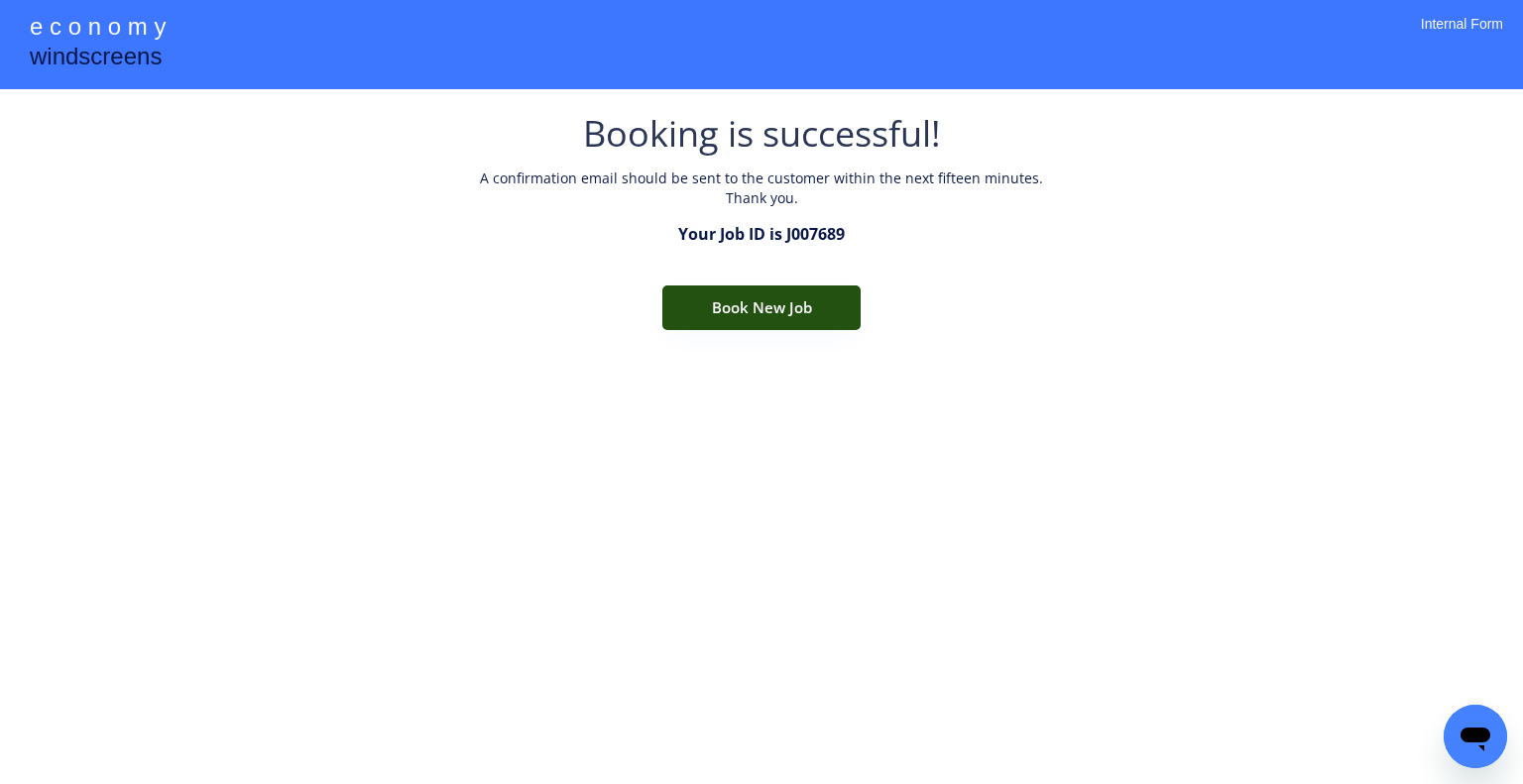click on "Book New Job" at bounding box center (762, 307) 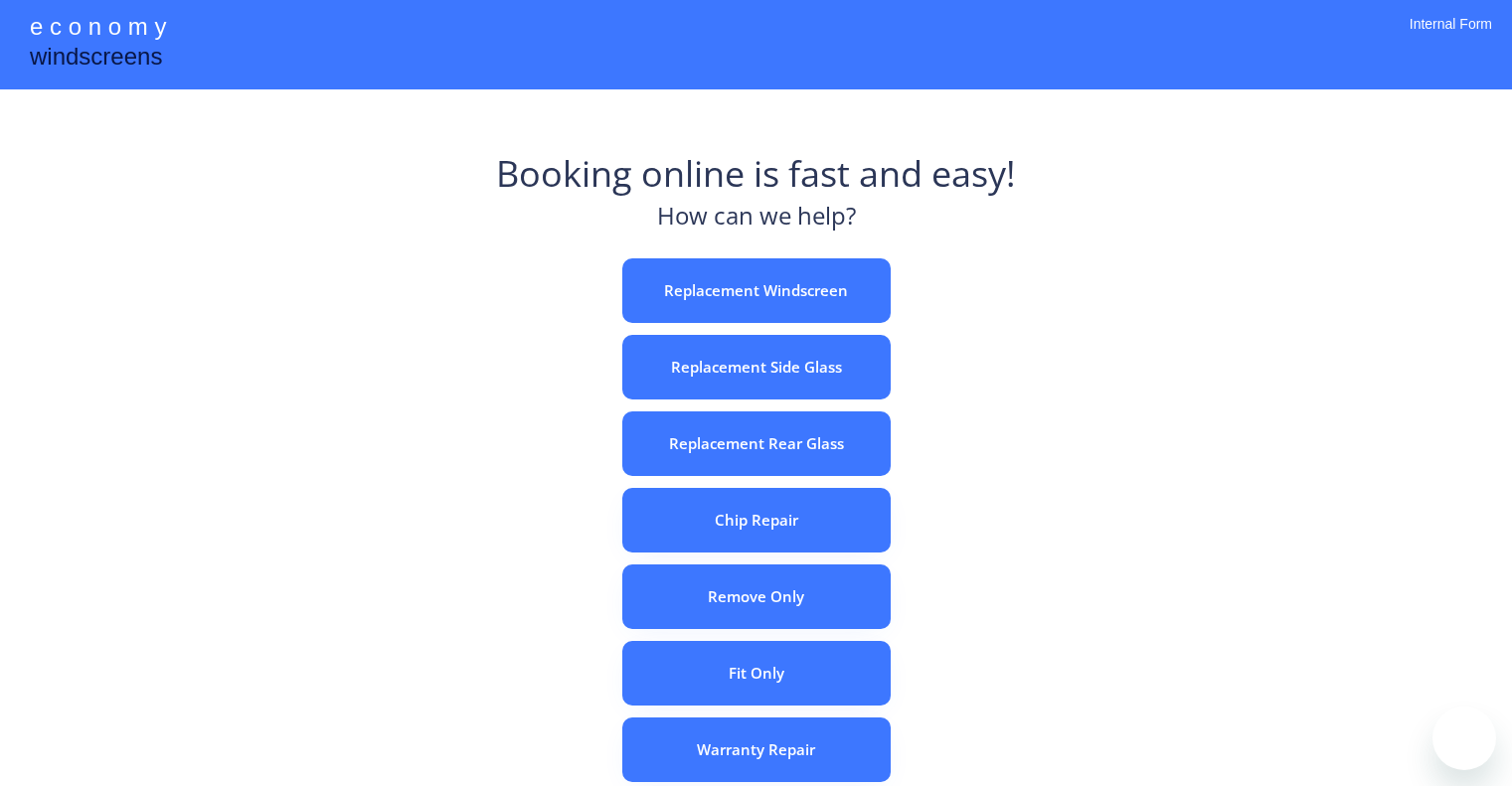 scroll, scrollTop: 0, scrollLeft: 0, axis: both 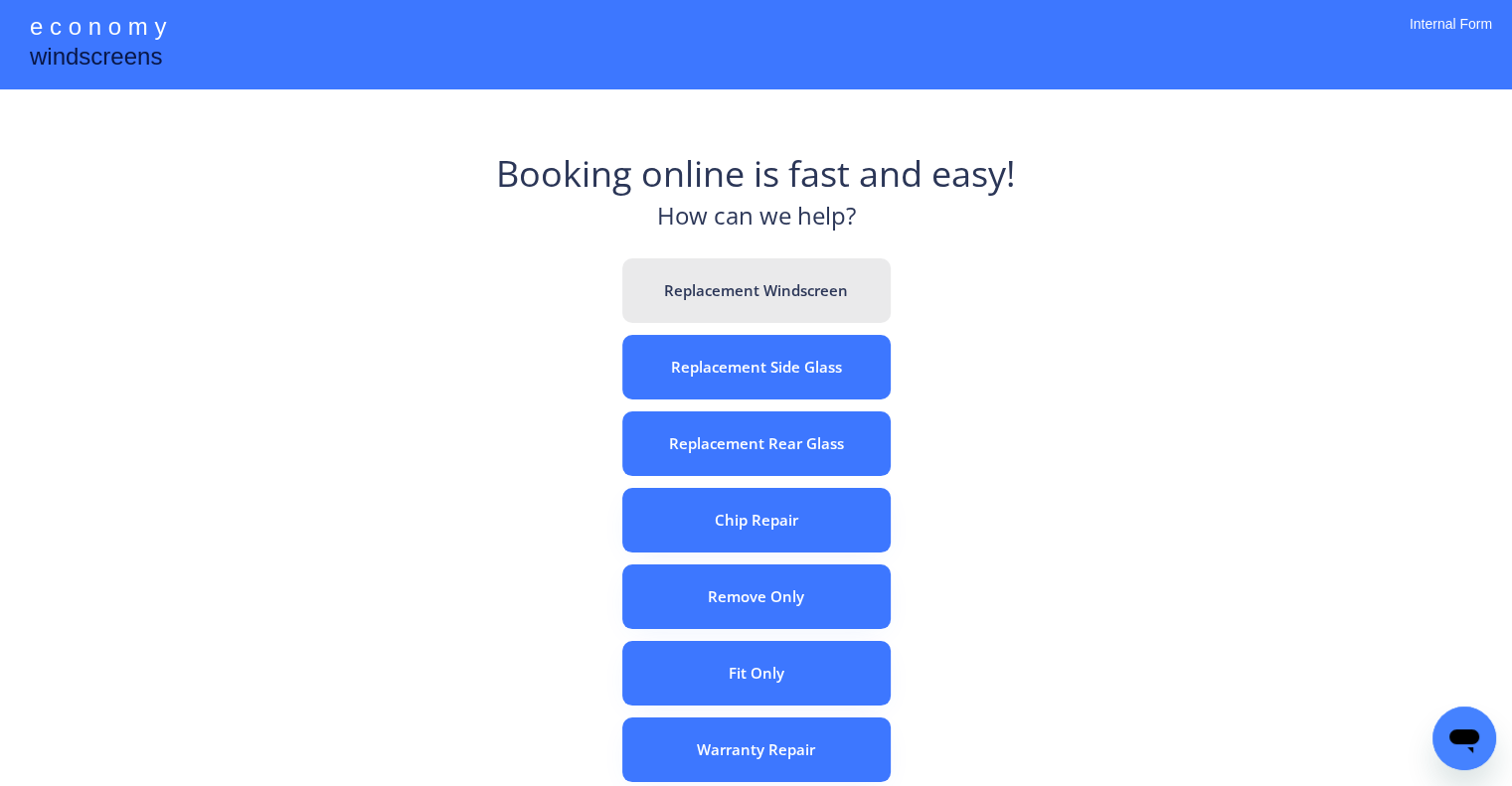 click on "Replacement Windscreen" at bounding box center [756, 290] 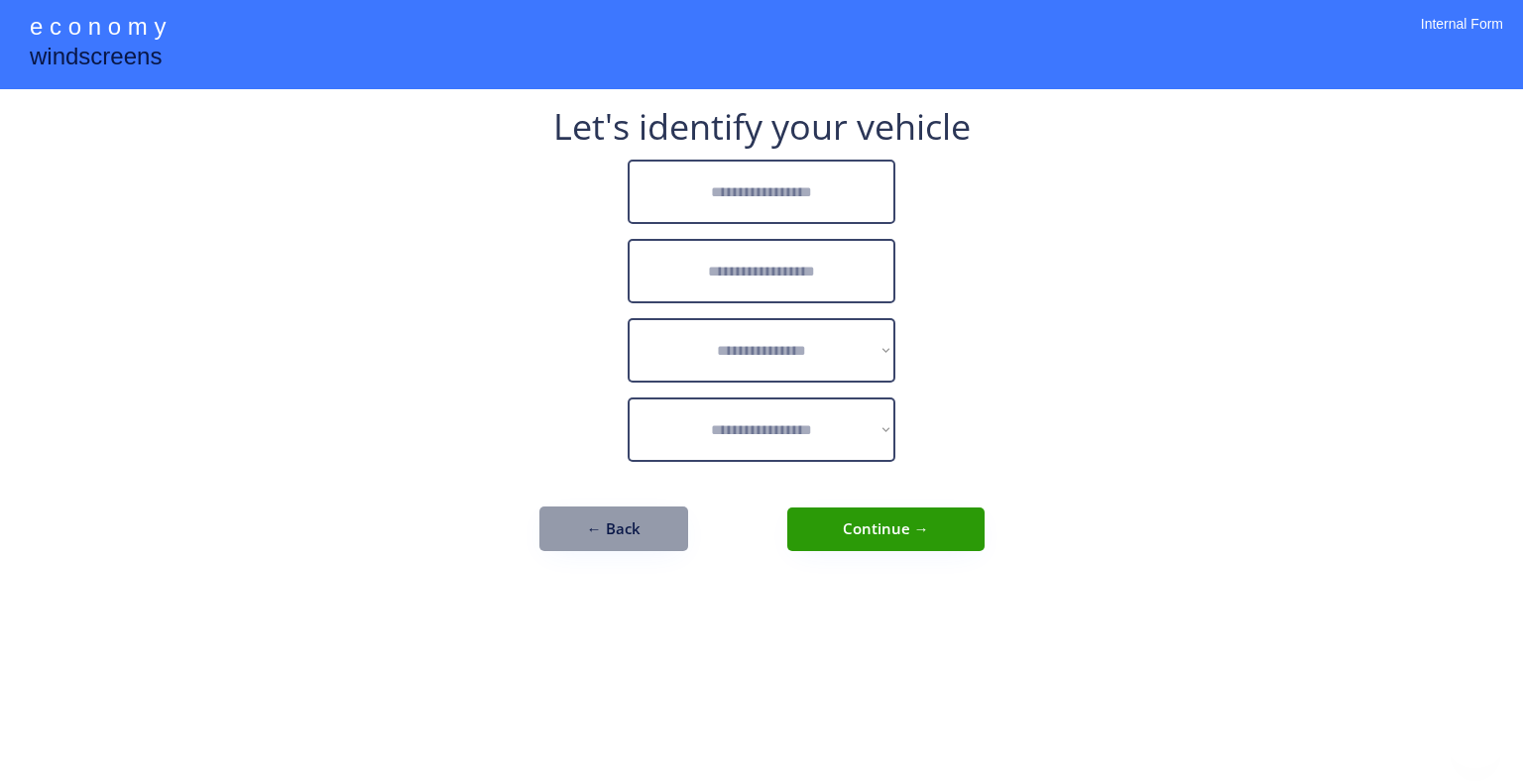 scroll, scrollTop: 0, scrollLeft: 0, axis: both 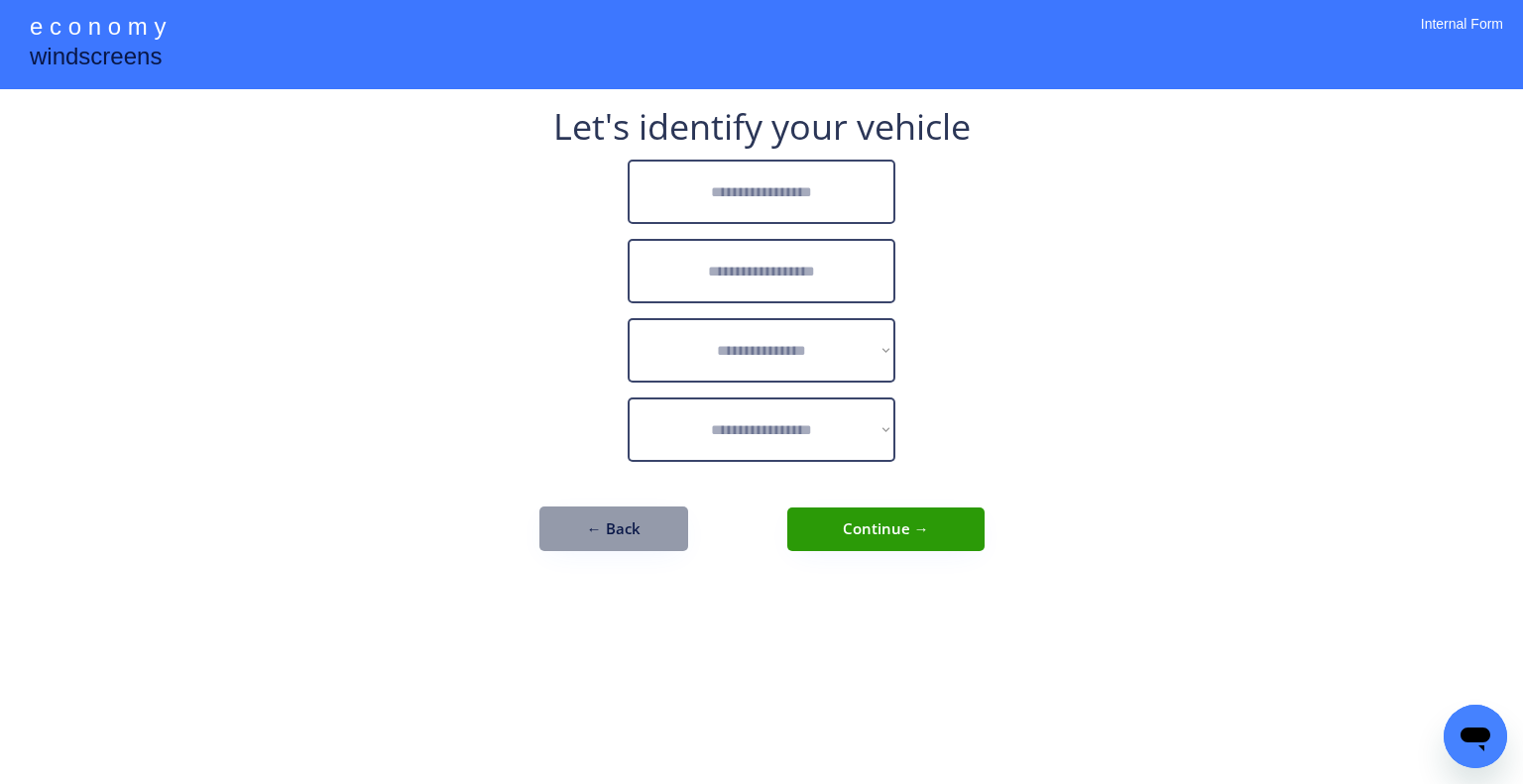 click at bounding box center (762, 191) 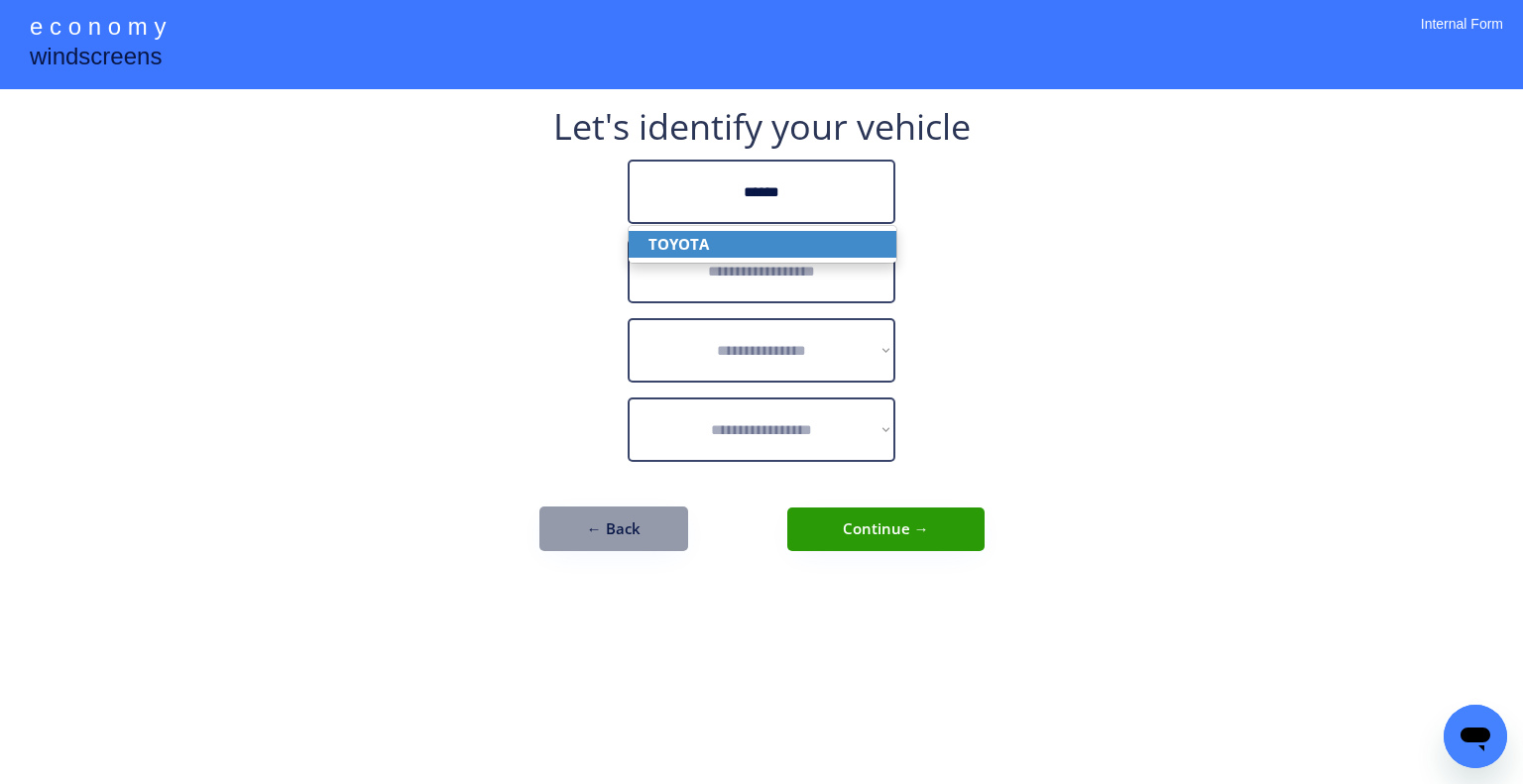 click on "TOYOTA" at bounding box center (762, 244) 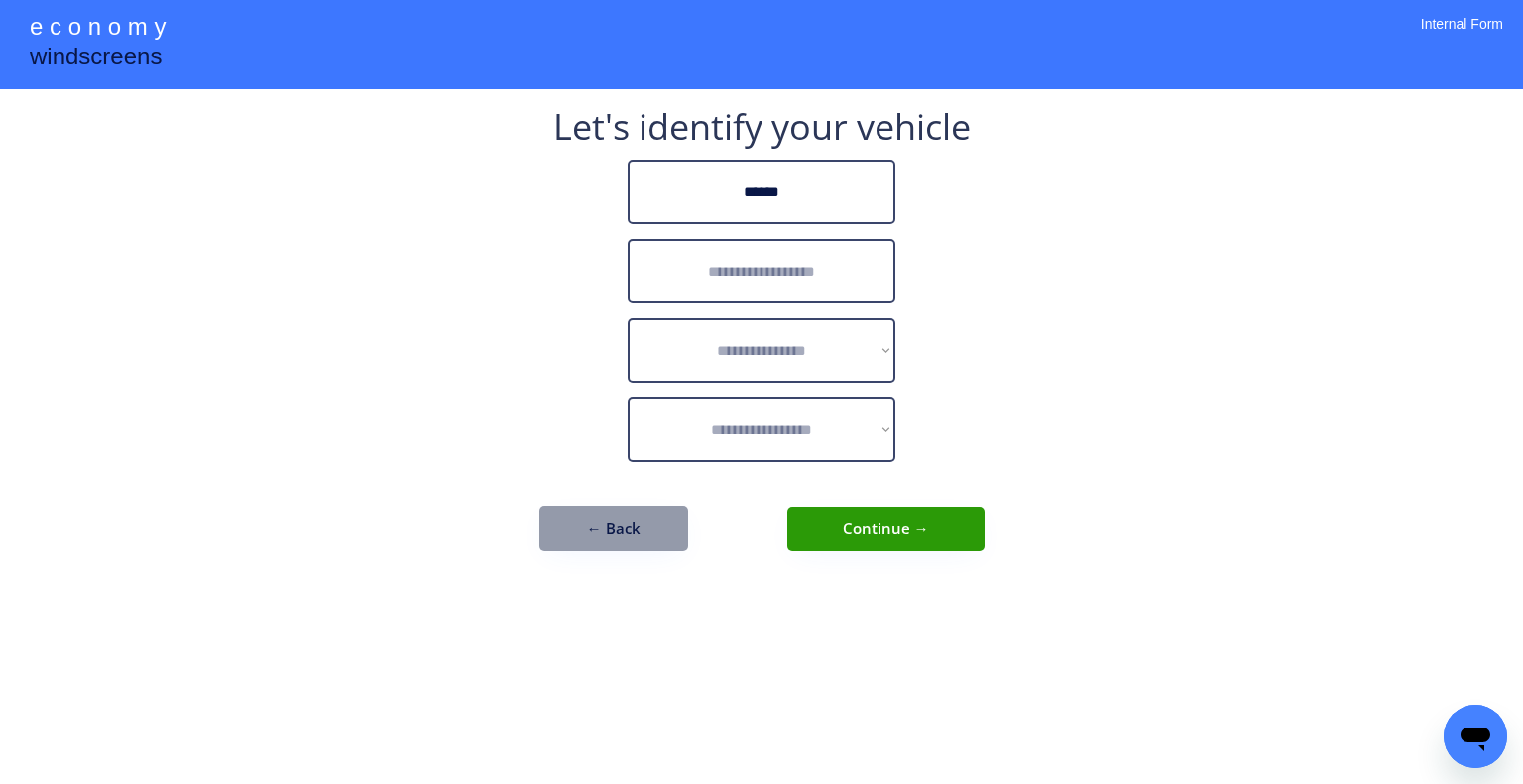click at bounding box center (762, 271) 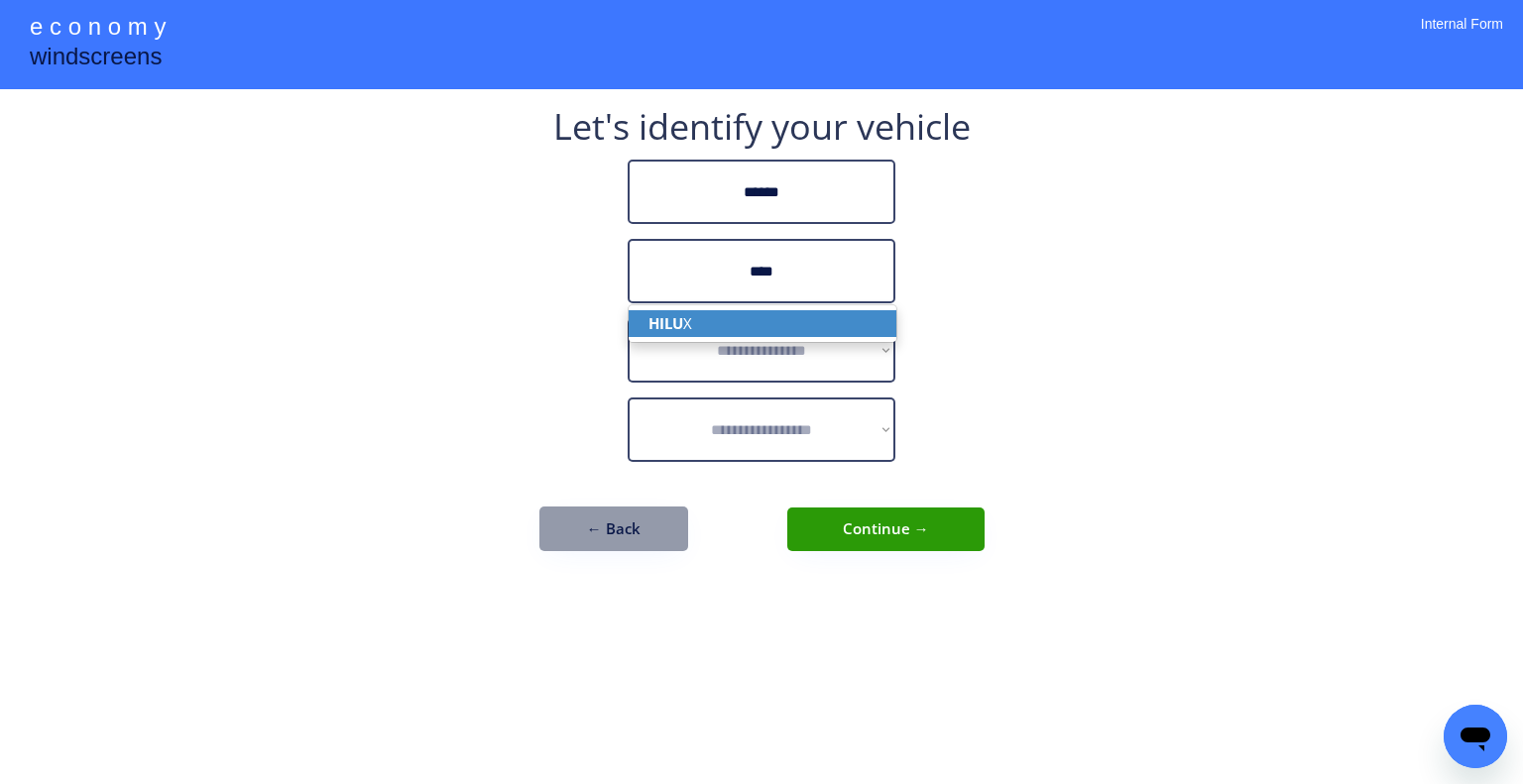 click on "HILU X" at bounding box center (762, 323) 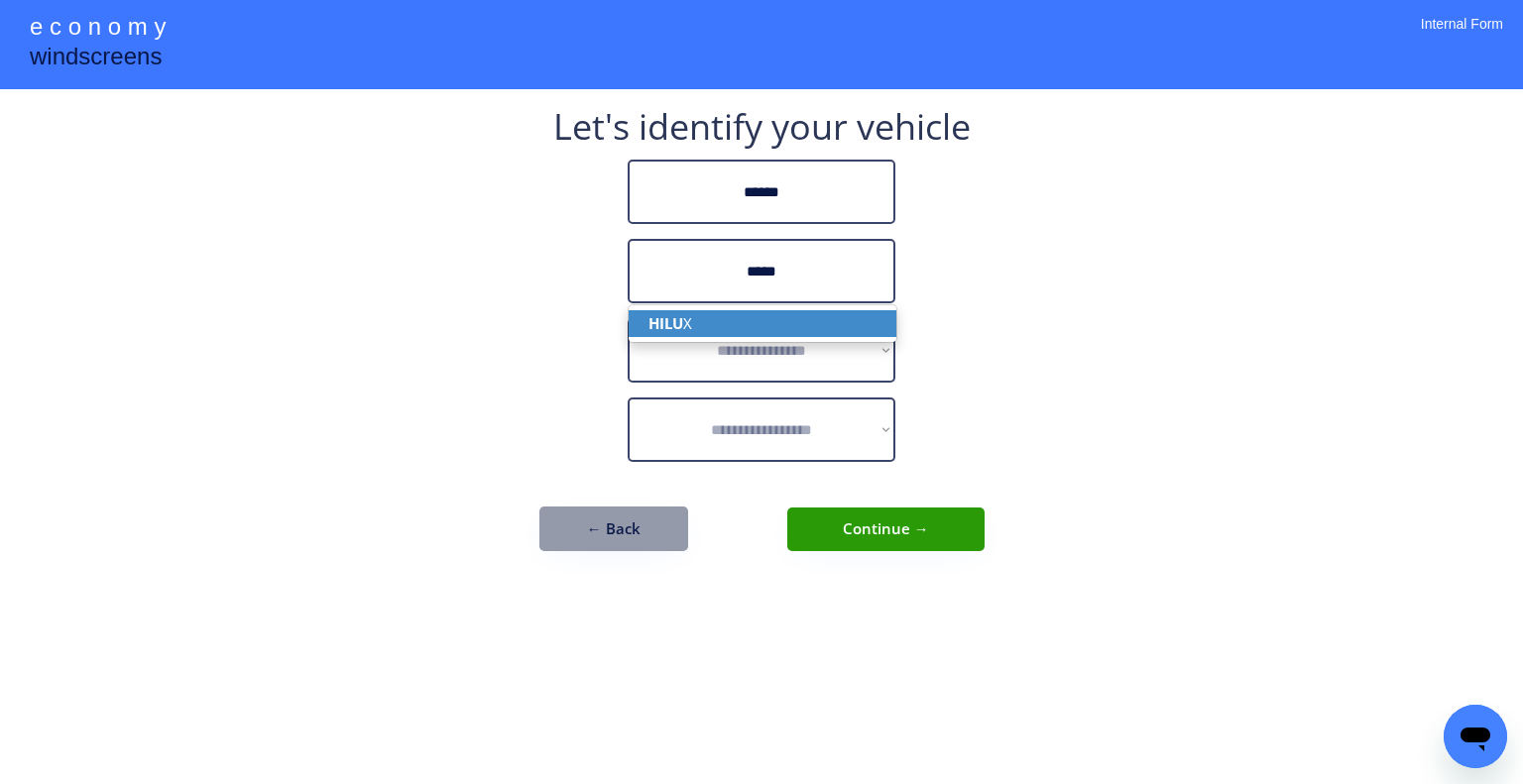 type on "*****" 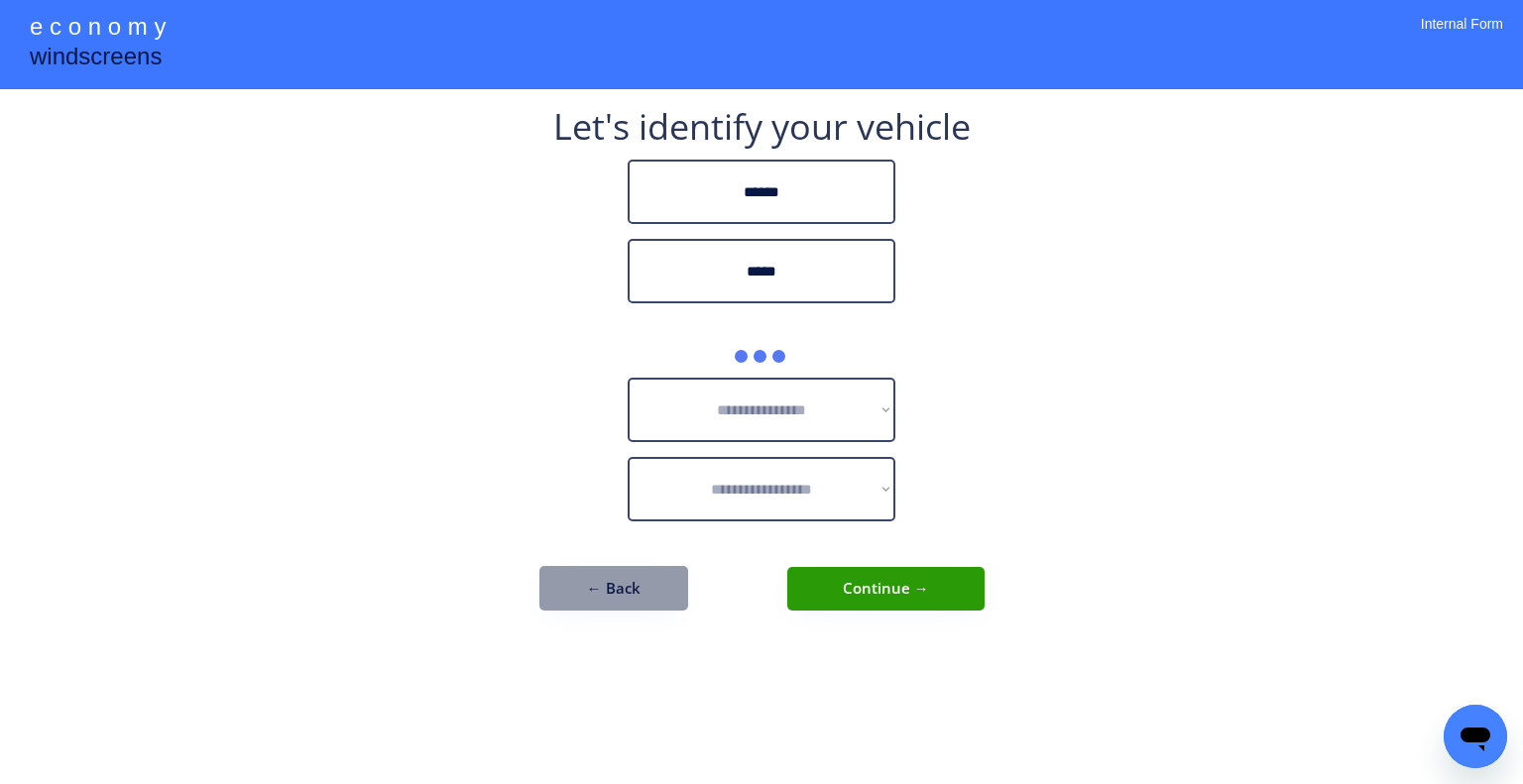 click on "**********" at bounding box center (762, 392) 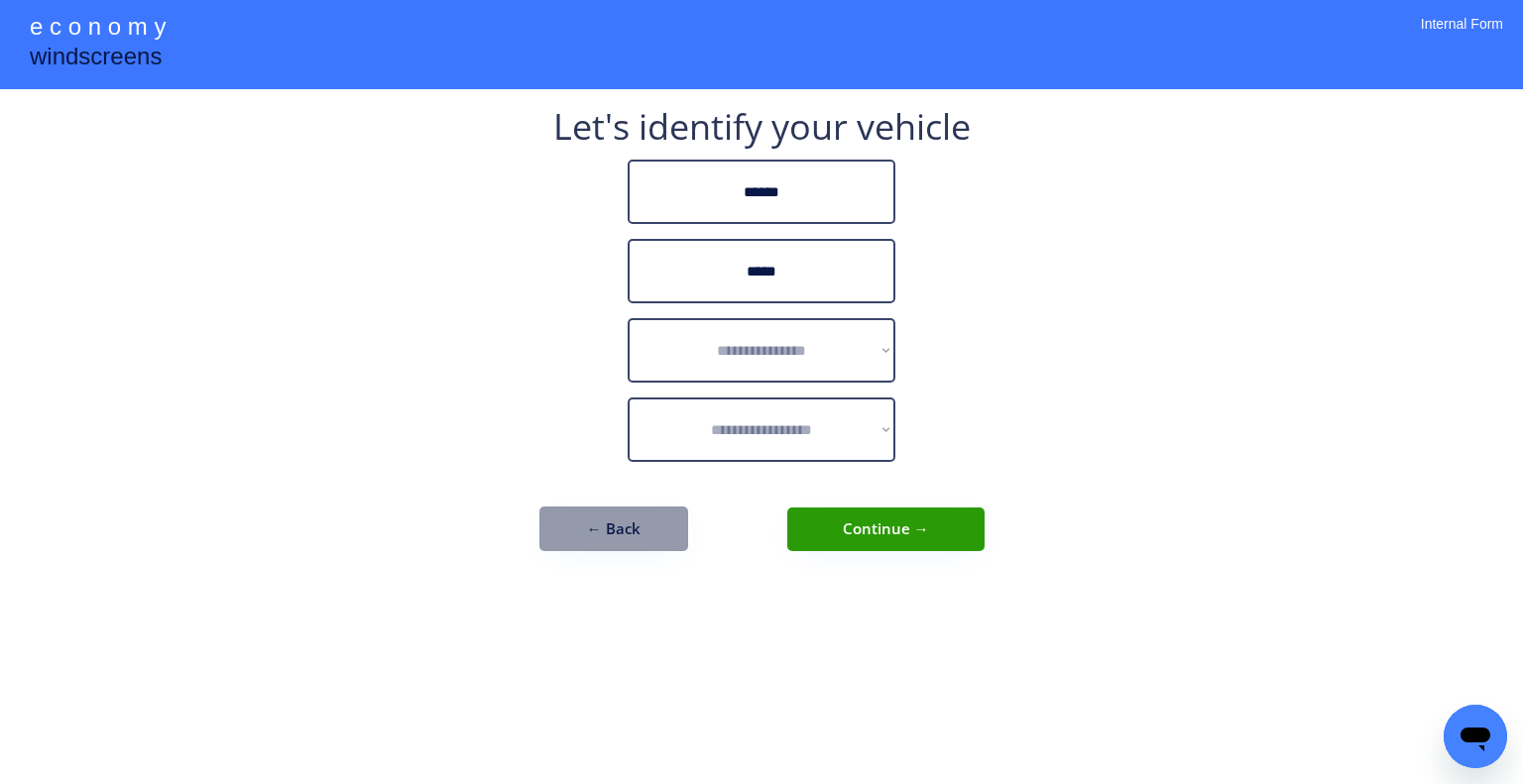 click on "**********" at bounding box center (762, 392) 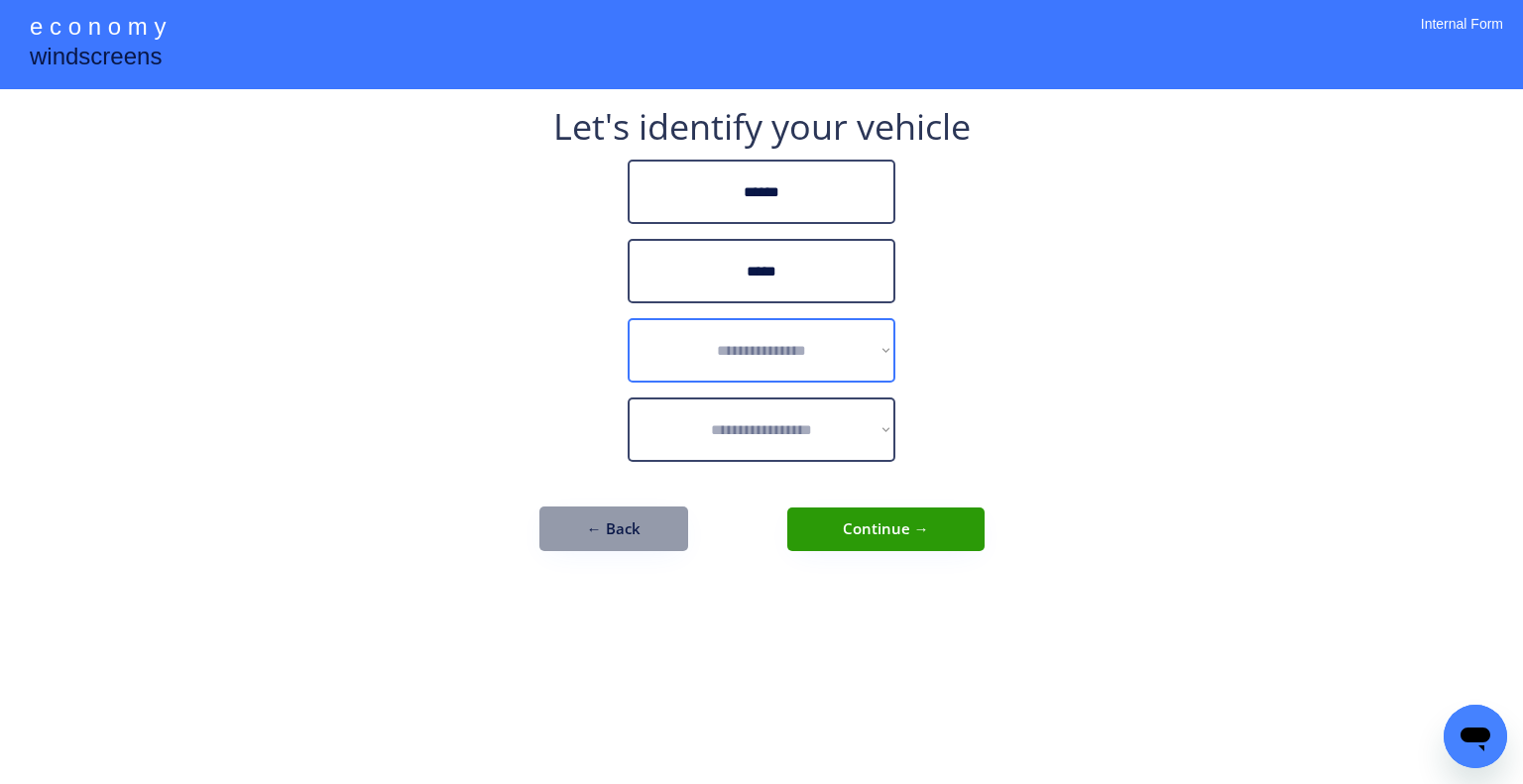 click on "**********" at bounding box center (762, 350) 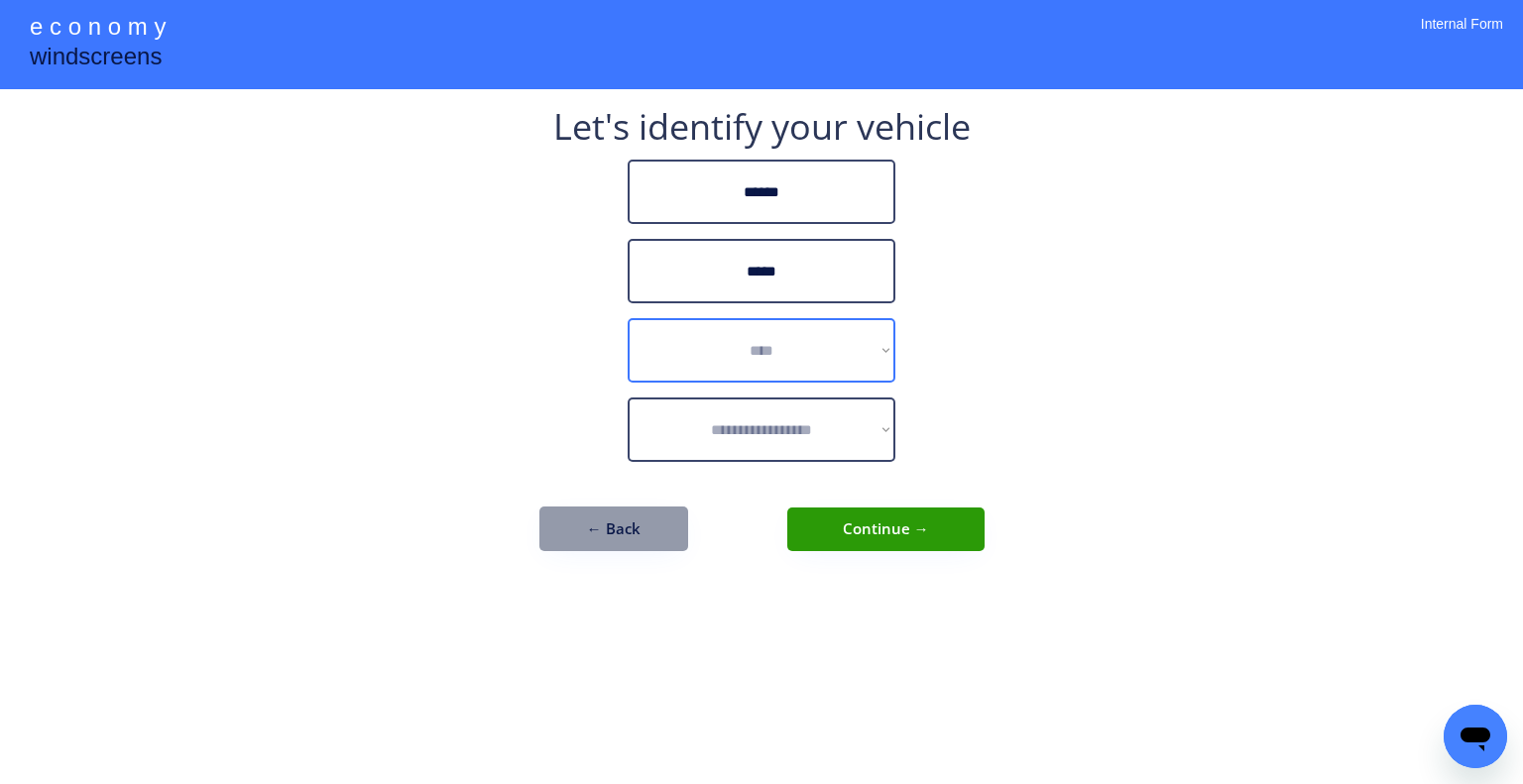 click on "**********" at bounding box center [762, 350] 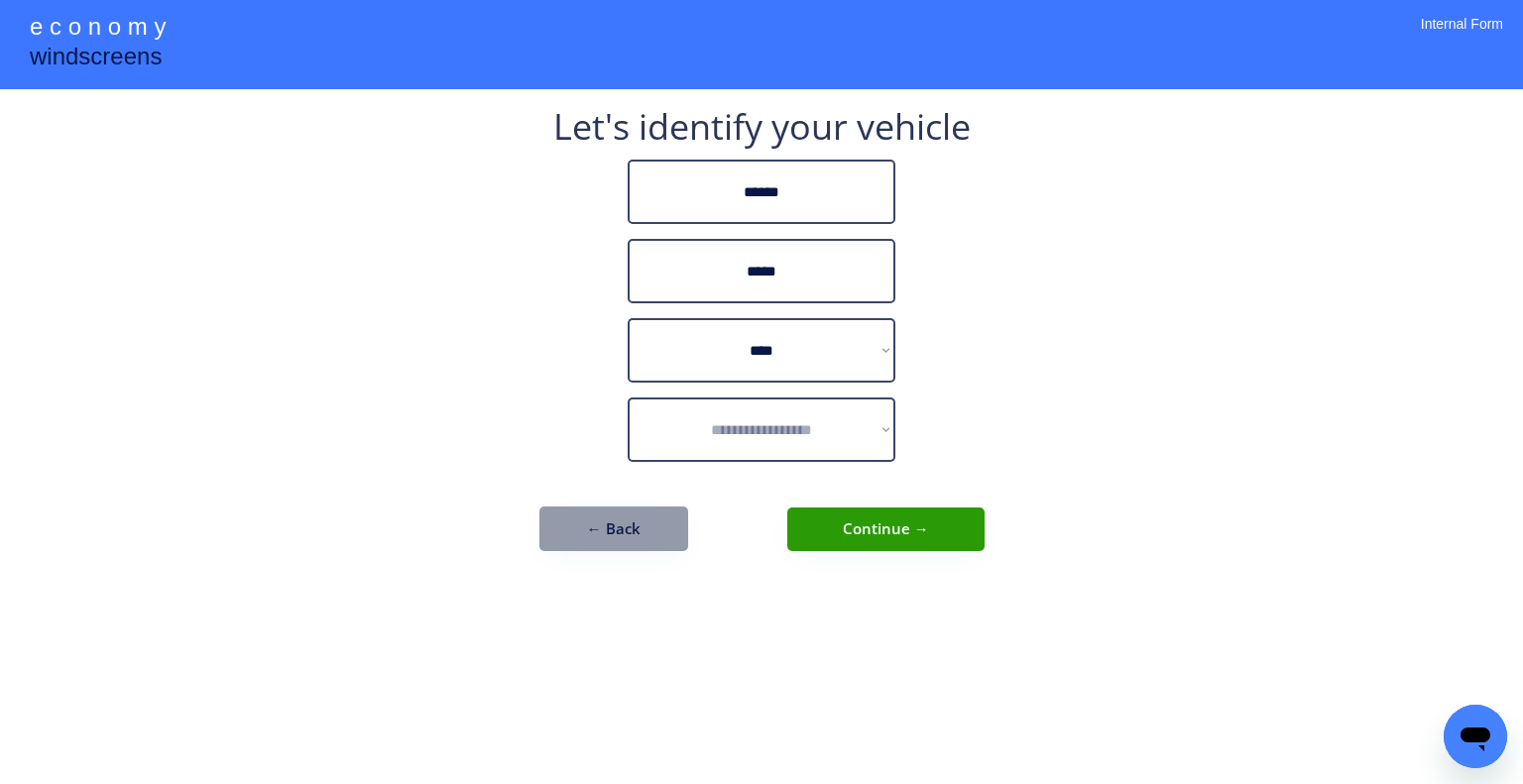 click on "**********" at bounding box center (762, 392) 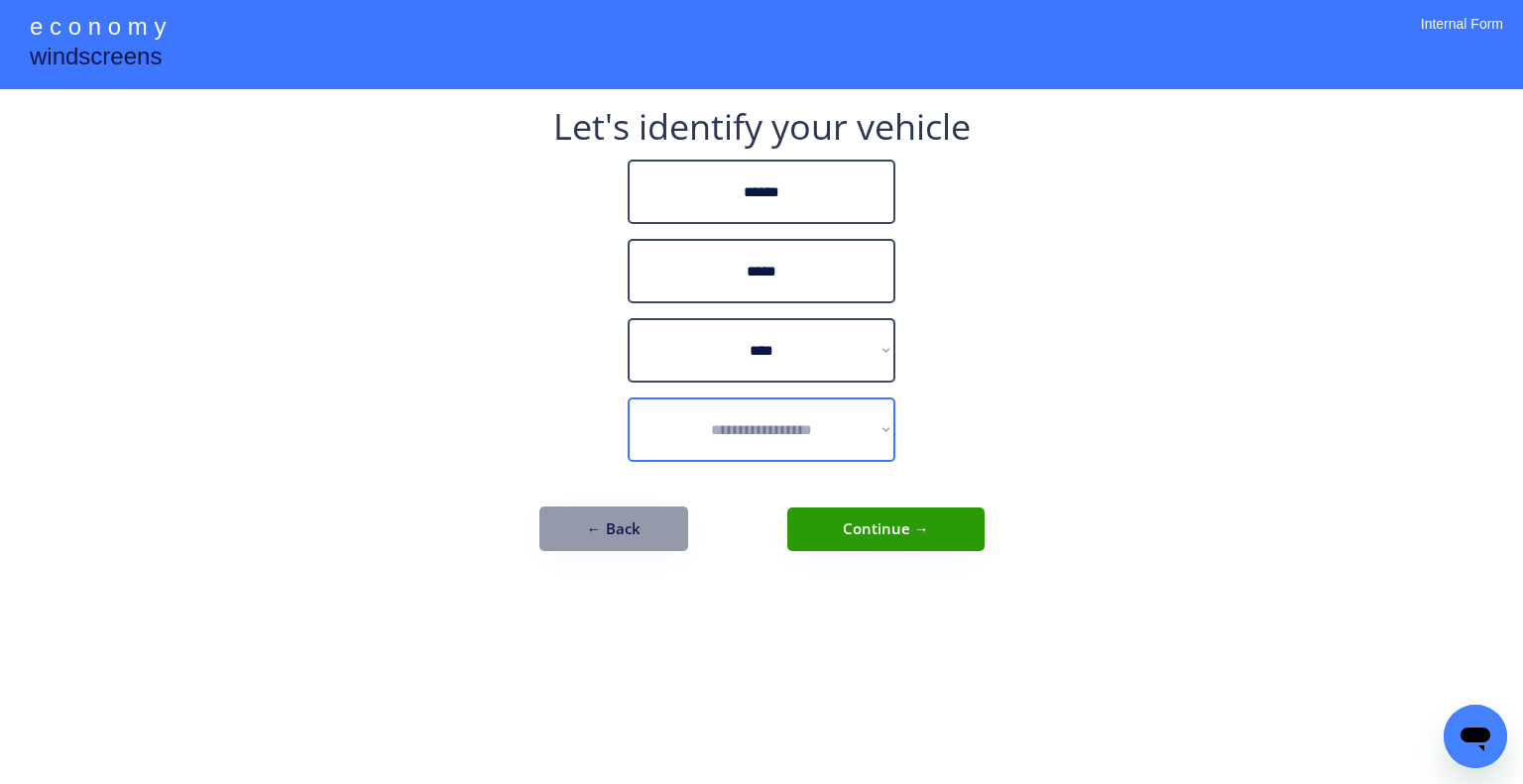 select on "**********" 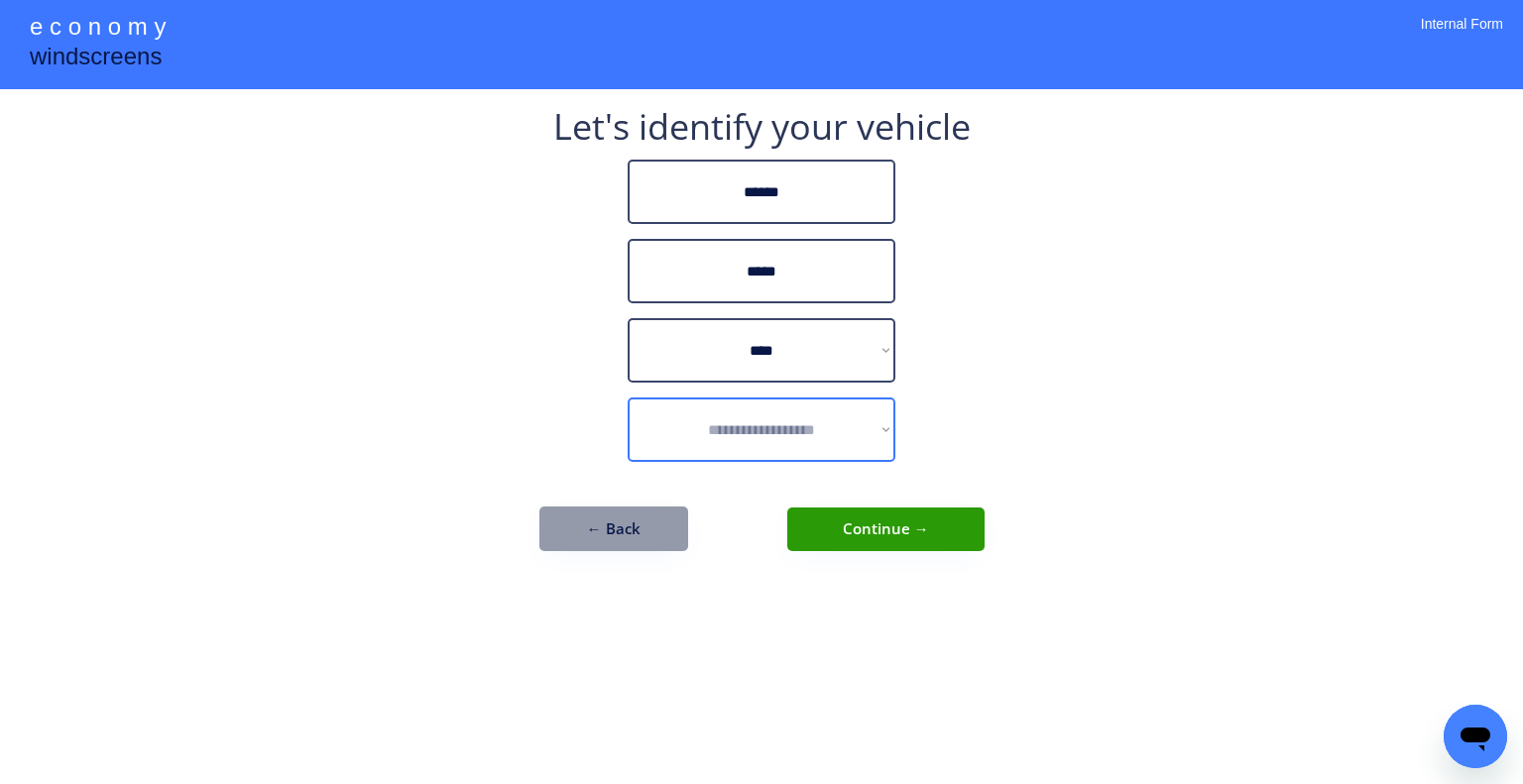click on "**********" at bounding box center [762, 429] 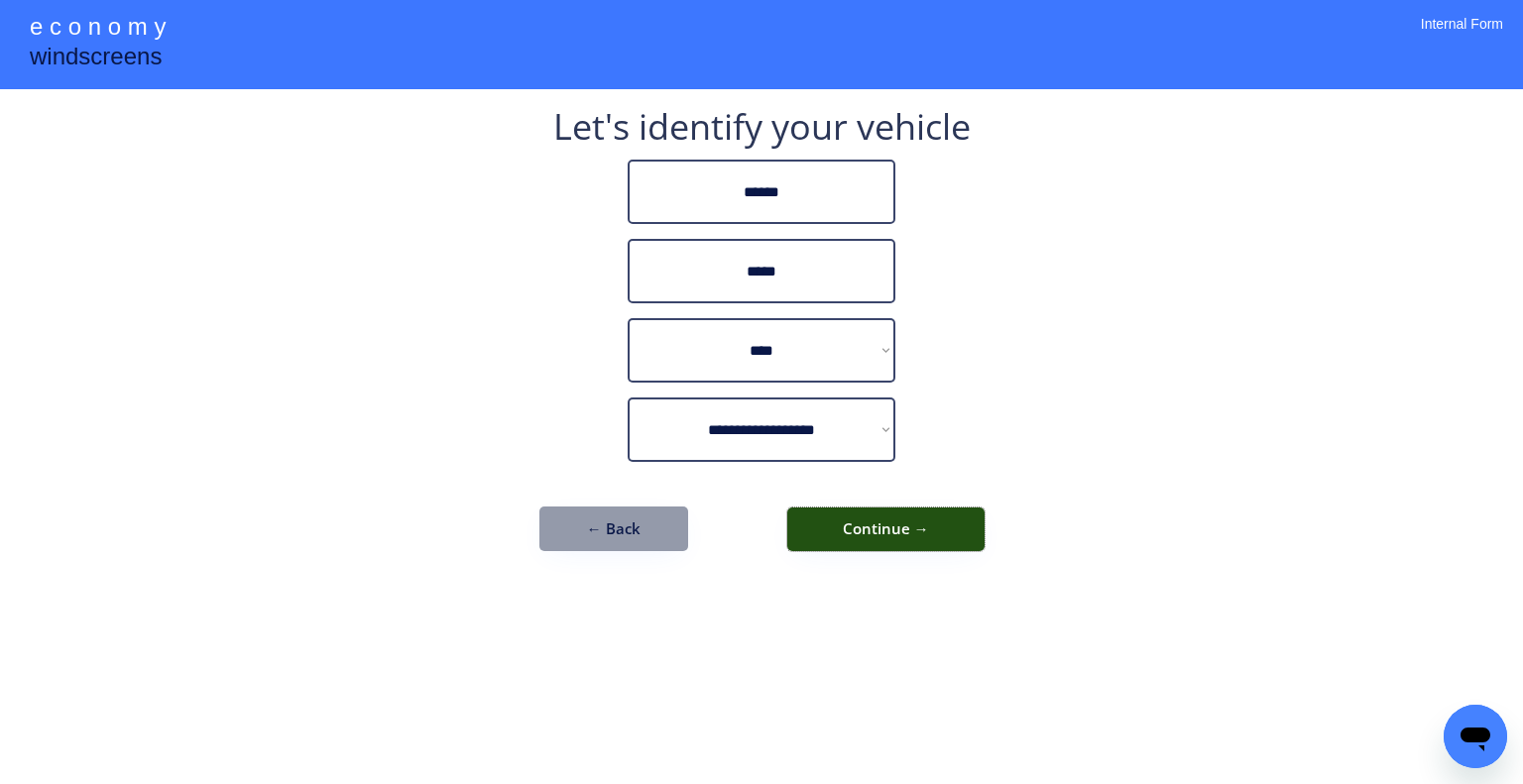 click on "Continue    →" at bounding box center (885, 529) 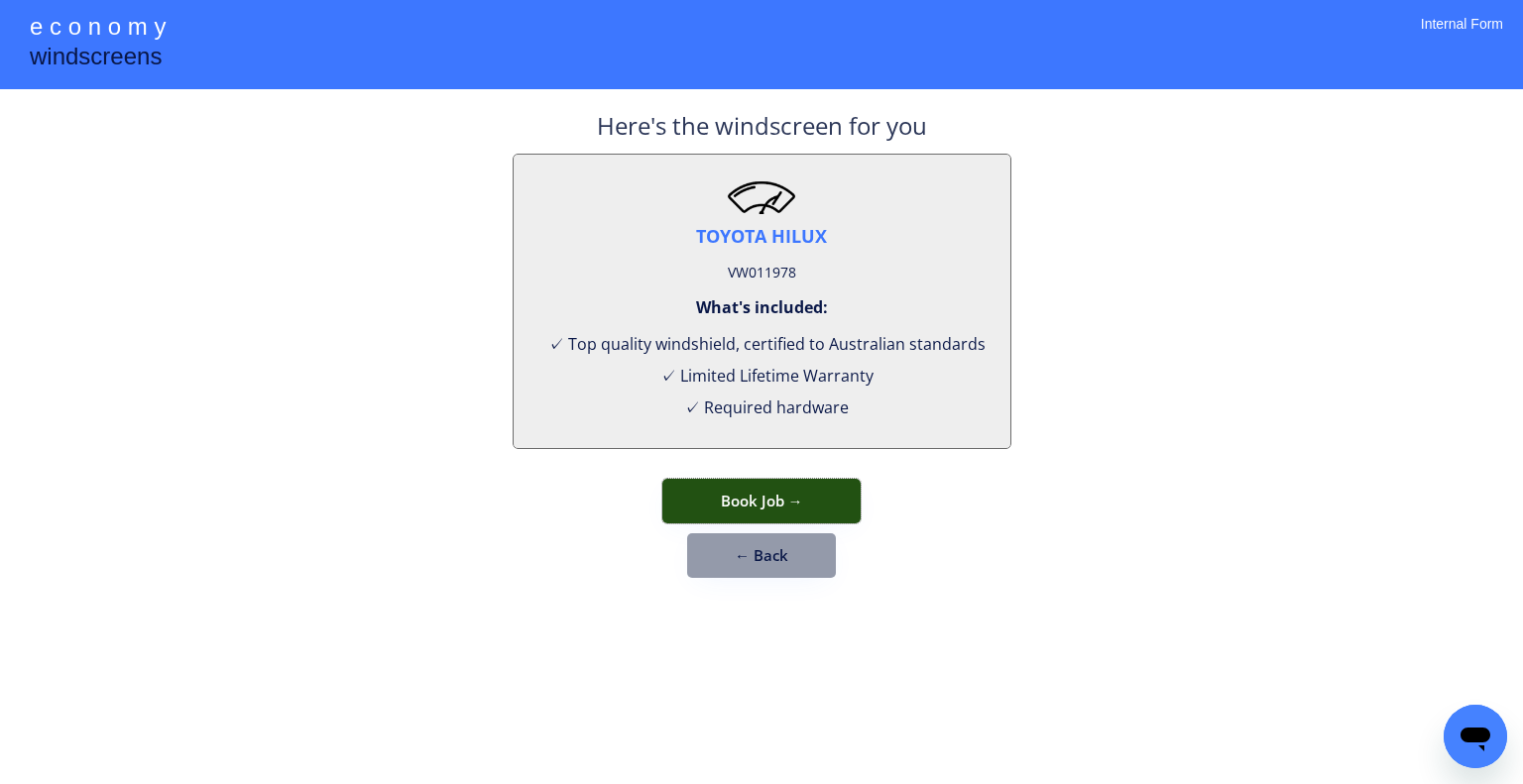 click on "Book Job    →" at bounding box center (762, 501) 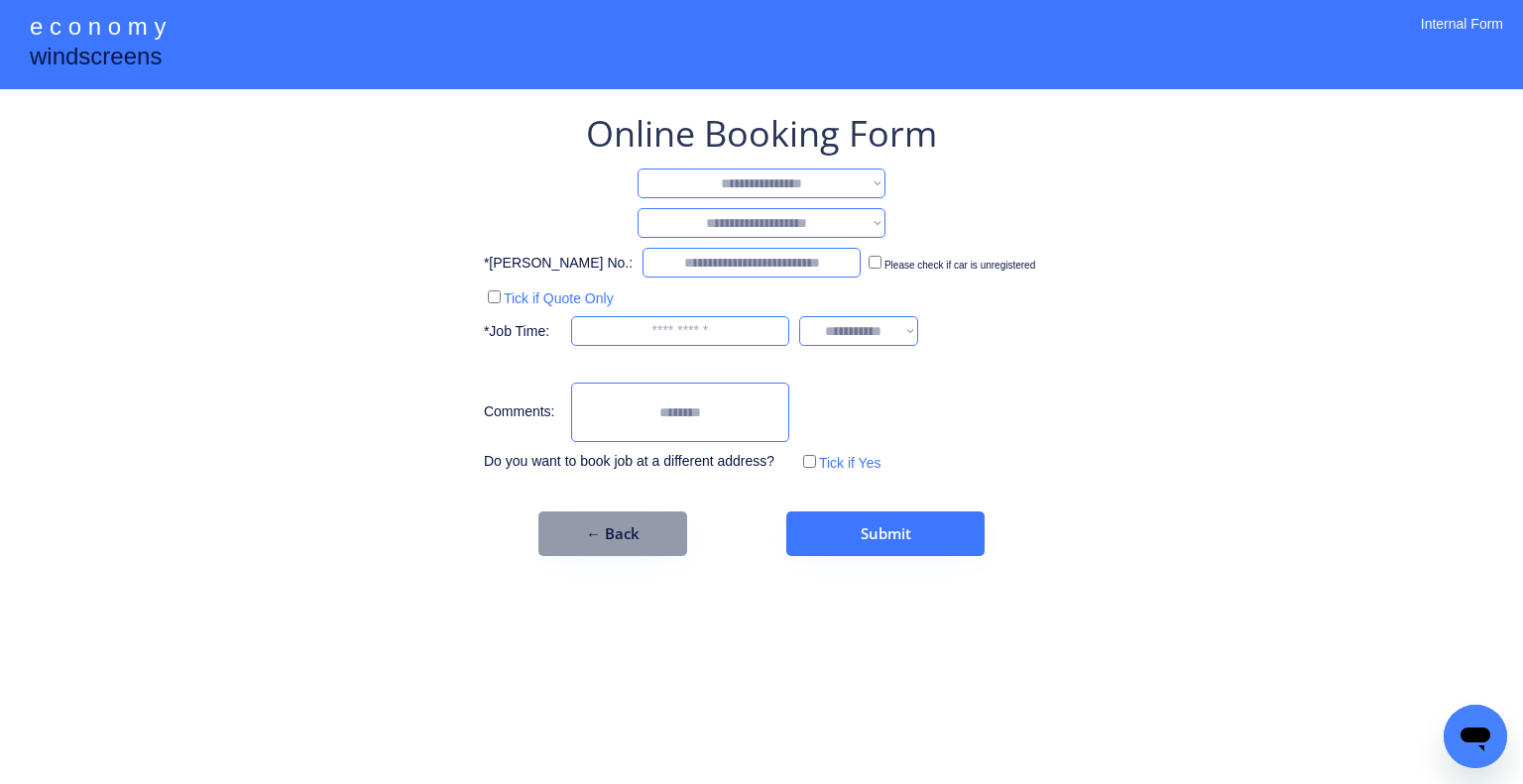 drag, startPoint x: 813, startPoint y: 177, endPoint x: 810, endPoint y: 196, distance: 19.235384 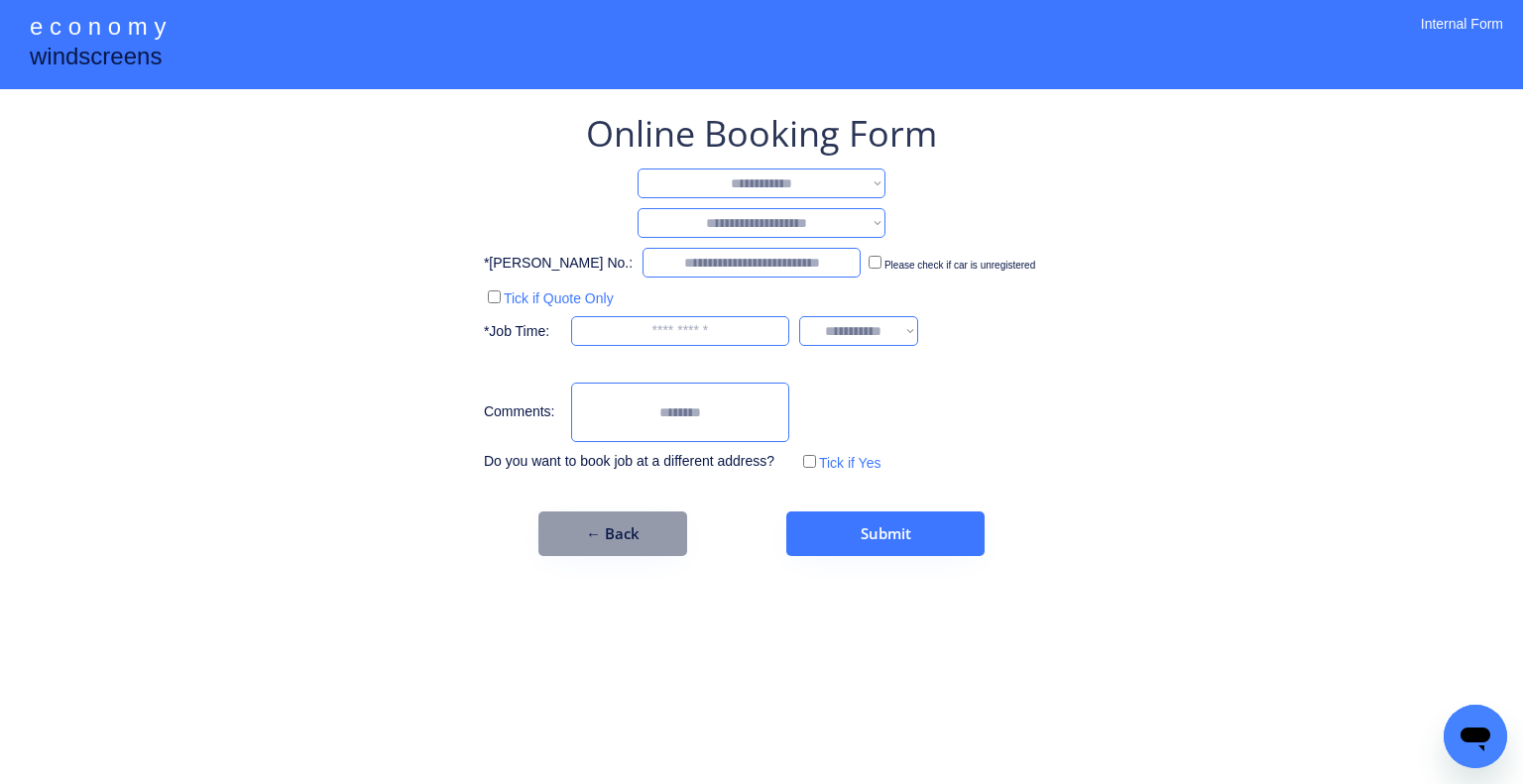 click on "**********" at bounding box center (762, 183) 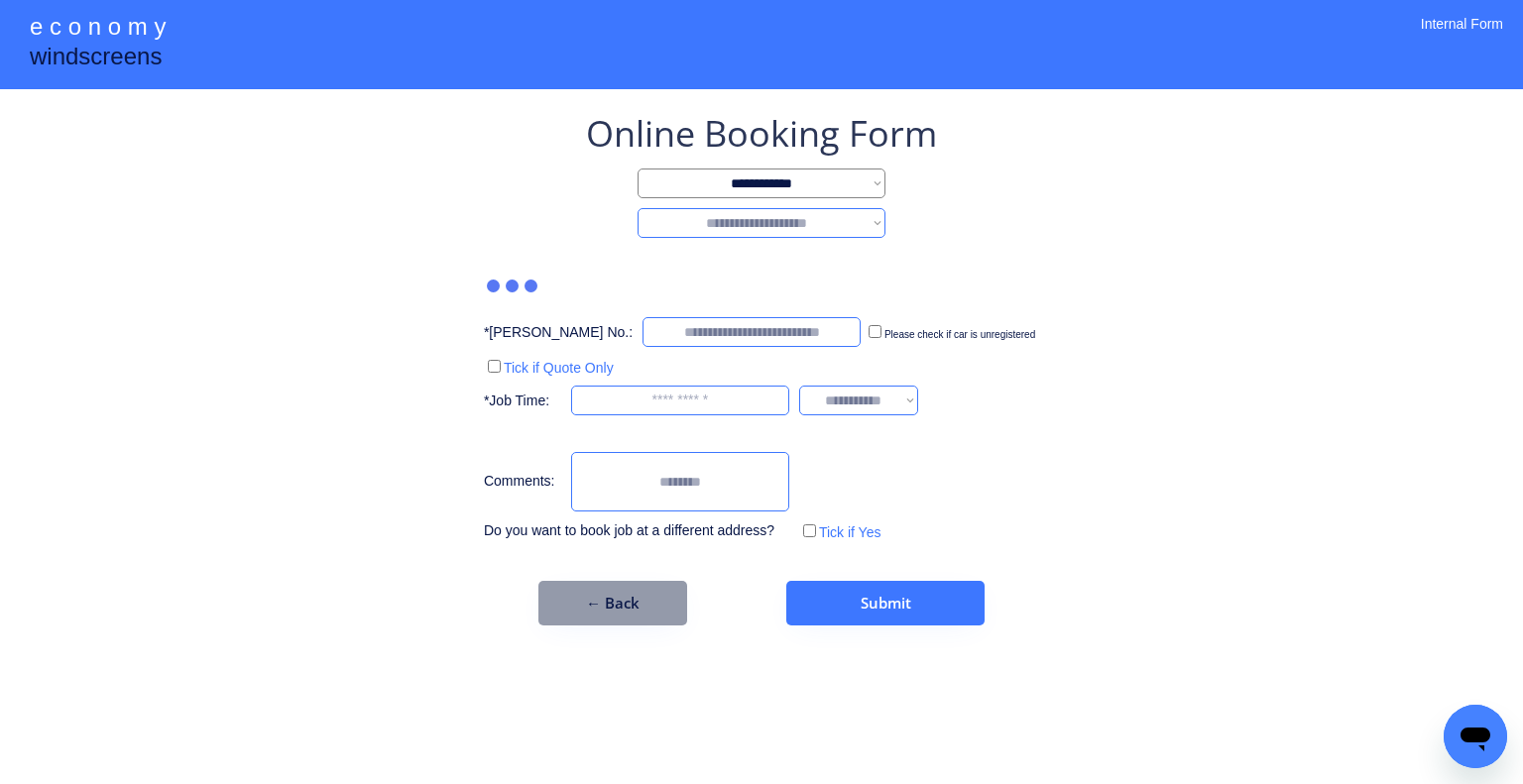 click on "**********" at bounding box center (762, 223) 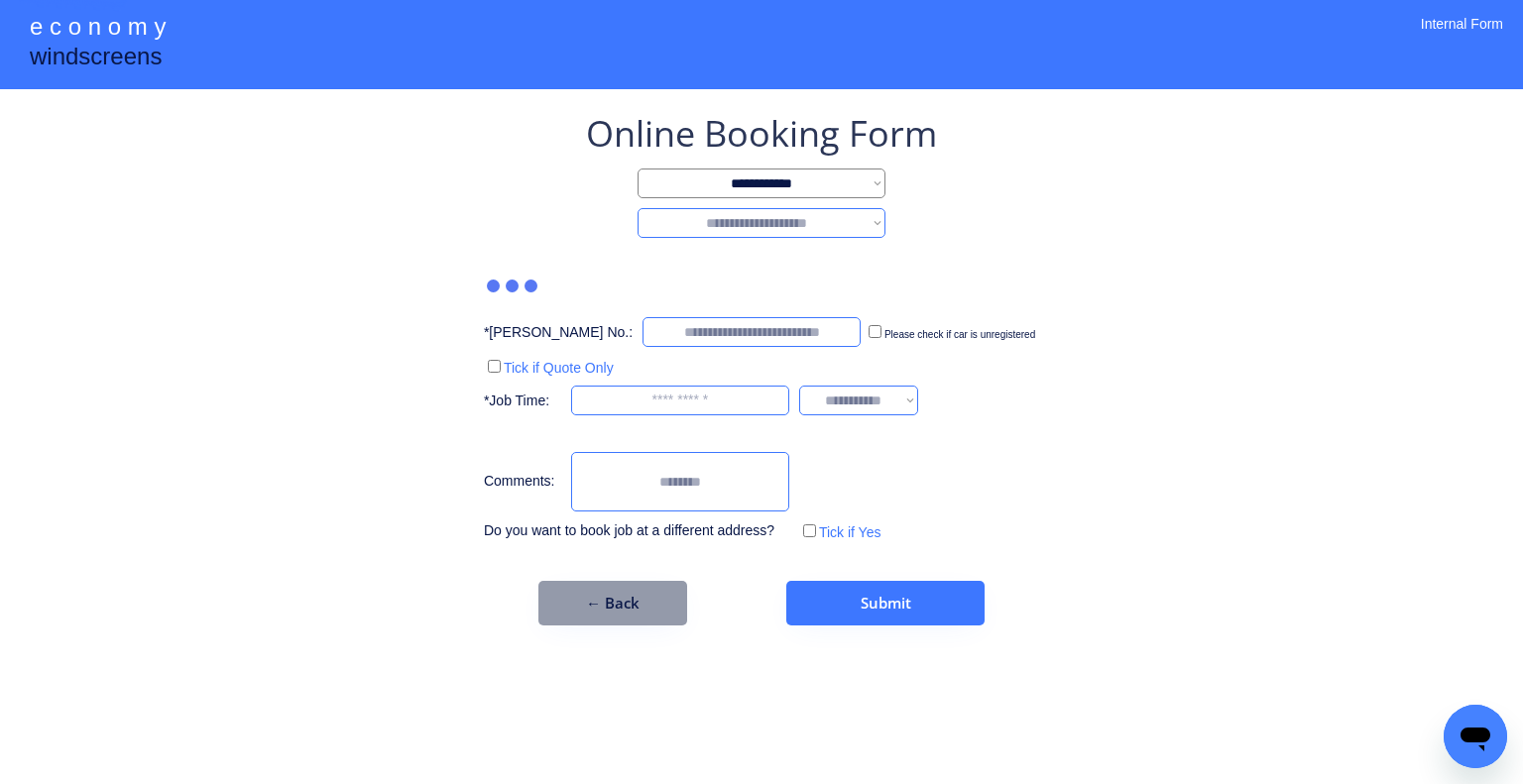 select on "*******" 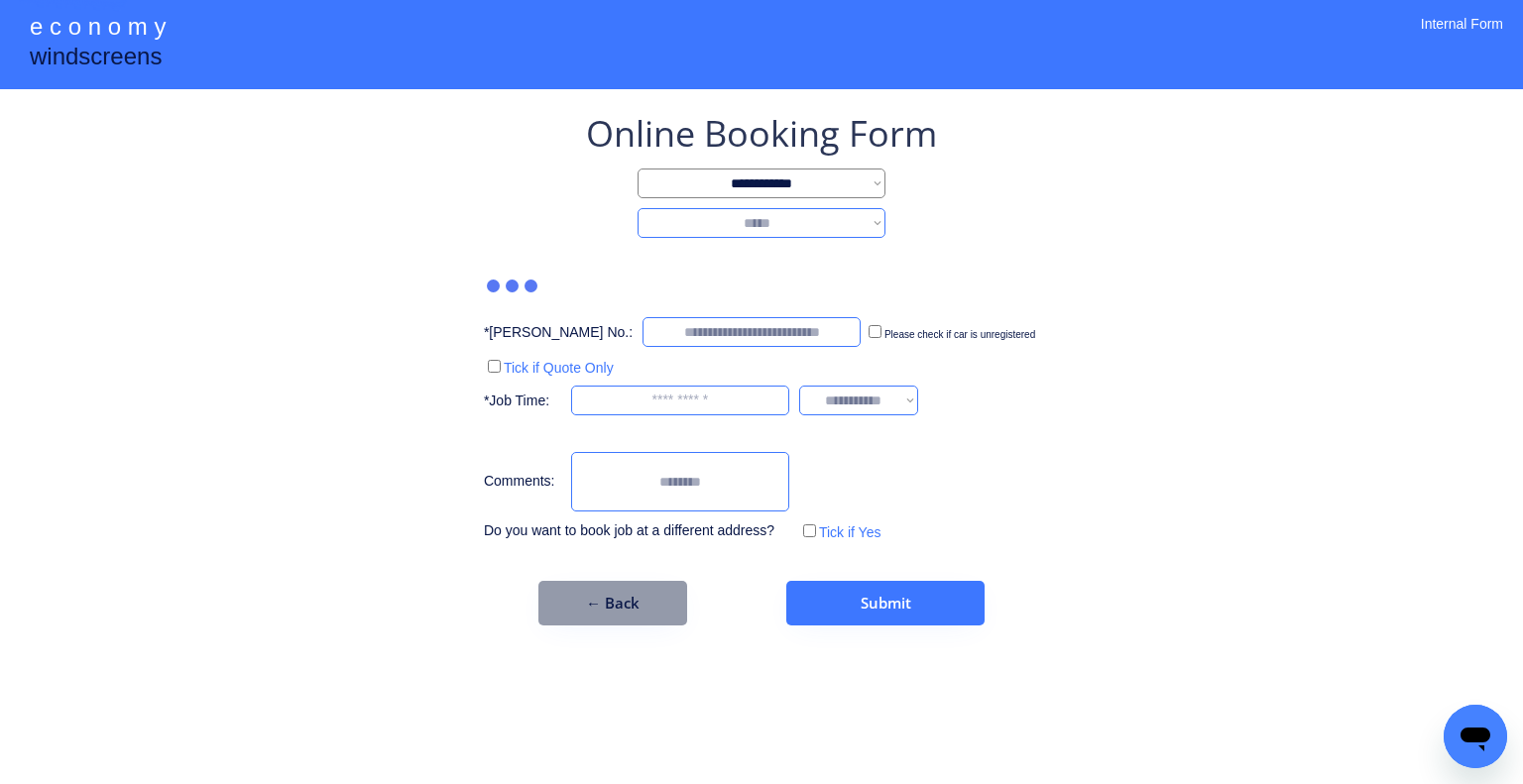 click on "**********" at bounding box center (762, 223) 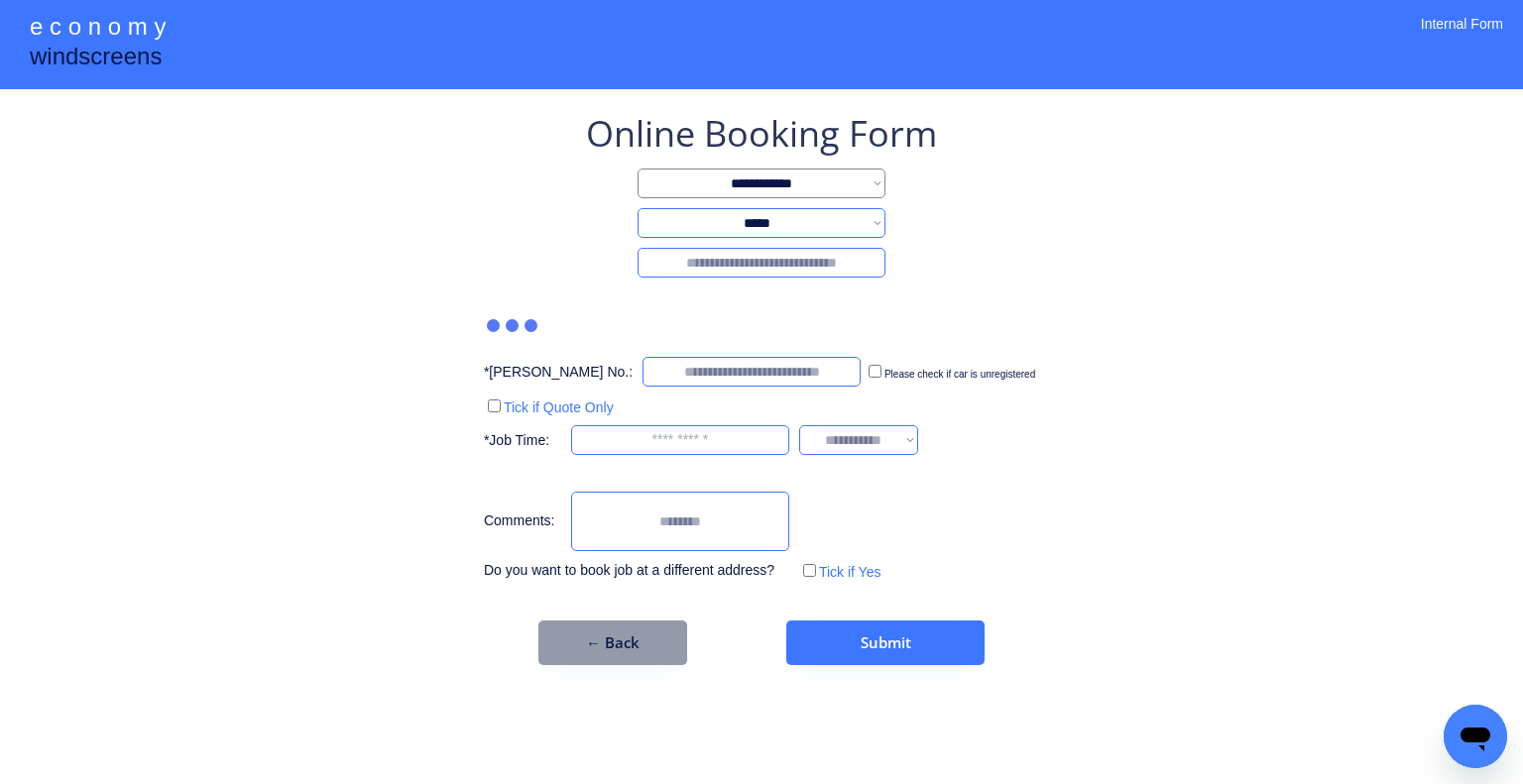 click at bounding box center [762, 263] 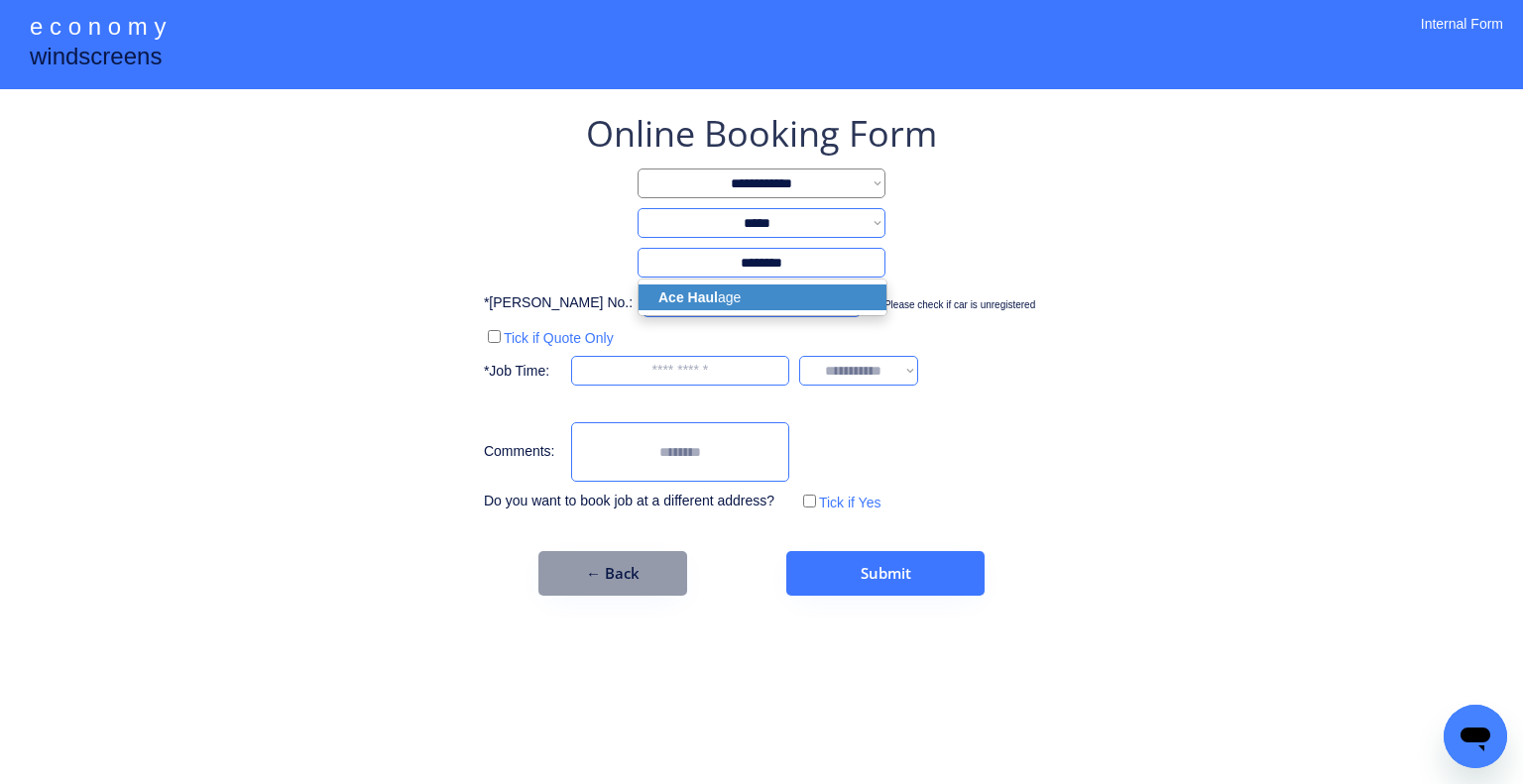 click on "Ace Haul age" at bounding box center [762, 297] 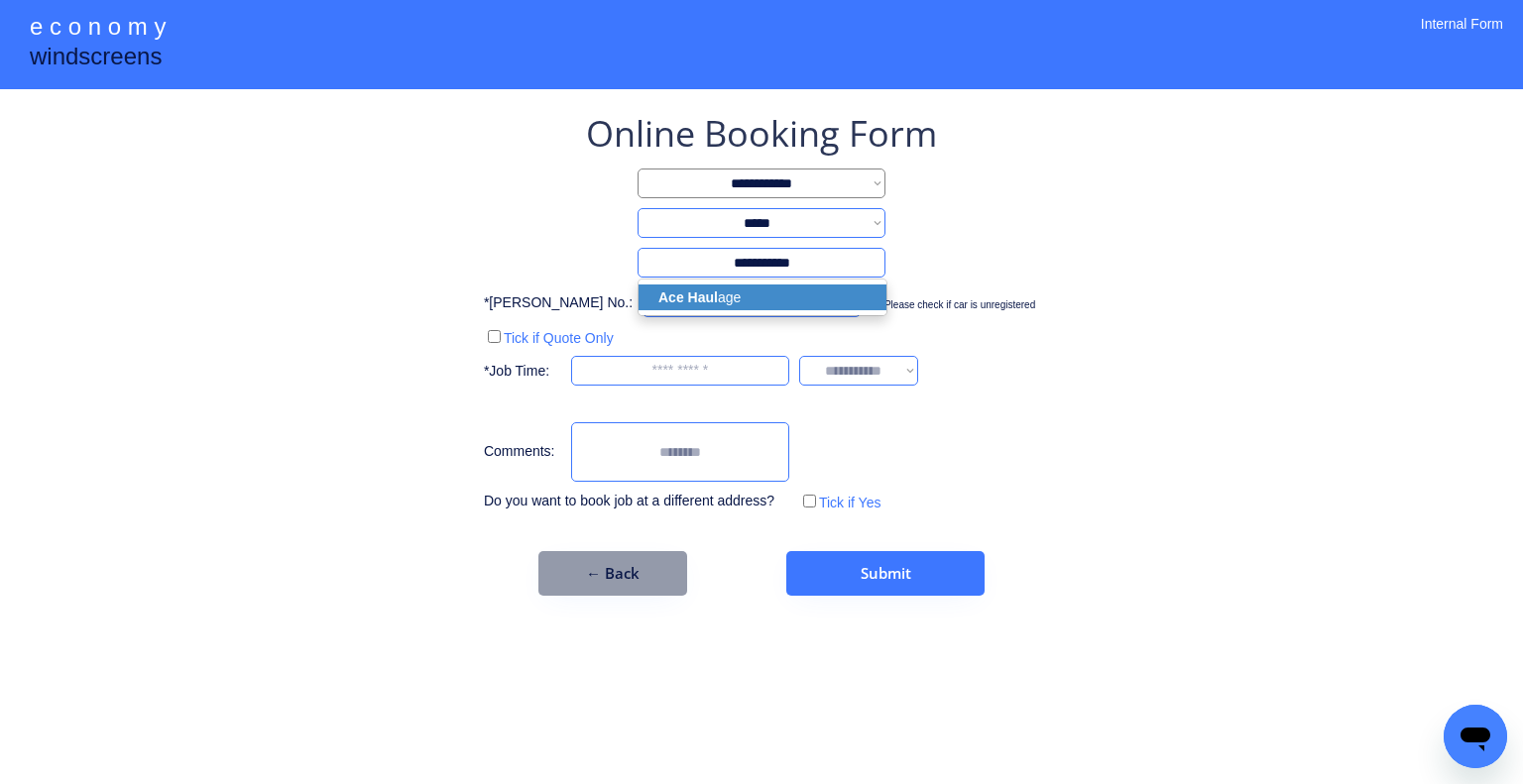 type on "**********" 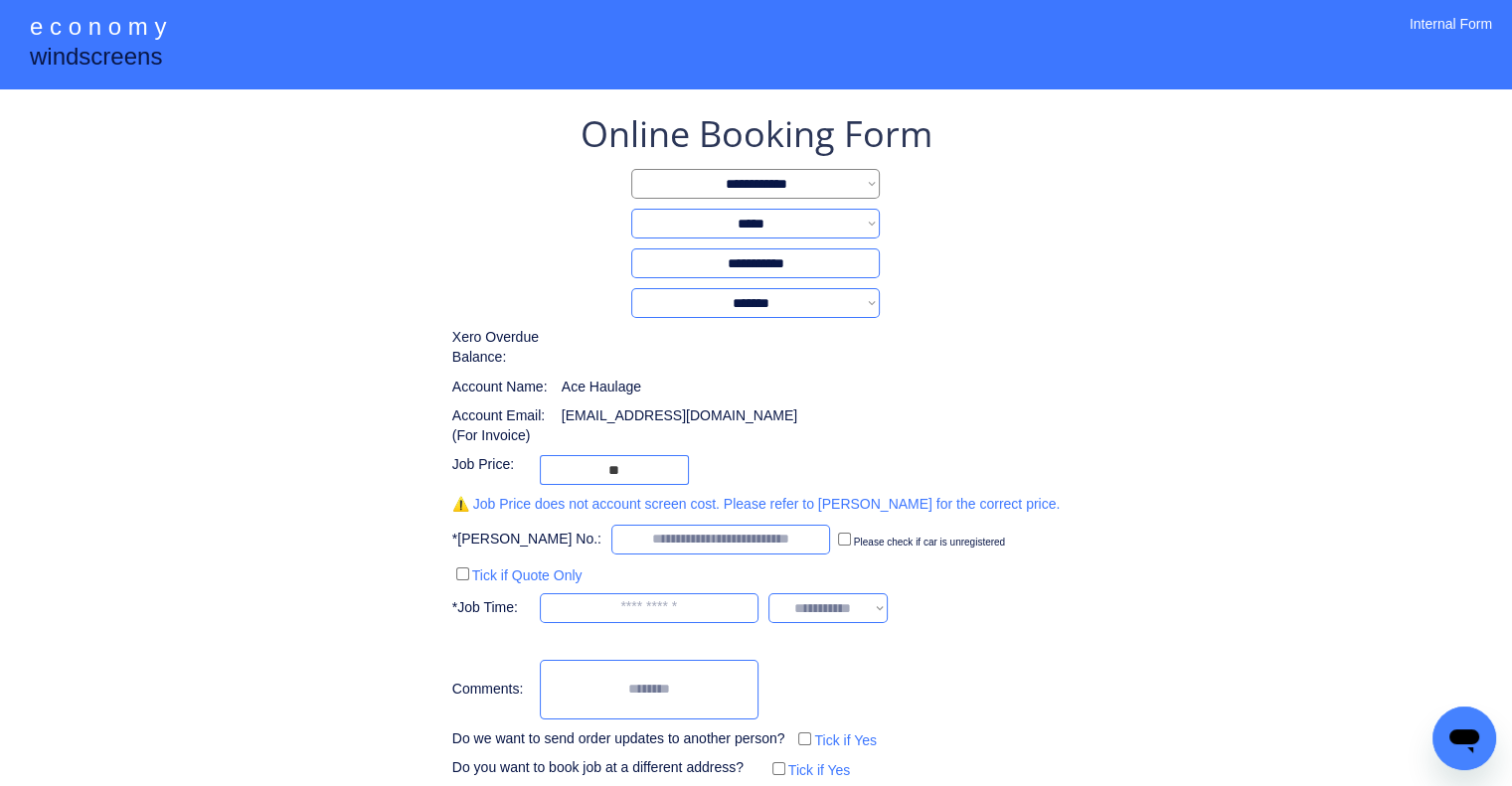 click on "**********" at bounding box center (756, 446) 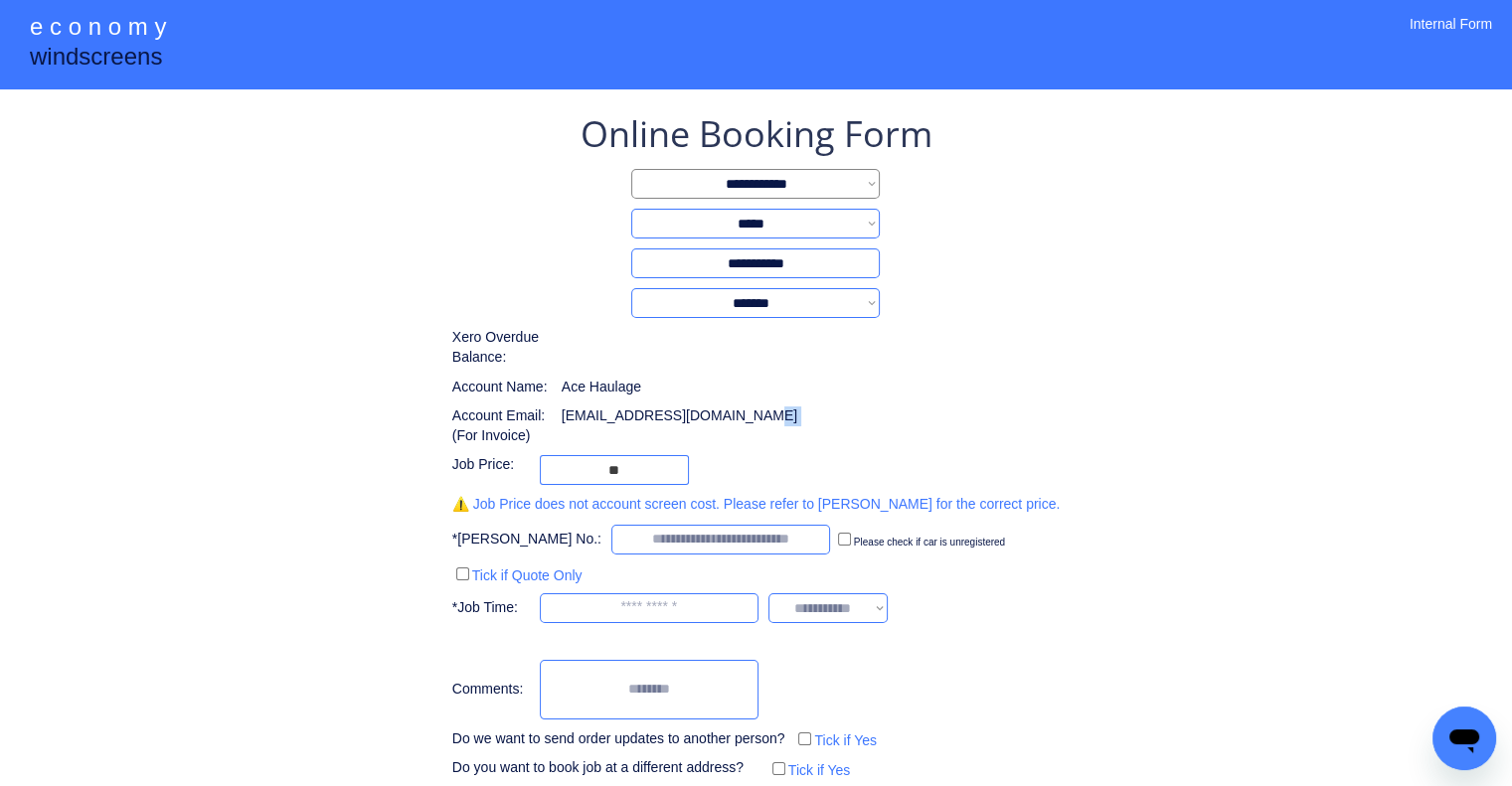 click on "**********" at bounding box center [756, 446] 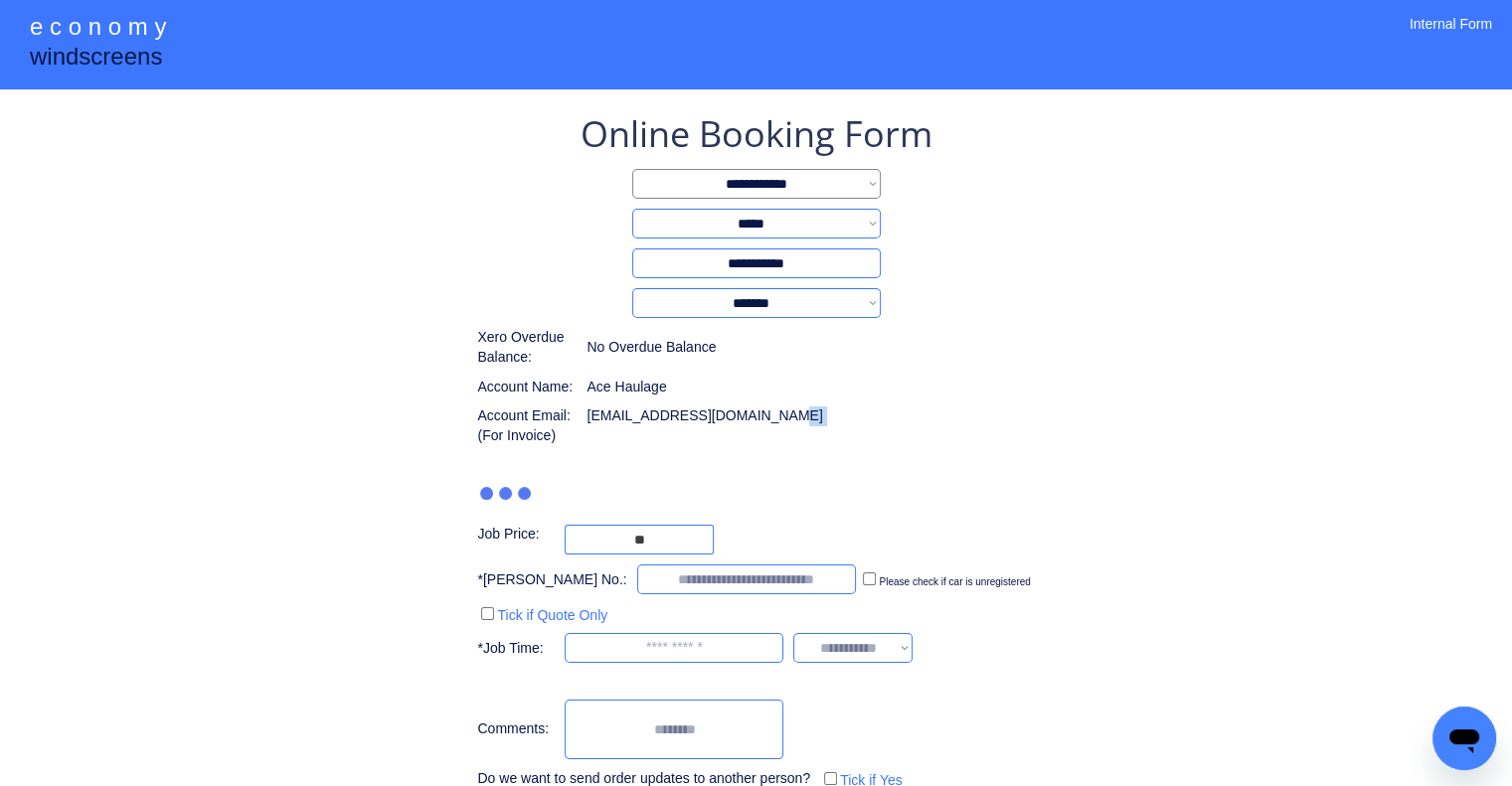 type on "***" 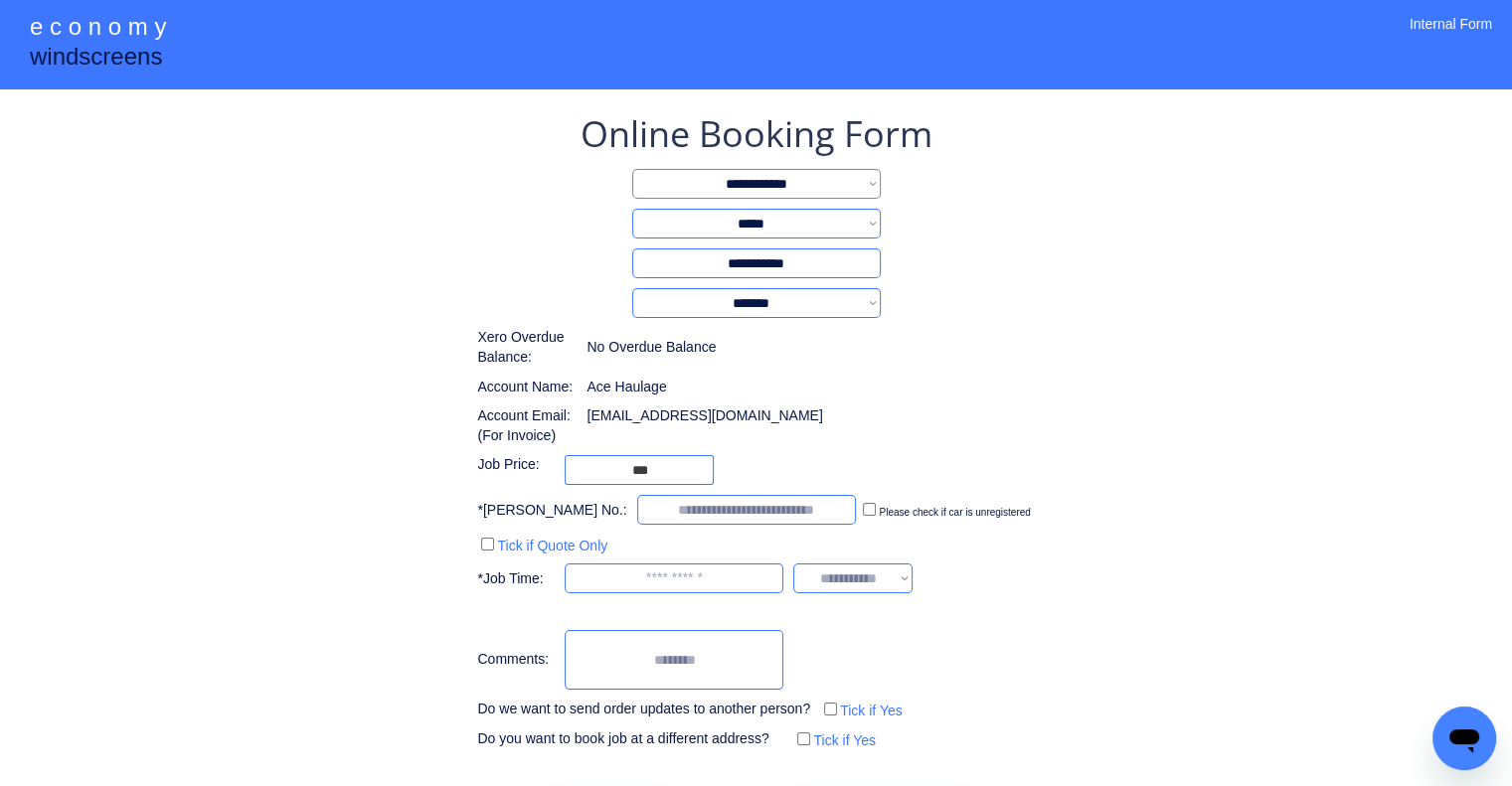 click at bounding box center (747, 510) 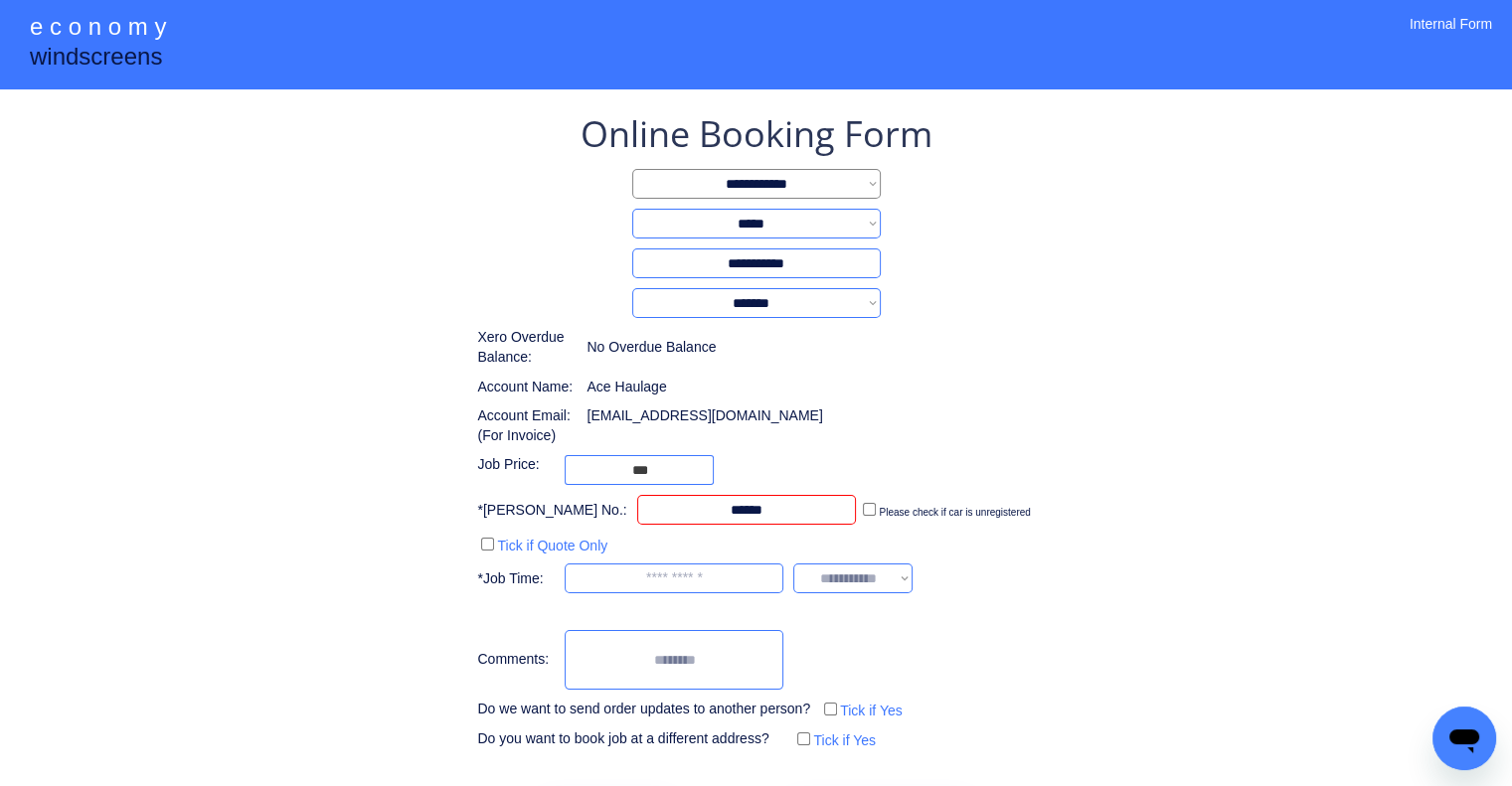 type on "******" 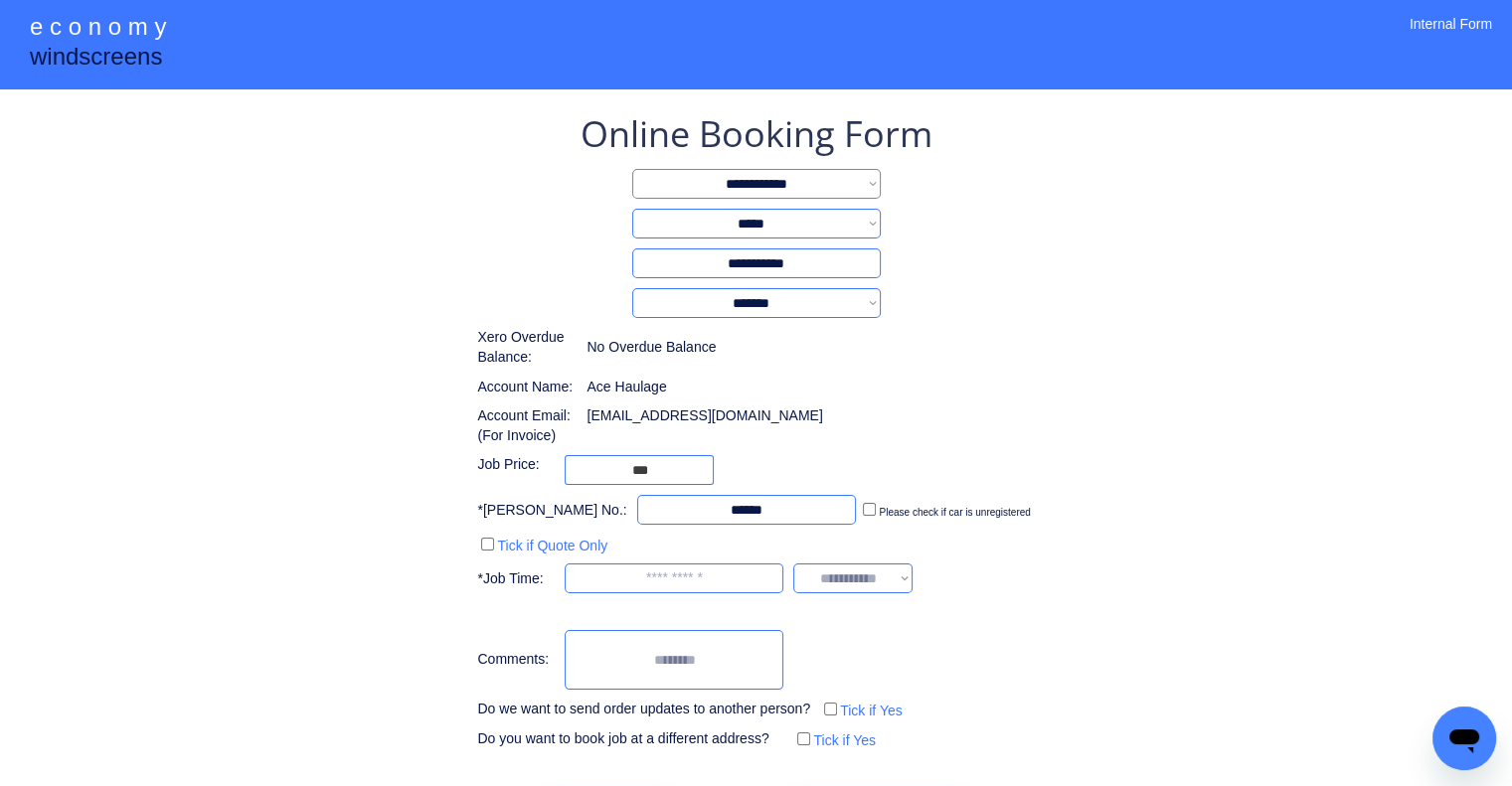 click on "**********" at bounding box center [756, 471] 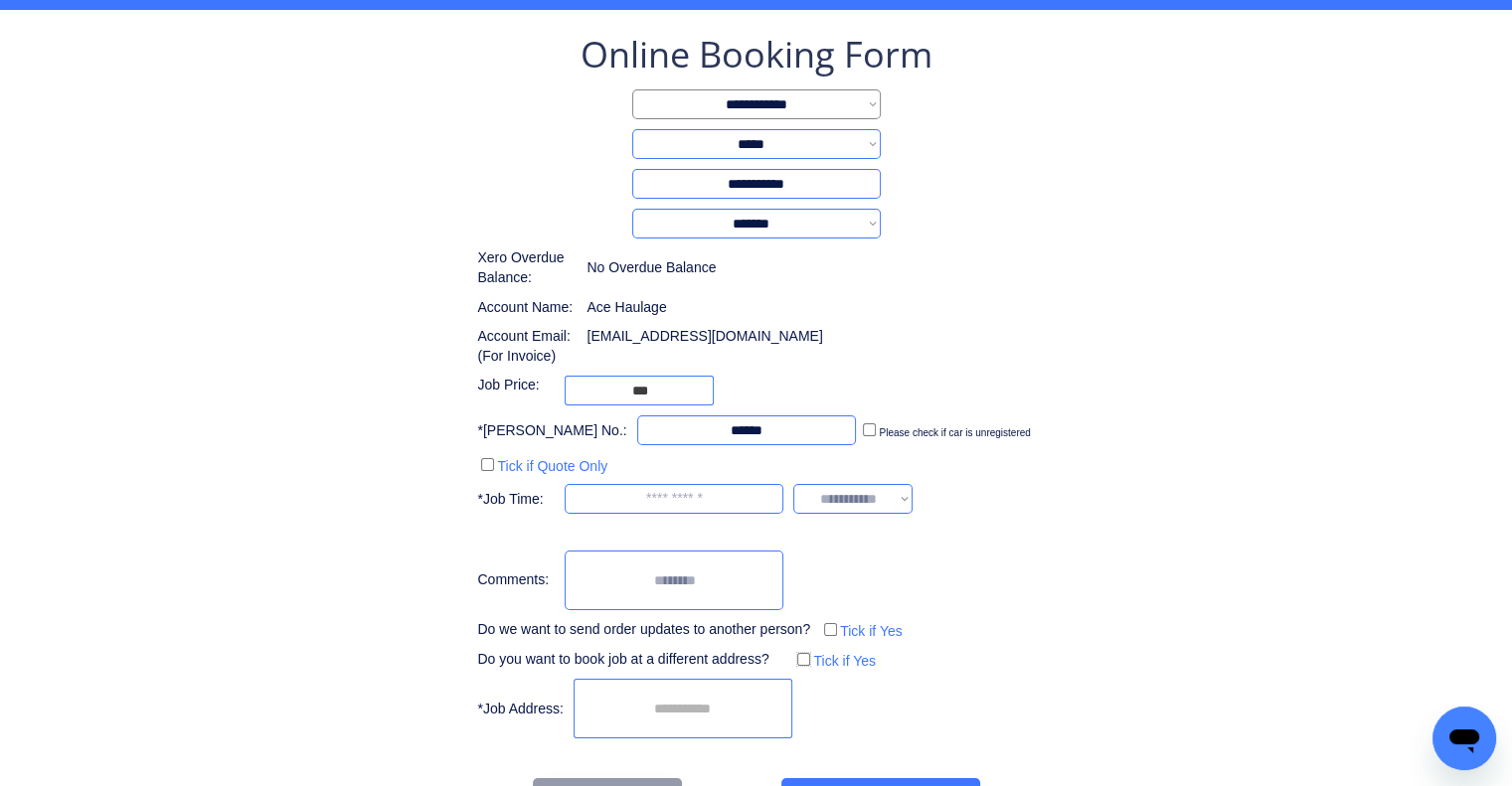 scroll, scrollTop: 146, scrollLeft: 0, axis: vertical 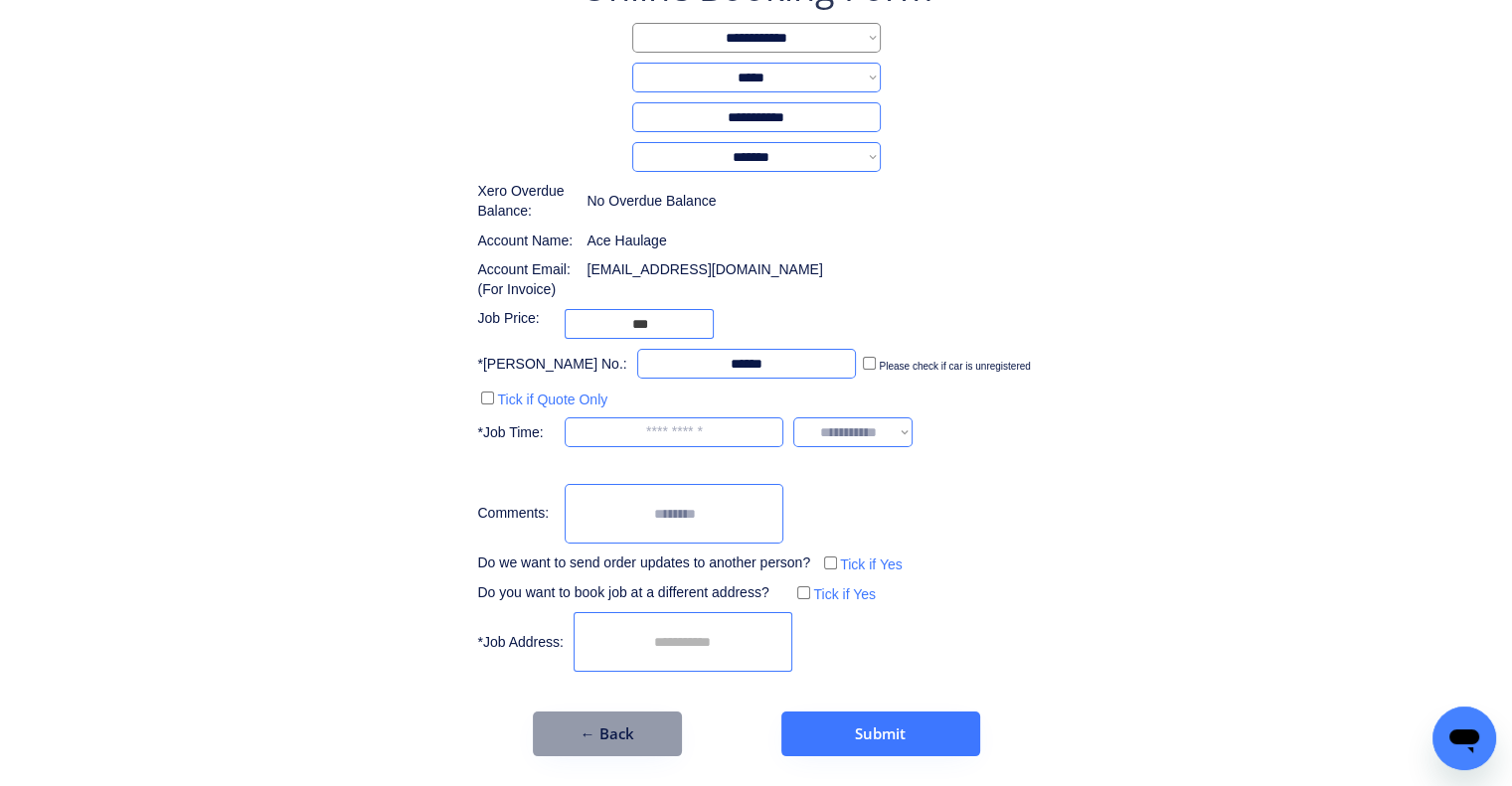 click at bounding box center [683, 642] 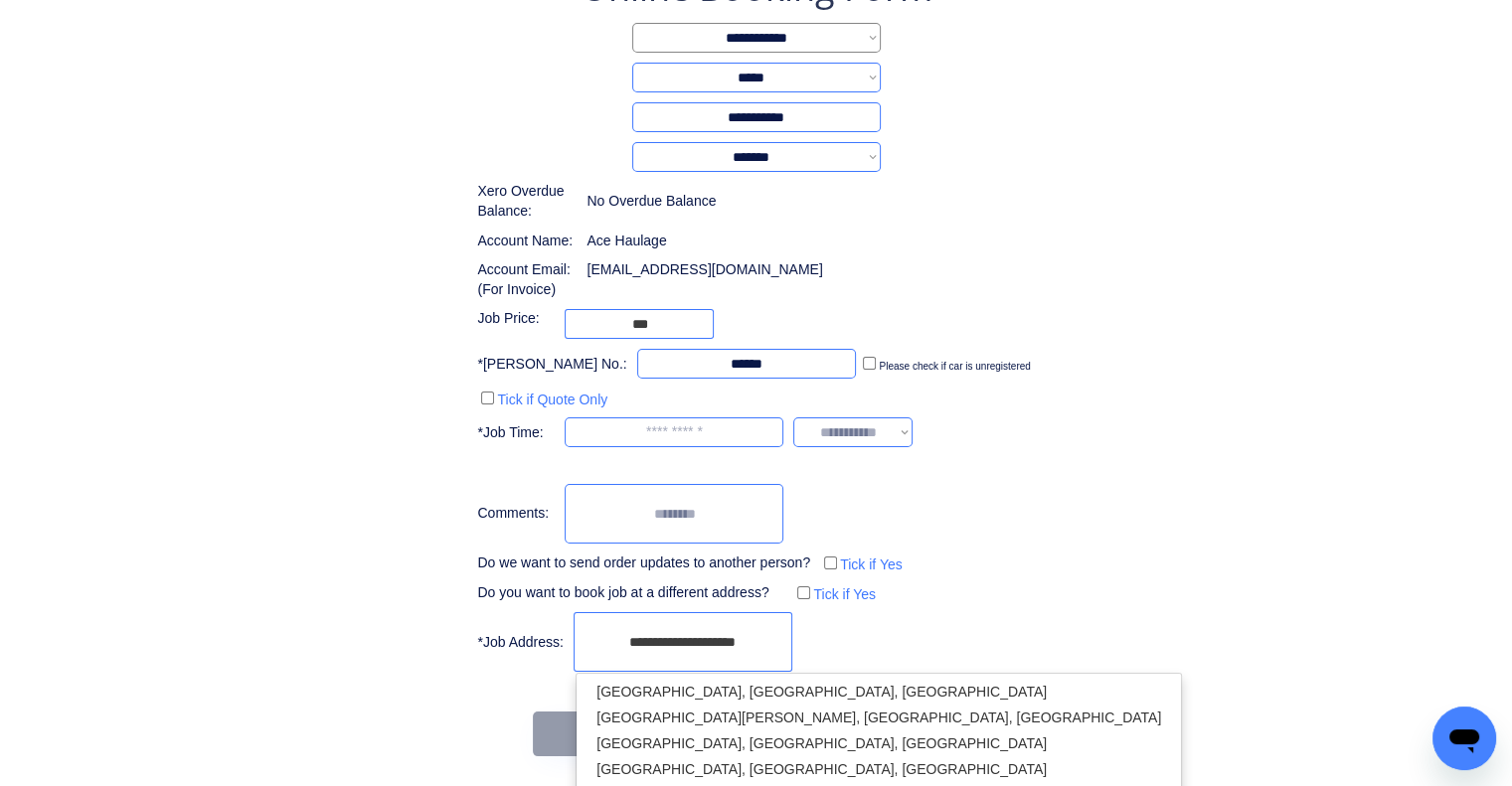 type on "**********" 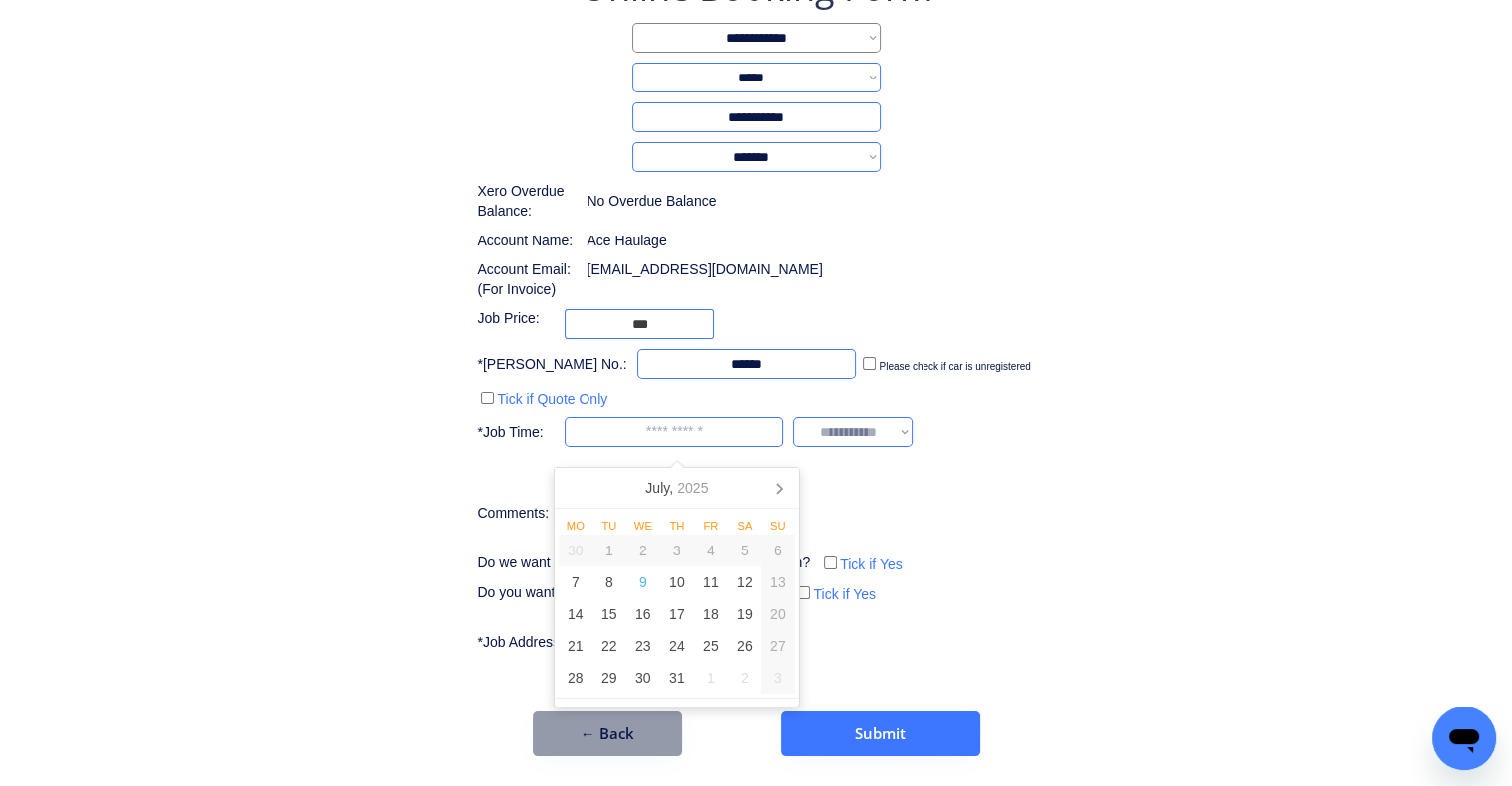 click at bounding box center (674, 432) 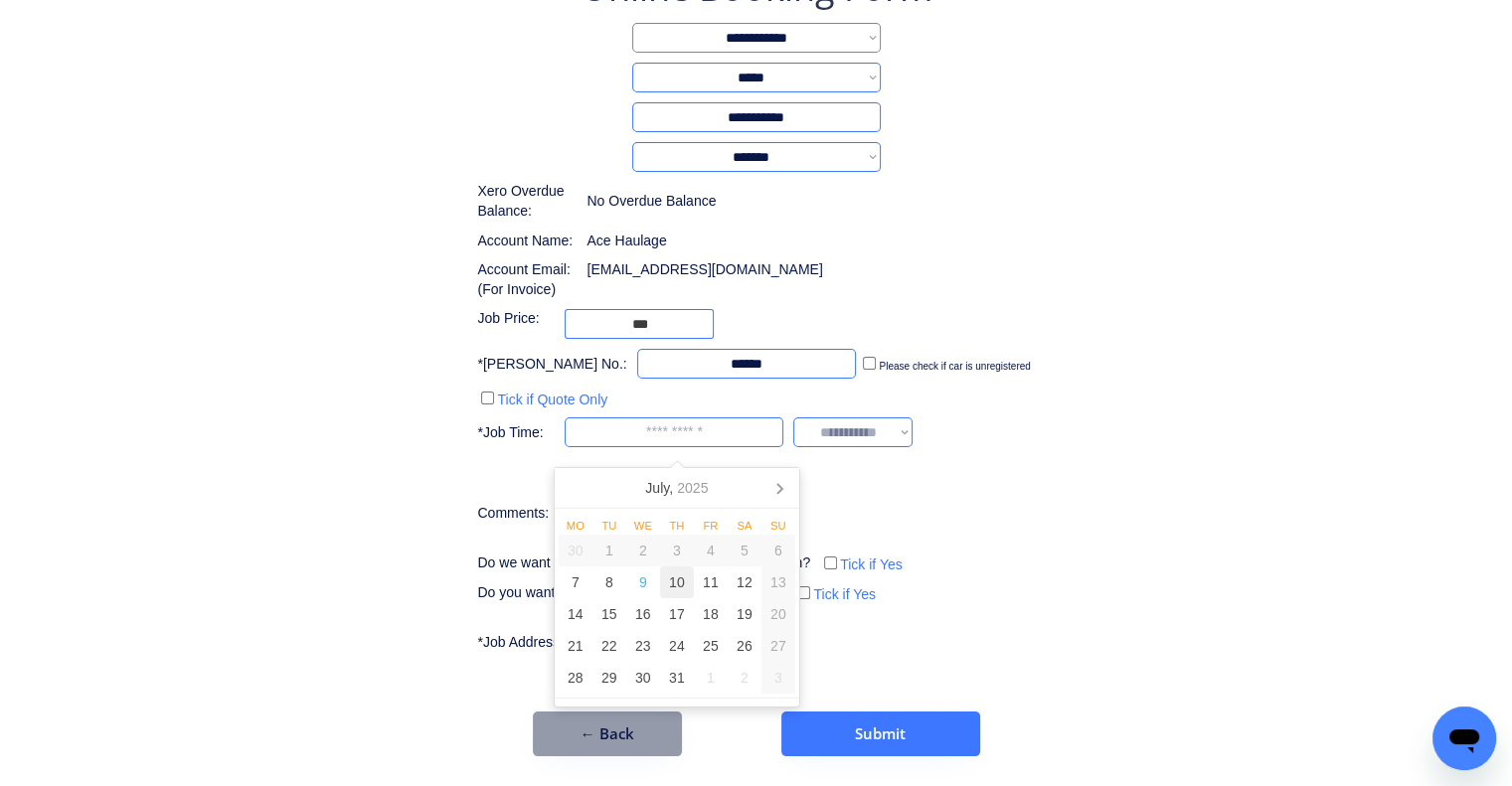 click on "10" at bounding box center [677, 582] 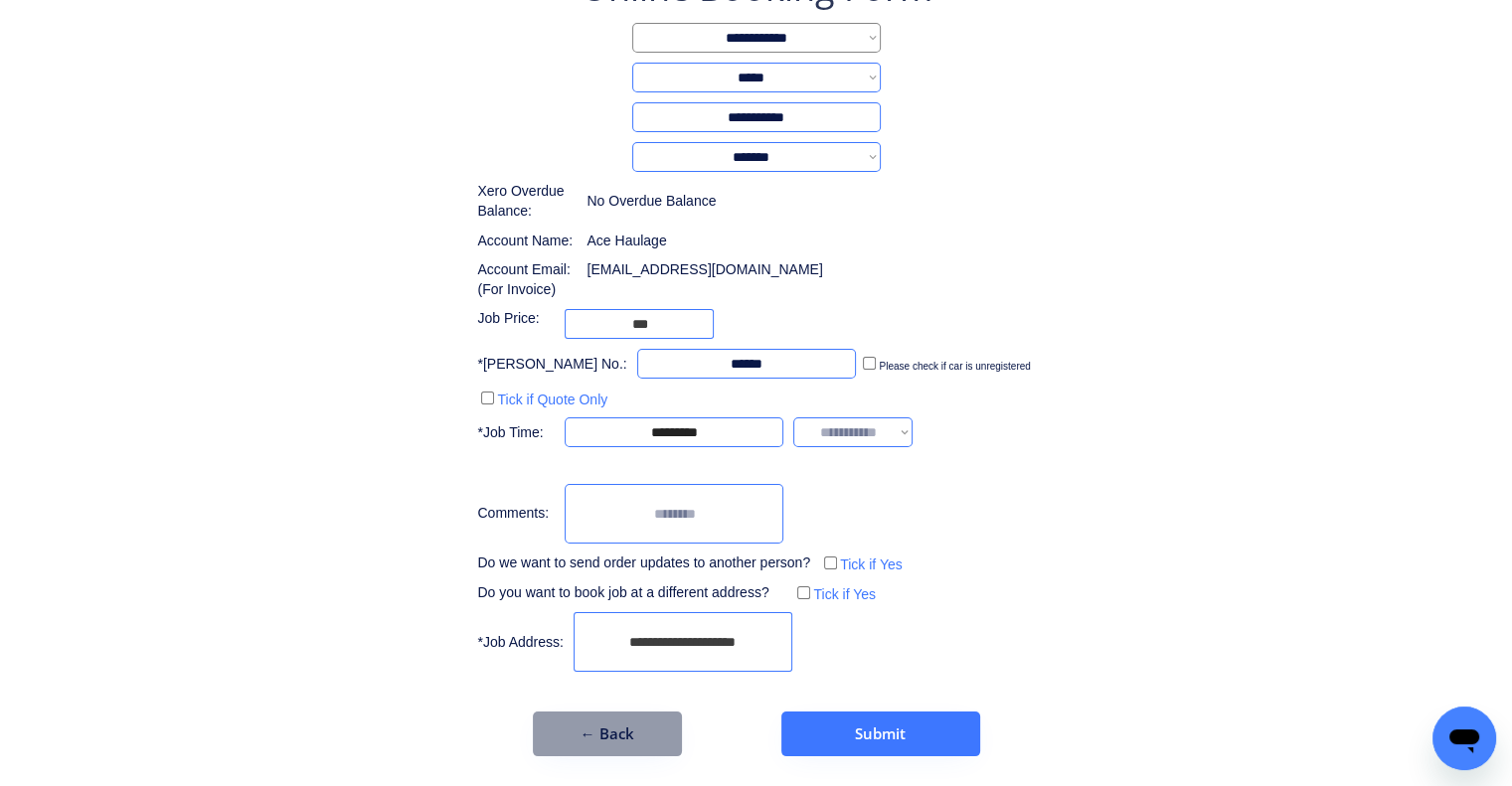 click on "**********" at bounding box center (756, 320) 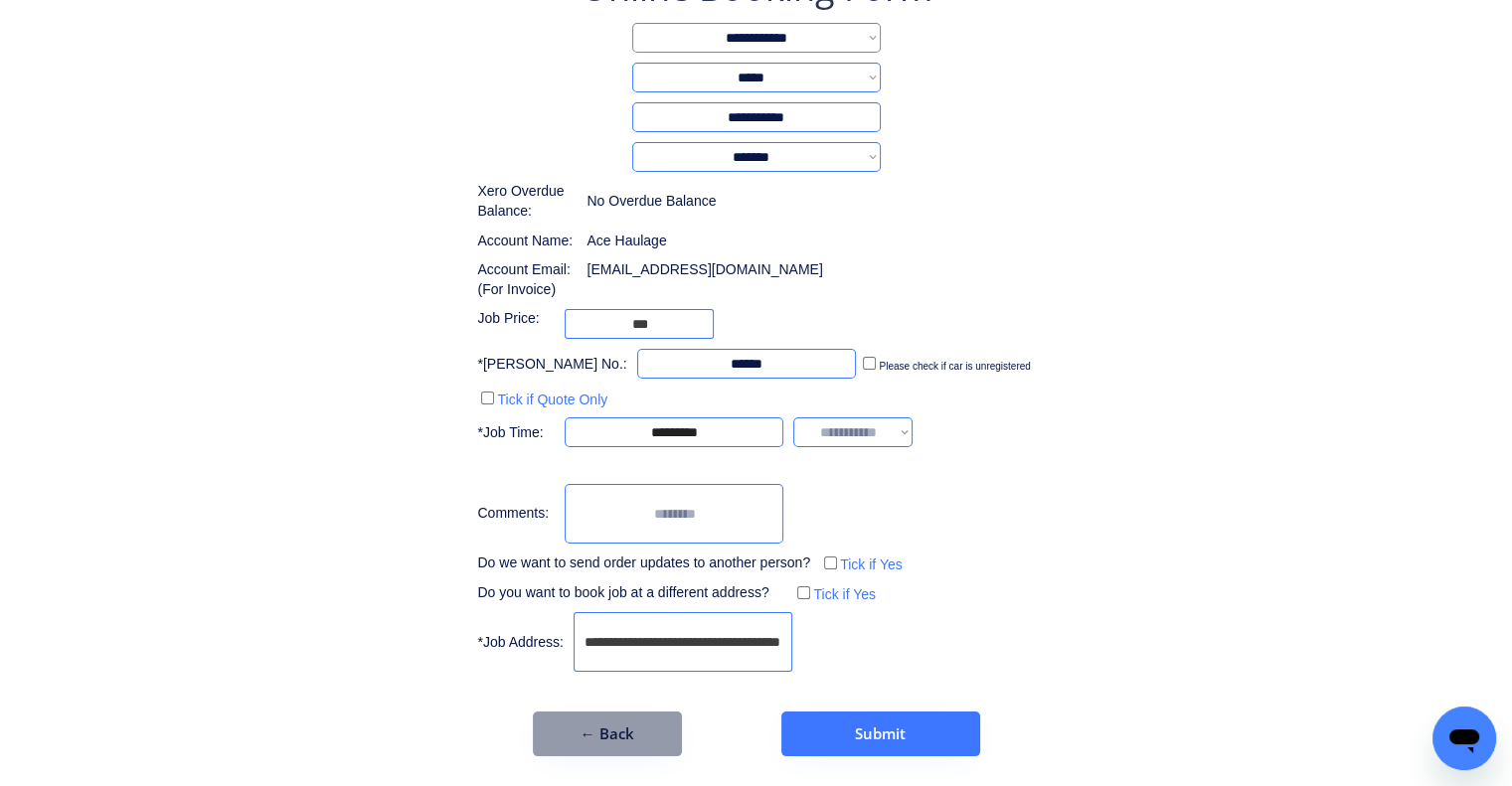 scroll, scrollTop: 0, scrollLeft: 52, axis: horizontal 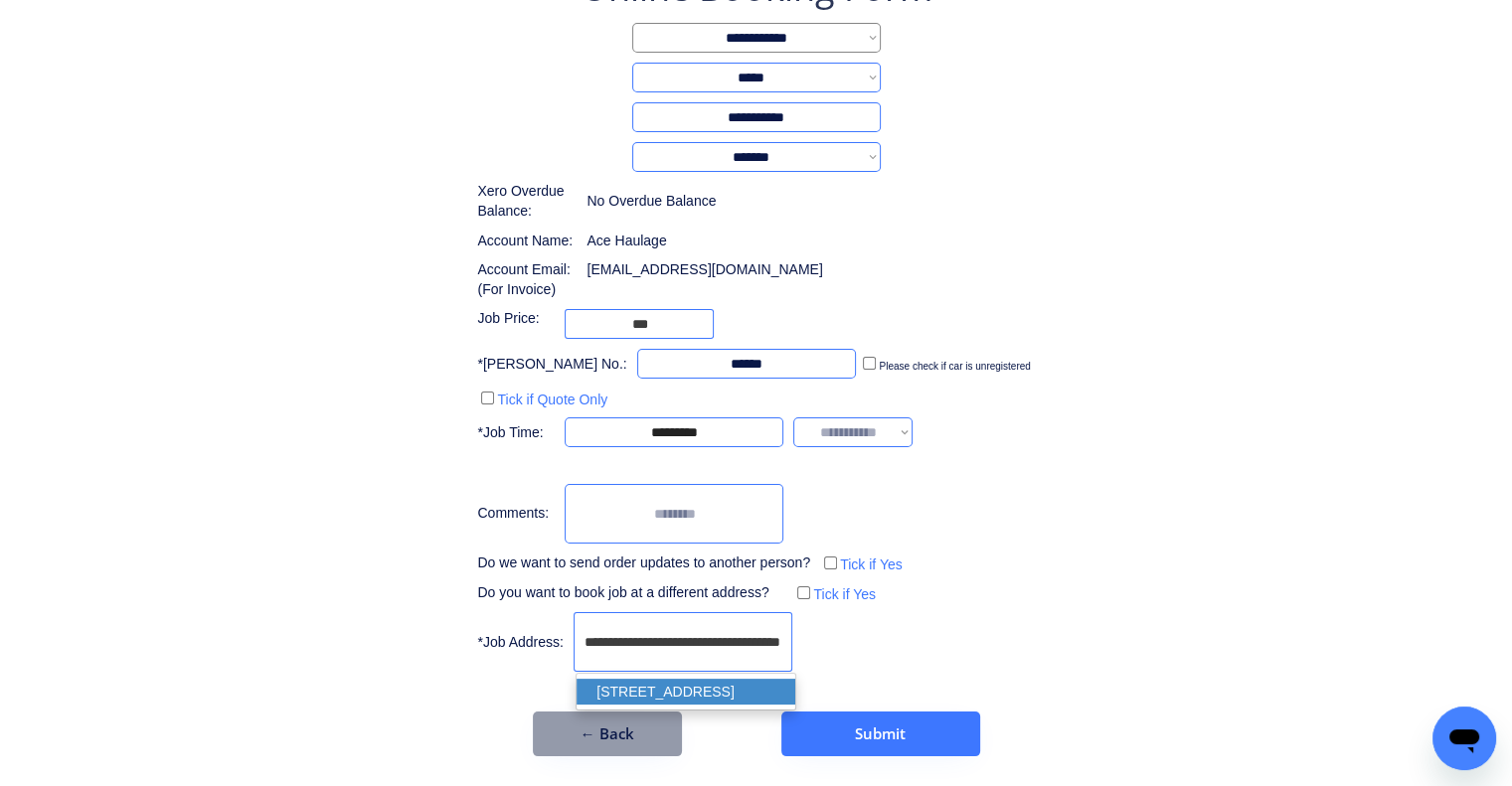 click on "87 Tonka St, Luscombe QLD 4207, Australia" at bounding box center (686, 692) 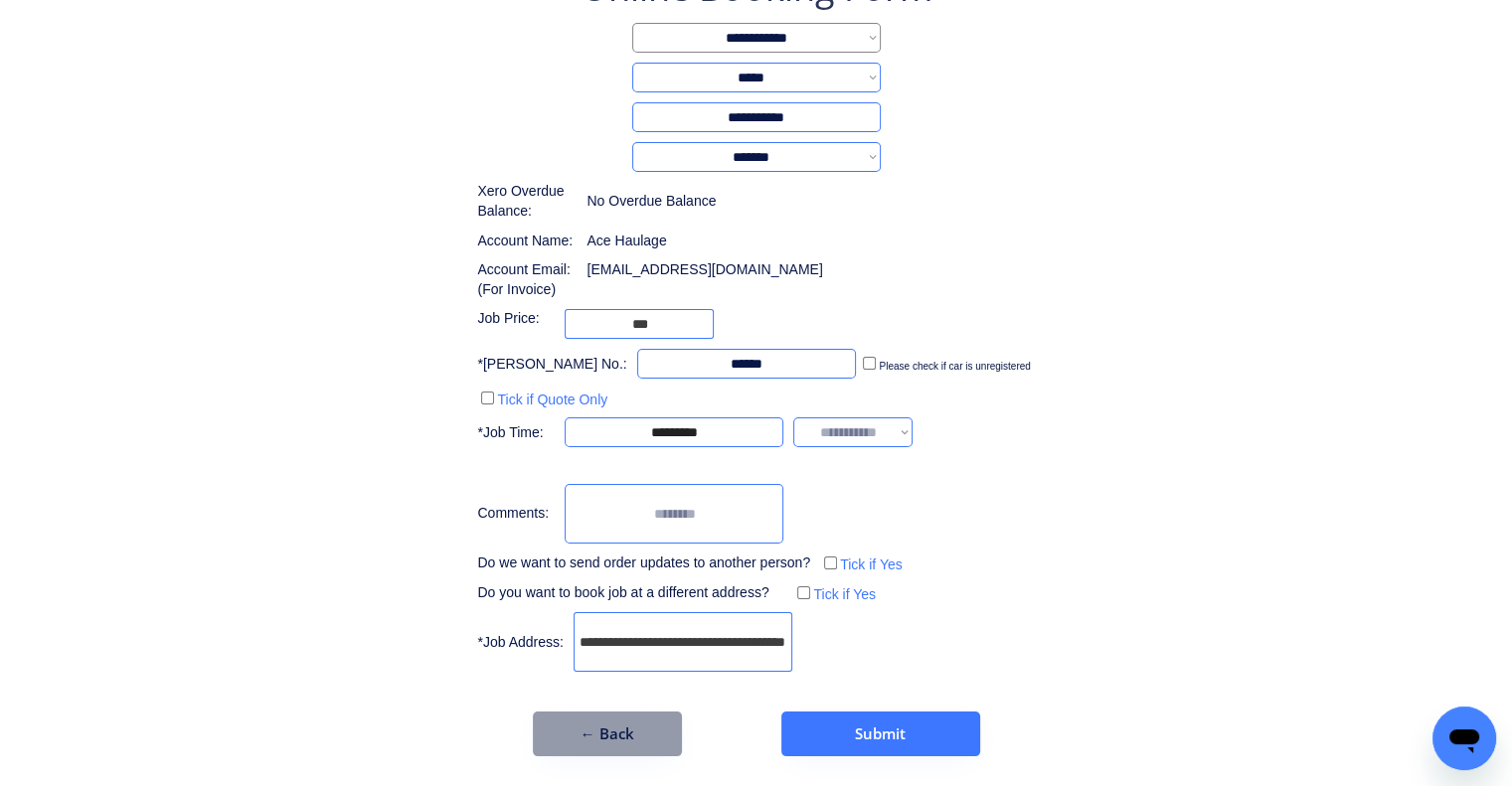 type on "**********" 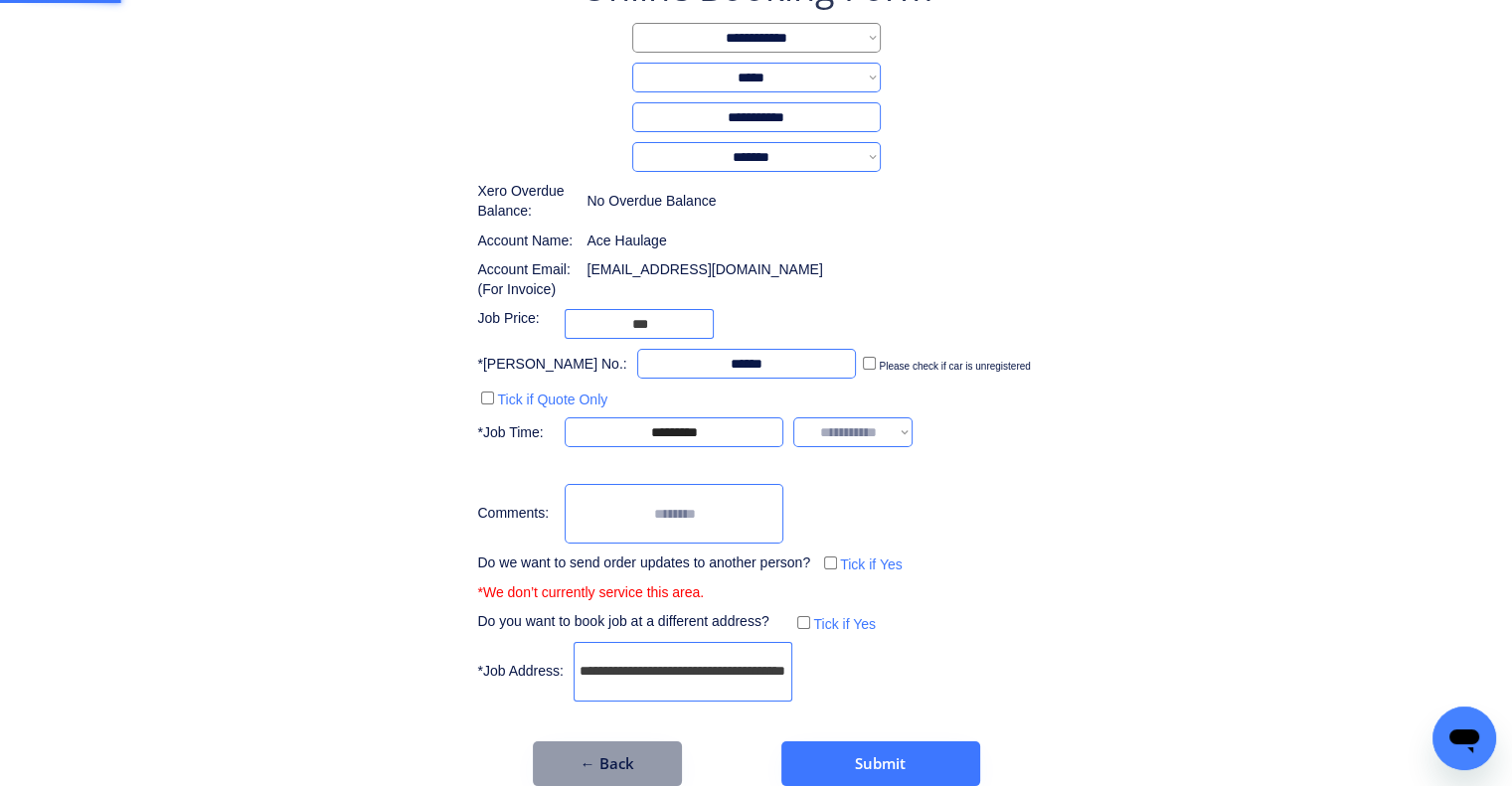 scroll, scrollTop: 0, scrollLeft: 0, axis: both 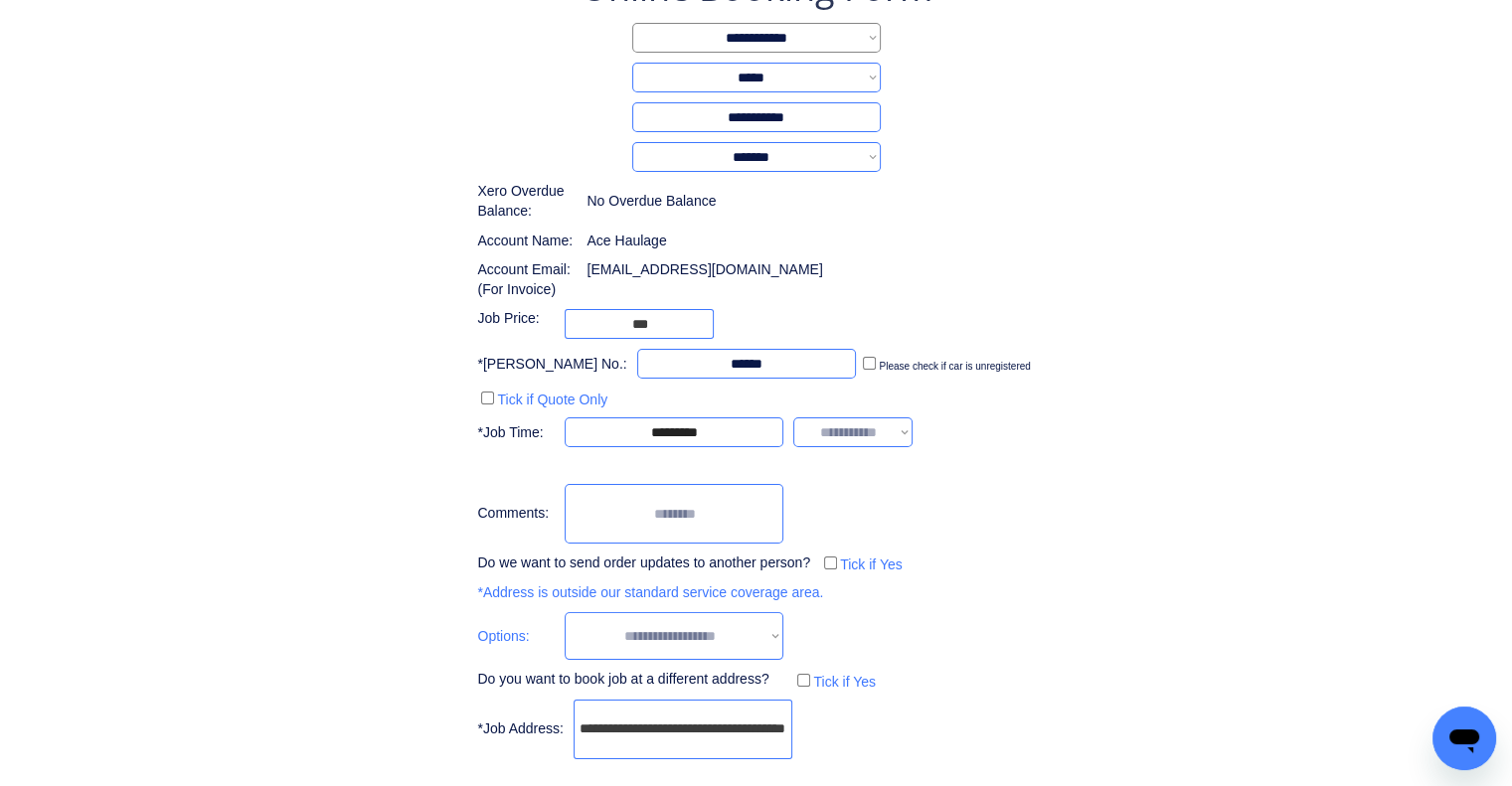 click on "**********" at bounding box center [674, 636] 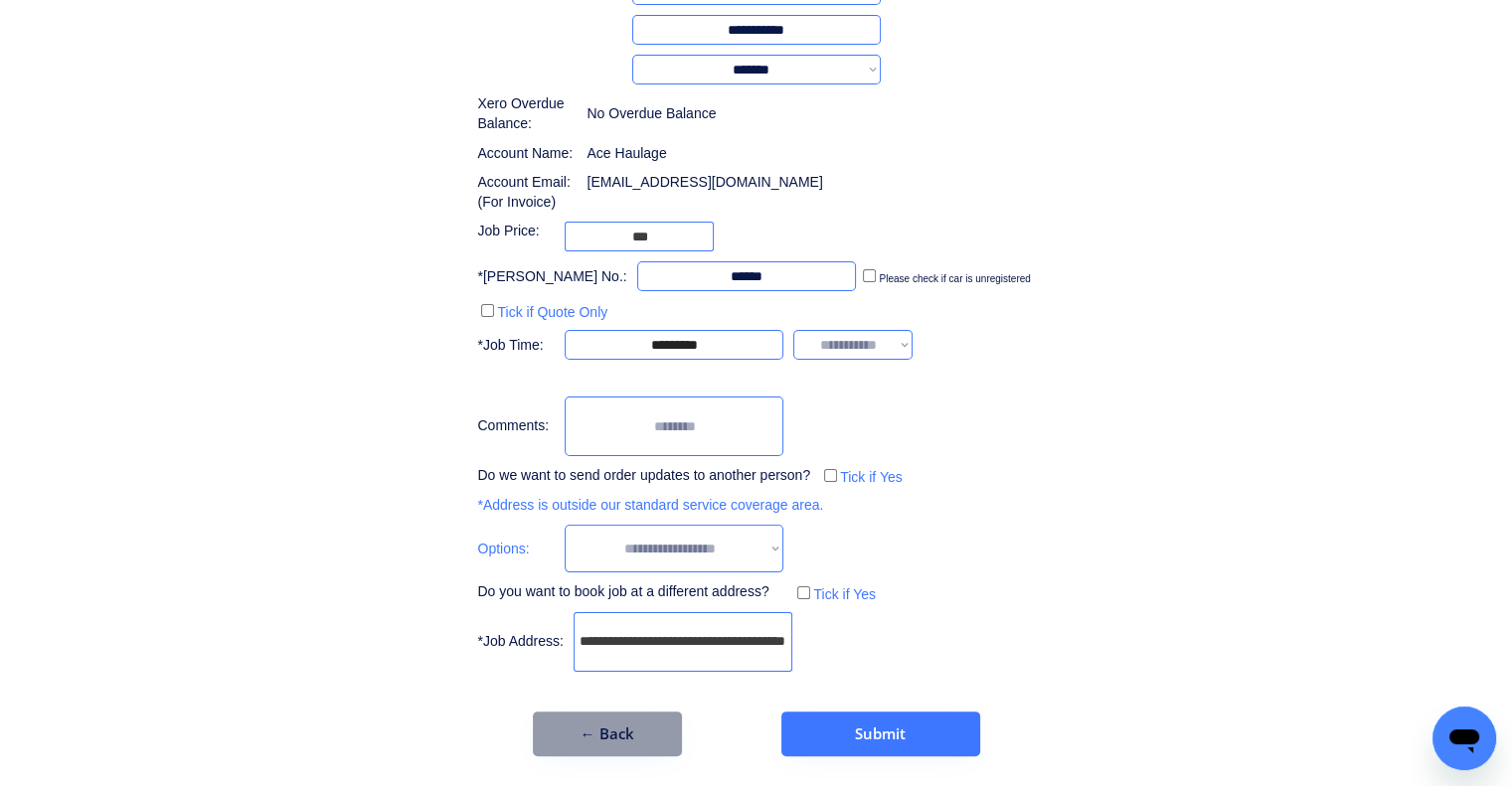 drag, startPoint x: 1180, startPoint y: 426, endPoint x: 945, endPoint y: 419, distance: 235.10423 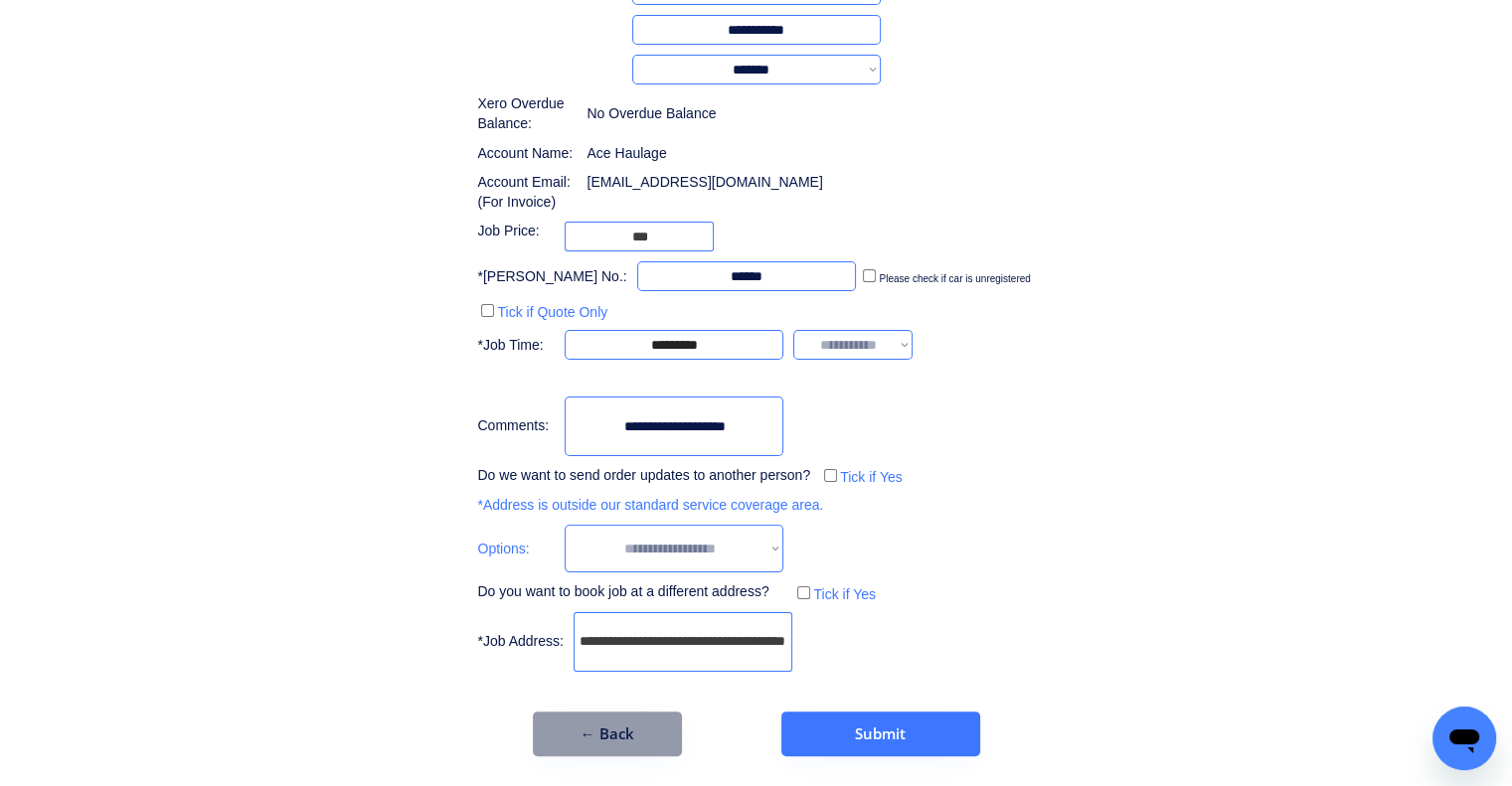 type on "**********" 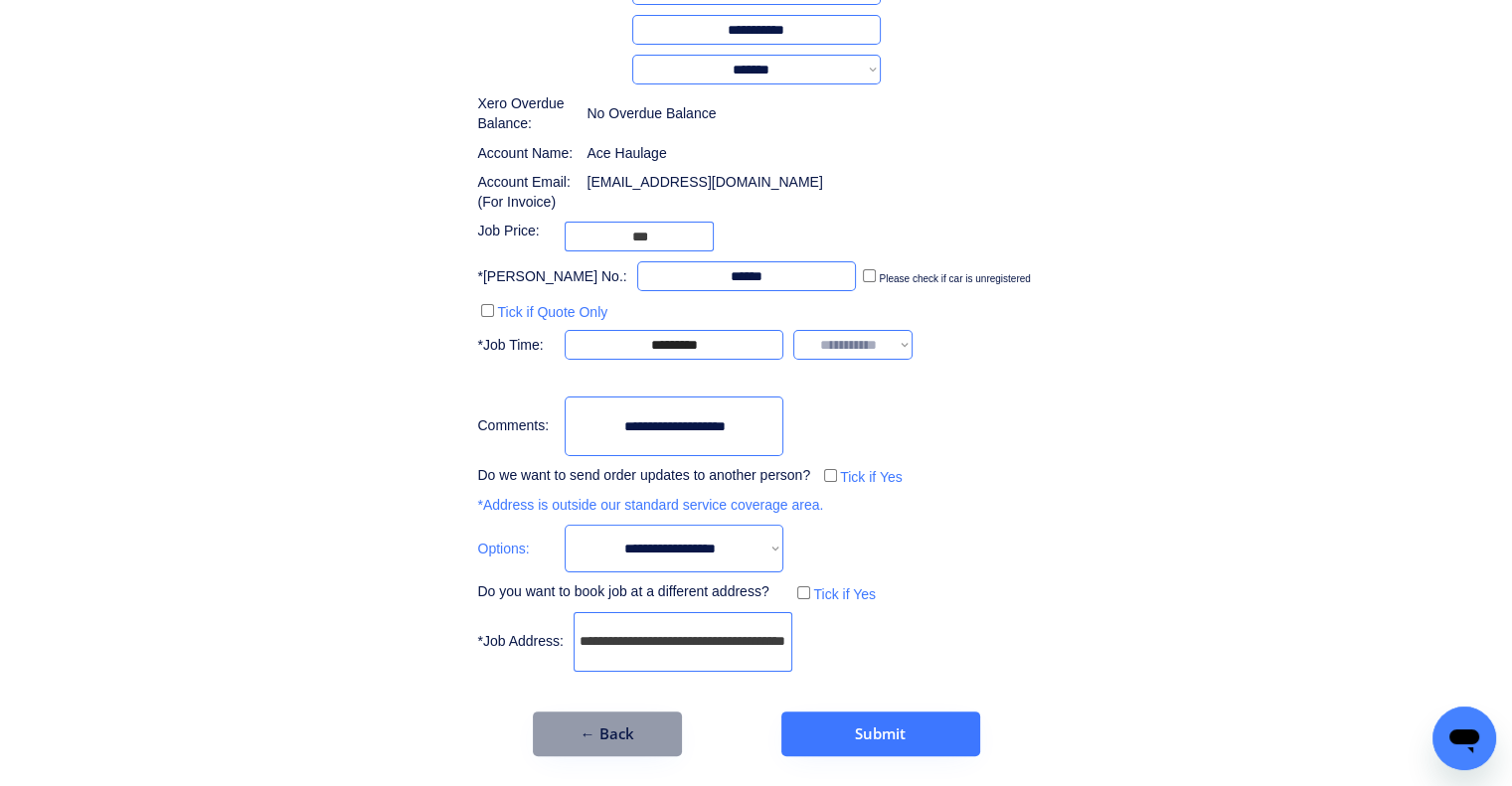 click on "**********" at bounding box center (756, 276) 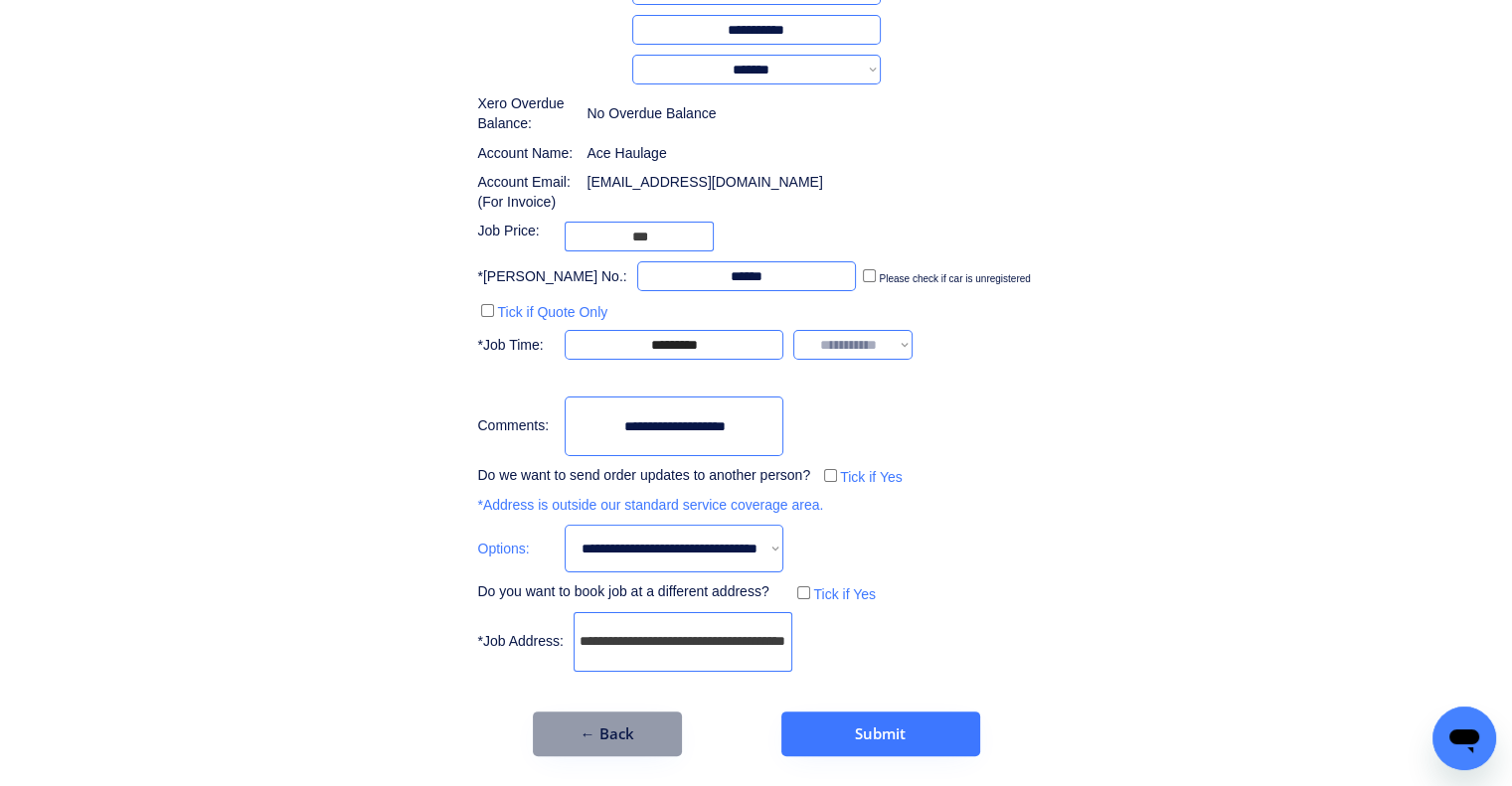 click on "**********" at bounding box center (674, 549) 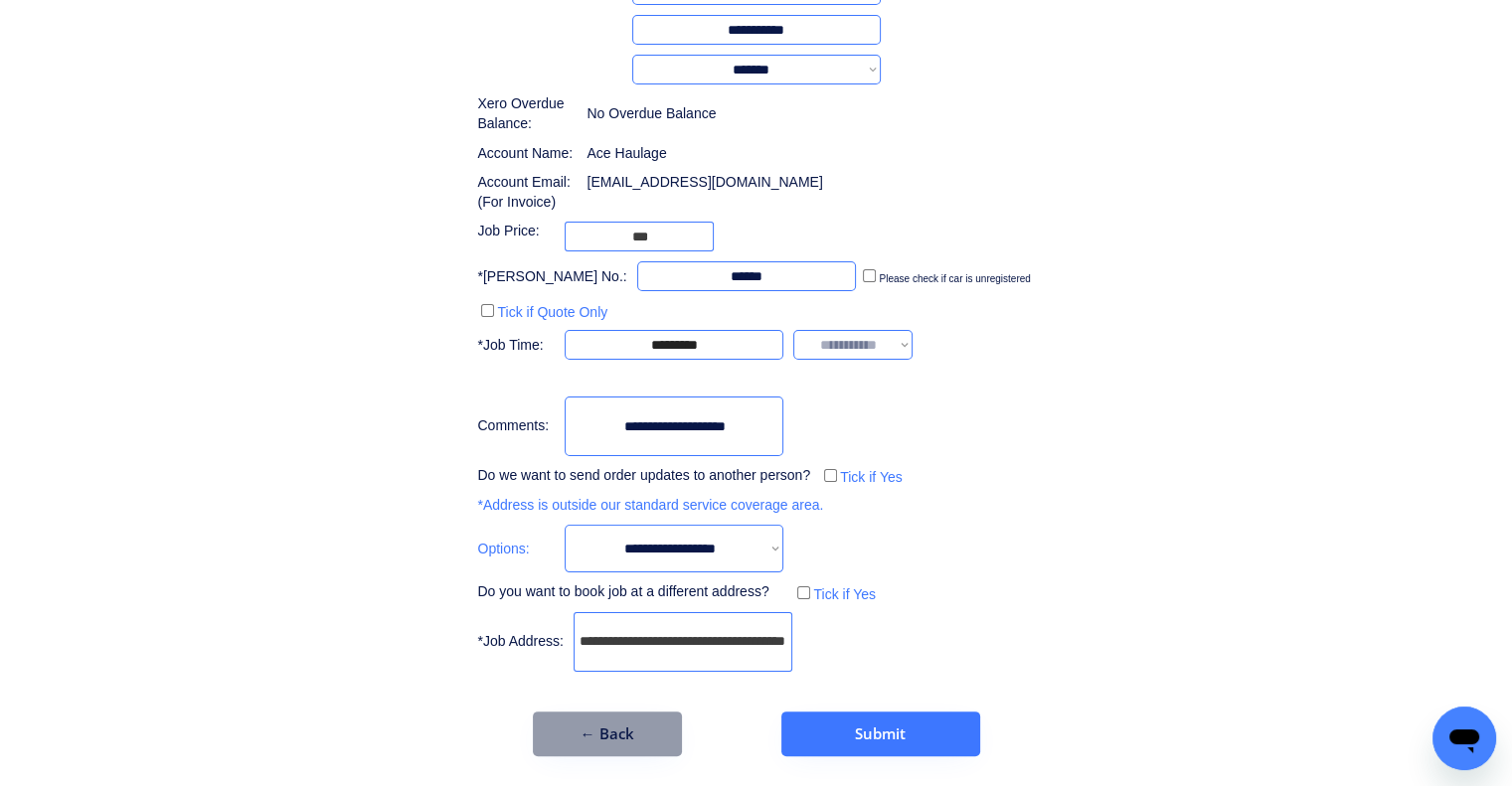 click on "**********" at bounding box center (674, 549) 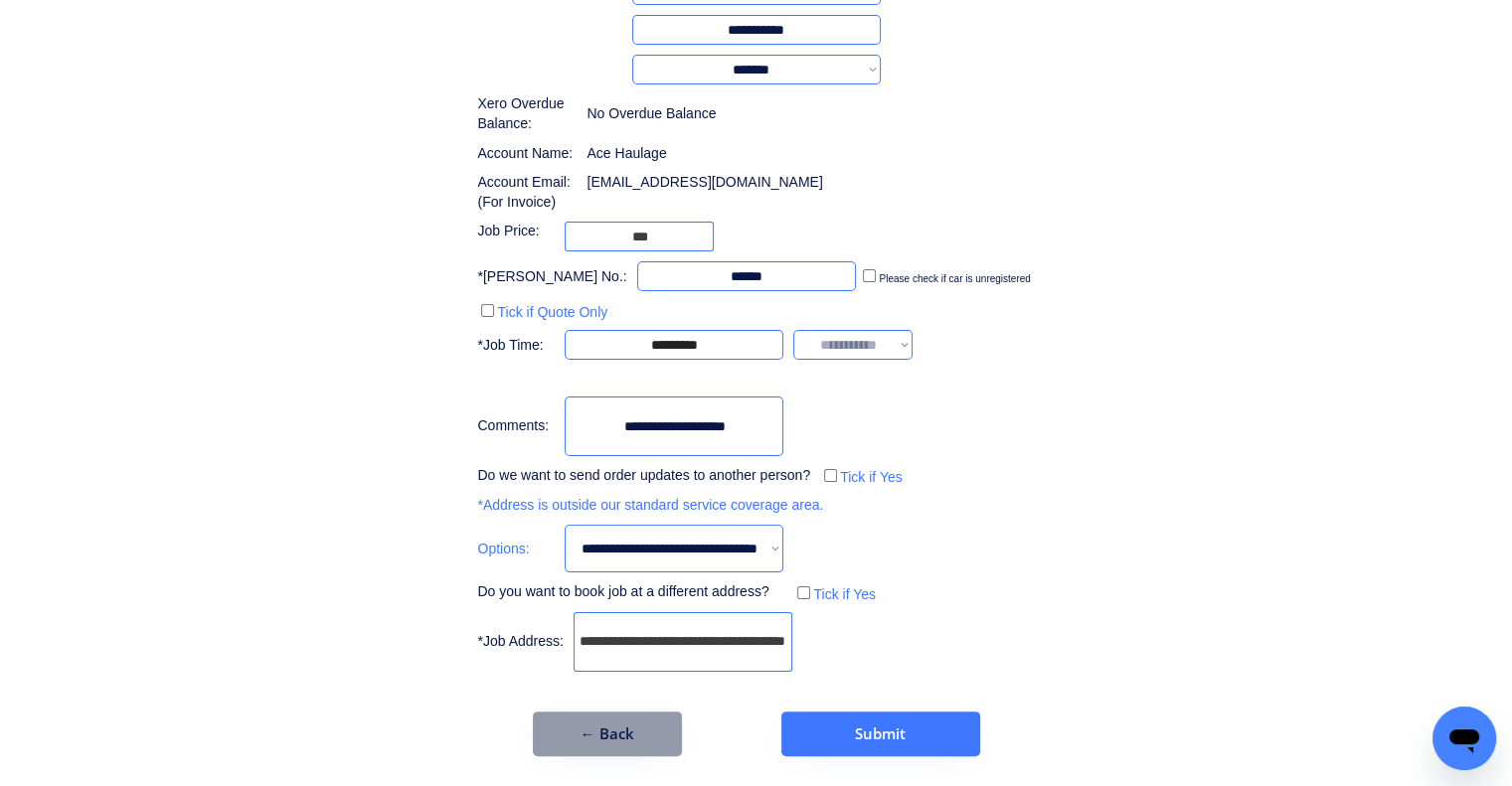 click on "**********" at bounding box center [674, 549] 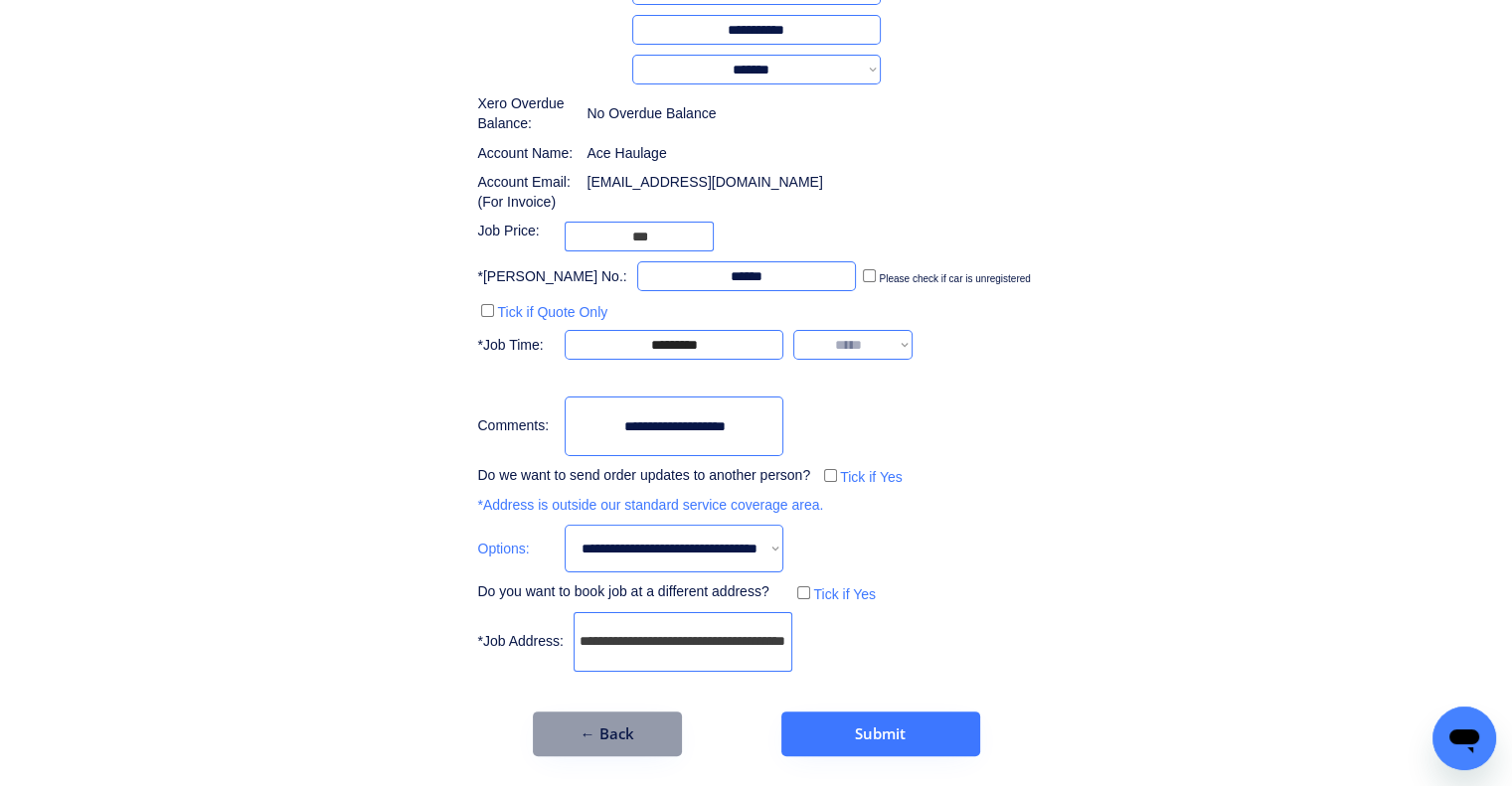 click on "**********" at bounding box center (853, 345) 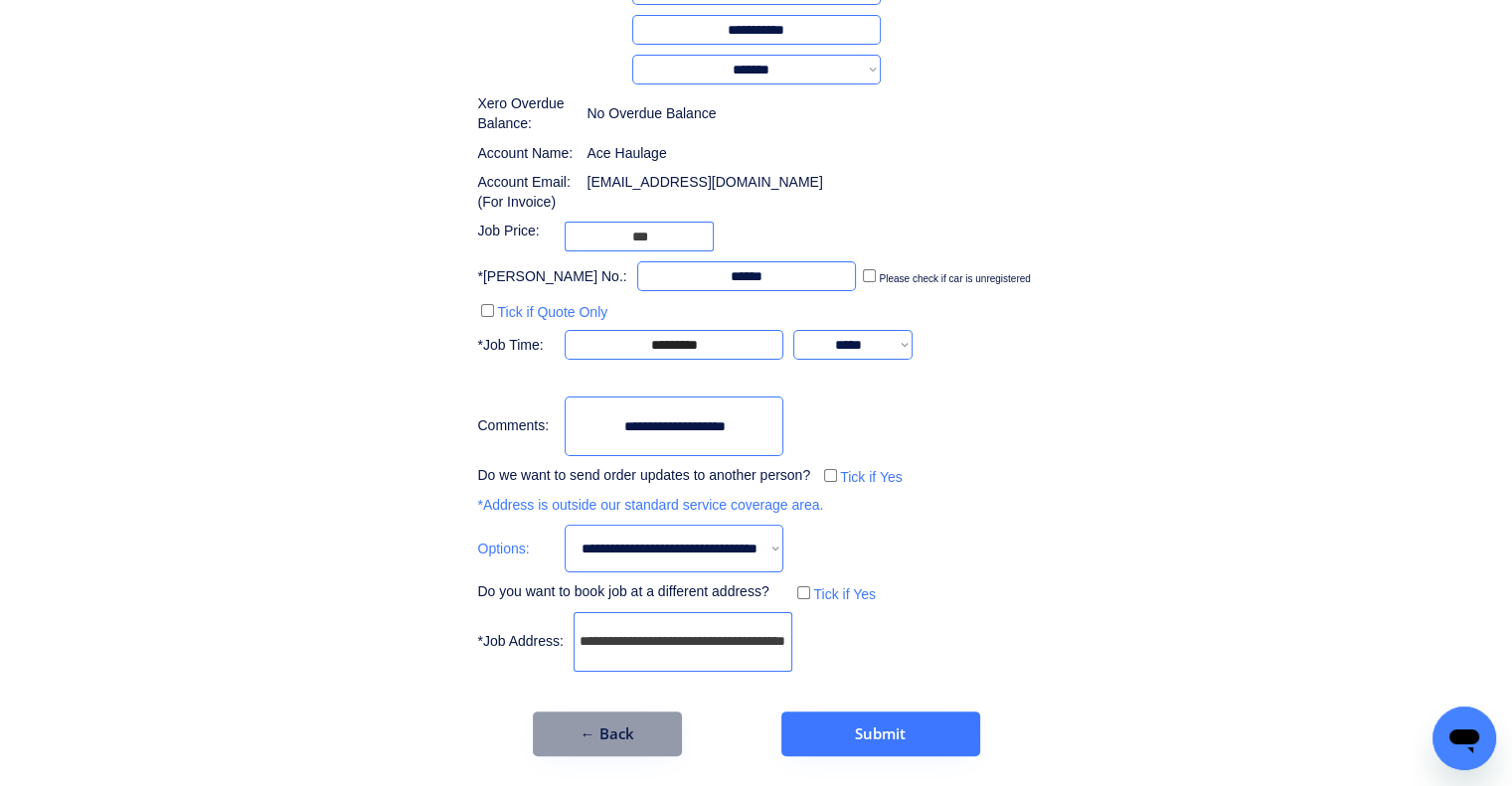 click on "**********" at bounding box center [756, 276] 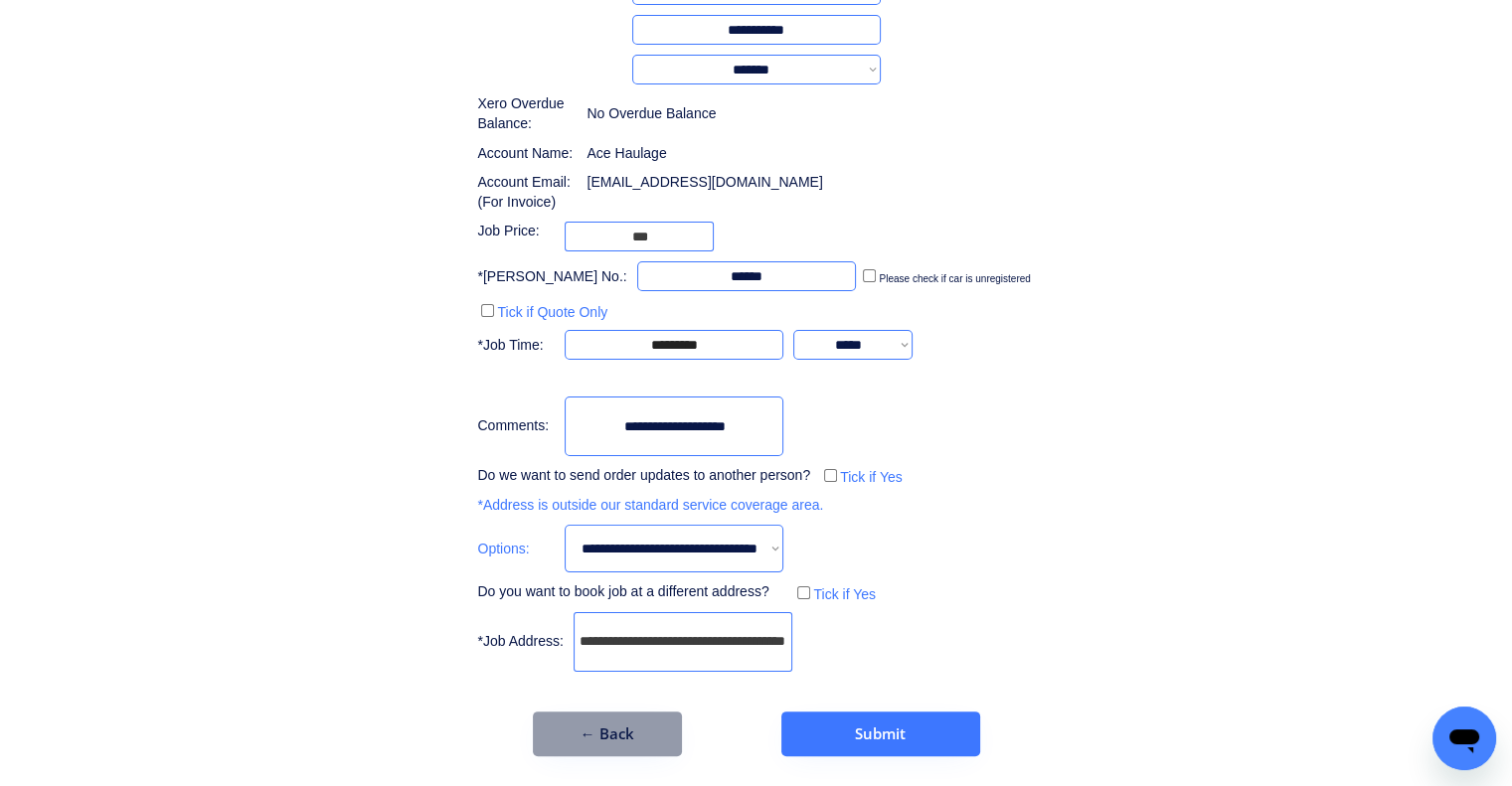 click on "**********" at bounding box center (756, 316) 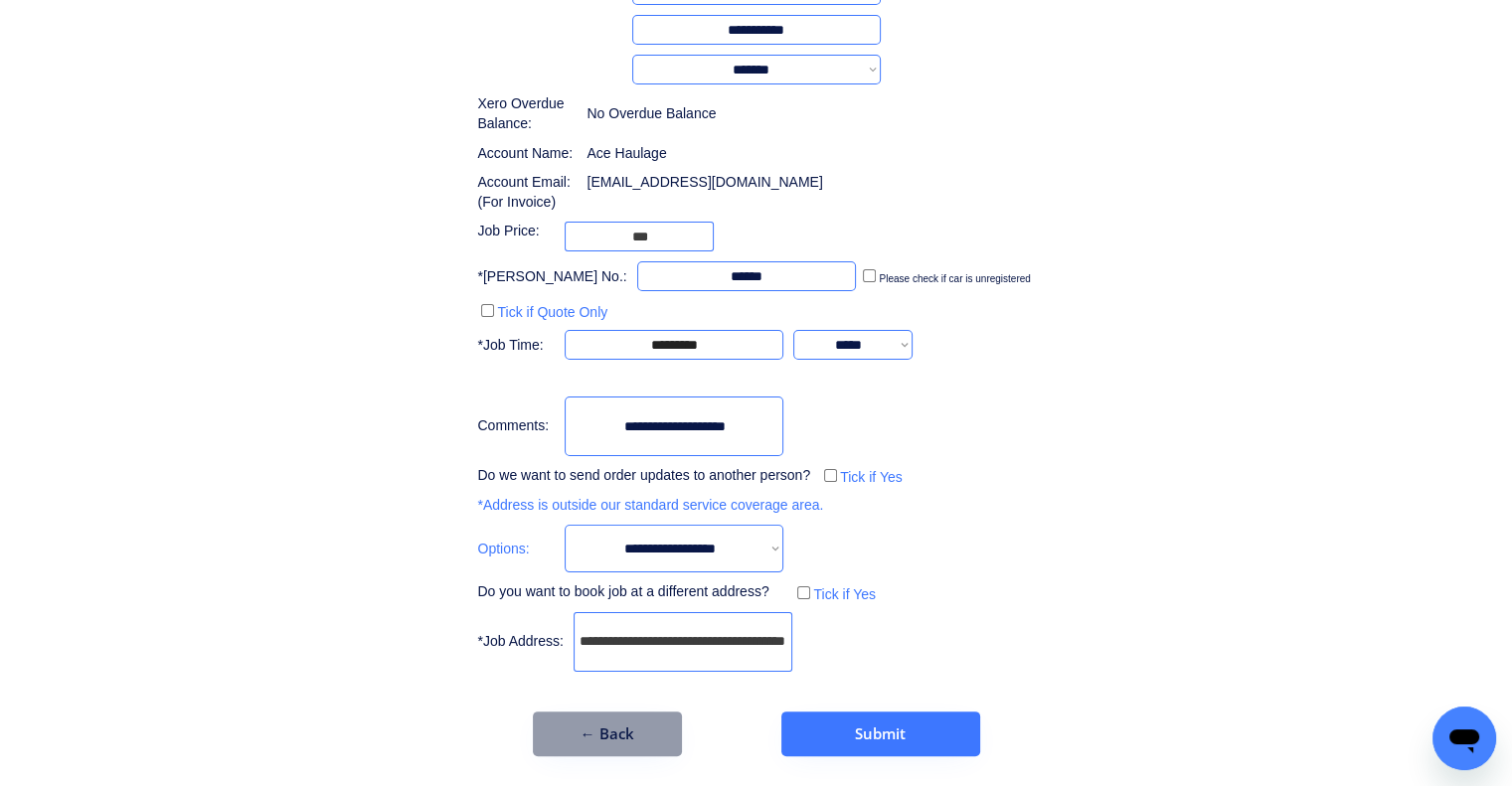 click on "**********" at bounding box center [674, 549] 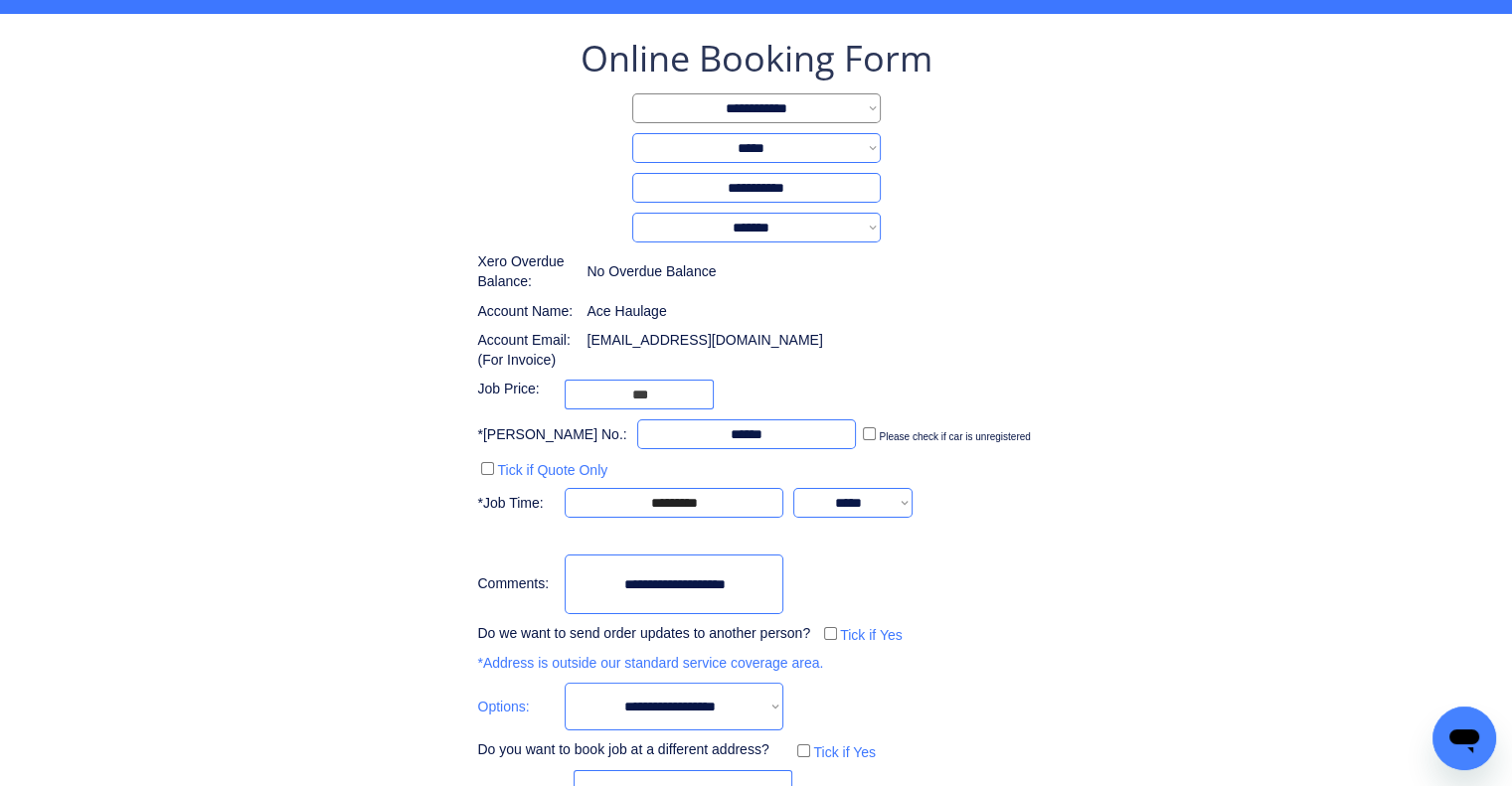 scroll, scrollTop: 199, scrollLeft: 0, axis: vertical 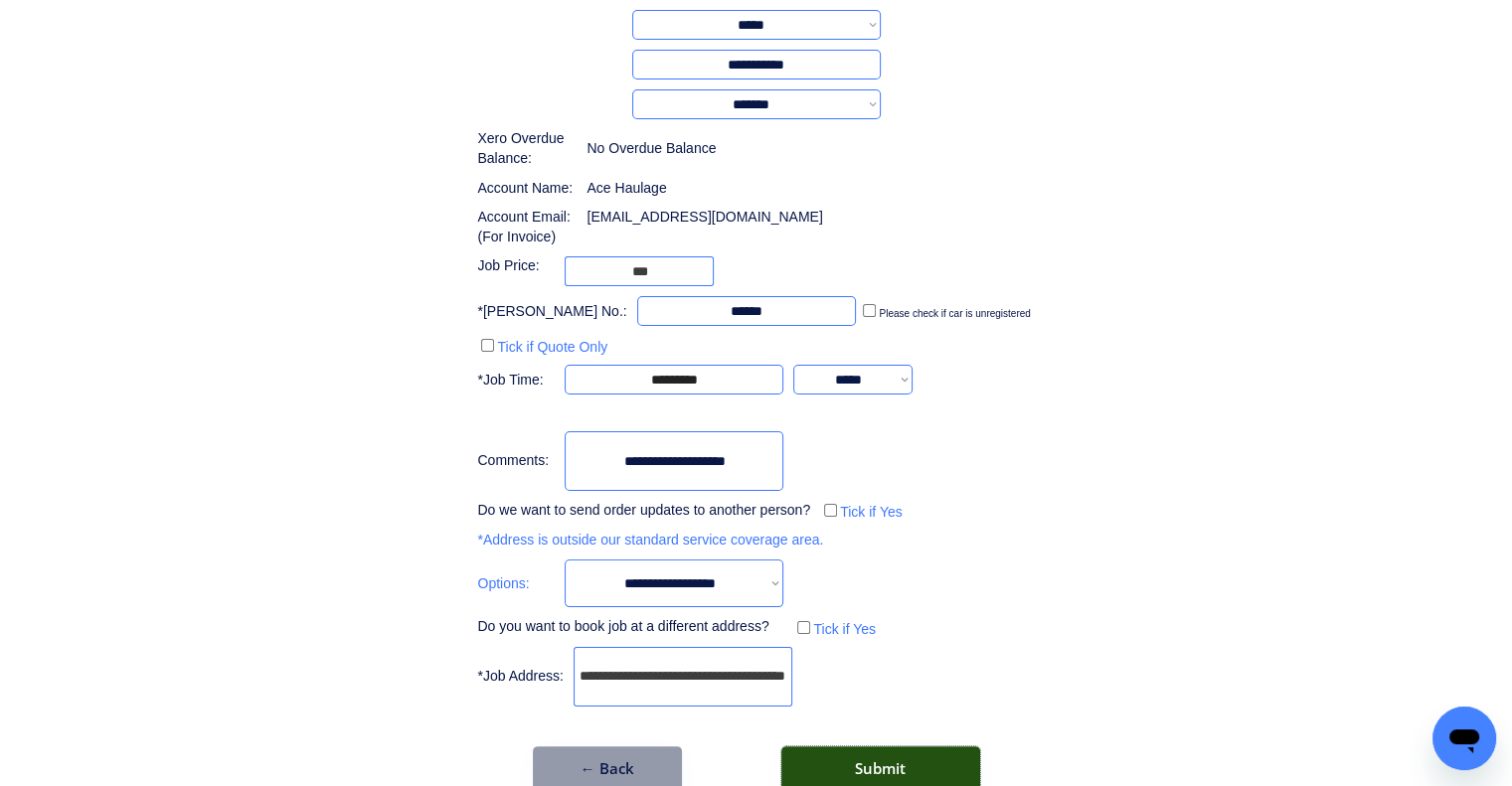 click on "Submit" at bounding box center (881, 768) 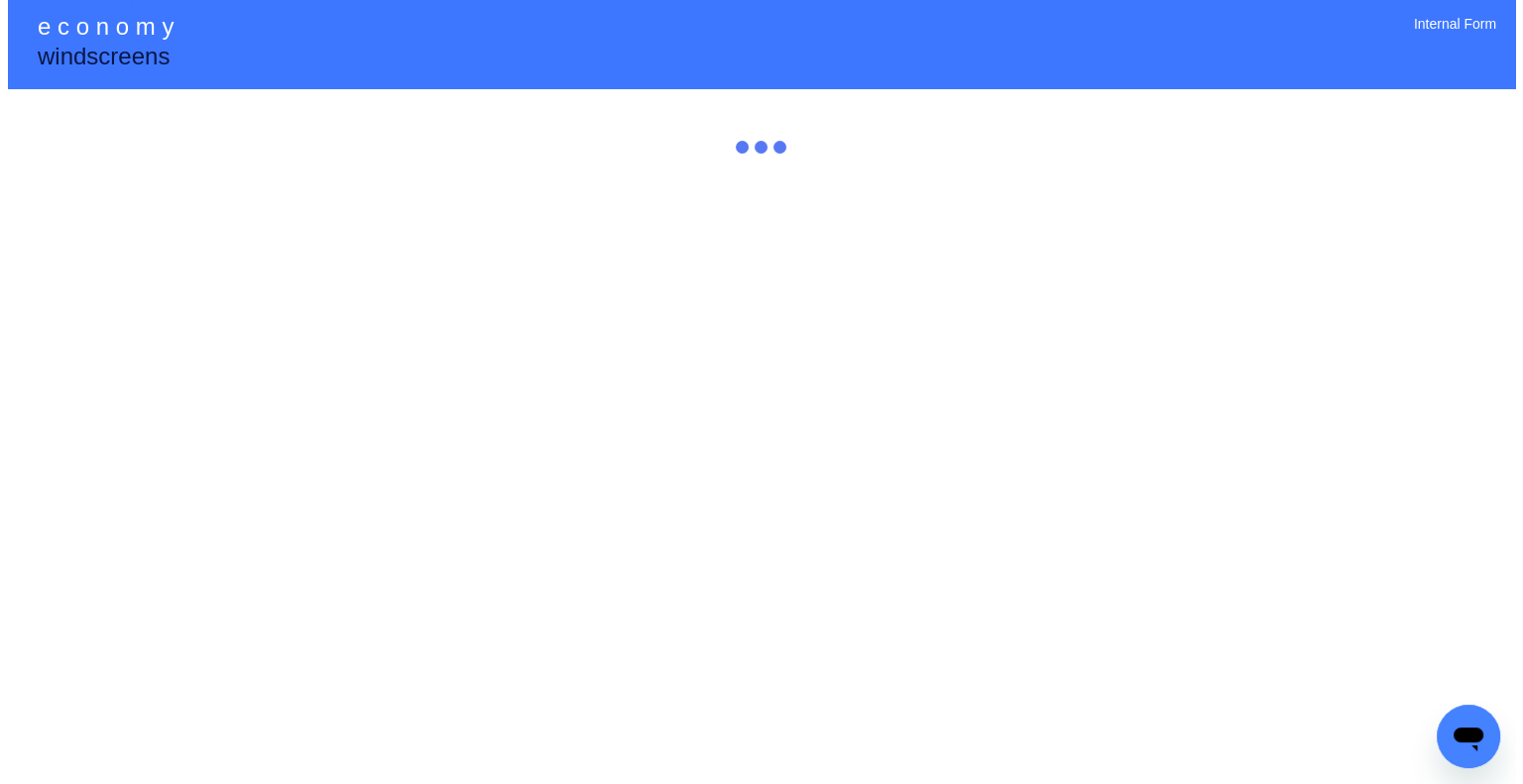 scroll, scrollTop: 0, scrollLeft: 0, axis: both 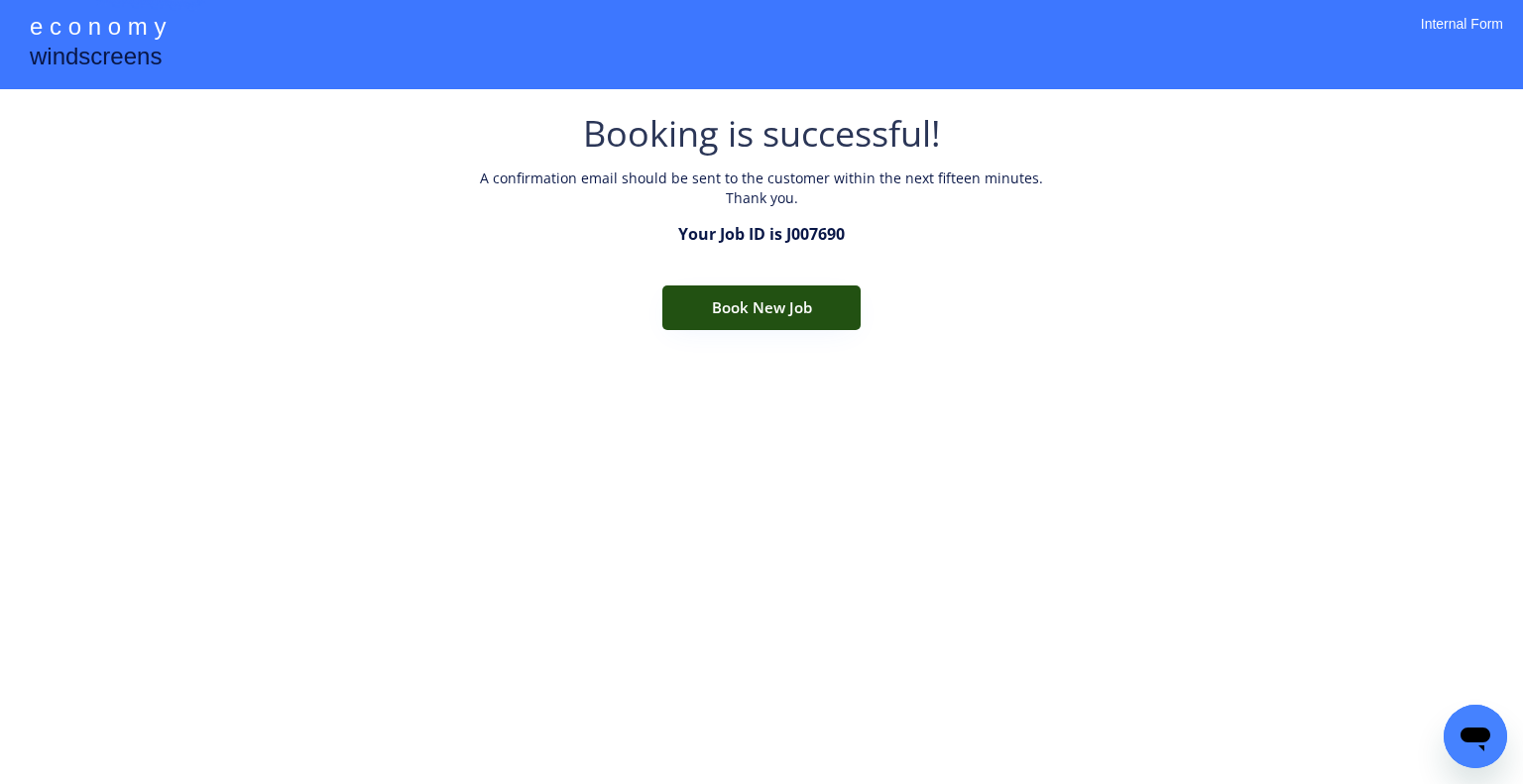click on "Book New Job" at bounding box center [762, 307] 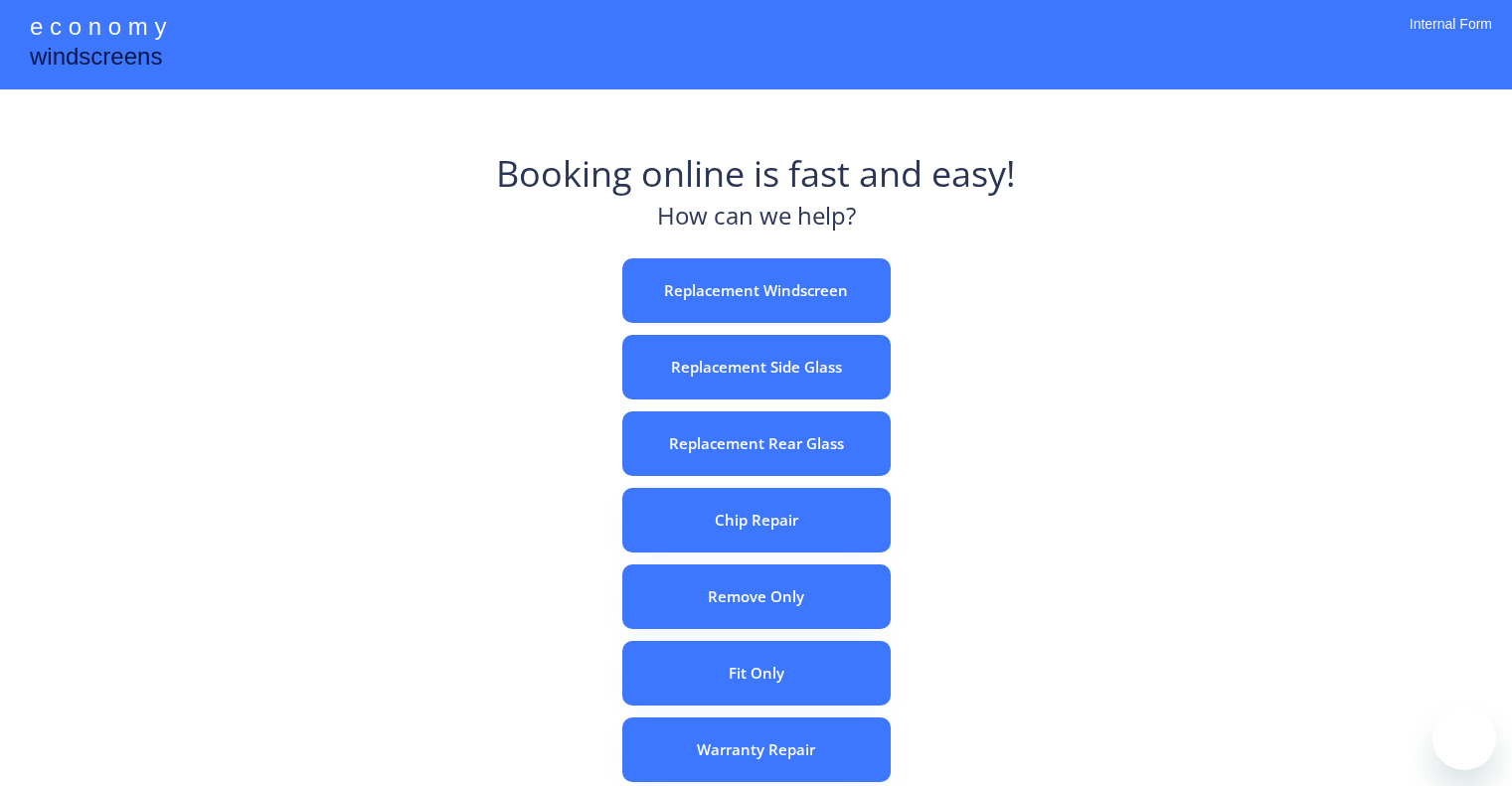 scroll, scrollTop: 0, scrollLeft: 0, axis: both 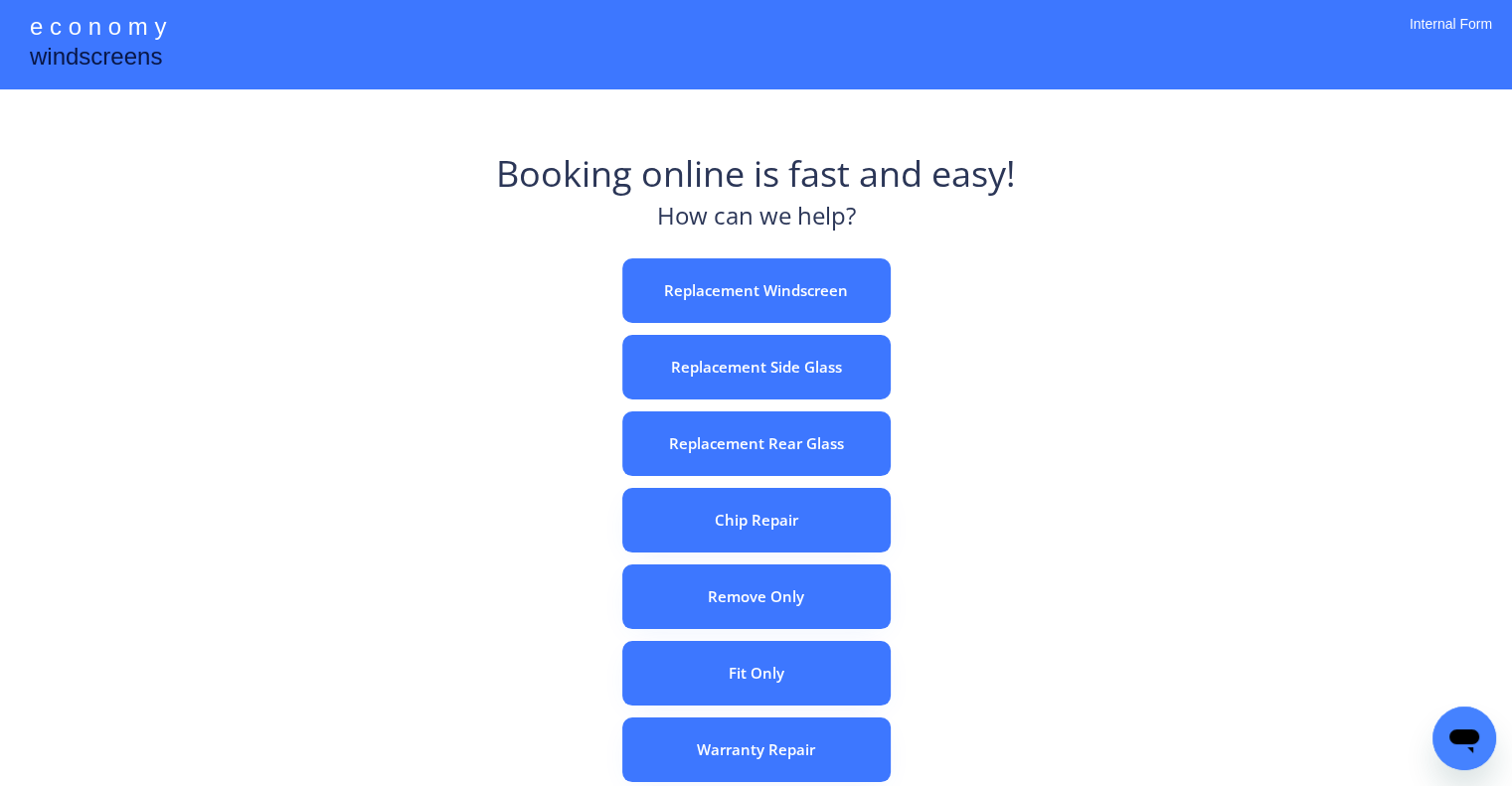 click on "Replacement Windscreen" at bounding box center [756, 290] 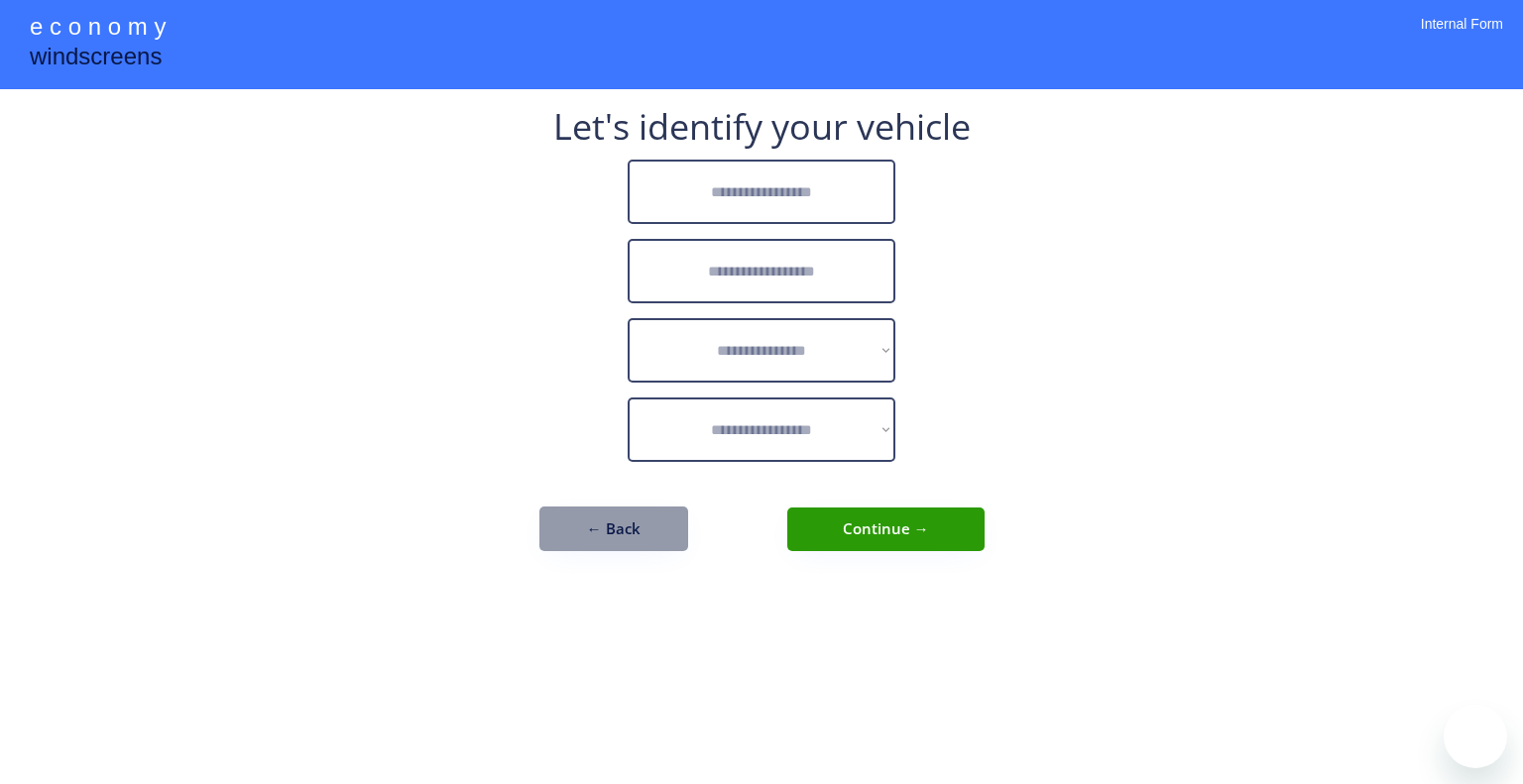 scroll, scrollTop: 0, scrollLeft: 0, axis: both 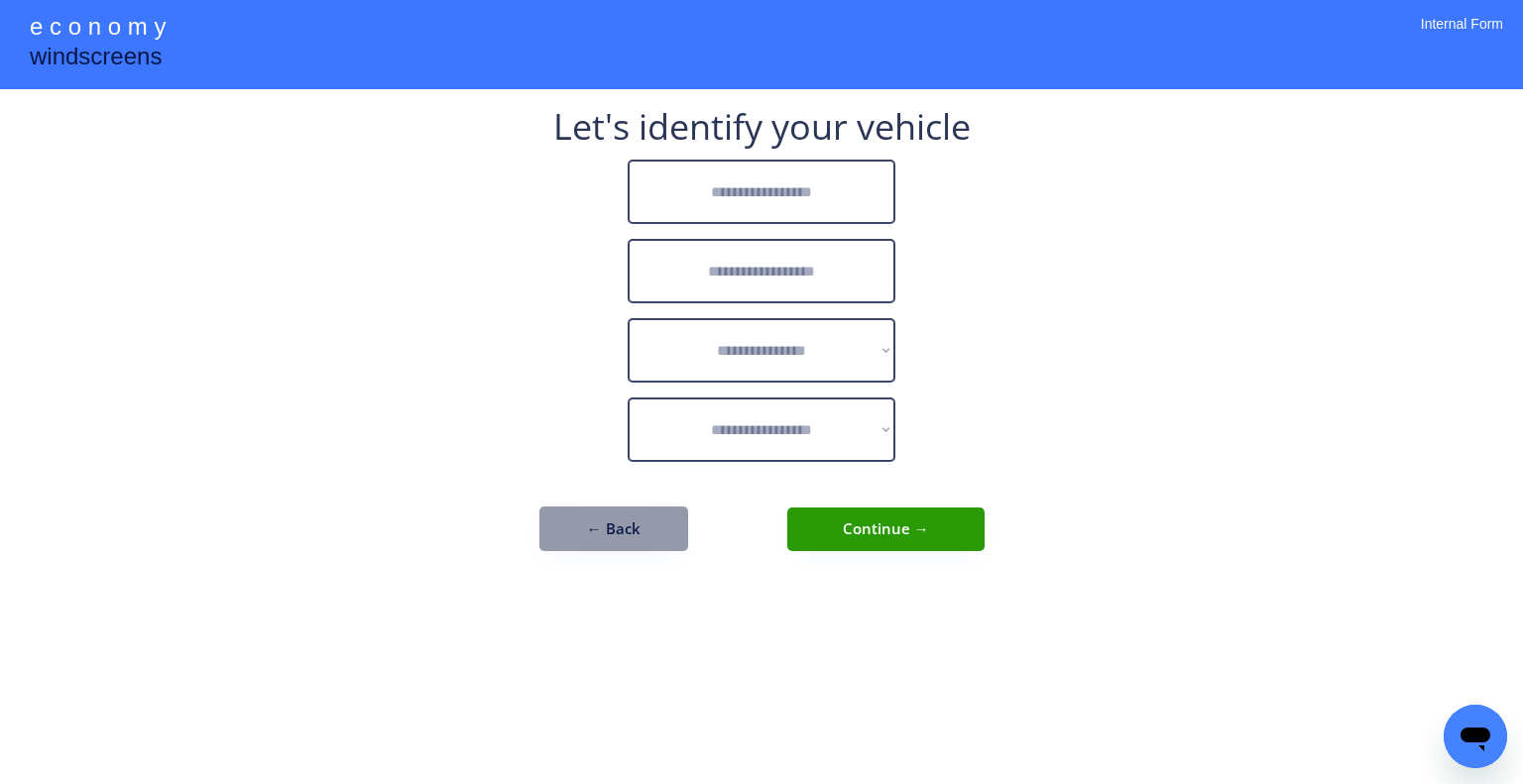 click at bounding box center (762, 191) 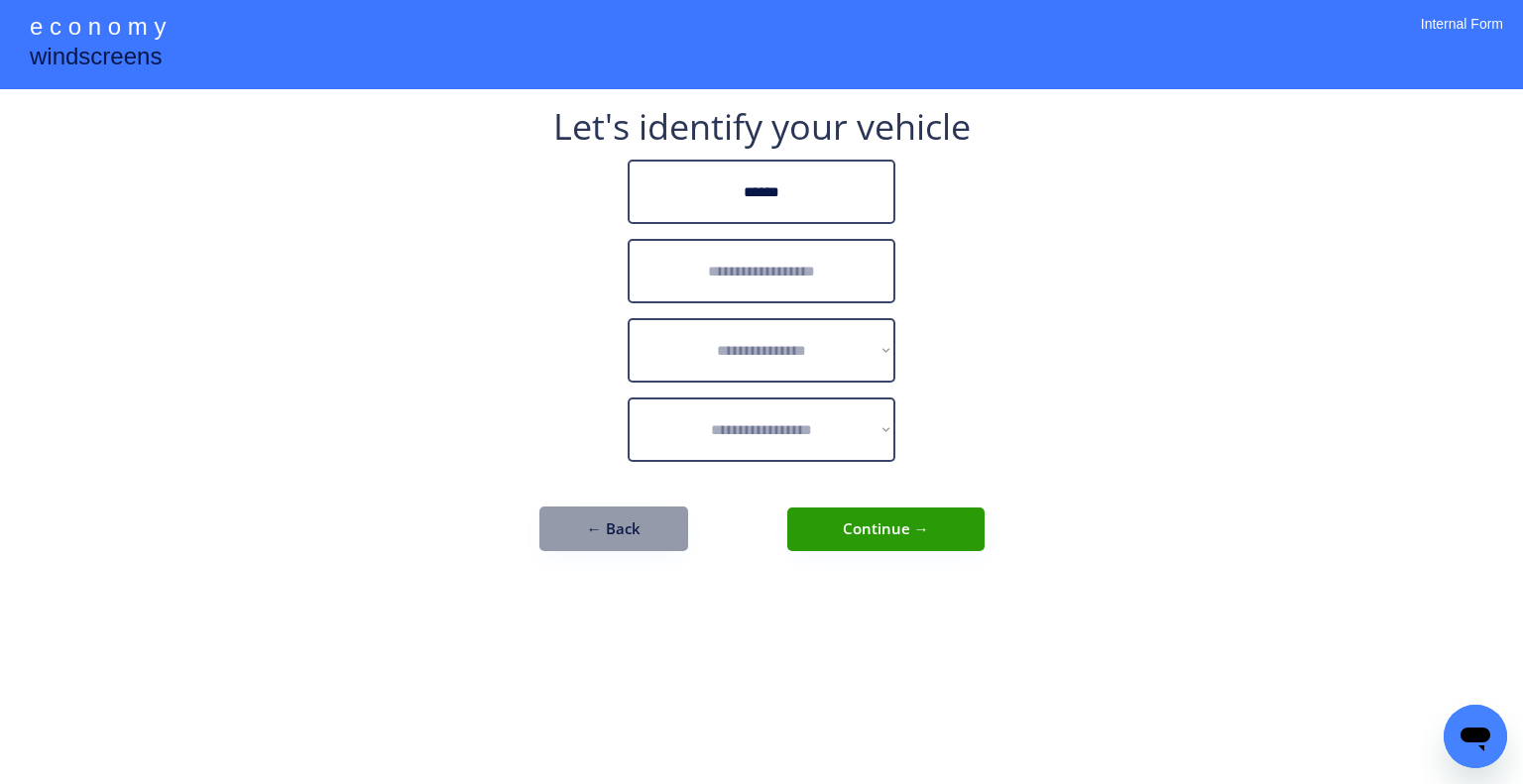 drag, startPoint x: 829, startPoint y: 197, endPoint x: 921, endPoint y: 197, distance: 92 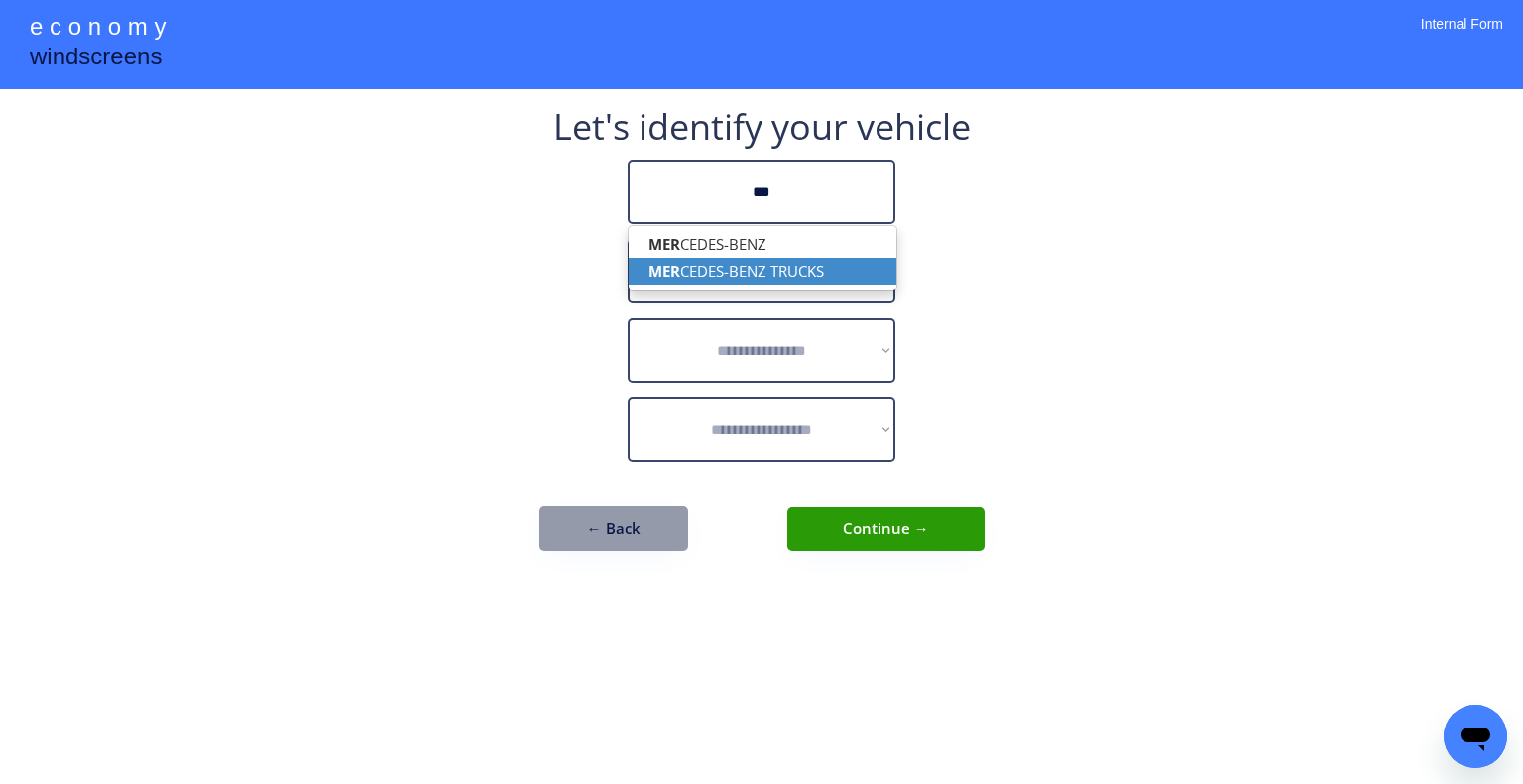 click on "MER CEDES-BENZ TRUCKS" at bounding box center (762, 271) 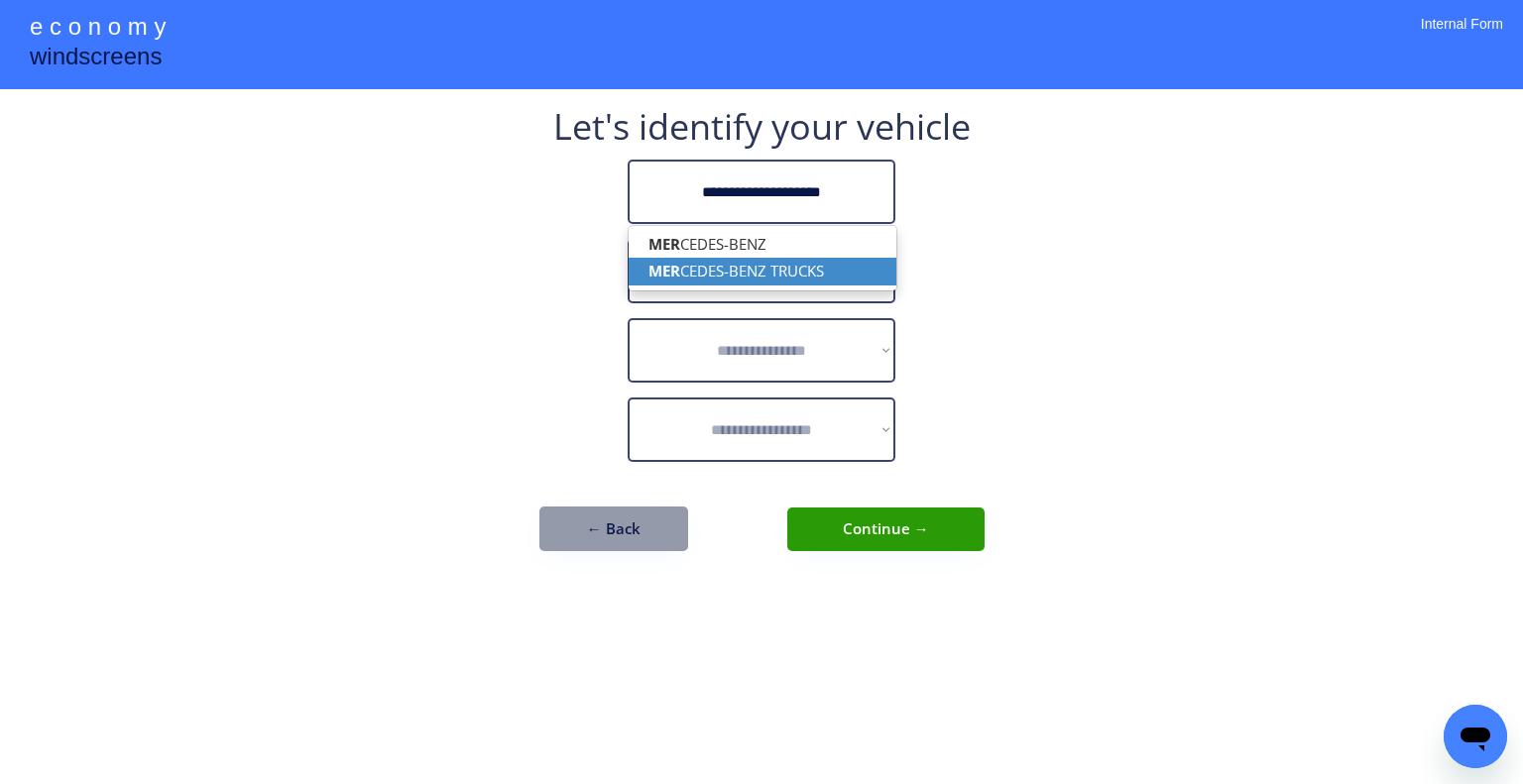 type on "**********" 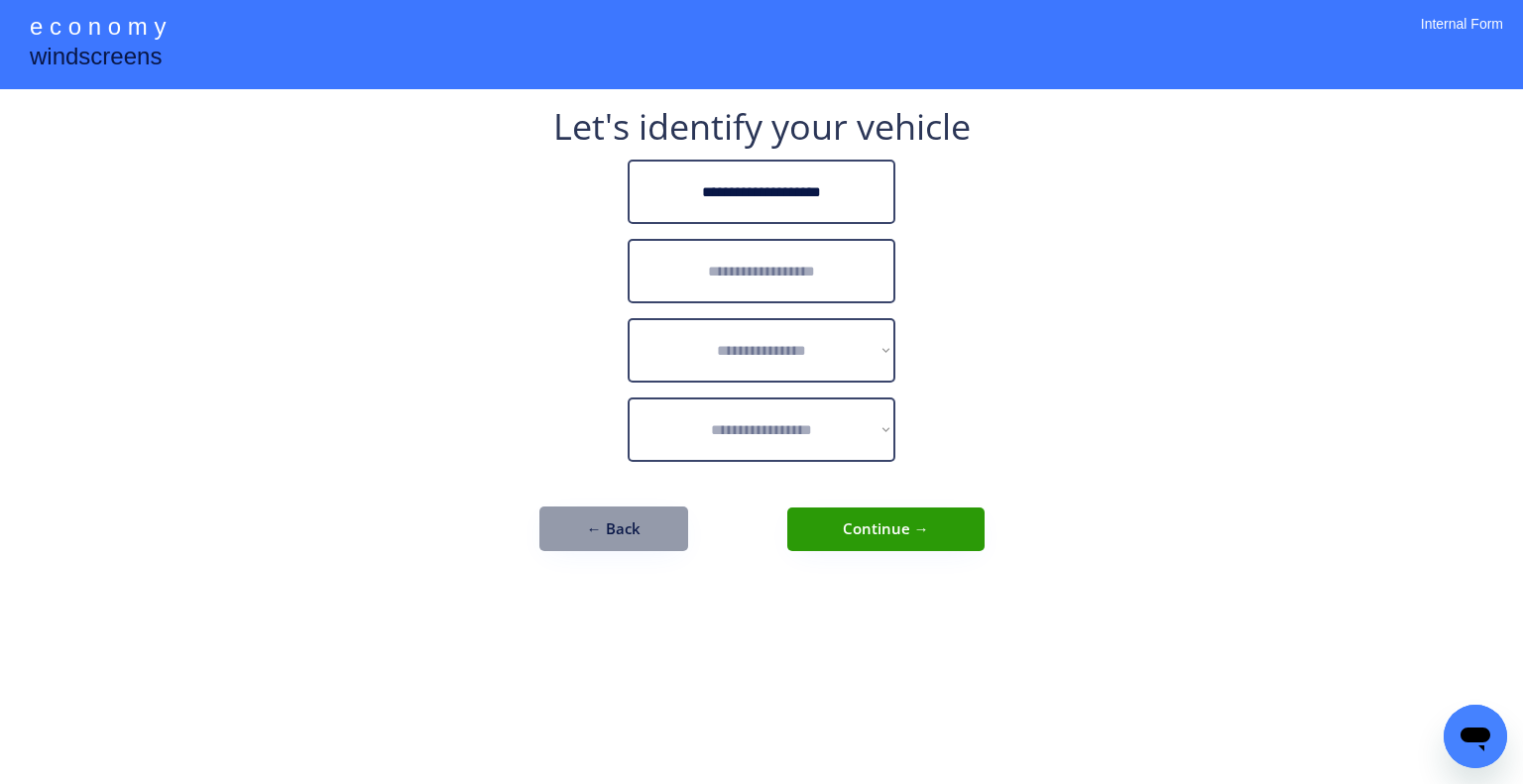 click at bounding box center [762, 271] 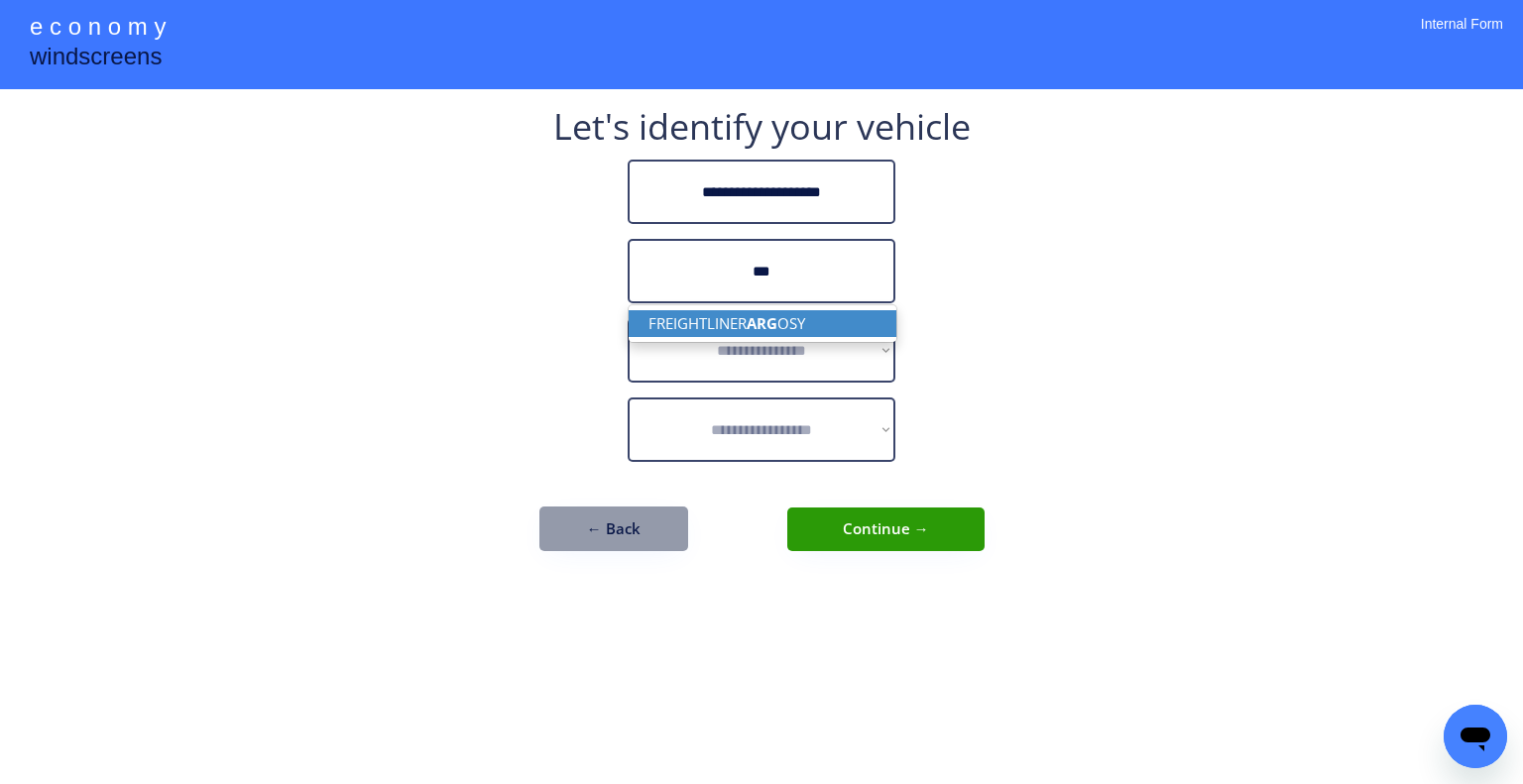 drag, startPoint x: 829, startPoint y: 316, endPoint x: 1158, endPoint y: 292, distance: 329.87422 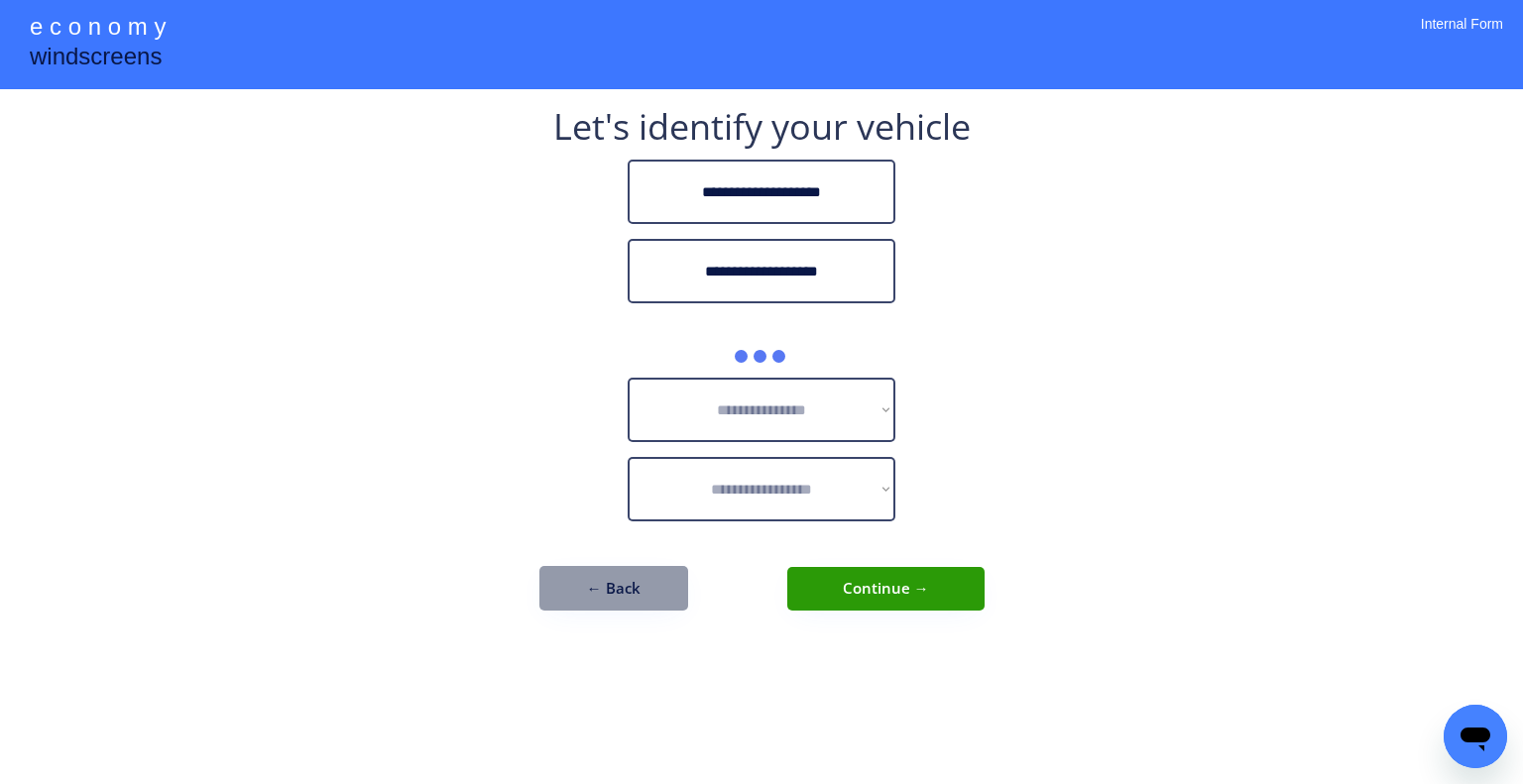 type on "**********" 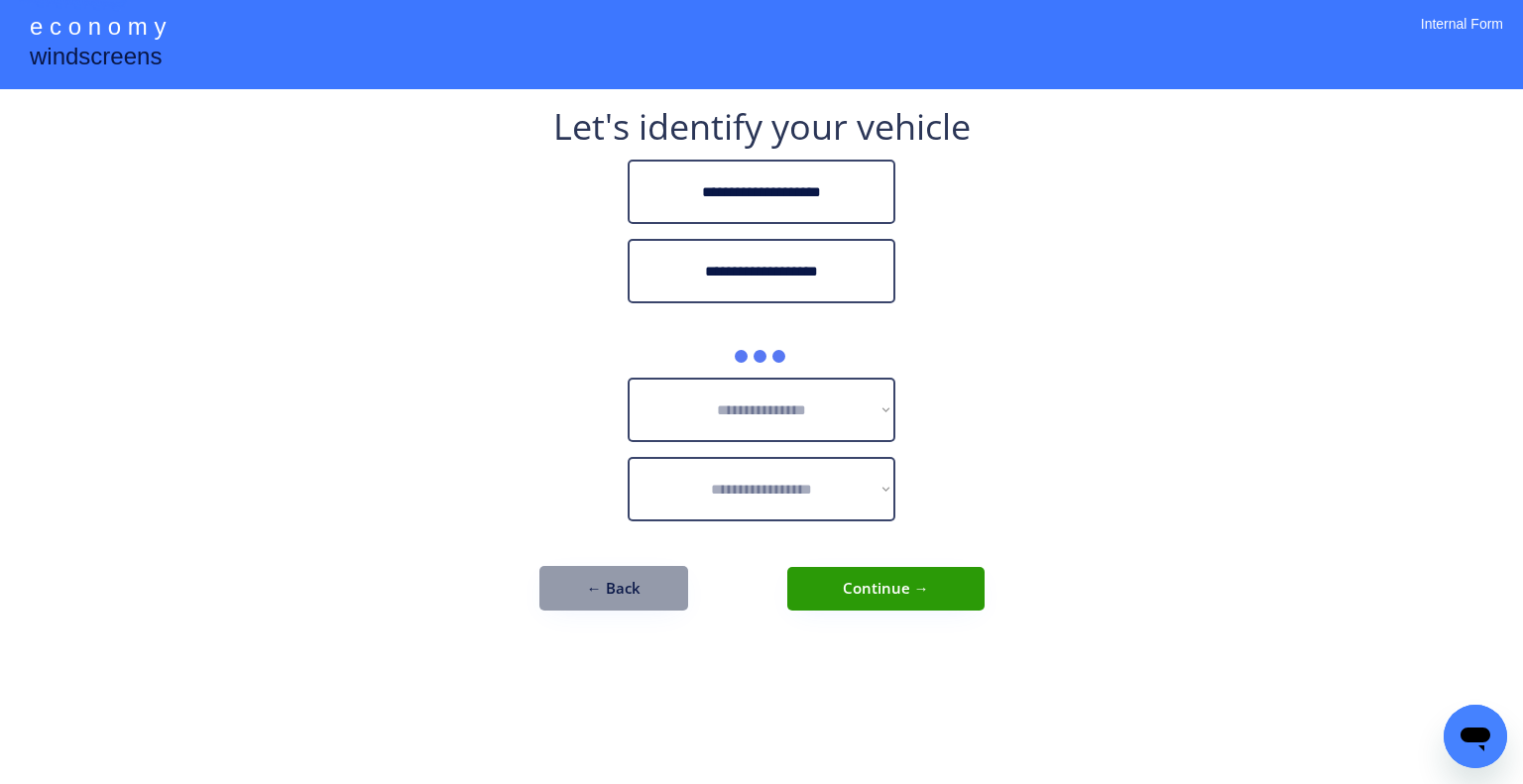 drag, startPoint x: 1222, startPoint y: 290, endPoint x: 1156, endPoint y: 266, distance: 70.2282 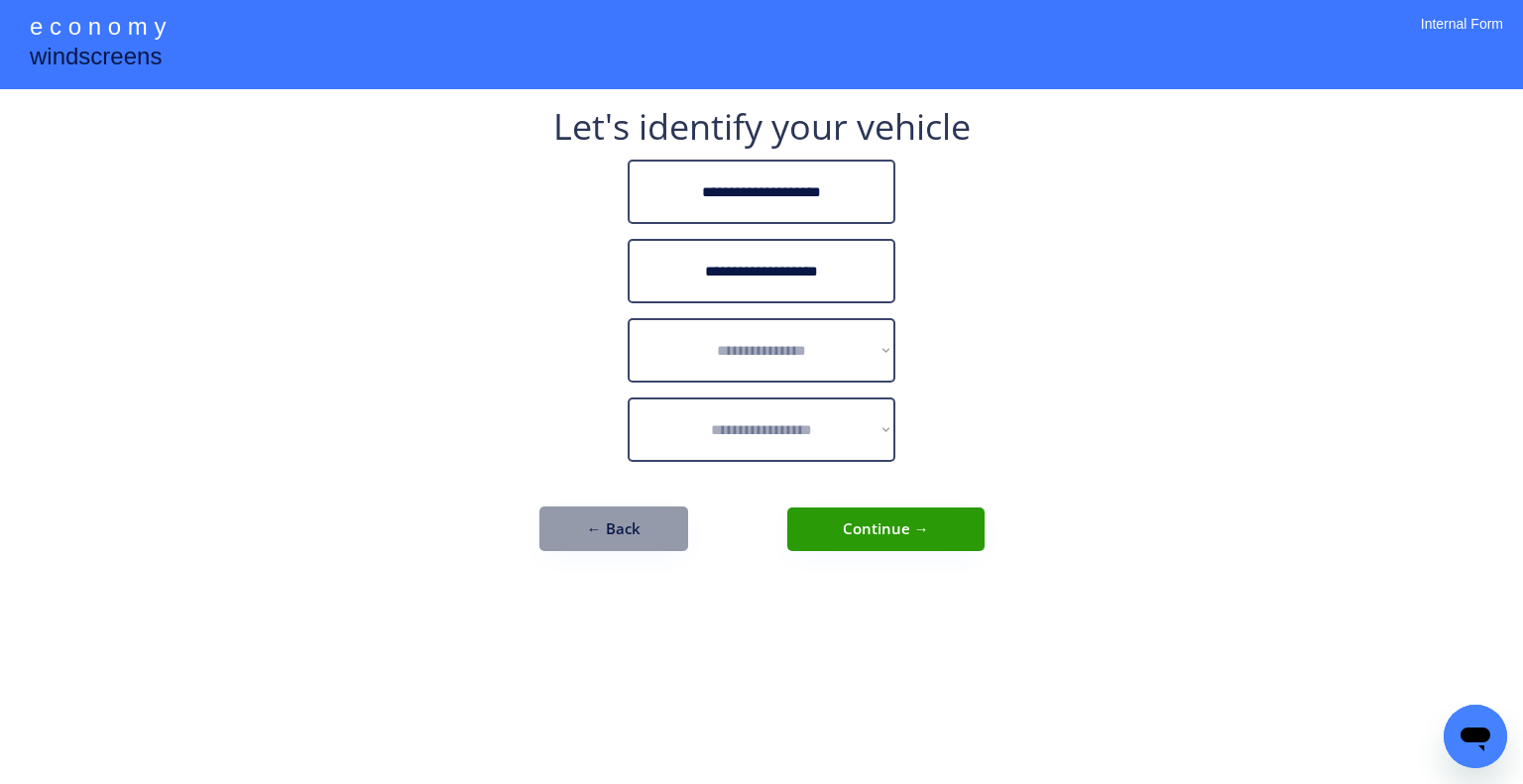 click on "**********" at bounding box center [762, 392] 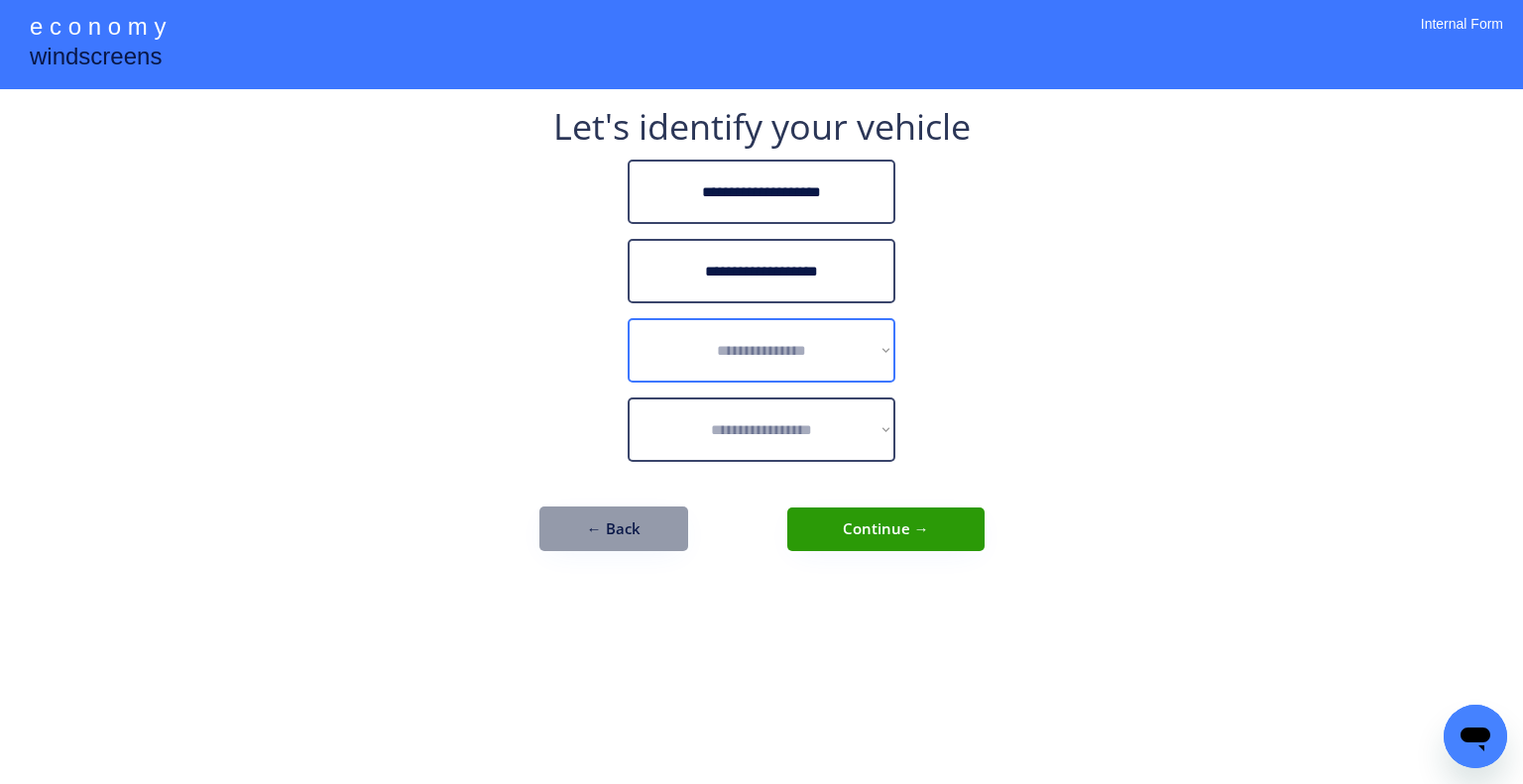 select on "******" 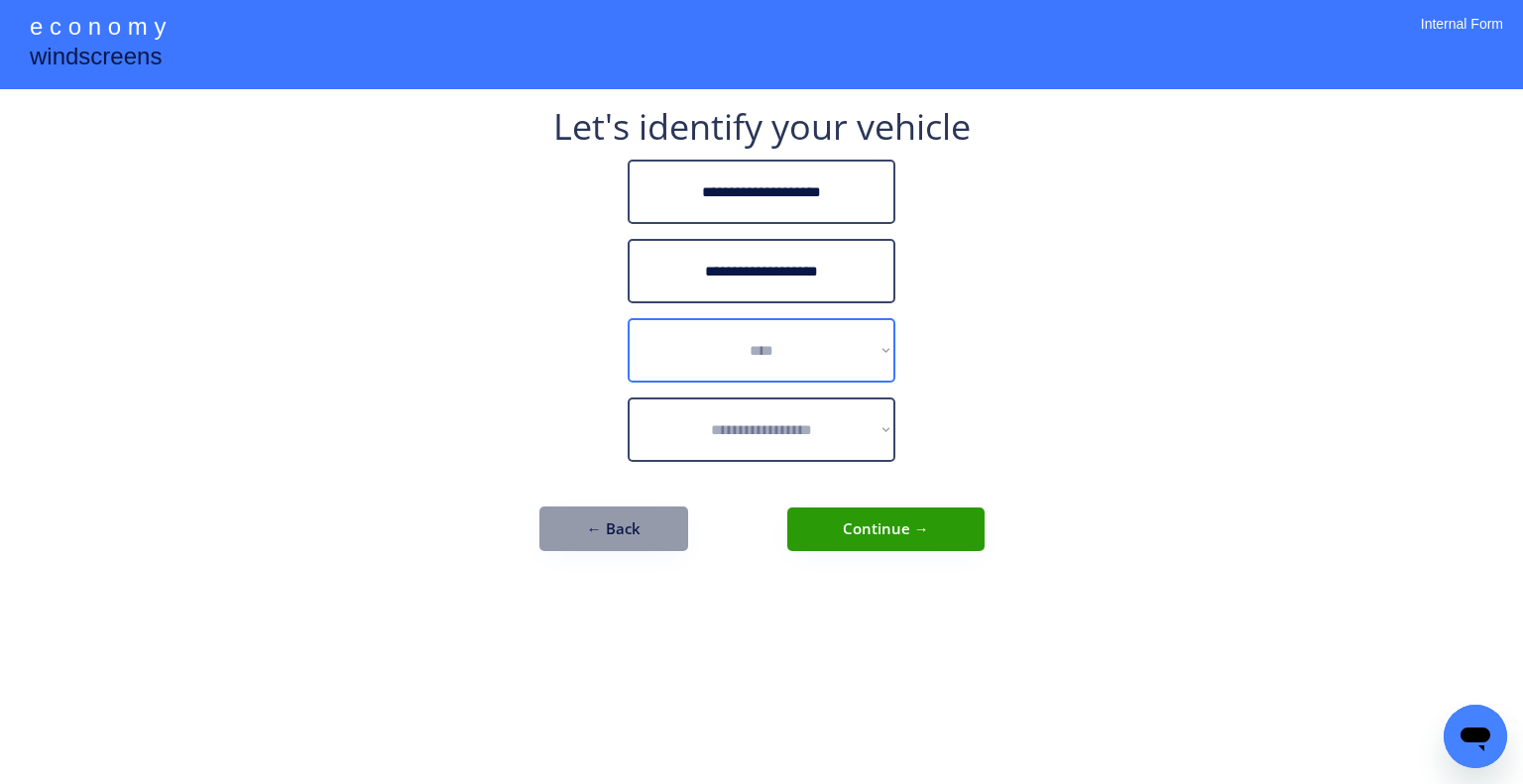 click on "**********" at bounding box center (762, 350) 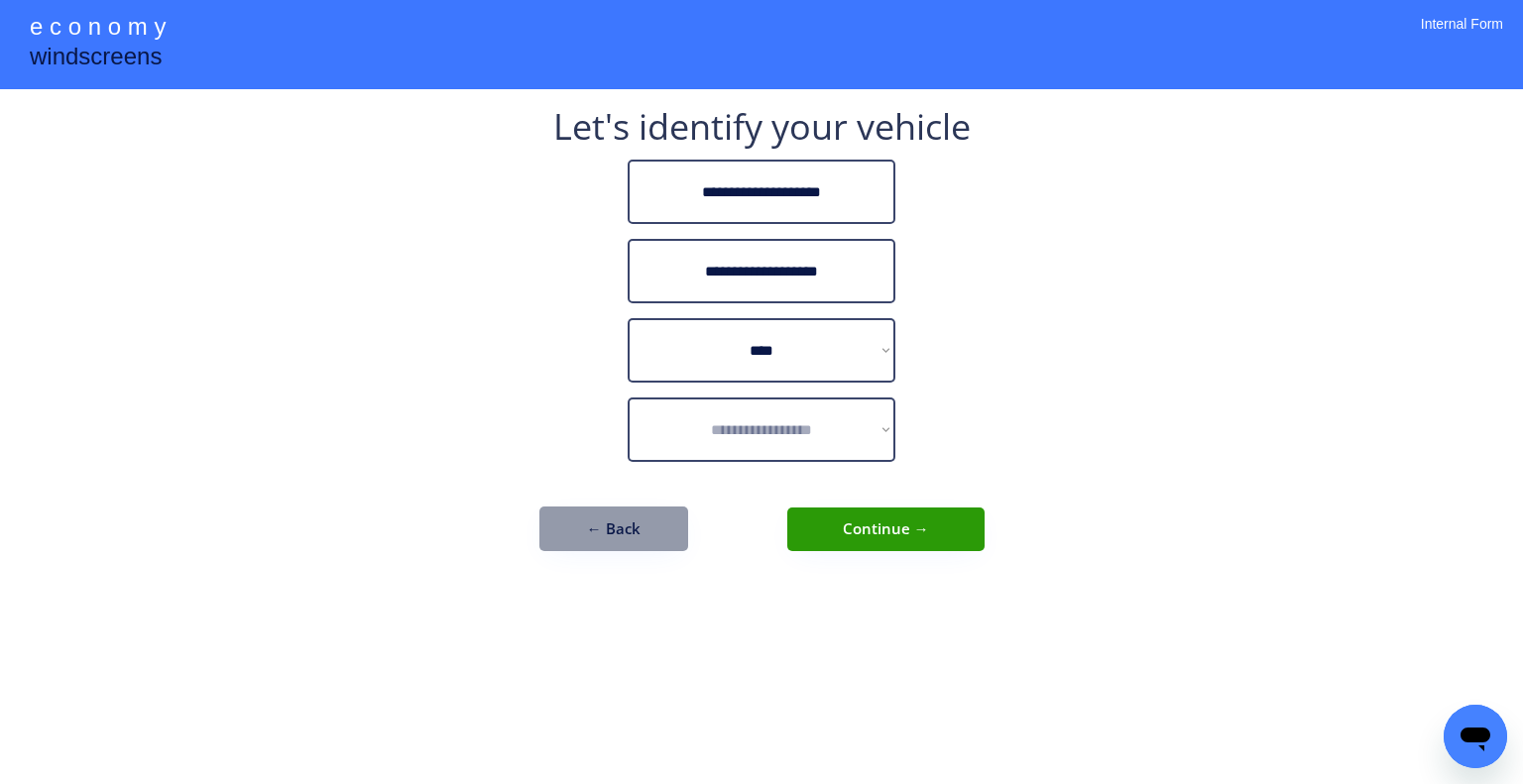 select on "**********" 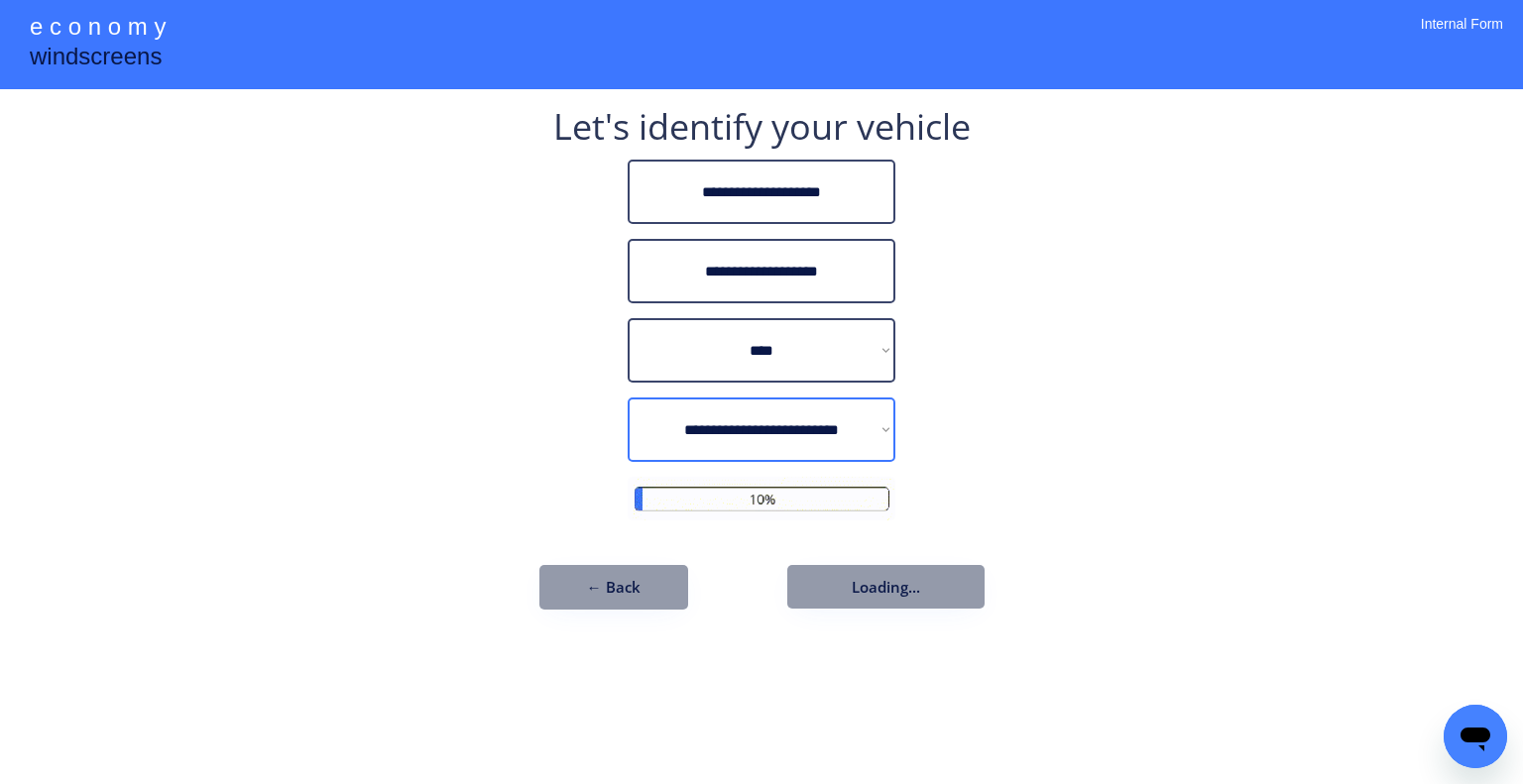 click on "**********" at bounding box center [762, 429] 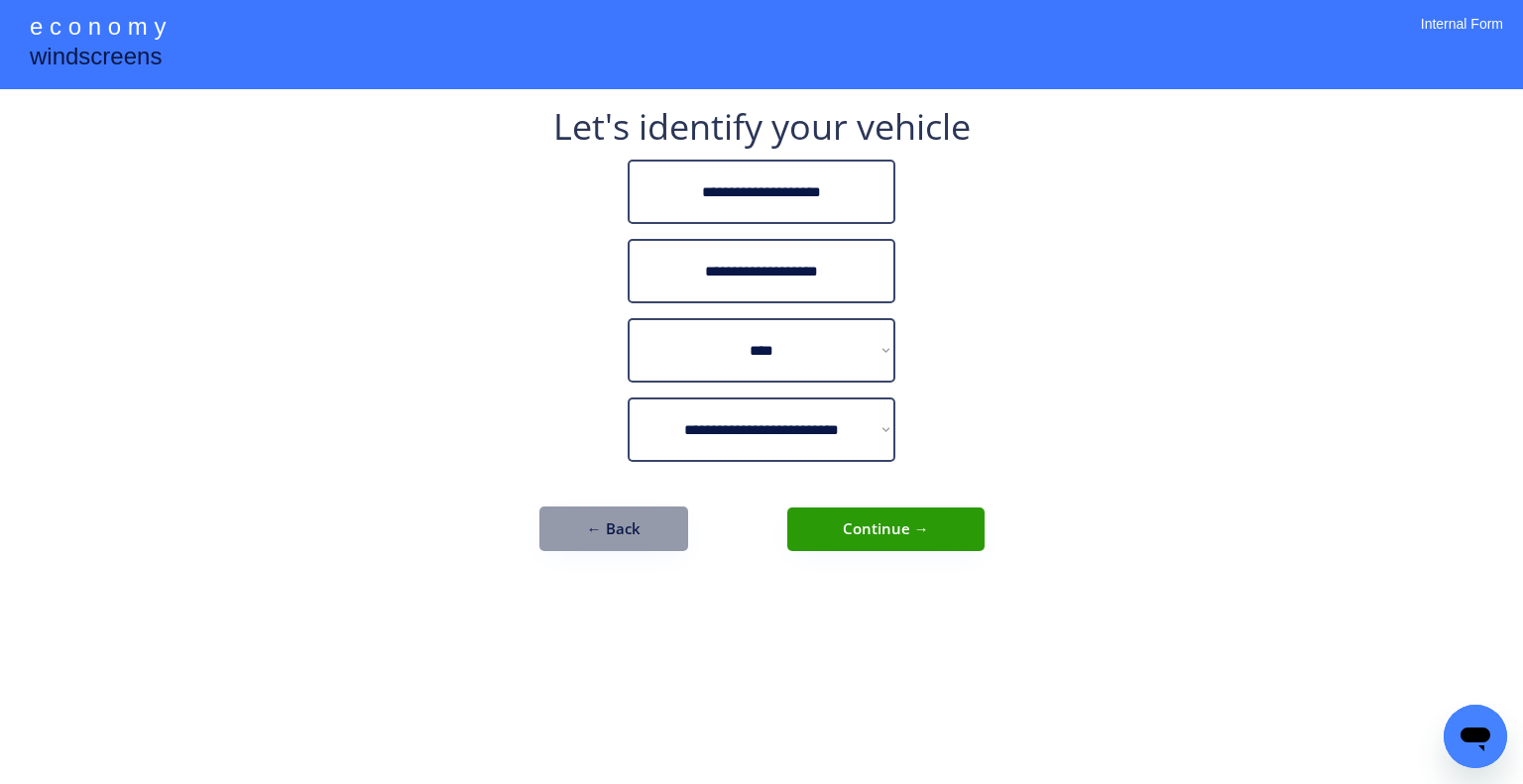click on "**********" at bounding box center (762, 392) 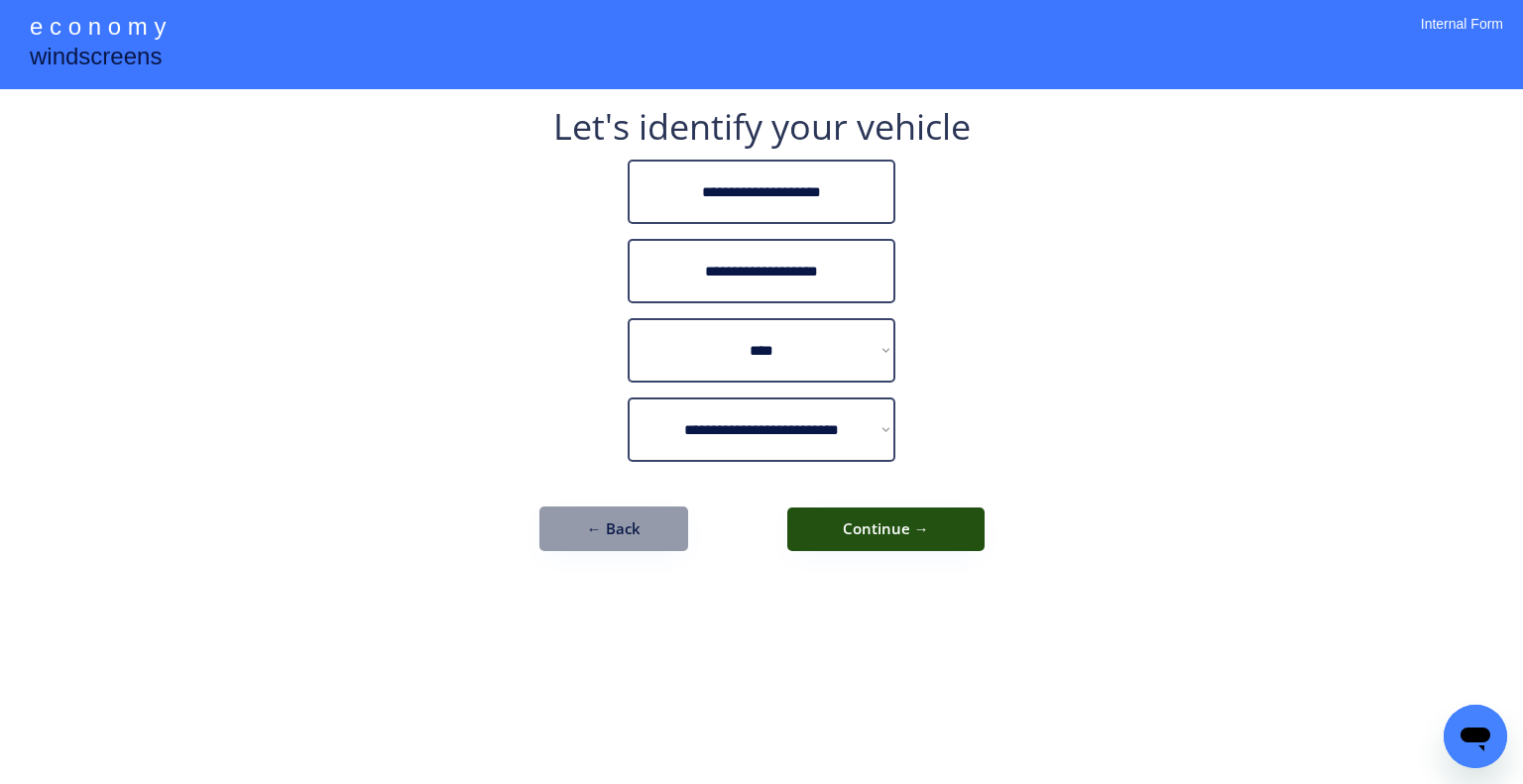 drag, startPoint x: 925, startPoint y: 520, endPoint x: 968, endPoint y: 535, distance: 45.54119 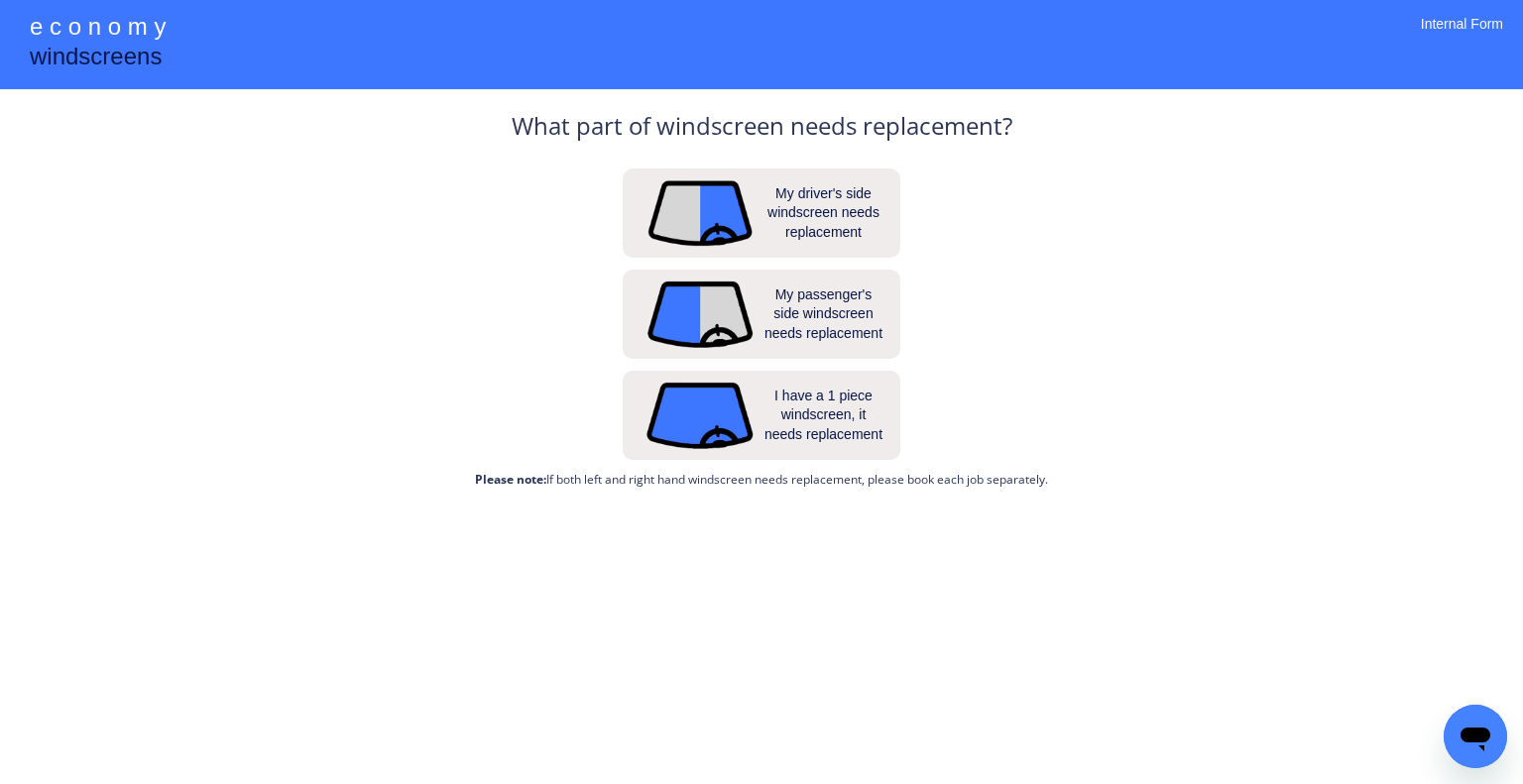 click on "**********" at bounding box center [762, 392] 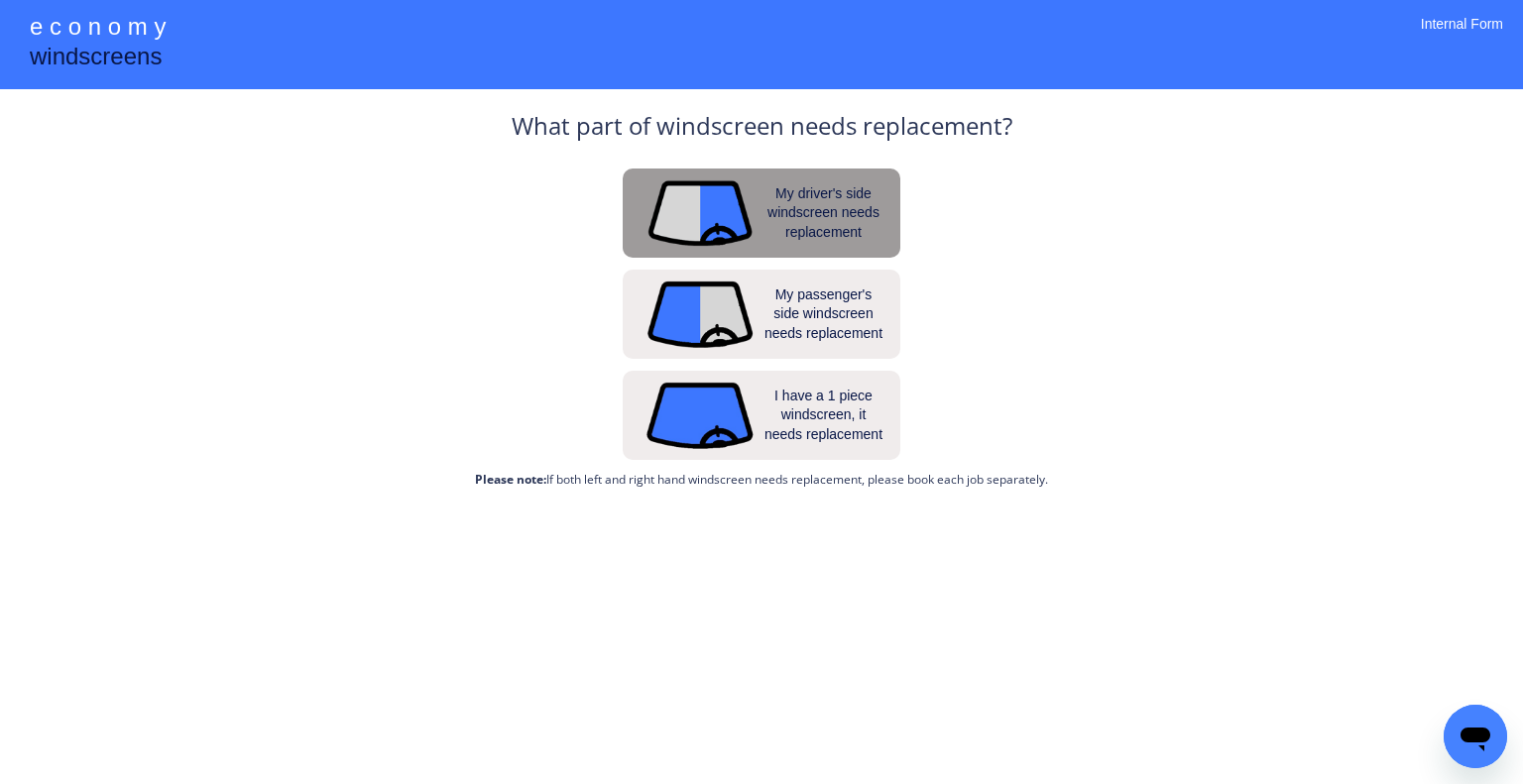 click on "My driver's side windscreen needs replacement" at bounding box center (824, 213) 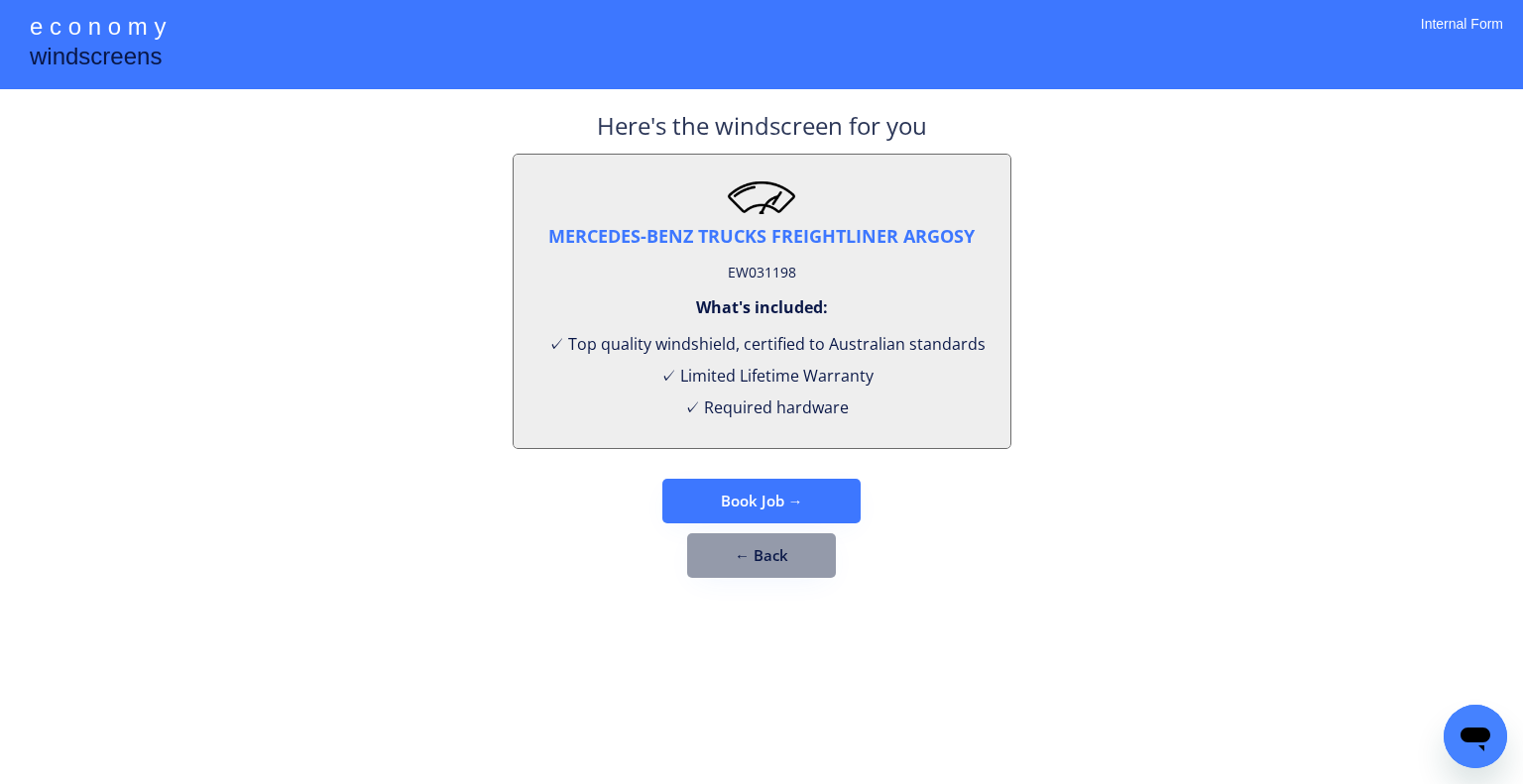 click on "EW031198" at bounding box center (762, 273) 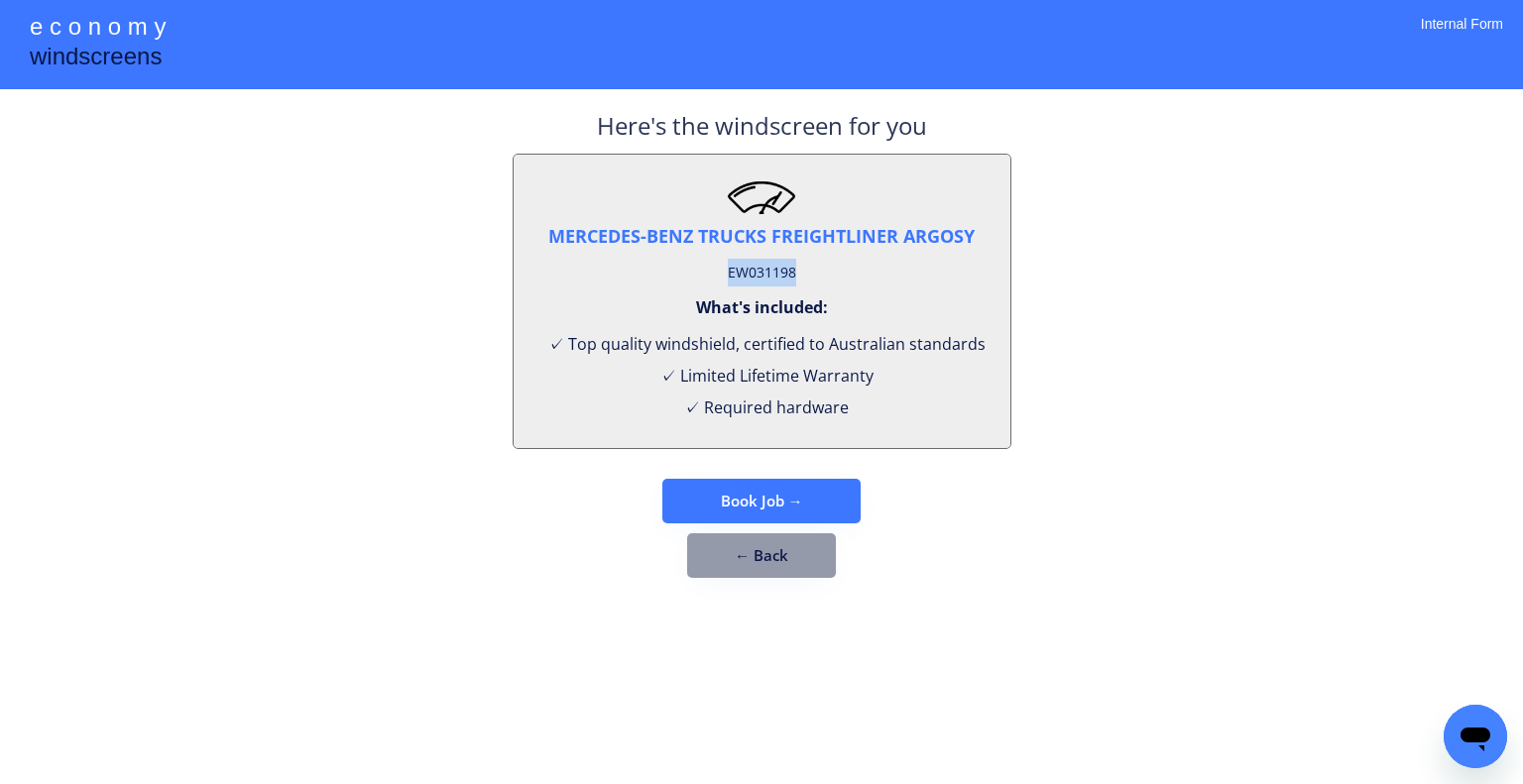 click on "EW031198" at bounding box center [762, 273] 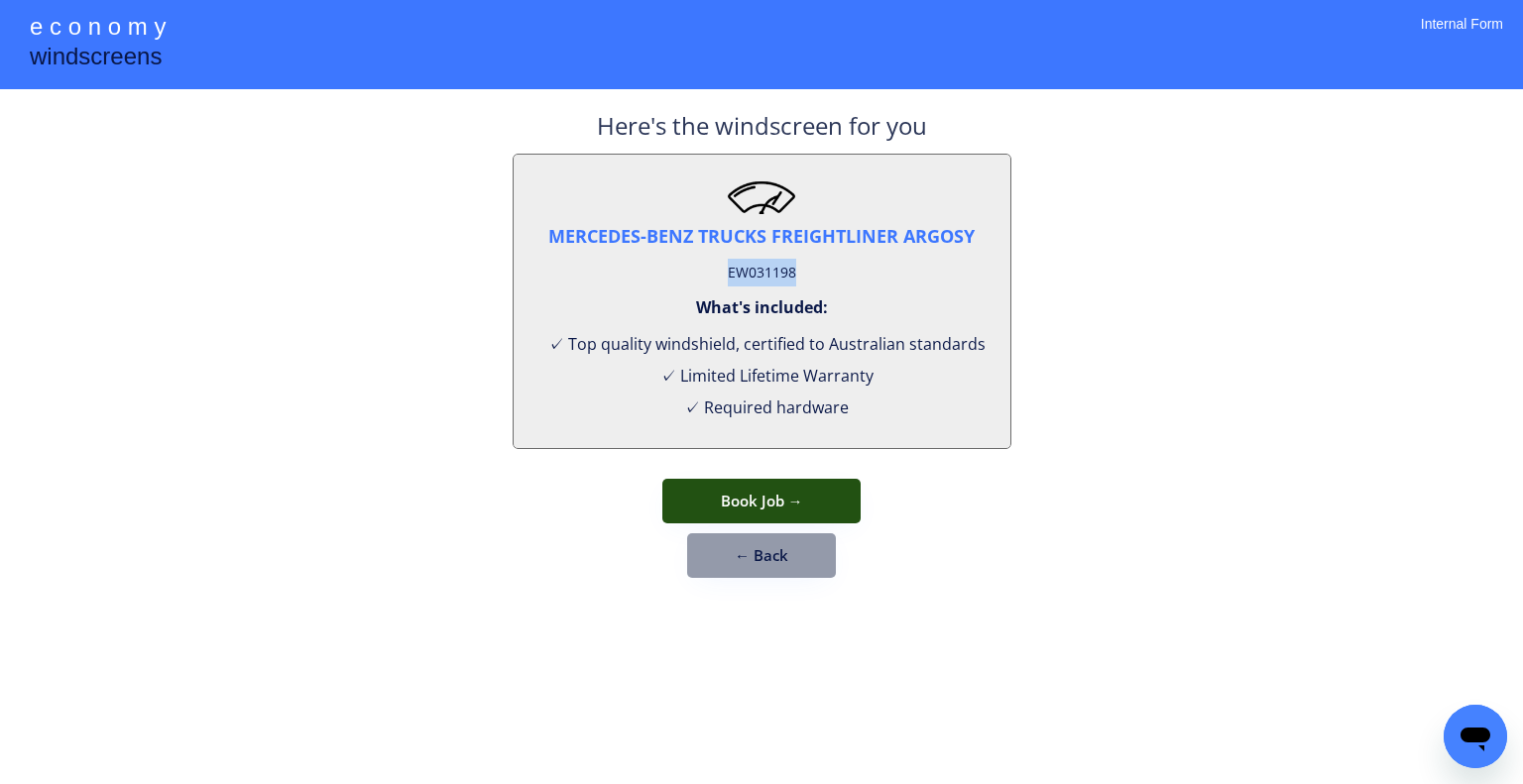 drag, startPoint x: 791, startPoint y: 498, endPoint x: 865, endPoint y: 364, distance: 153.0751 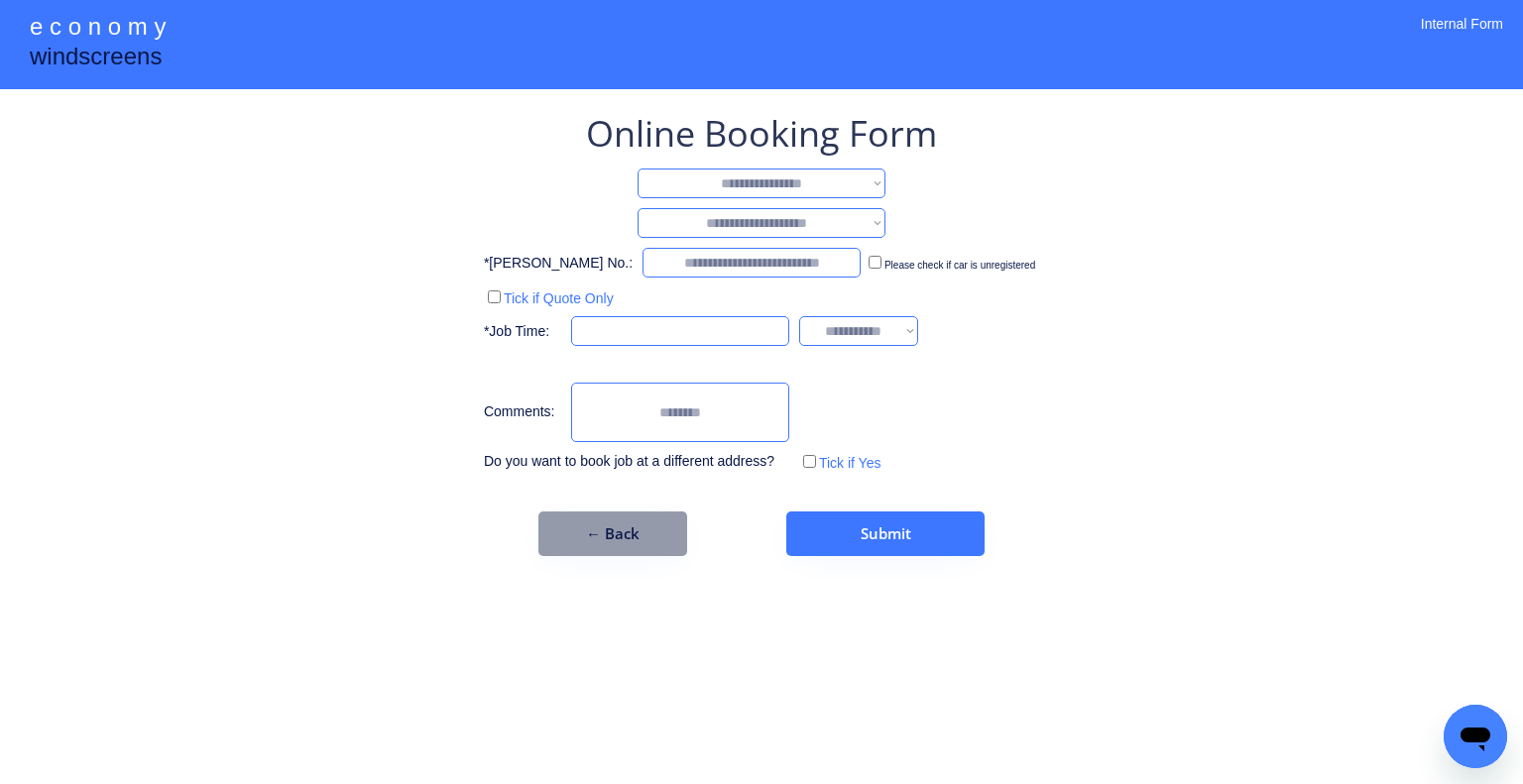 click on "**********" at bounding box center (762, 183) 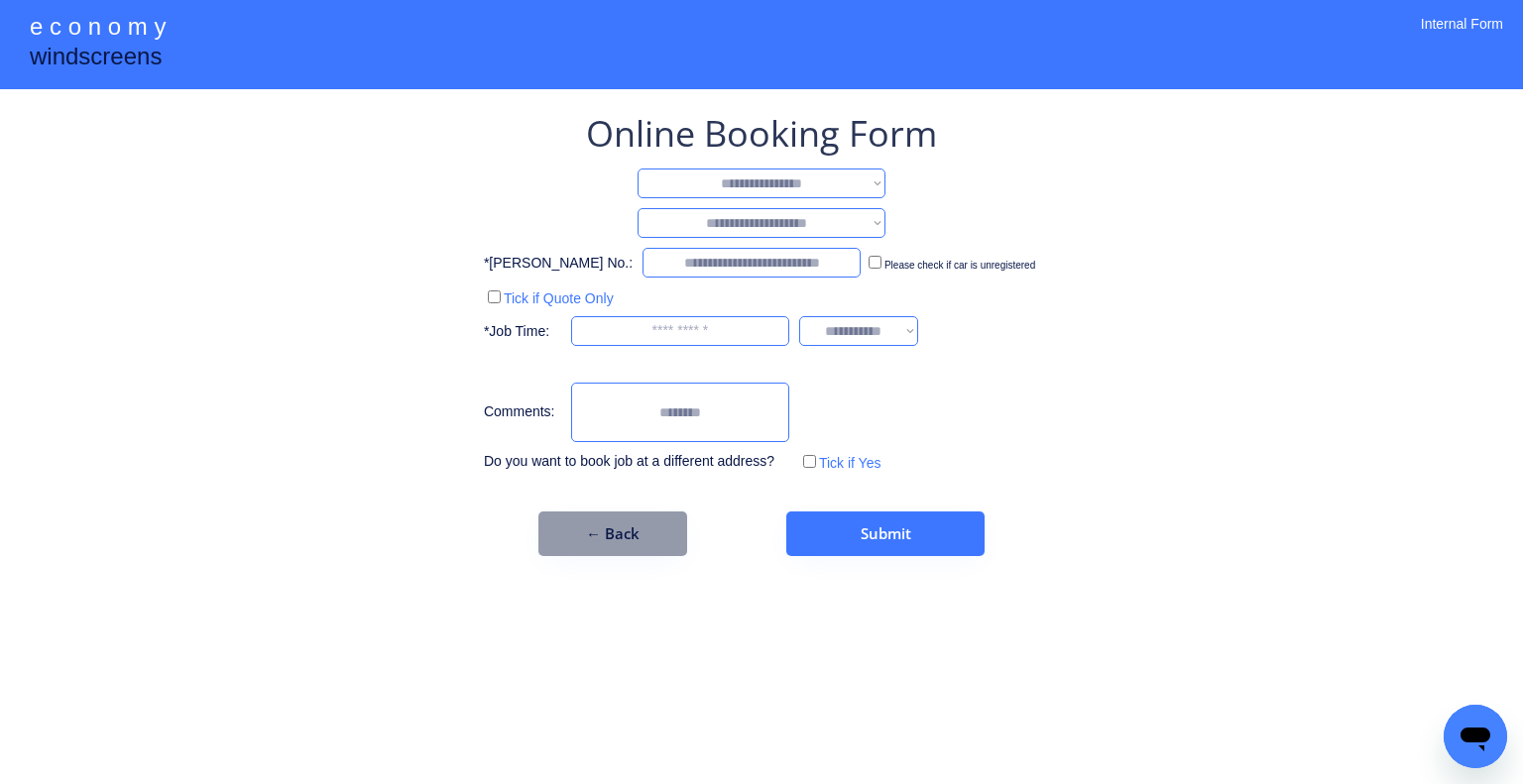 select on "**********" 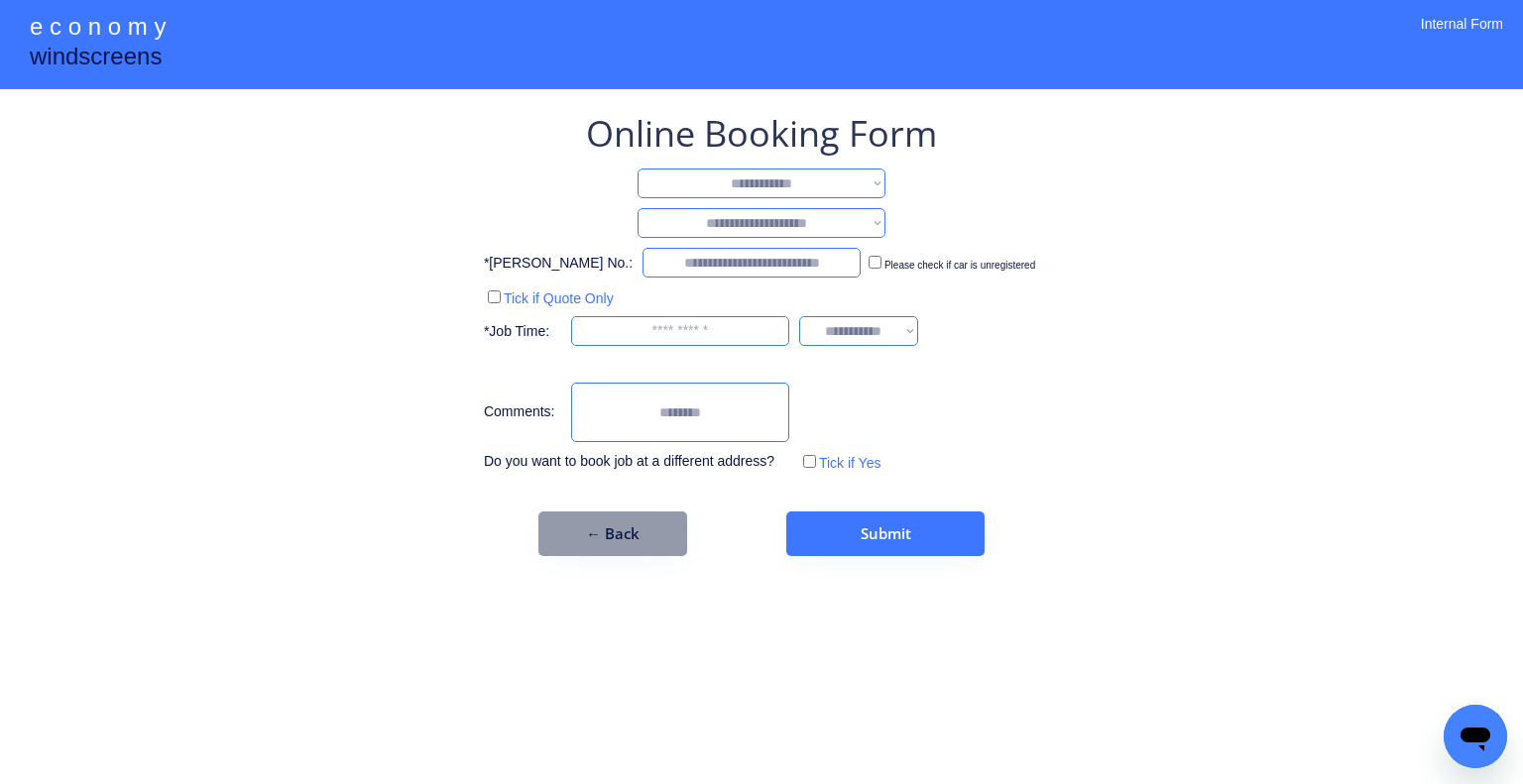 click on "**********" at bounding box center [762, 183] 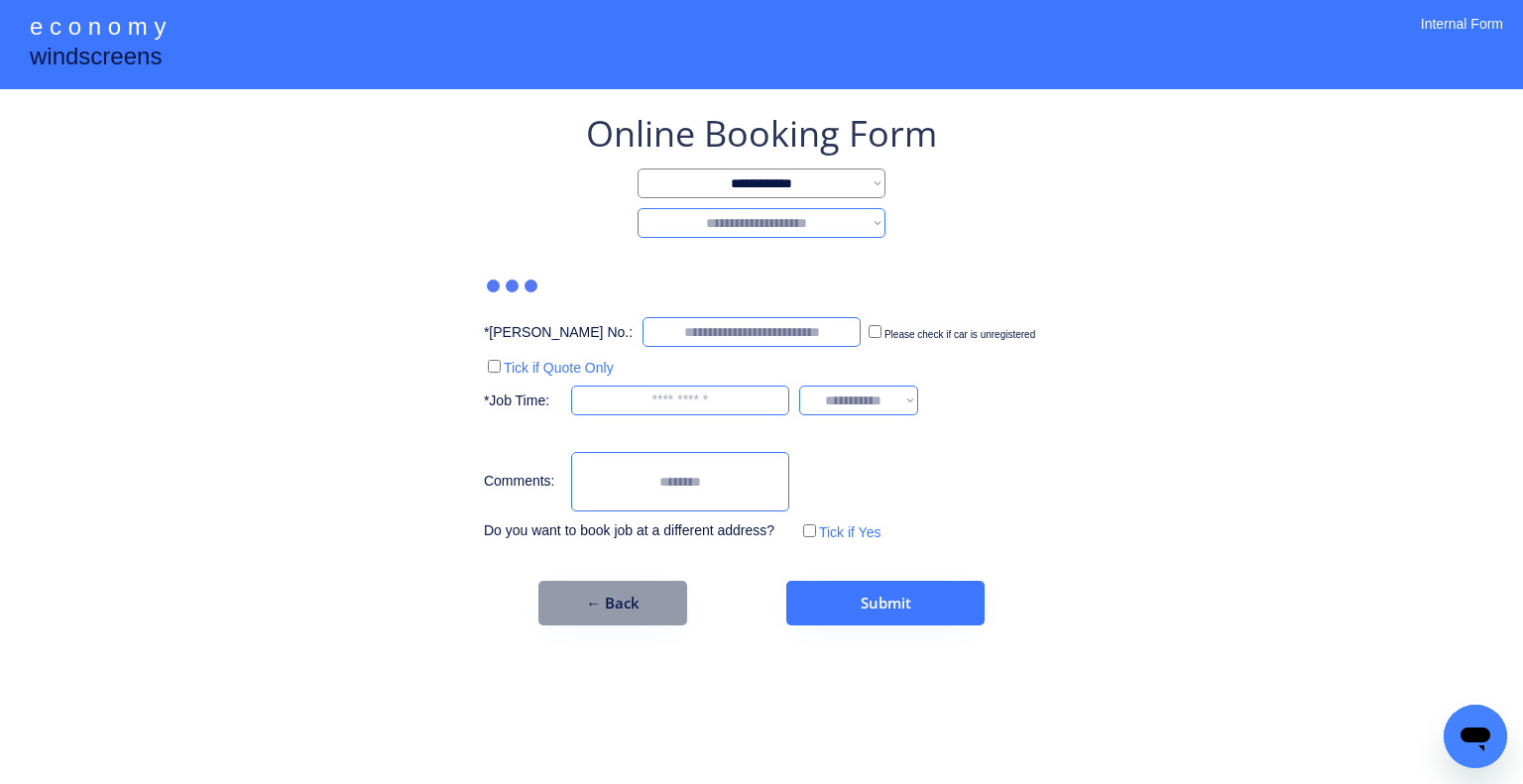 click on "**********" at bounding box center (762, 223) 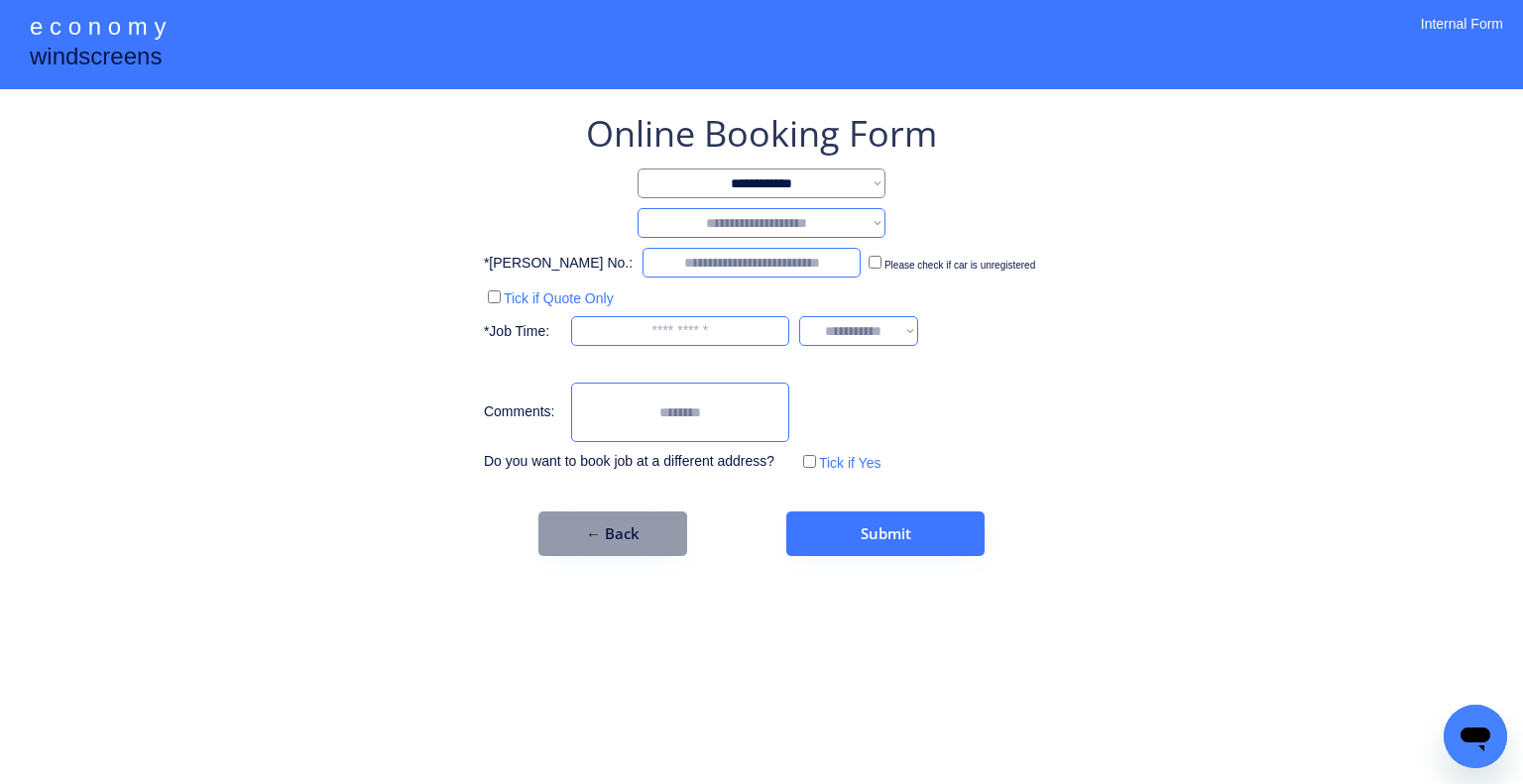 select on "********" 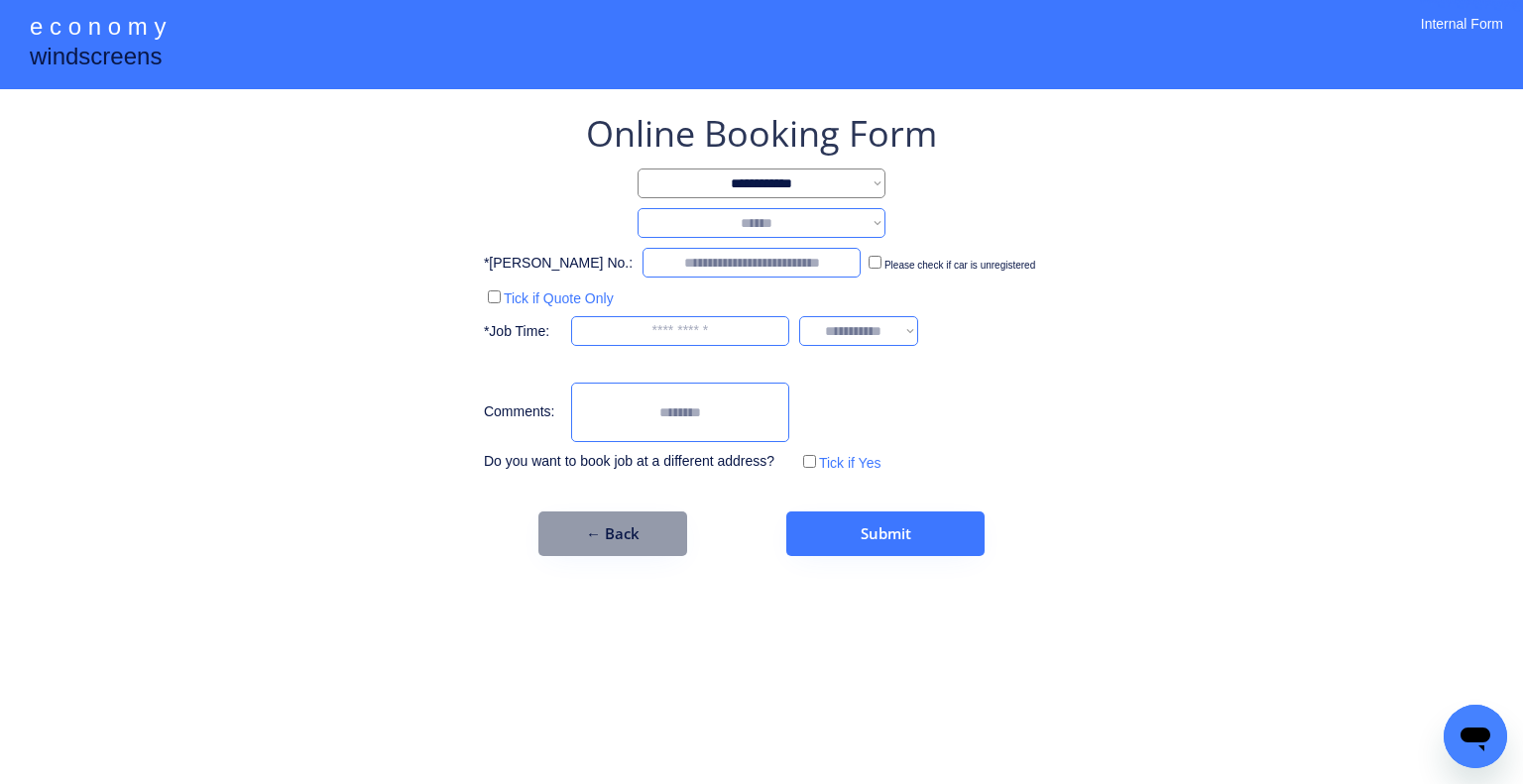 click on "**********" at bounding box center [762, 223] 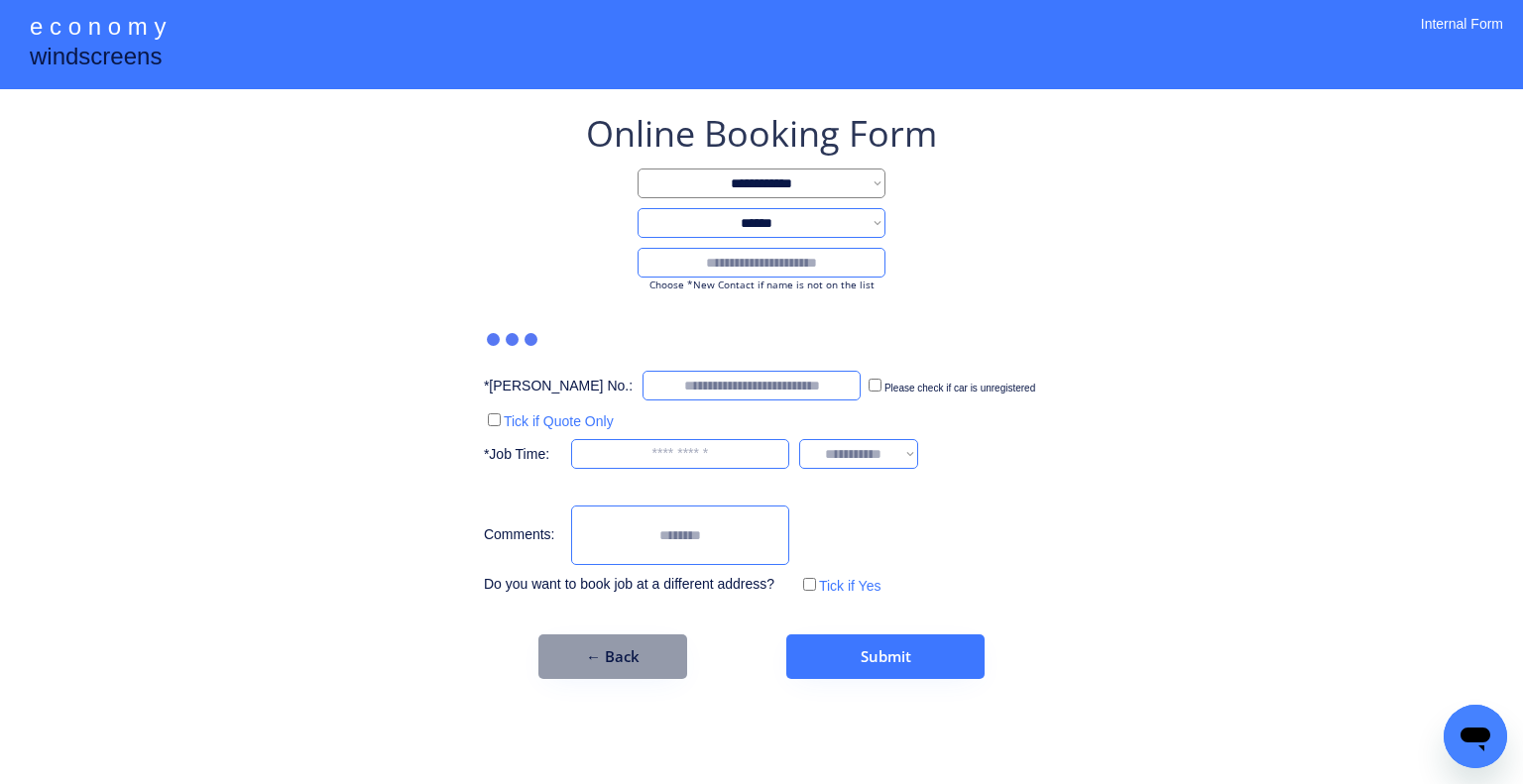 click on "**********" at bounding box center [762, 392] 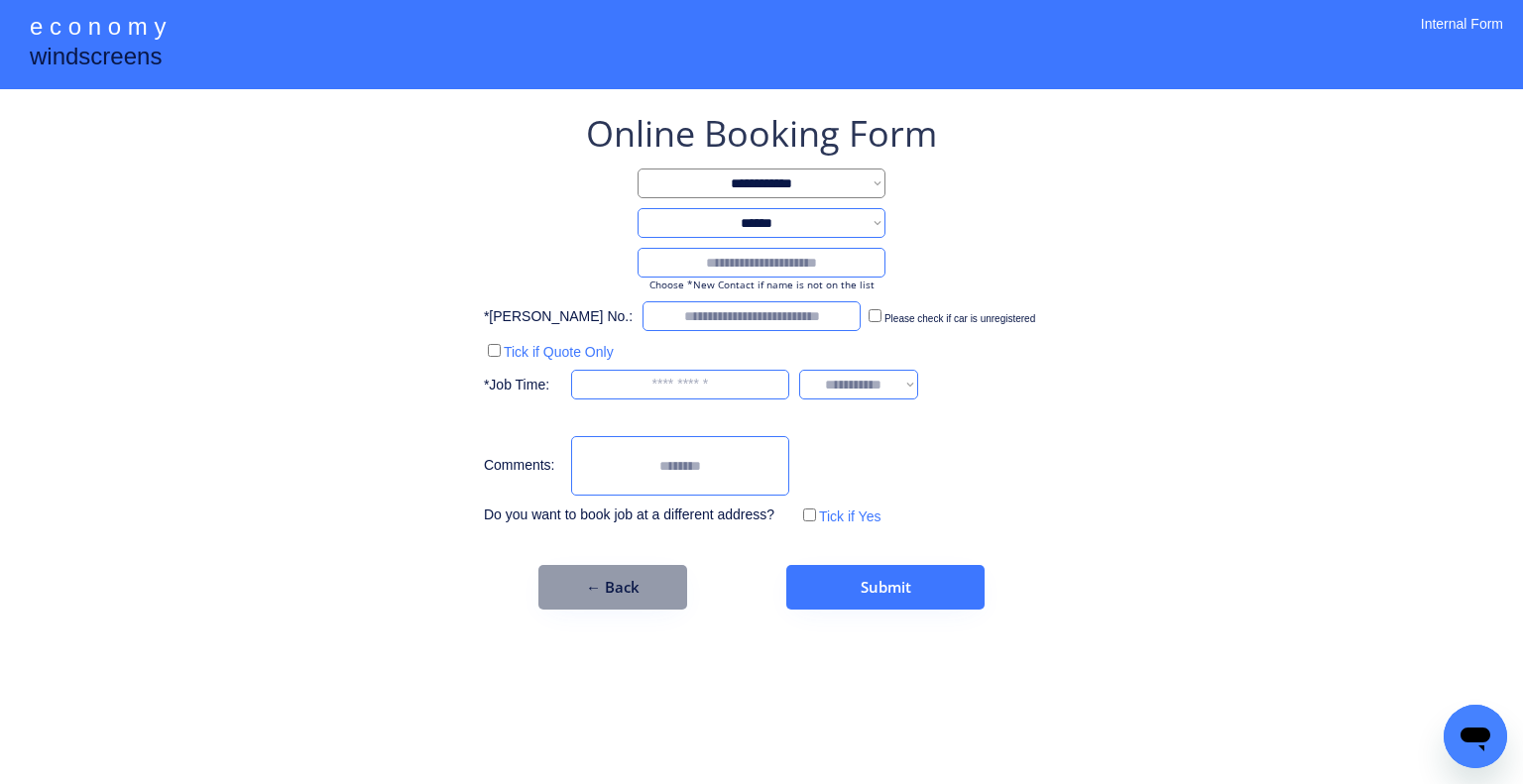 click at bounding box center [762, 263] 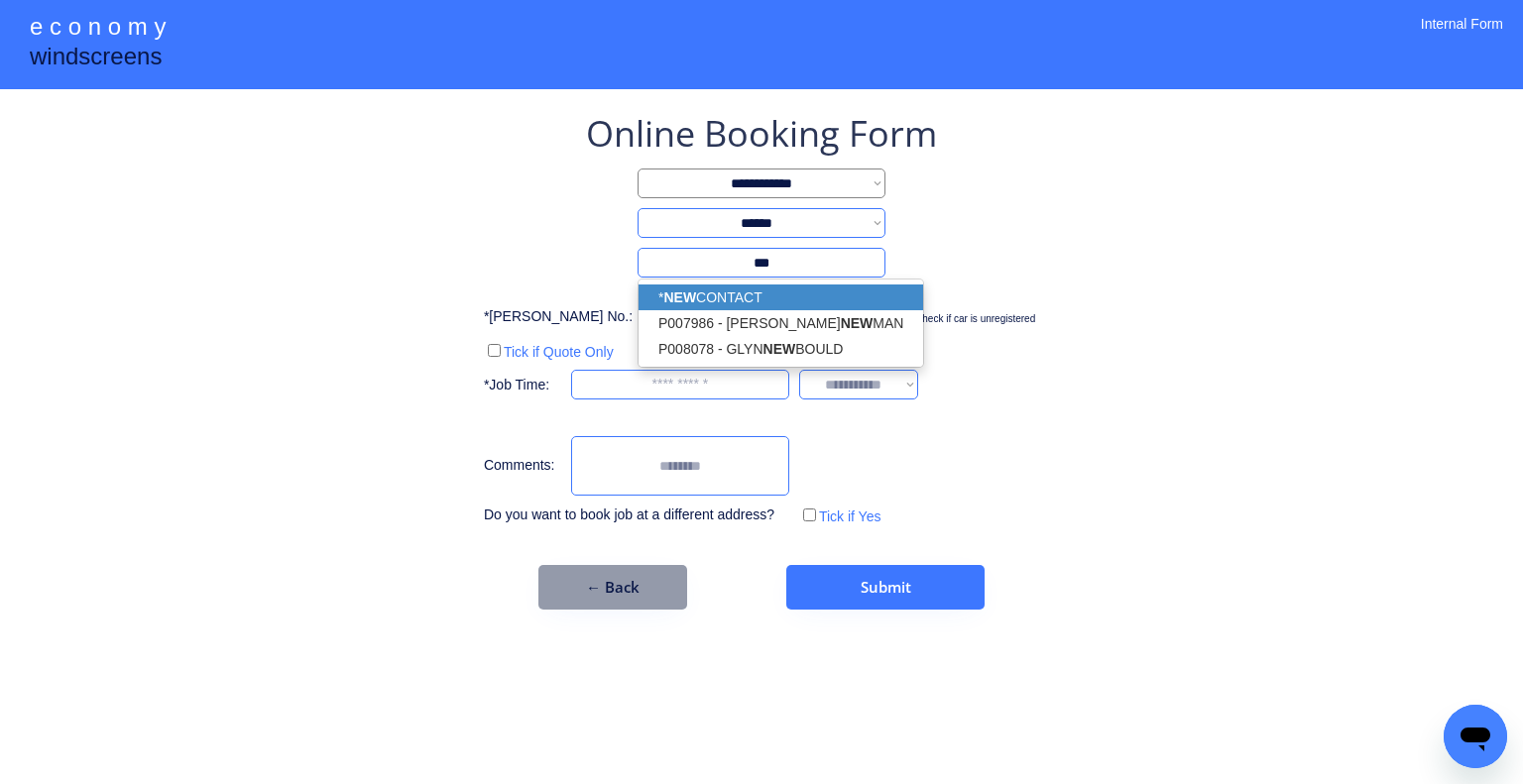 drag, startPoint x: 814, startPoint y: 288, endPoint x: 1260, endPoint y: 427, distance: 467.15843 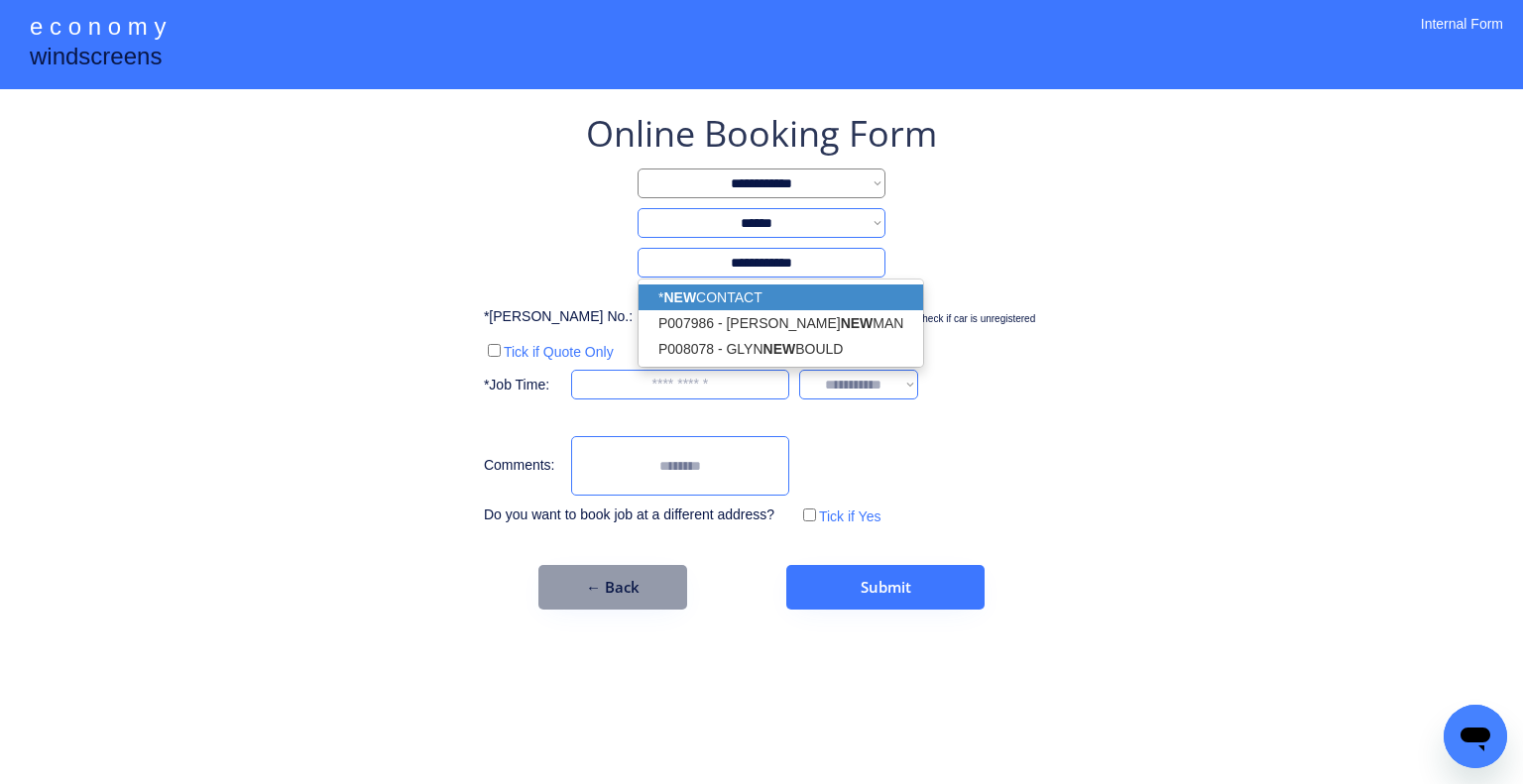 click on "**********" at bounding box center [762, 392] 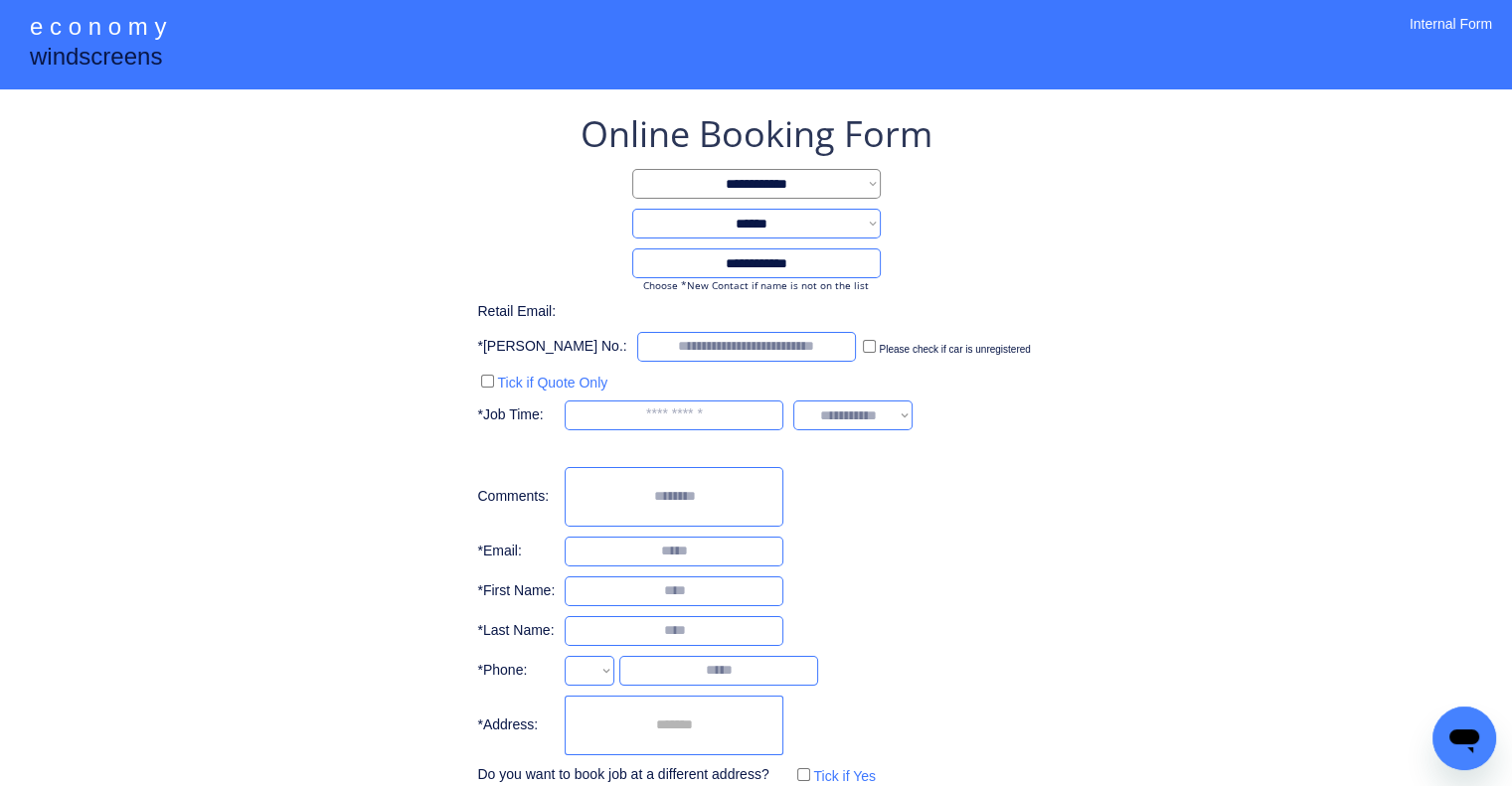 select on "**********" 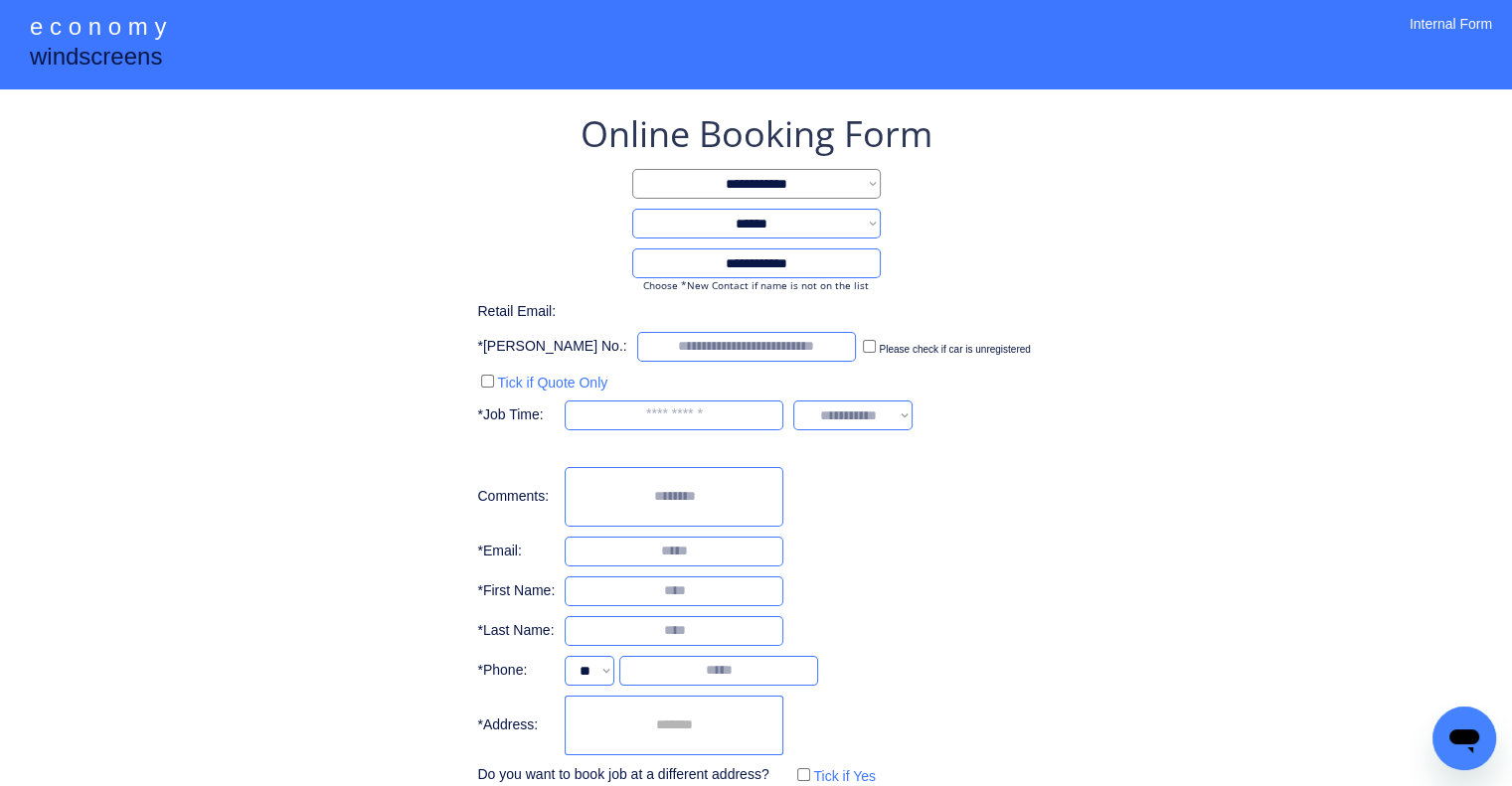 click at bounding box center [674, 725] 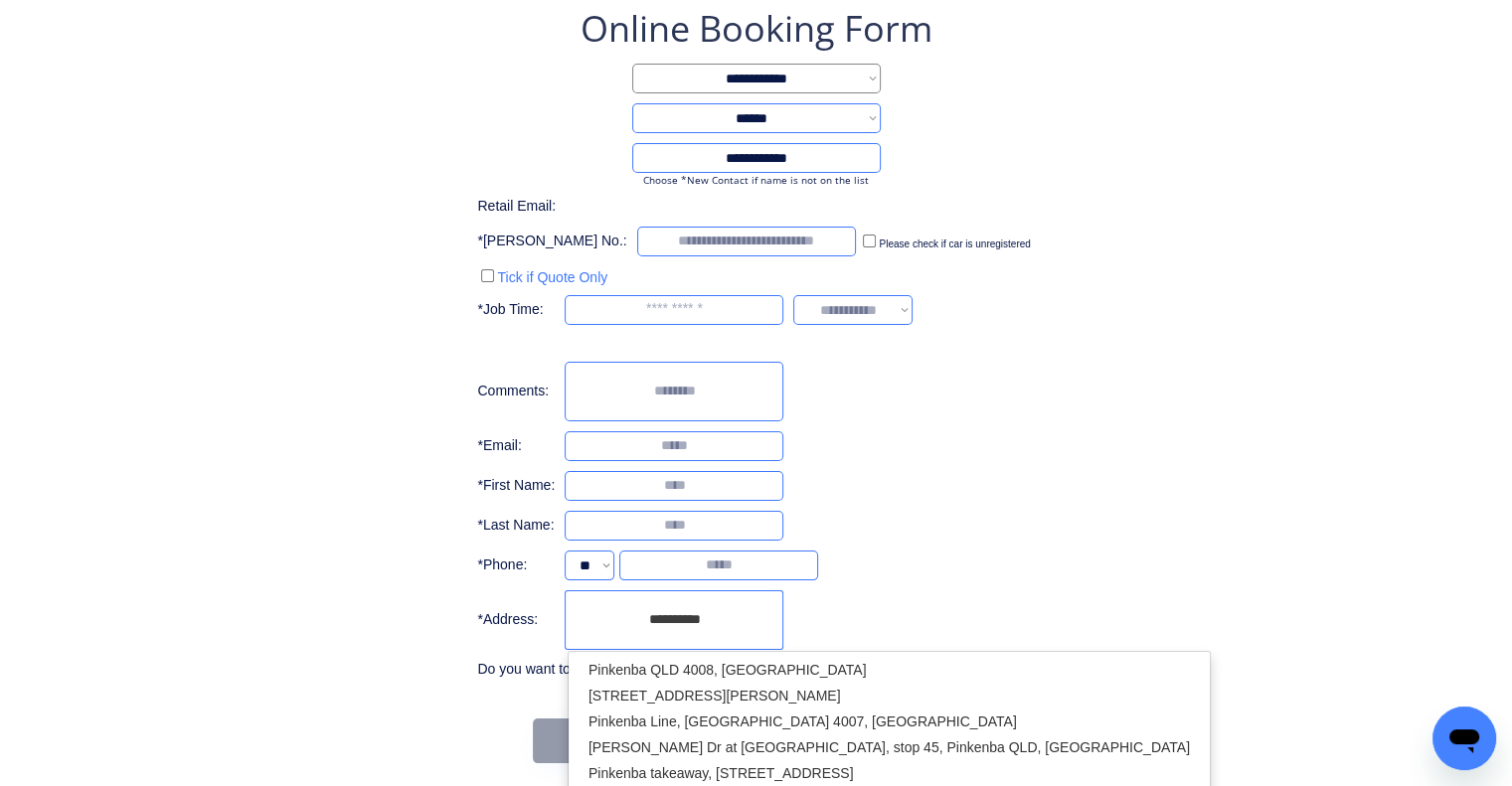 scroll, scrollTop: 112, scrollLeft: 0, axis: vertical 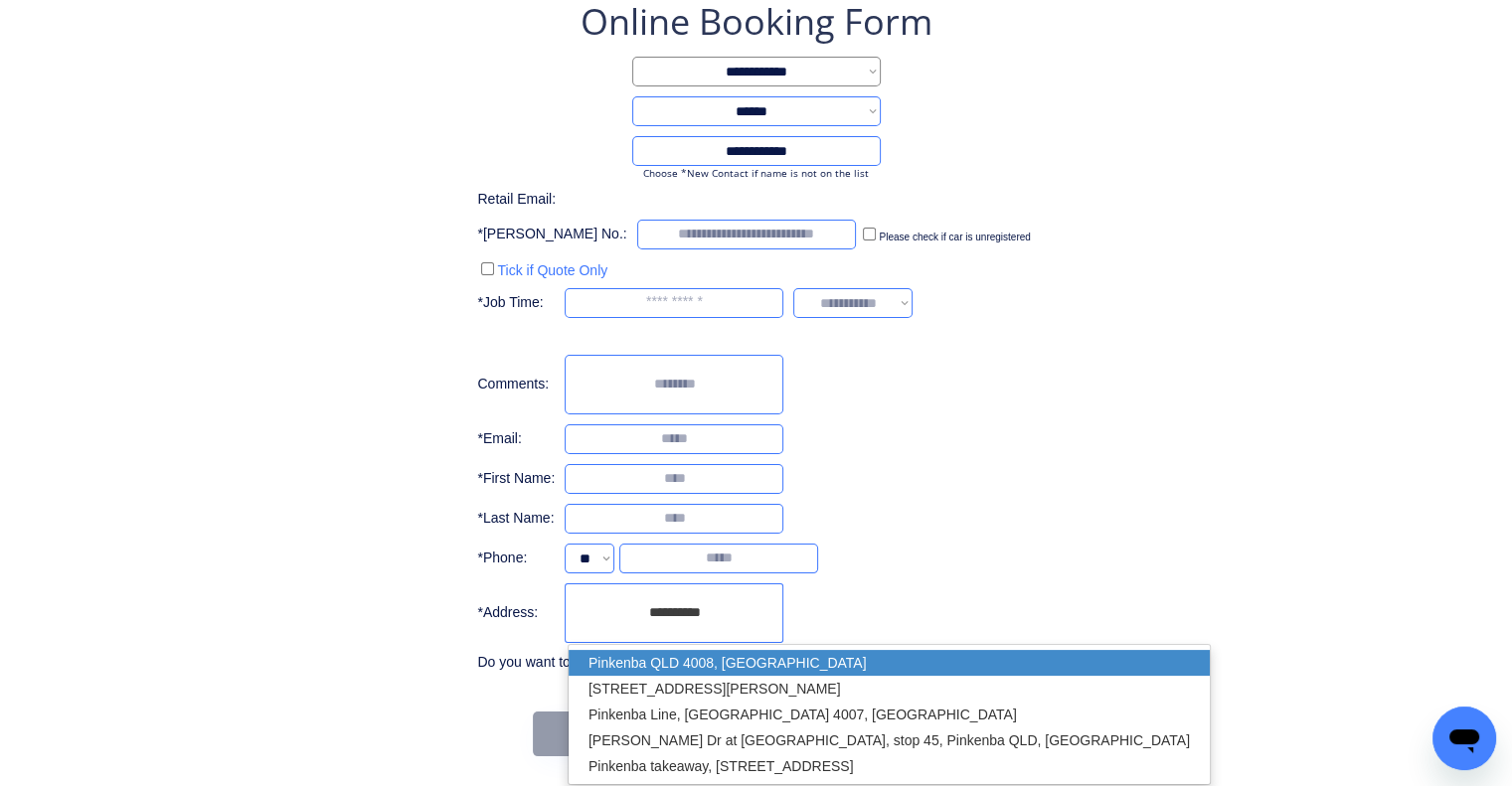drag, startPoint x: 795, startPoint y: 652, endPoint x: 872, endPoint y: 596, distance: 95.2103 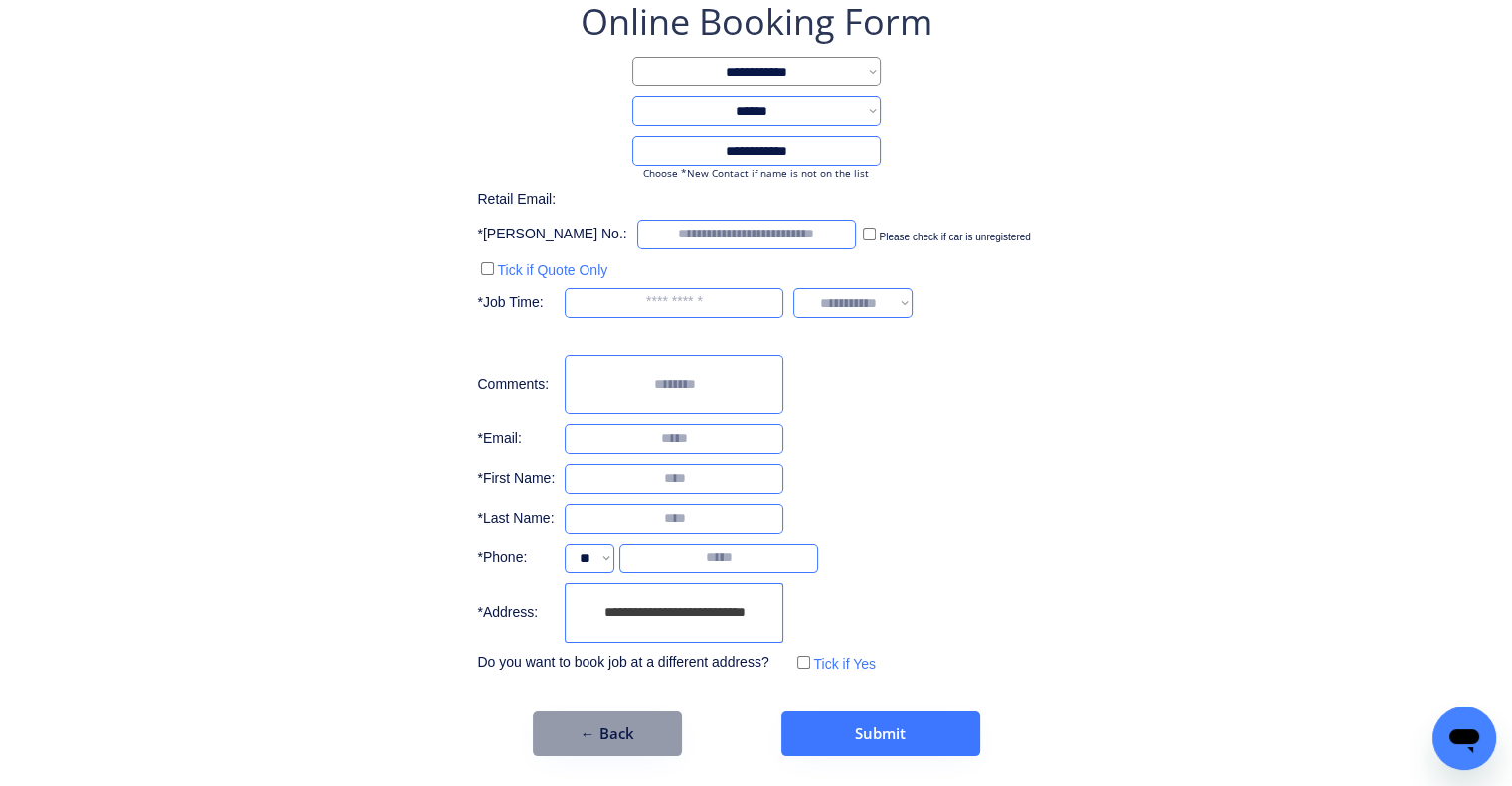 type on "**********" 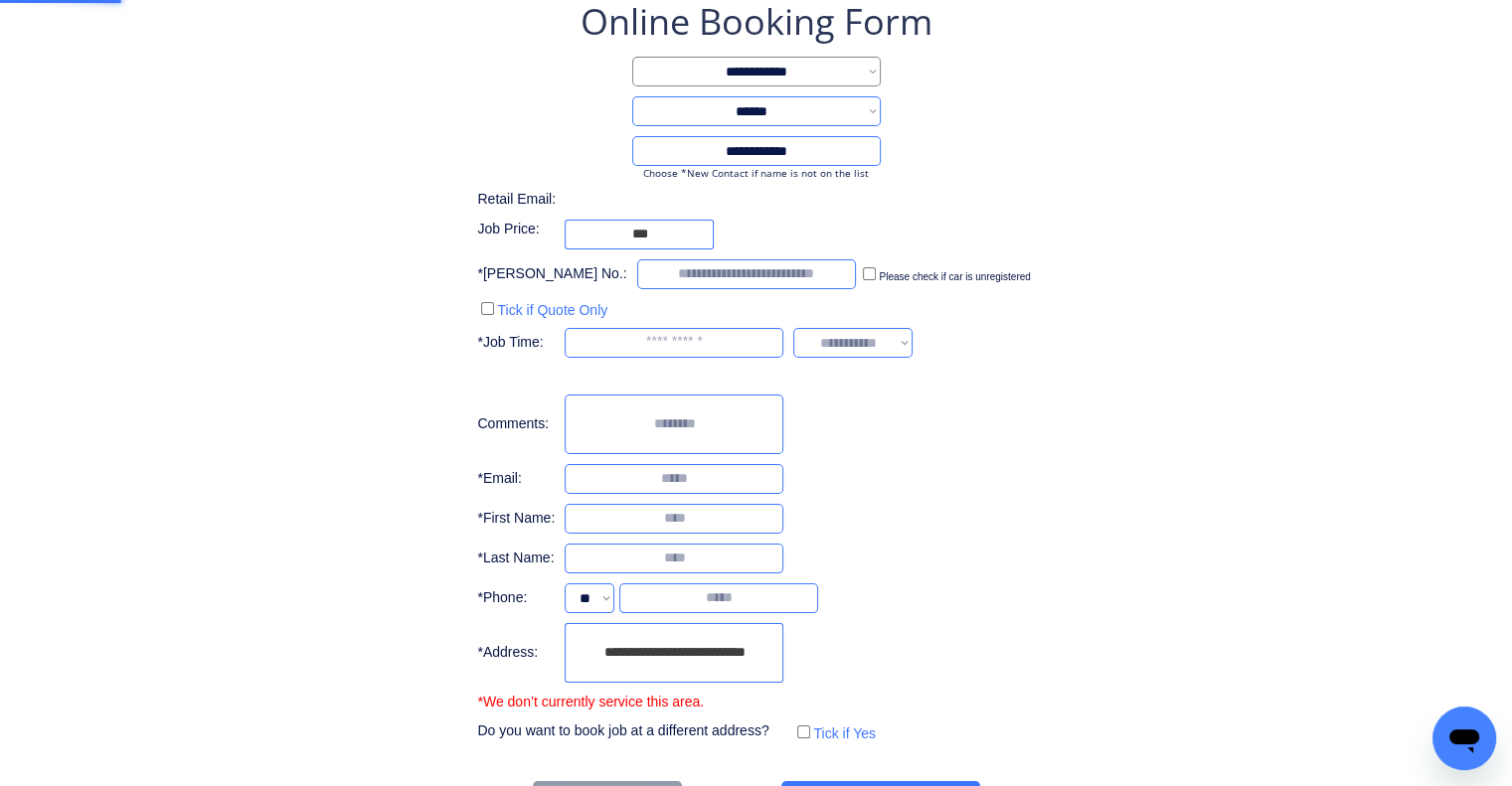 type 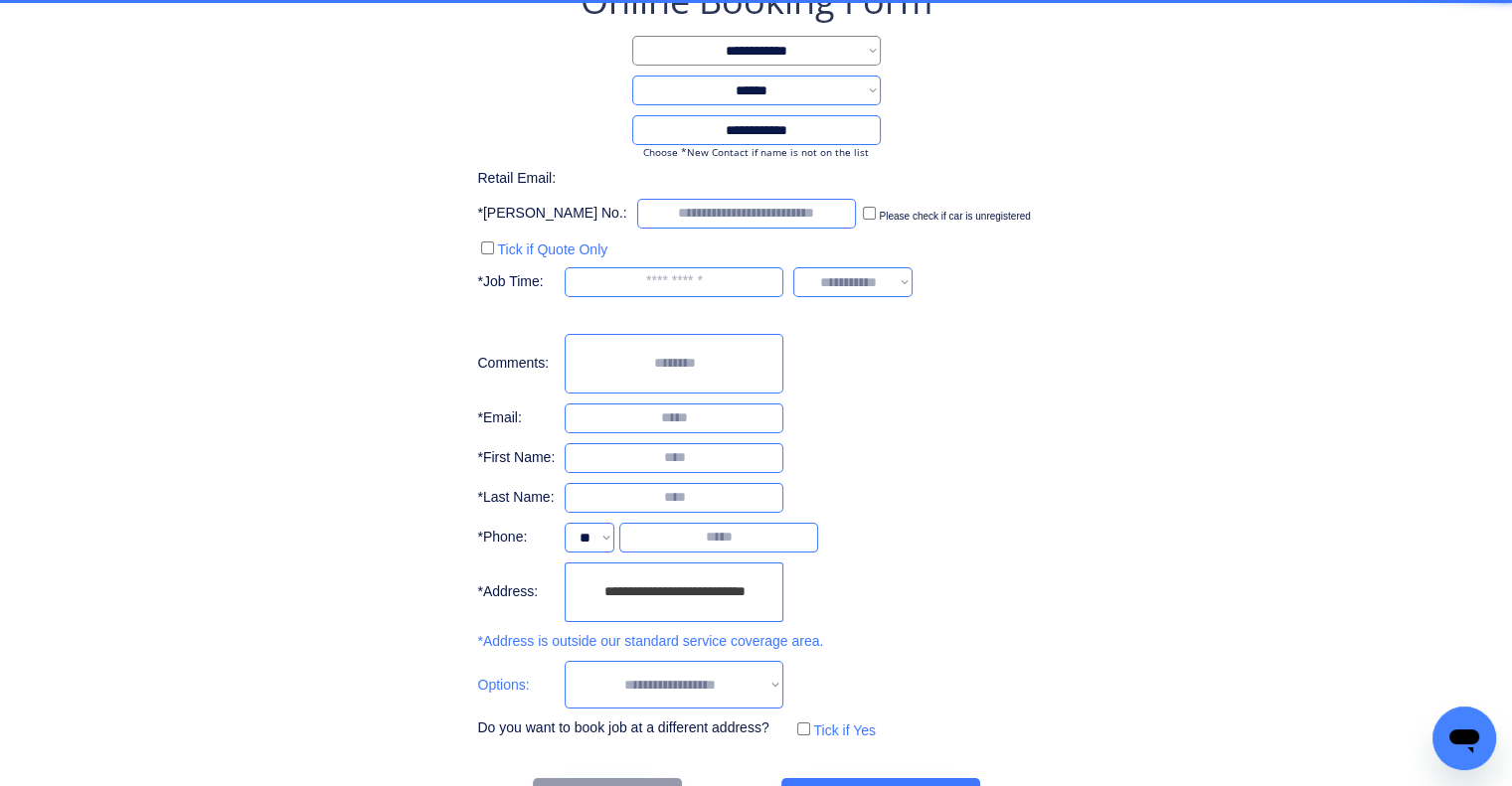 scroll, scrollTop: 199, scrollLeft: 0, axis: vertical 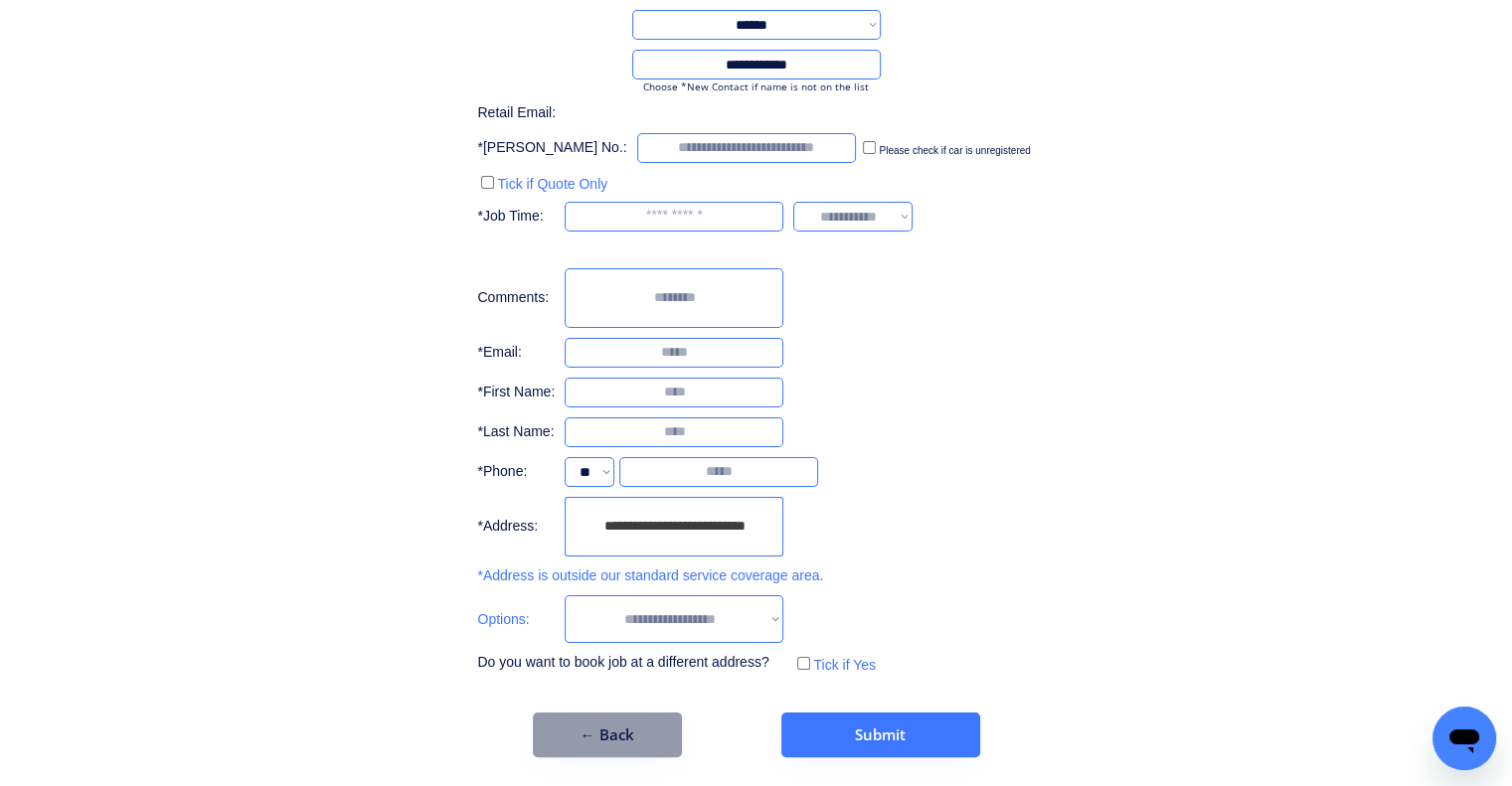click on "**********" at bounding box center (674, 619) 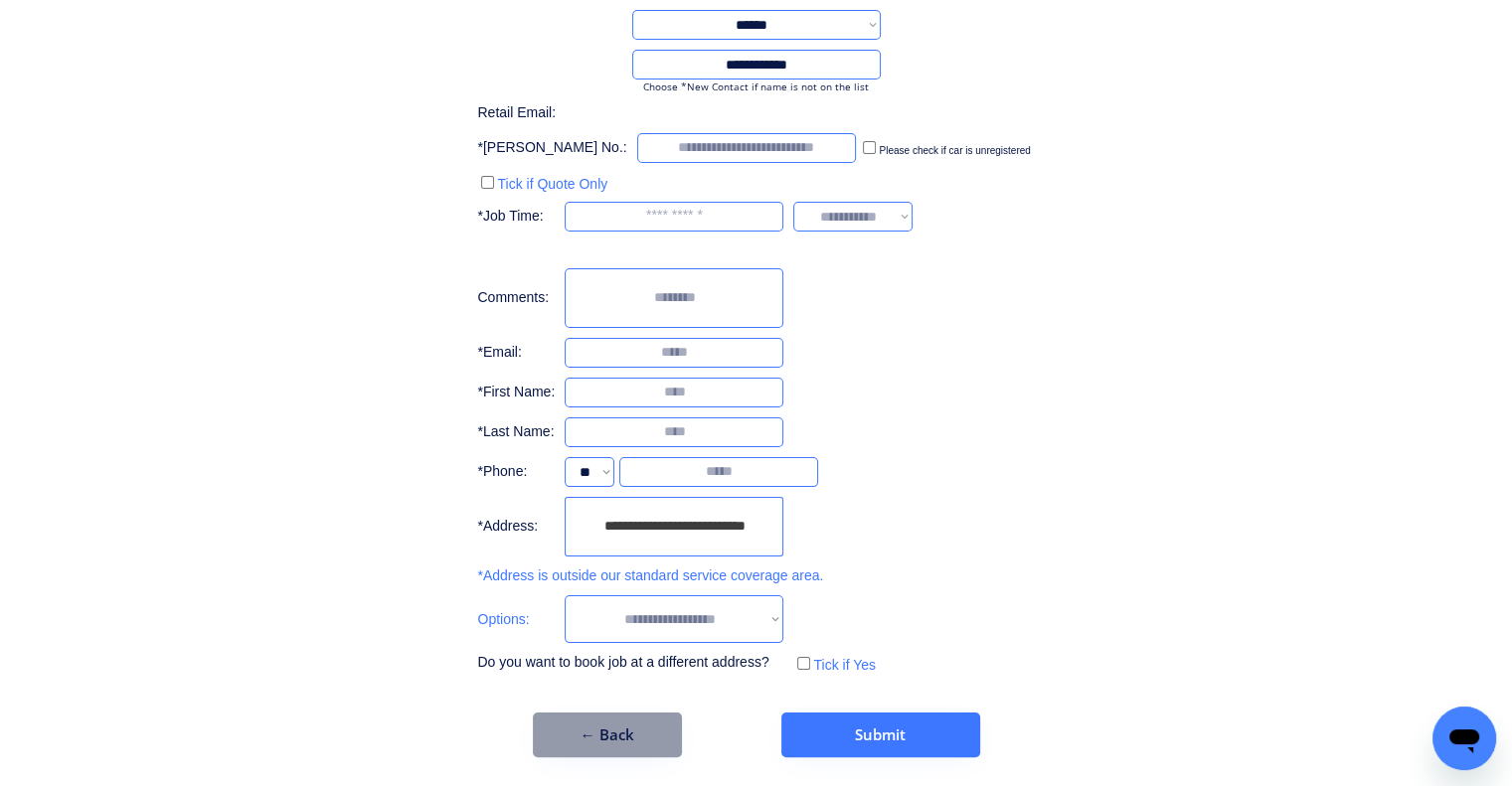 click on "**********" at bounding box center (674, 619) 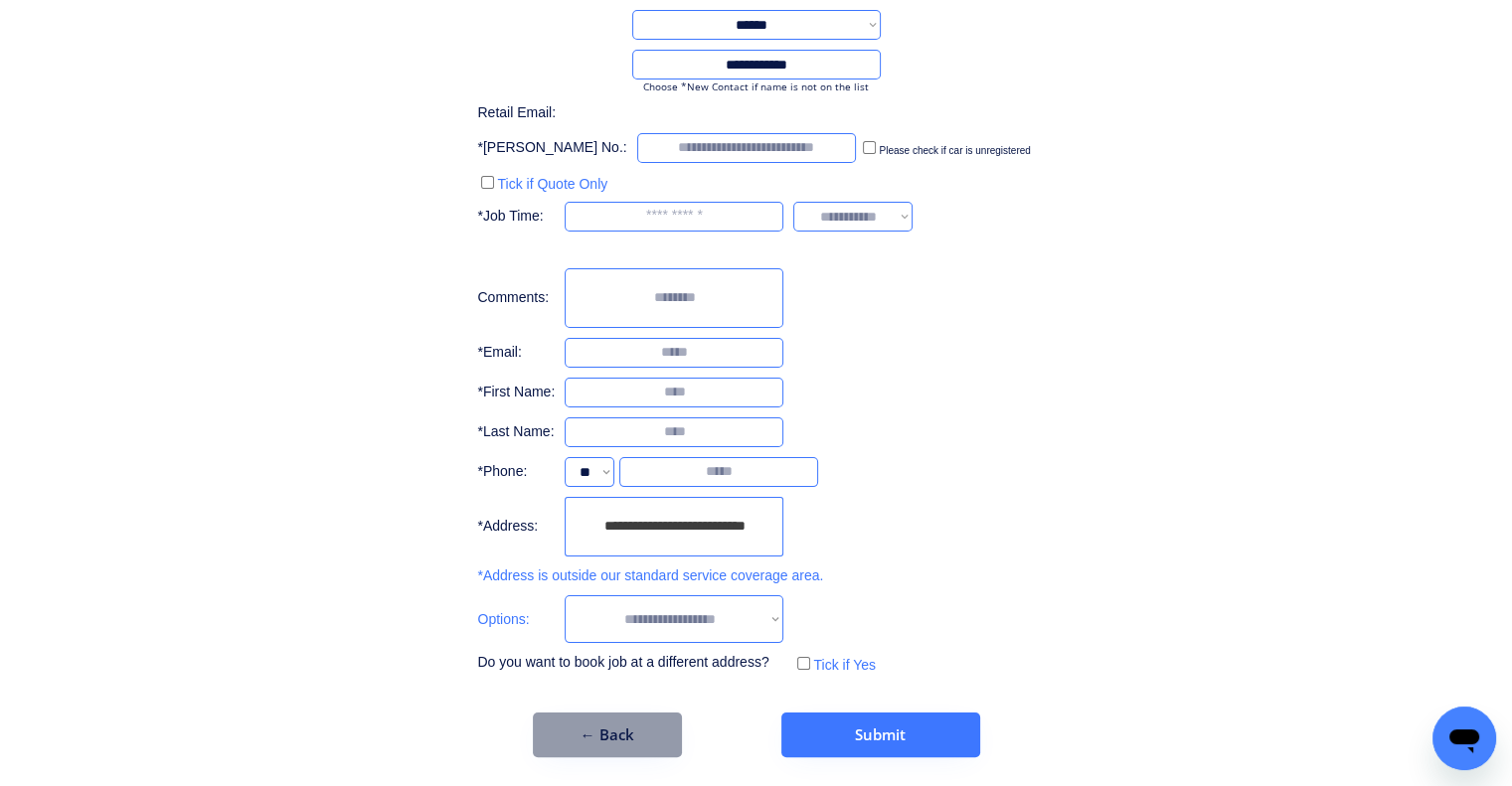 select on "**********" 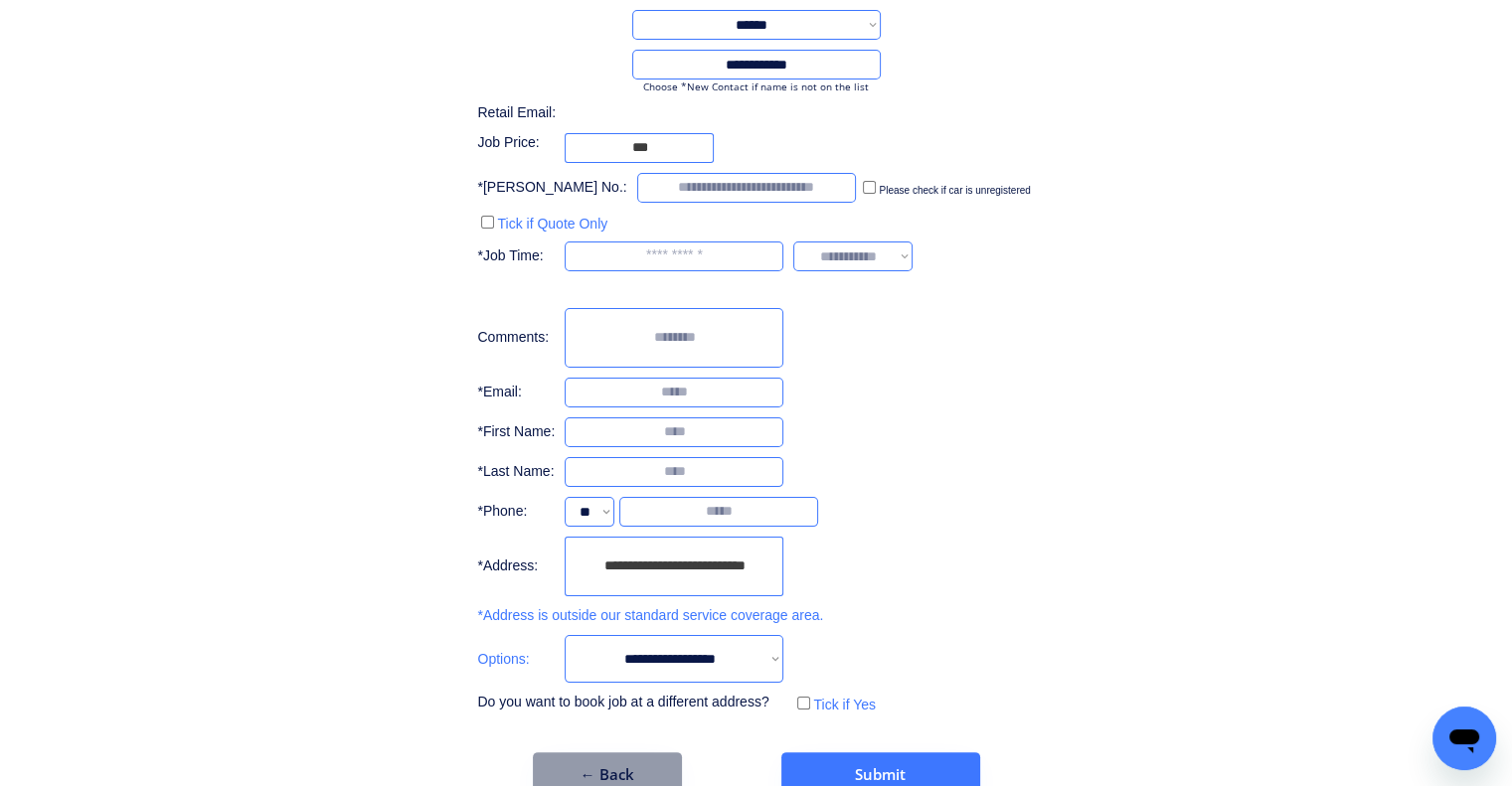 type on "***" 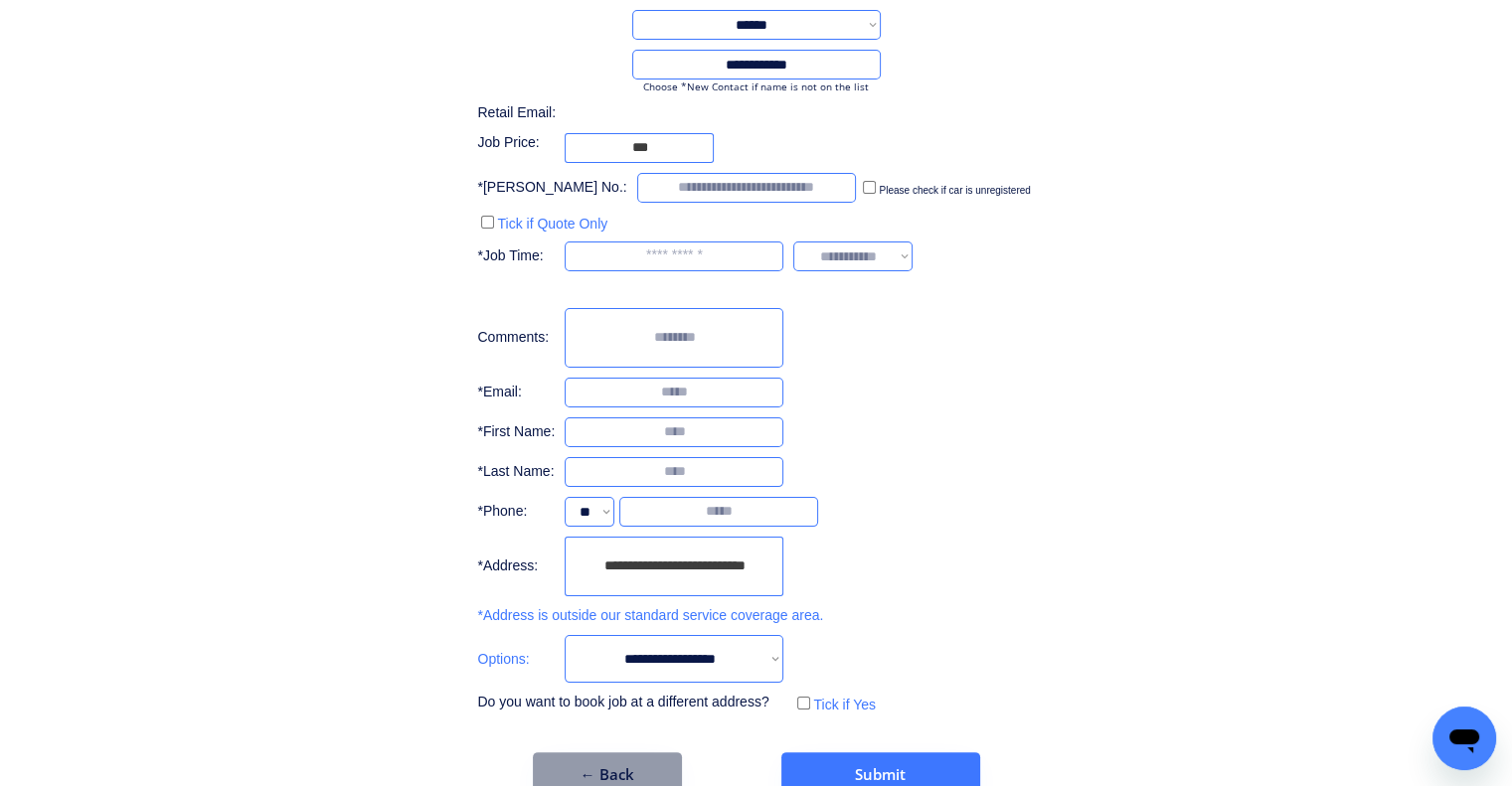 click on "**********" at bounding box center (756, 314) 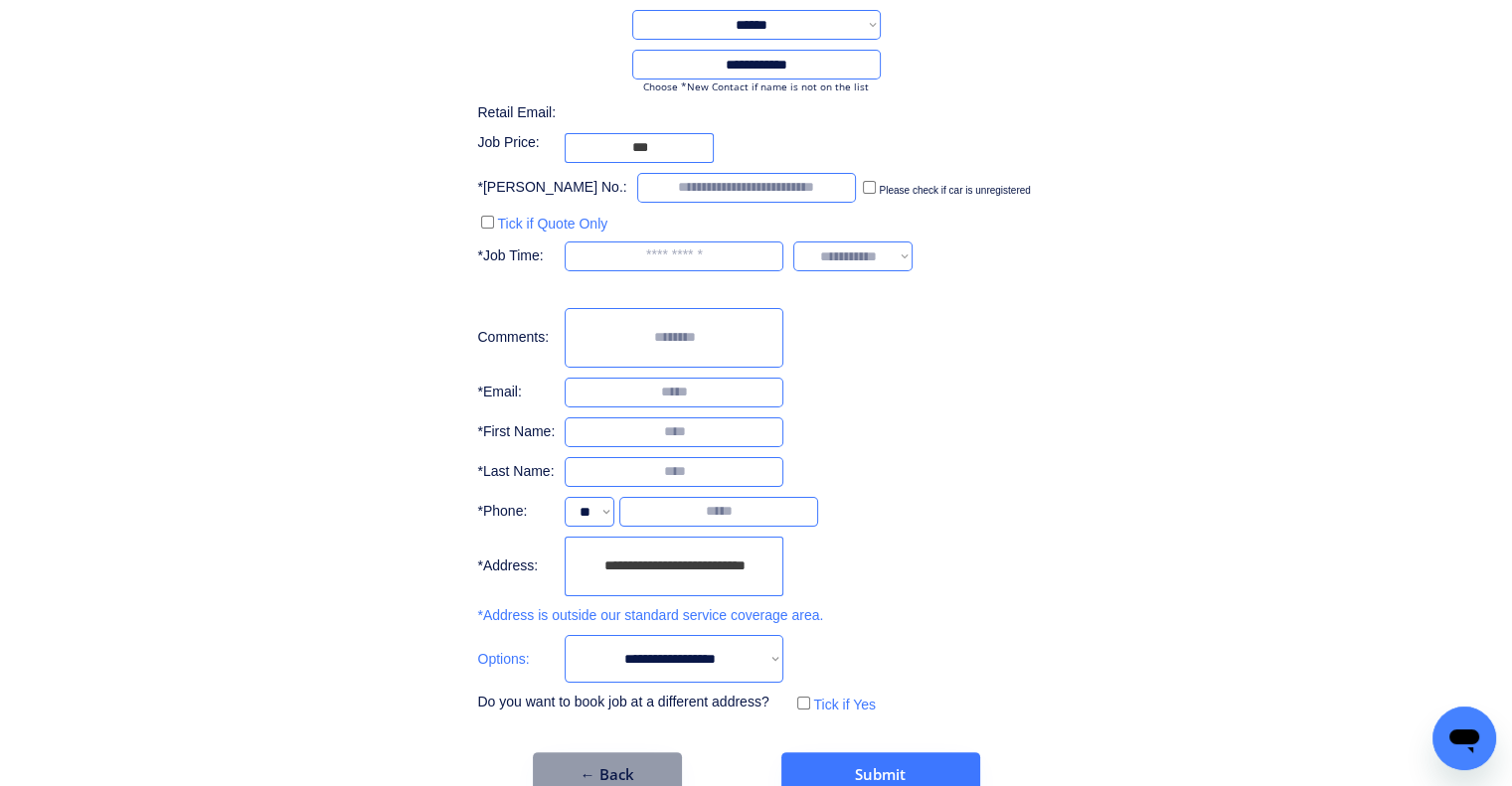 click on "**********" at bounding box center [756, 314] 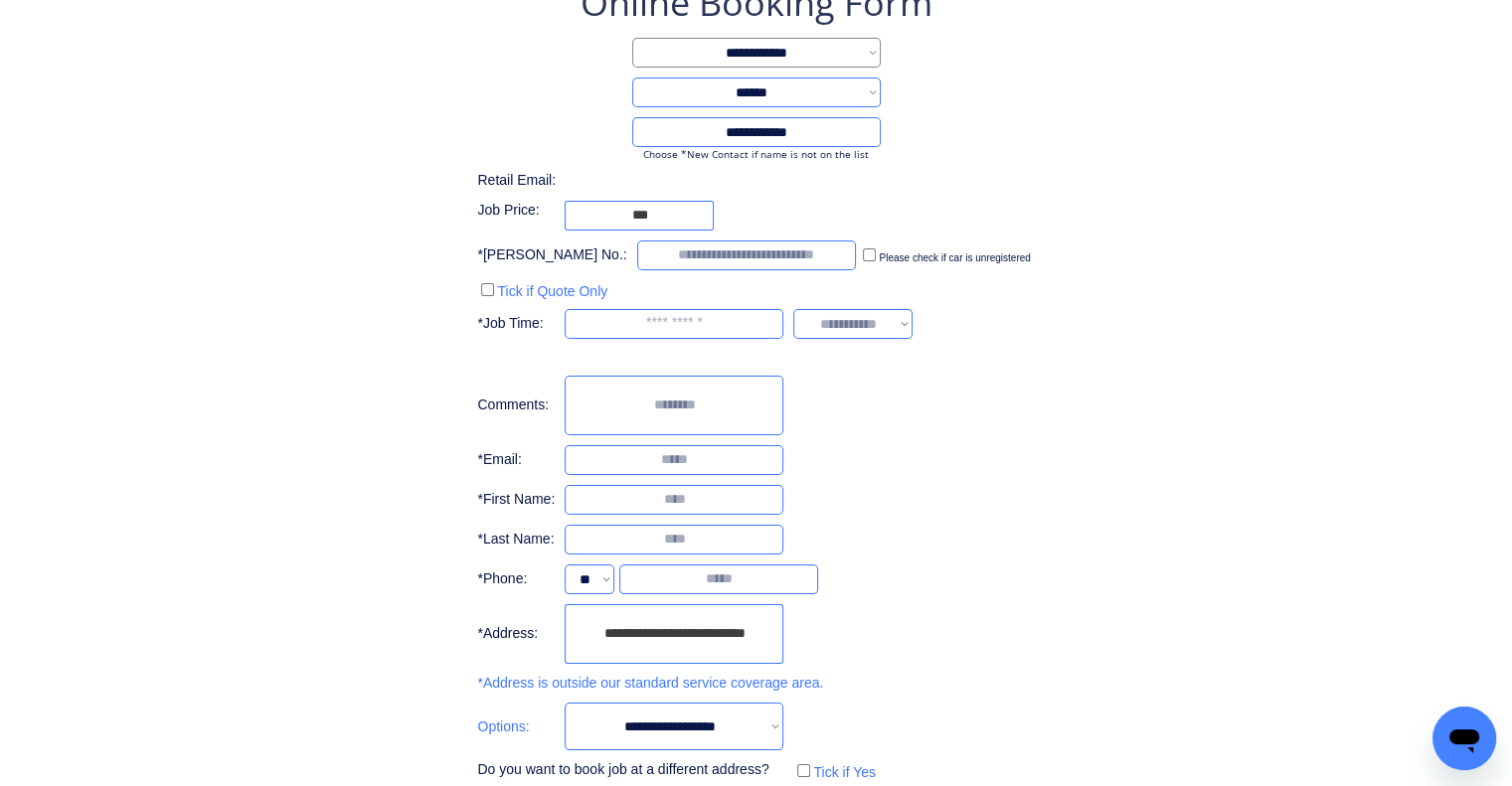 scroll, scrollTop: 238, scrollLeft: 0, axis: vertical 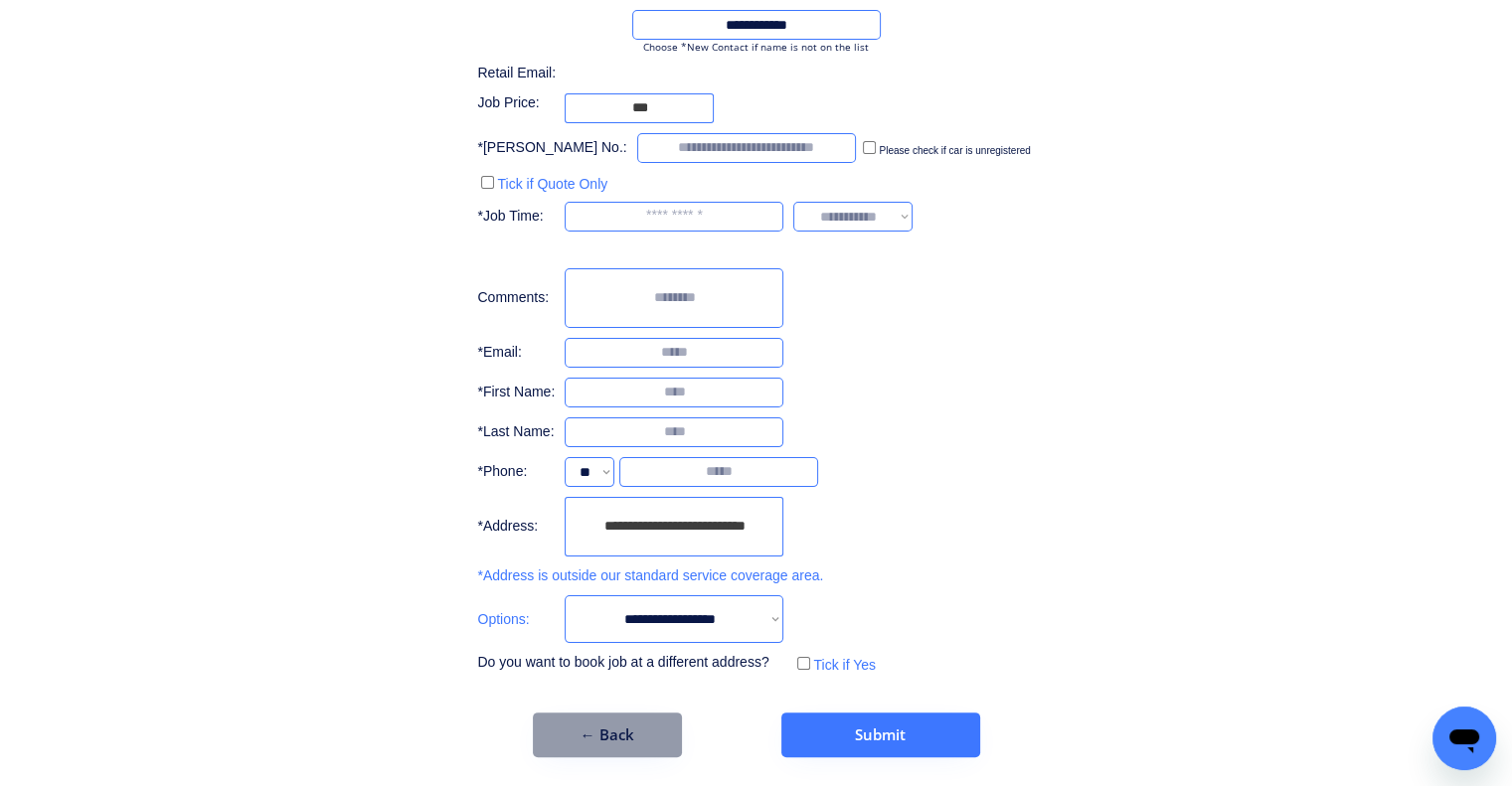 click on "**********" at bounding box center (756, 274) 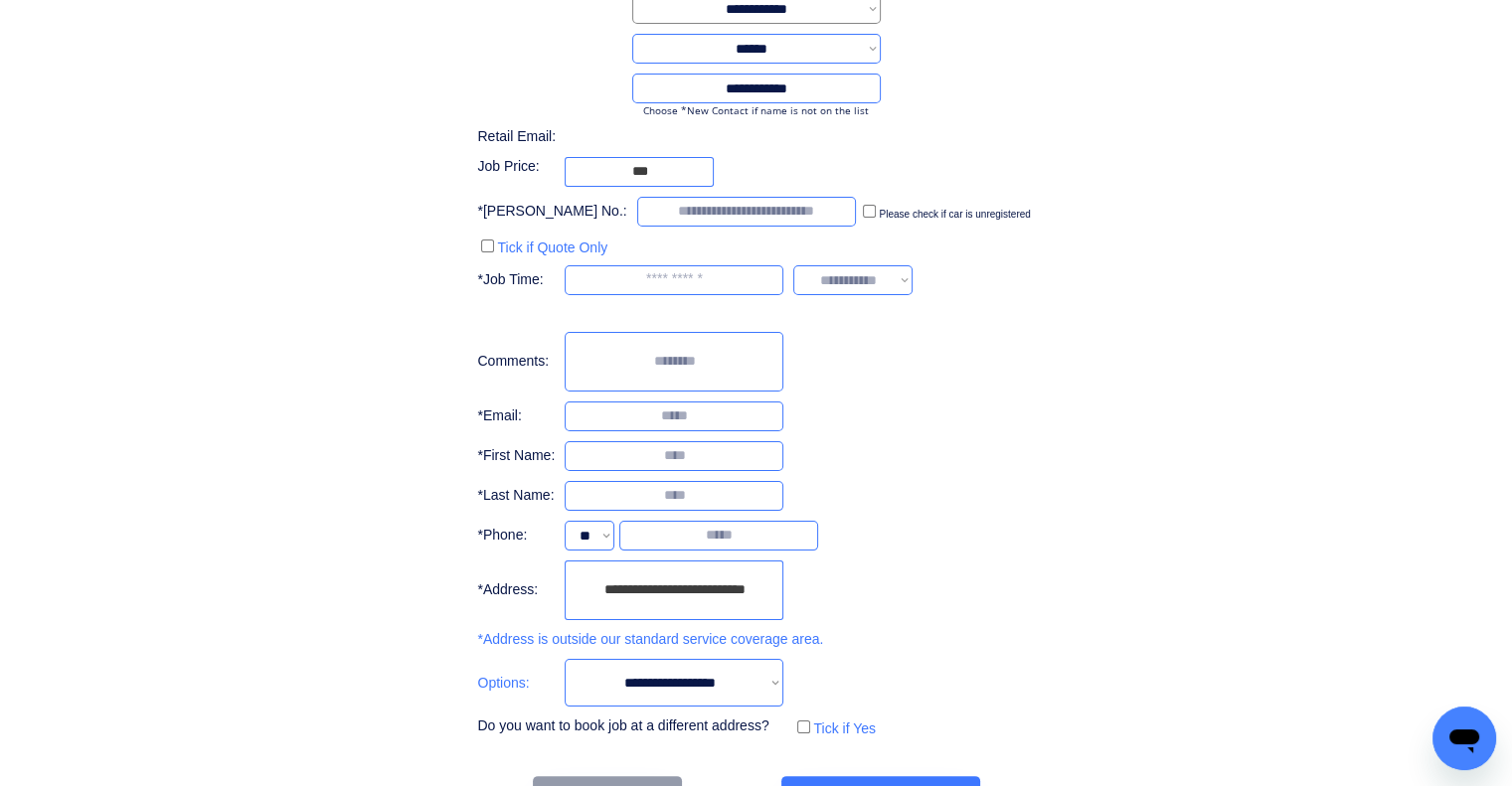 scroll, scrollTop: 139, scrollLeft: 0, axis: vertical 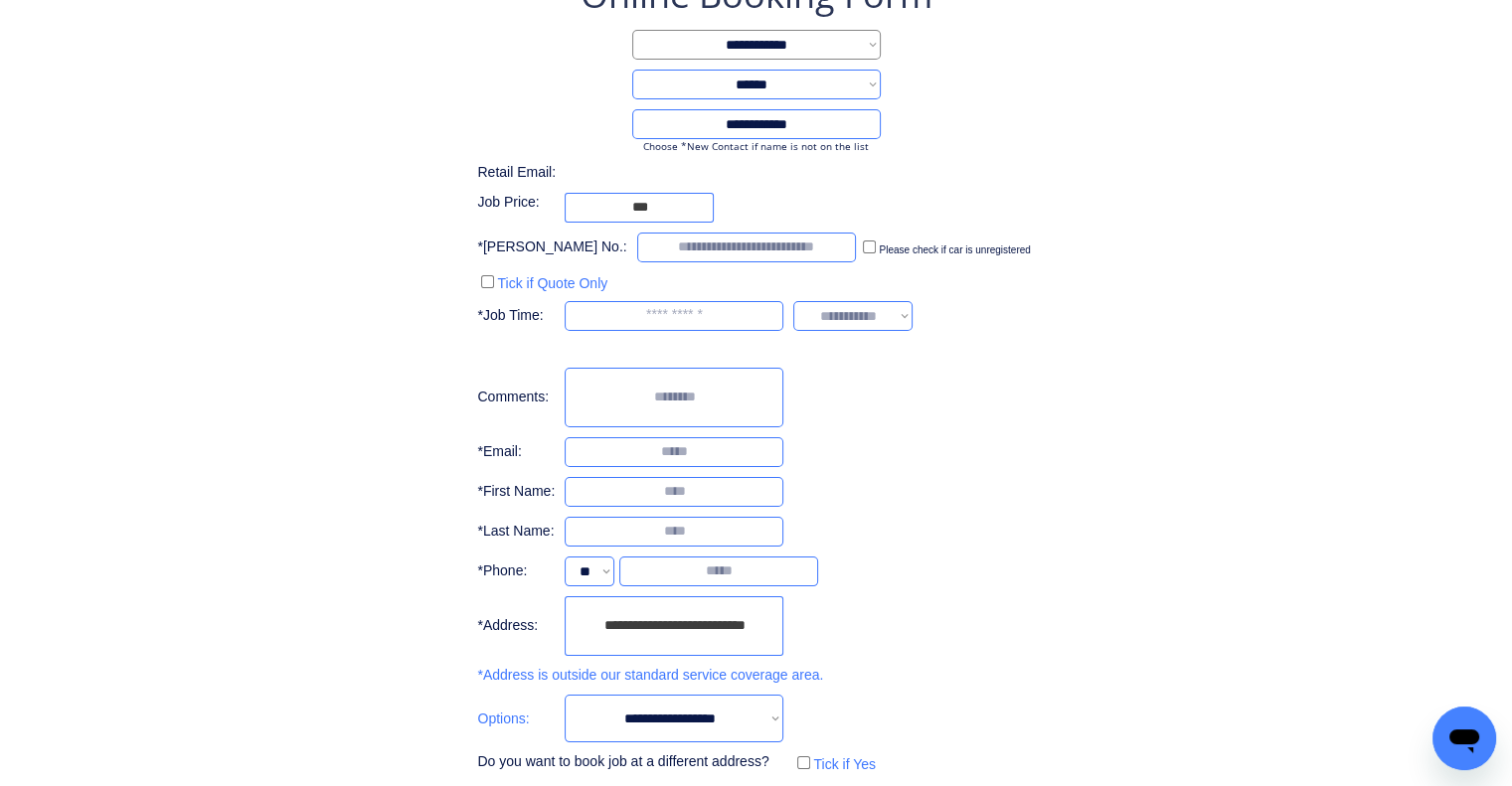 click on "**********" at bounding box center (756, 374) 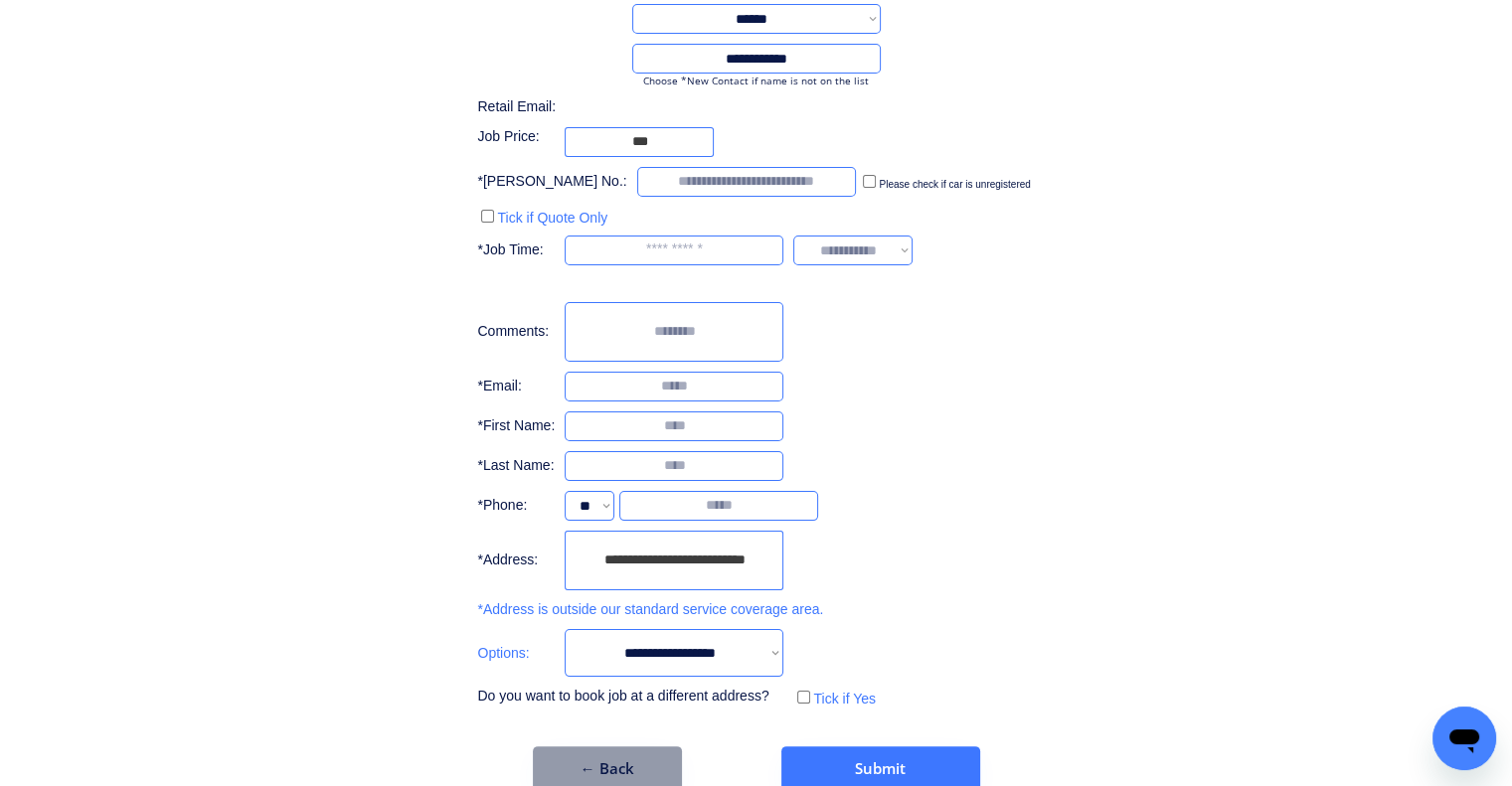 scroll, scrollTop: 238, scrollLeft: 0, axis: vertical 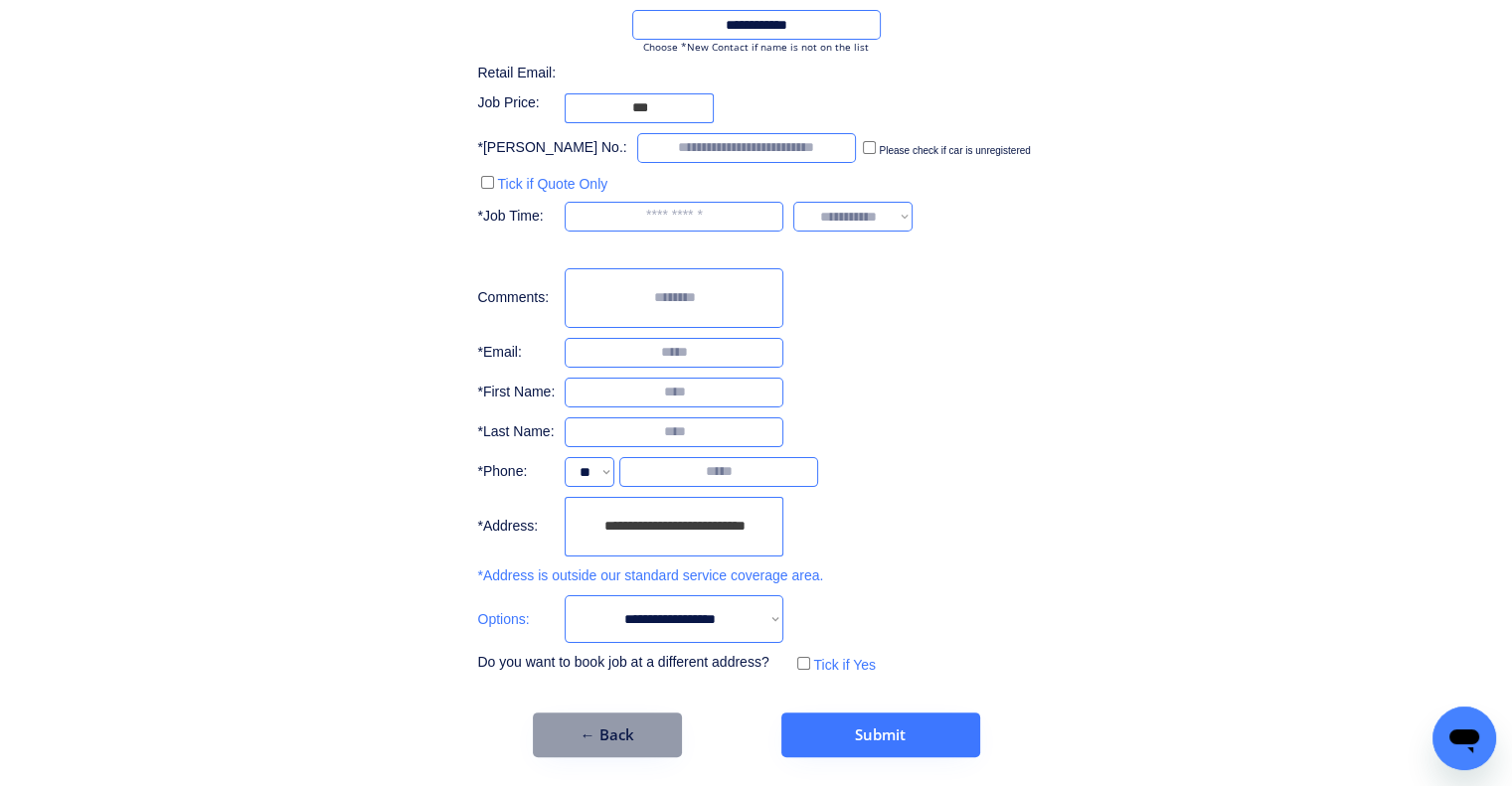 click on "**********" at bounding box center [756, 314] 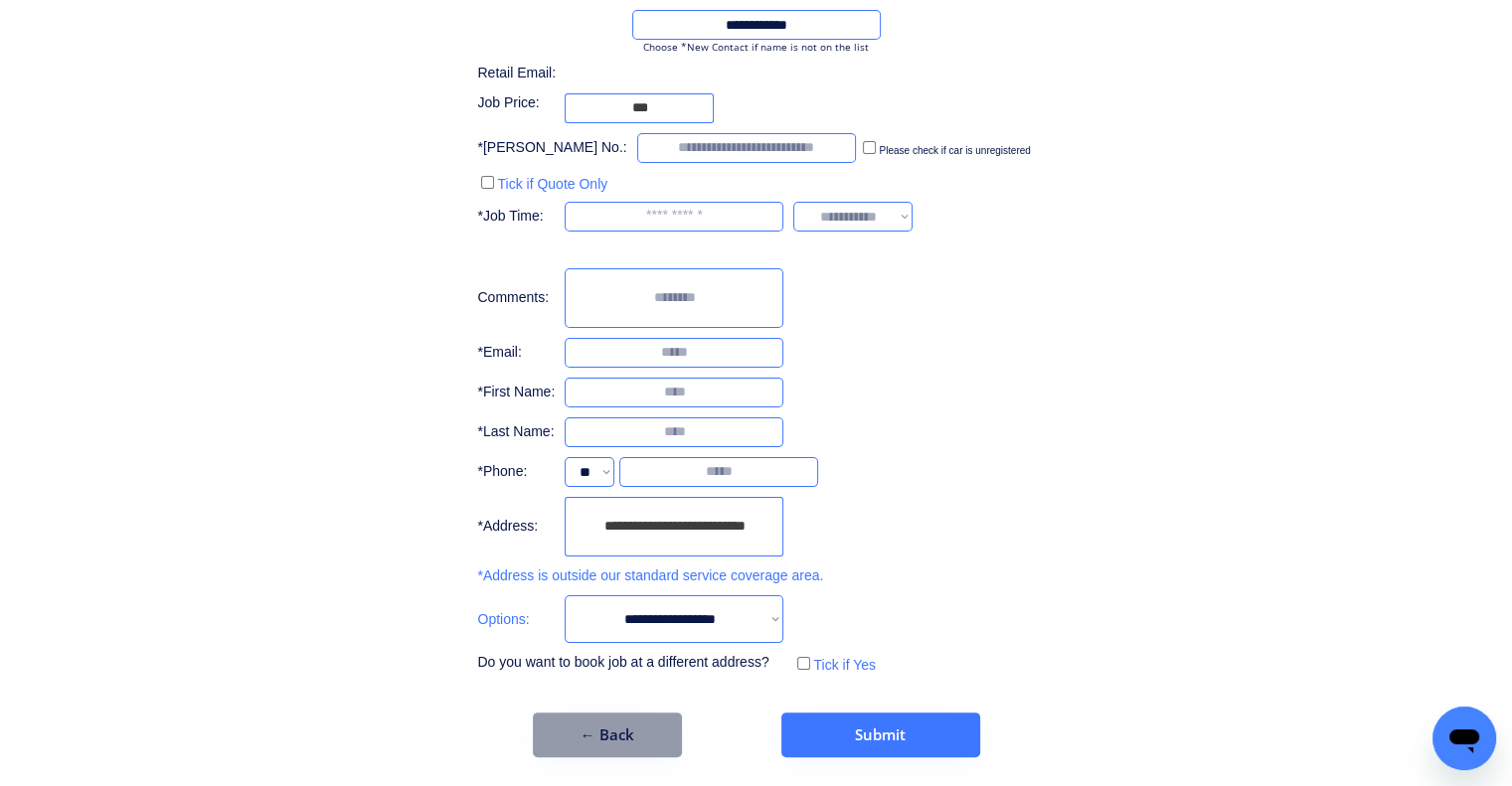 click at bounding box center (719, 472) 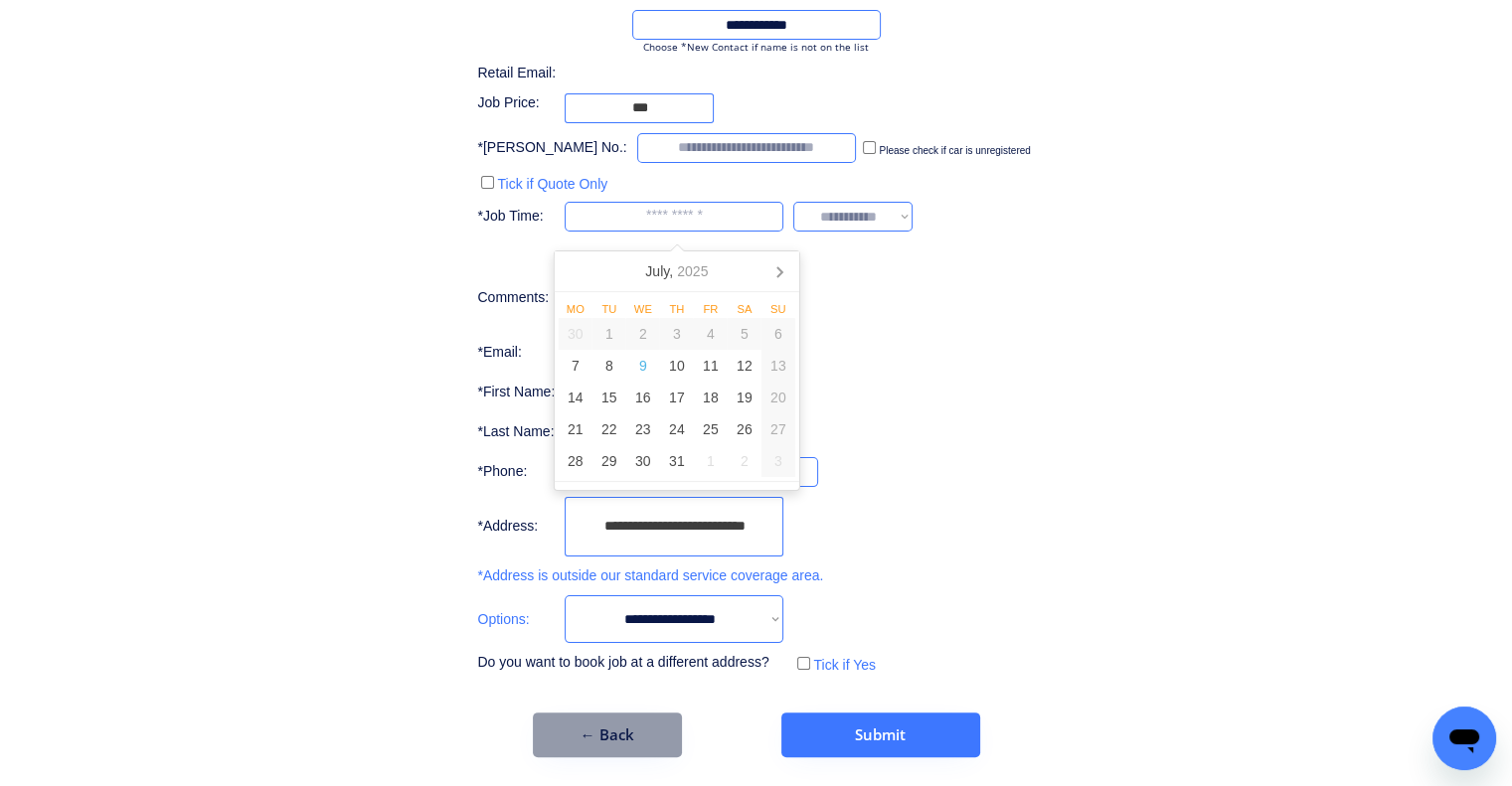 click at bounding box center (674, 217) 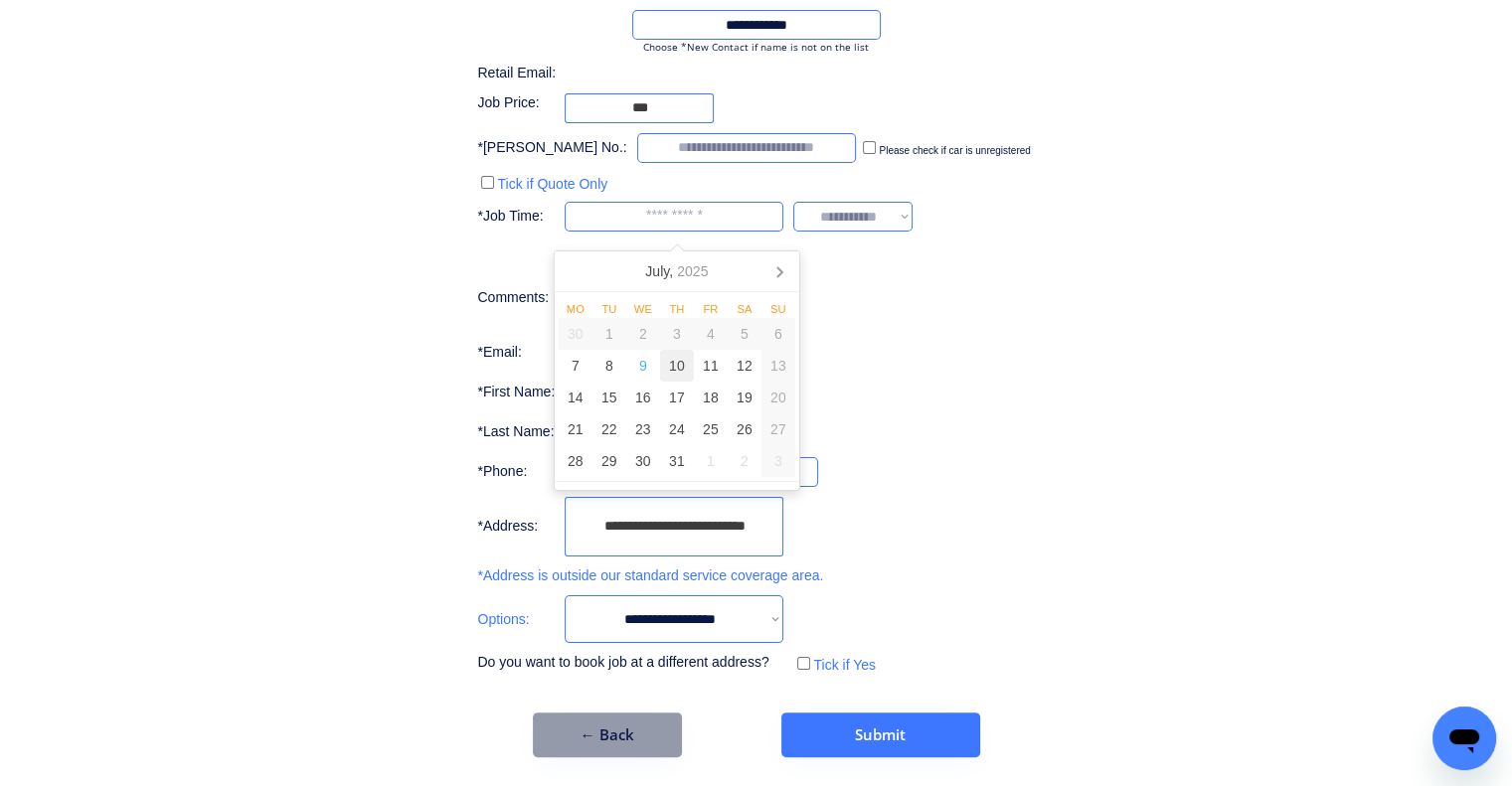 click on "10" at bounding box center (677, 366) 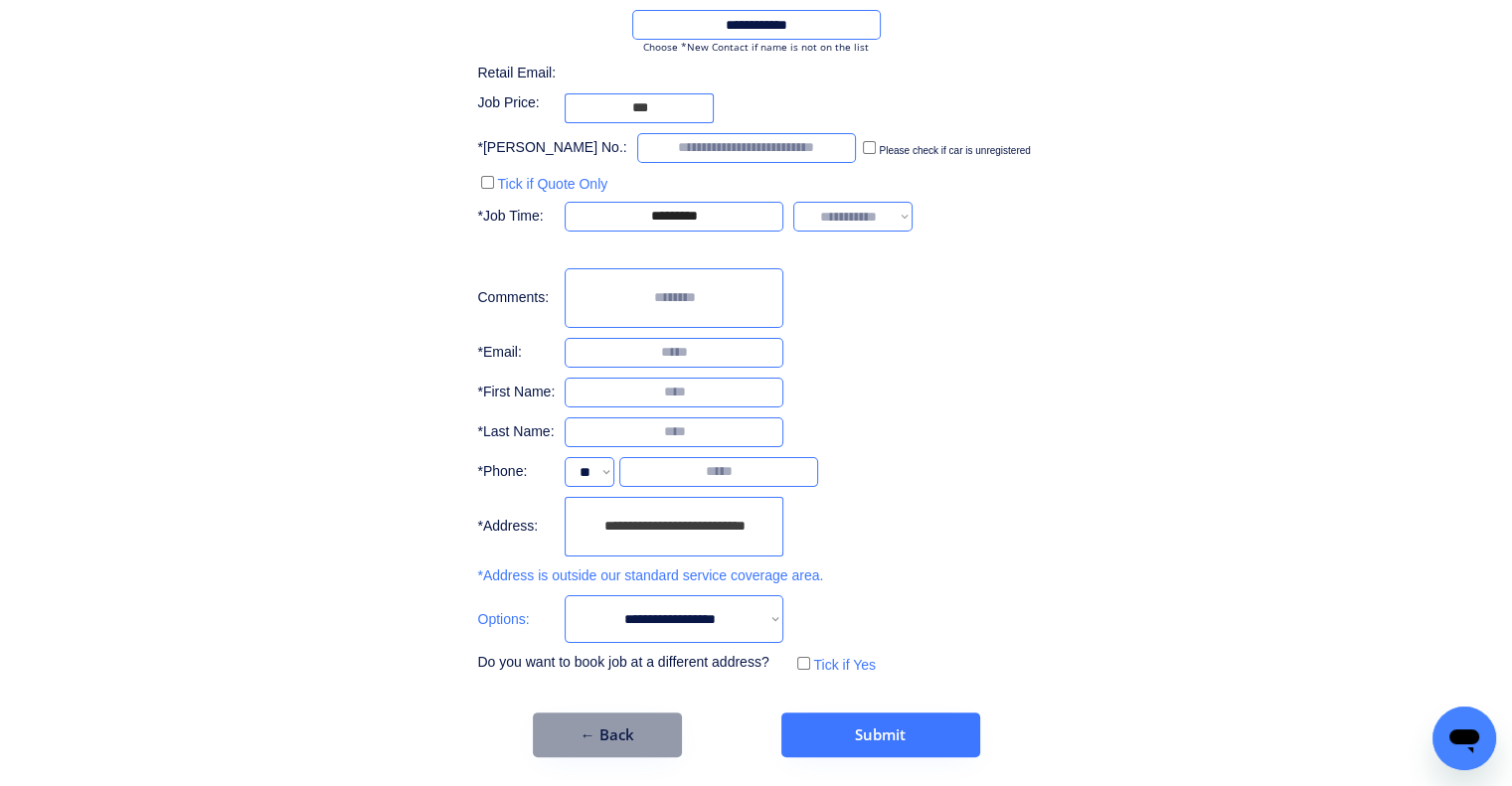 click on "**********" at bounding box center (756, 274) 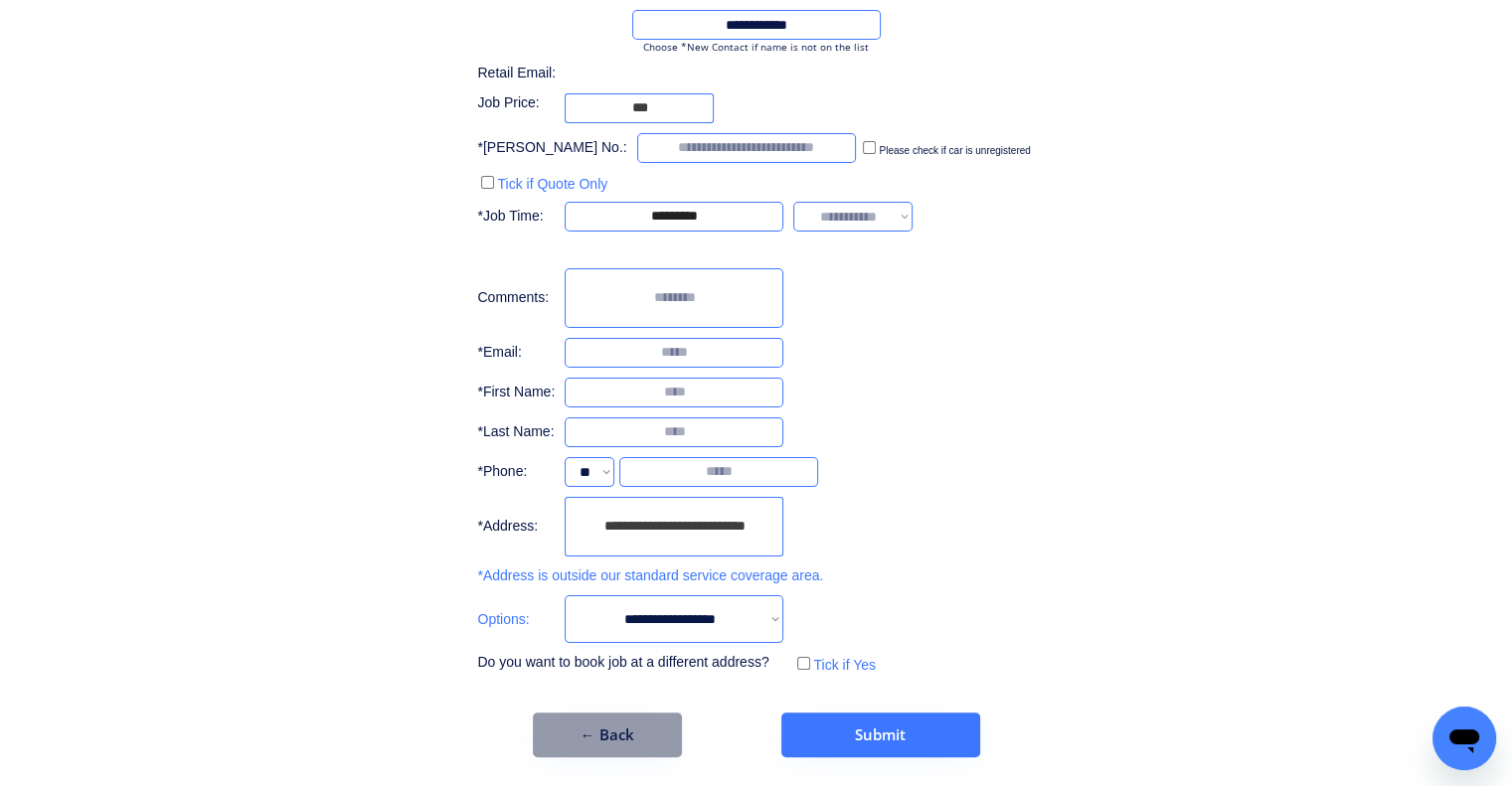 click on "**********" at bounding box center [853, 217] 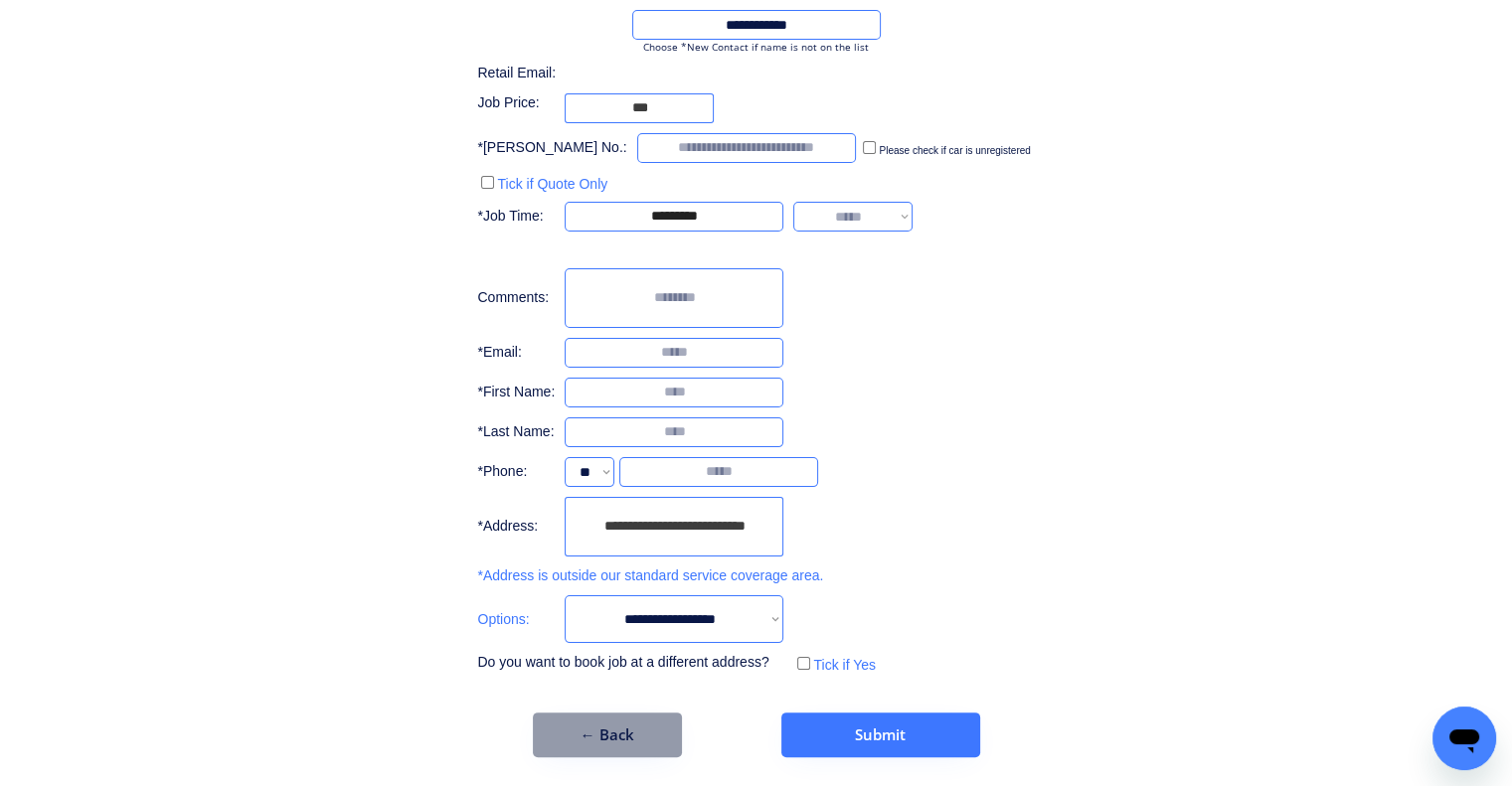 click on "**********" at bounding box center (853, 217) 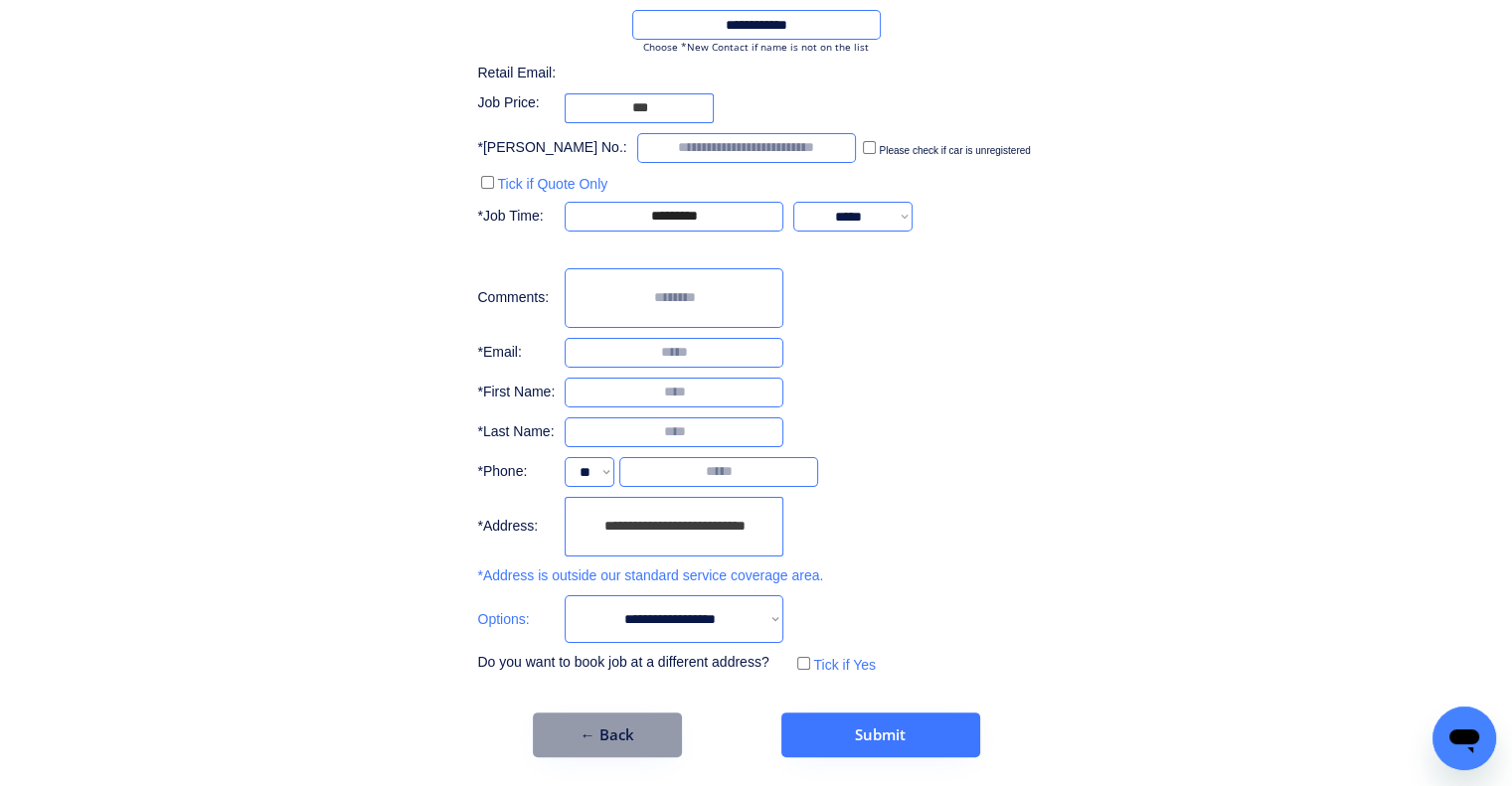 drag, startPoint x: 1205, startPoint y: 289, endPoint x: 1092, endPoint y: 271, distance: 114.42465 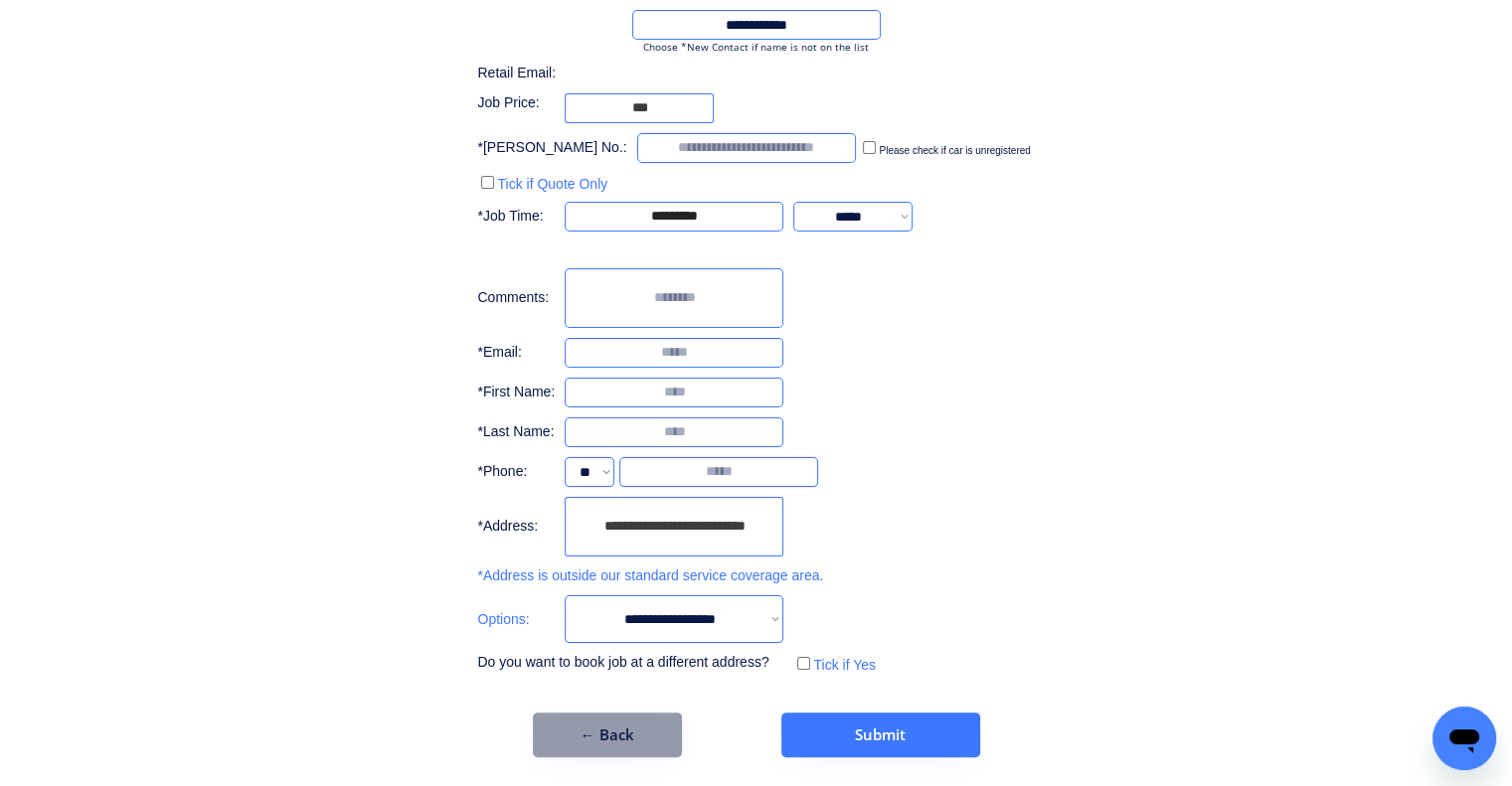 click at bounding box center (747, 148) 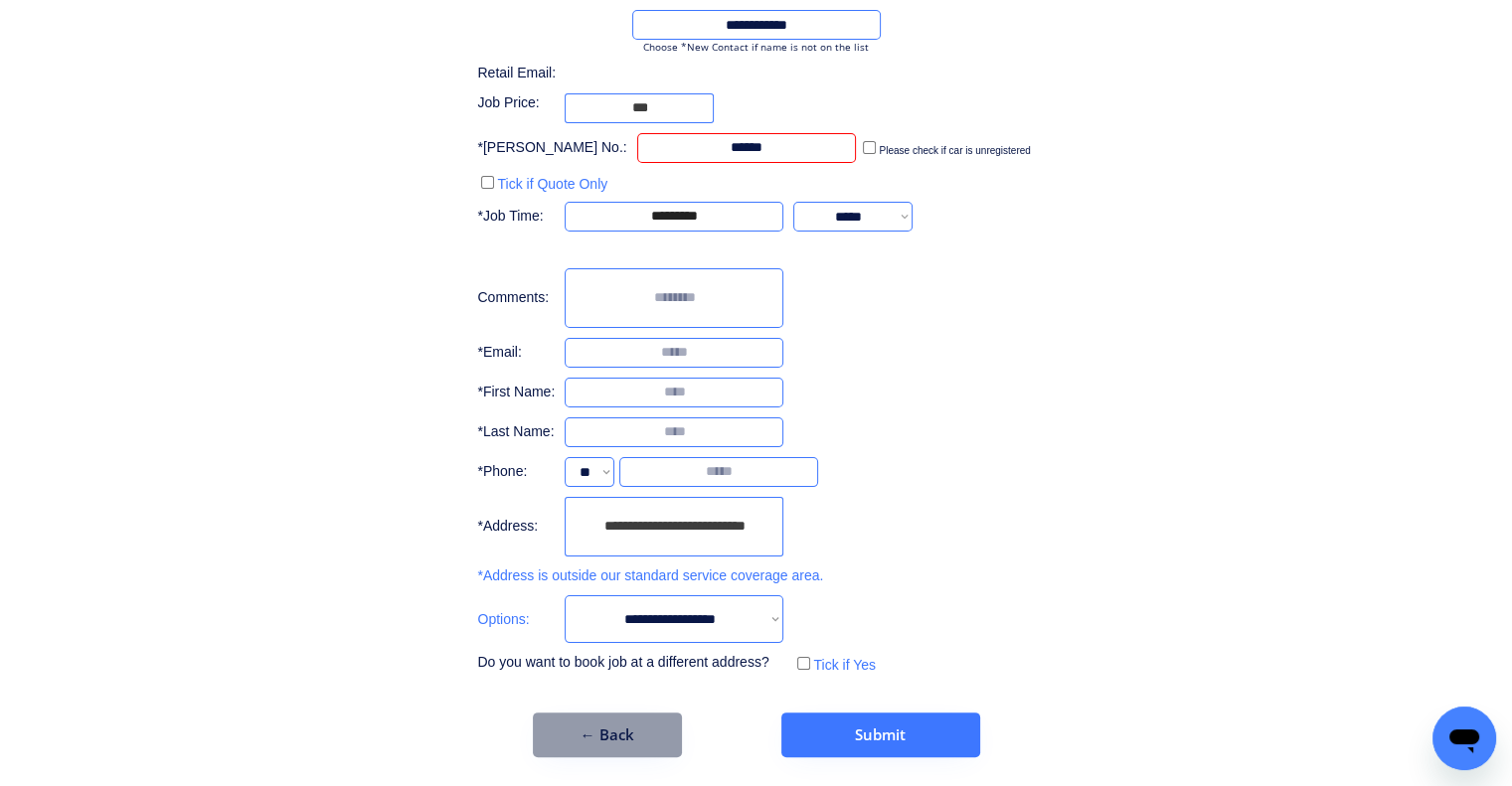 type on "******" 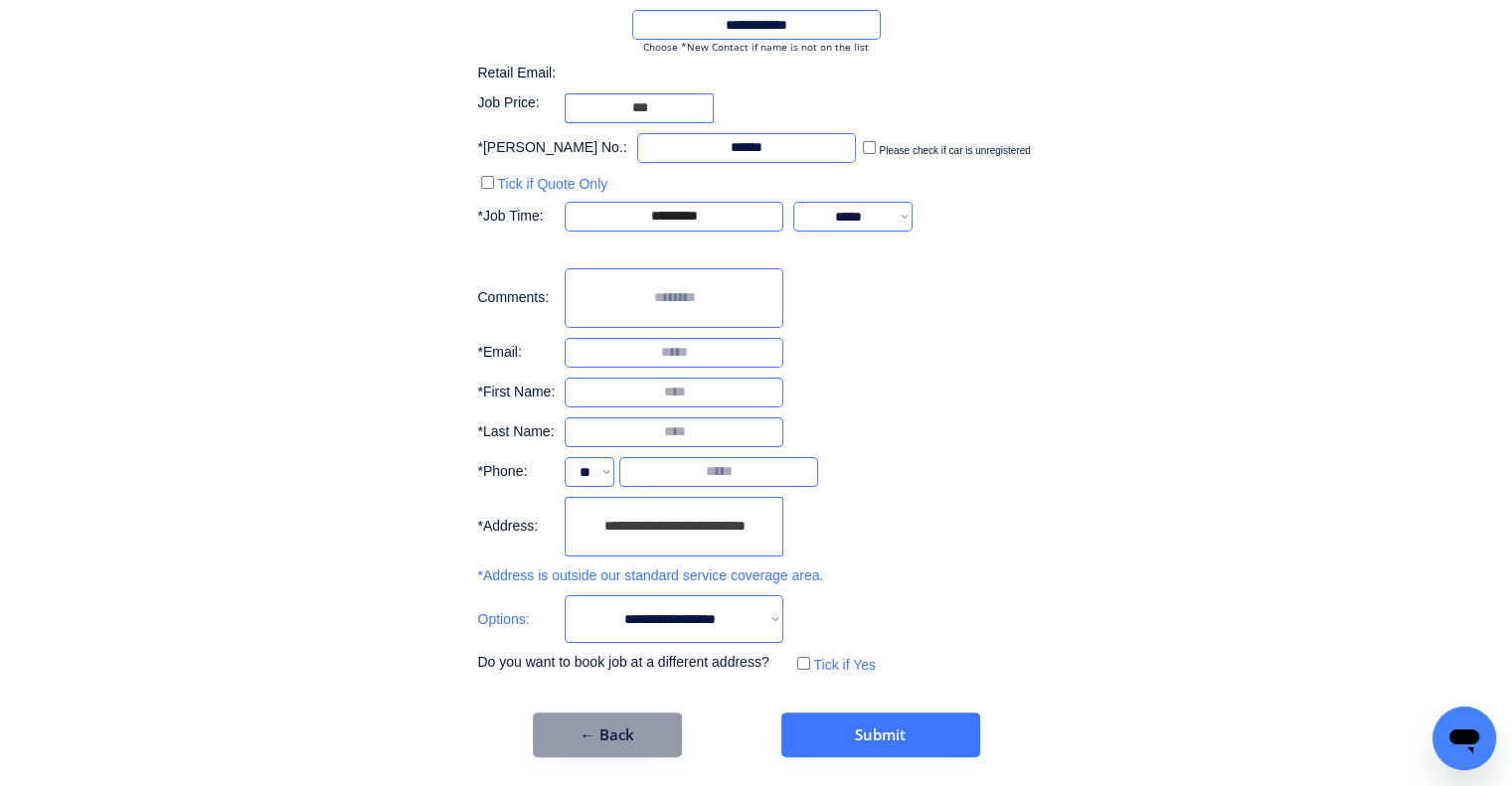 click on "**********" at bounding box center (756, 274) 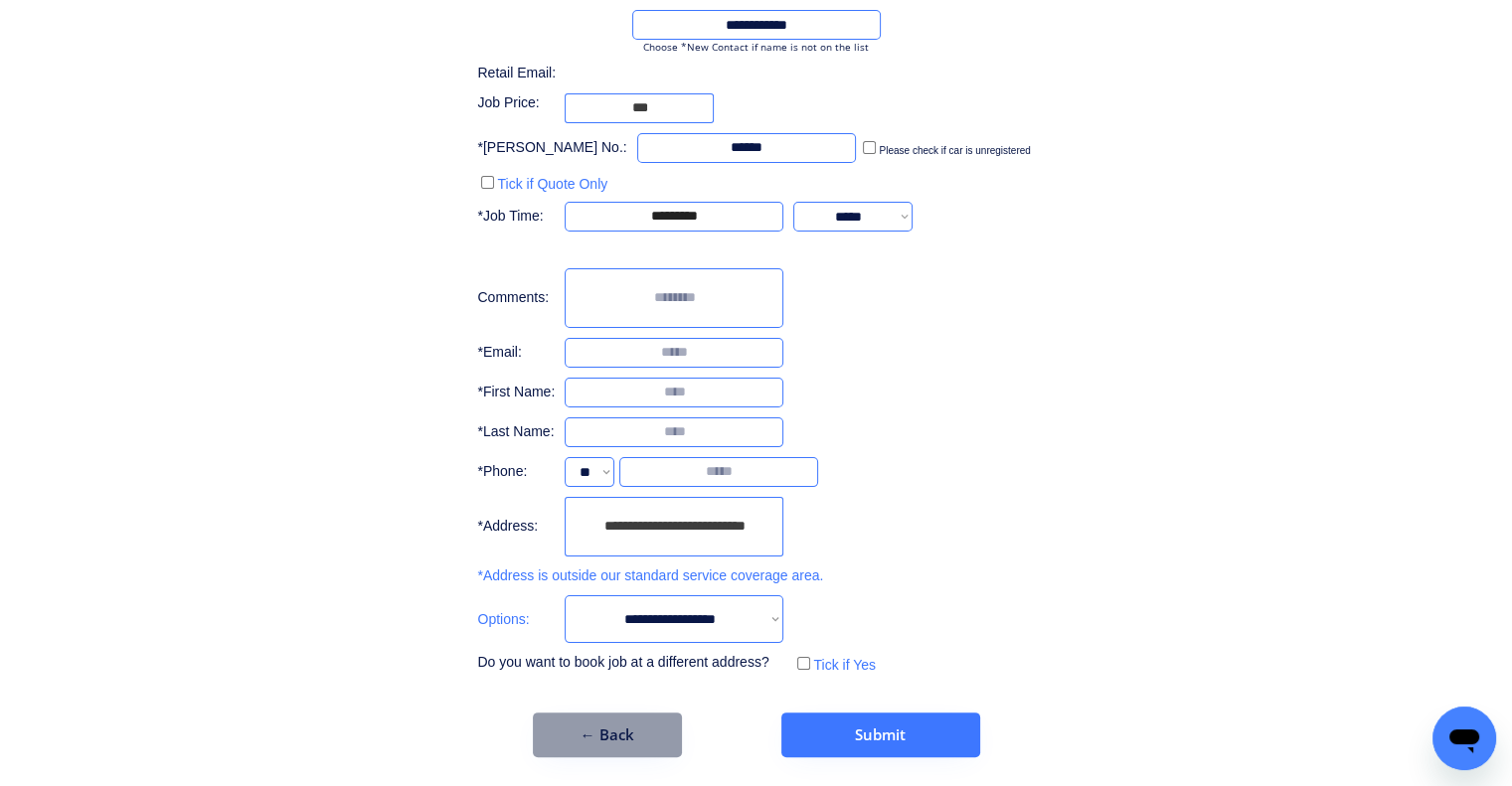 click on "**********" at bounding box center [756, 314] 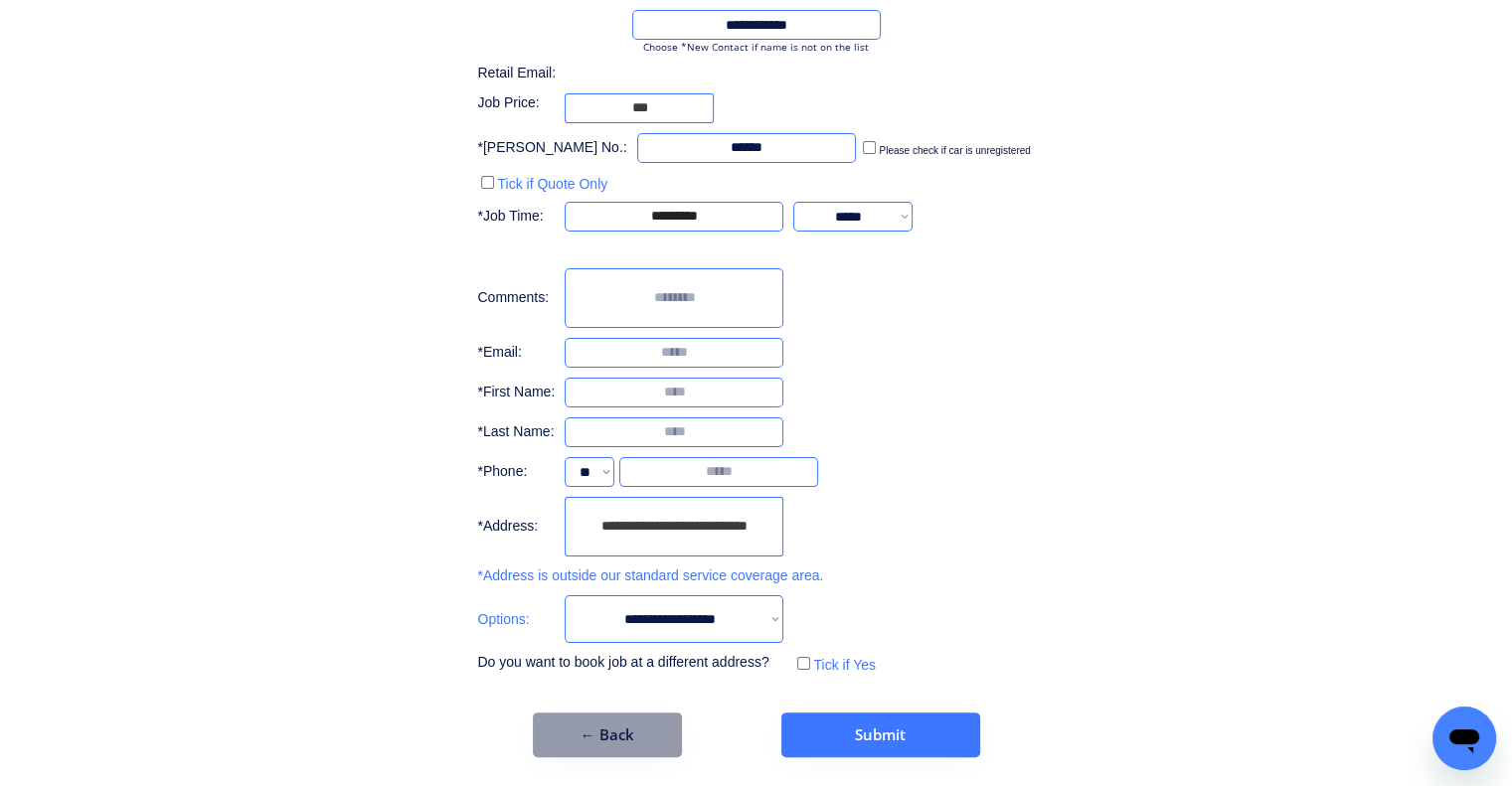 type on "**********" 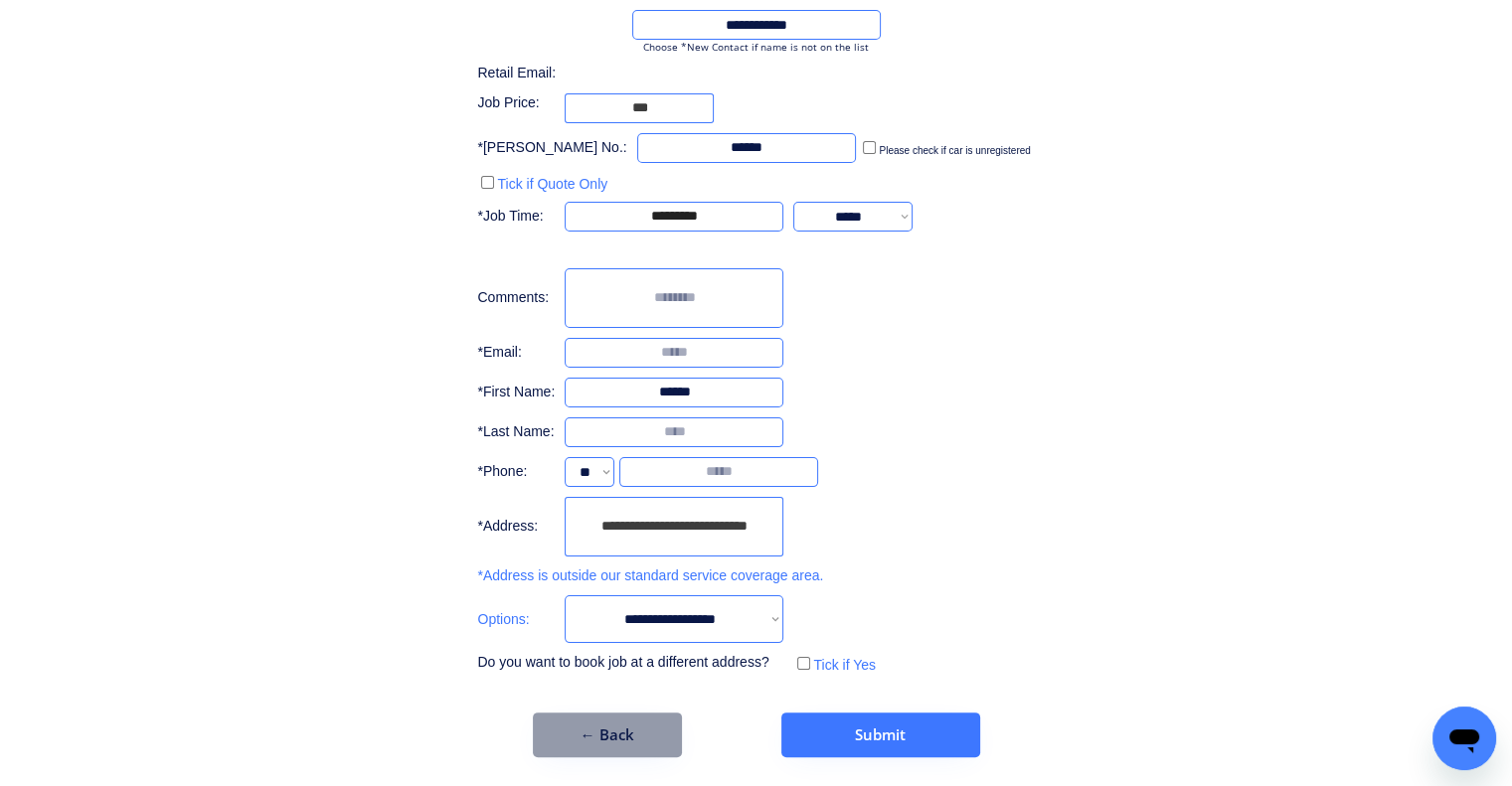 type on "******" 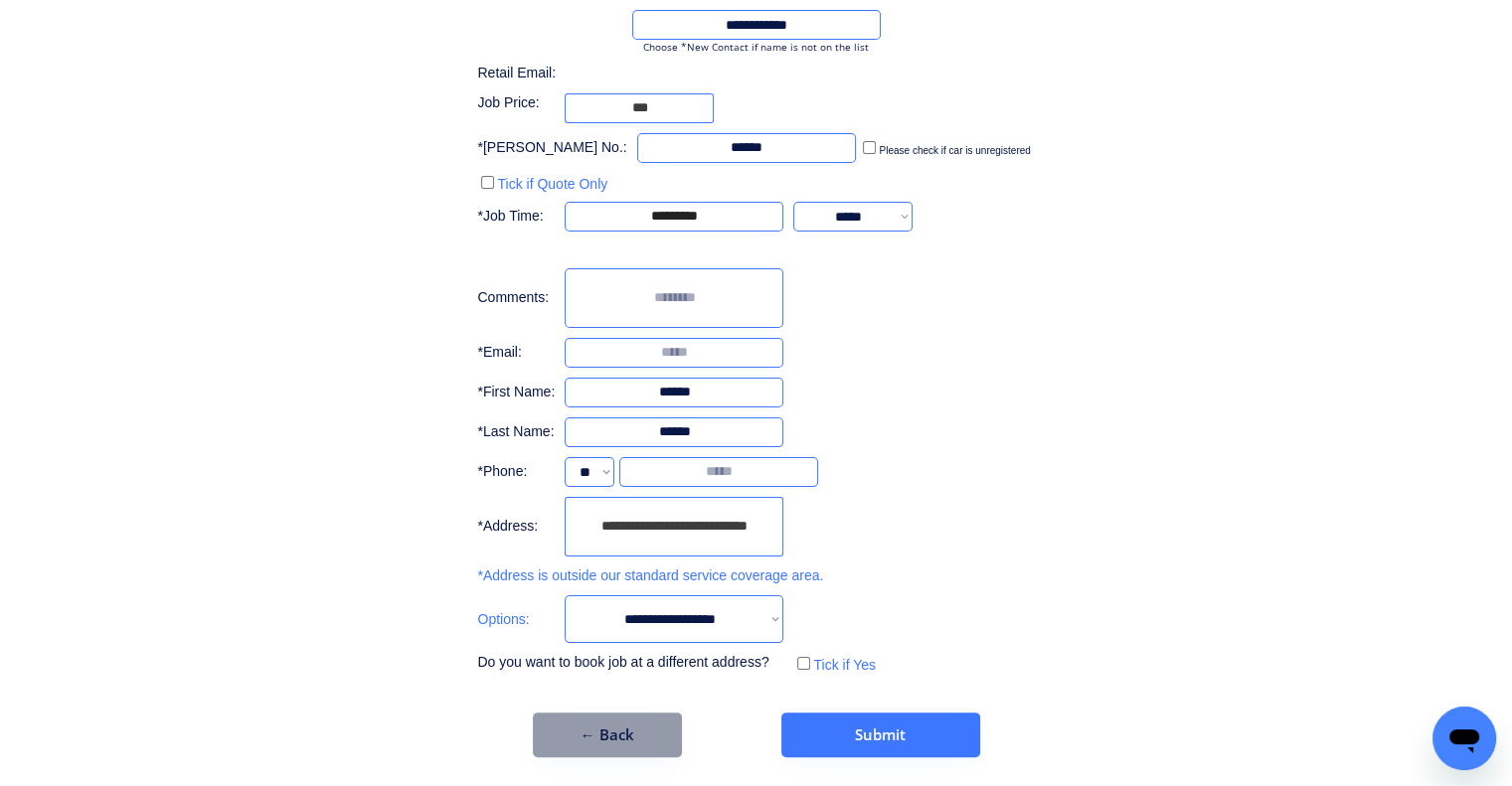type on "******" 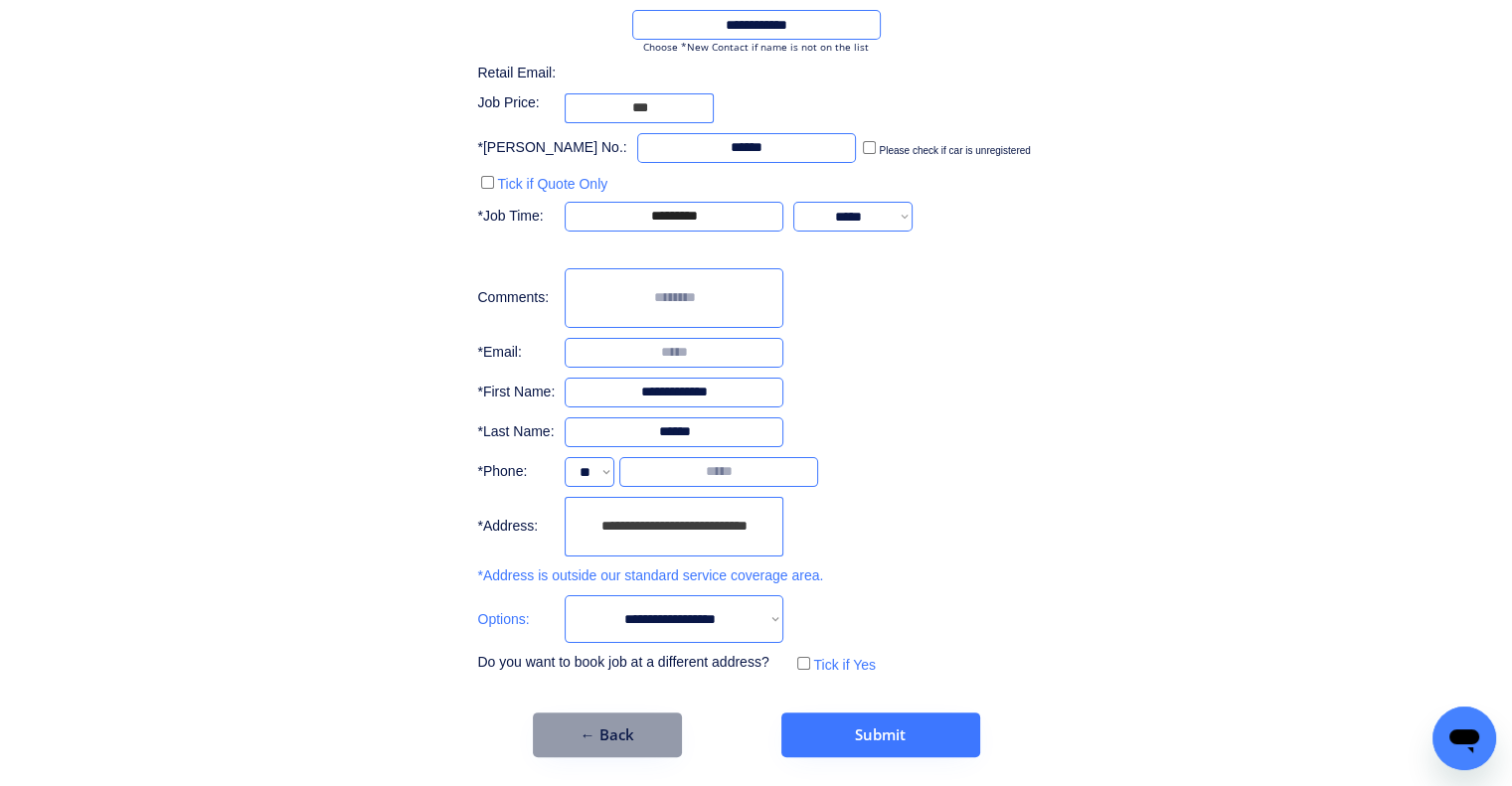 type on "**********" 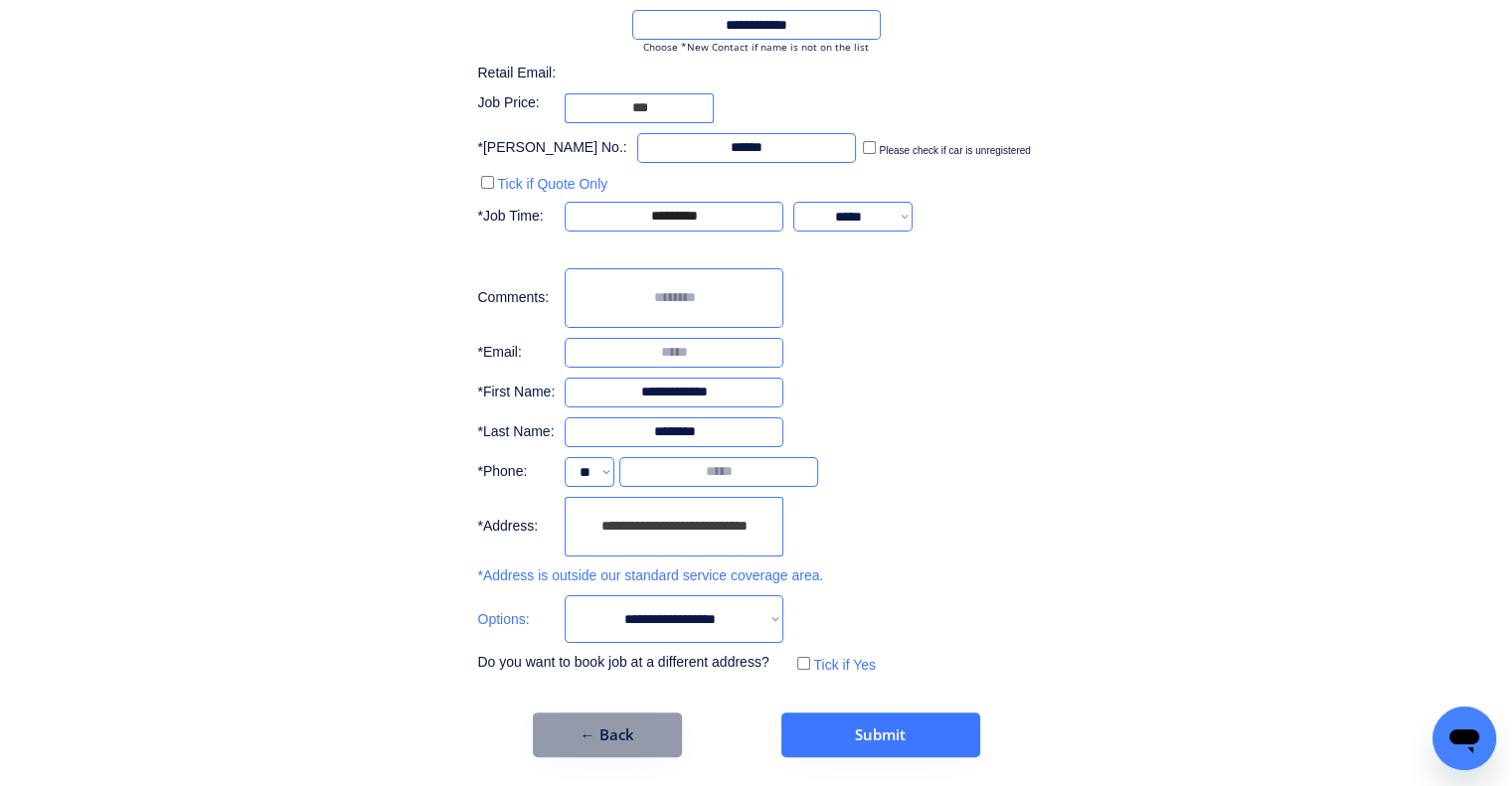 type on "********" 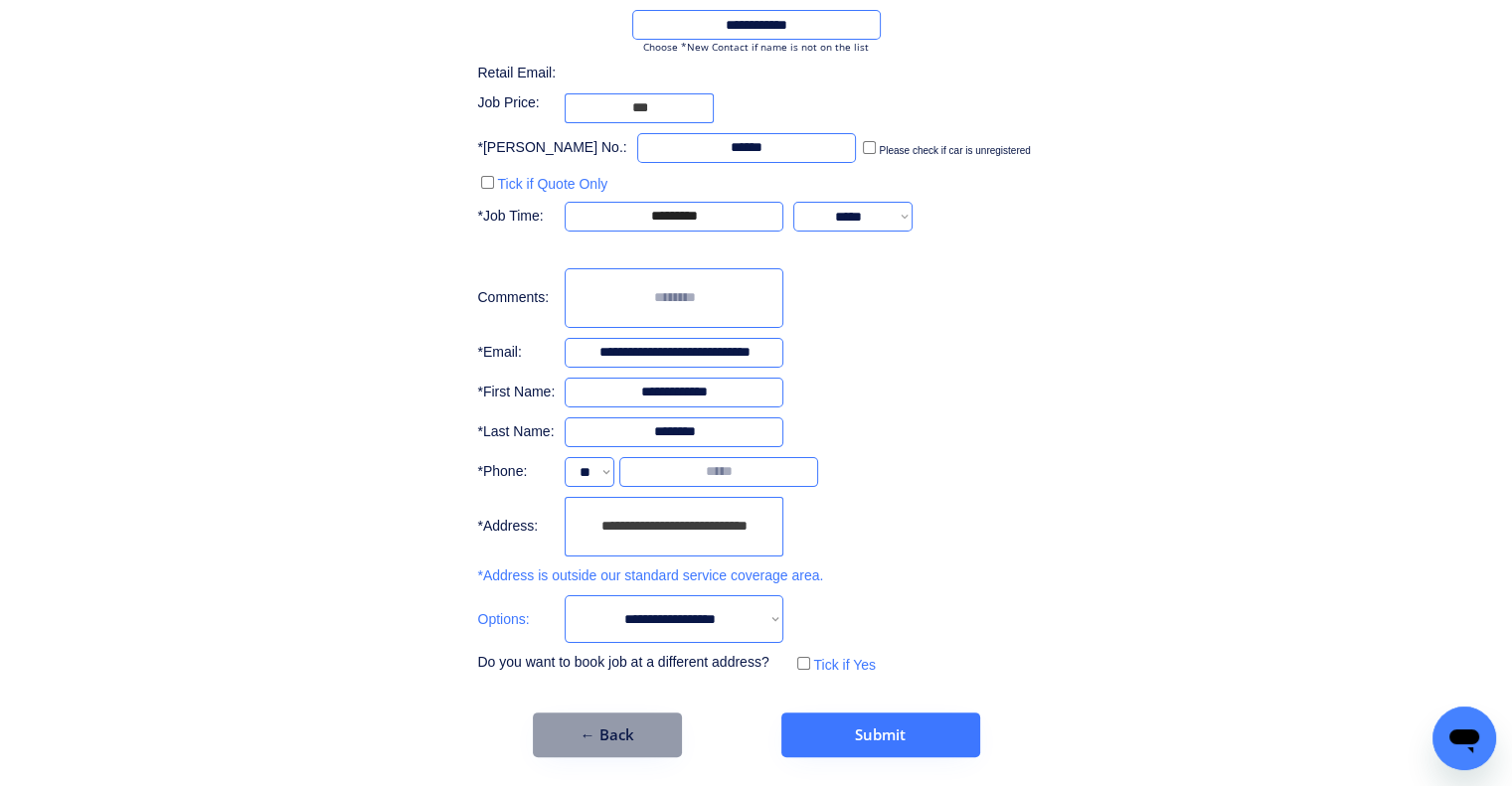 type on "**********" 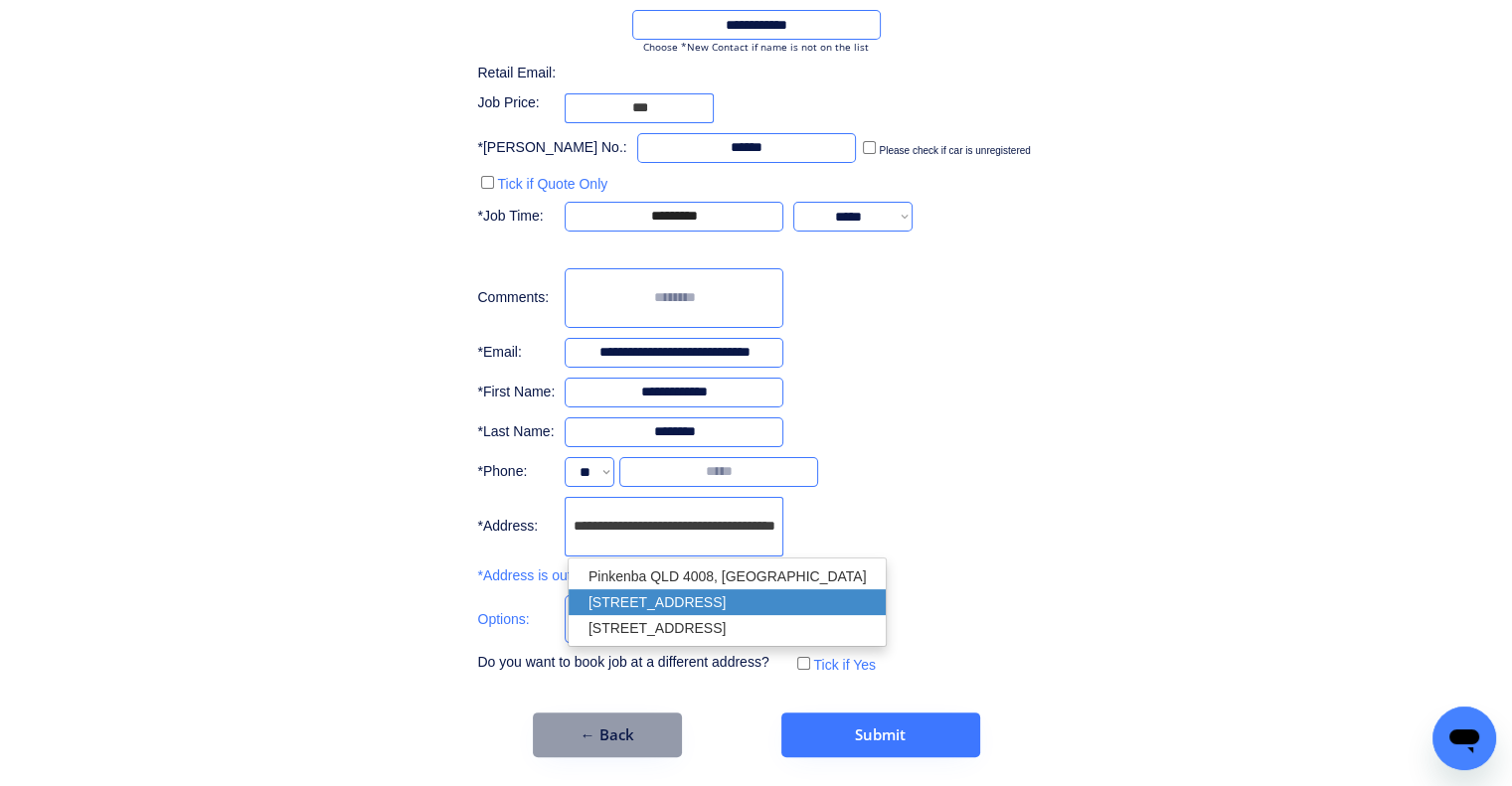 drag, startPoint x: 700, startPoint y: 594, endPoint x: 1165, endPoint y: 421, distance: 496.1391 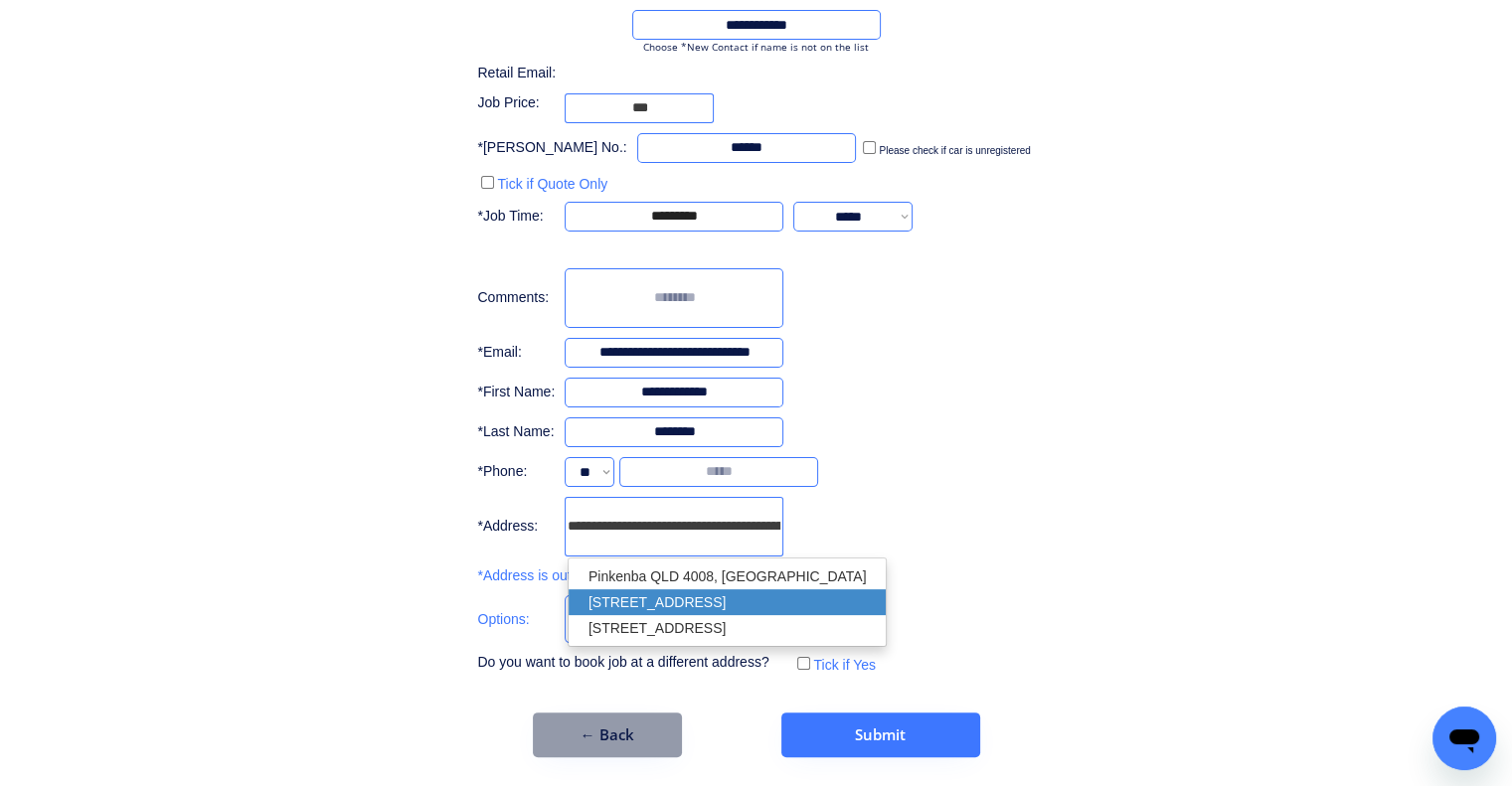 type on "**********" 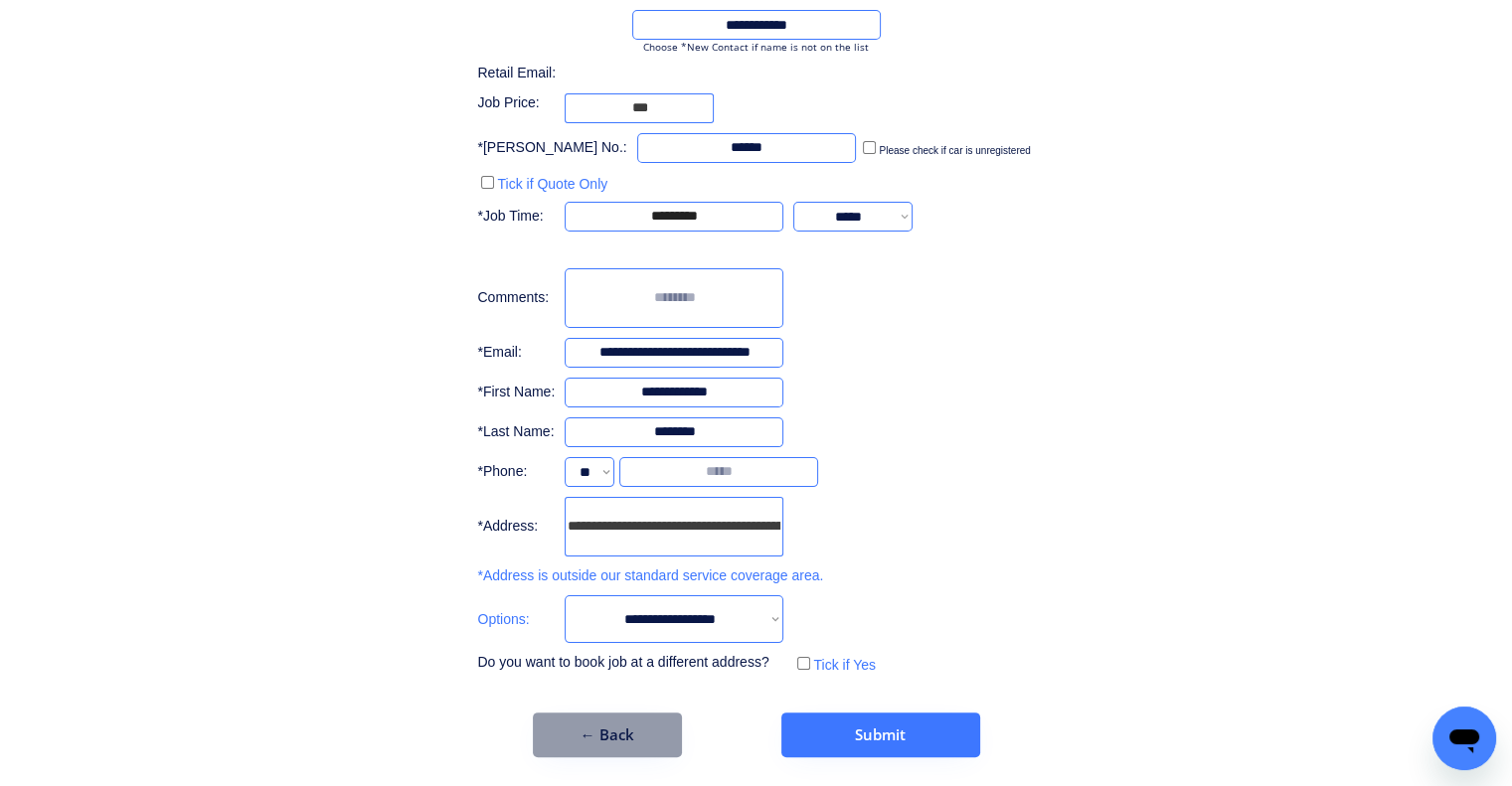 click on "**********" at bounding box center [756, 274] 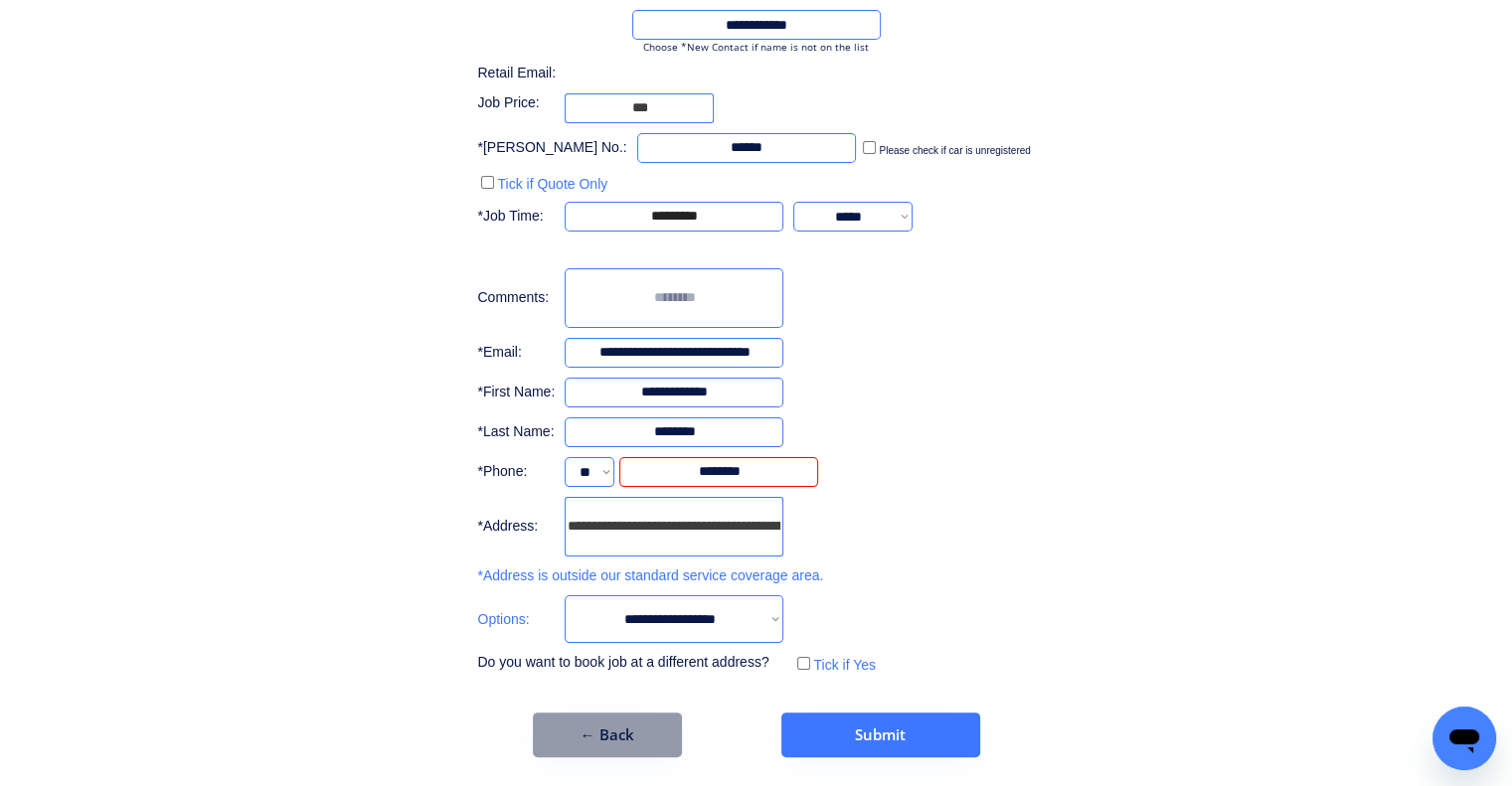 click on "**********" at bounding box center (756, 274) 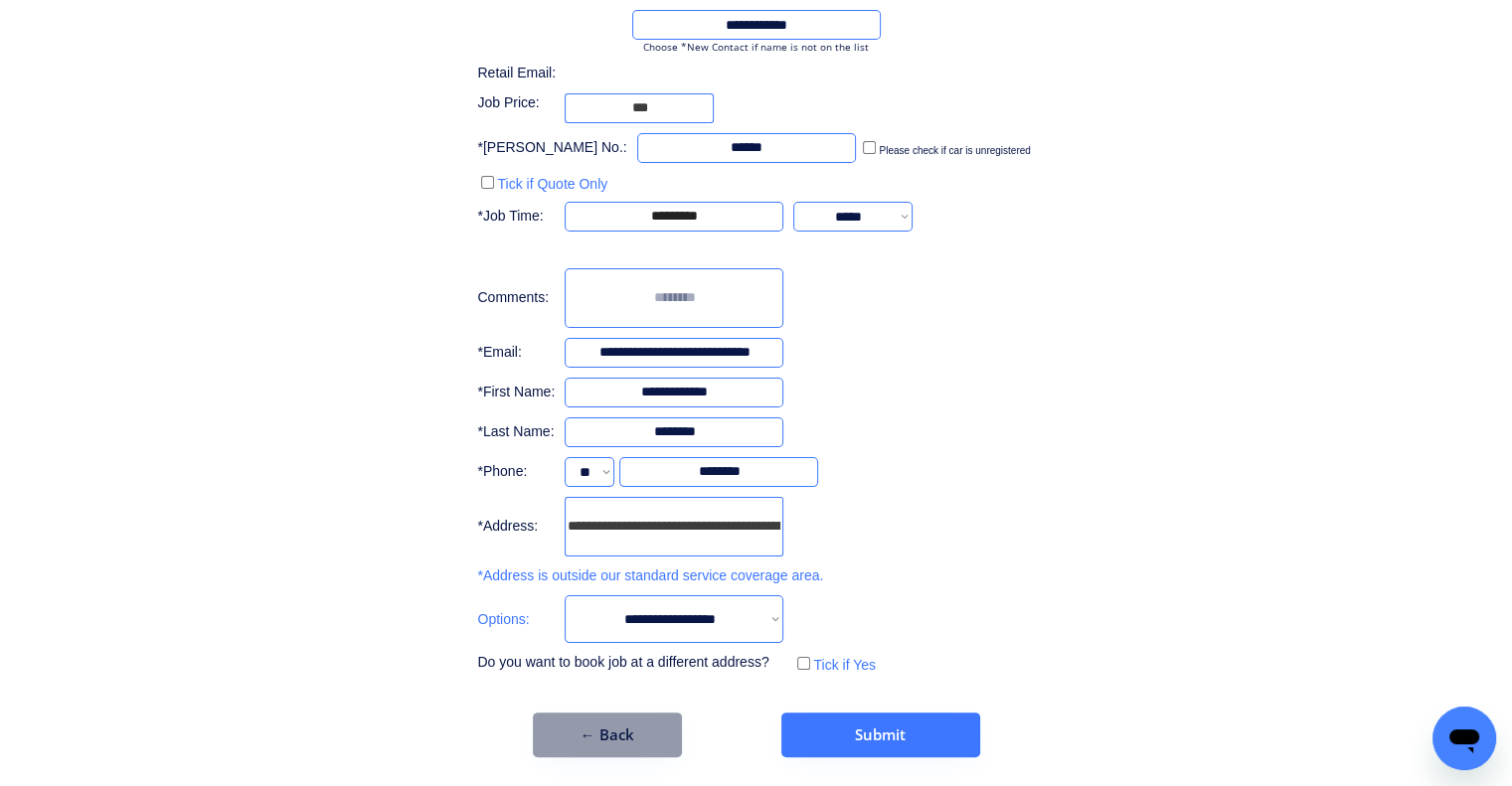 click on "**********" at bounding box center [756, 314] 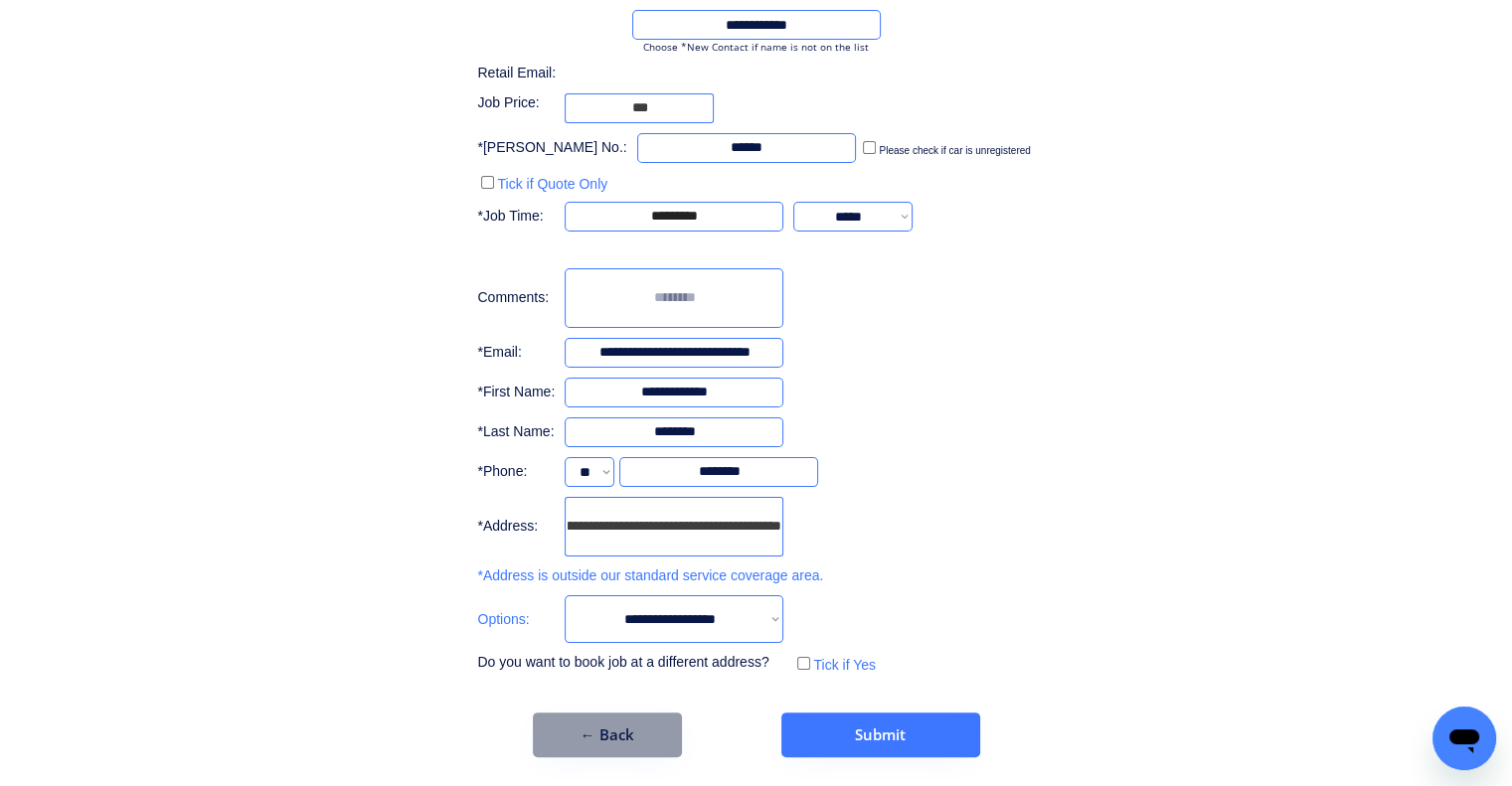 drag, startPoint x: 700, startPoint y: 529, endPoint x: 814, endPoint y: 533, distance: 114.07015 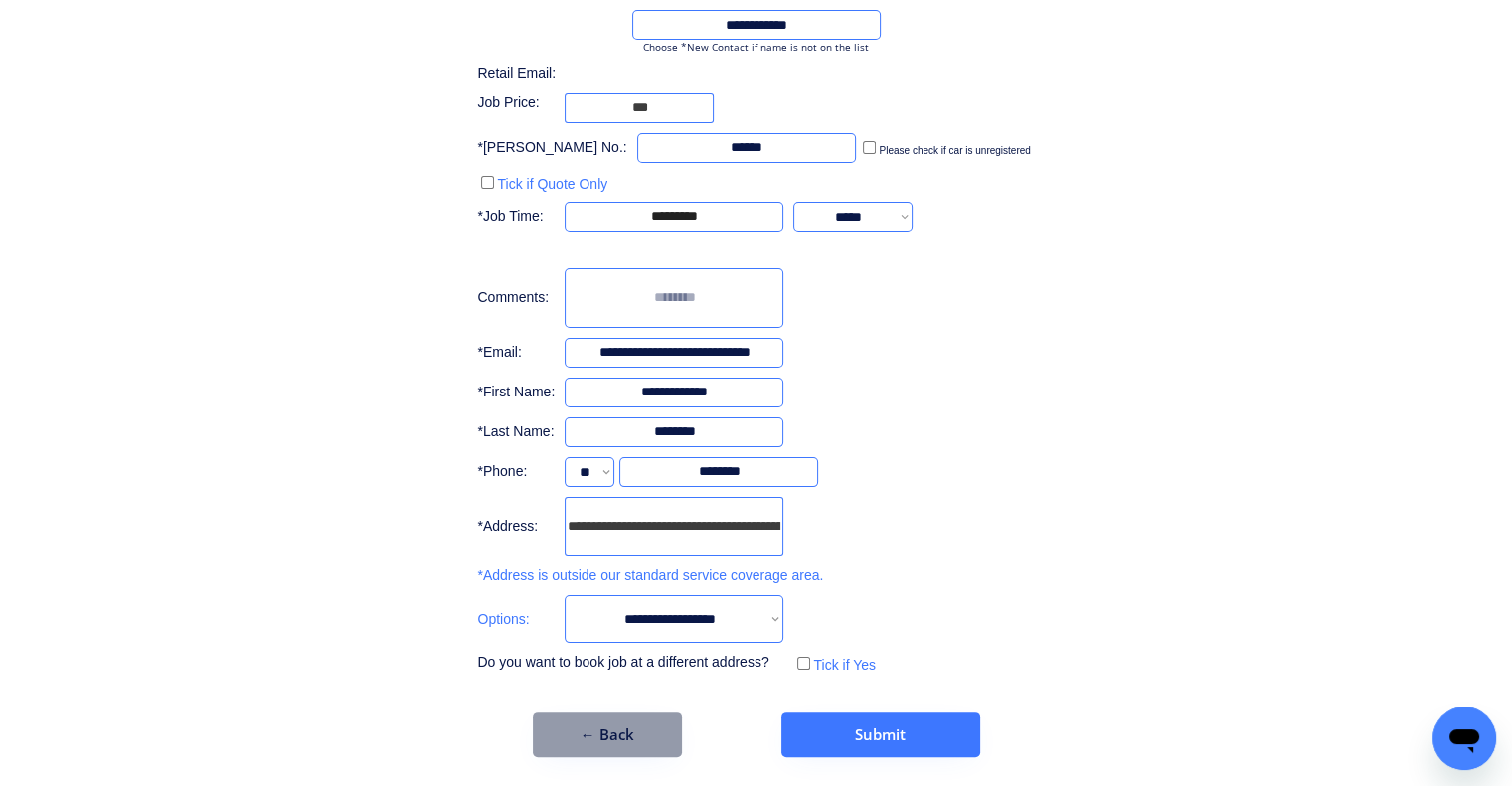 click on "**********" at bounding box center [756, 274] 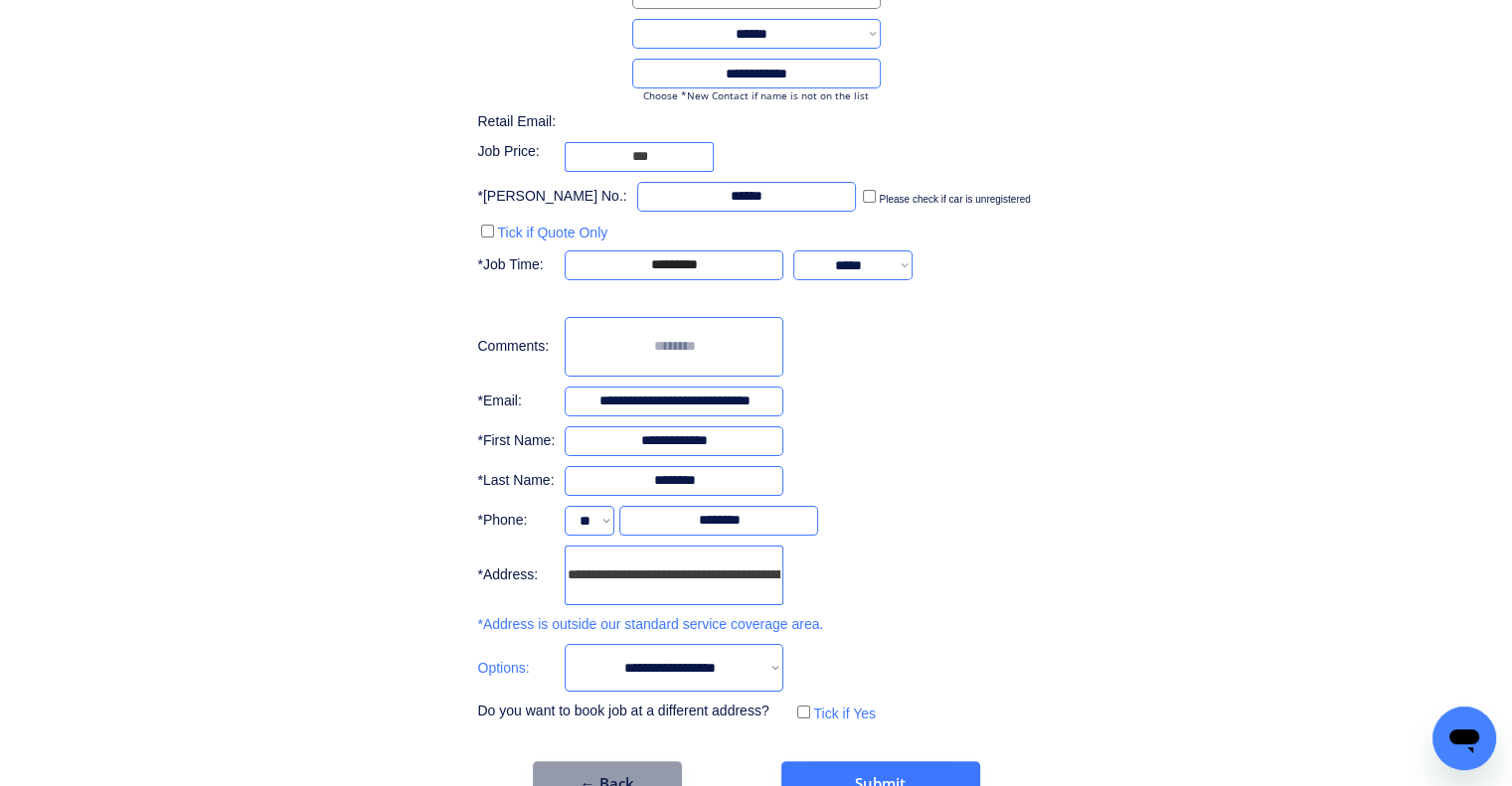 scroll, scrollTop: 199, scrollLeft: 0, axis: vertical 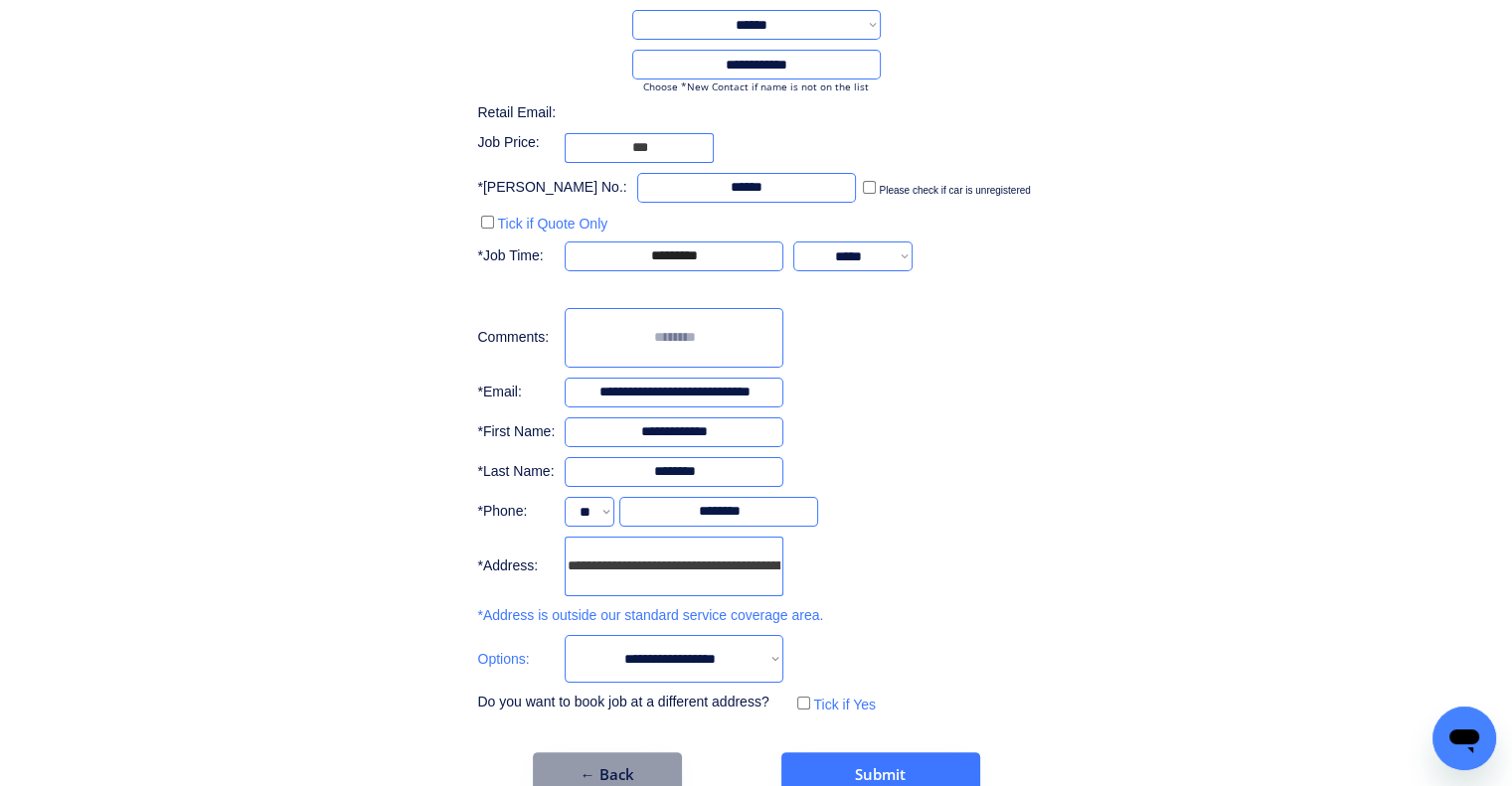 click on "**********" at bounding box center [674, 659] 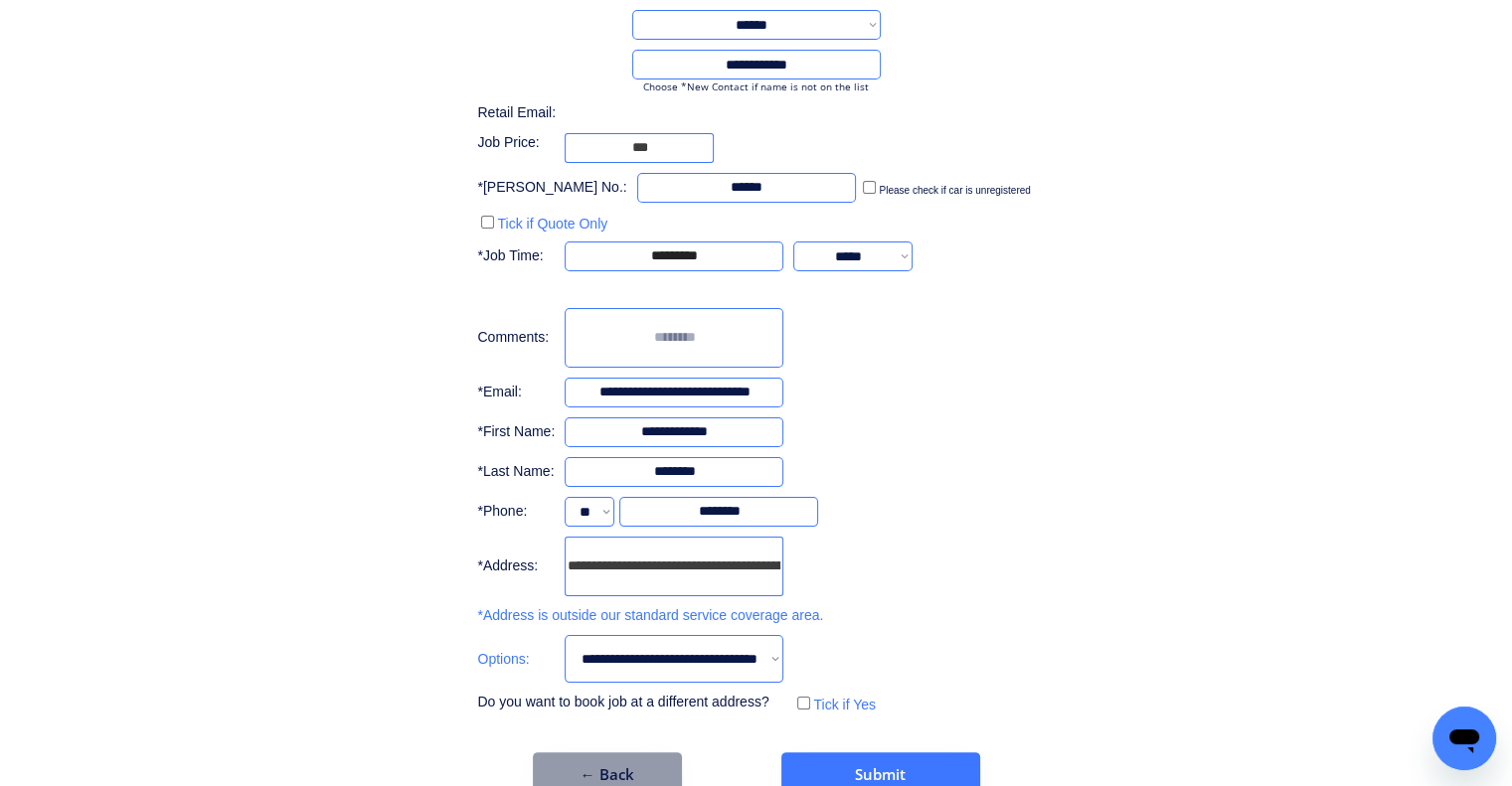 click on "**********" at bounding box center (674, 659) 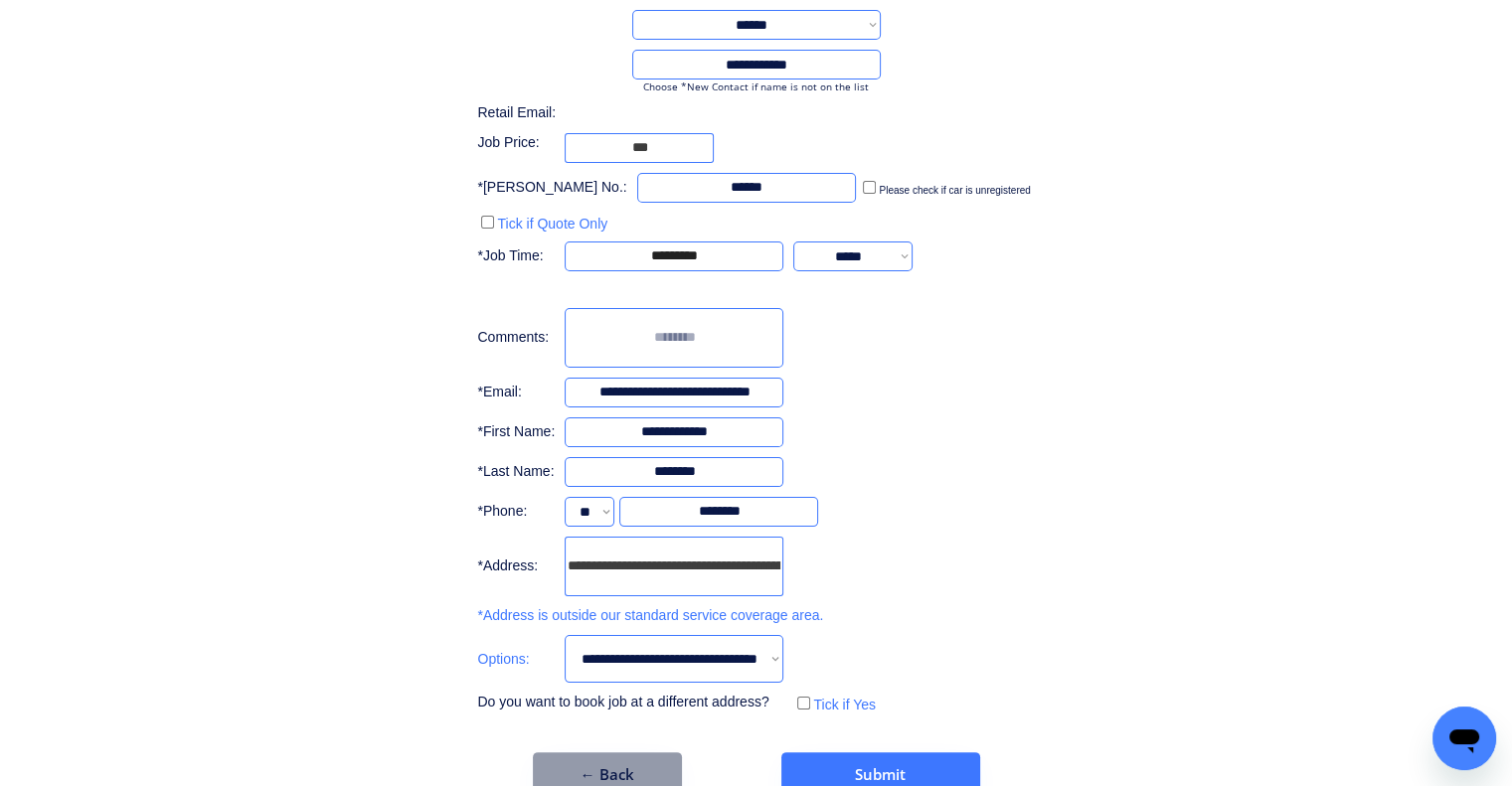 select on "**********" 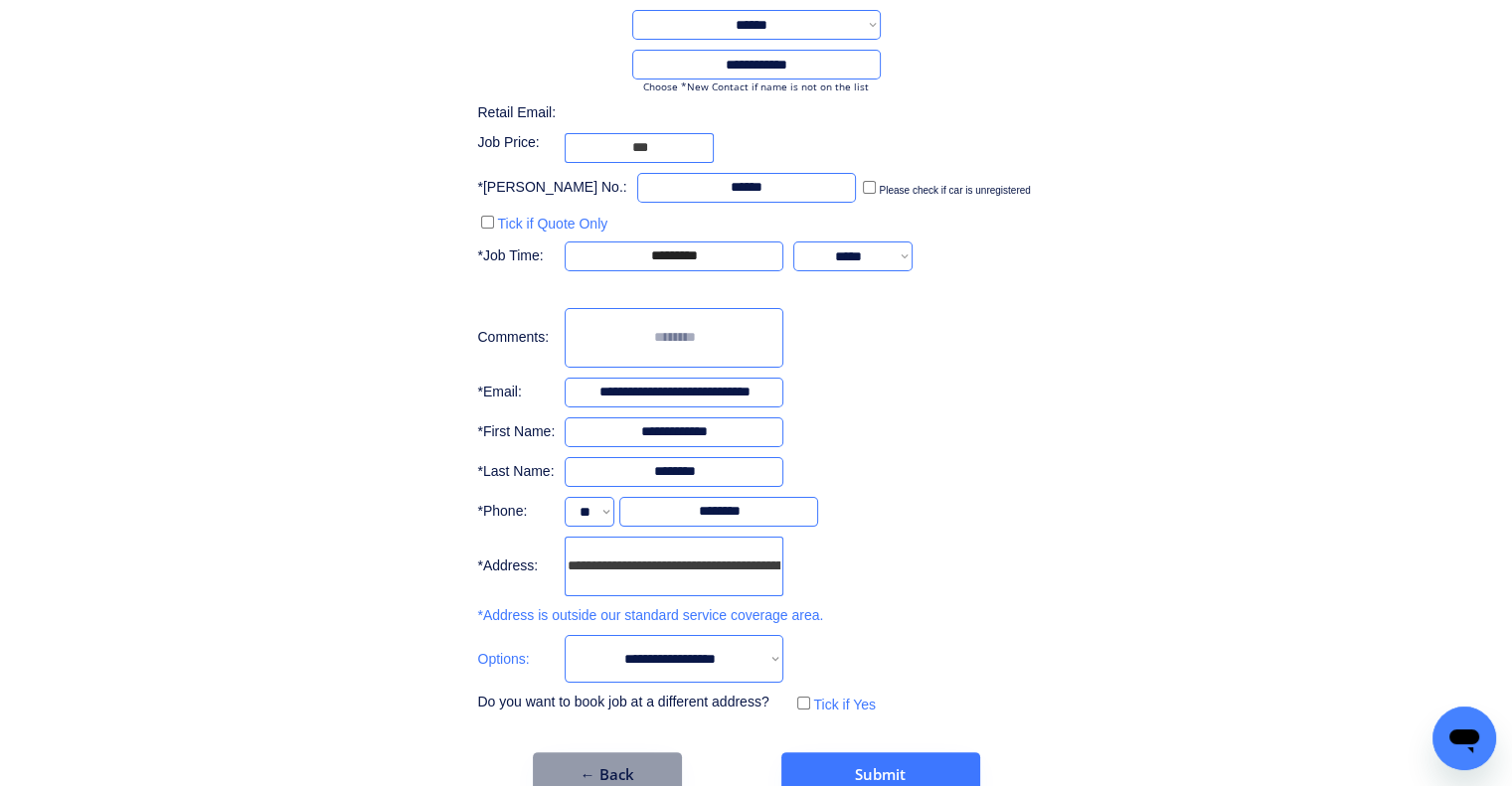 click on "**********" at bounding box center (674, 659) 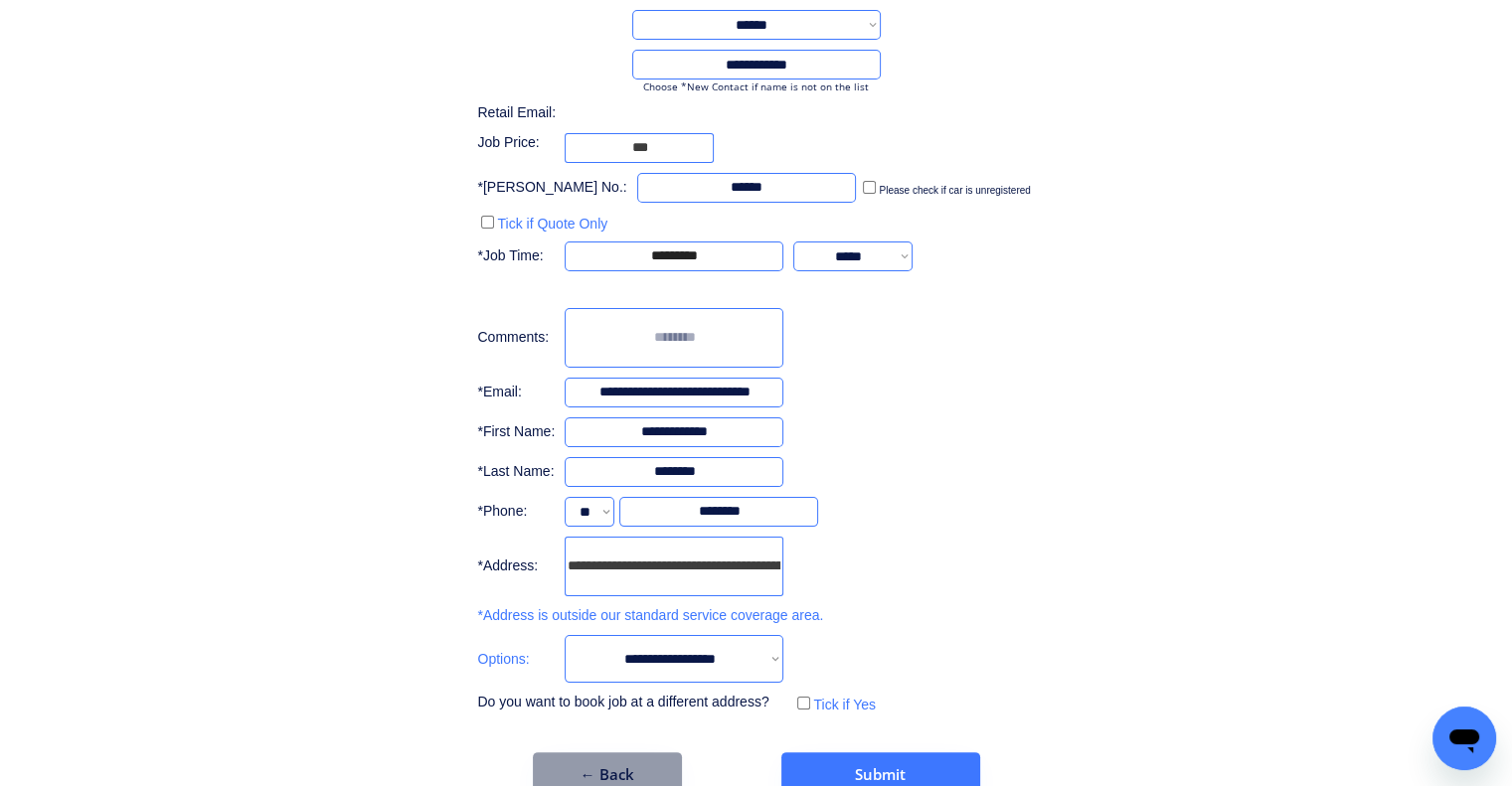 click on "**********" at bounding box center (756, 354) 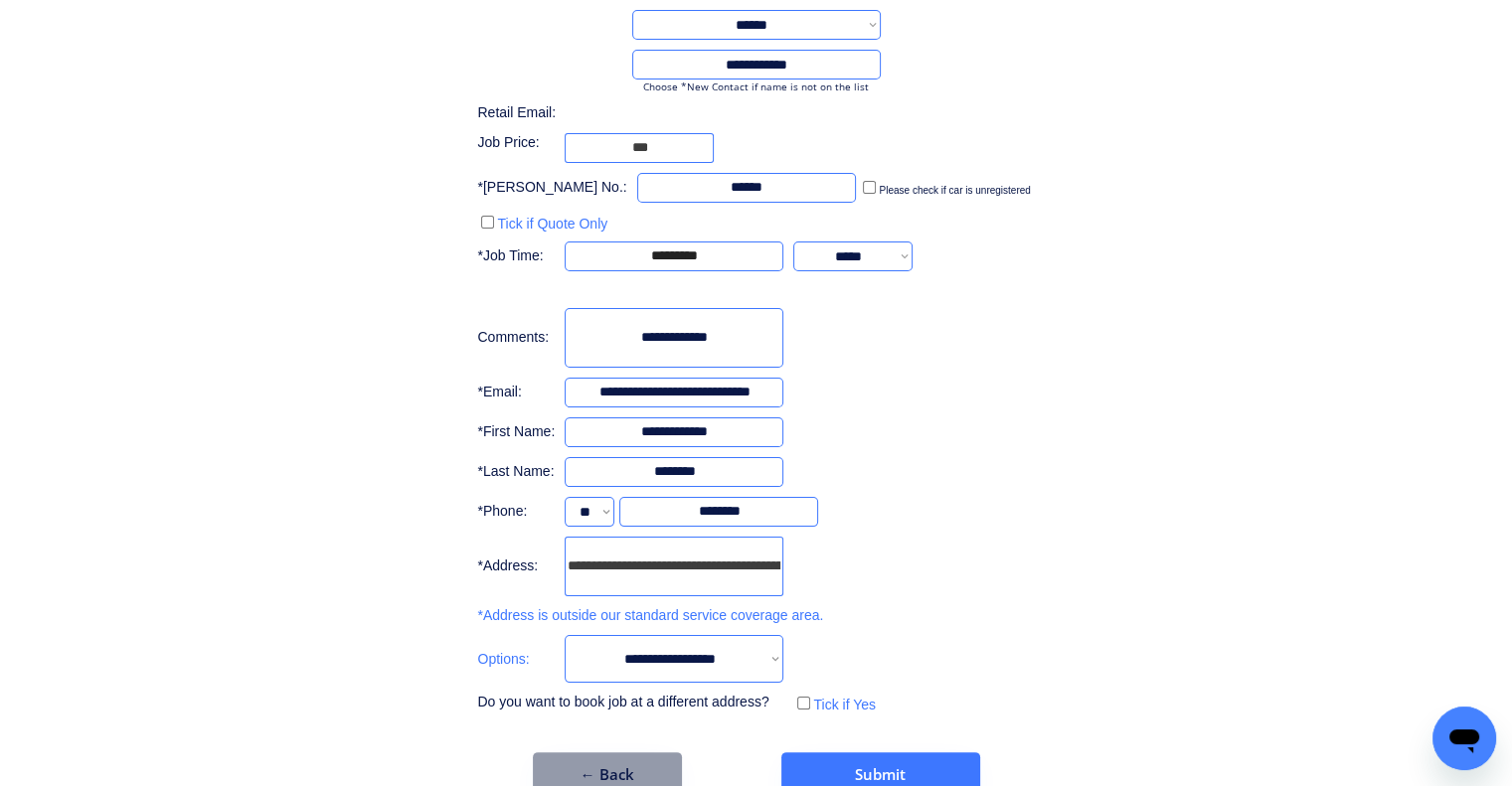 click at bounding box center [674, 338] 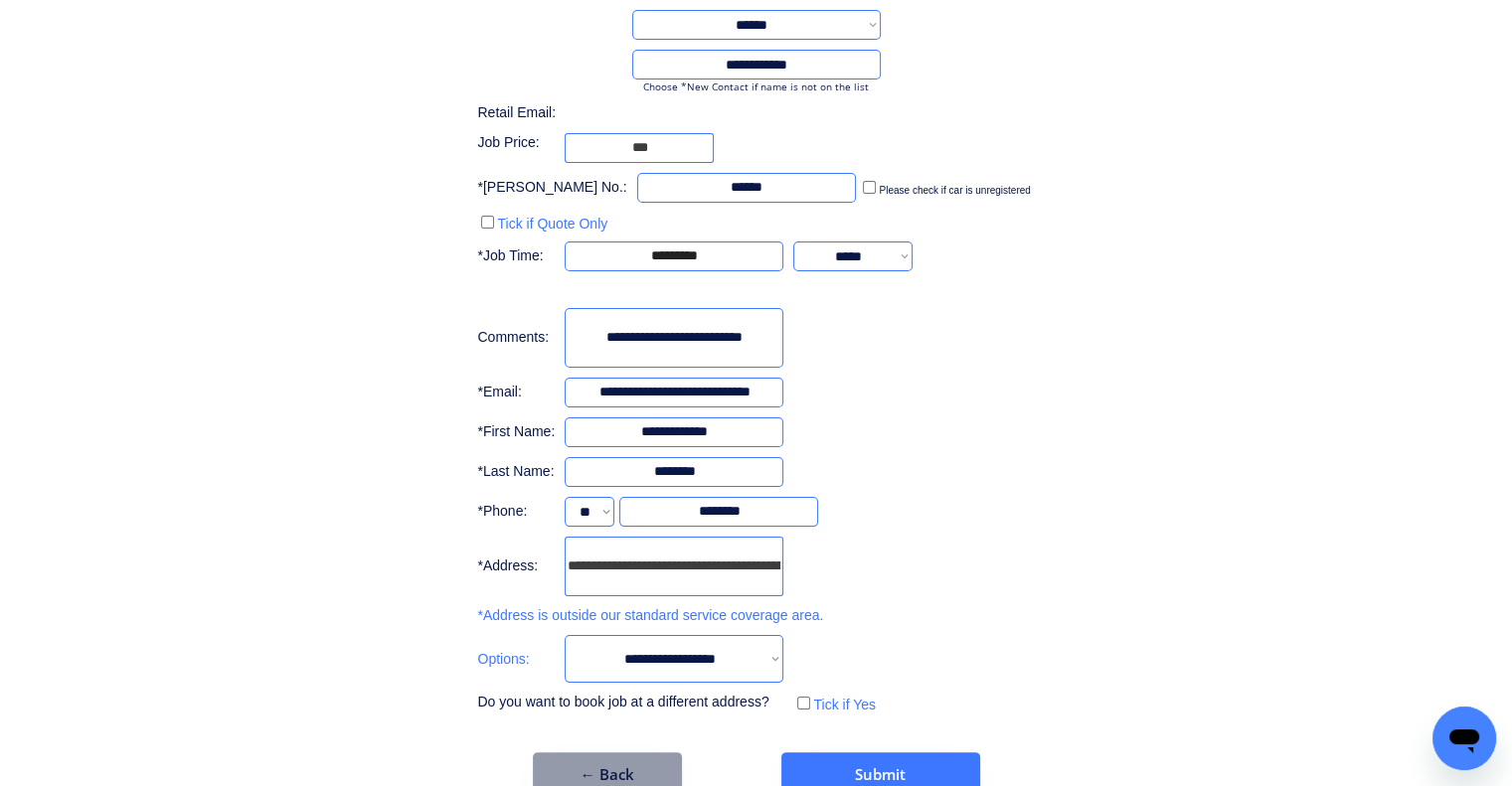 click at bounding box center [674, 338] 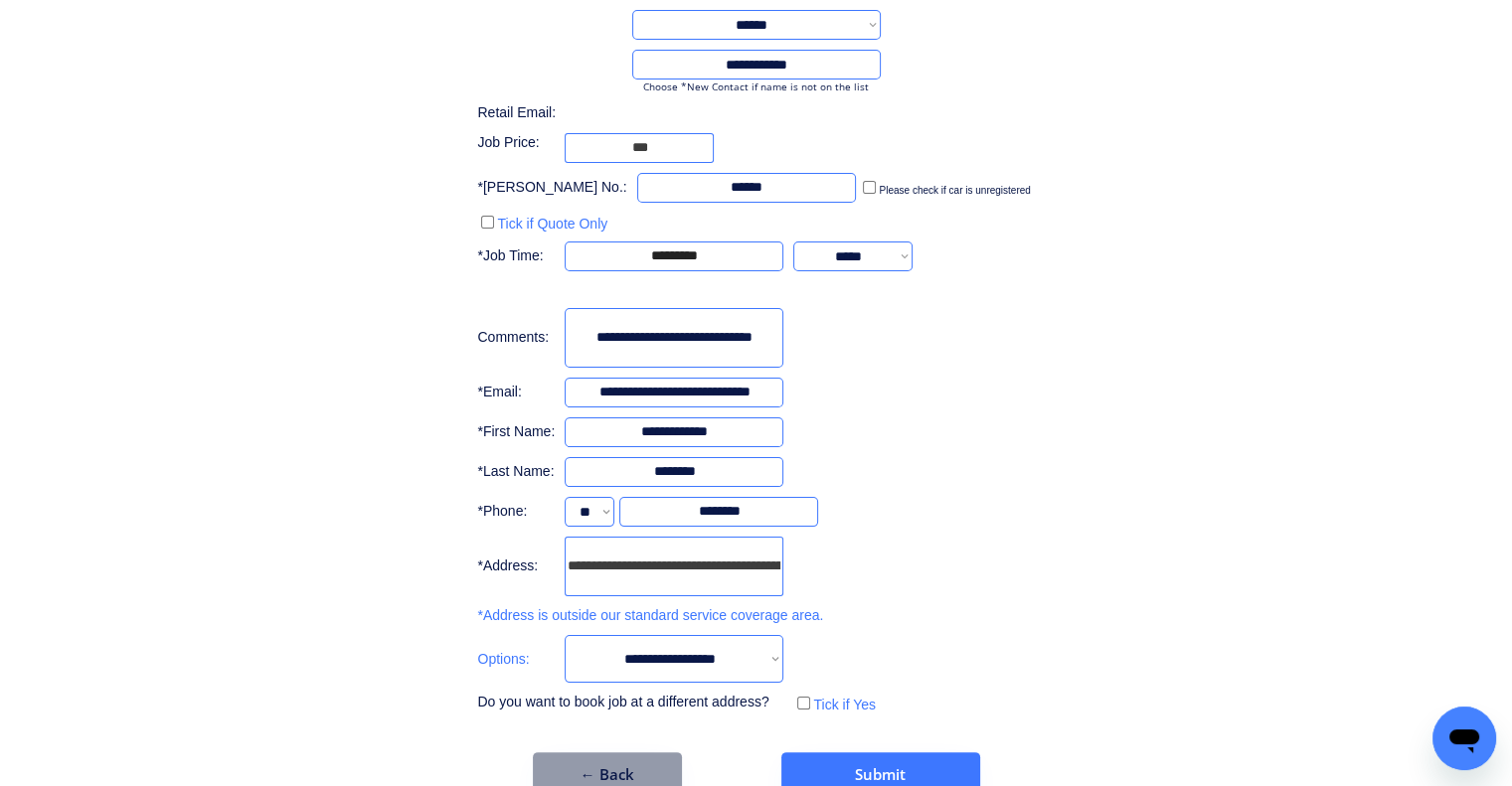 click at bounding box center [674, 338] 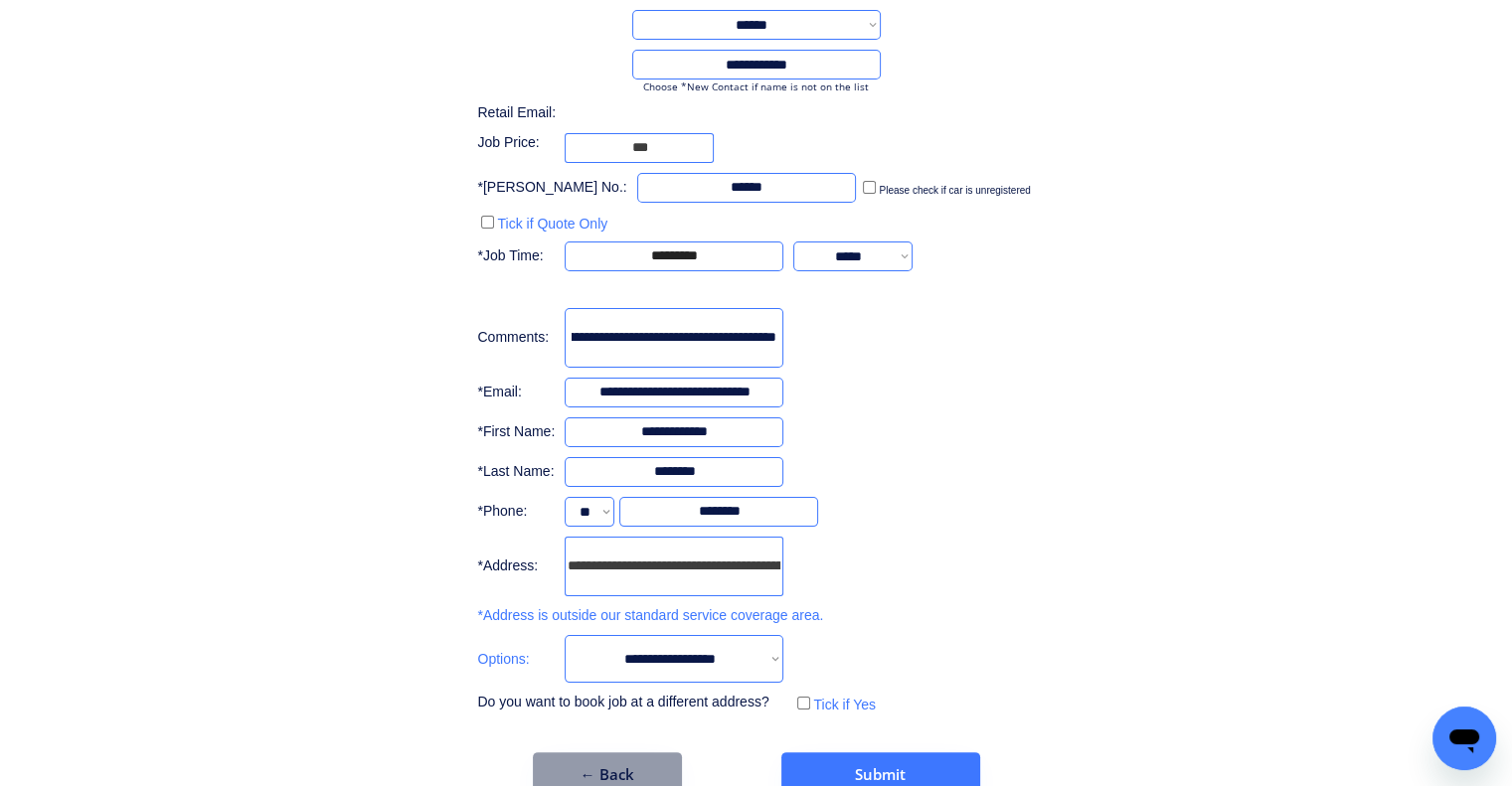 scroll, scrollTop: 0, scrollLeft: 82, axis: horizontal 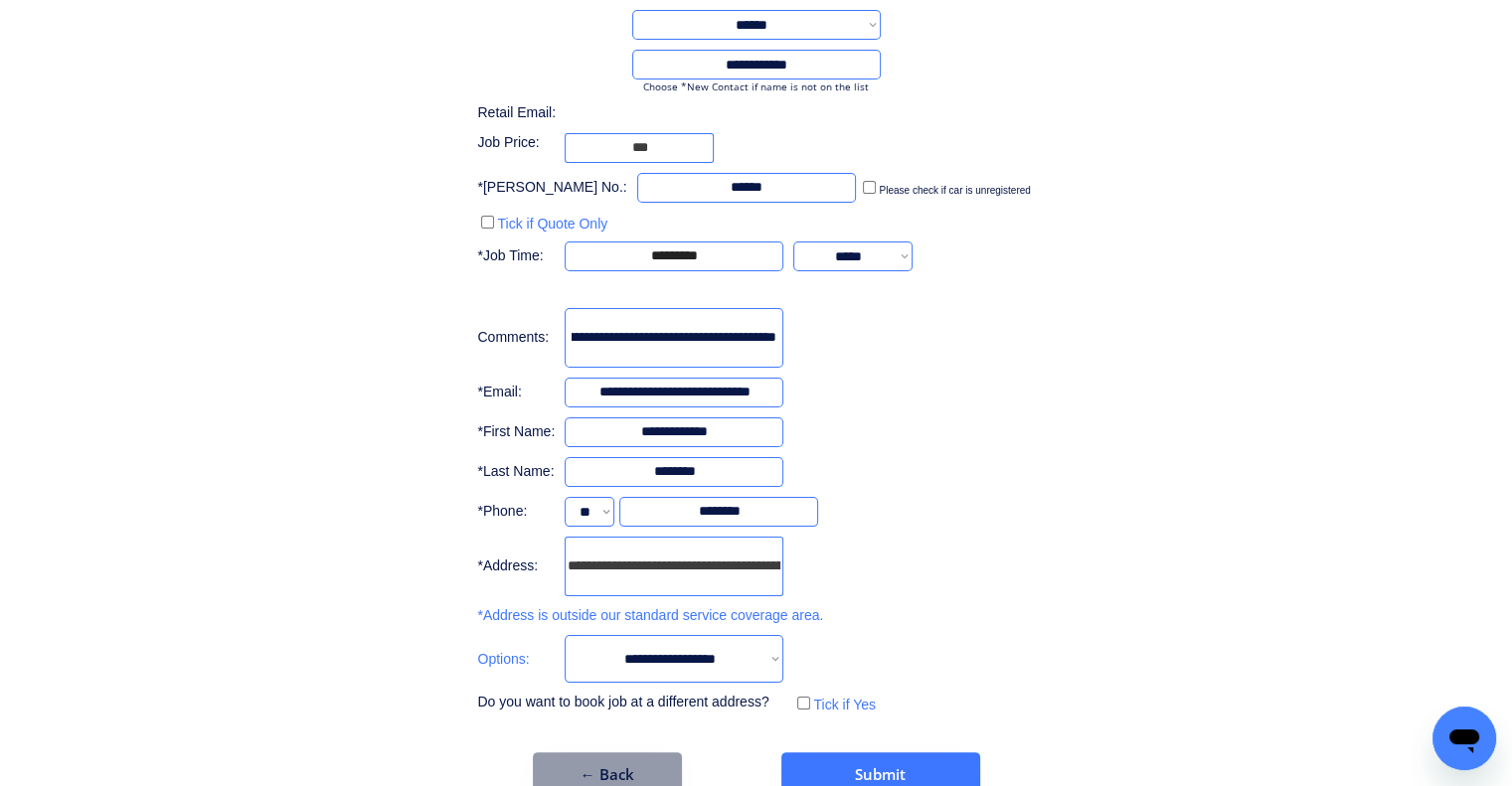 type on "**********" 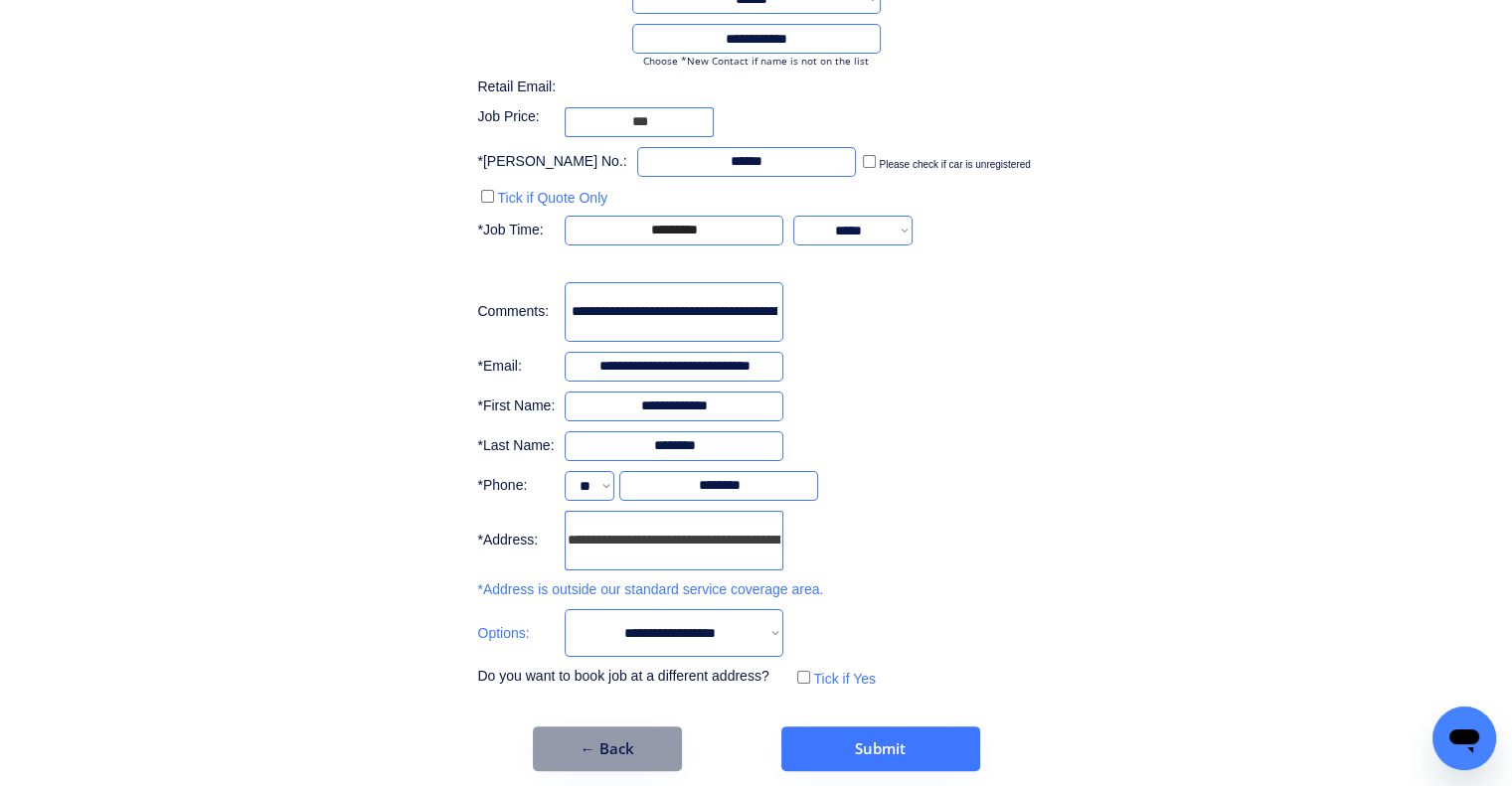 scroll, scrollTop: 238, scrollLeft: 0, axis: vertical 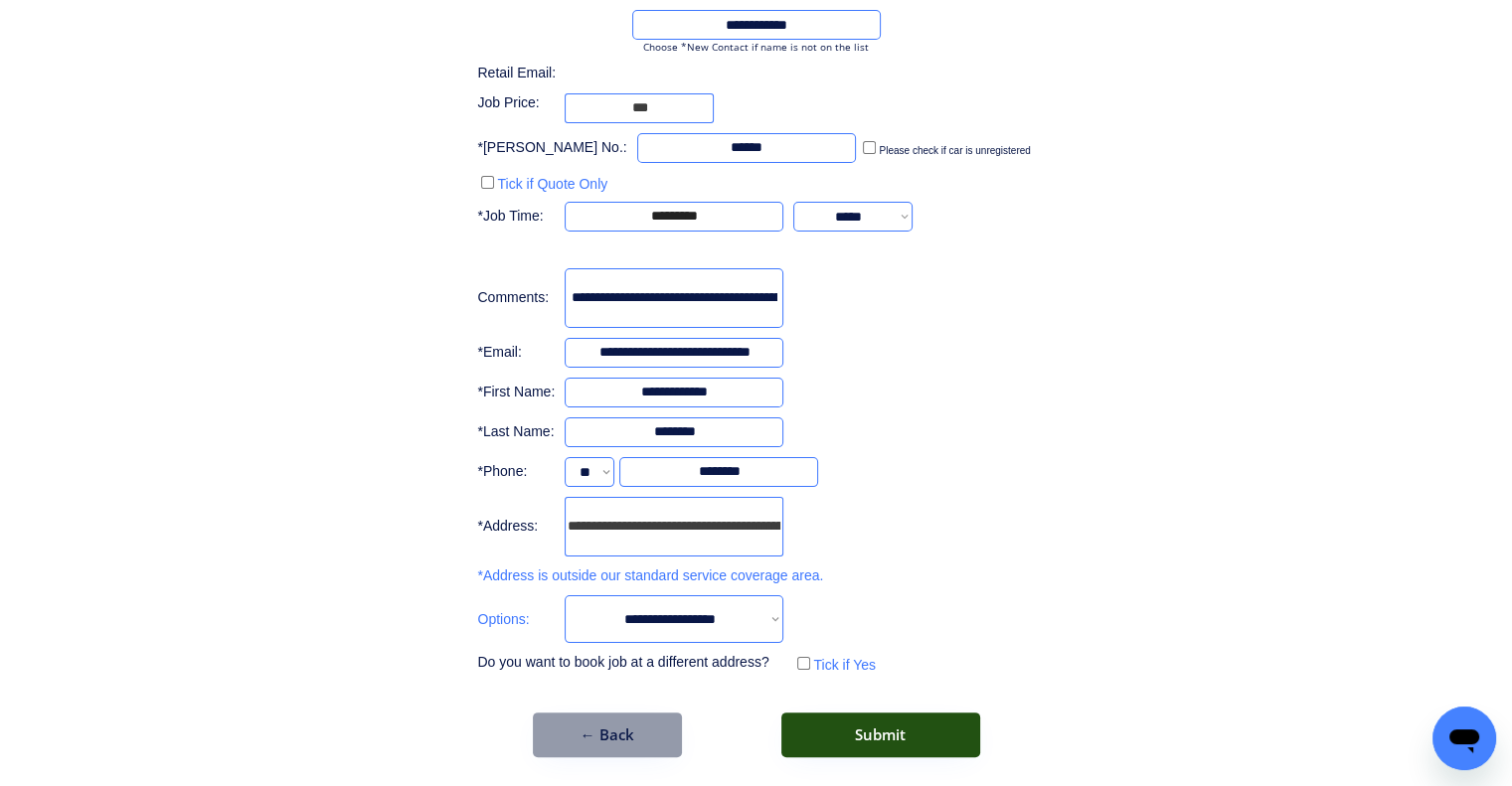 click on "Submit" at bounding box center (881, 734) 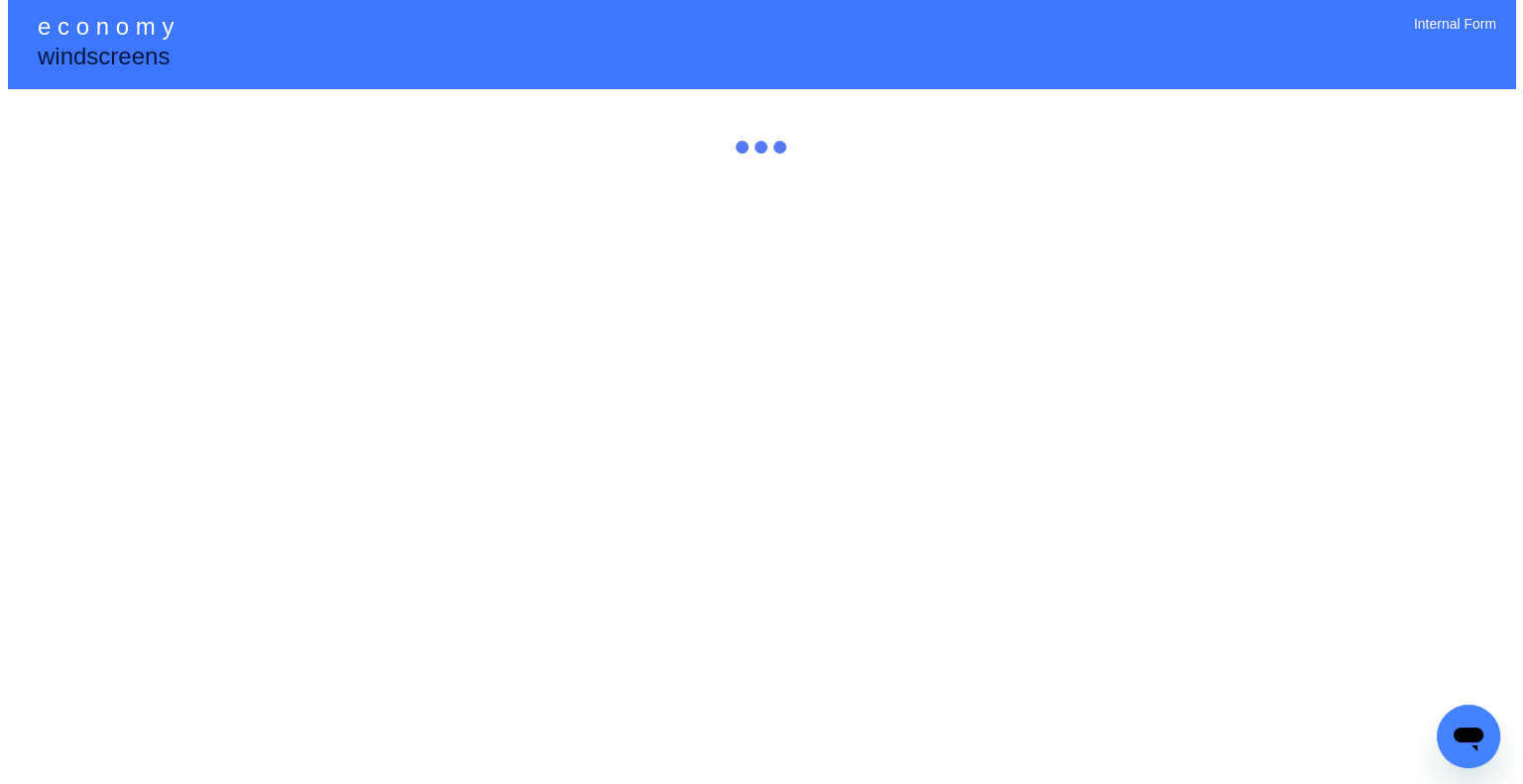 scroll, scrollTop: 0, scrollLeft: 0, axis: both 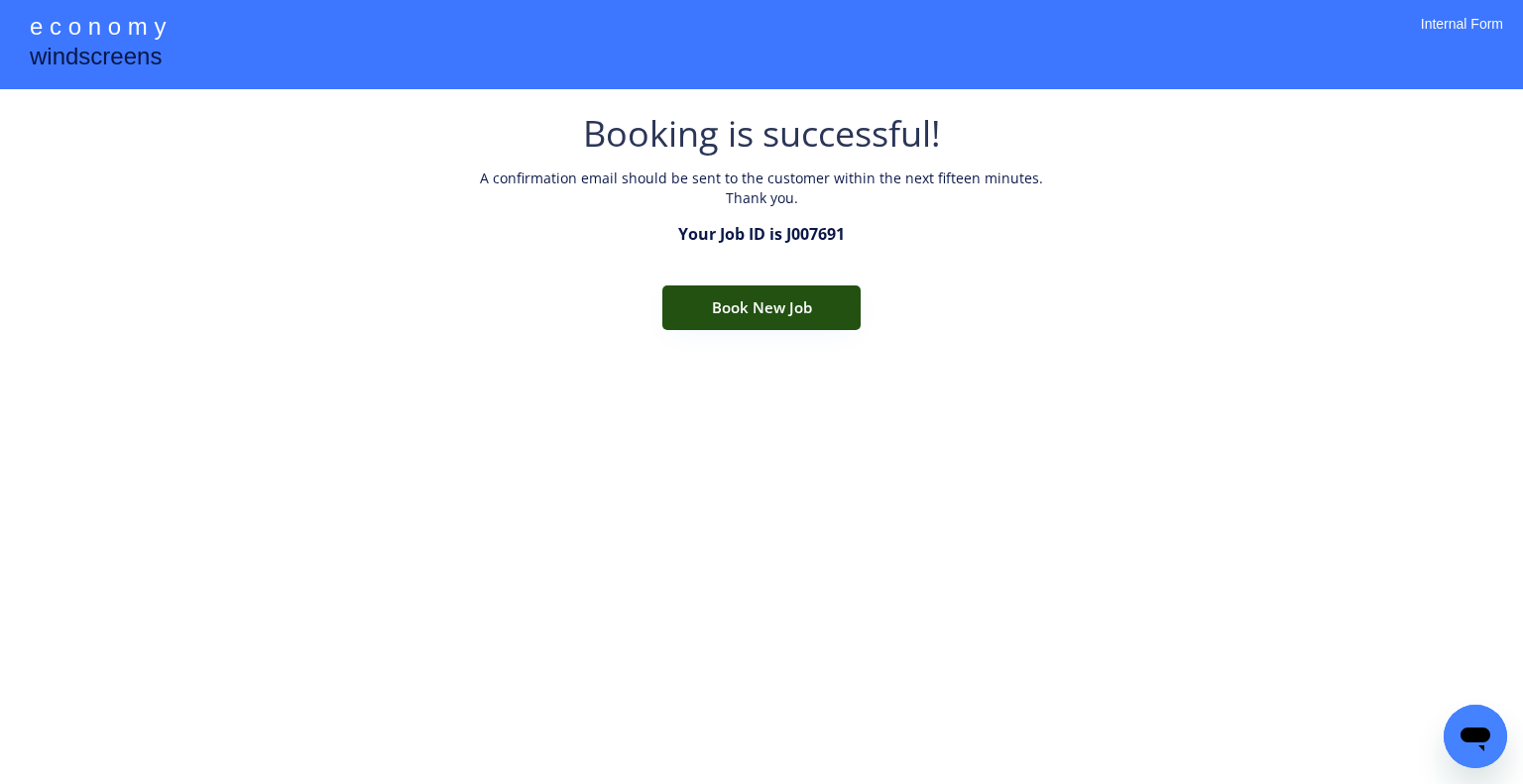 click on "Book New Job" at bounding box center [762, 307] 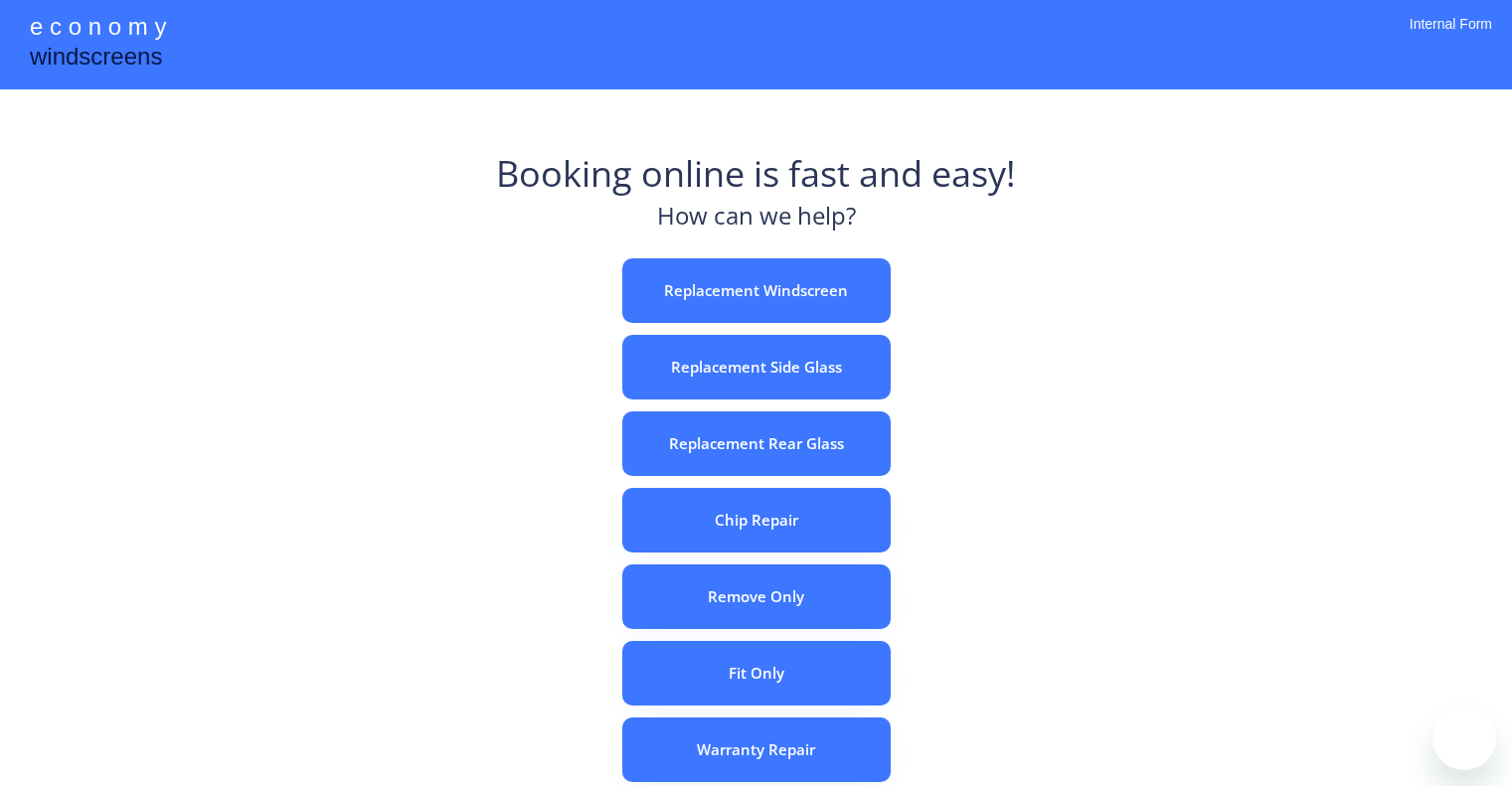 scroll, scrollTop: 0, scrollLeft: 0, axis: both 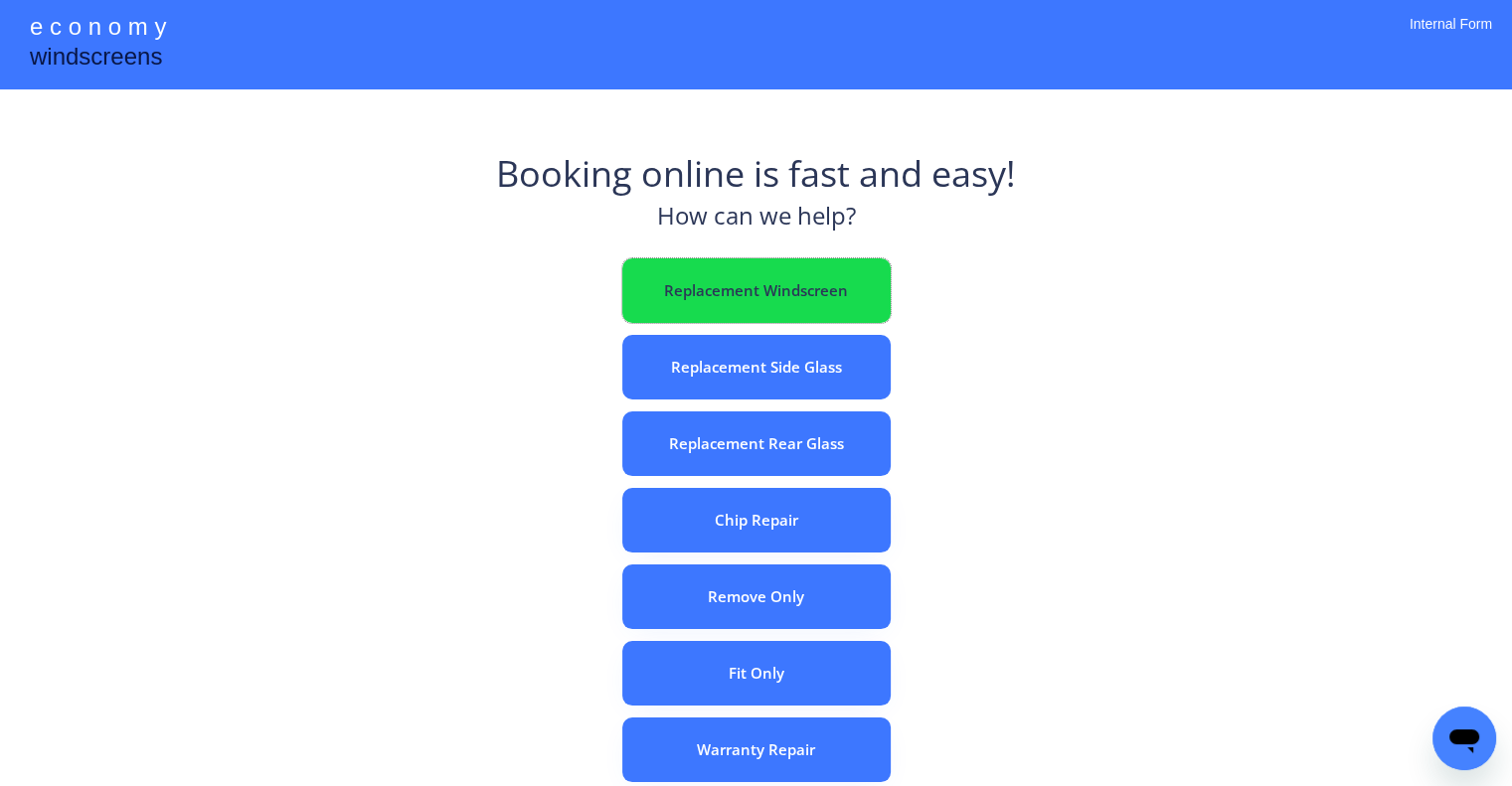 click on "Replacement Windscreen" at bounding box center [756, 290] 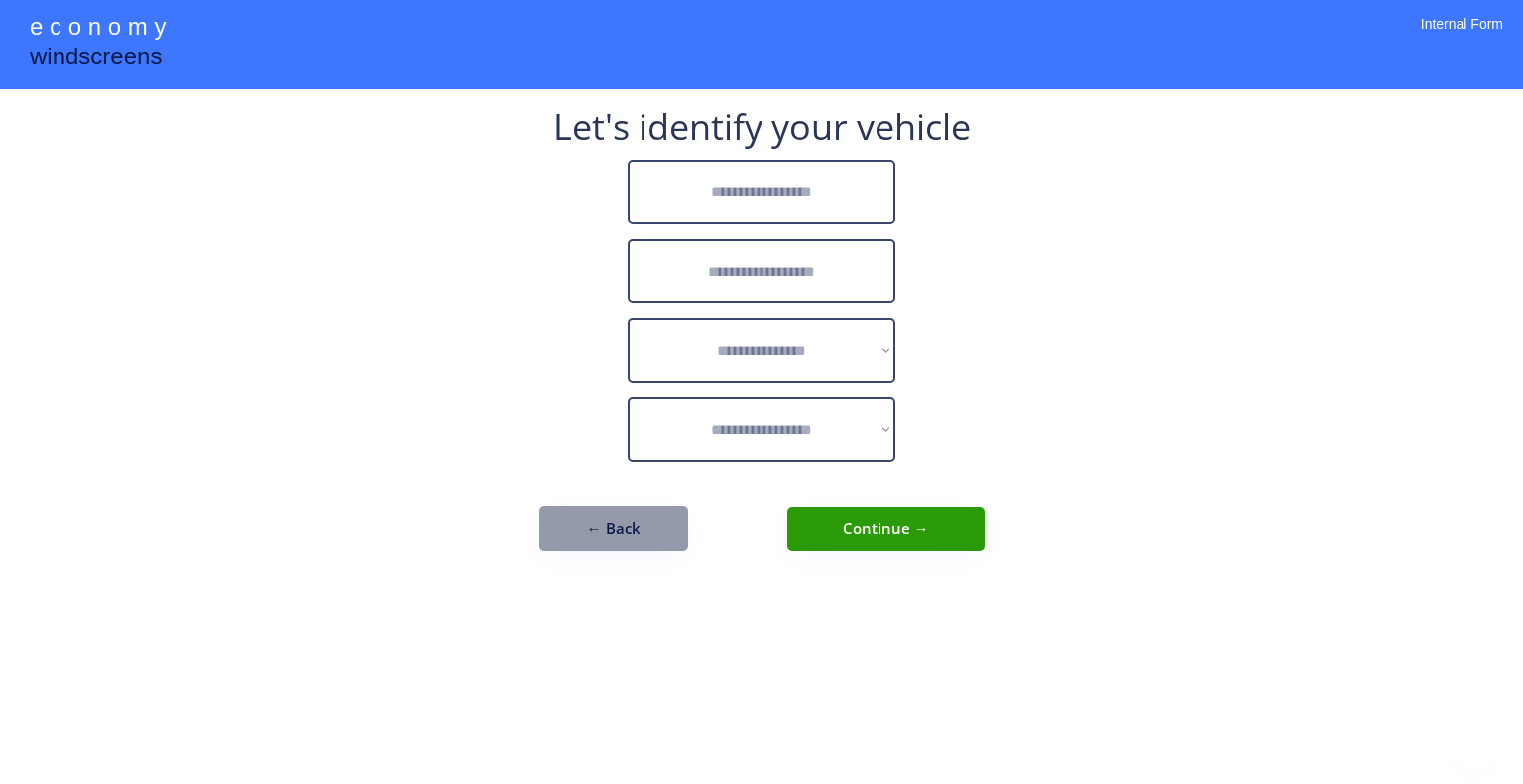 scroll, scrollTop: 0, scrollLeft: 0, axis: both 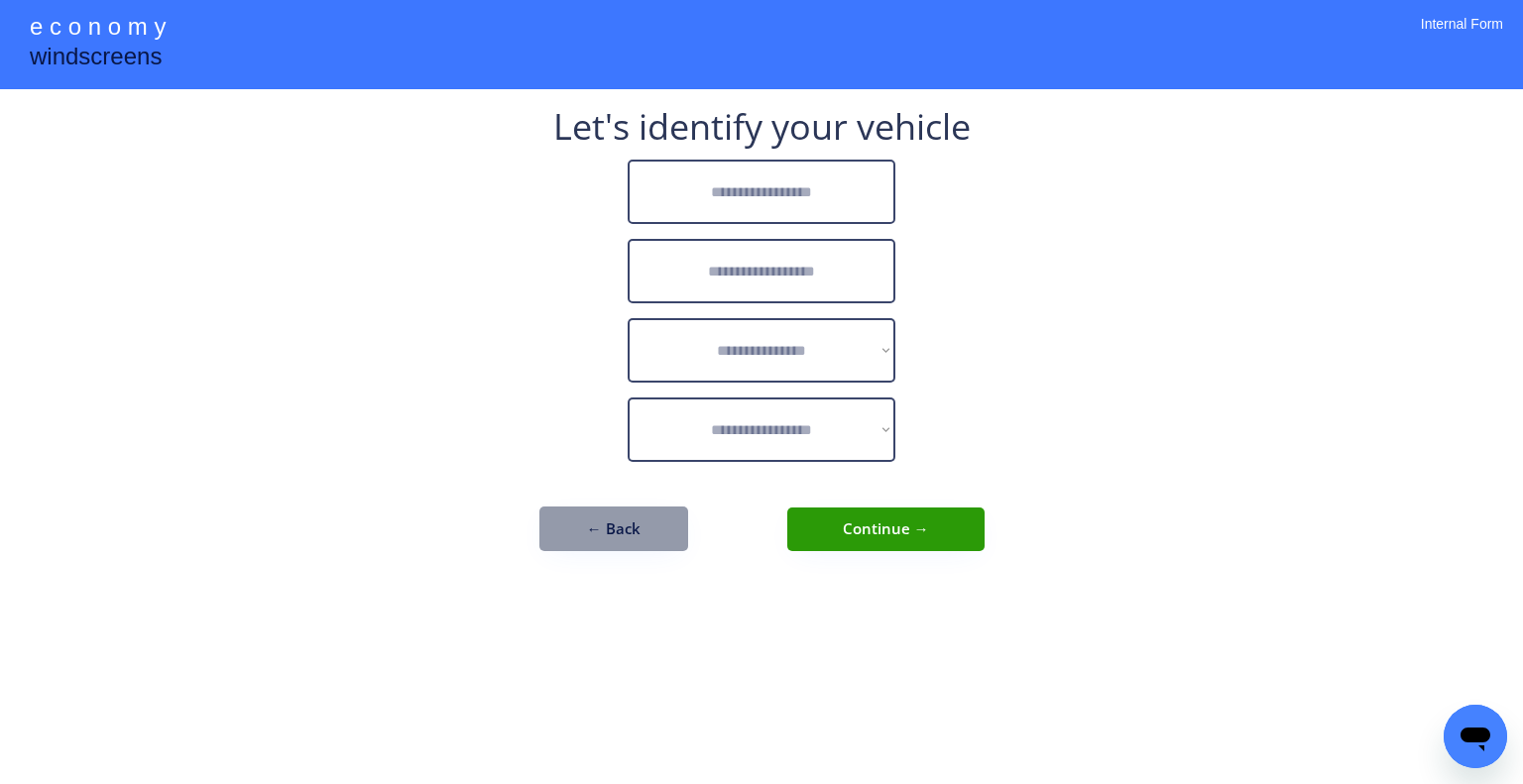click at bounding box center (762, 191) 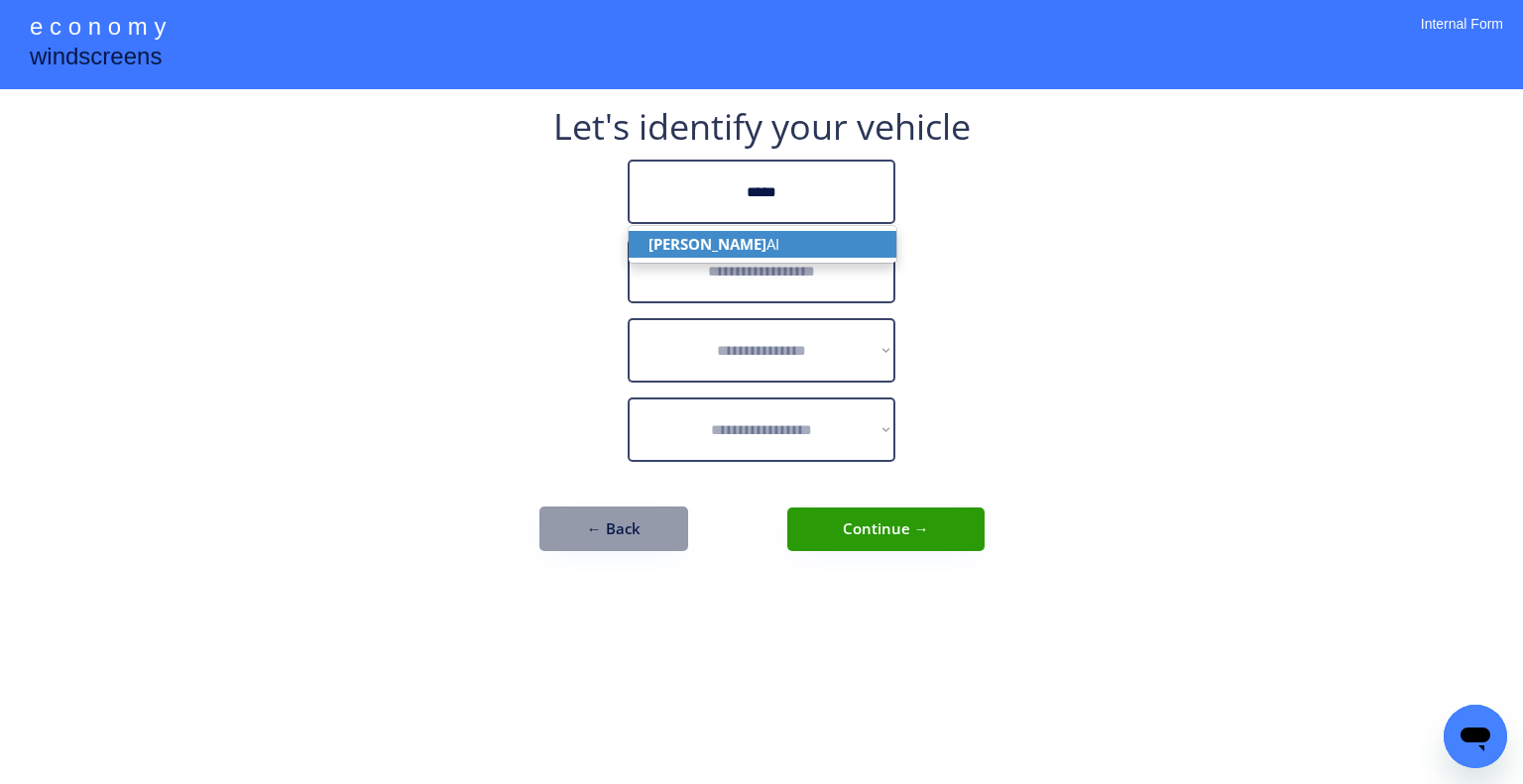 click on "[PERSON_NAME]" at bounding box center (762, 244) 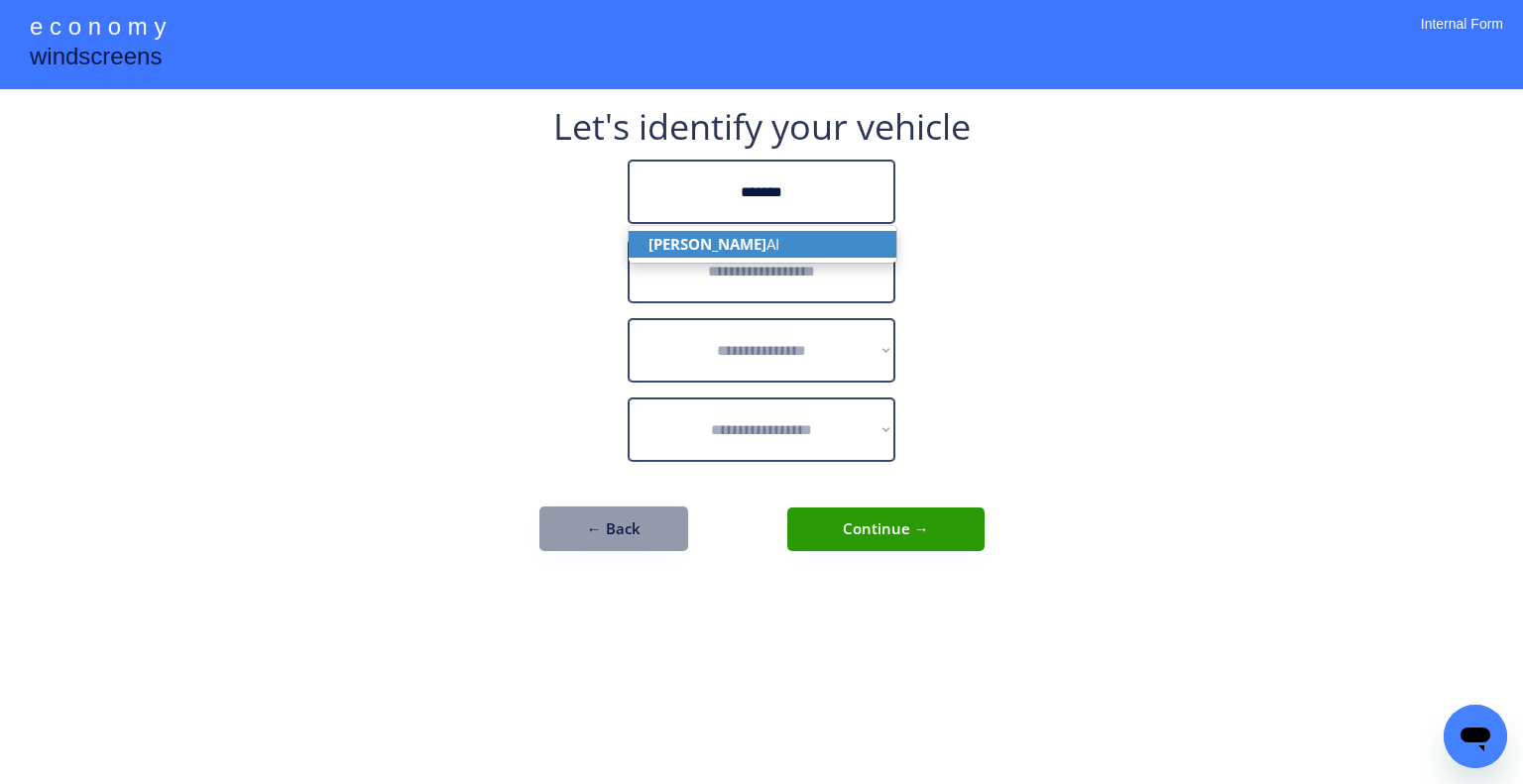 type on "*******" 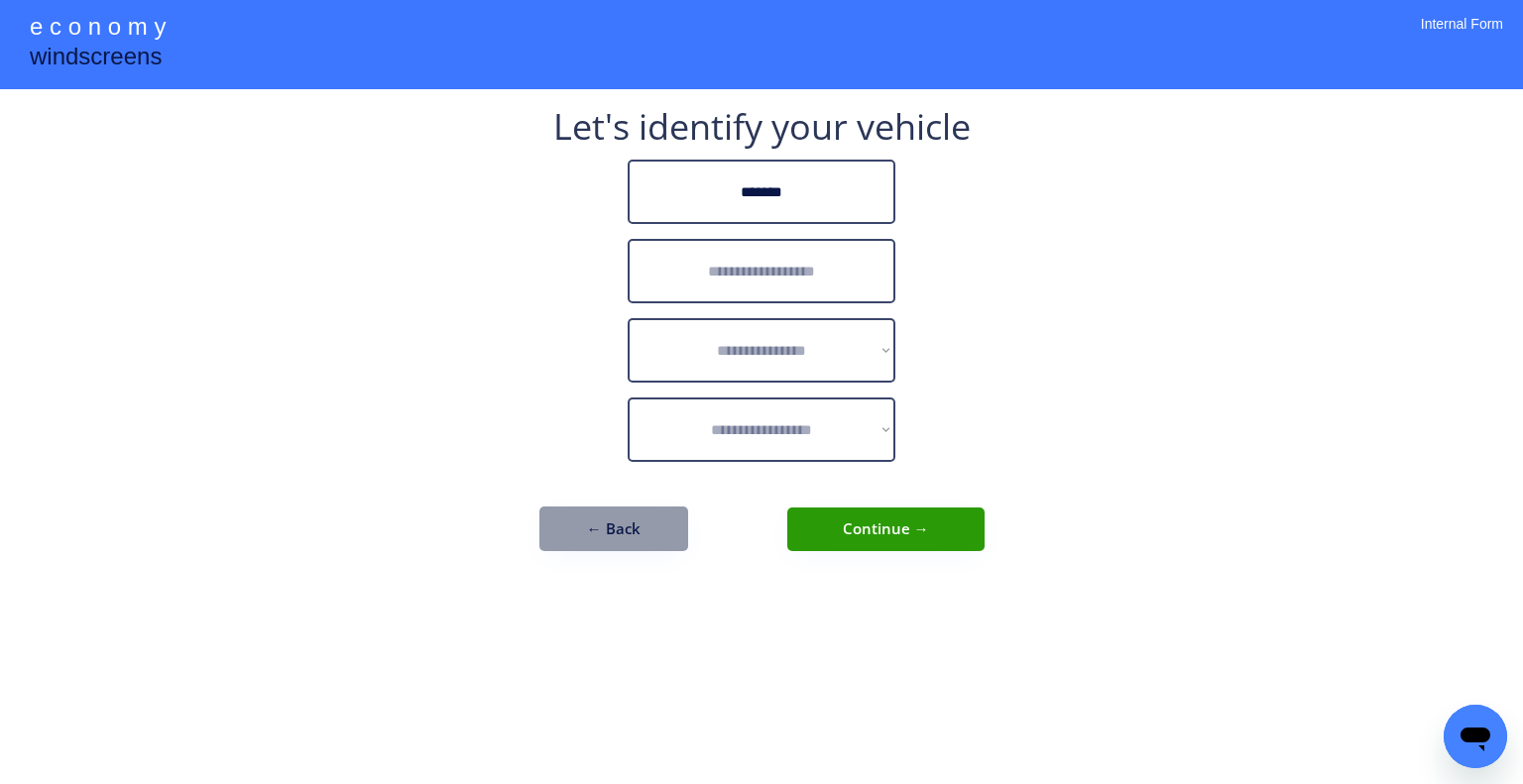 click at bounding box center [762, 271] 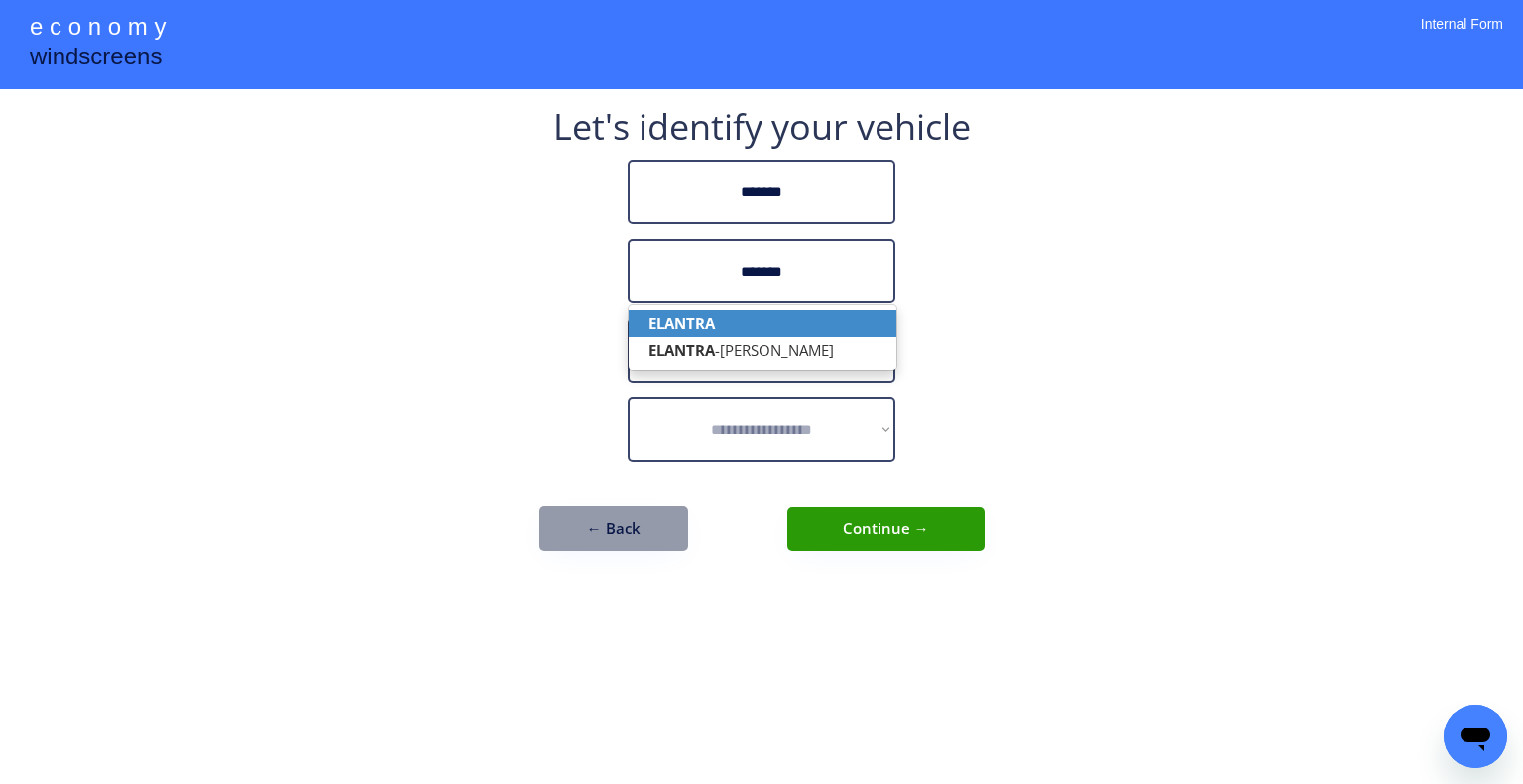 click on "ELANTRA" at bounding box center [762, 323] 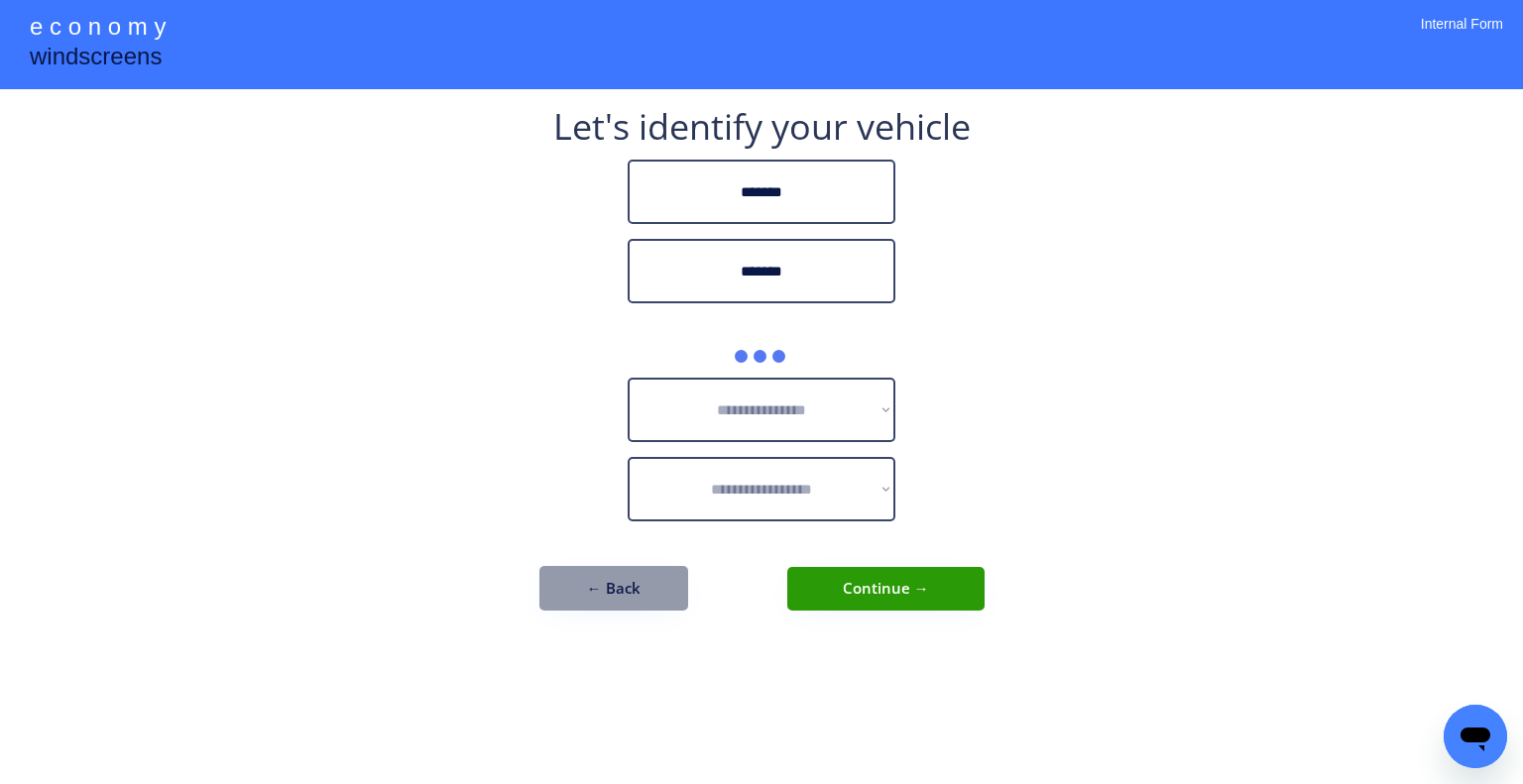 drag, startPoint x: 1280, startPoint y: 289, endPoint x: 1023, endPoint y: 29, distance: 365.58036 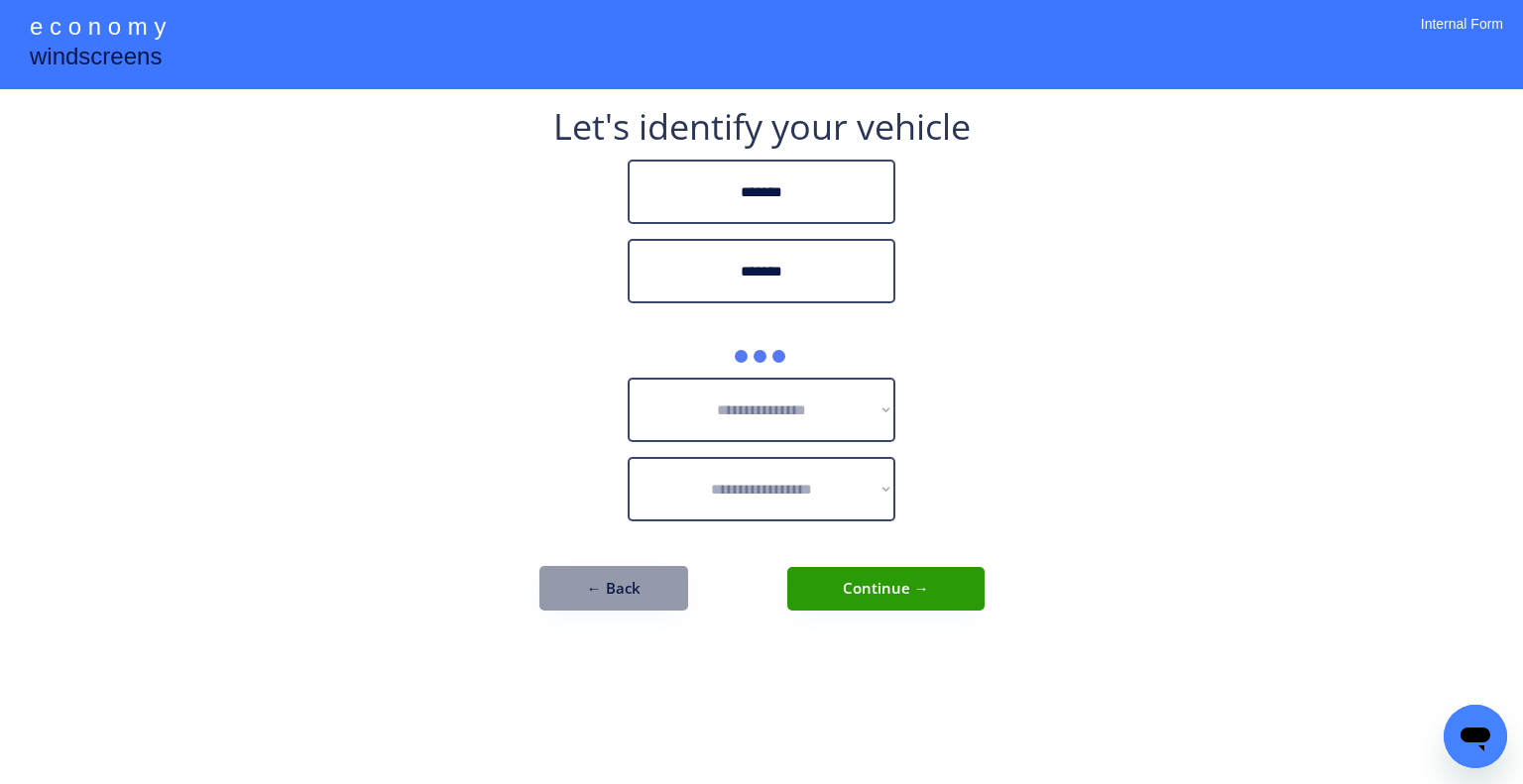 click on "**********" at bounding box center (762, 392) 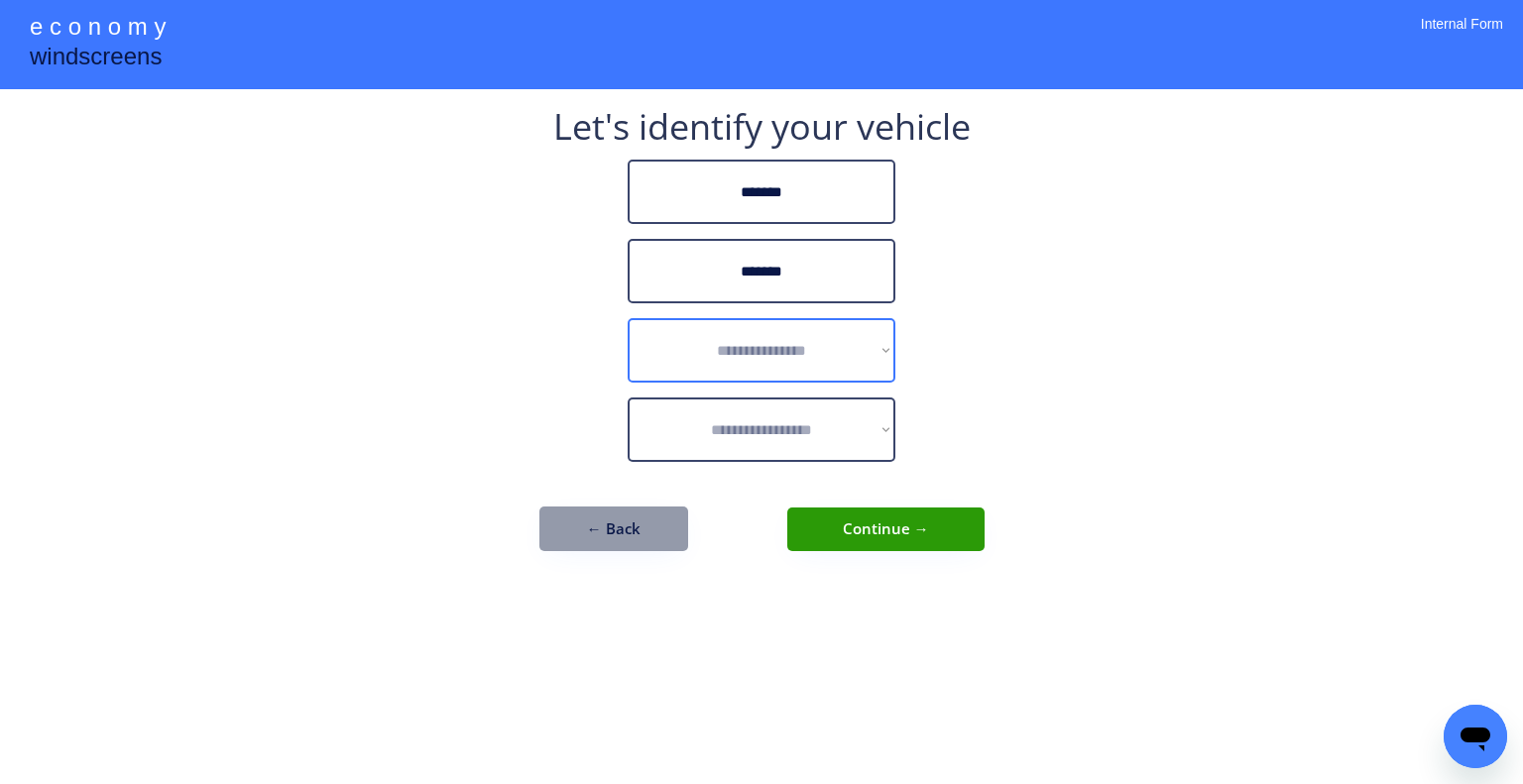 drag, startPoint x: 868, startPoint y: 341, endPoint x: 879, endPoint y: 345, distance: 11.7047 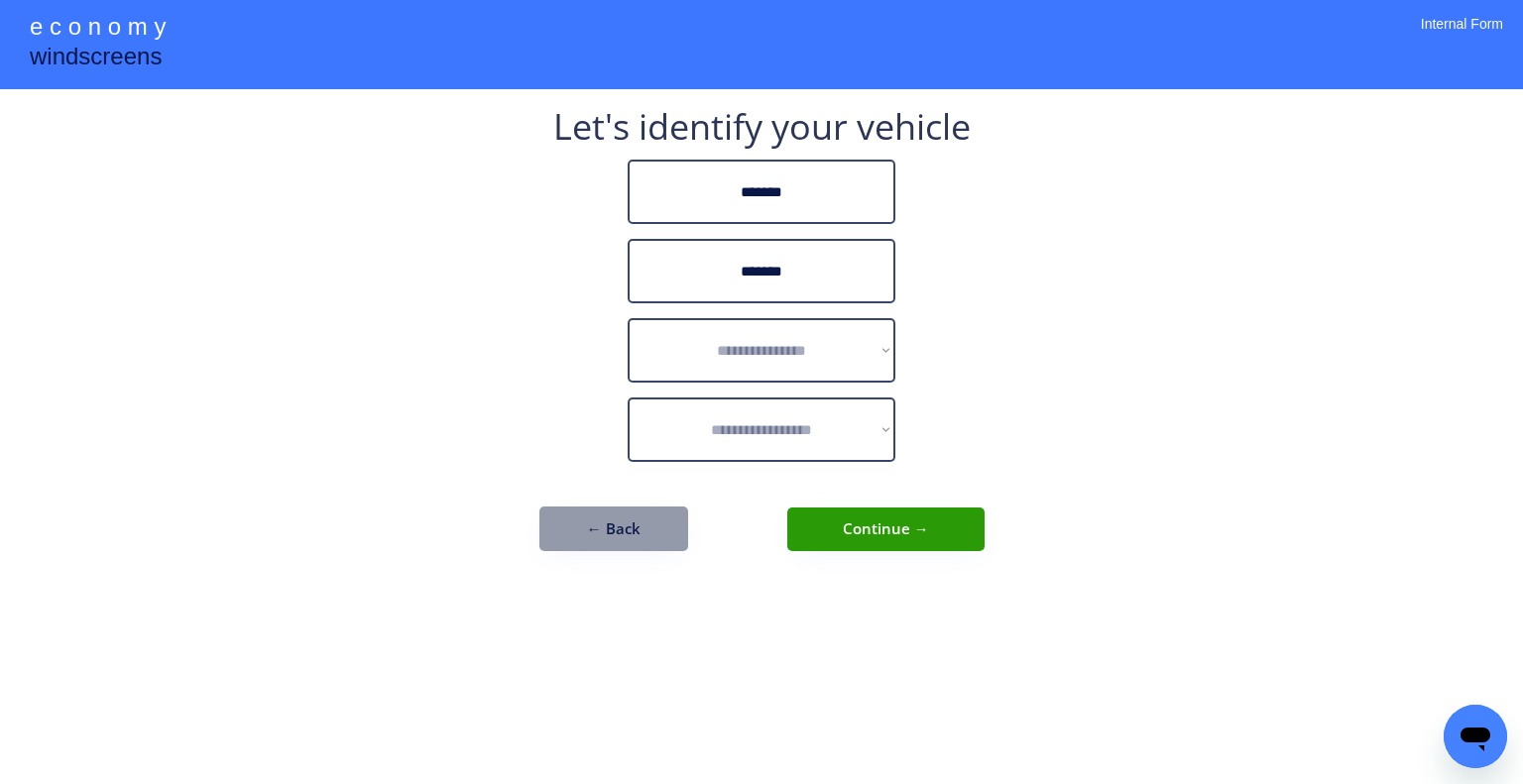 drag, startPoint x: 401, startPoint y: 254, endPoint x: 550, endPoint y: 11, distance: 285.04386 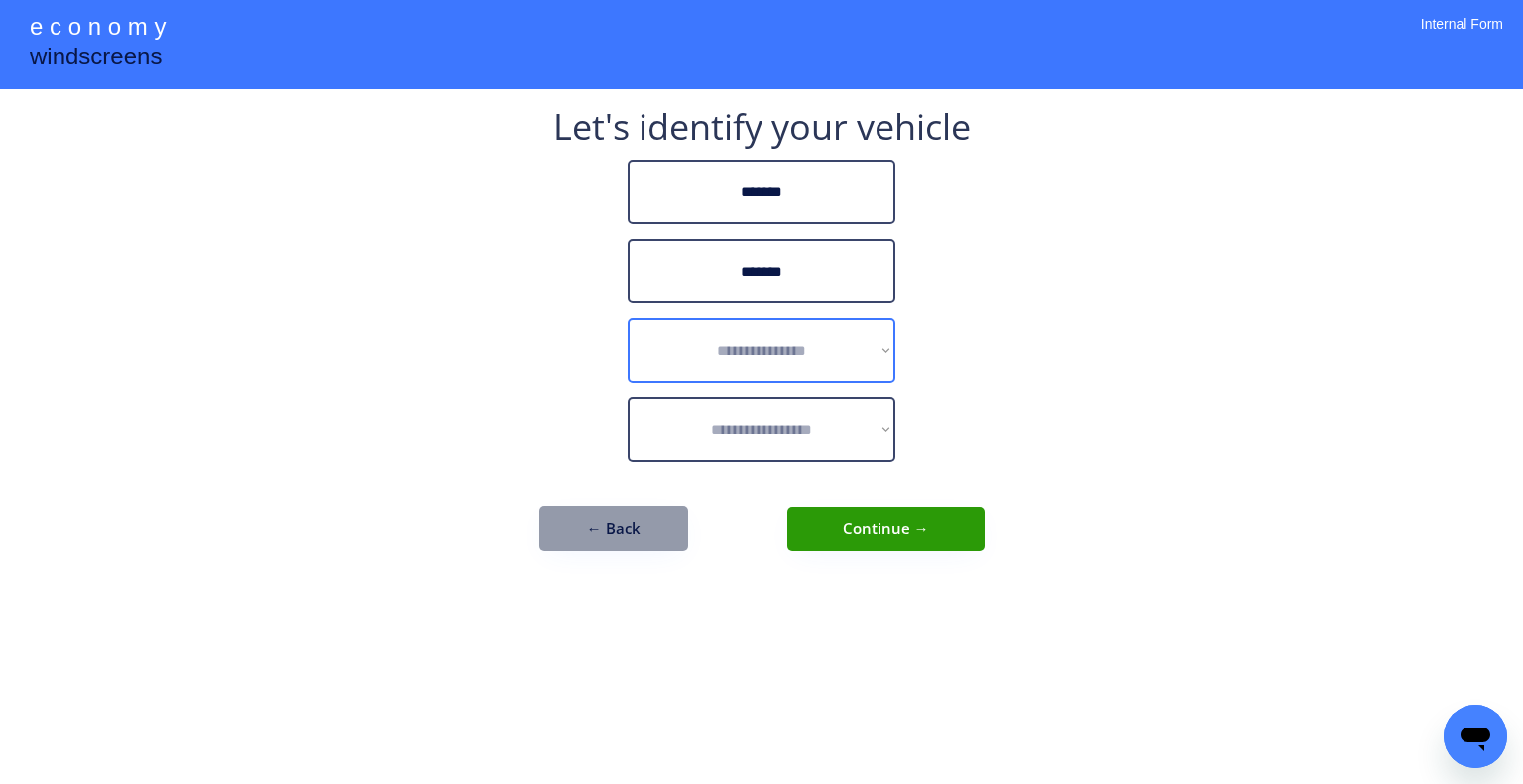 select on "******" 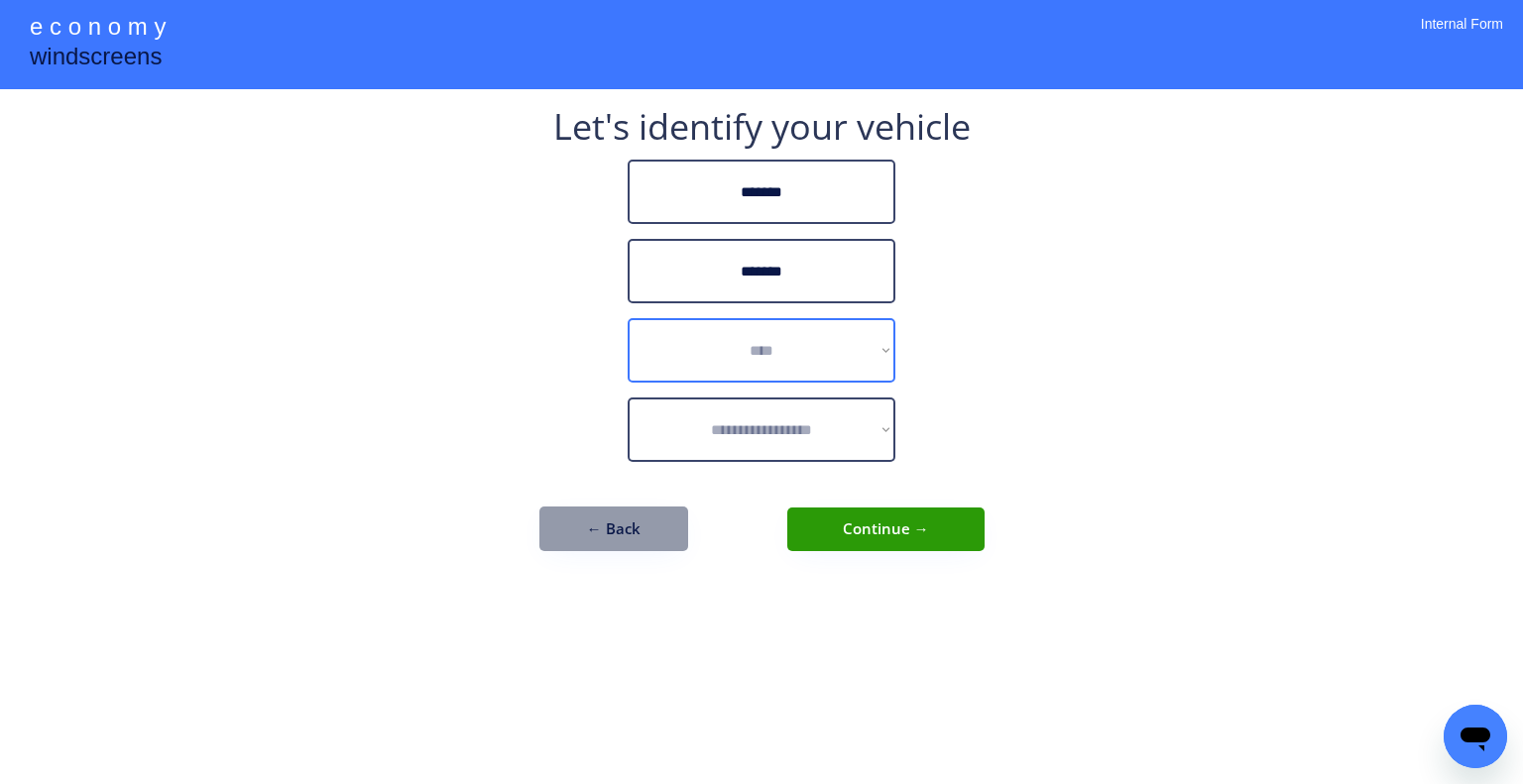 click on "**********" at bounding box center [762, 350] 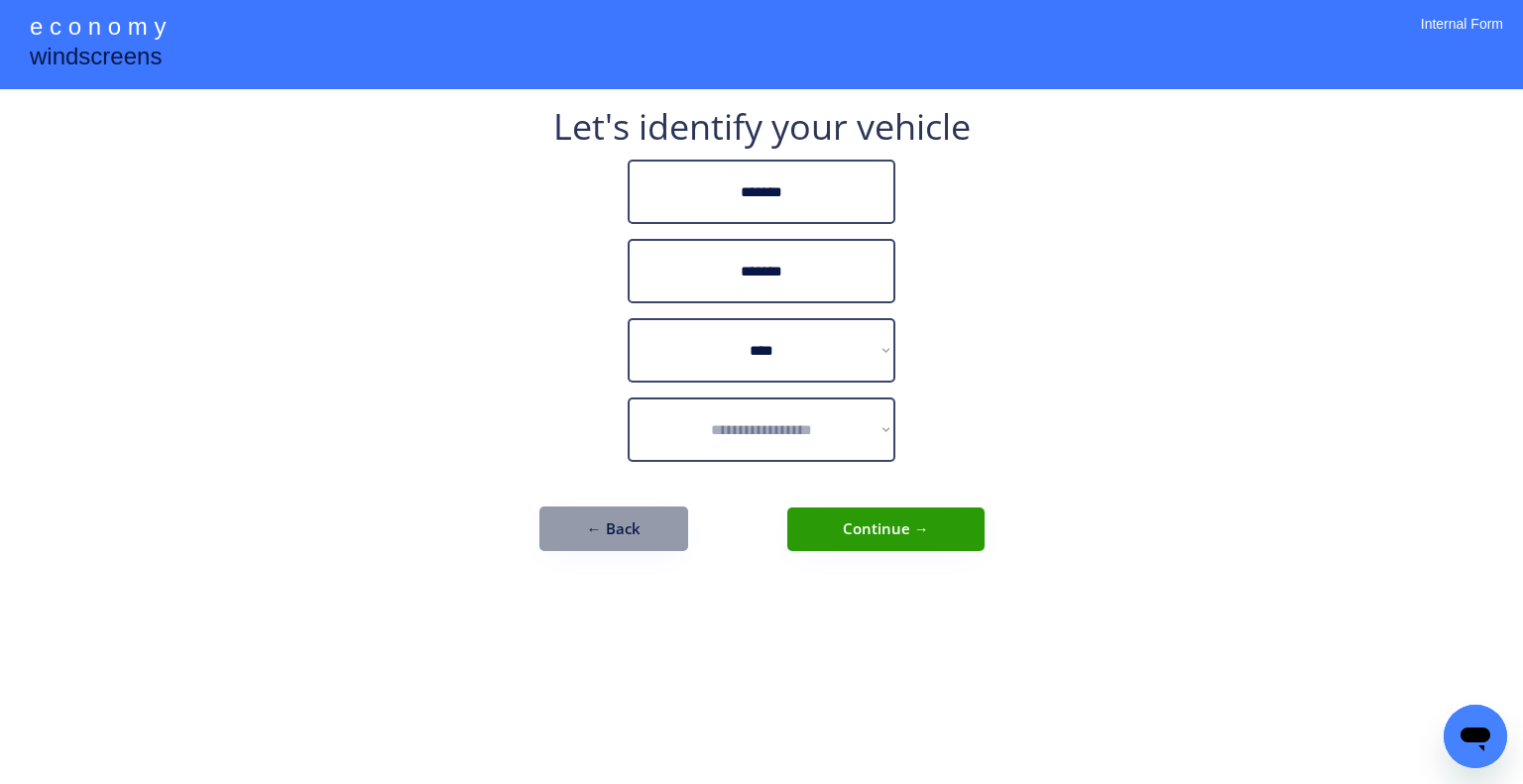 drag, startPoint x: 1074, startPoint y: 321, endPoint x: 847, endPoint y: 415, distance: 245.6929 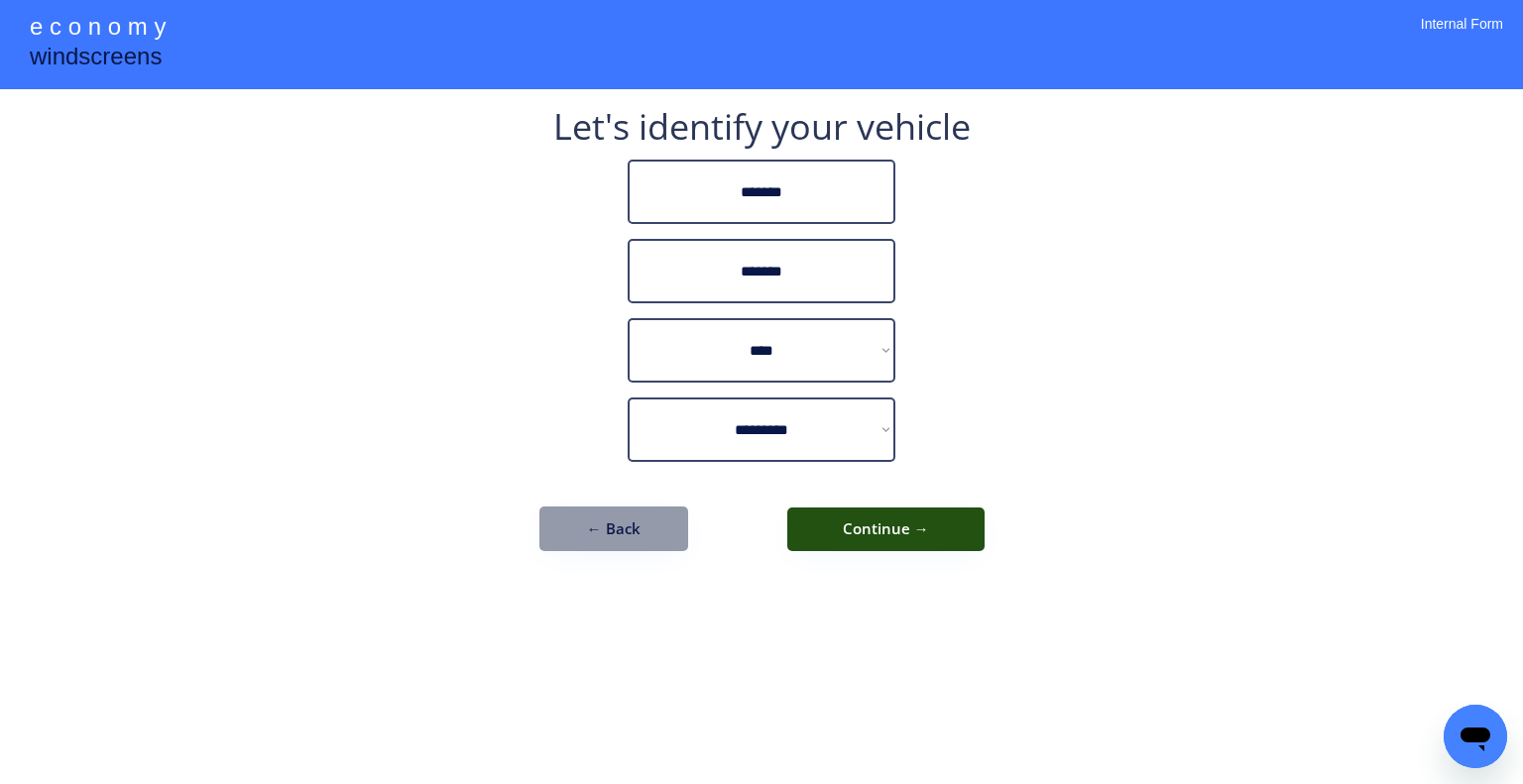 click on "Continue    →" at bounding box center [885, 529] 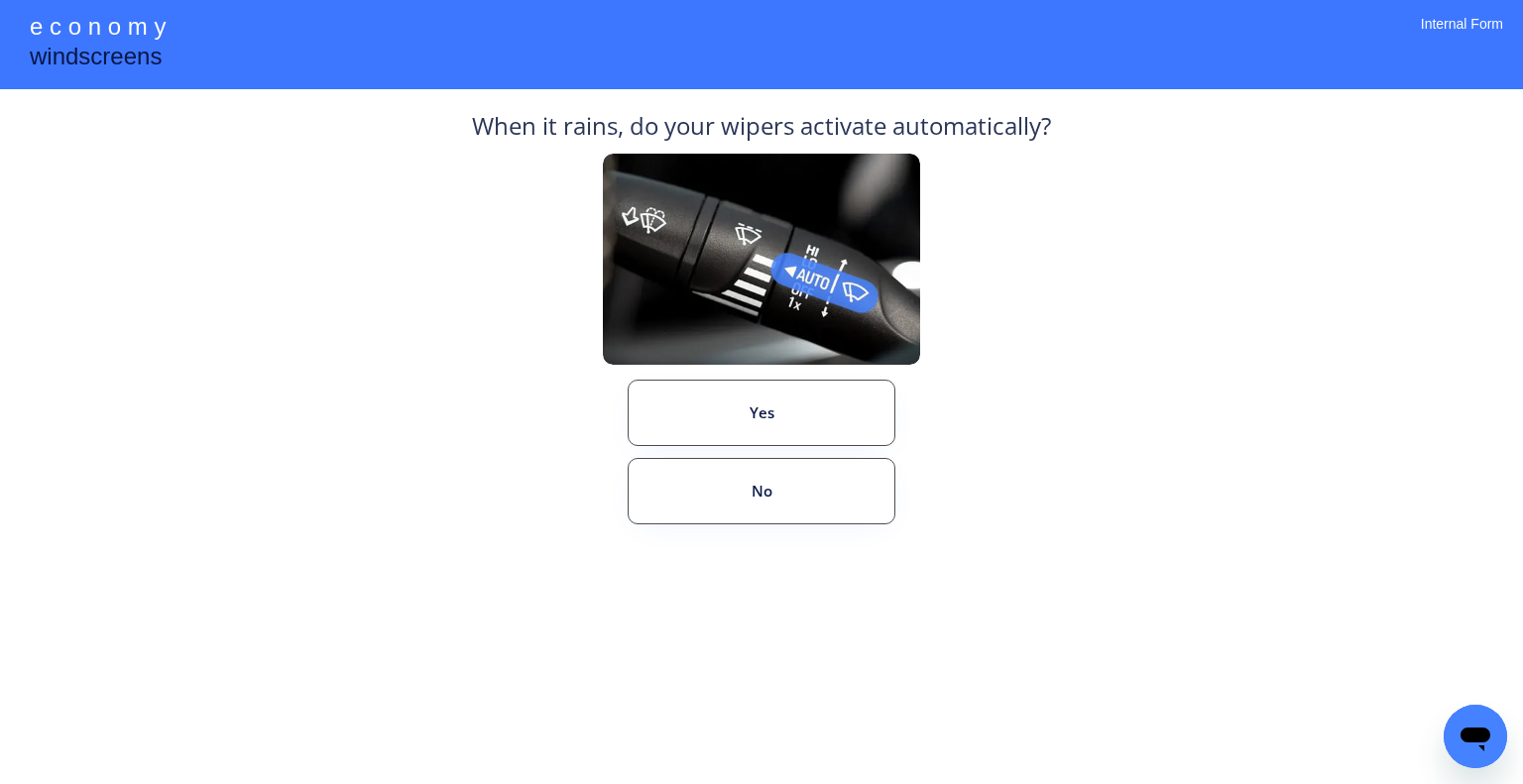 click on "**********" at bounding box center [762, 392] 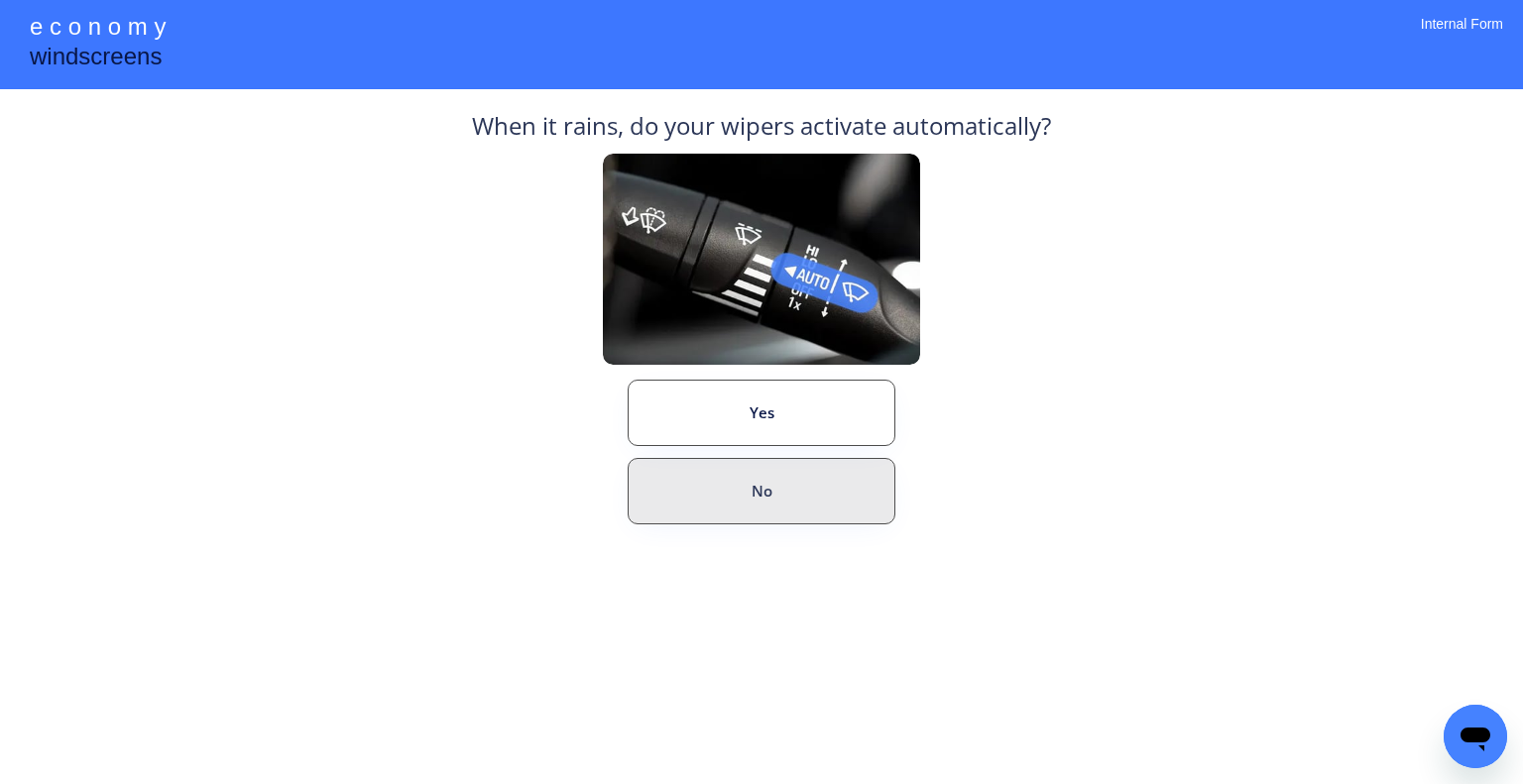 click on "No" at bounding box center (762, 491) 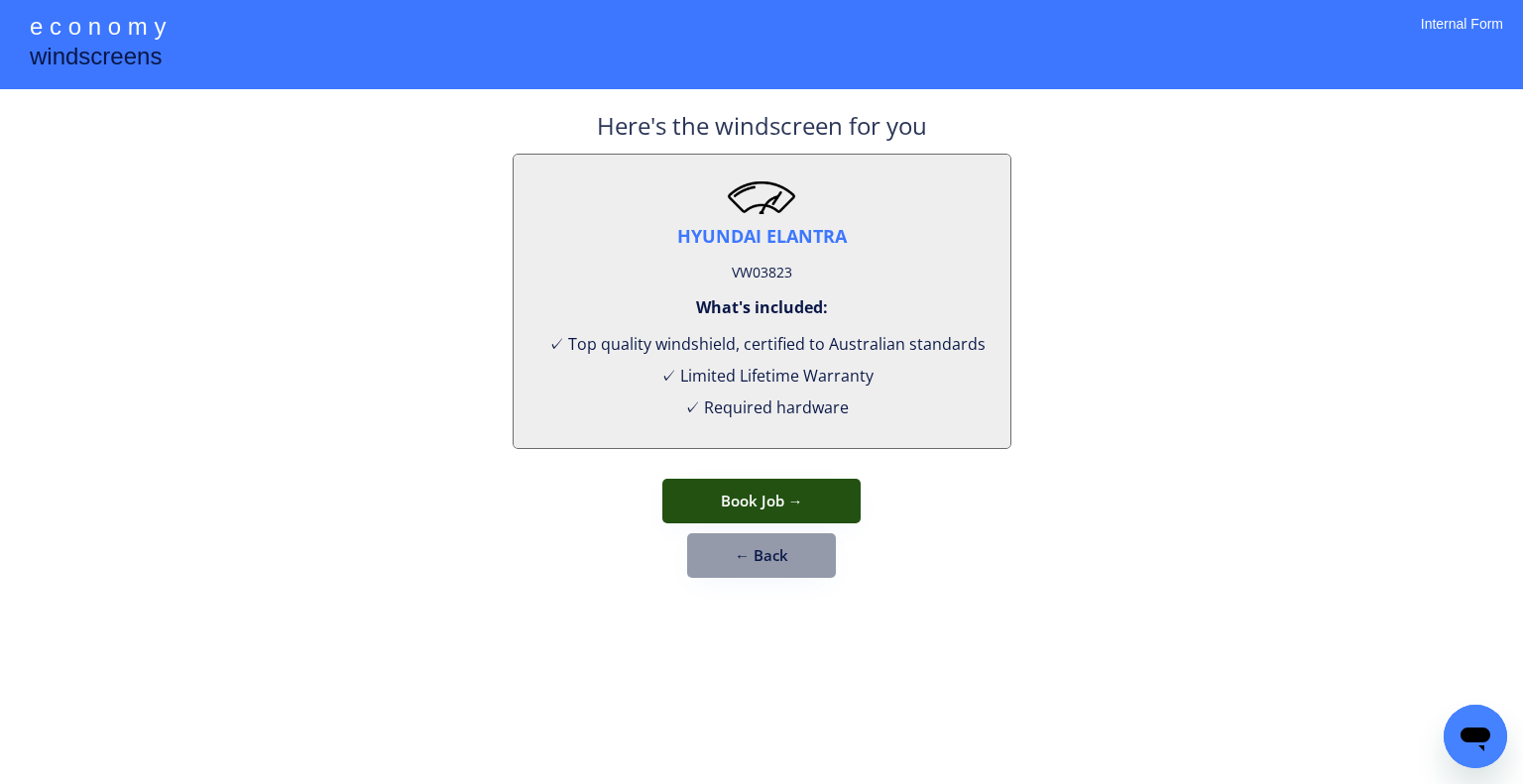 drag, startPoint x: 790, startPoint y: 499, endPoint x: 829, endPoint y: 449, distance: 63.411355 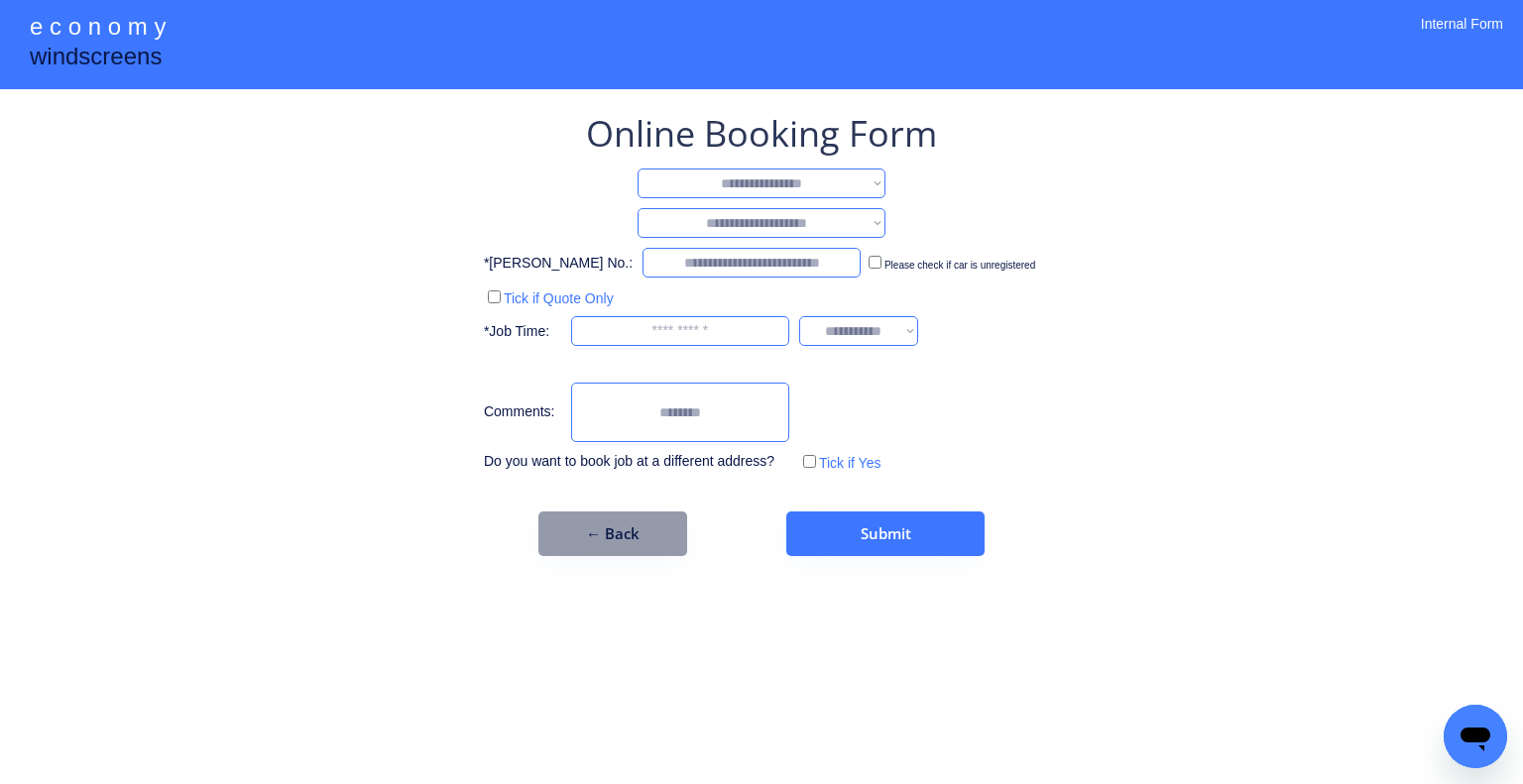 click on "**********" at bounding box center [762, 183] 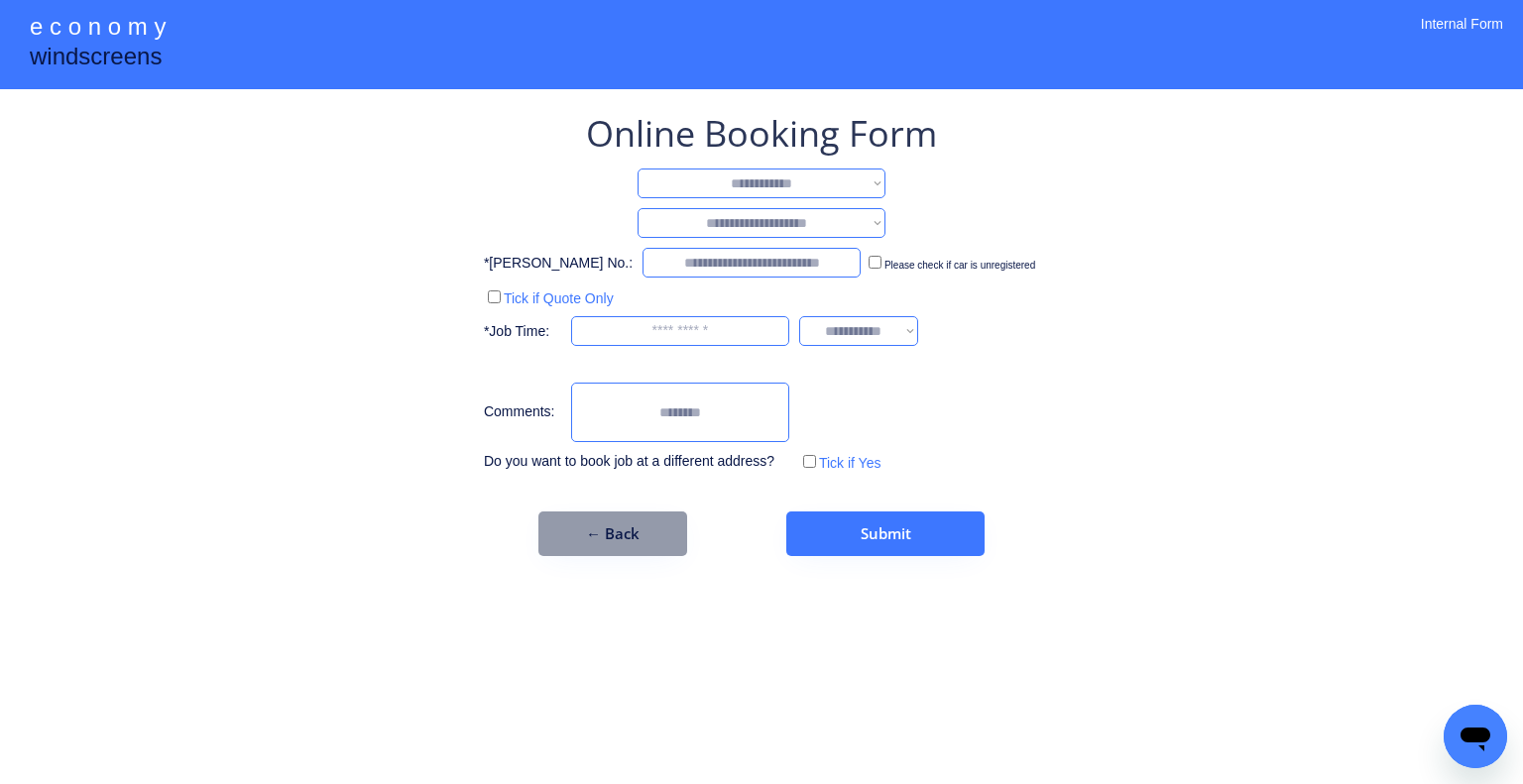 click on "**********" at bounding box center [762, 183] 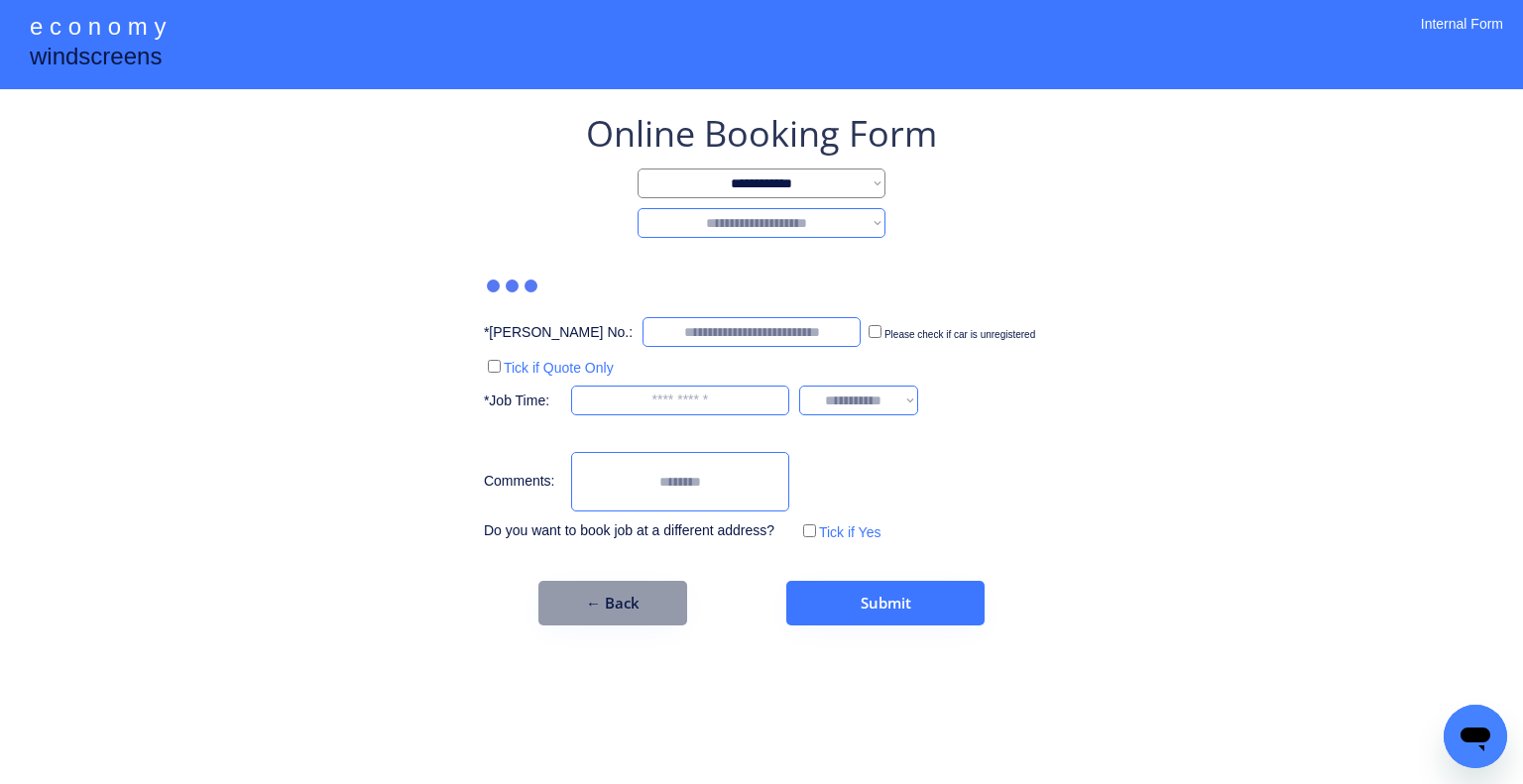 click on "**********" at bounding box center [762, 223] 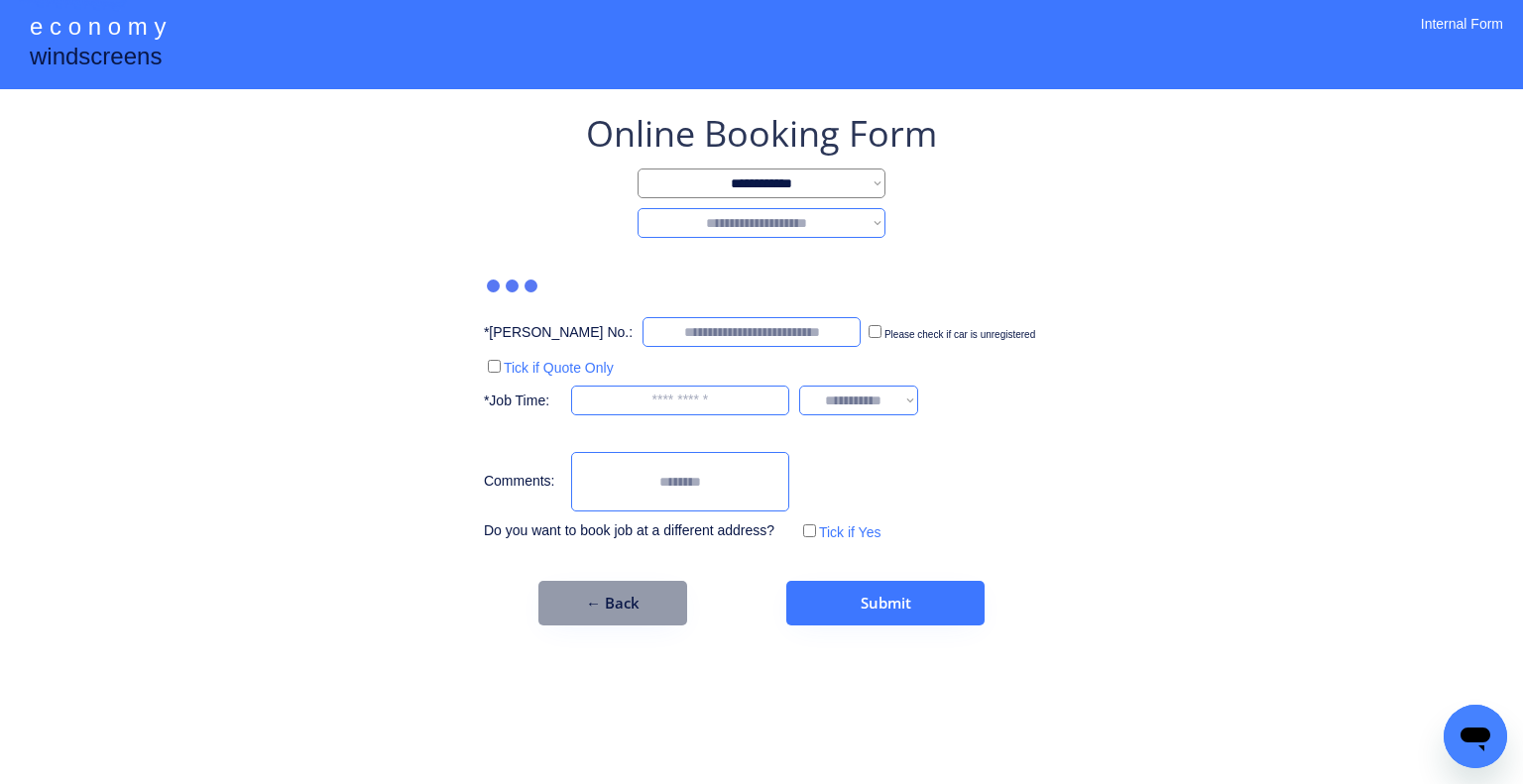 select on "********" 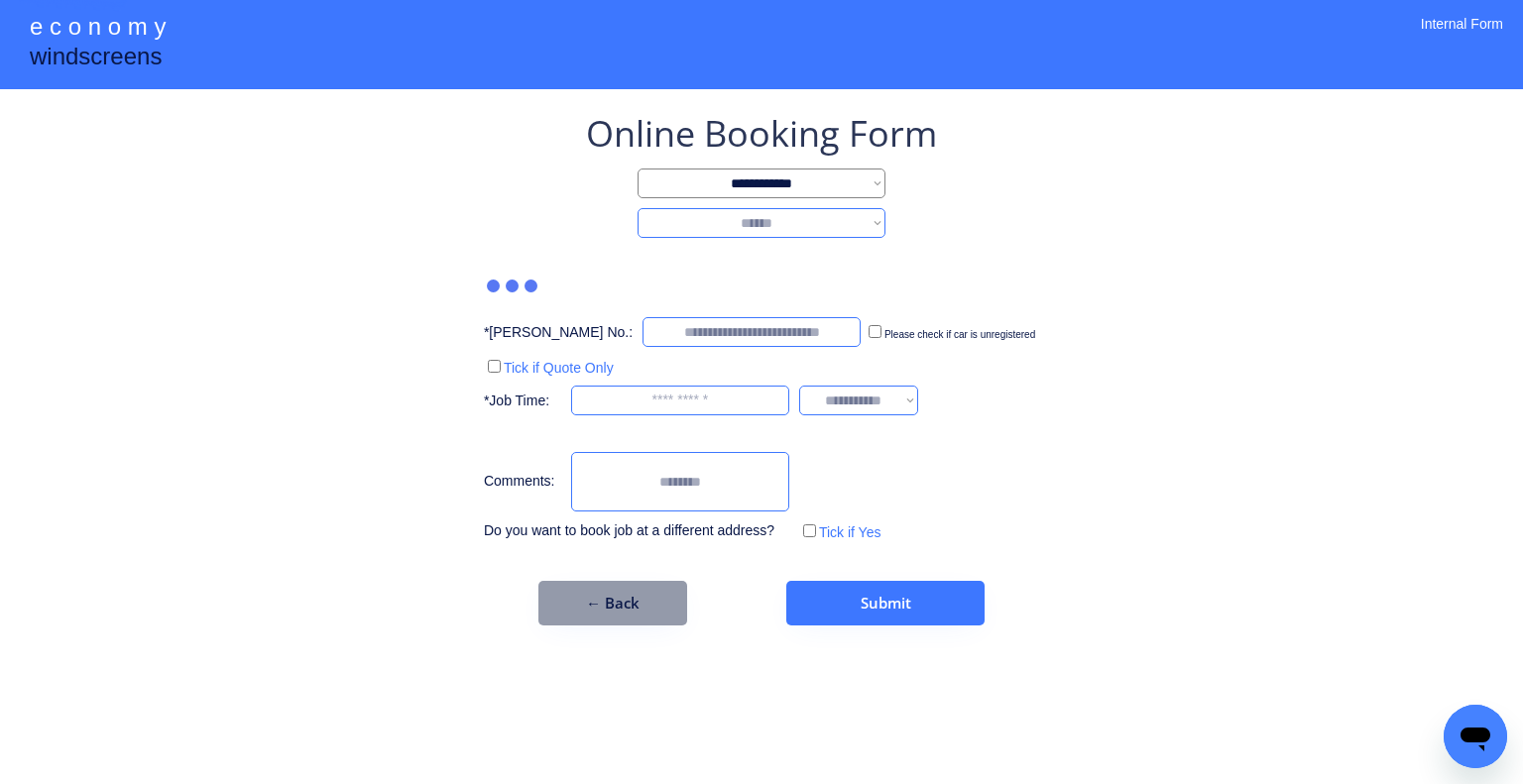 click on "**********" at bounding box center [762, 223] 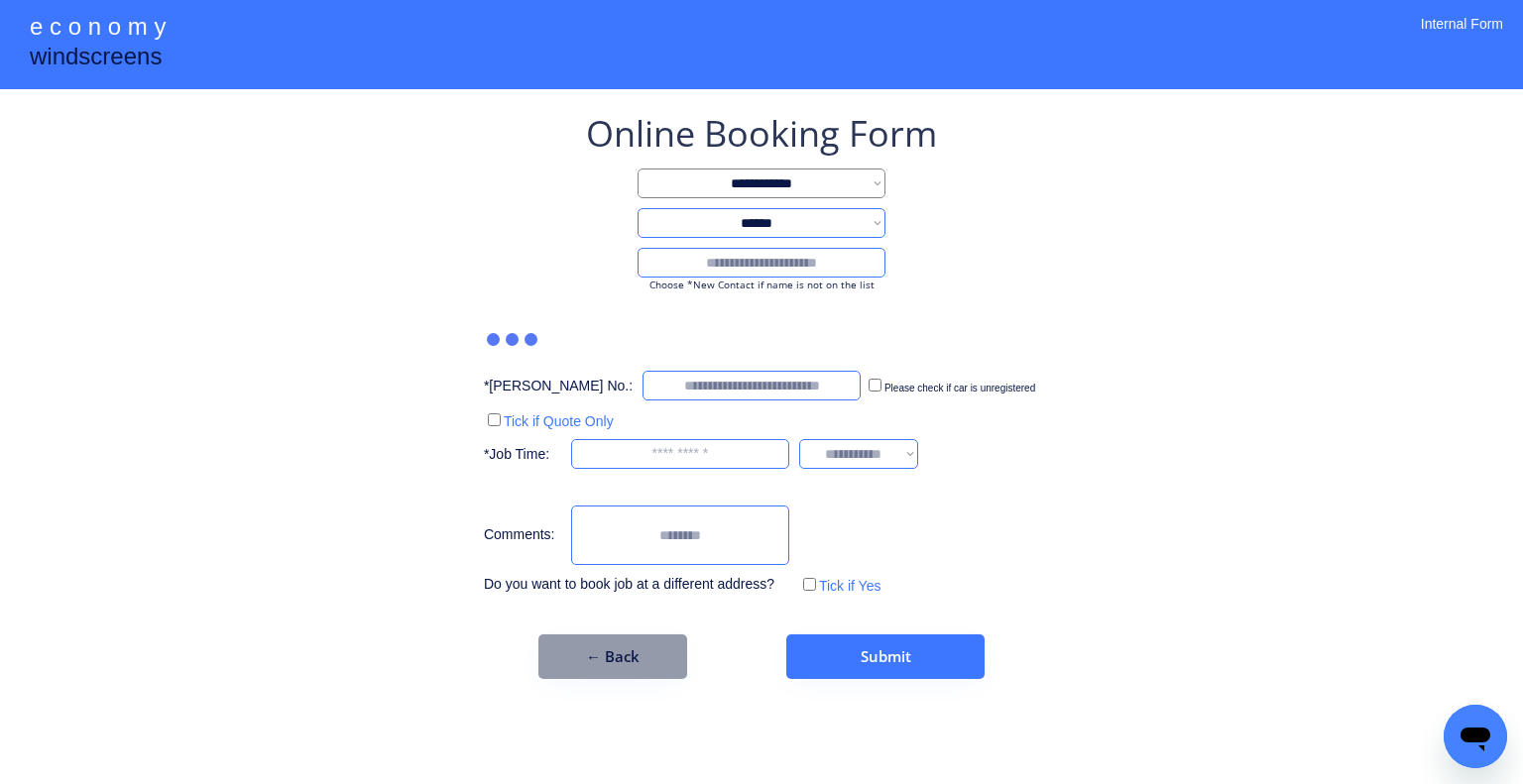 click on "Choose *New Contact if name is not on the list" at bounding box center (762, 284) 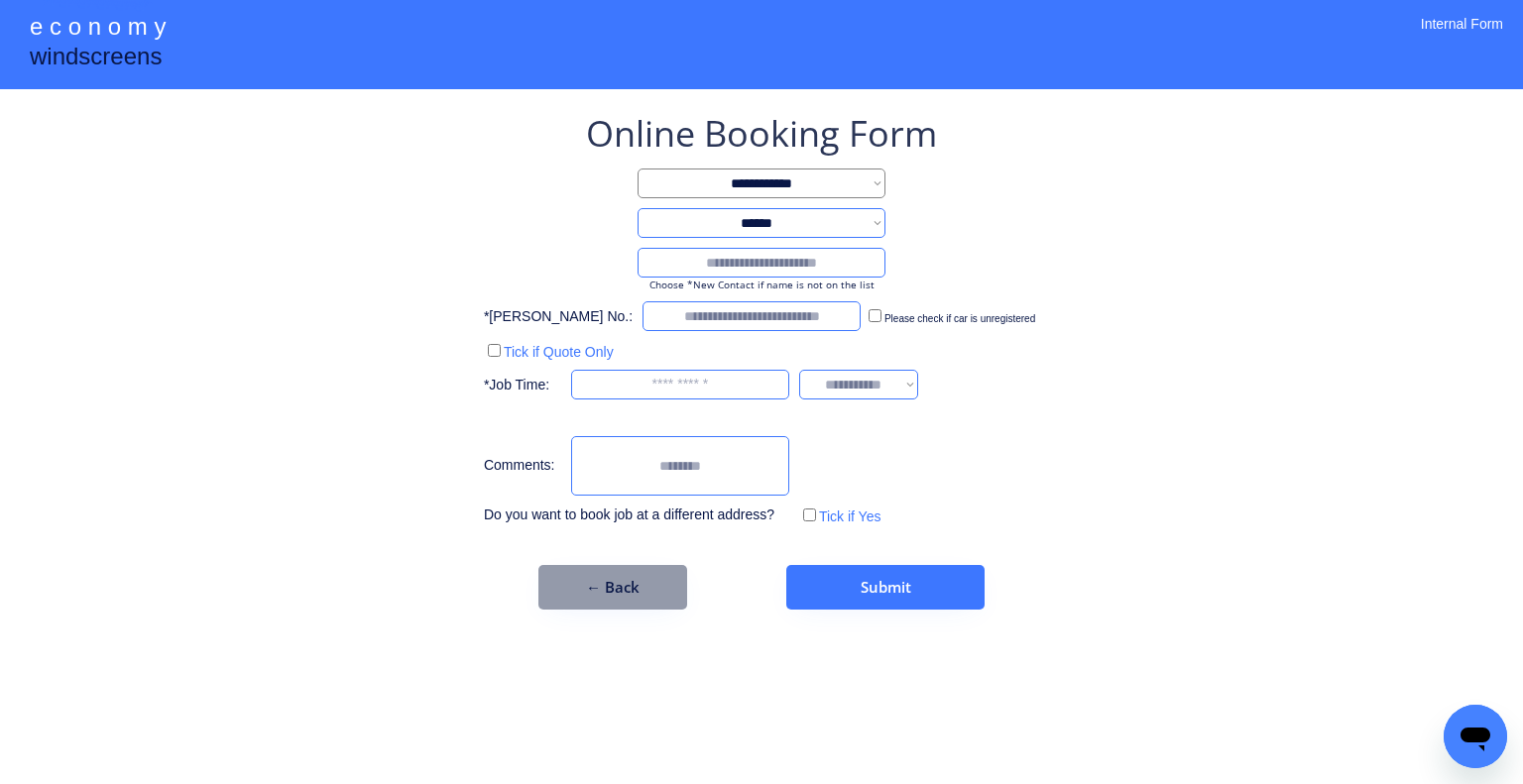 click at bounding box center (762, 263) 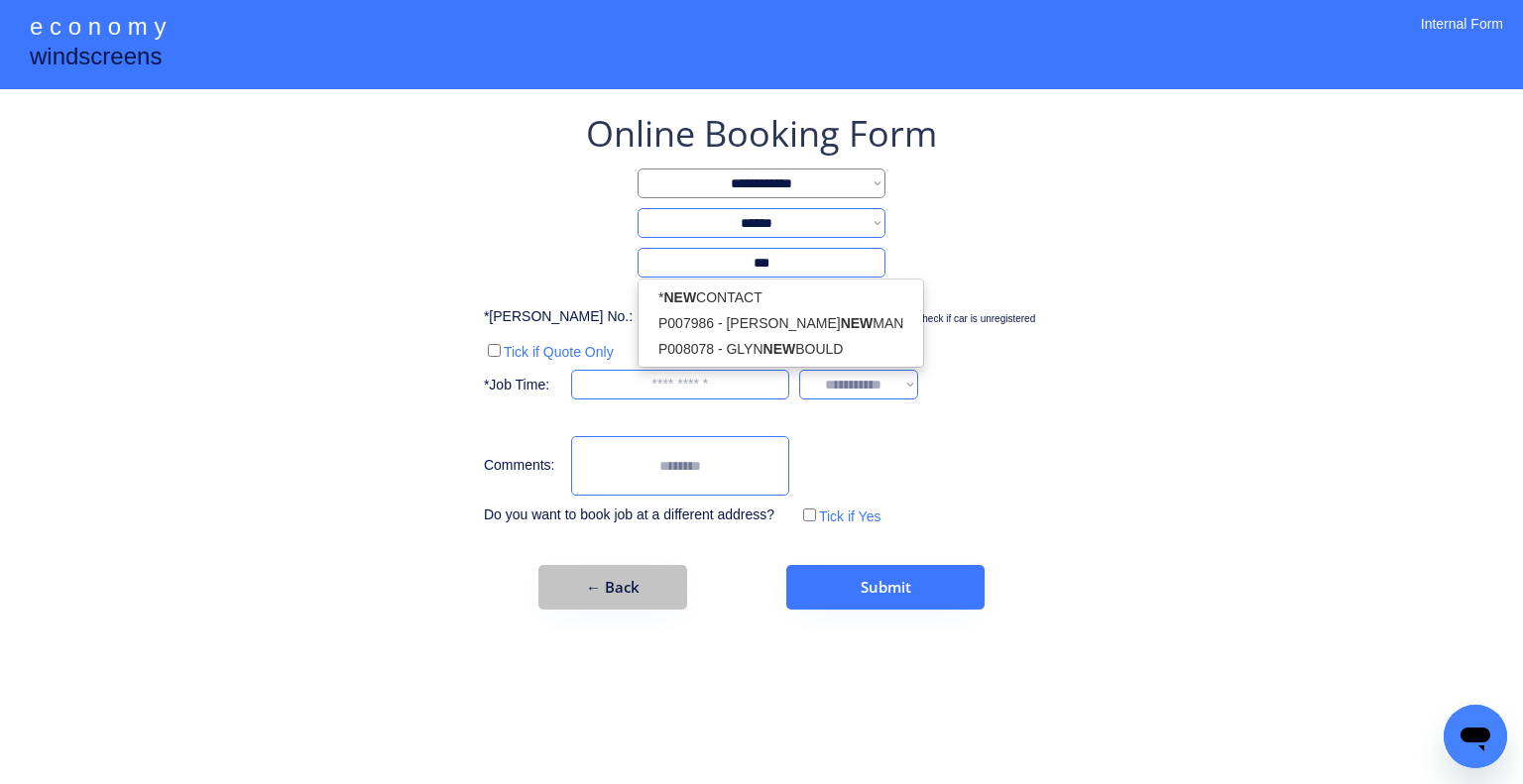 type on "***" 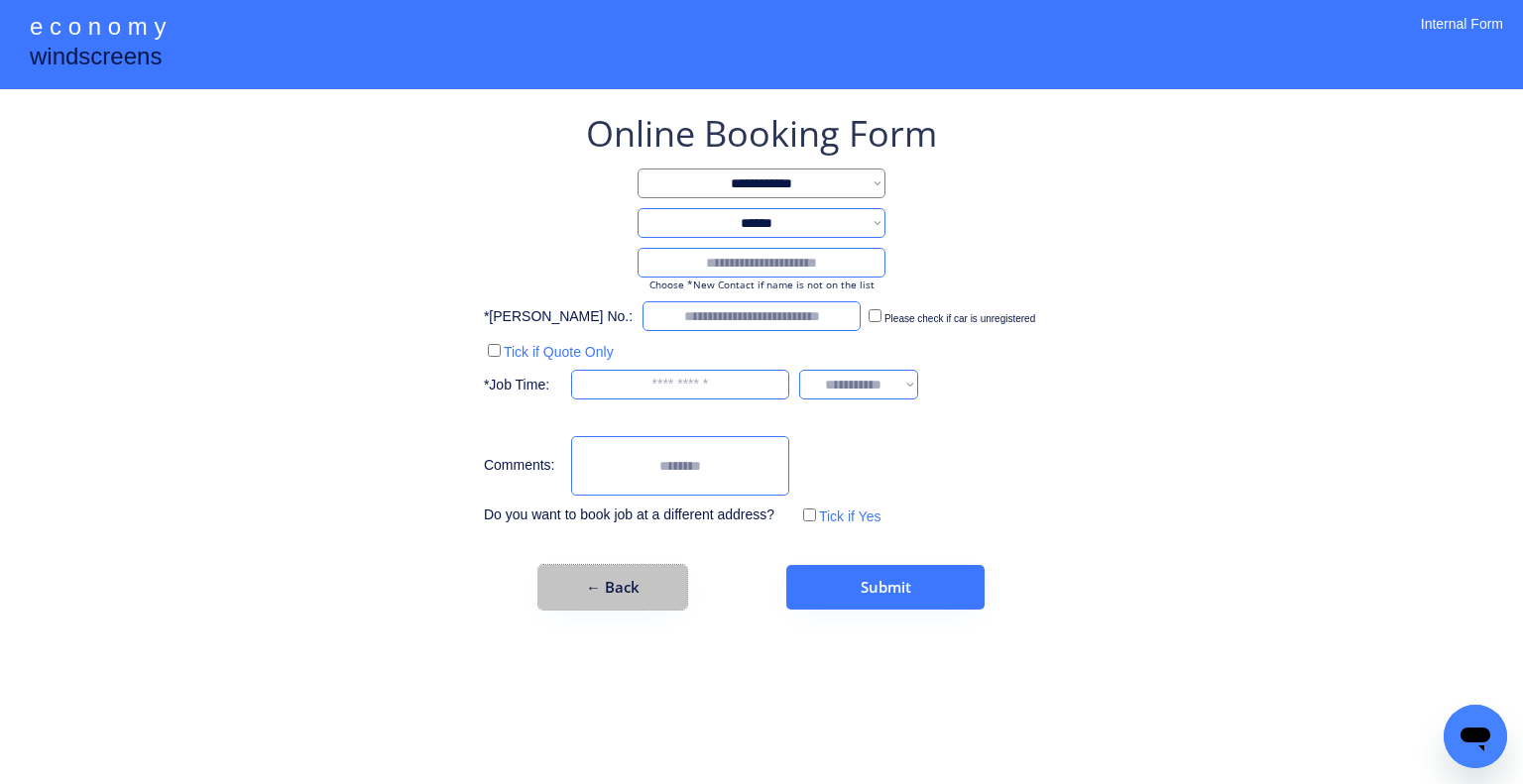 click on "←   Back" at bounding box center (613, 587) 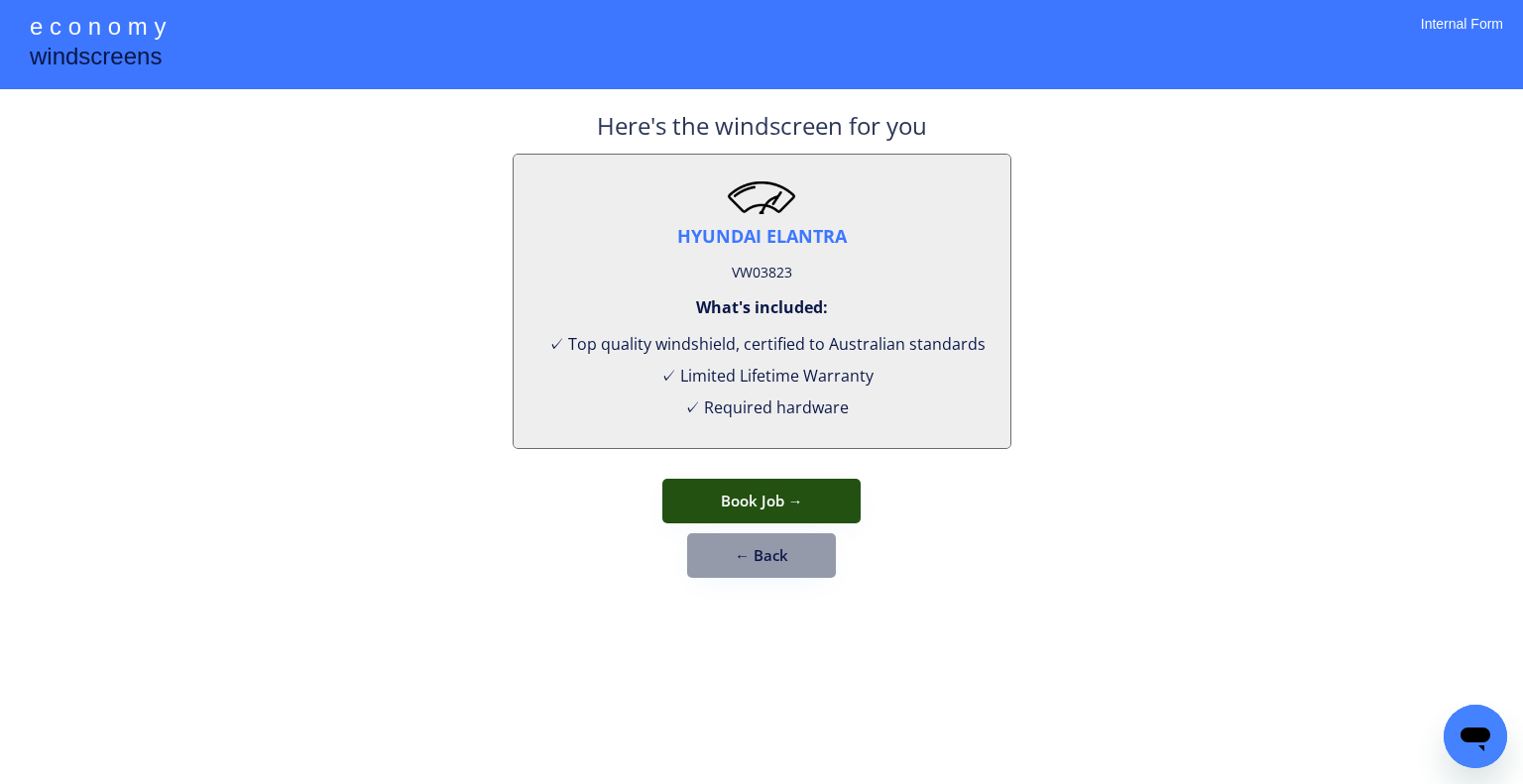 click on "Book Job    →" at bounding box center (762, 501) 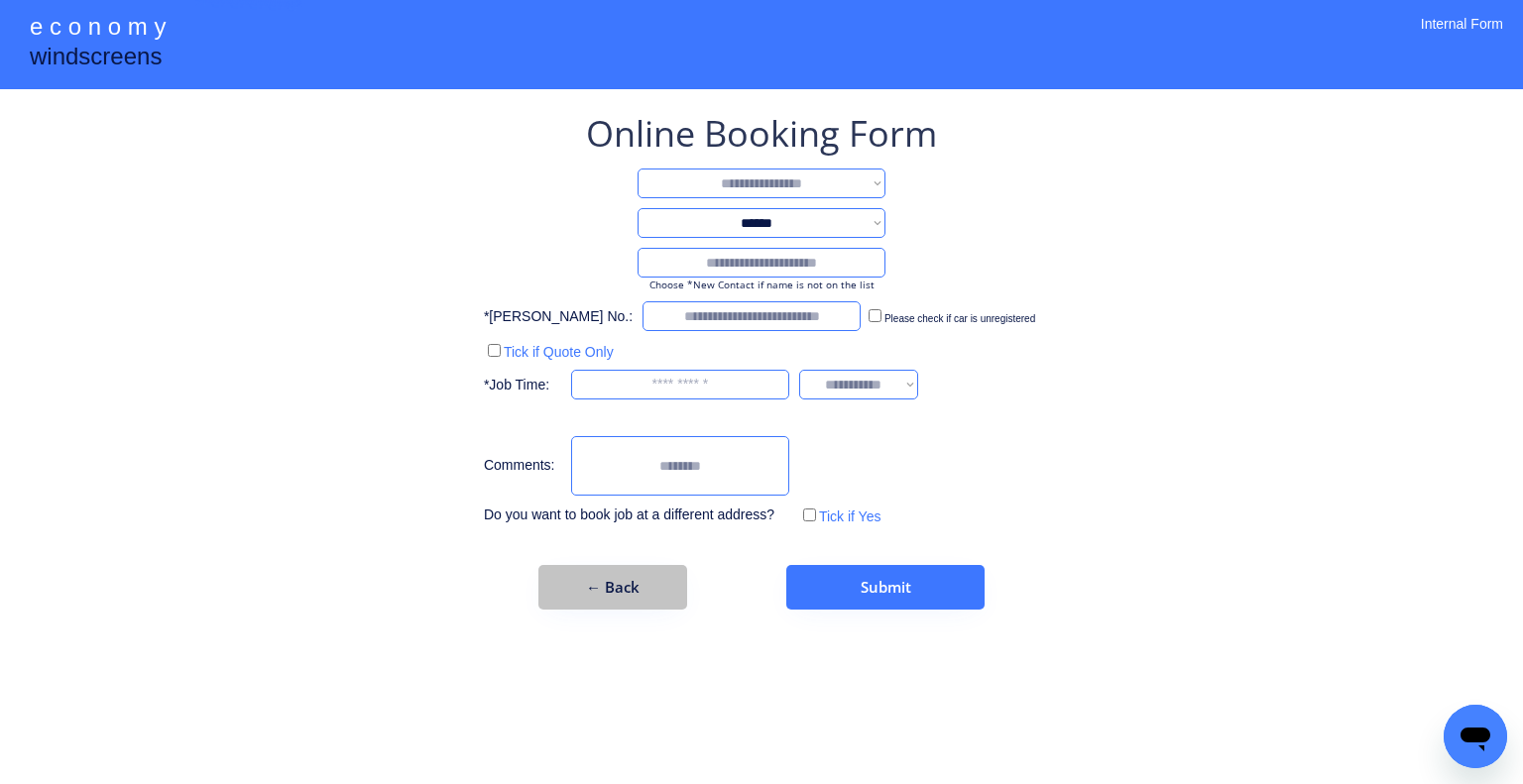 click on "←   Back" at bounding box center (613, 587) 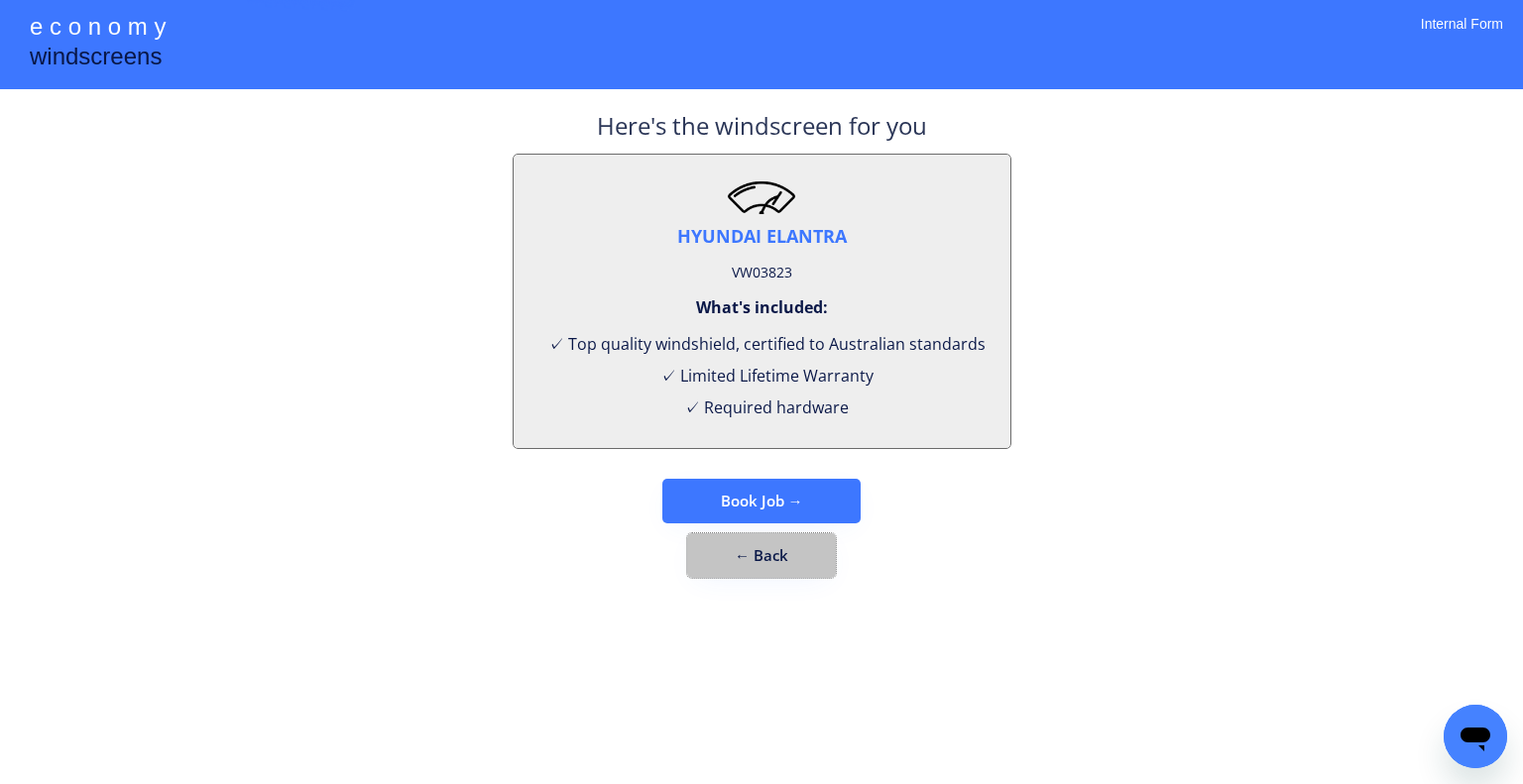 click on "←   Back" at bounding box center (762, 555) 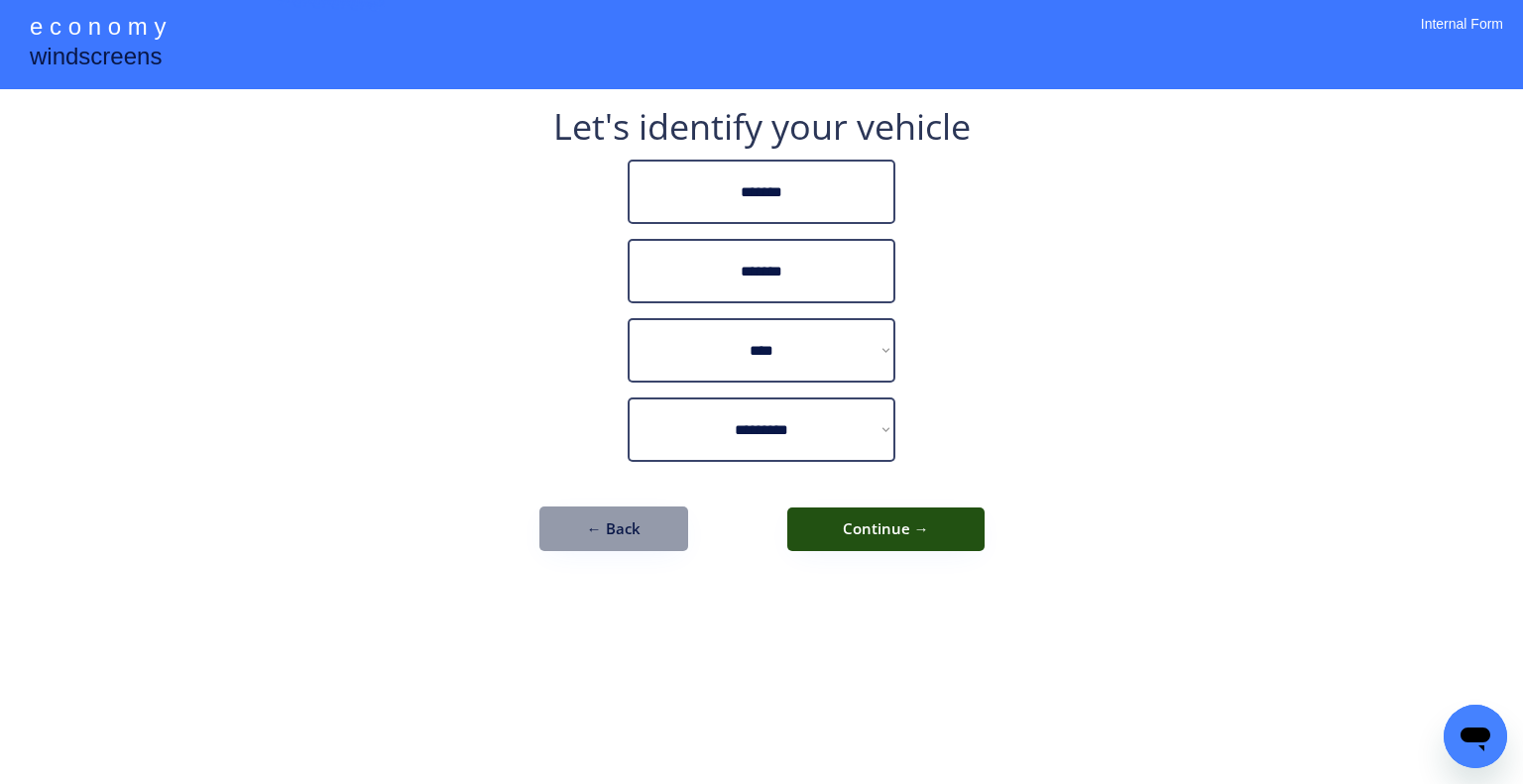 click on "Continue    →" at bounding box center [885, 529] 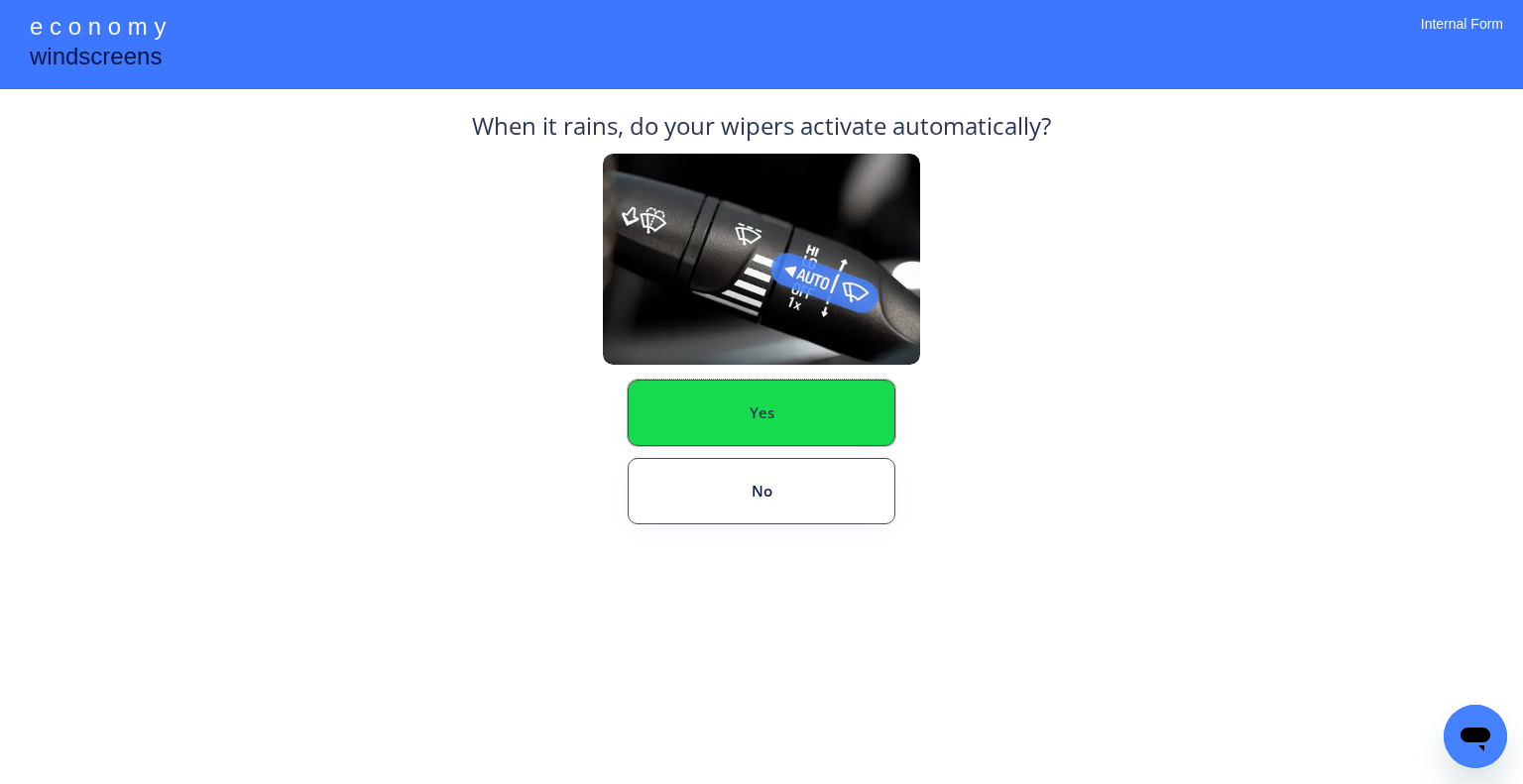 click on "Yes" at bounding box center (762, 412) 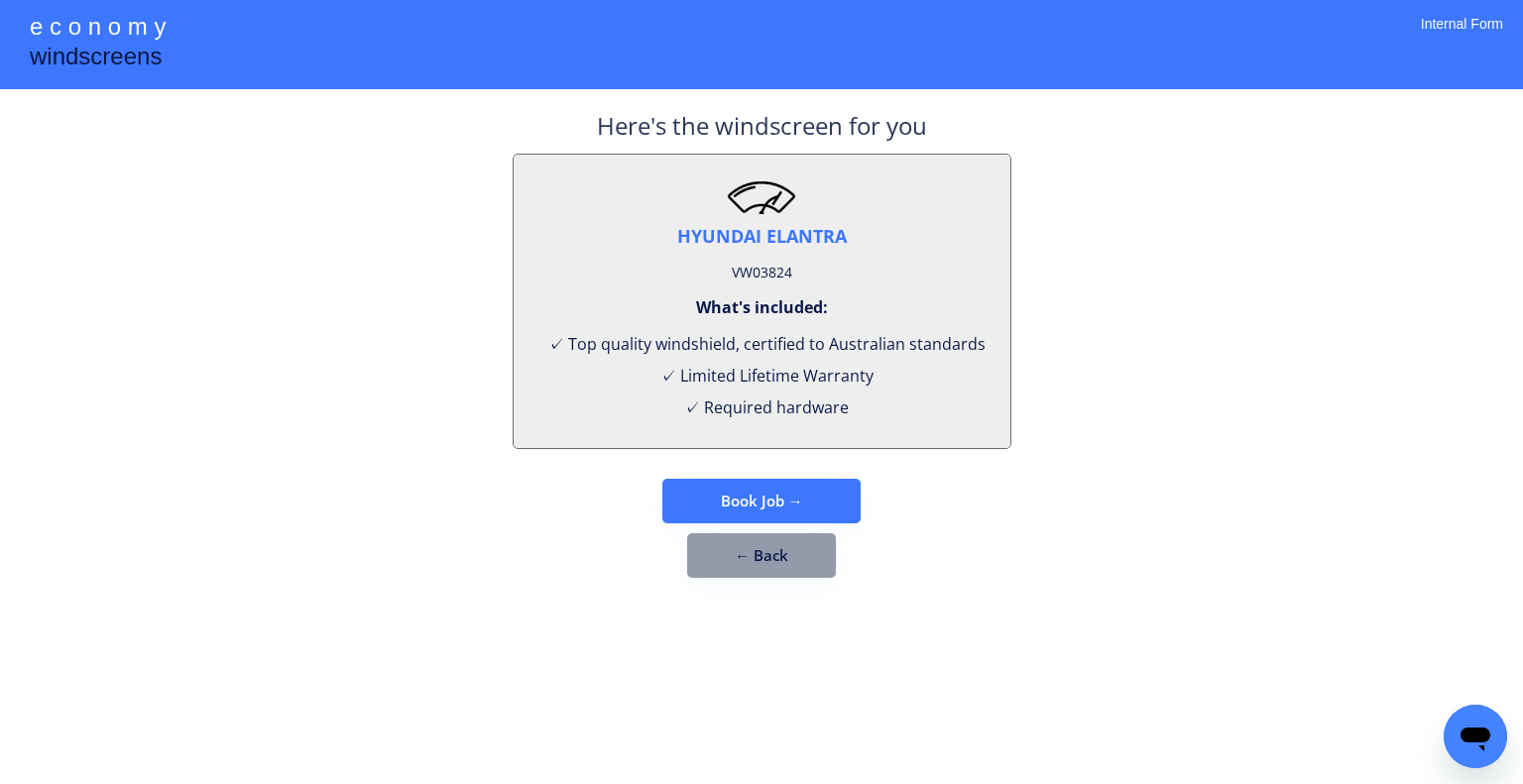 click on "VW03824" at bounding box center [762, 273] 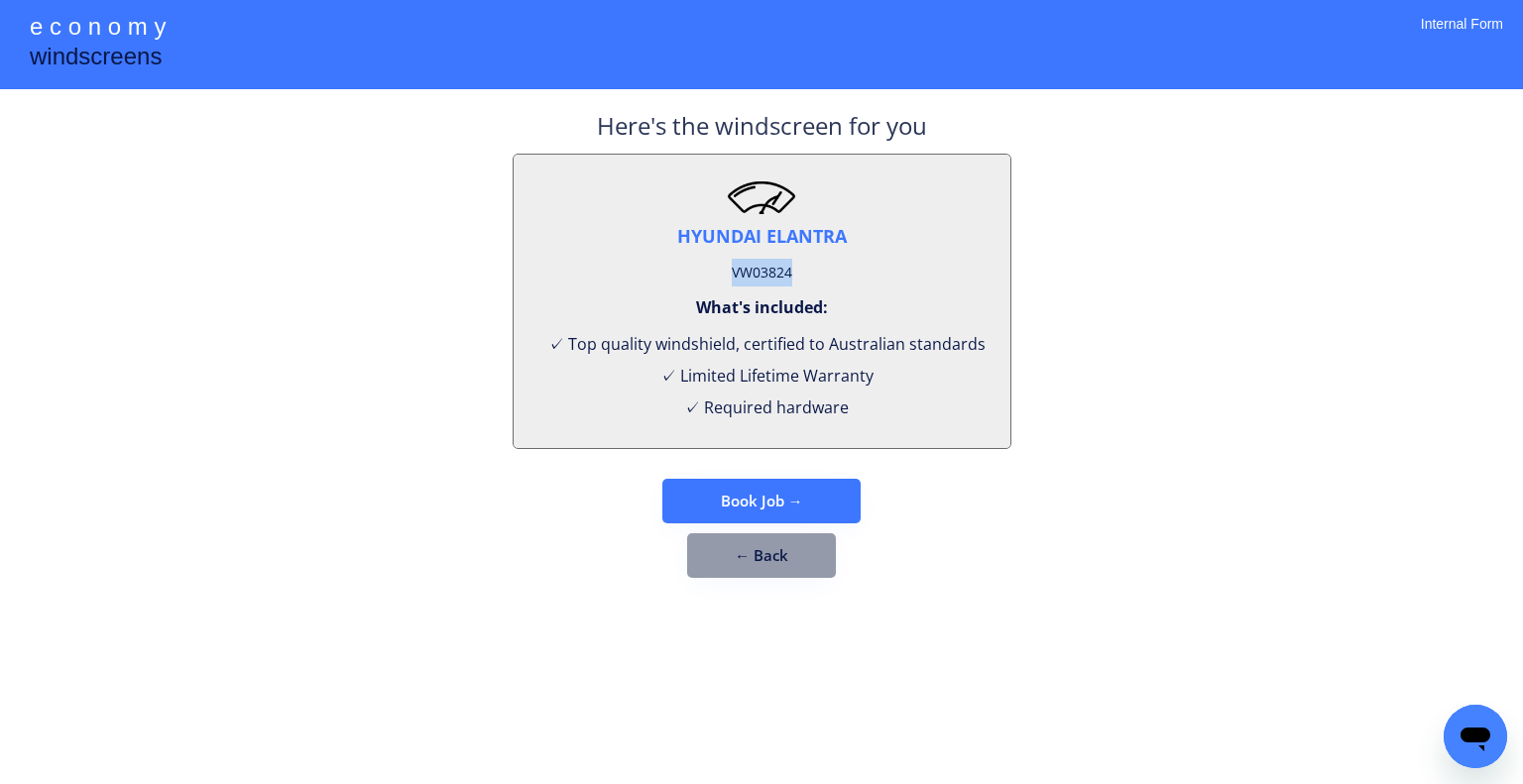 copy on "VW03824" 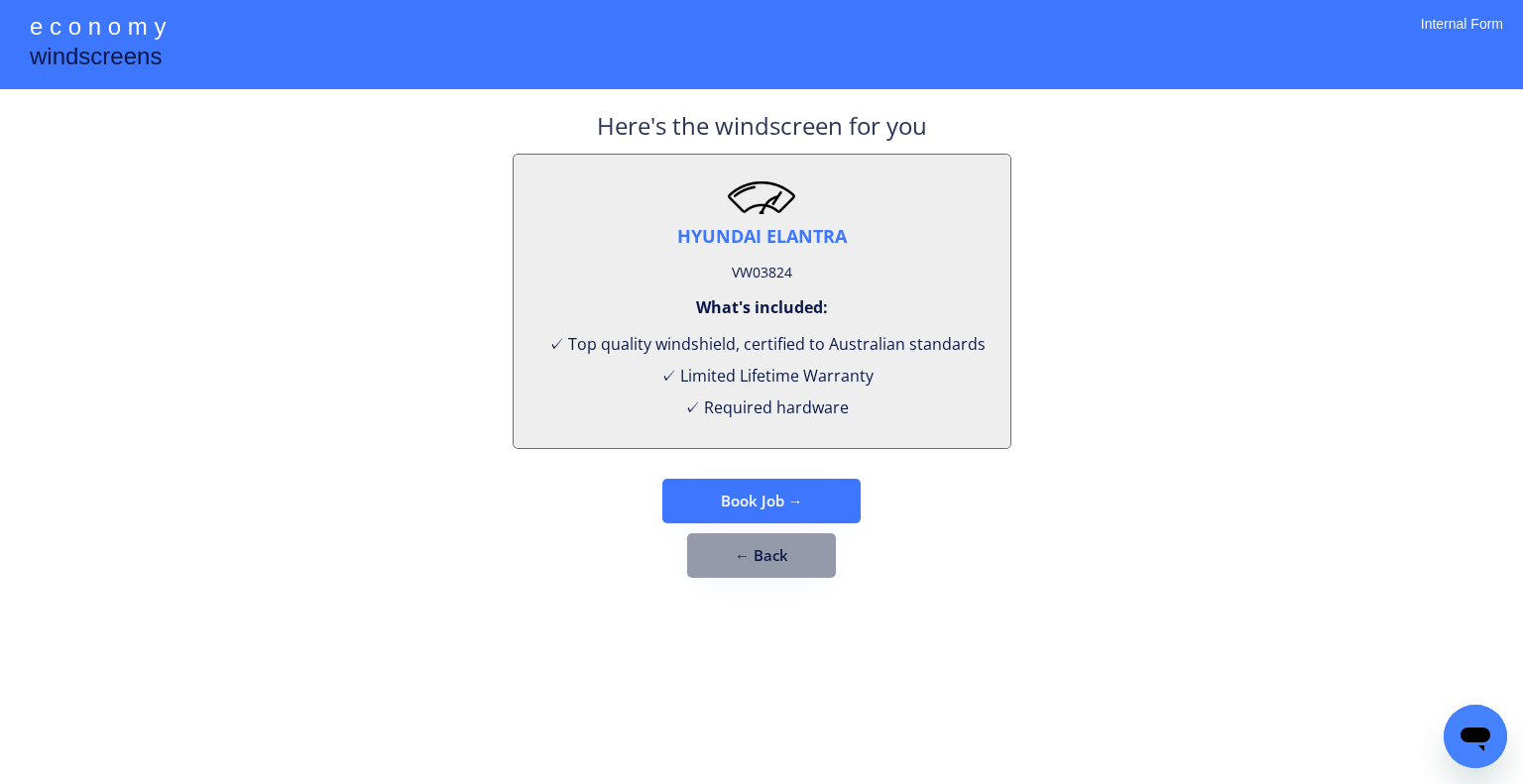 click on "**********" at bounding box center [762, 392] 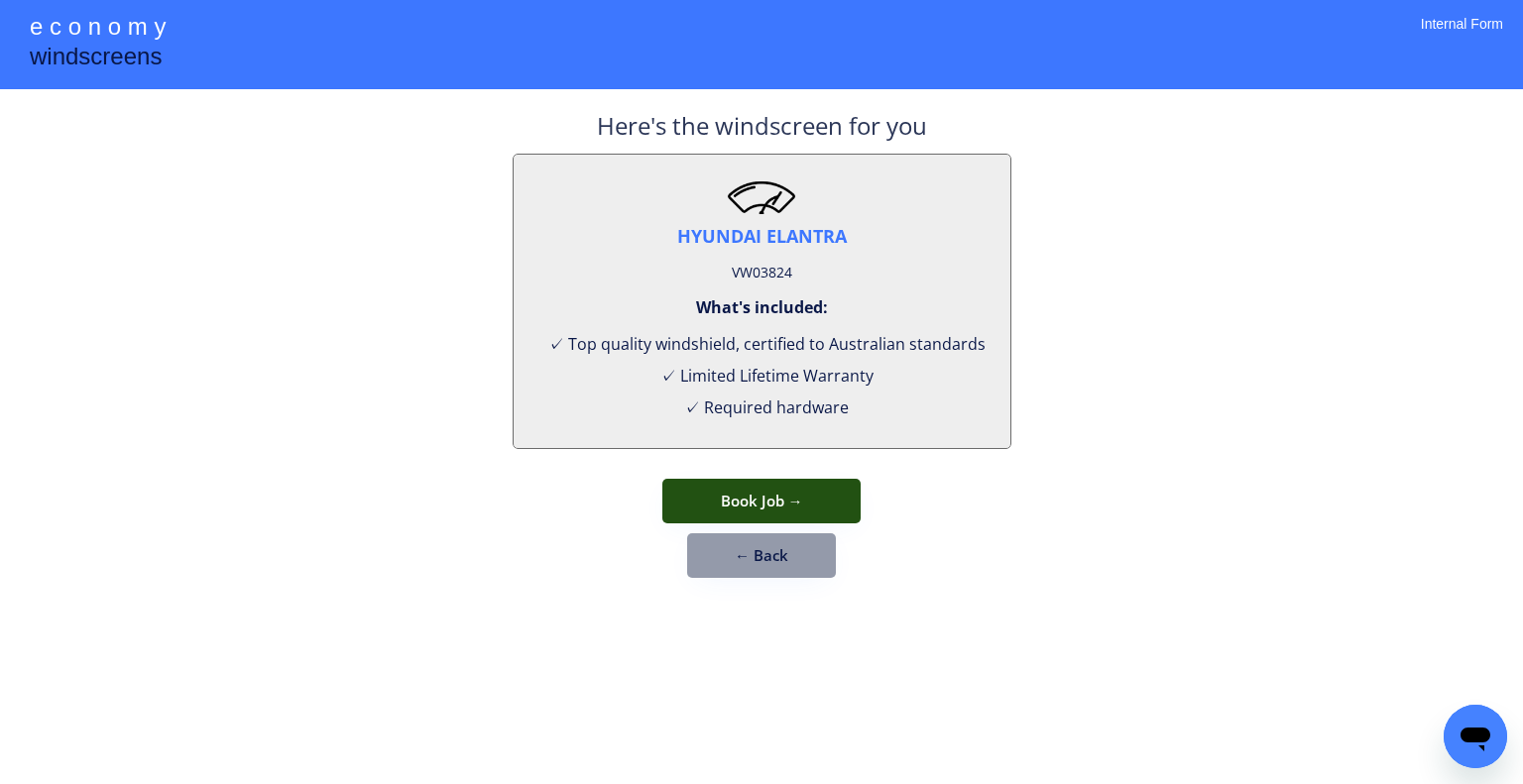 click on "Book Job    →" at bounding box center (762, 501) 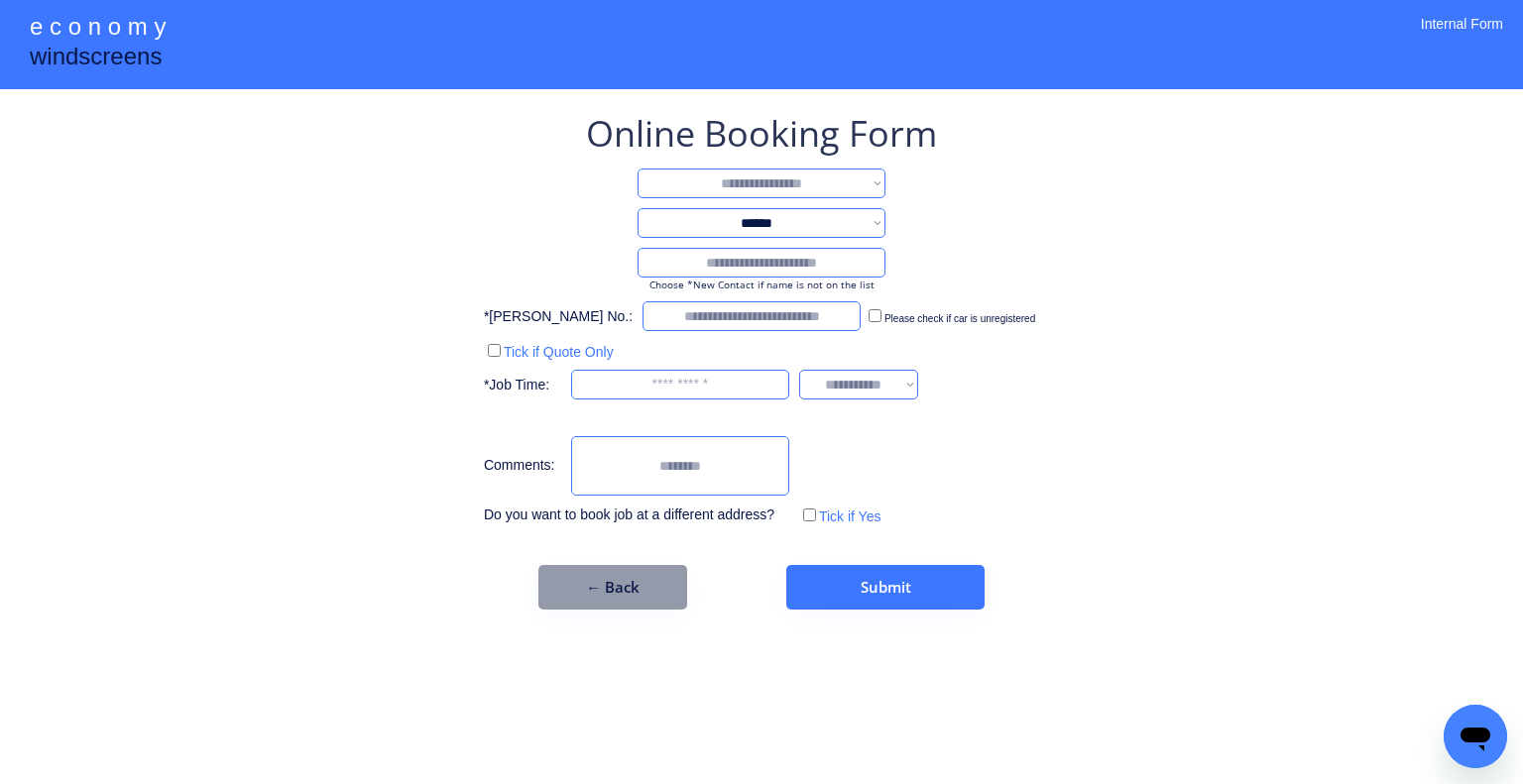 click on "**********" at bounding box center [762, 183] 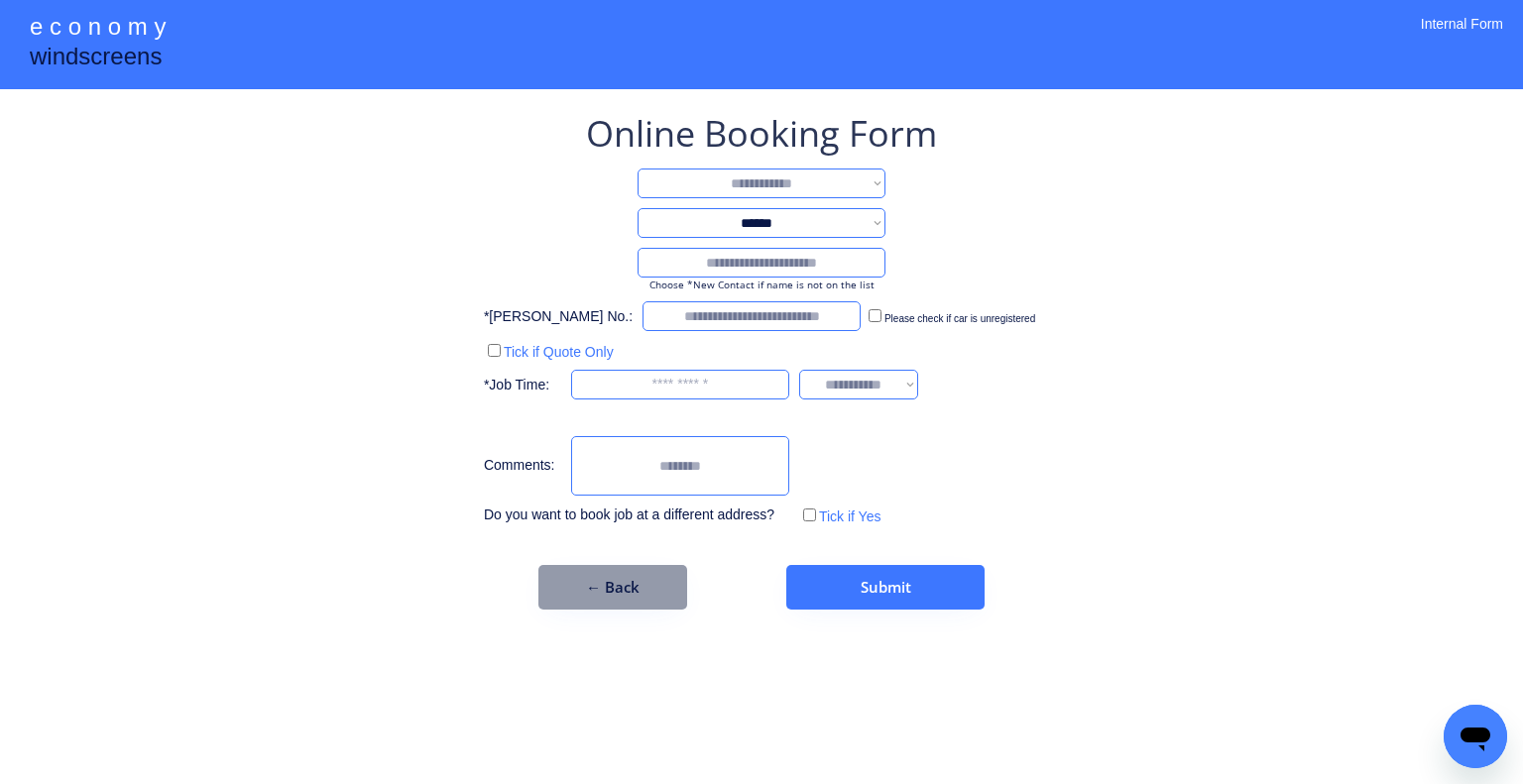 click on "**********" at bounding box center [762, 183] 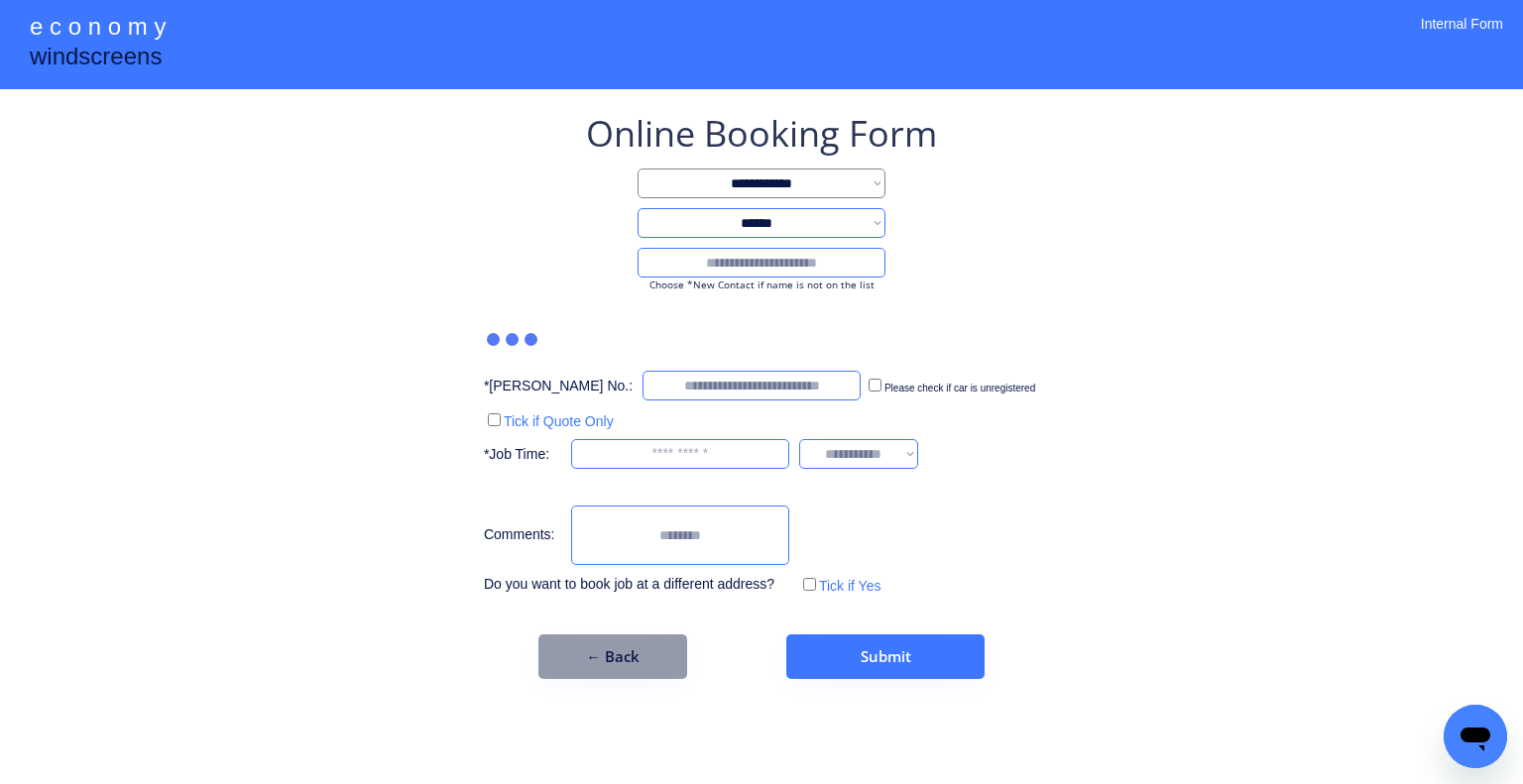 click on "**********" at bounding box center (762, 392) 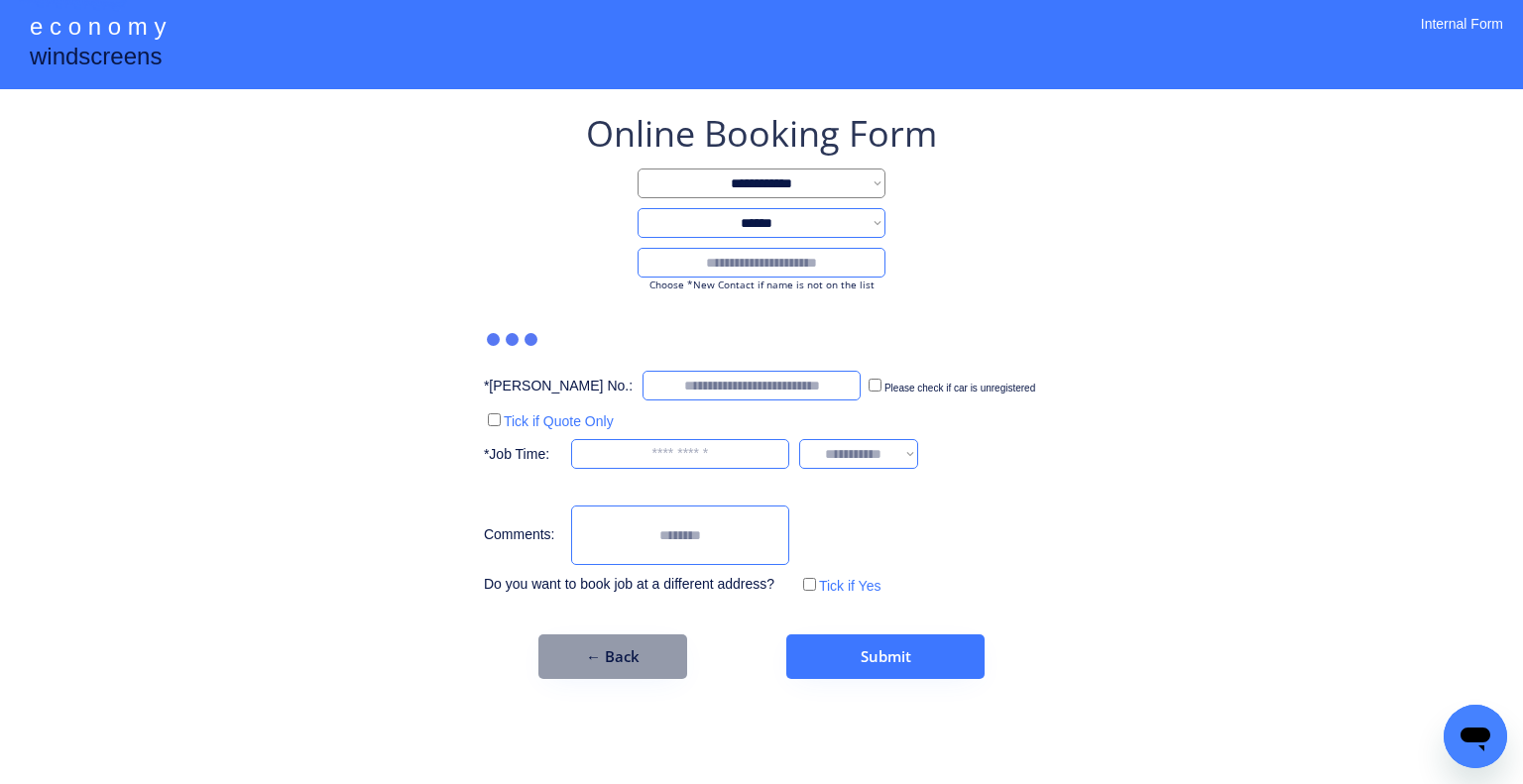 click at bounding box center [762, 263] 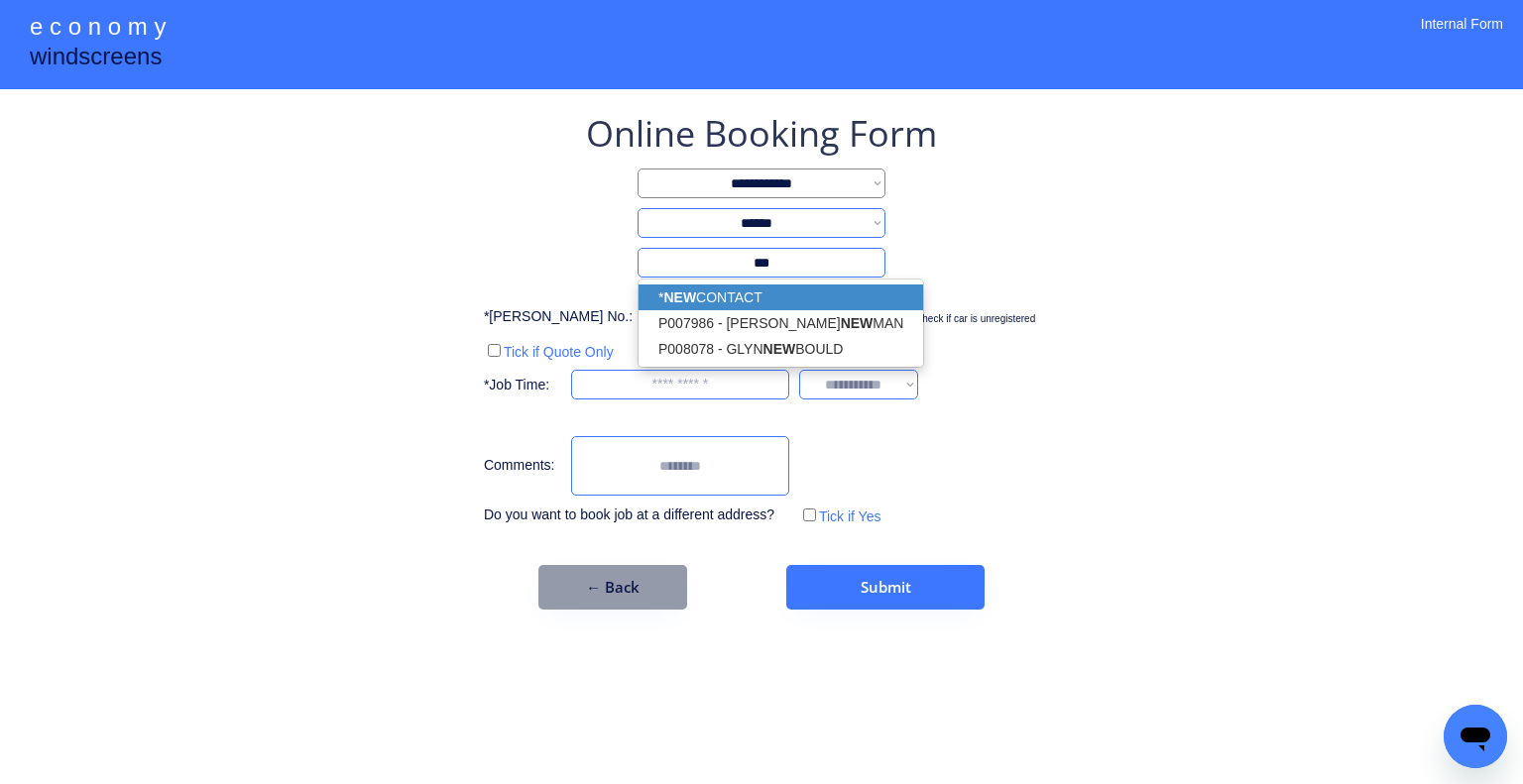 click on "* NEW  CONTACT" at bounding box center (780, 297) 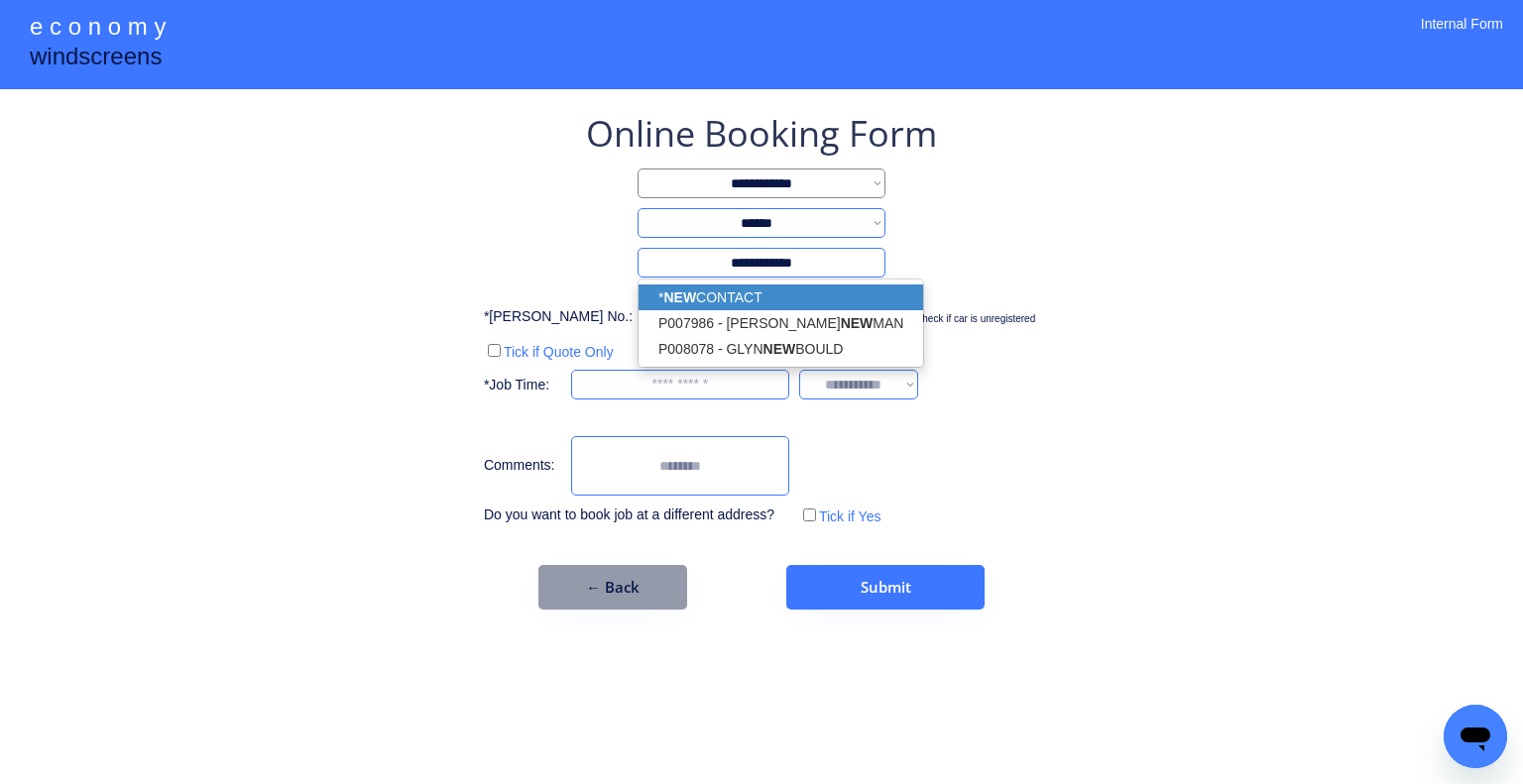 type on "**********" 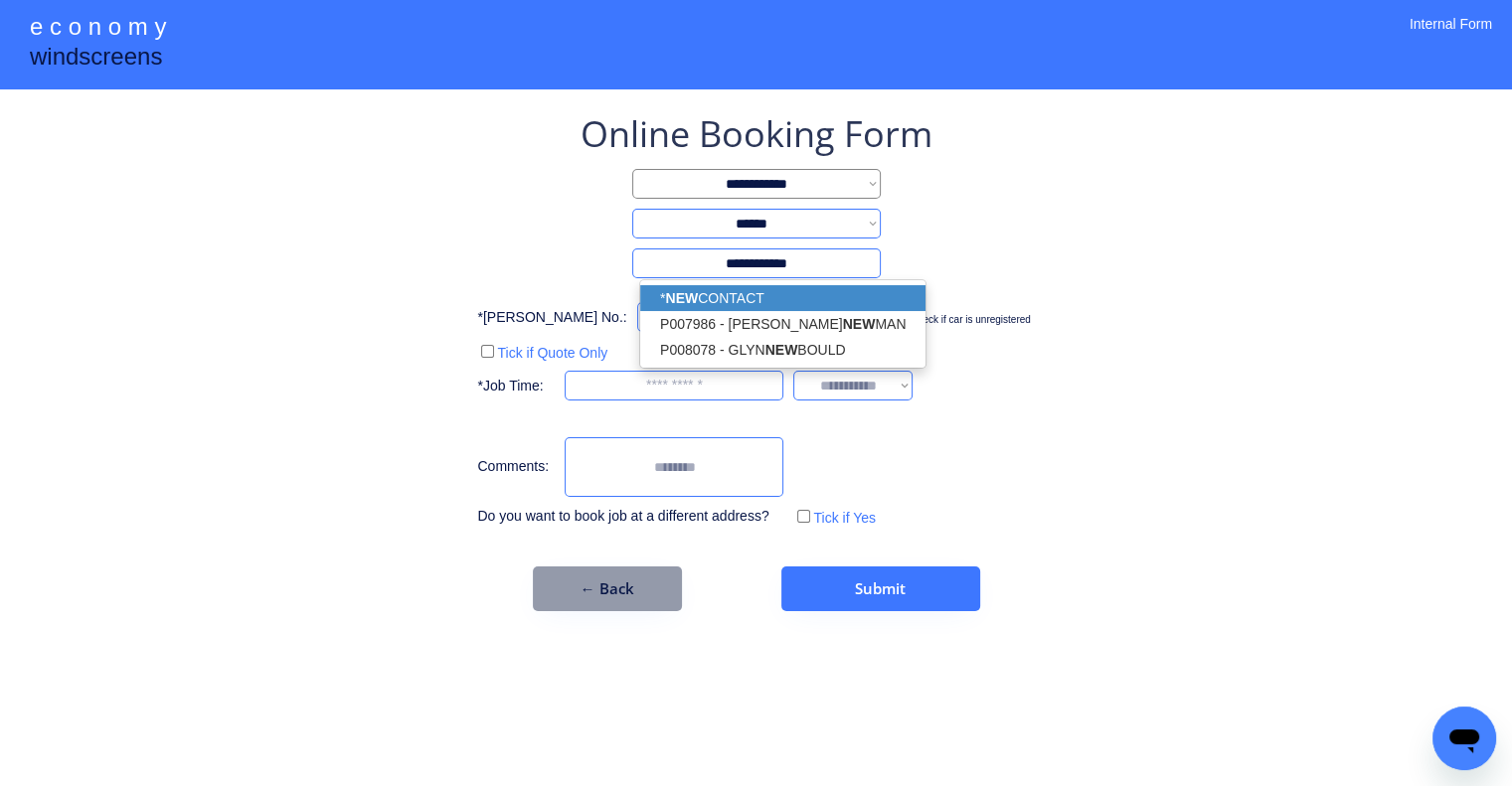 click on "**********" at bounding box center [756, 393] 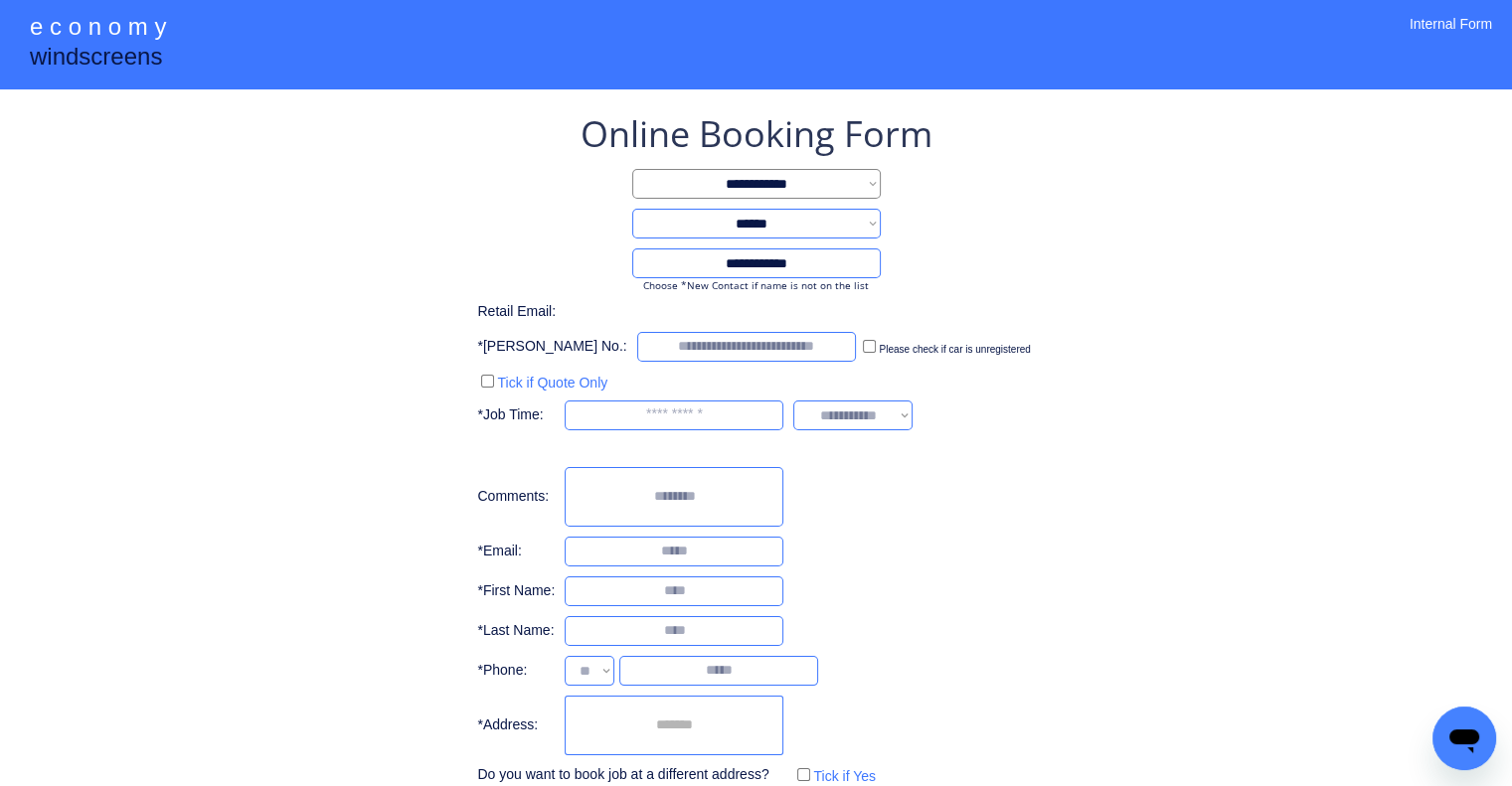select on "**********" 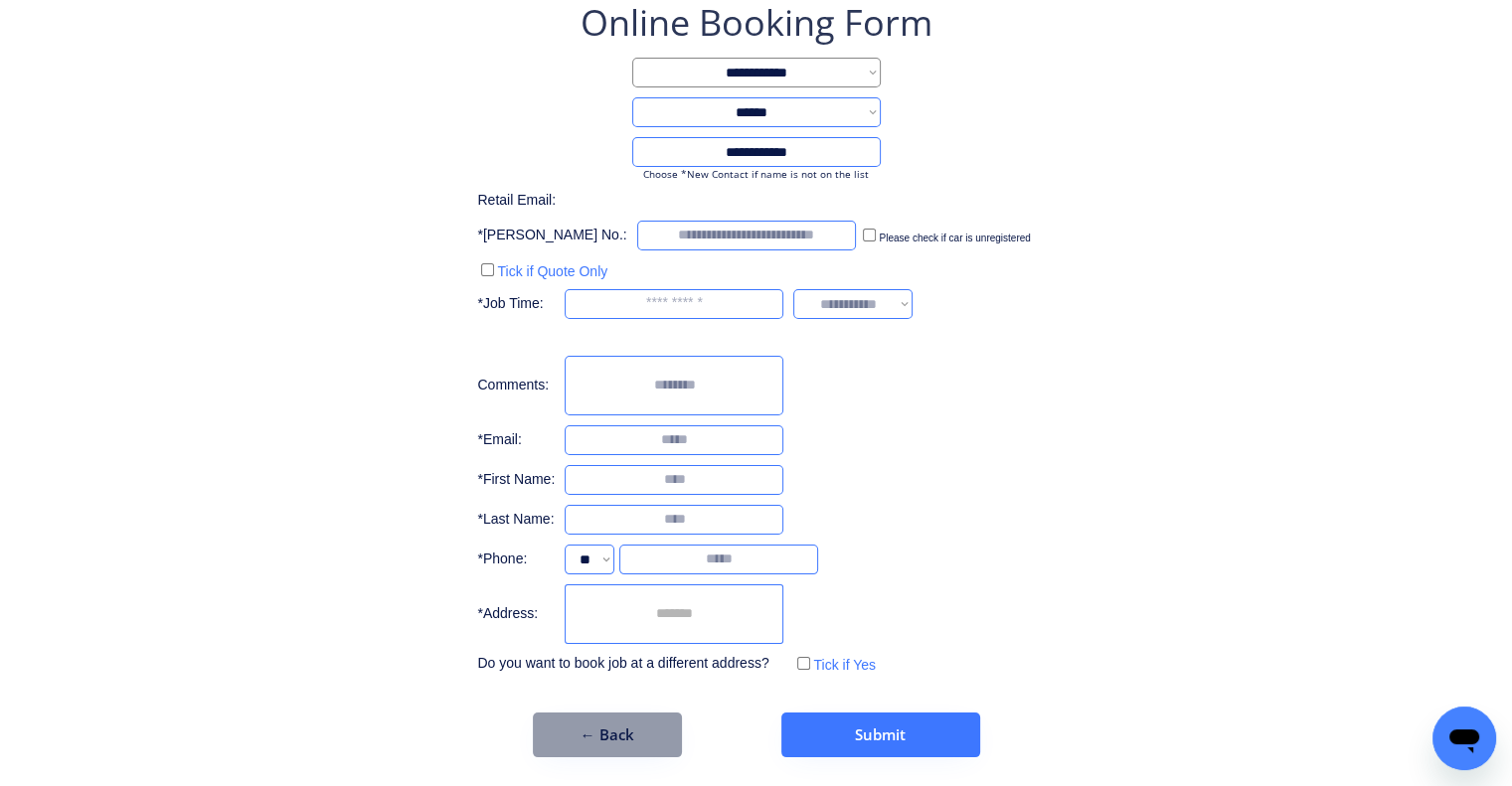 scroll, scrollTop: 112, scrollLeft: 0, axis: vertical 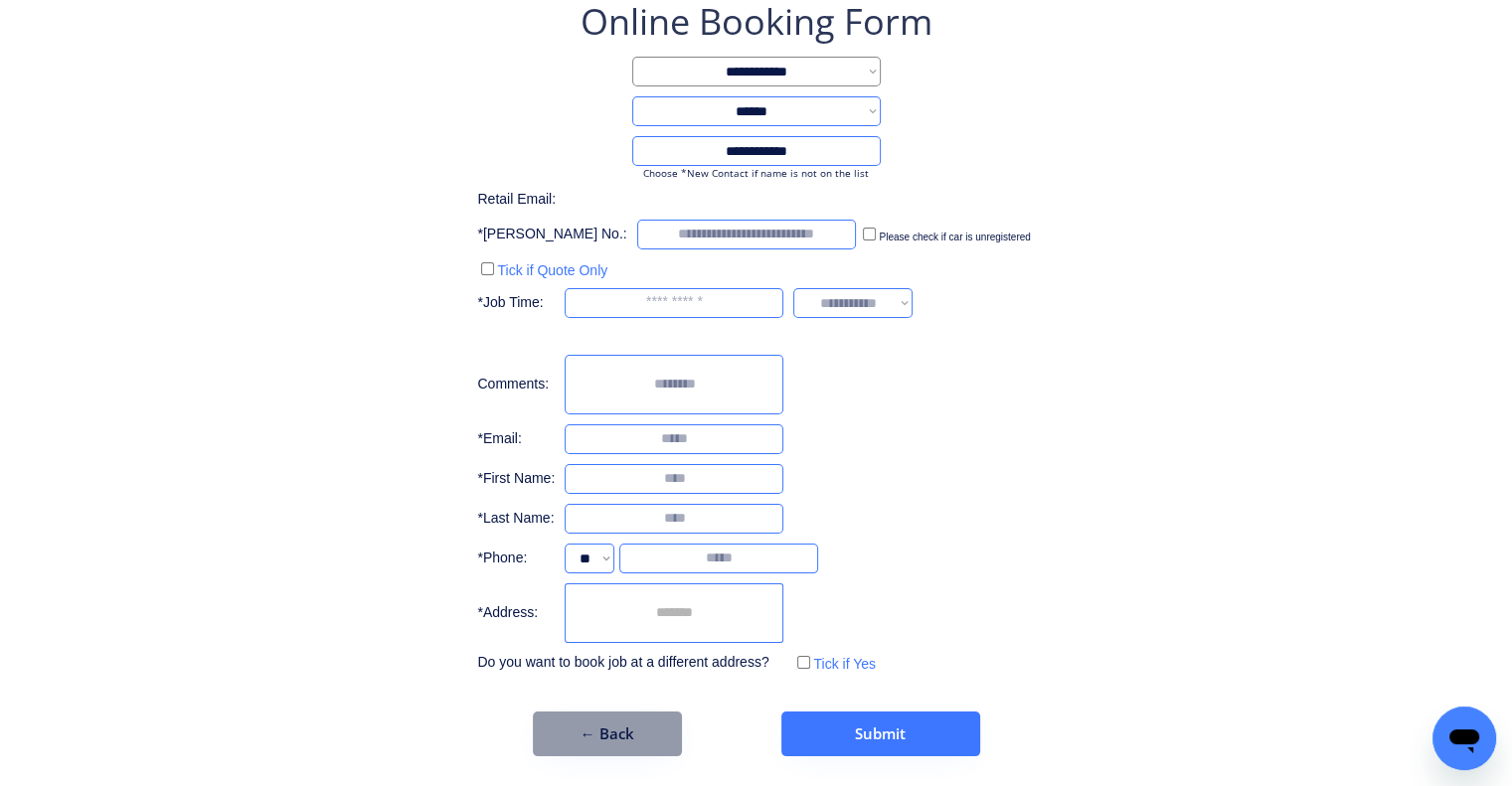 click at bounding box center (674, 613) 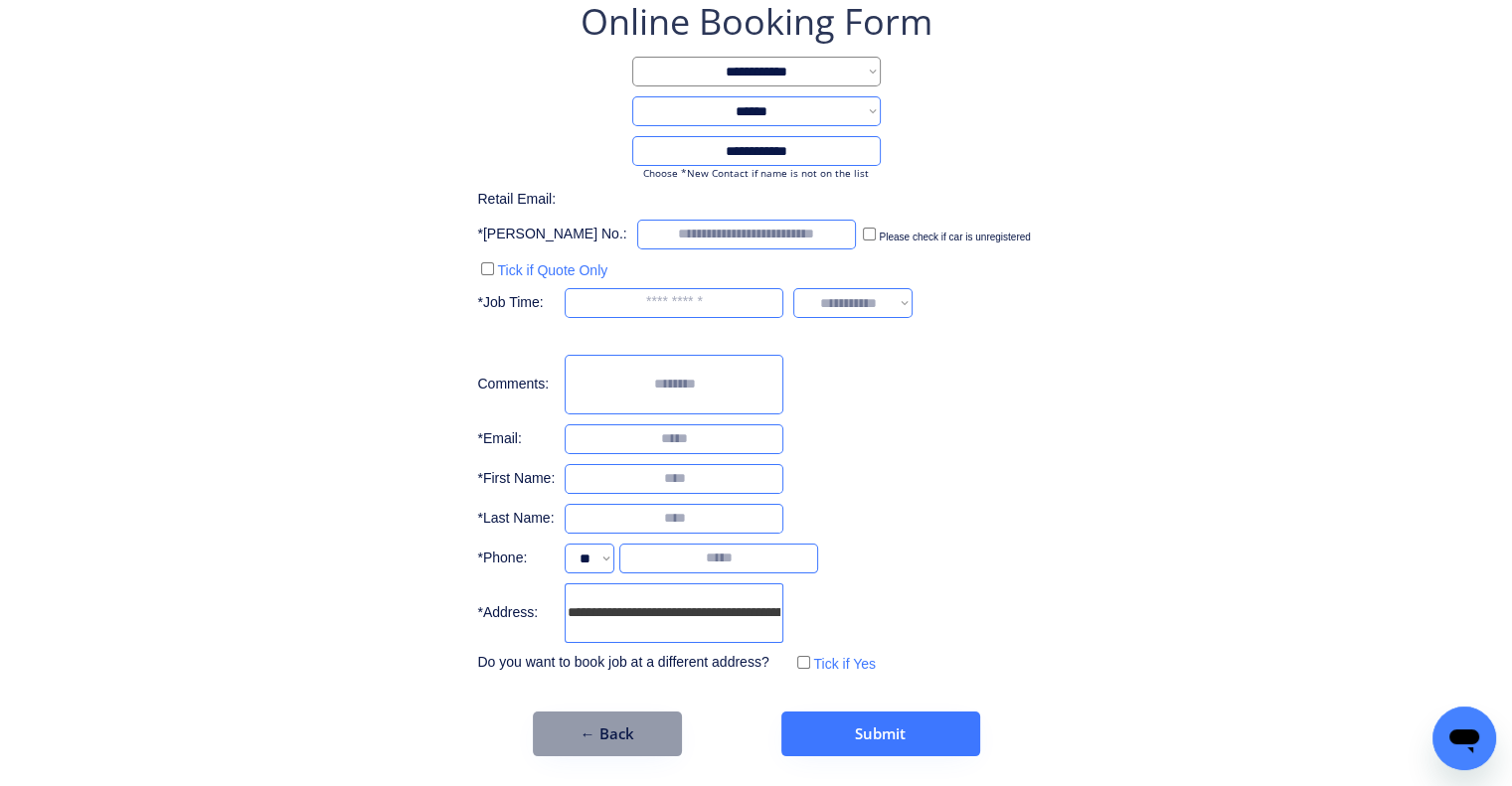 scroll, scrollTop: 0, scrollLeft: 137, axis: horizontal 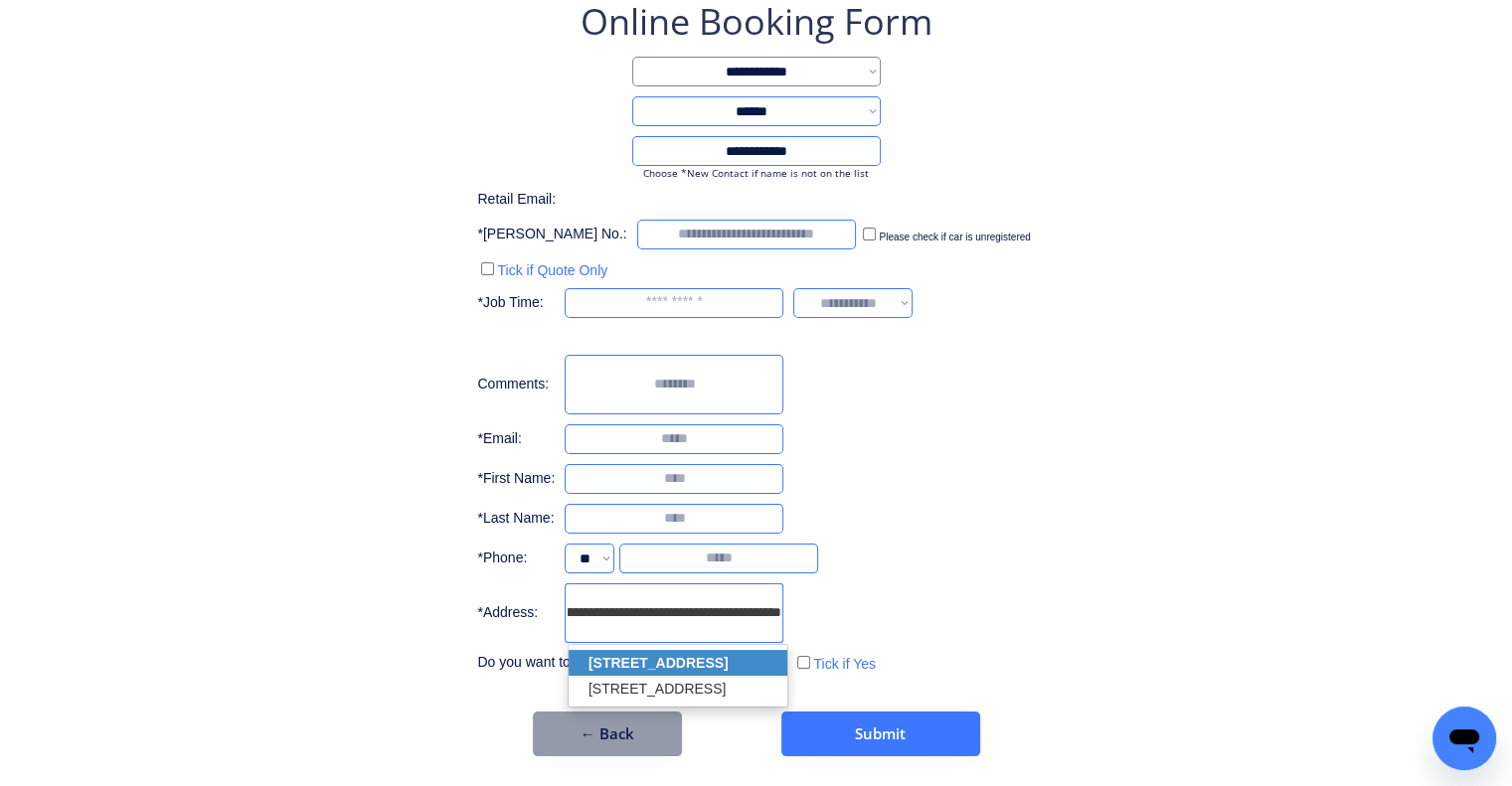click on "35 Boundary Street, Coopers Plains QLD 4108, Australia" 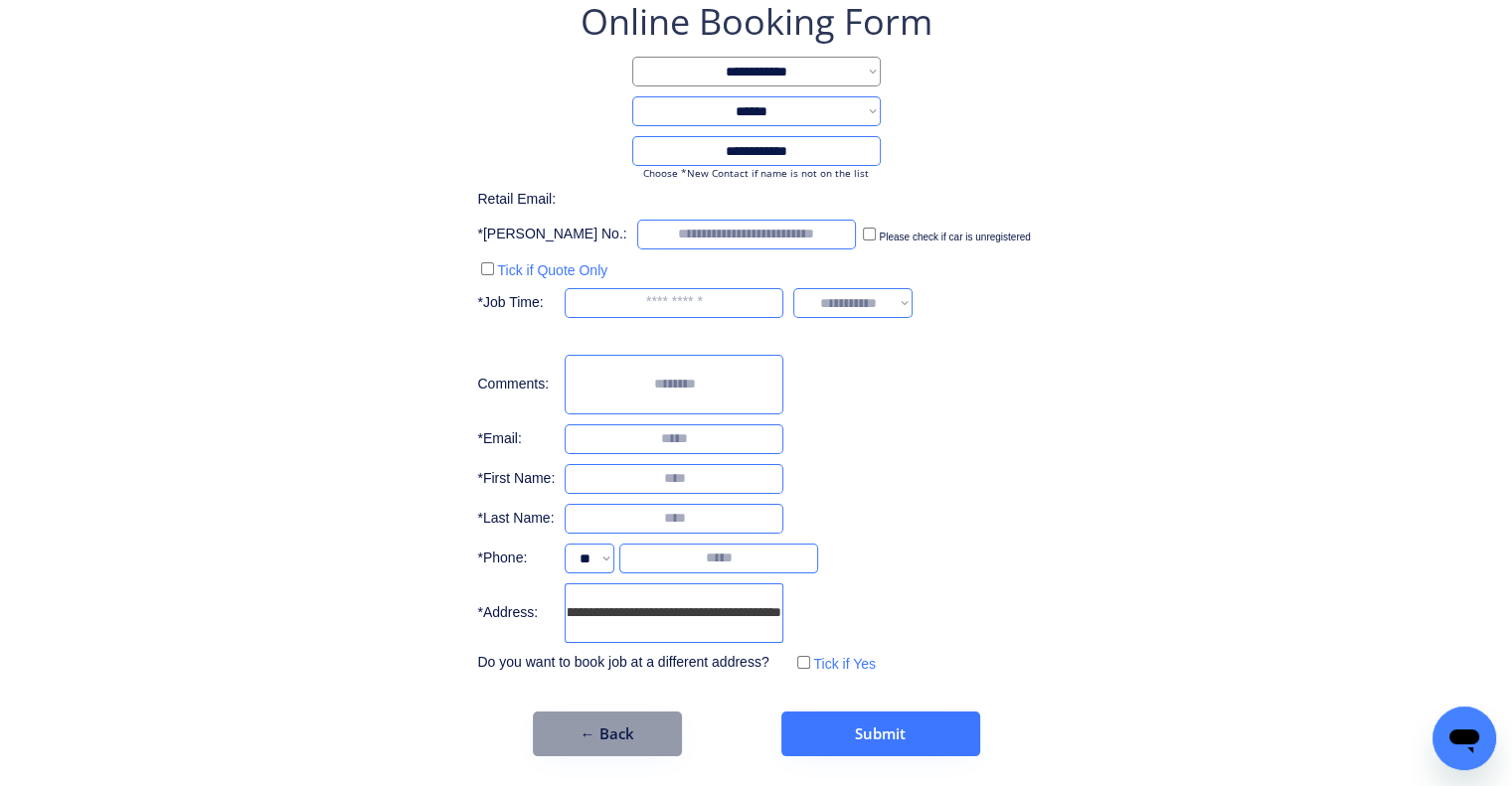 type on "**********" 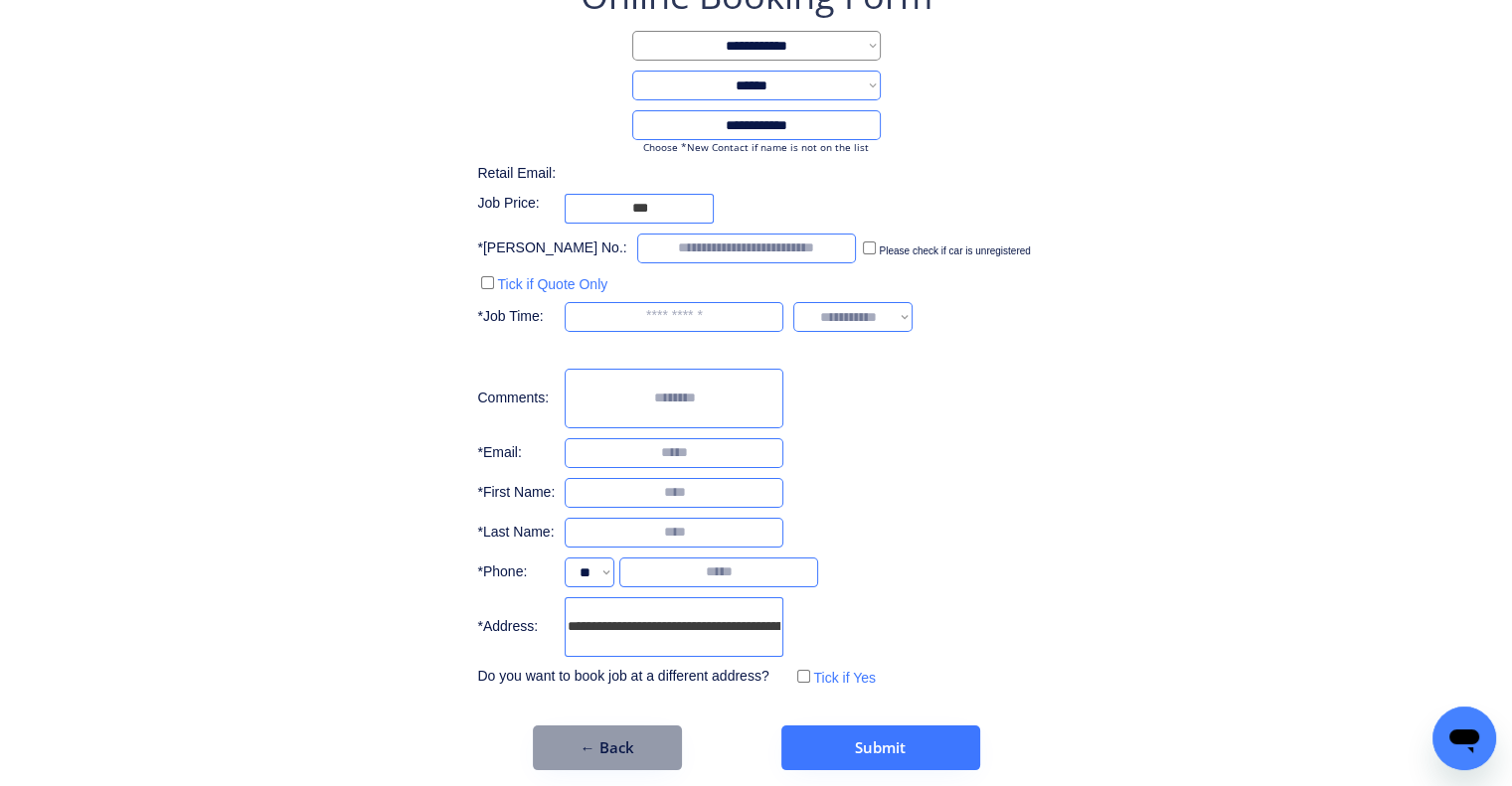 scroll, scrollTop: 152, scrollLeft: 0, axis: vertical 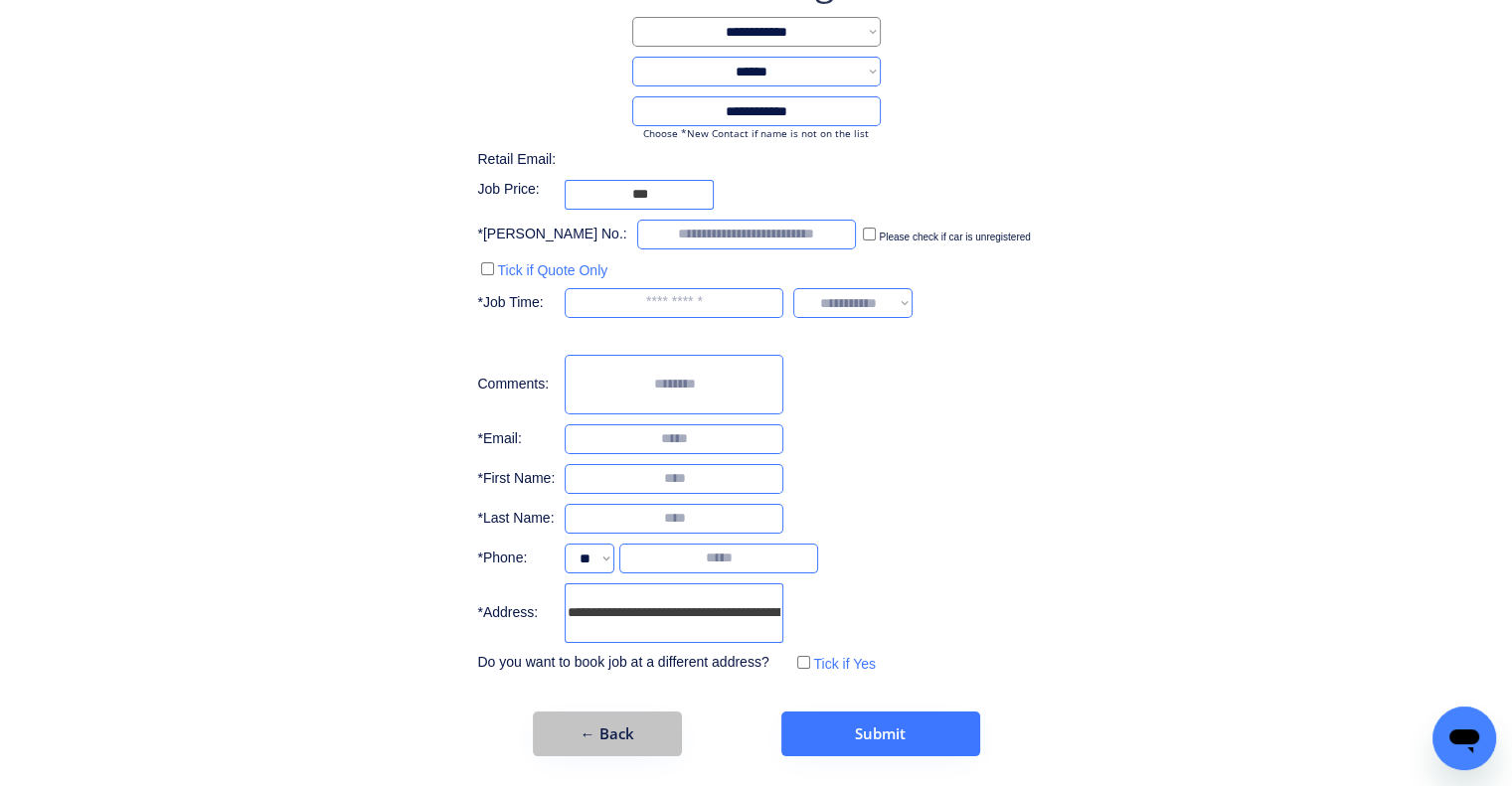 click on "←   Back" at bounding box center [607, 733] 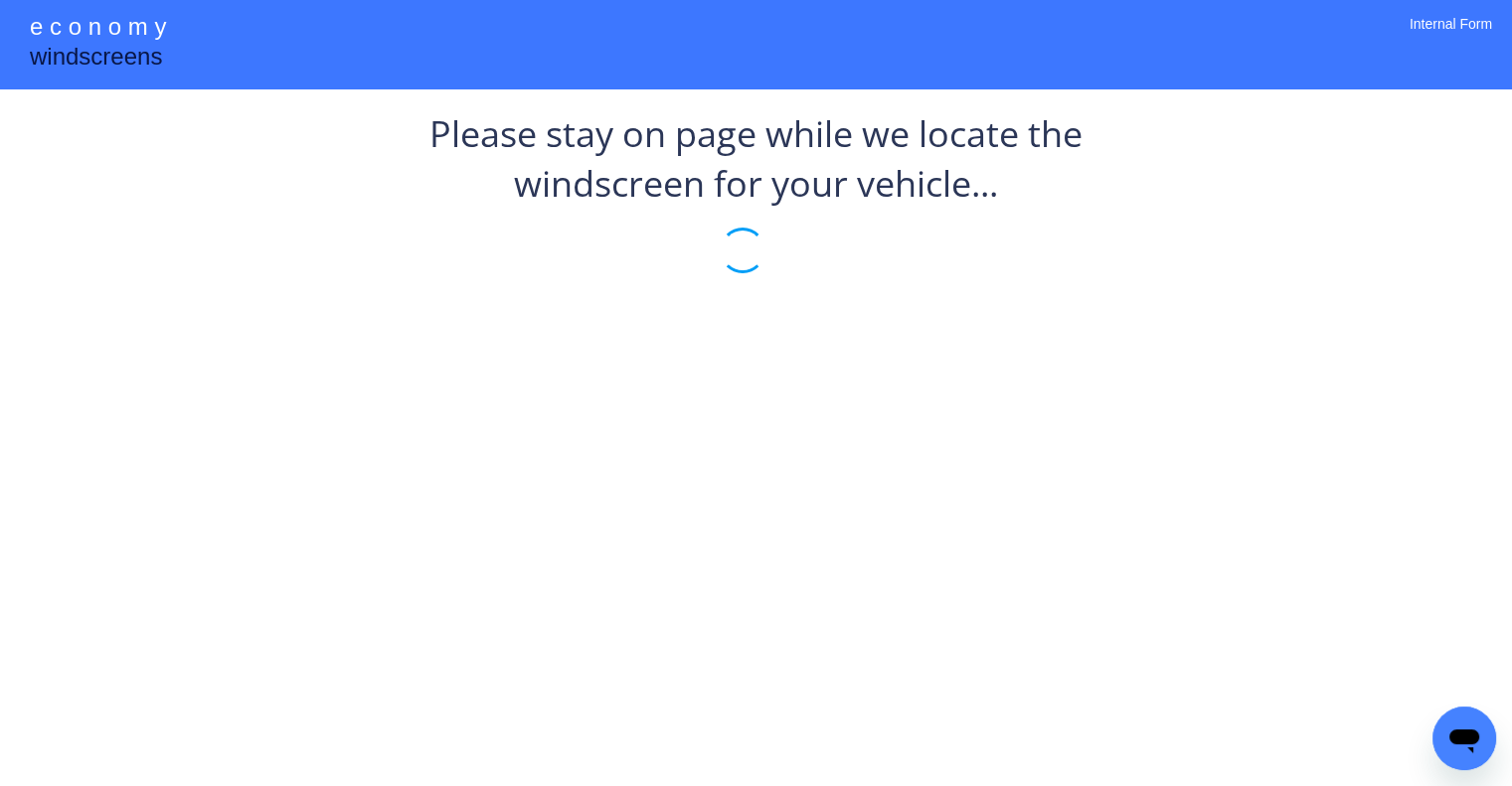 scroll, scrollTop: 0, scrollLeft: 0, axis: both 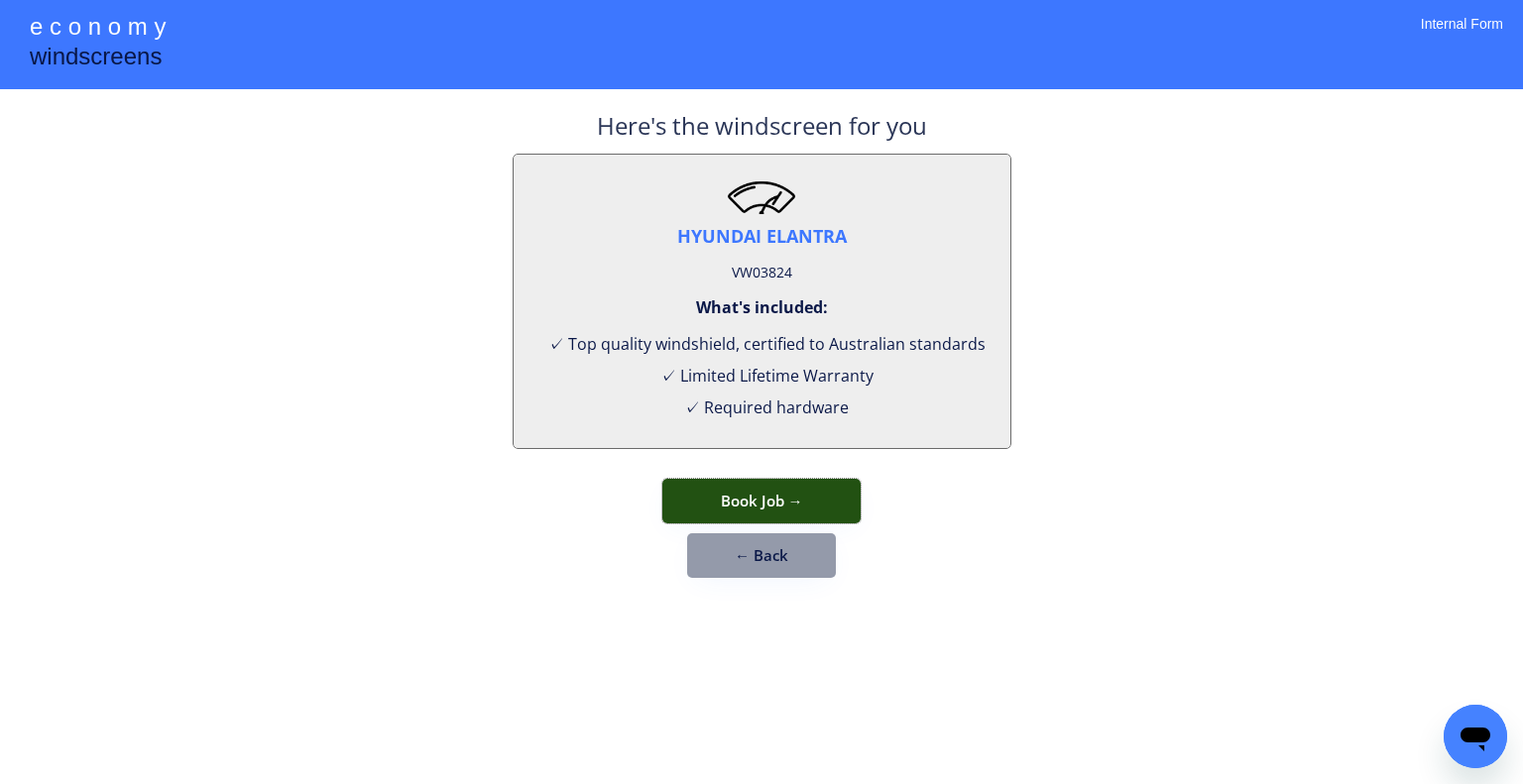 click on "Book Job    →" at bounding box center (762, 501) 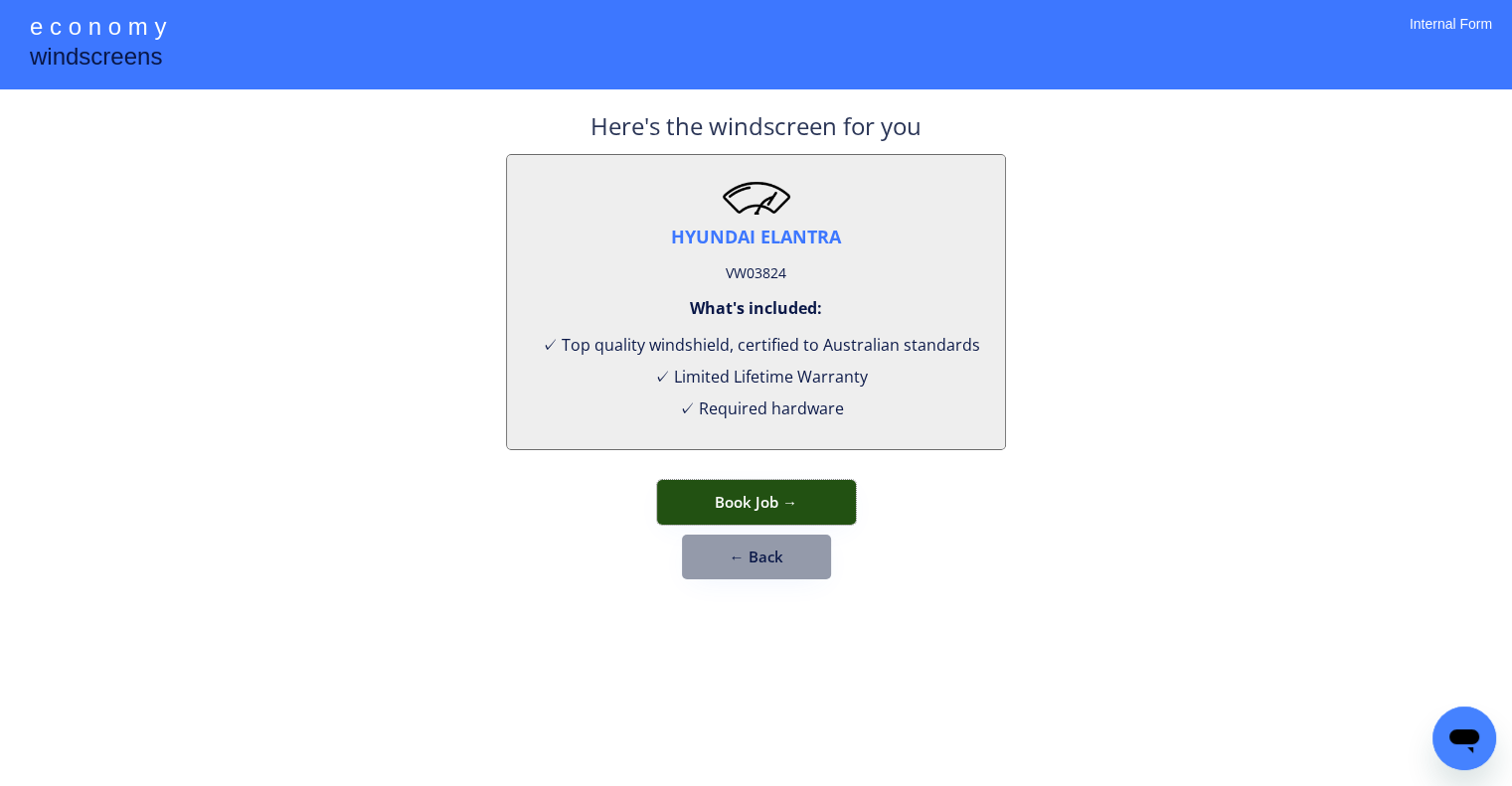 select on "**********" 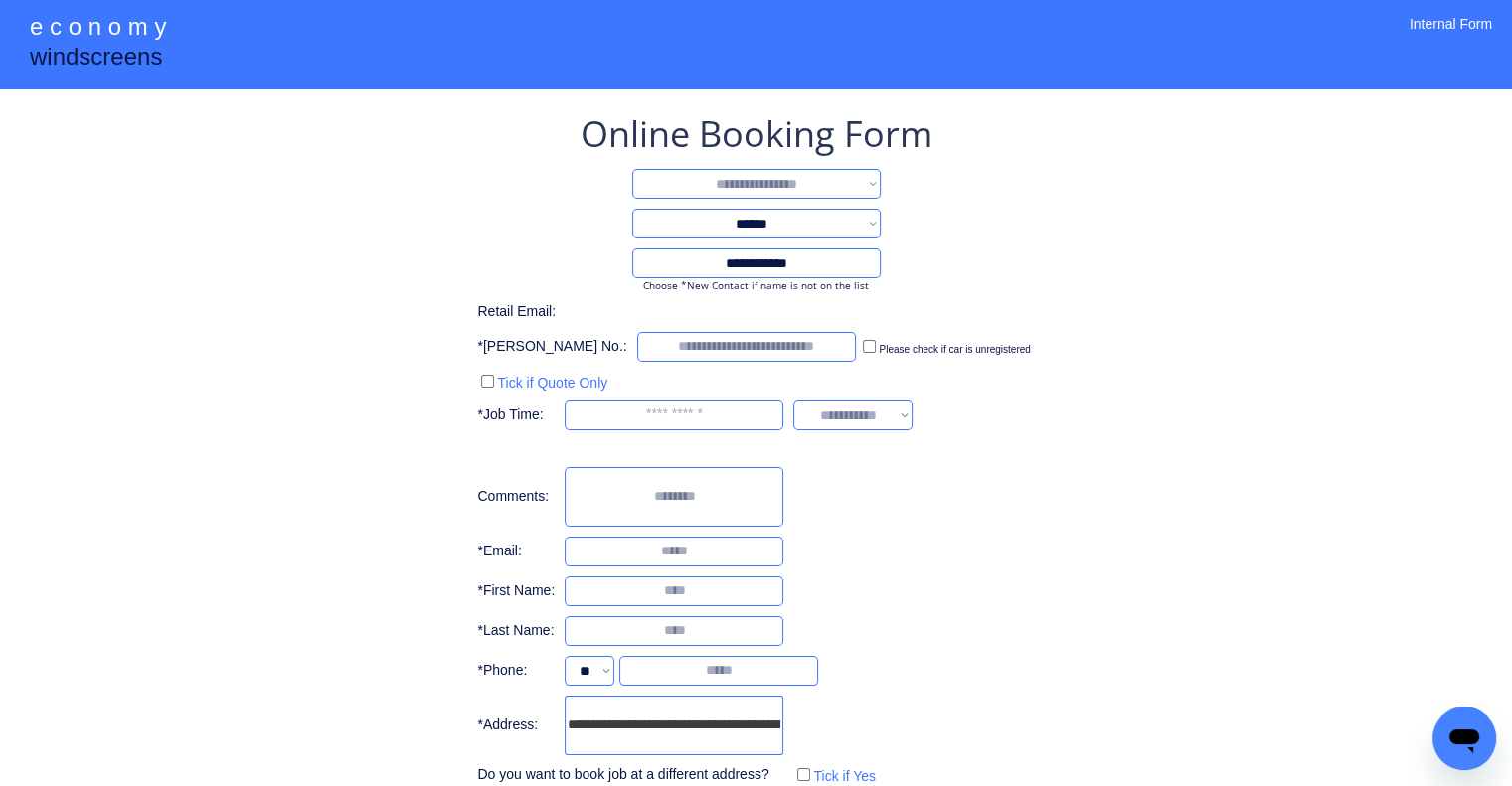 click on "**********" at bounding box center (756, 184) 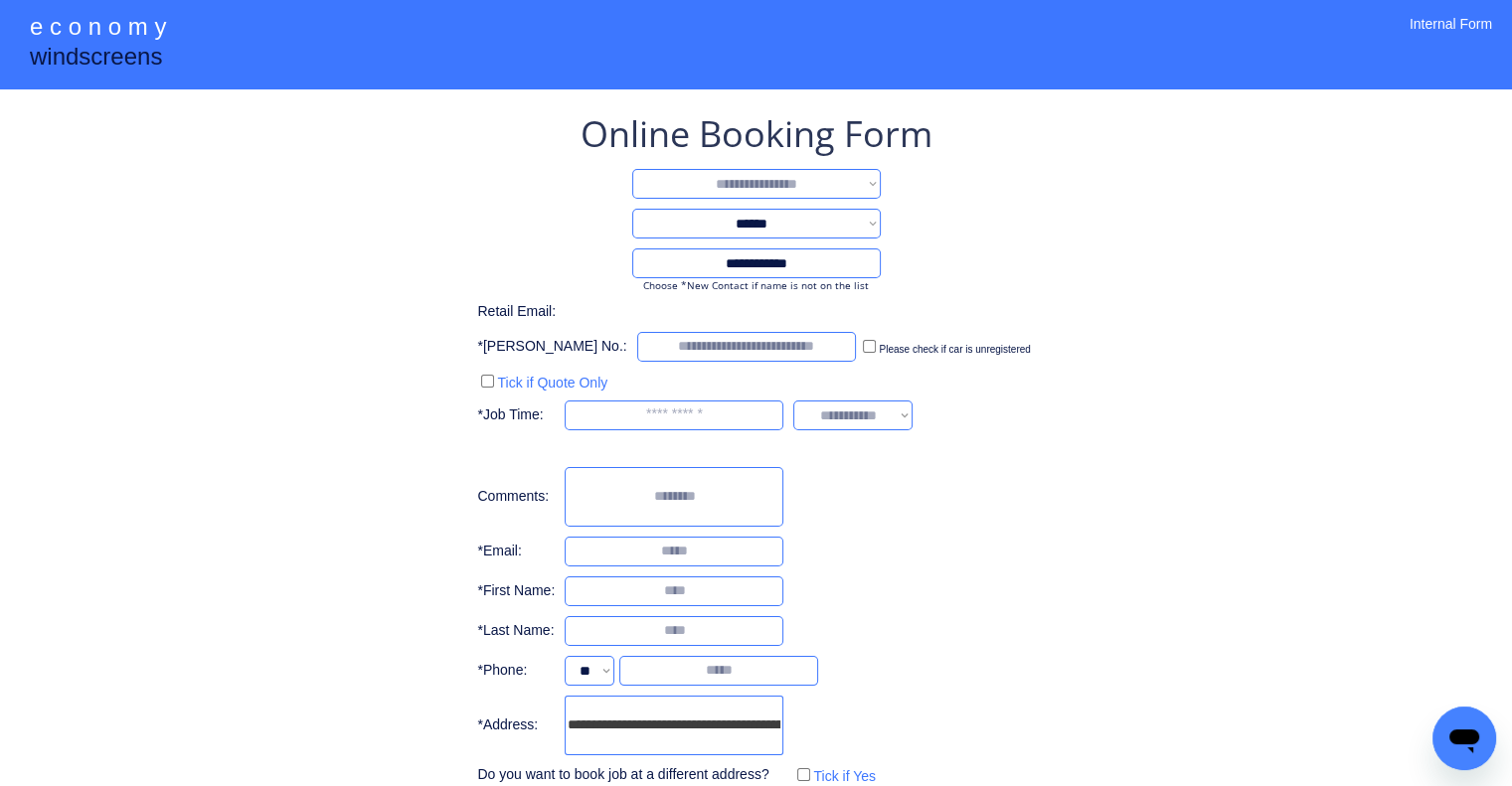 select on "**********" 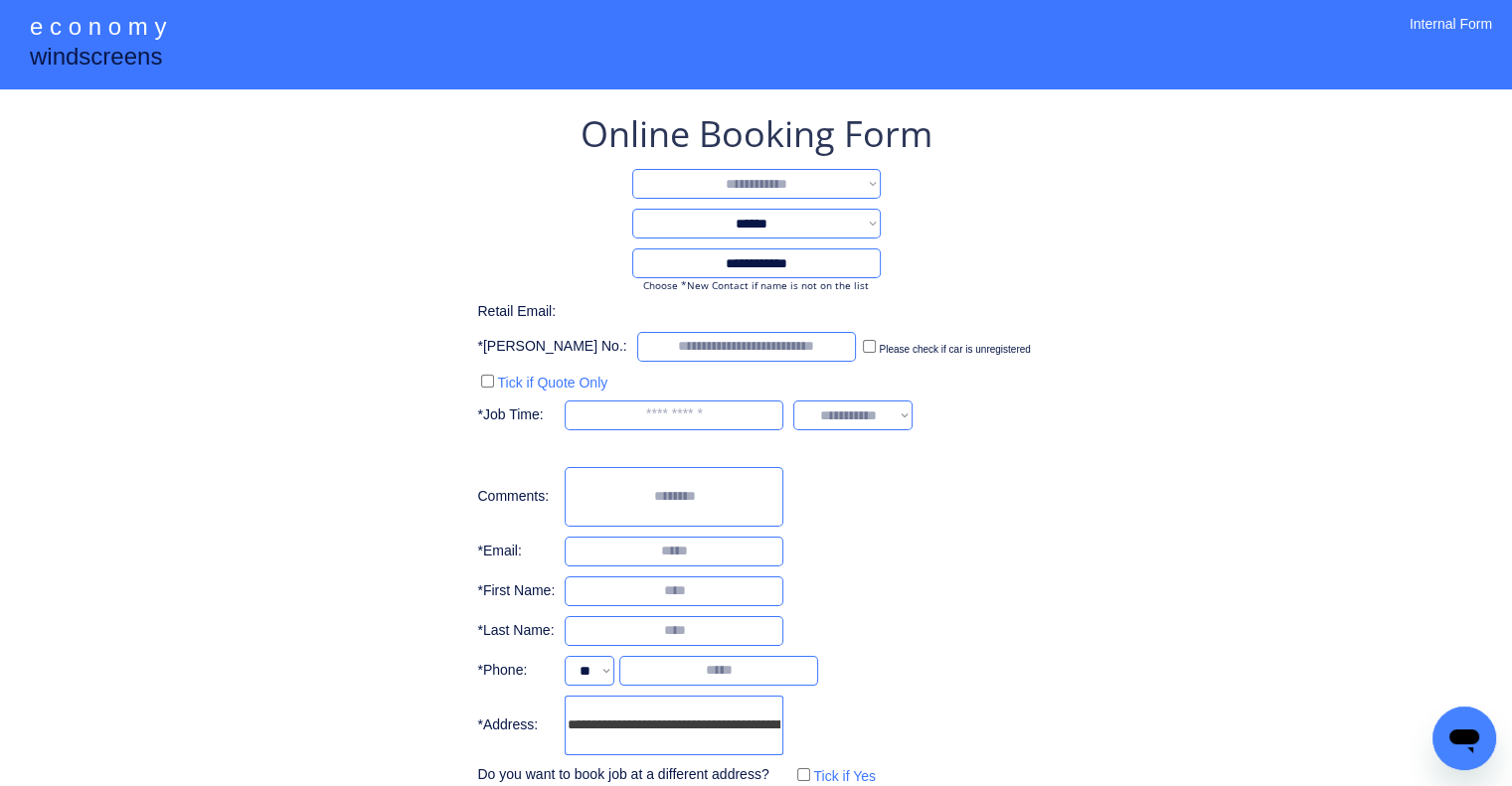 click on "**********" at bounding box center (756, 184) 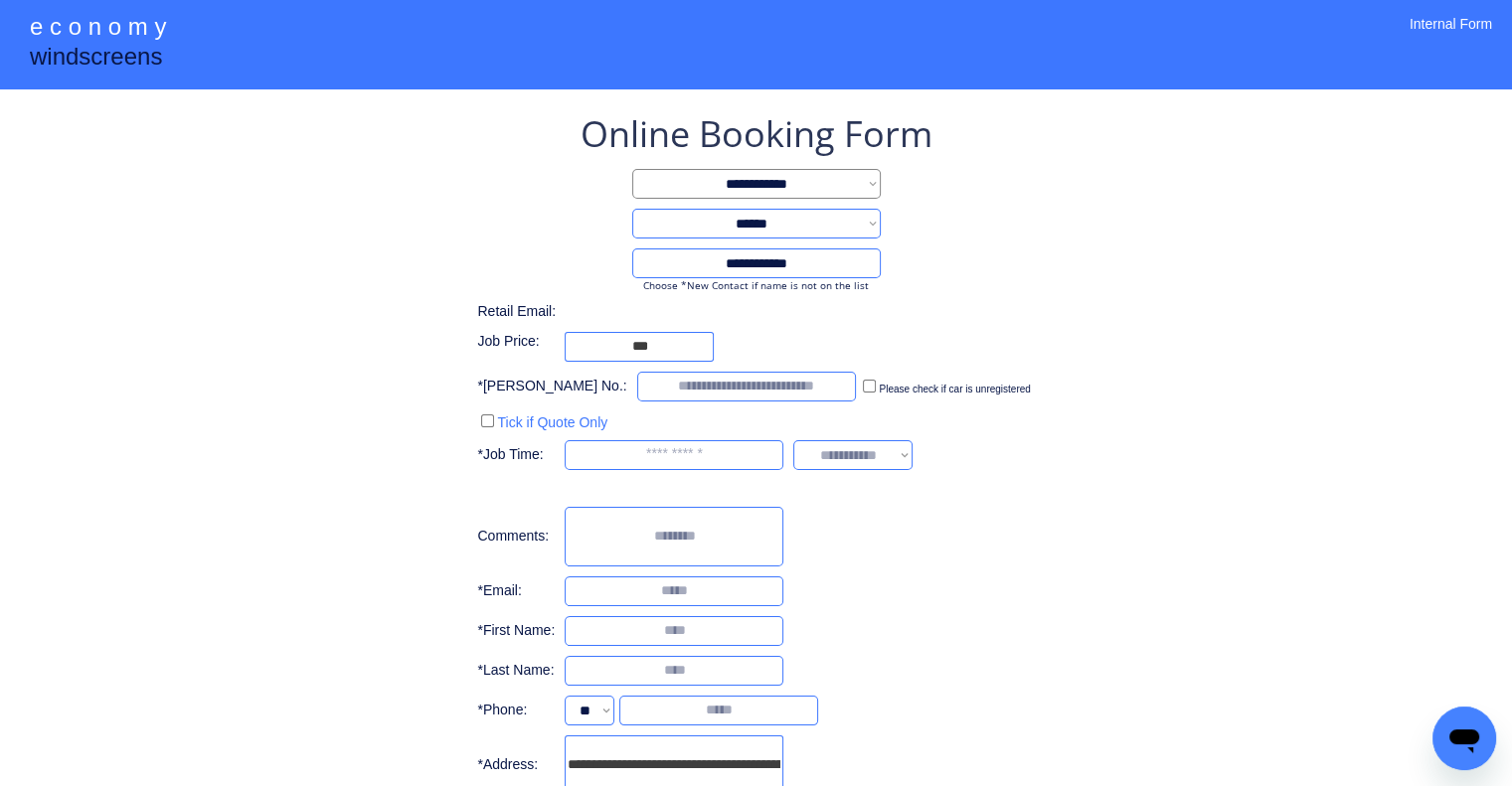 click on "**********" at bounding box center (756, 509) 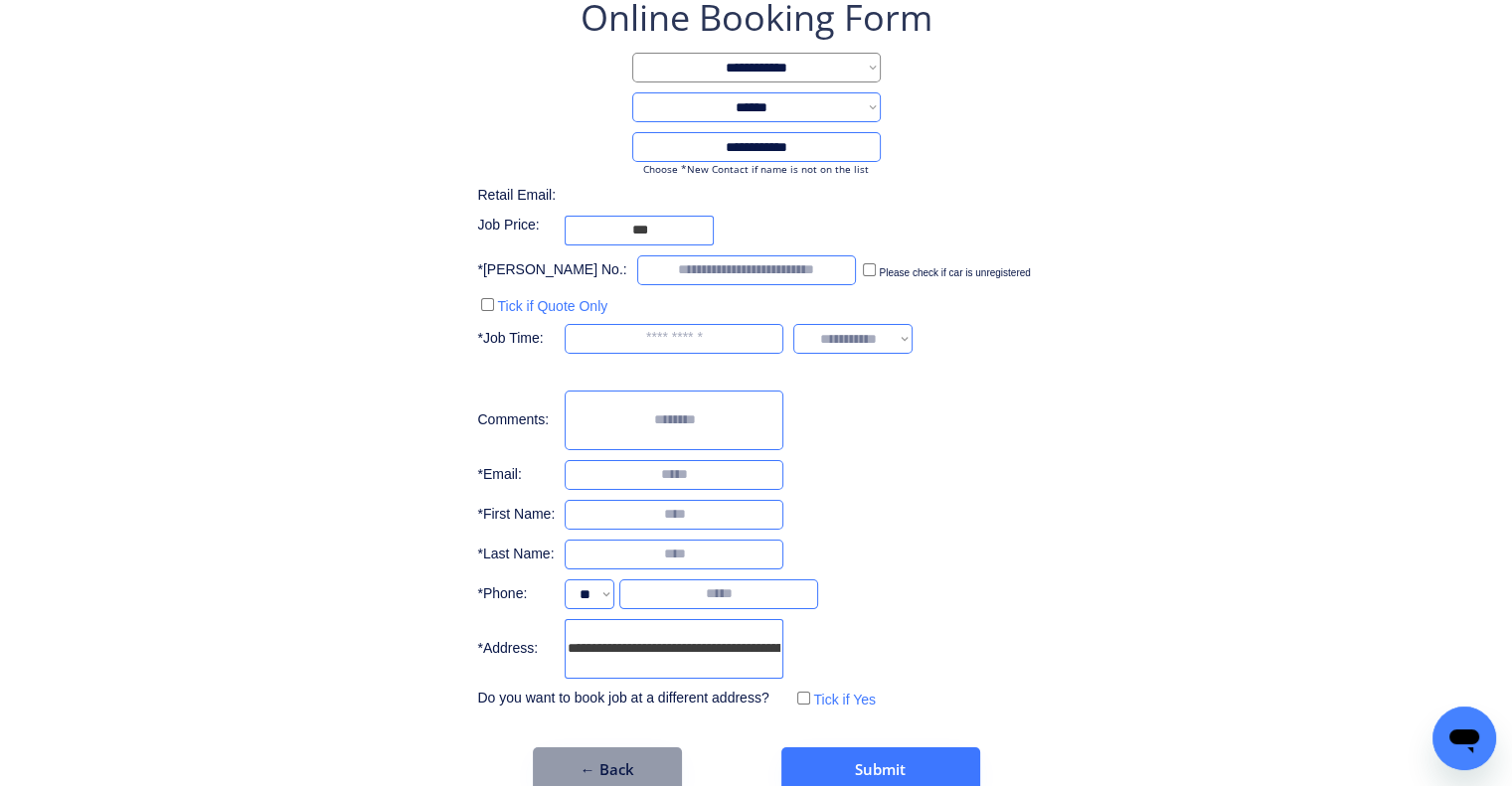 scroll, scrollTop: 152, scrollLeft: 0, axis: vertical 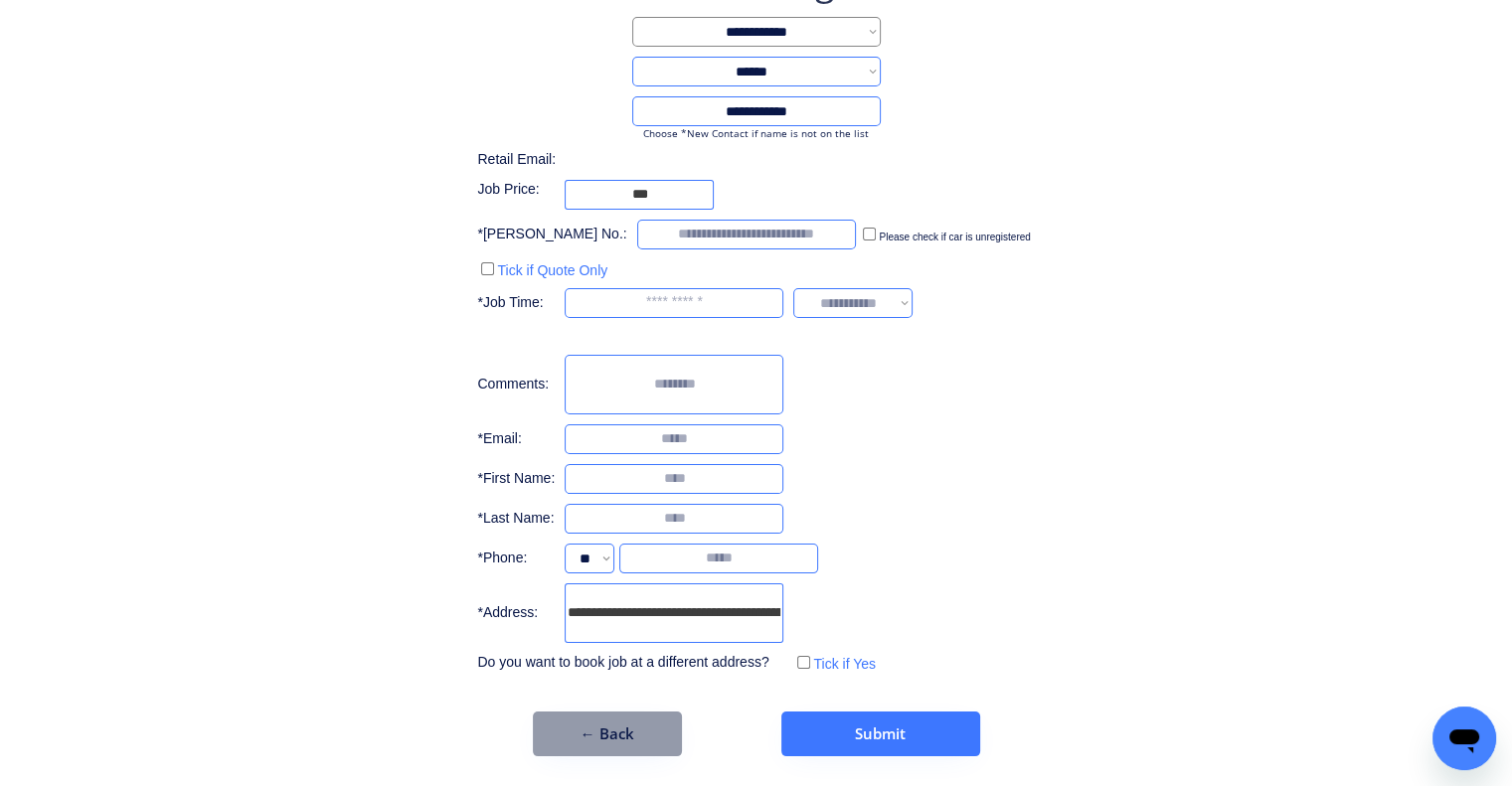 drag, startPoint x: 678, startPoint y: 187, endPoint x: 503, endPoint y: 194, distance: 175.13994 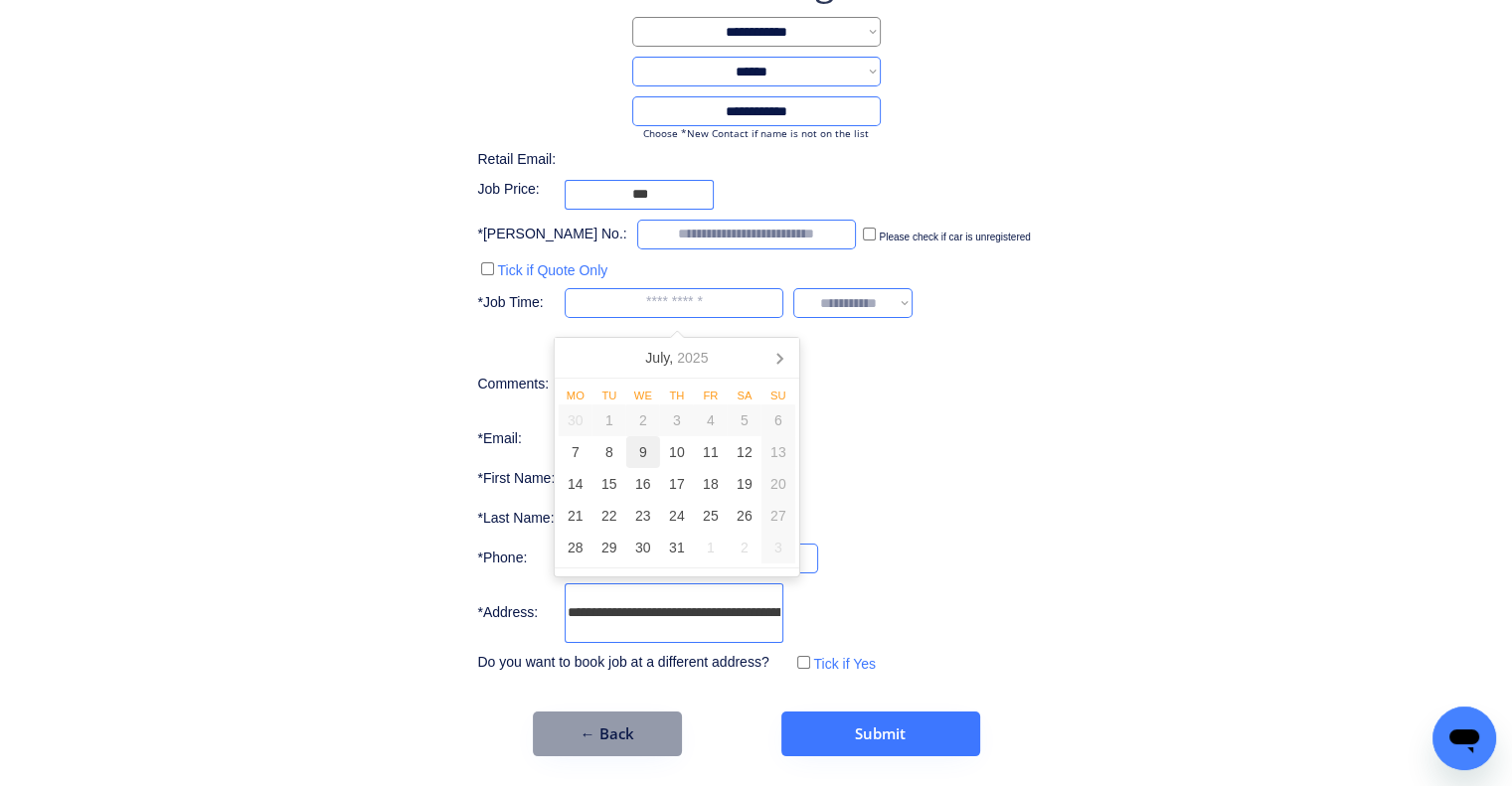 click on "9" at bounding box center (643, 452) 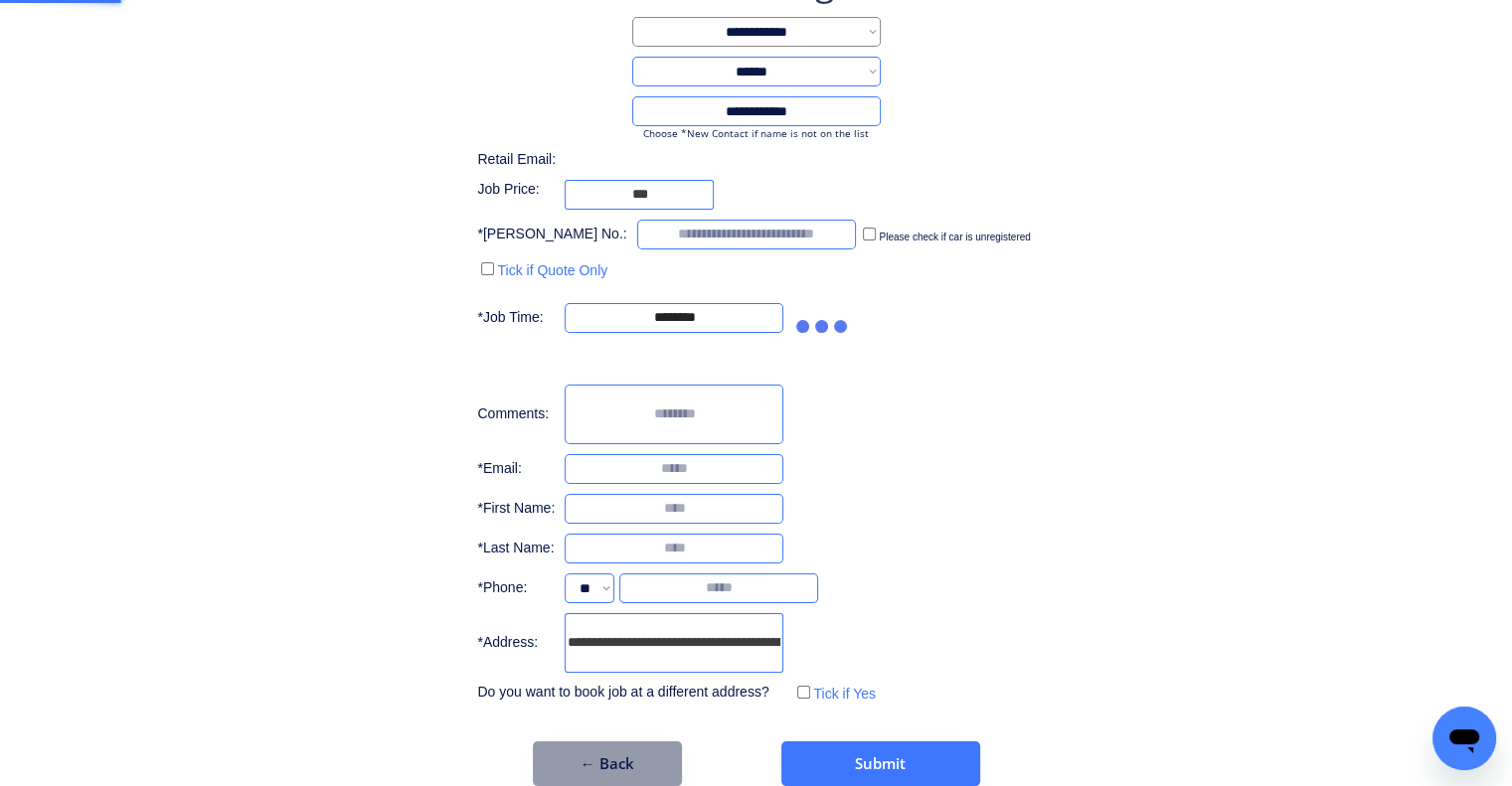 click on "**********" at bounding box center [756, 332] 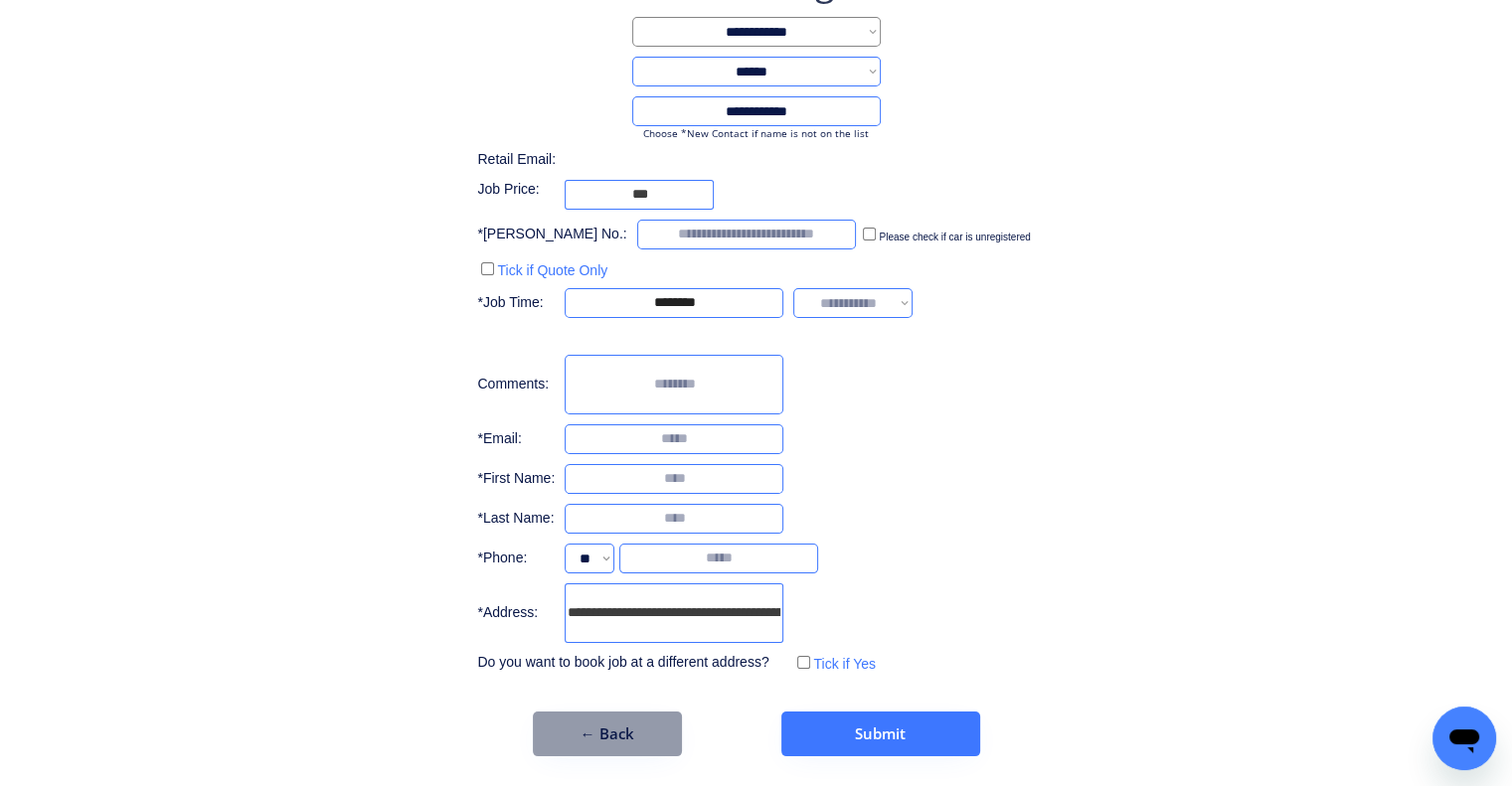 click on "**********" at bounding box center [853, 303] 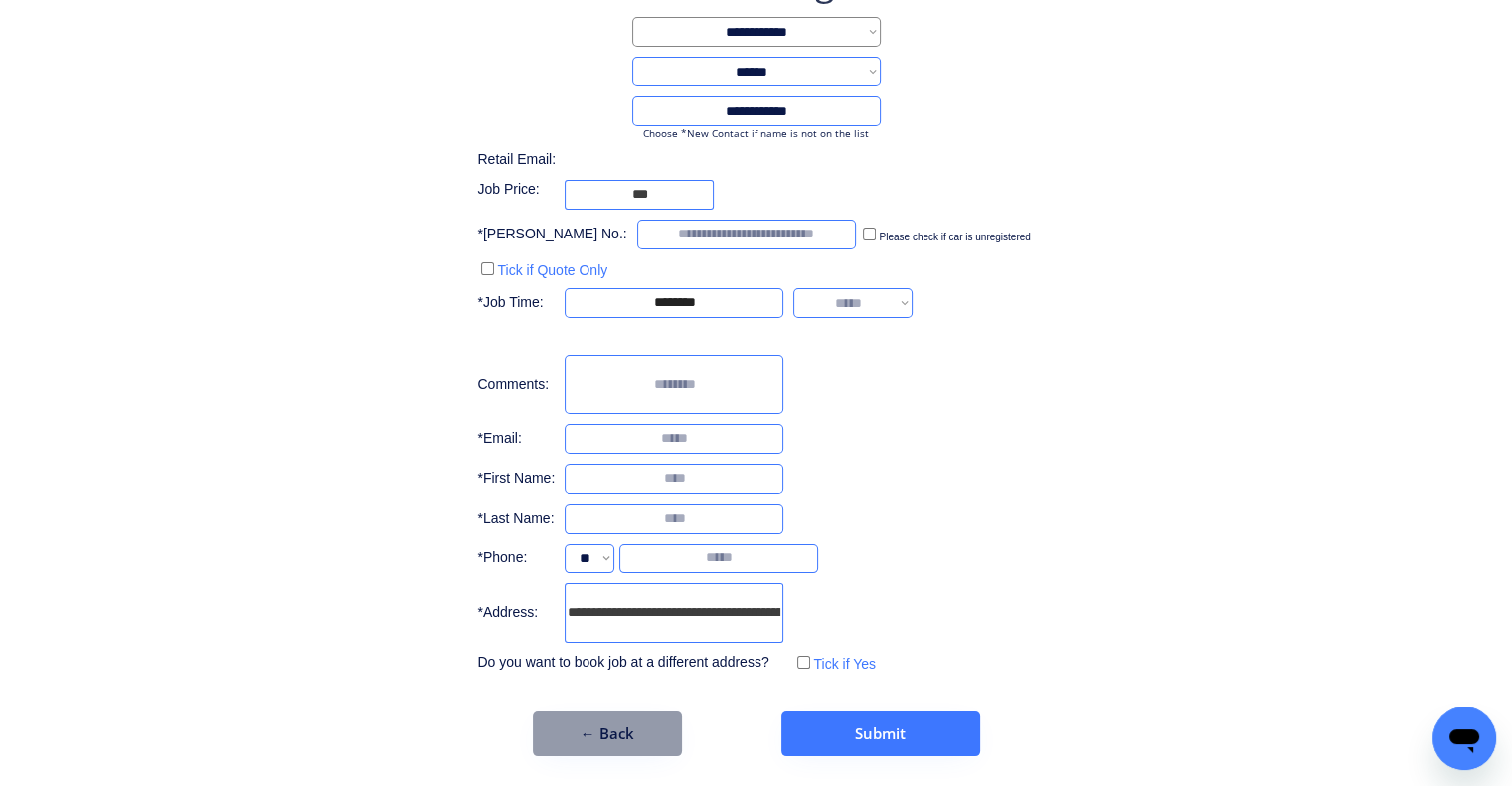 click on "**********" at bounding box center [853, 303] 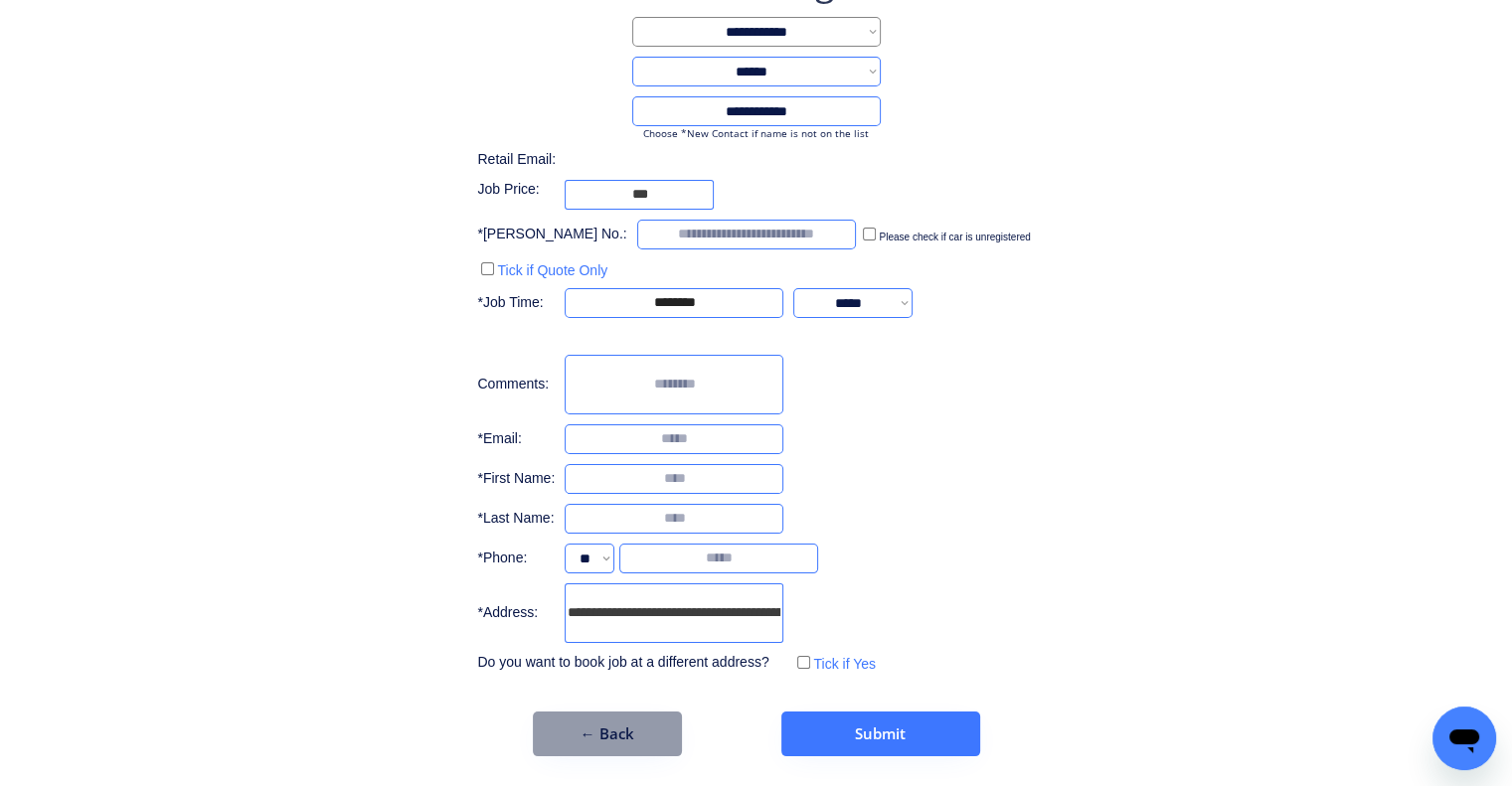 click on "**********" at bounding box center (756, 357) 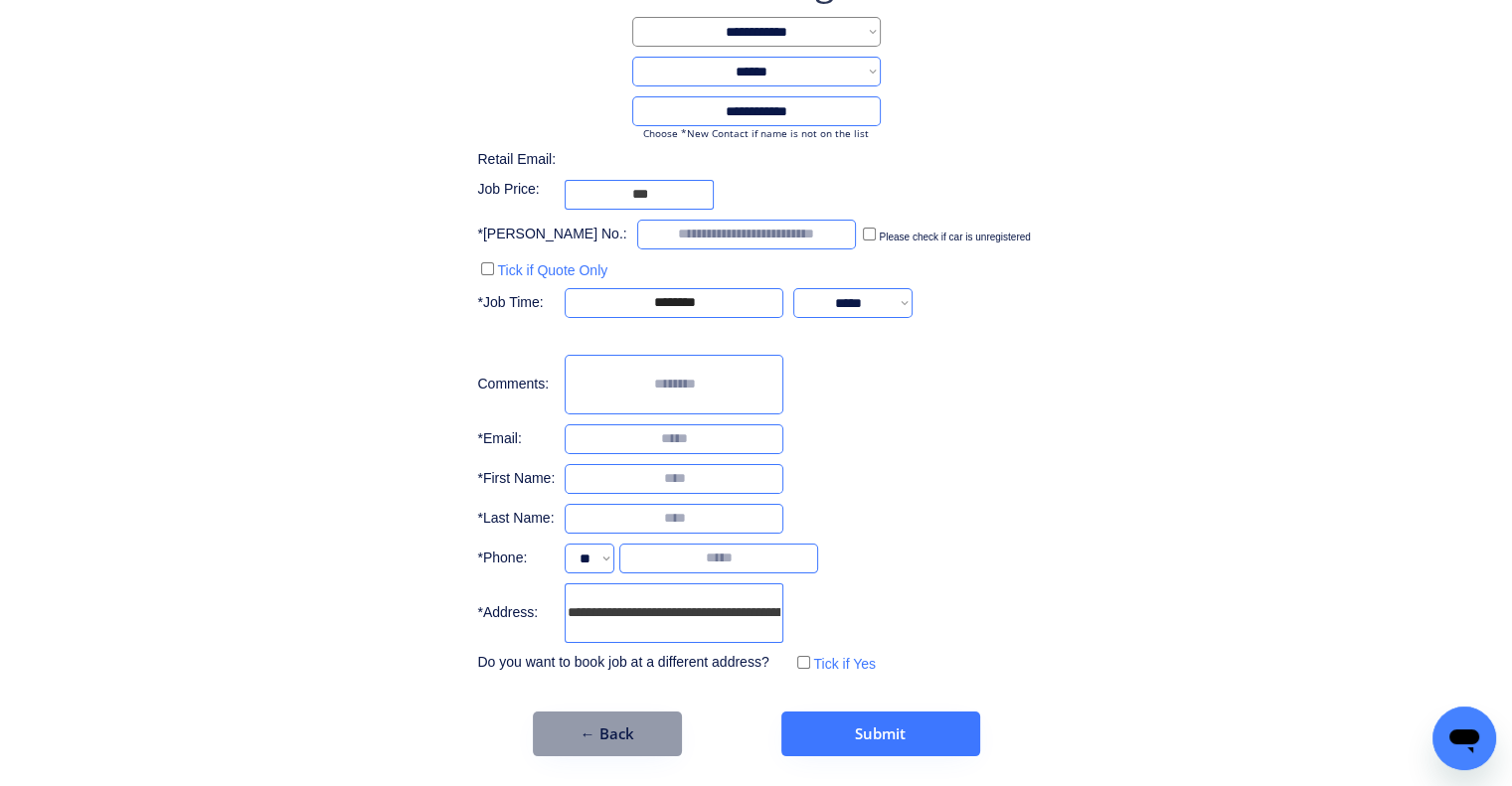 drag, startPoint x: 865, startPoint y: 302, endPoint x: 870, endPoint y: 314, distance: 13 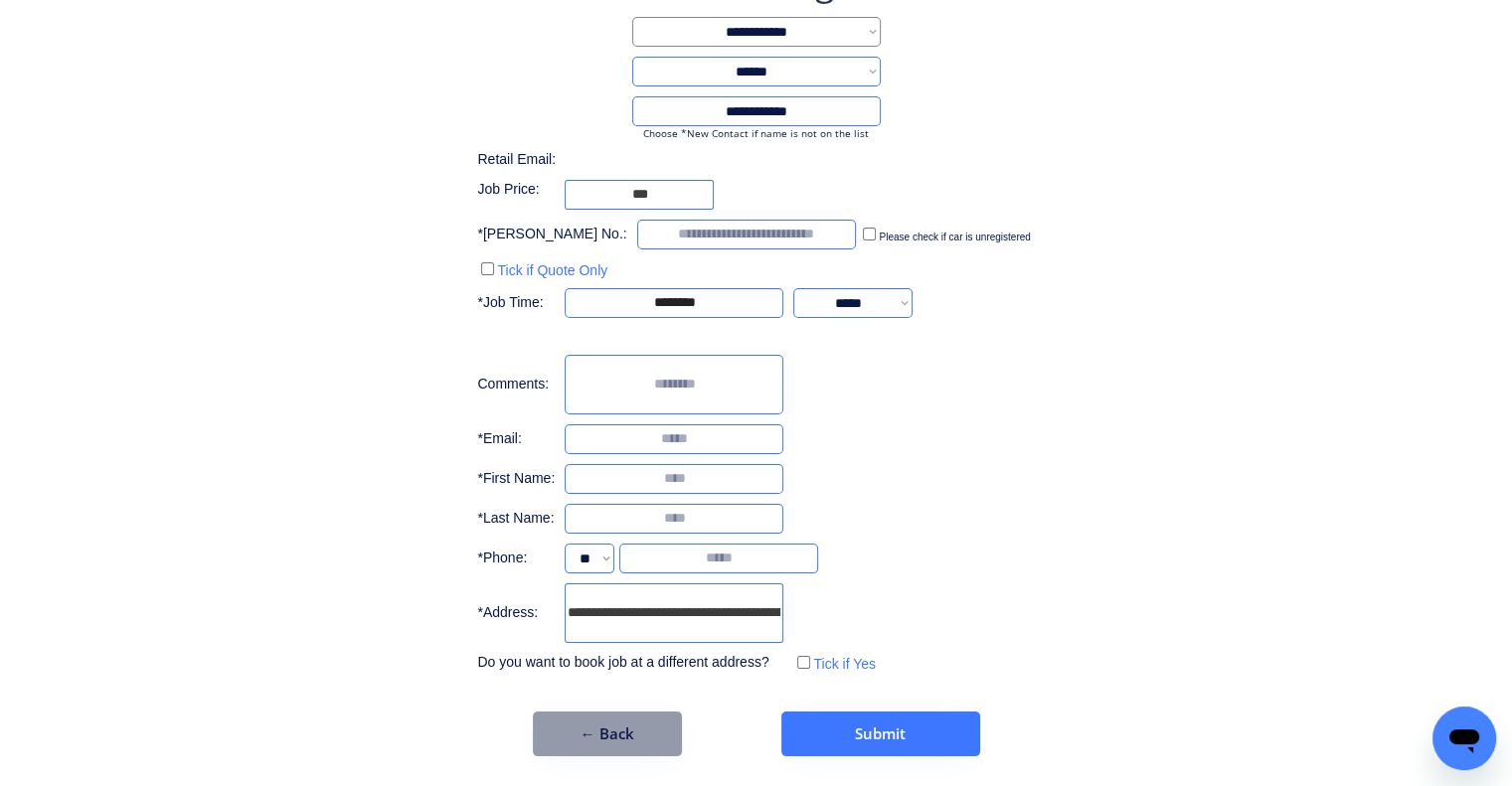 click on "**********" at bounding box center (756, 317) 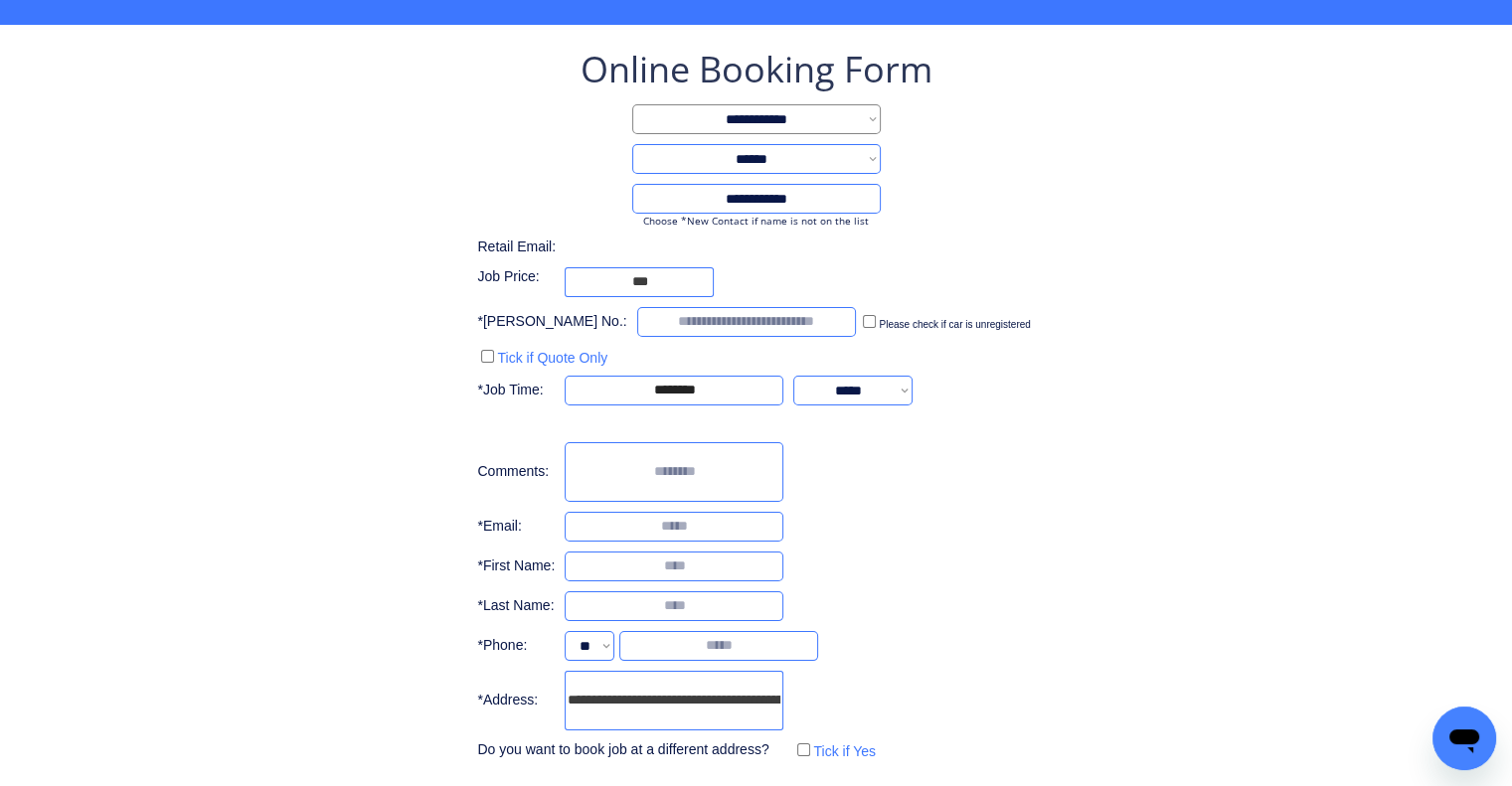 scroll, scrollTop: 99, scrollLeft: 0, axis: vertical 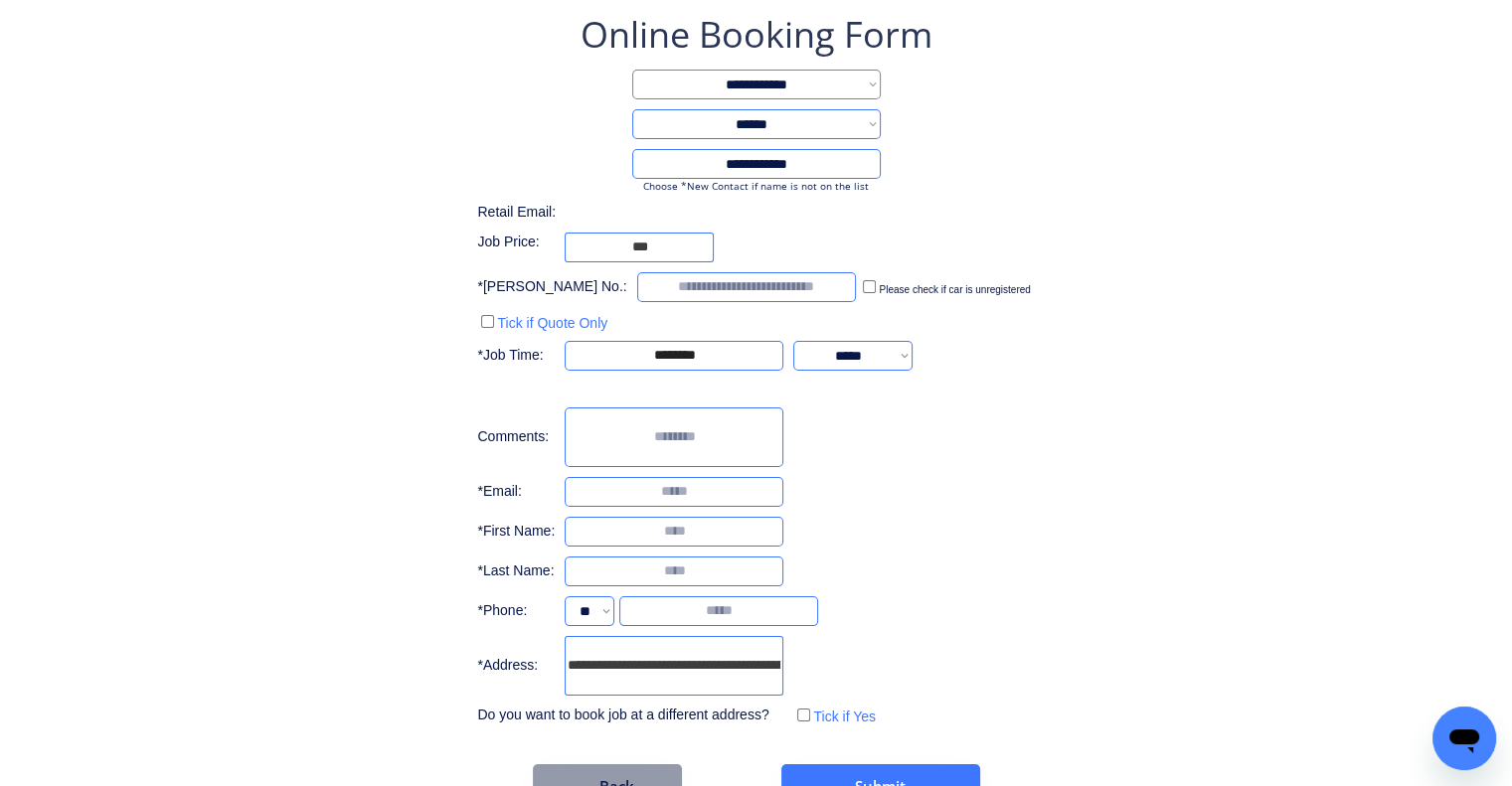 click at bounding box center (674, 532) 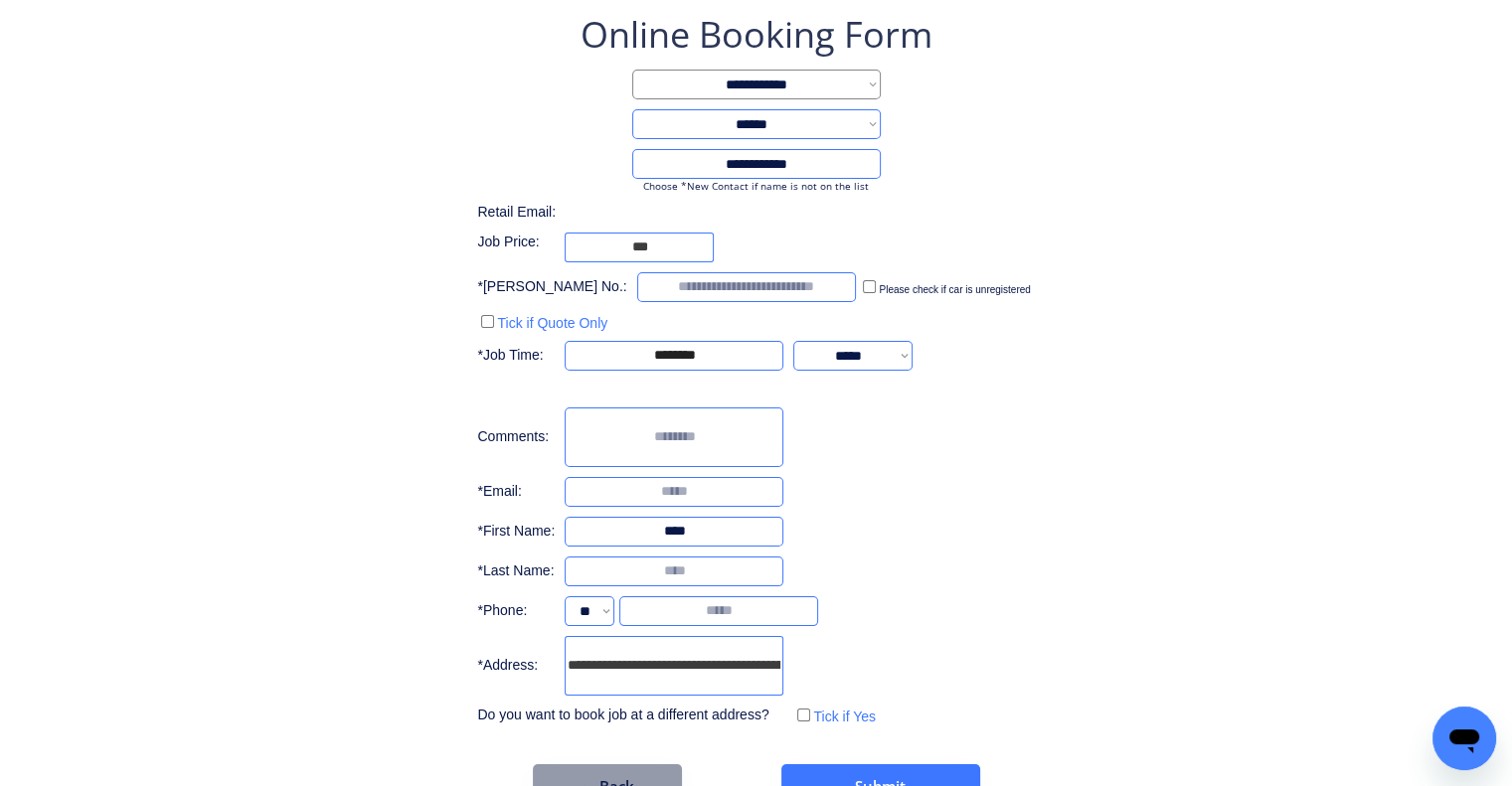 type on "****" 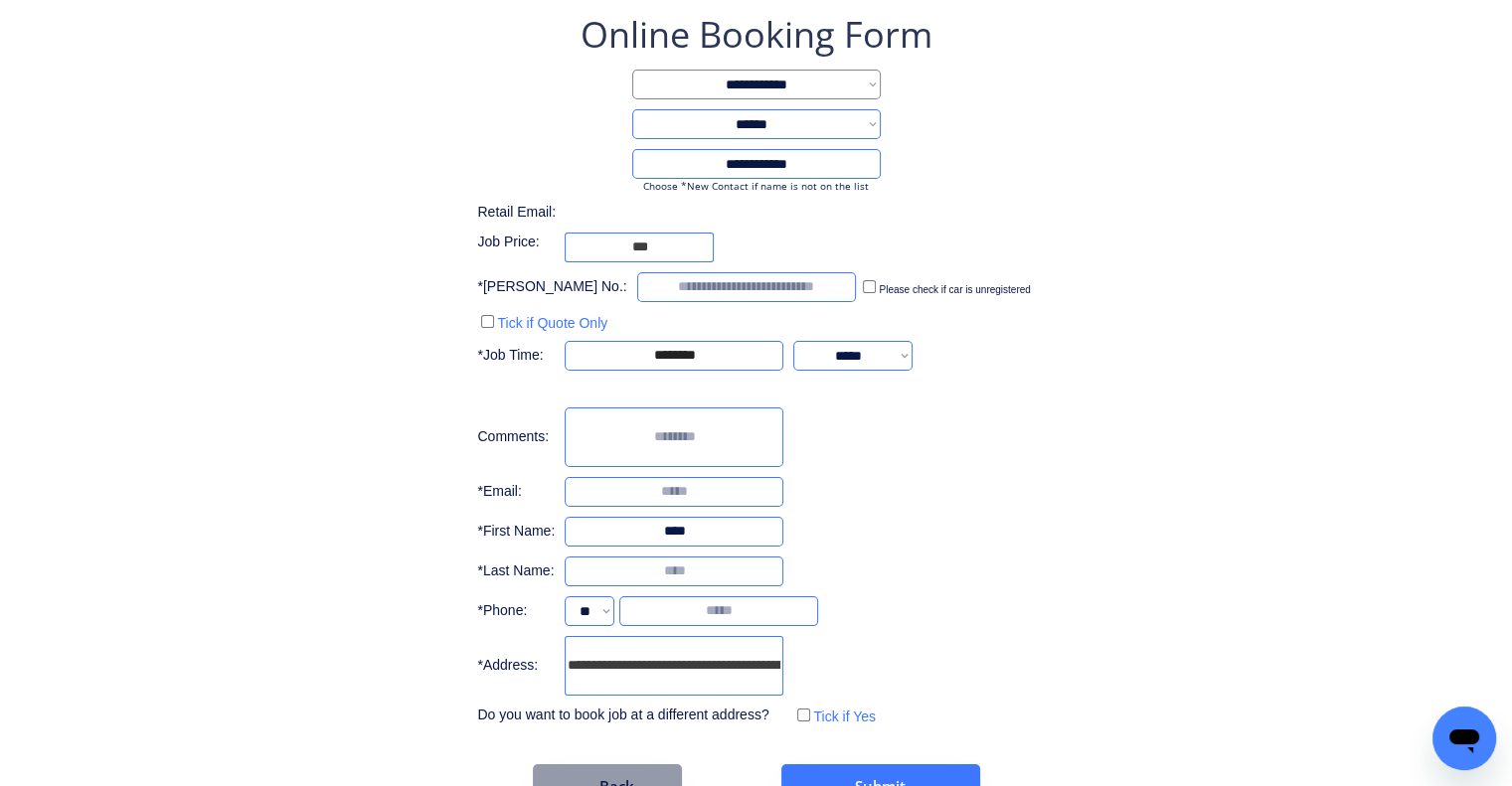 click on "**********" at bounding box center [756, 370] 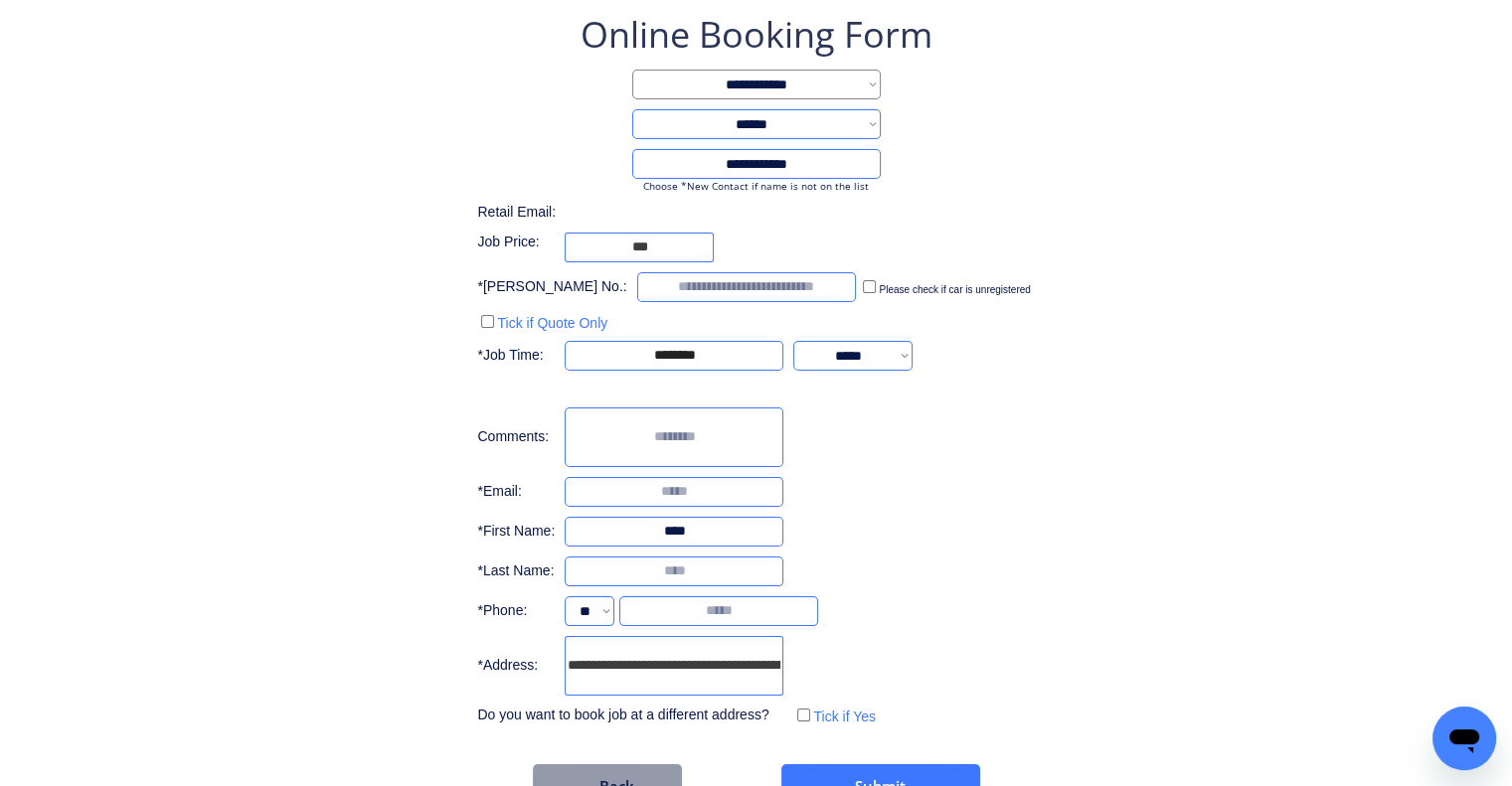 click on "**********" at bounding box center [756, 164] 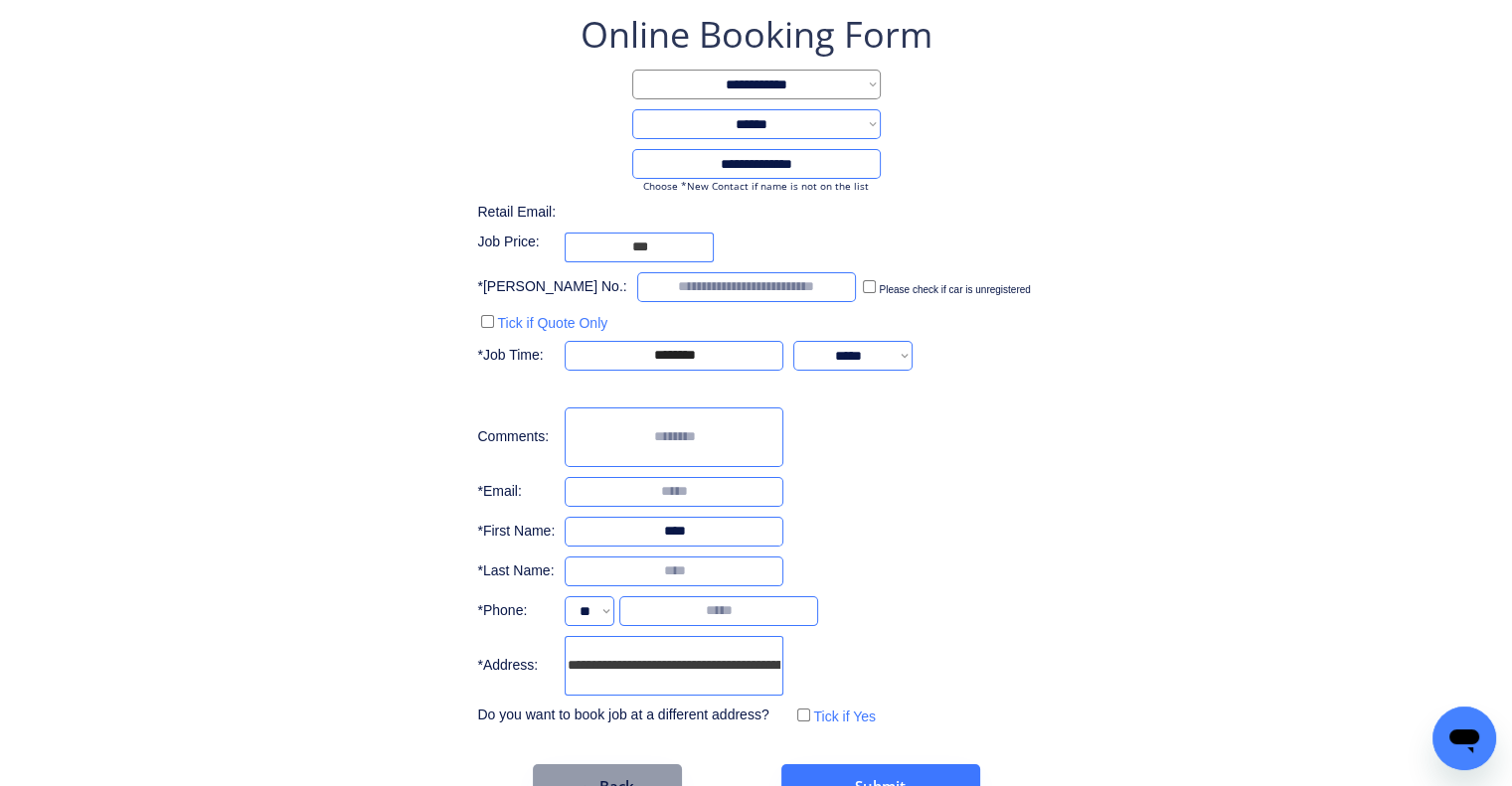 drag, startPoint x: 831, startPoint y: 165, endPoint x: 673, endPoint y: 160, distance: 158.0791 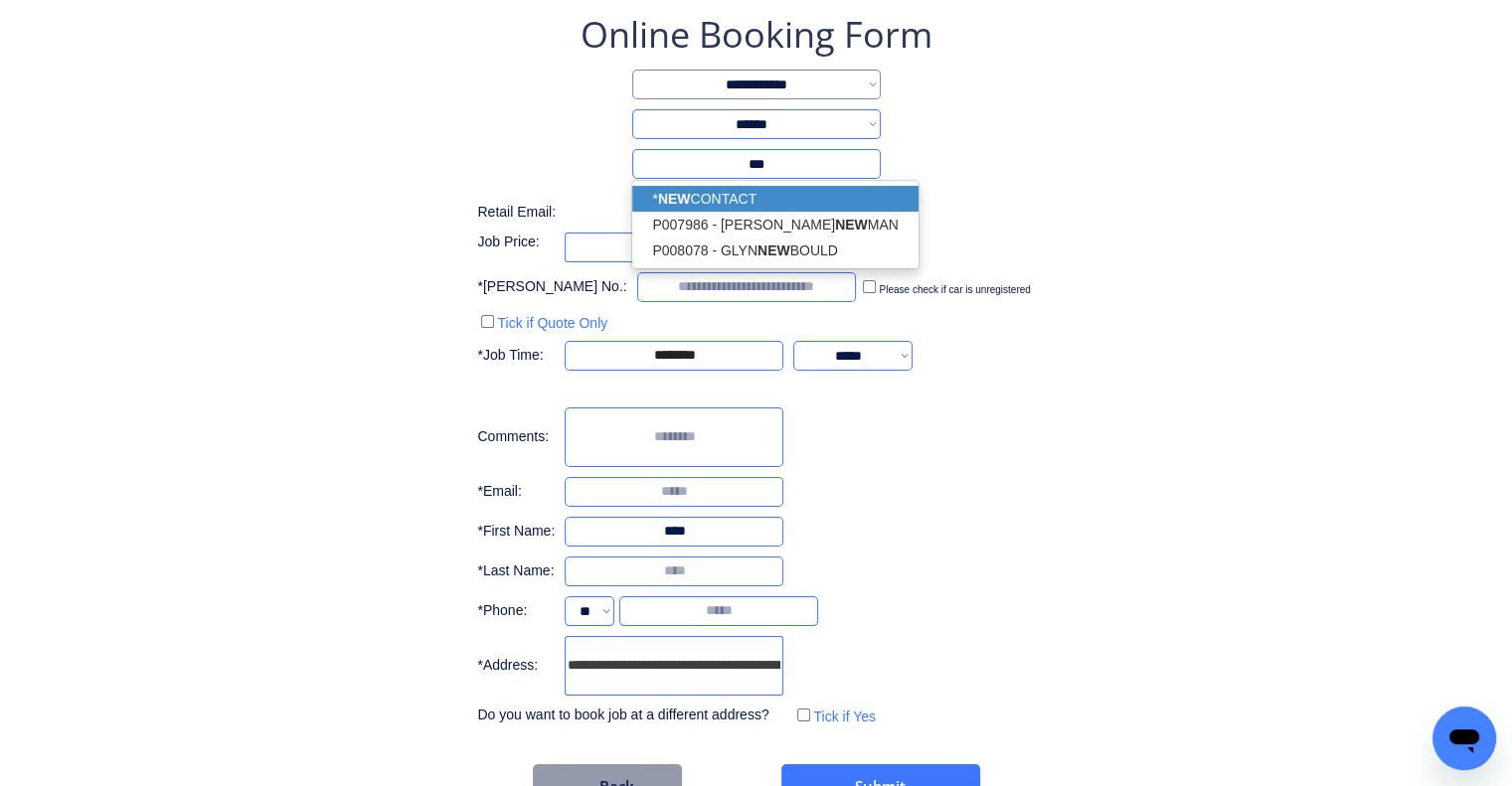 click on "* NEW  CONTACT" at bounding box center [774, 199] 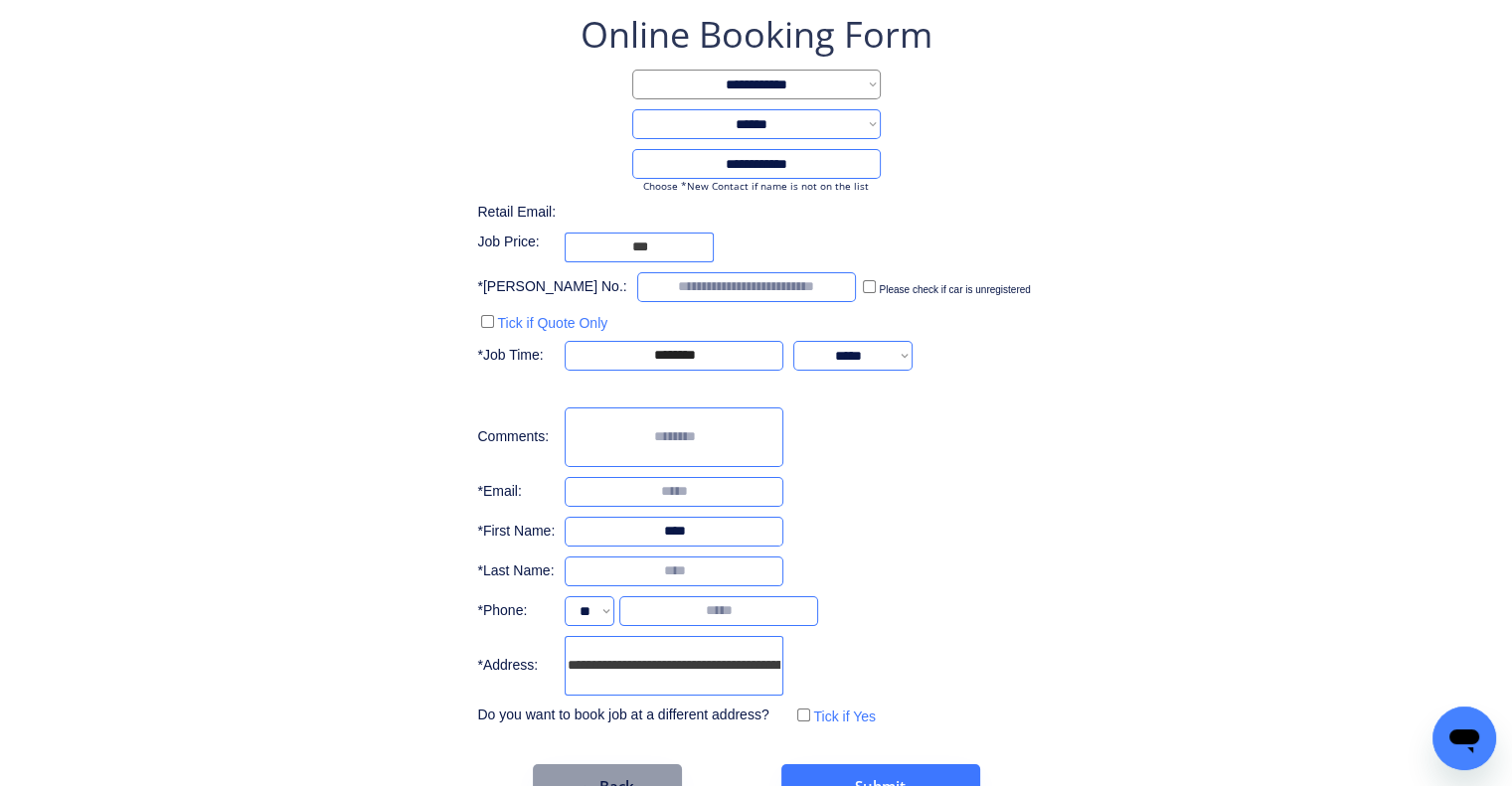 drag, startPoint x: 1085, startPoint y: 513, endPoint x: 1042, endPoint y: 510, distance: 43.104524 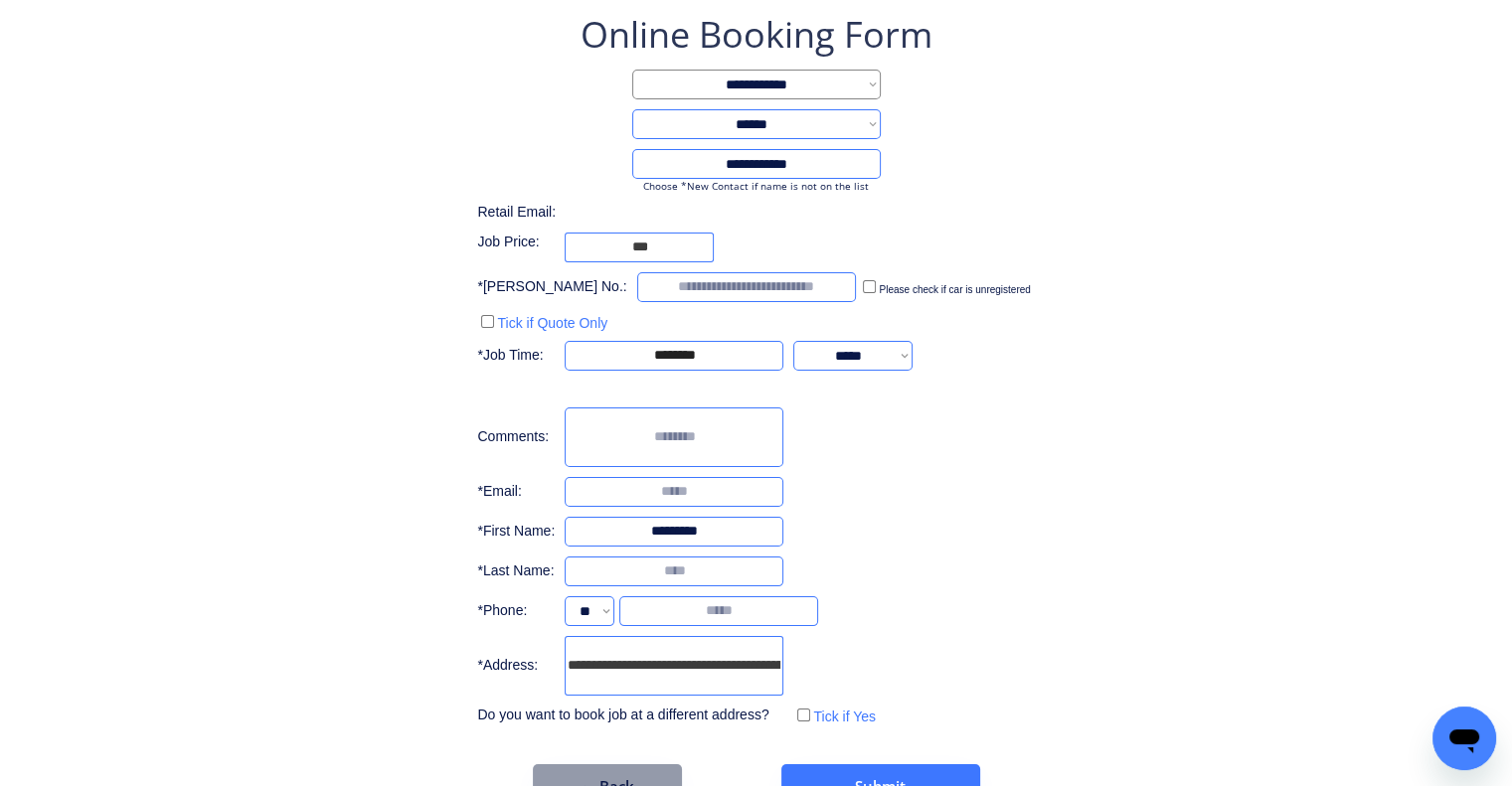 type on "*********" 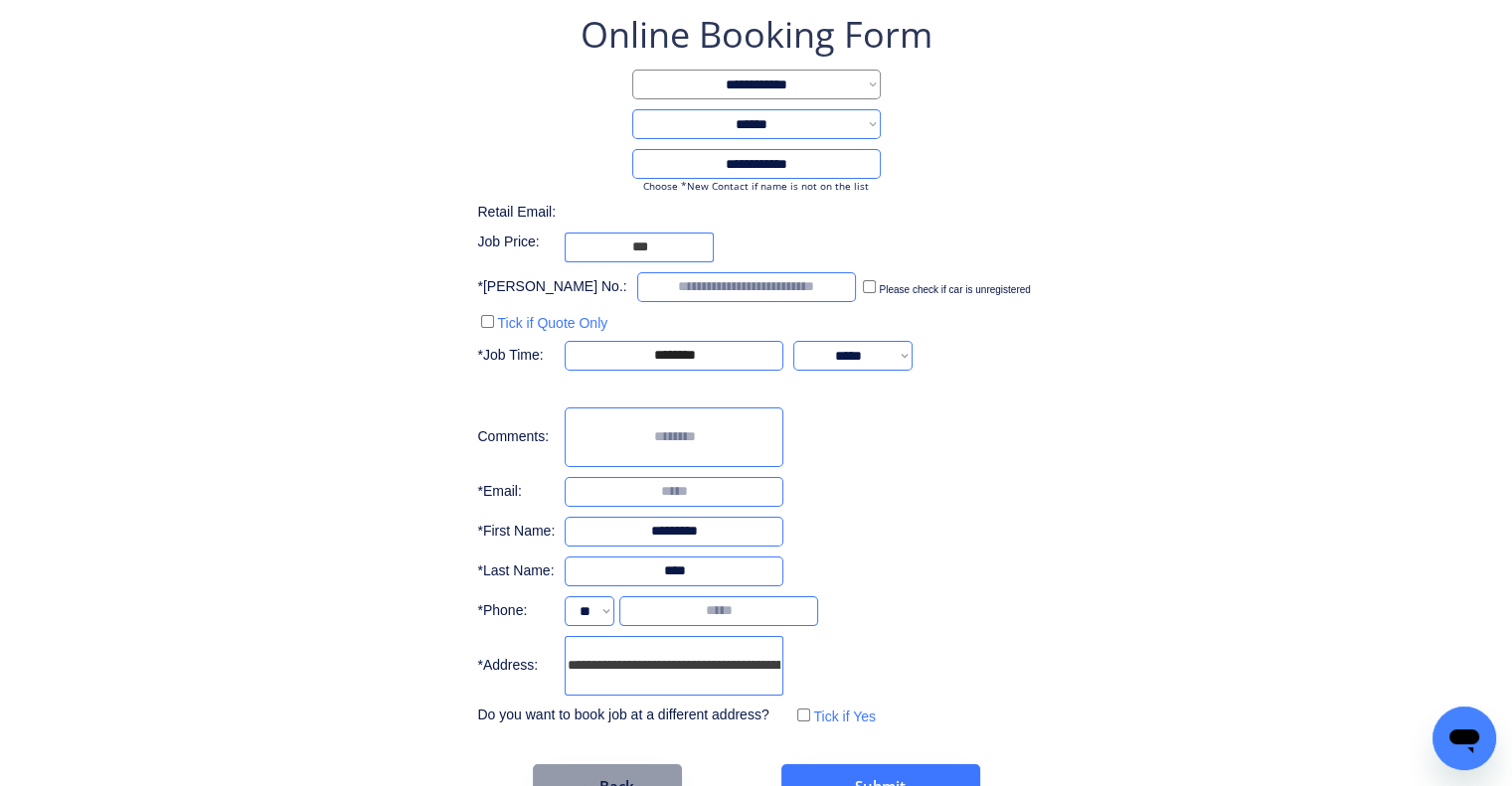 type on "****" 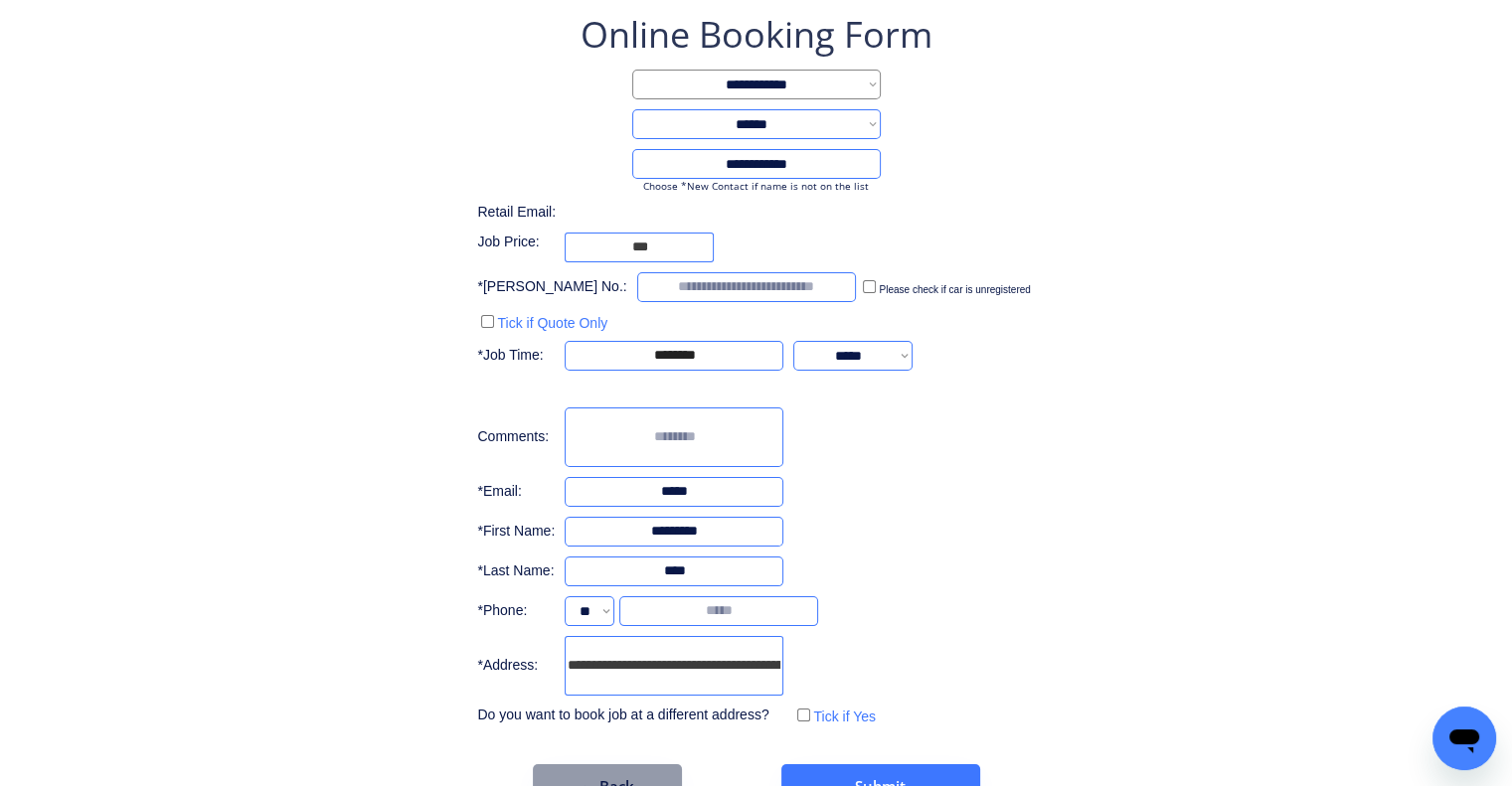 click on "*****" at bounding box center [674, 492] 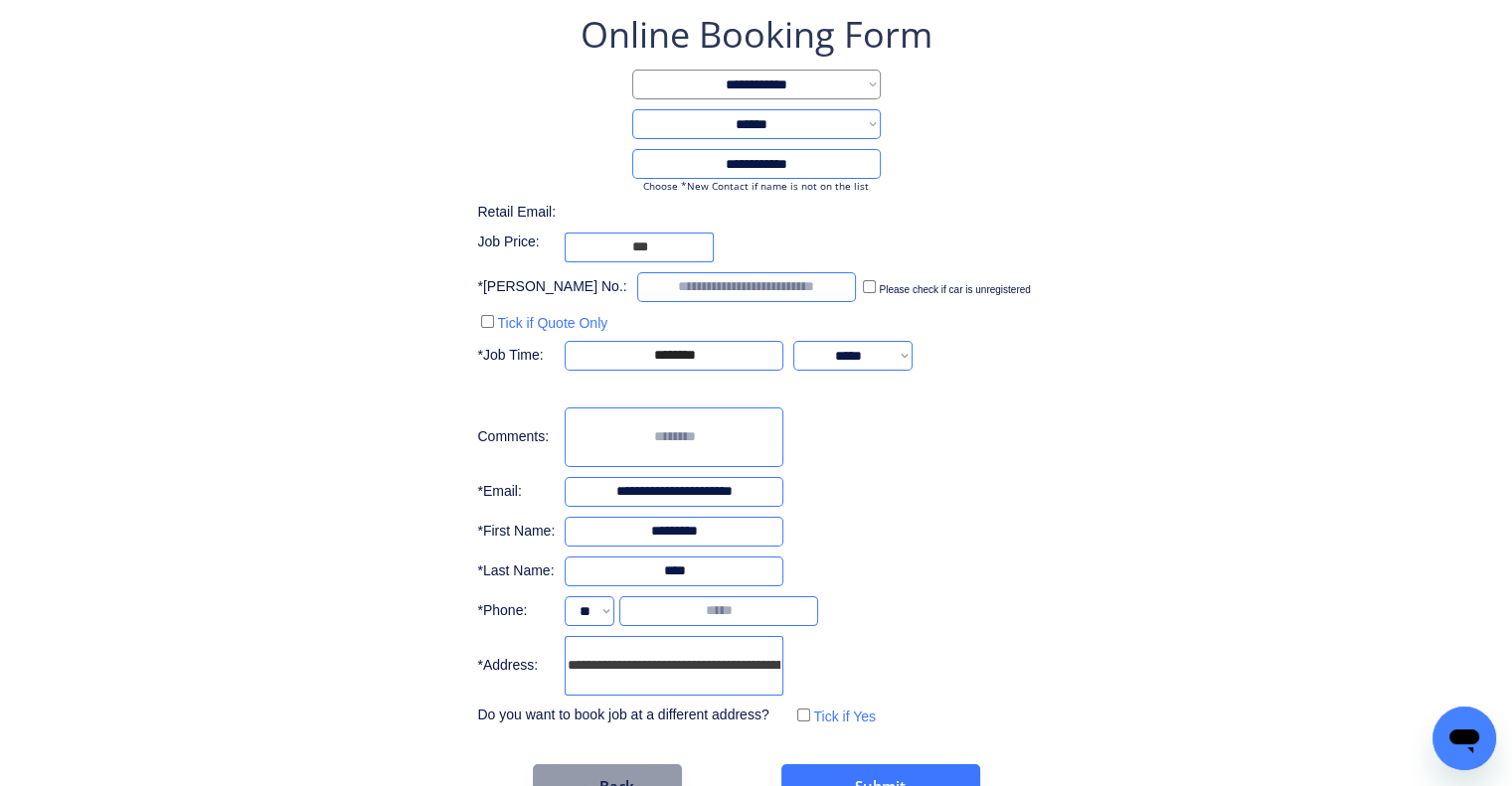type on "**********" 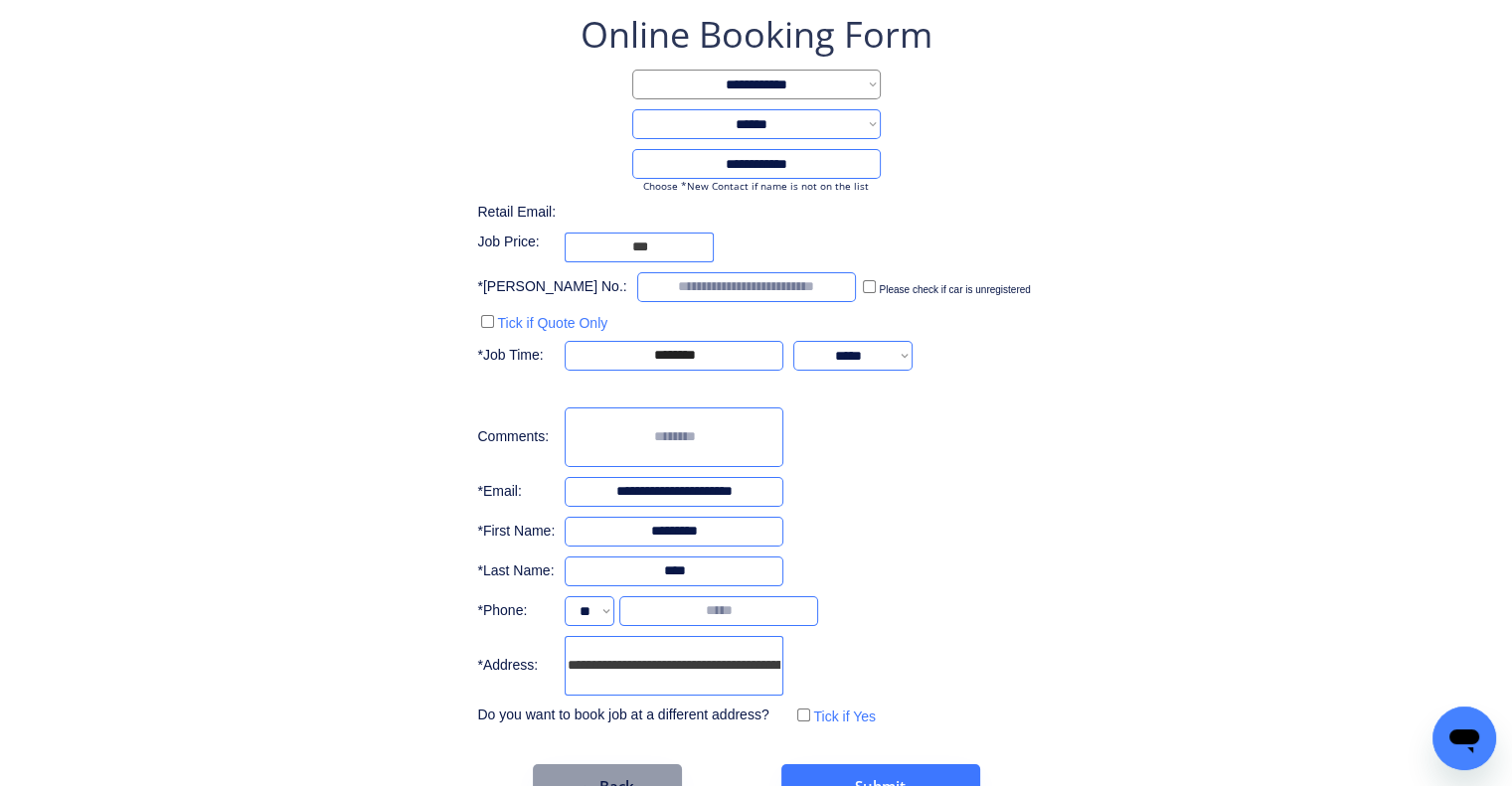 click on "**********" at bounding box center [756, 409] 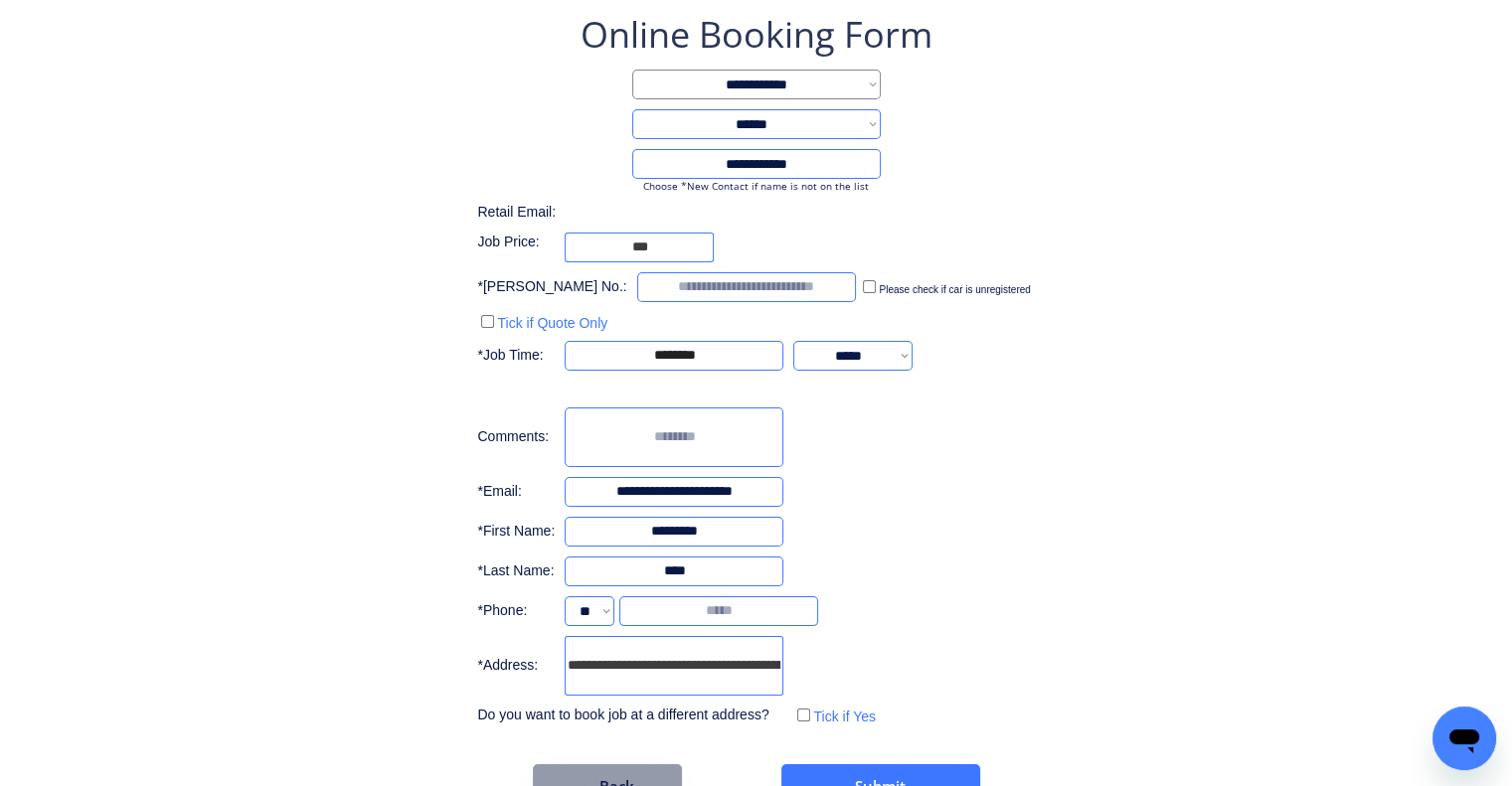 click at bounding box center [674, 437] 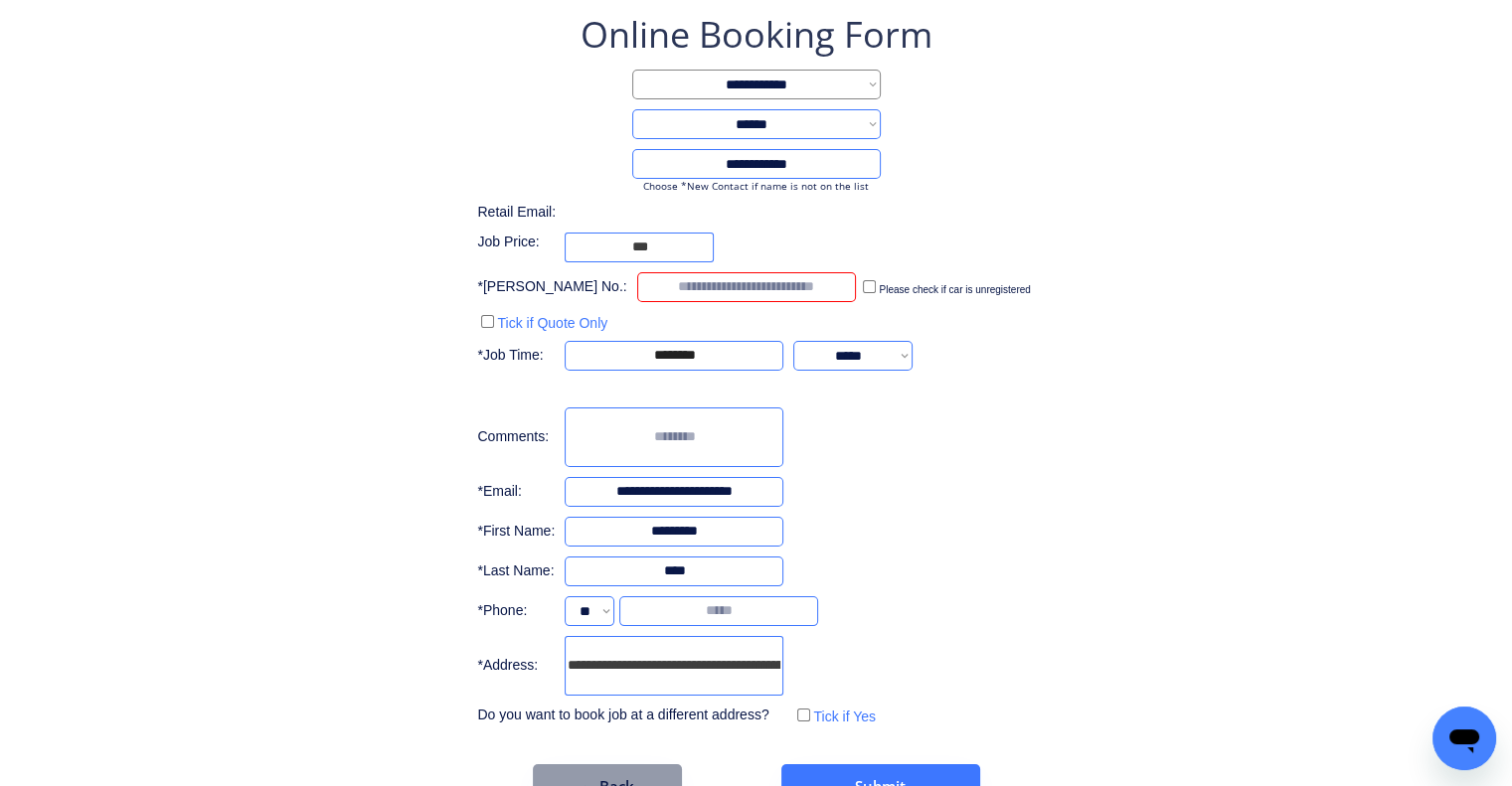 type on "*" 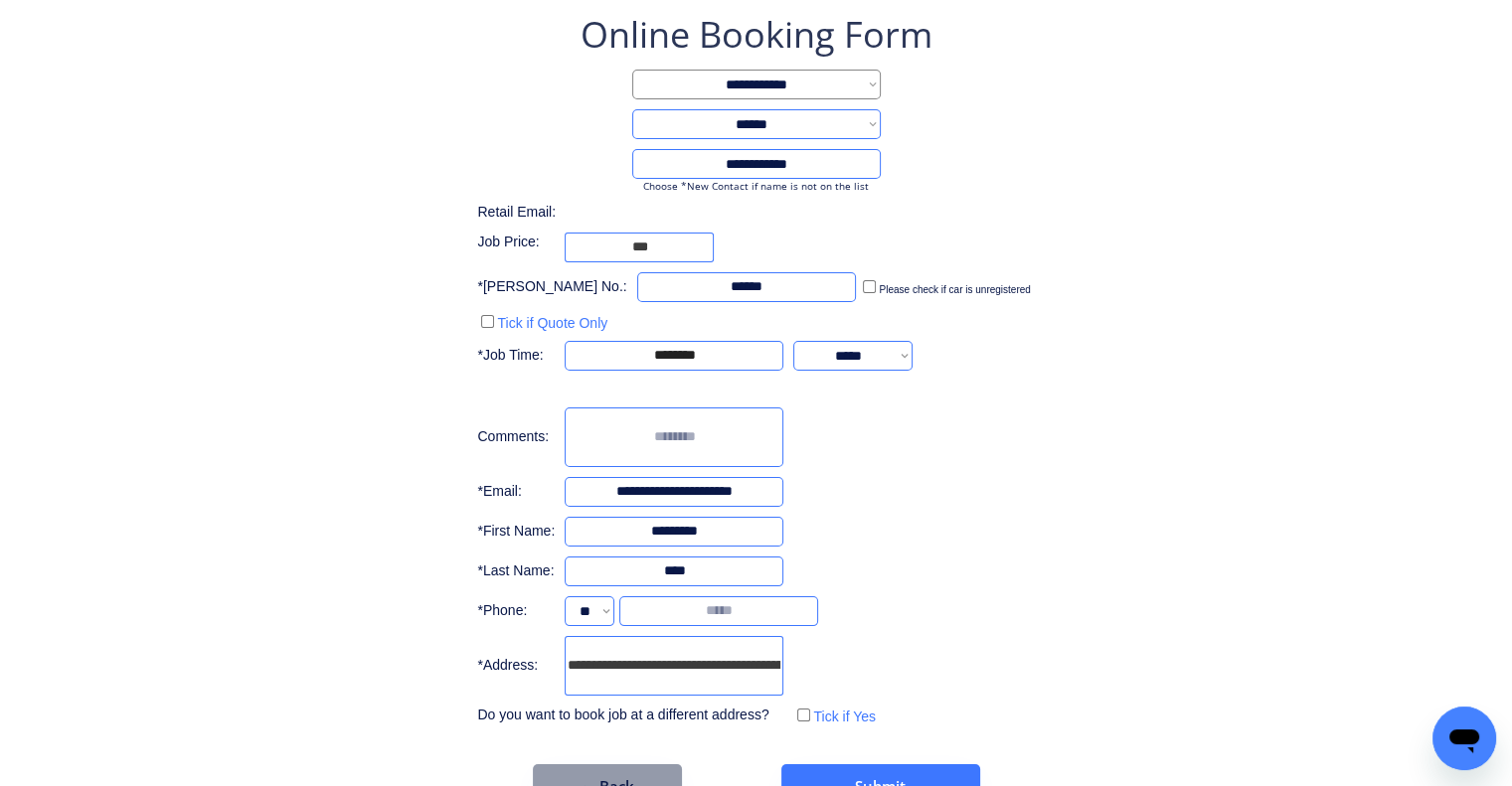 type on "******" 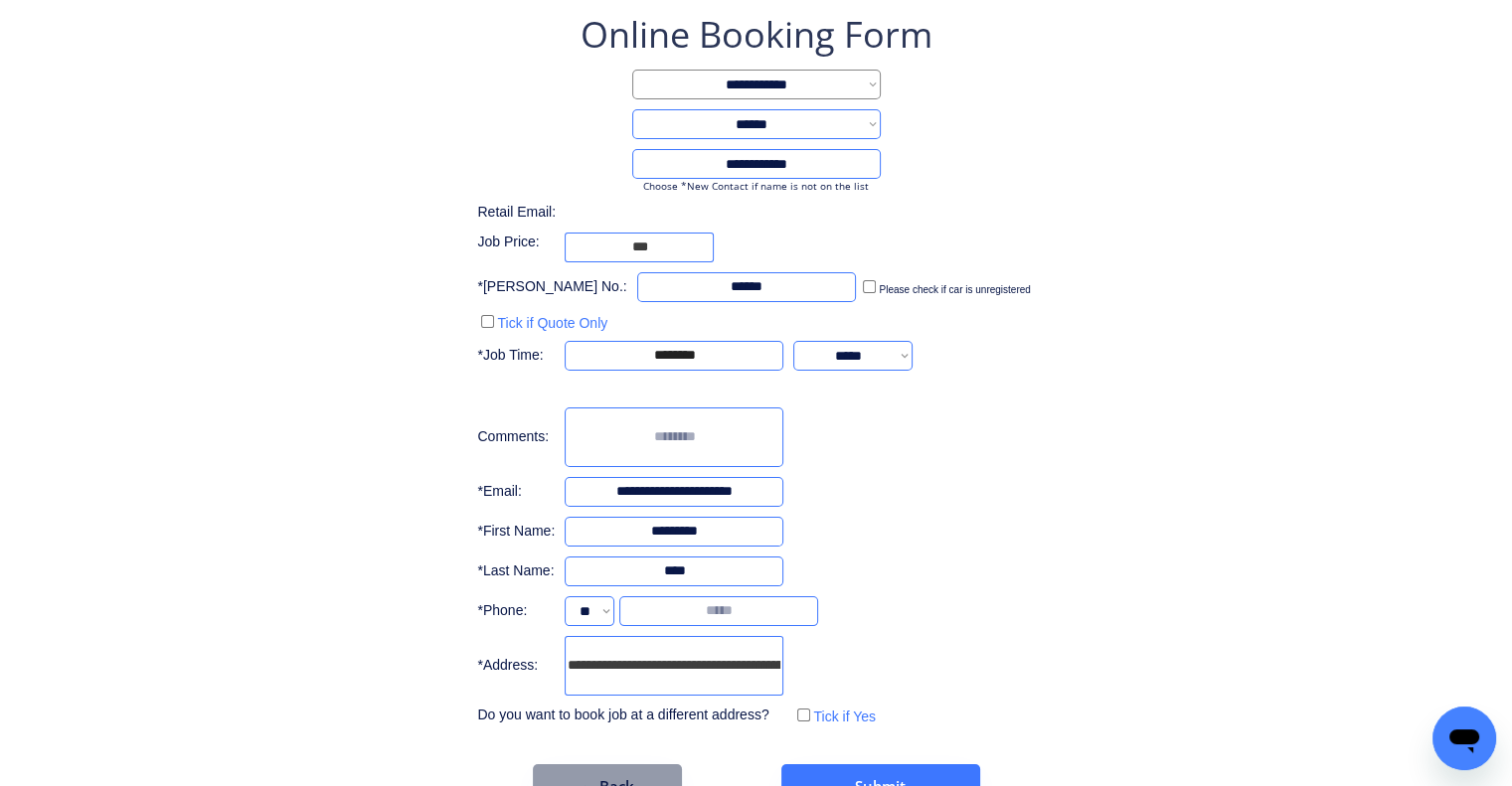 click on "**********" at bounding box center [756, 409] 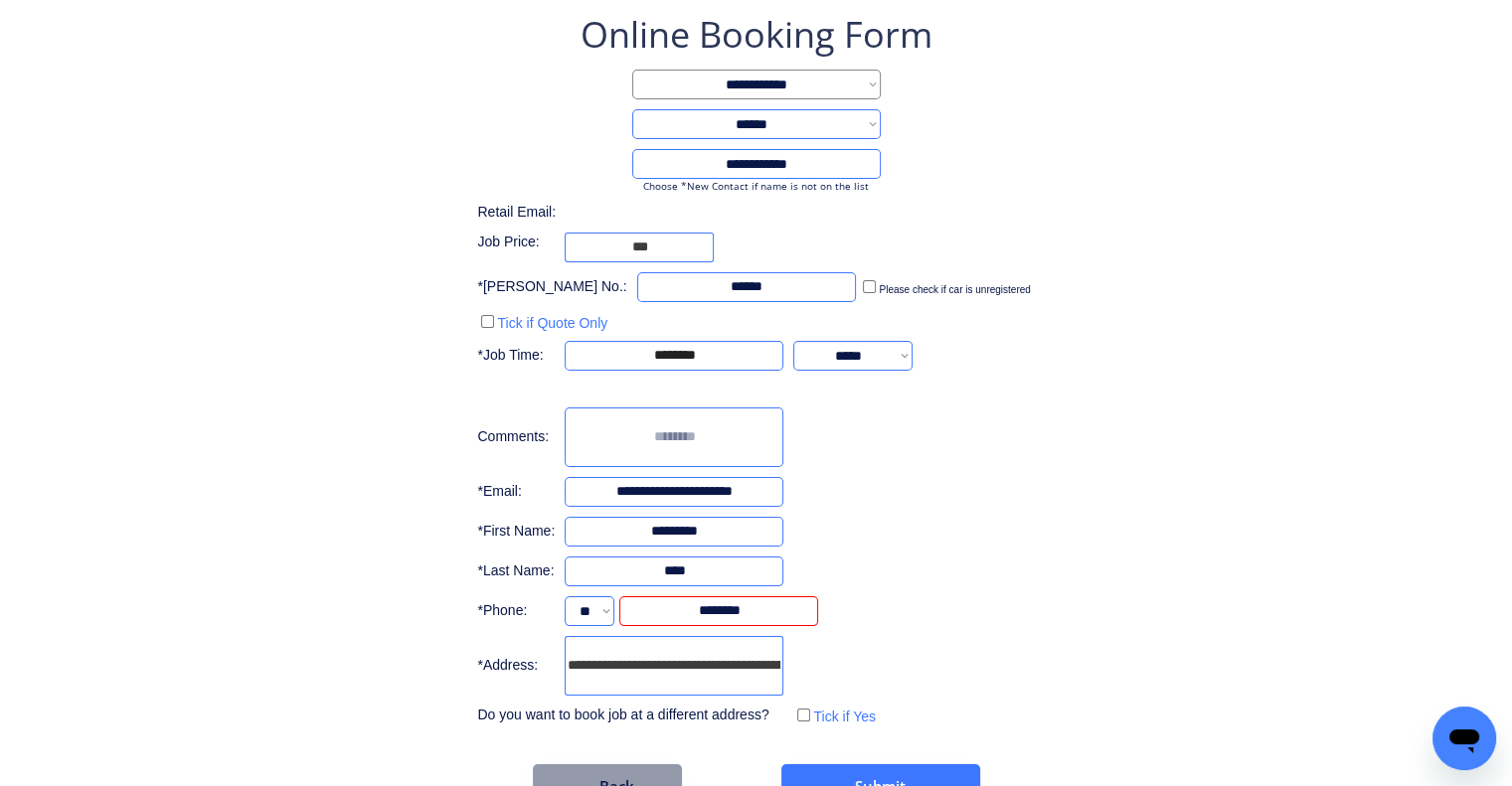 click on "**********" at bounding box center (756, 409) 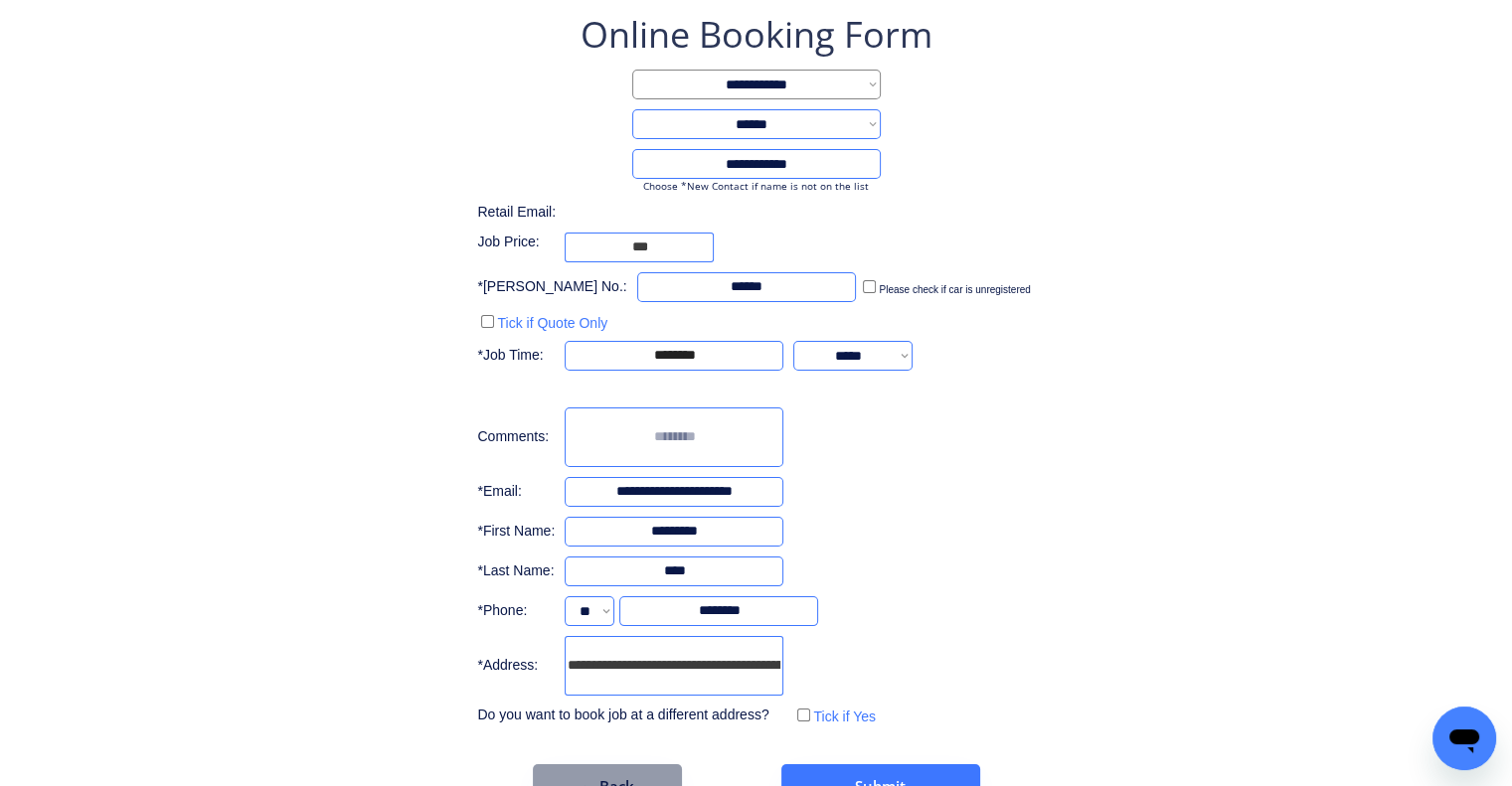 click on "**********" at bounding box center [756, 370] 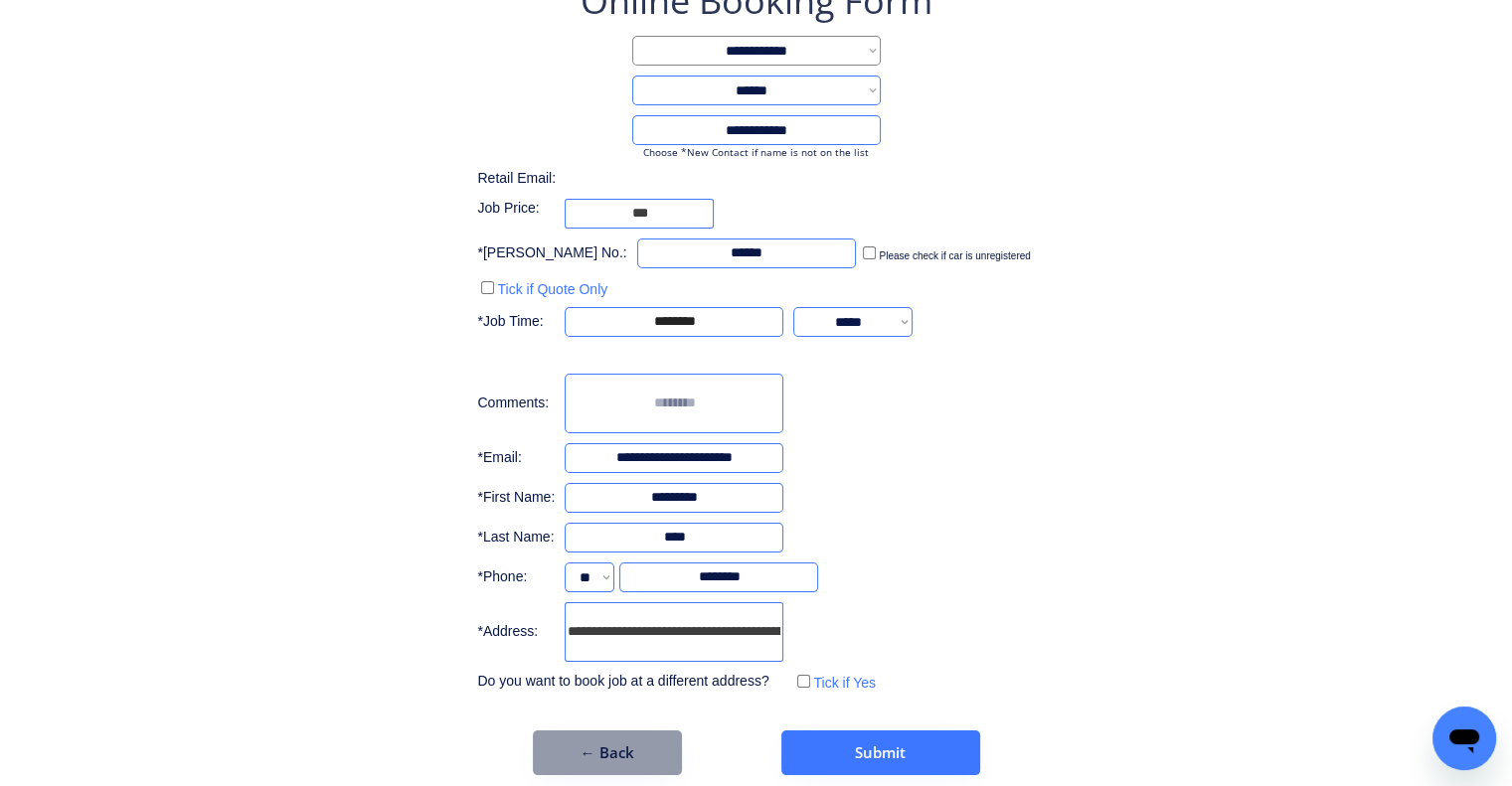 scroll, scrollTop: 152, scrollLeft: 0, axis: vertical 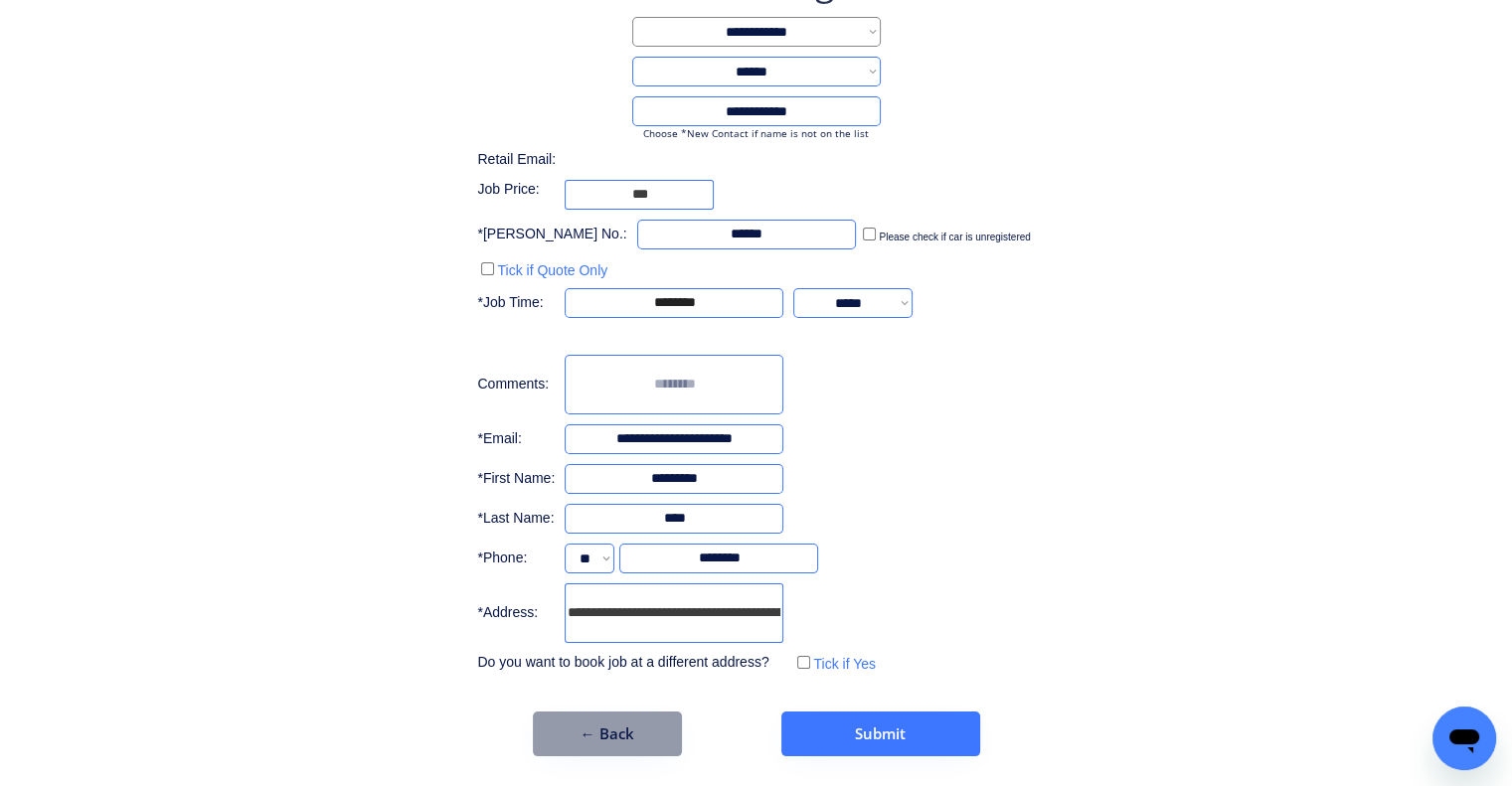 click on "**********" at bounding box center (756, 317) 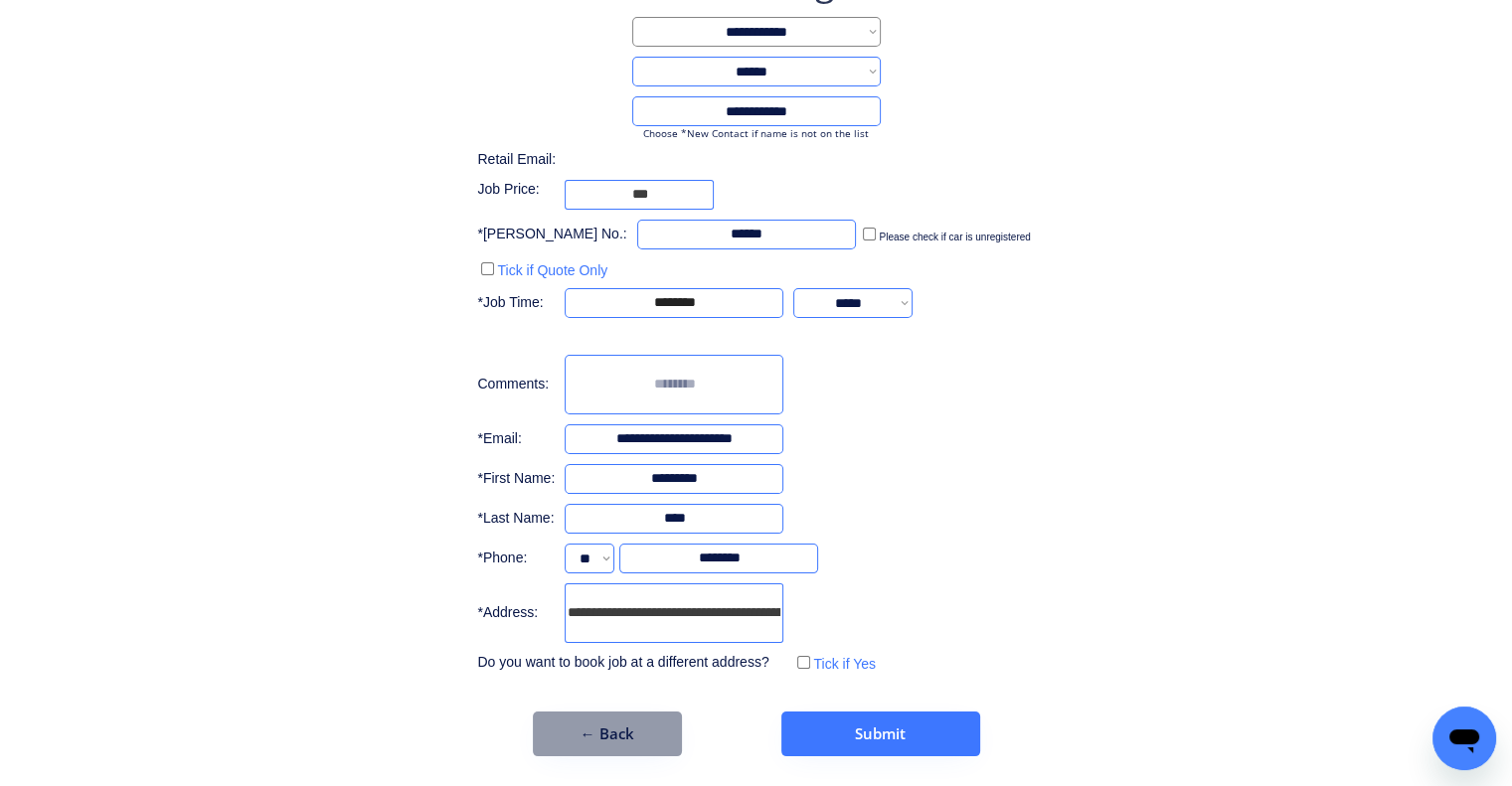 click on "**********" at bounding box center (756, 317) 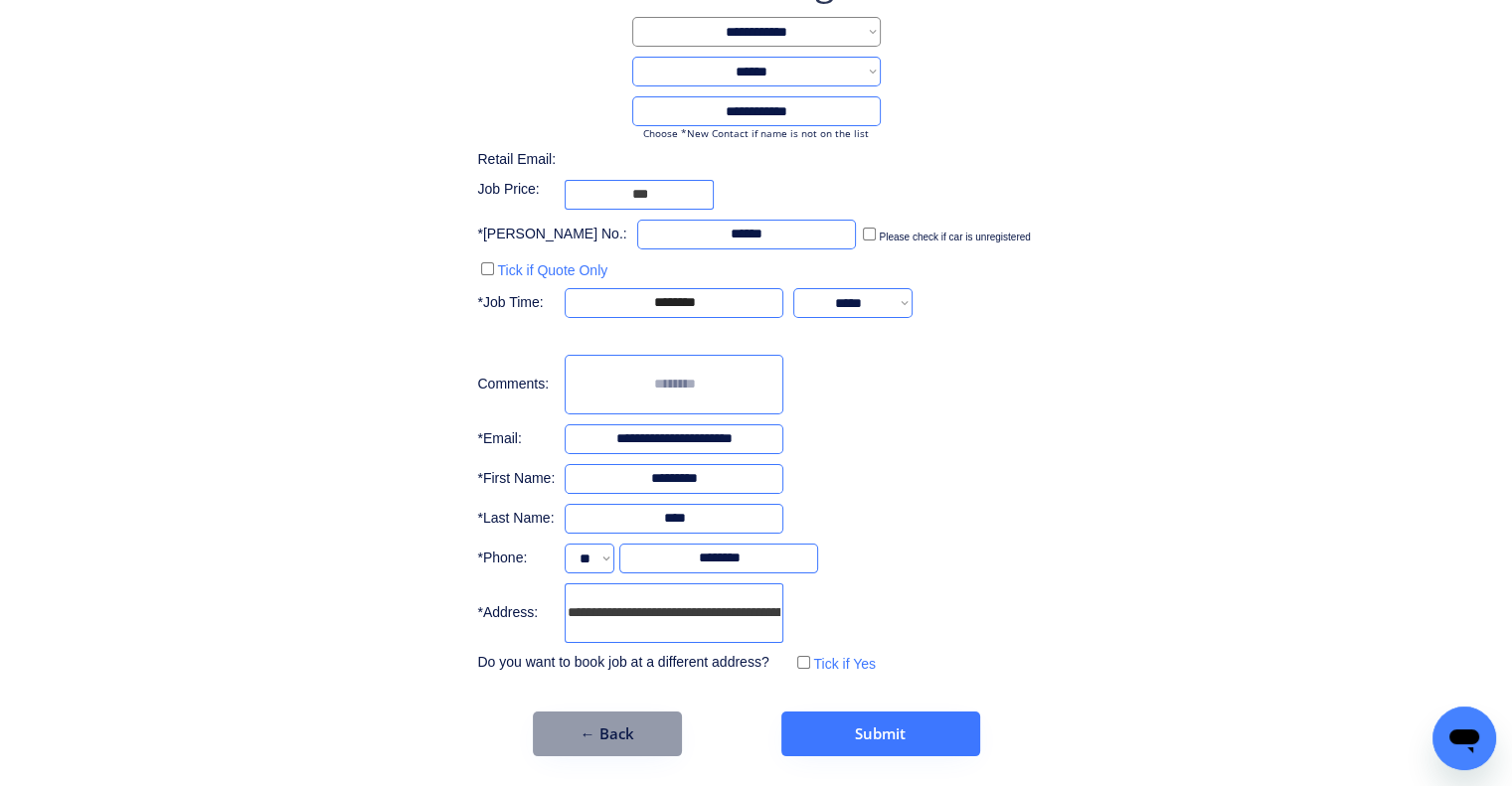 click at bounding box center (674, 385) 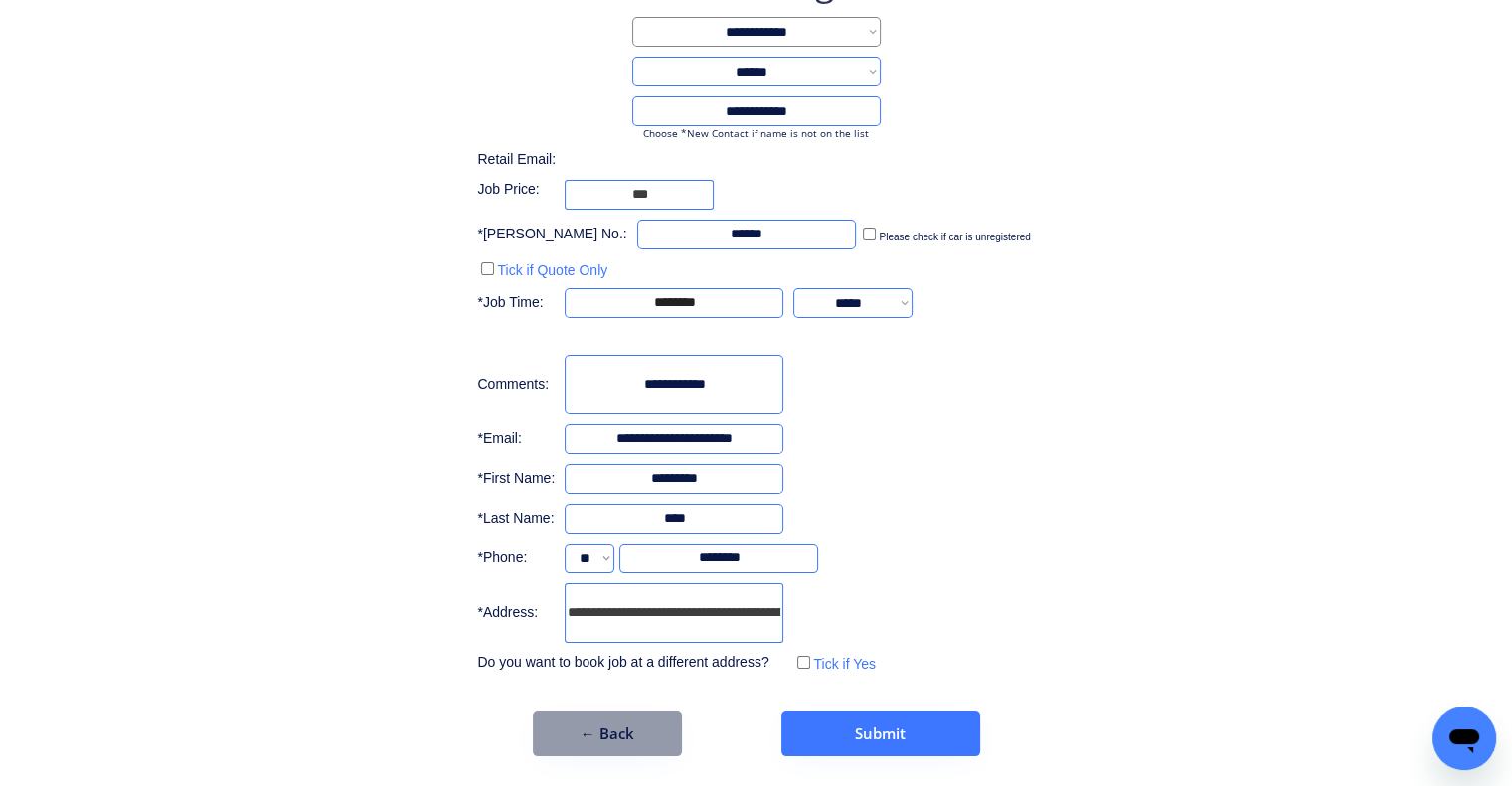 click on "**********" at bounding box center (756, 357) 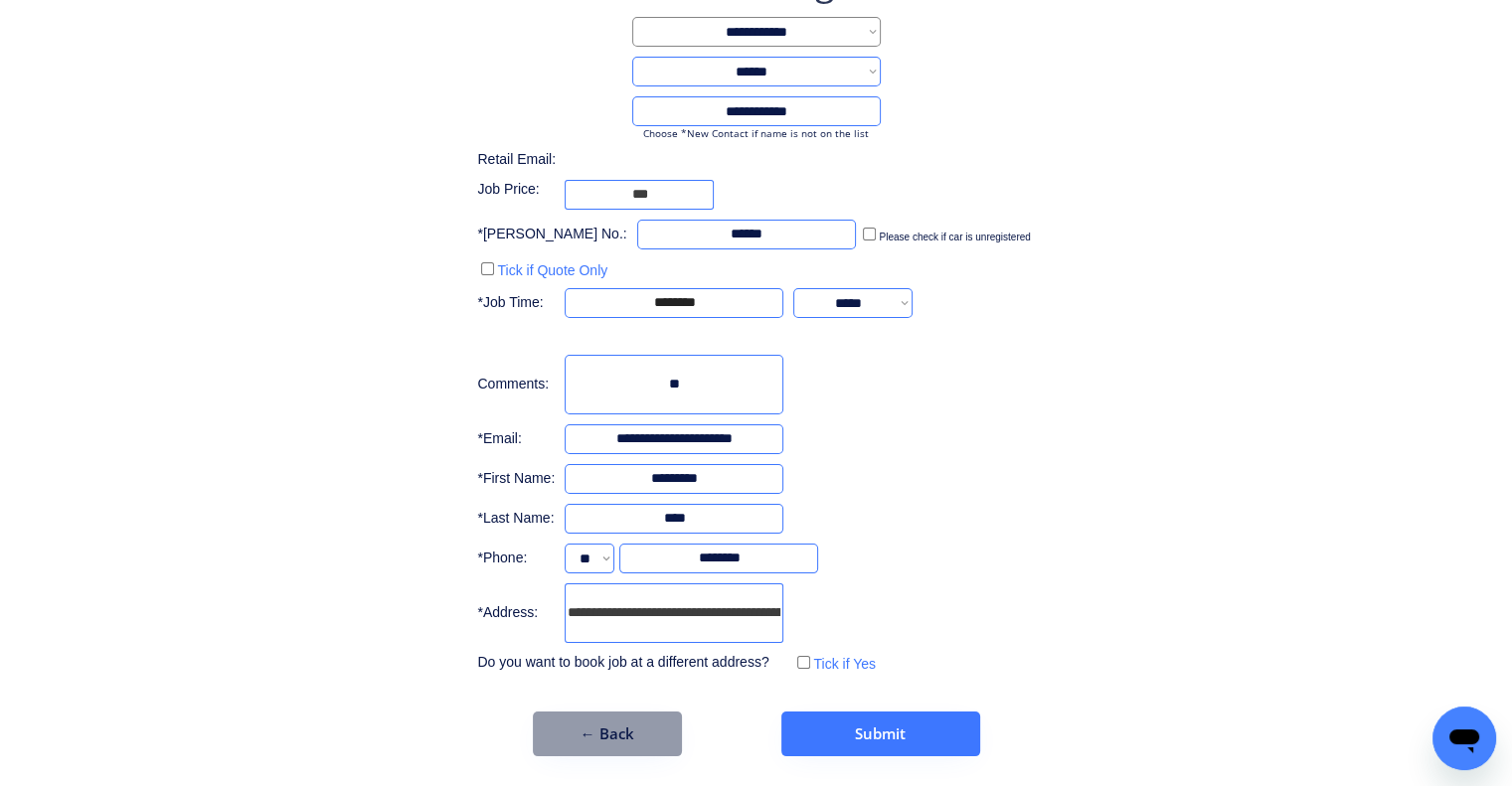 type on "*" 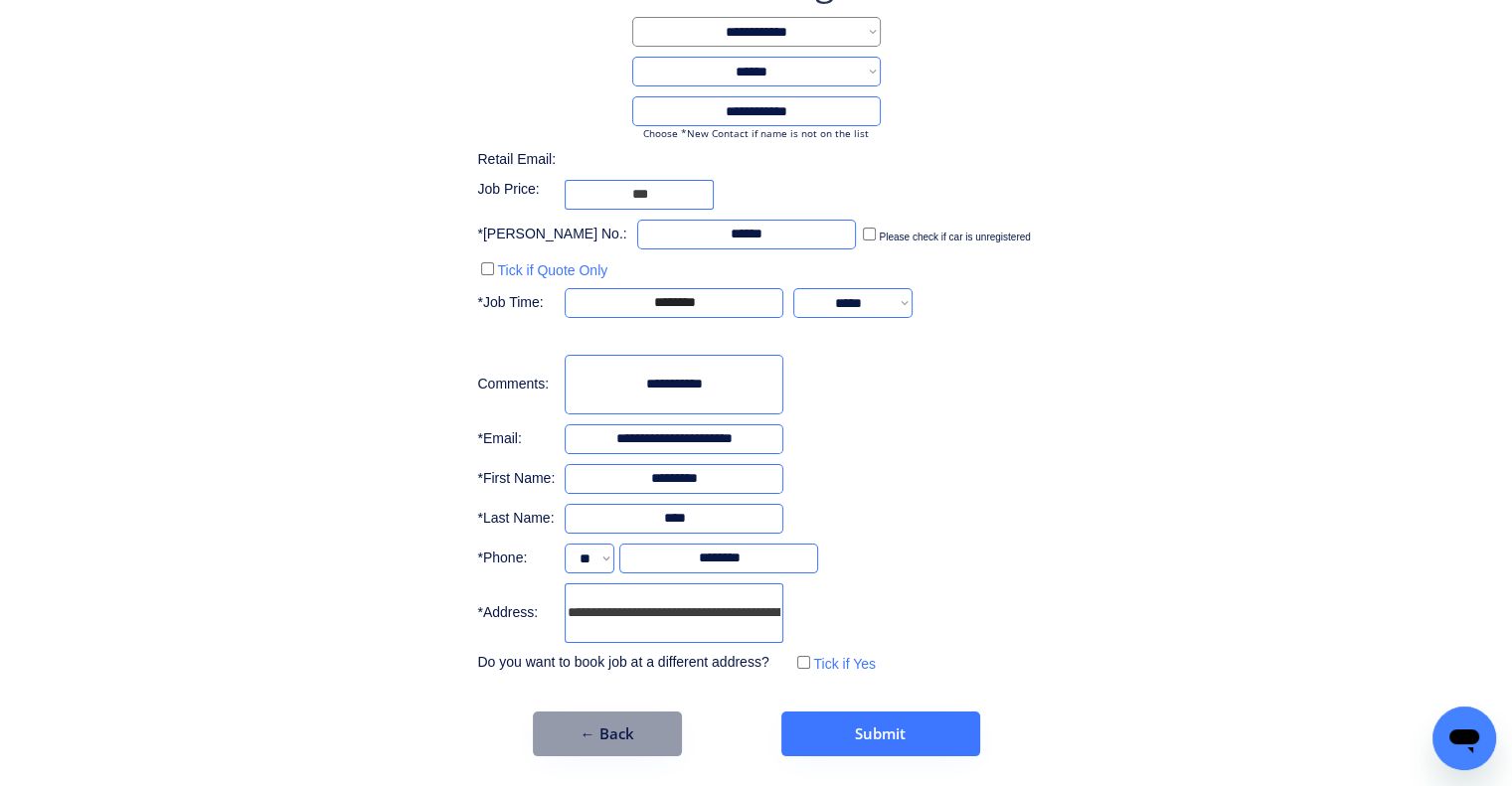 type on "**********" 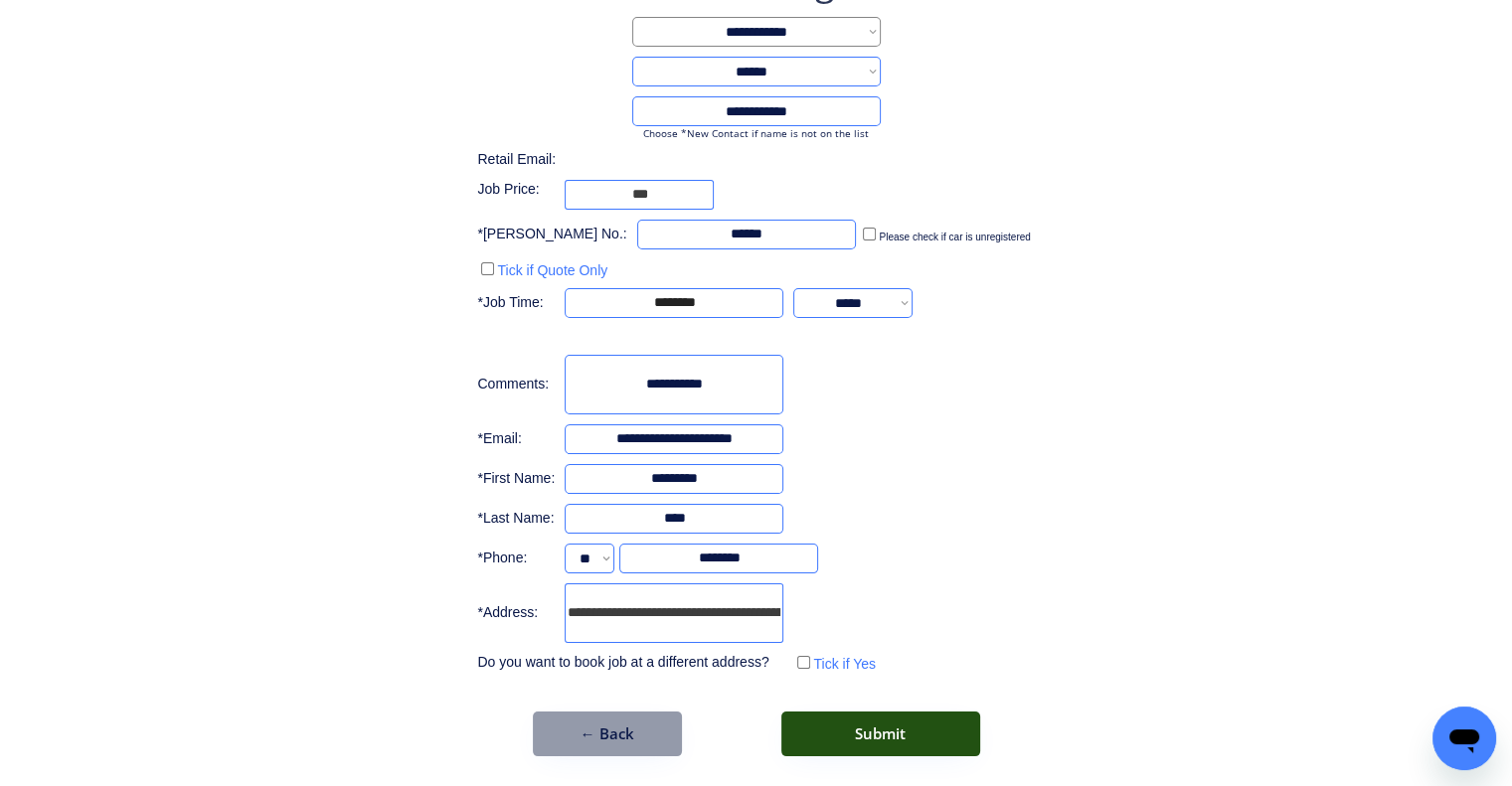 click on "Submit" at bounding box center (881, 733) 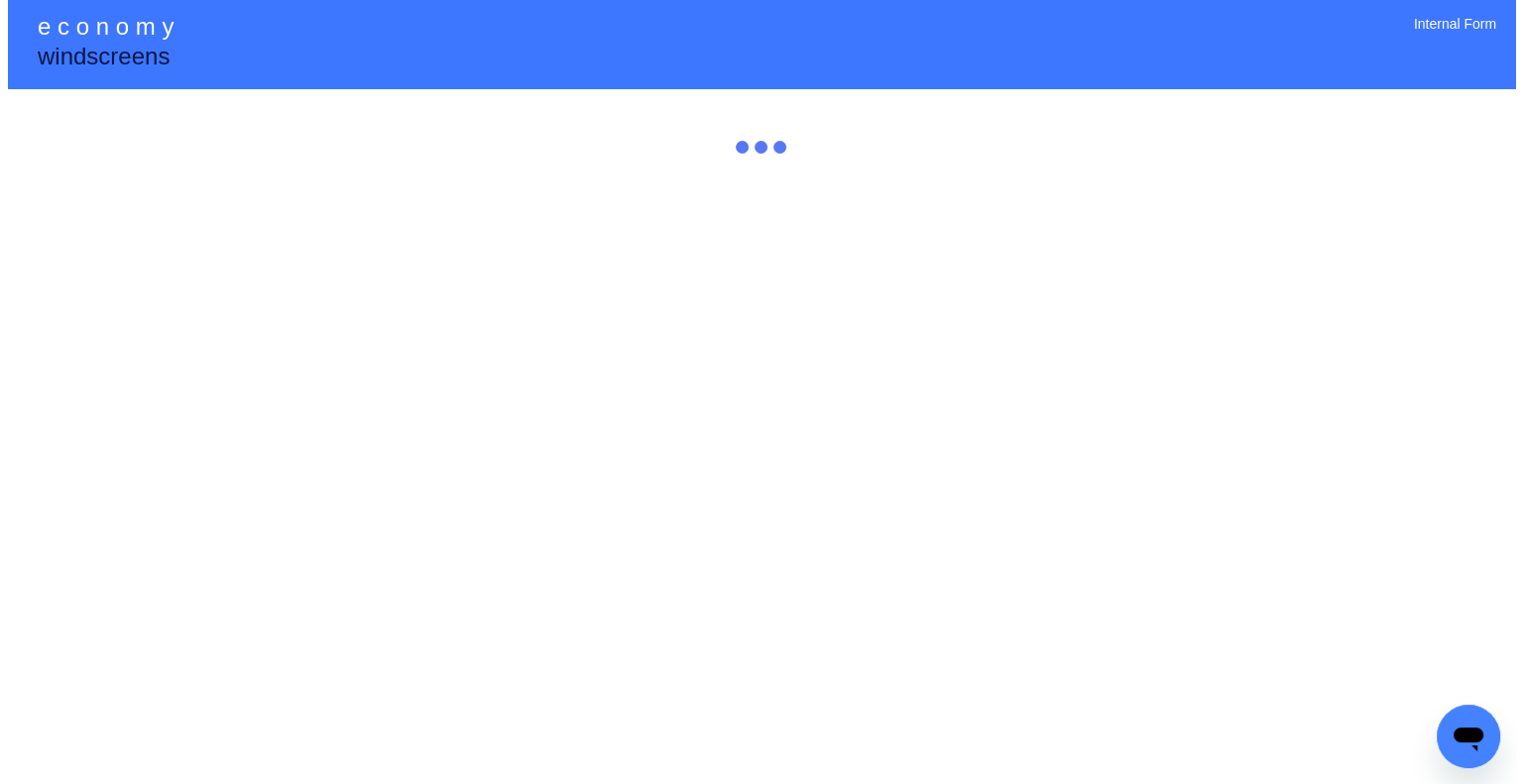 scroll, scrollTop: 0, scrollLeft: 0, axis: both 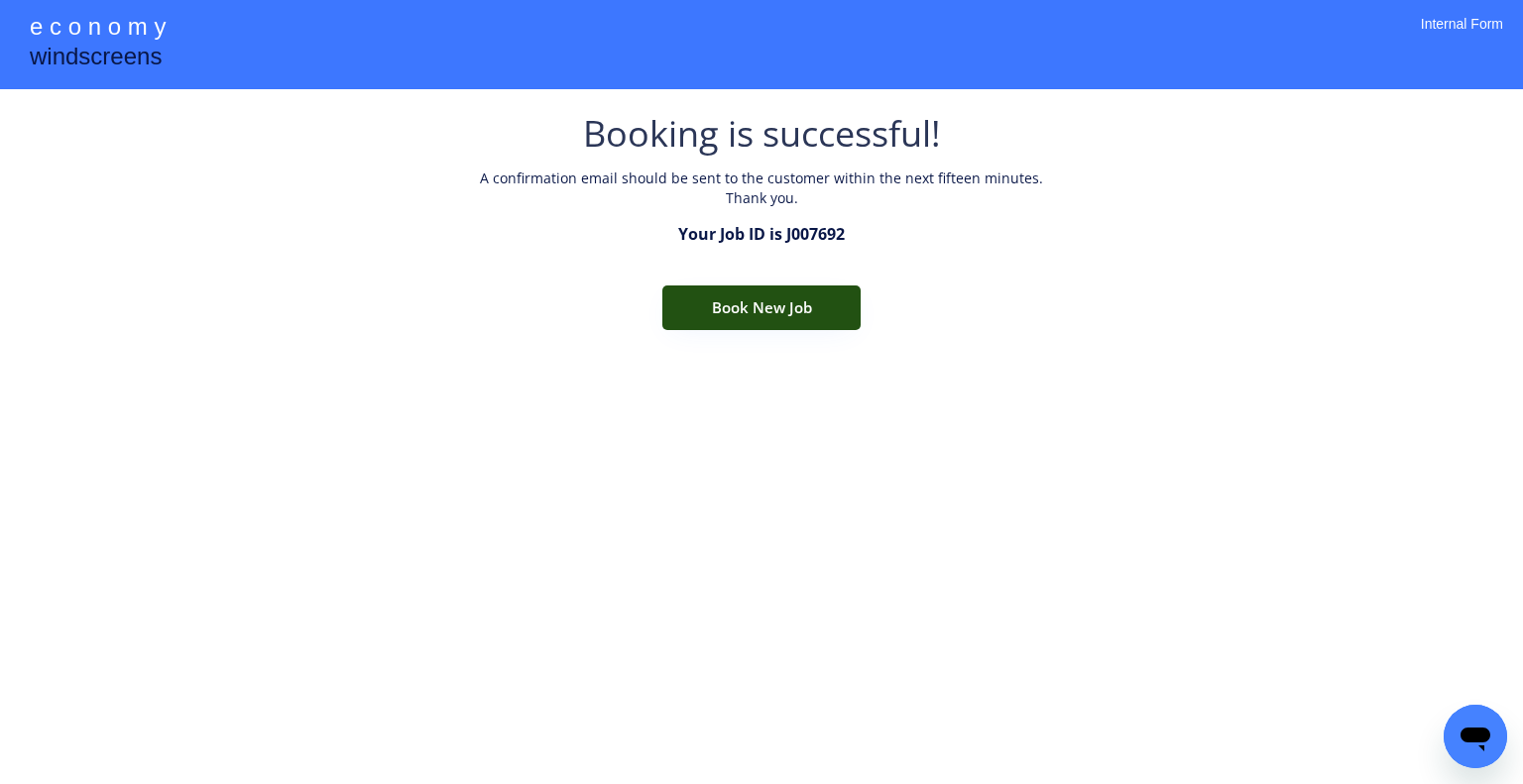 click on "Book New Job" at bounding box center [762, 307] 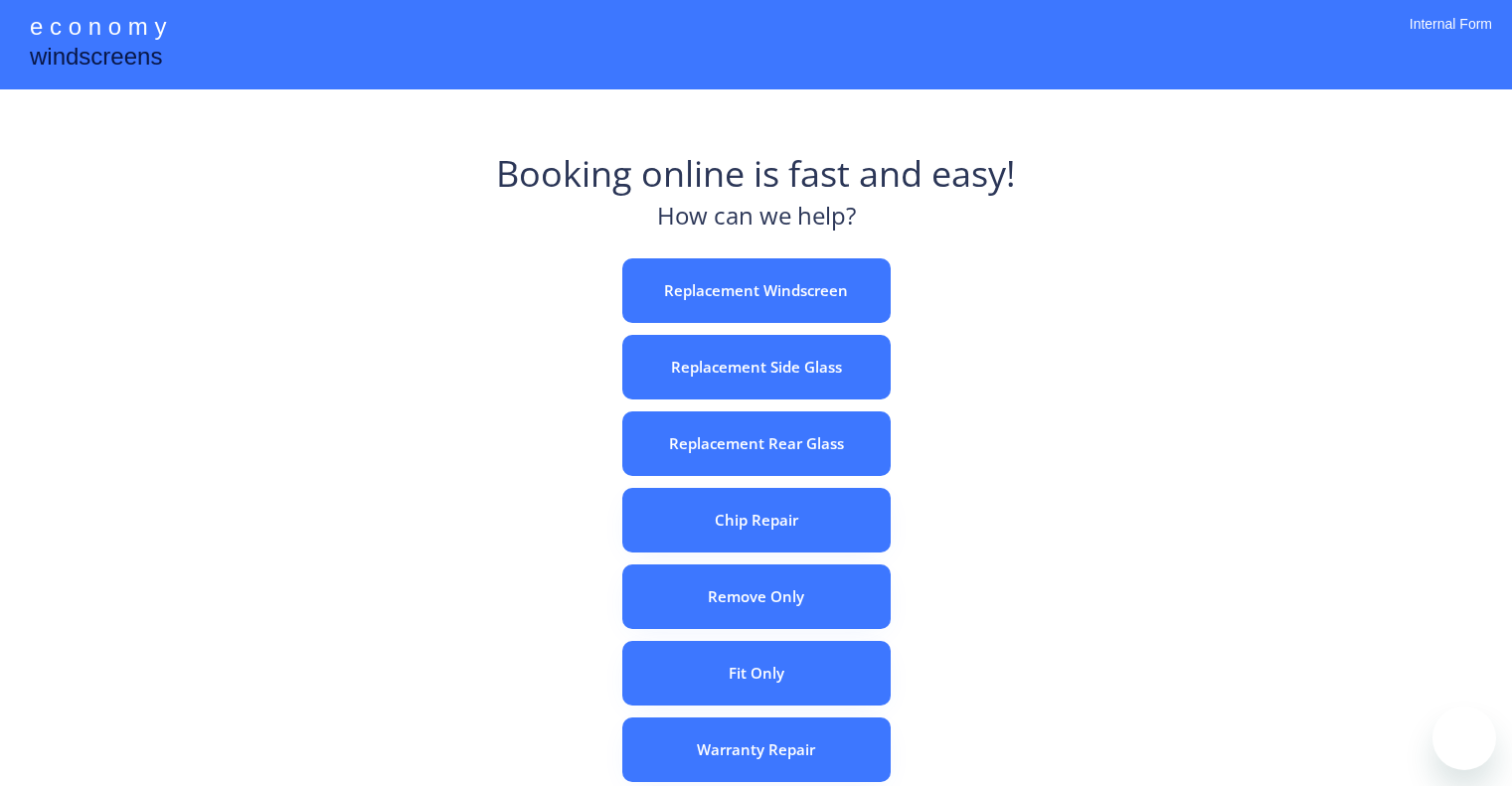 scroll, scrollTop: 0, scrollLeft: 0, axis: both 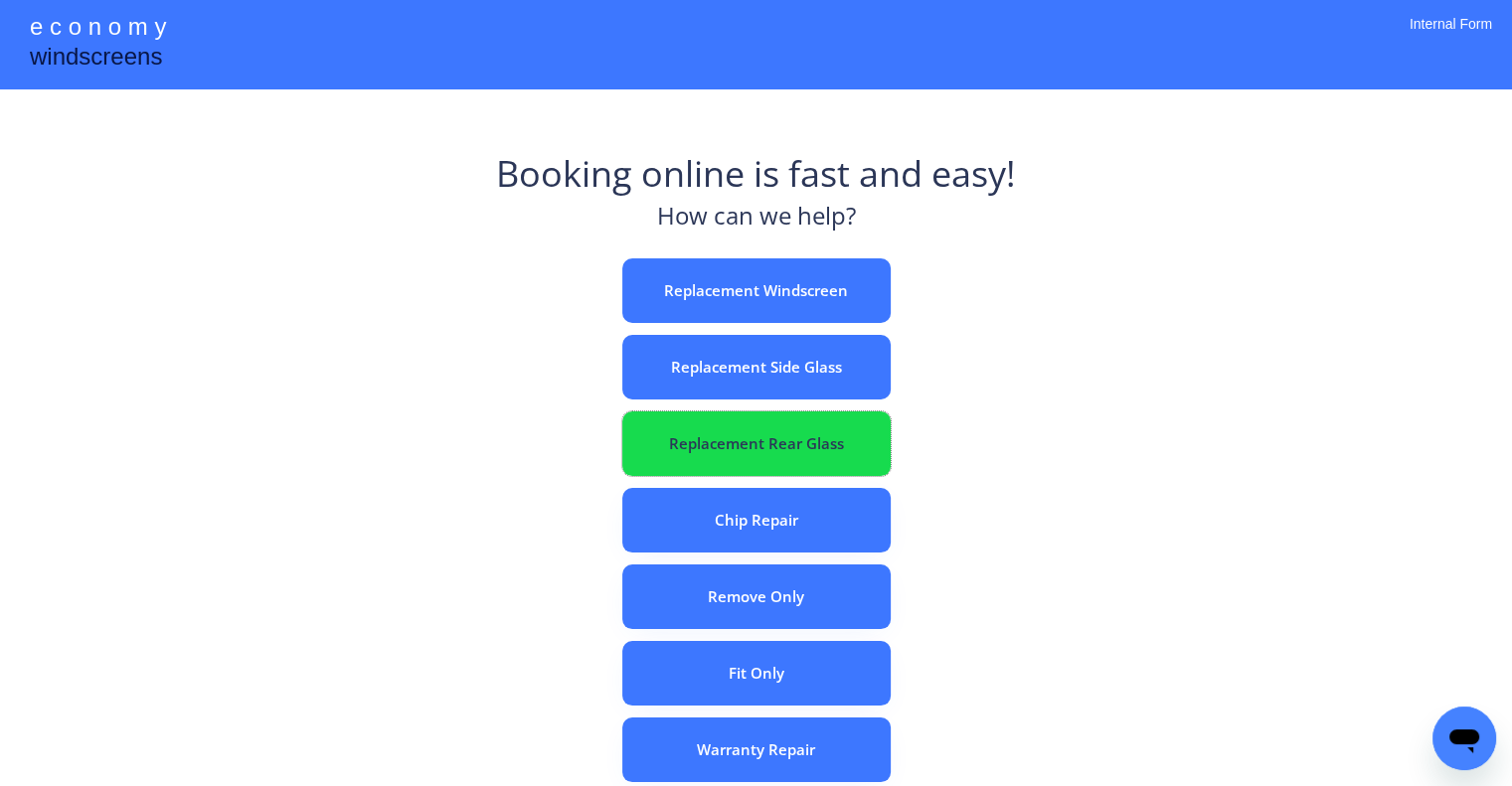 drag, startPoint x: 846, startPoint y: 458, endPoint x: 898, endPoint y: 492, distance: 62.1289 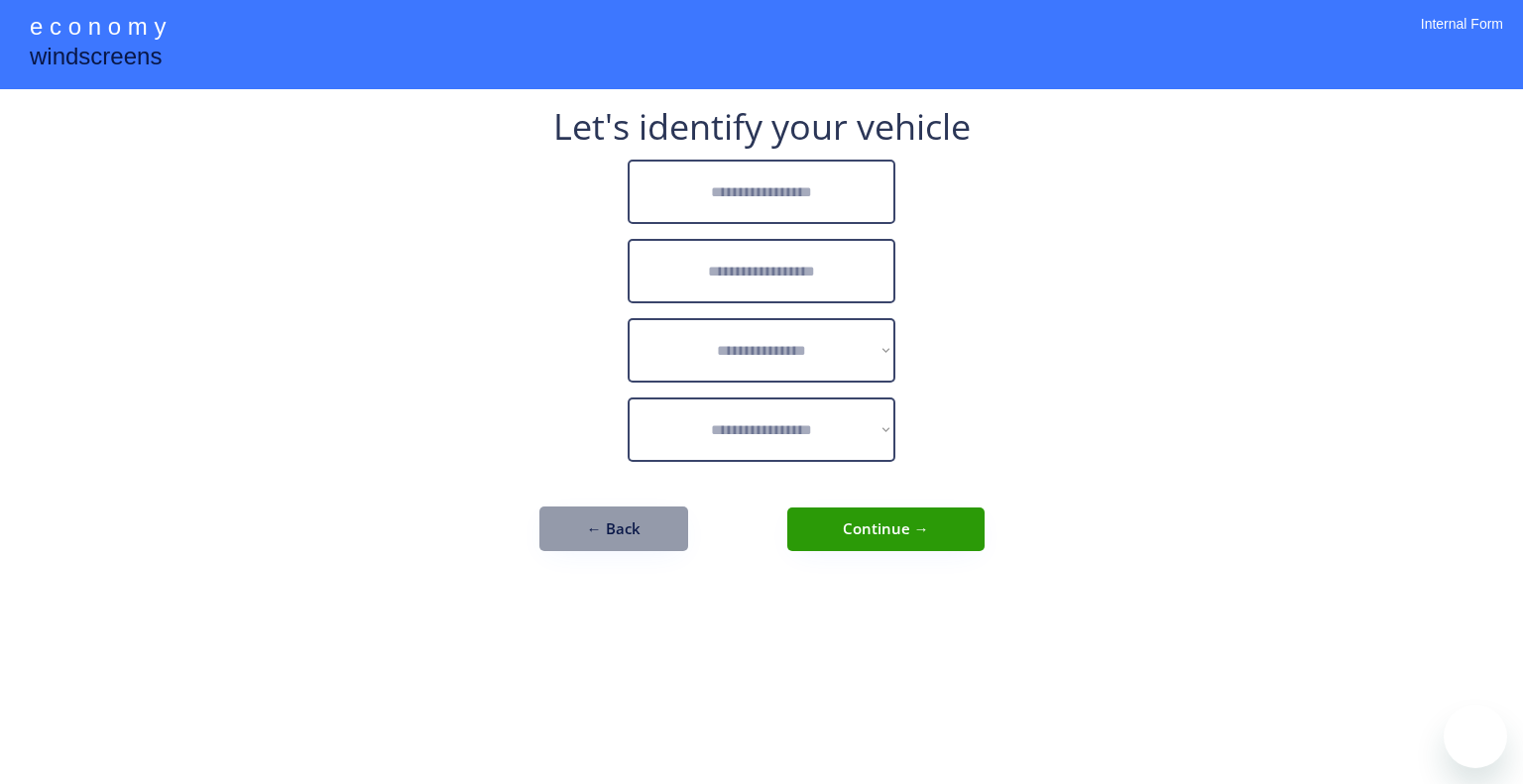 scroll, scrollTop: 0, scrollLeft: 0, axis: both 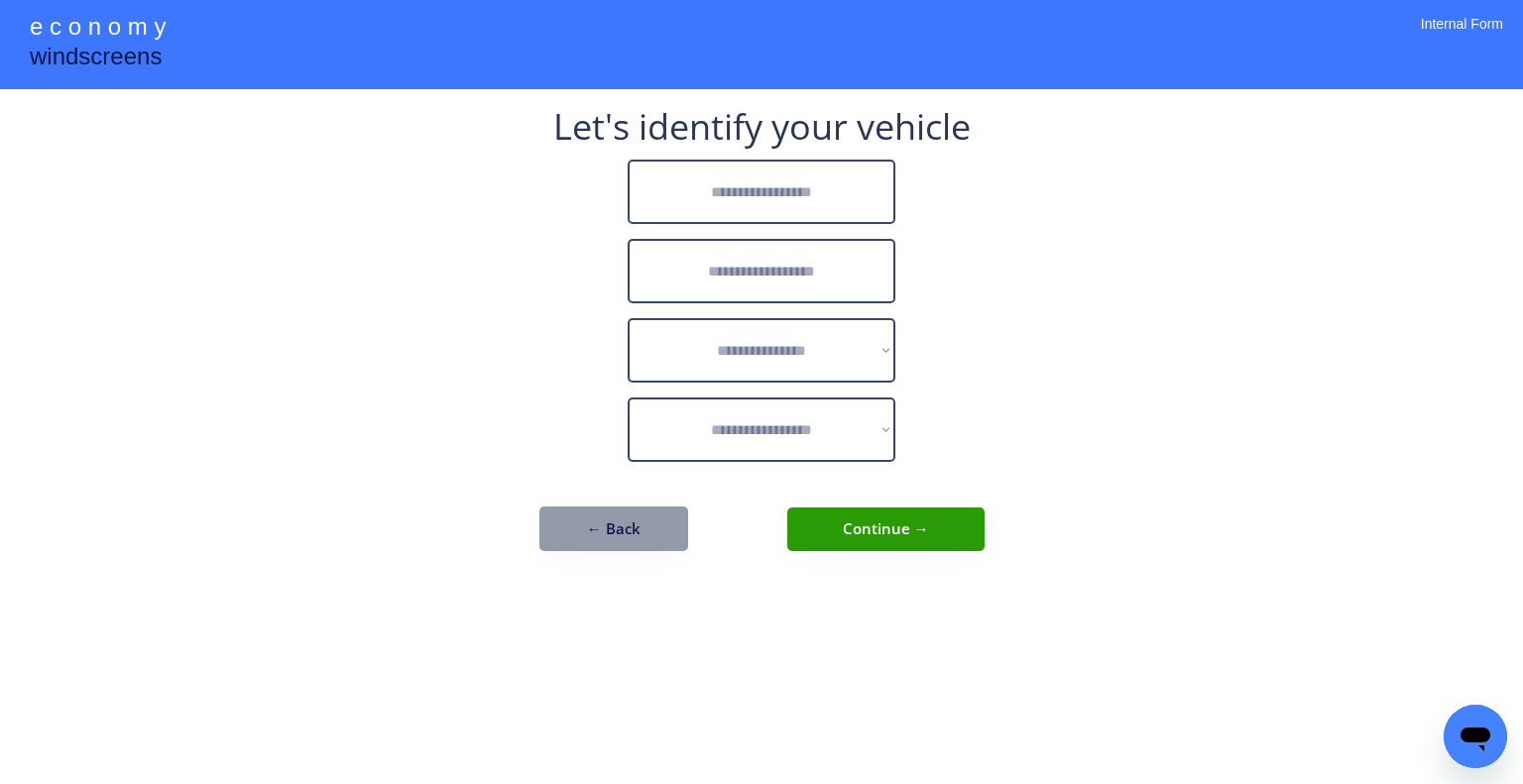 click at bounding box center [762, 191] 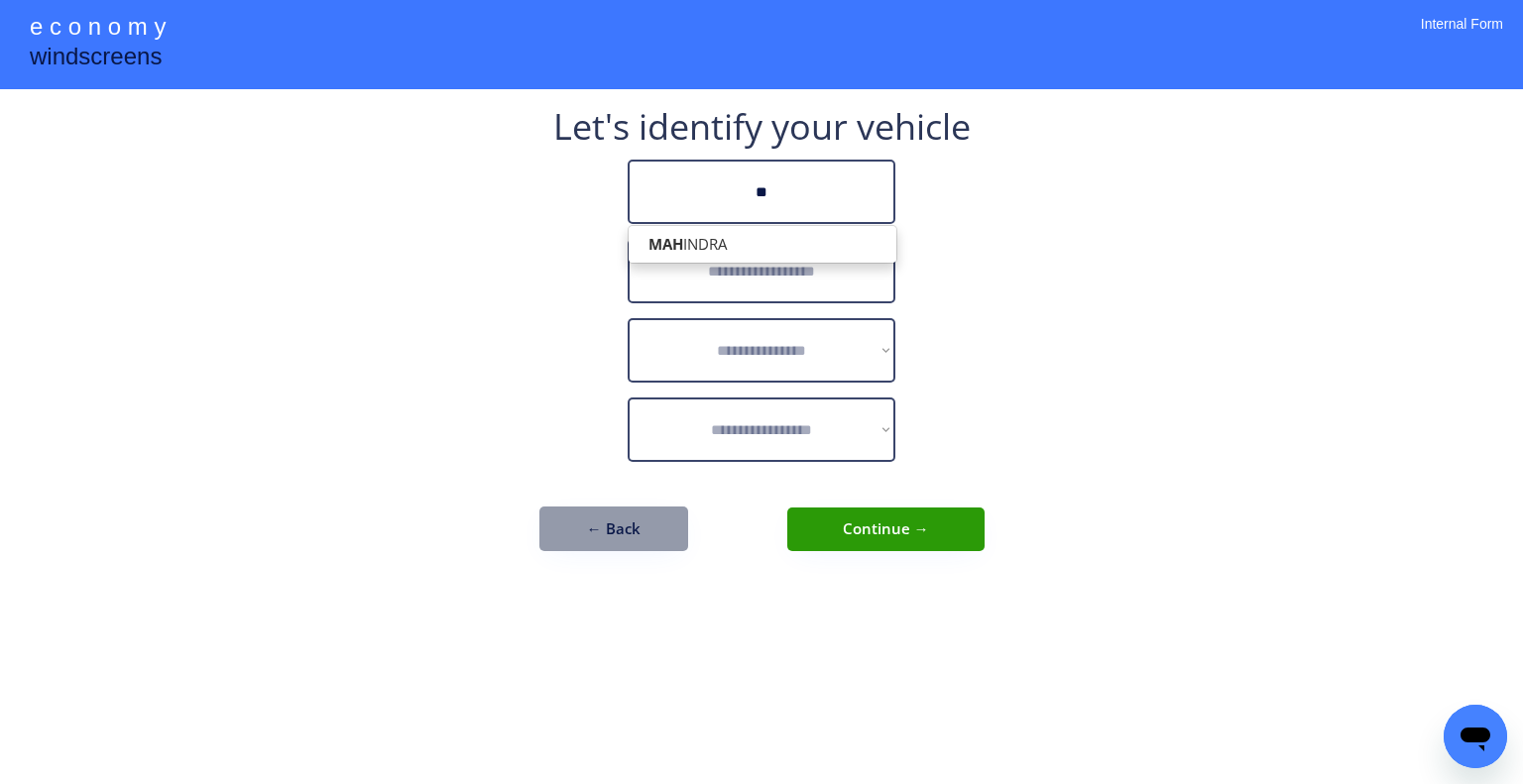 type on "*" 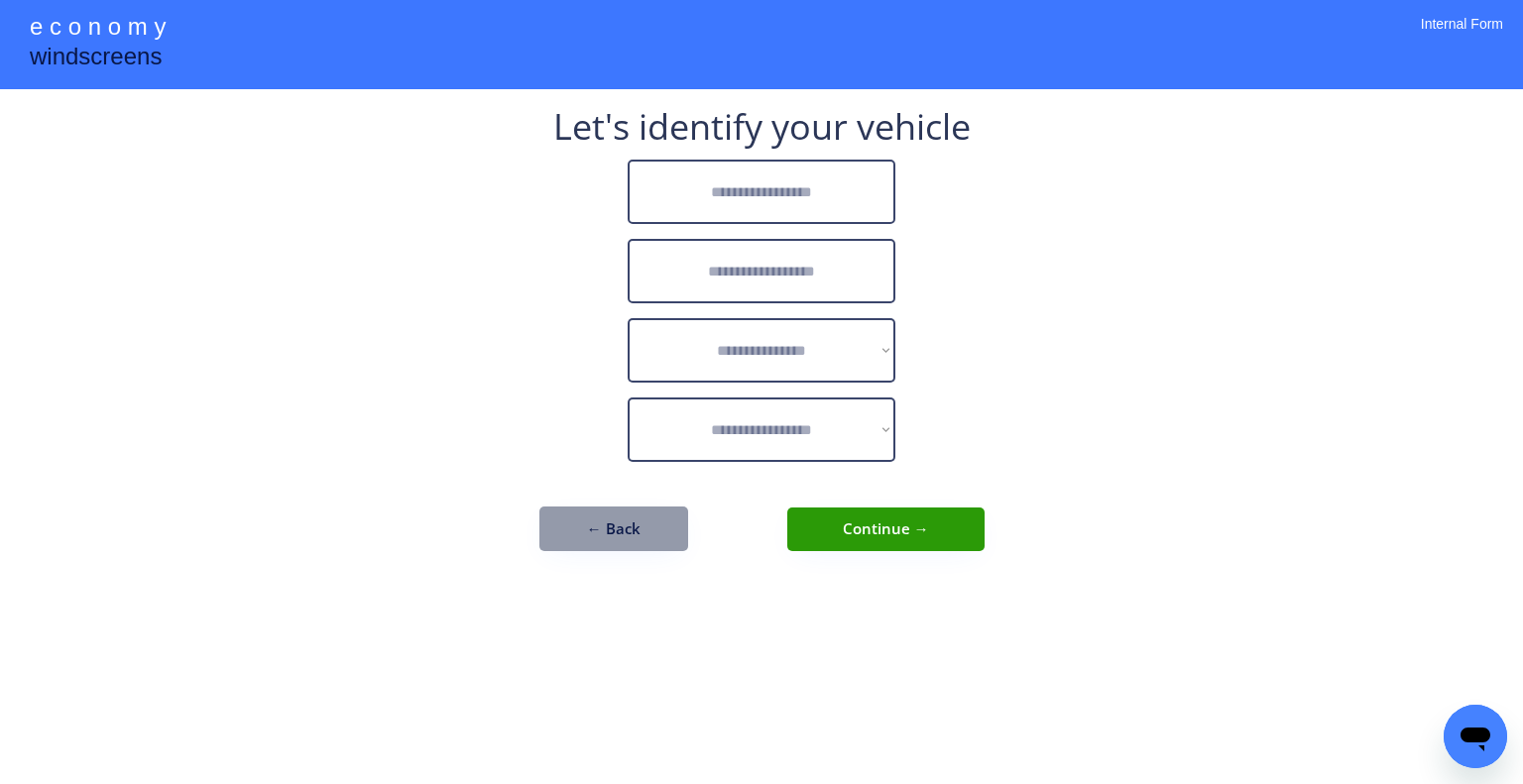 click on "**********" at bounding box center [762, 340] 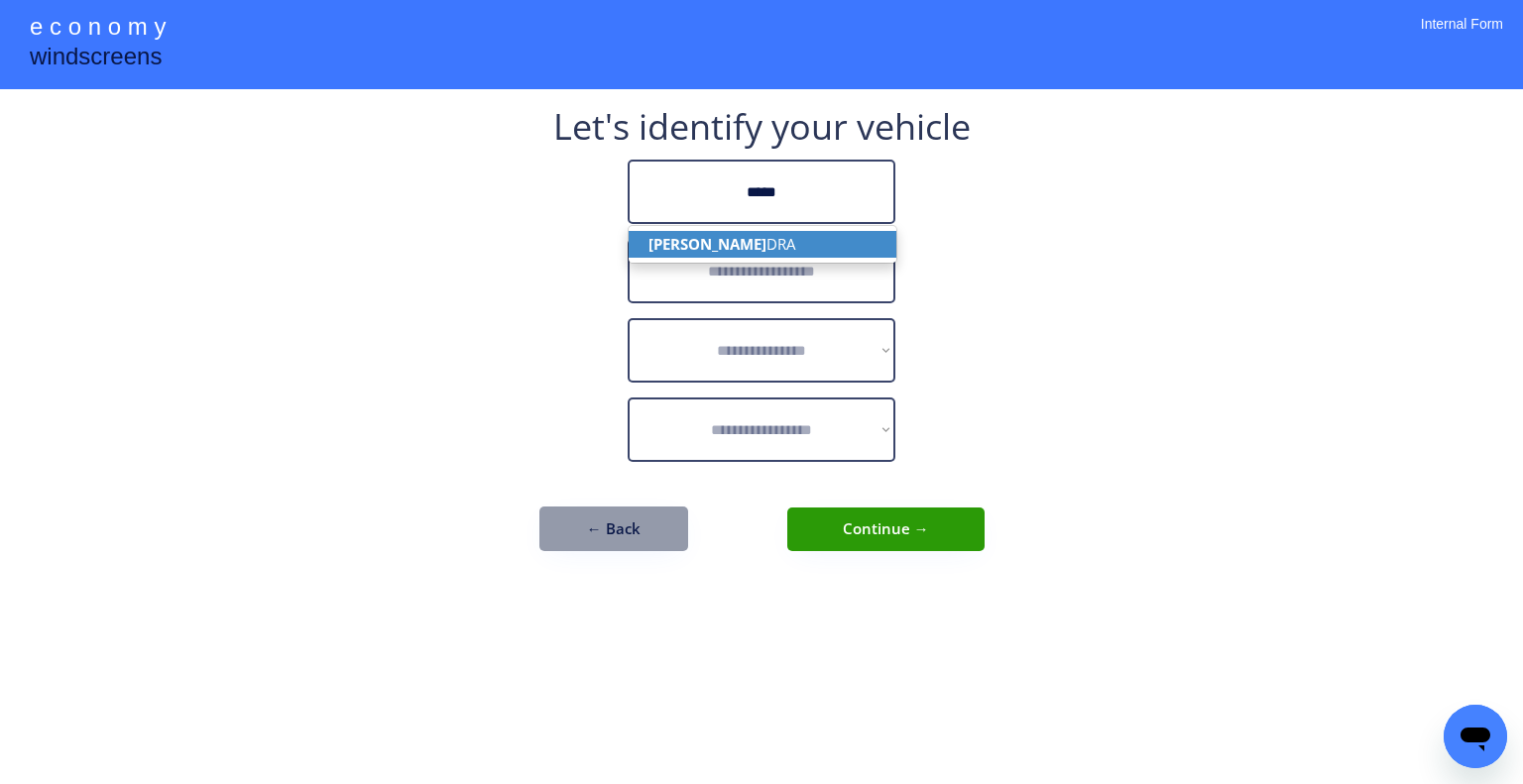 click on "[PERSON_NAME] DRA" at bounding box center (762, 244) 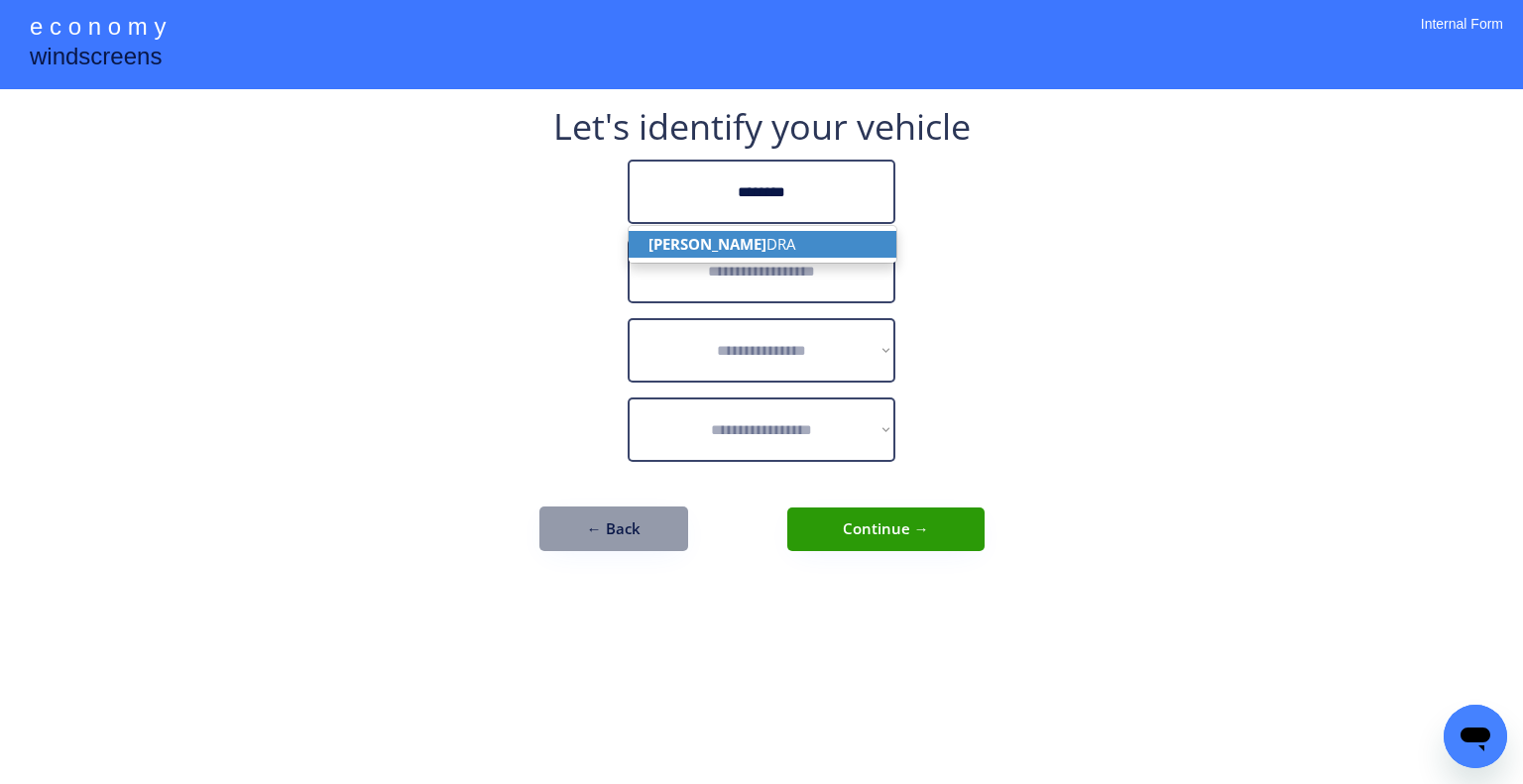type on "********" 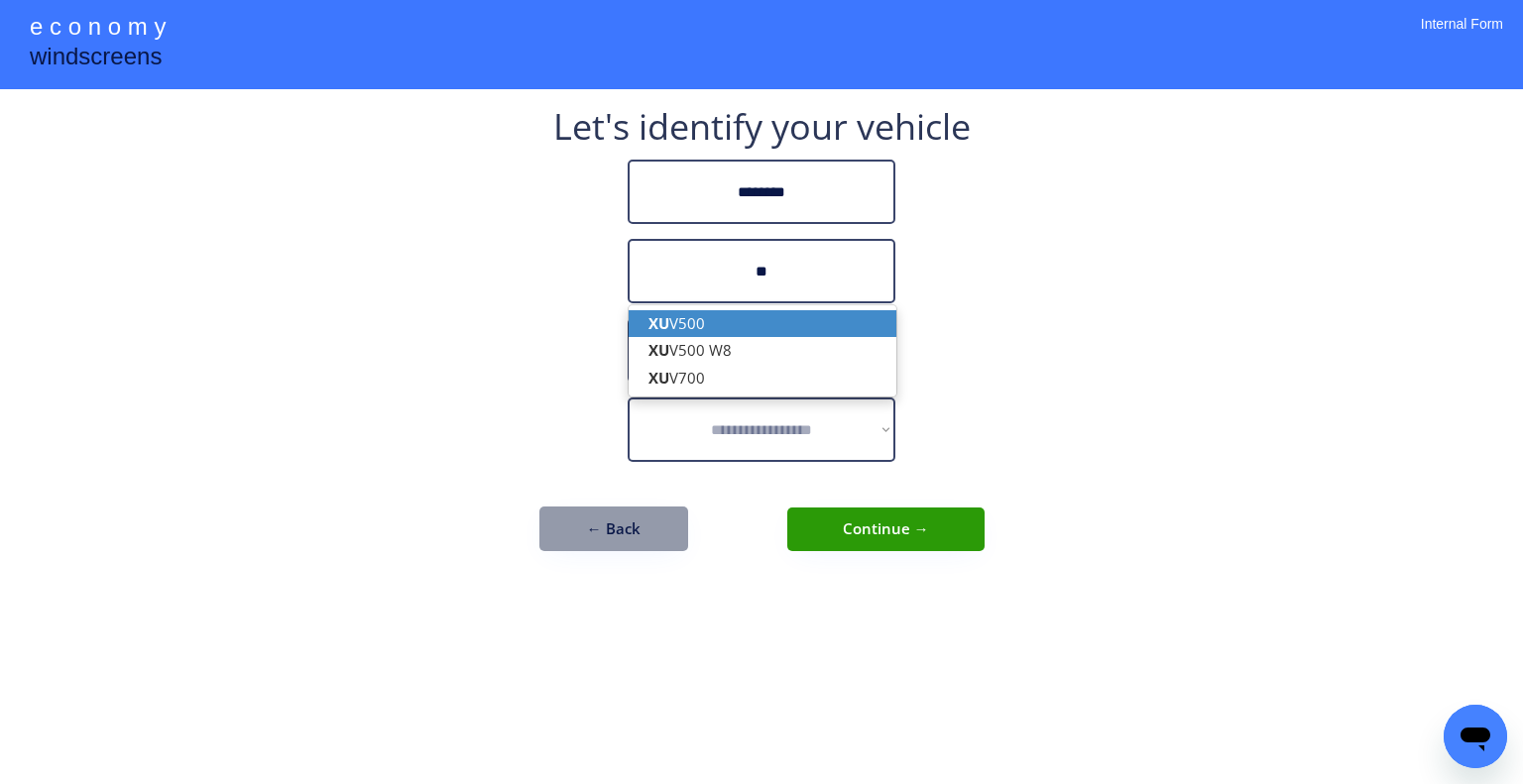 click on "XU V500" at bounding box center [762, 323] 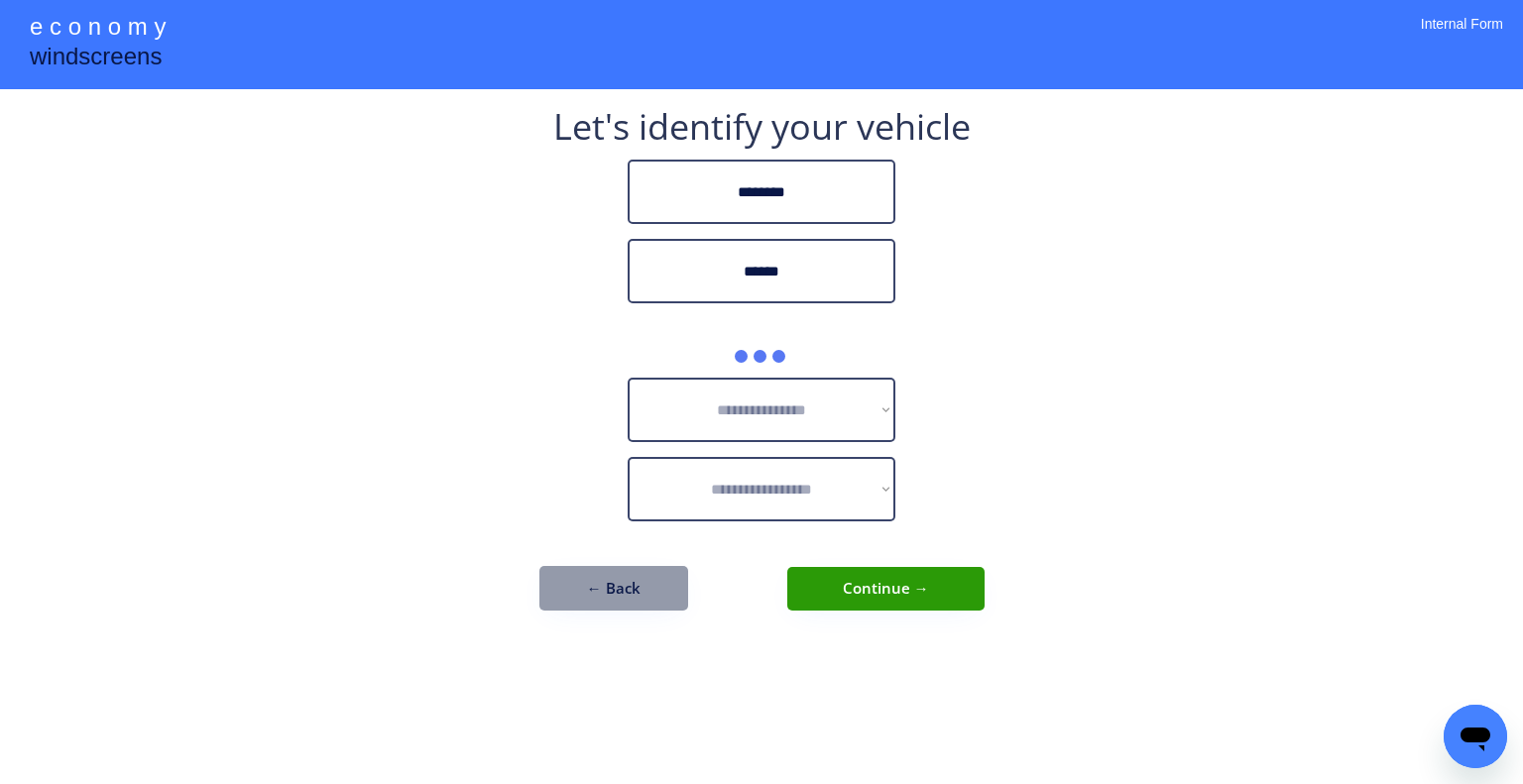 type on "******" 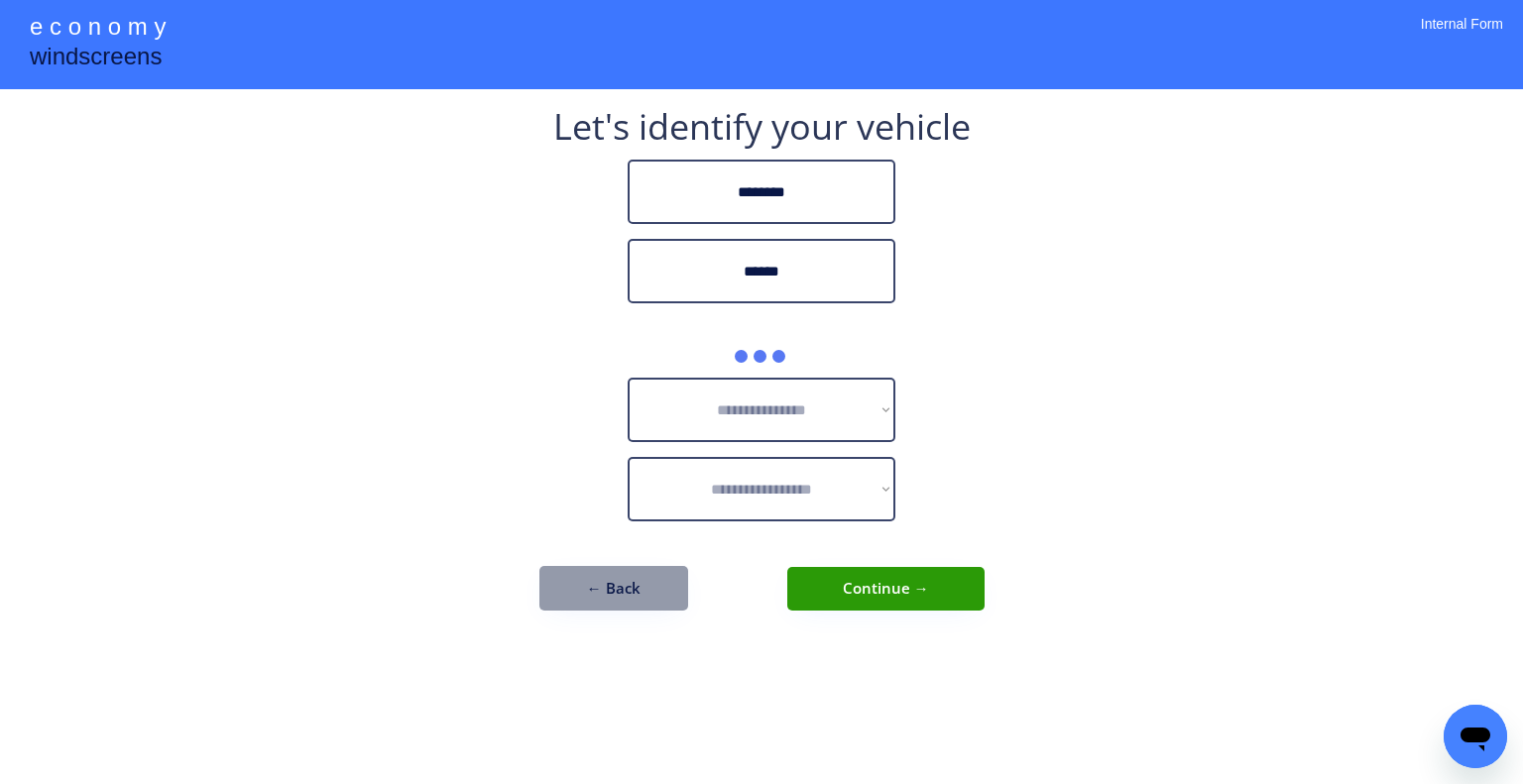 click on "**********" at bounding box center (762, 392) 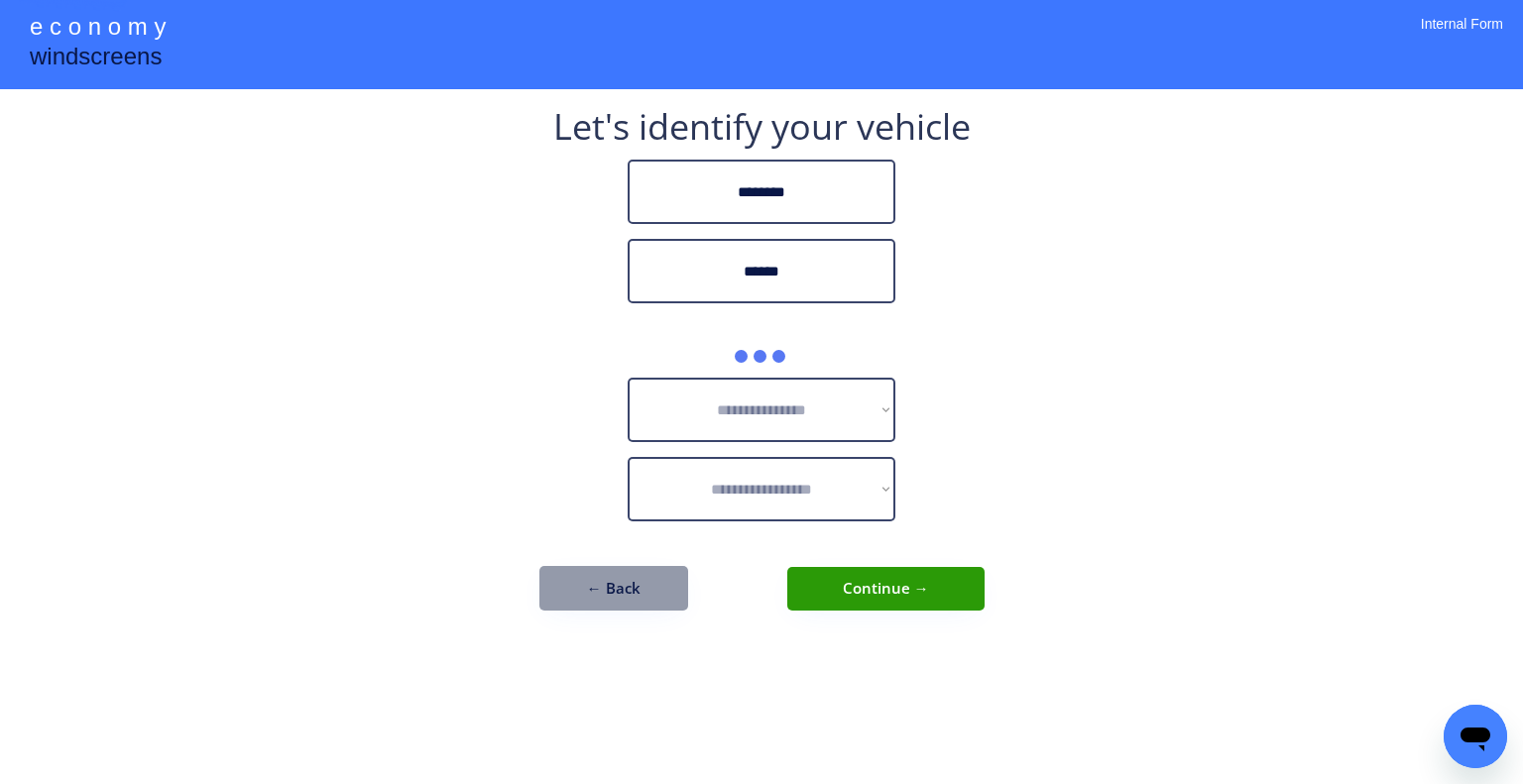 click on "**********" at bounding box center [762, 392] 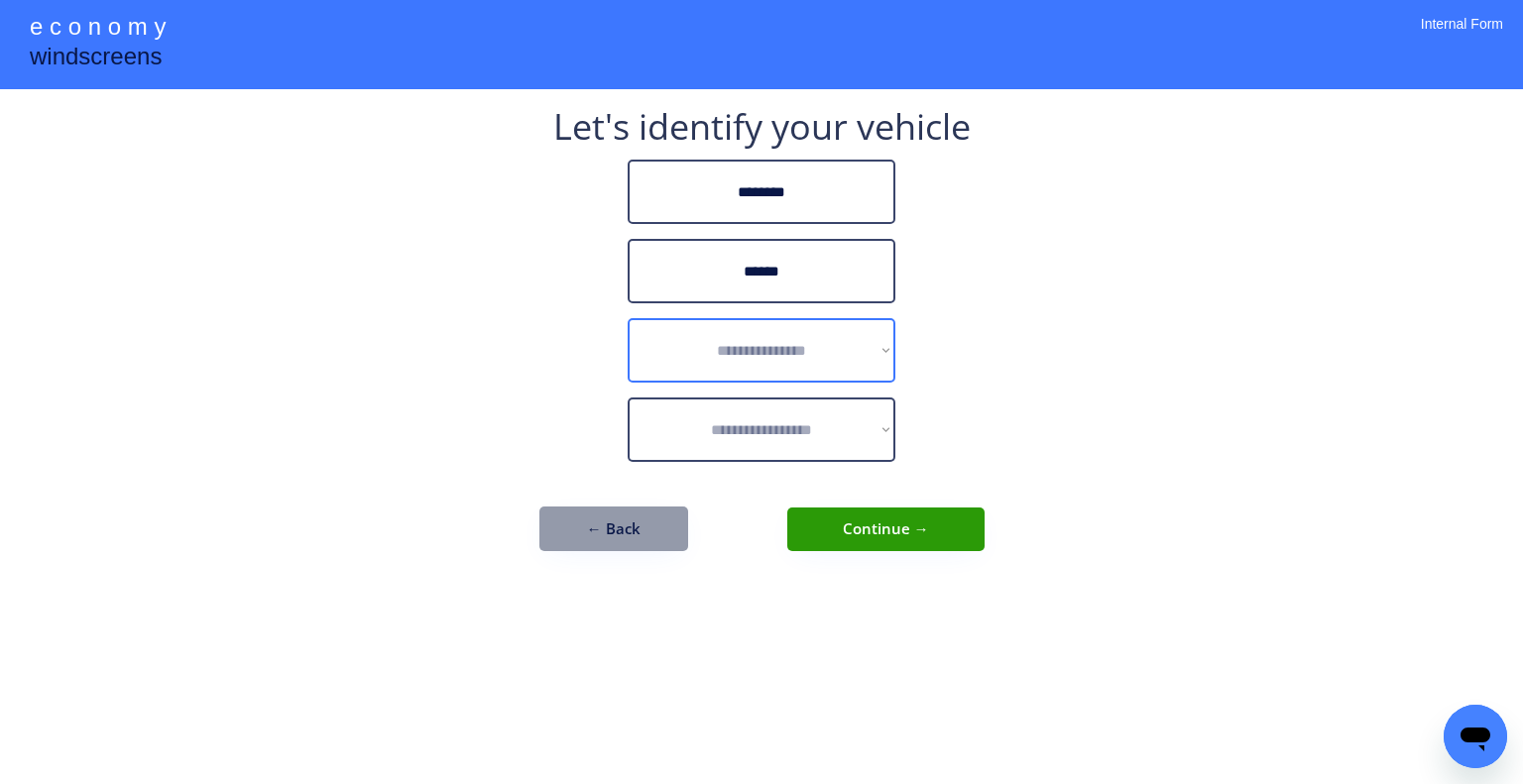 drag, startPoint x: 773, startPoint y: 336, endPoint x: 877, endPoint y: 328, distance: 104.307238 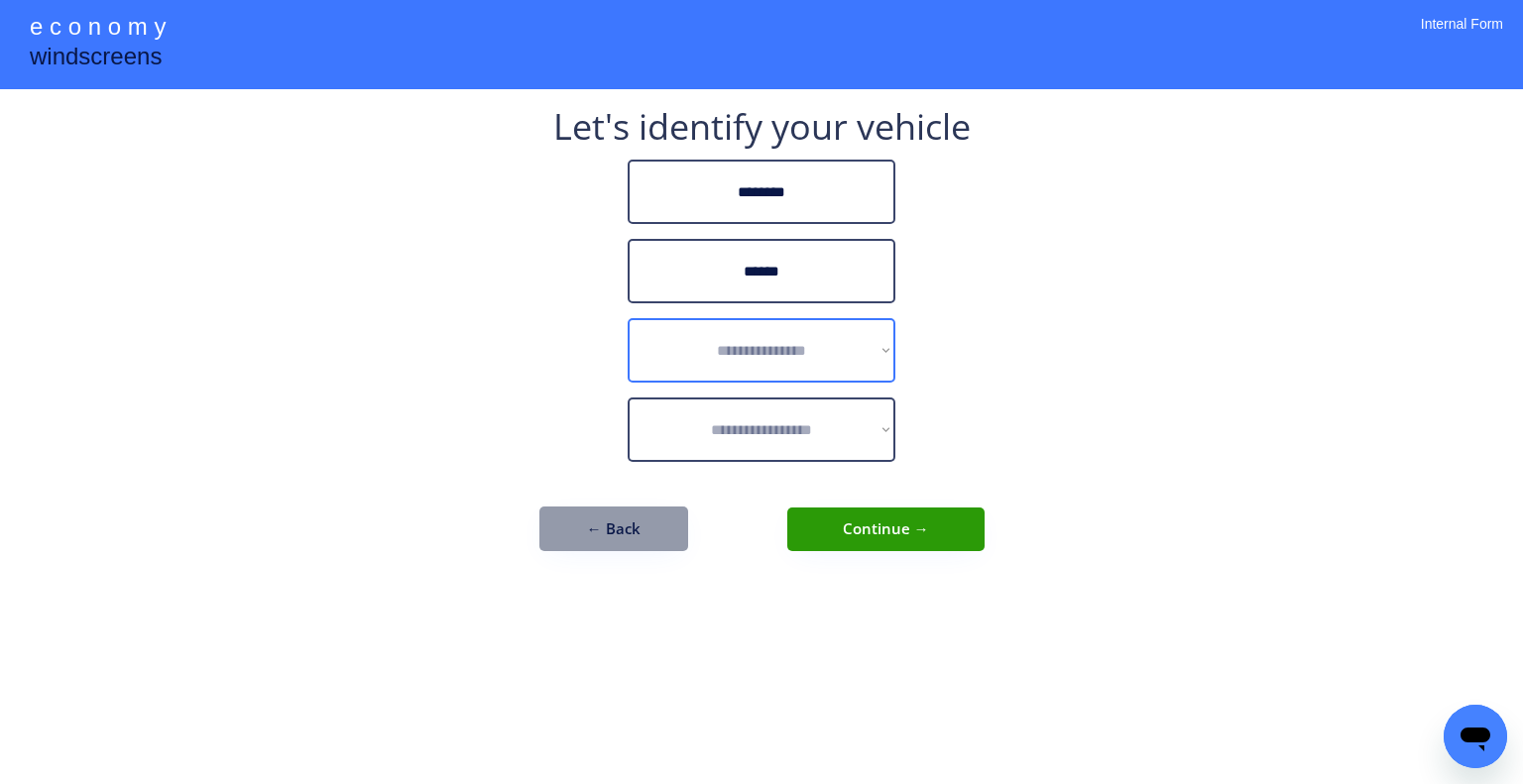 select on "******" 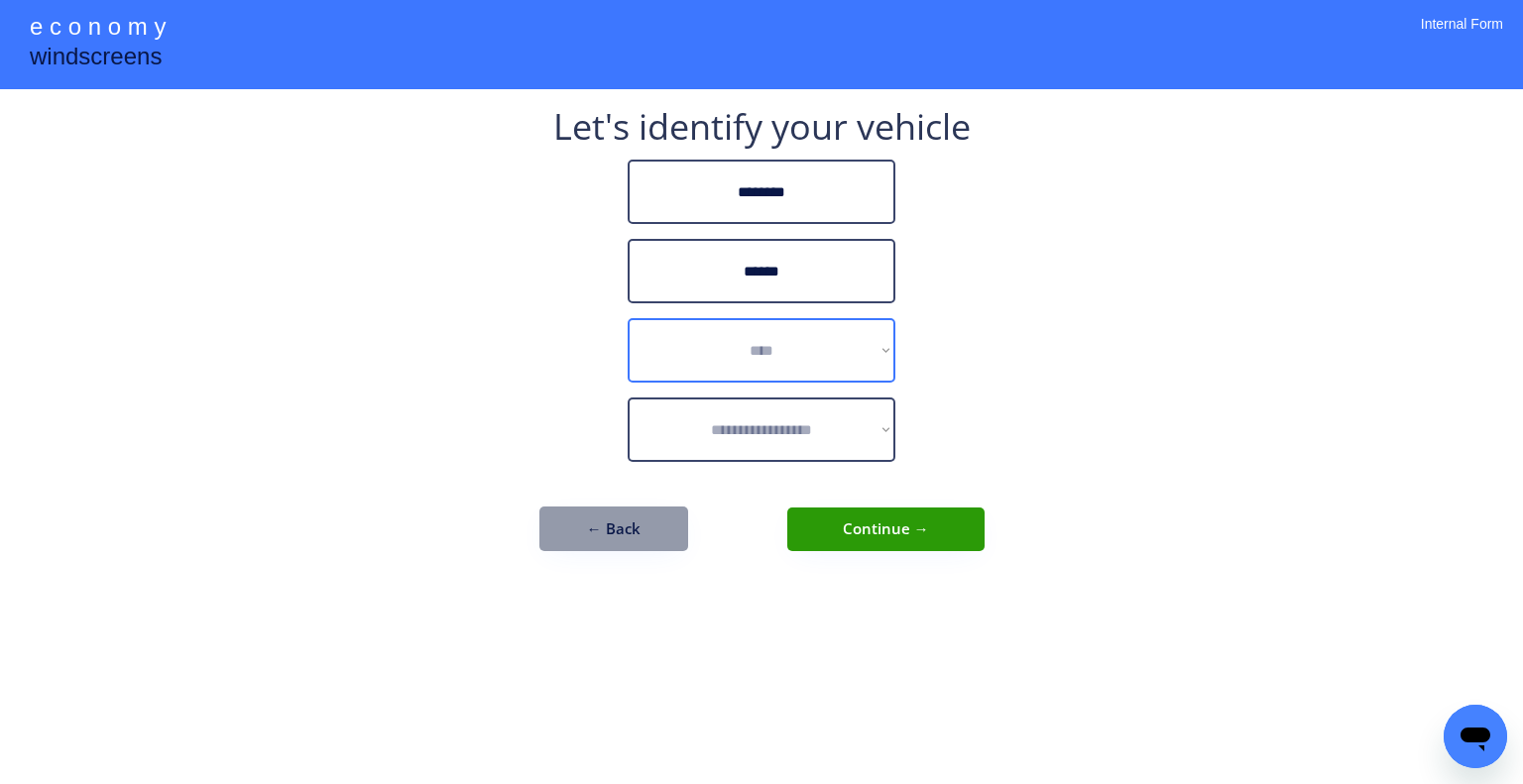 click on "**********" at bounding box center (762, 350) 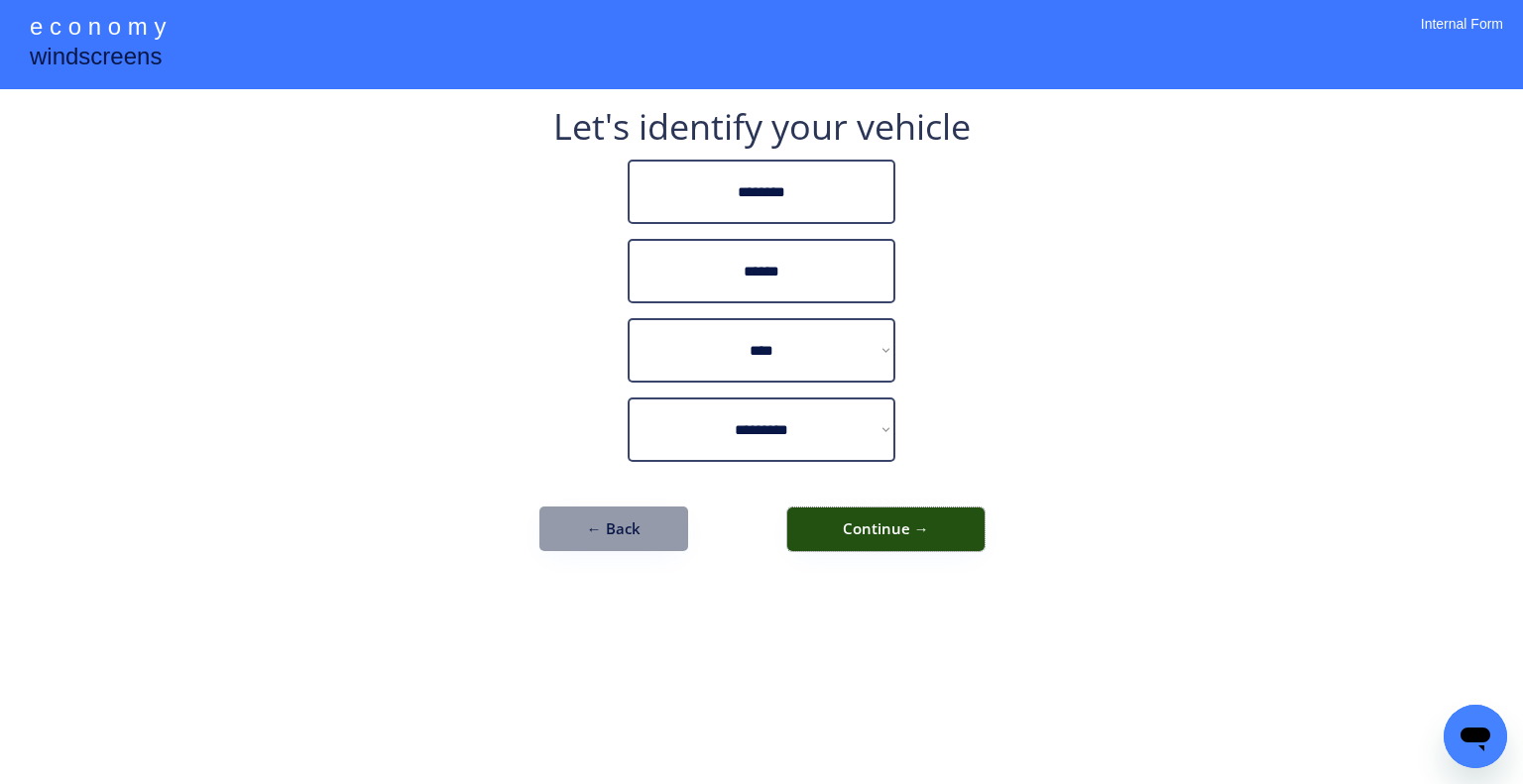 click on "Continue    →" at bounding box center [885, 529] 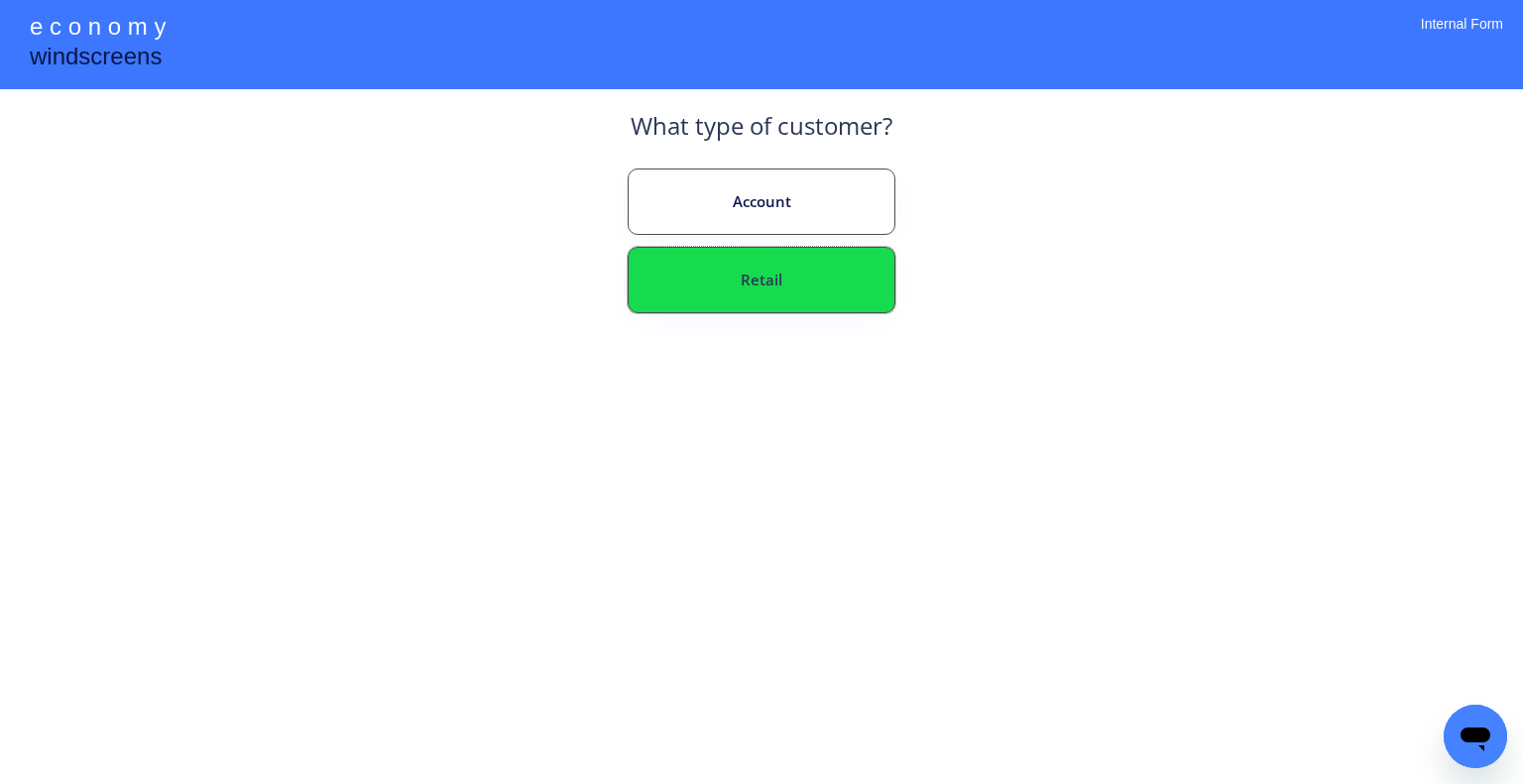 click on "Retail" at bounding box center [762, 280] 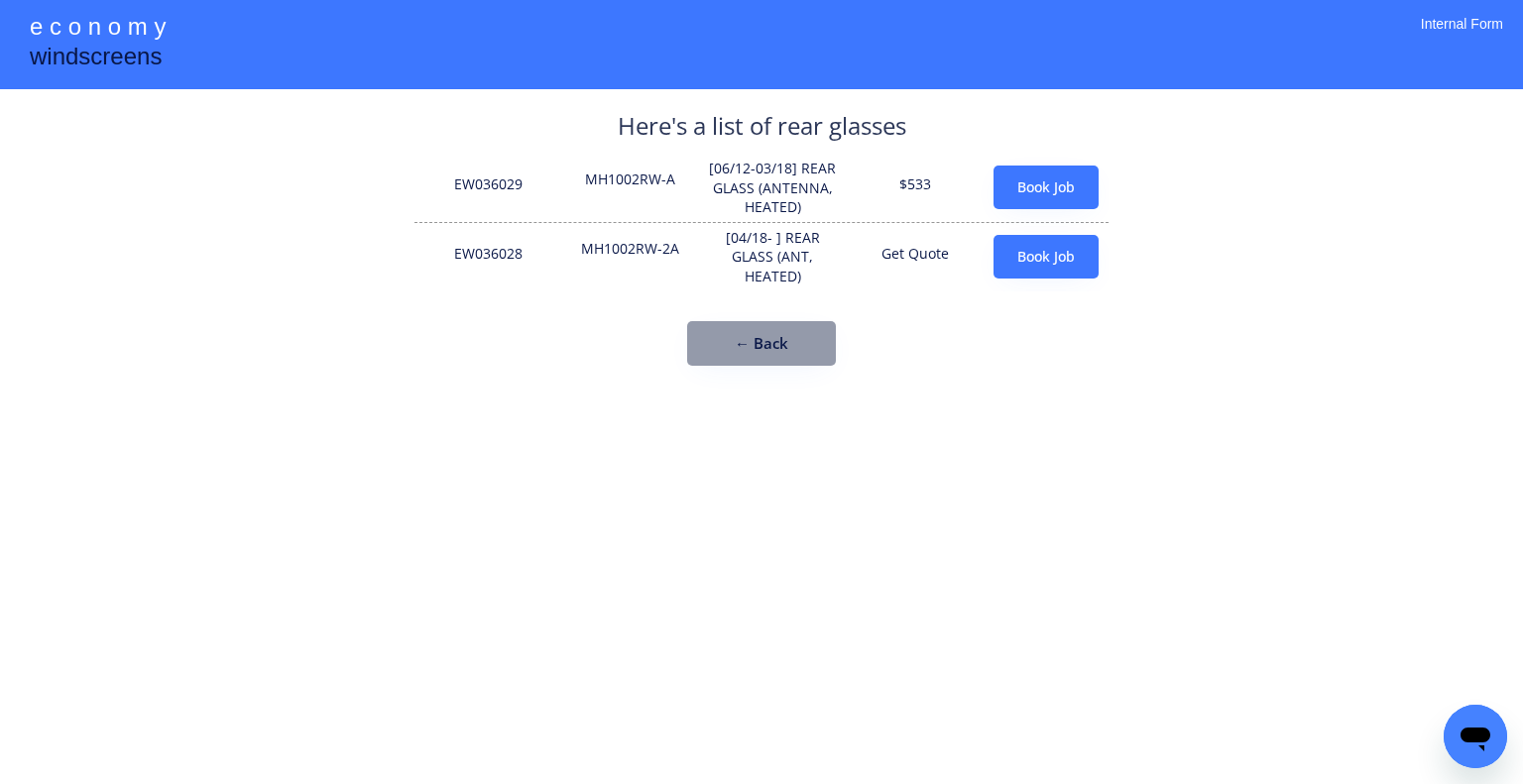 click on "**********" at bounding box center [762, 392] 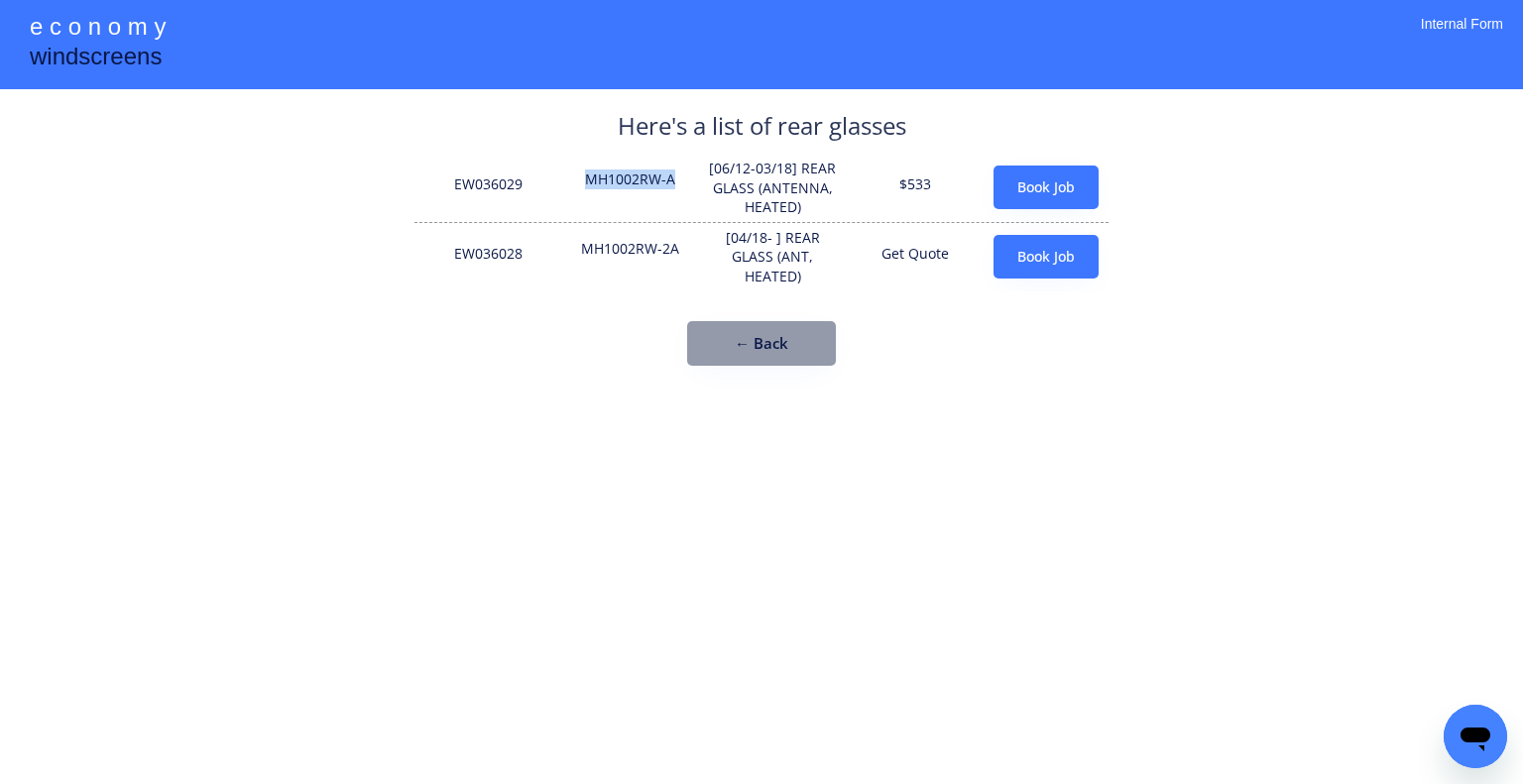 drag, startPoint x: 677, startPoint y: 180, endPoint x: 548, endPoint y: 179, distance: 129.00388 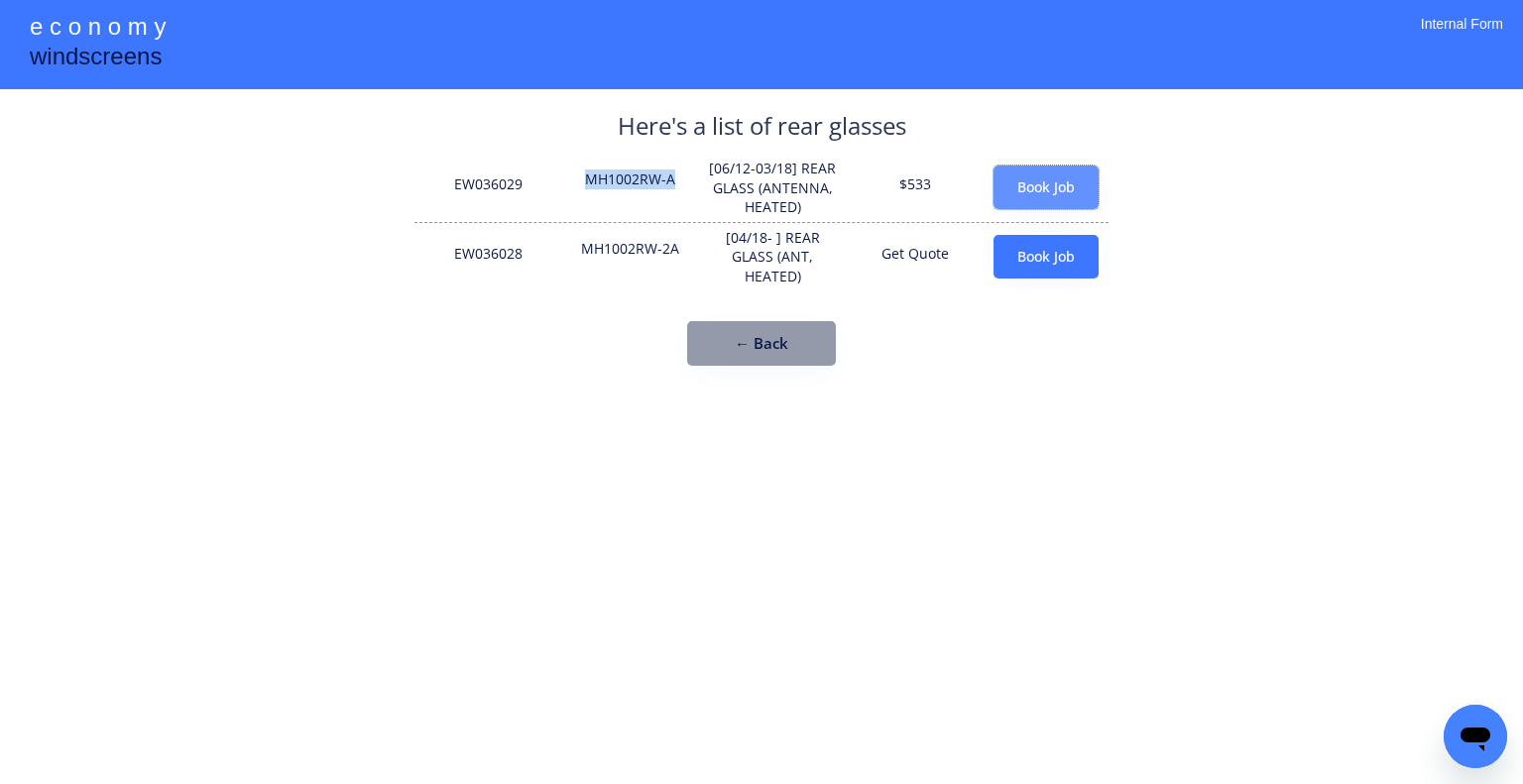 click on "Book Job" at bounding box center [1046, 187] 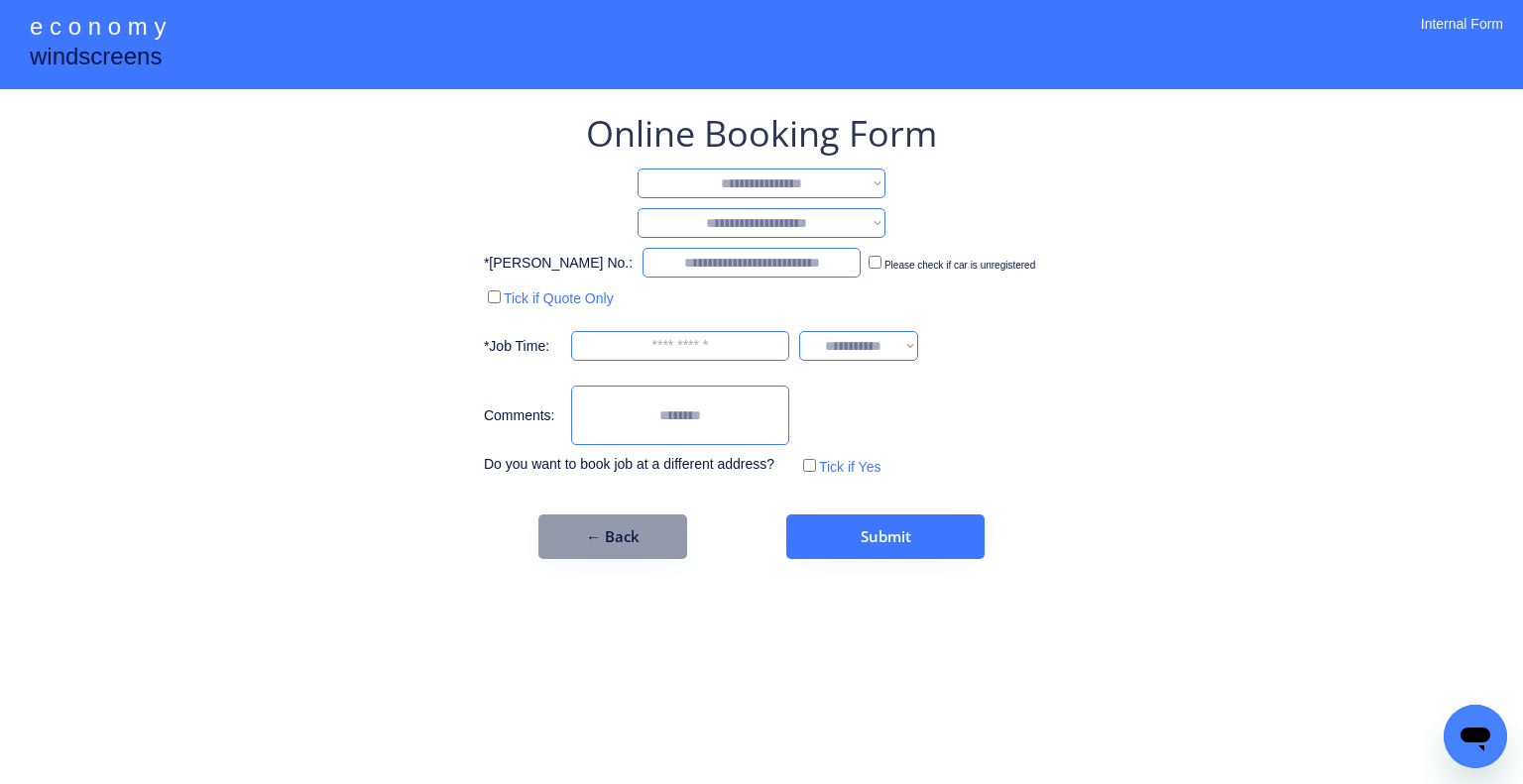 click on "**********" at bounding box center (762, 183) 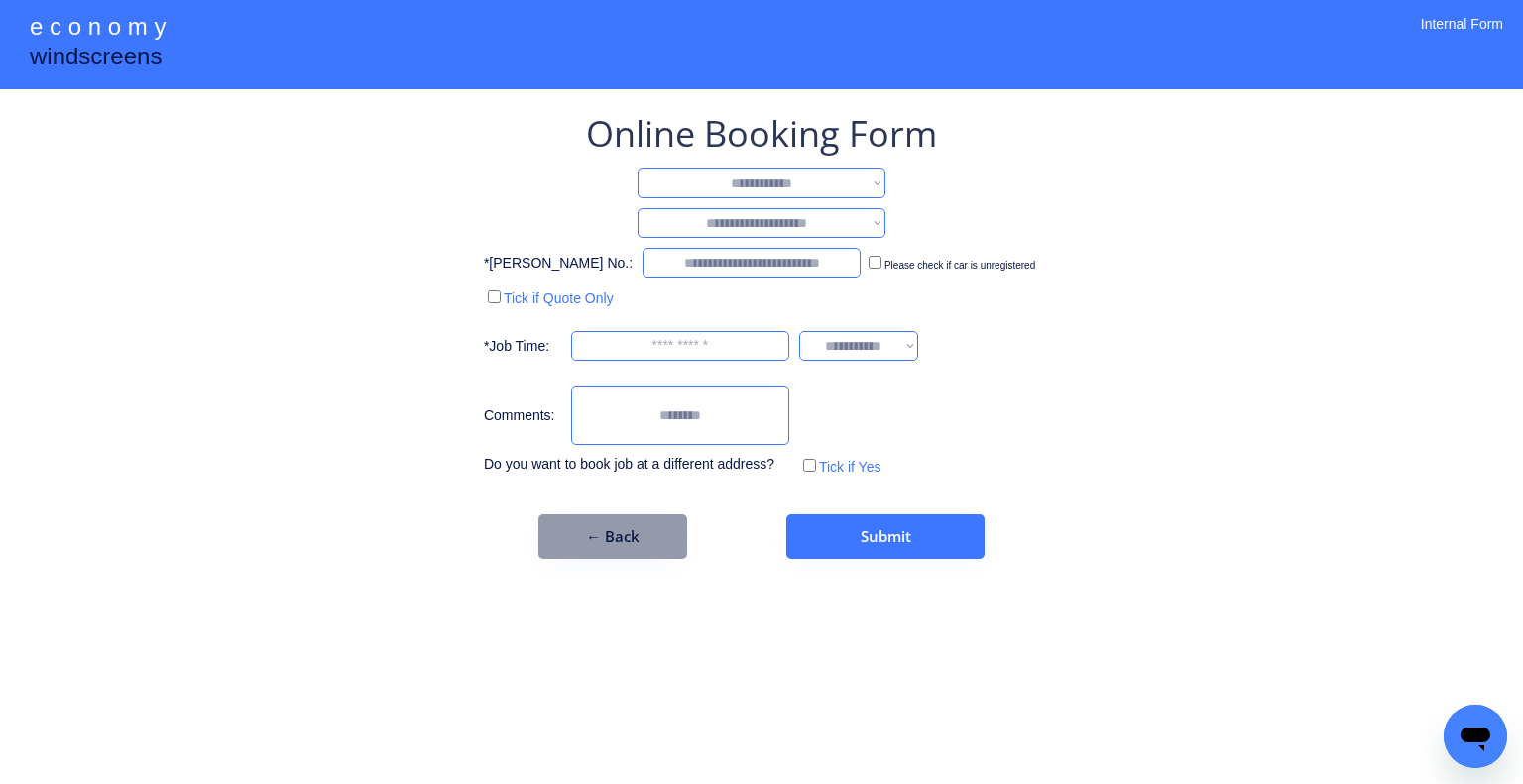 click on "**********" at bounding box center (762, 183) 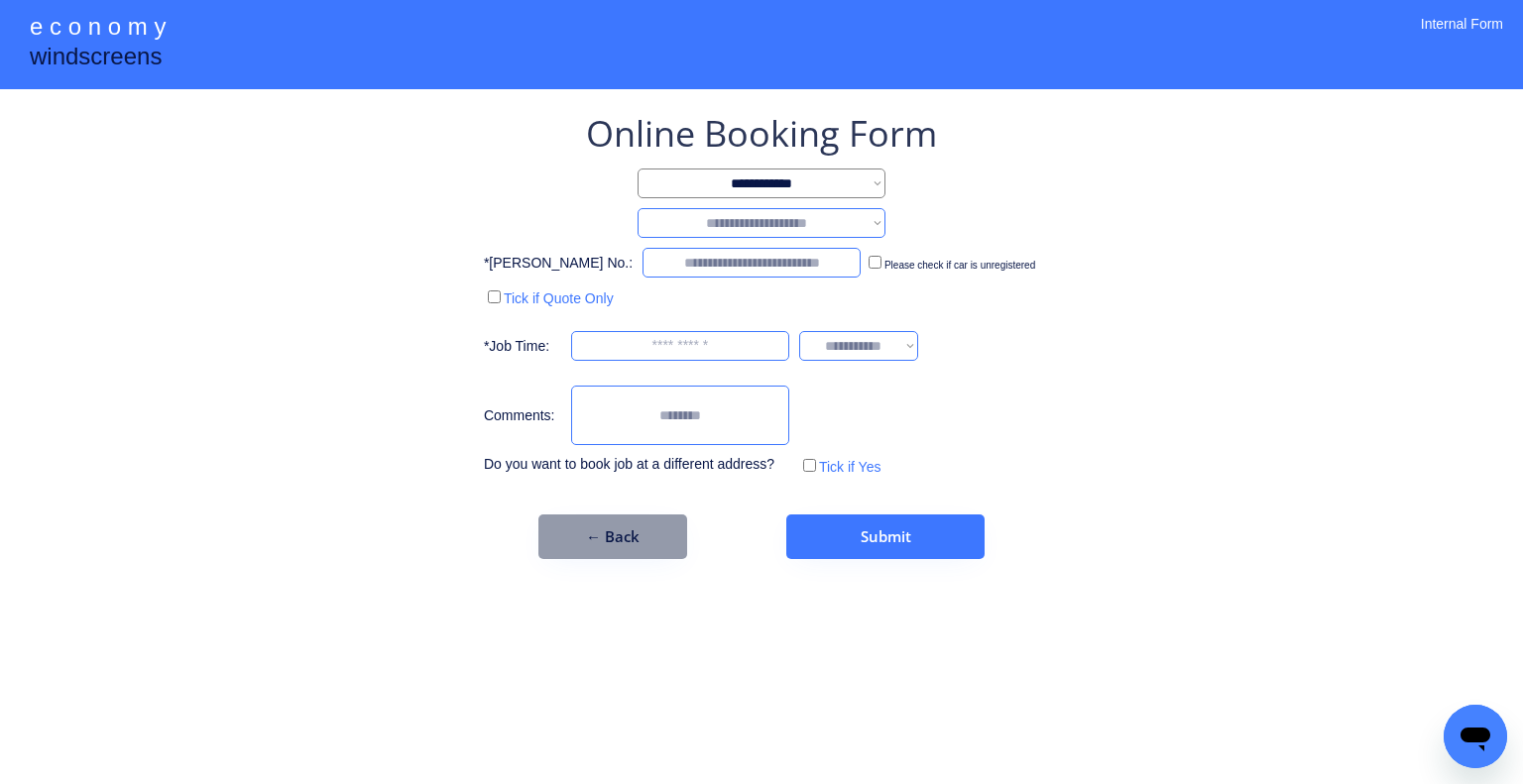 click on "**********" at bounding box center (762, 223) 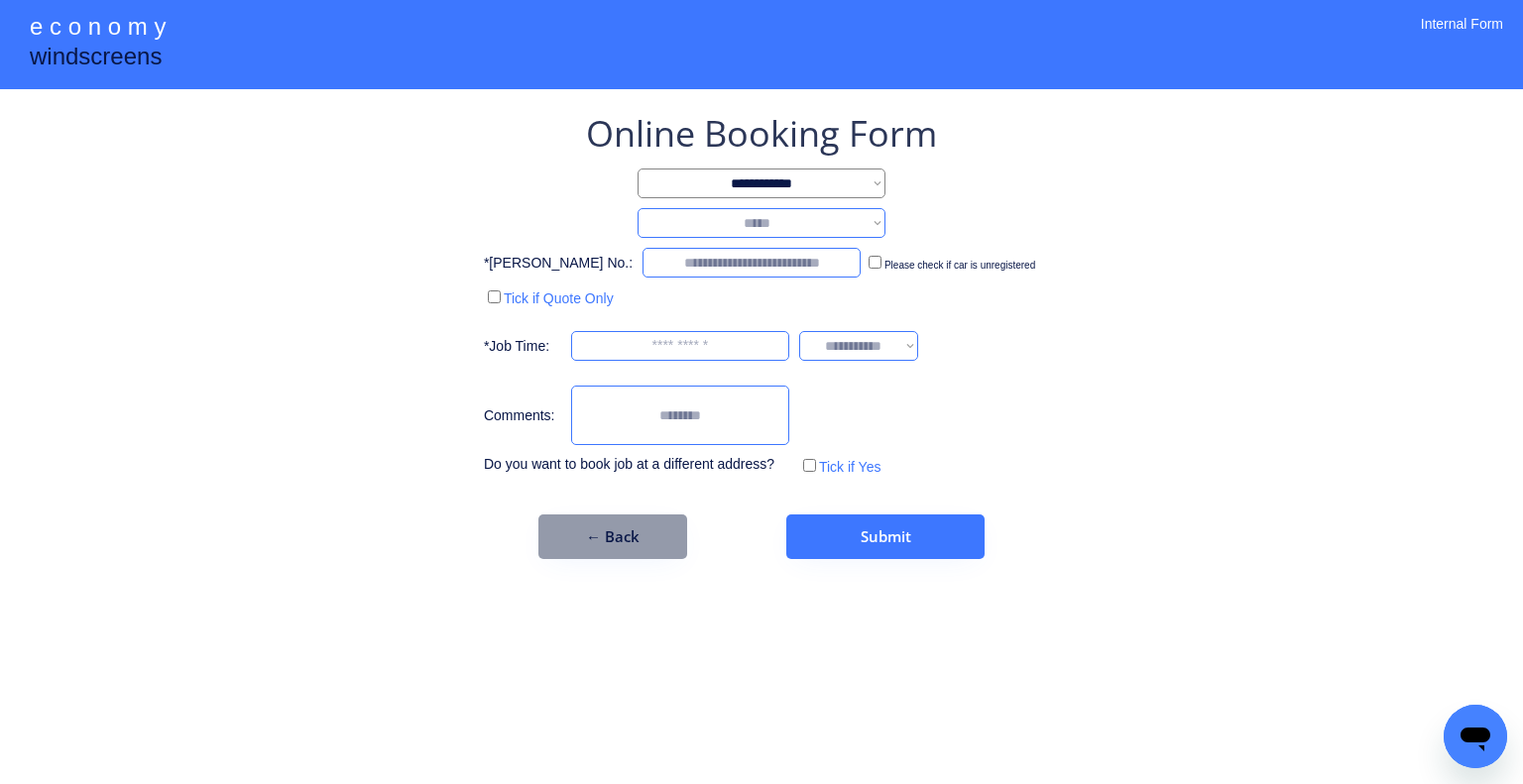 click on "**********" at bounding box center [762, 223] 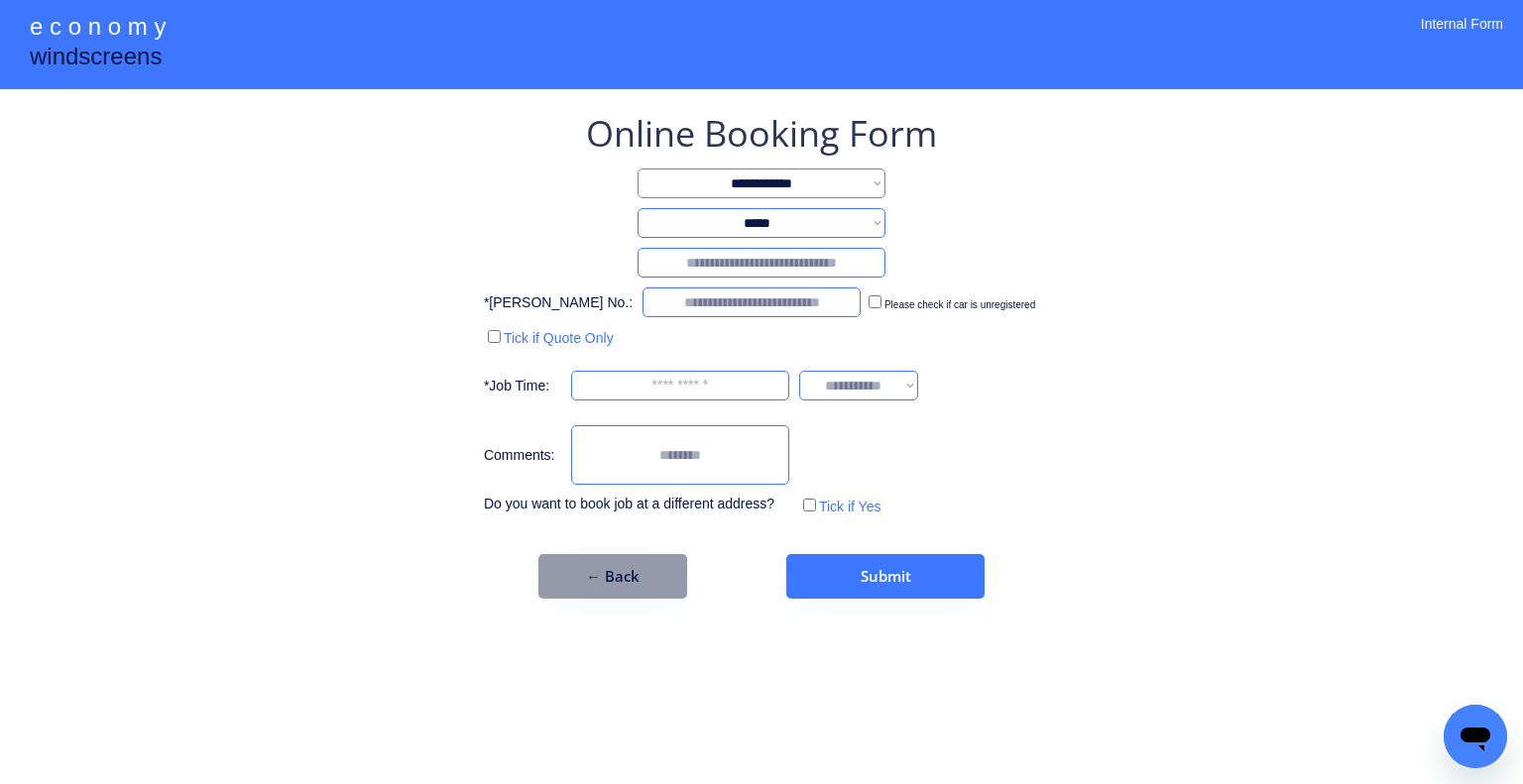 click at bounding box center (762, 263) 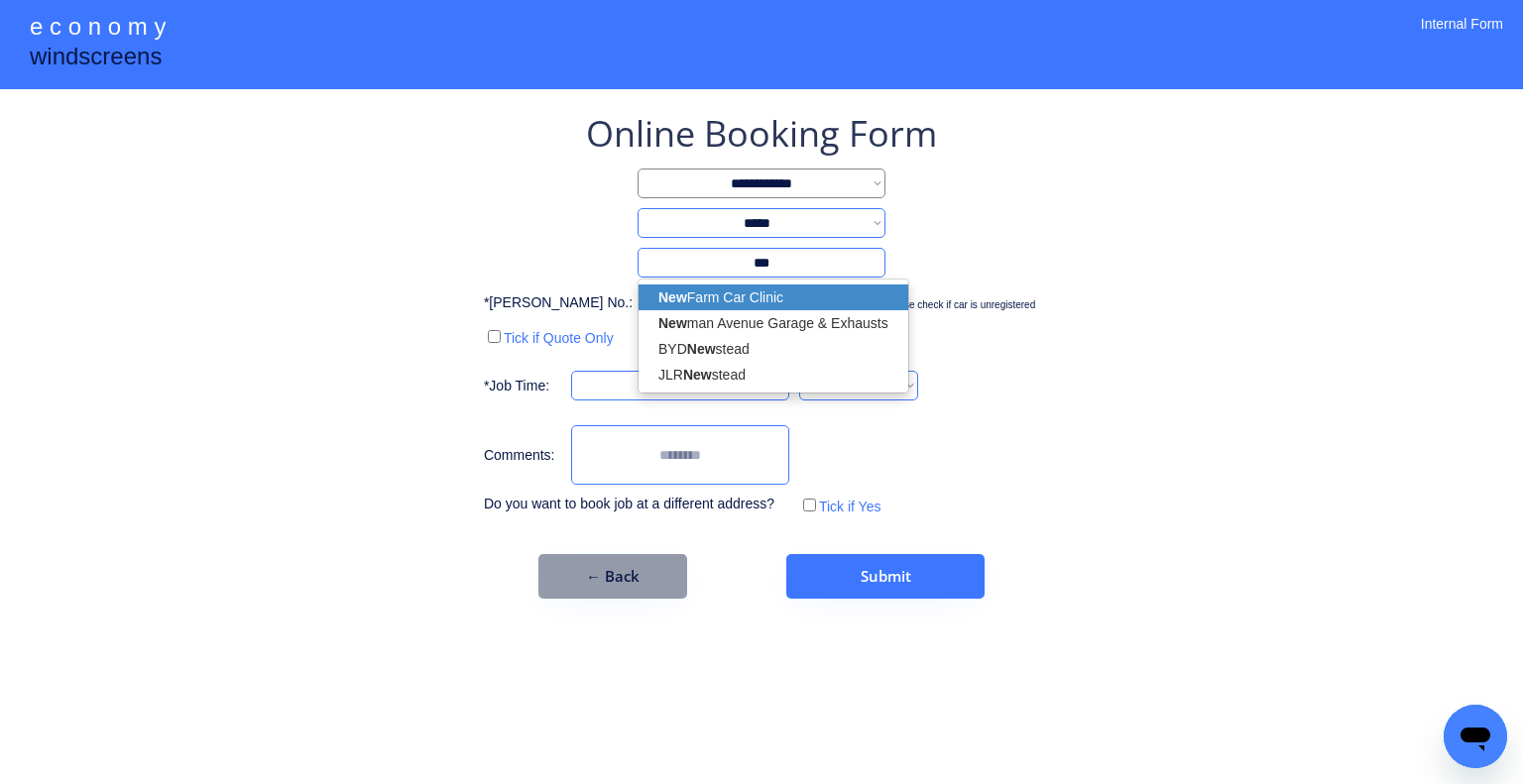 click on "New  Farm Car Clinic" at bounding box center (773, 297) 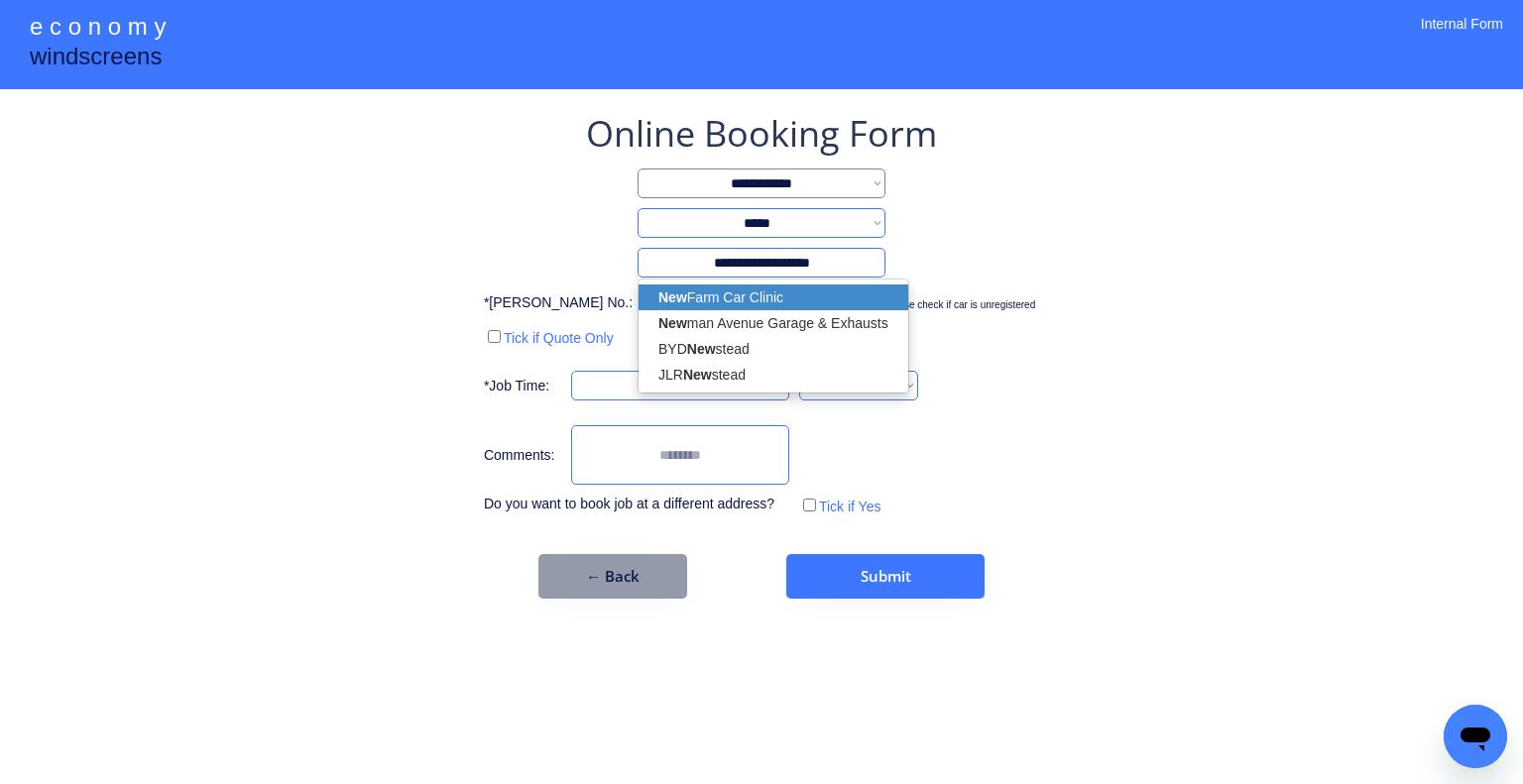 select on "*****" 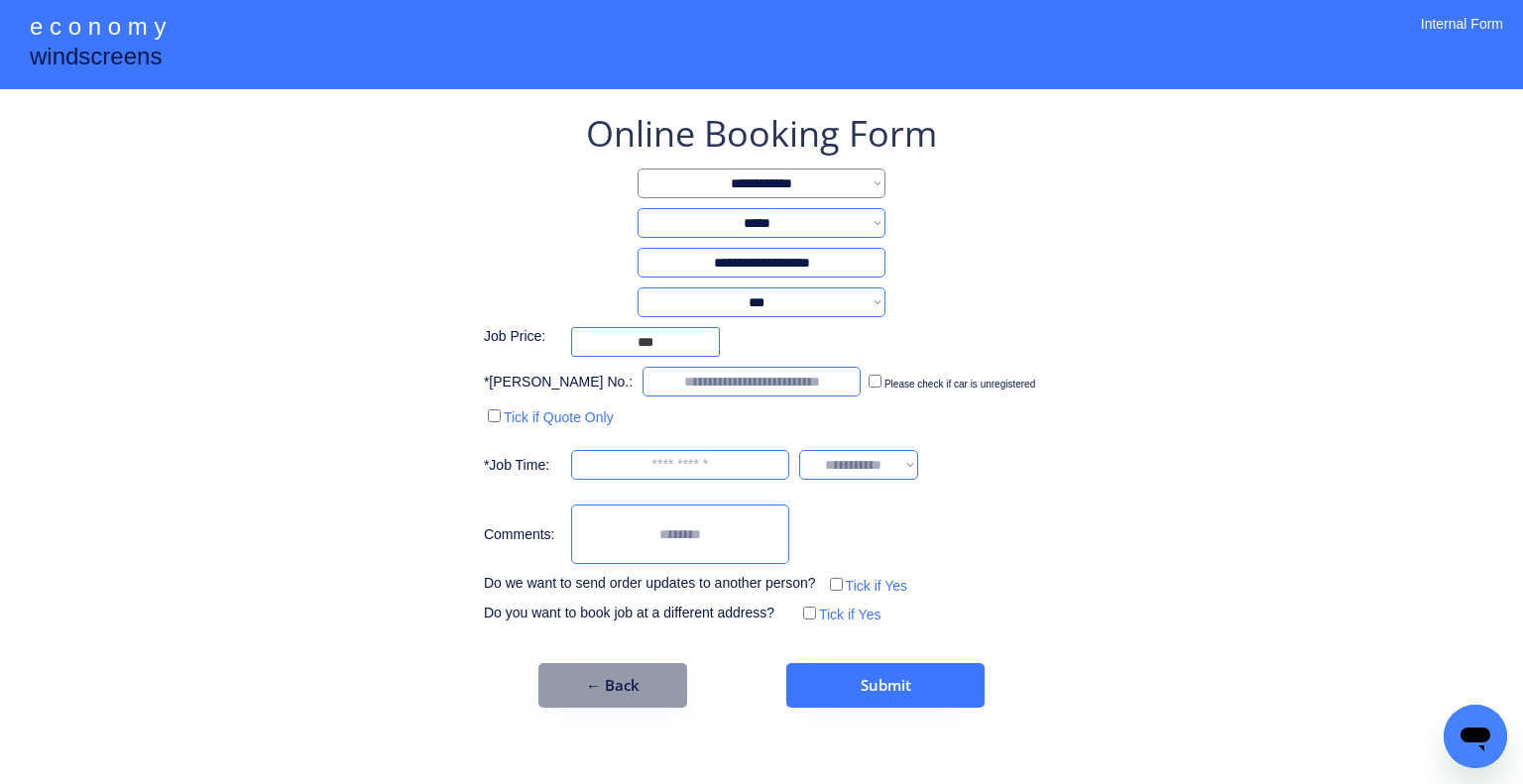drag, startPoint x: 847, startPoint y: 255, endPoint x: 599, endPoint y: 260, distance: 248.0504 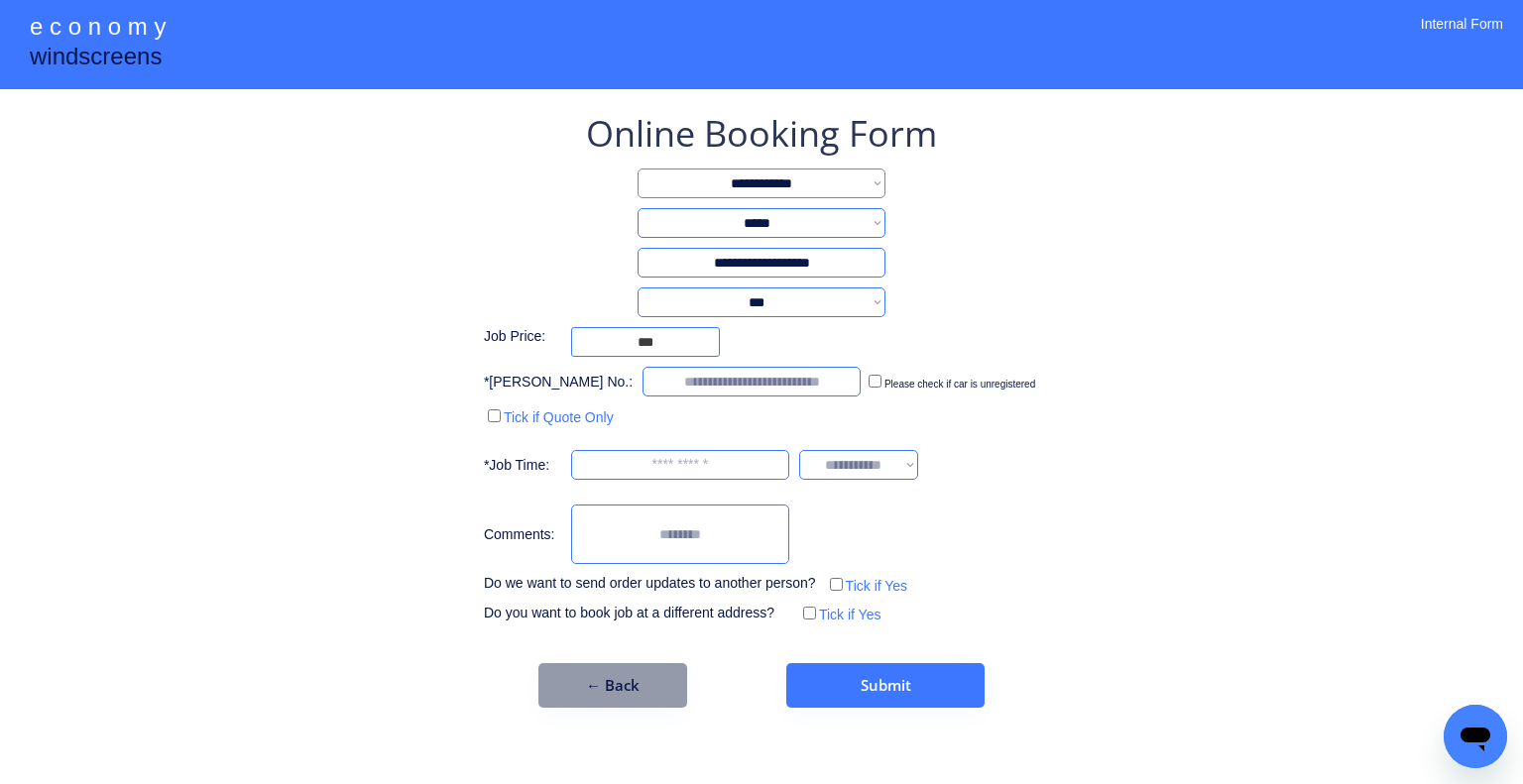 type on "**********" 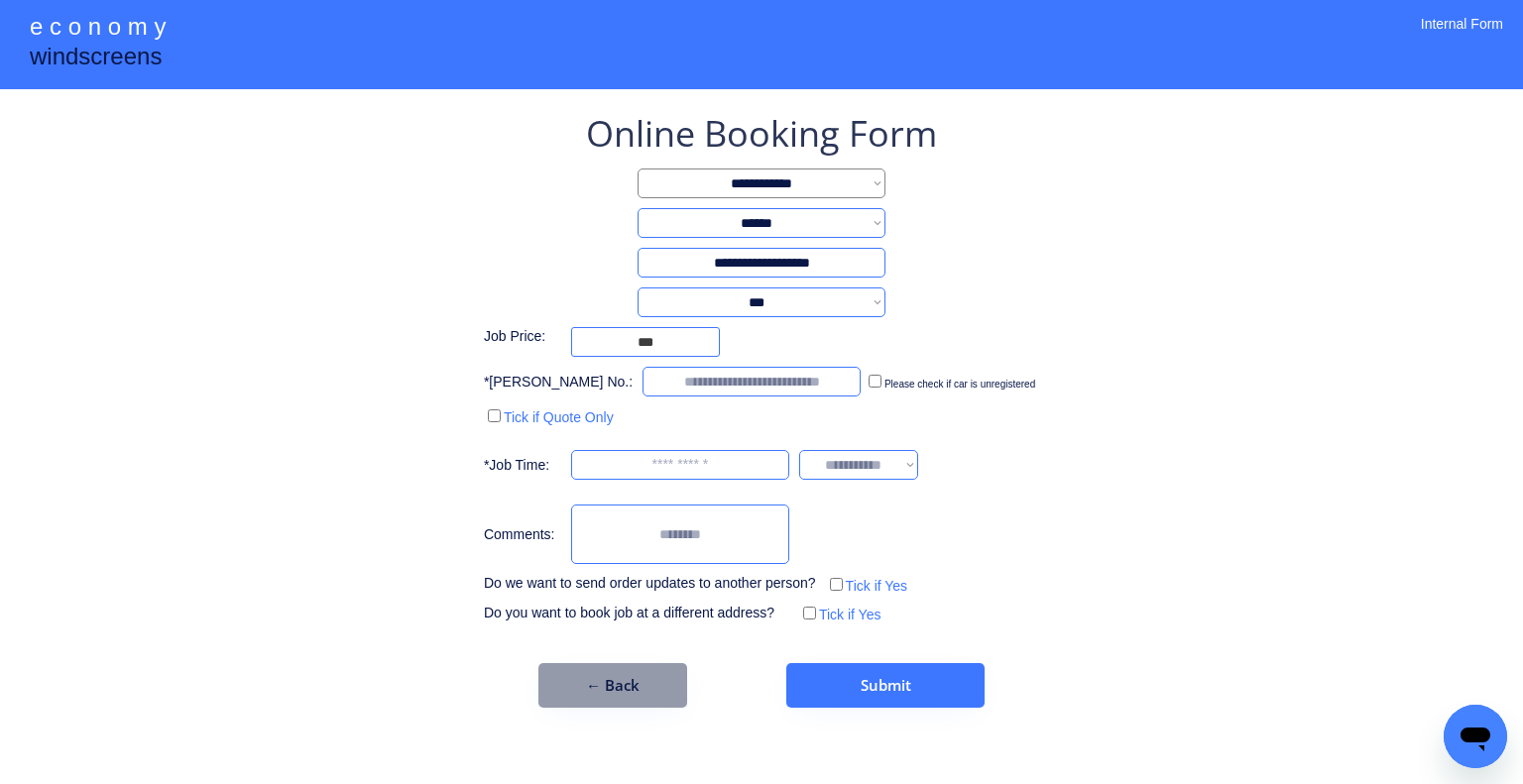 click on "**********" at bounding box center (762, 223) 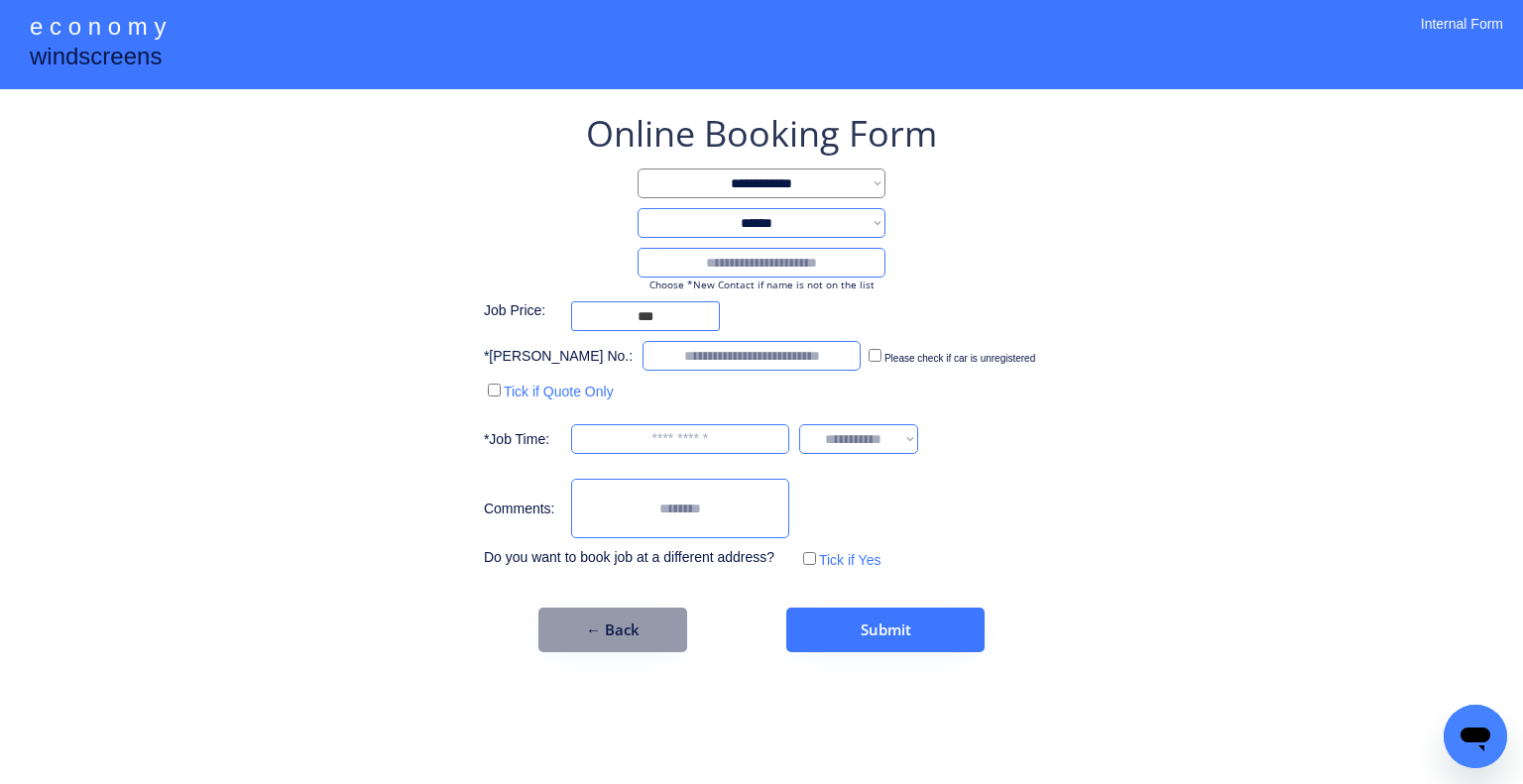 click at bounding box center (762, 263) 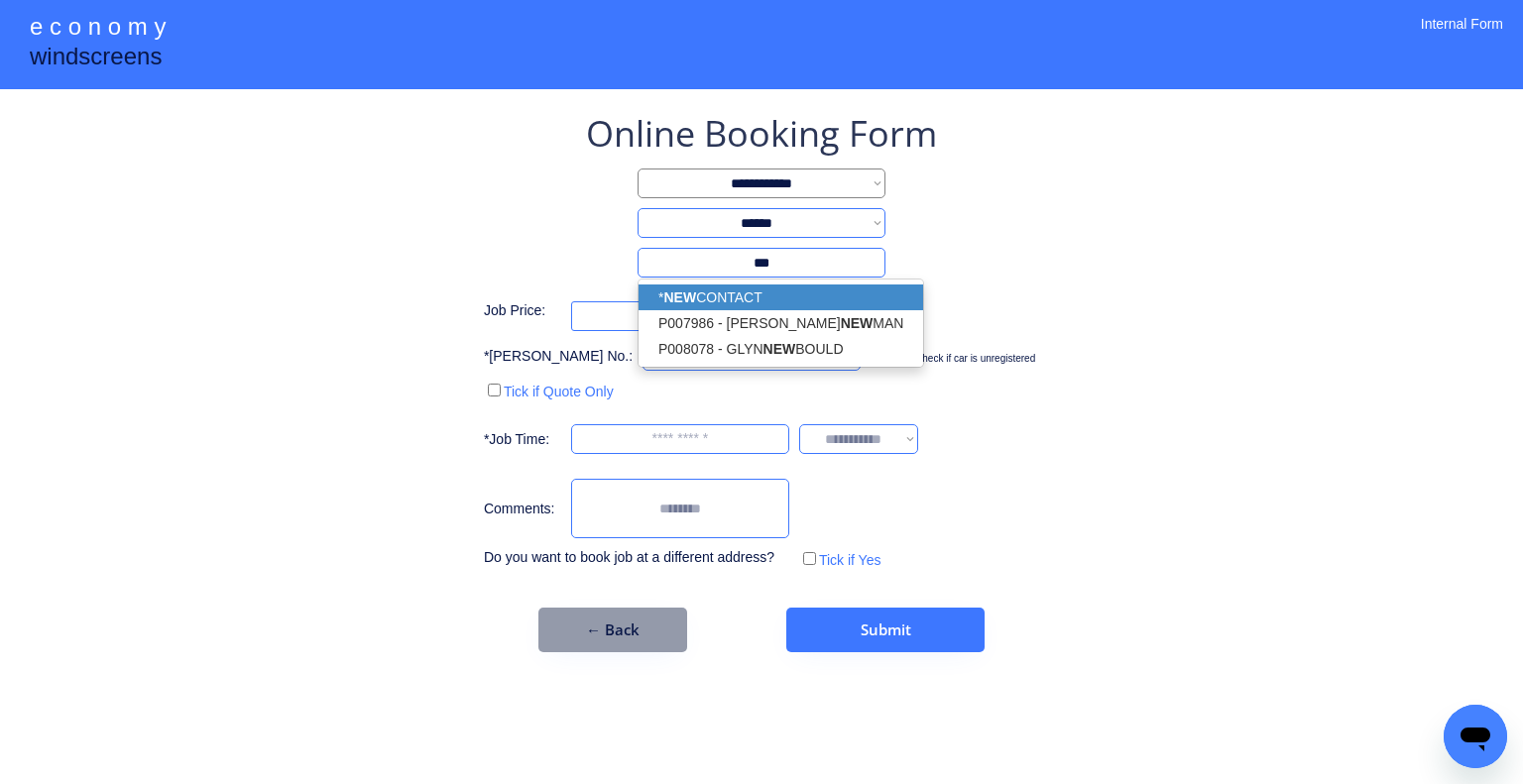 click on "* NEW  CONTACT" at bounding box center (780, 297) 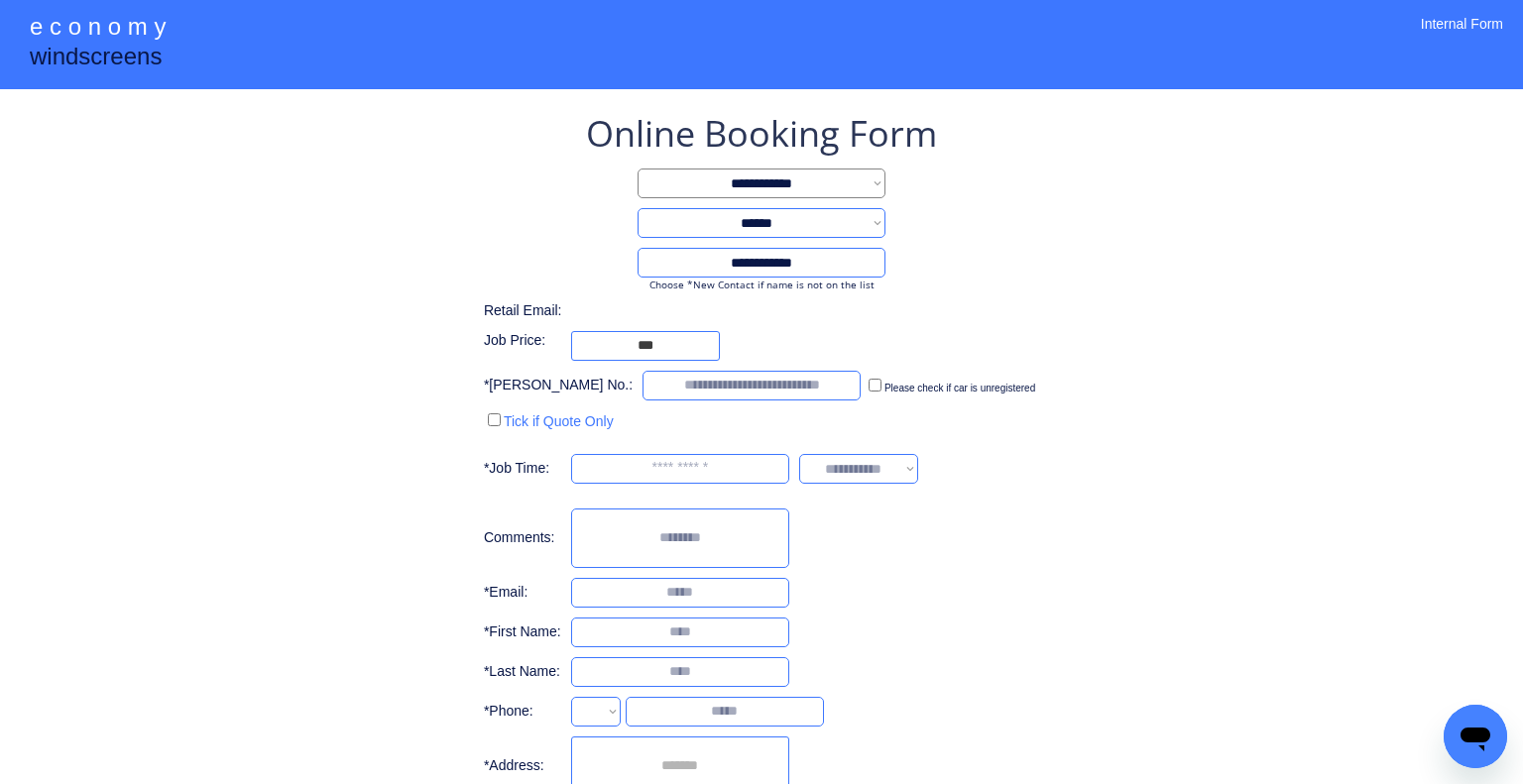 click on "**********" at bounding box center (762, 470) 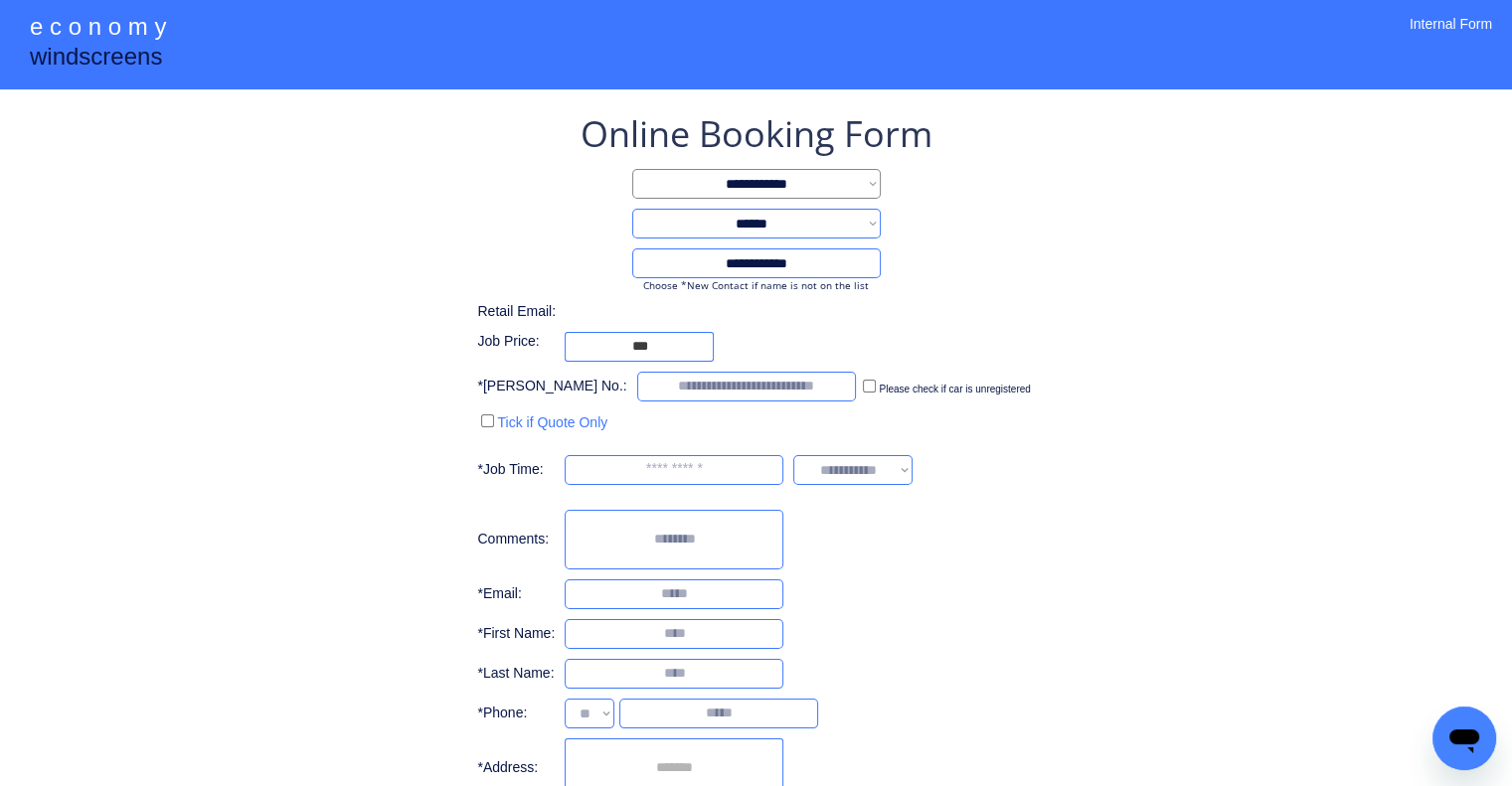 select on "**********" 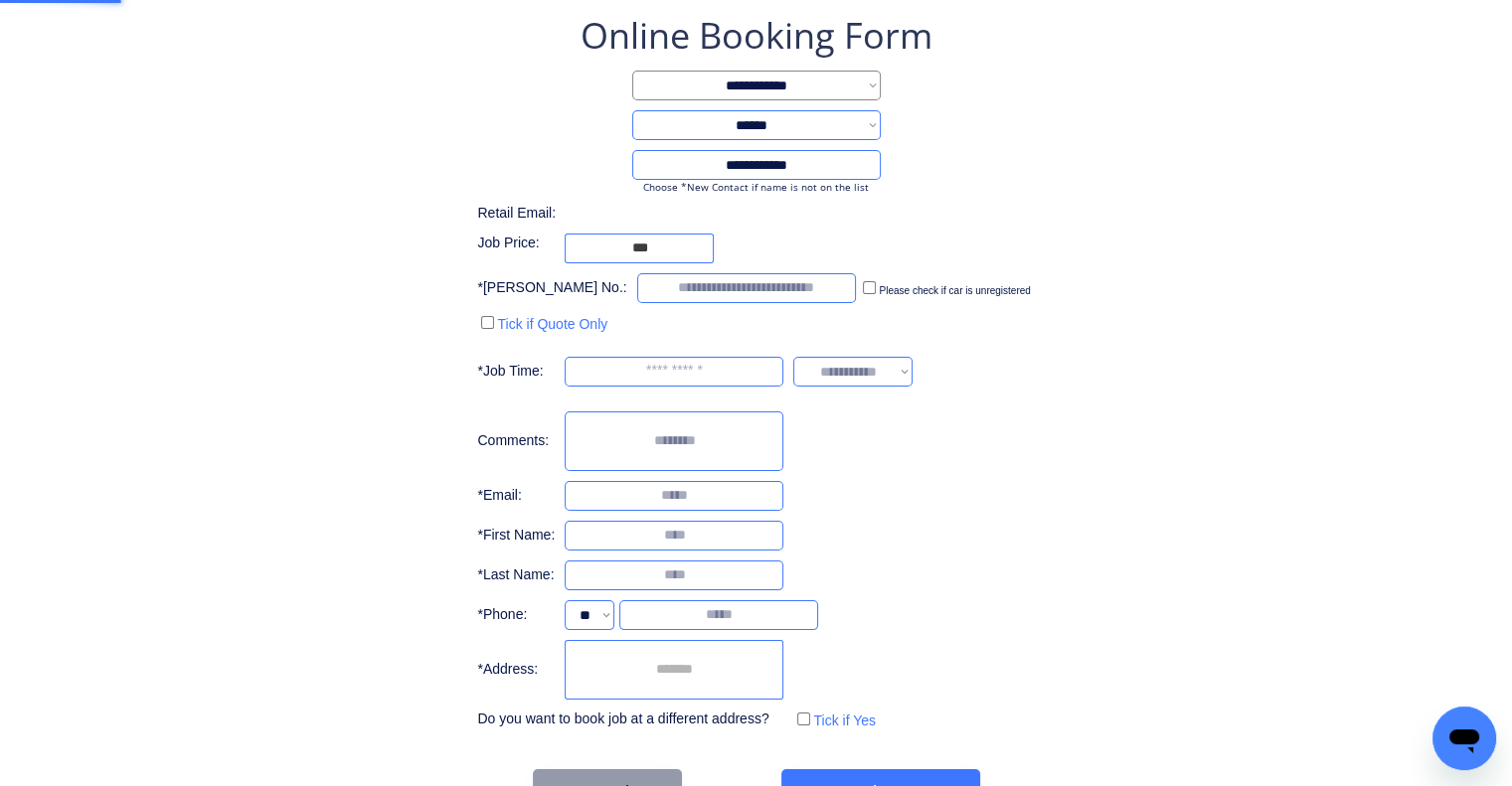scroll, scrollTop: 155, scrollLeft: 0, axis: vertical 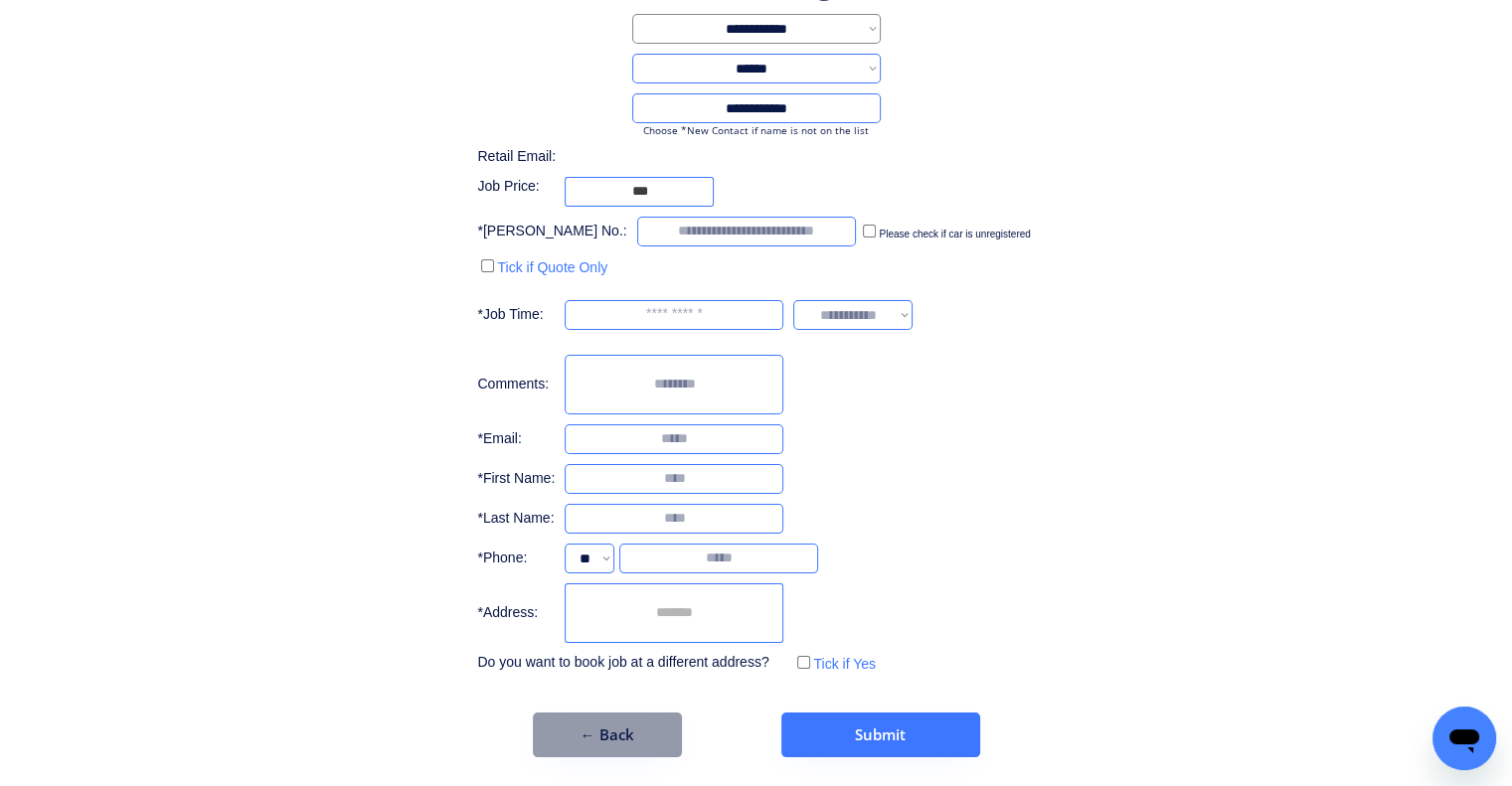 click at bounding box center [674, 613] 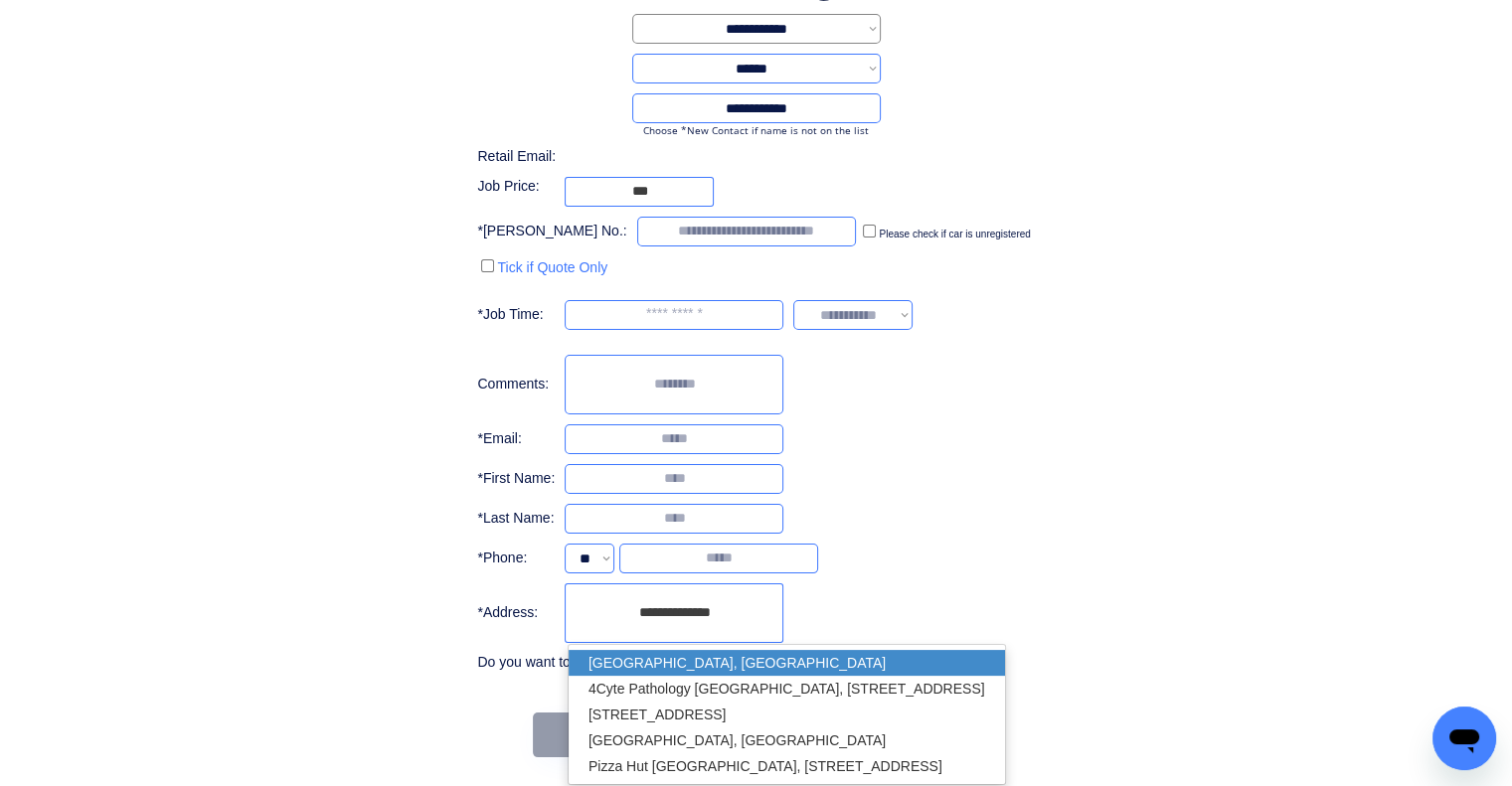 click on "[GEOGRAPHIC_DATA], [GEOGRAPHIC_DATA]" at bounding box center [786, 663] 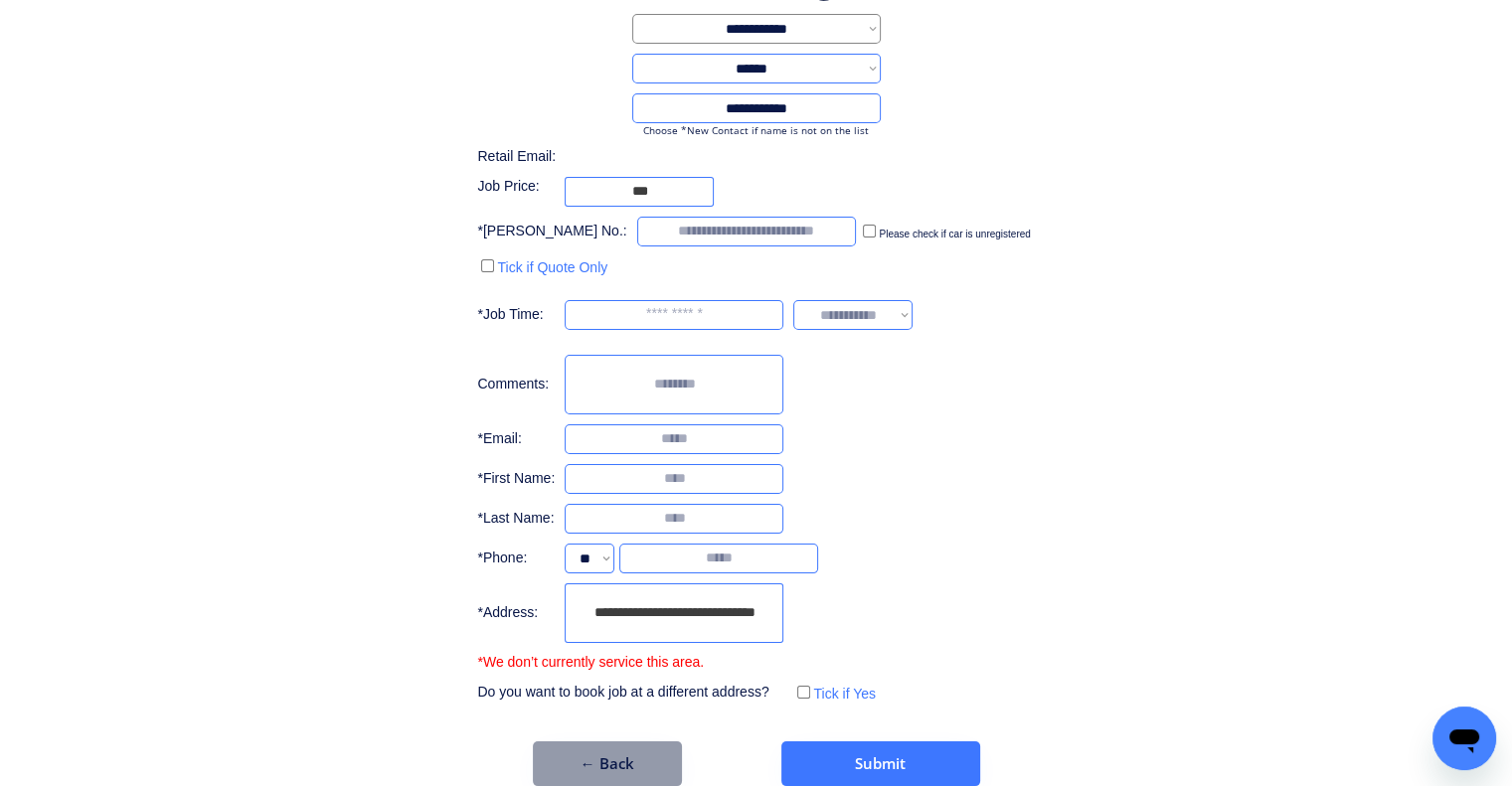 type on "**********" 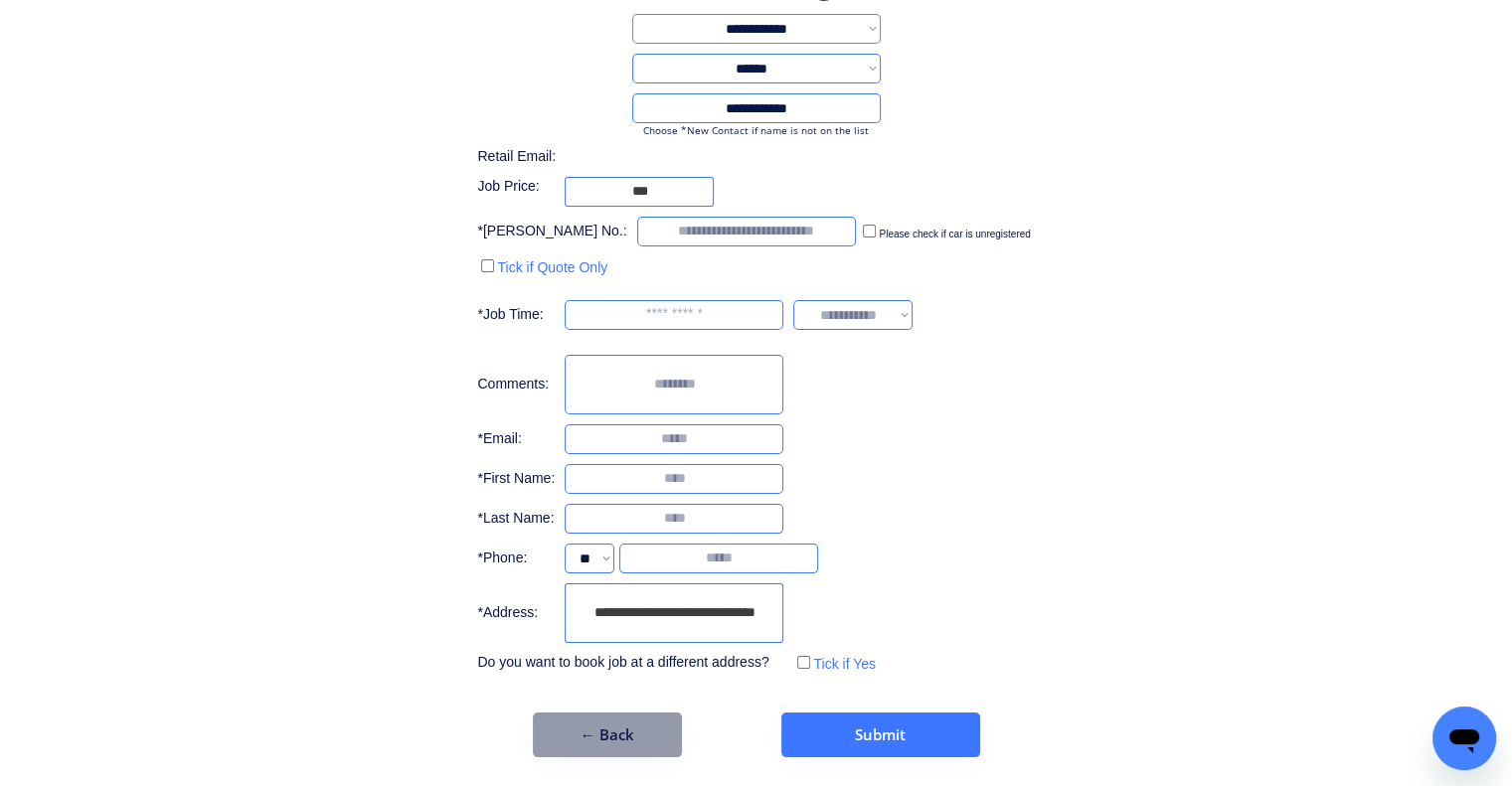 click on "**********" at bounding box center (756, 316) 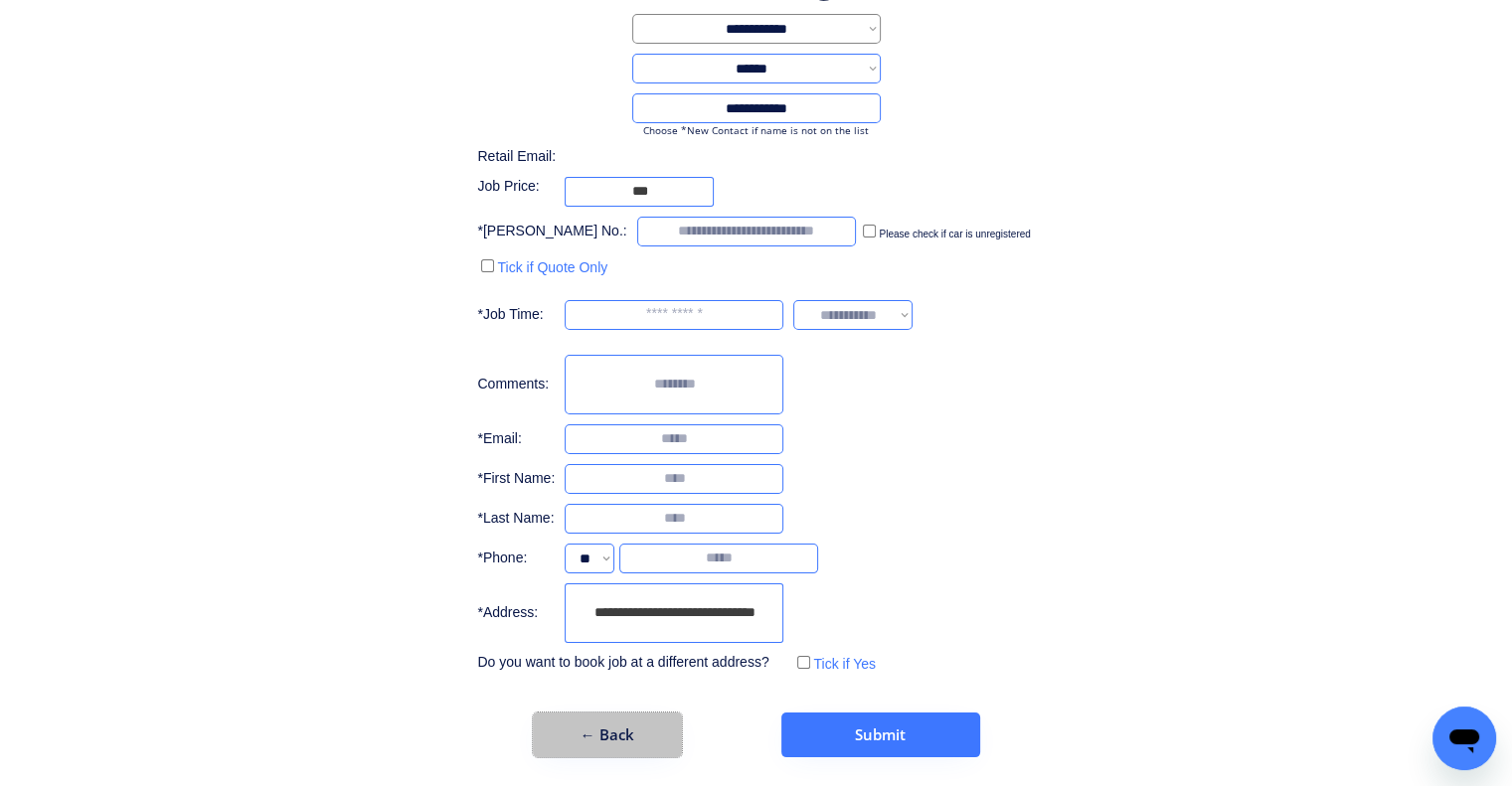 click on "←   Back" at bounding box center (607, 734) 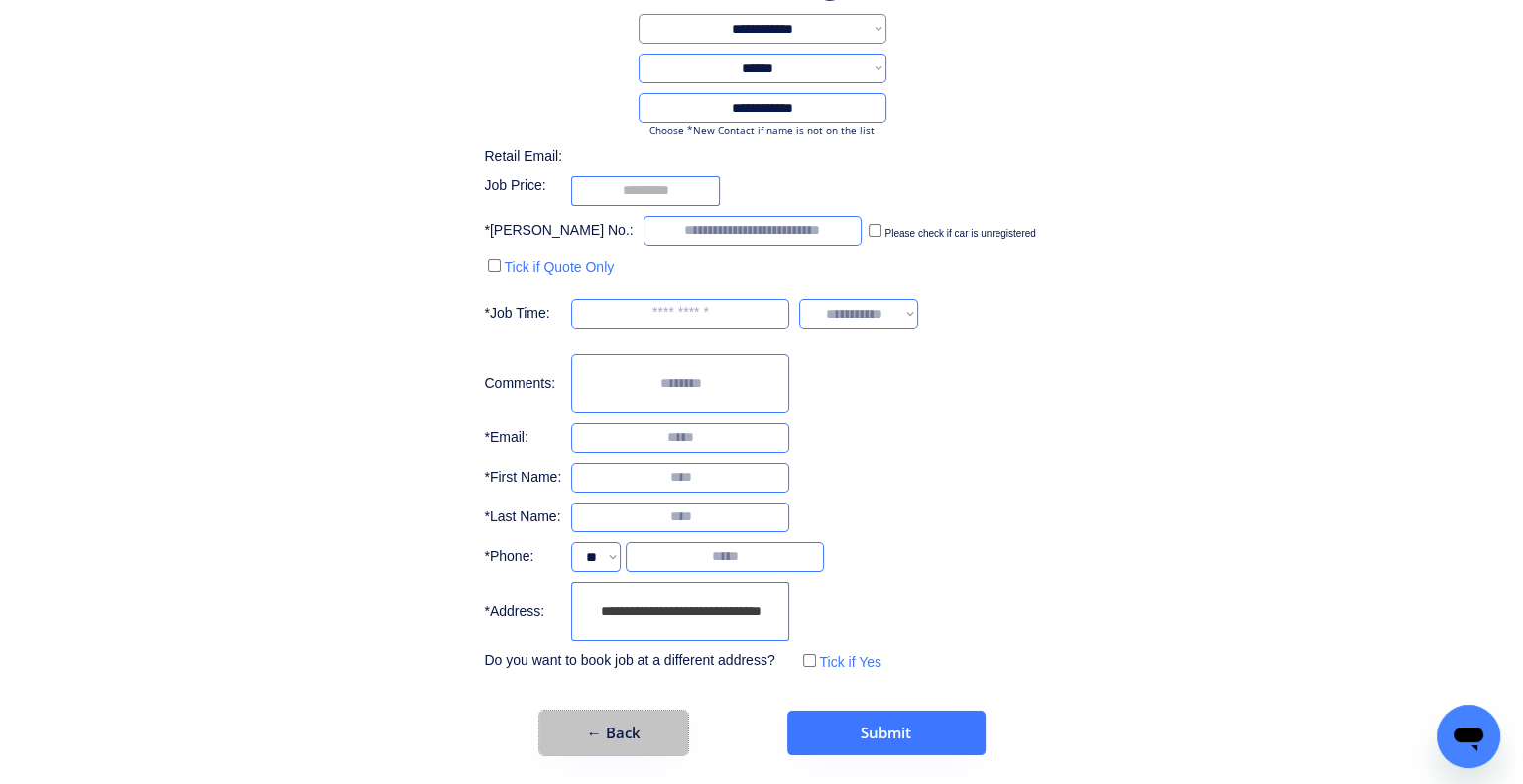 scroll, scrollTop: 0, scrollLeft: 0, axis: both 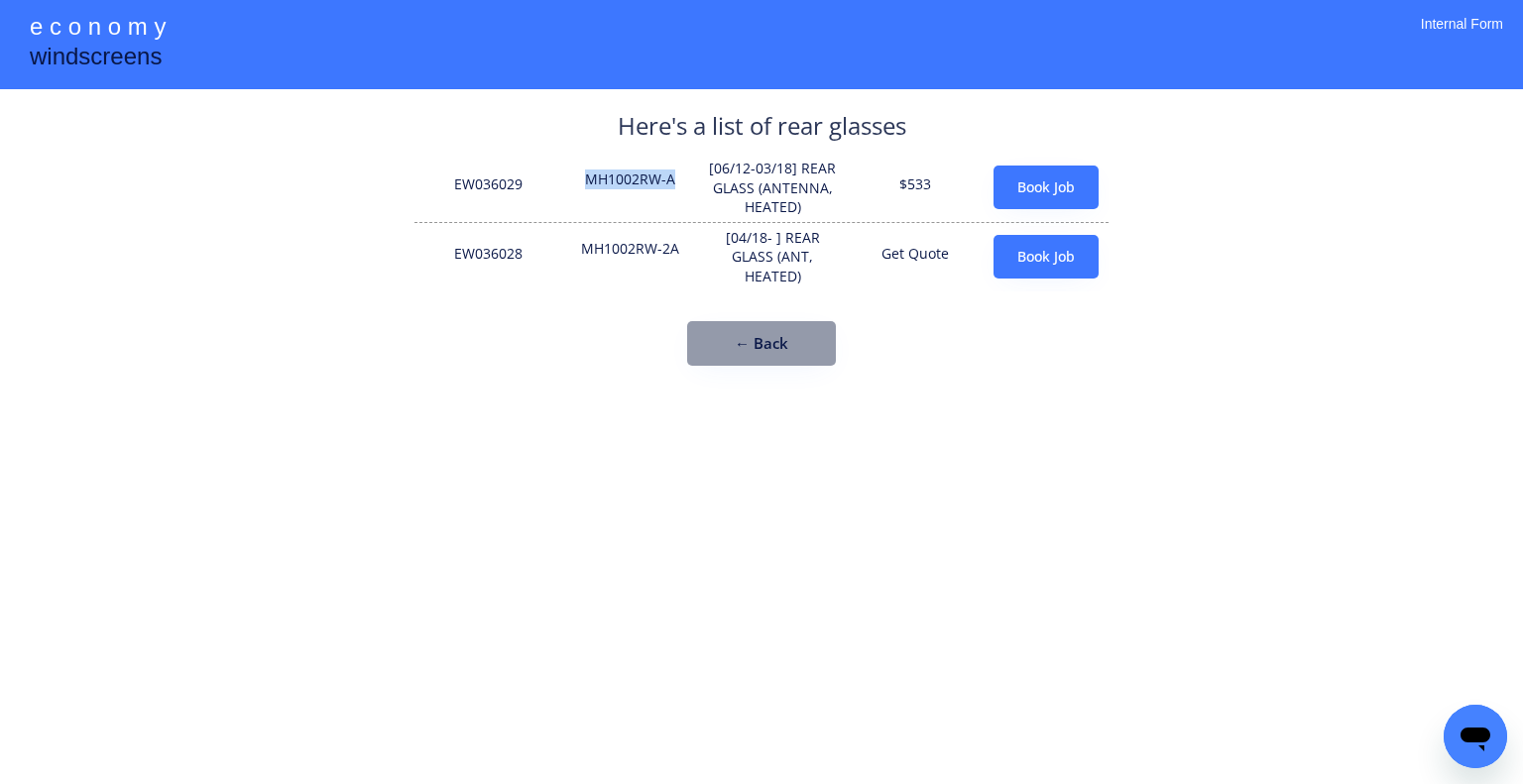 drag, startPoint x: 674, startPoint y: 182, endPoint x: 586, endPoint y: 177, distance: 88.141931 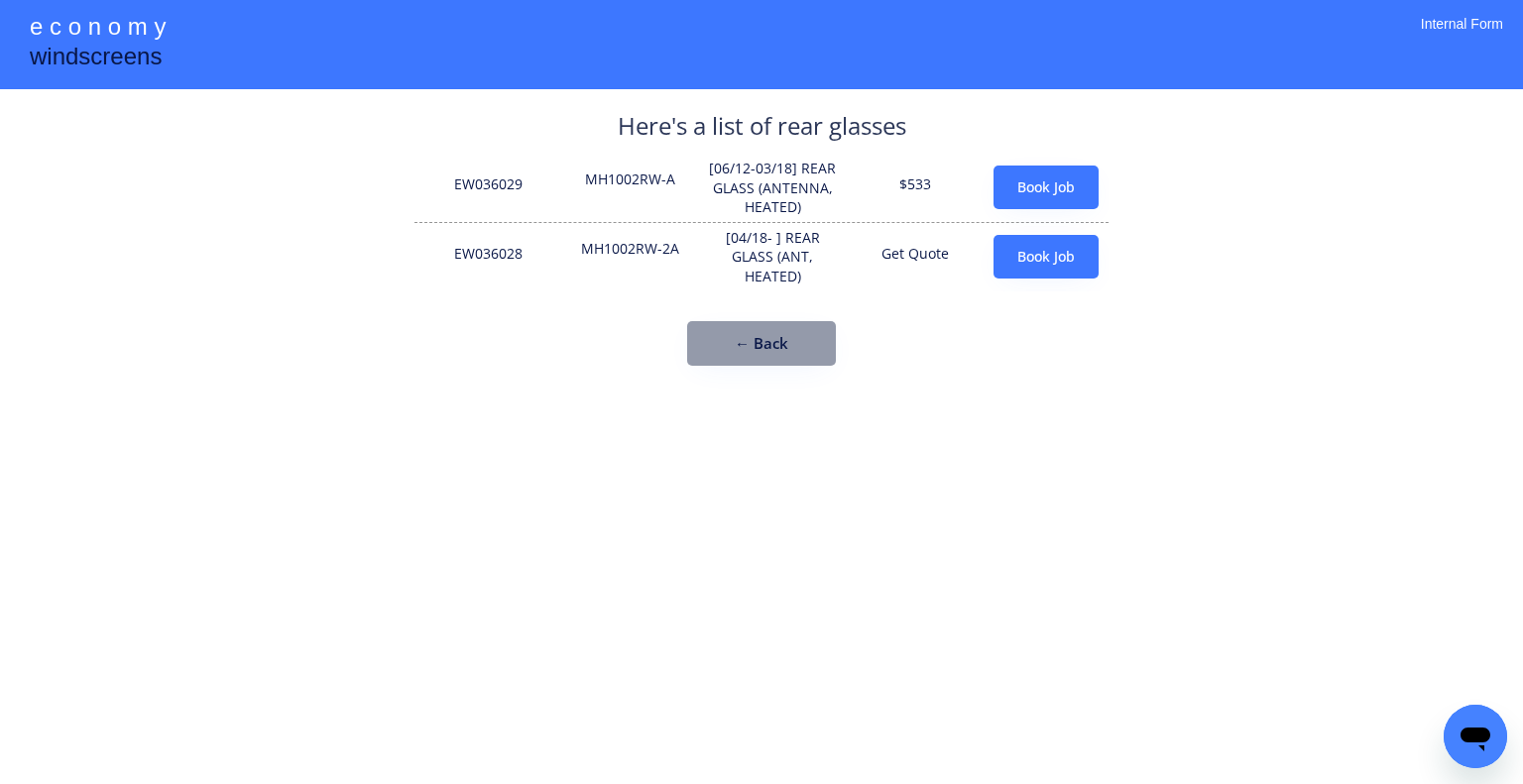 drag, startPoint x: 815, startPoint y: 484, endPoint x: 809, endPoint y: 464, distance: 20.880613 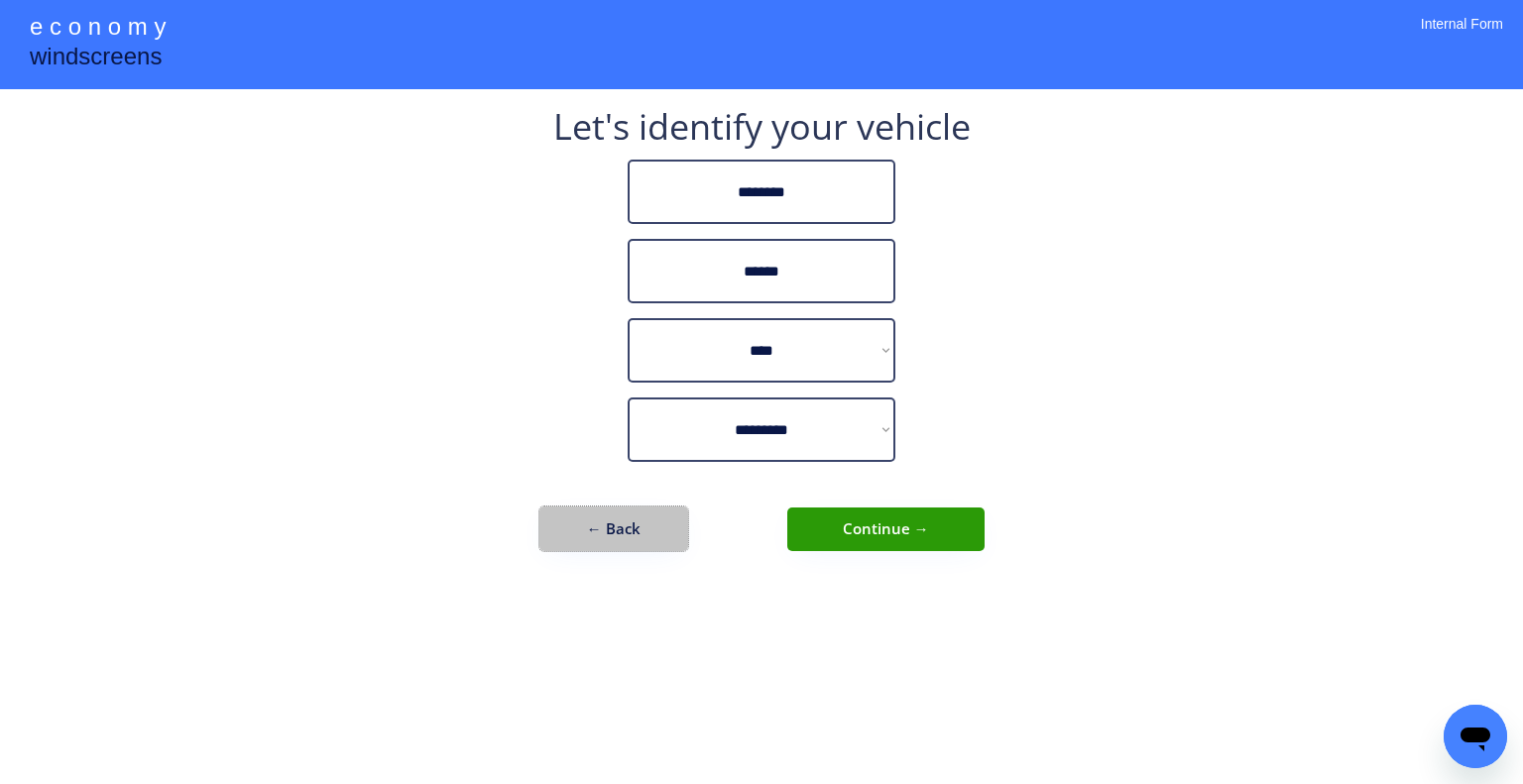 click on "←   Back" at bounding box center [614, 528] 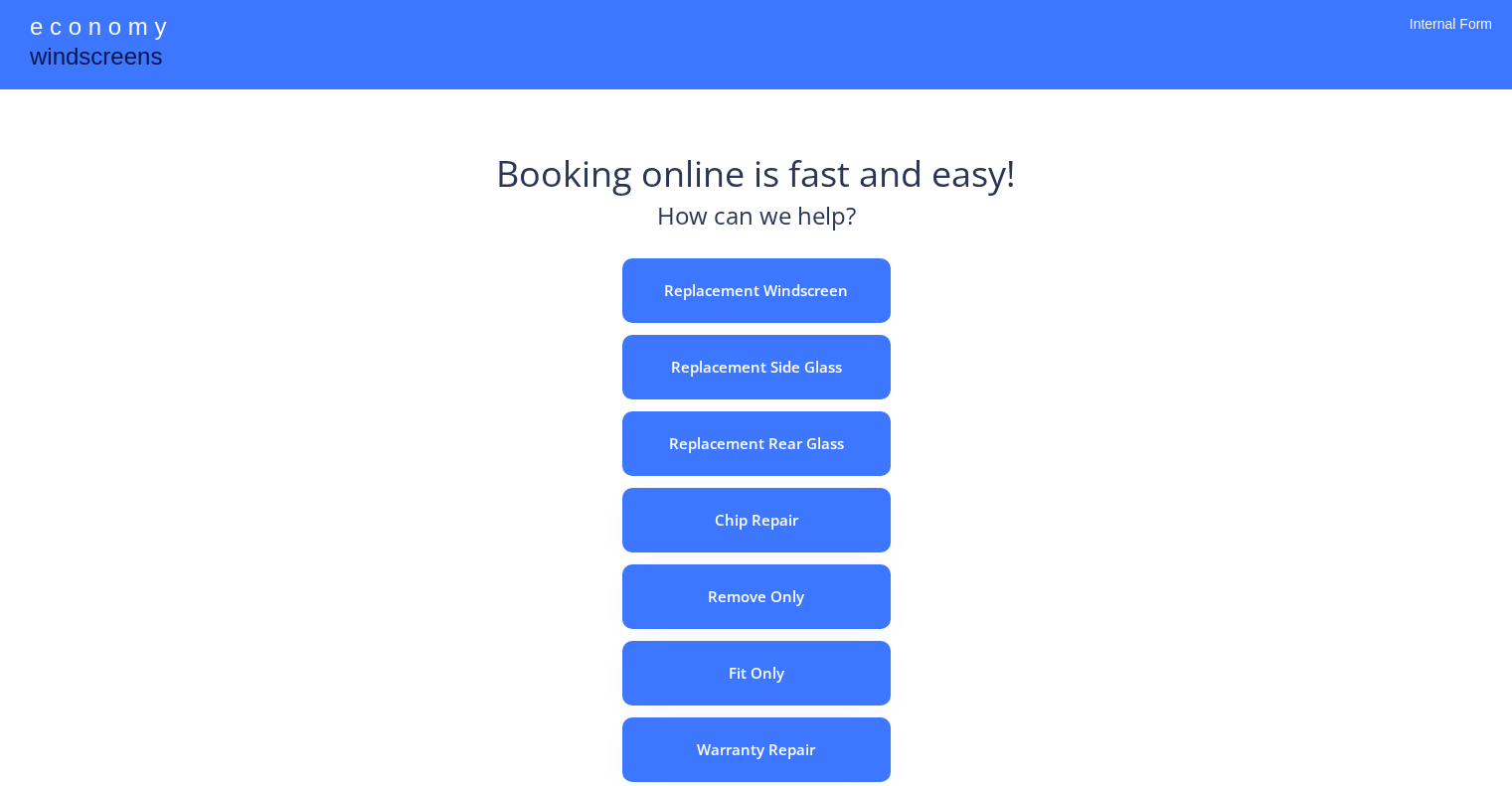 scroll, scrollTop: 0, scrollLeft: 0, axis: both 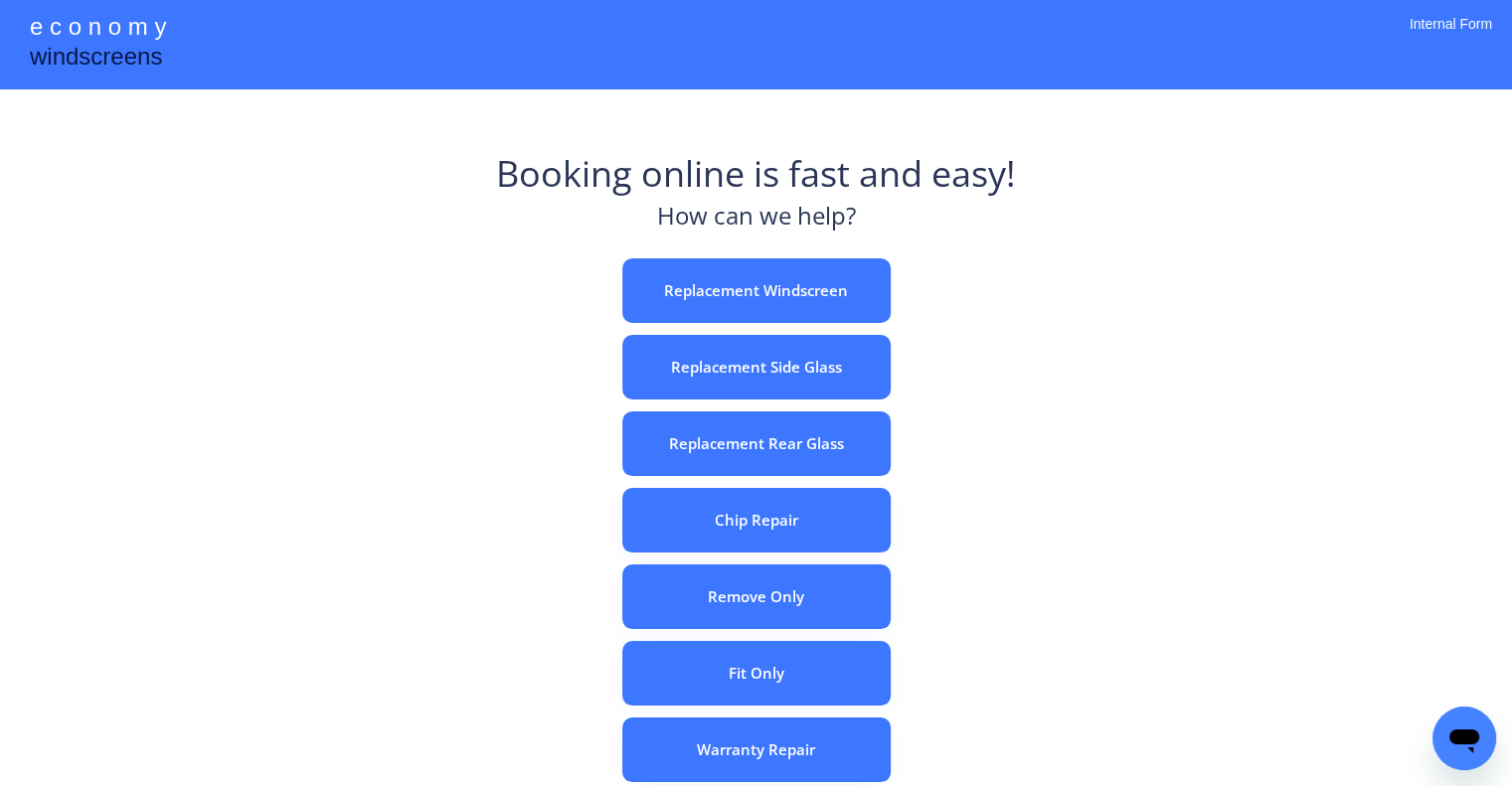 click on "e c o n o m y windscreens Booking online is fast and easy! How can we help? Replacement Windscreen Replacement Side Glass Replacement Rear Glass Chip Repair Remove Only Fit Only Warranty Repair ADAS Recalibration Only Rebook a Job Confirm Quotes Manual Booking Internal Form" at bounding box center [756, 553] 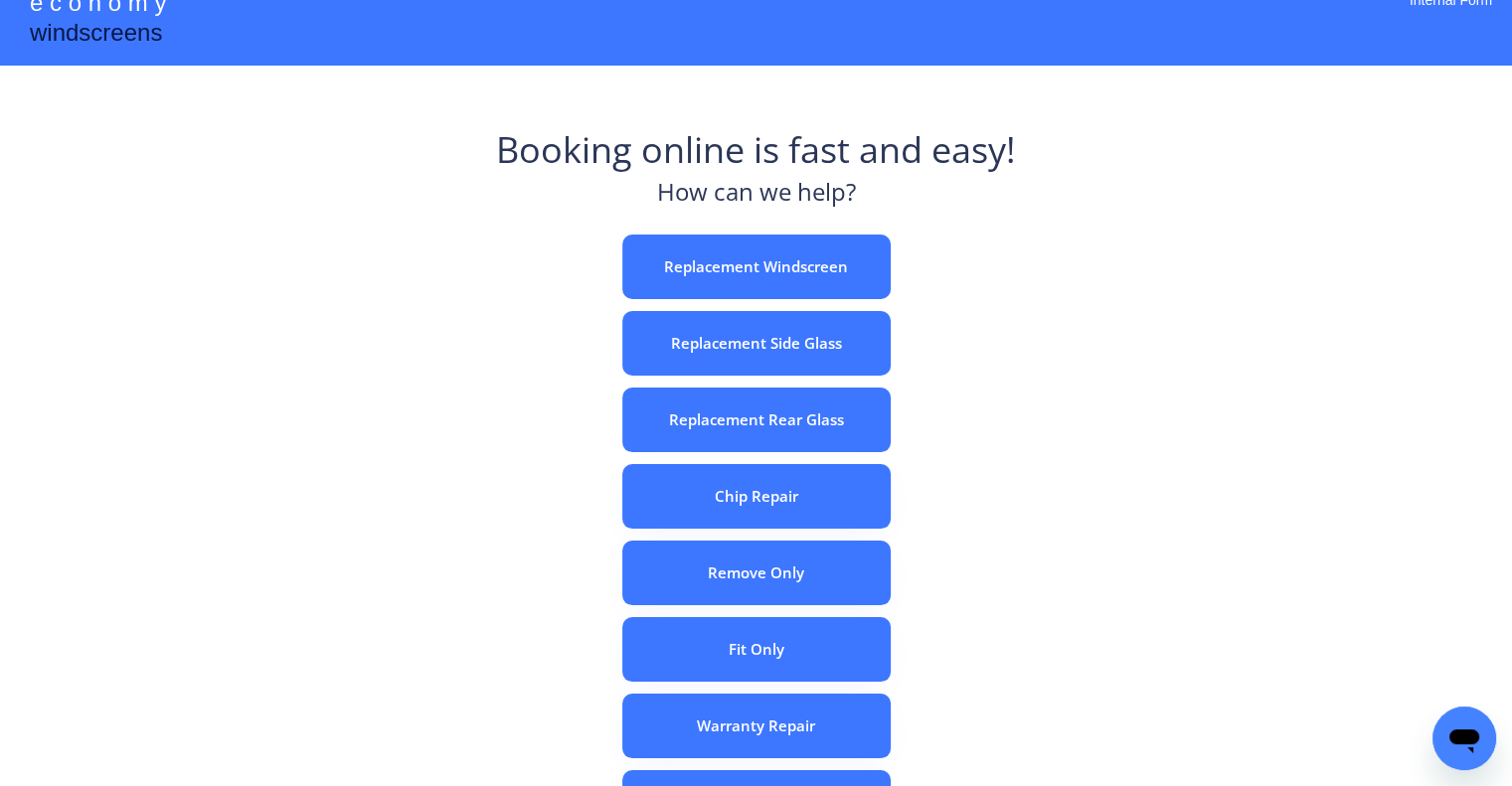 scroll, scrollTop: 0, scrollLeft: 0, axis: both 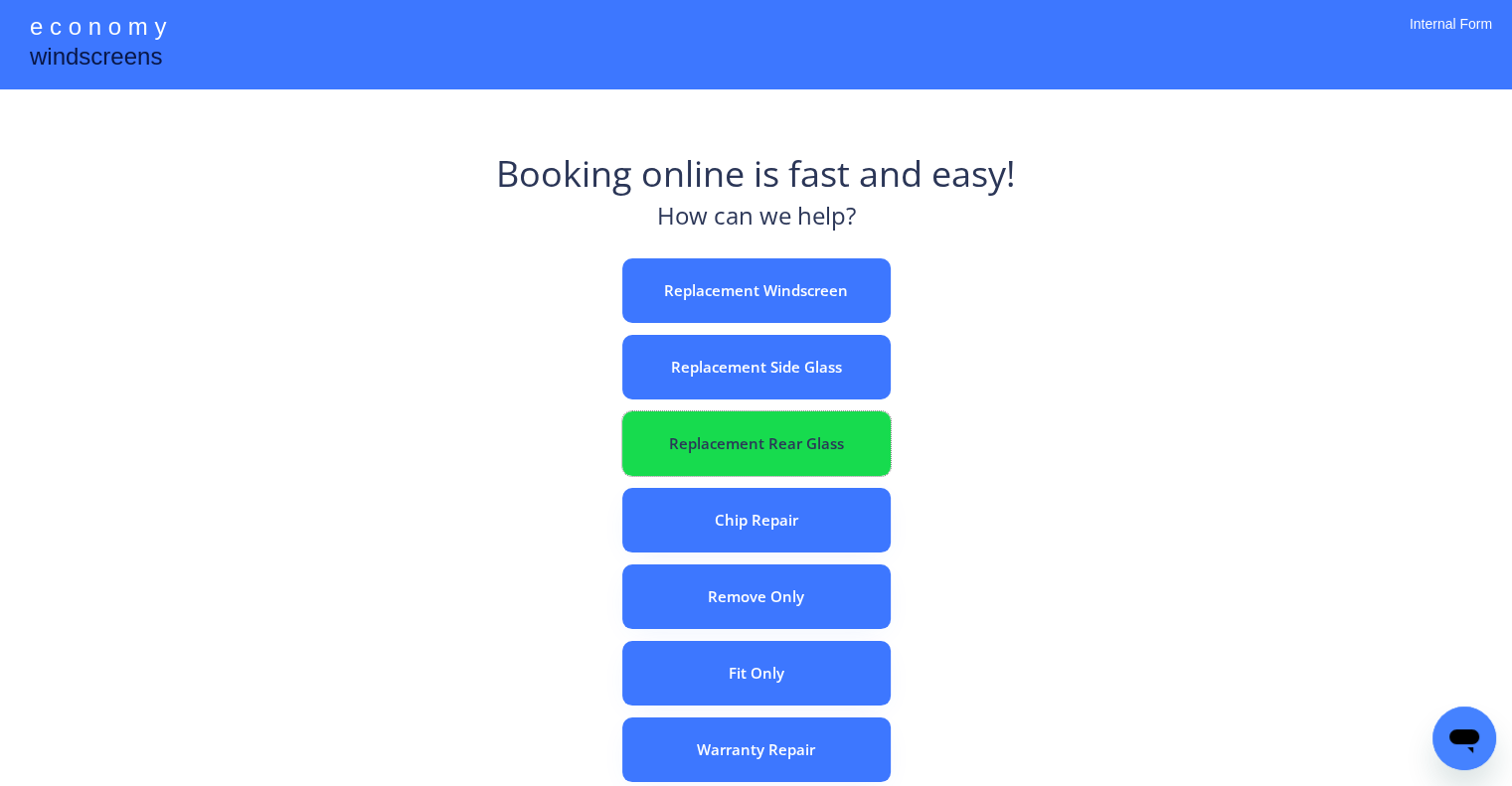 click on "Replacement Rear Glass" at bounding box center [756, 443] 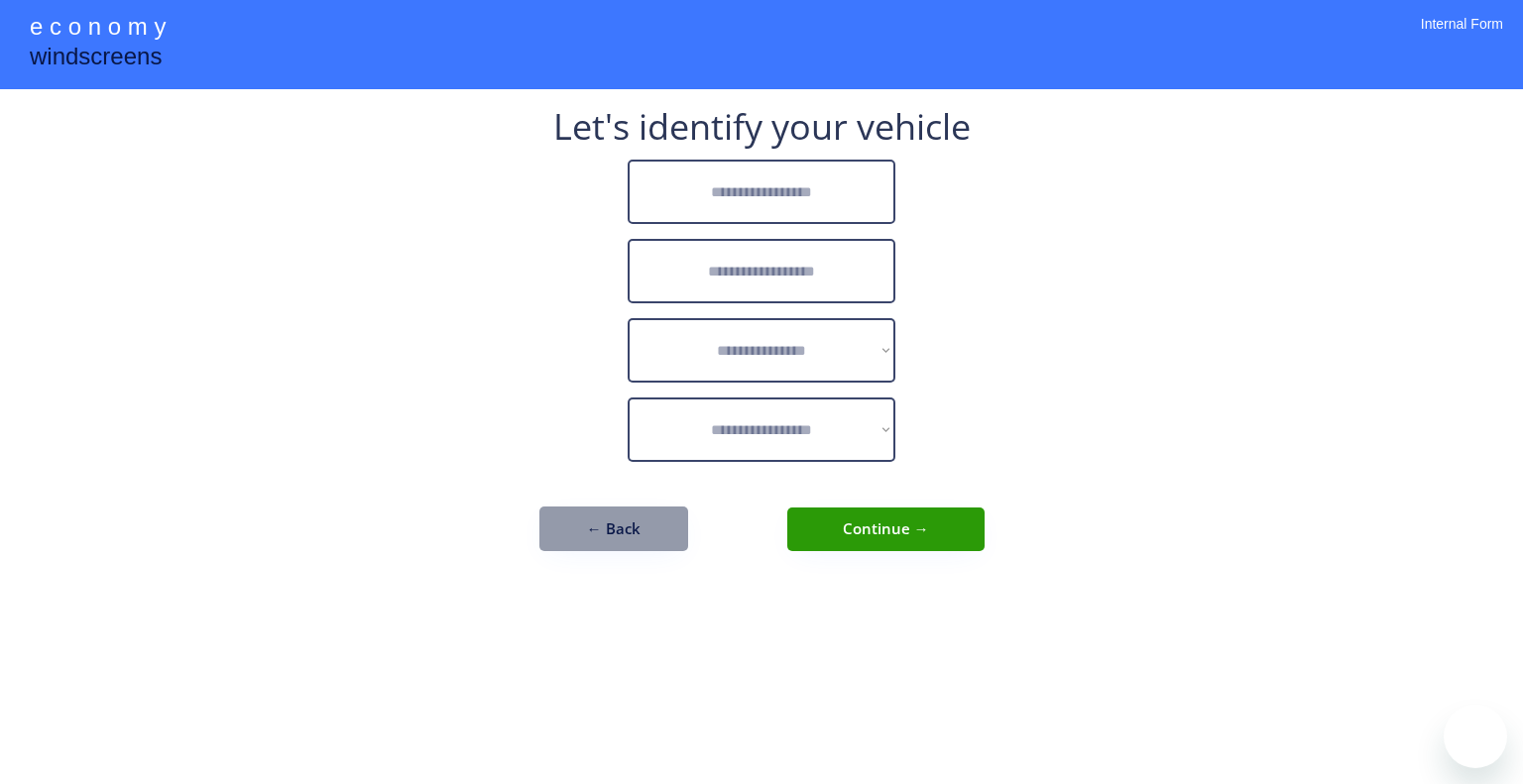 scroll, scrollTop: 0, scrollLeft: 0, axis: both 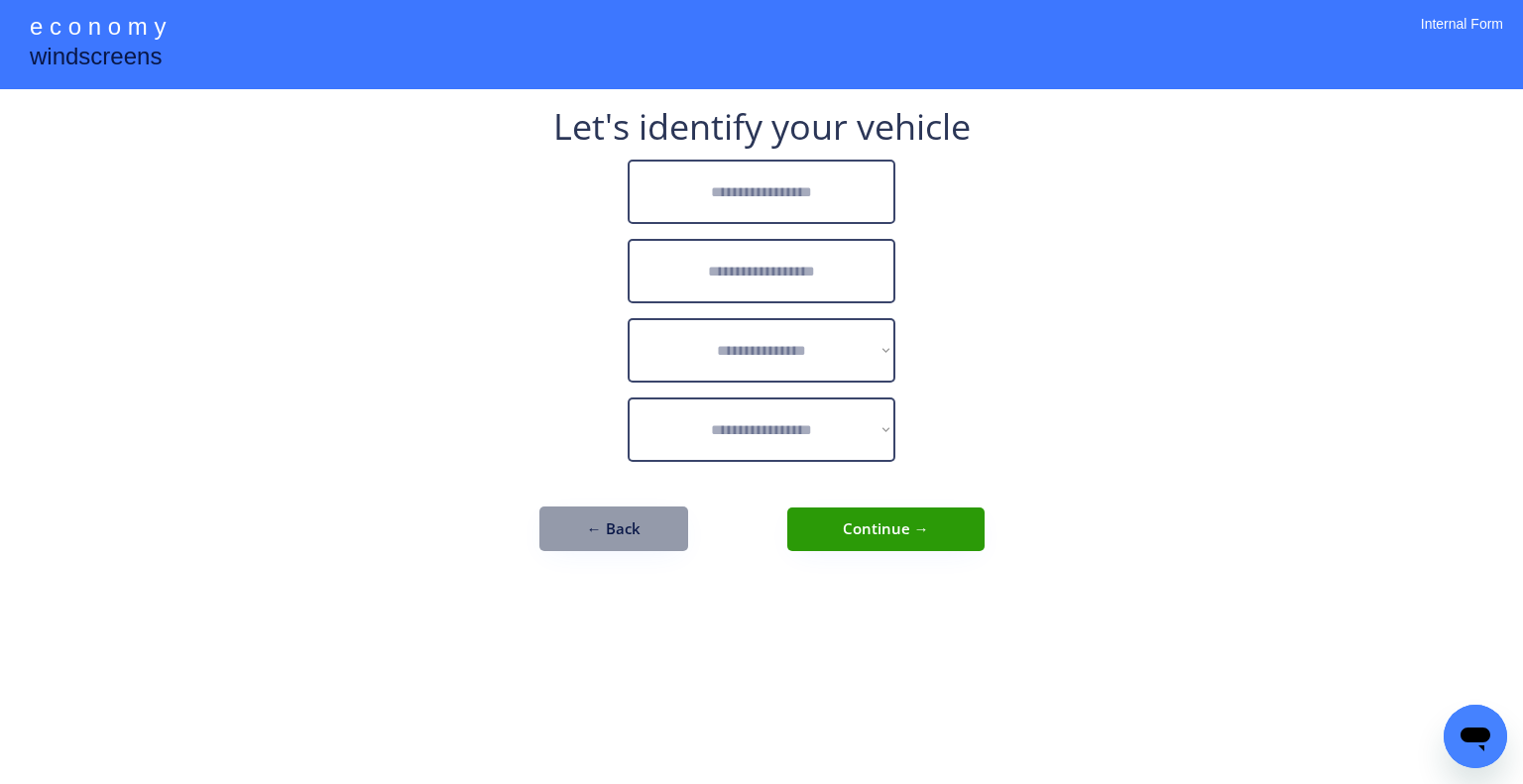 click on "**********" at bounding box center [762, 340] 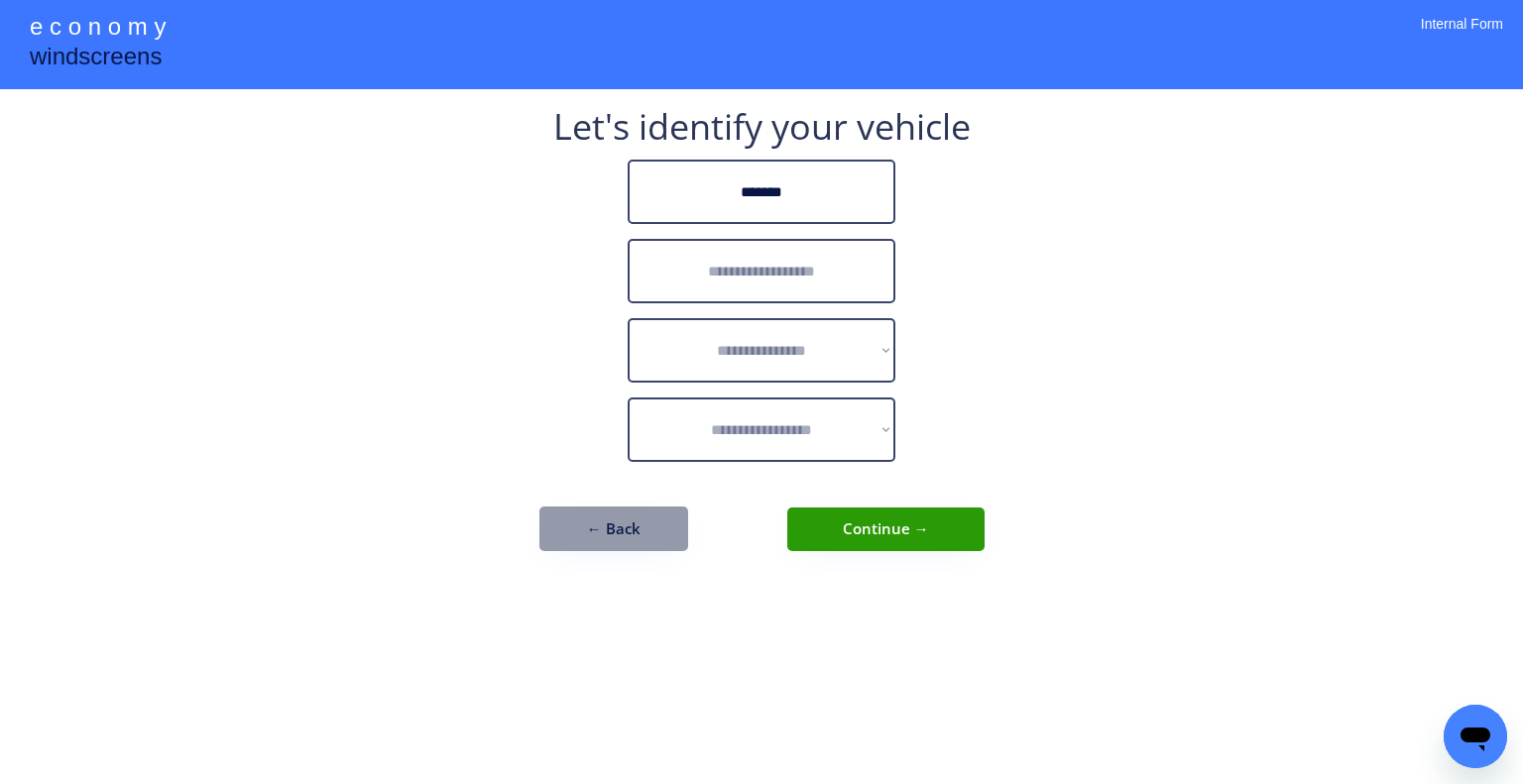 type on "*******" 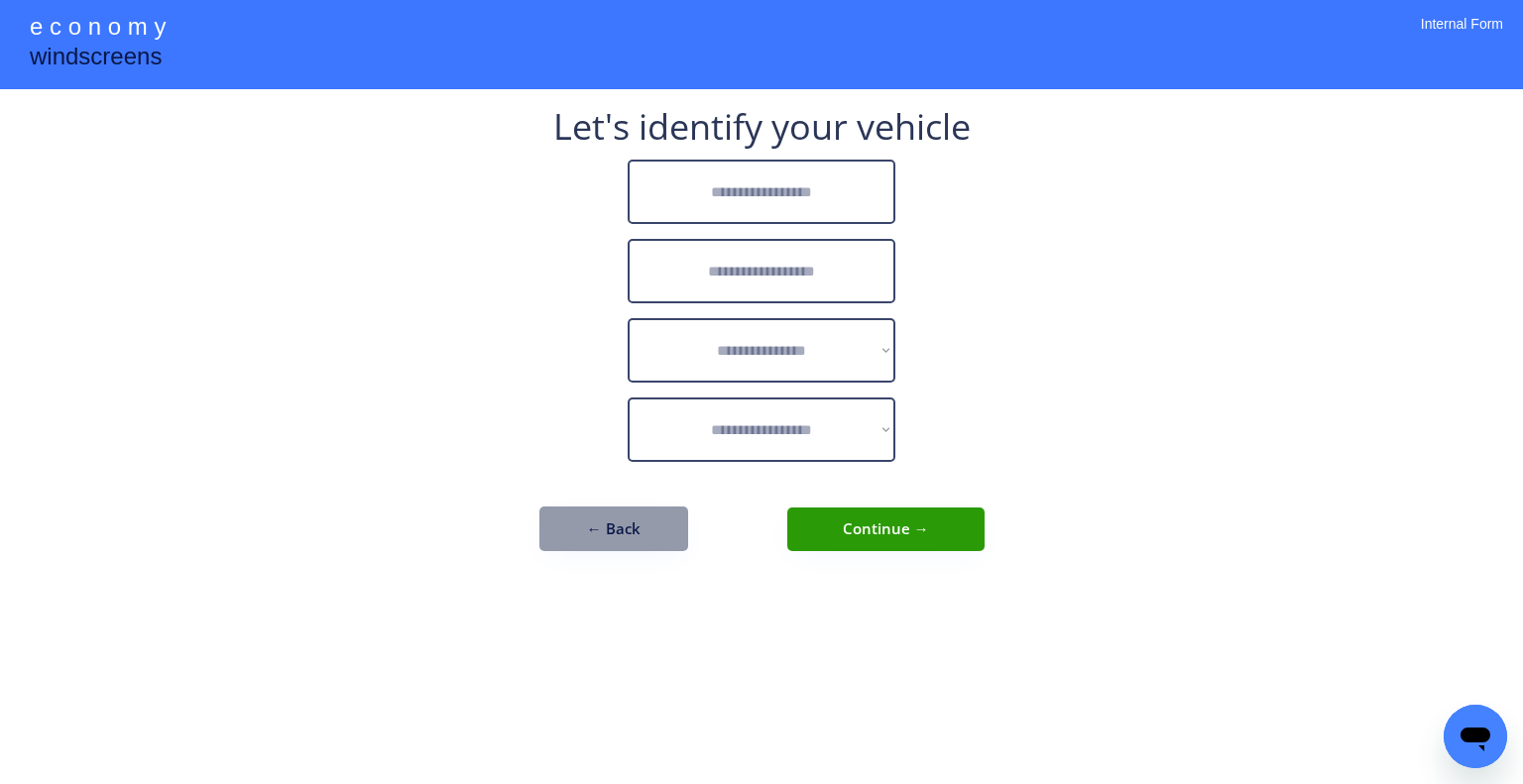 click at bounding box center (762, 191) 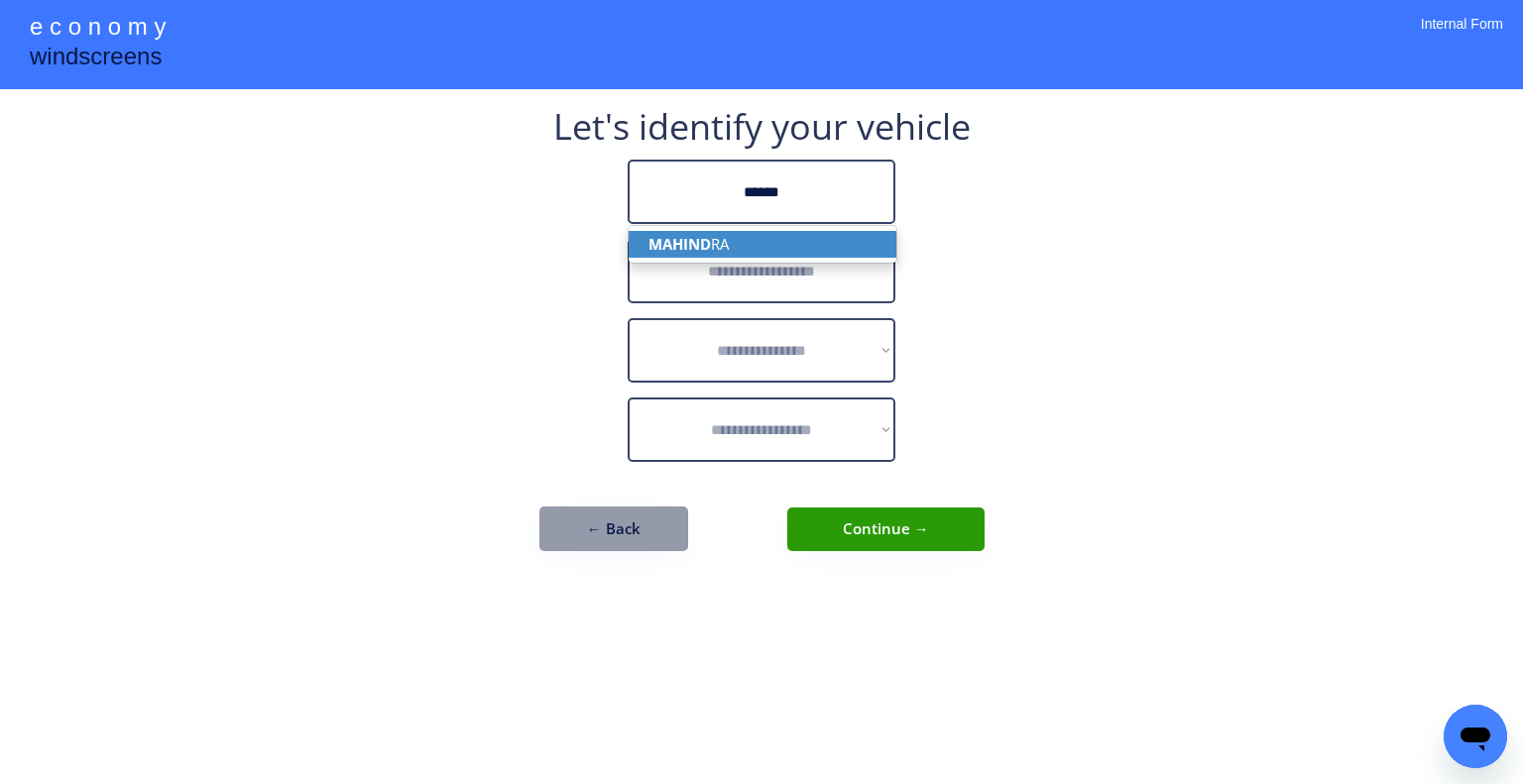 click on "MAHIND RA" at bounding box center (762, 244) 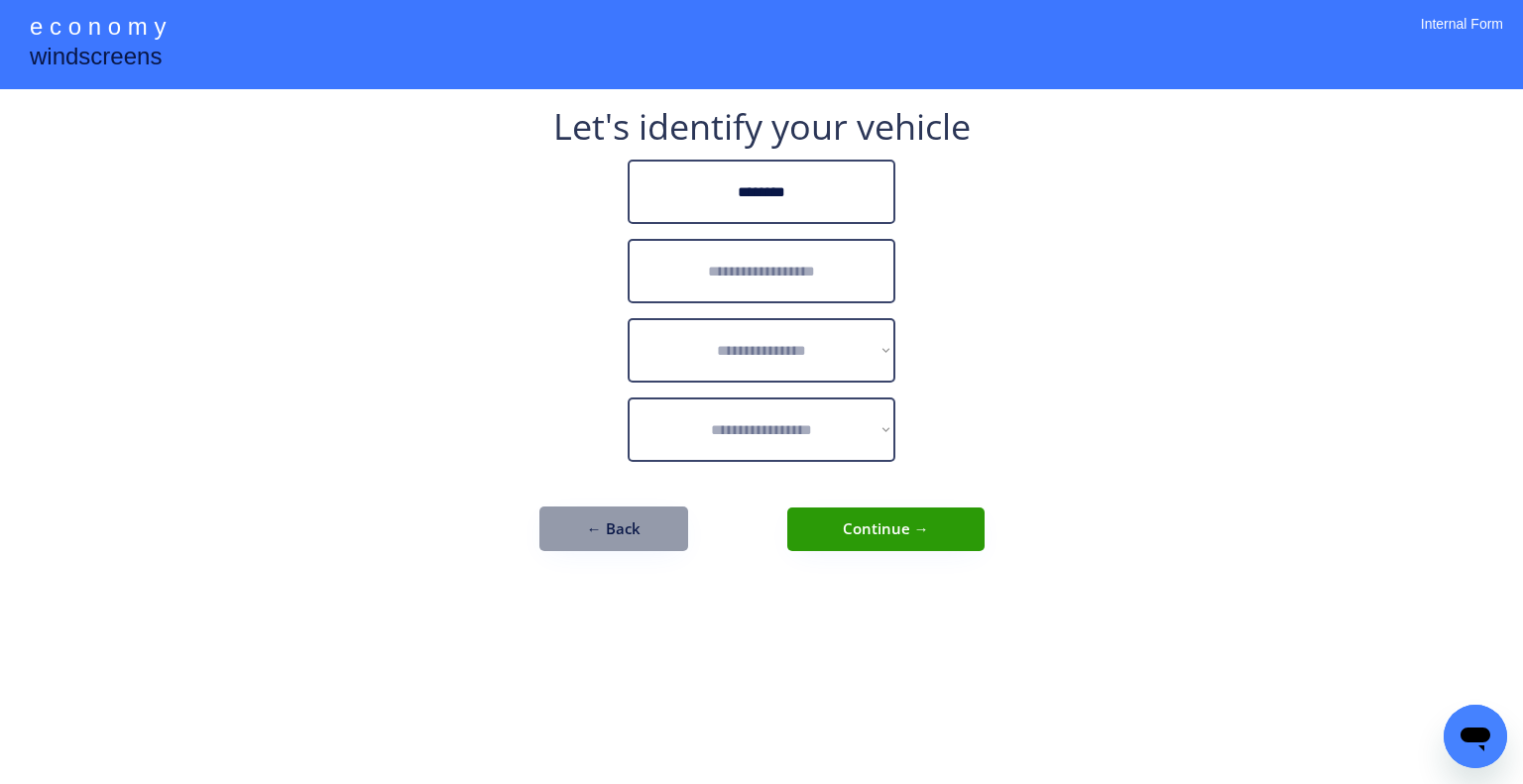 type on "********" 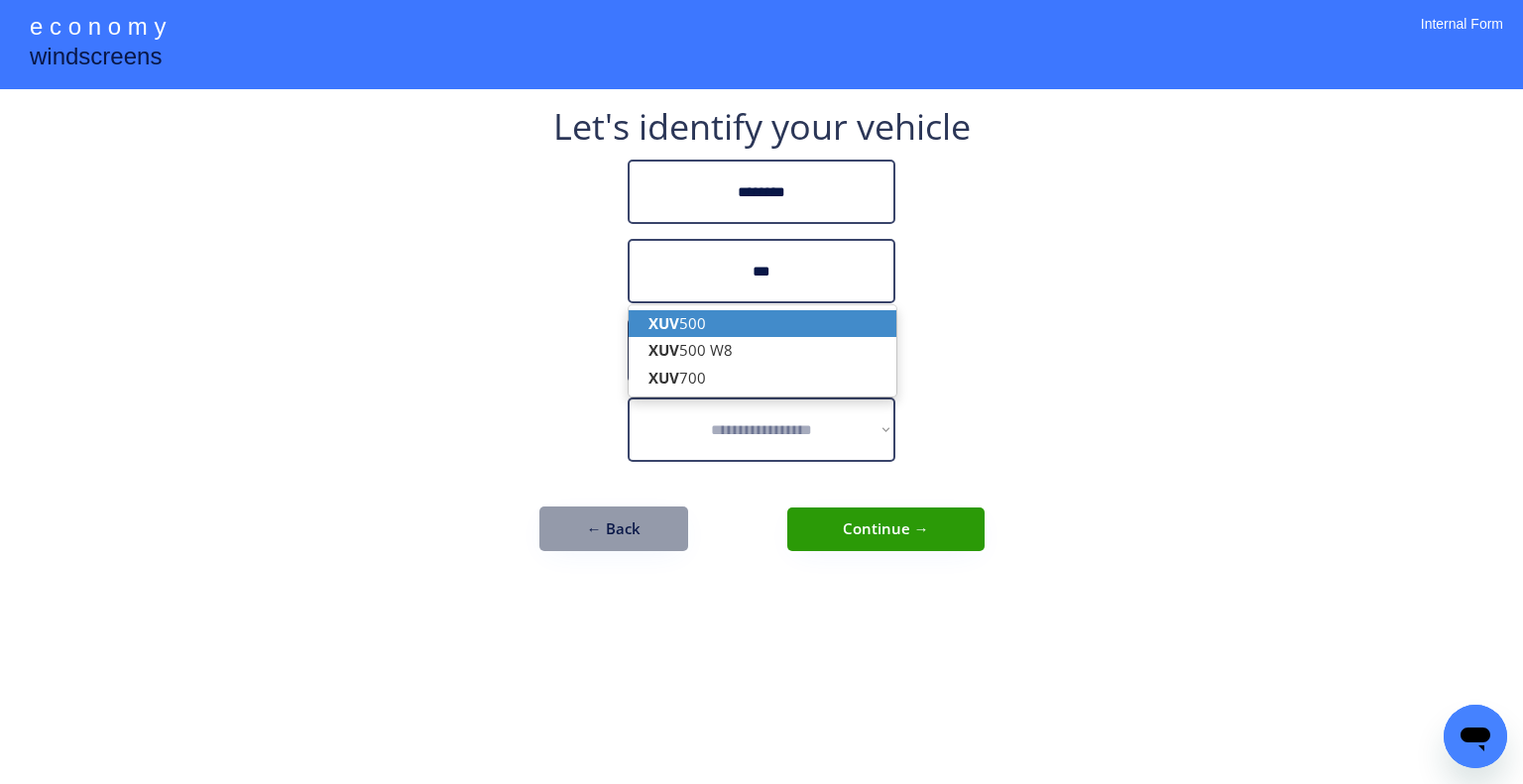 click on "XUV 500" at bounding box center [762, 323] 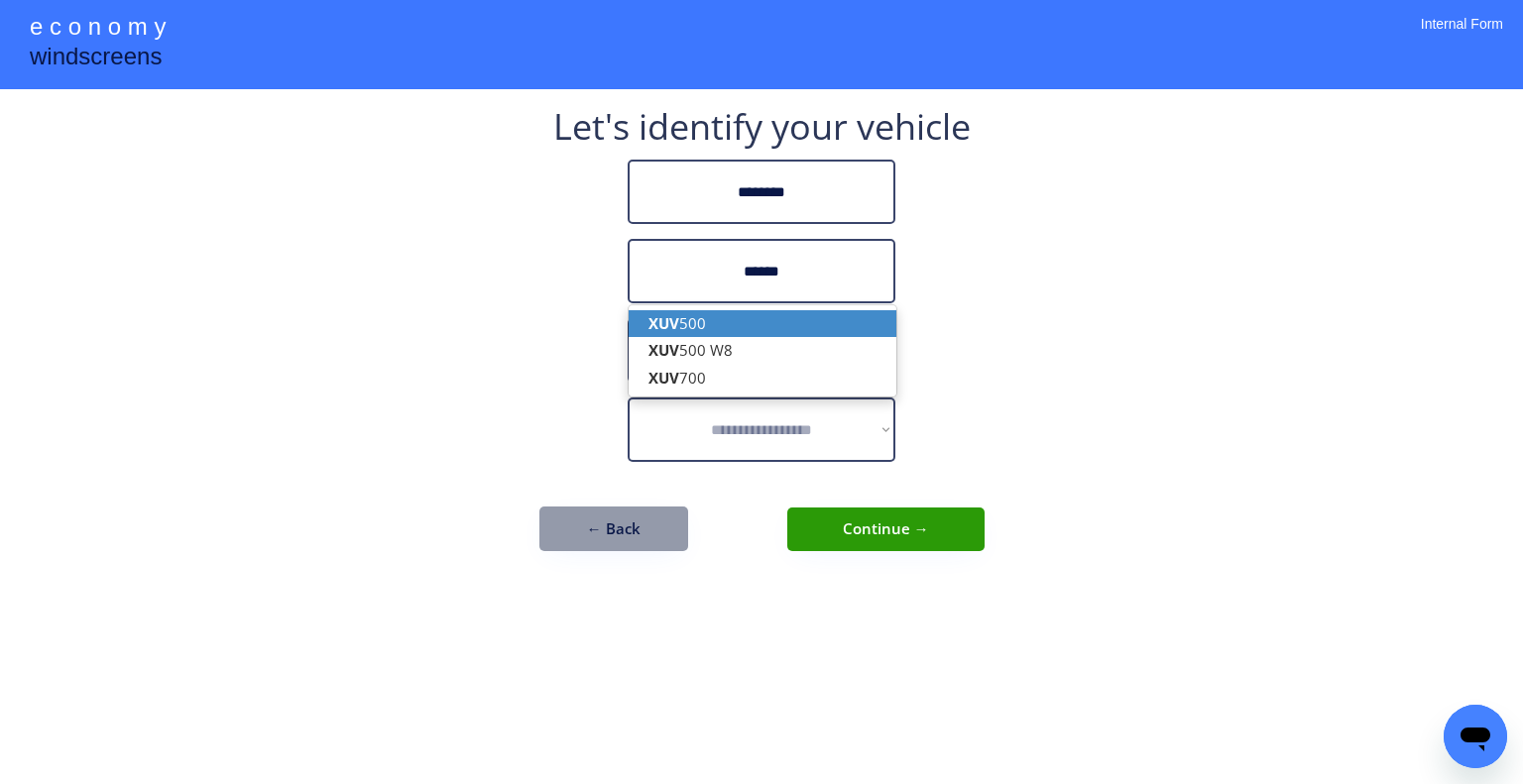 type on "******" 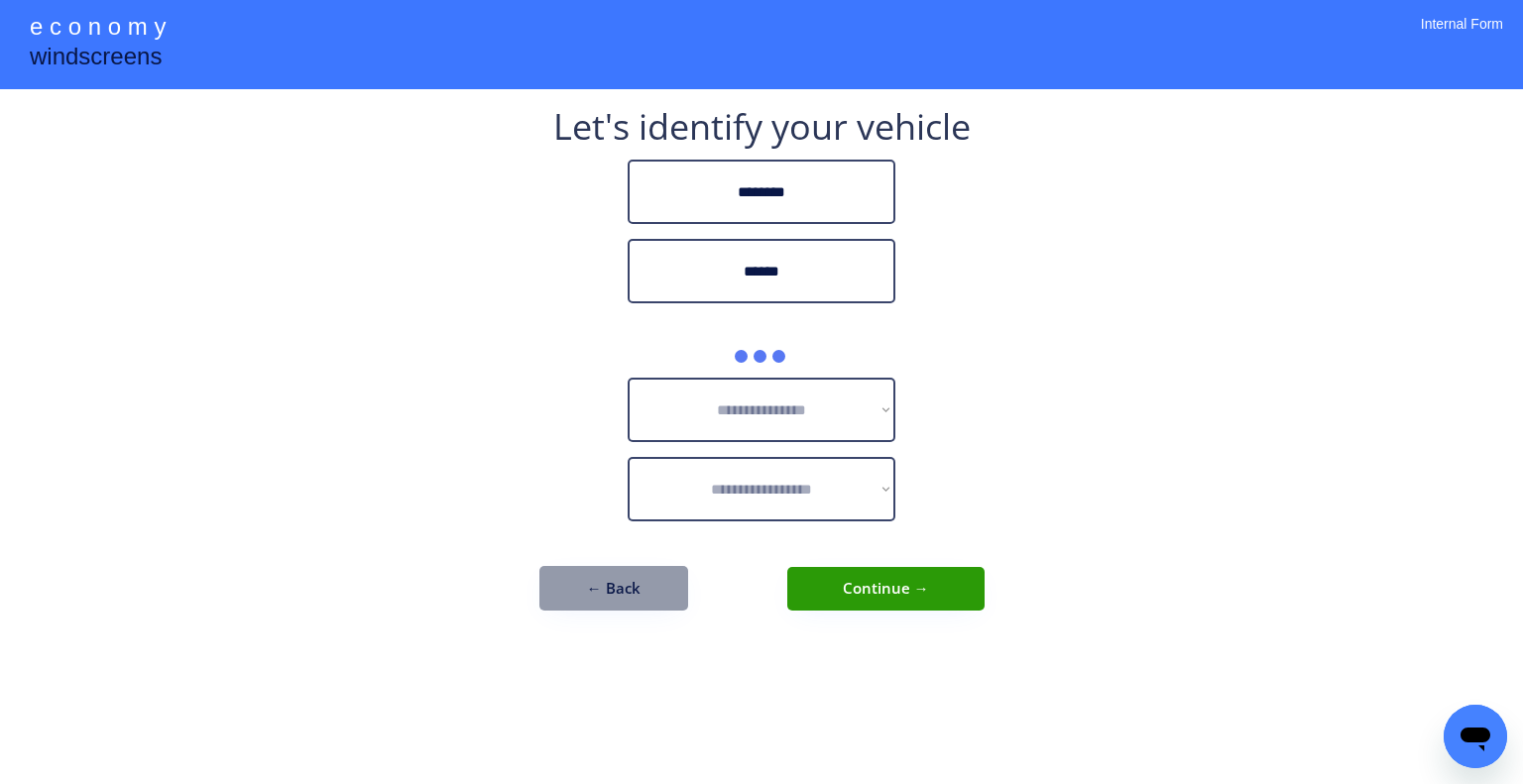 drag, startPoint x: 1079, startPoint y: 294, endPoint x: 861, endPoint y: 21, distance: 349.36084 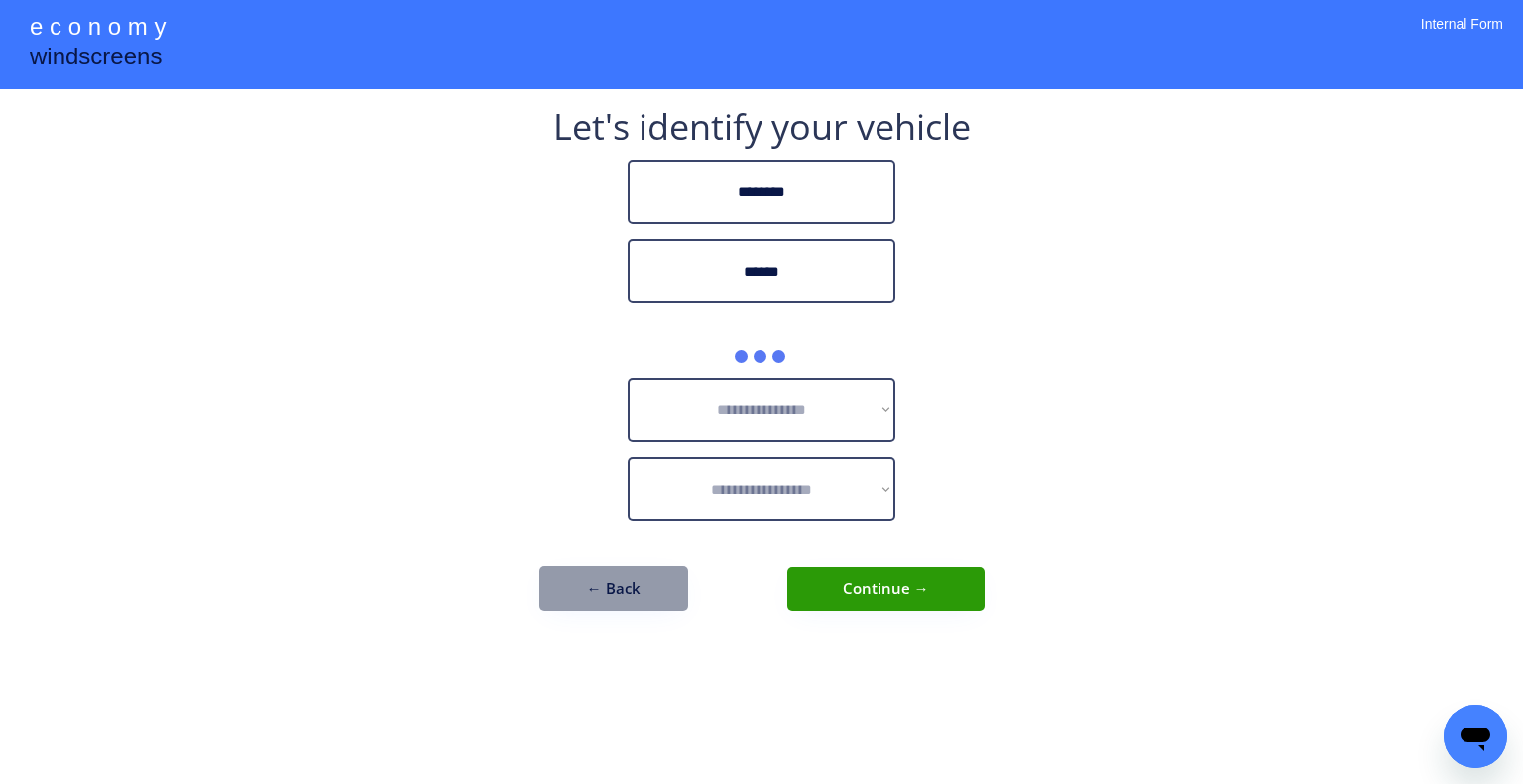 click on "**********" at bounding box center (762, 392) 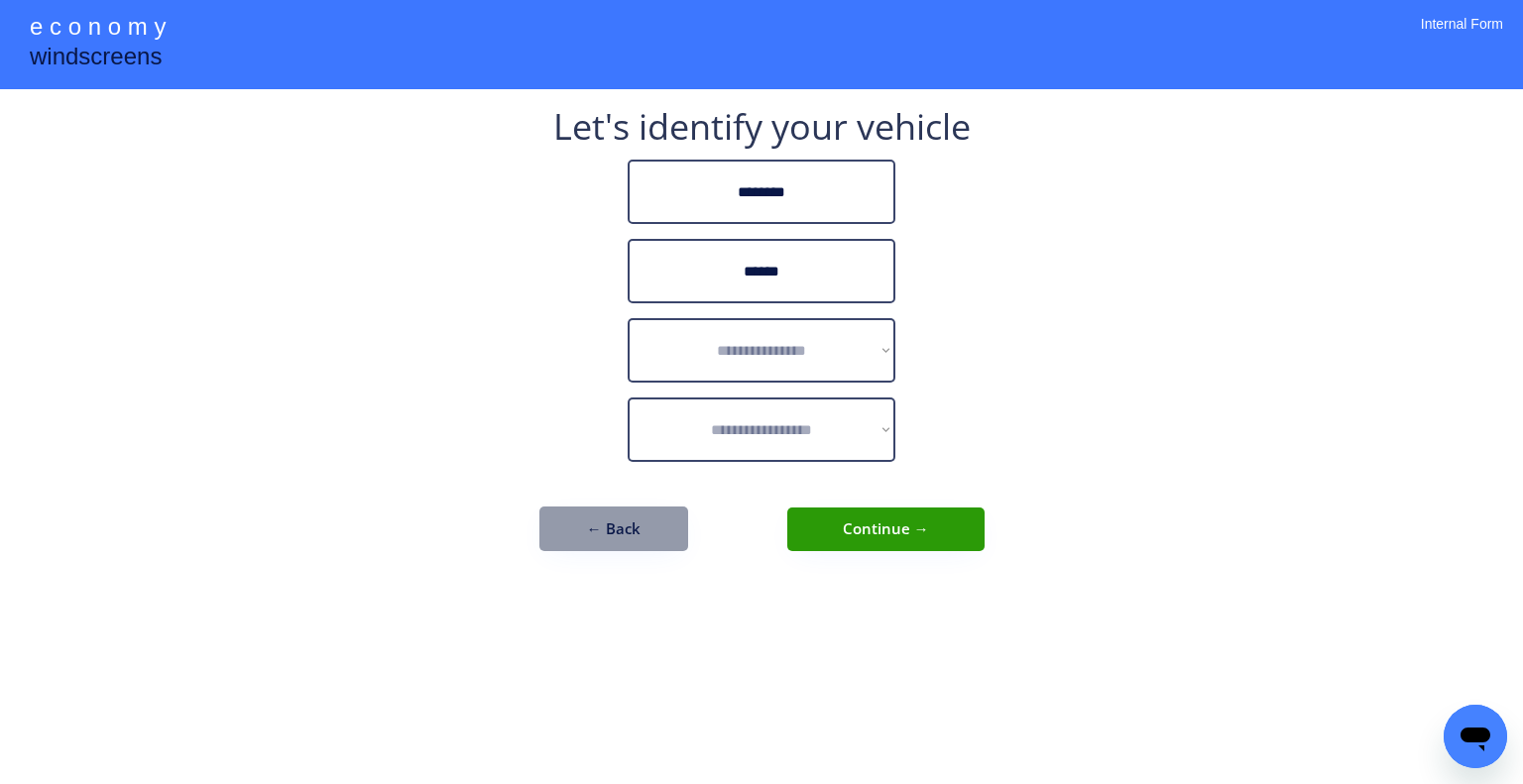 click on "**********" at bounding box center [762, 392] 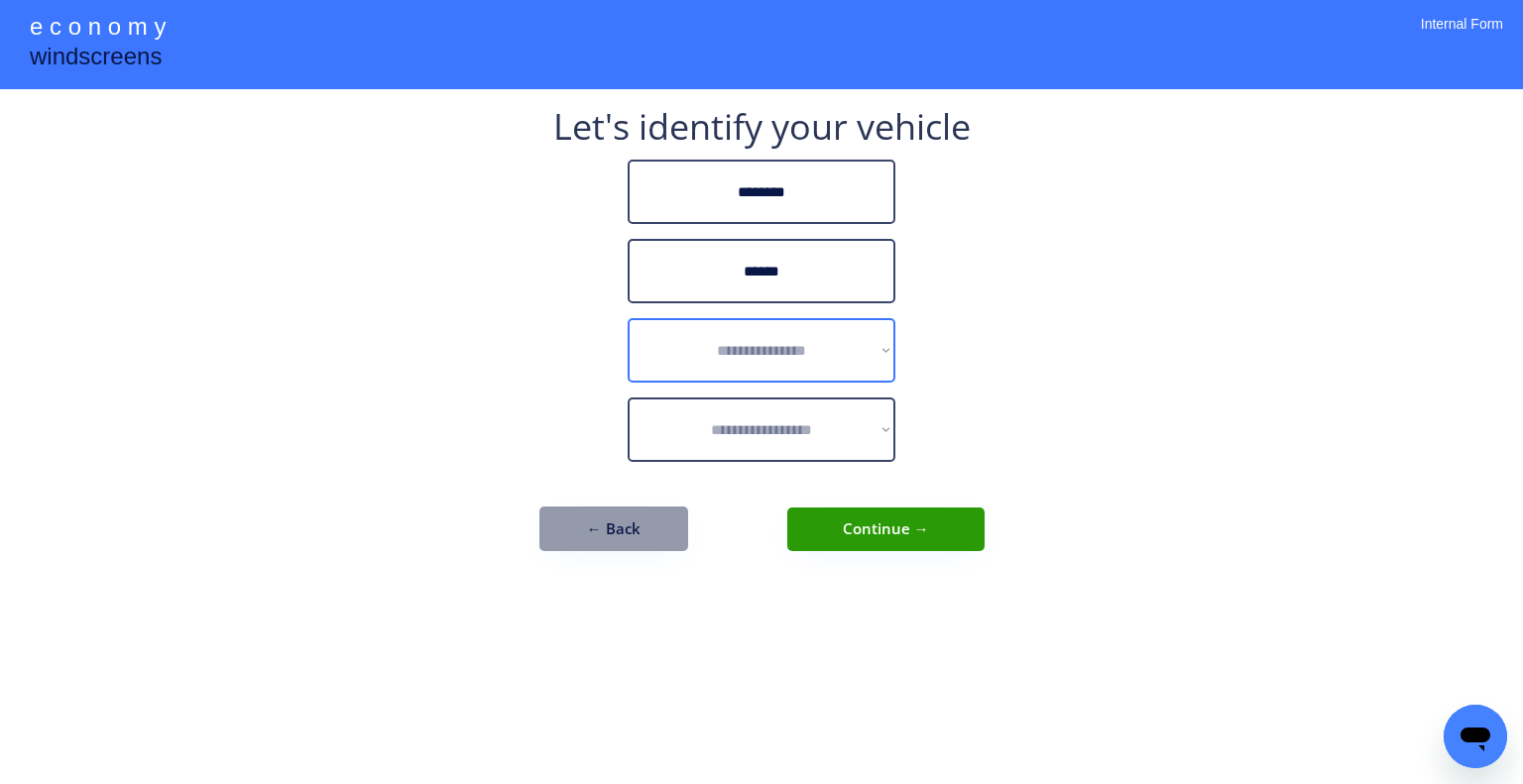 drag, startPoint x: 836, startPoint y: 348, endPoint x: 882, endPoint y: 339, distance: 46.872167 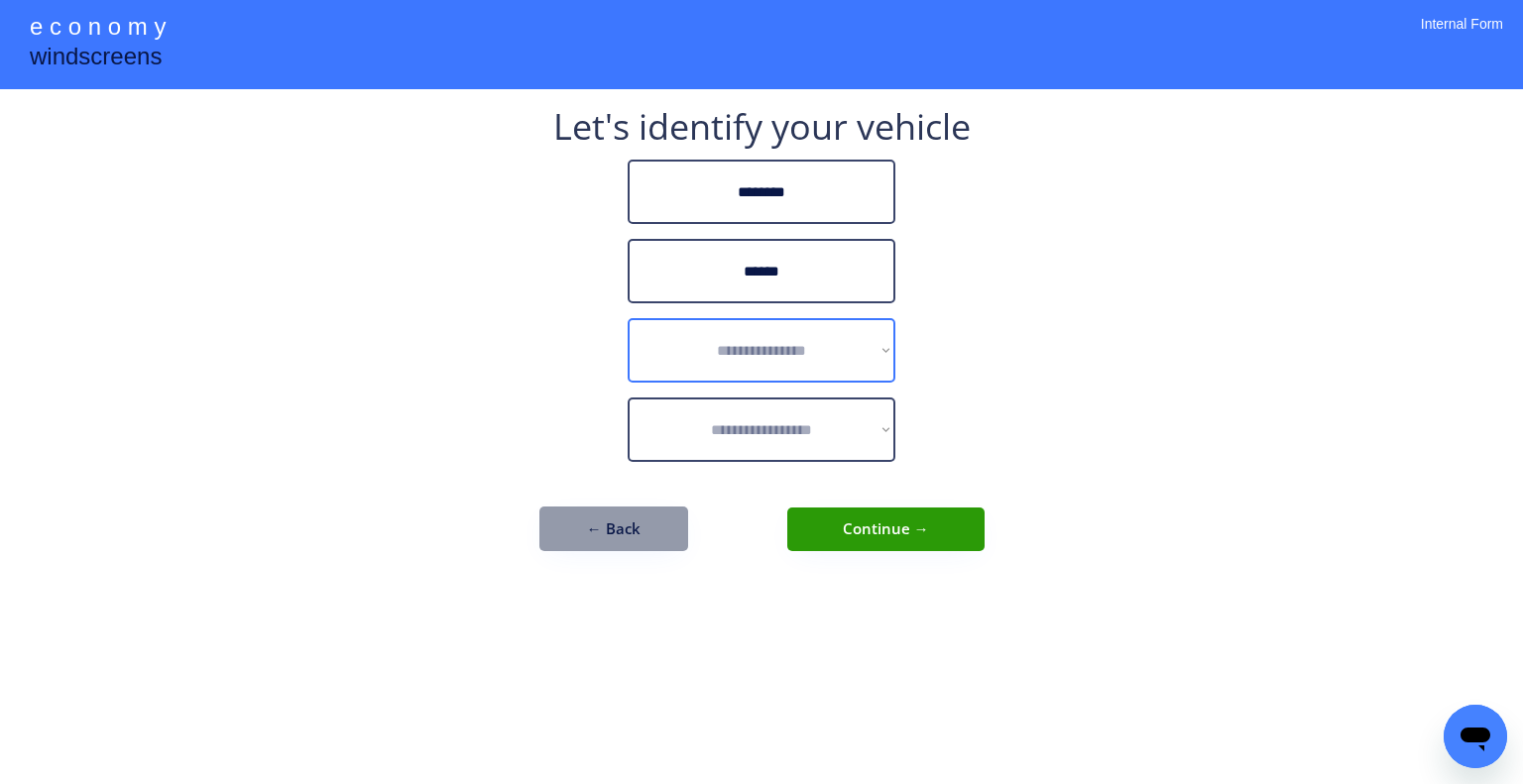 select on "******" 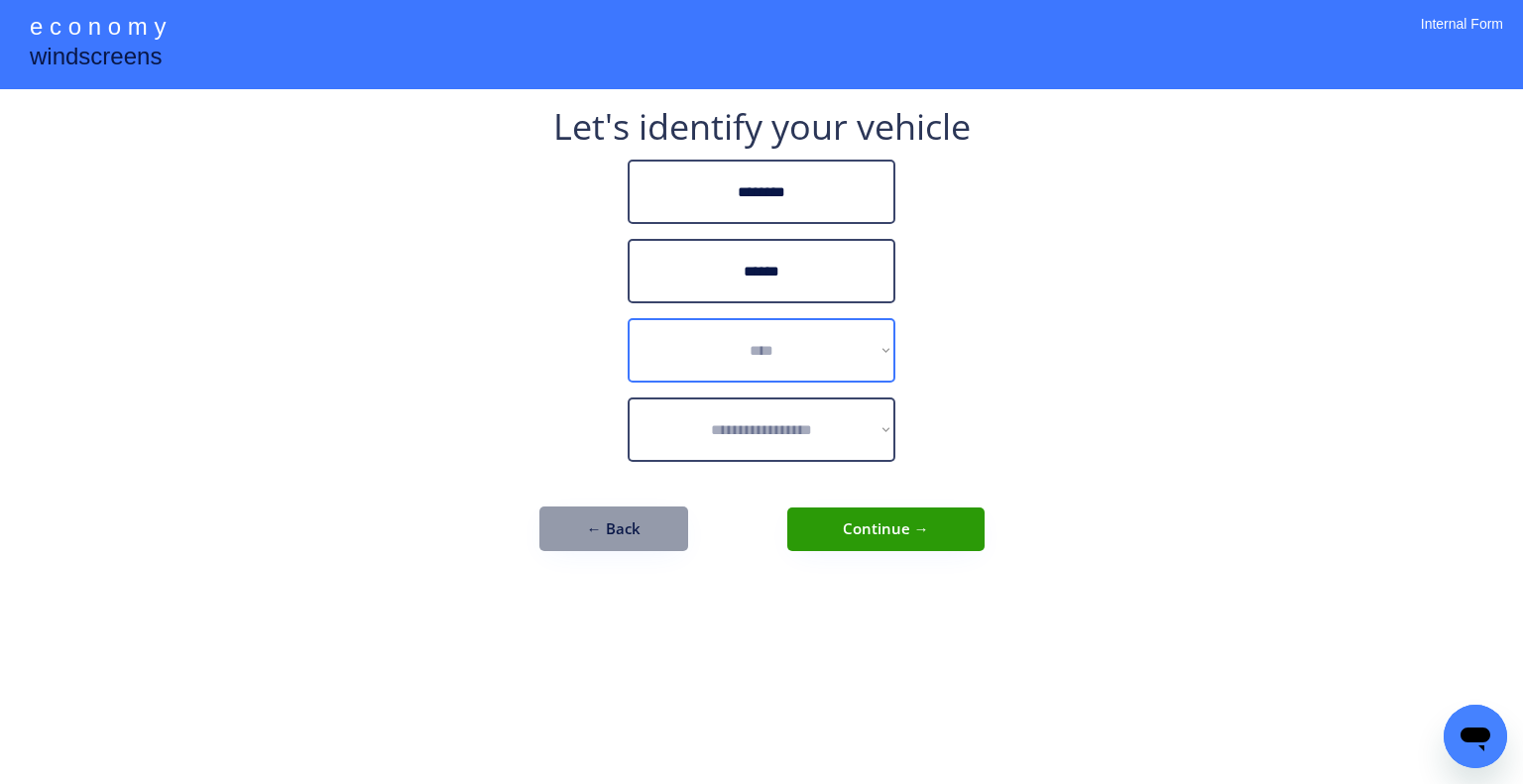 click on "**********" at bounding box center [762, 350] 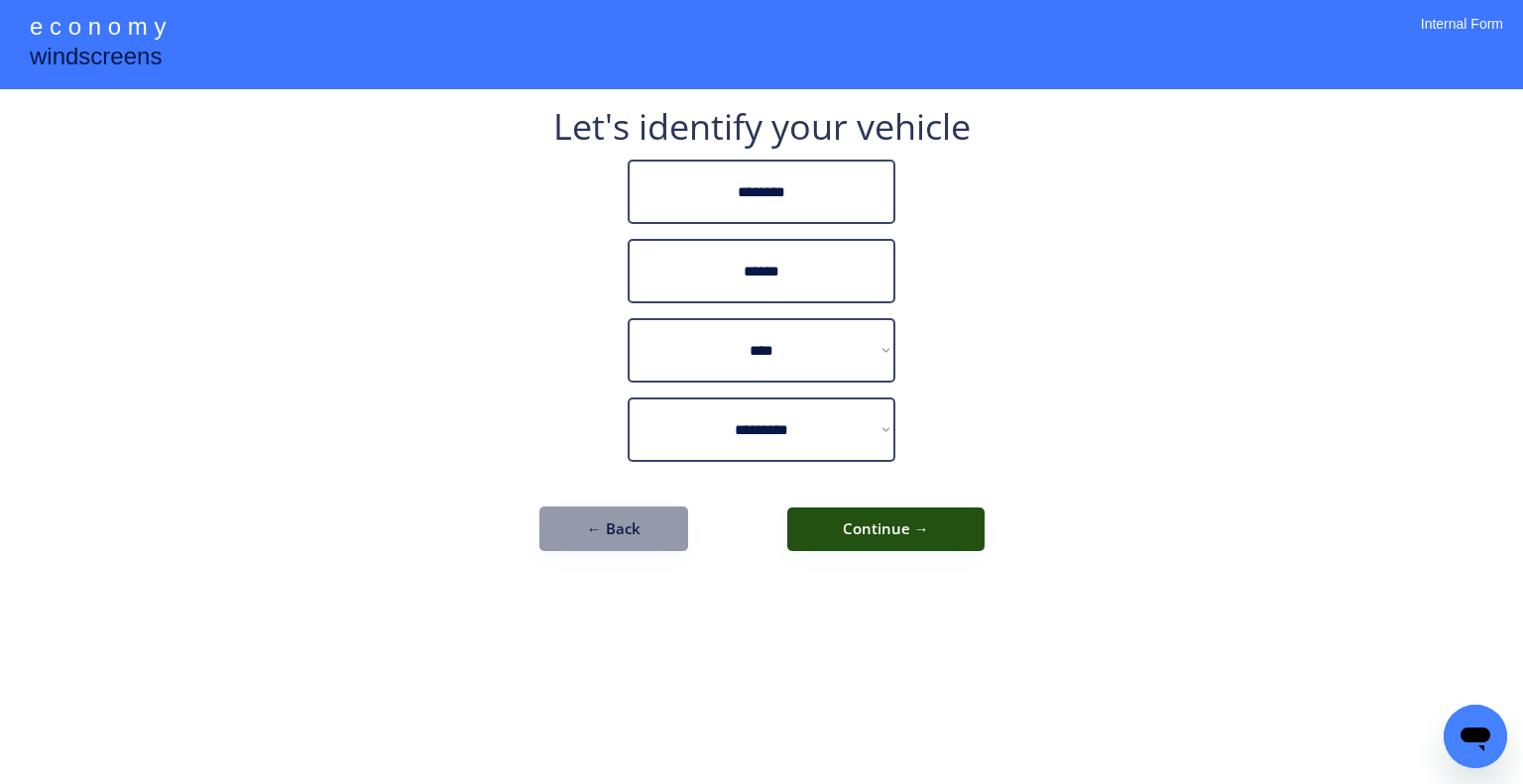 click on "Continue    →" at bounding box center (885, 529) 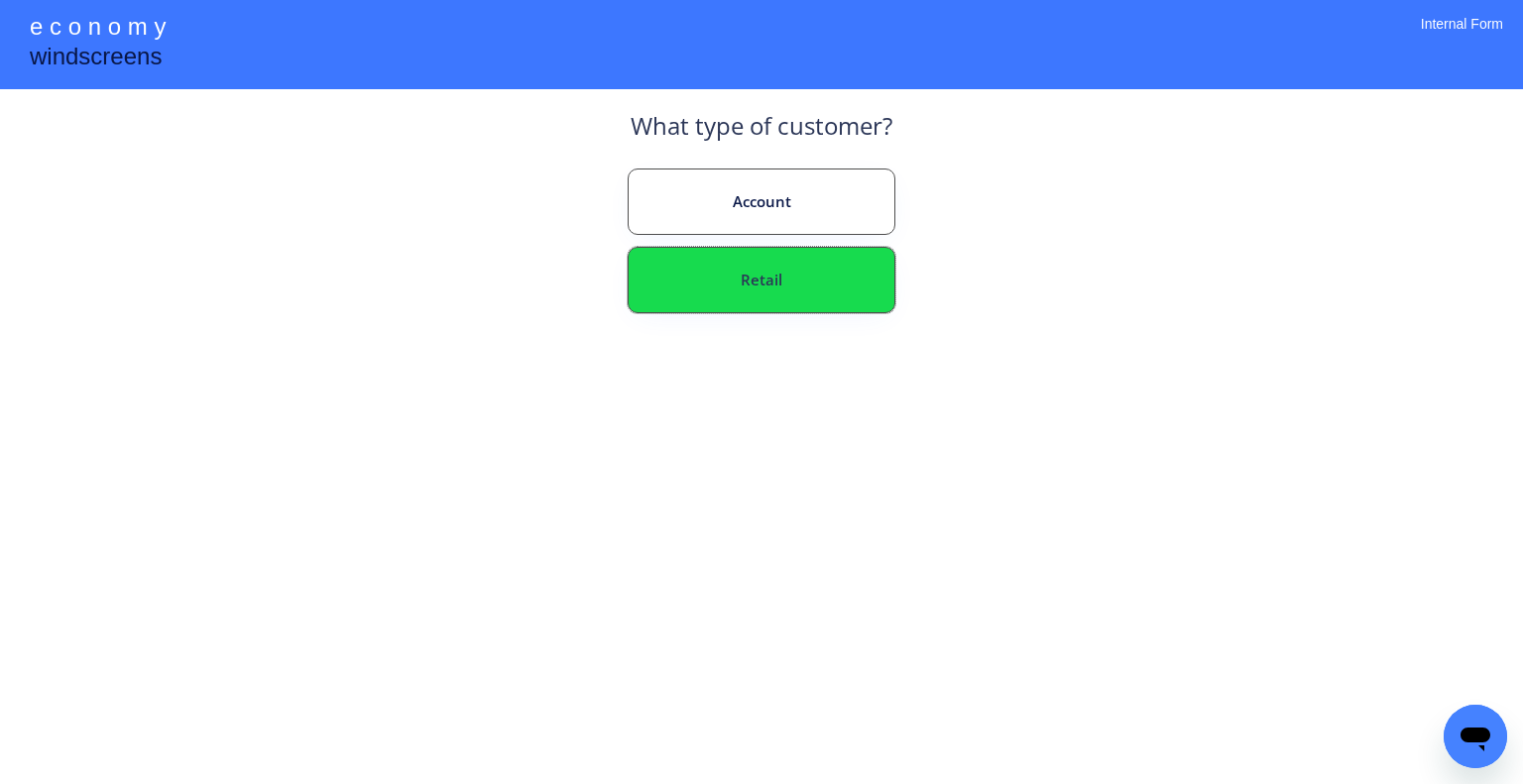 click on "Retail" at bounding box center [762, 280] 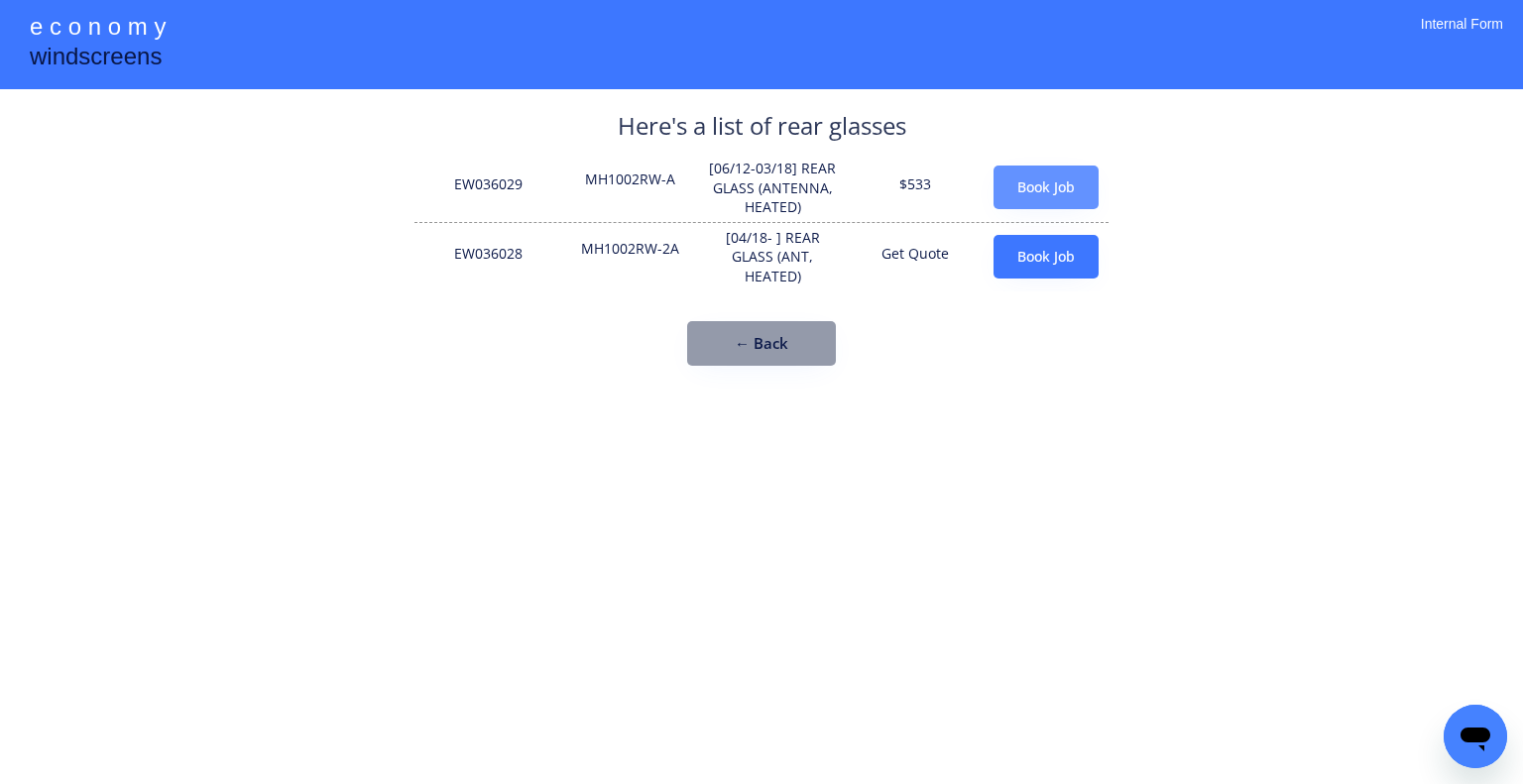 click on "Book Job" at bounding box center (1046, 187) 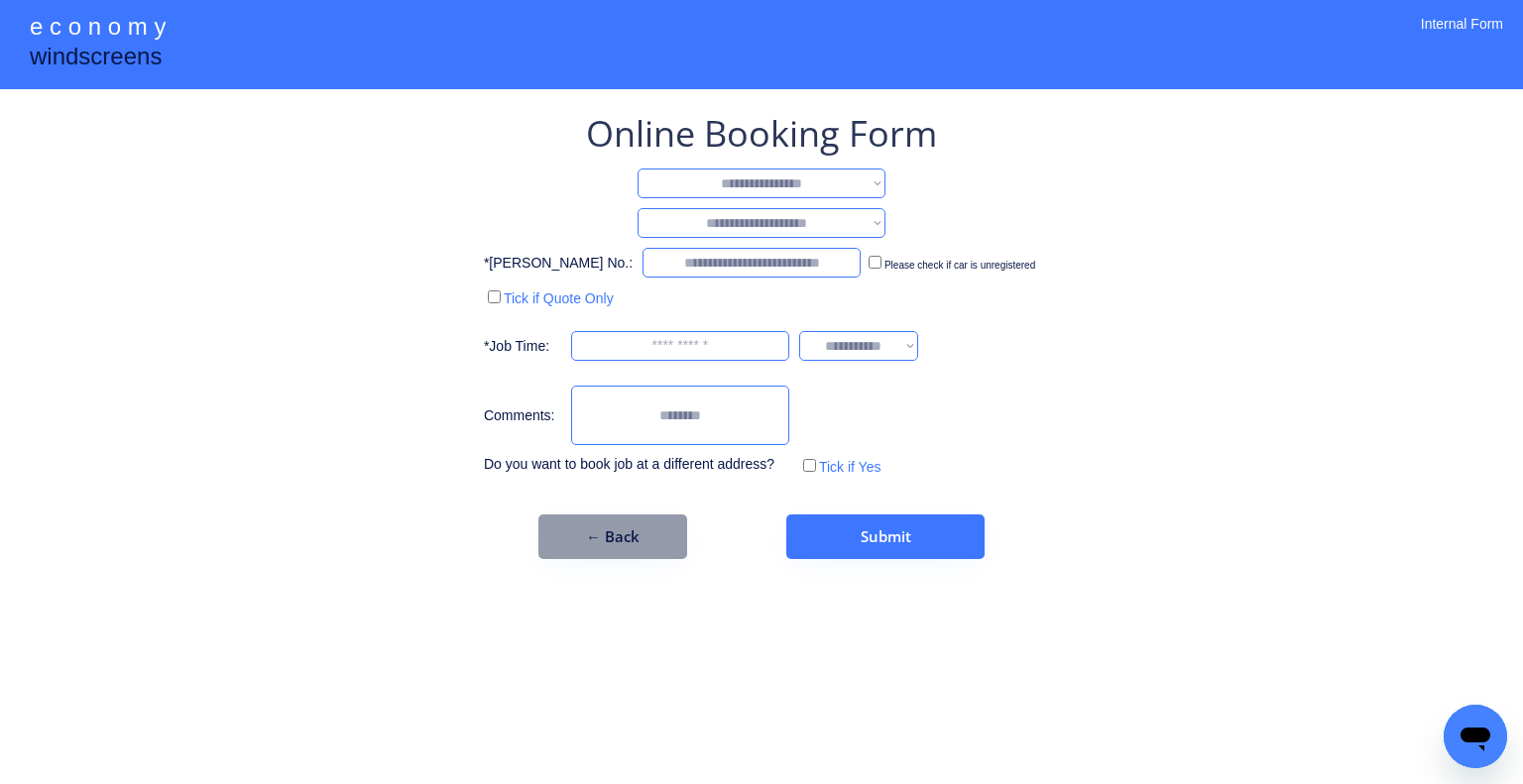 click on "**********" at bounding box center [762, 183] 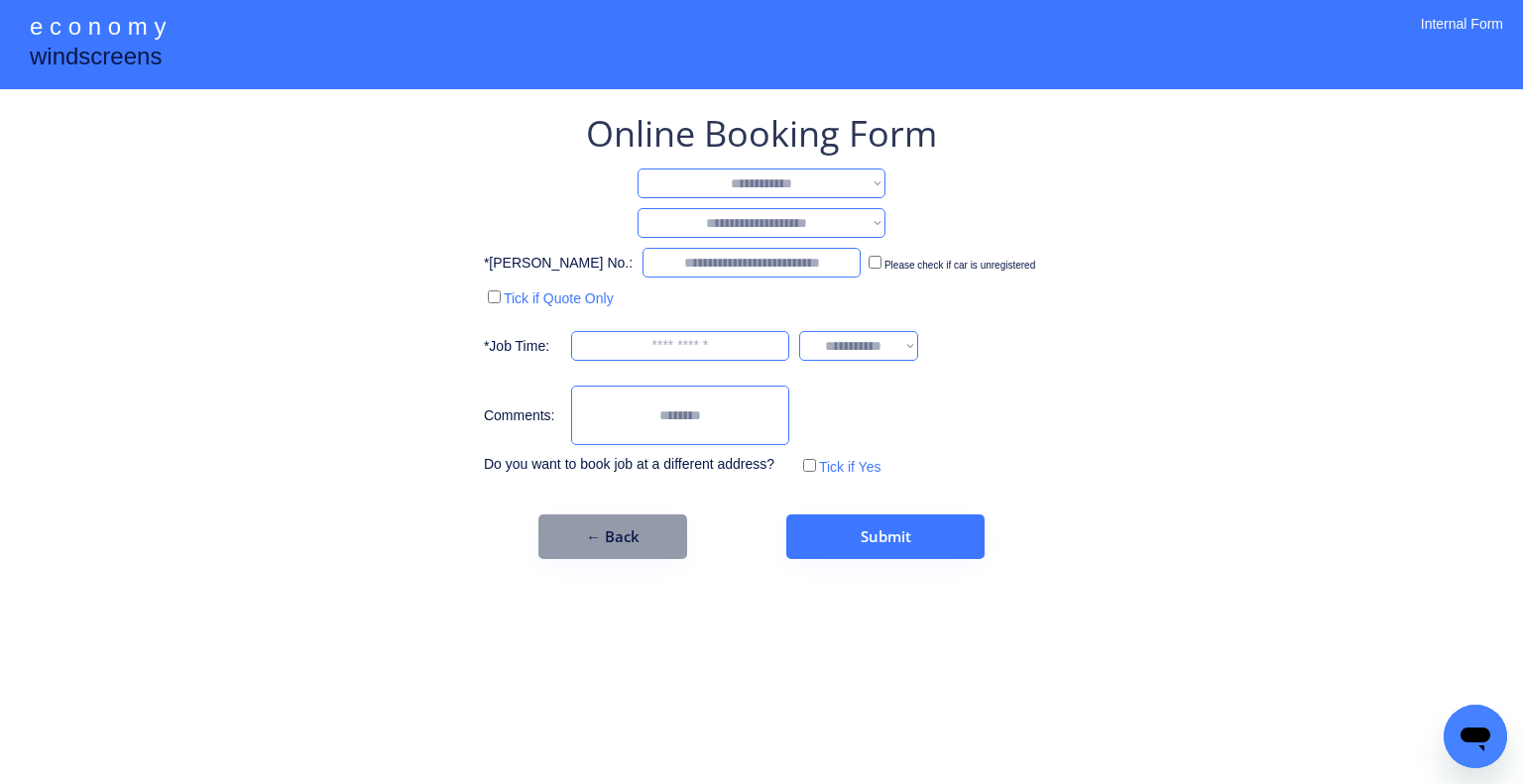 click on "**********" at bounding box center [762, 183] 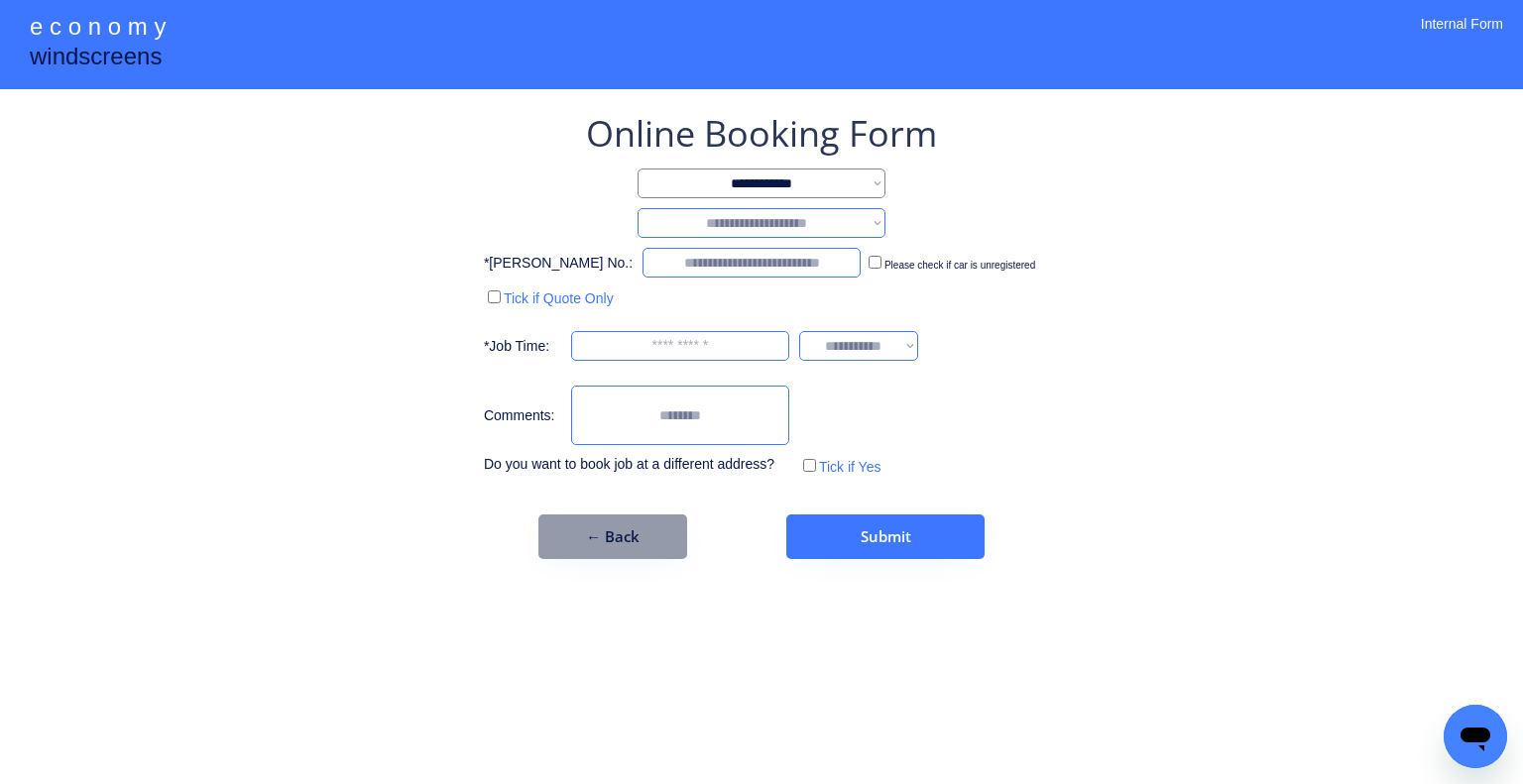 click on "**********" at bounding box center [762, 223] 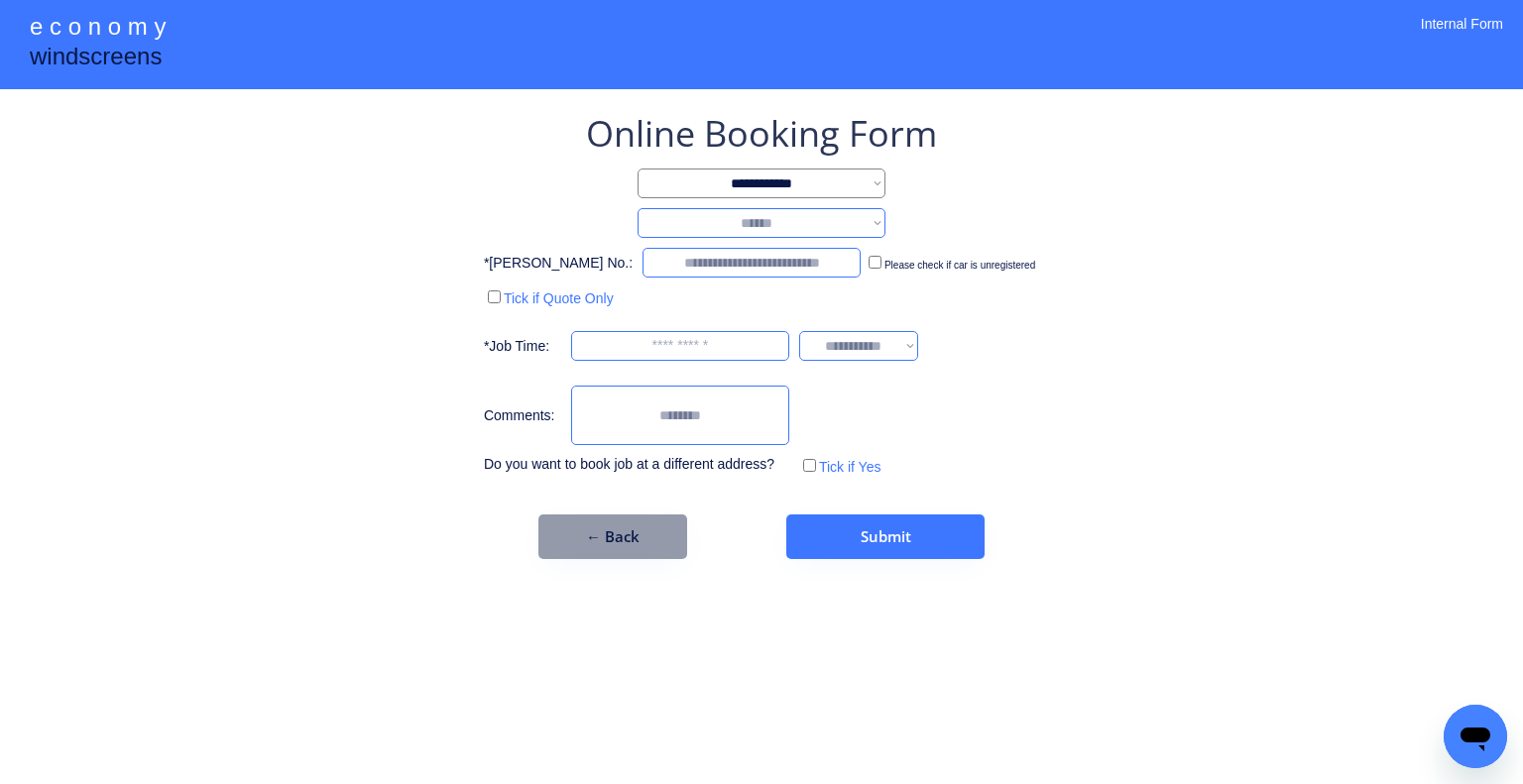 click on "**********" at bounding box center [762, 223] 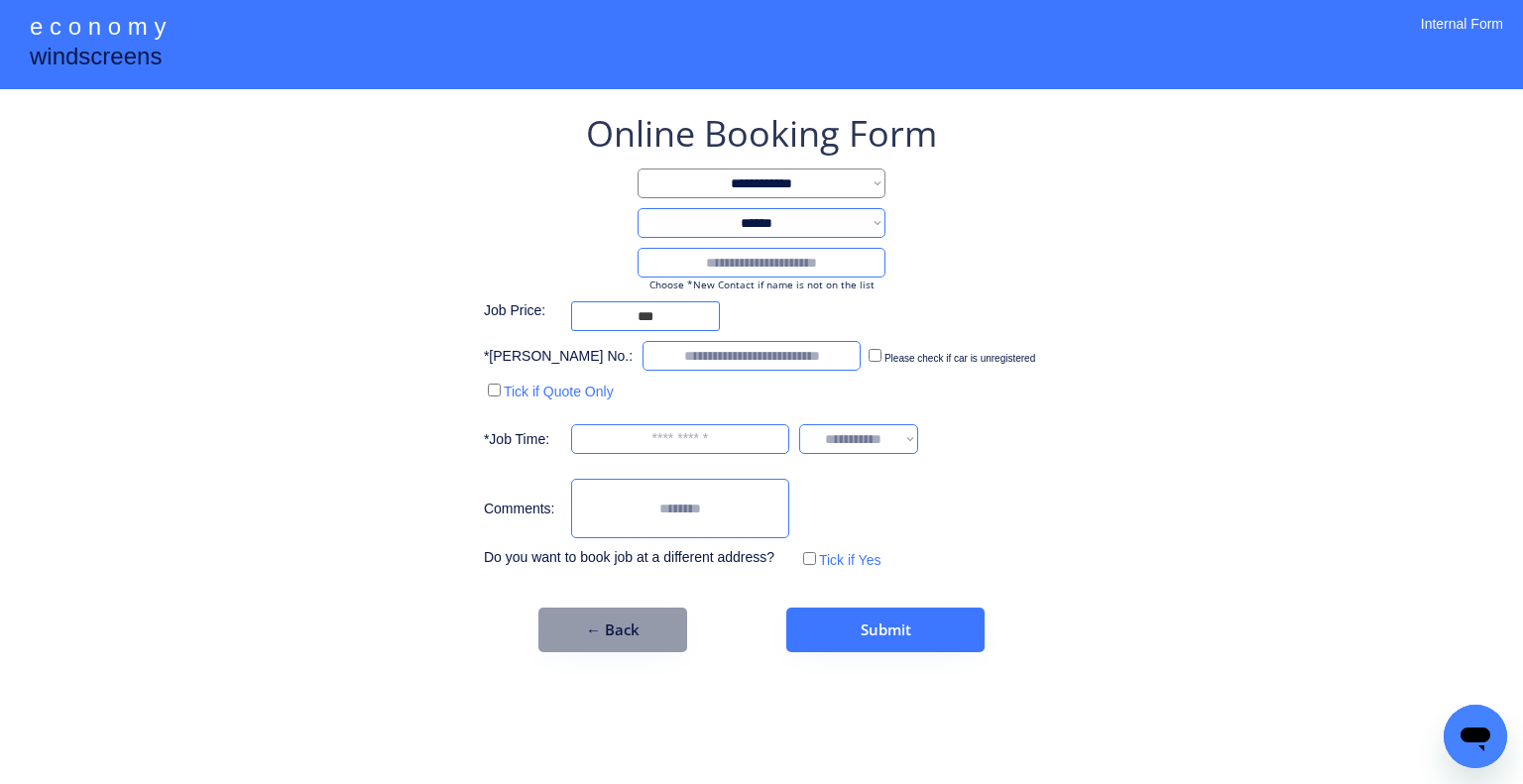 click at bounding box center (762, 263) 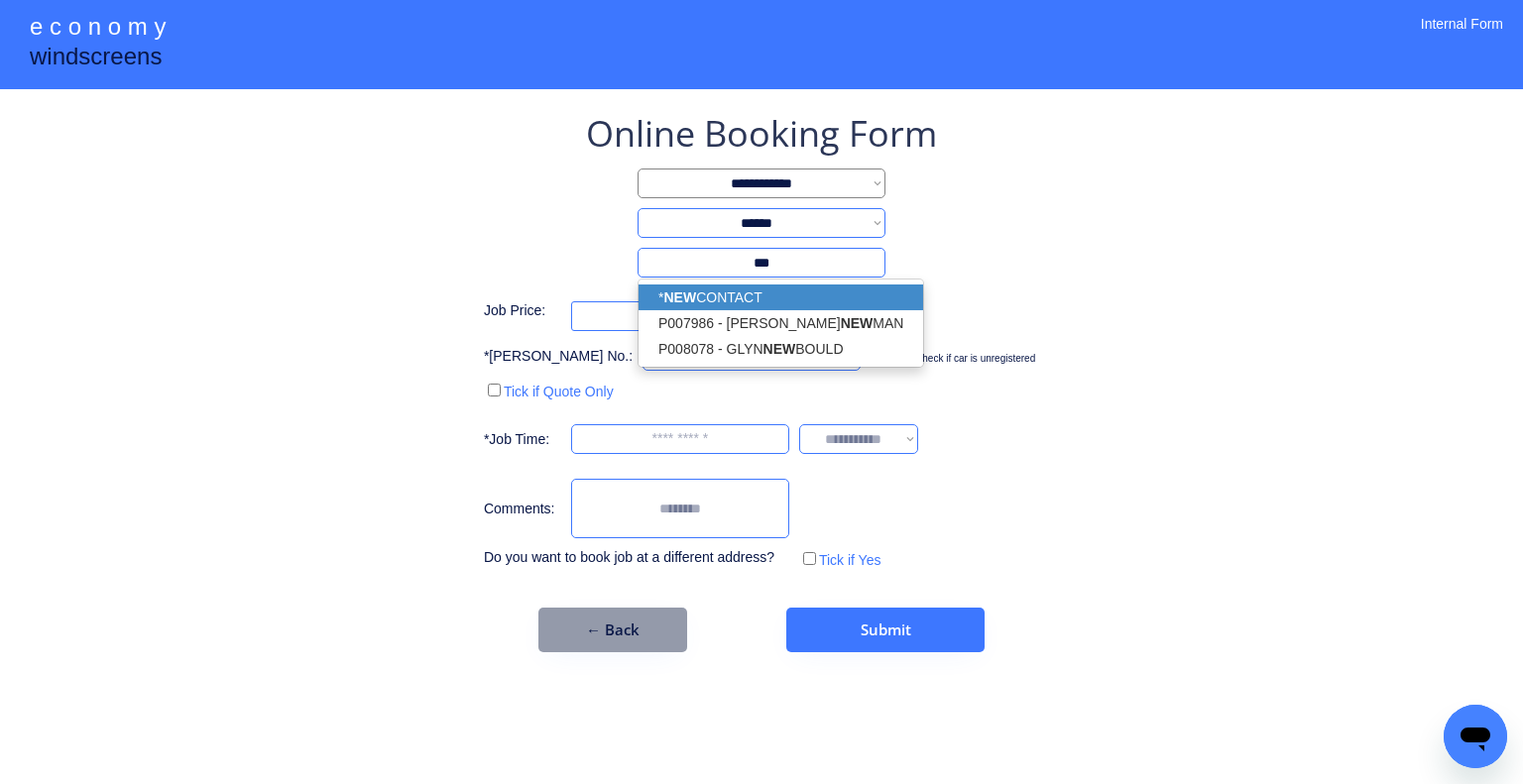 click on "* NEW  CONTACT" at bounding box center [780, 297] 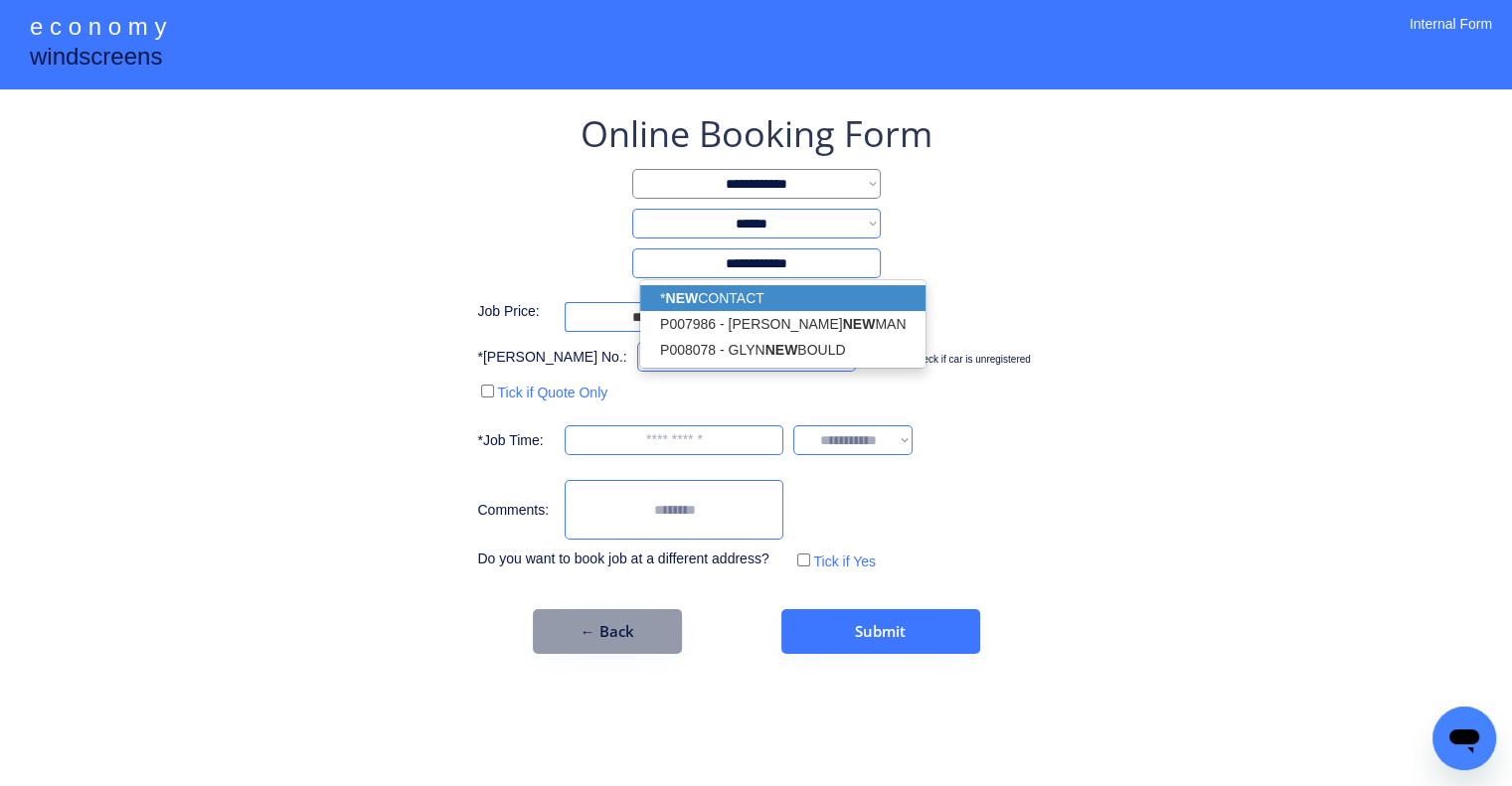 type on "**********" 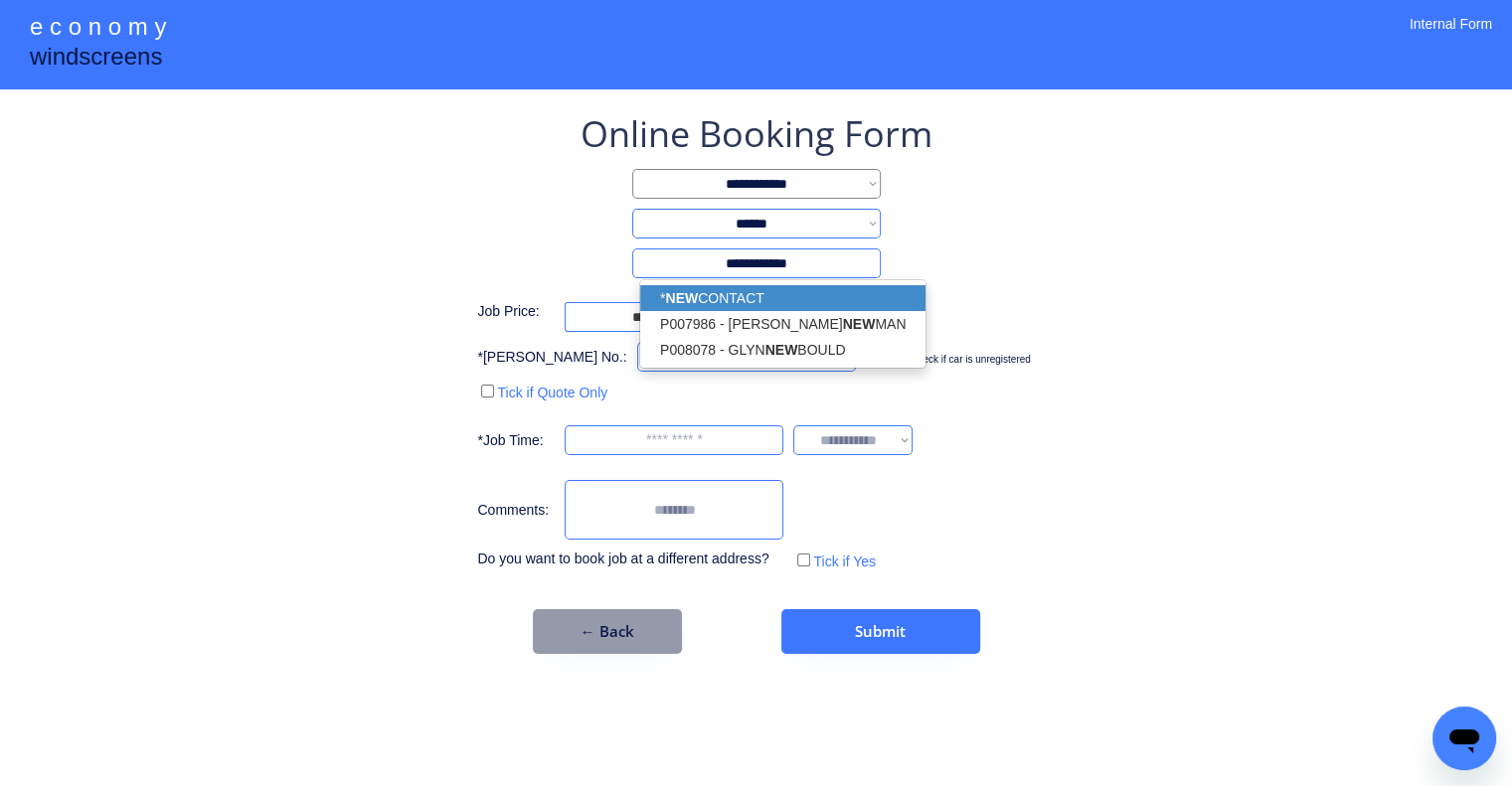 click on "**********" at bounding box center [756, 393] 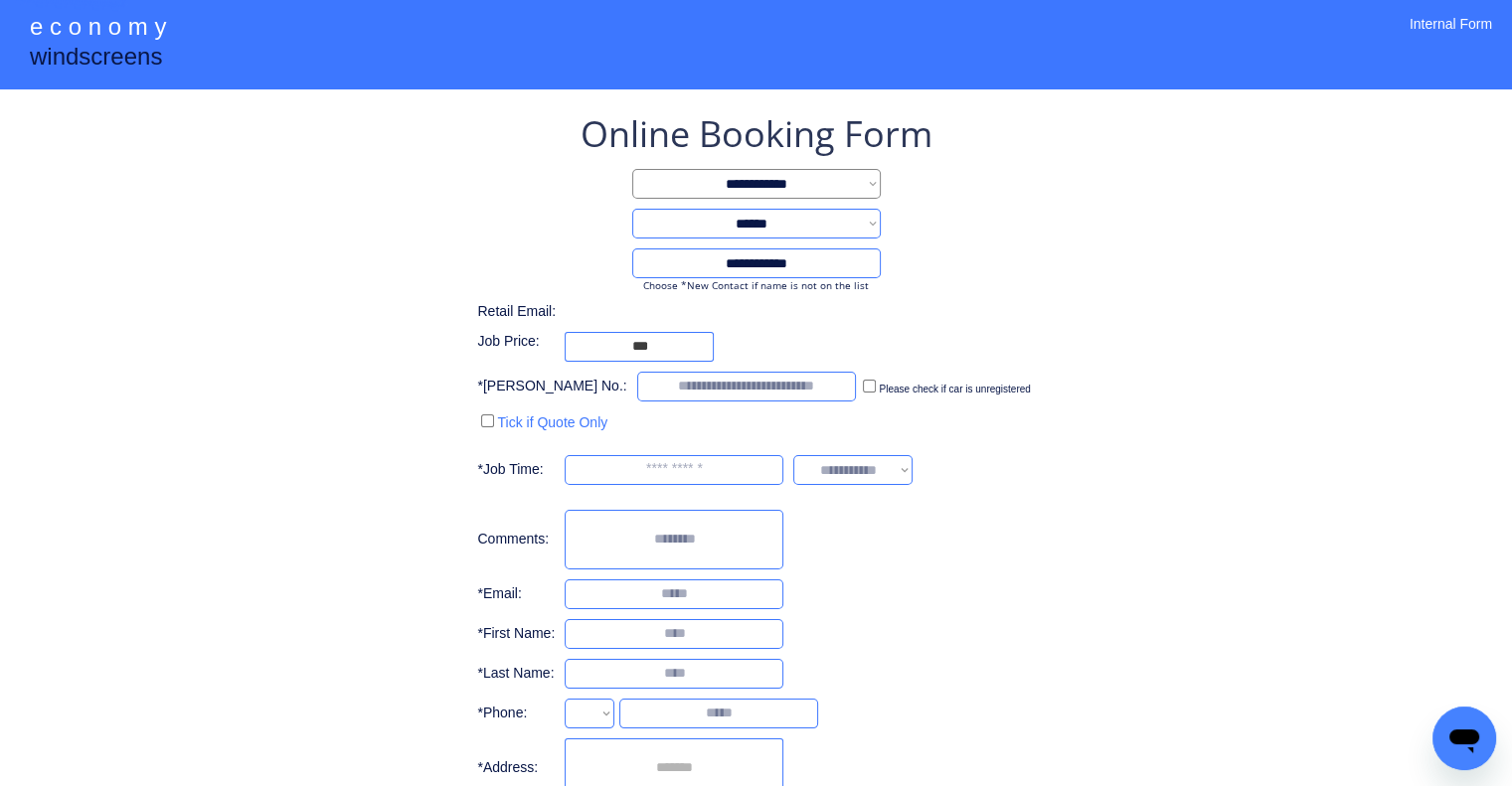 select on "**********" 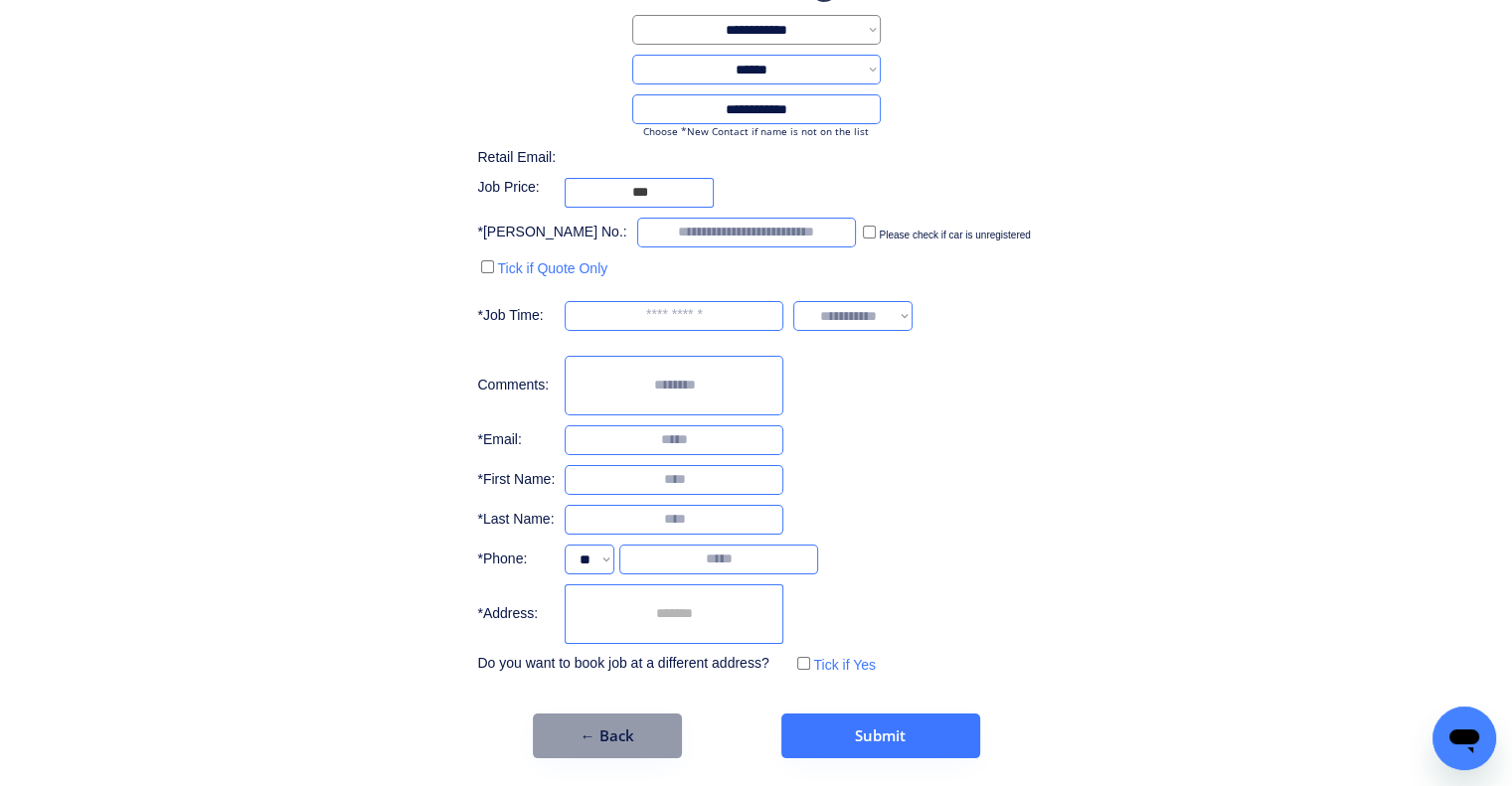 scroll, scrollTop: 155, scrollLeft: 0, axis: vertical 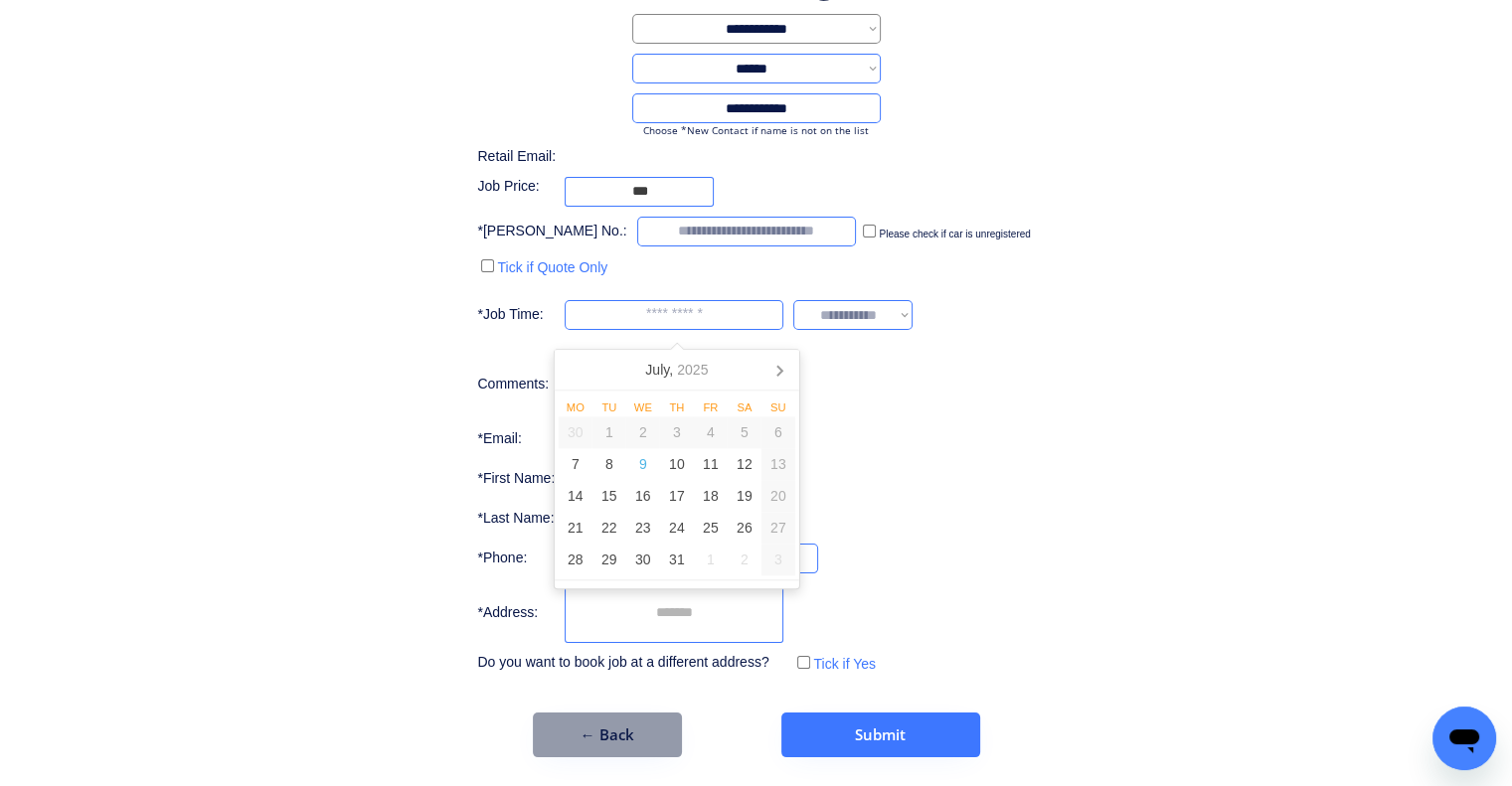 click at bounding box center (674, 315) 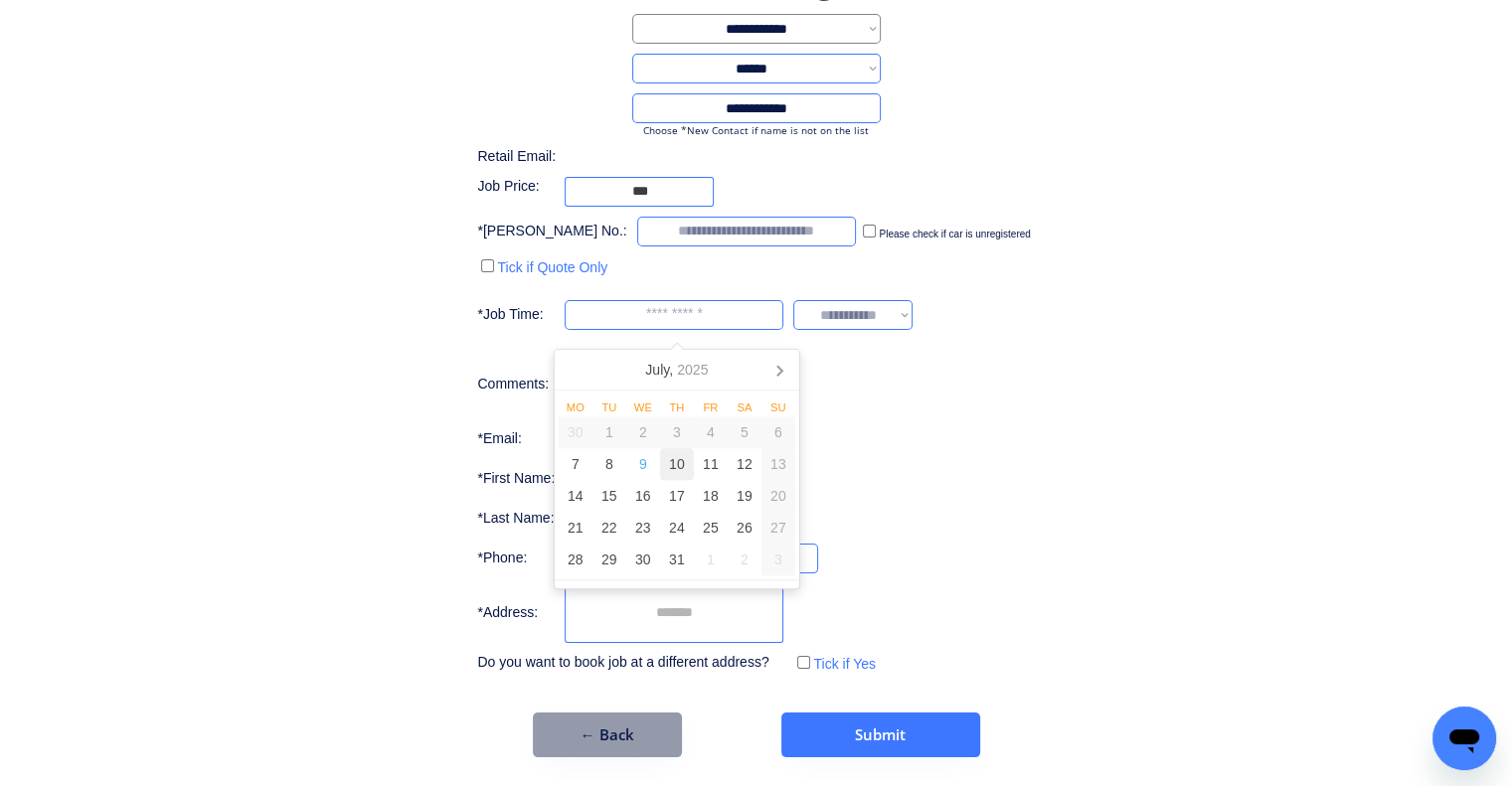 click on "10" at bounding box center [677, 464] 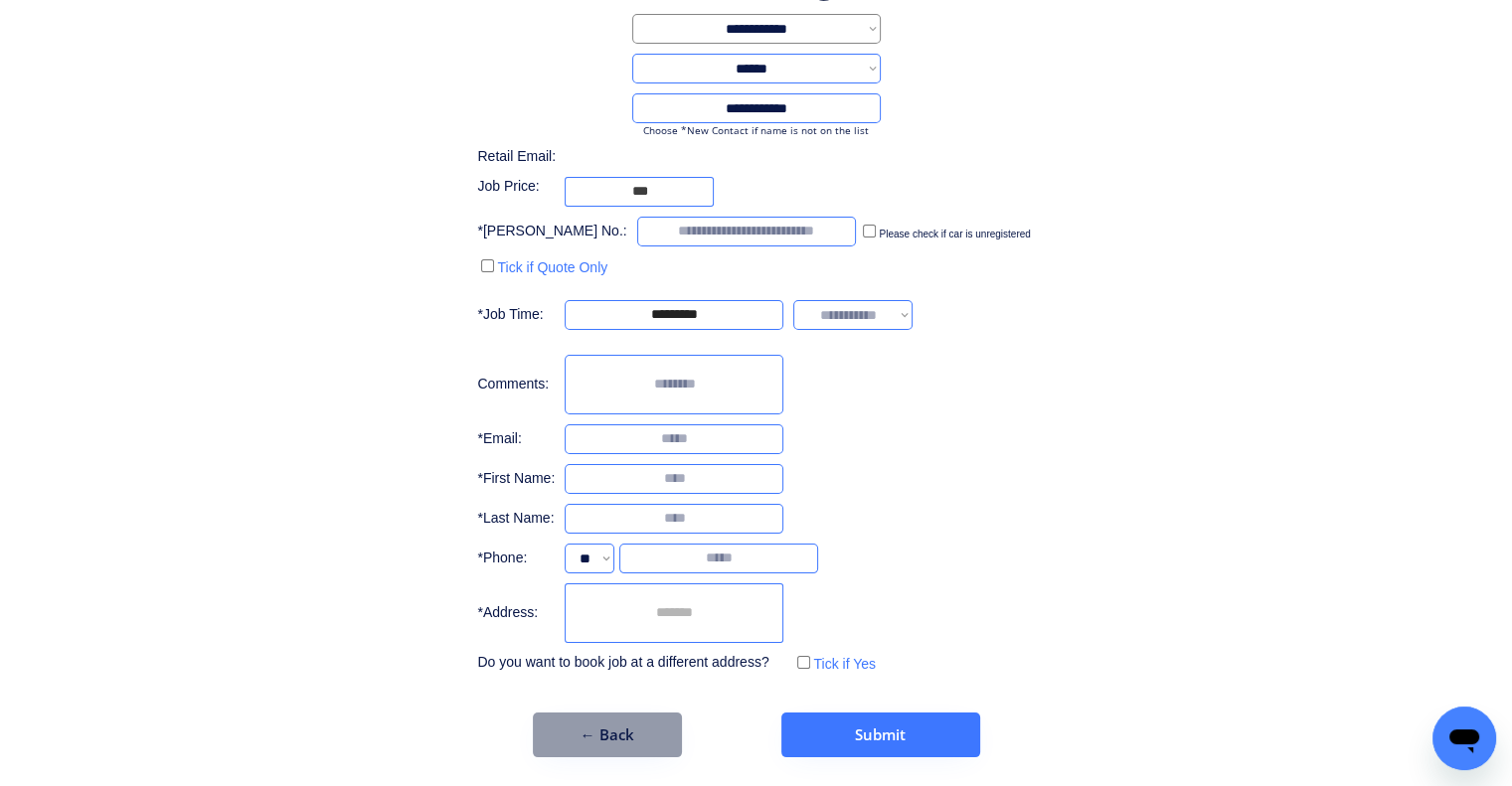 click on "**********" at bounding box center (756, 316) 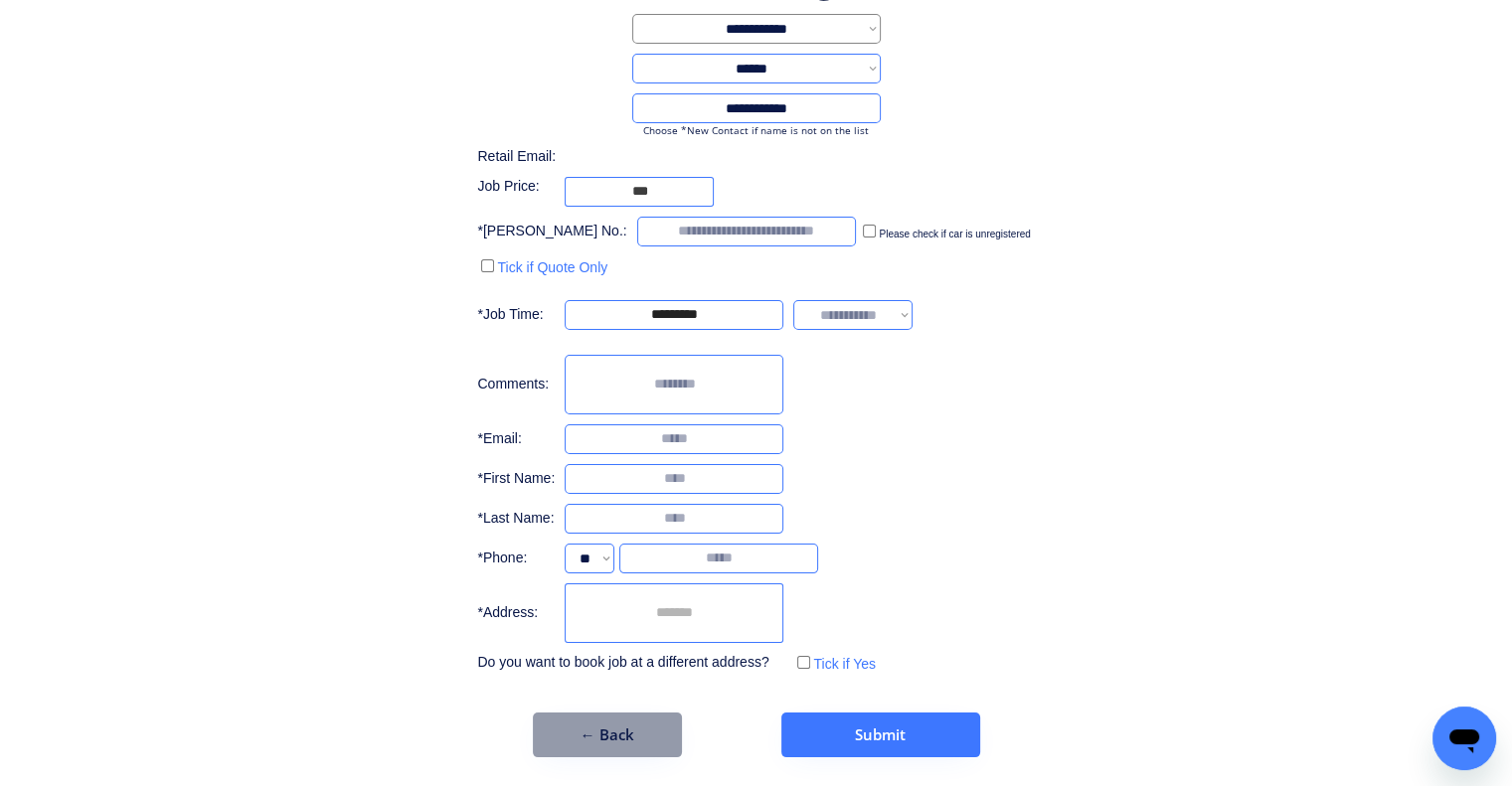 click on "**********" at bounding box center [853, 315] 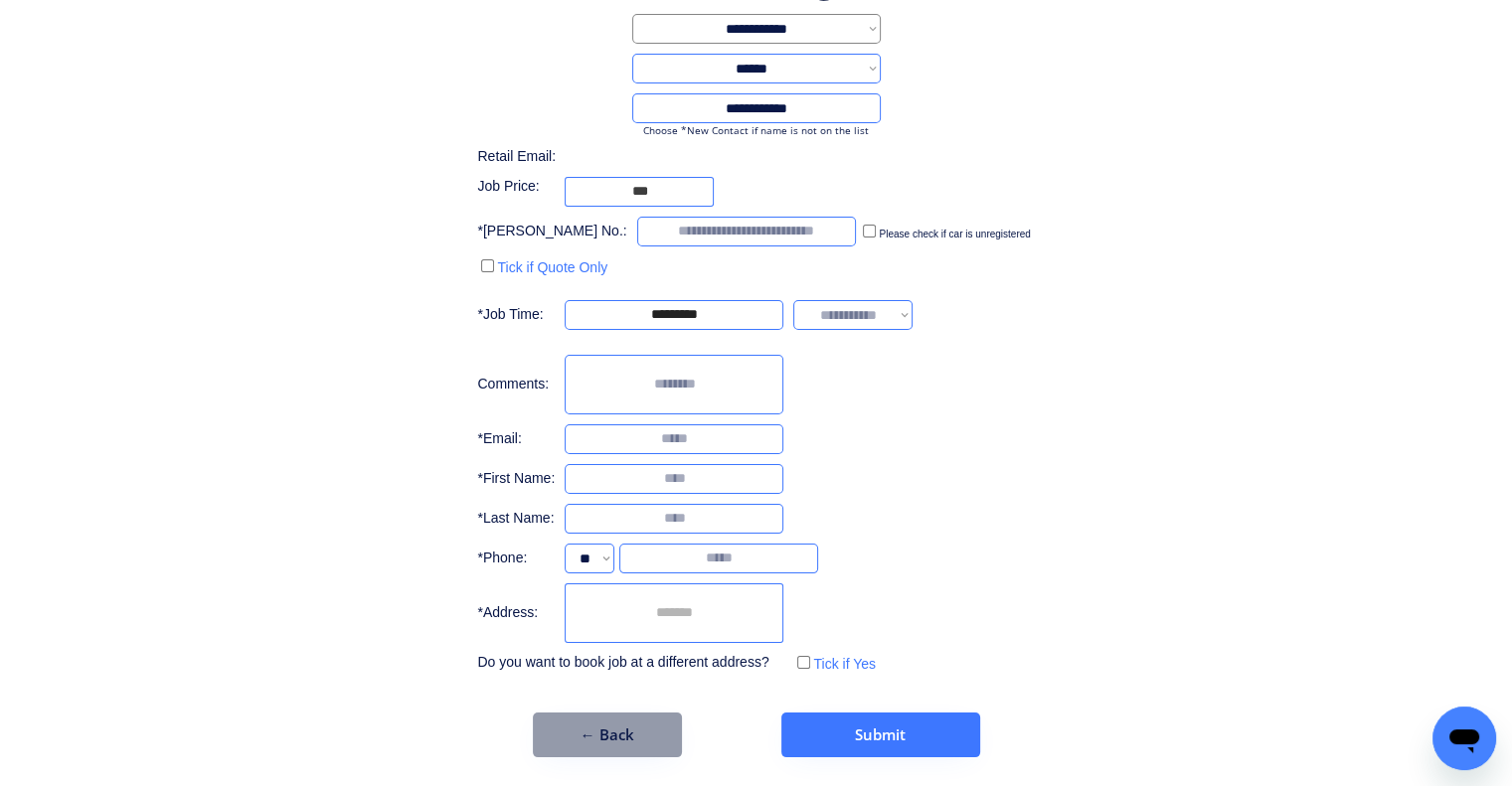 select on "*******" 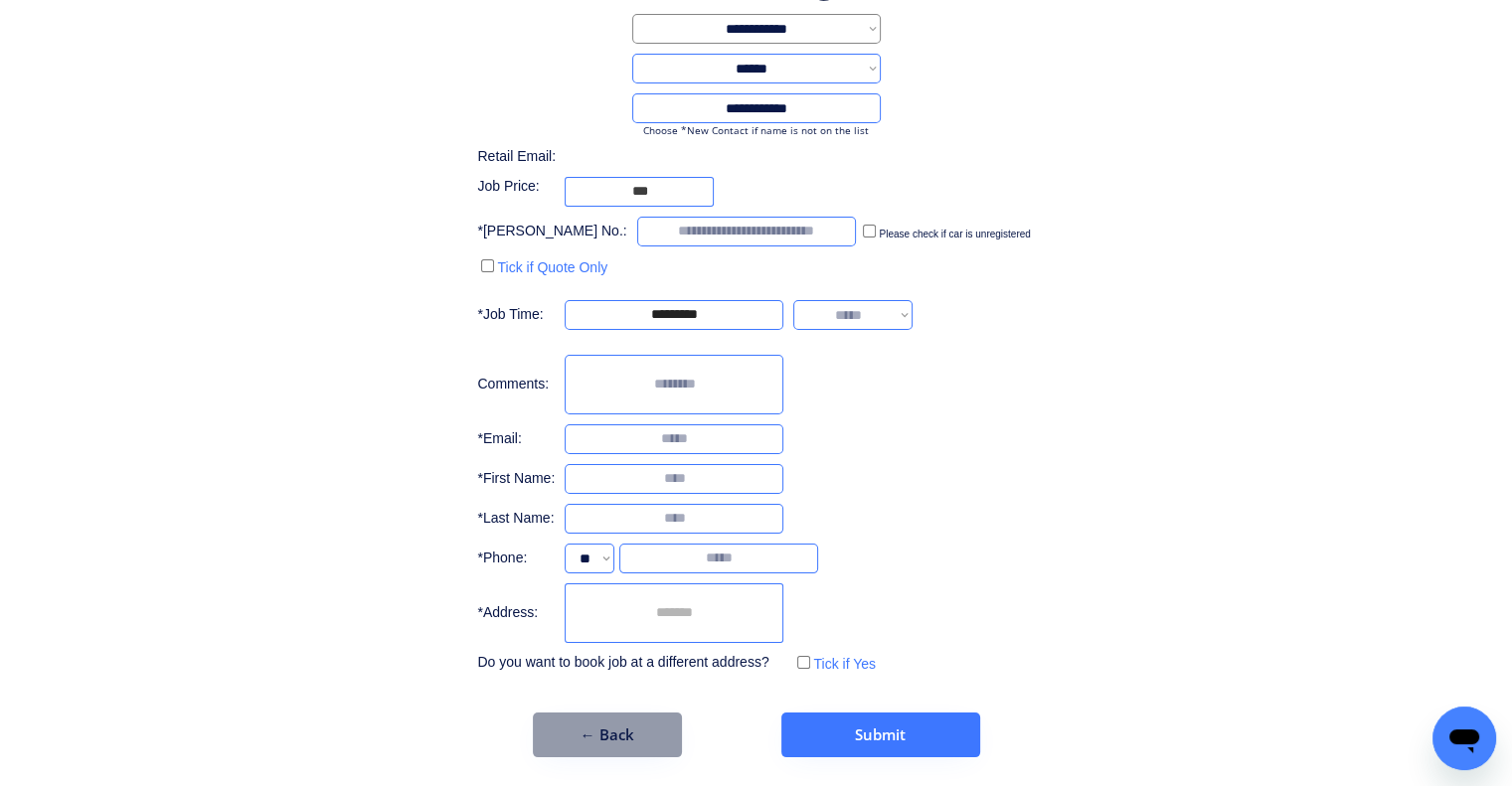 click on "**********" at bounding box center (853, 315) 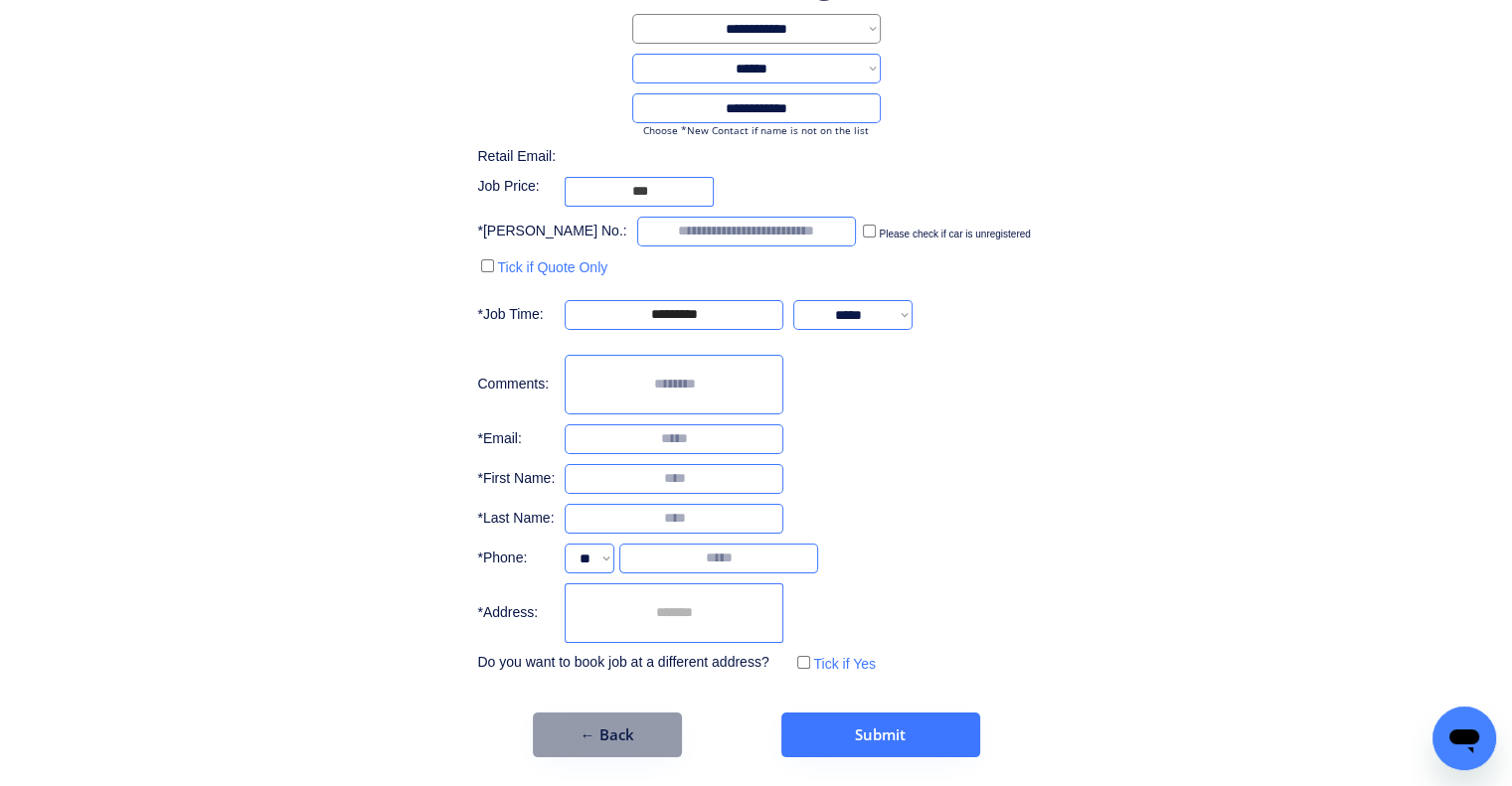 click on "**********" at bounding box center [756, 316] 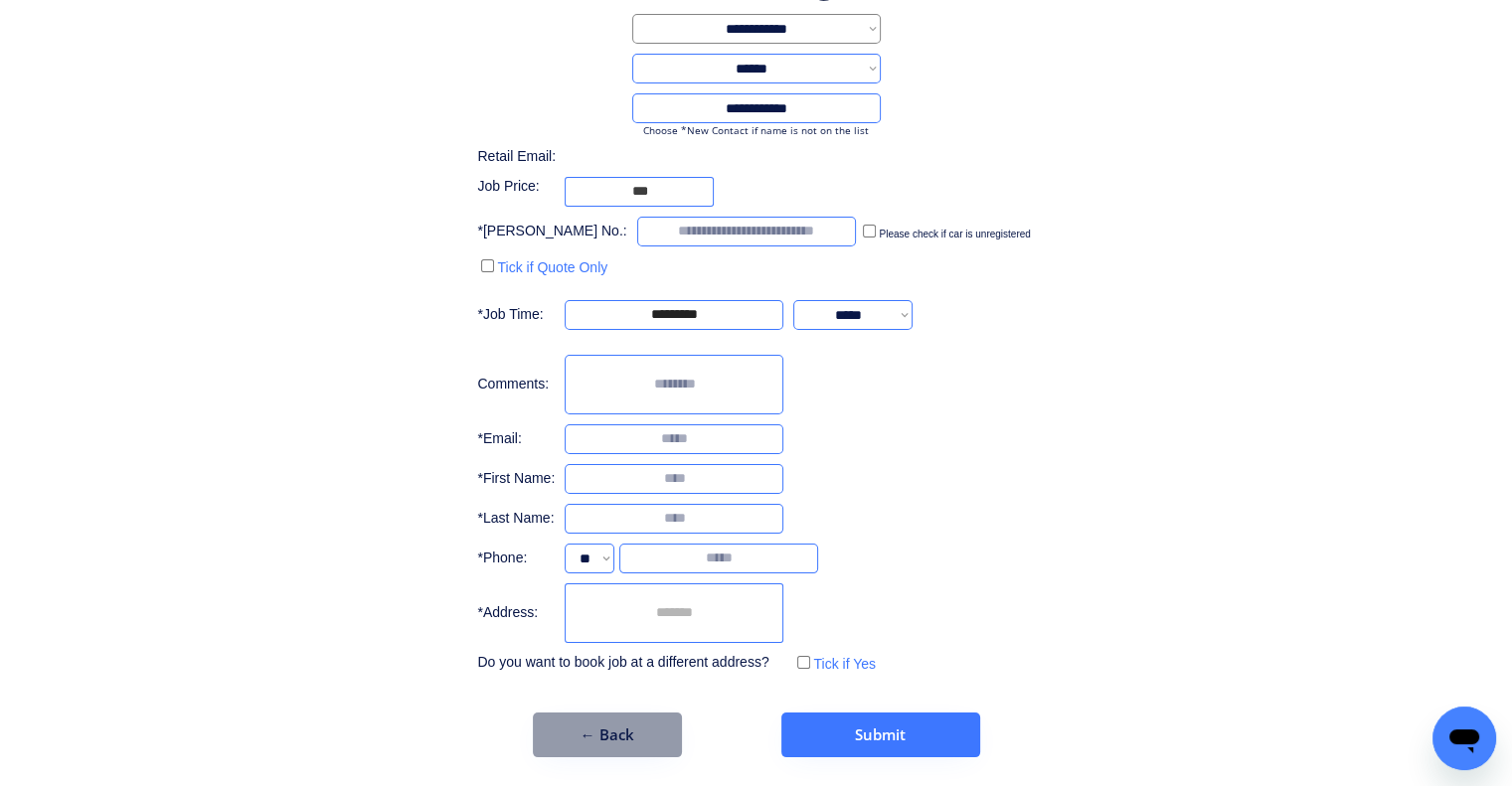 click at bounding box center [747, 232] 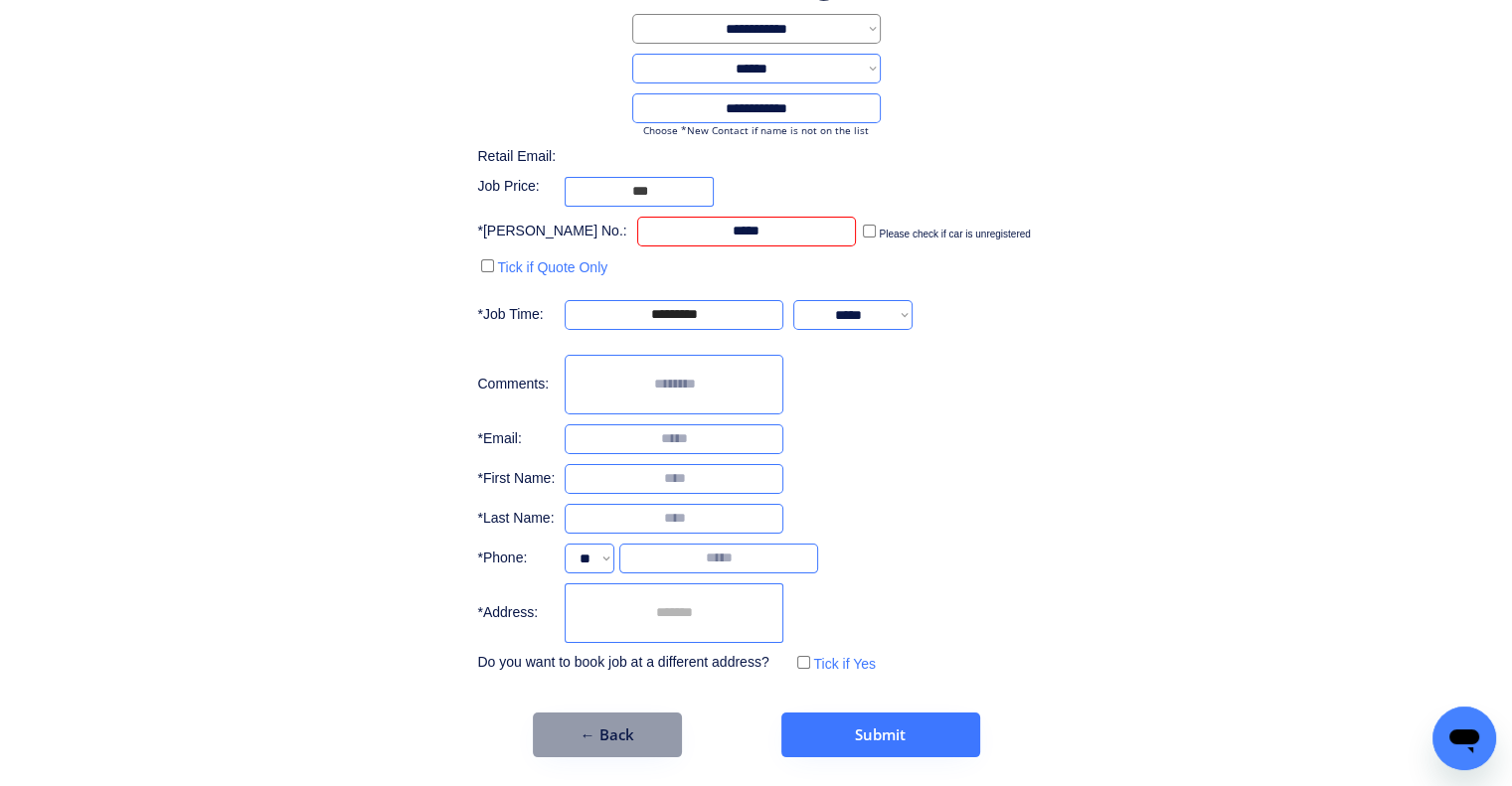 type on "*****" 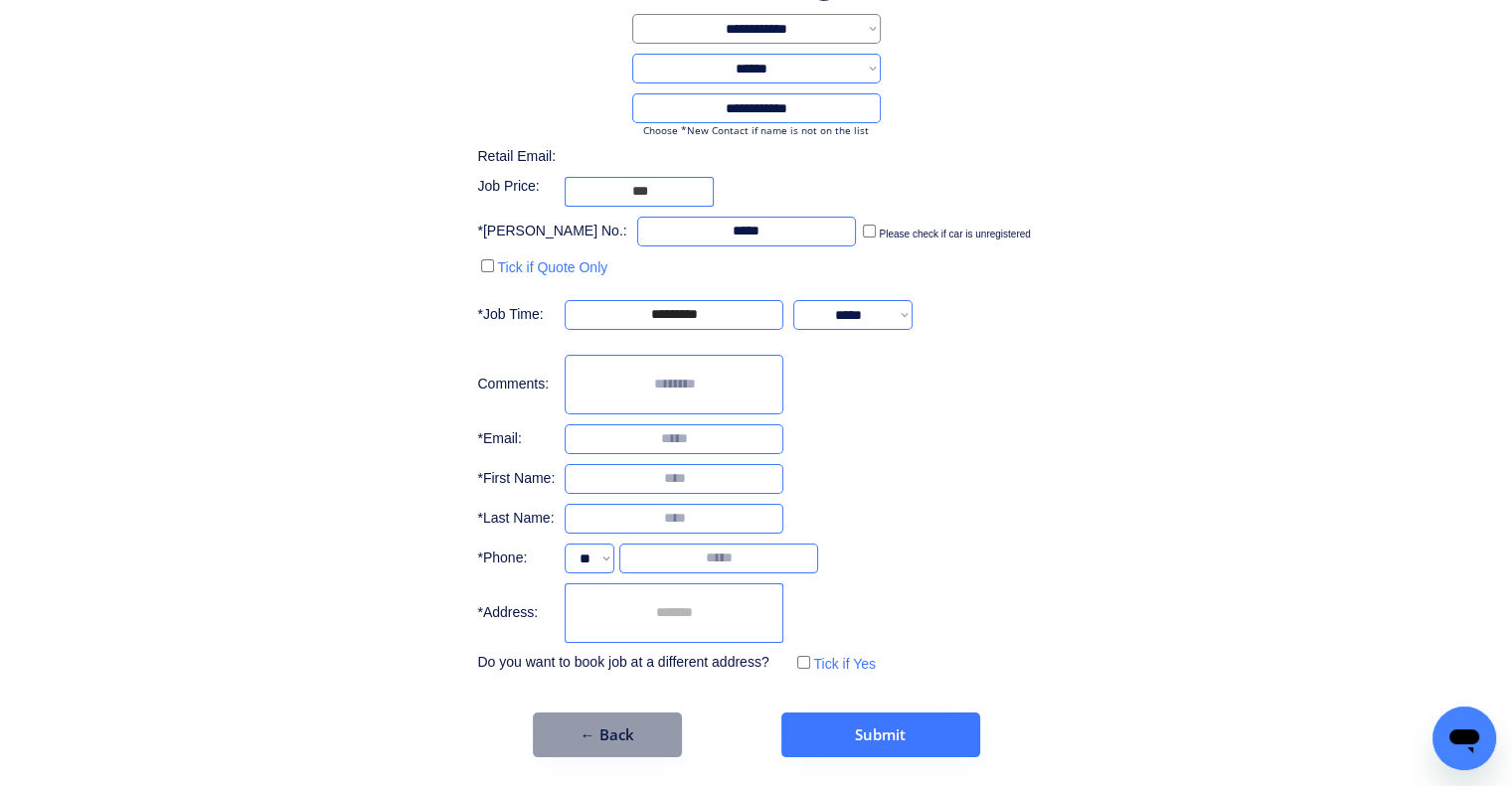 click at bounding box center [674, 613] 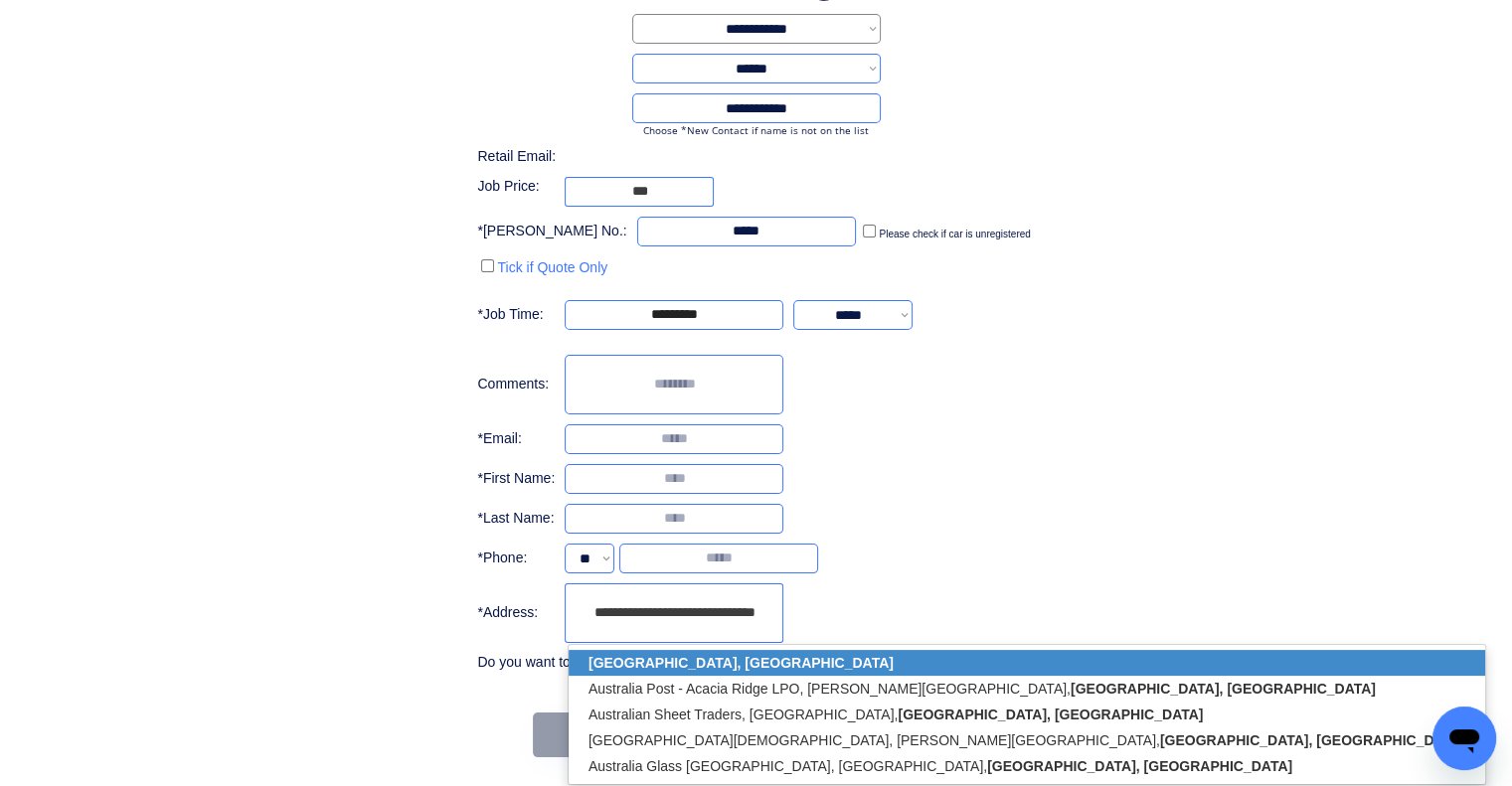 drag, startPoint x: 724, startPoint y: 654, endPoint x: 978, endPoint y: 476, distance: 310.16125 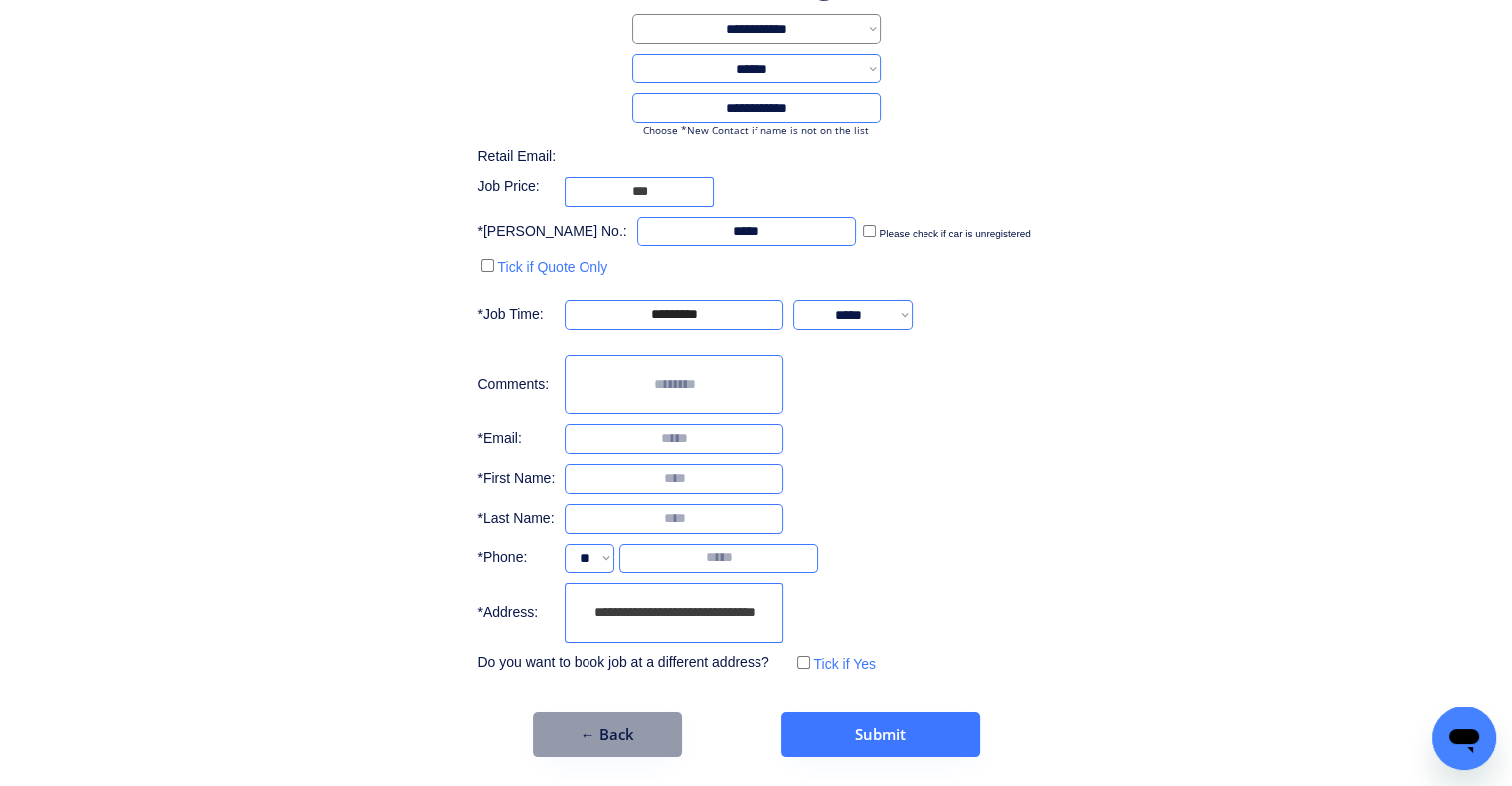 click on "**********" at bounding box center (756, 316) 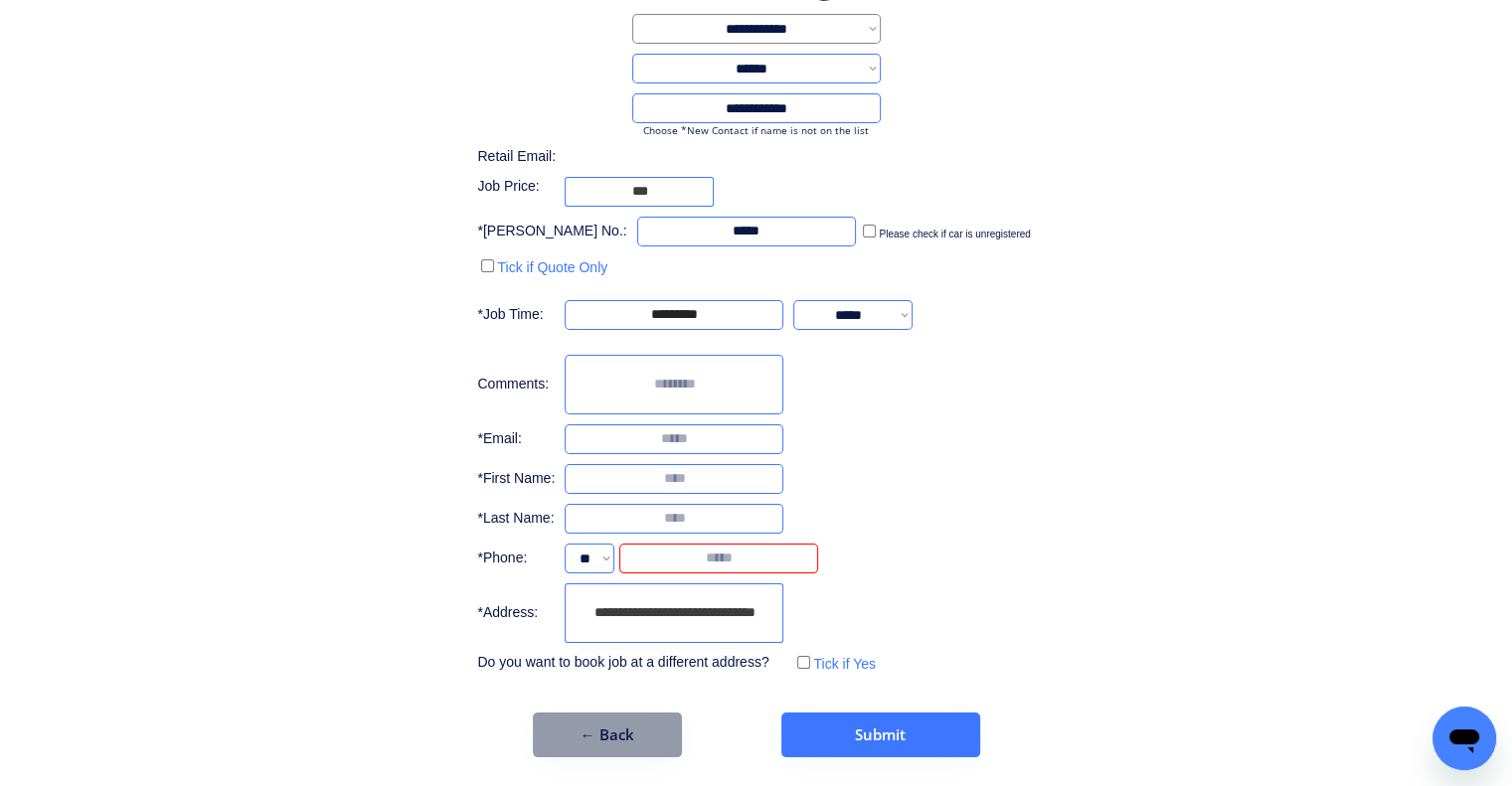 paste on "********" 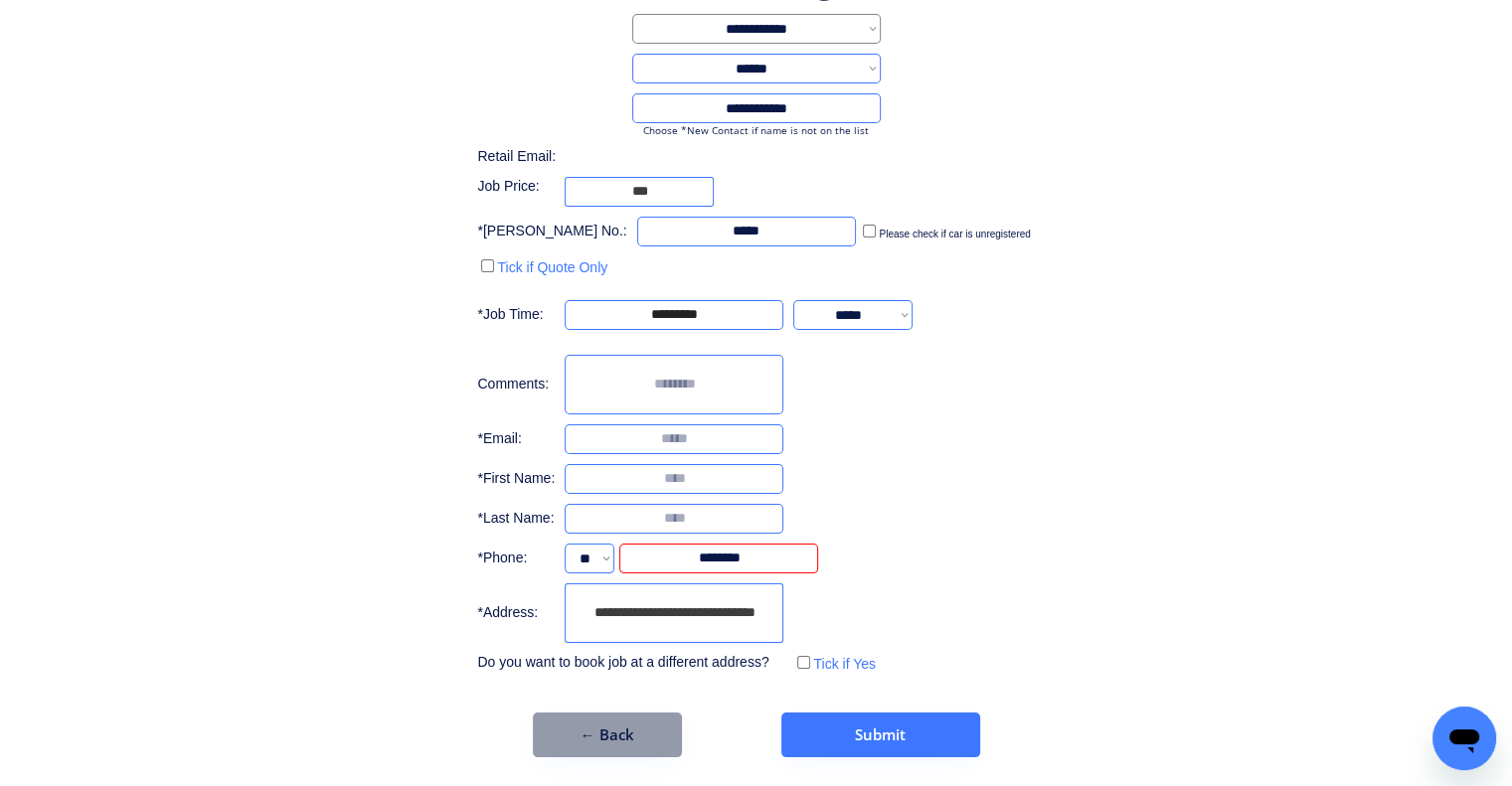 click on "**********" at bounding box center [756, 356] 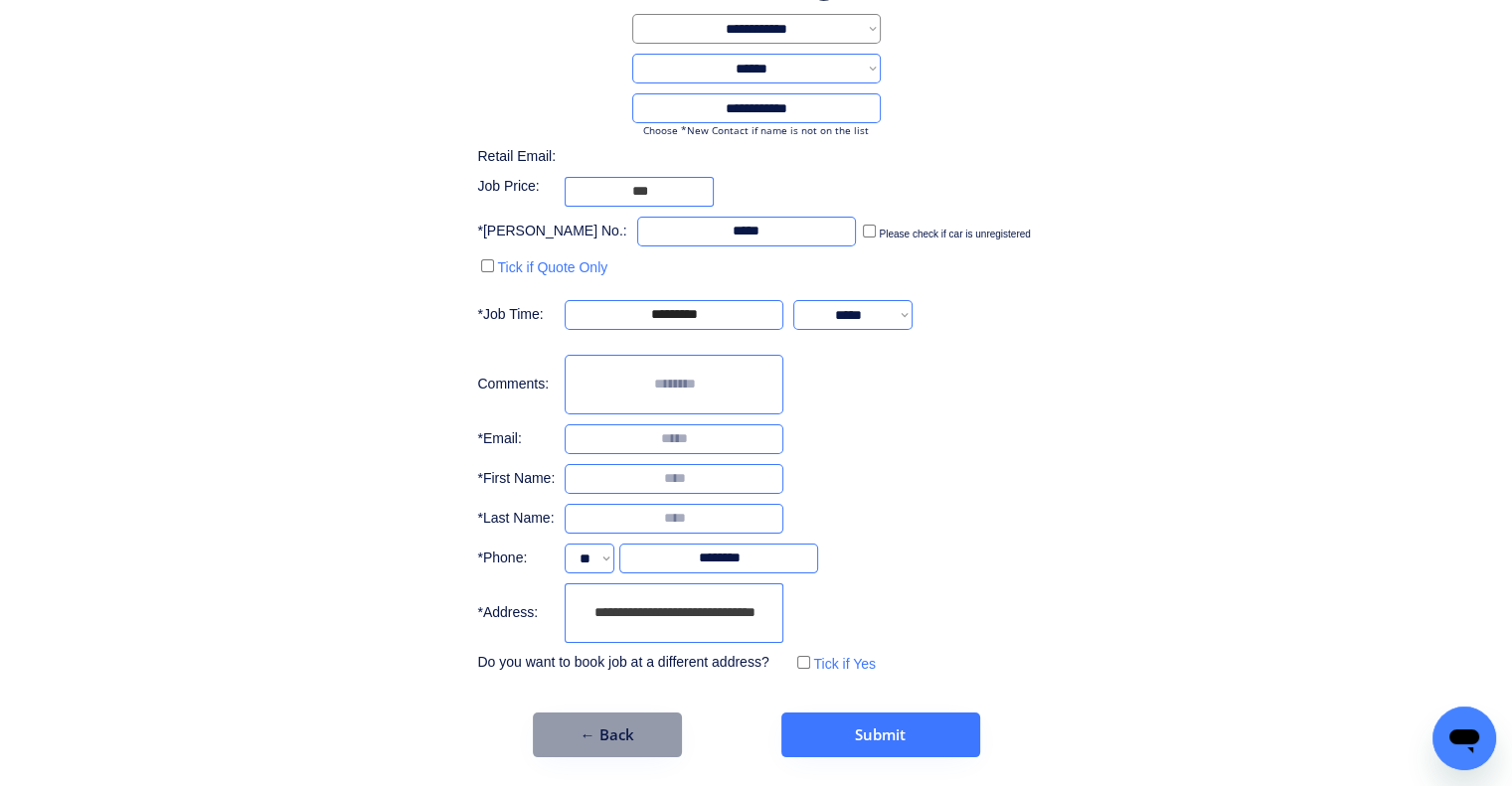 click on "**********" at bounding box center [756, 356] 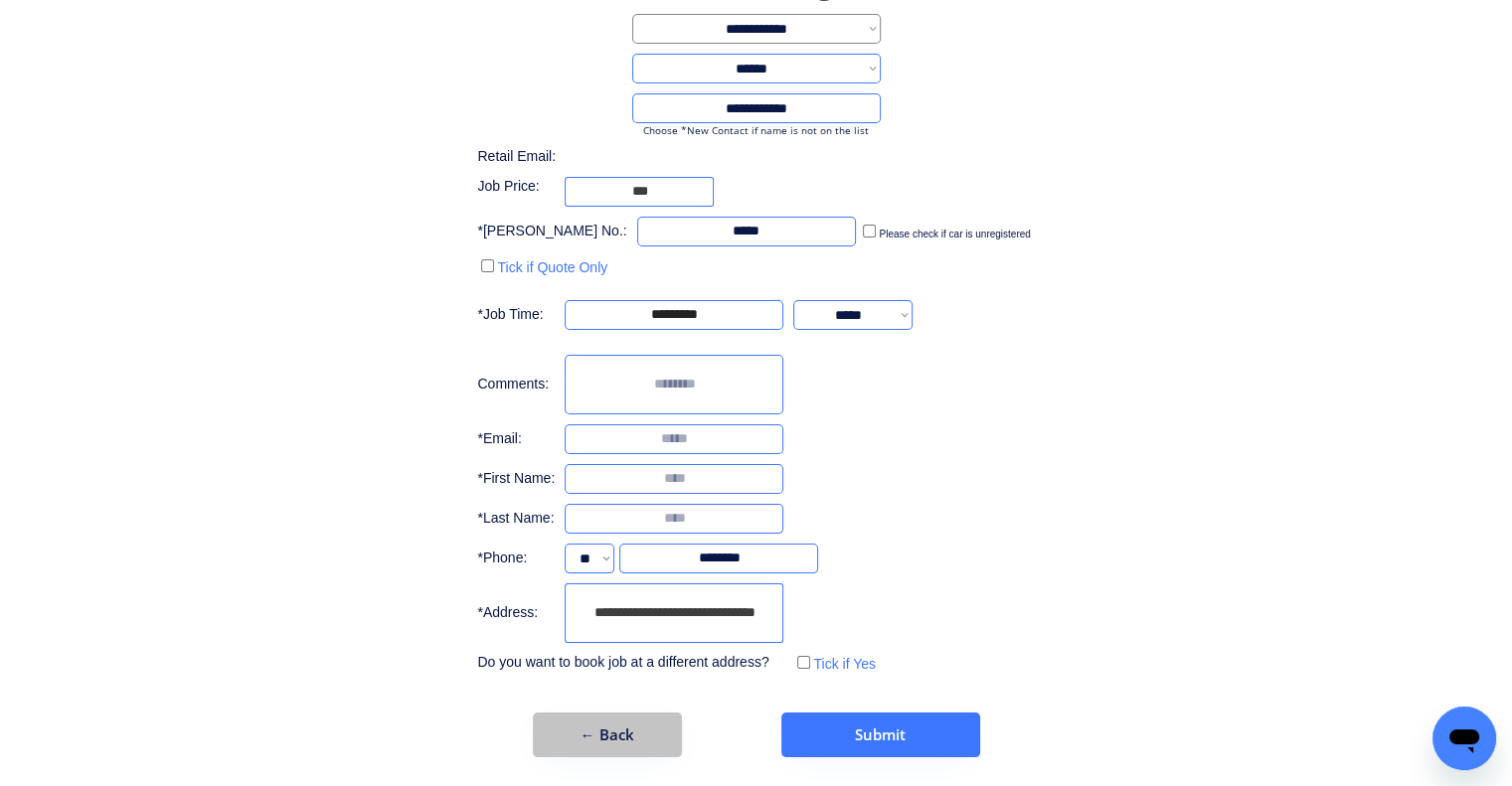 click on "←   Back" at bounding box center [607, 734] 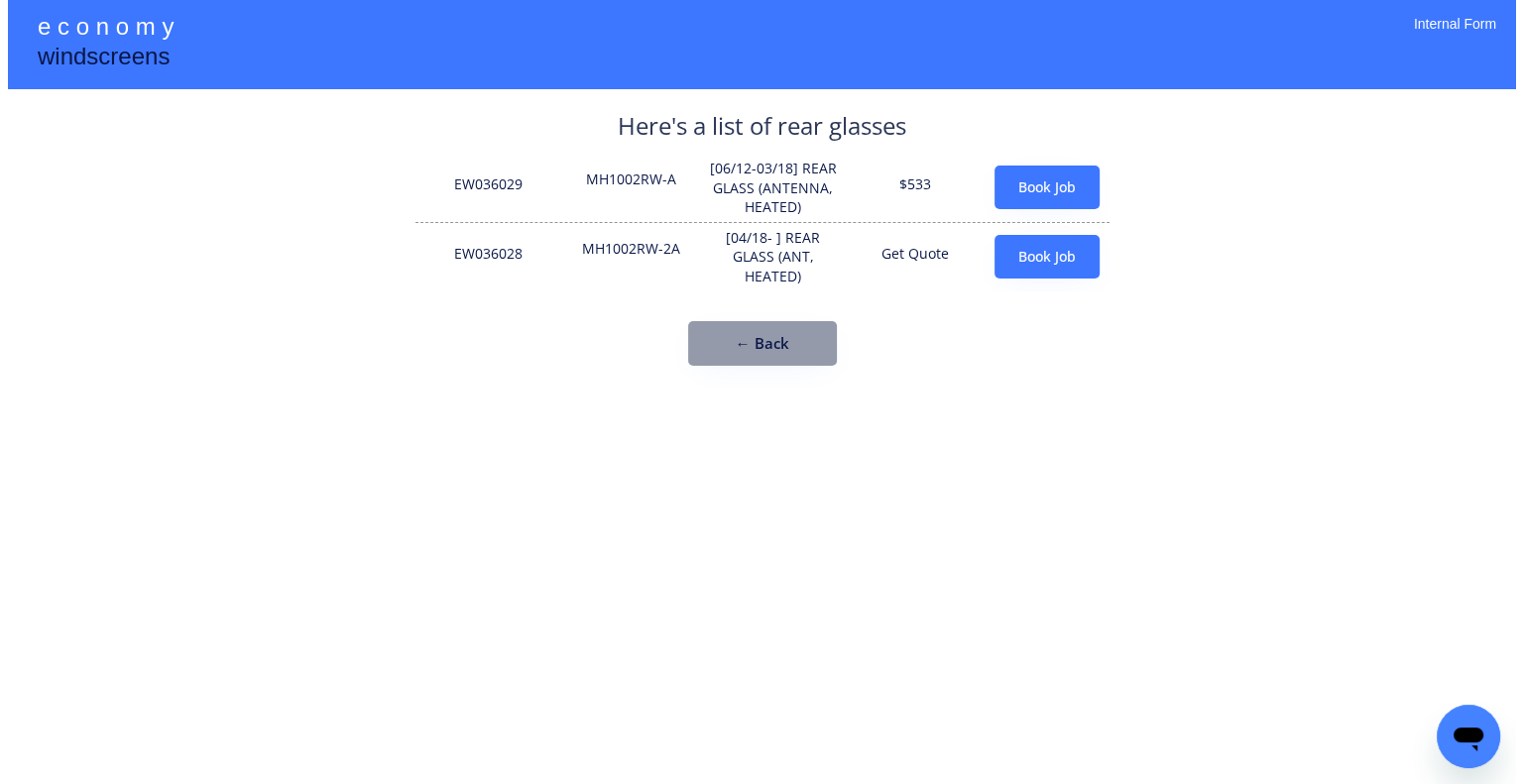 scroll, scrollTop: 0, scrollLeft: 0, axis: both 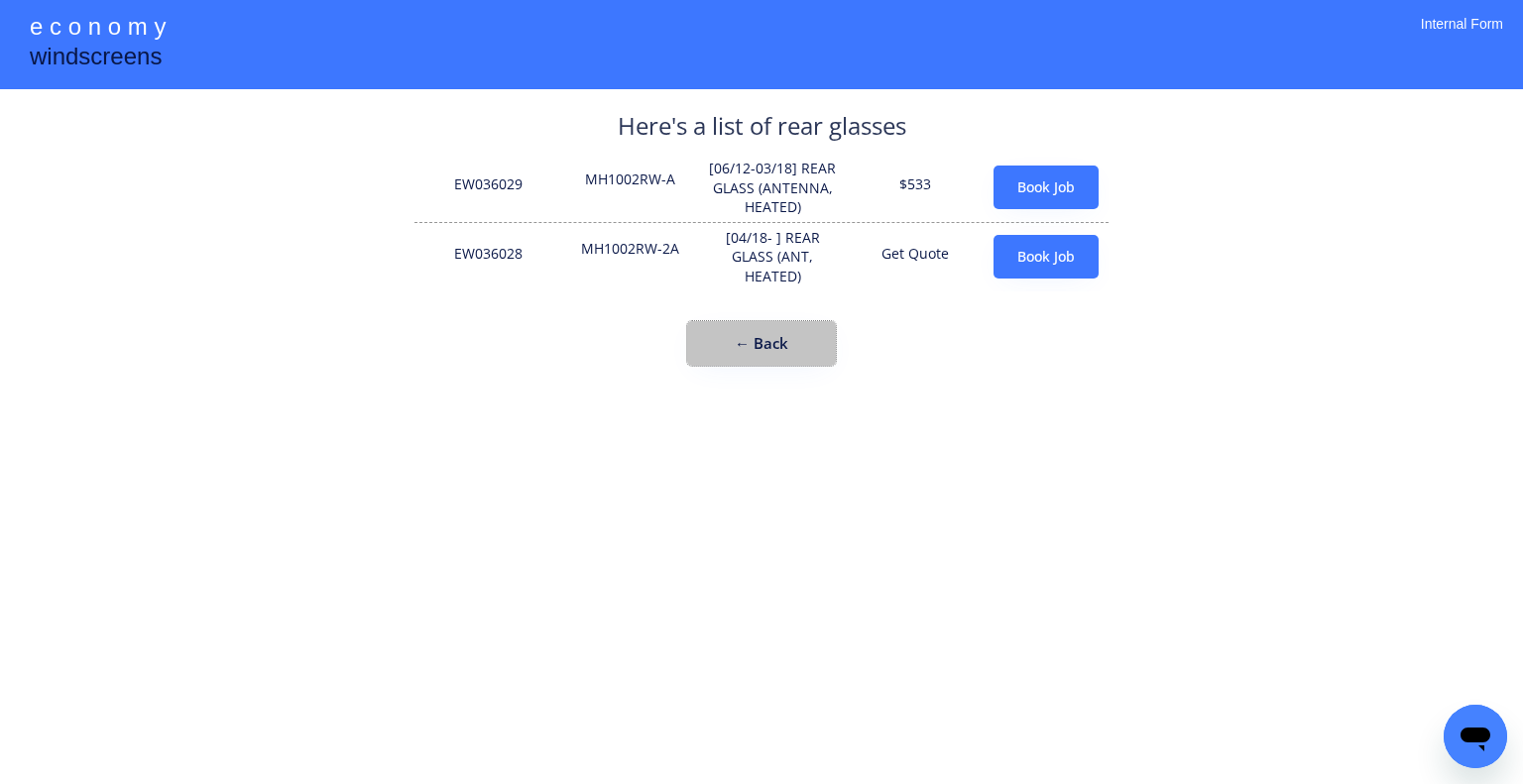 click on "←   Back" at bounding box center [762, 343] 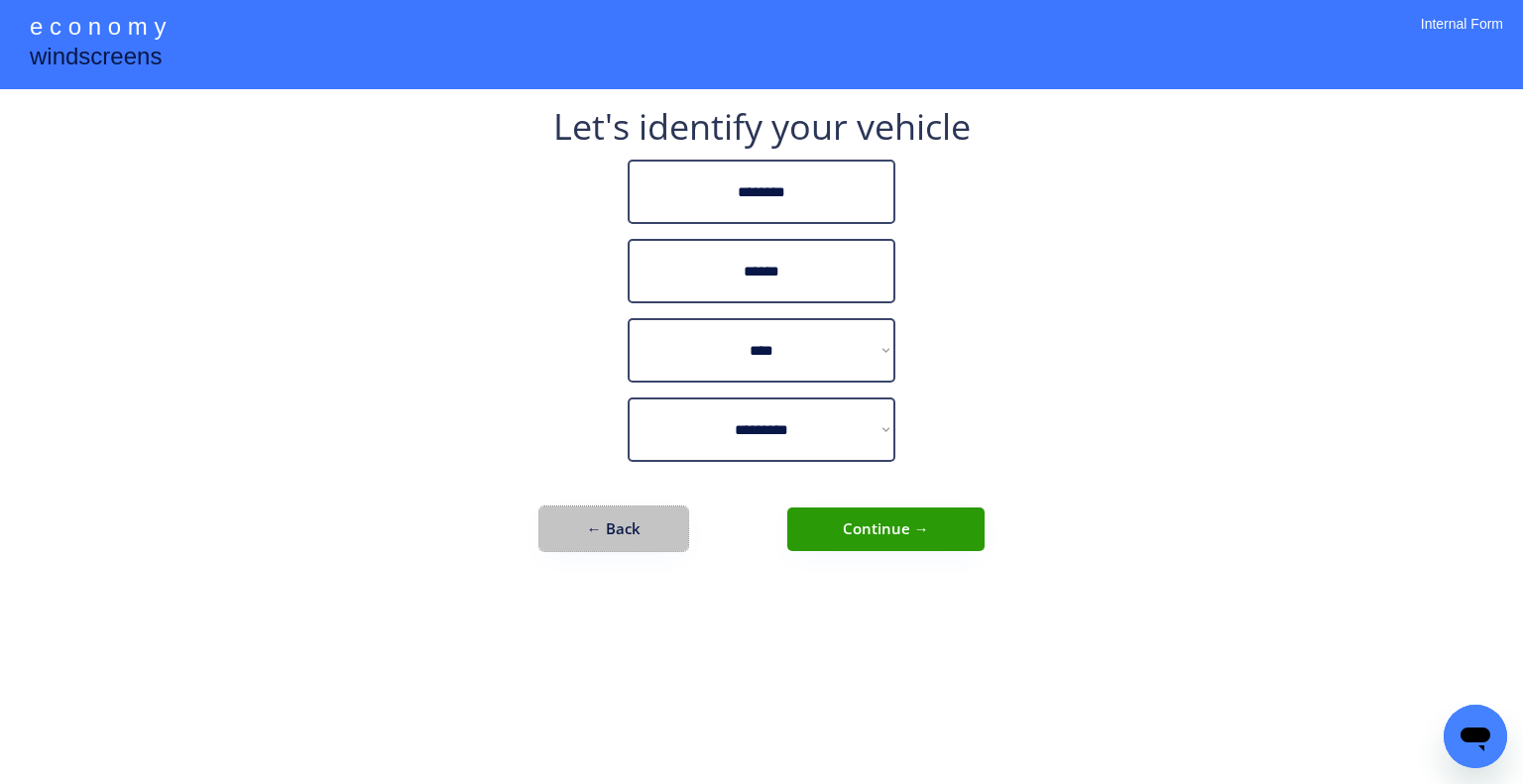 click on "←   Back" at bounding box center (614, 528) 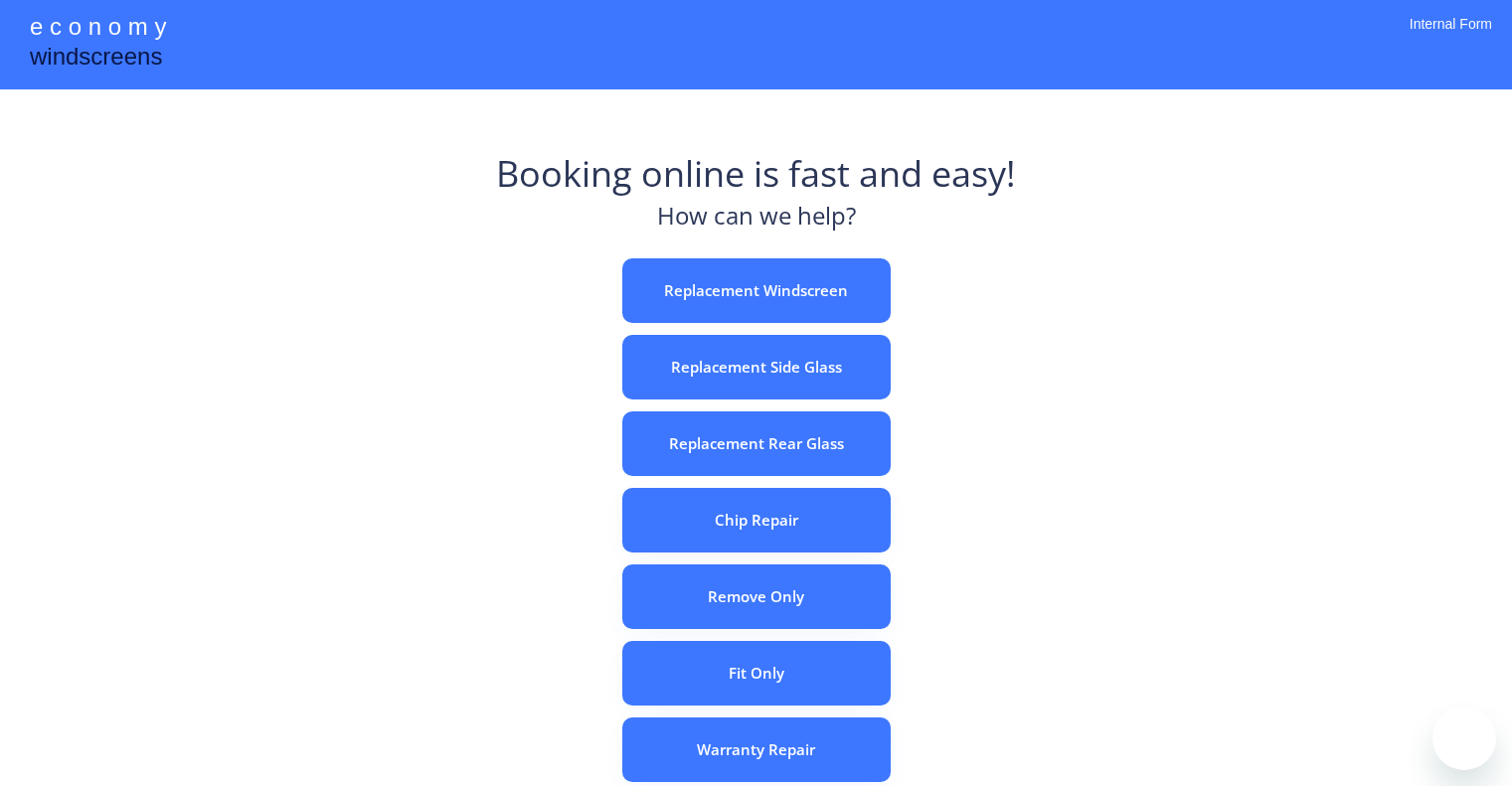scroll, scrollTop: 0, scrollLeft: 0, axis: both 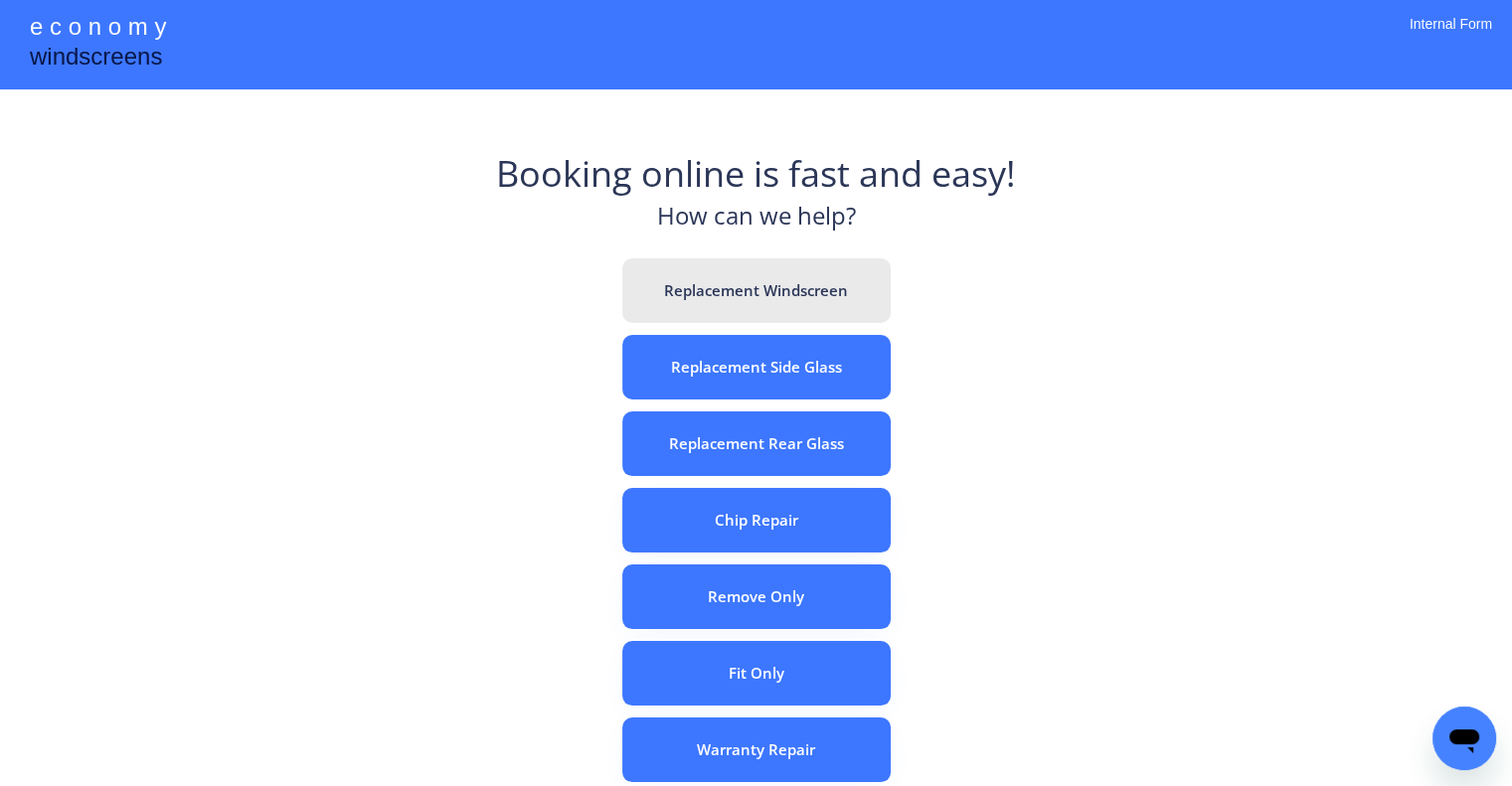 click on "Replacement Windscreen" at bounding box center [756, 290] 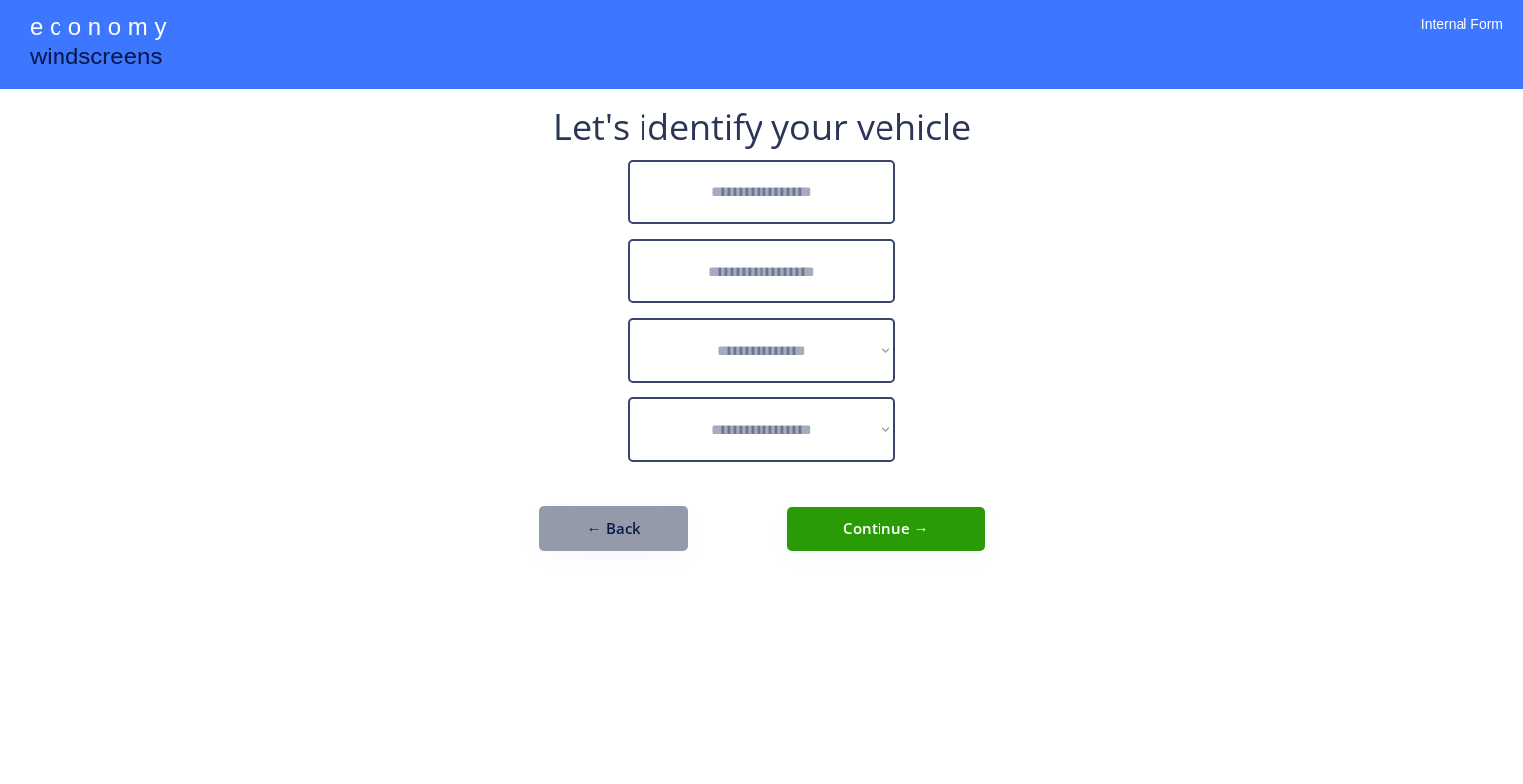 scroll, scrollTop: 0, scrollLeft: 0, axis: both 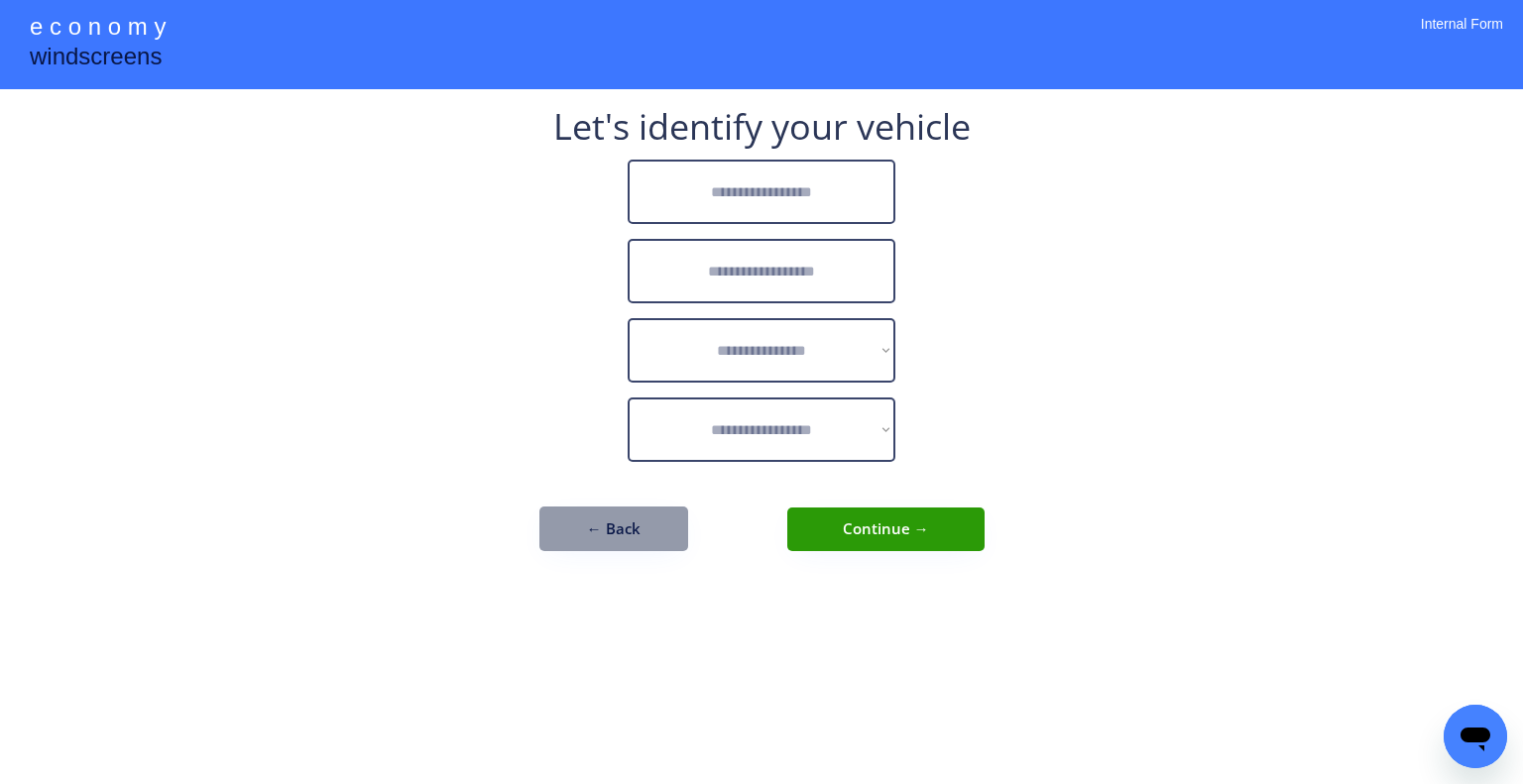 click on "**********" at bounding box center [762, 392] 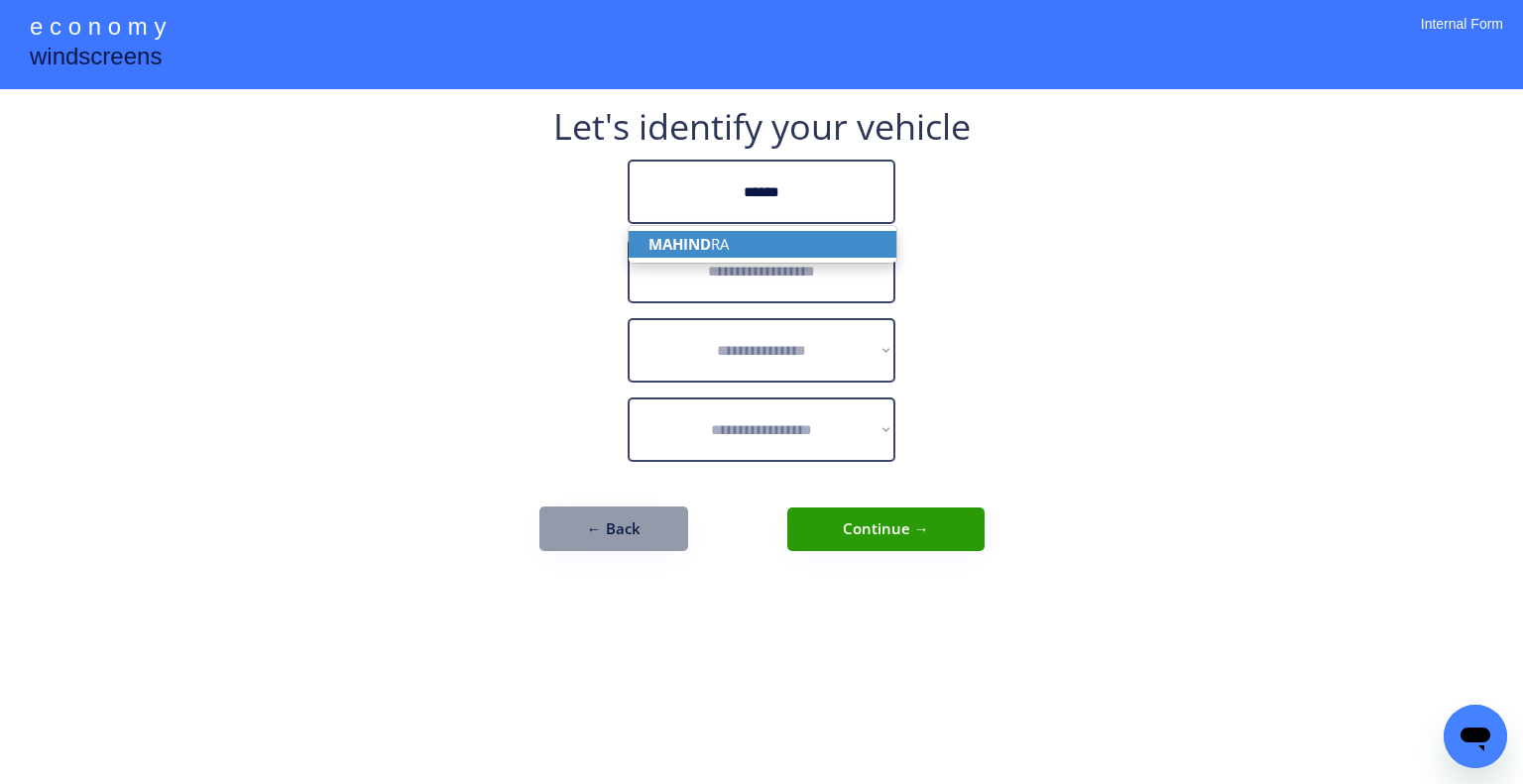 click on "MAHIND RA" at bounding box center (762, 244) 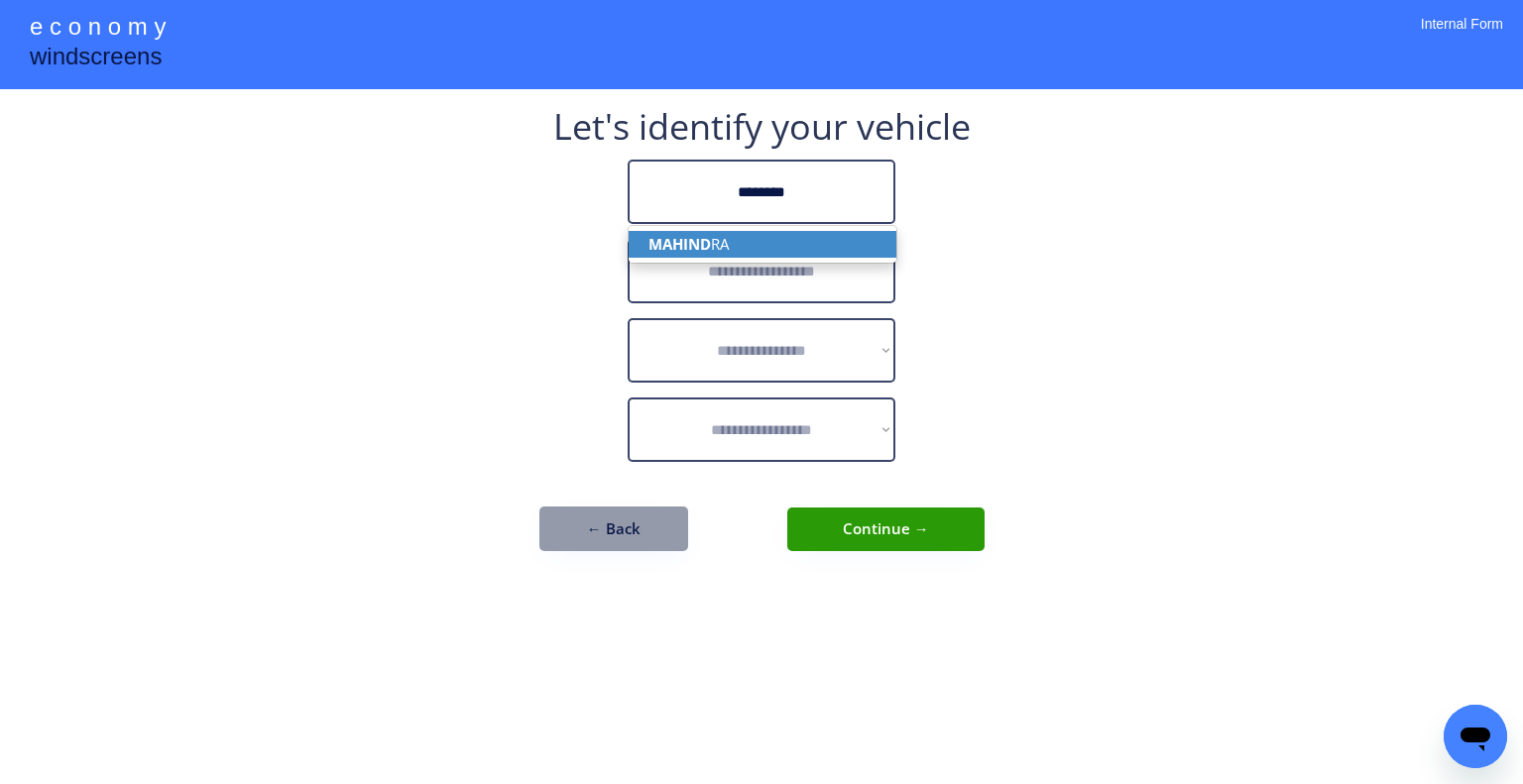 type on "********" 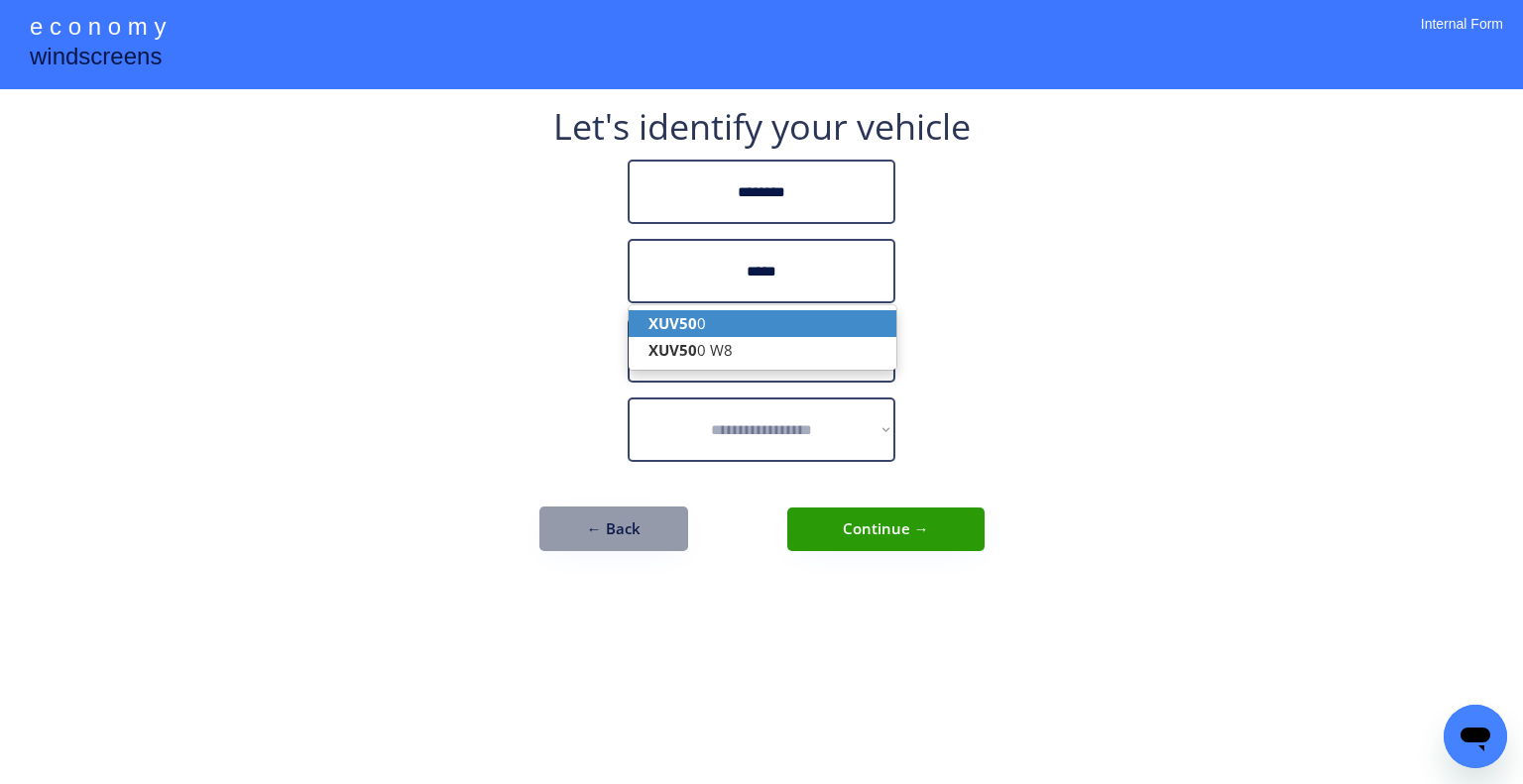 click on "XUV50 0" at bounding box center (762, 323) 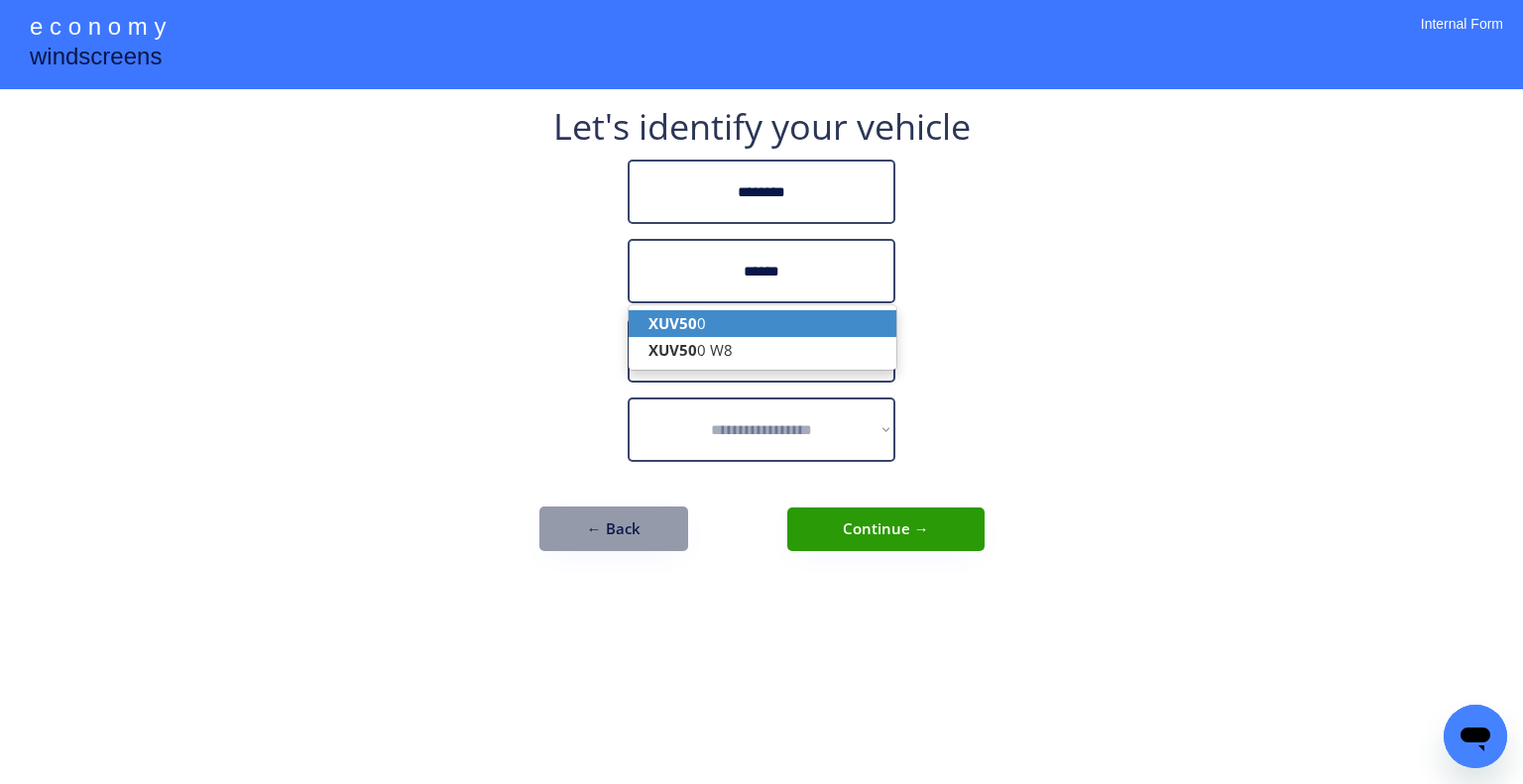 type on "******" 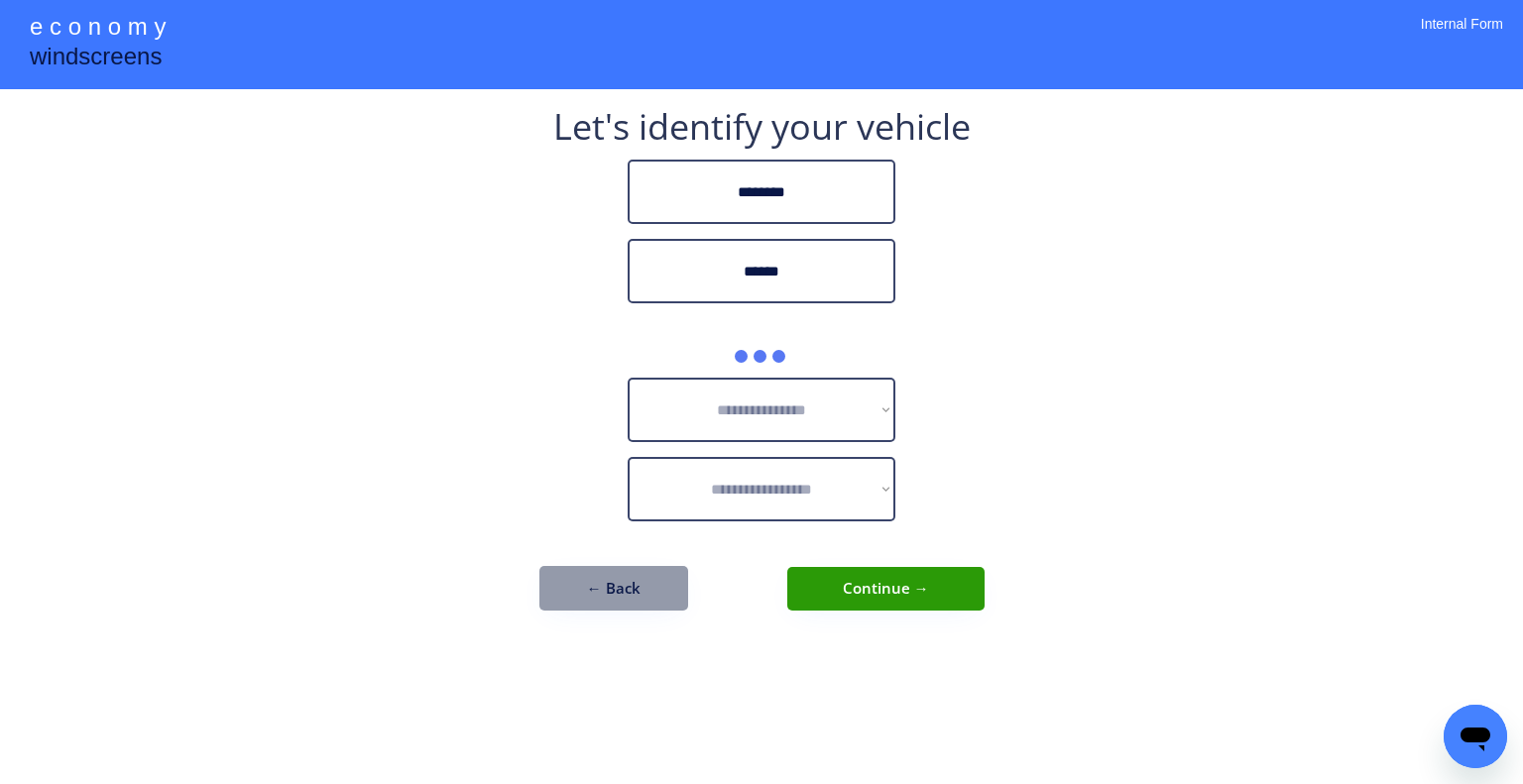 drag, startPoint x: 1203, startPoint y: 325, endPoint x: 1000, endPoint y: 52, distance: 340.2029 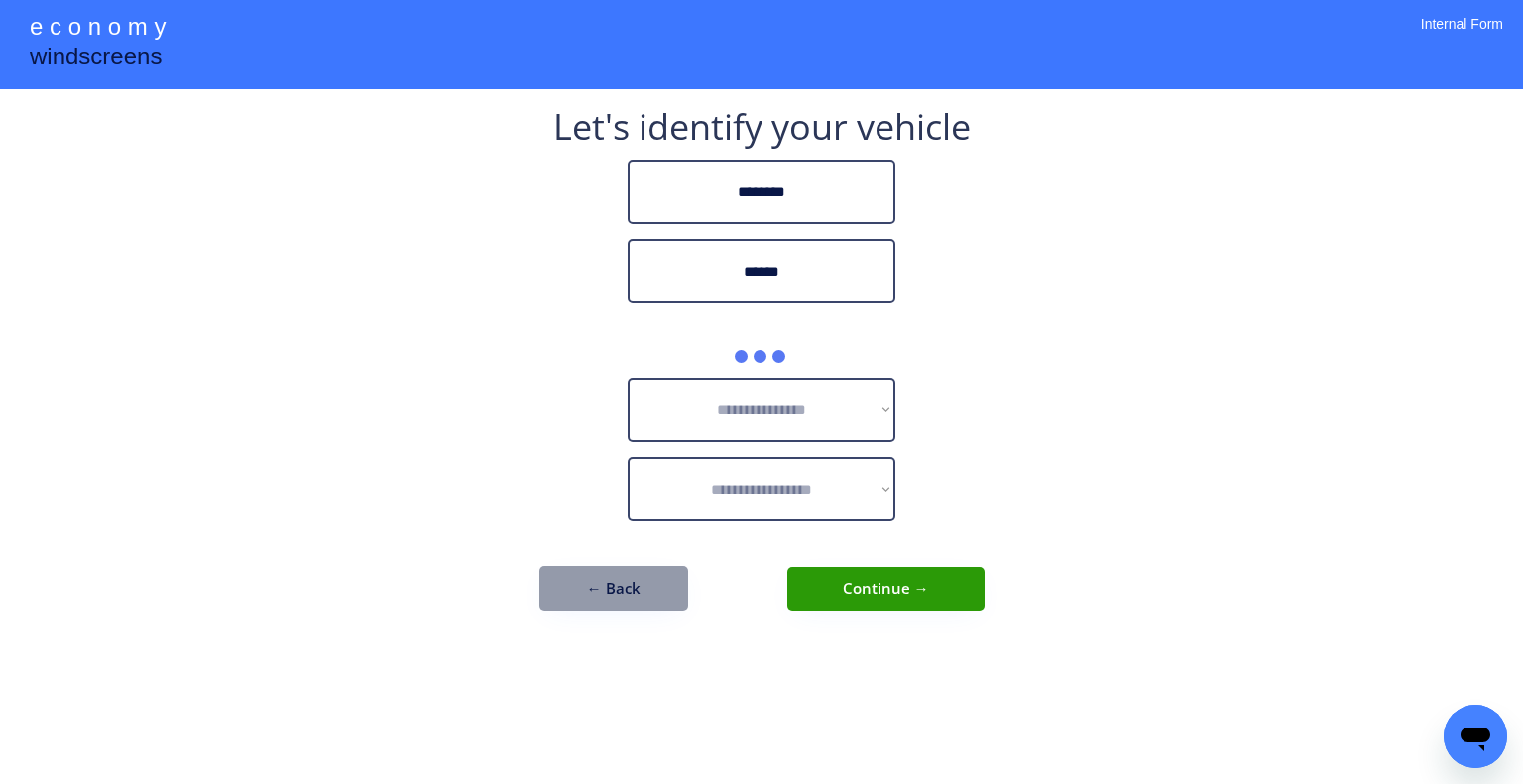 click on "**********" at bounding box center [762, 392] 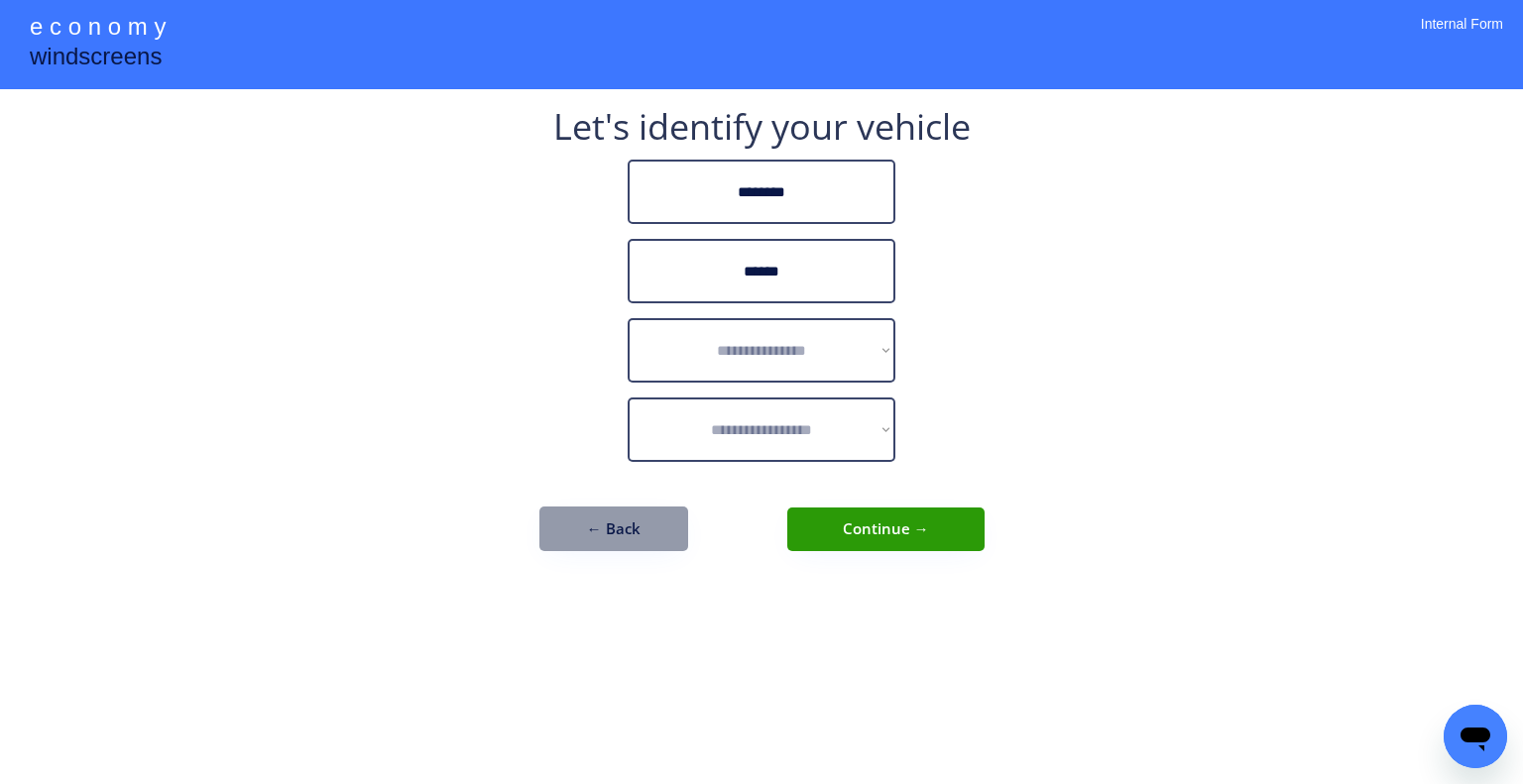 drag, startPoint x: 1019, startPoint y: 435, endPoint x: 942, endPoint y: 405, distance: 82.63776 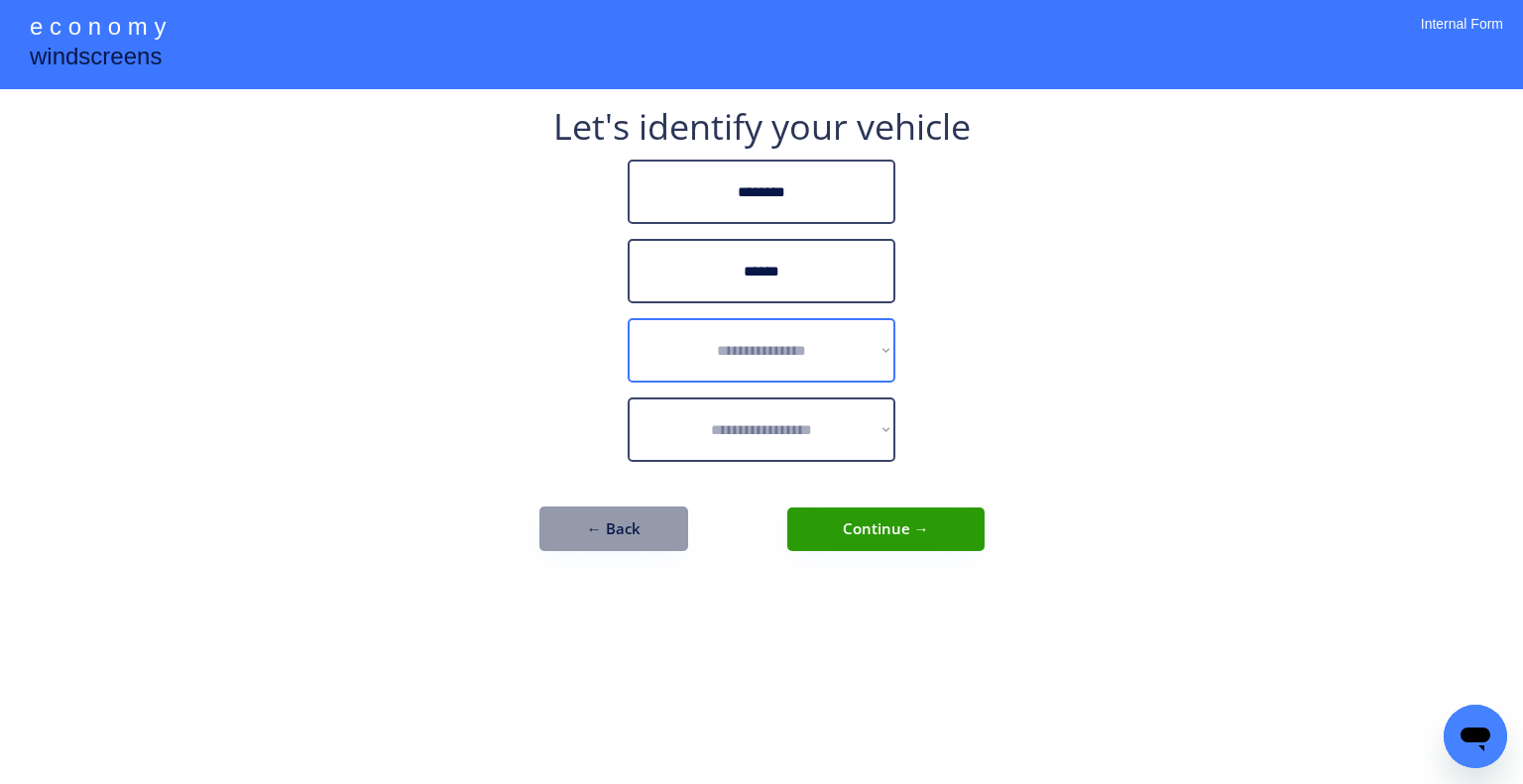 select on "******" 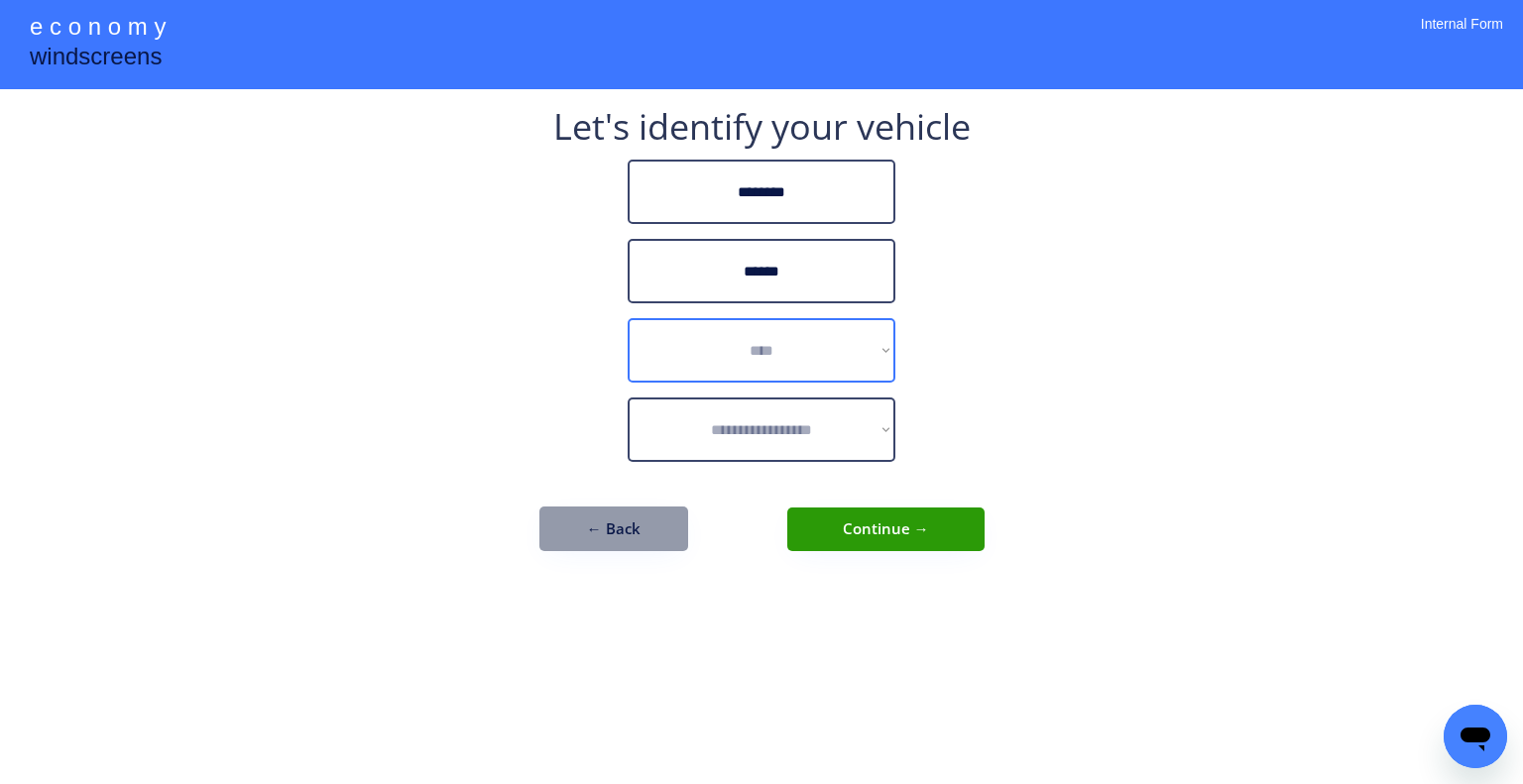 click on "**********" at bounding box center [762, 350] 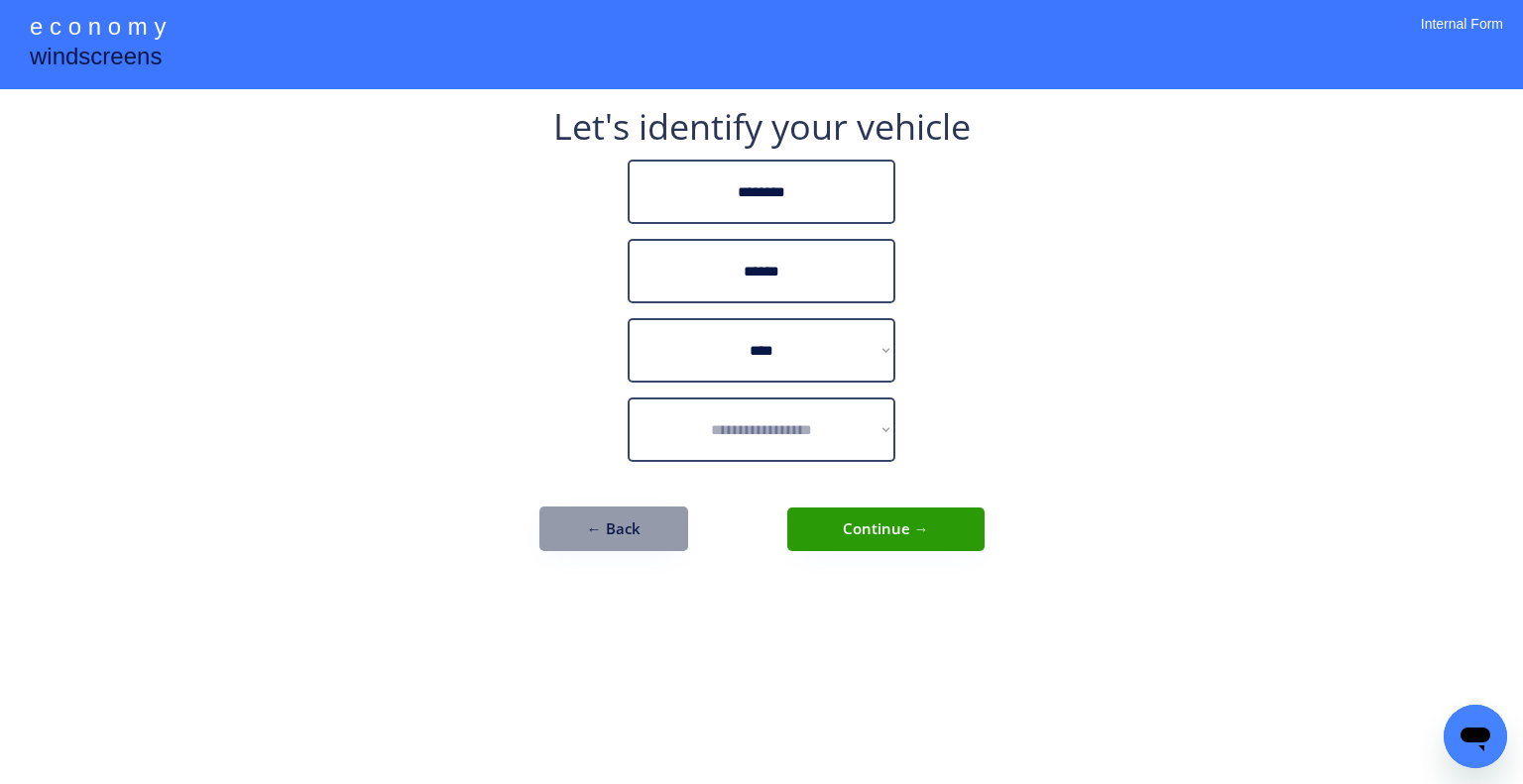 click on "**********" at bounding box center (762, 340) 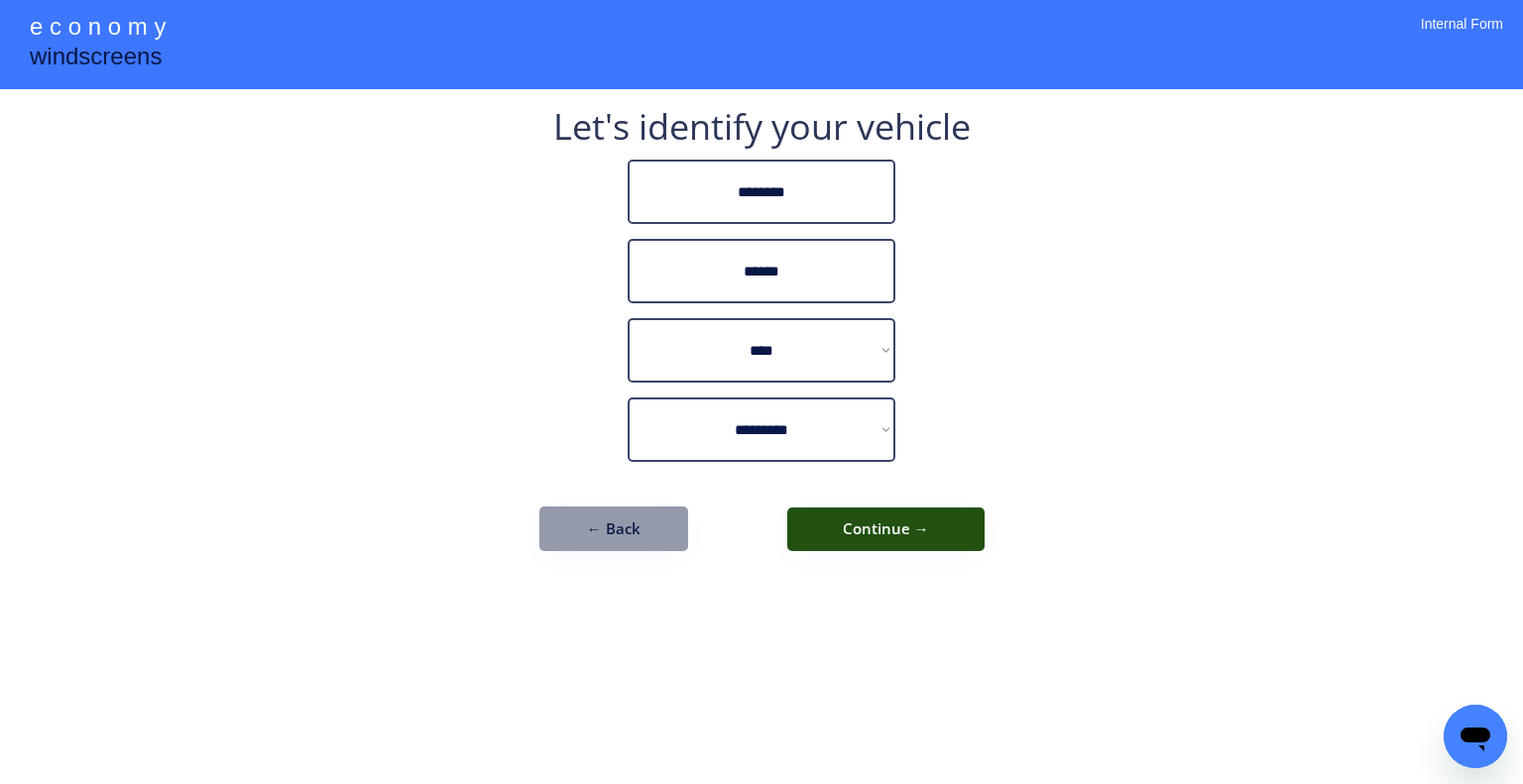 click on "Continue    →" at bounding box center (885, 529) 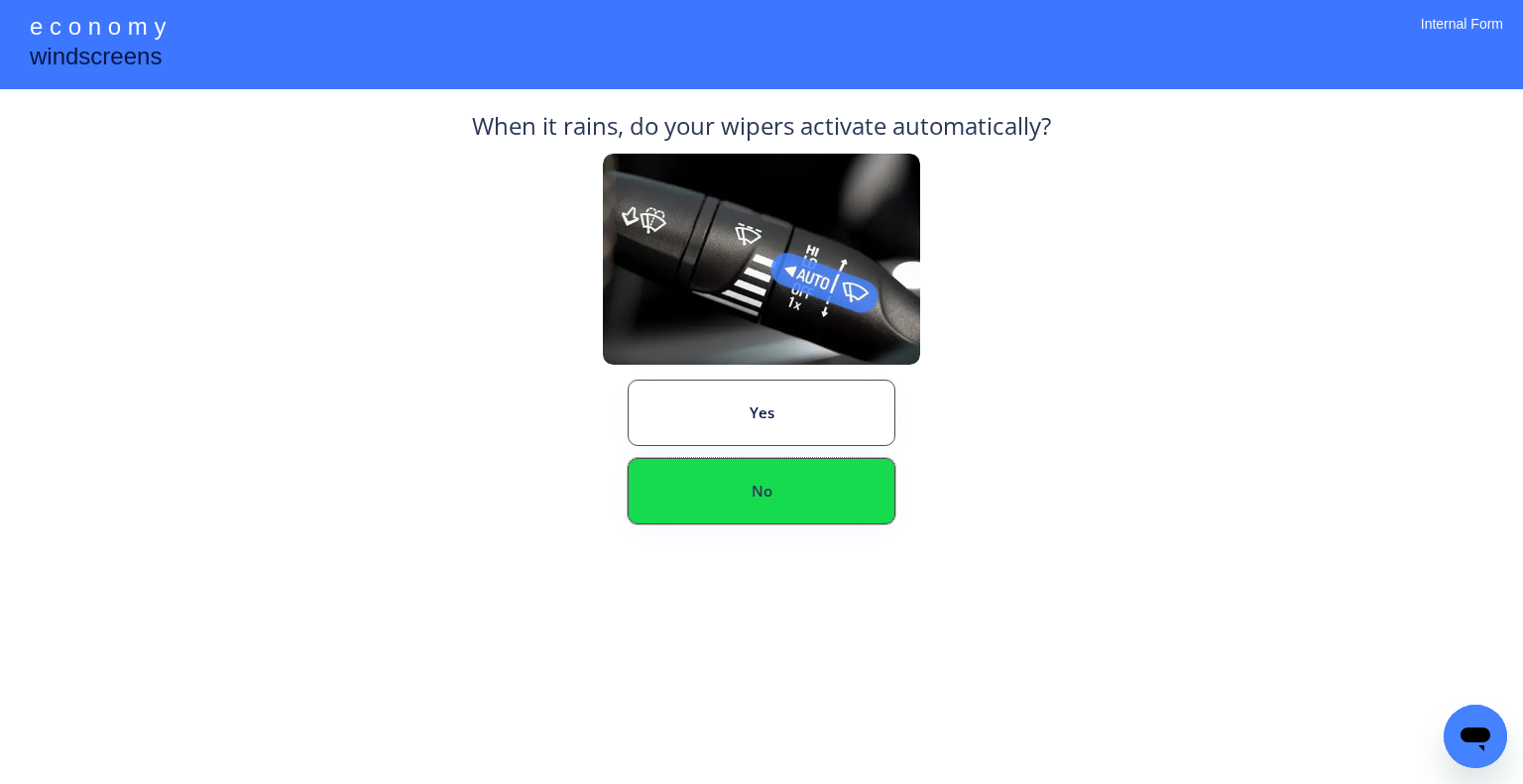 click on "No" at bounding box center [762, 491] 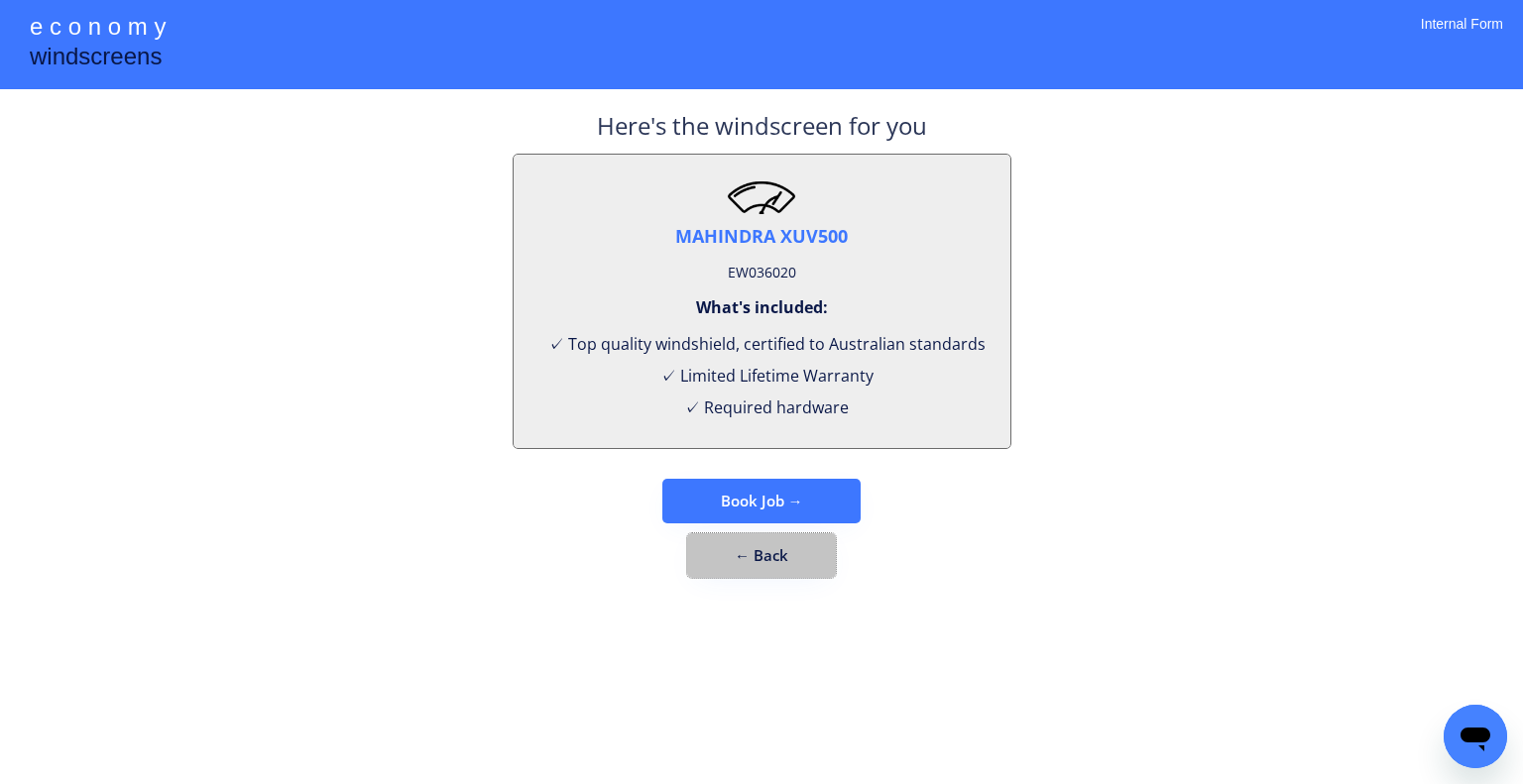 click on "←   Back" at bounding box center [762, 555] 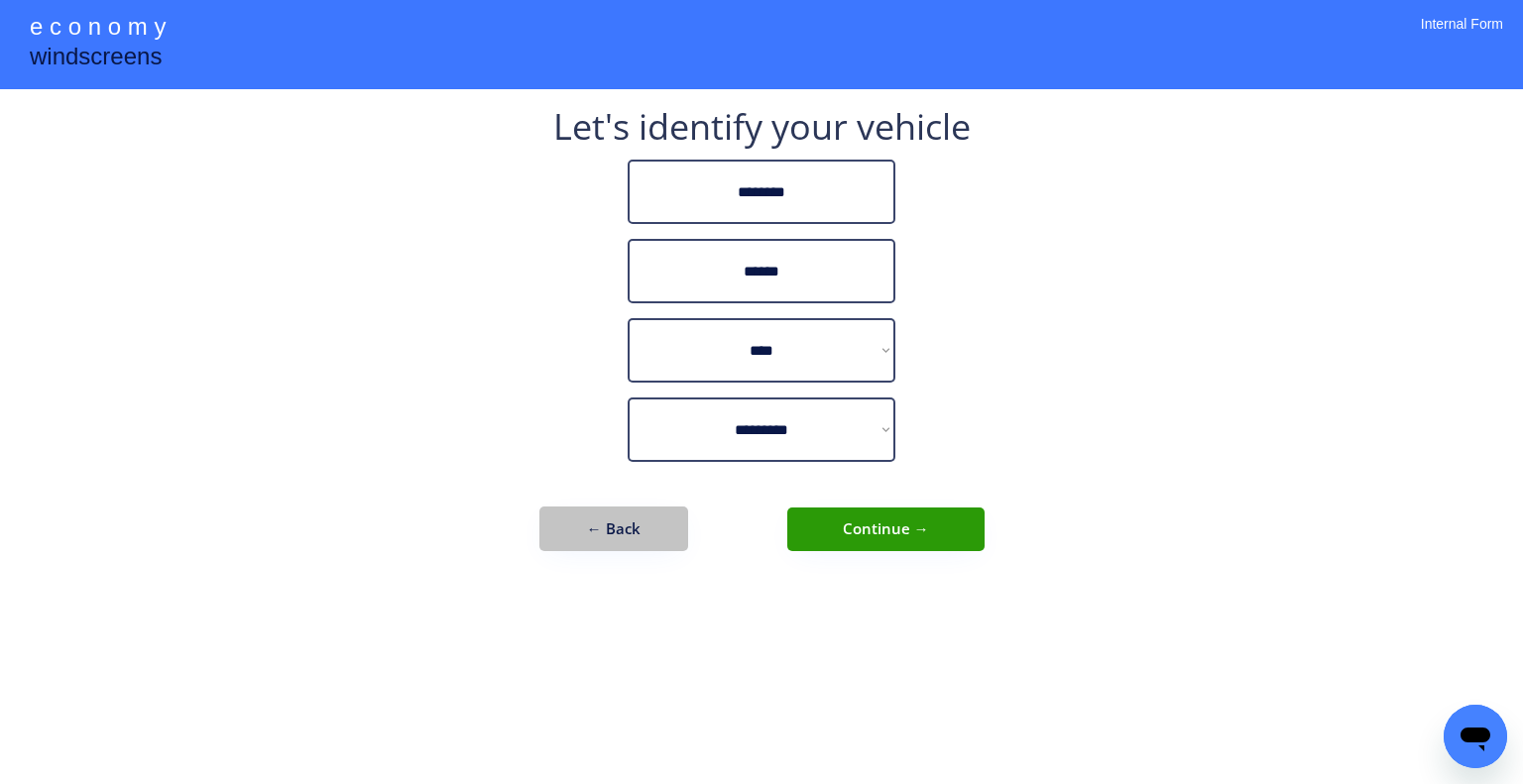 click on "←   Back" at bounding box center (614, 528) 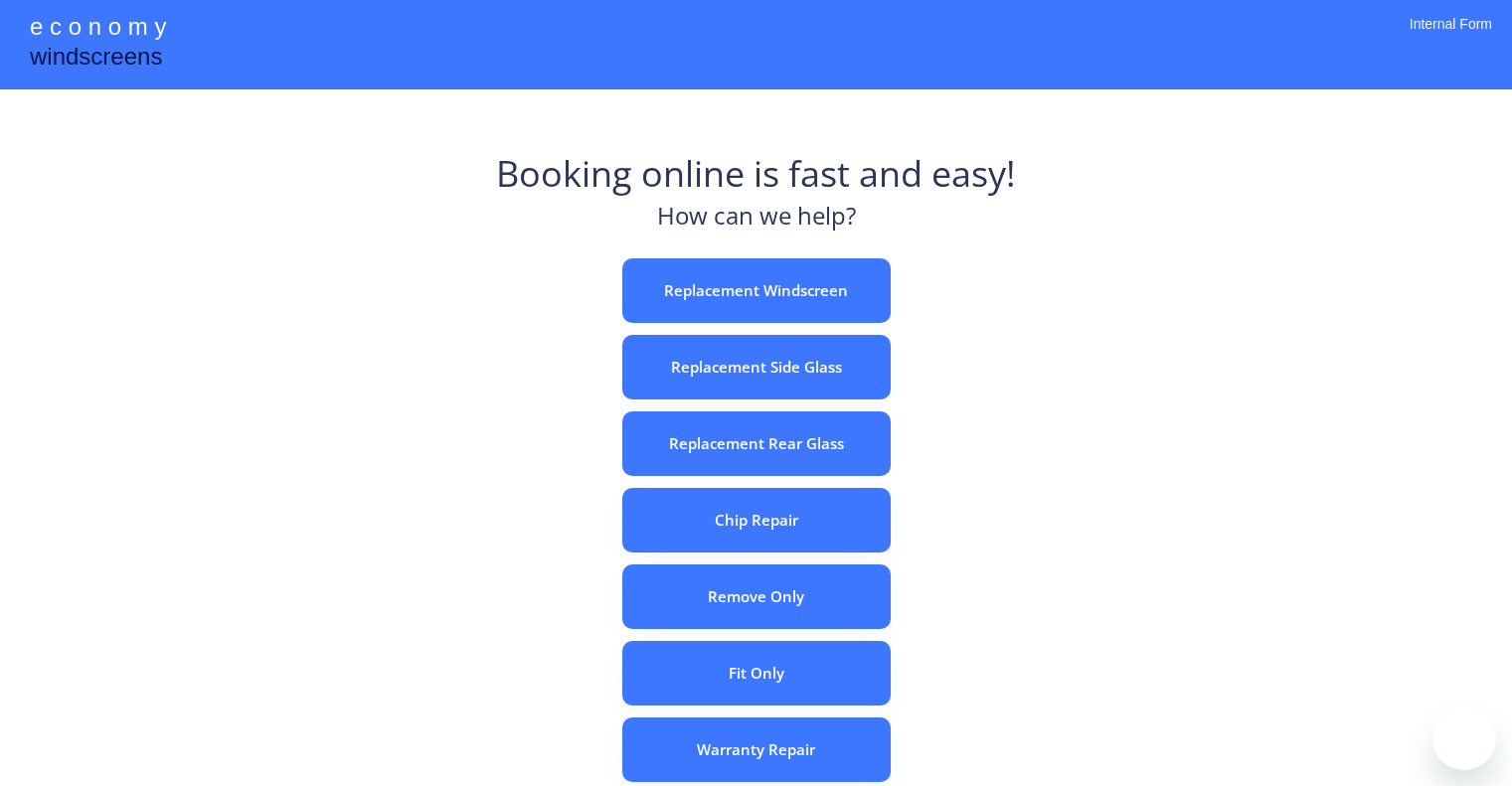scroll, scrollTop: 0, scrollLeft: 0, axis: both 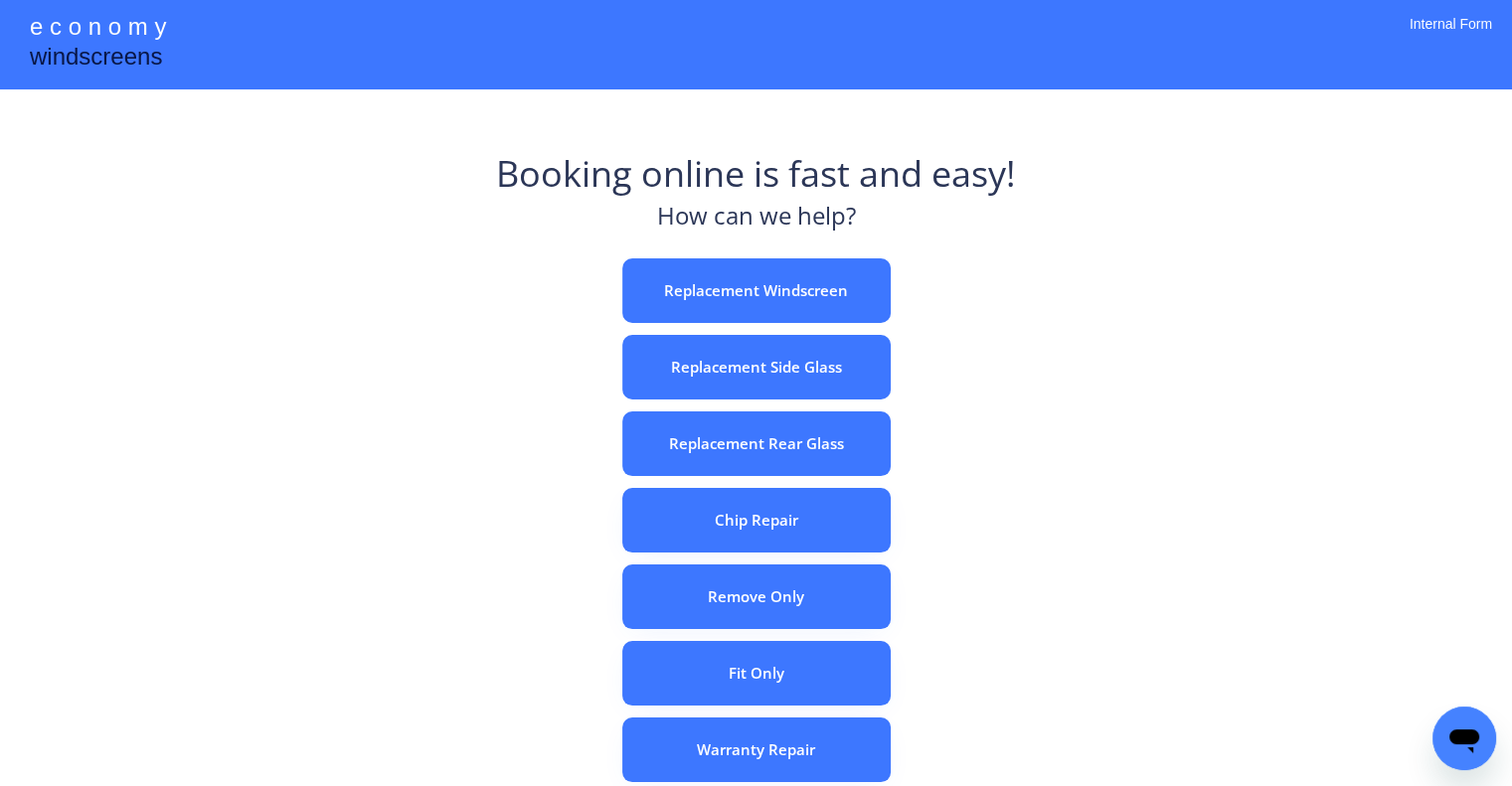 click on "Replacement Rear Glass" at bounding box center (756, 443) 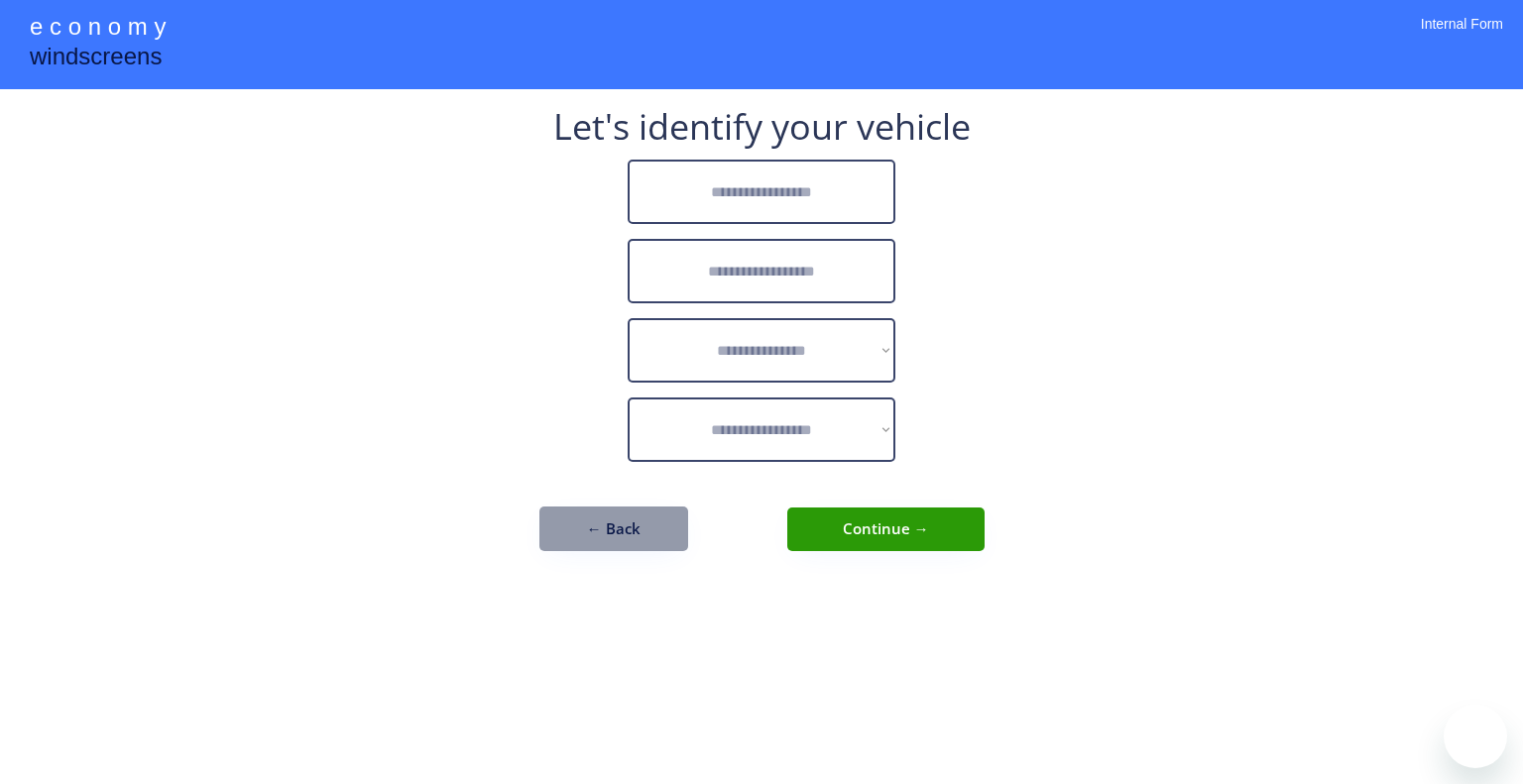 scroll, scrollTop: 0, scrollLeft: 0, axis: both 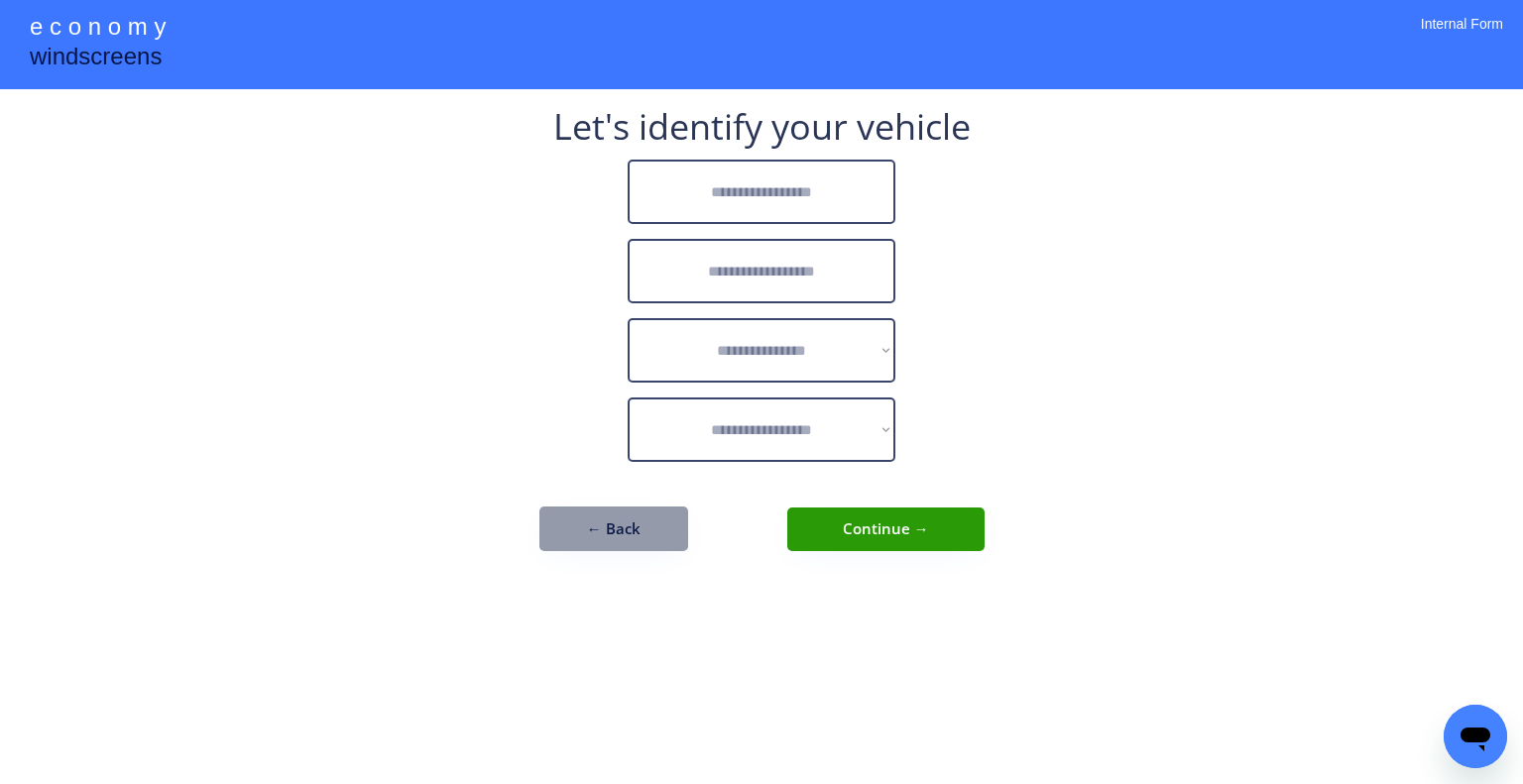 click at bounding box center [762, 191] 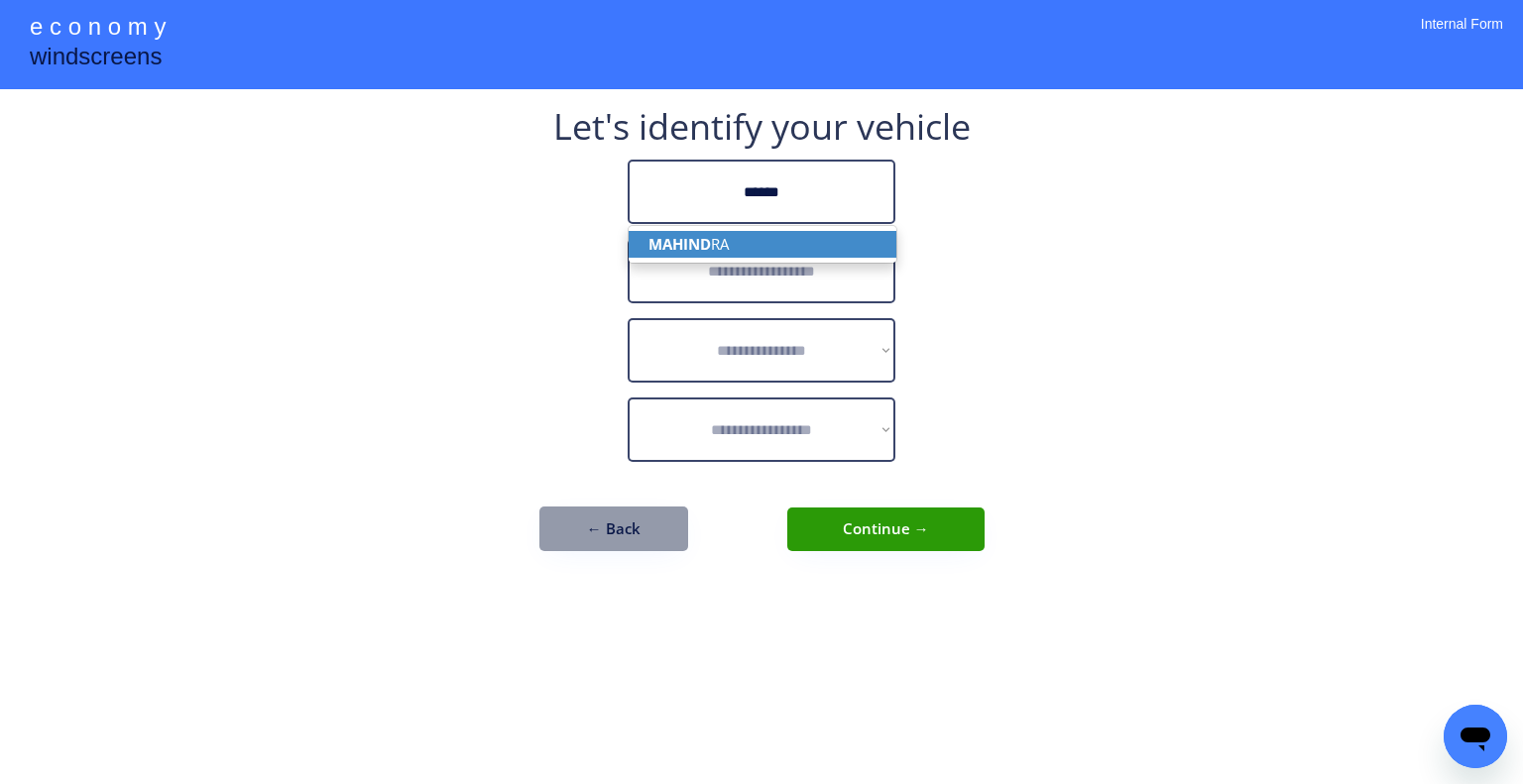 click on "MAHIND RA" at bounding box center (762, 244) 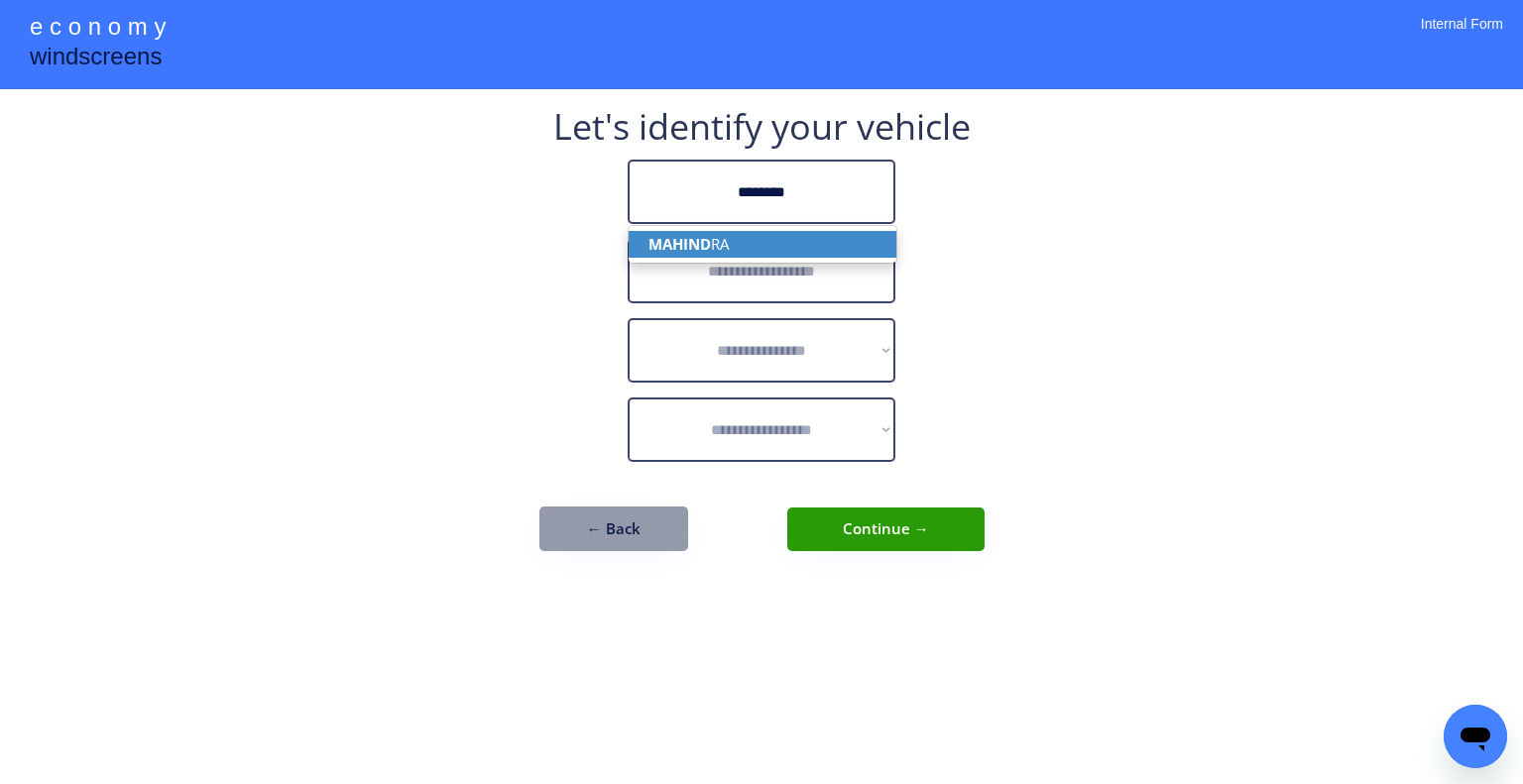 type on "********" 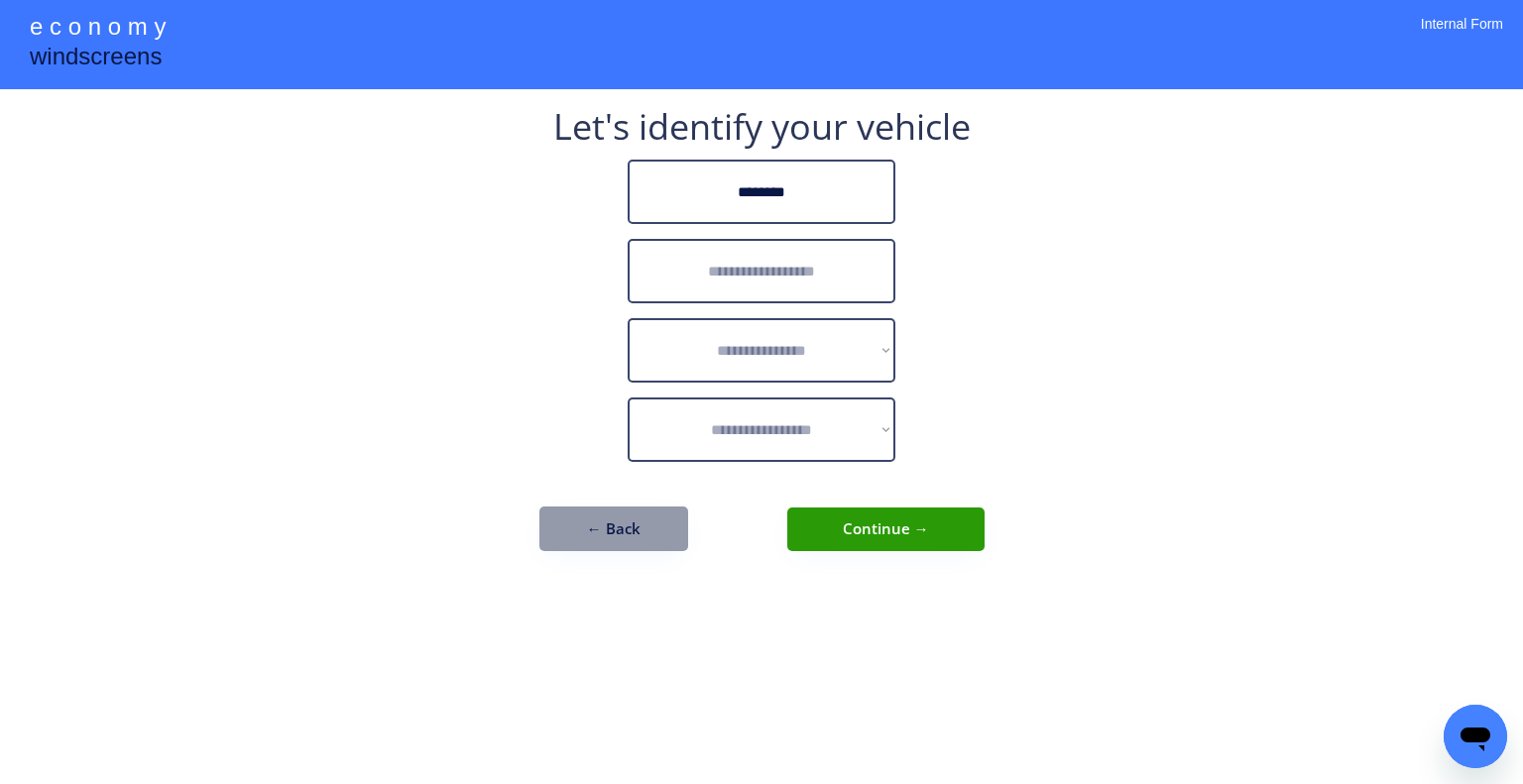 click at bounding box center (762, 271) 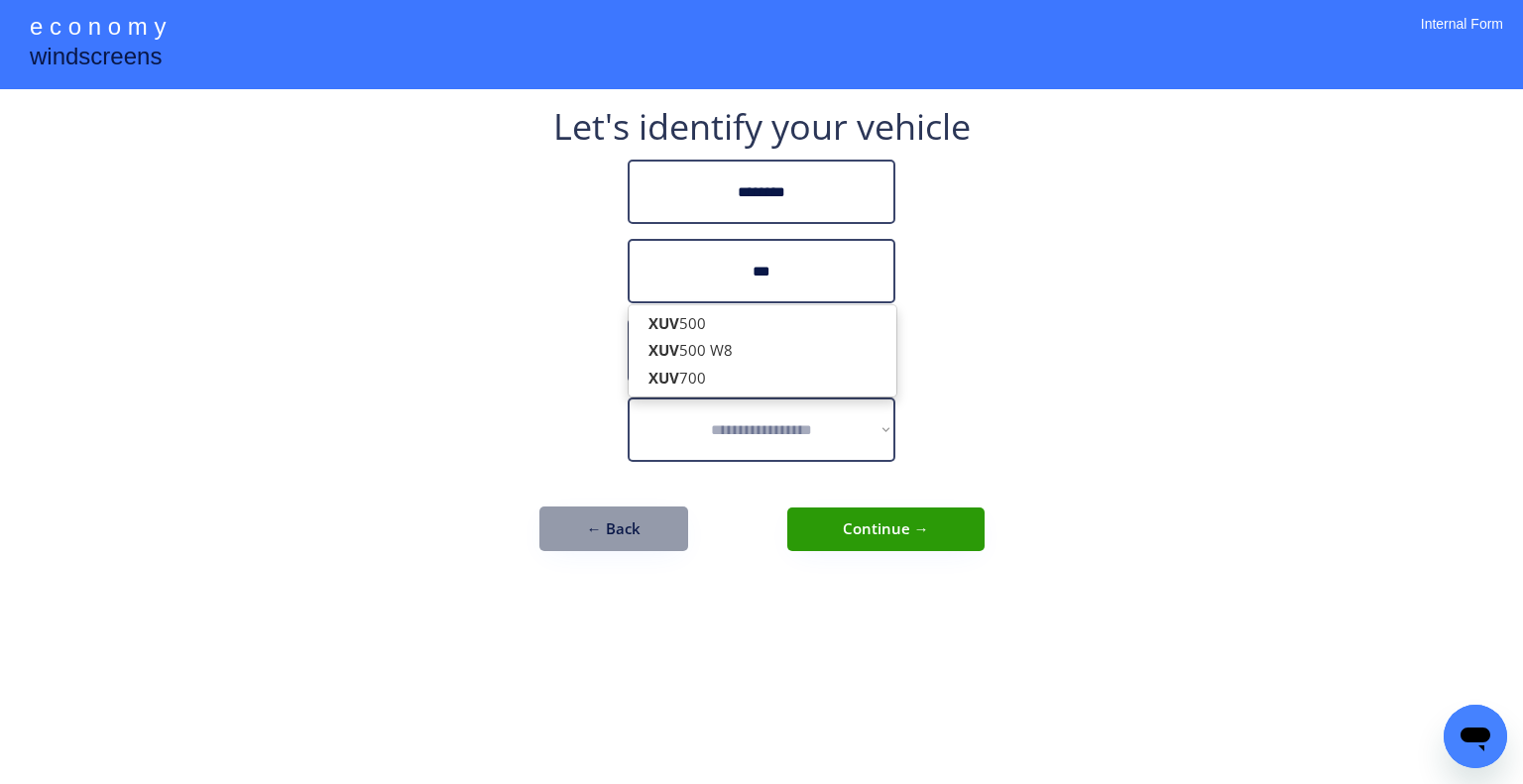 click on "XUV 500 XUV 500 W8 XUV 700" at bounding box center (762, 351) 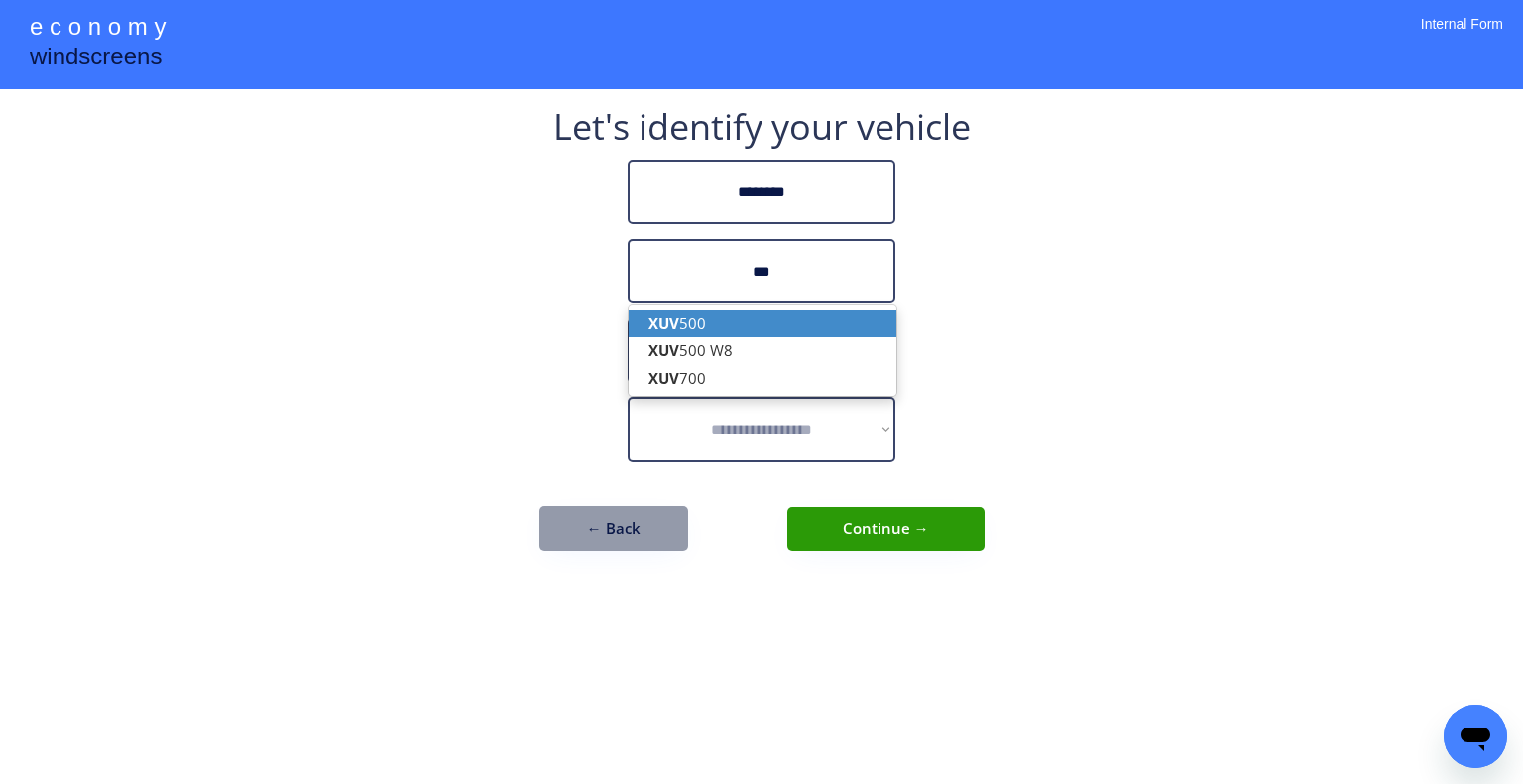 drag, startPoint x: 849, startPoint y: 316, endPoint x: 872, endPoint y: 349, distance: 40.22437 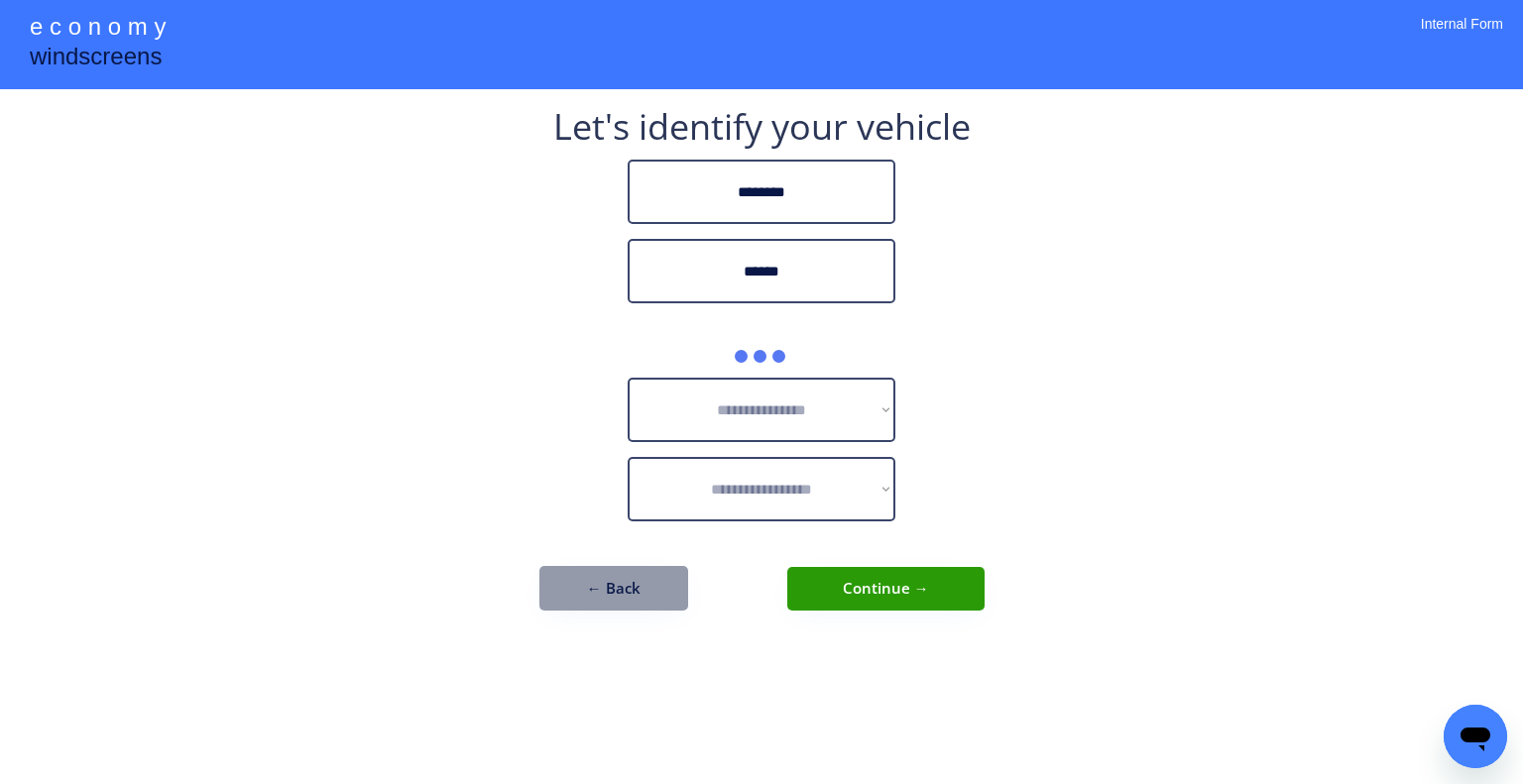 type on "******" 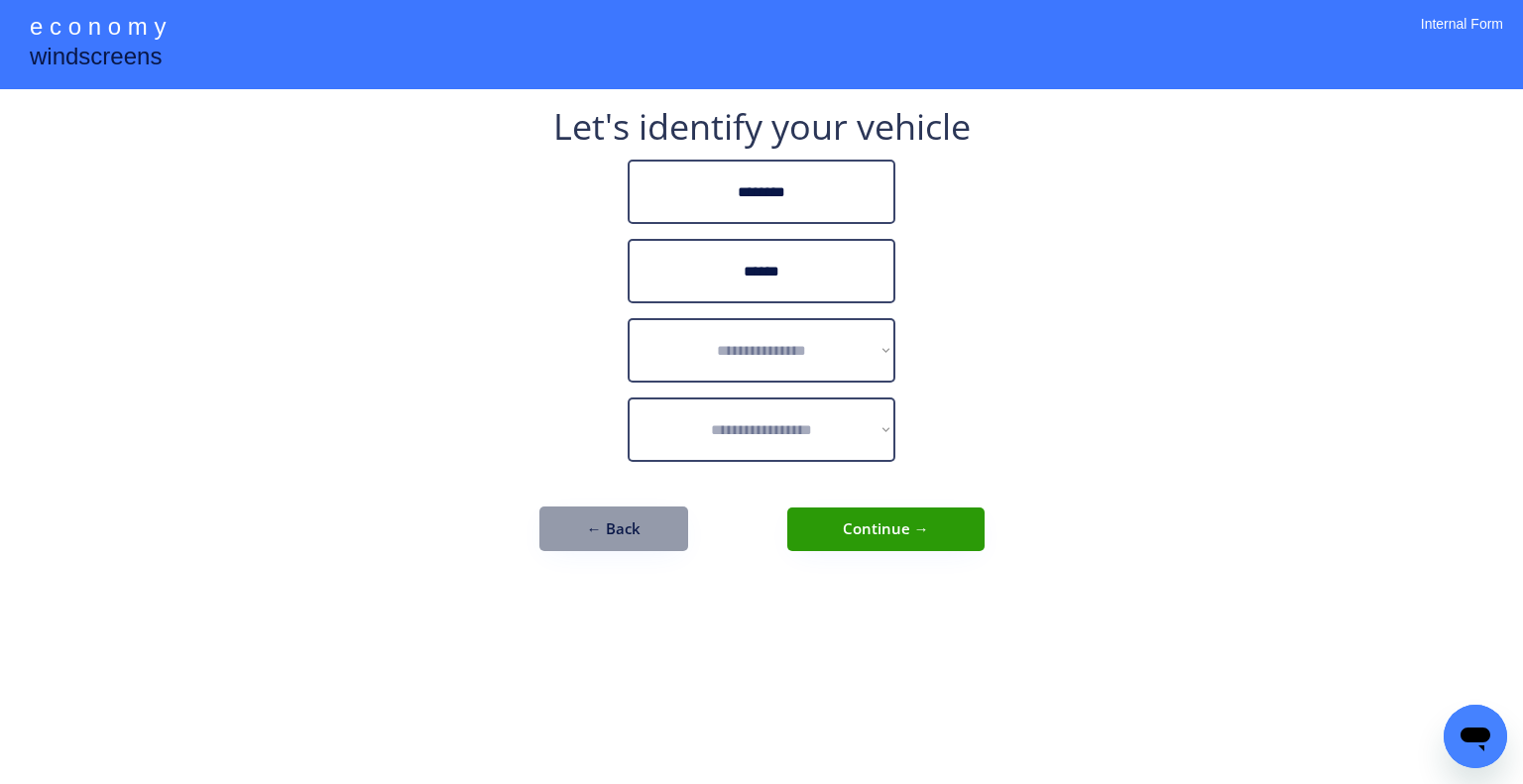 click on "**********" at bounding box center (762, 392) 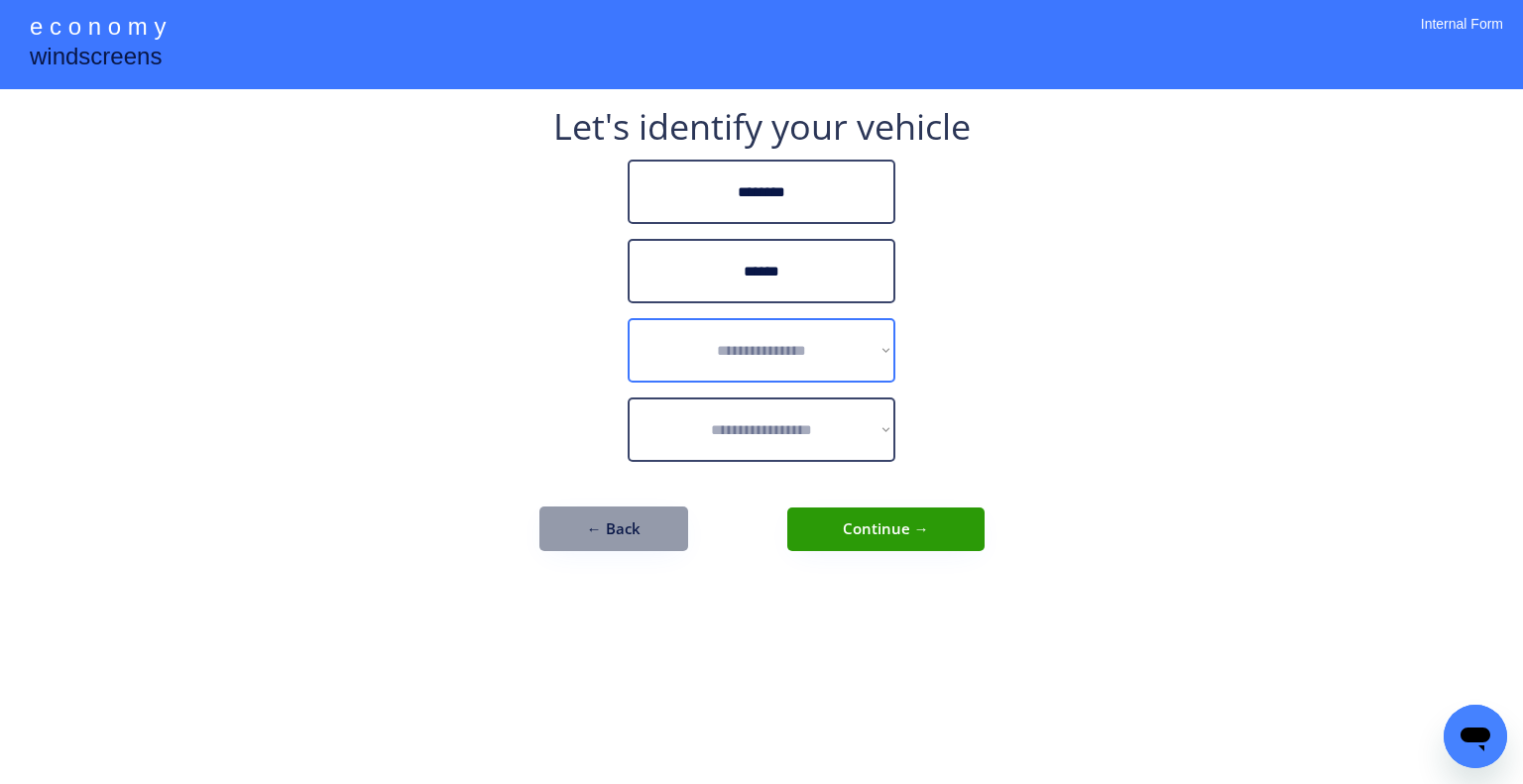 click on "**********" at bounding box center (762, 350) 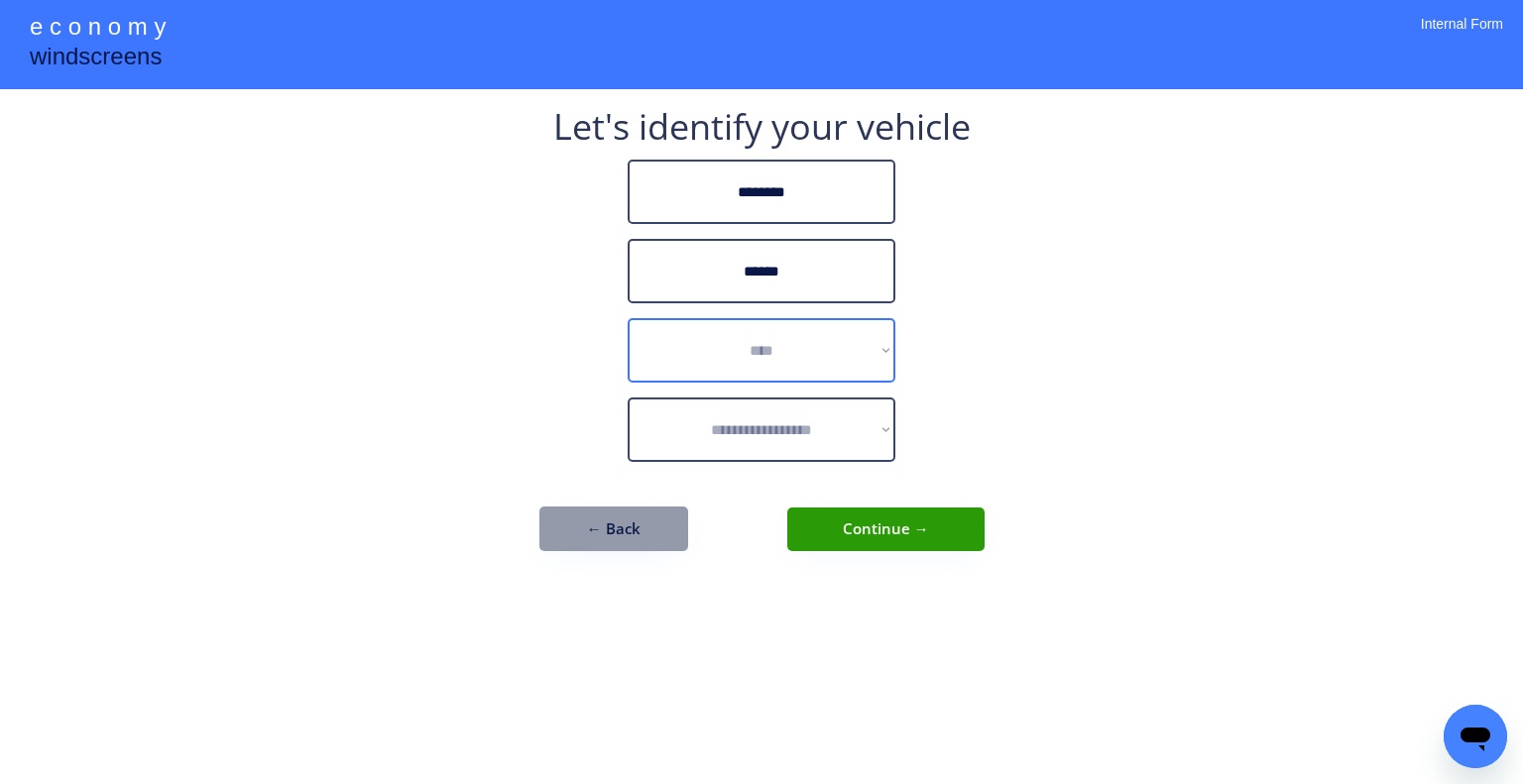 click on "**********" at bounding box center (762, 350) 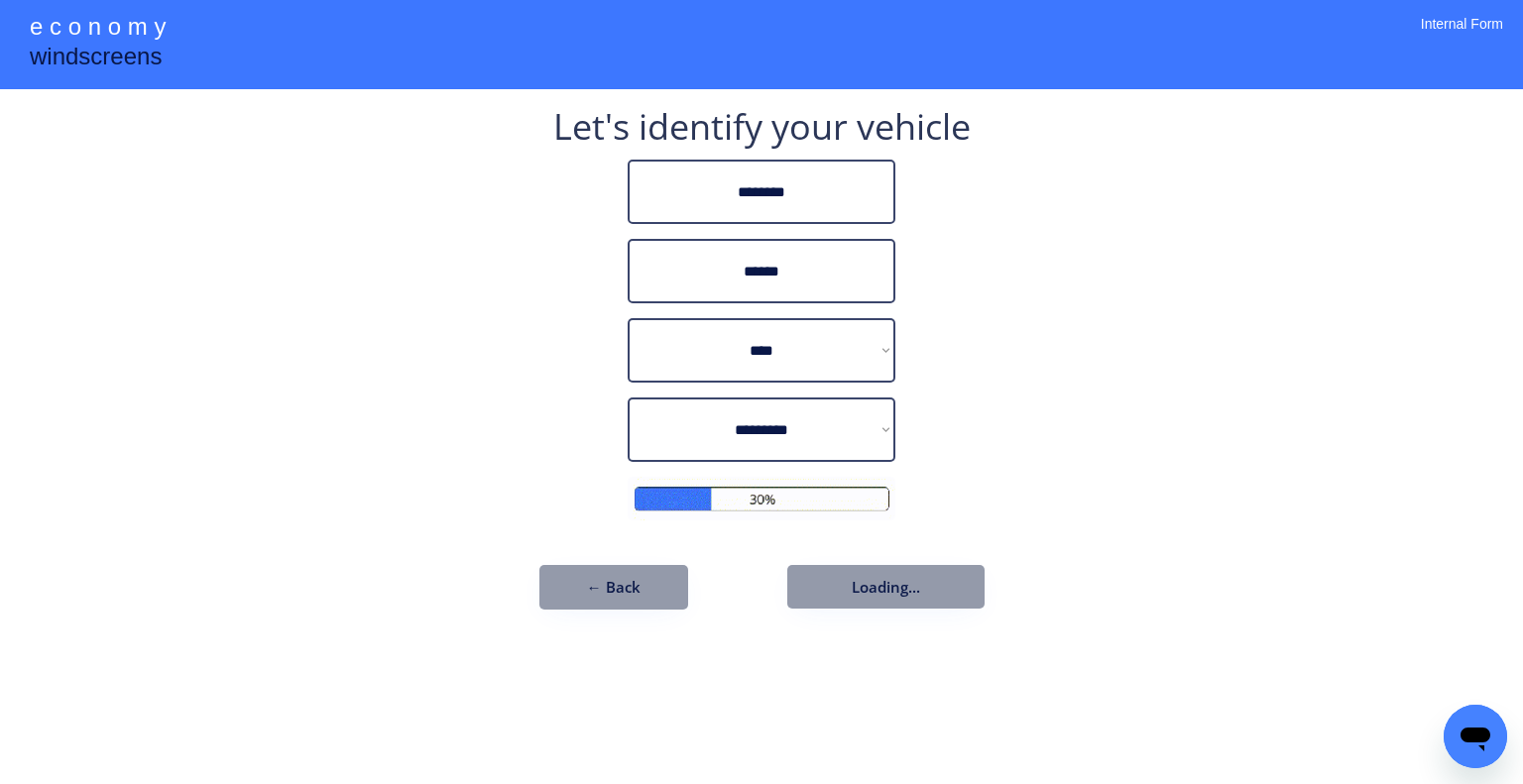 click on "**********" at bounding box center [762, 392] 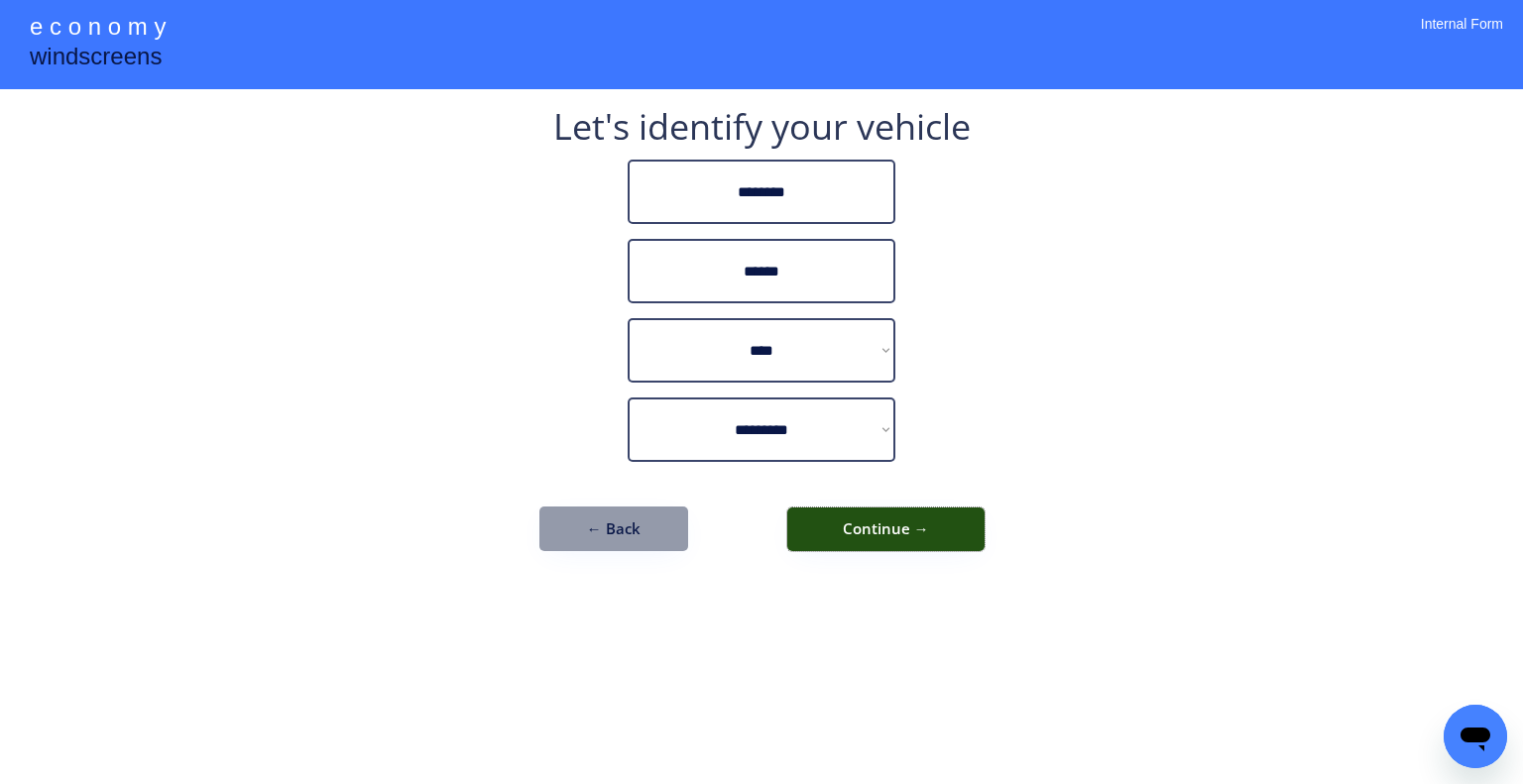 drag, startPoint x: 924, startPoint y: 516, endPoint x: 1012, endPoint y: 462, distance: 103.24728 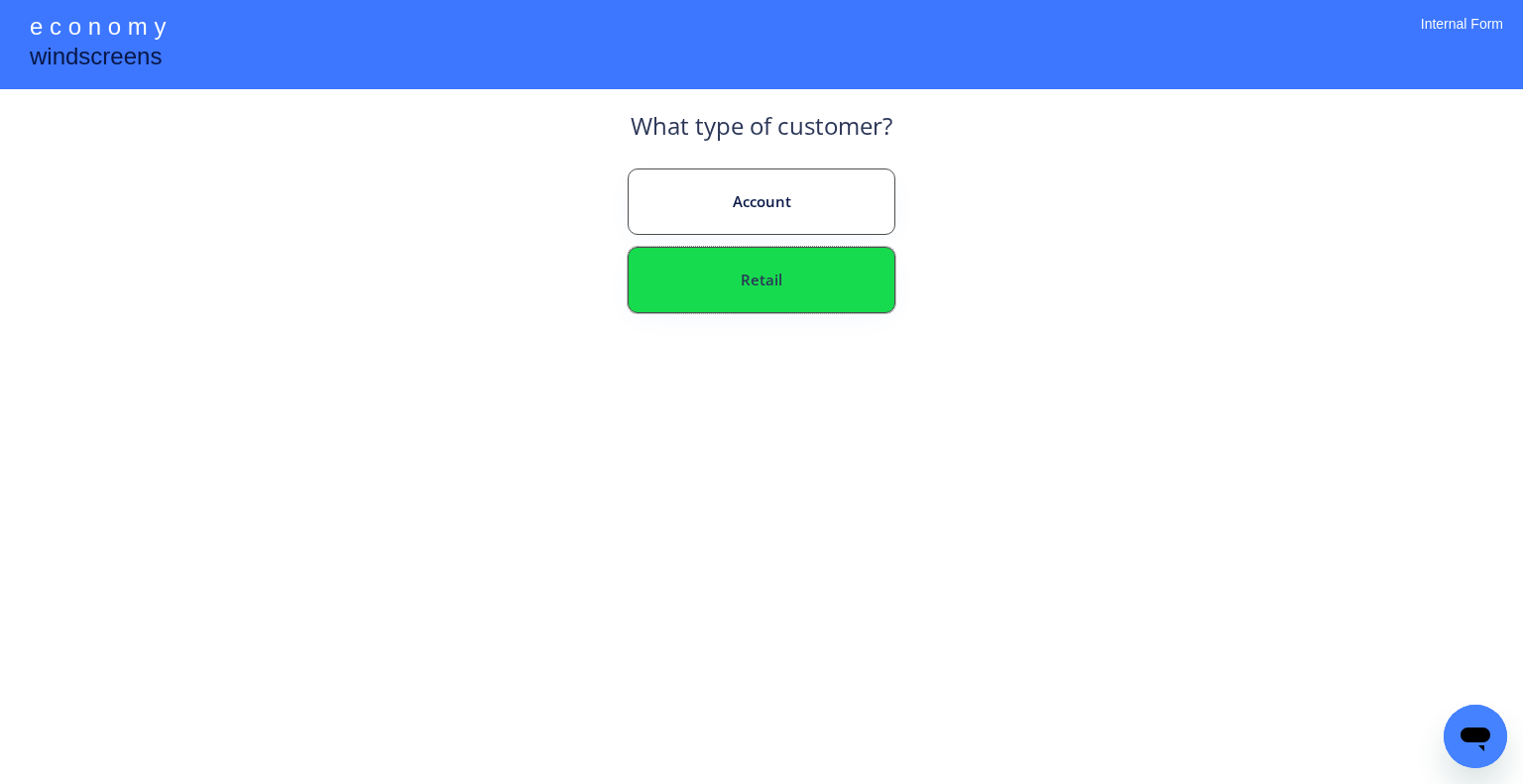 click on "Retail" at bounding box center (762, 280) 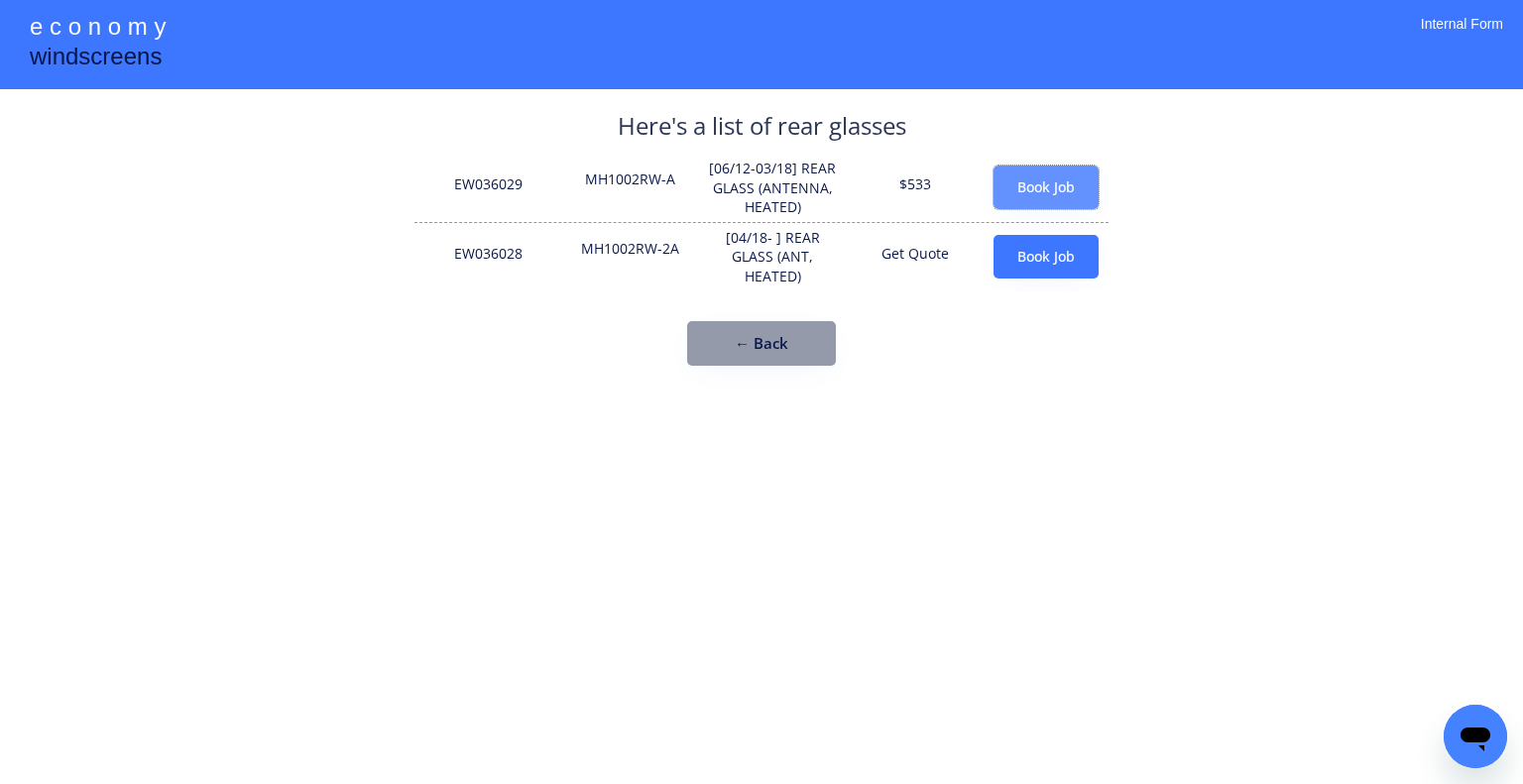 click on "Book Job" at bounding box center (1046, 187) 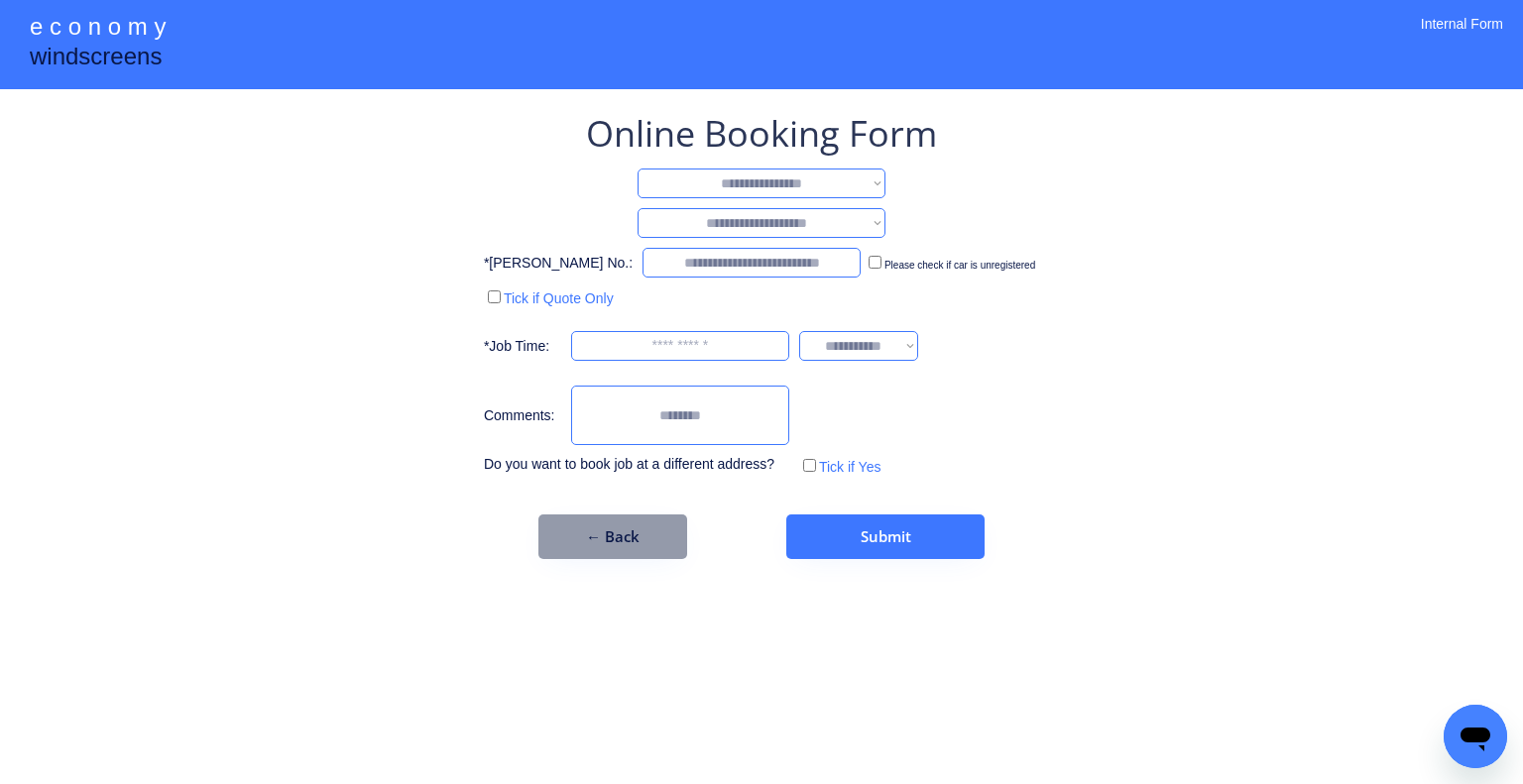 click on "**********" at bounding box center (762, 183) 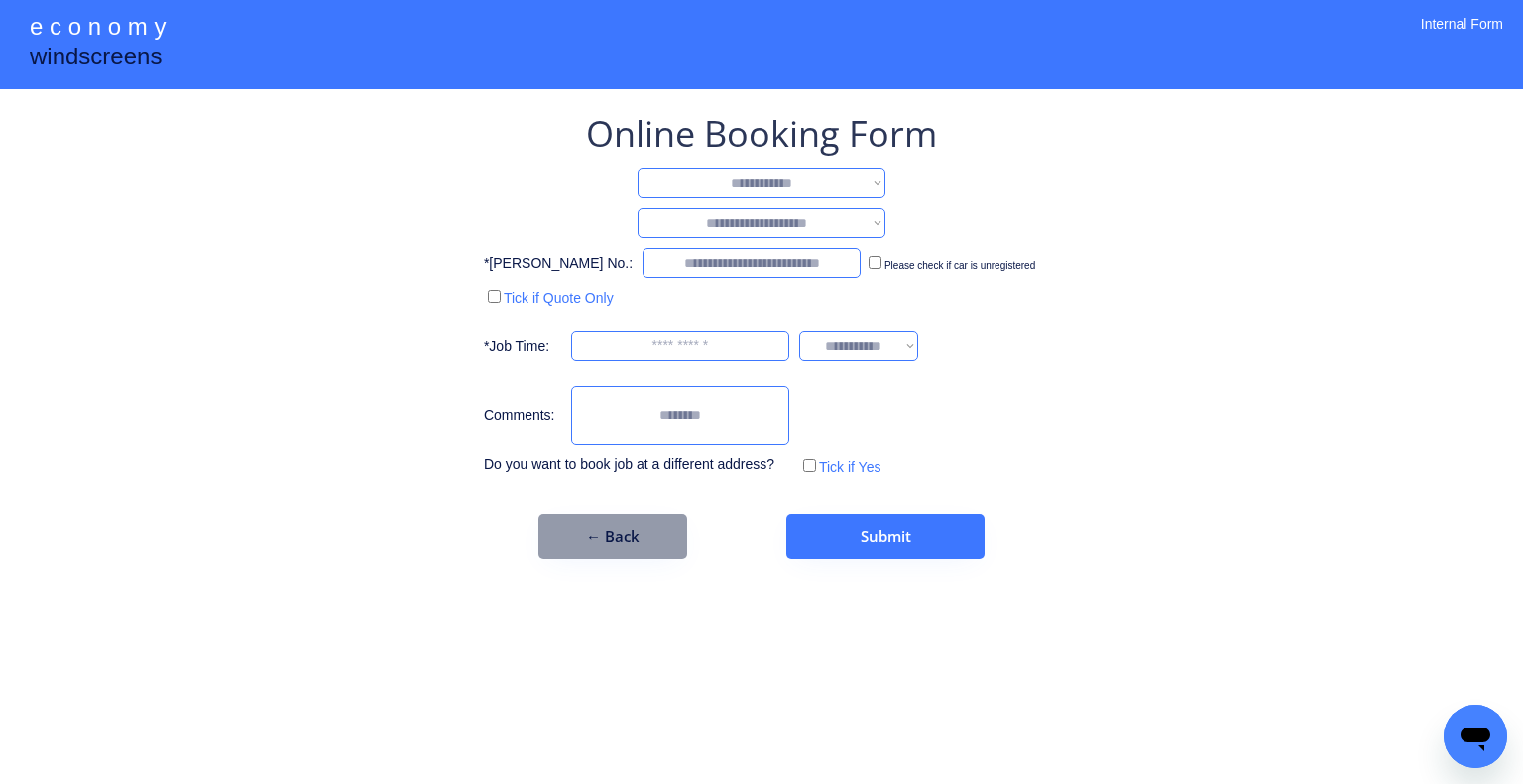 click on "**********" at bounding box center [762, 183] 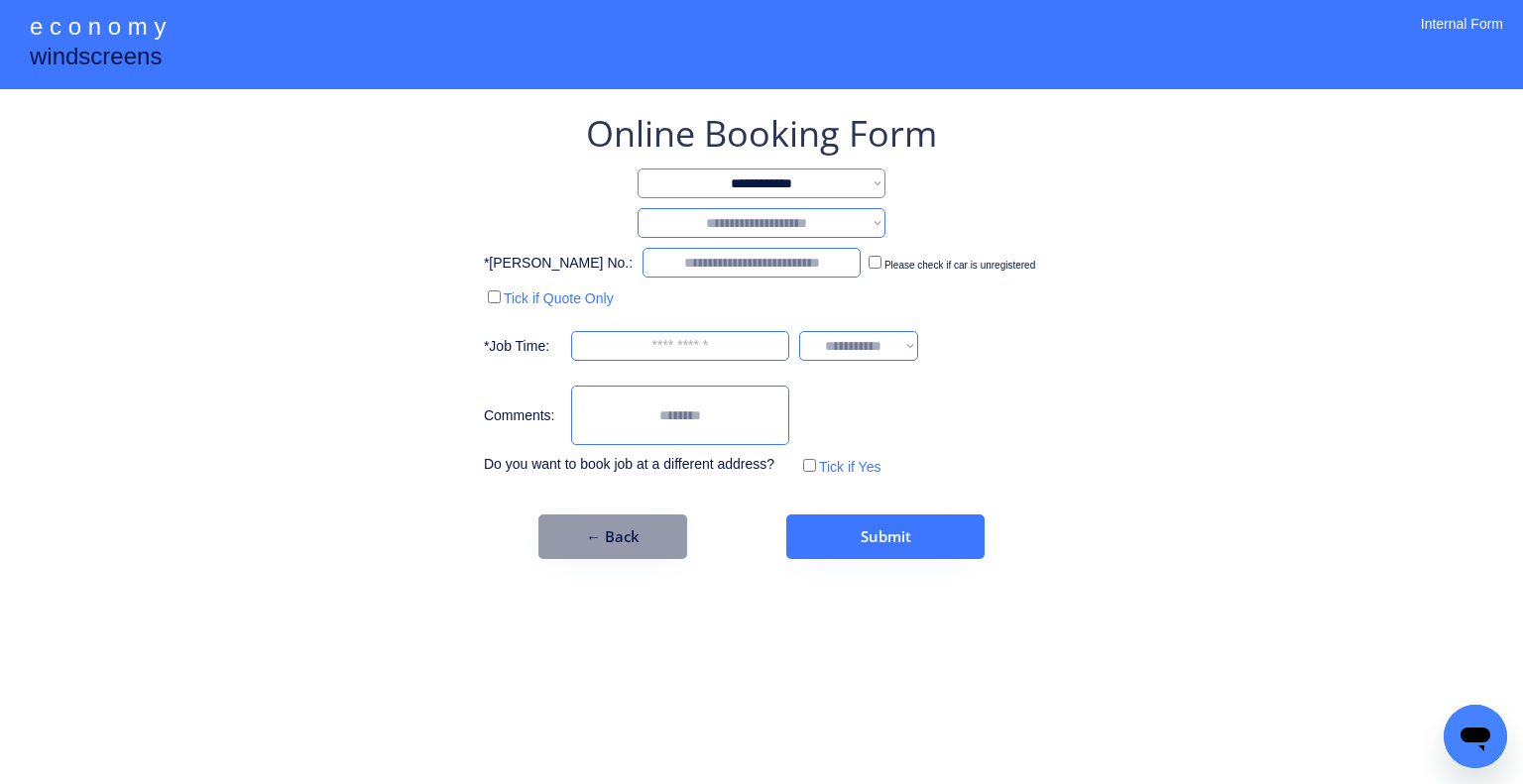 click on "**********" at bounding box center [762, 223] 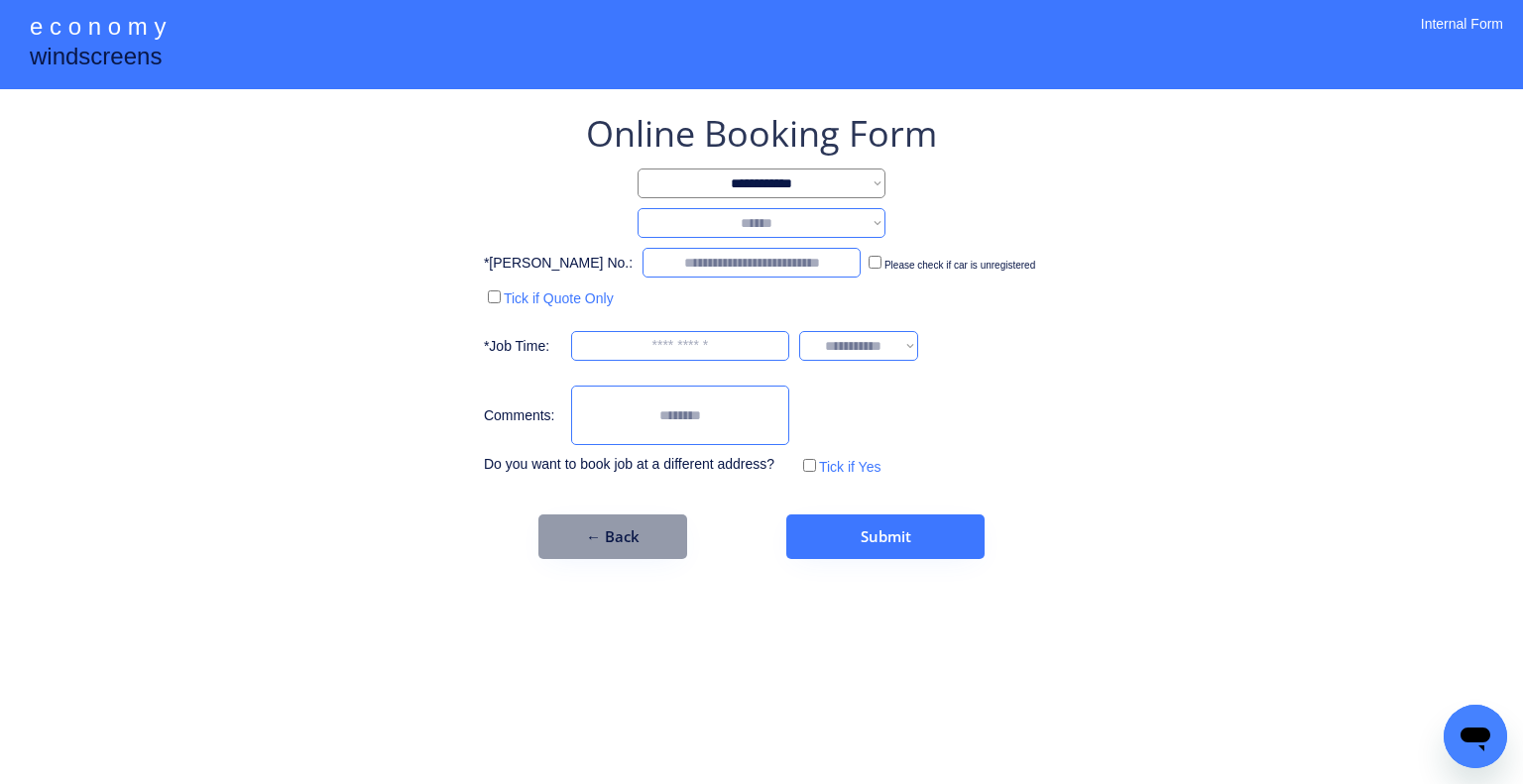 click on "**********" at bounding box center [762, 223] 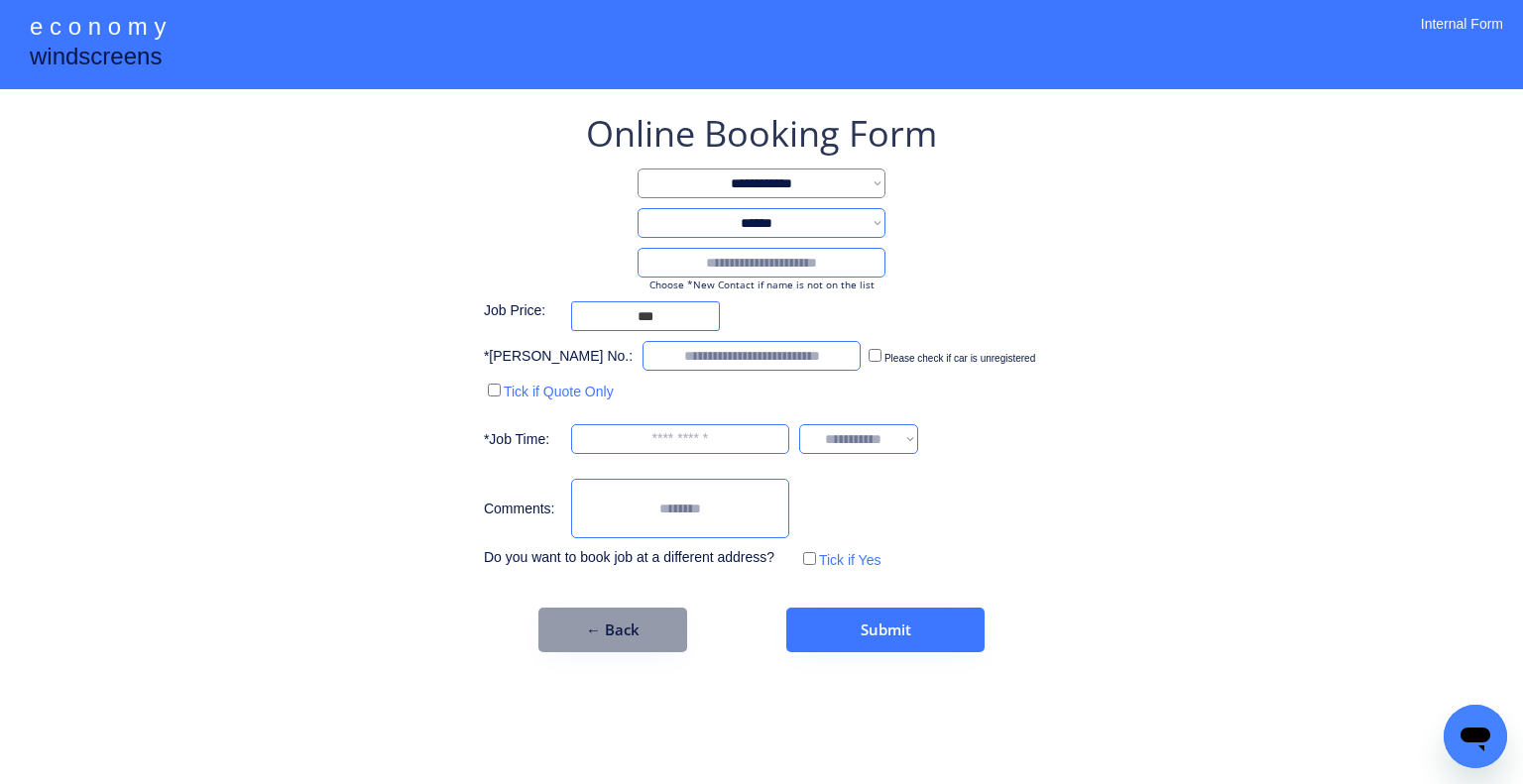 click at bounding box center (762, 263) 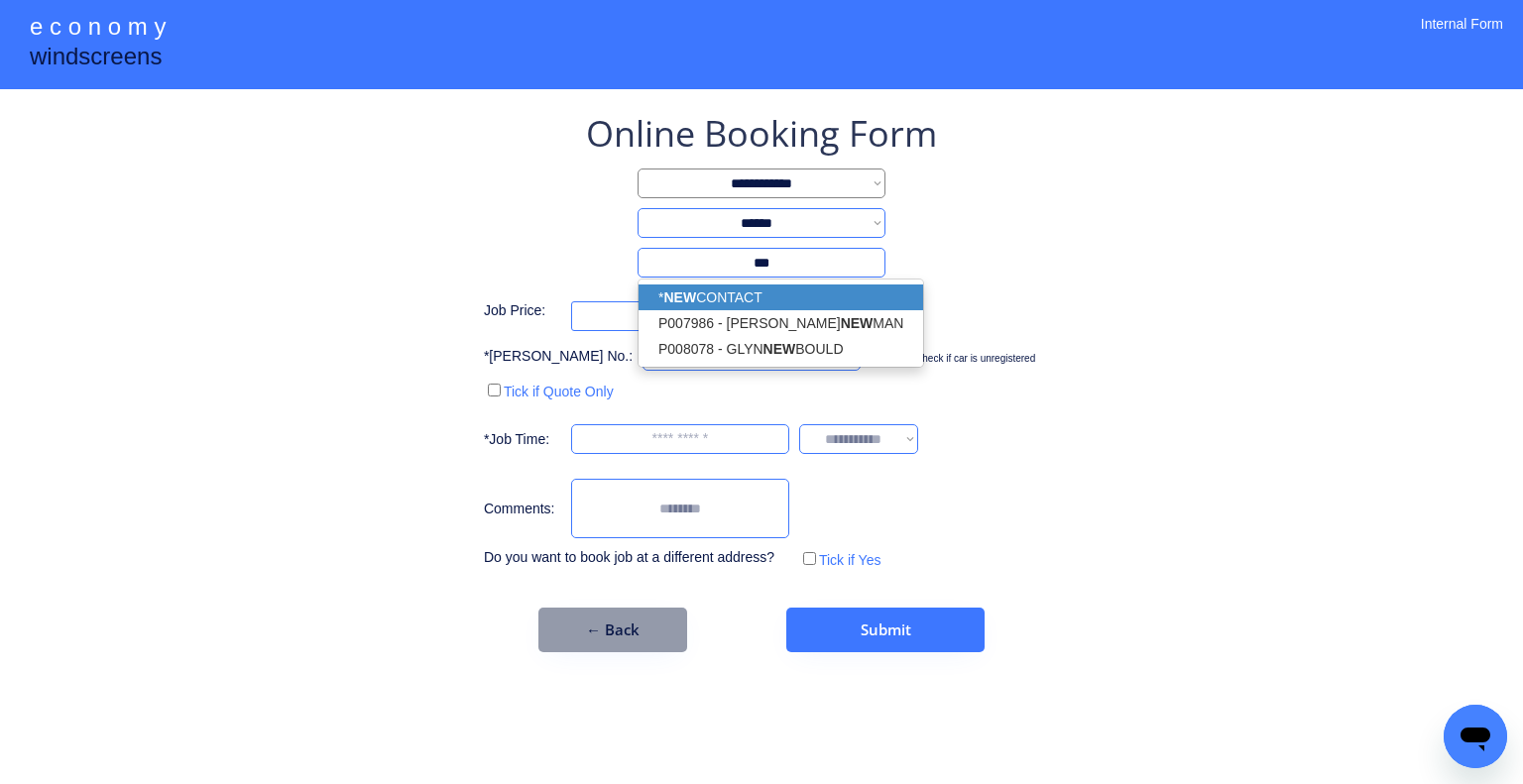 drag, startPoint x: 821, startPoint y: 292, endPoint x: 1041, endPoint y: 301, distance: 220.18401 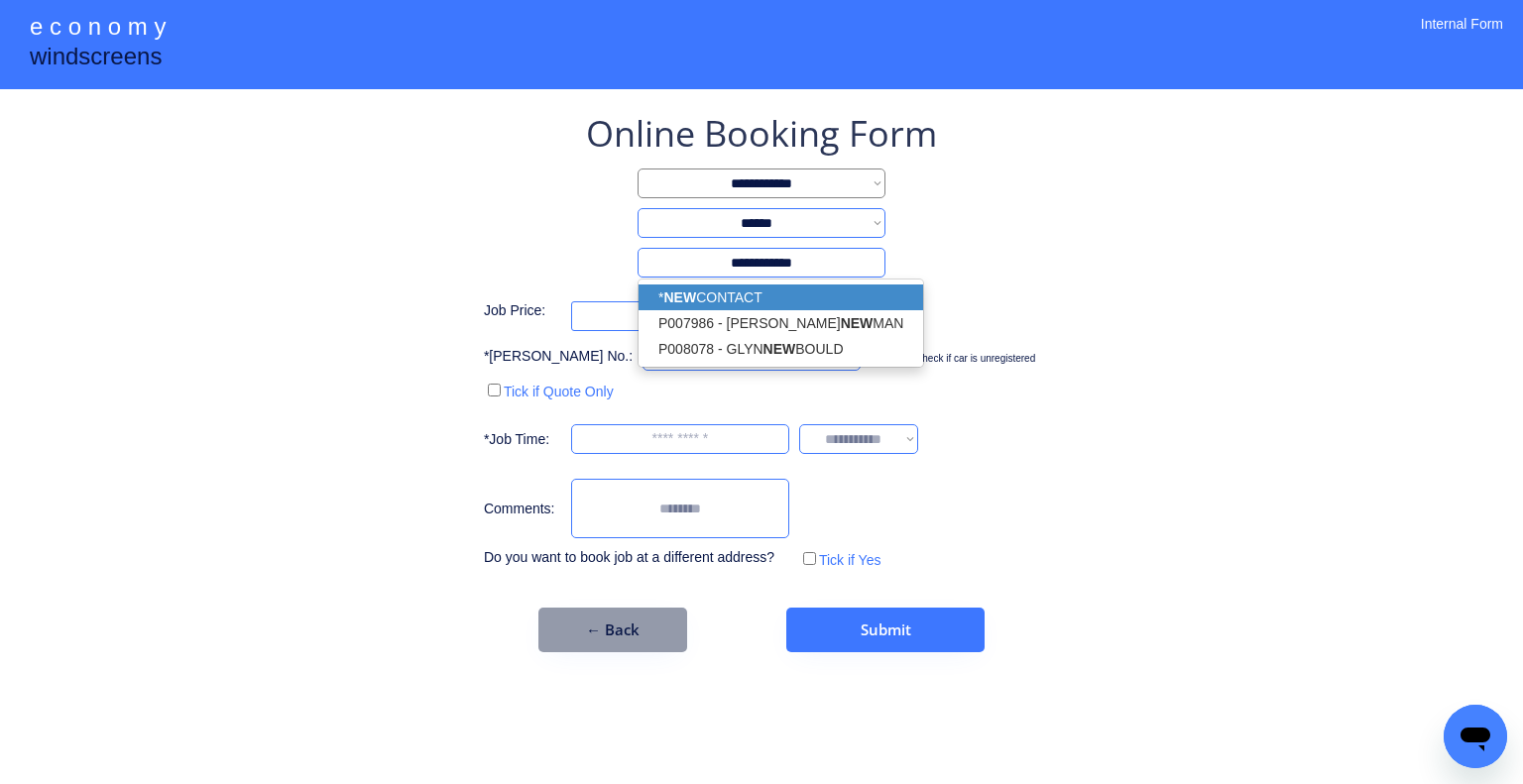 type on "**********" 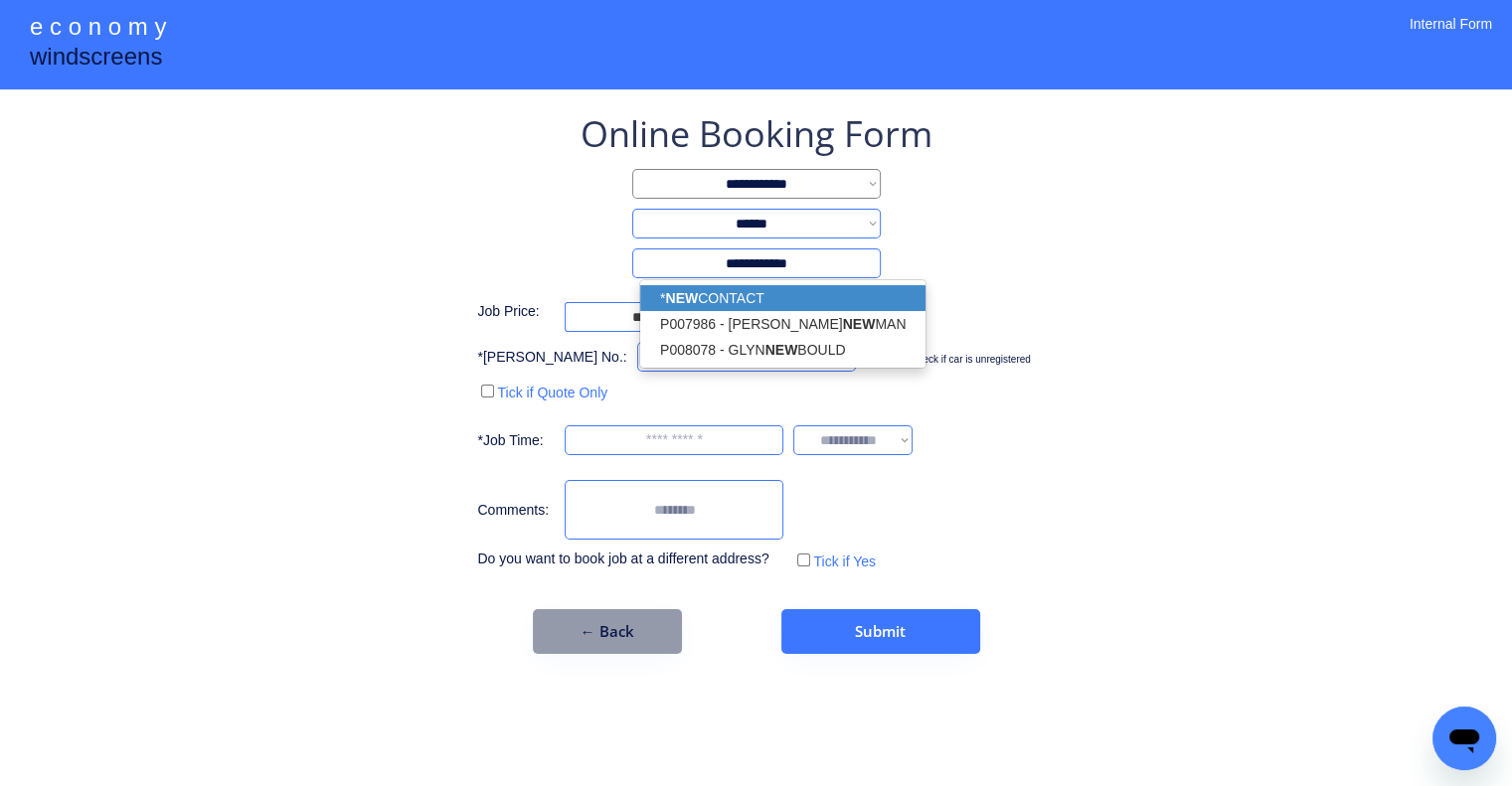 click on "**********" at bounding box center [756, 393] 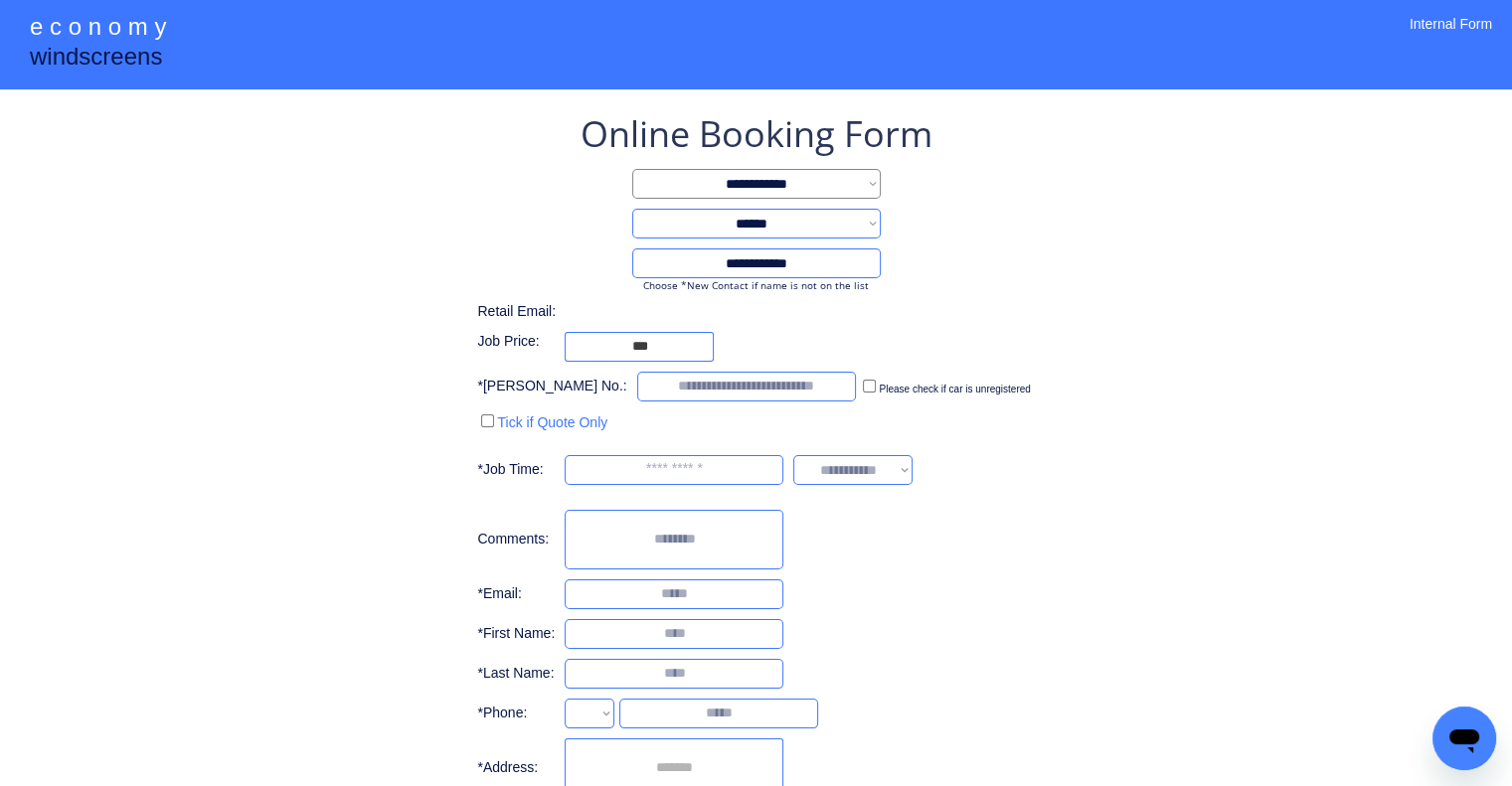 select on "**********" 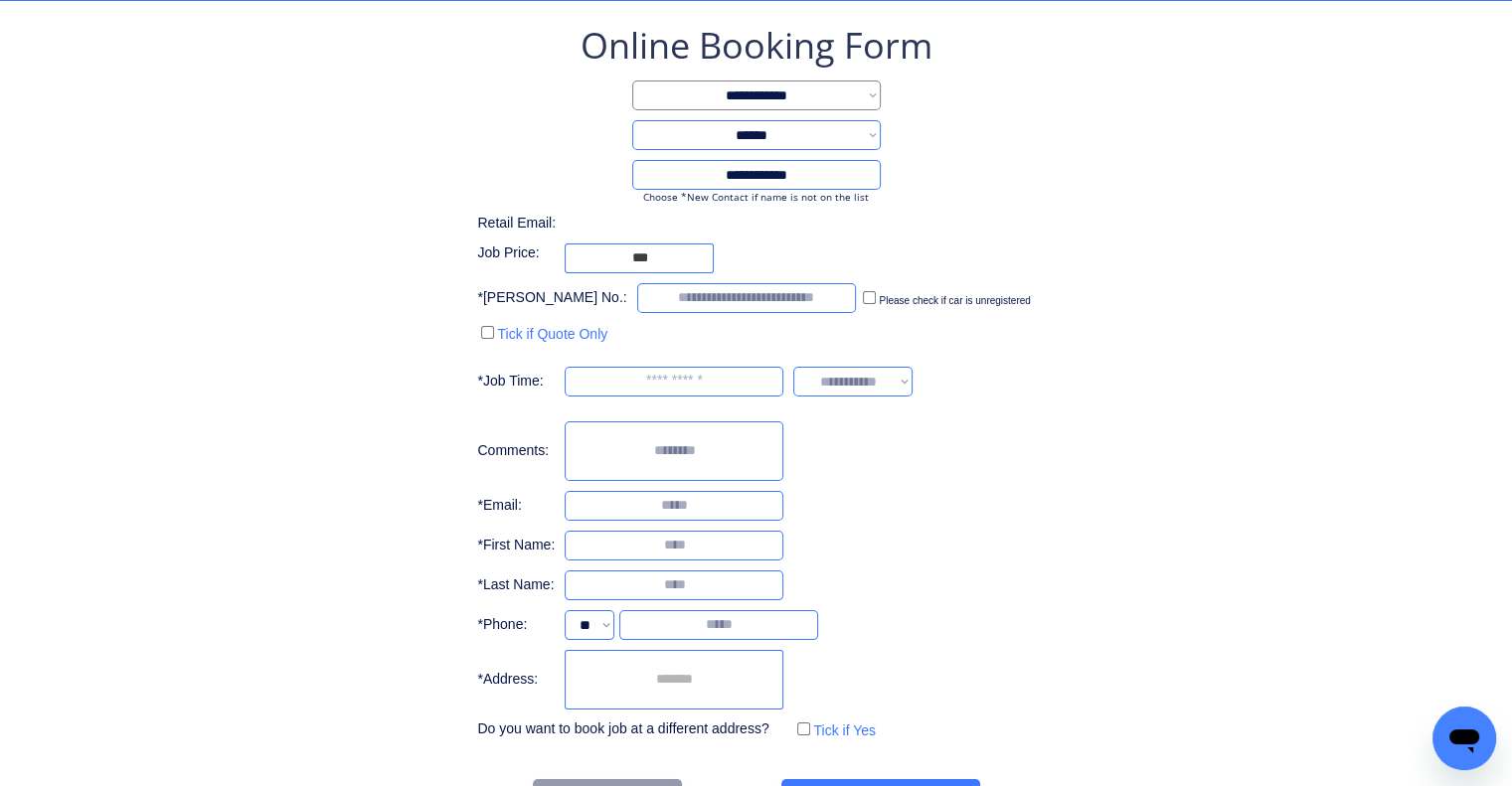 scroll, scrollTop: 155, scrollLeft: 0, axis: vertical 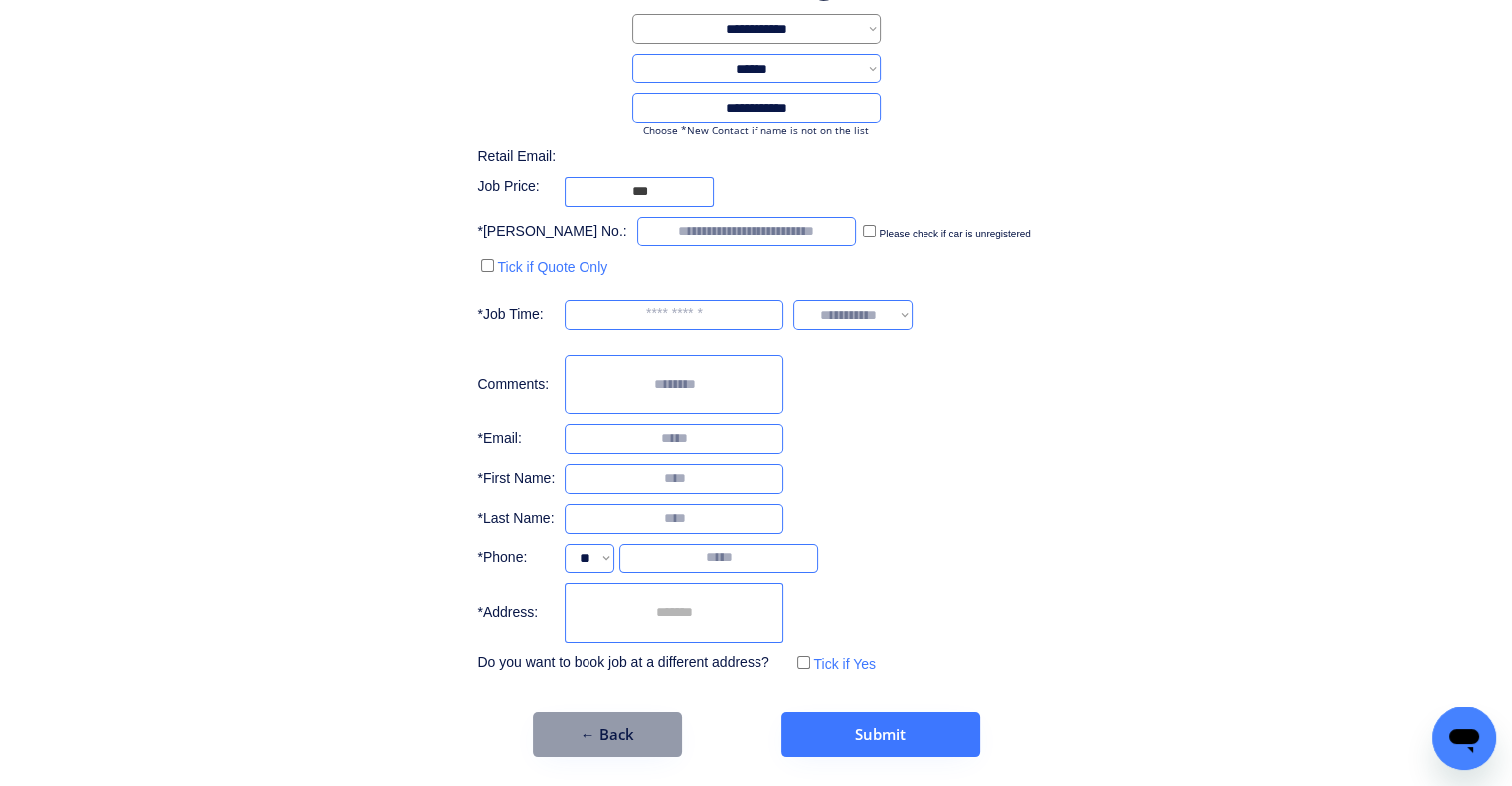 click at bounding box center (674, 479) 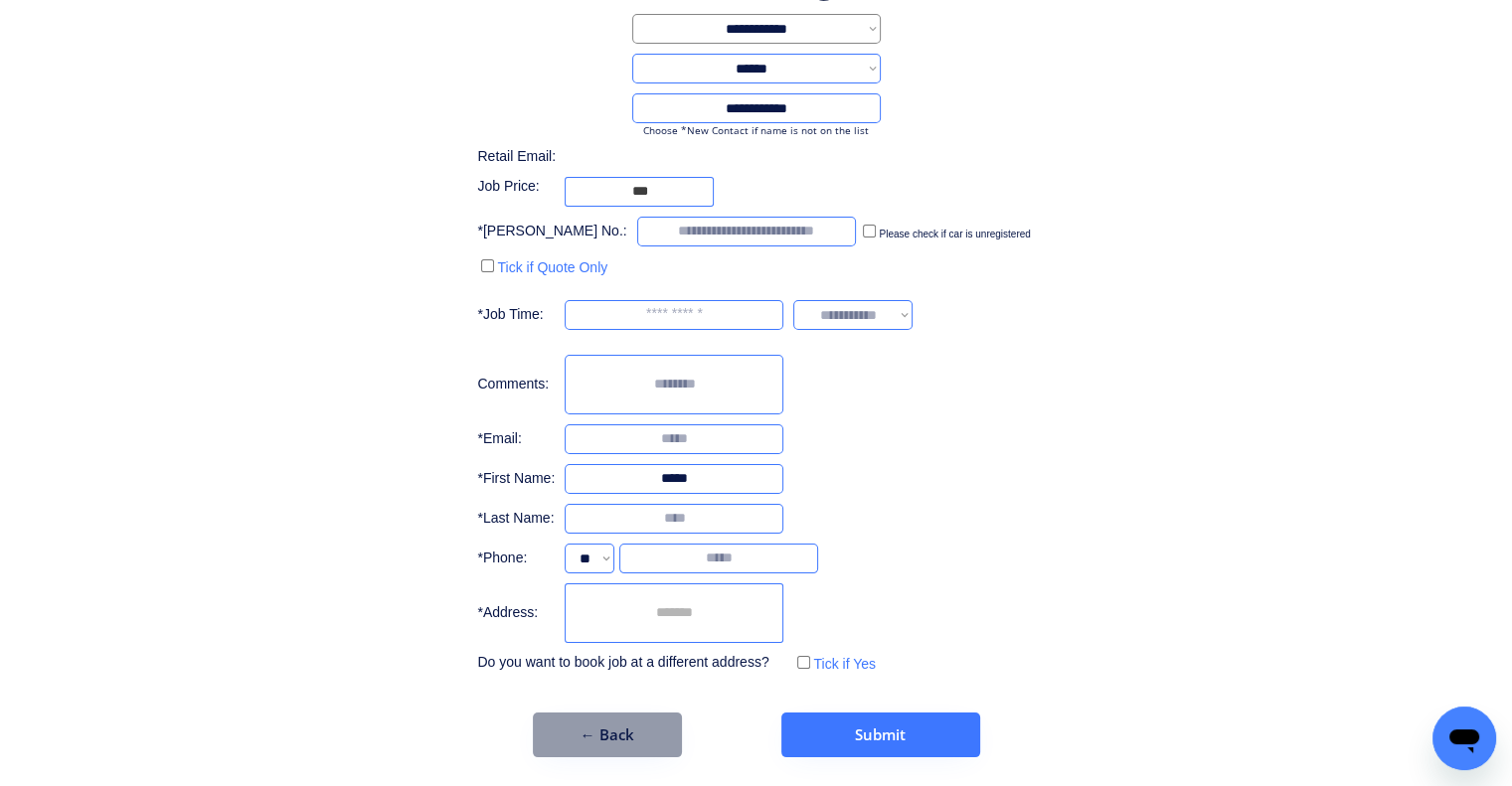 type on "*****" 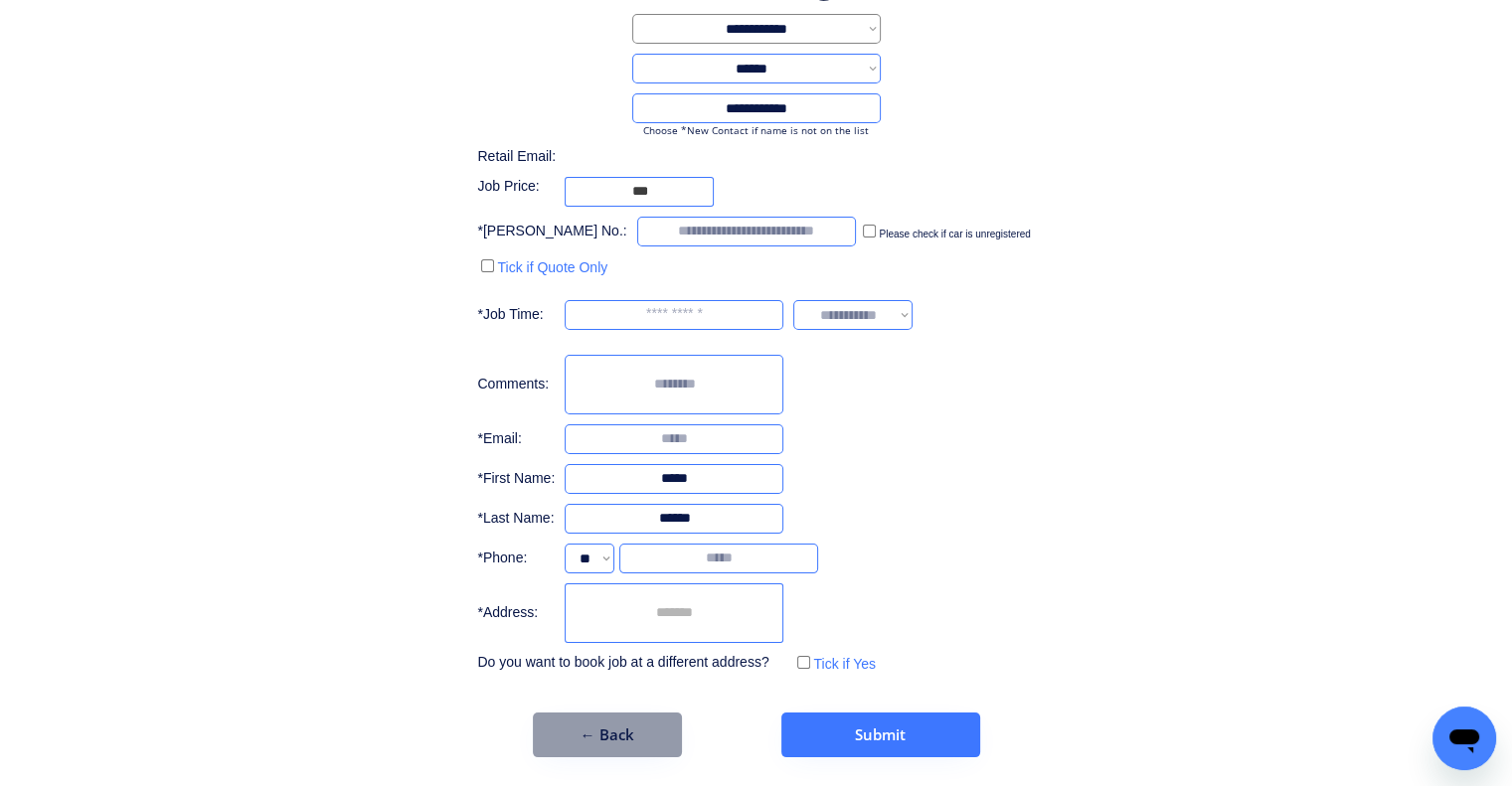 type on "******" 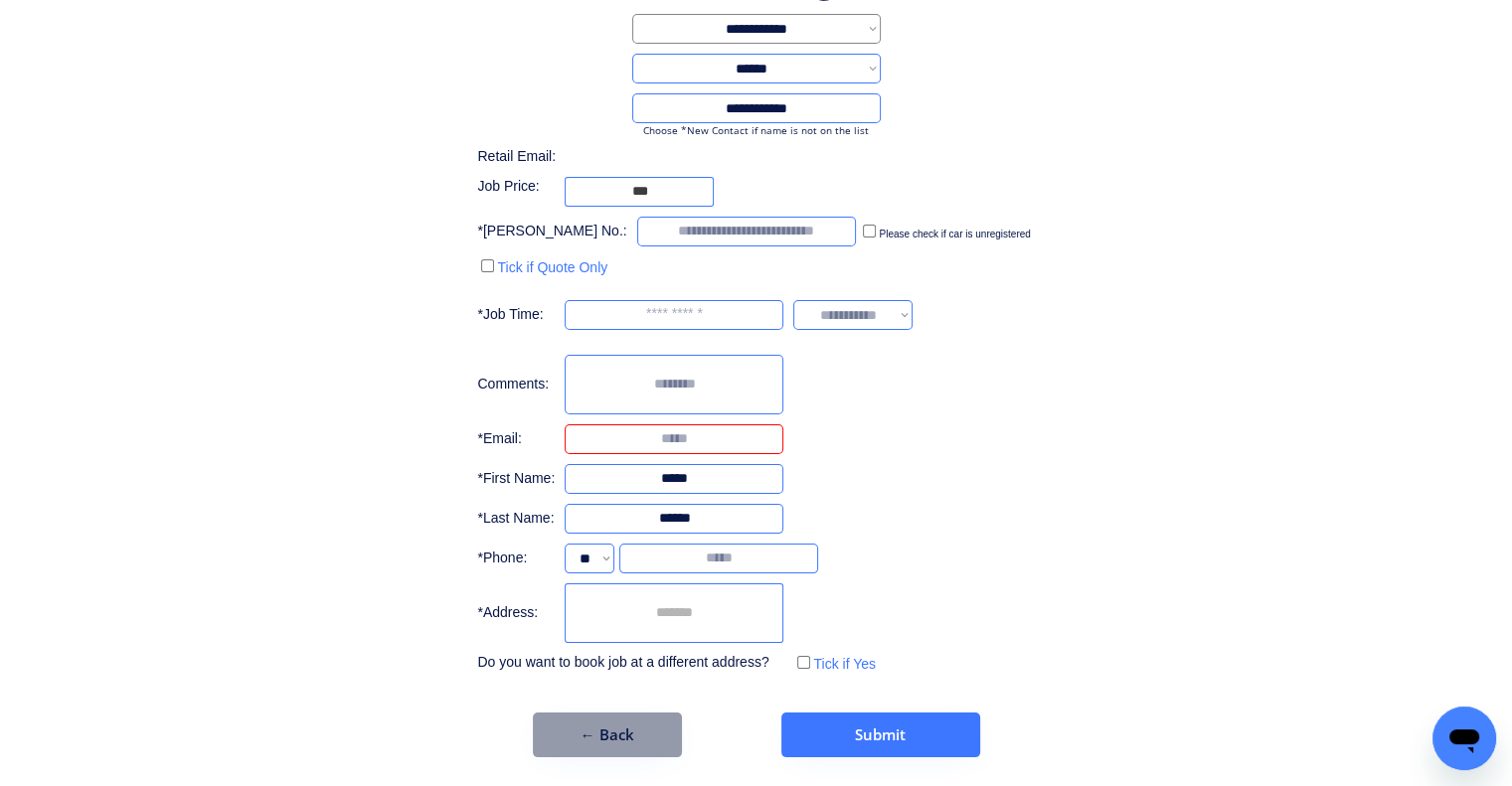 paste on "**********" 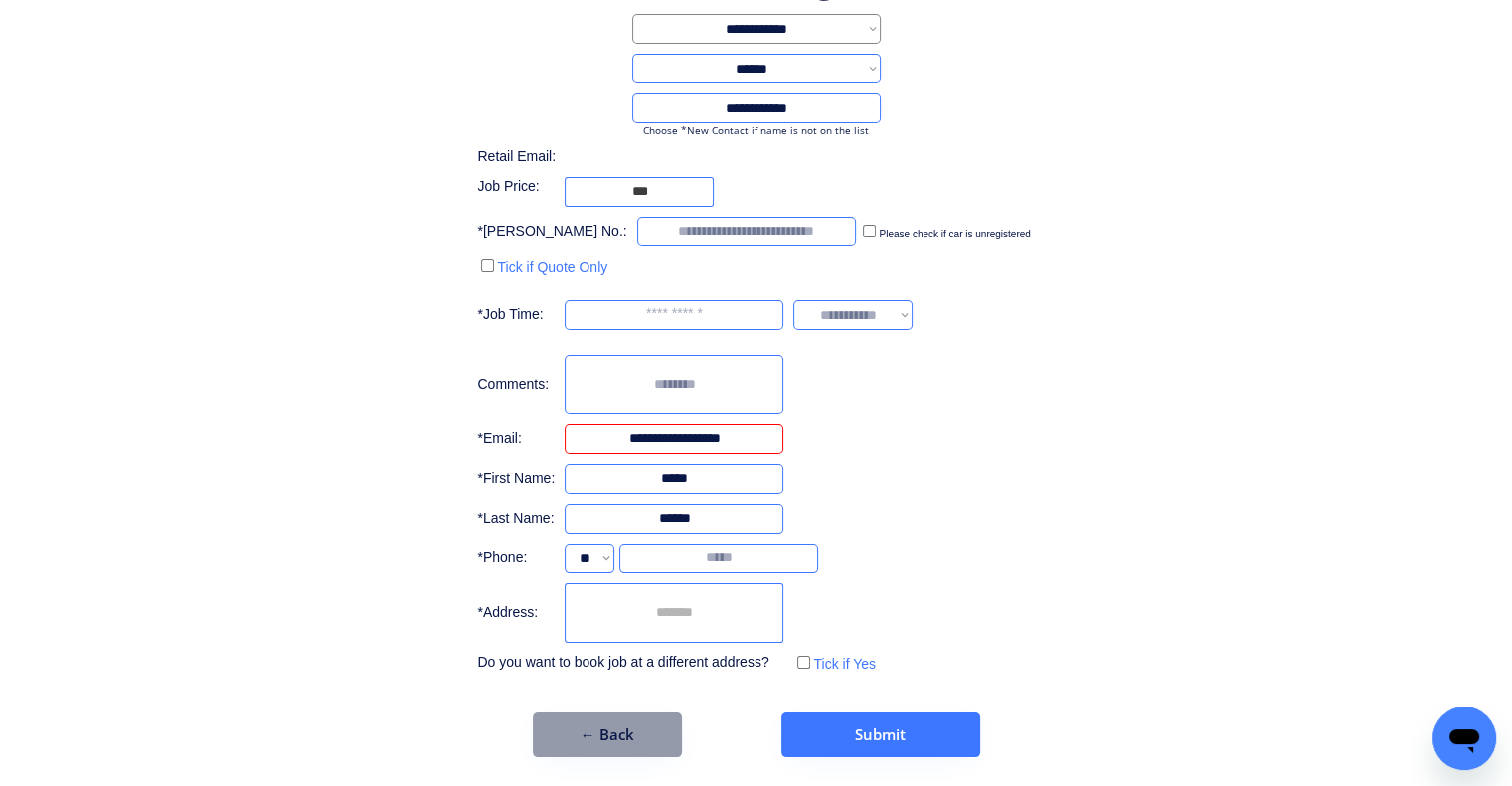 type on "**********" 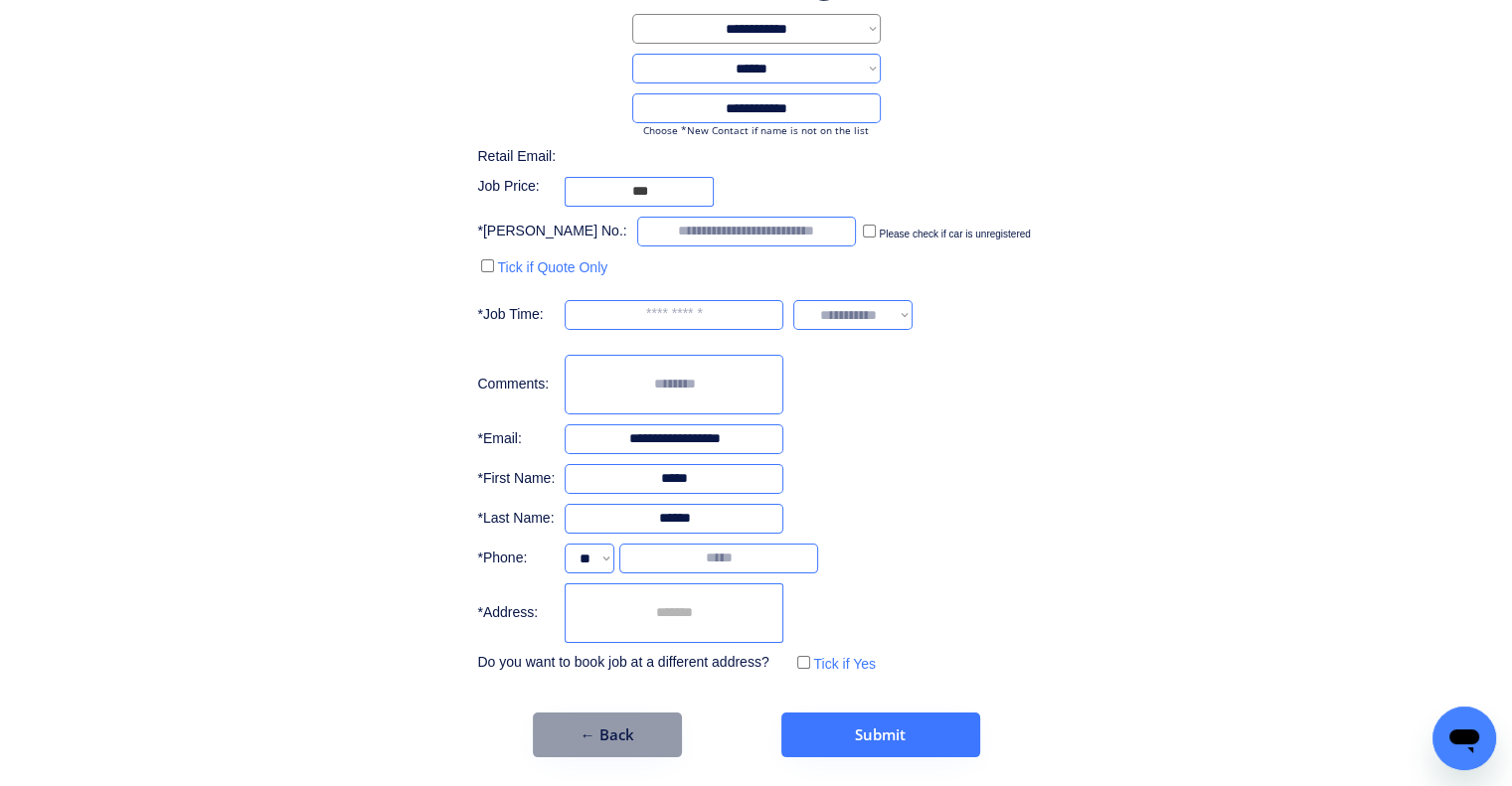 click at bounding box center (747, 232) 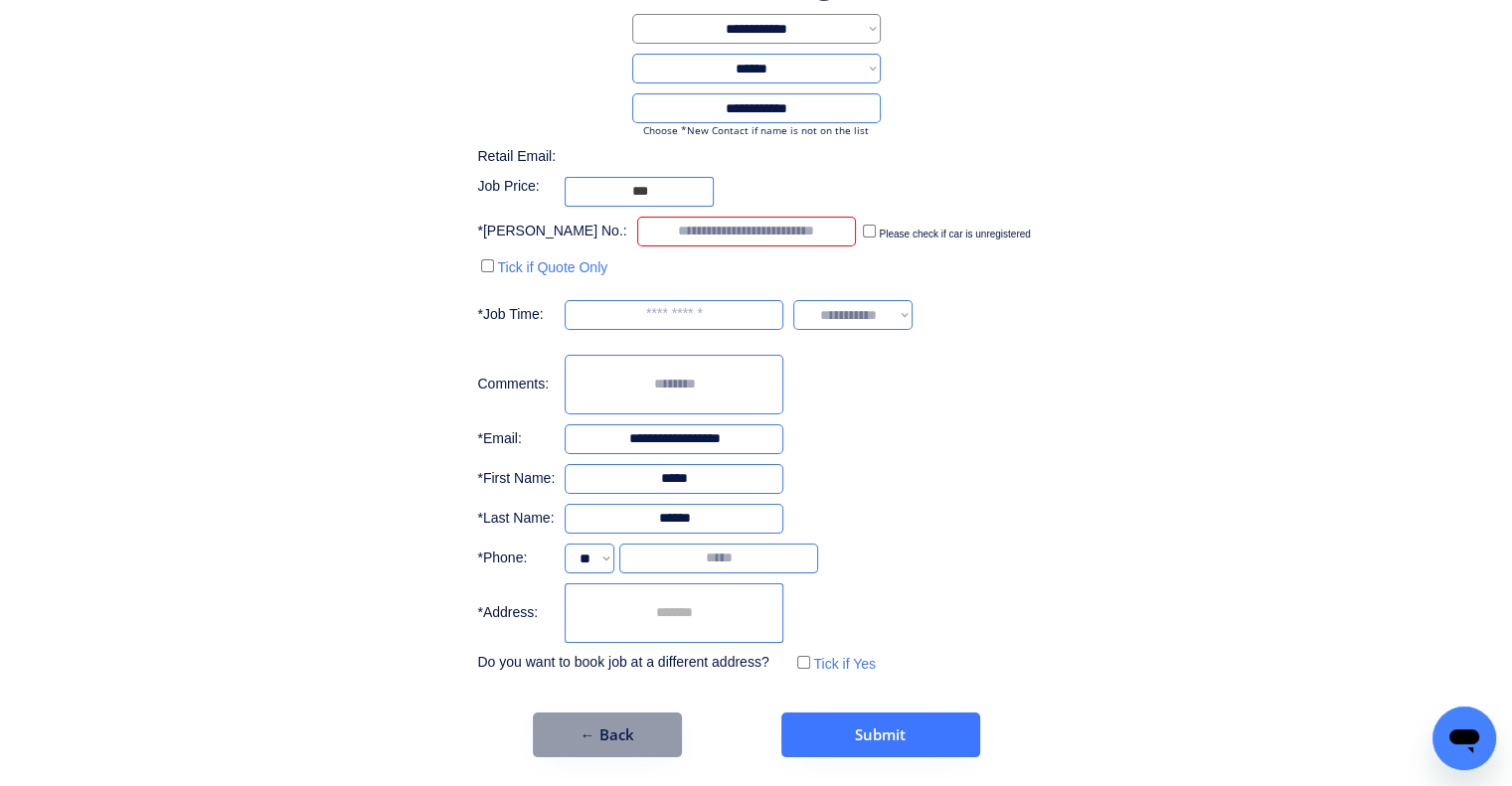 paste on "*****" 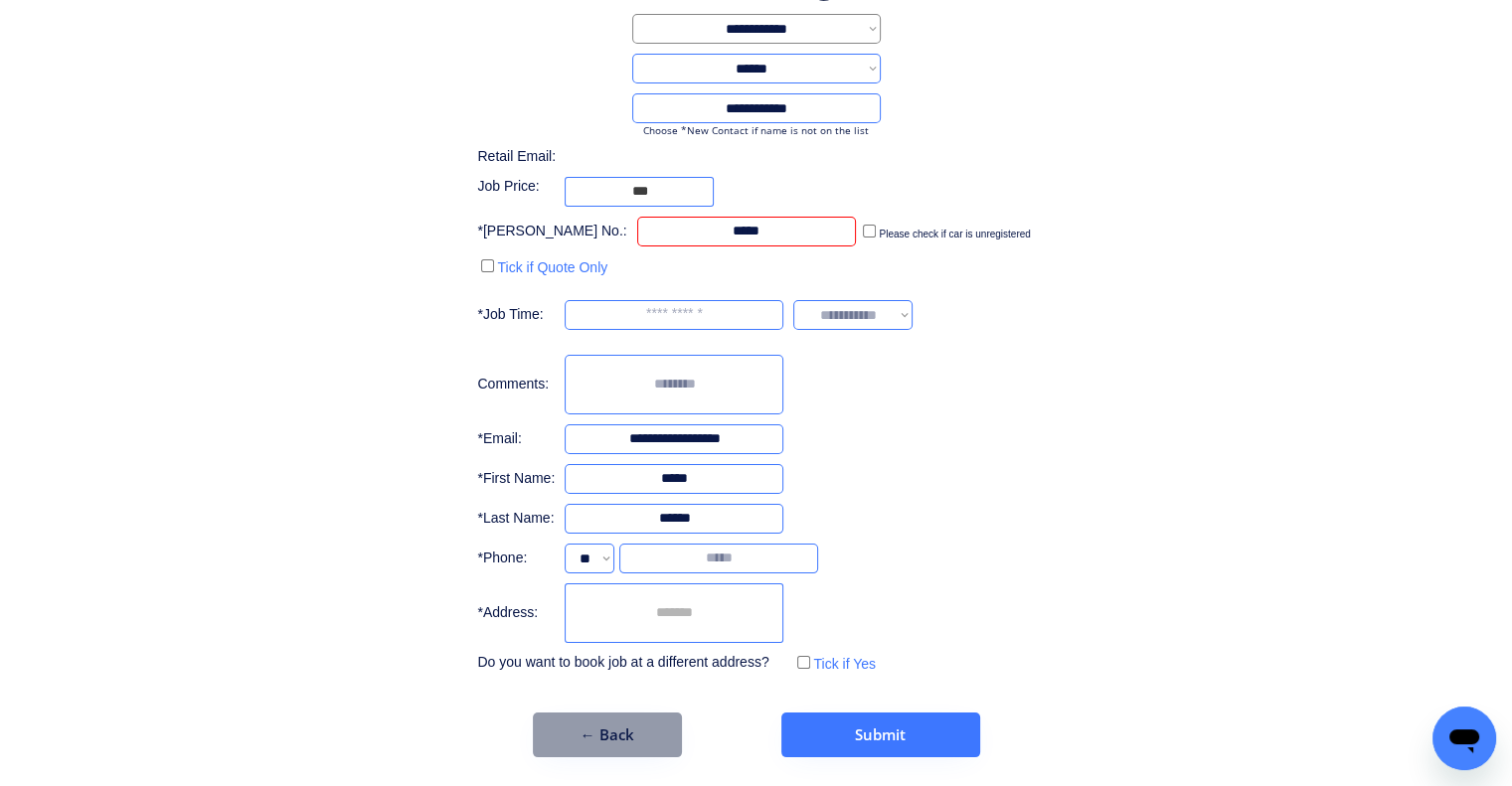 type on "*****" 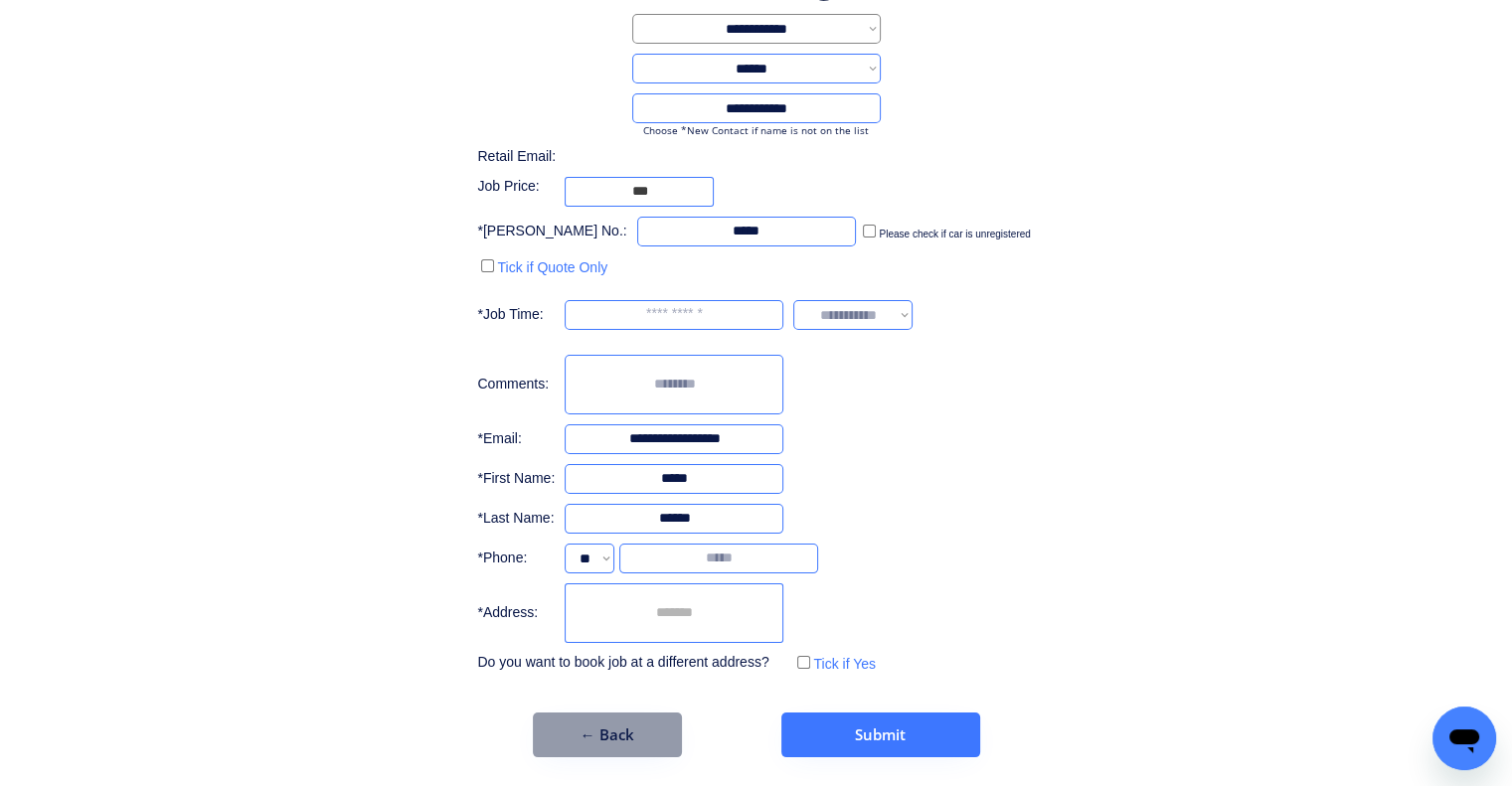 click at bounding box center (674, 315) 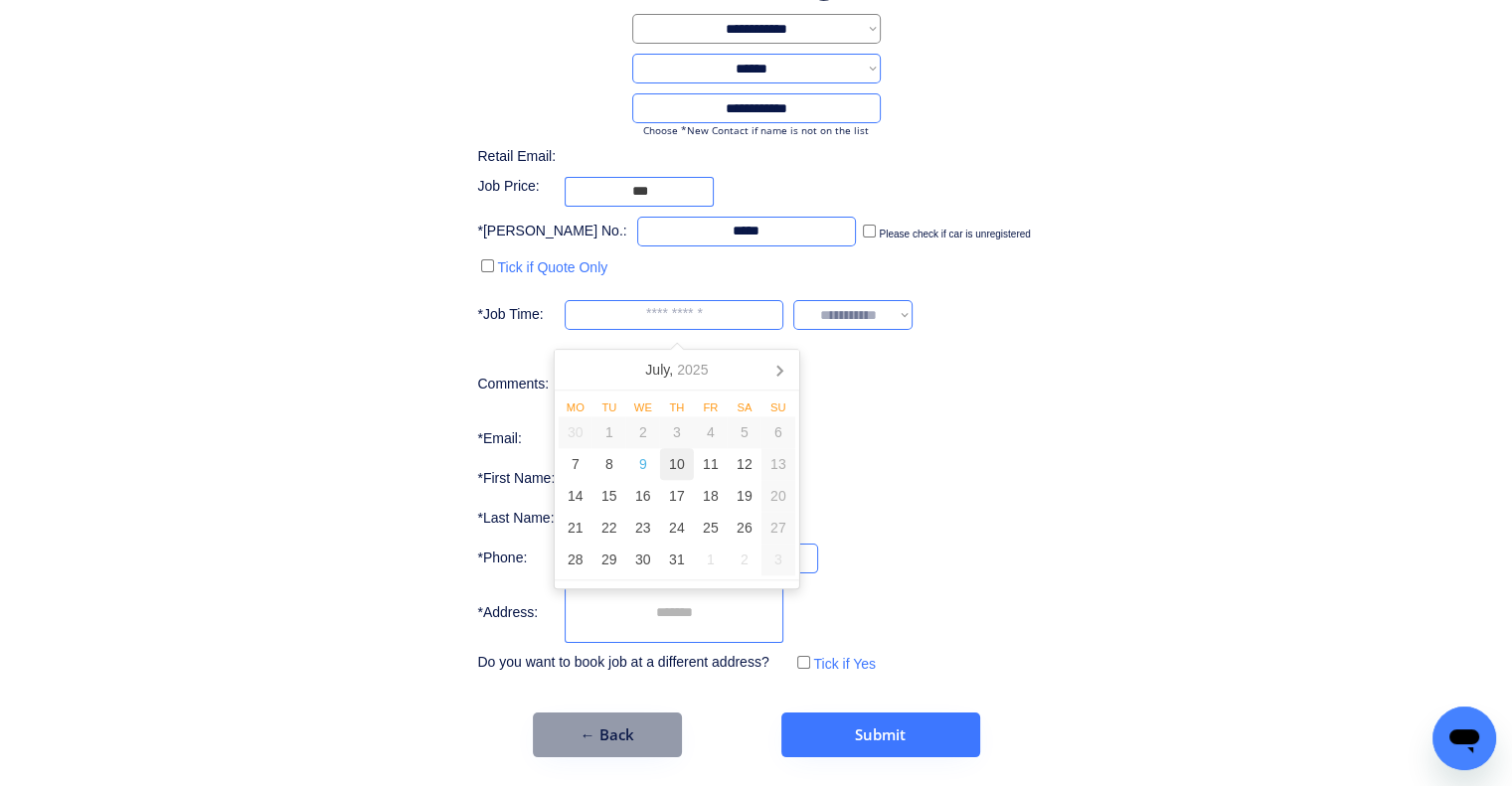 click on "10" at bounding box center (677, 464) 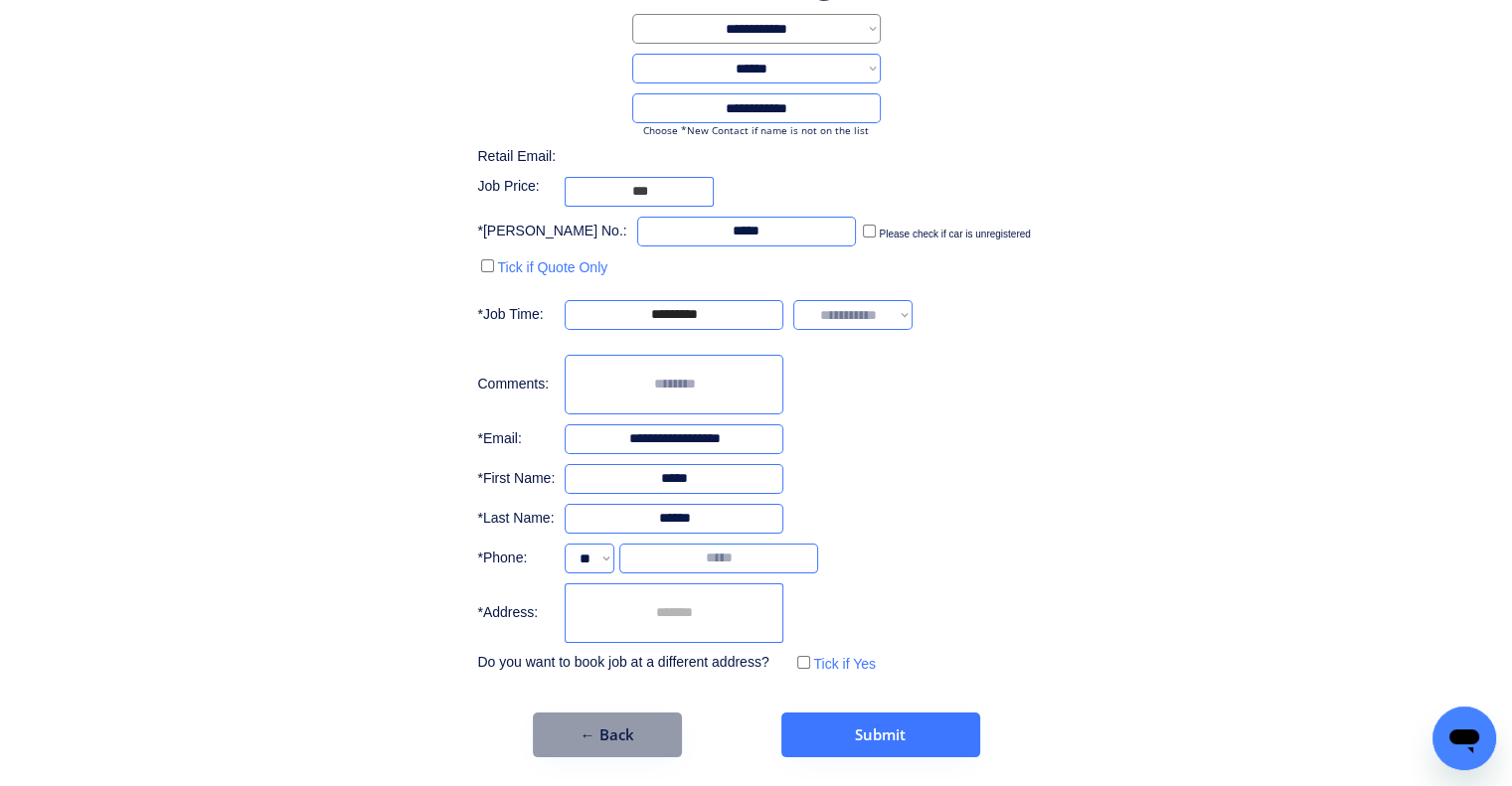 click on "**********" at bounding box center (756, 316) 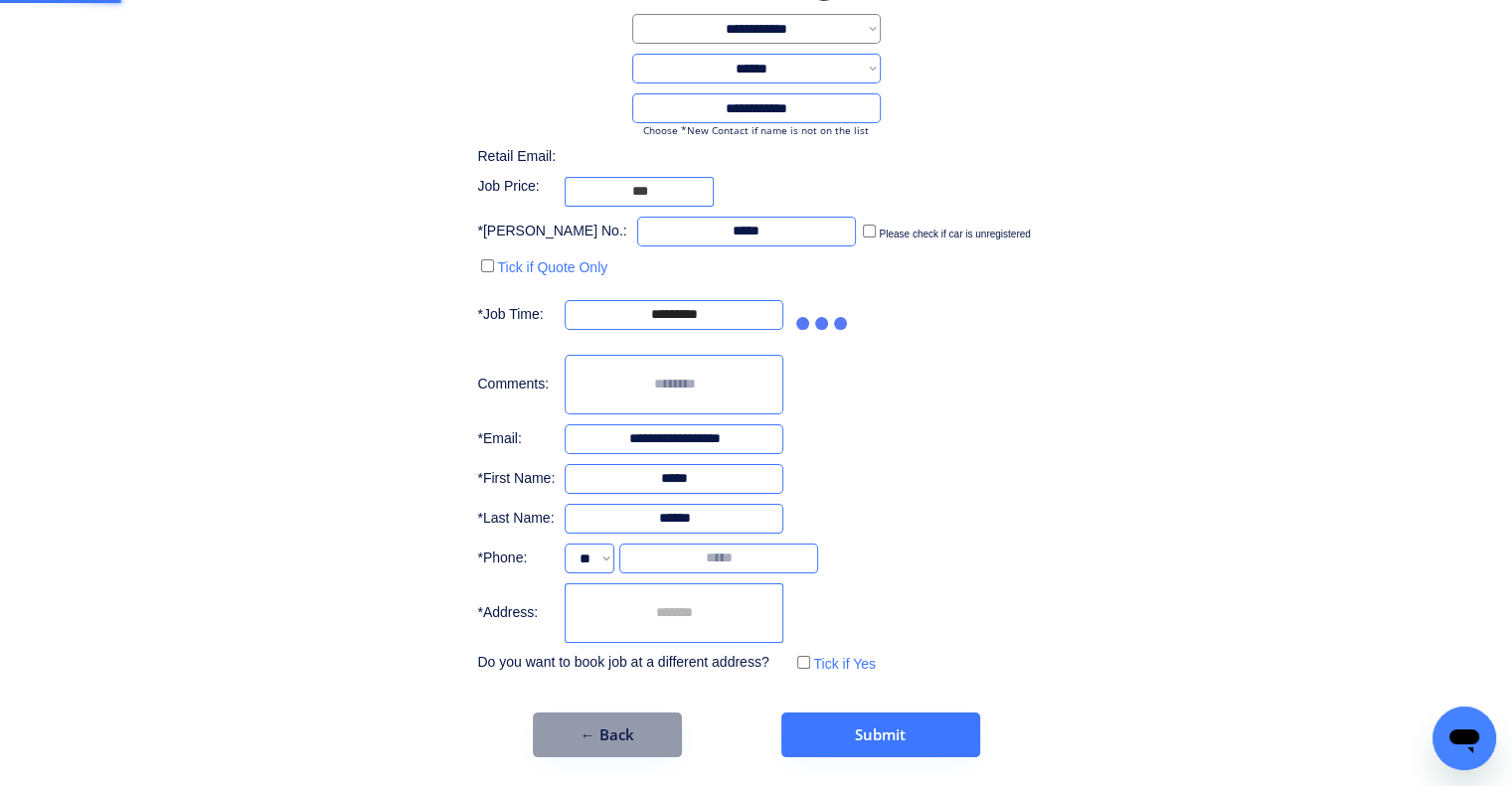 click on "**********" at bounding box center [756, 356] 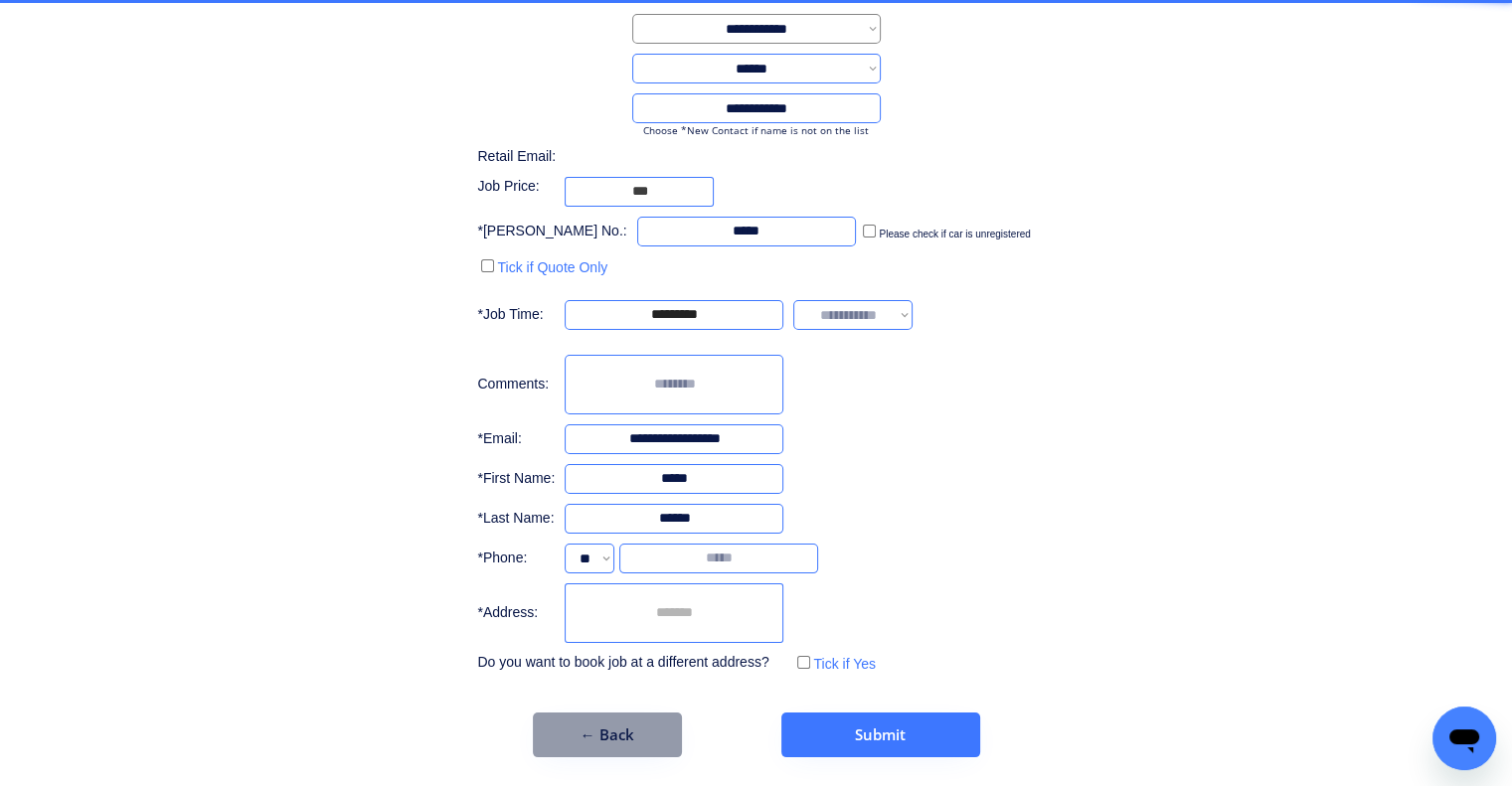 drag, startPoint x: 1022, startPoint y: 373, endPoint x: 1011, endPoint y: 337, distance: 37.64306 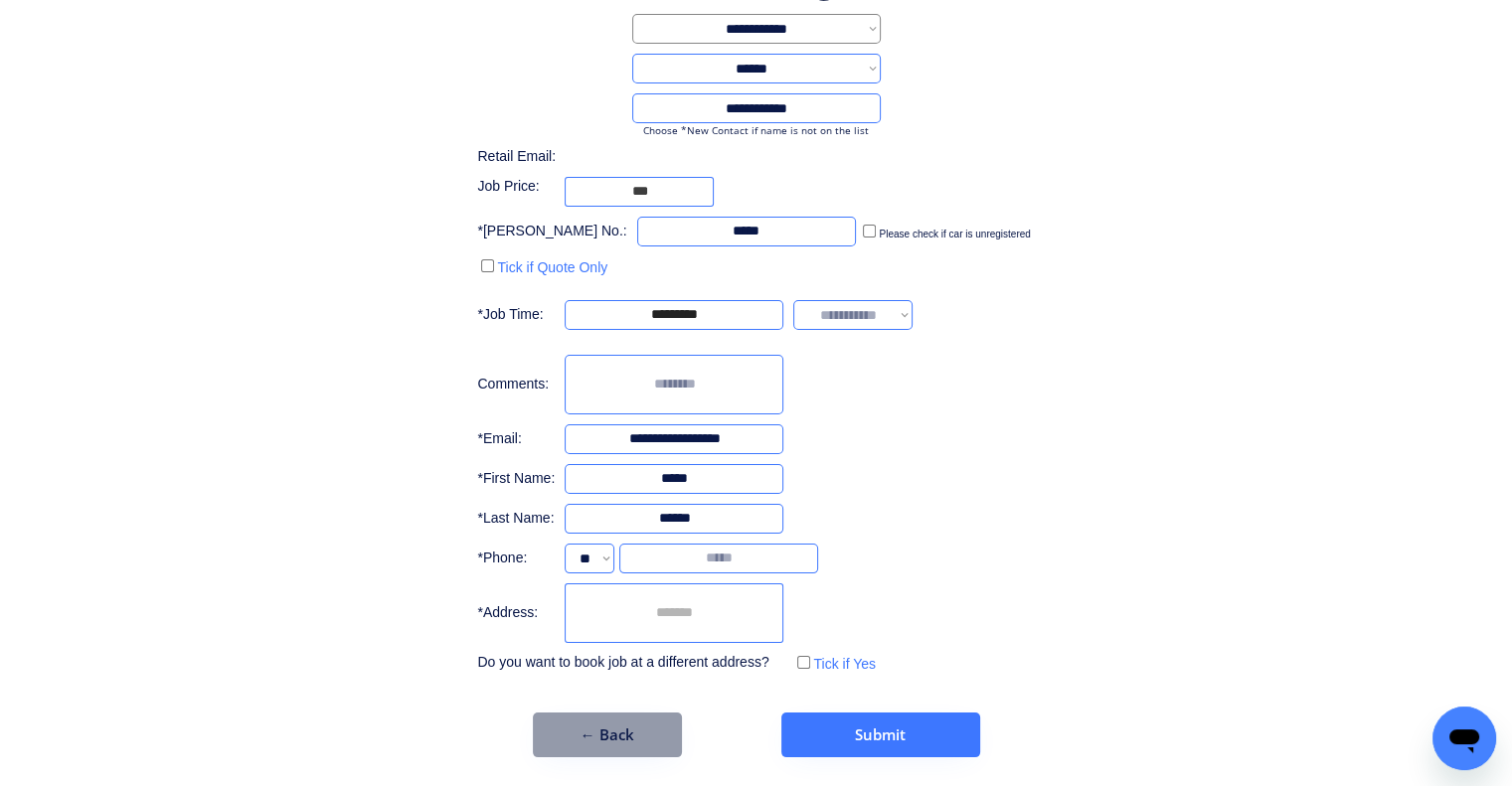 drag, startPoint x: 889, startPoint y: 305, endPoint x: 948, endPoint y: 393, distance: 105.9481 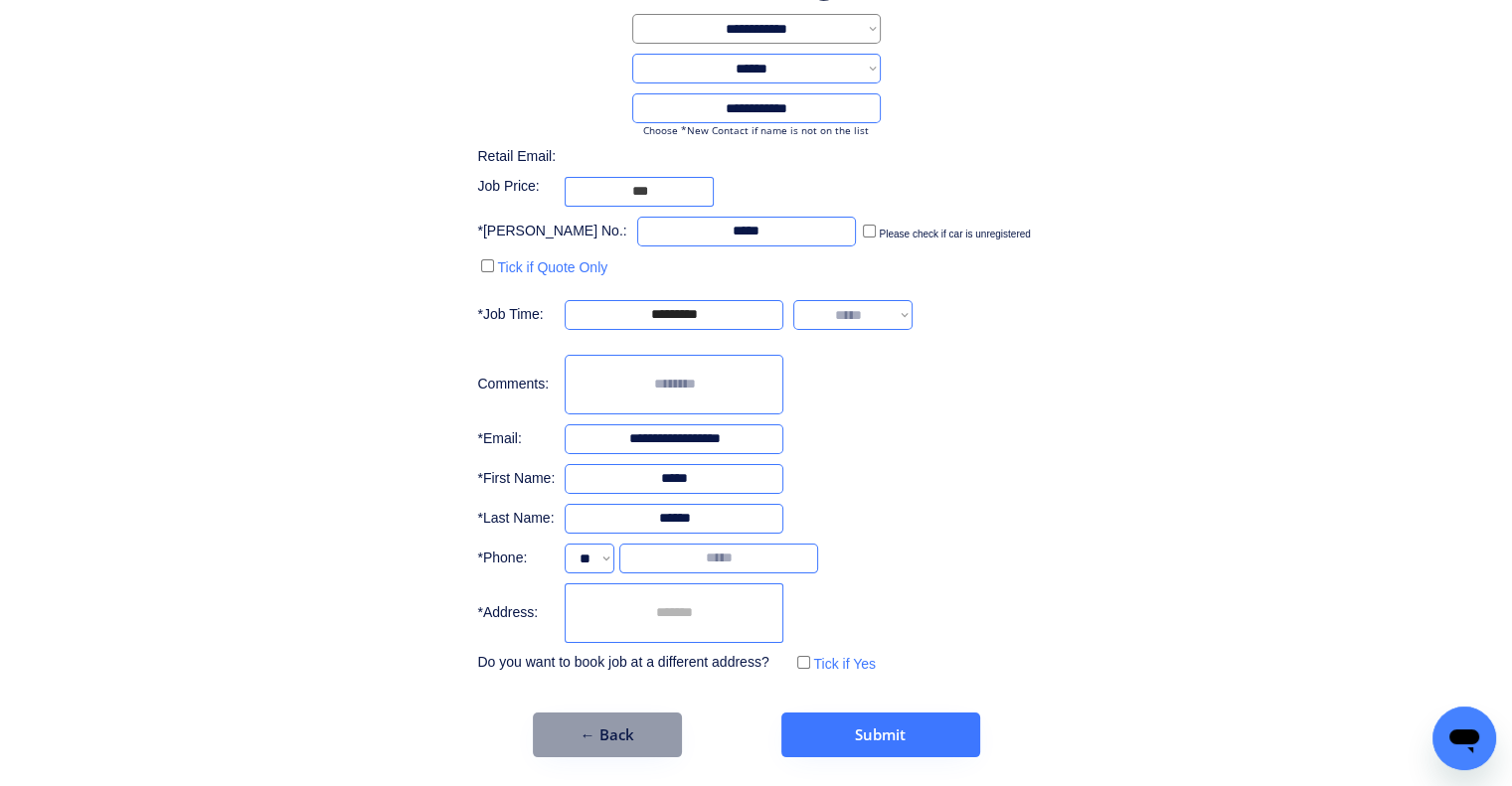 click on "**********" at bounding box center (853, 315) 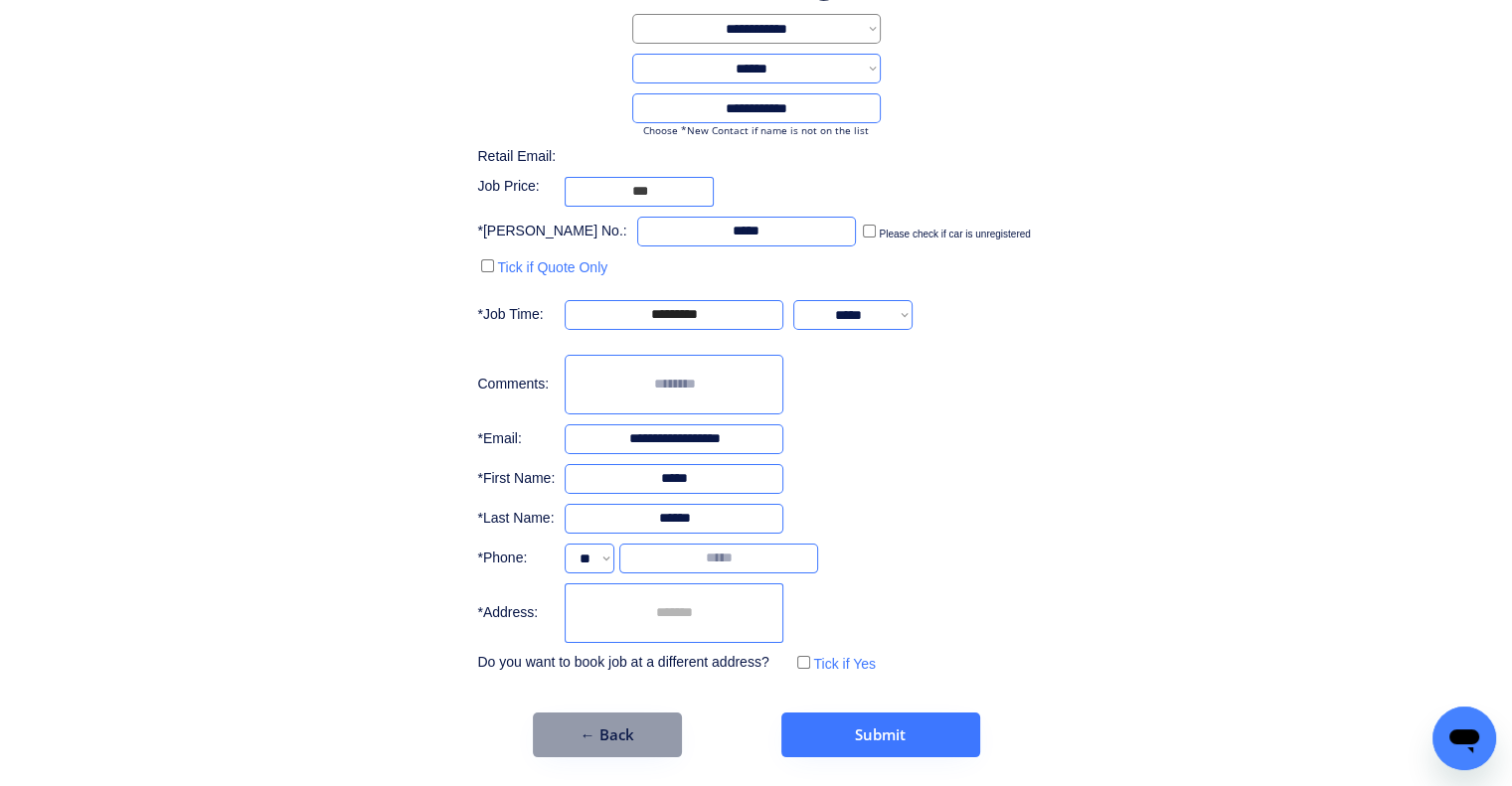 drag, startPoint x: 1169, startPoint y: 416, endPoint x: 921, endPoint y: 32, distance: 457.1214 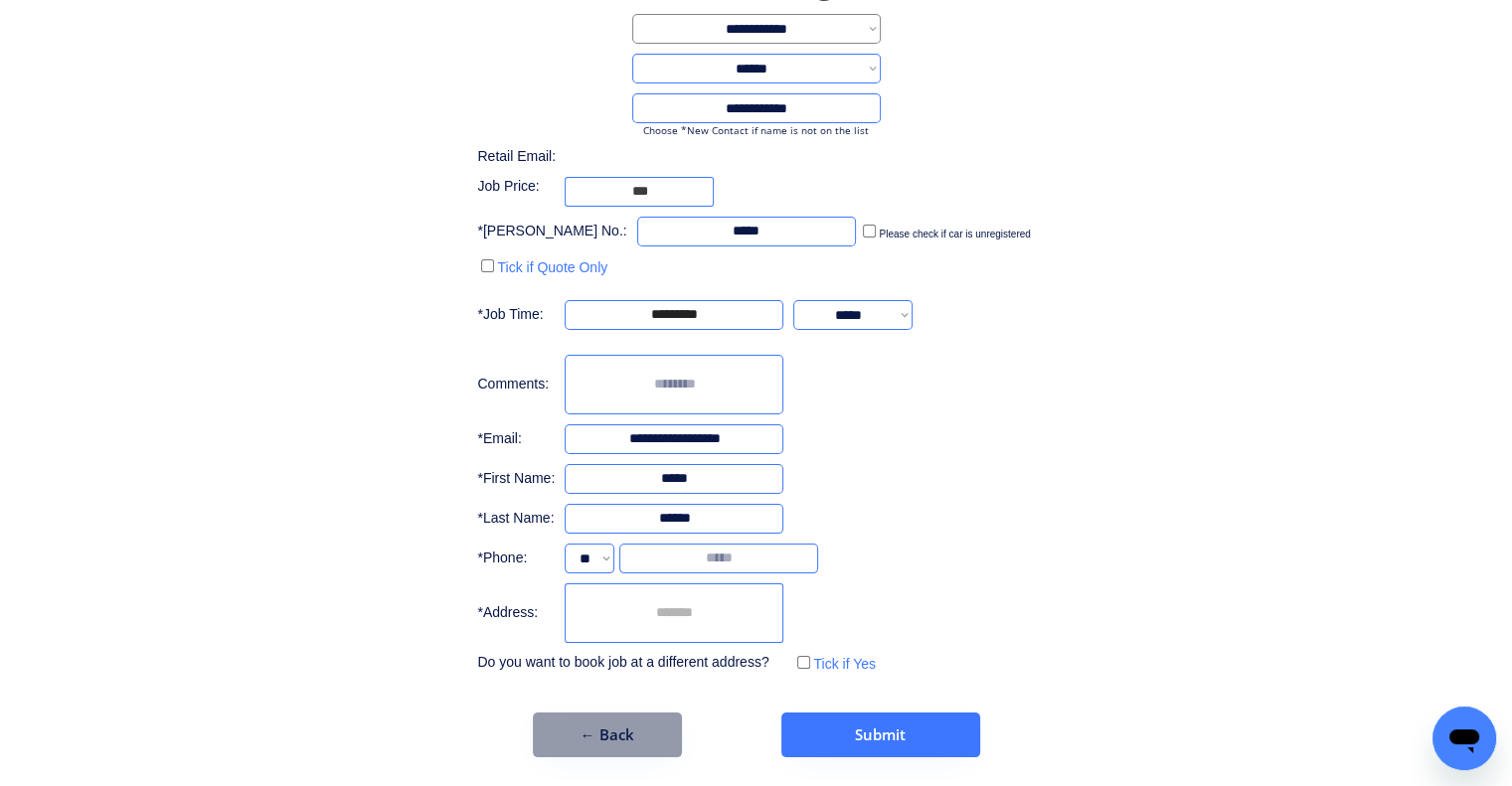click at bounding box center [674, 613] 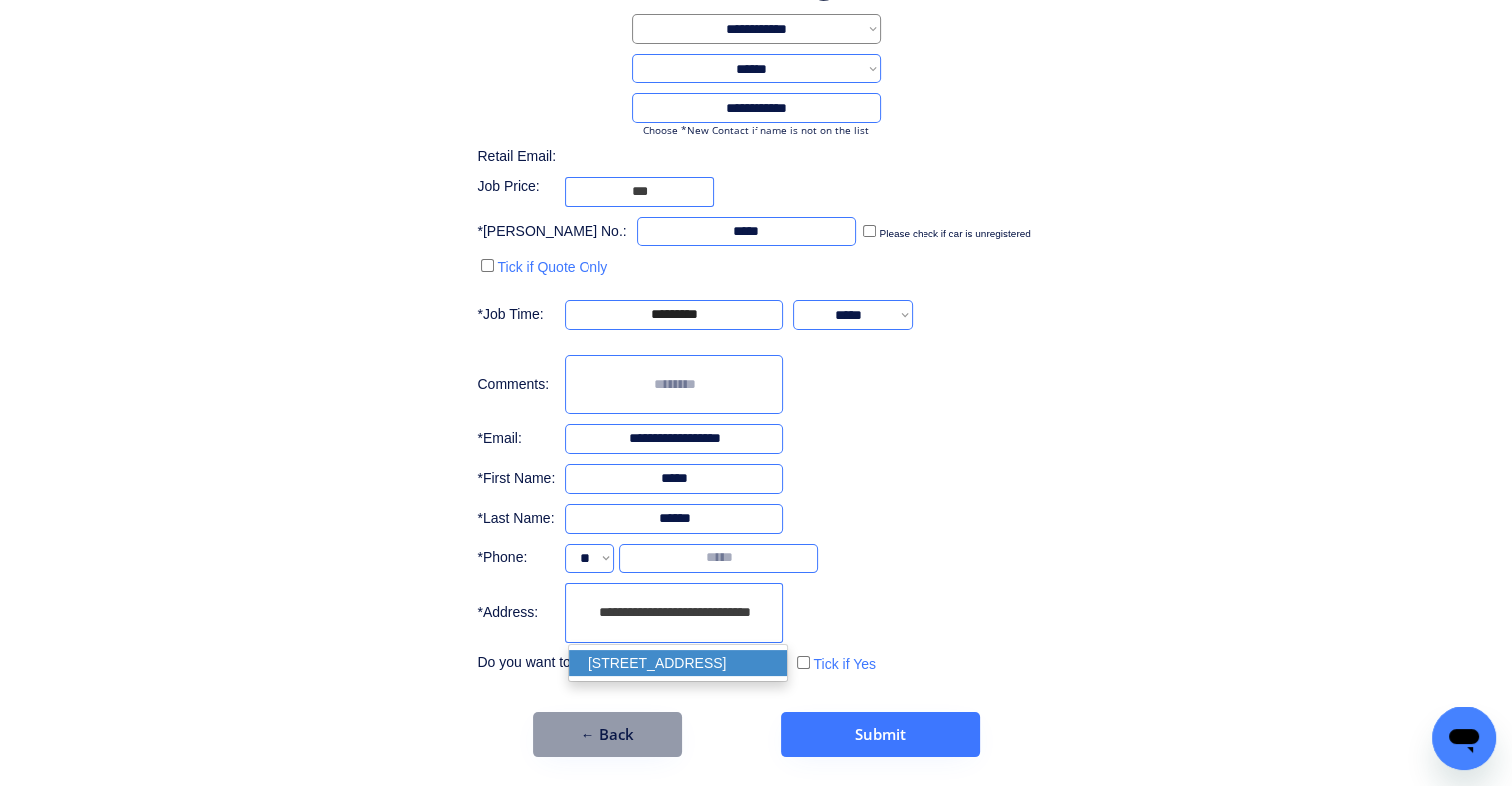 click on "7 Alderwood St, Acacia Ridge QLD 4110, Australia" at bounding box center (678, 663) 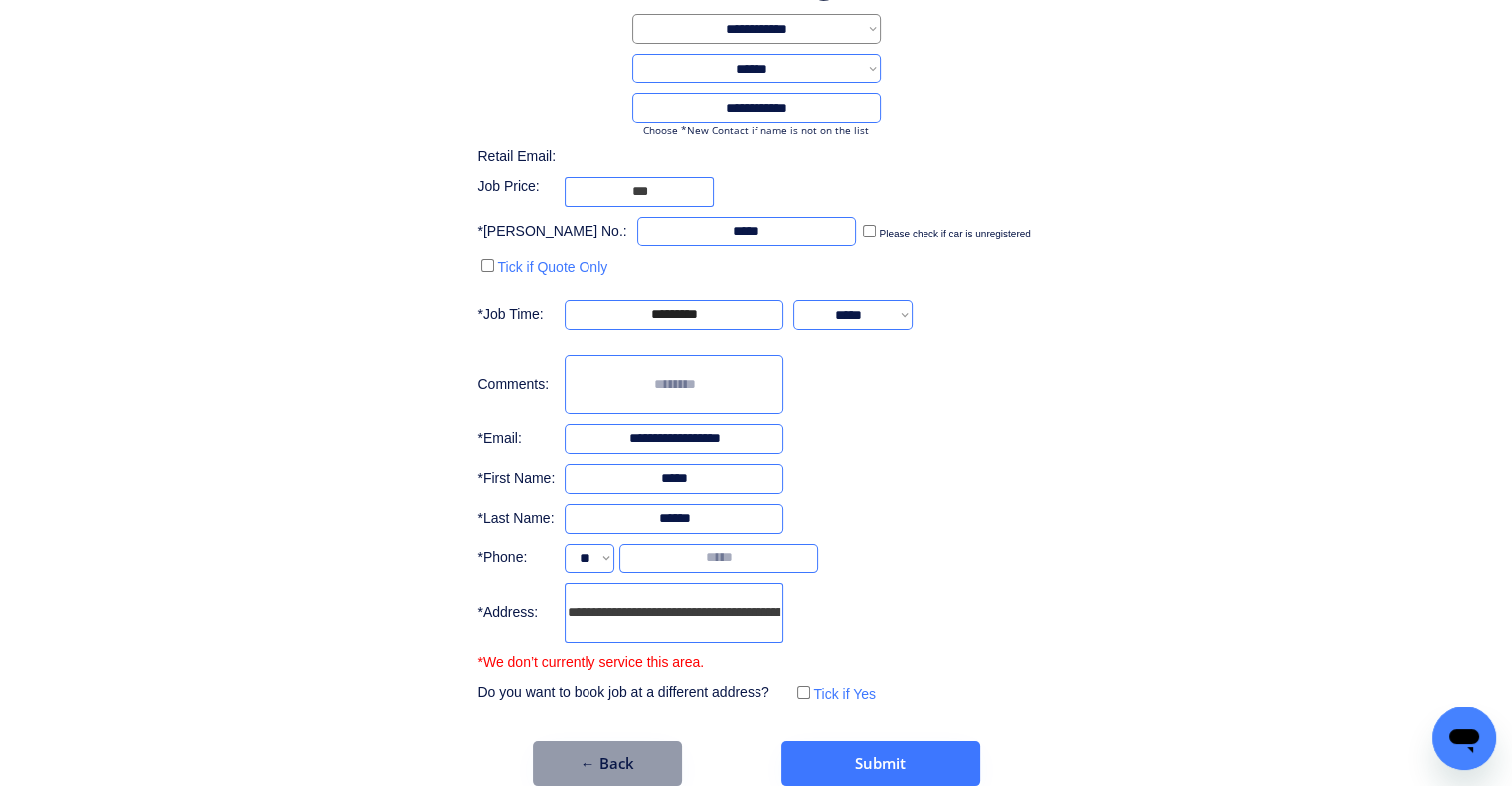 type on "**********" 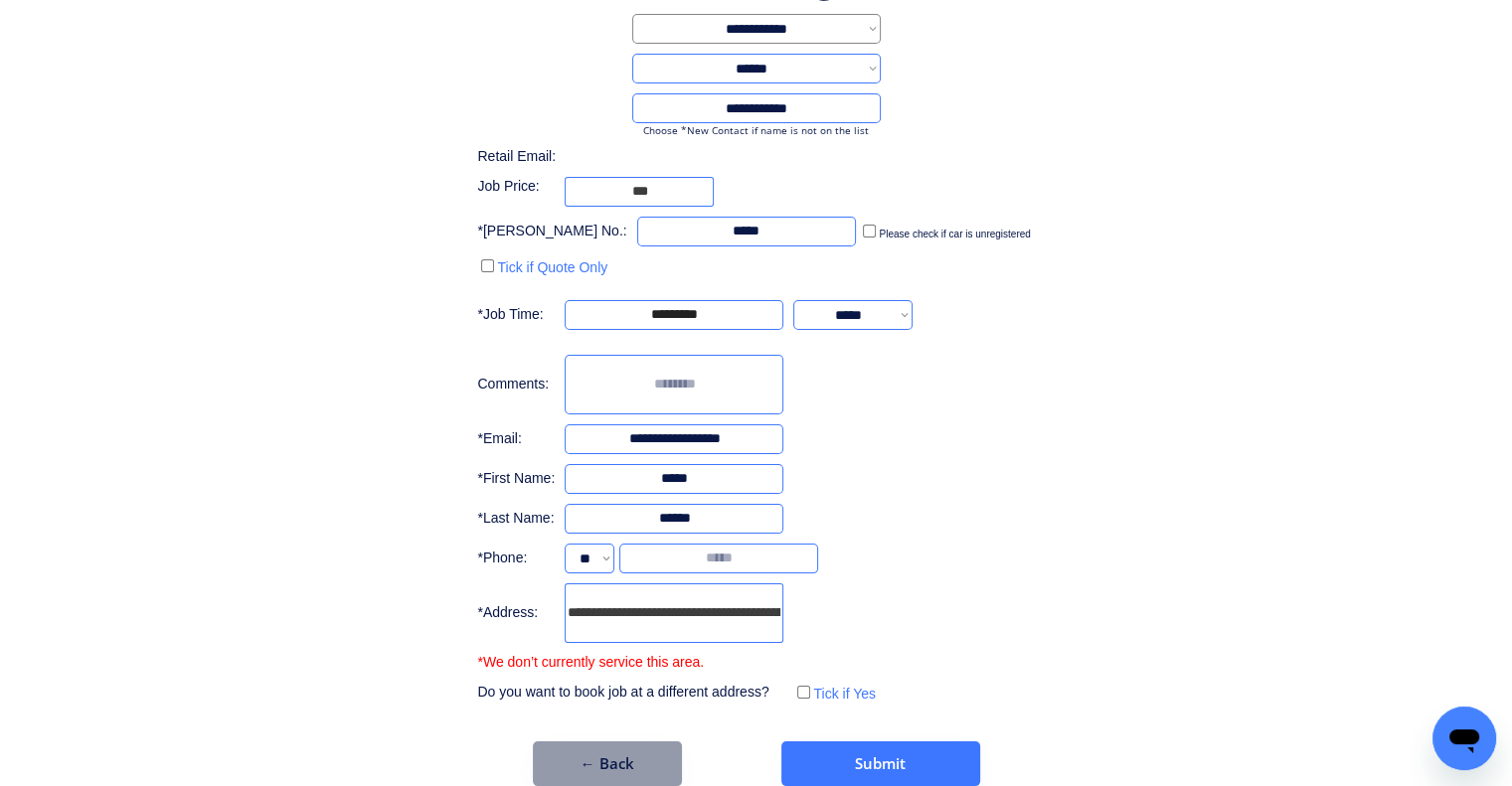 click on "**********" at bounding box center (756, 330) 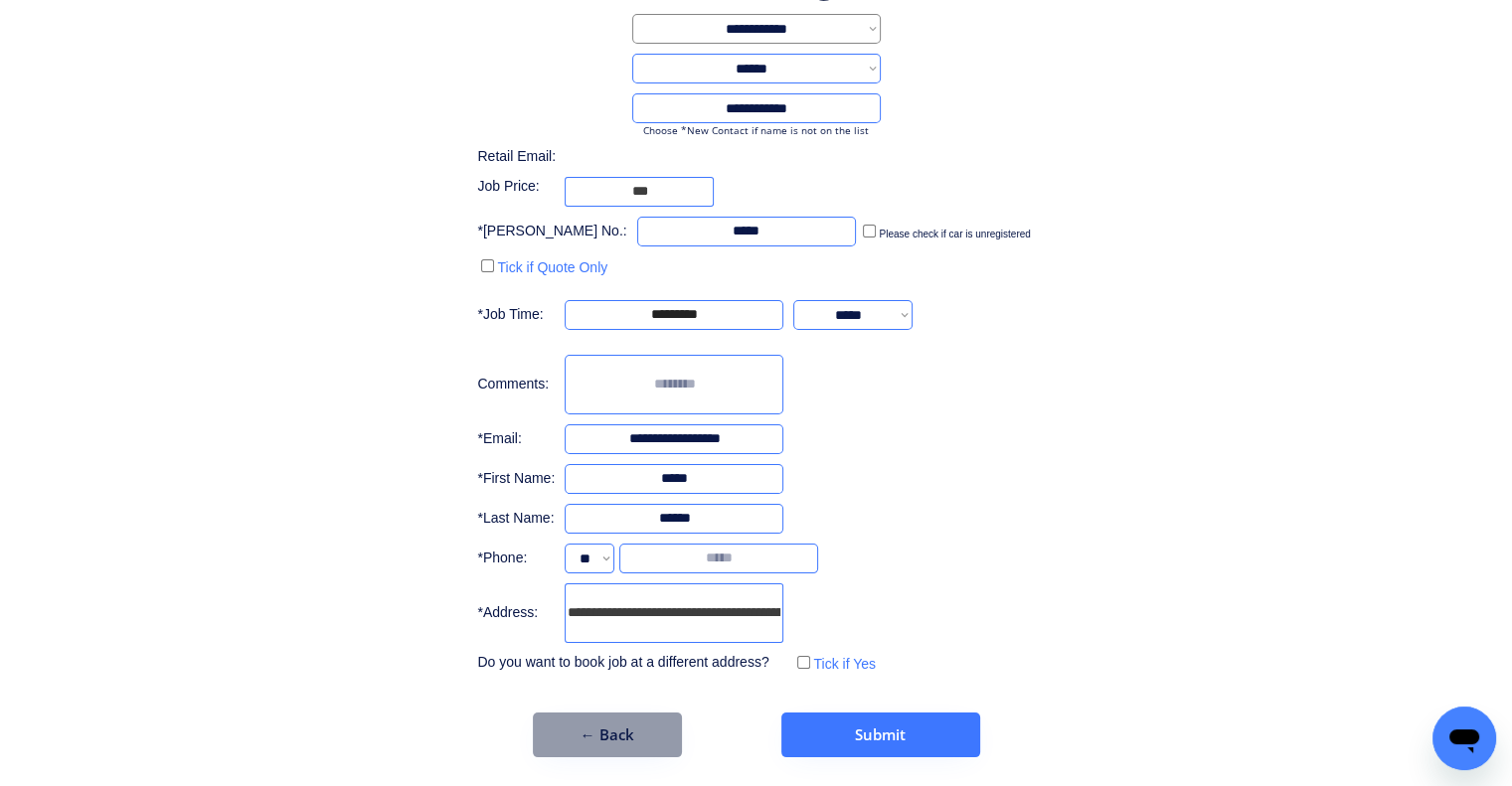 click at bounding box center (719, 558) 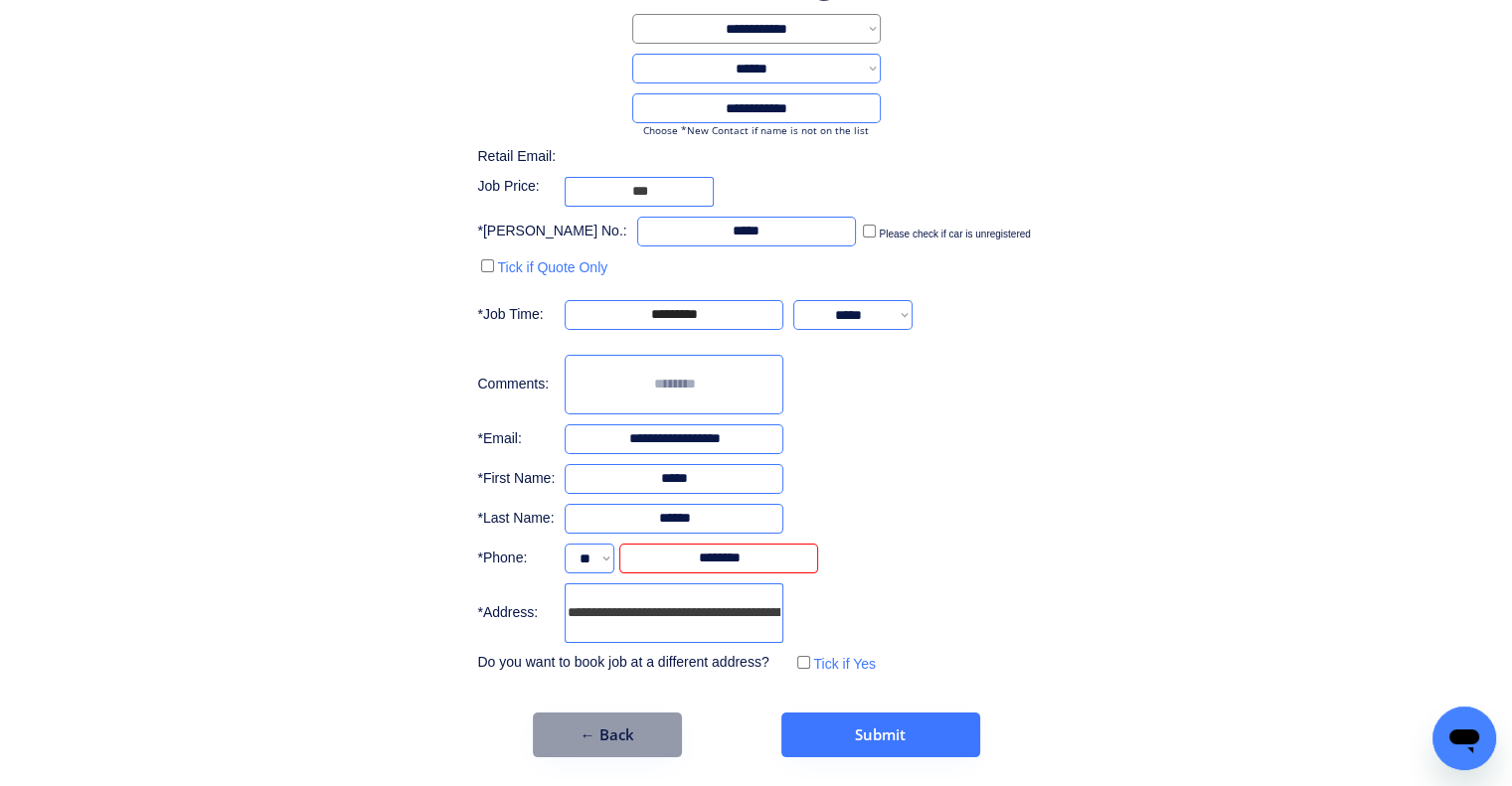 click on "**********" at bounding box center (756, 356) 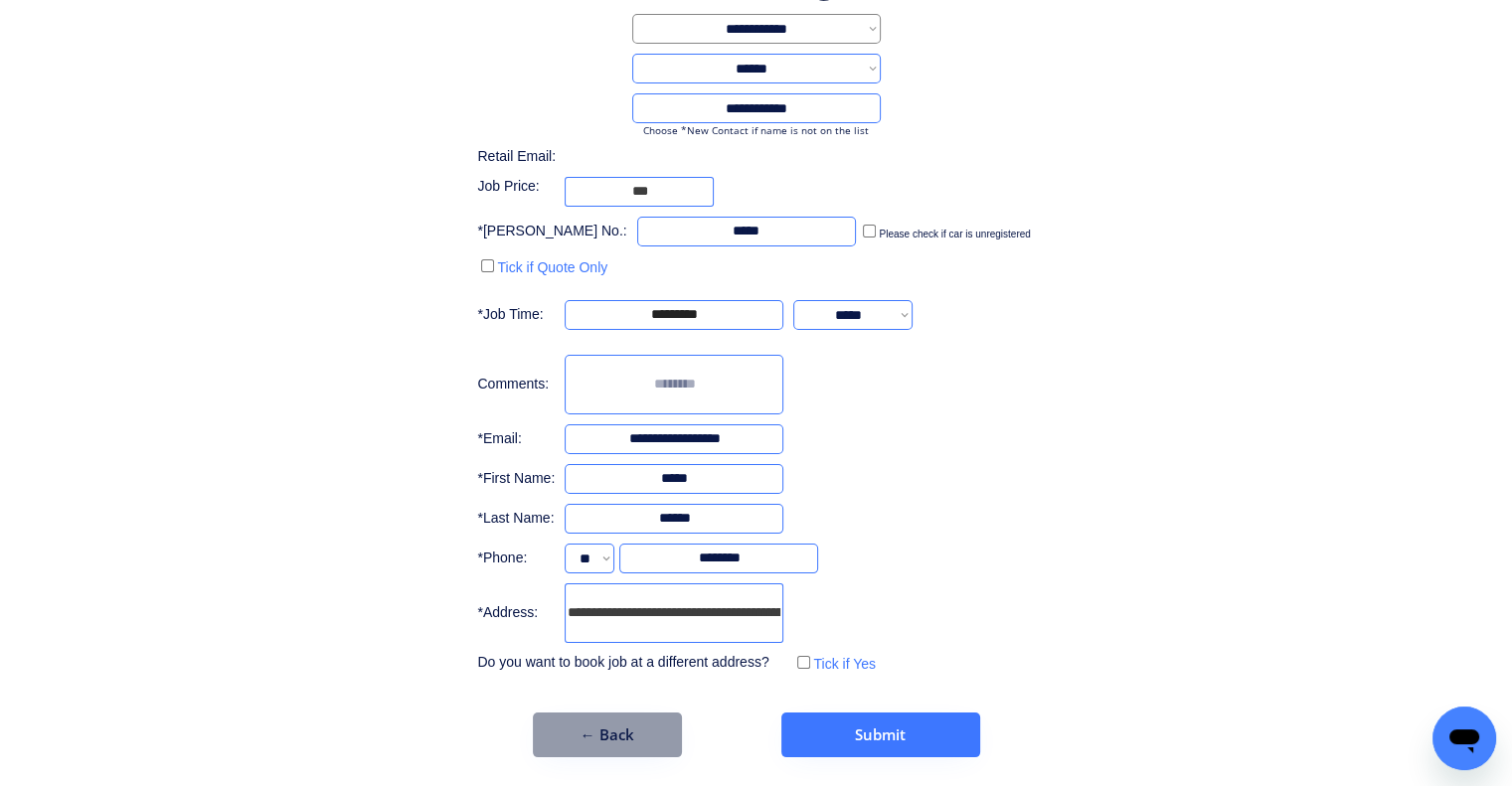 click on "**********" at bounding box center (756, 316) 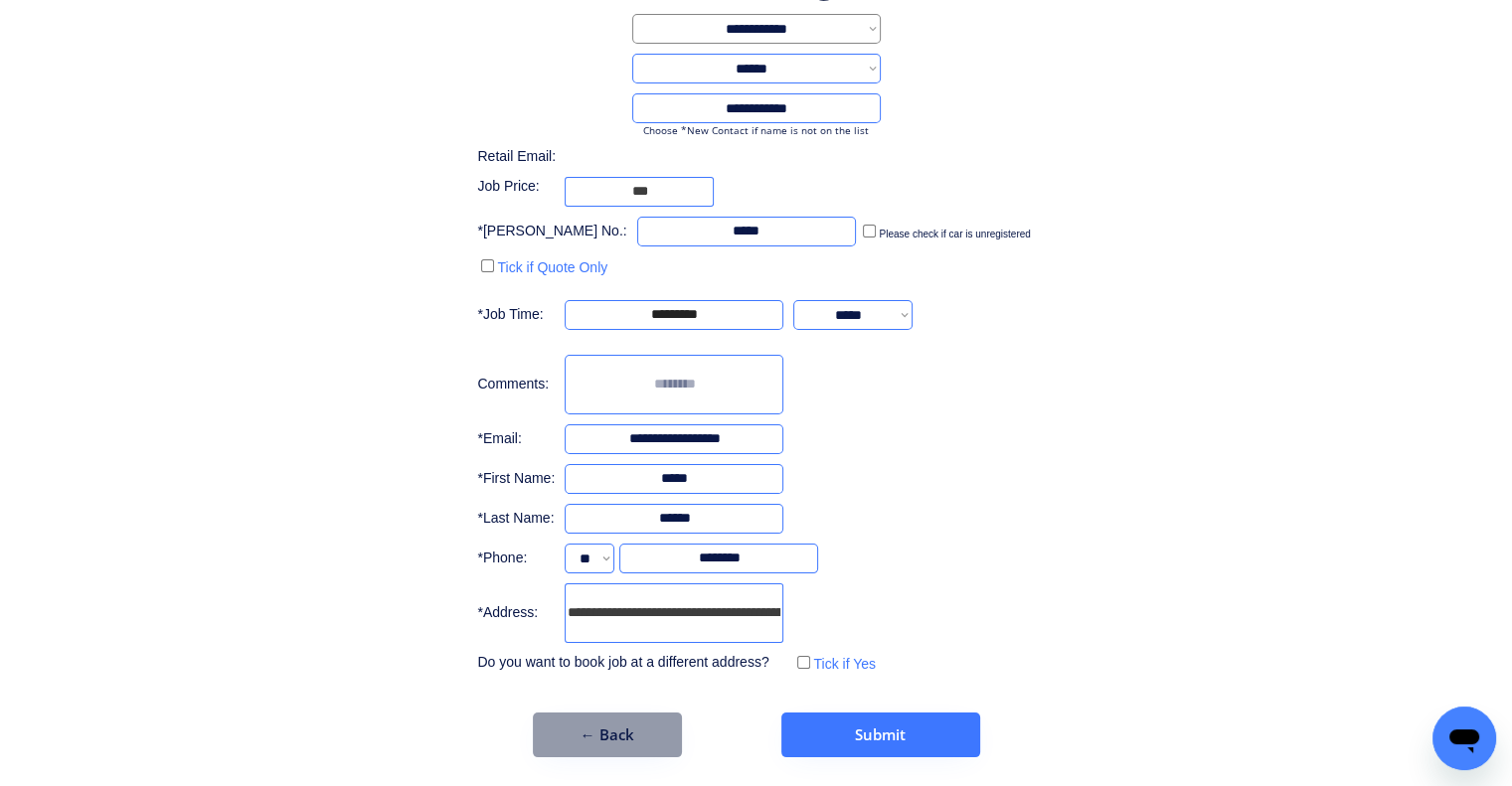 click on "**********" at bounding box center [674, 613] 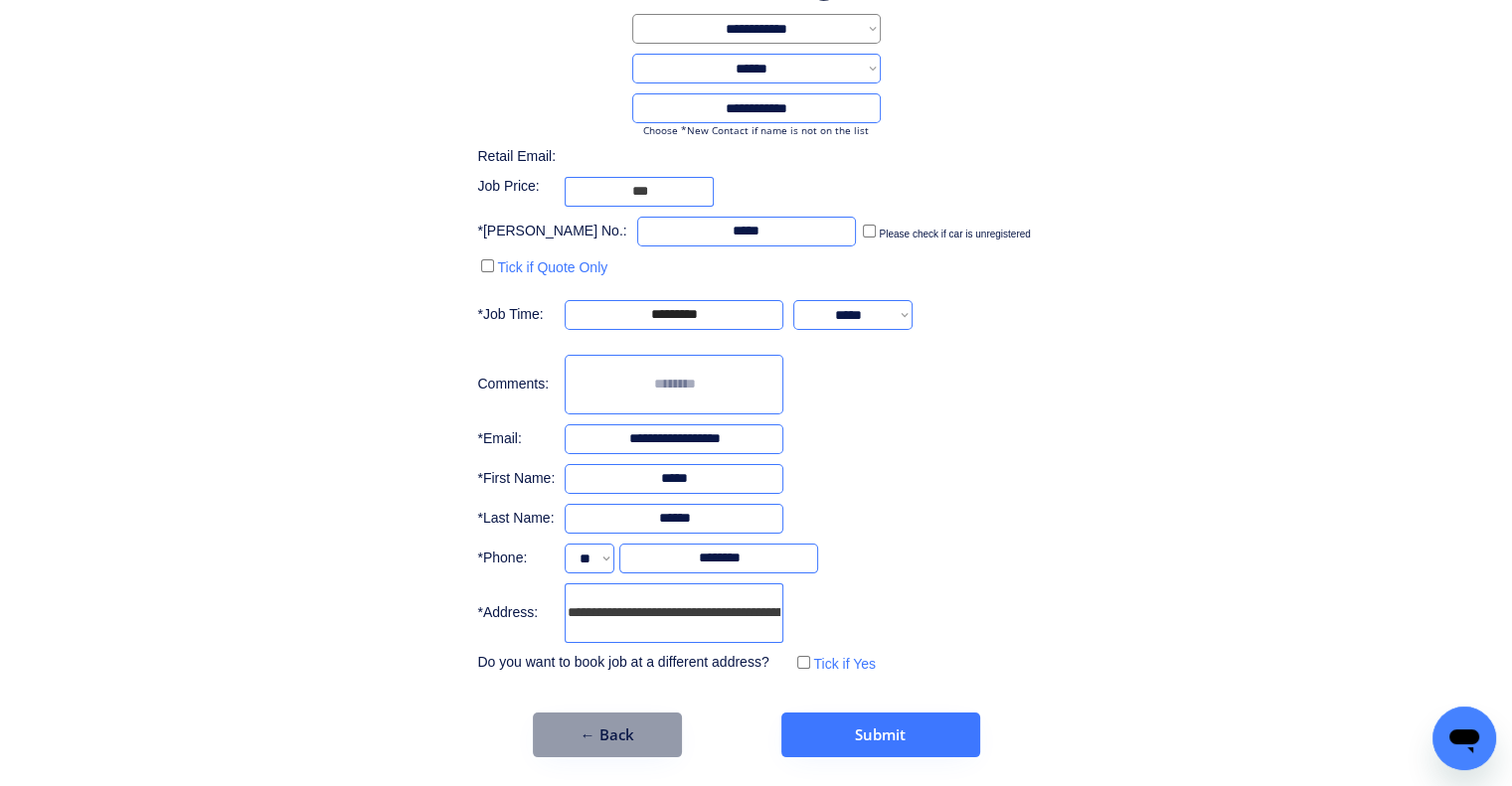click on "**********" at bounding box center [756, 316] 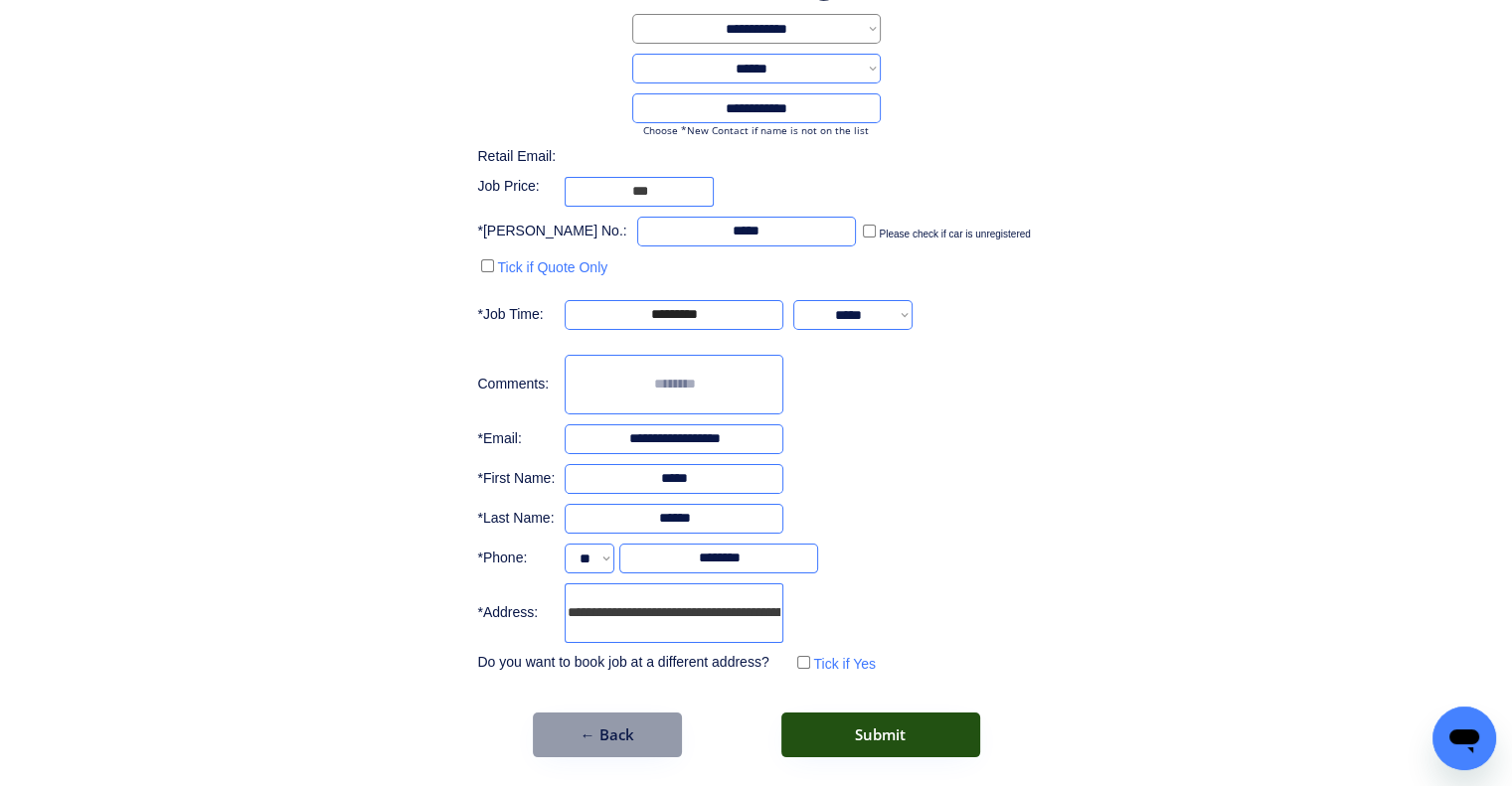 click on "Submit" at bounding box center [881, 734] 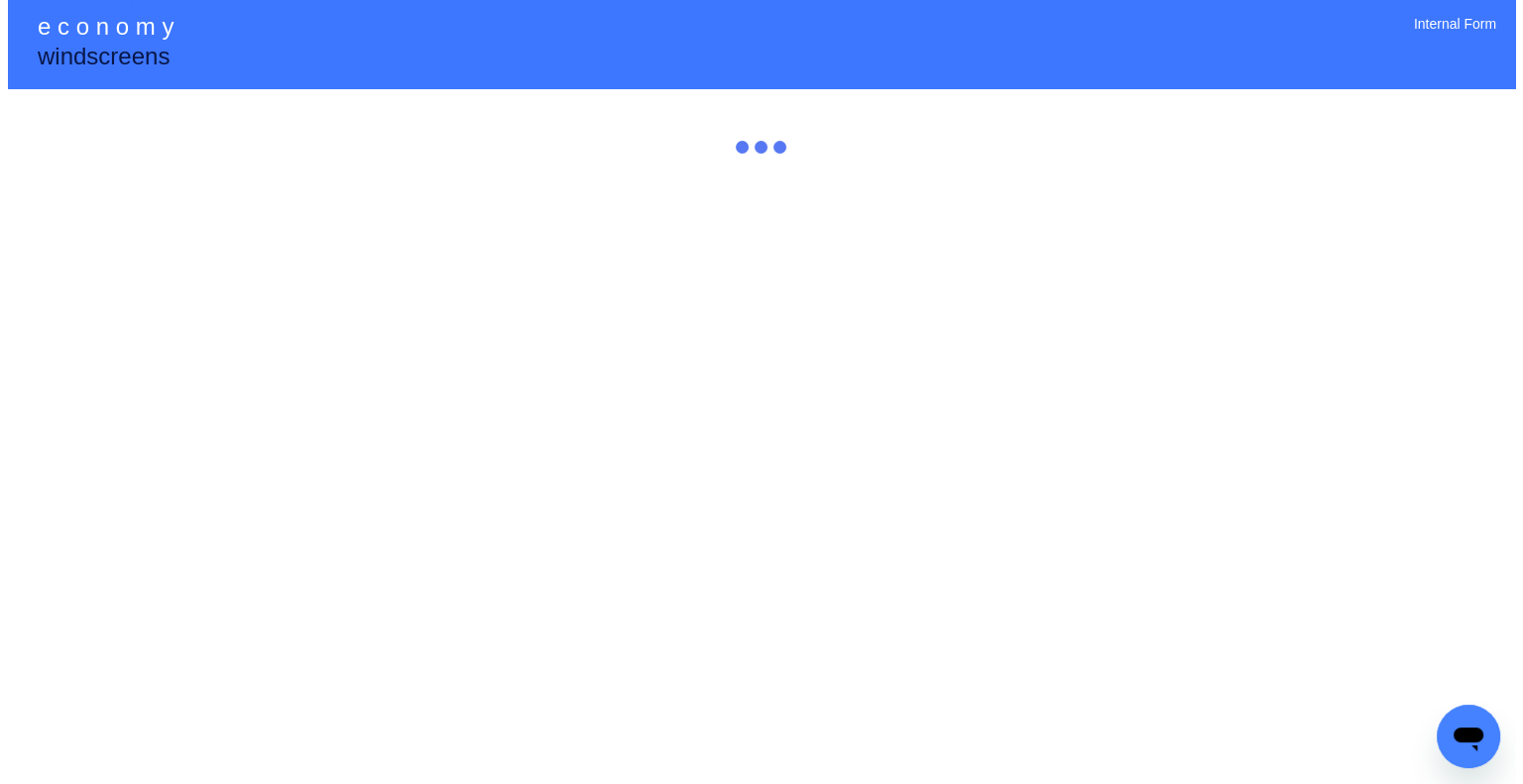scroll, scrollTop: 0, scrollLeft: 0, axis: both 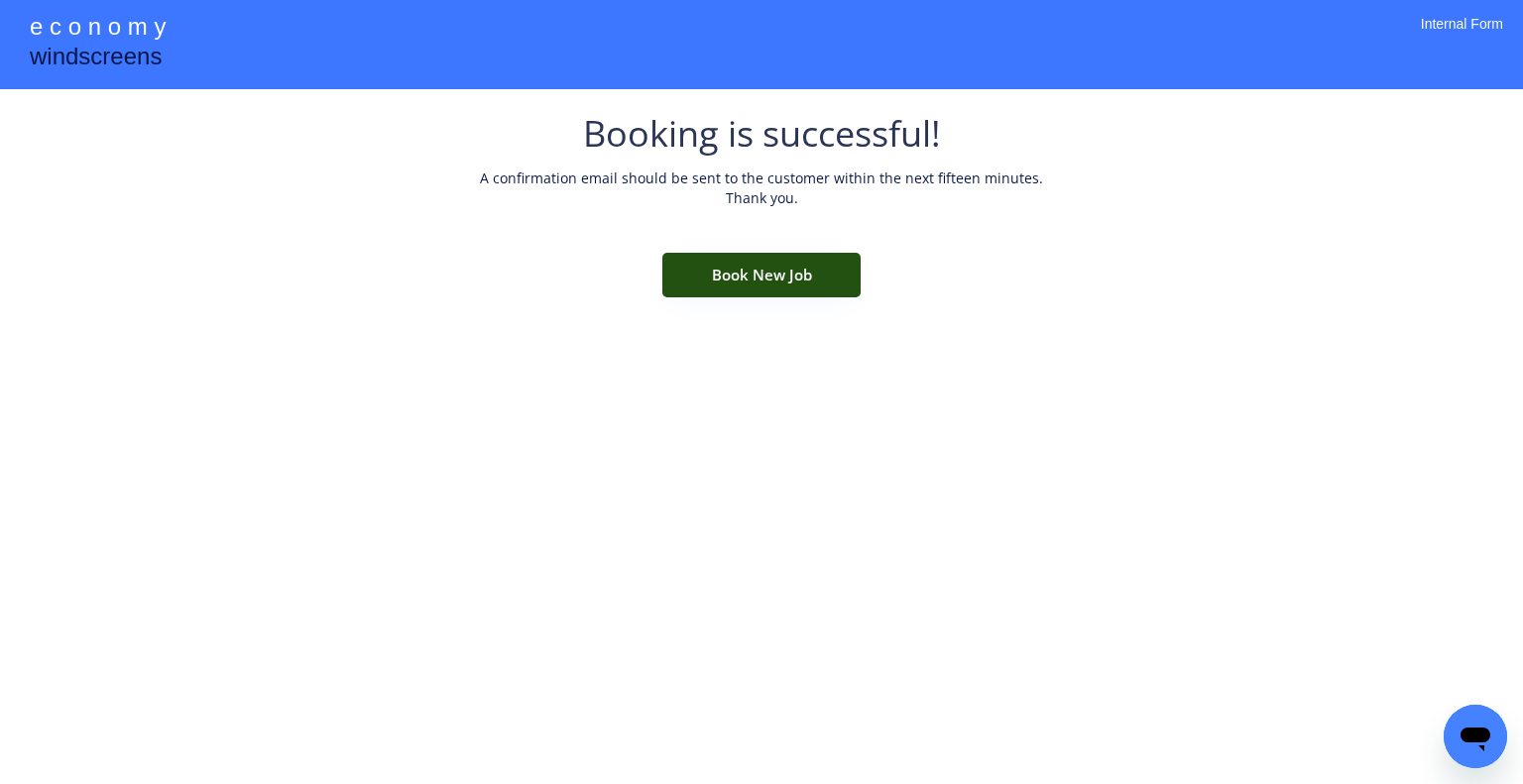click on "Book New Job" at bounding box center [762, 275] 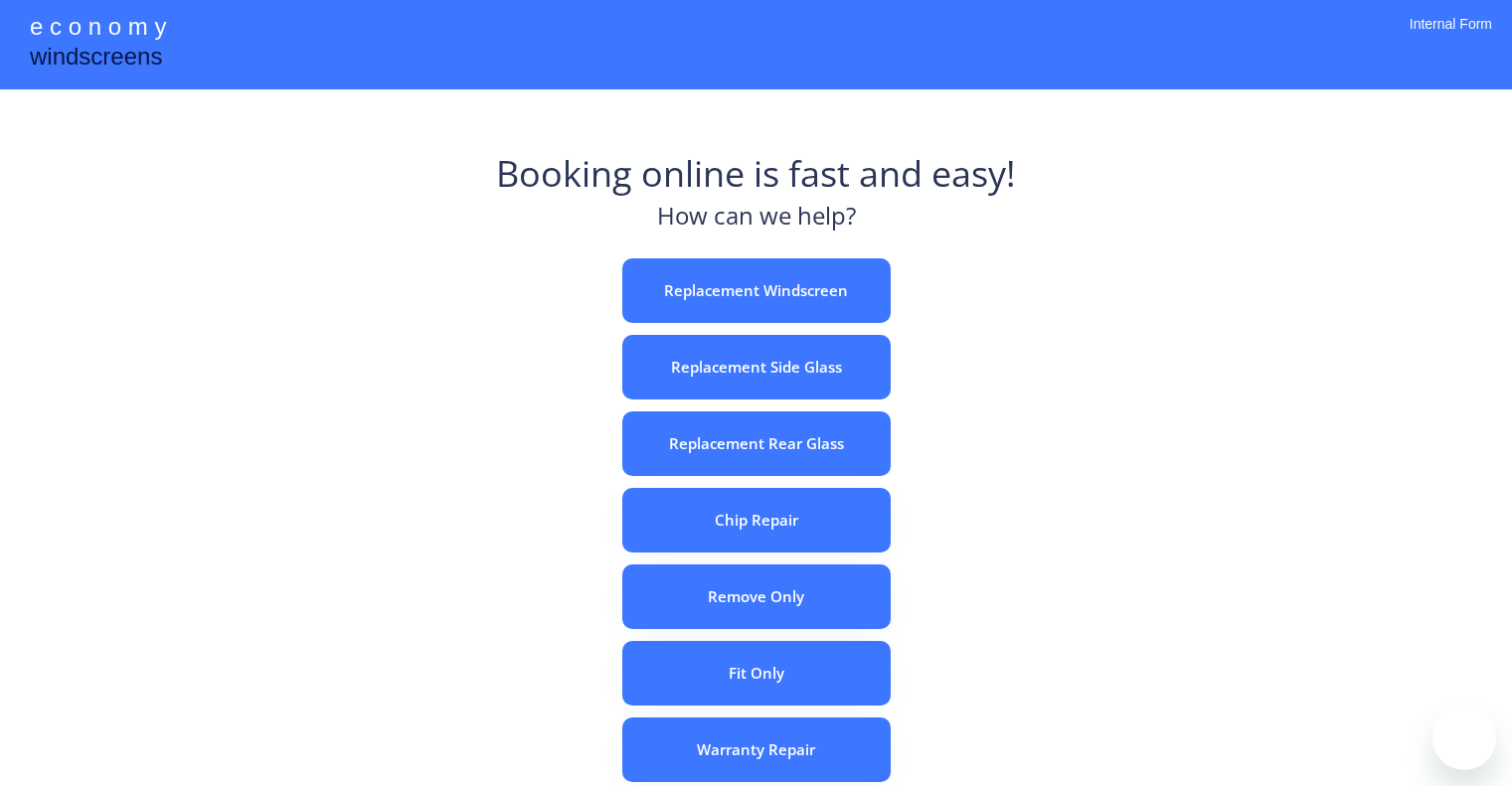 scroll, scrollTop: 0, scrollLeft: 0, axis: both 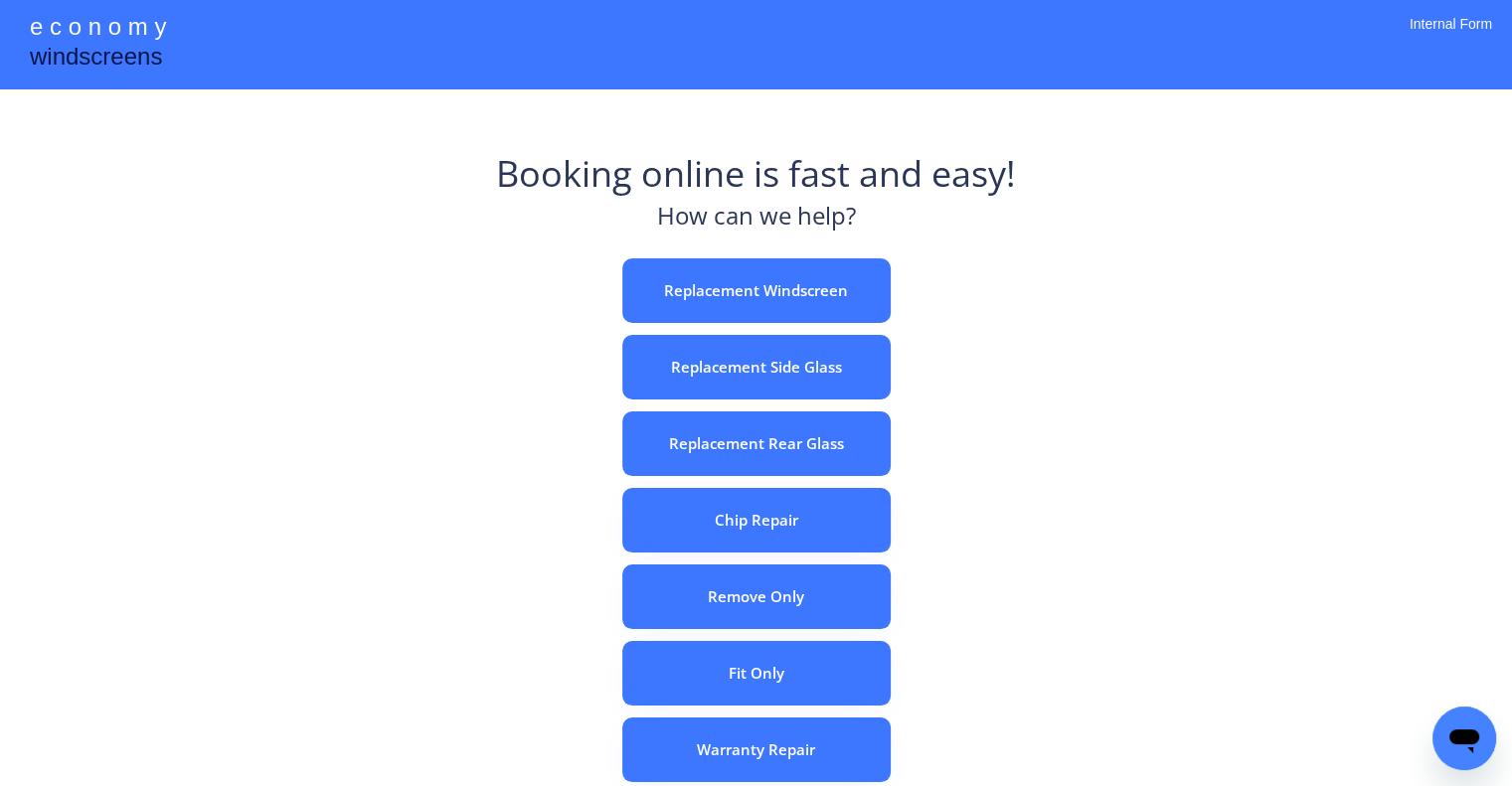 click on "e c o n o m y windscreens Booking online is fast and easy! How can we help? Replacement Windscreen Replacement Side Glass Replacement Rear Glass Chip Repair Remove Only Fit Only Warranty Repair ADAS Recalibration Only Rebook a Job Confirm Quotes Manual Booking Internal Form" at bounding box center (756, 553) 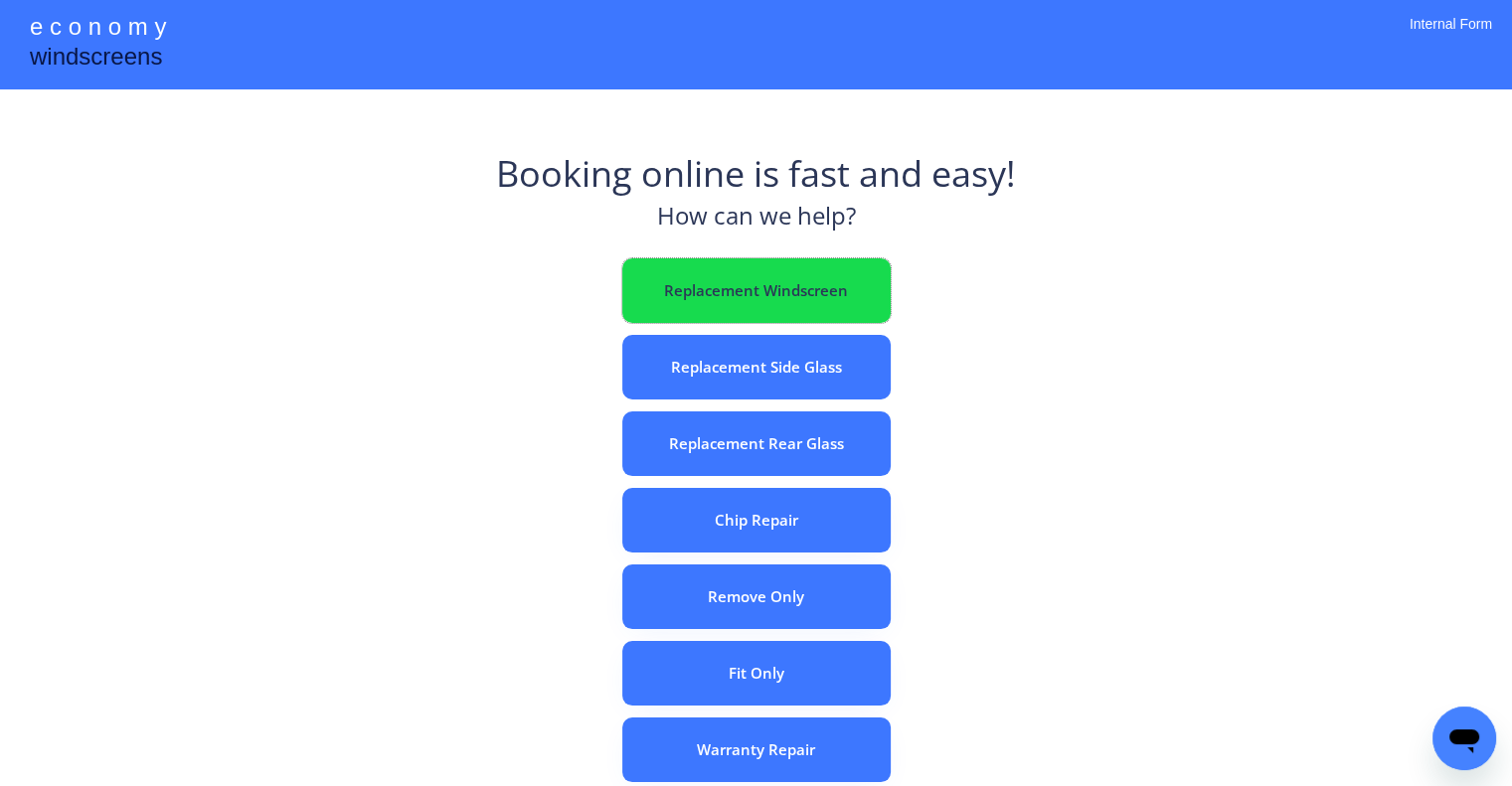 click on "Replacement Windscreen" at bounding box center (756, 290) 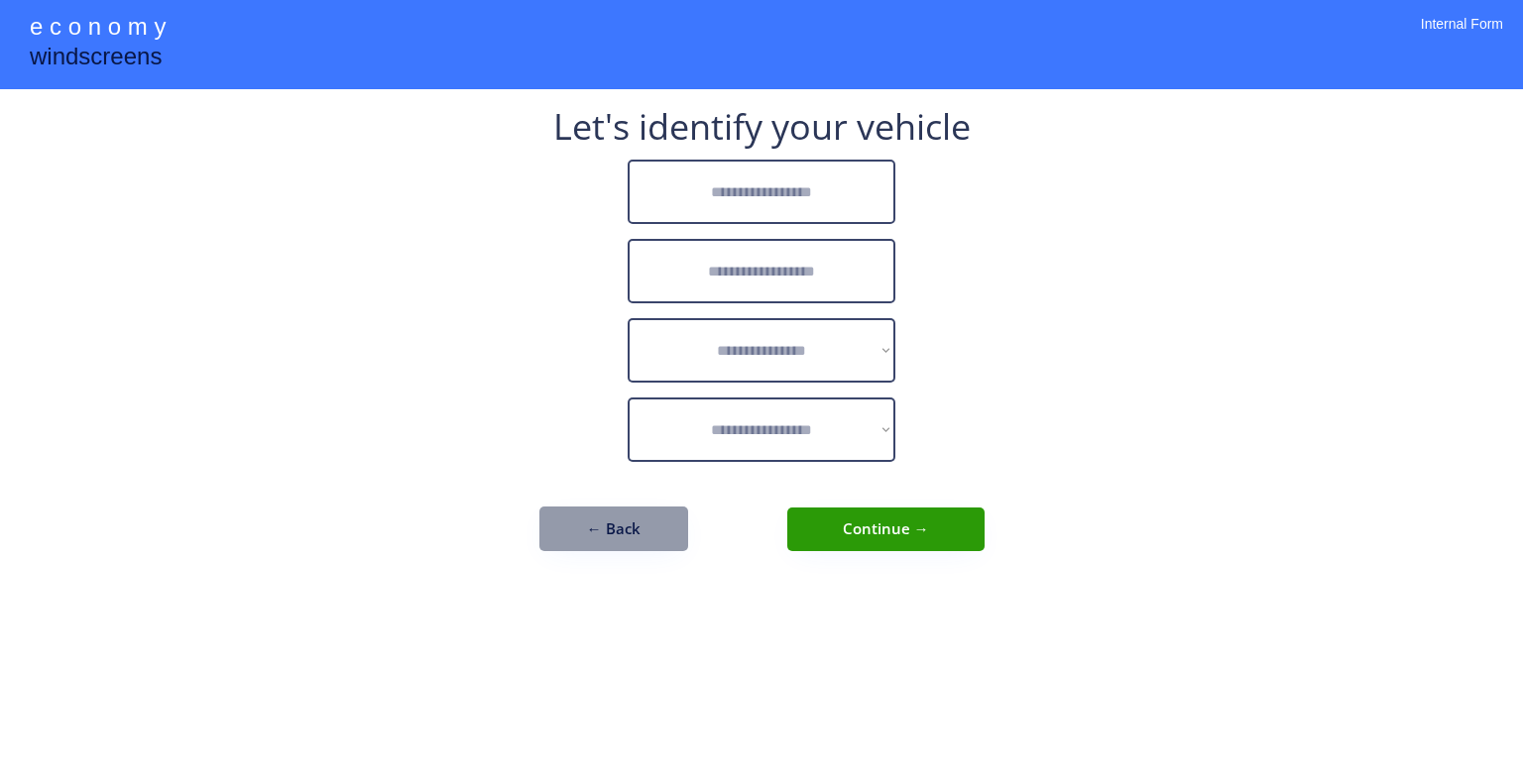 scroll, scrollTop: 0, scrollLeft: 0, axis: both 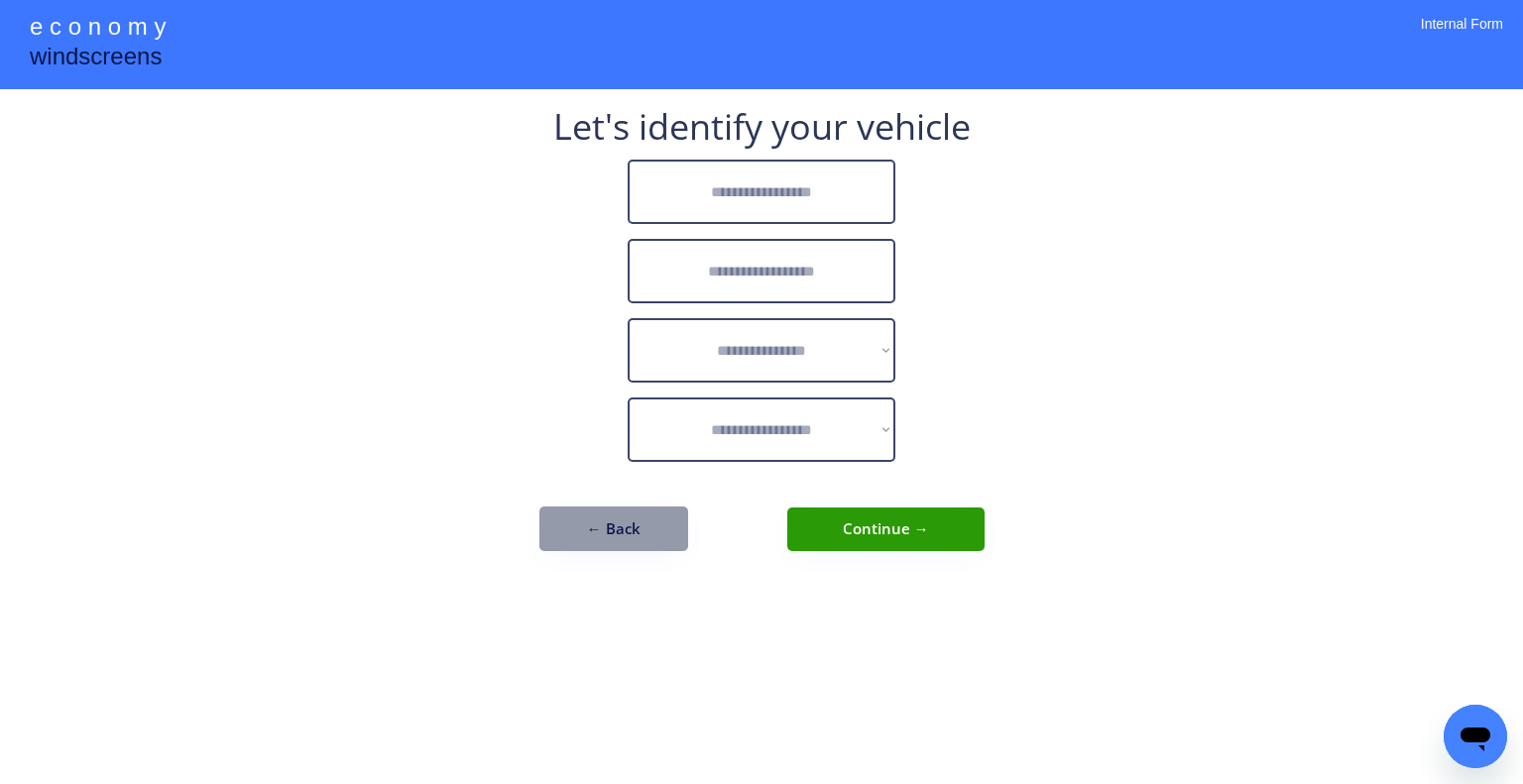 click at bounding box center (762, 191) 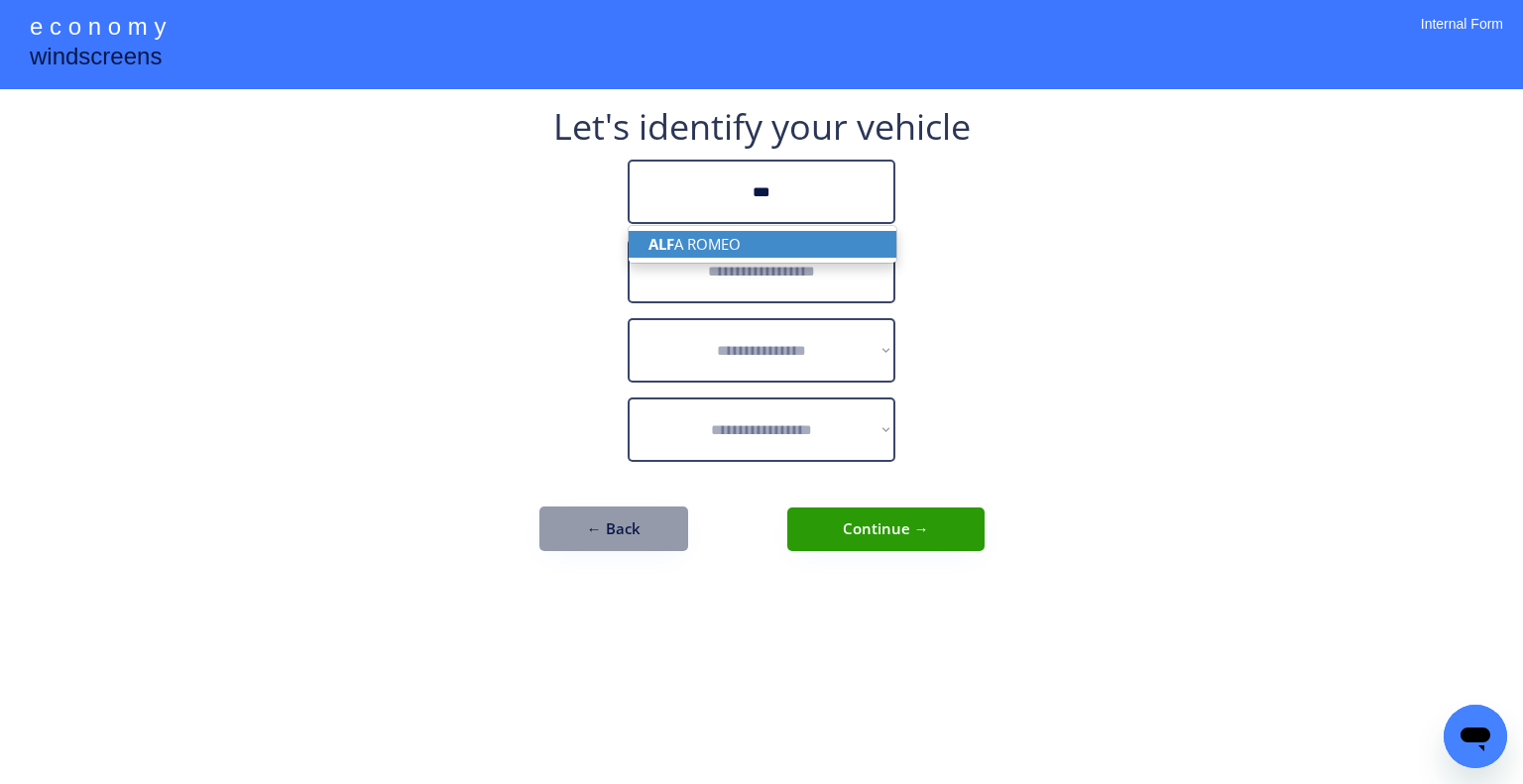 click on "ALF A [PERSON_NAME]" at bounding box center (762, 244) 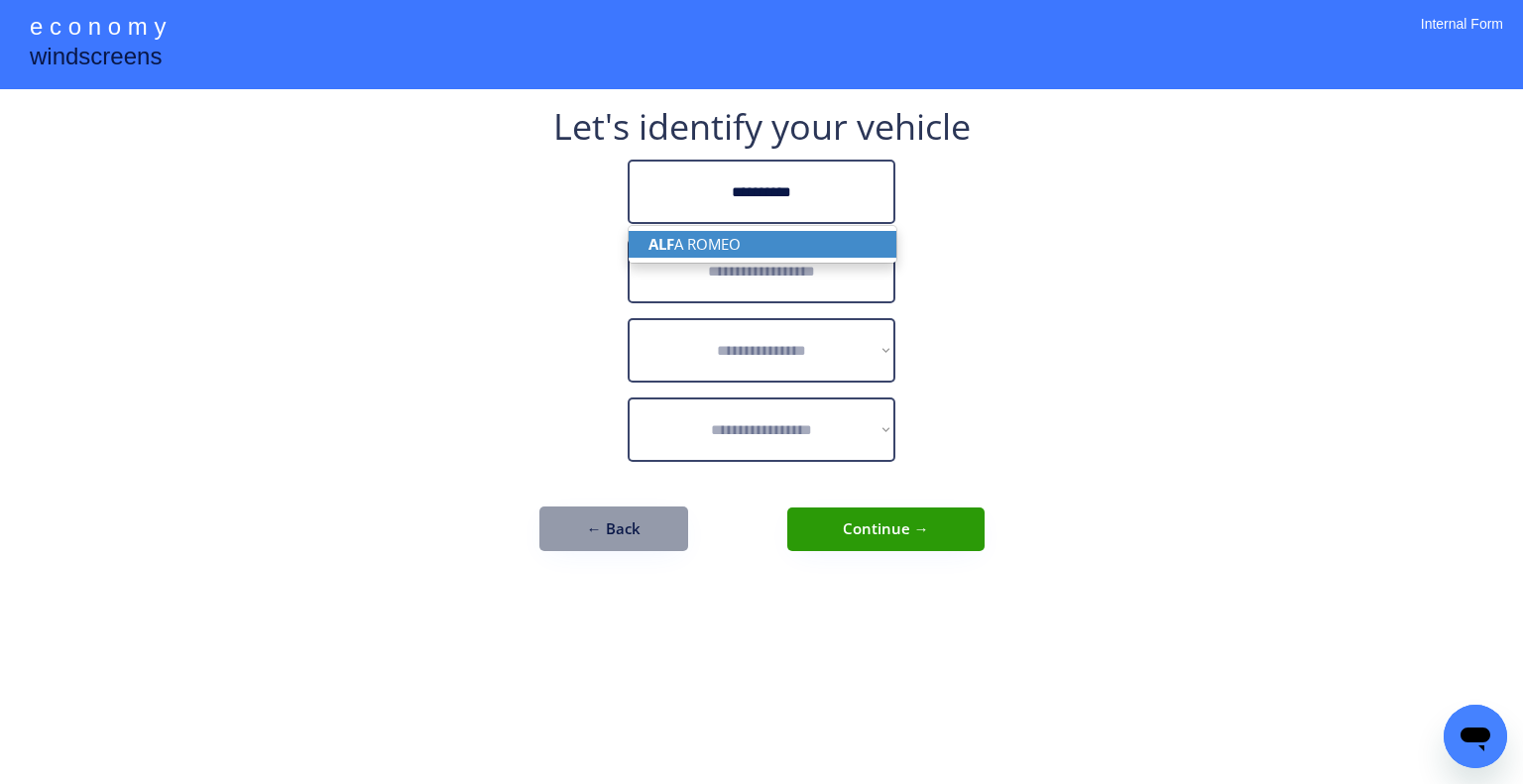 type on "**********" 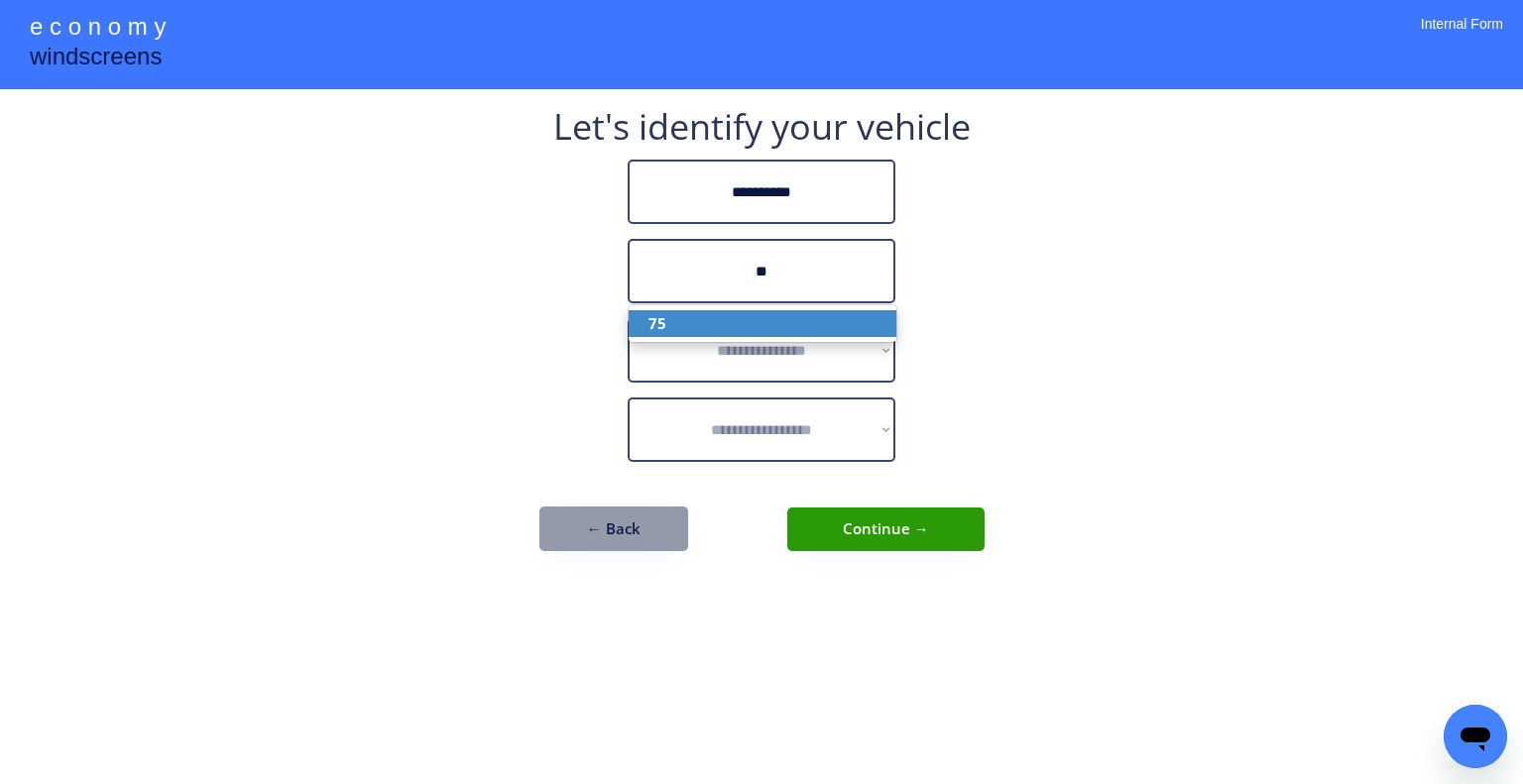 click on "75" at bounding box center (762, 323) 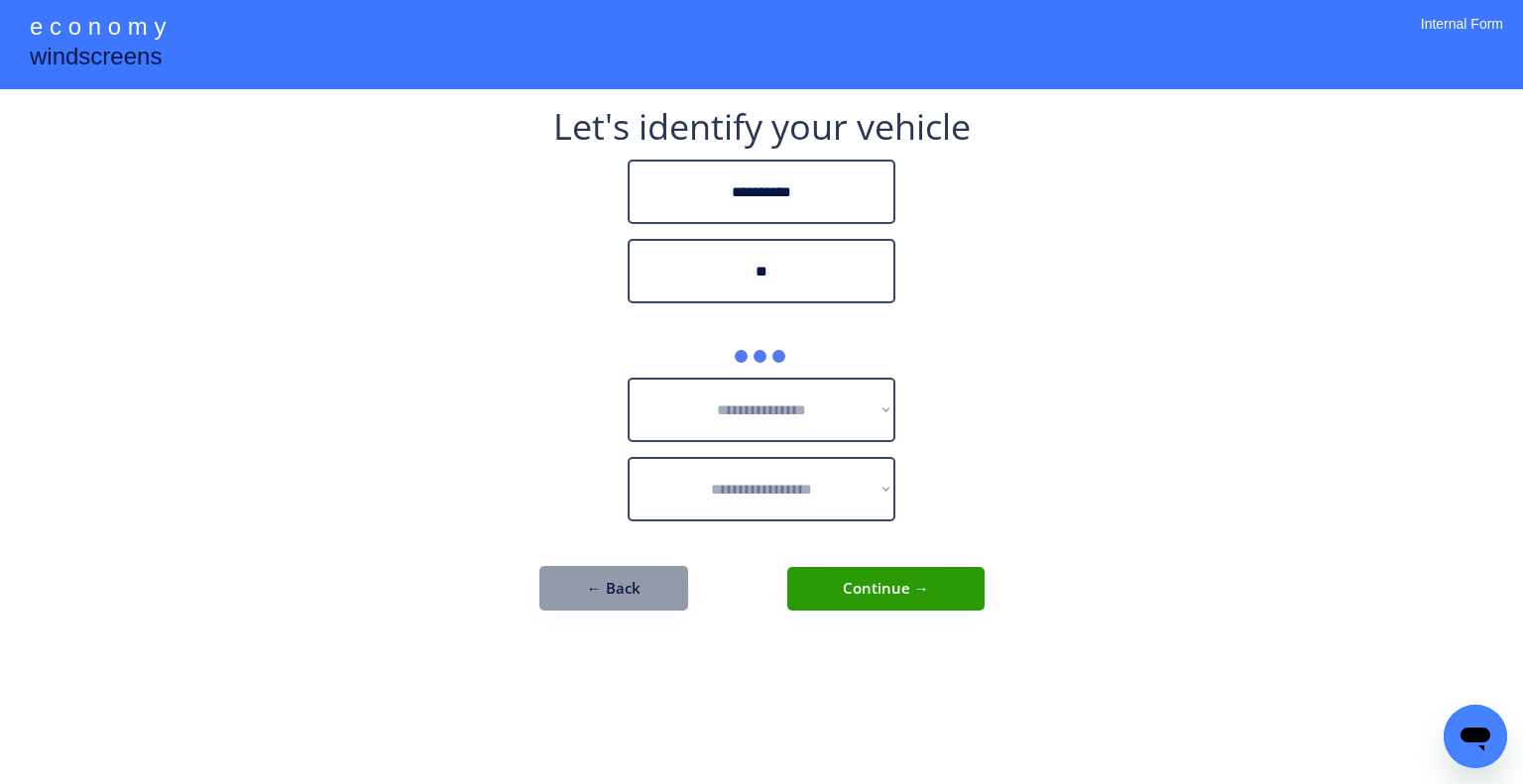 type on "**" 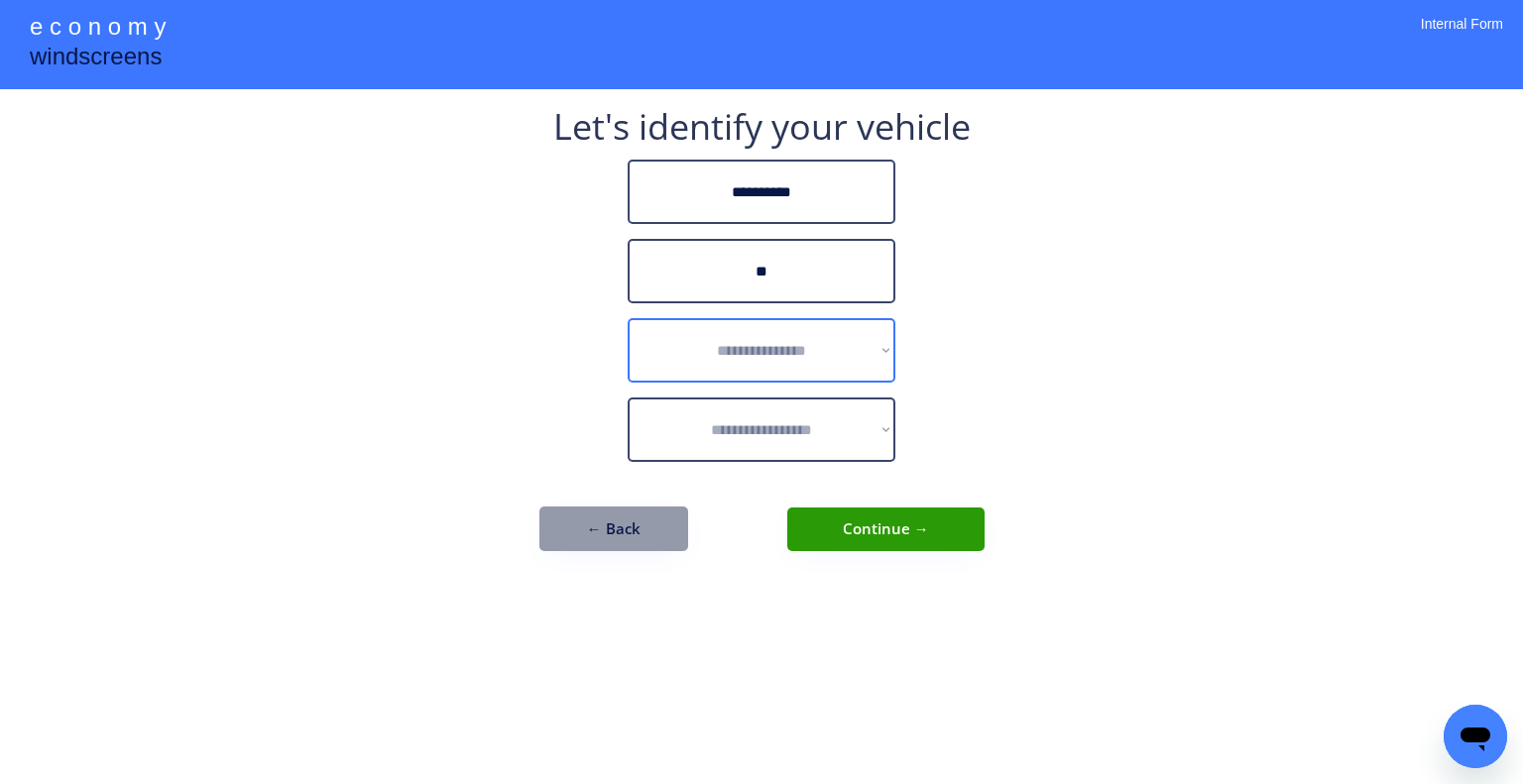 click on "**********" at bounding box center [762, 350] 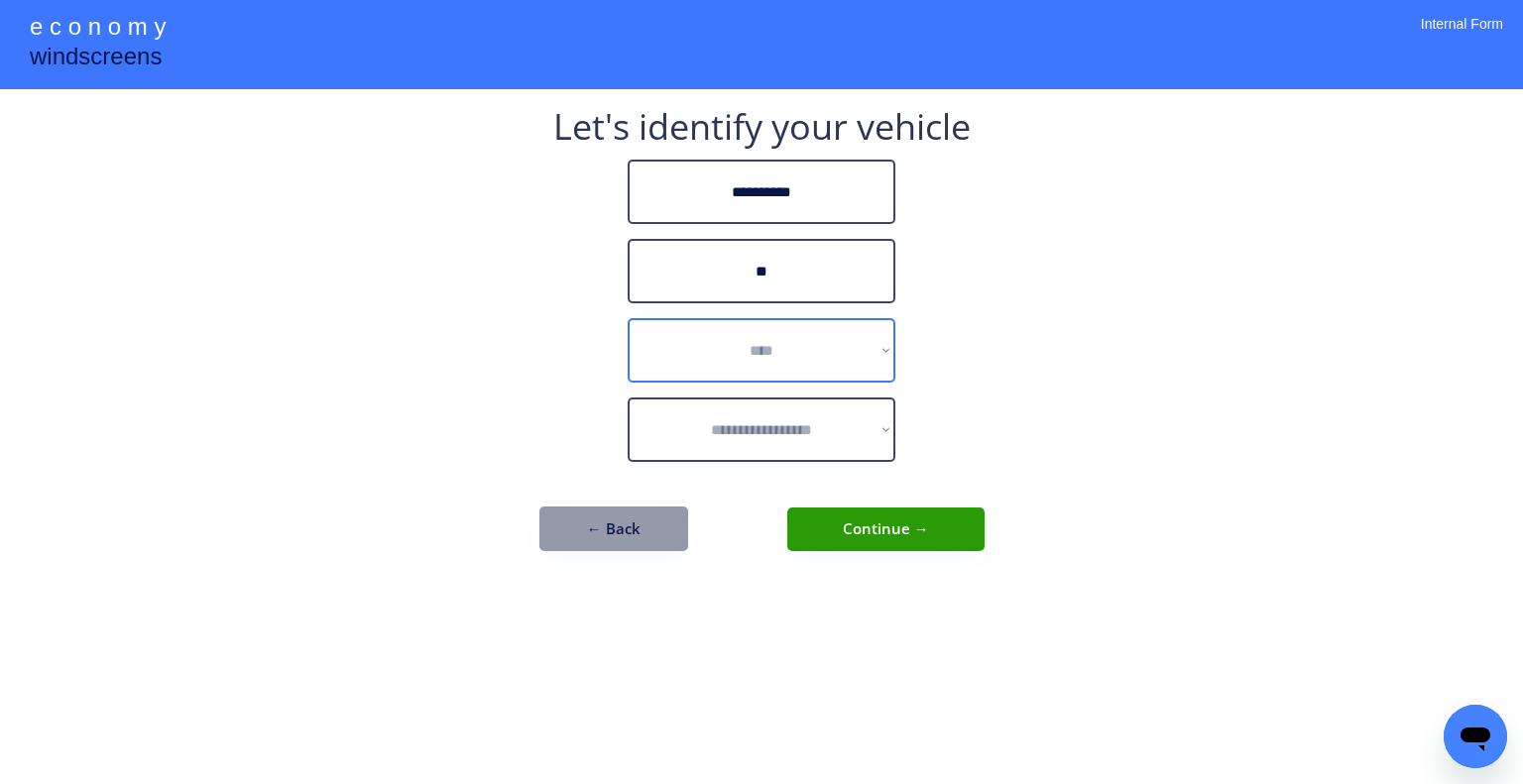 click on "**********" at bounding box center [762, 350] 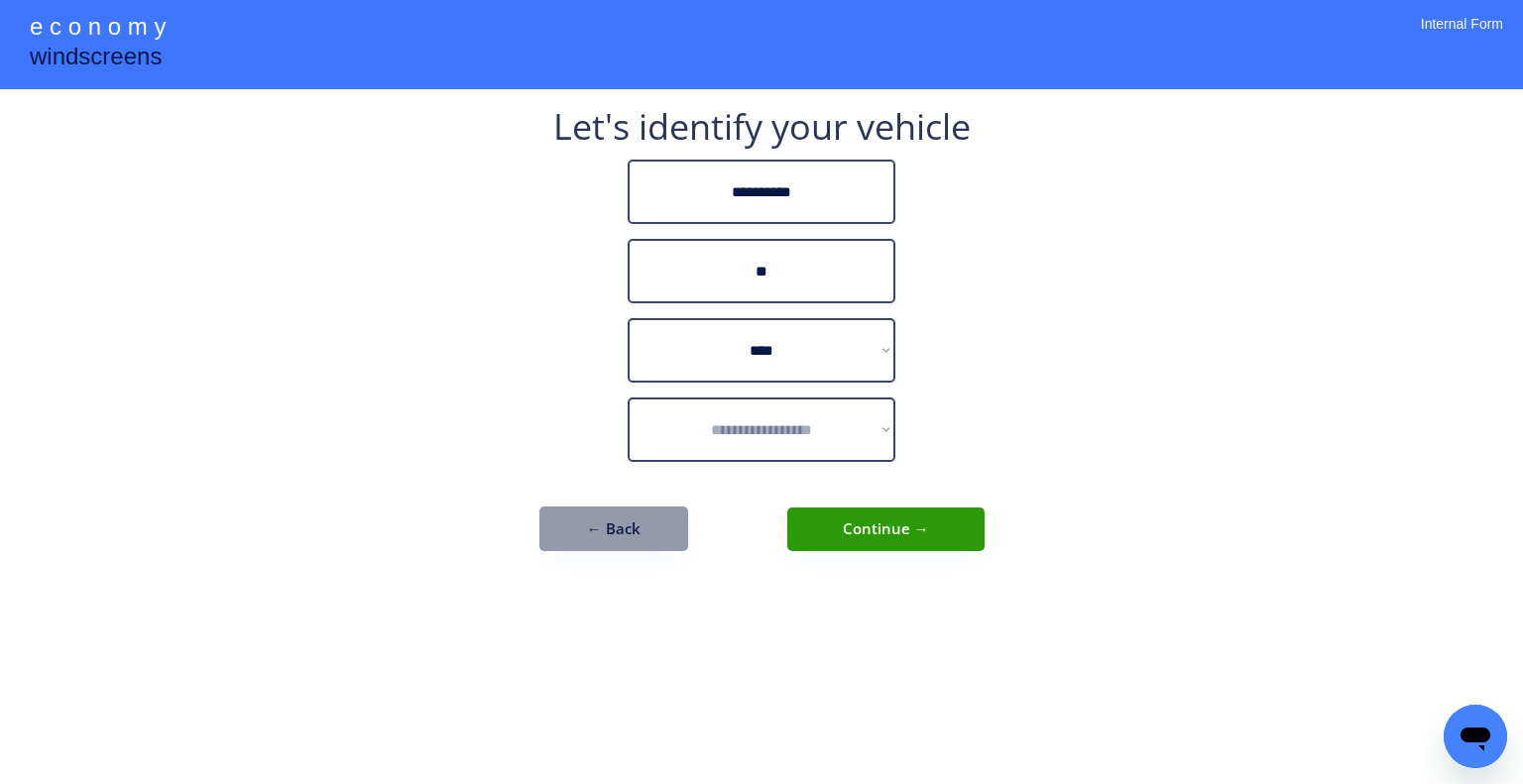 click on "**********" at bounding box center (762, 392) 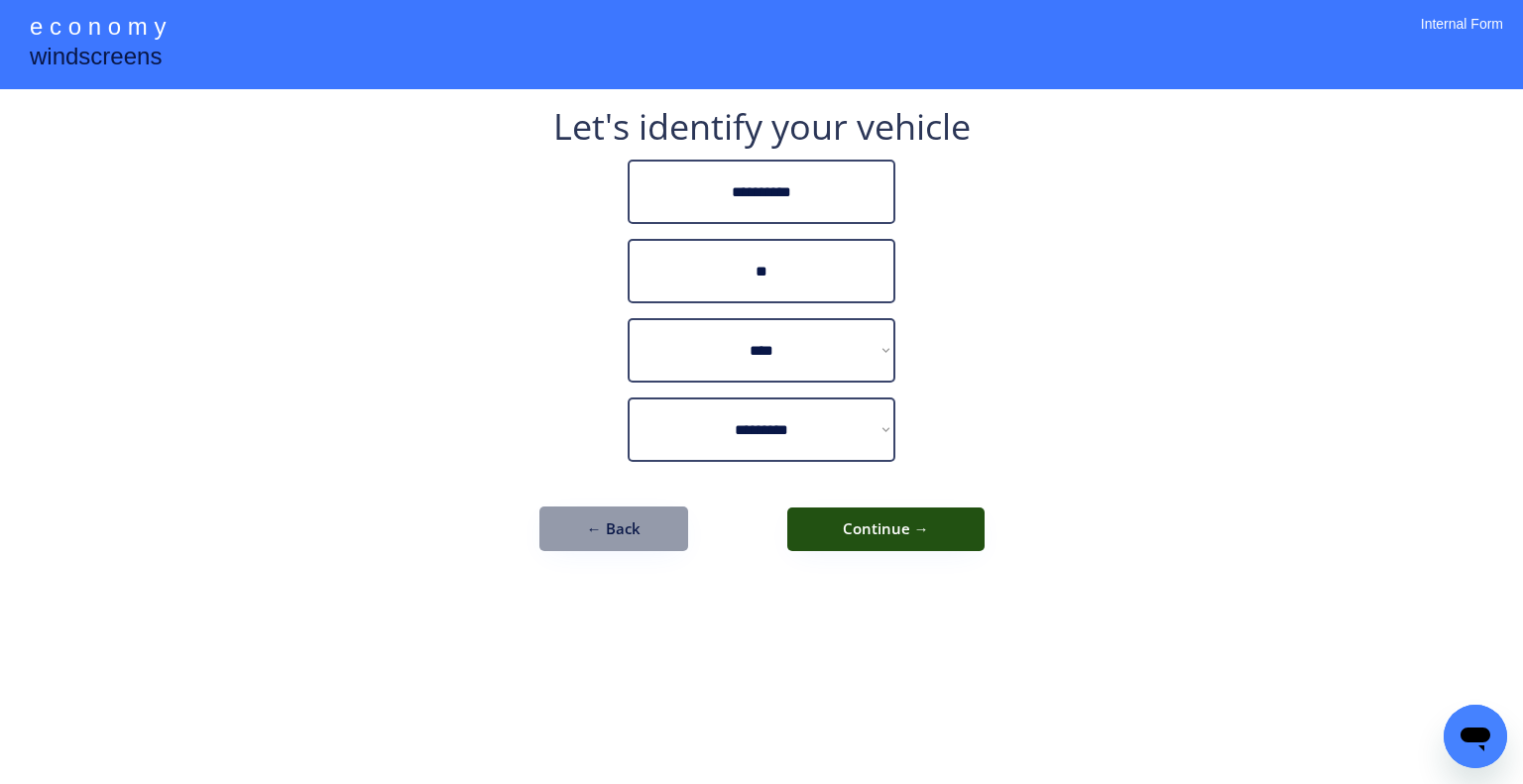 click on "Continue    →" at bounding box center [885, 529] 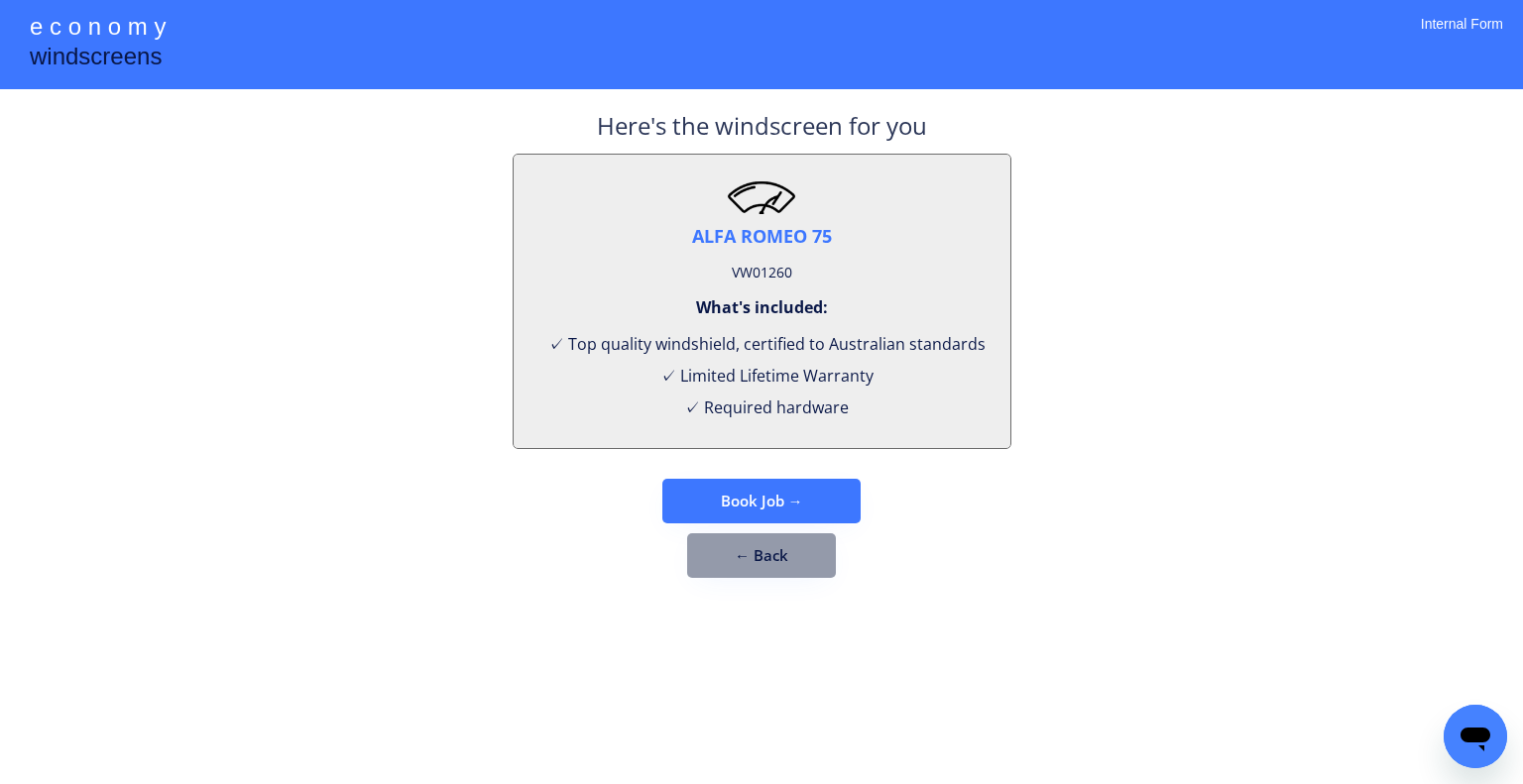 click on "VW01260" at bounding box center (762, 273) 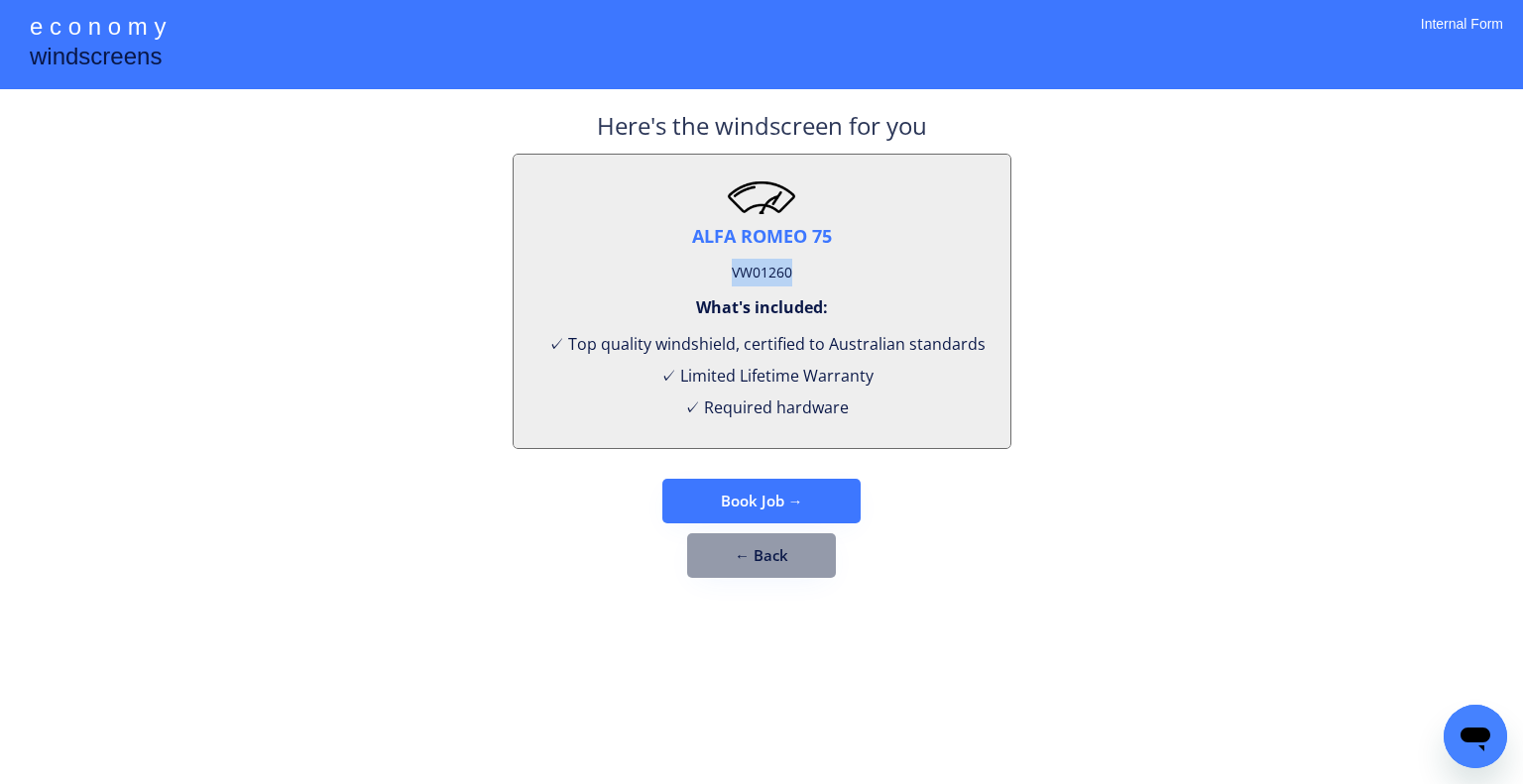 click on "VW01260" at bounding box center [762, 273] 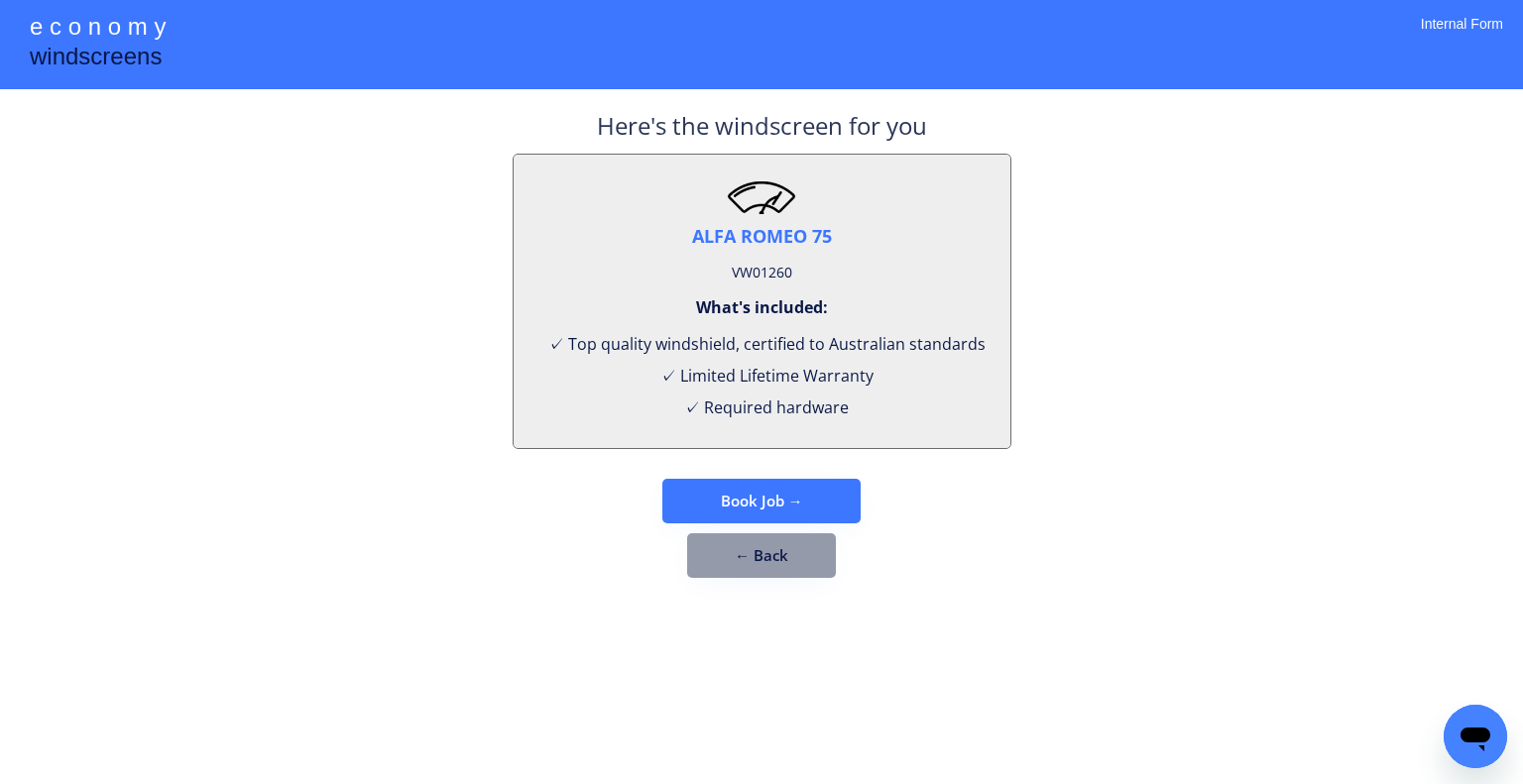 click on "**********" at bounding box center [762, 392] 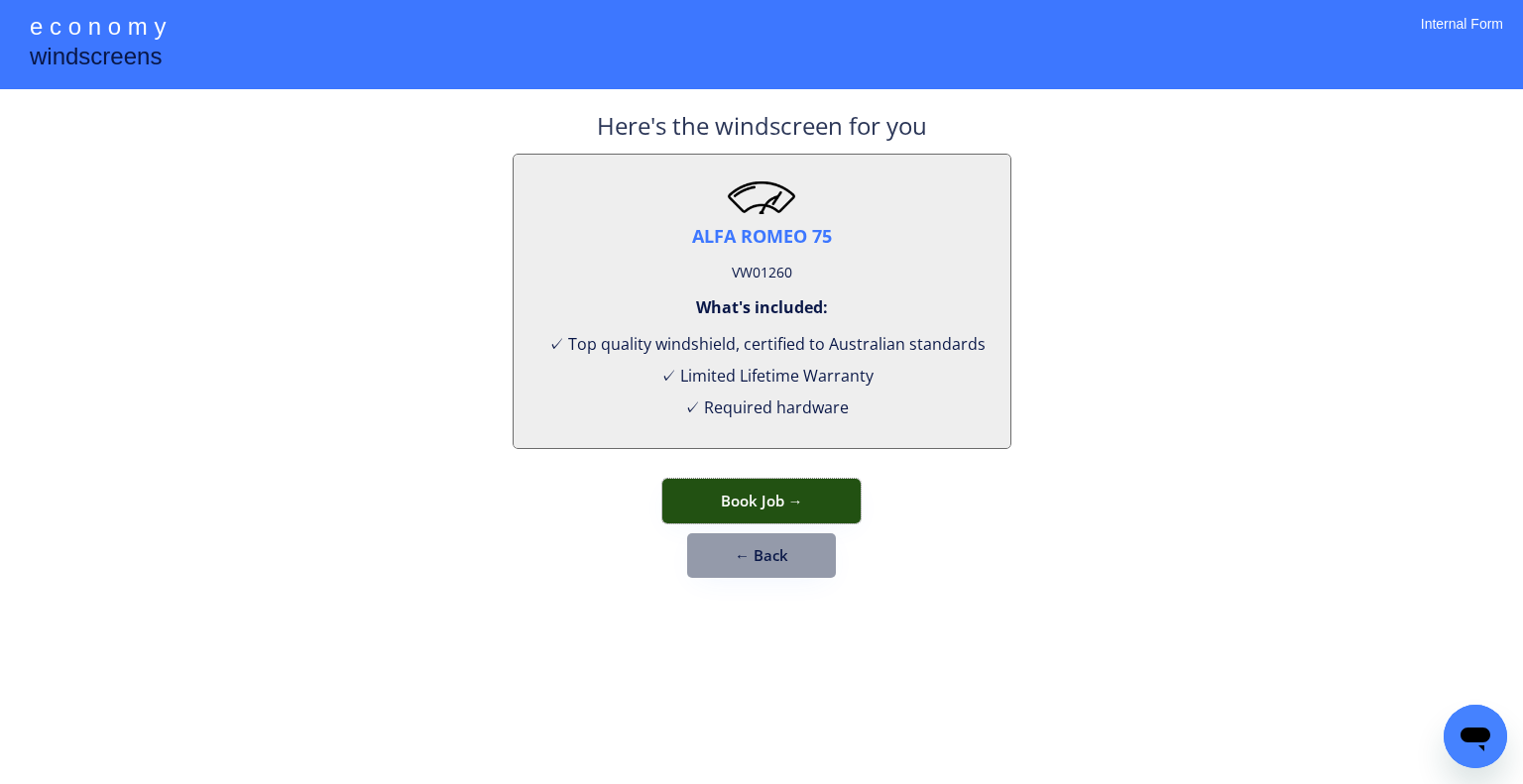 click on "Book Job    →" at bounding box center (762, 501) 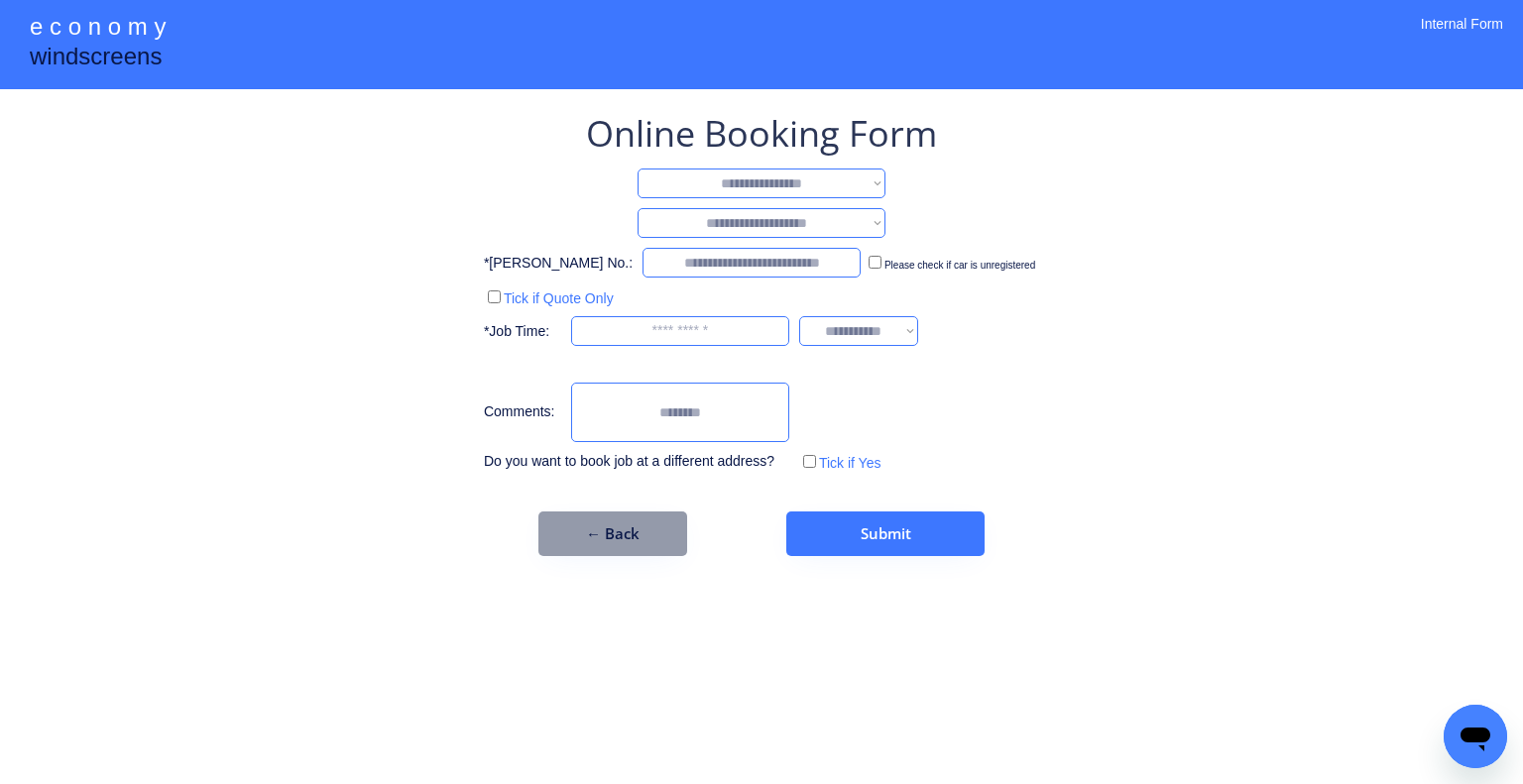 click on "**********" at bounding box center (762, 332) 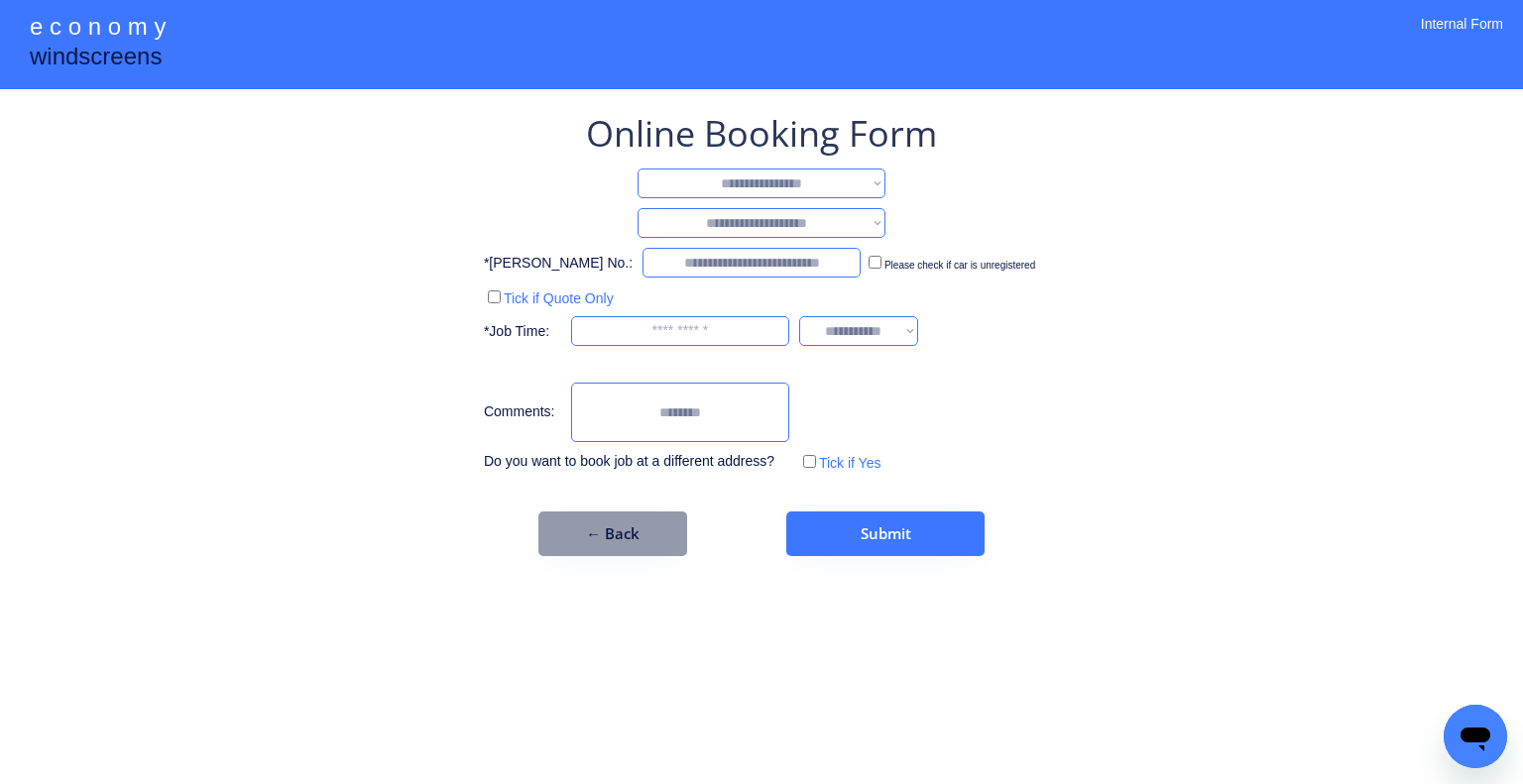 click on "**********" at bounding box center (762, 183) 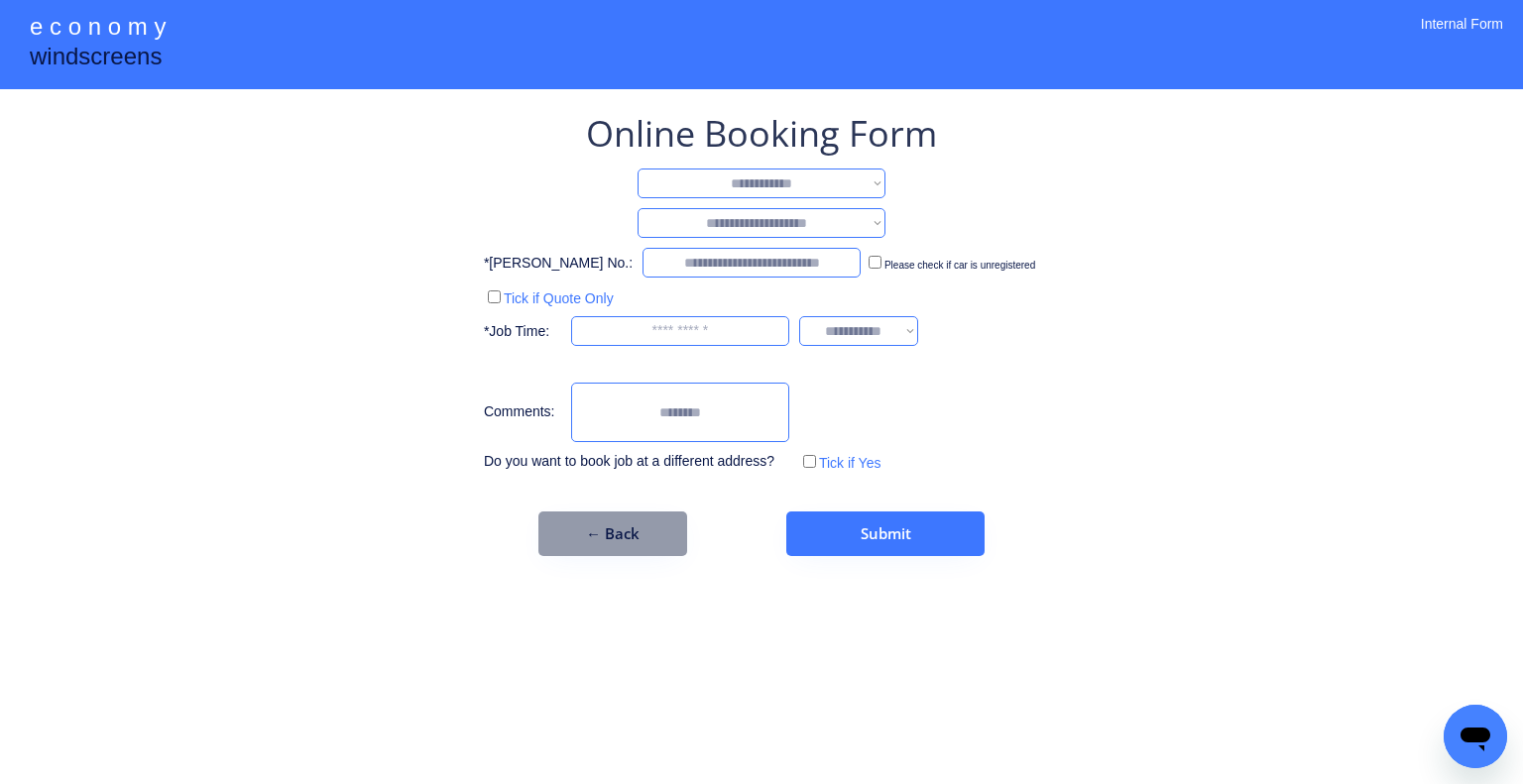 click on "**********" at bounding box center [762, 183] 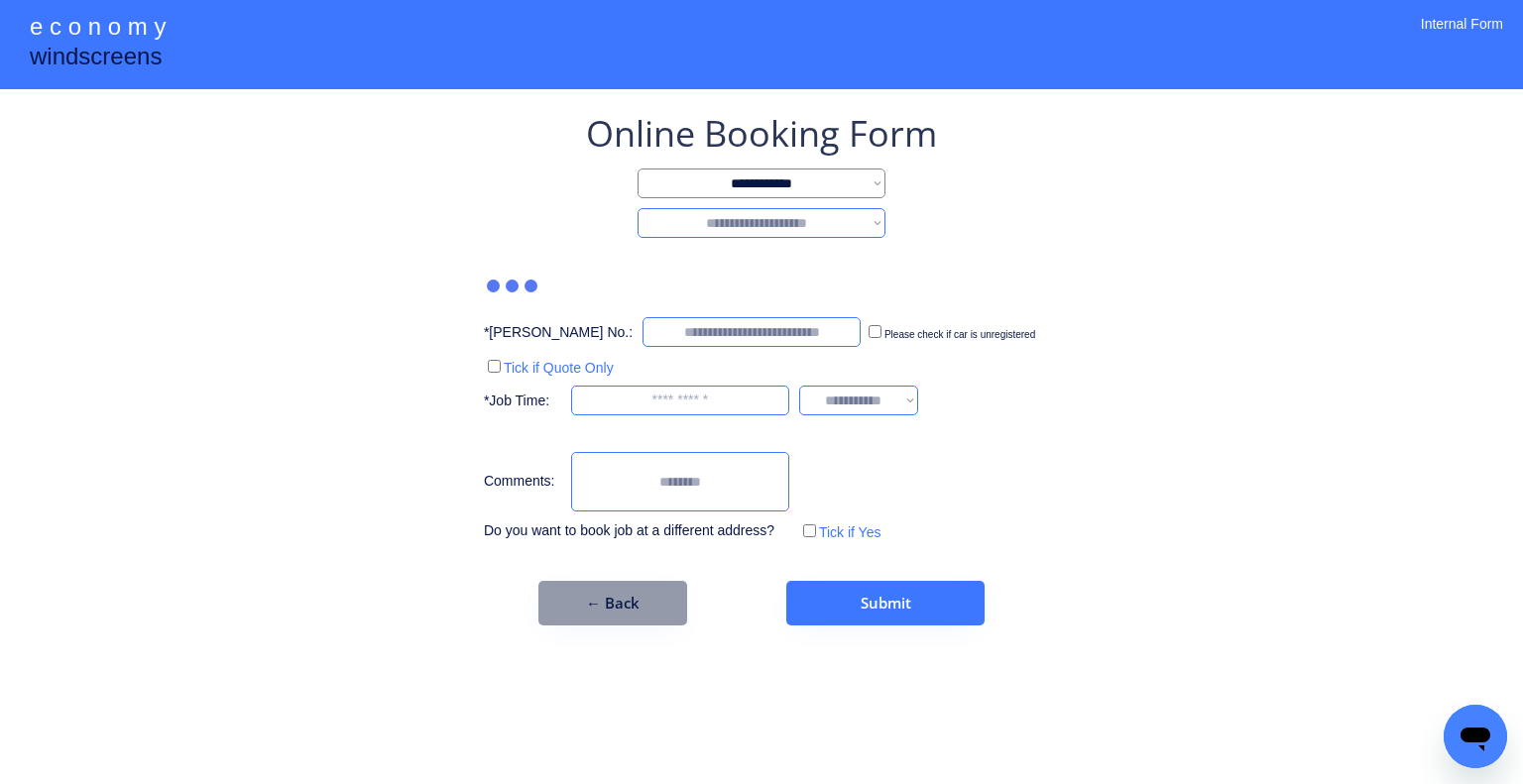 click on "**********" at bounding box center [762, 223] 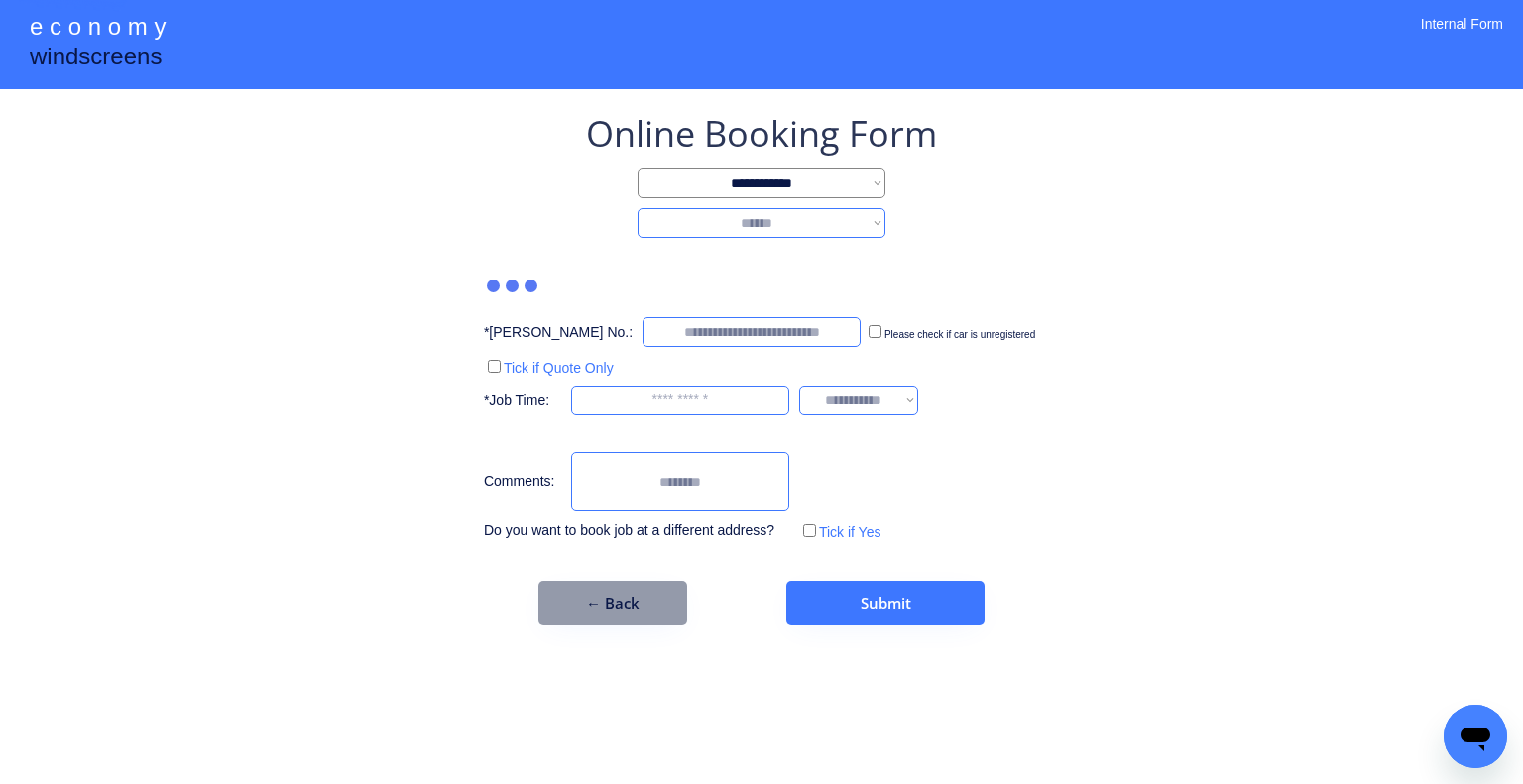 click on "**********" at bounding box center (762, 223) 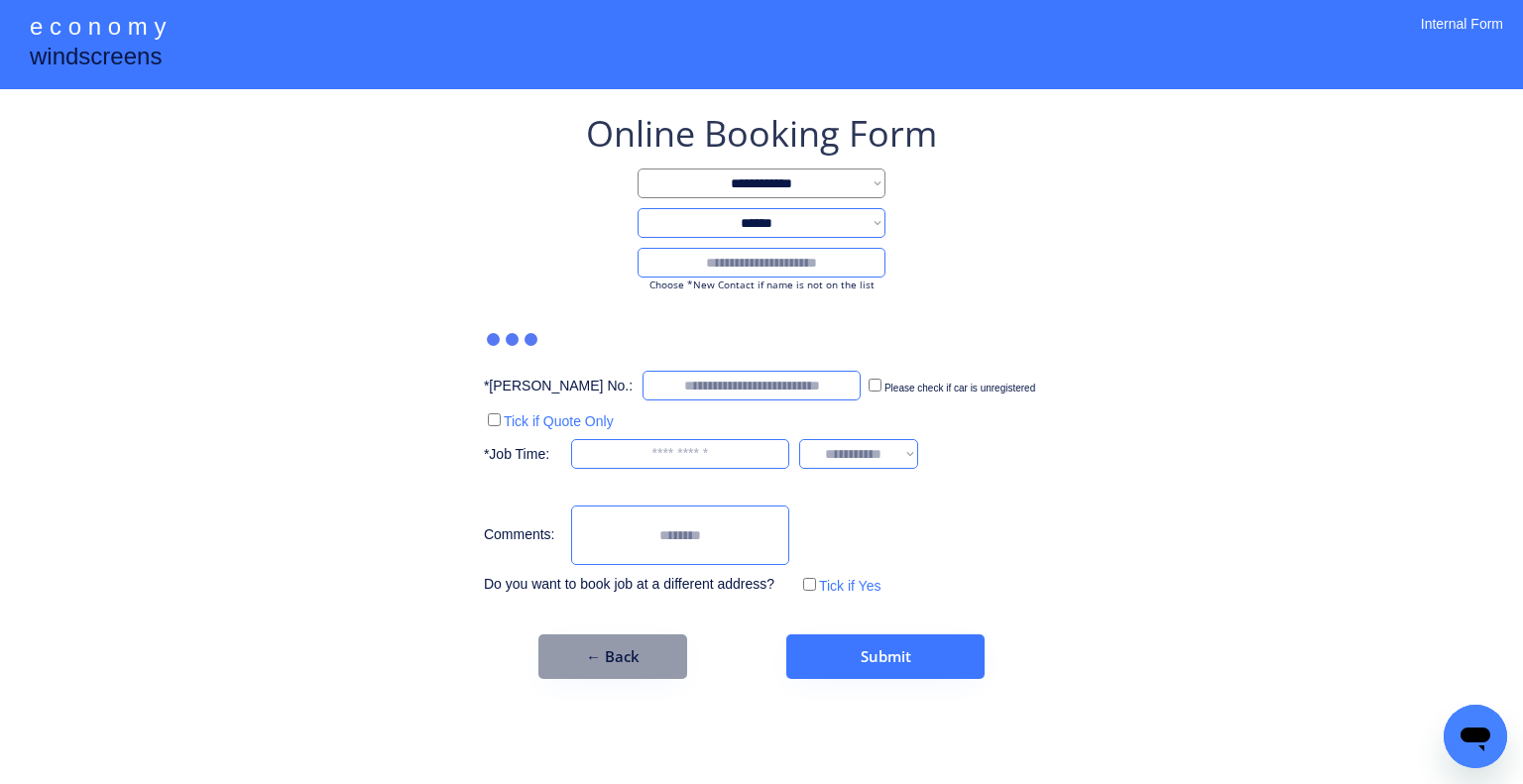 click on "**********" at bounding box center (762, 393) 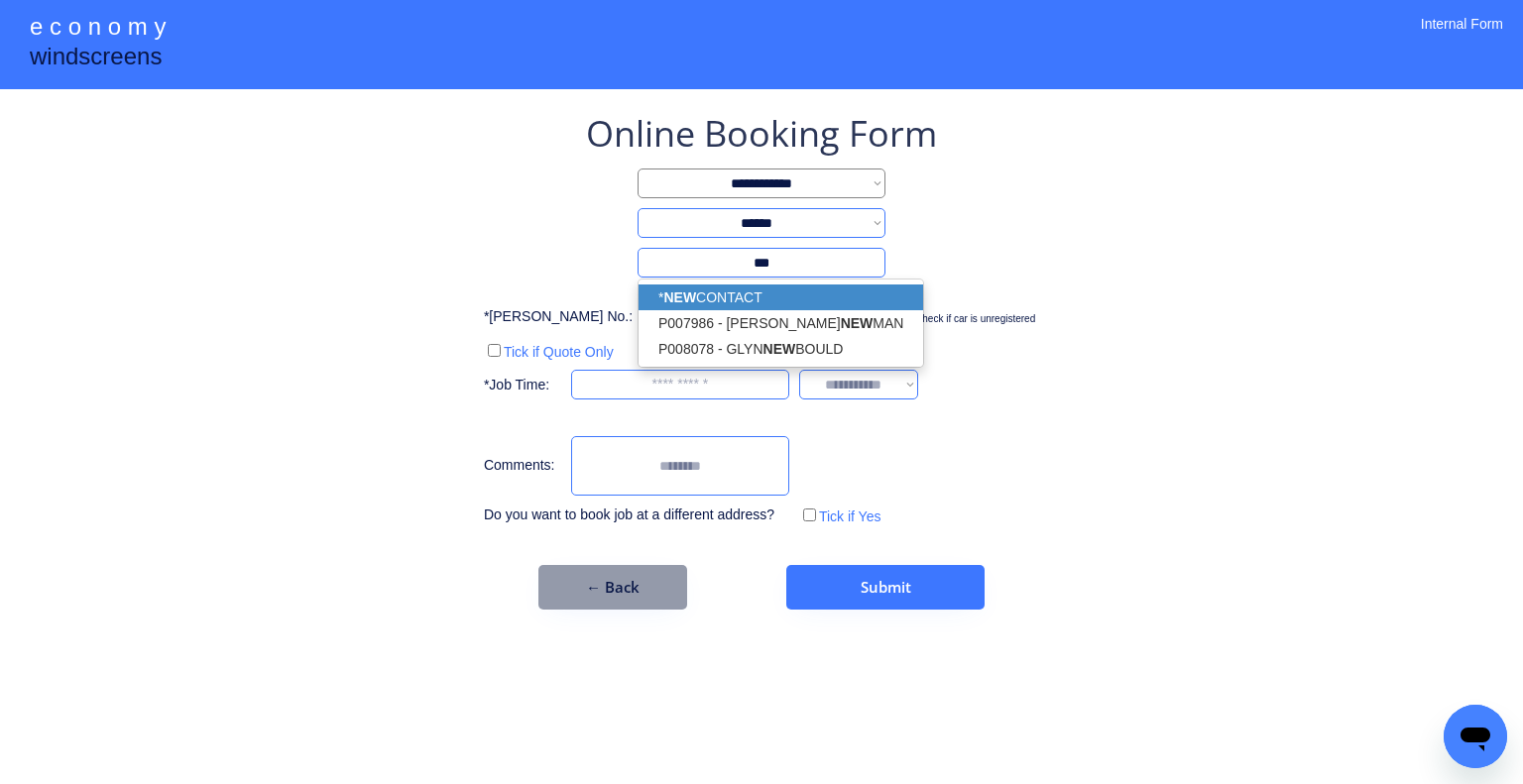 click on "* NEW  CONTACT" at bounding box center (780, 297) 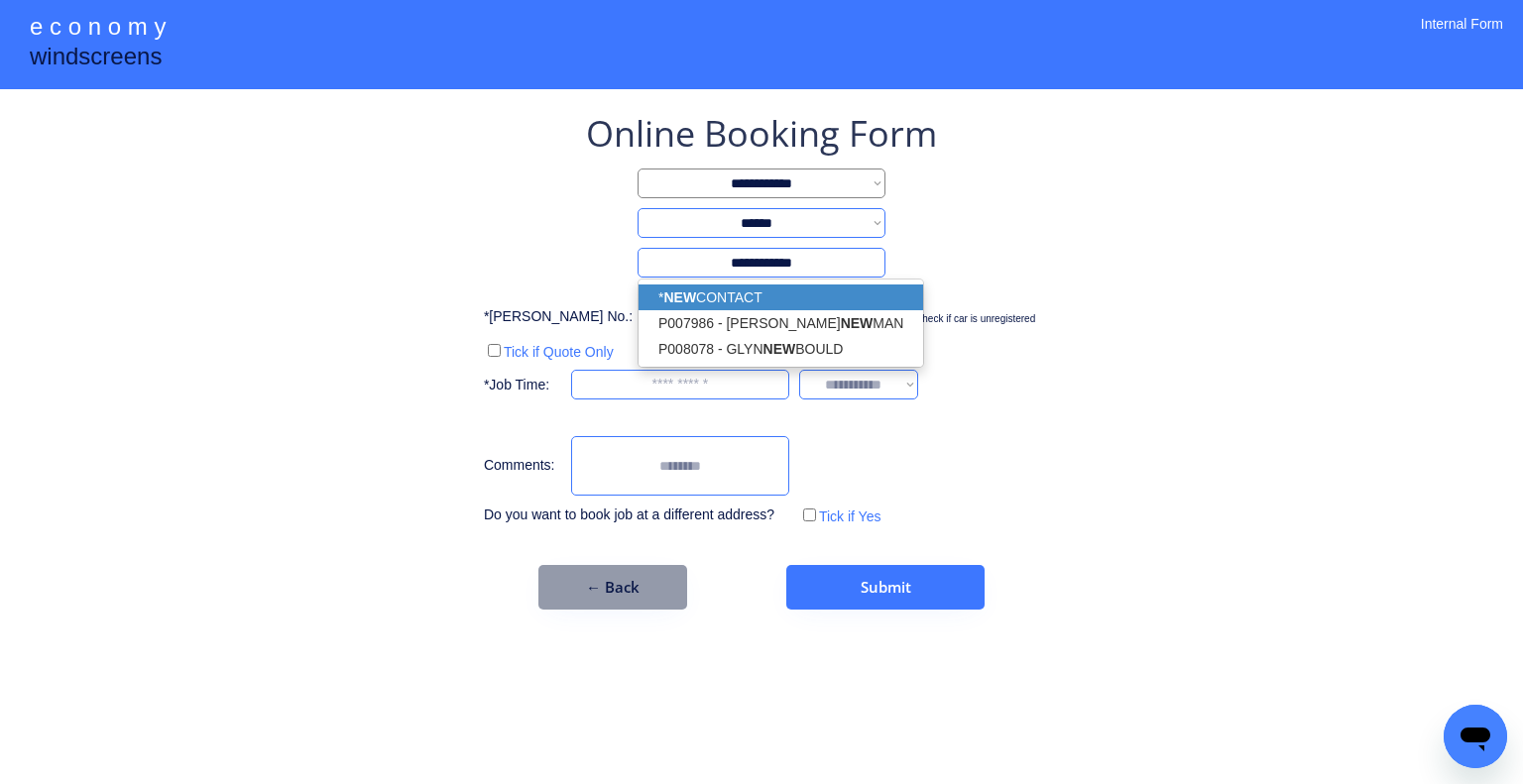 type on "**********" 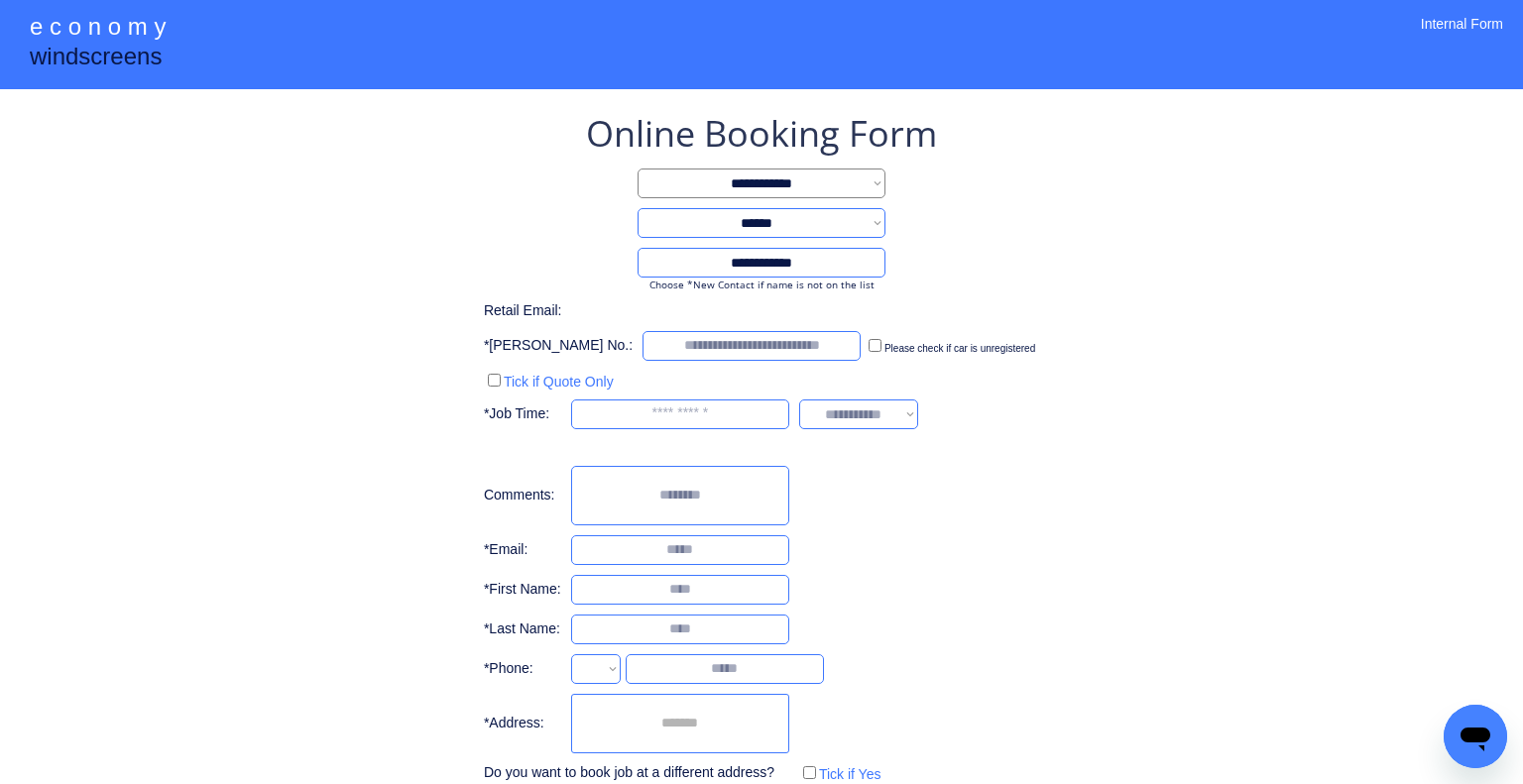 click on "**********" at bounding box center [762, 448] 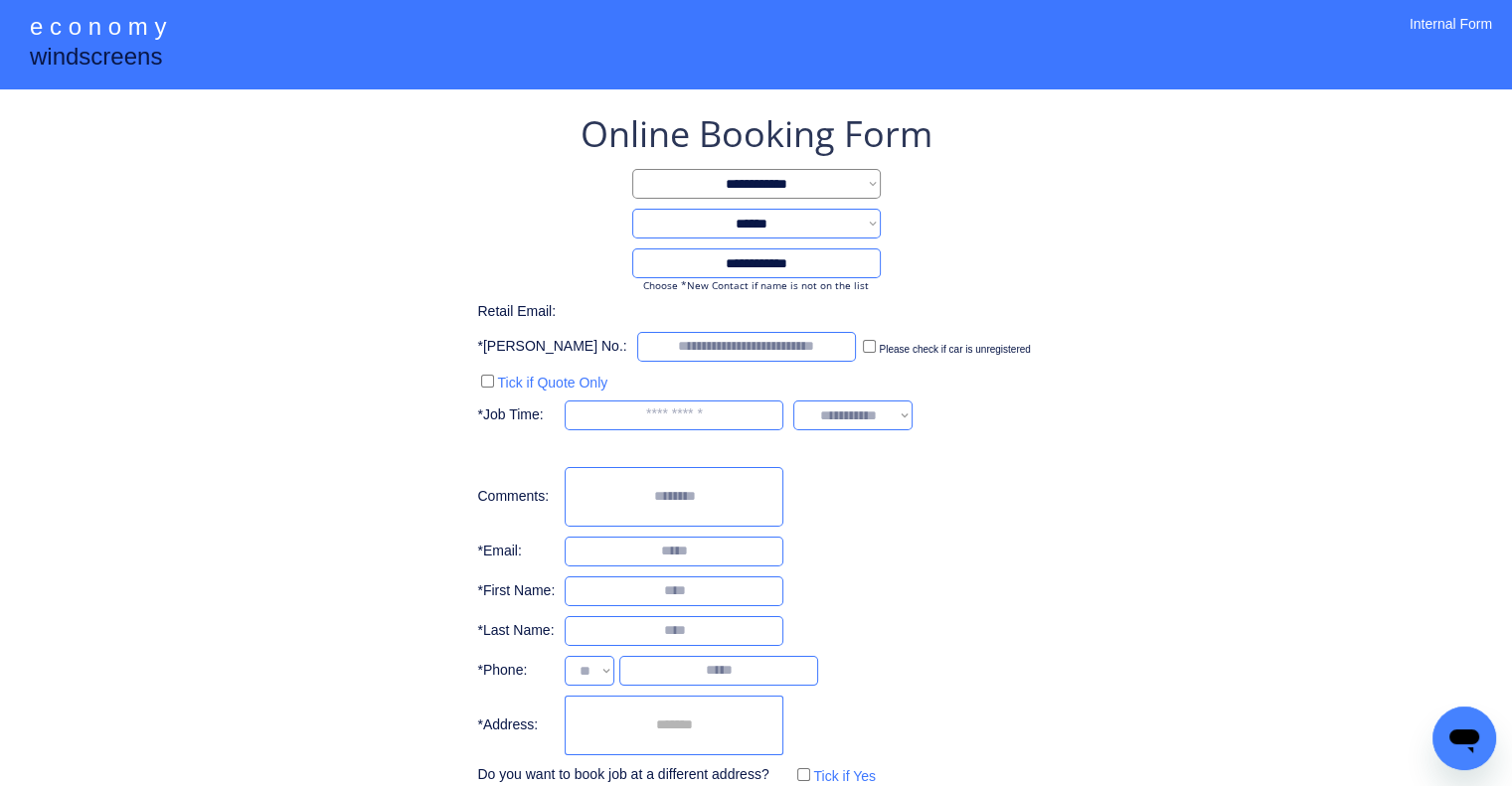 select on "**********" 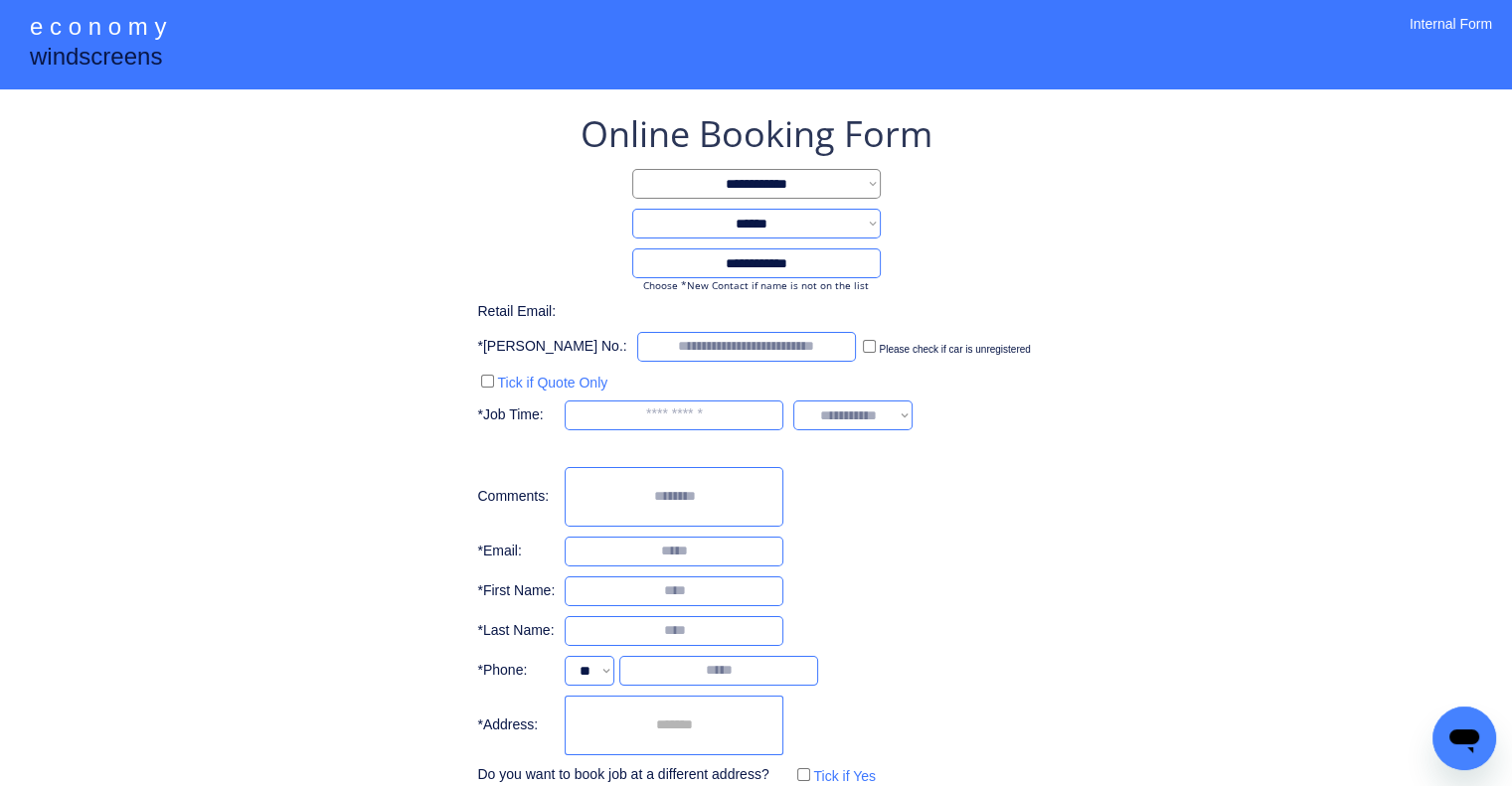 scroll, scrollTop: 112, scrollLeft: 0, axis: vertical 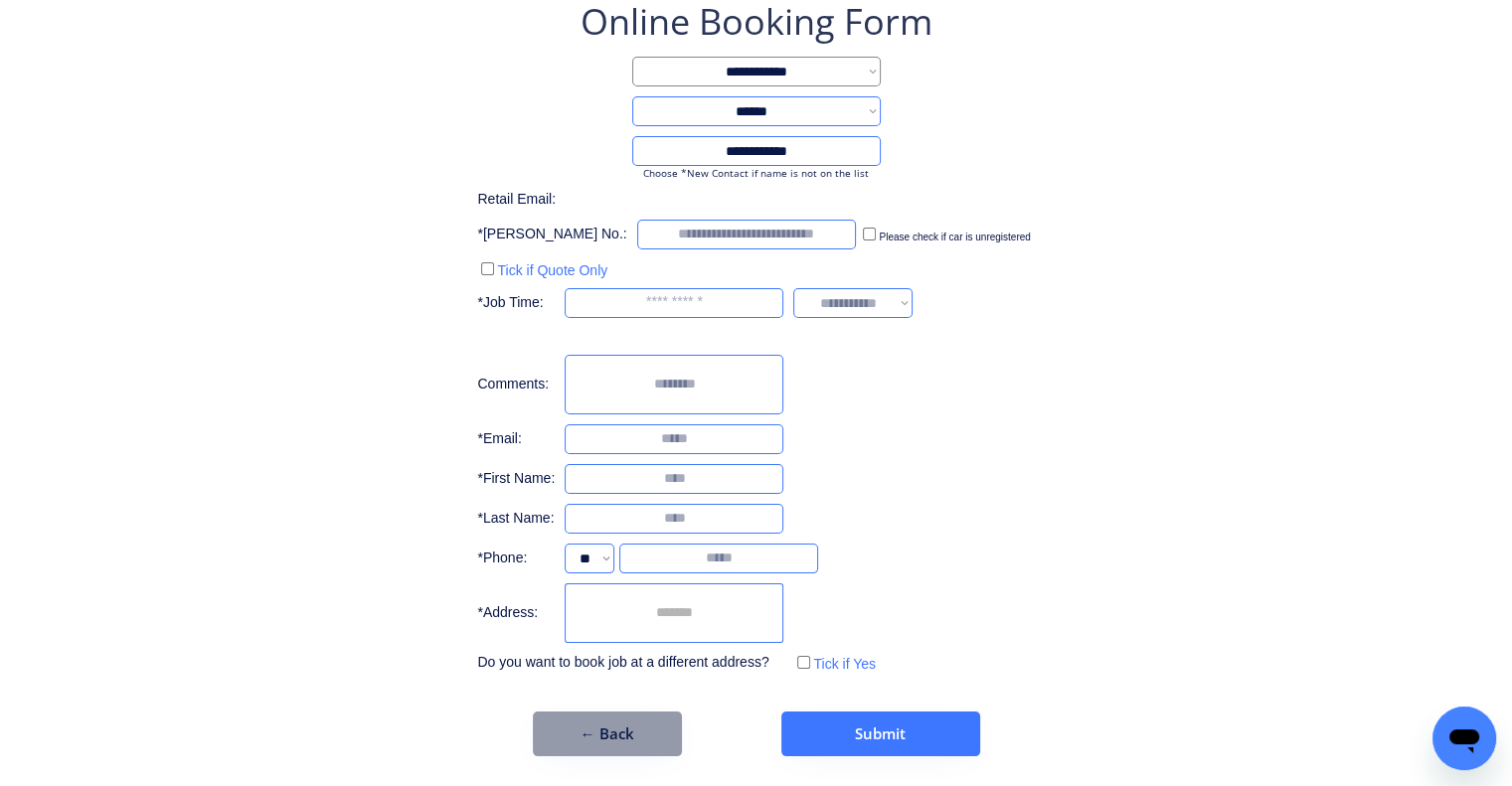 click at bounding box center (674, 613) 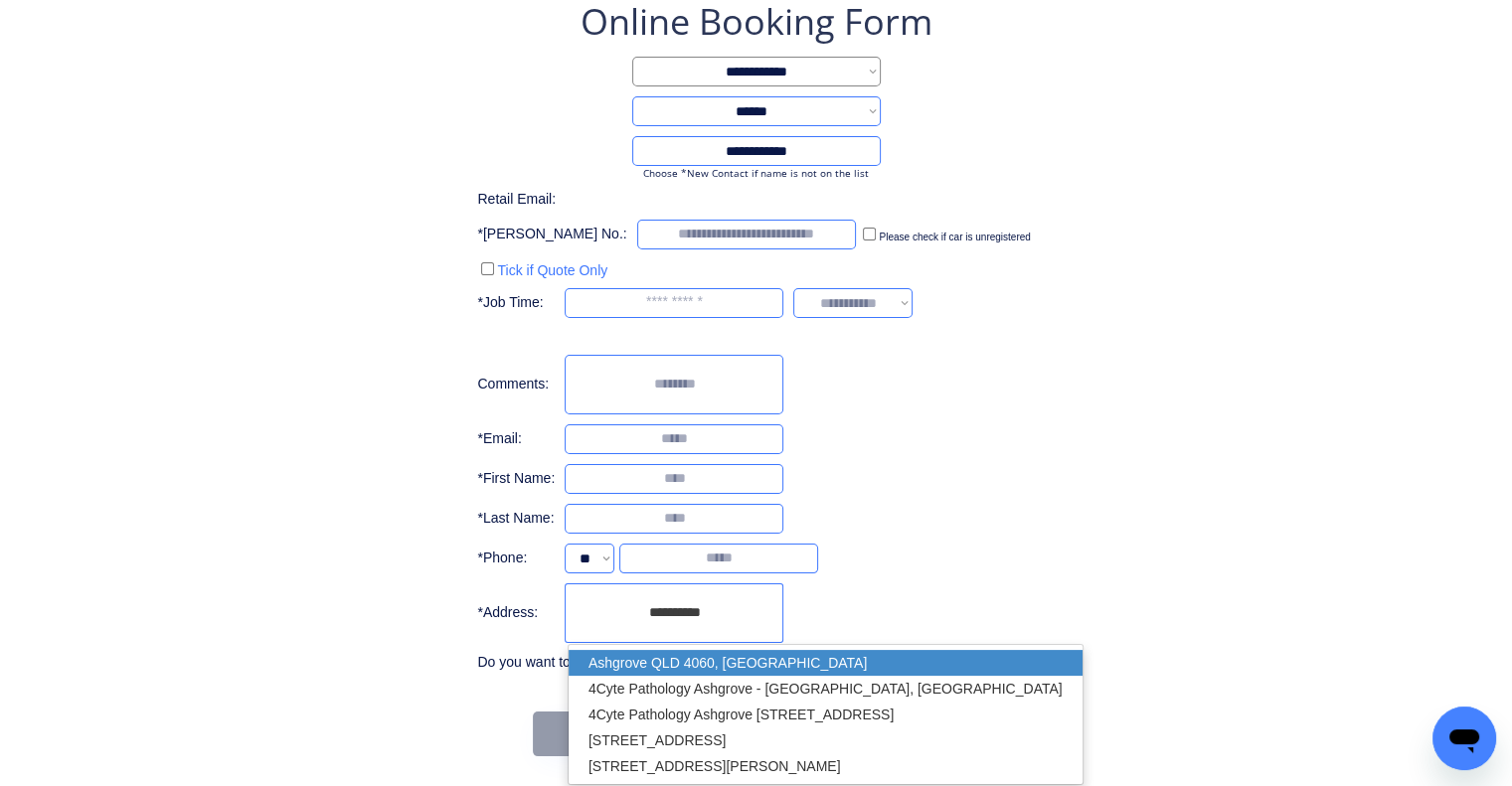 click on "Ashgrove QLD 4060, [GEOGRAPHIC_DATA]" at bounding box center (825, 663) 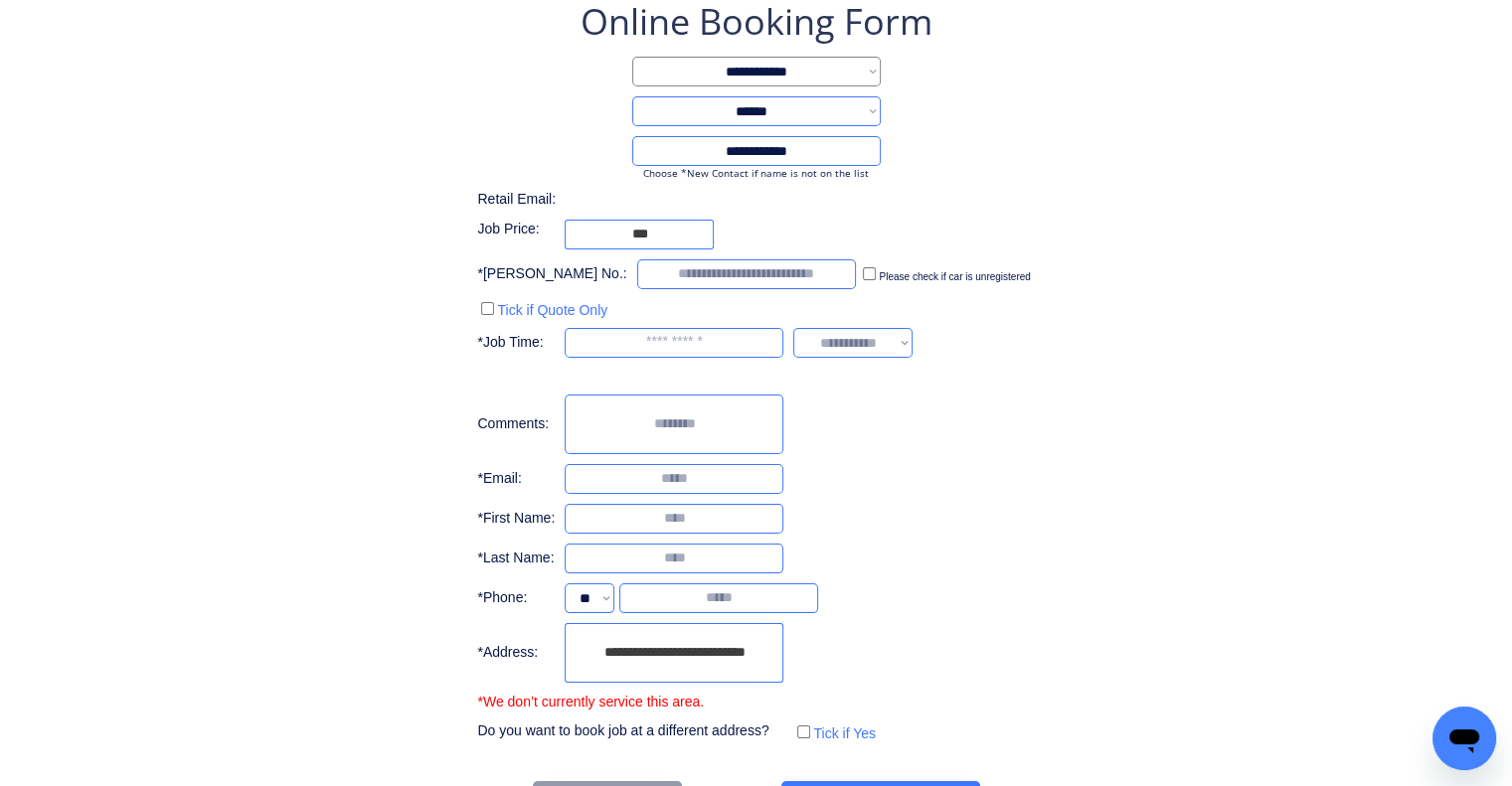 type on "**********" 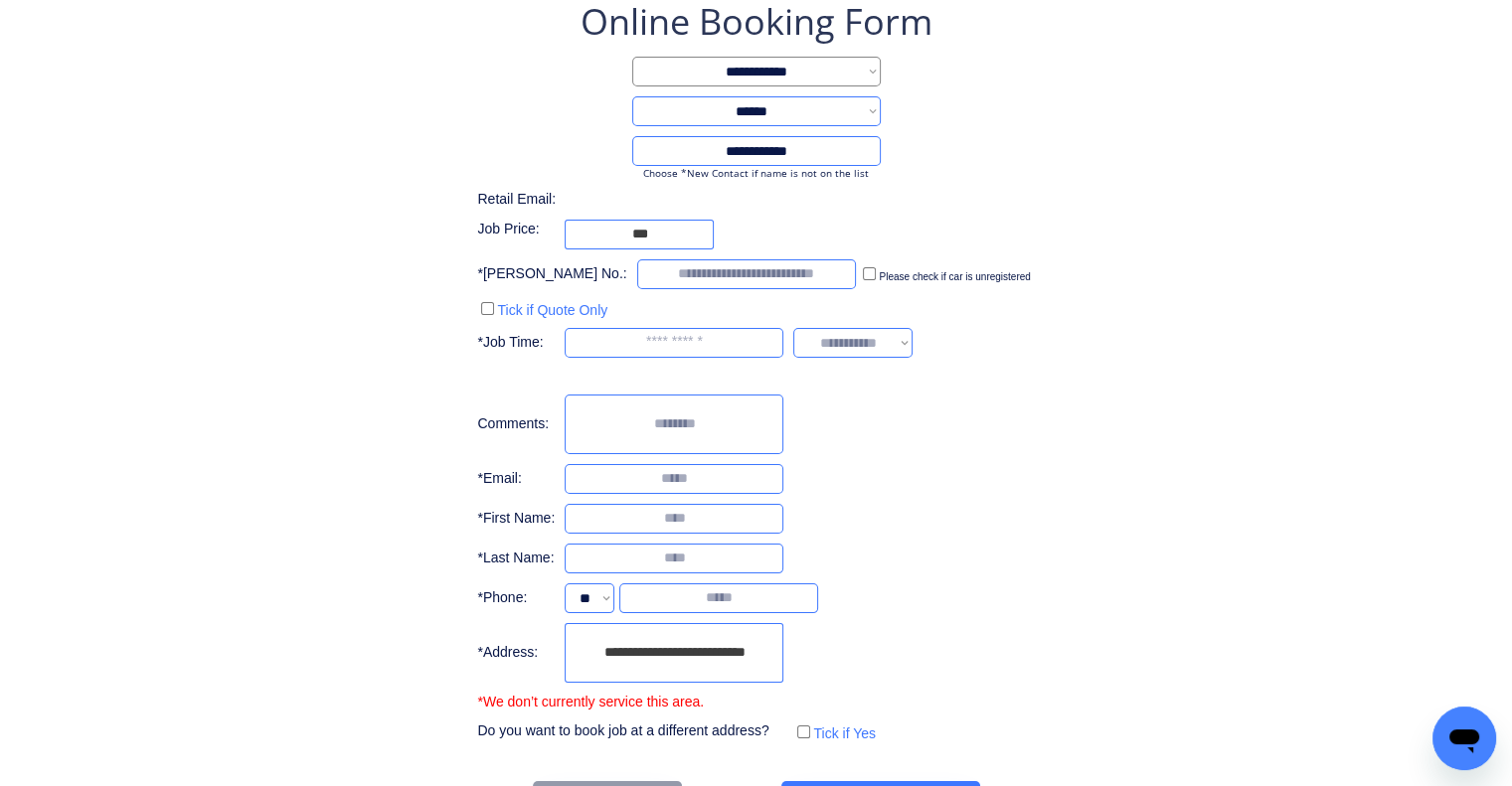 click on "**********" at bounding box center (756, 372) 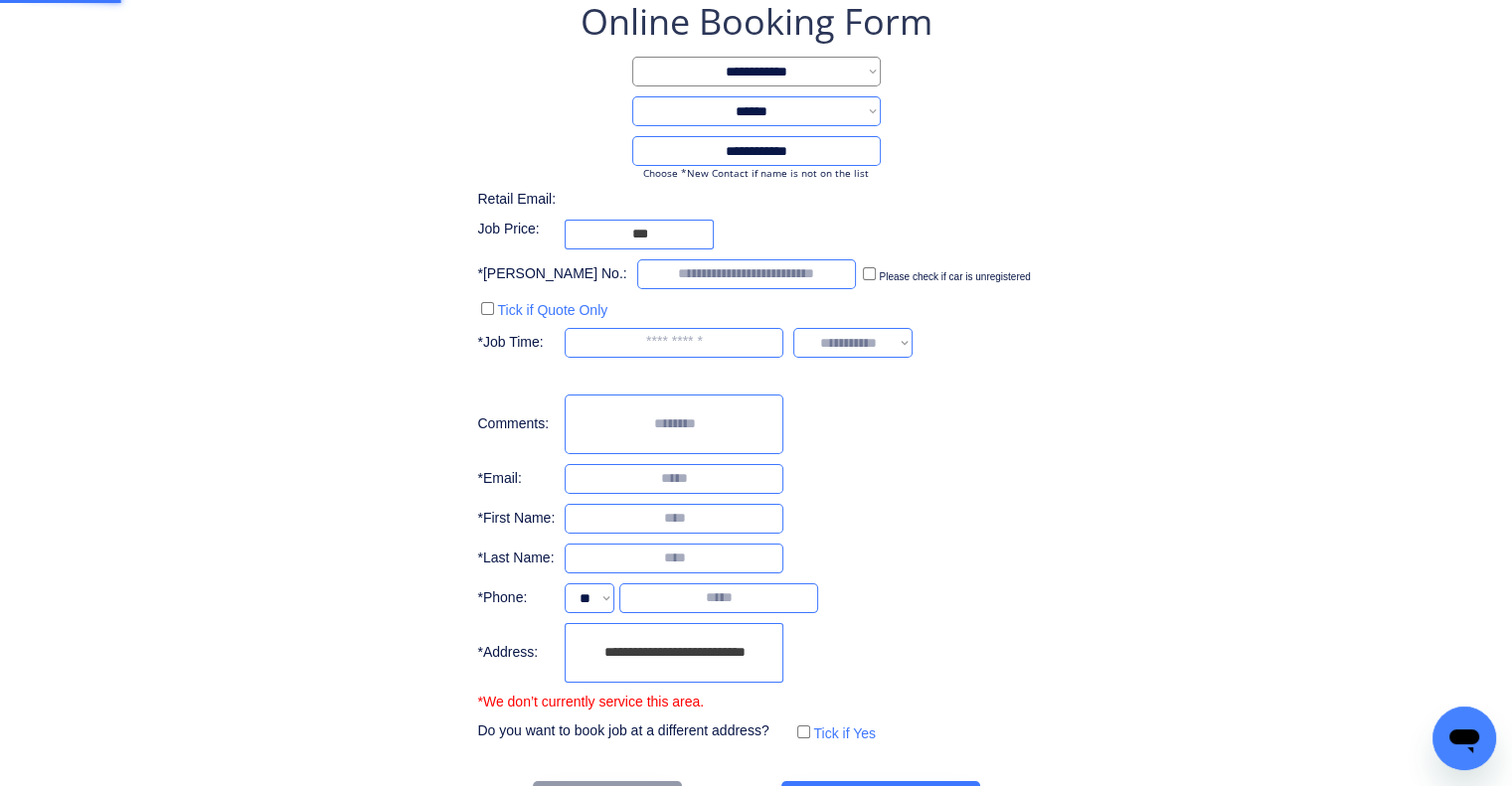 click on "**********" at bounding box center (756, 372) 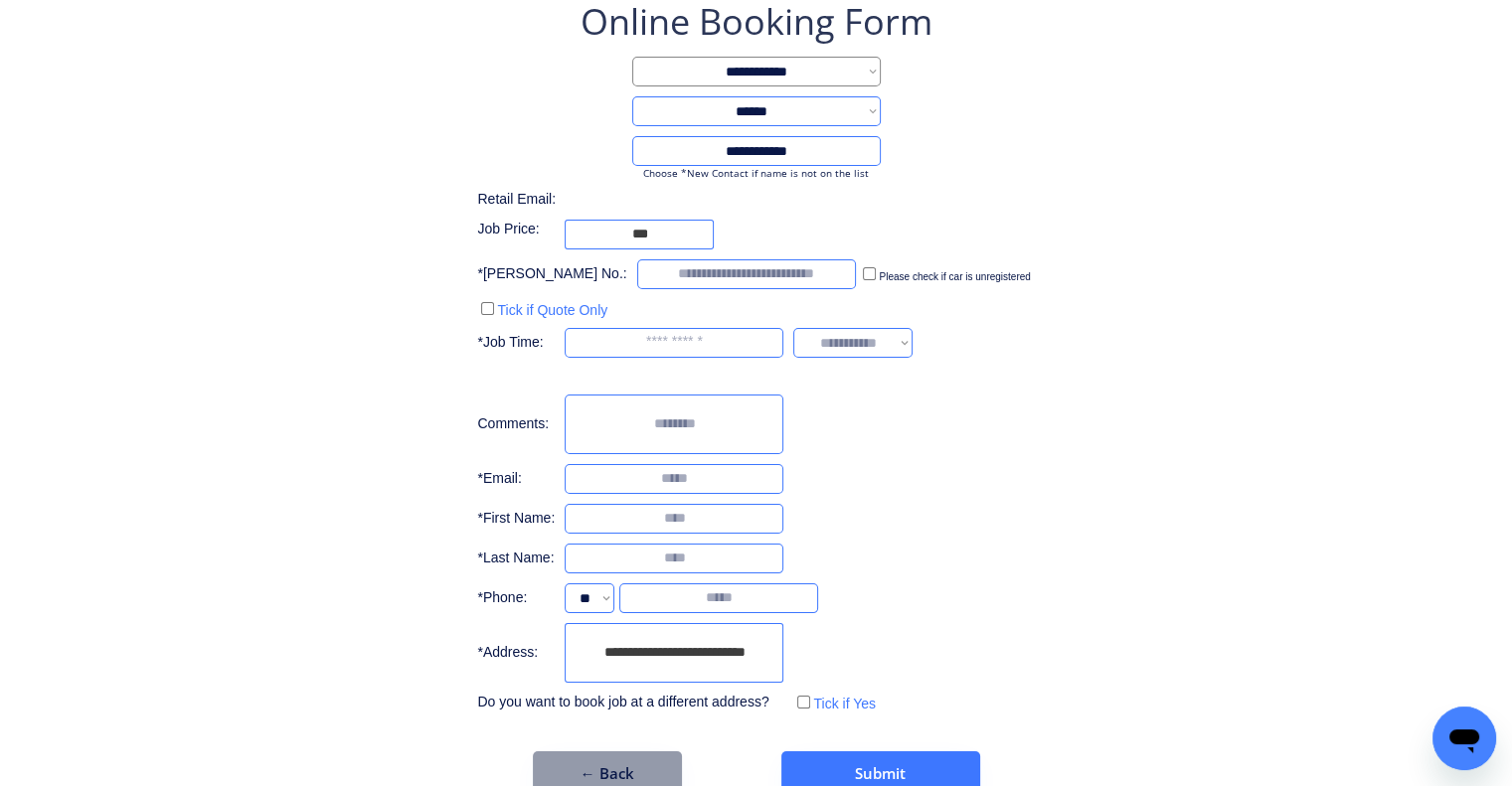 click on "**********" at bounding box center (756, 357) 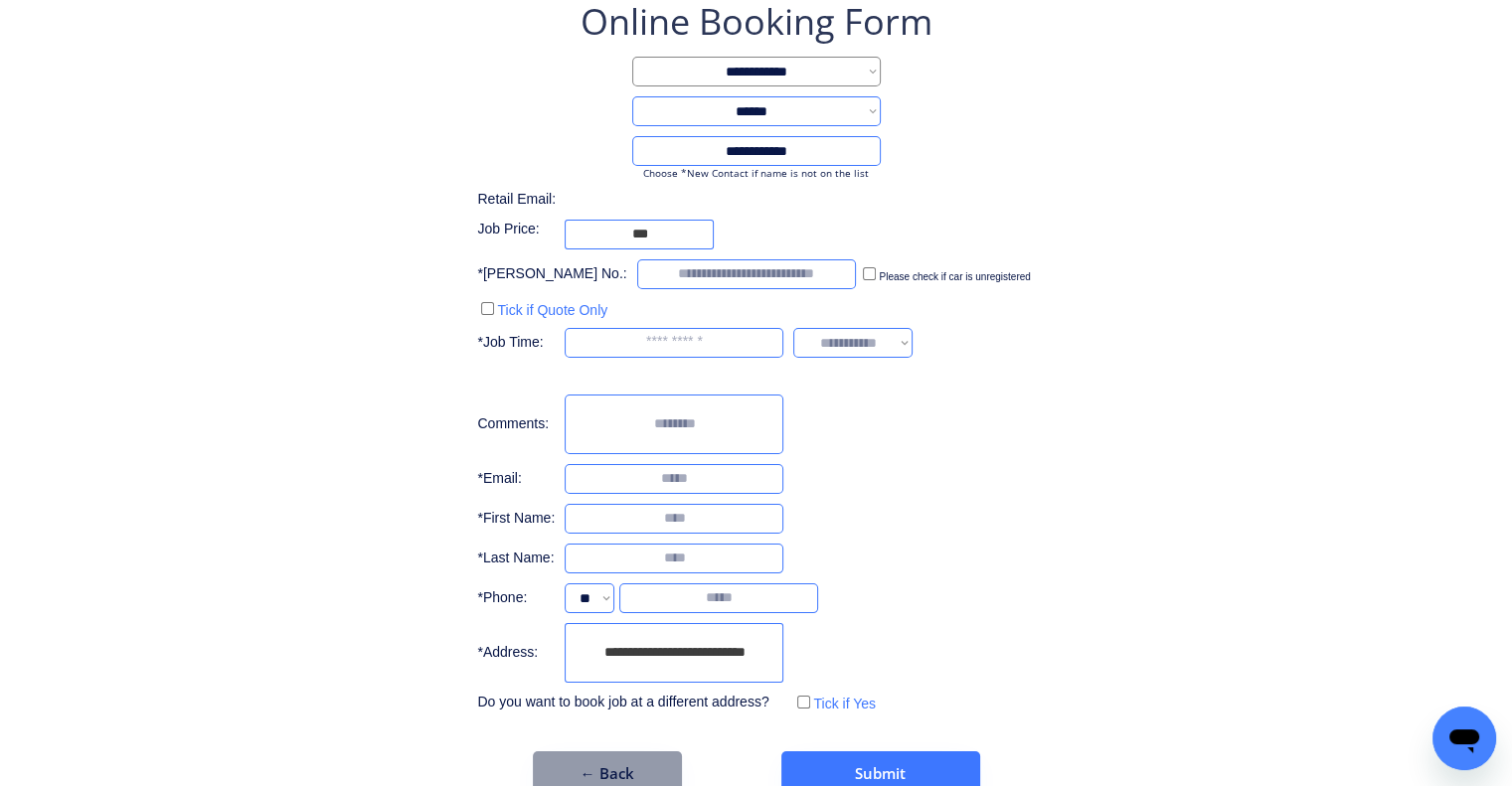click on "**********" at bounding box center (756, 357) 